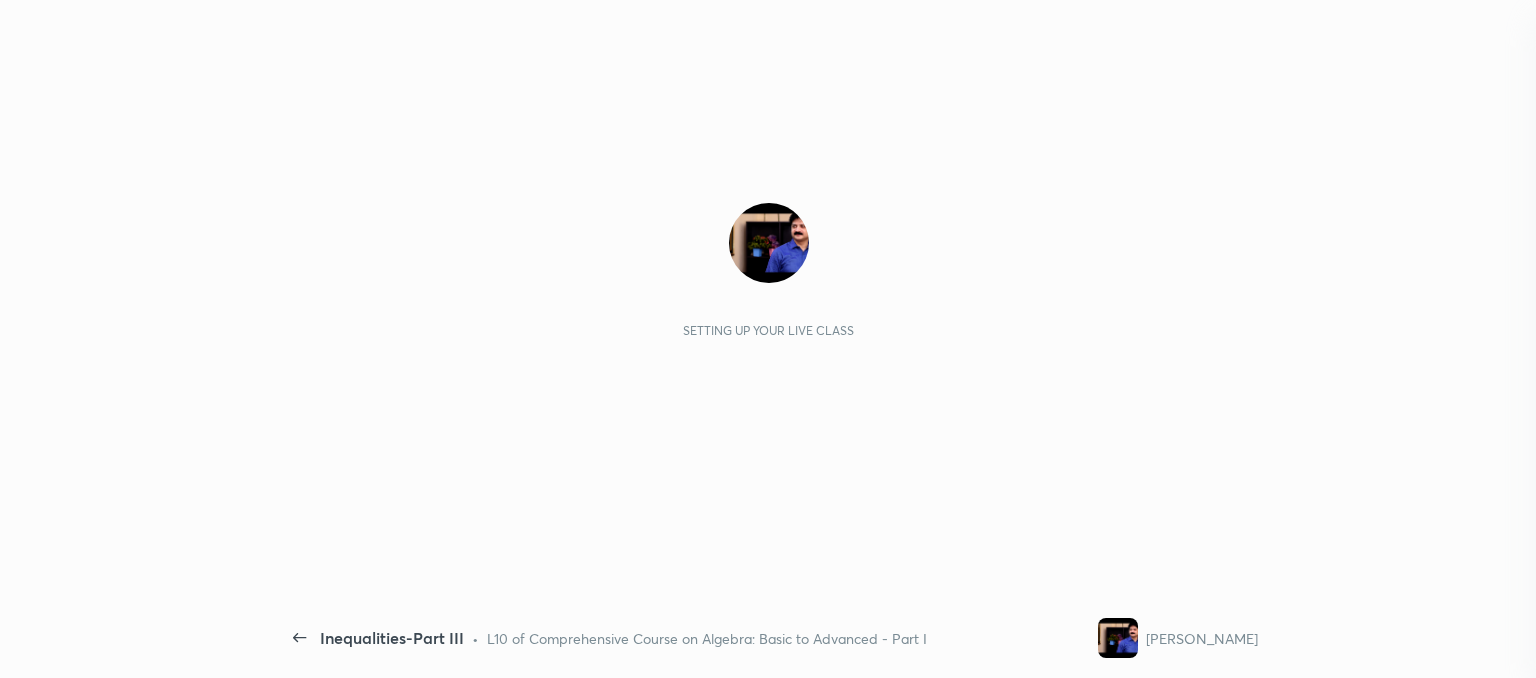 scroll, scrollTop: 0, scrollLeft: 0, axis: both 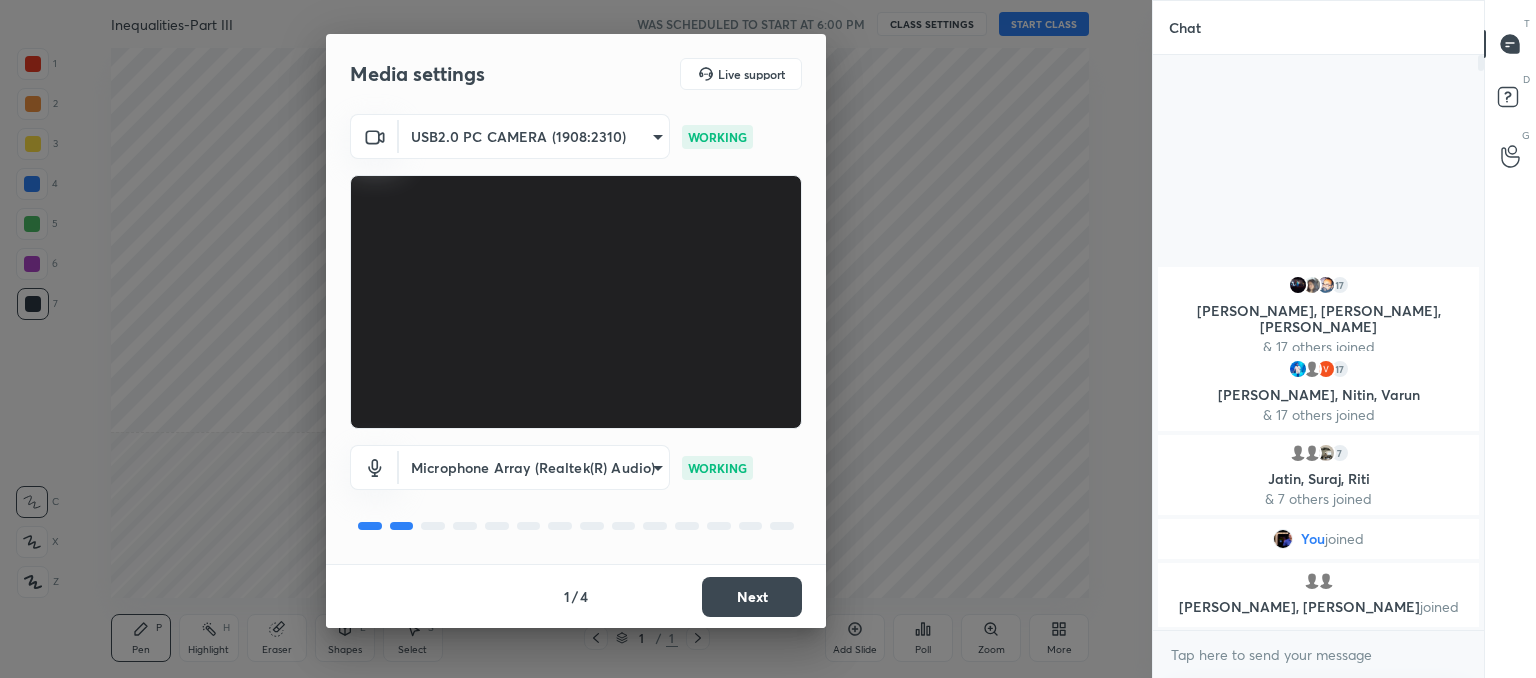 click on "Next" at bounding box center [752, 597] 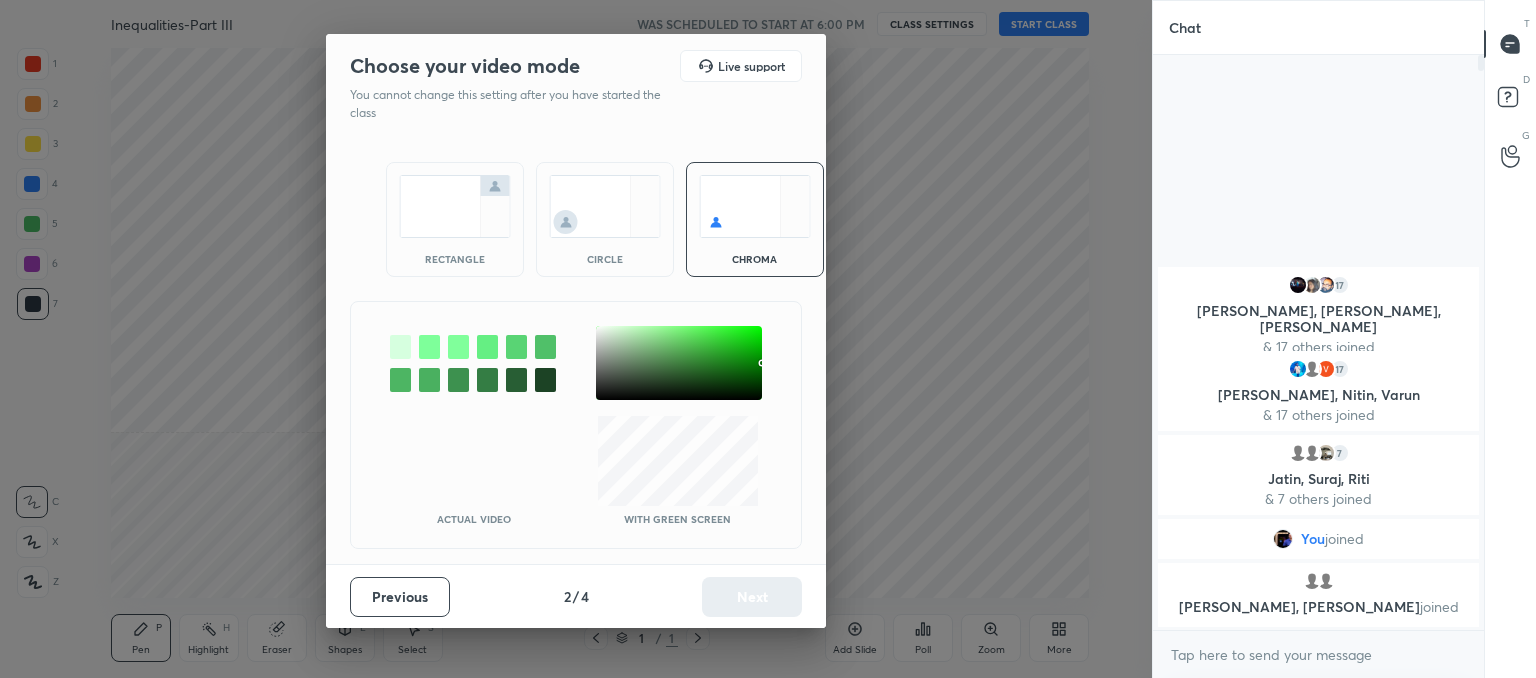 click at bounding box center (605, 206) 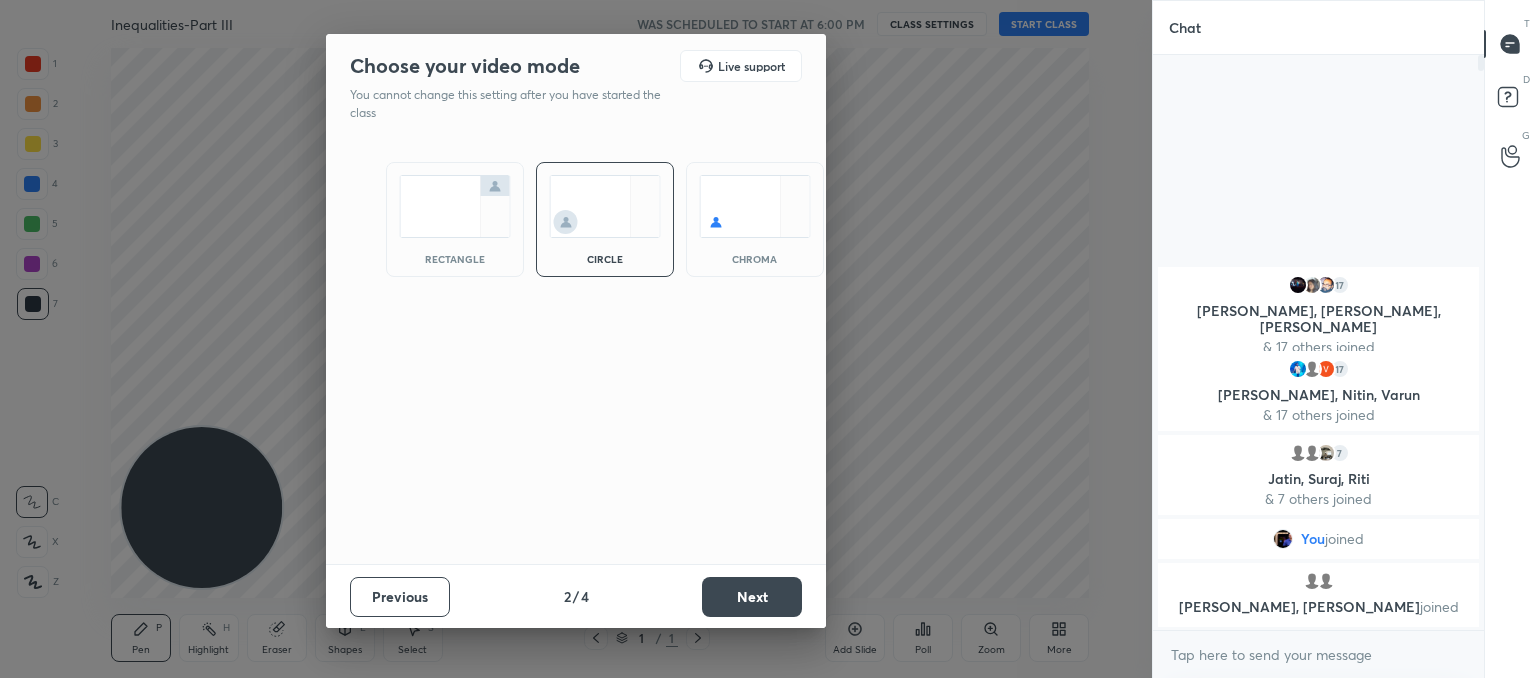 click on "Next" at bounding box center (752, 597) 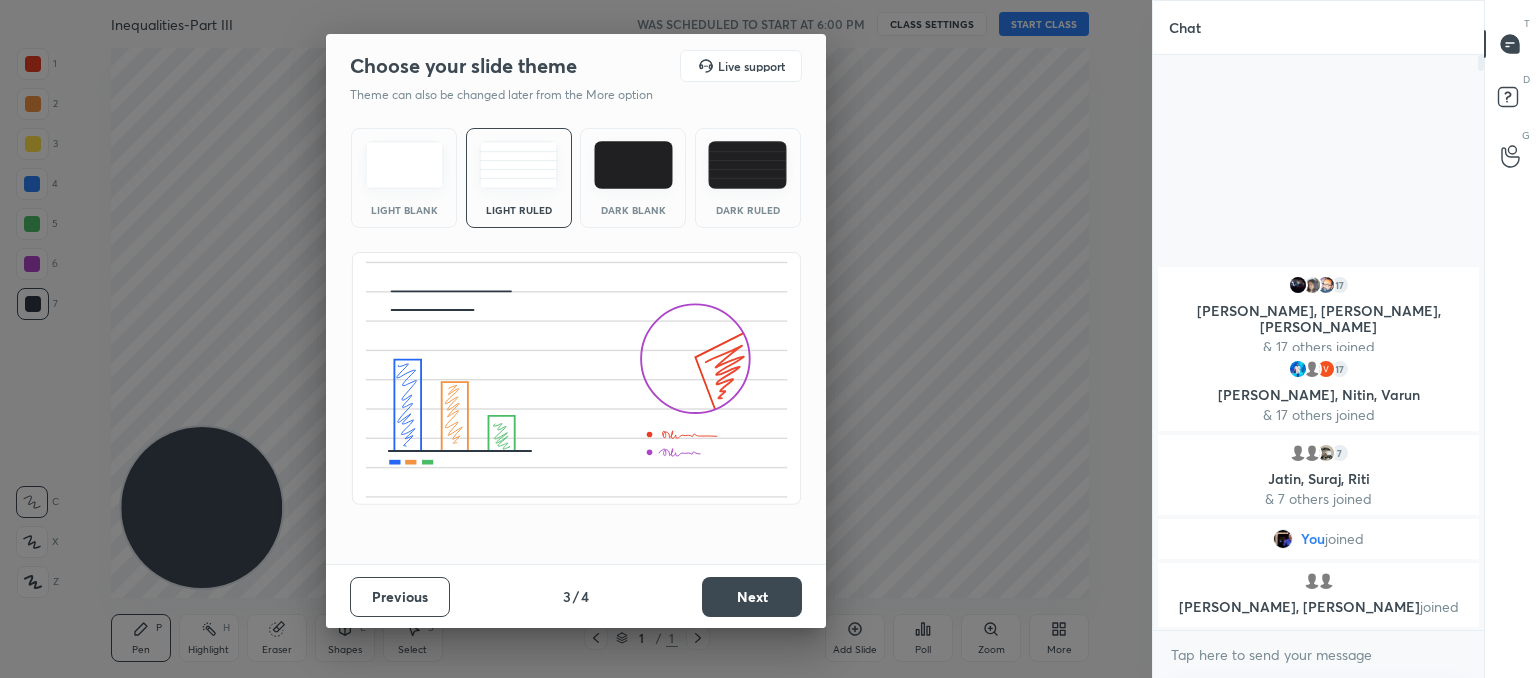 click on "Next" at bounding box center [752, 597] 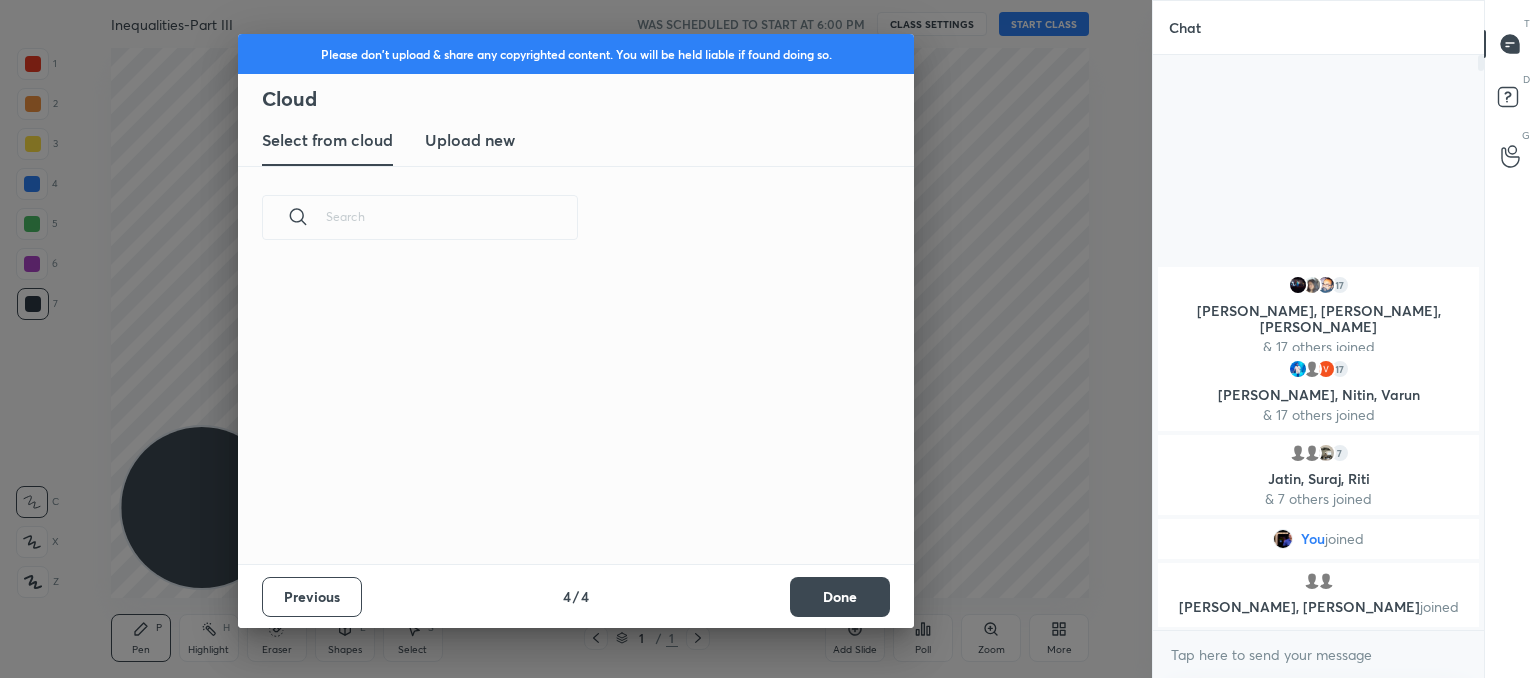 scroll, scrollTop: 296, scrollLeft: 642, axis: both 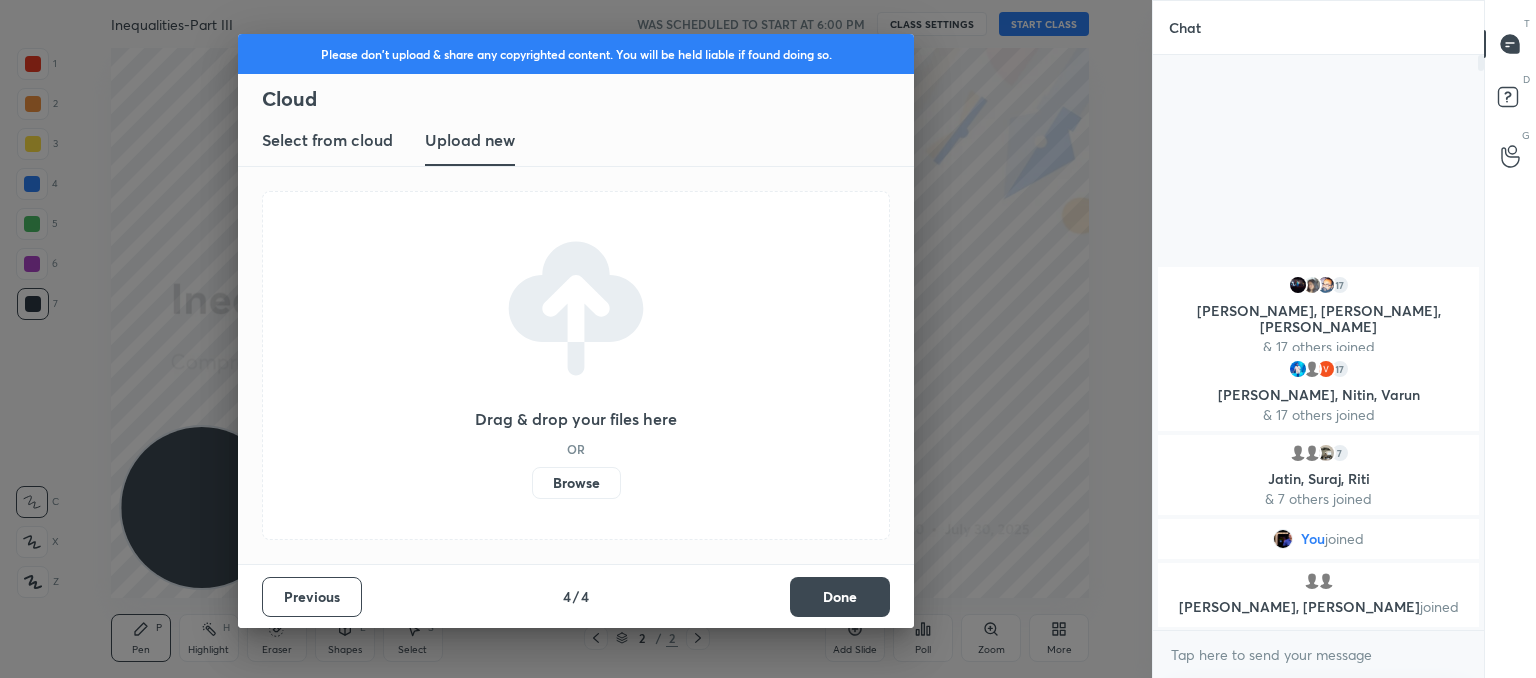 click on "Browse" at bounding box center (576, 483) 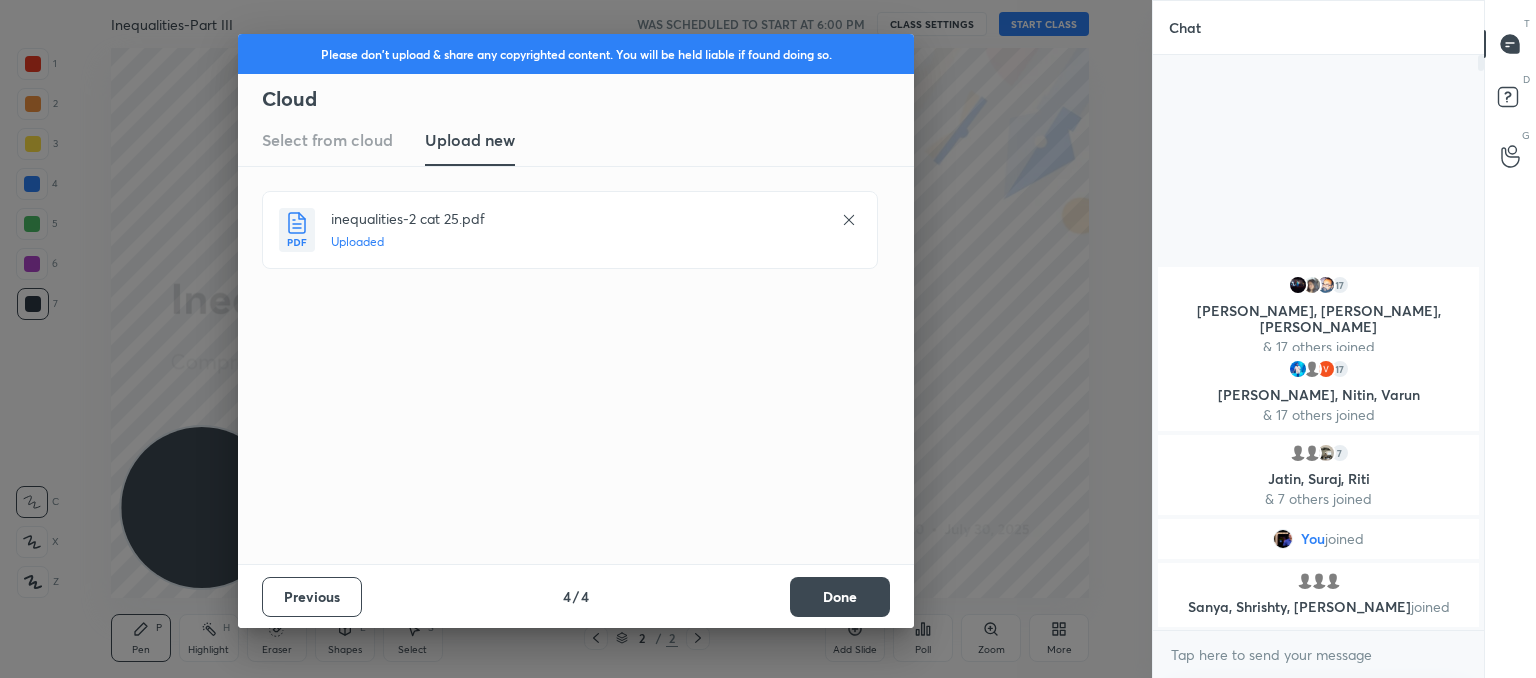 click on "Done" at bounding box center [840, 597] 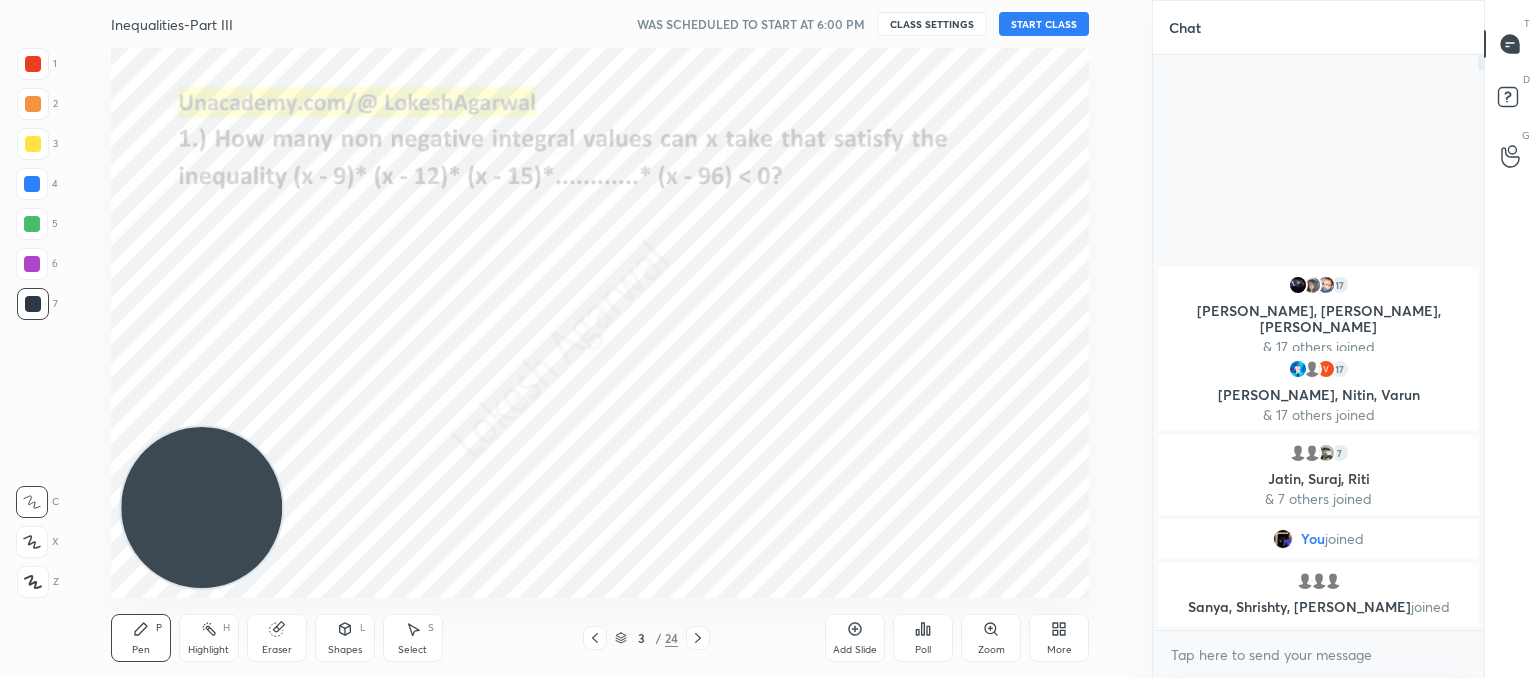 click 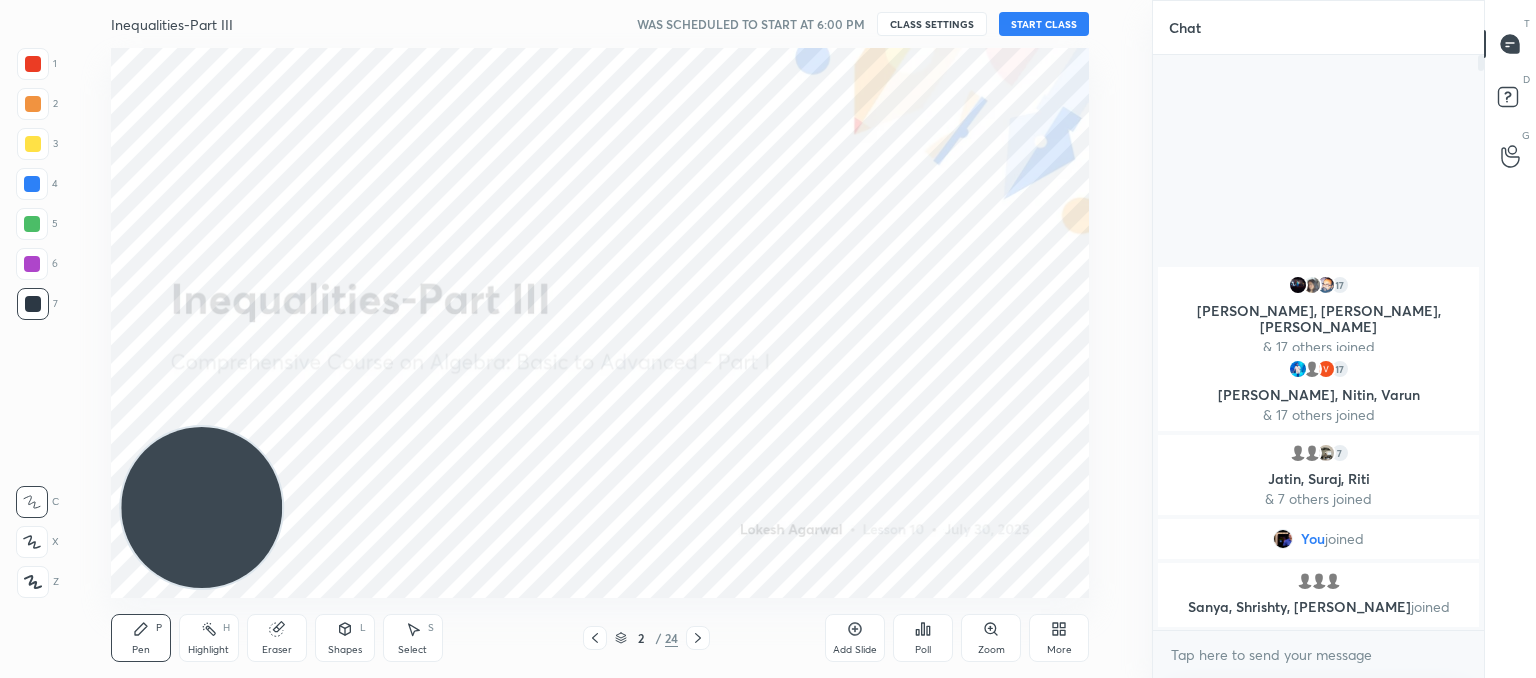 click on "START CLASS" at bounding box center [1044, 24] 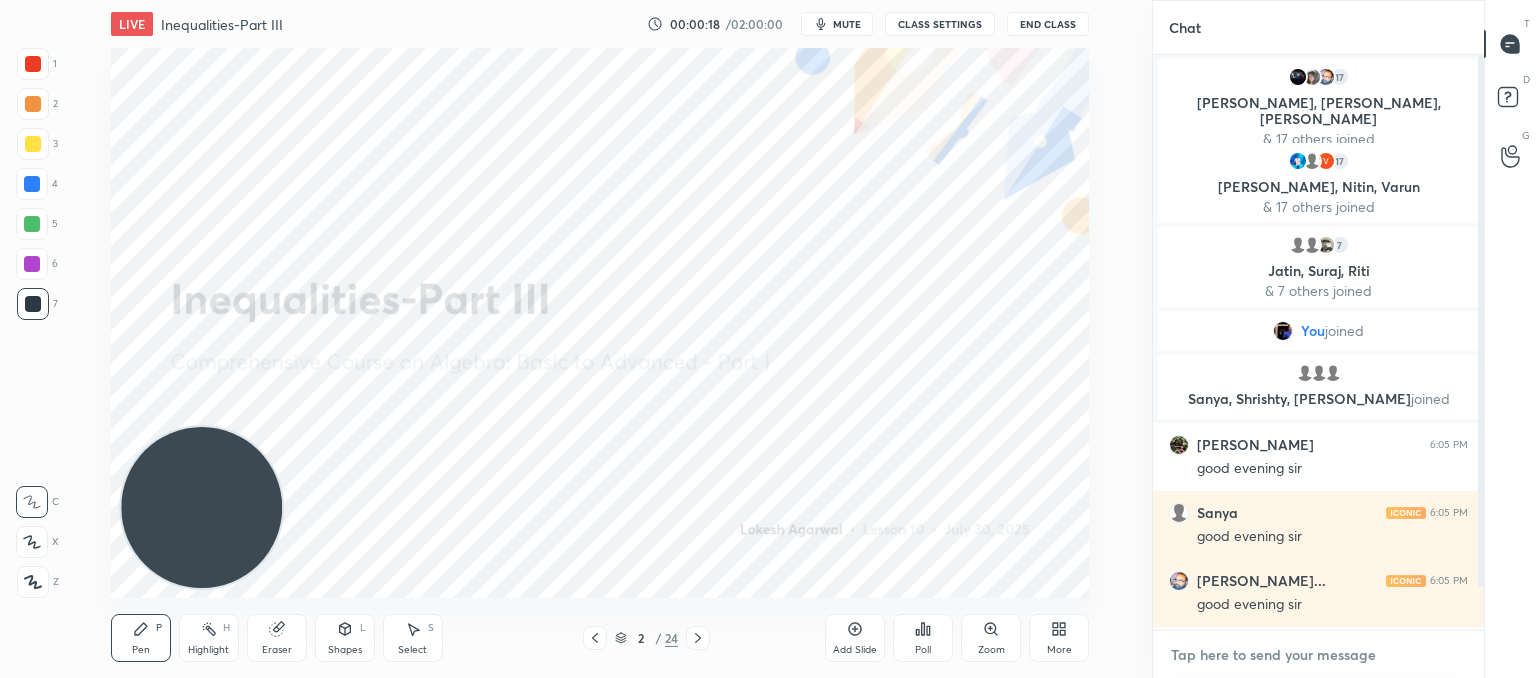 click at bounding box center (1318, 655) 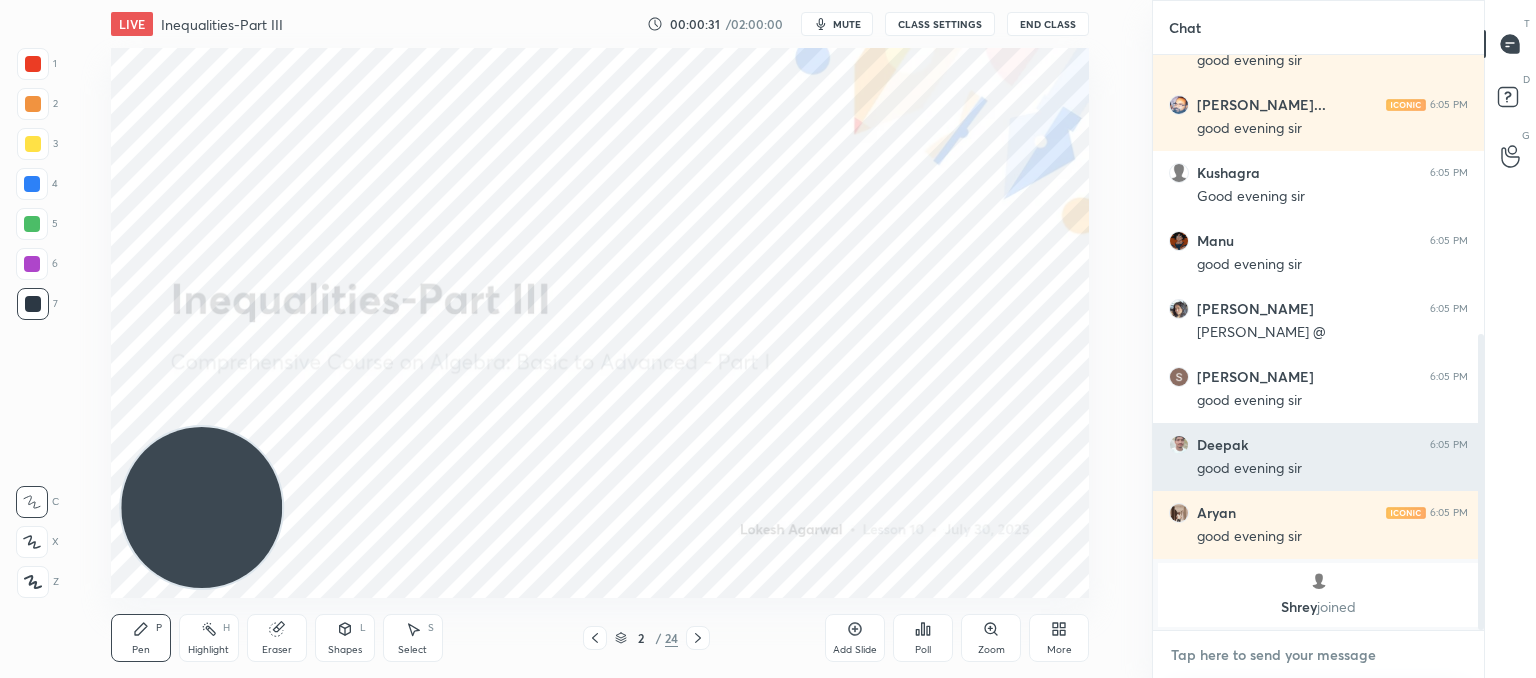 scroll, scrollTop: 544, scrollLeft: 0, axis: vertical 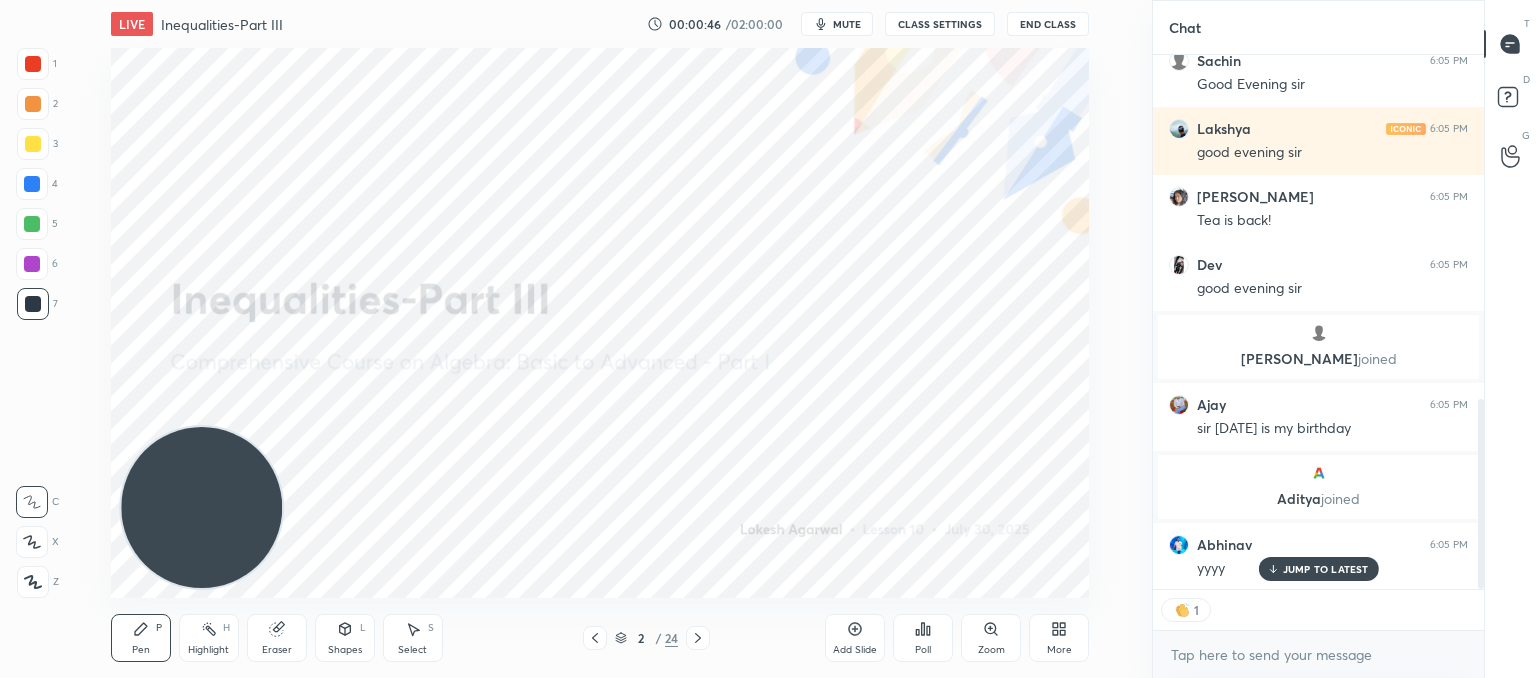 click on "JUMP TO LATEST" at bounding box center [1326, 569] 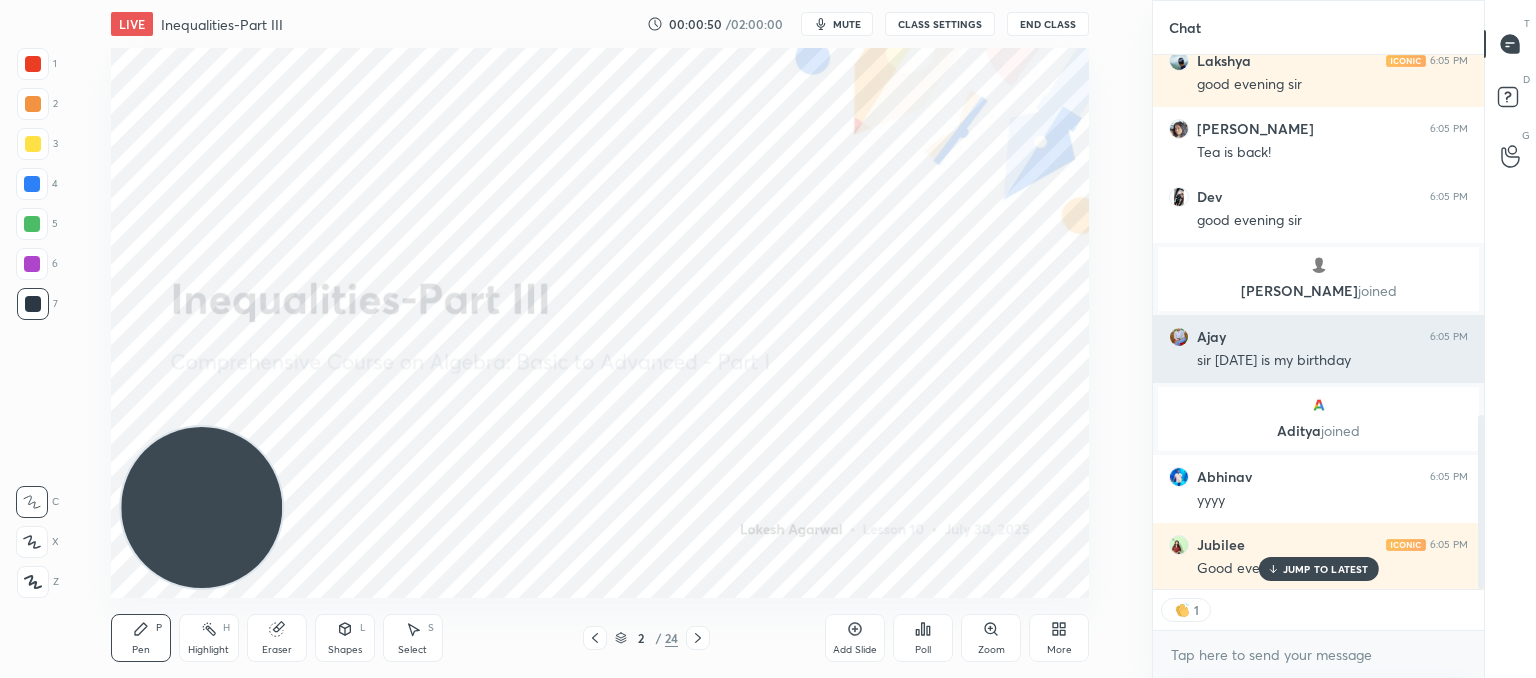 scroll, scrollTop: 1104, scrollLeft: 0, axis: vertical 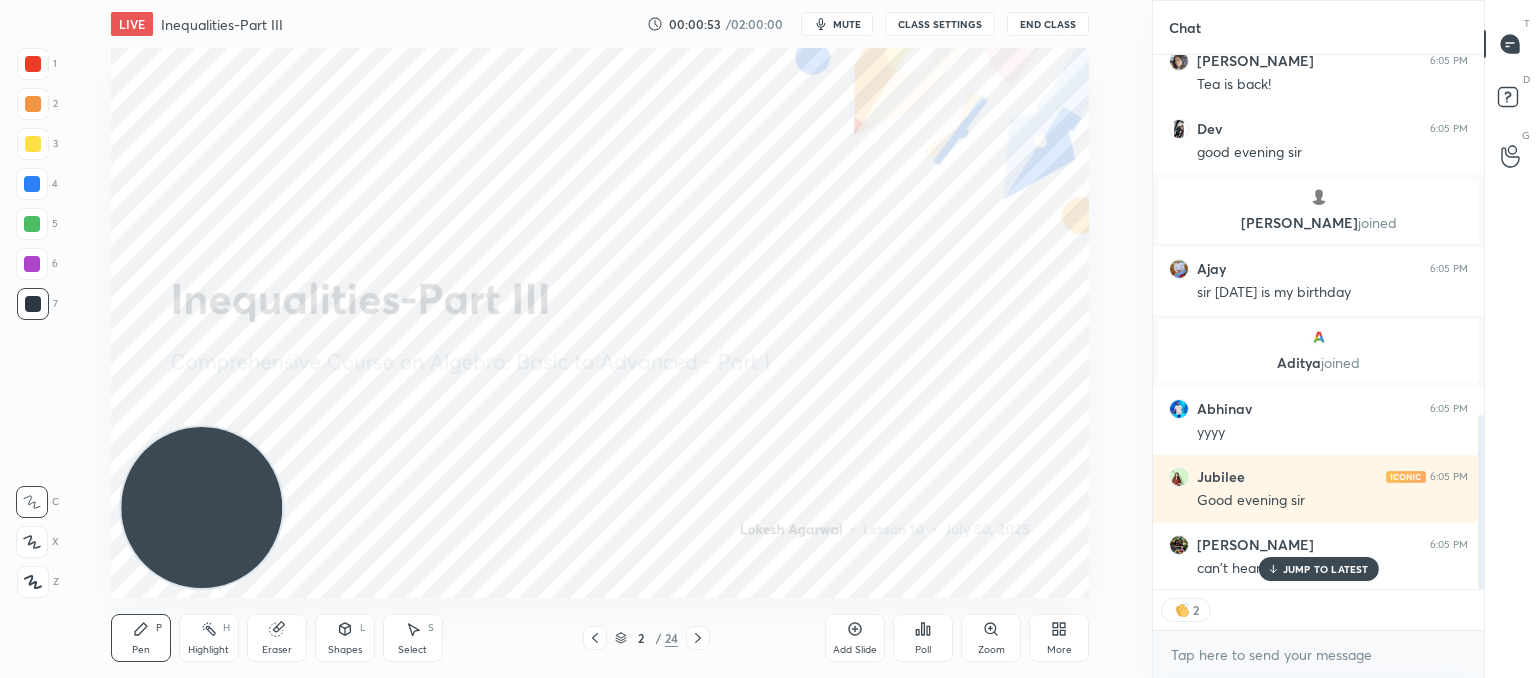 click on "JUMP TO LATEST" at bounding box center [1326, 569] 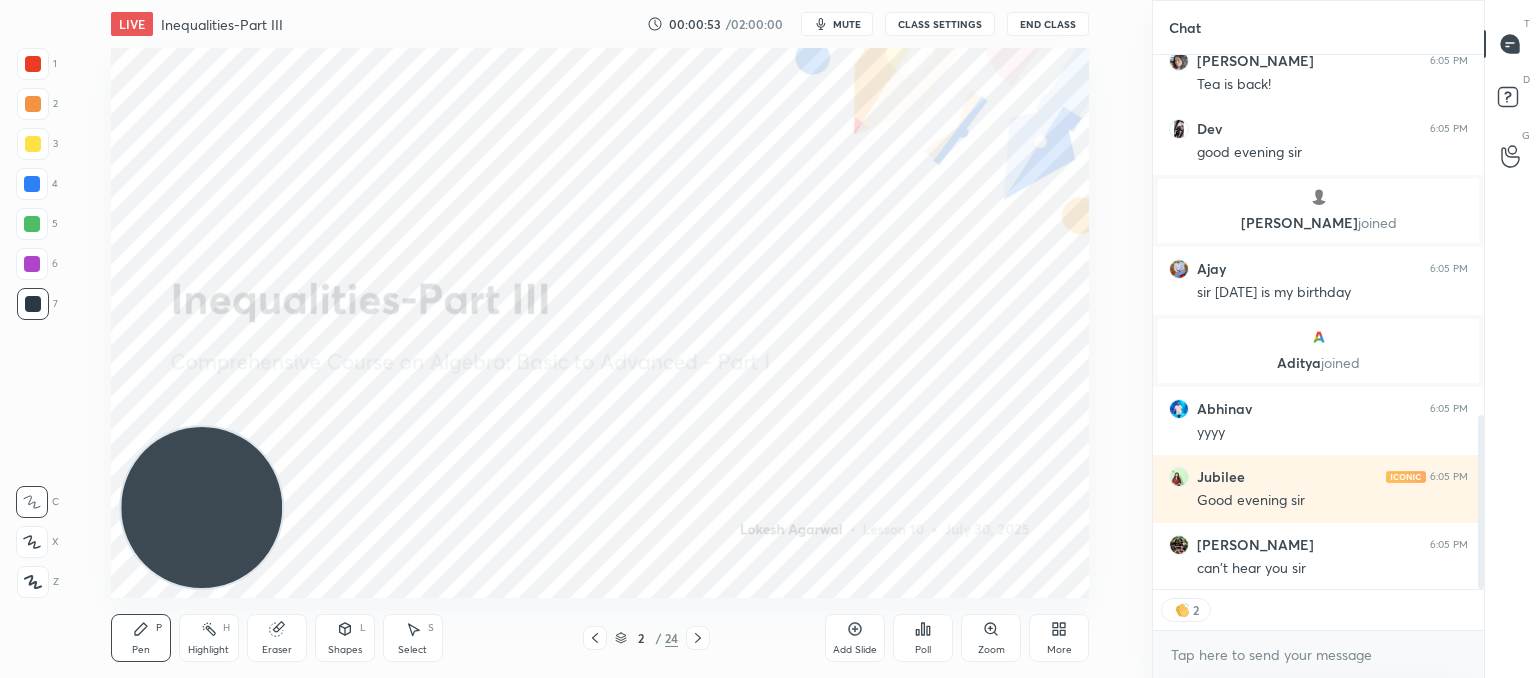 scroll, scrollTop: 1172, scrollLeft: 0, axis: vertical 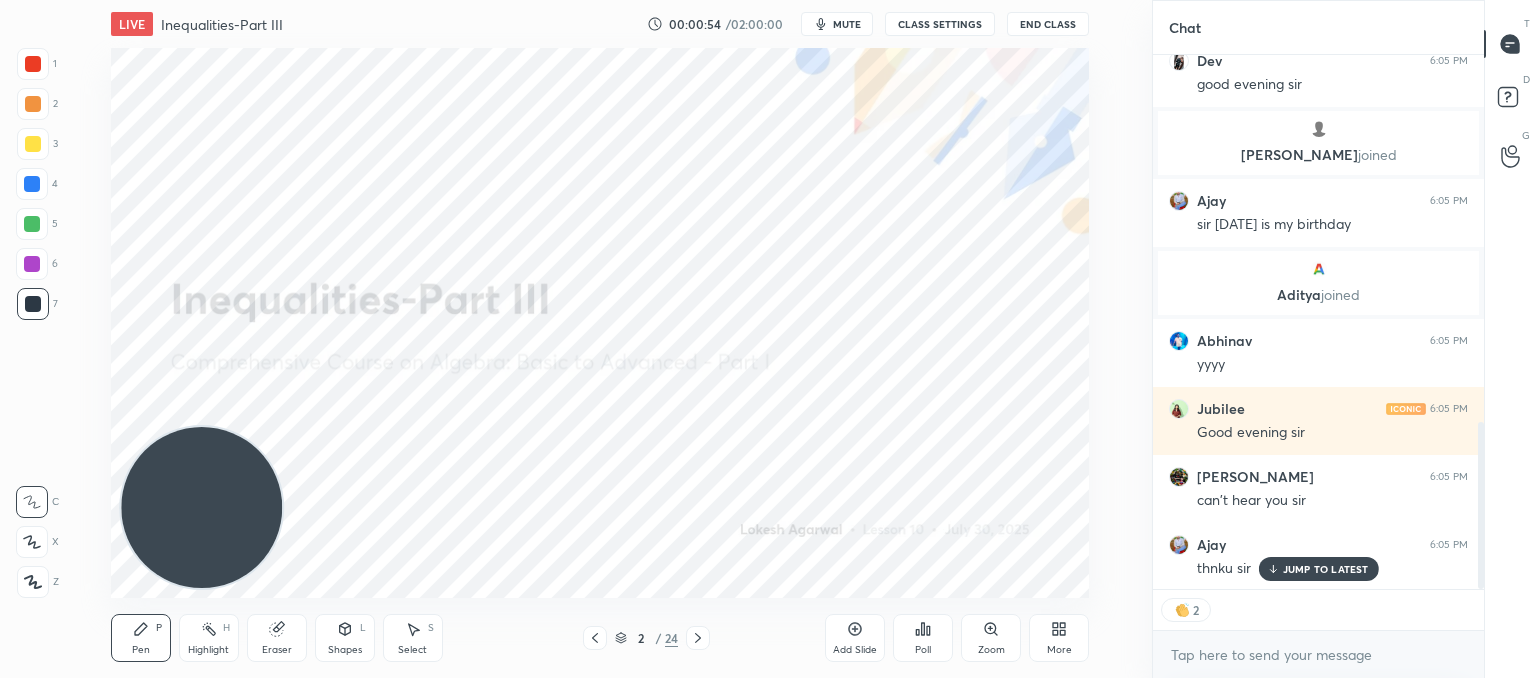 click on "JUMP TO LATEST" at bounding box center [1326, 569] 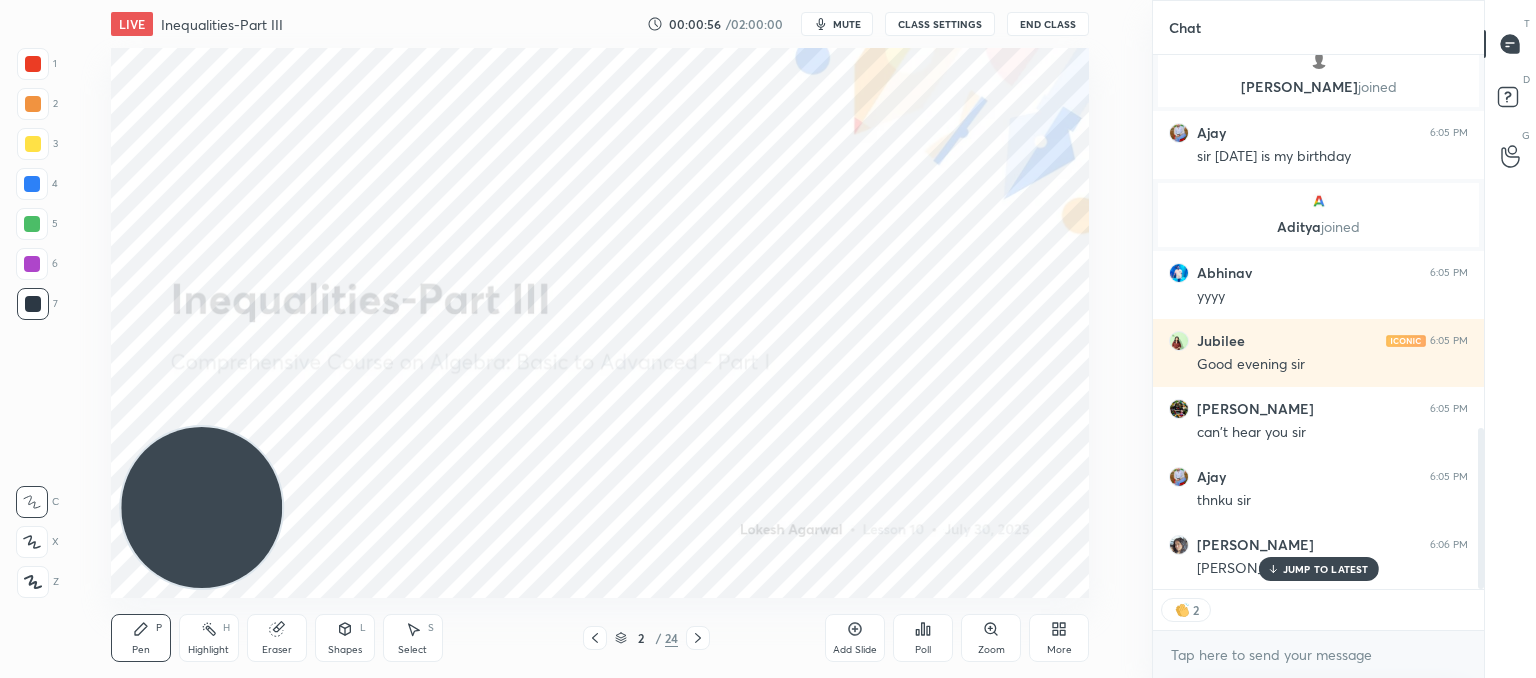 scroll, scrollTop: 1380, scrollLeft: 0, axis: vertical 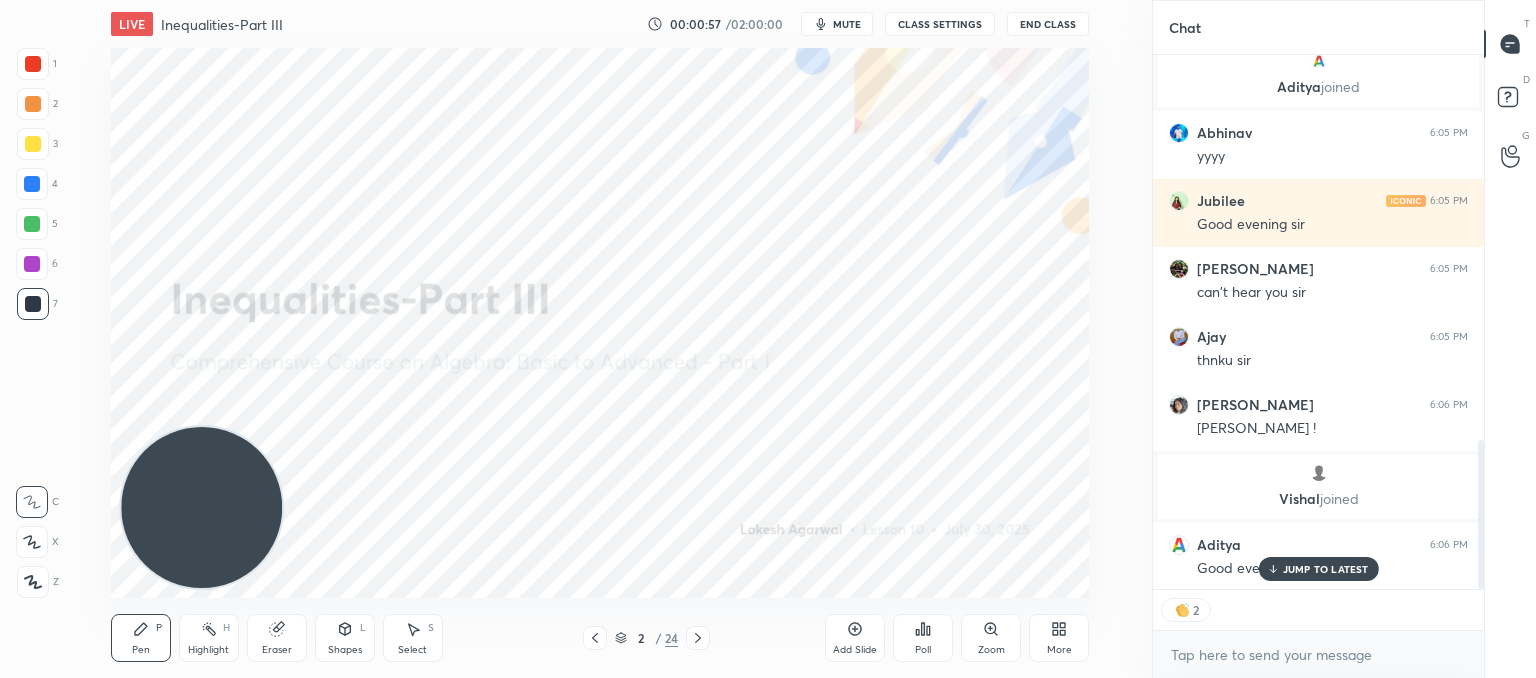 click on "JUMP TO LATEST" at bounding box center [1326, 569] 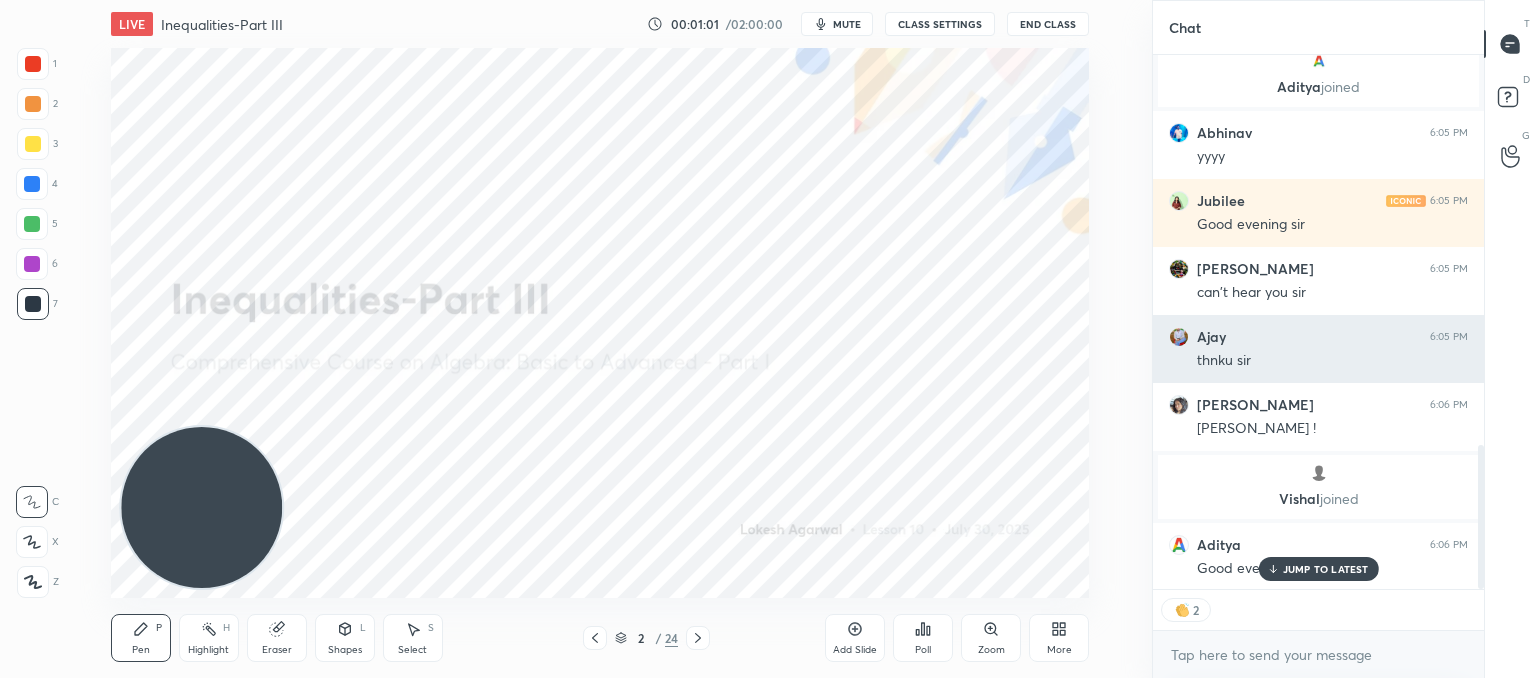 scroll, scrollTop: 1448, scrollLeft: 0, axis: vertical 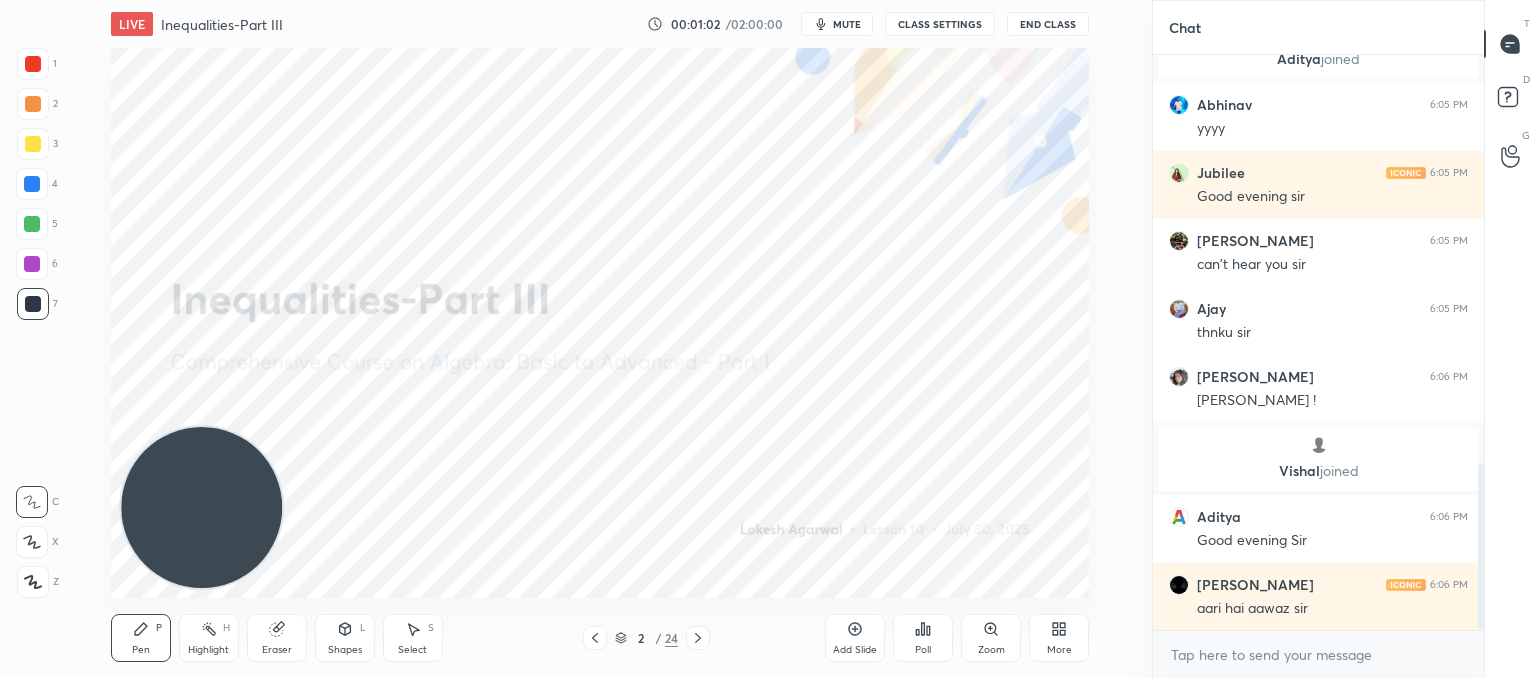 click on "[PERSON_NAME] 6:05 PM good evening [PERSON_NAME] 6:05 PM good evening [PERSON_NAME] 6:05 PM good evening [PERSON_NAME]  joined Sachin 6:05 PM Good Evening sir [PERSON_NAME] 6:05 PM good evening [PERSON_NAME] 6:05 PM Tea is back! Dev 6:05 PM good evening [PERSON_NAME]  joined Ajay 6:05 PM sir [DATE] is my birthday [PERSON_NAME]  joined [PERSON_NAME] 6:05 PM yyyy Jubilee 6:05 PM Good evening [PERSON_NAME] 6:05 PM can't hear you sir [PERSON_NAME] 6:05 PM thnku [PERSON_NAME] 6:06 PM [PERSON_NAME] ! [PERSON_NAME]  joined Aditya 6:06 PM Good evening [PERSON_NAME] 6:06 PM aari hai aawaz sir" at bounding box center (1318, 343) 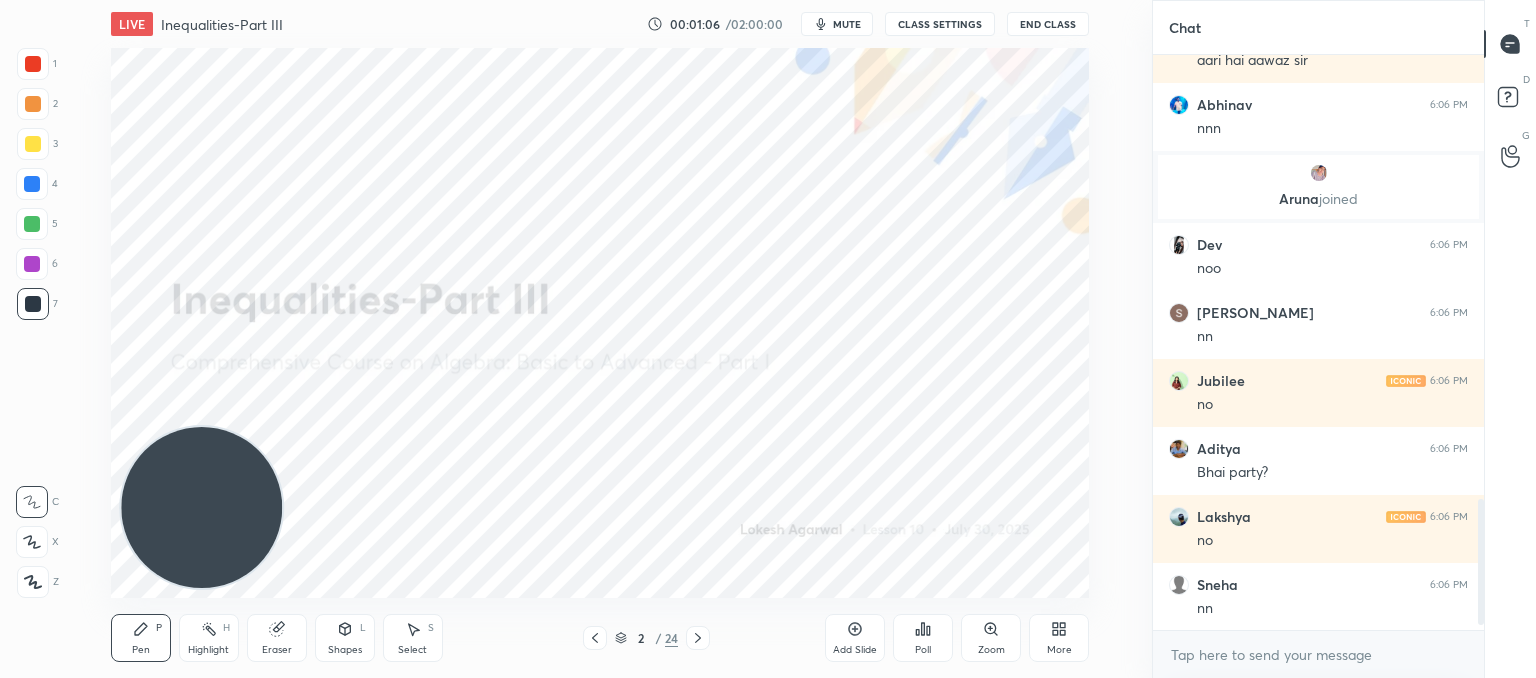 scroll, scrollTop: 2096, scrollLeft: 0, axis: vertical 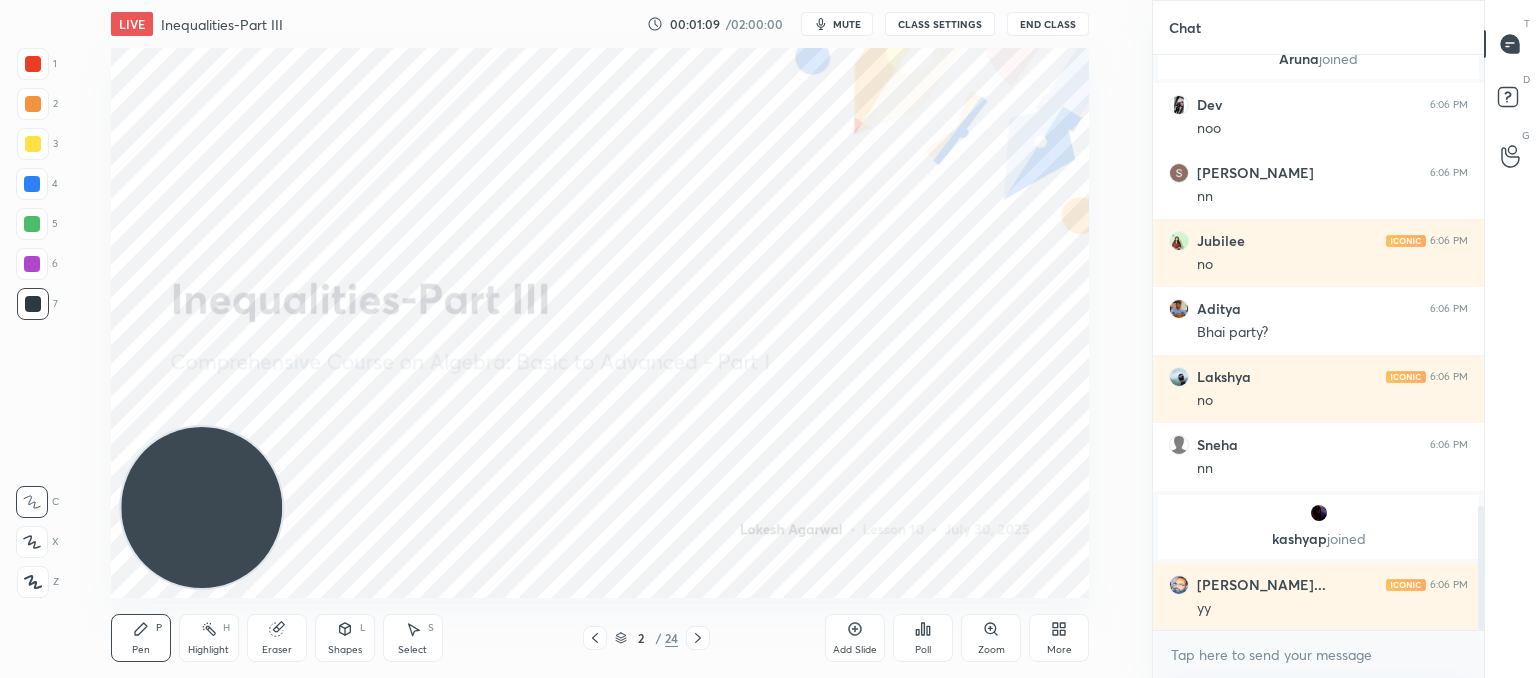 click 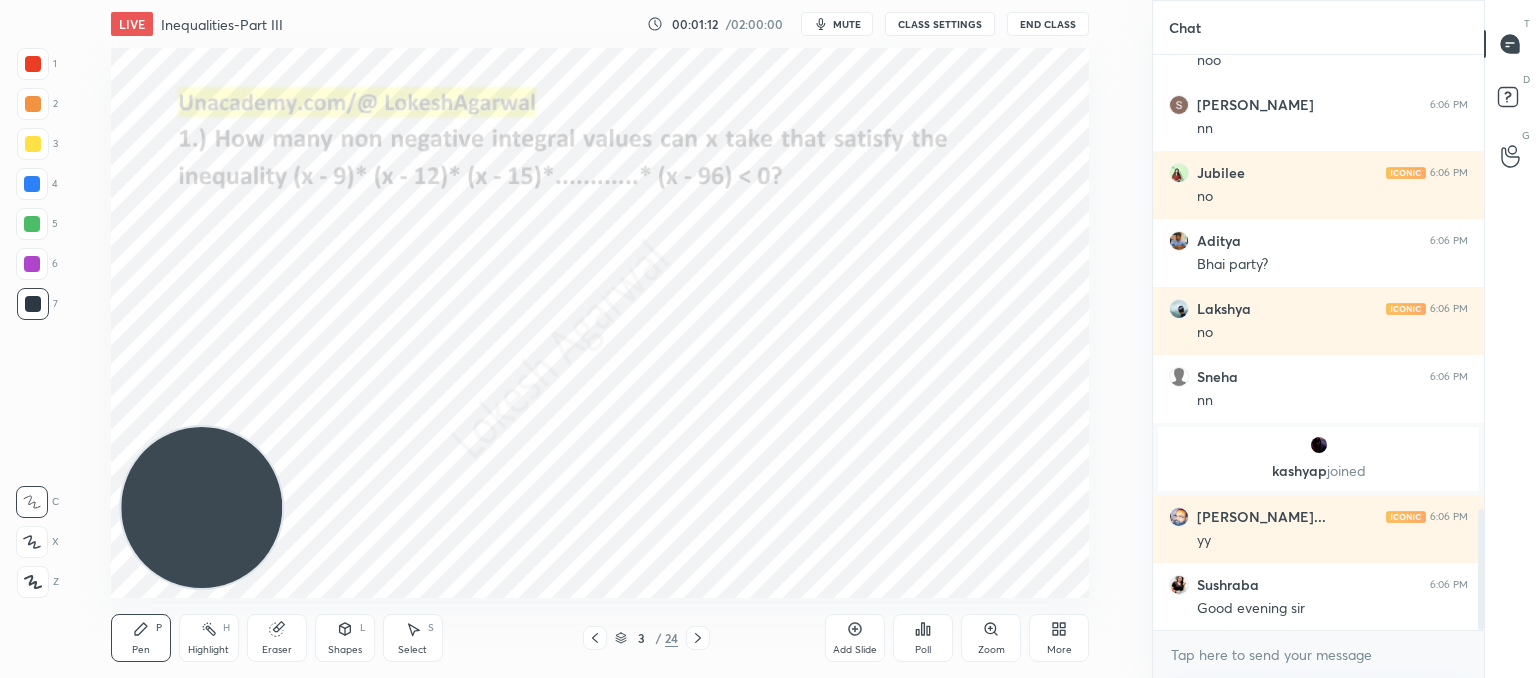 scroll, scrollTop: 2236, scrollLeft: 0, axis: vertical 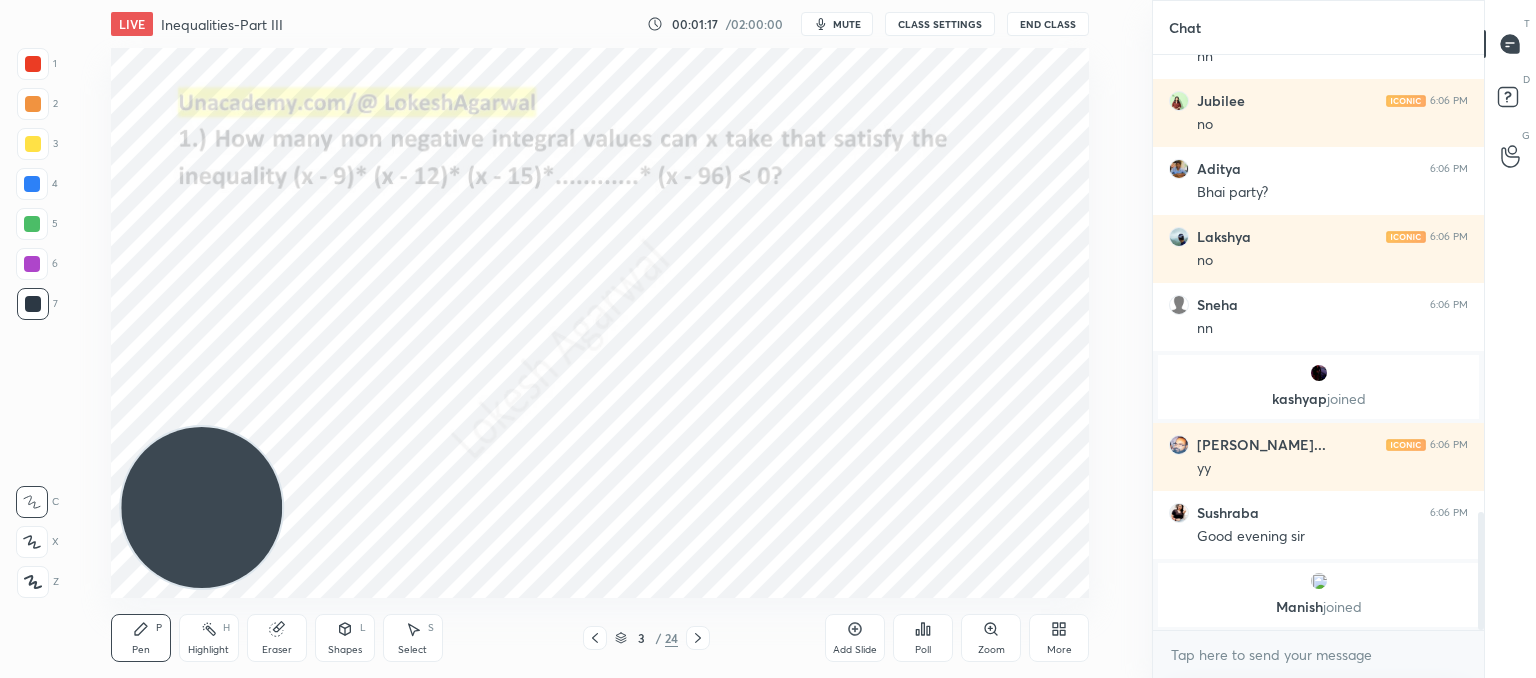 click 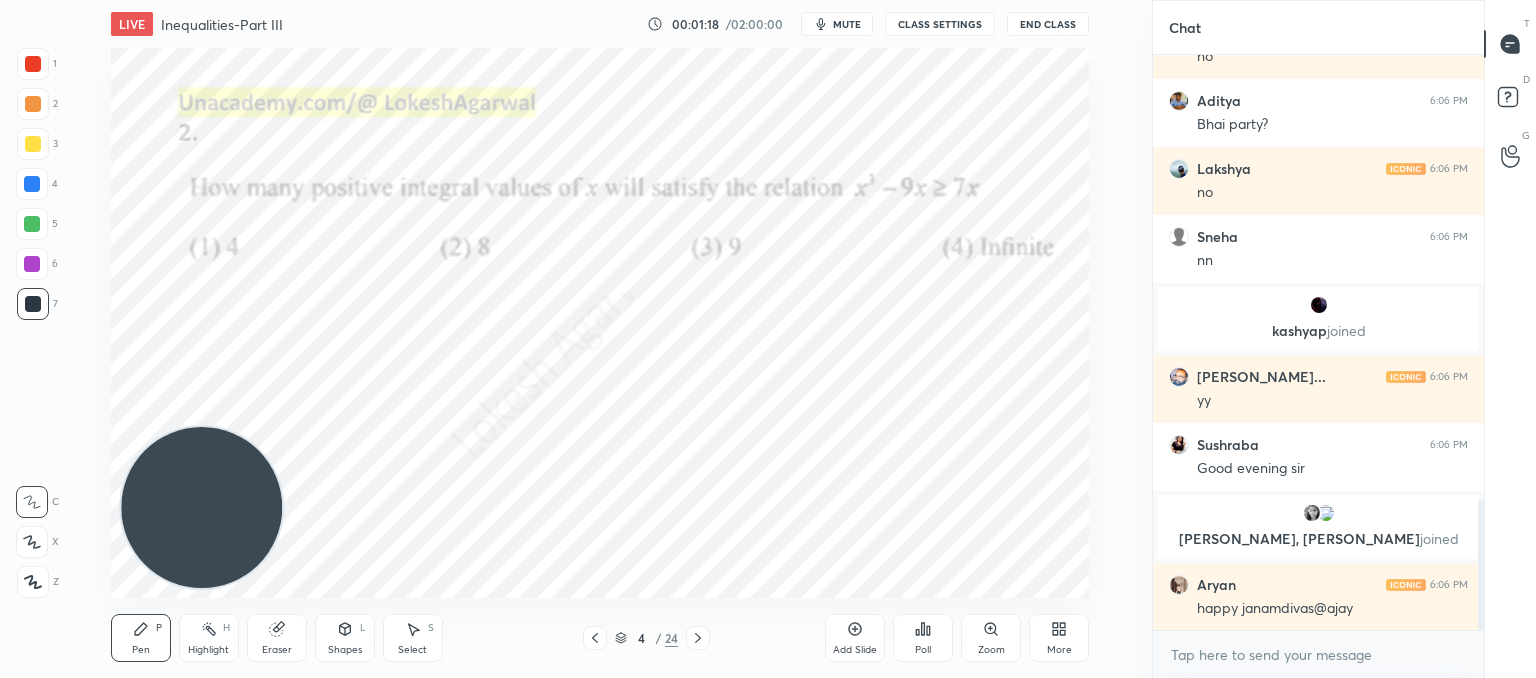 scroll, scrollTop: 1968, scrollLeft: 0, axis: vertical 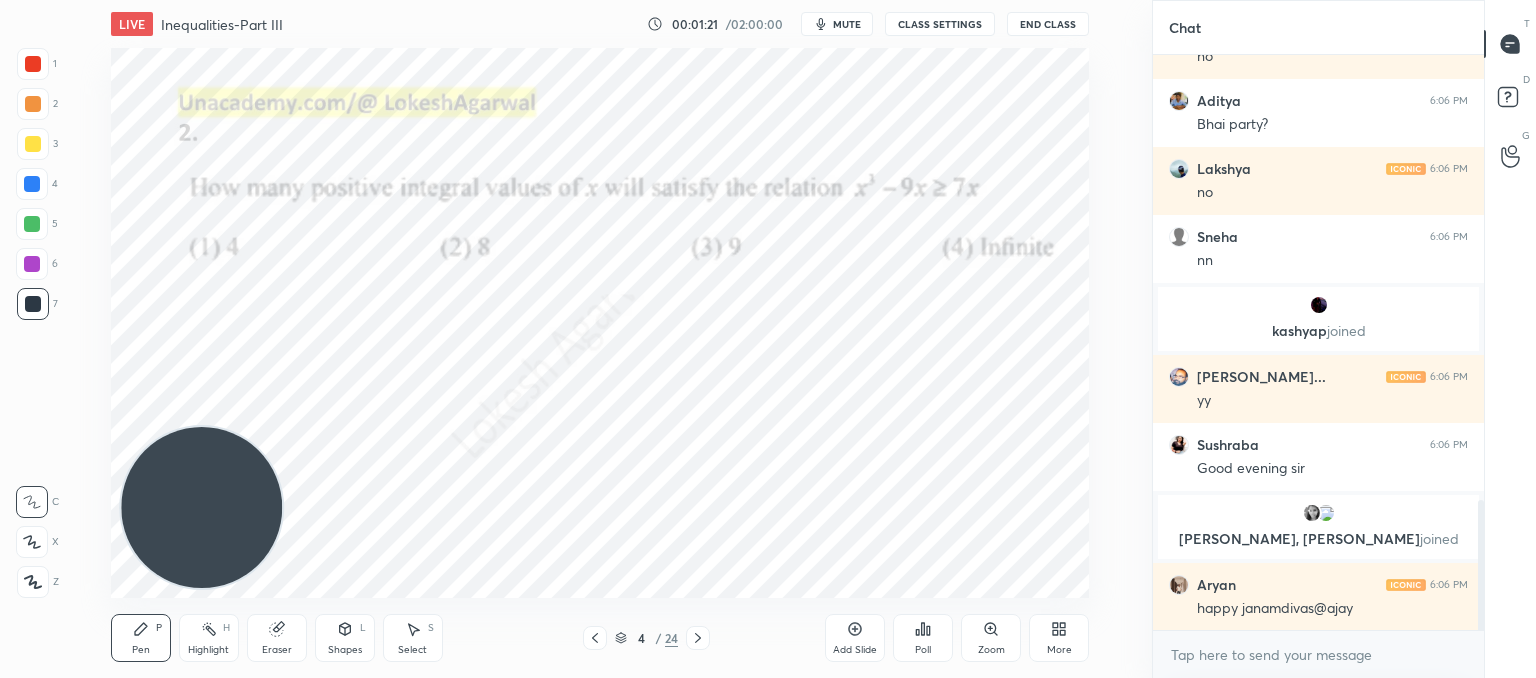 click on "Poll" at bounding box center (923, 638) 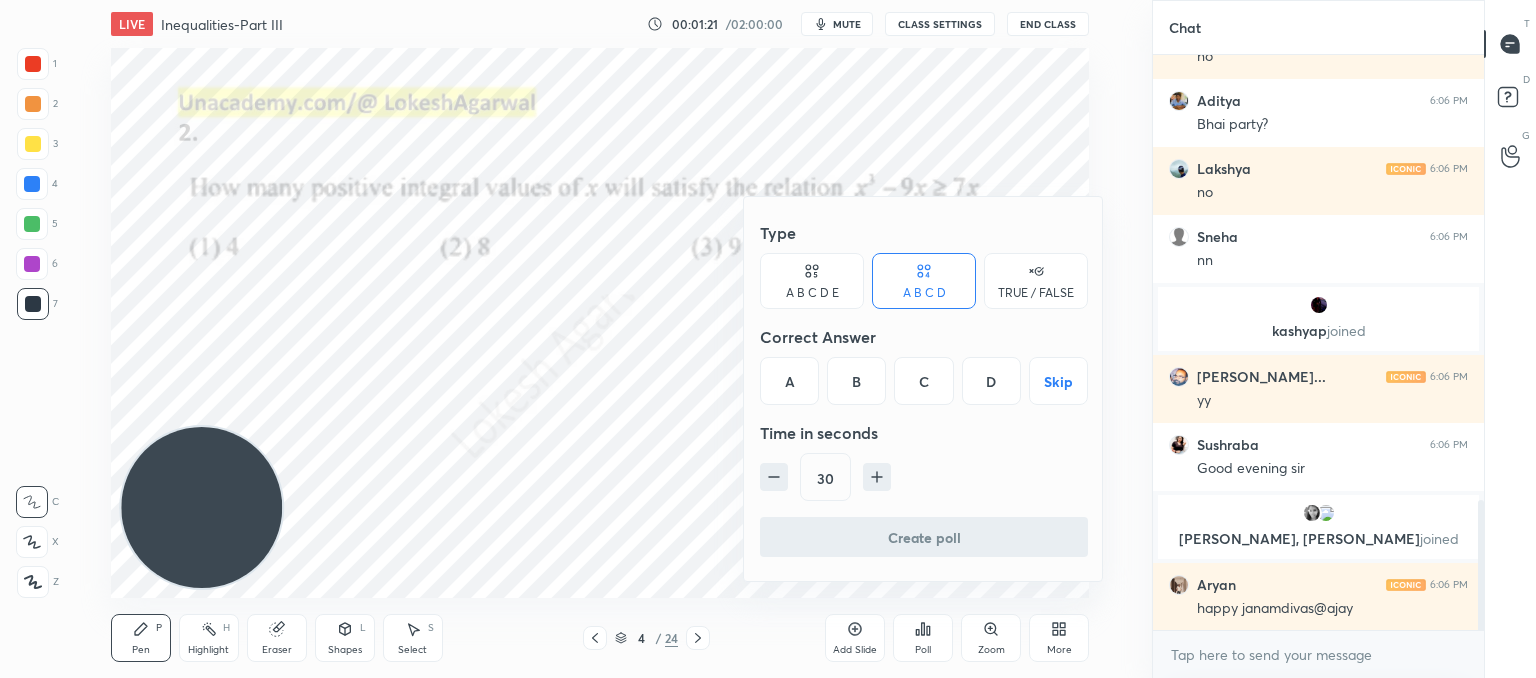 click on "D" at bounding box center [991, 381] 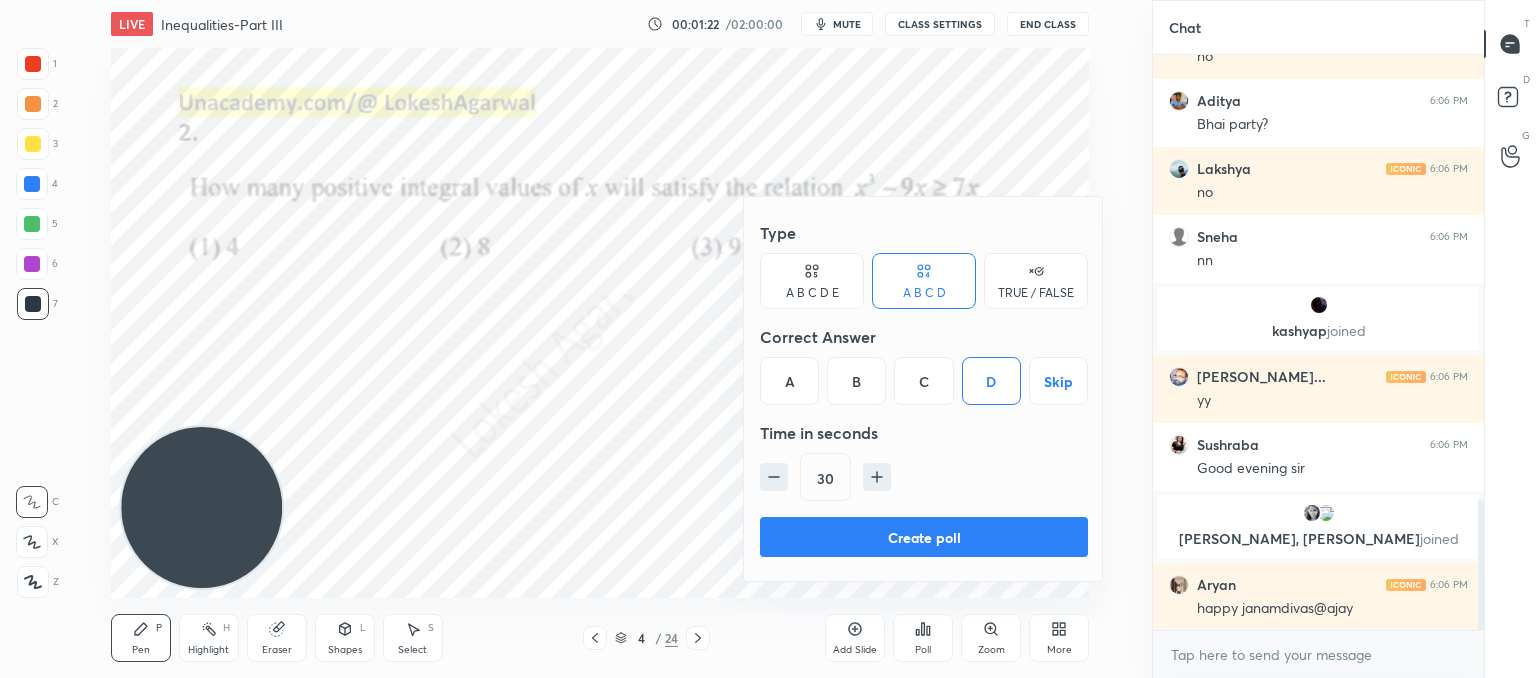 click on "Create poll" at bounding box center [924, 537] 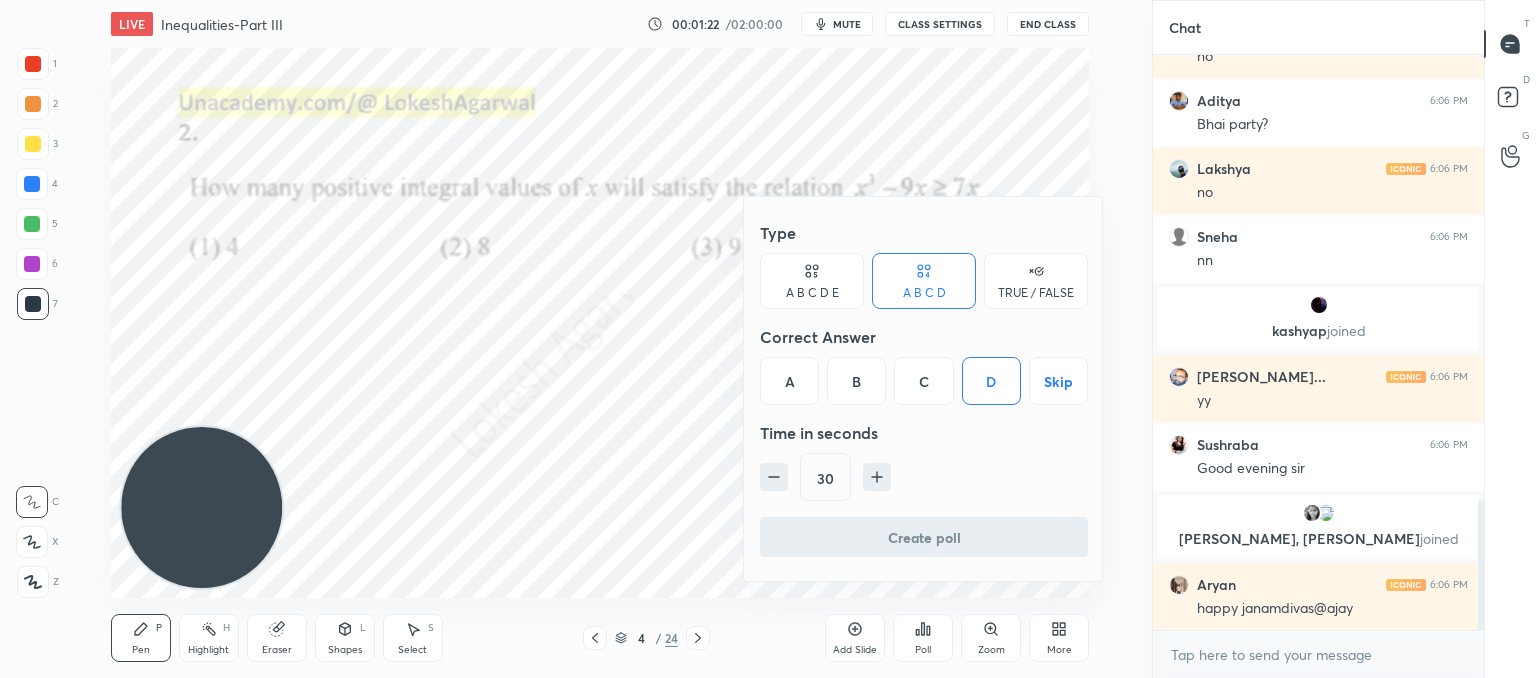 scroll, scrollTop: 536, scrollLeft: 325, axis: both 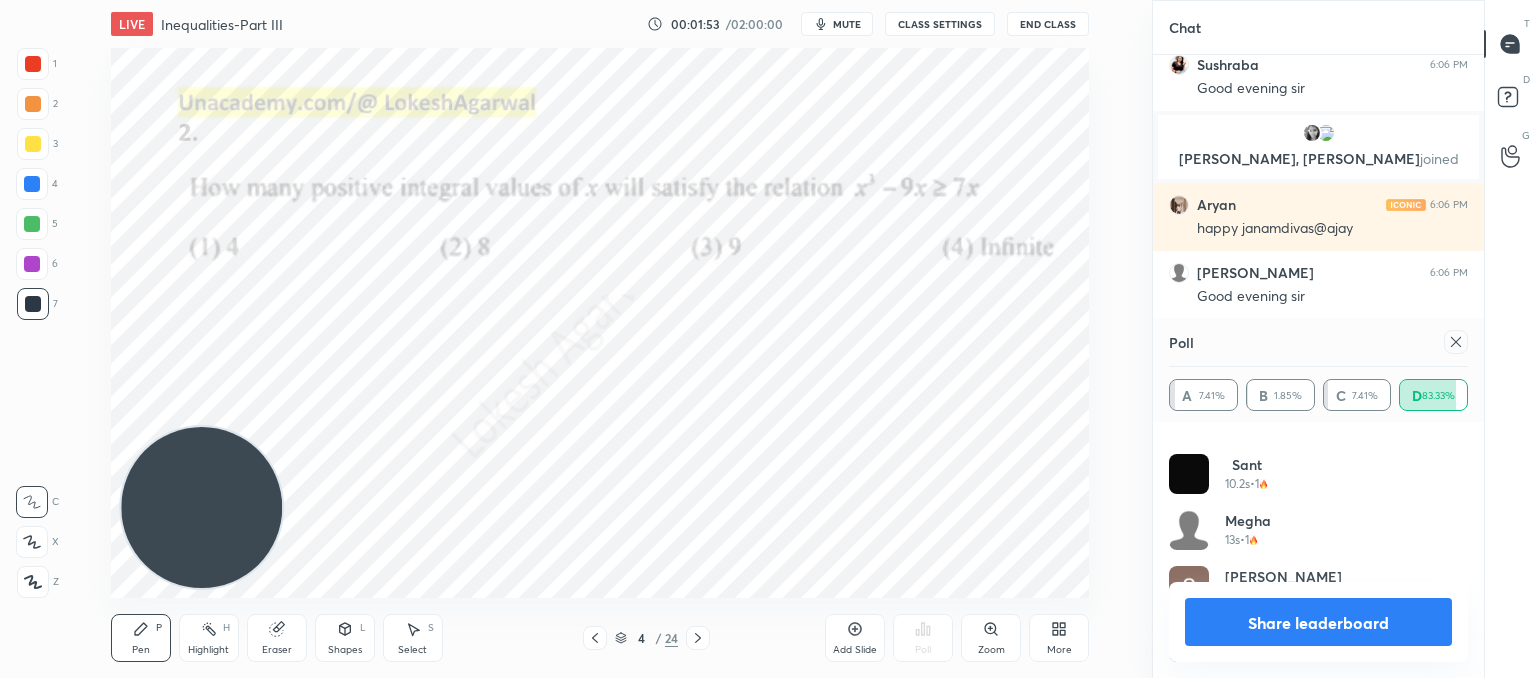 click 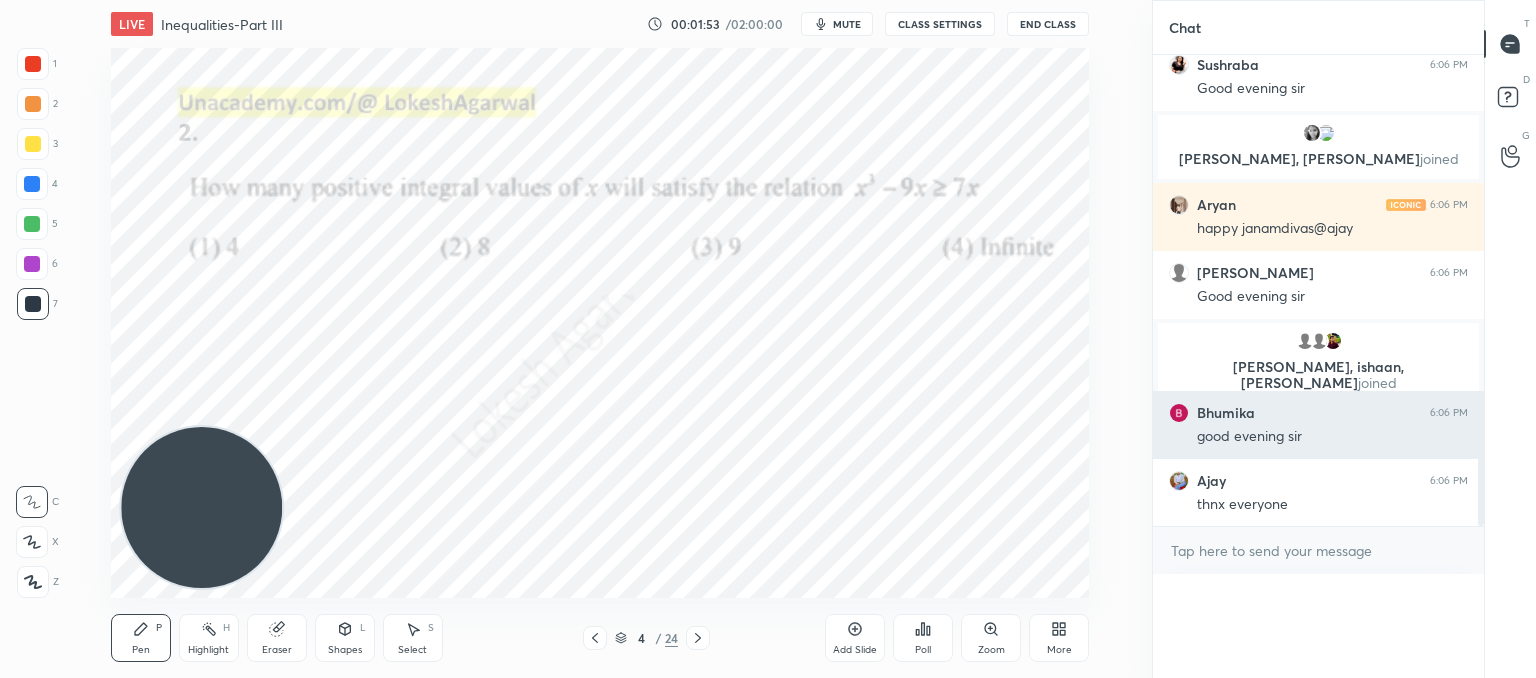scroll, scrollTop: 88, scrollLeft: 293, axis: both 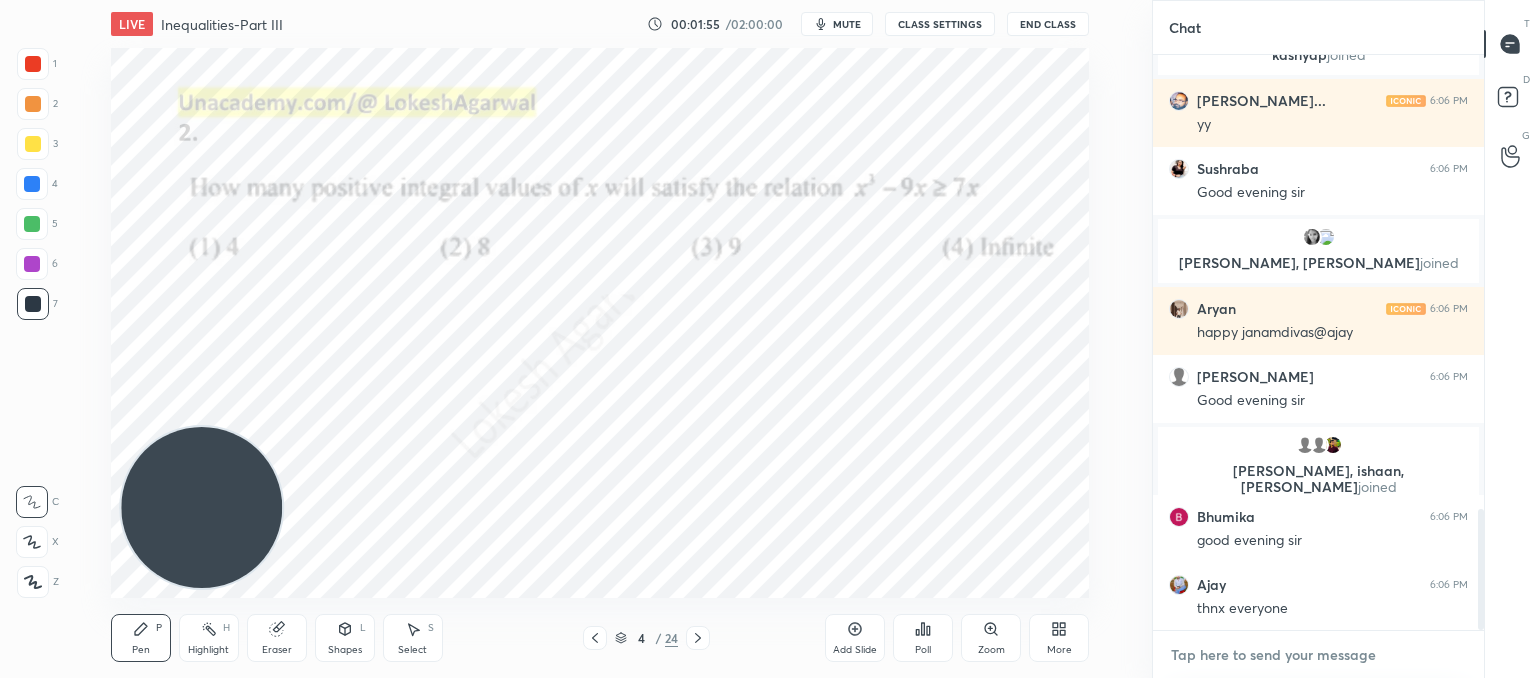 click at bounding box center (1318, 655) 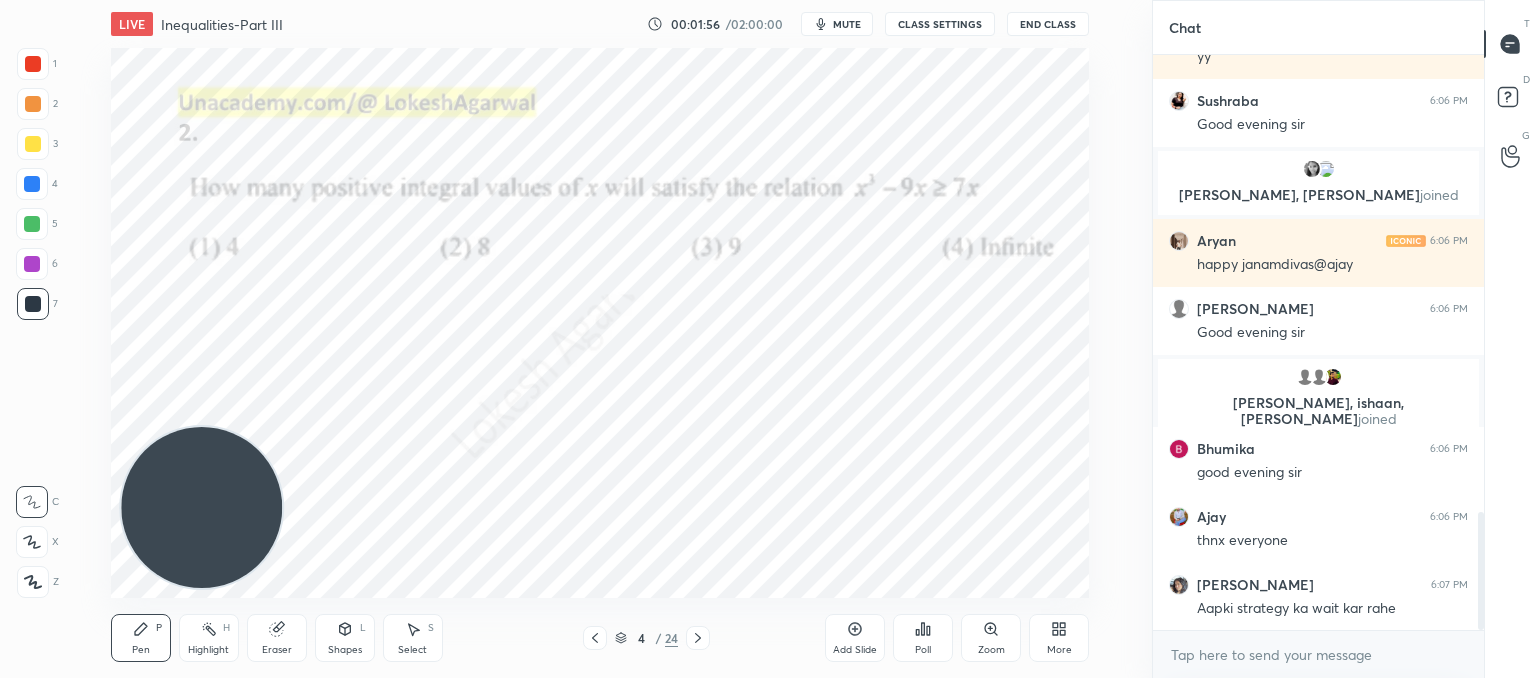 click 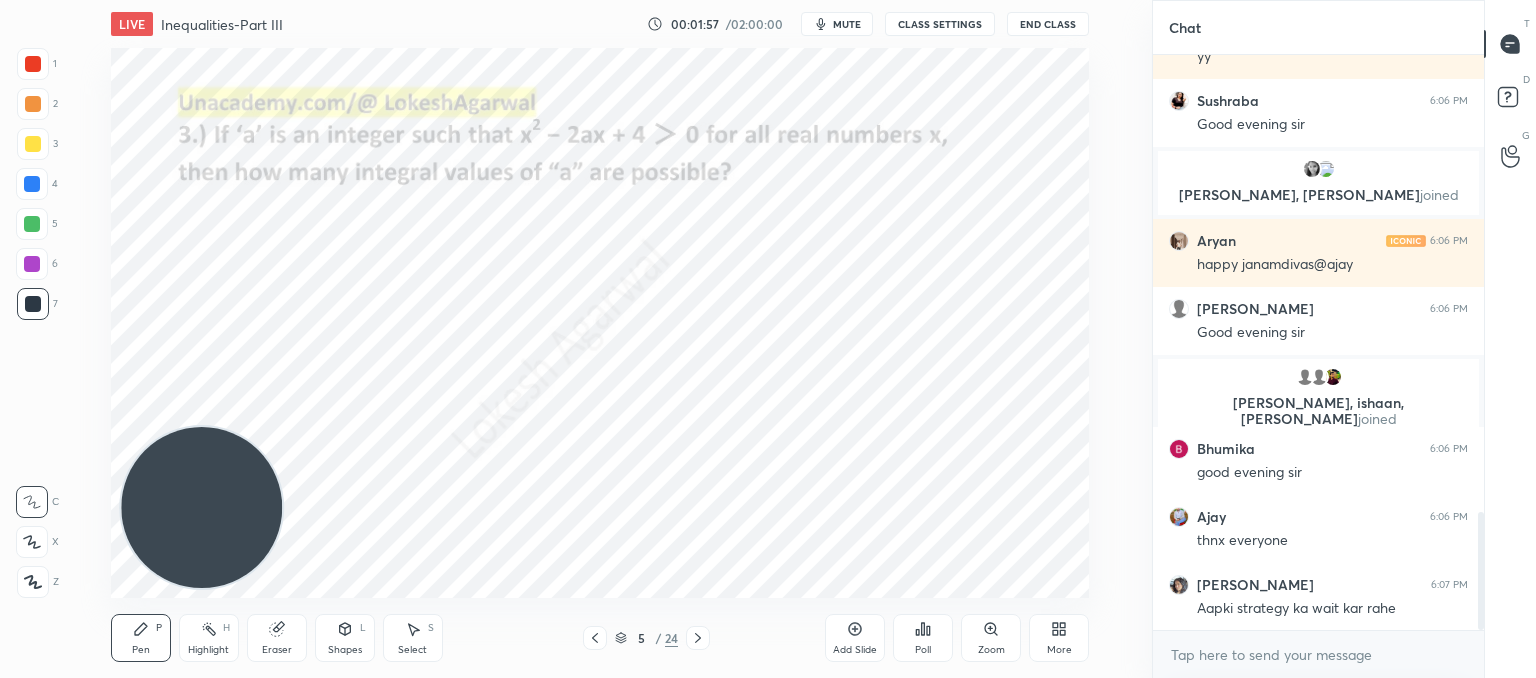 click 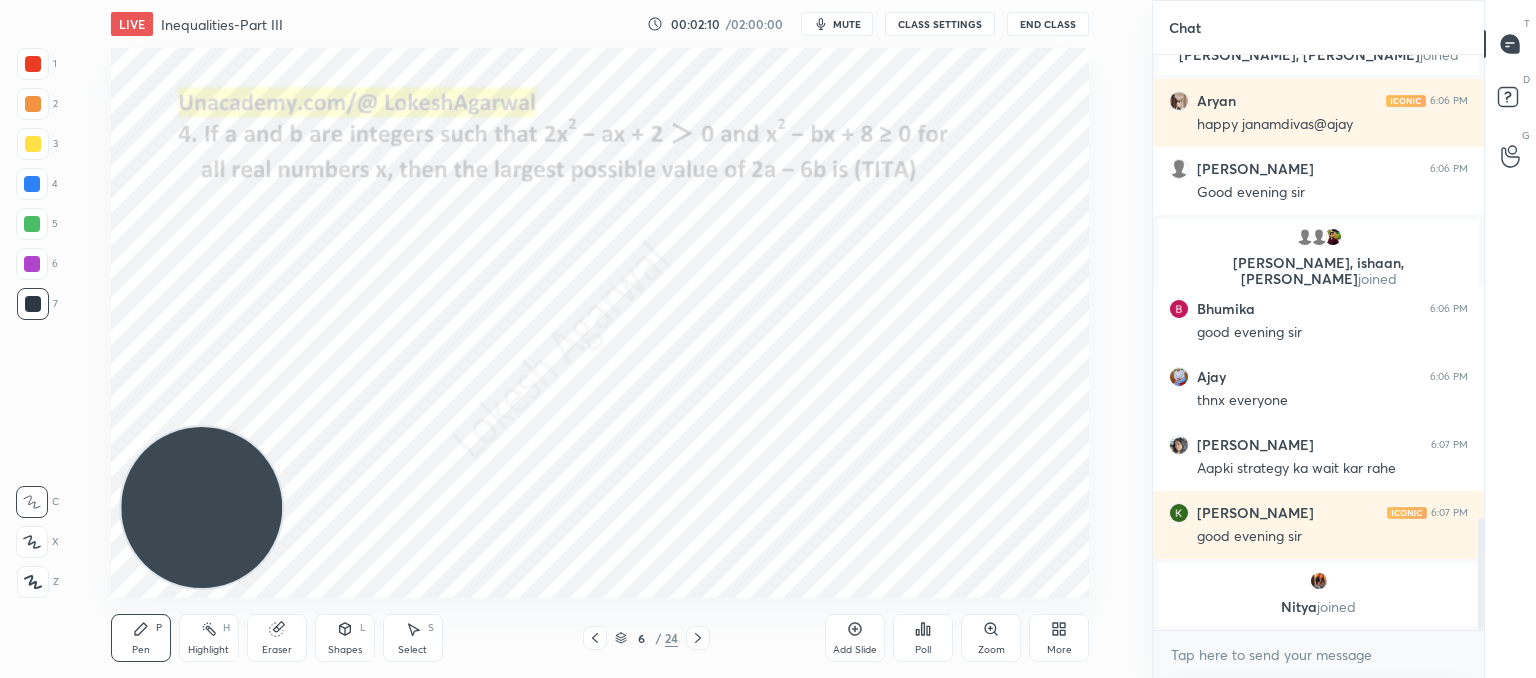 click 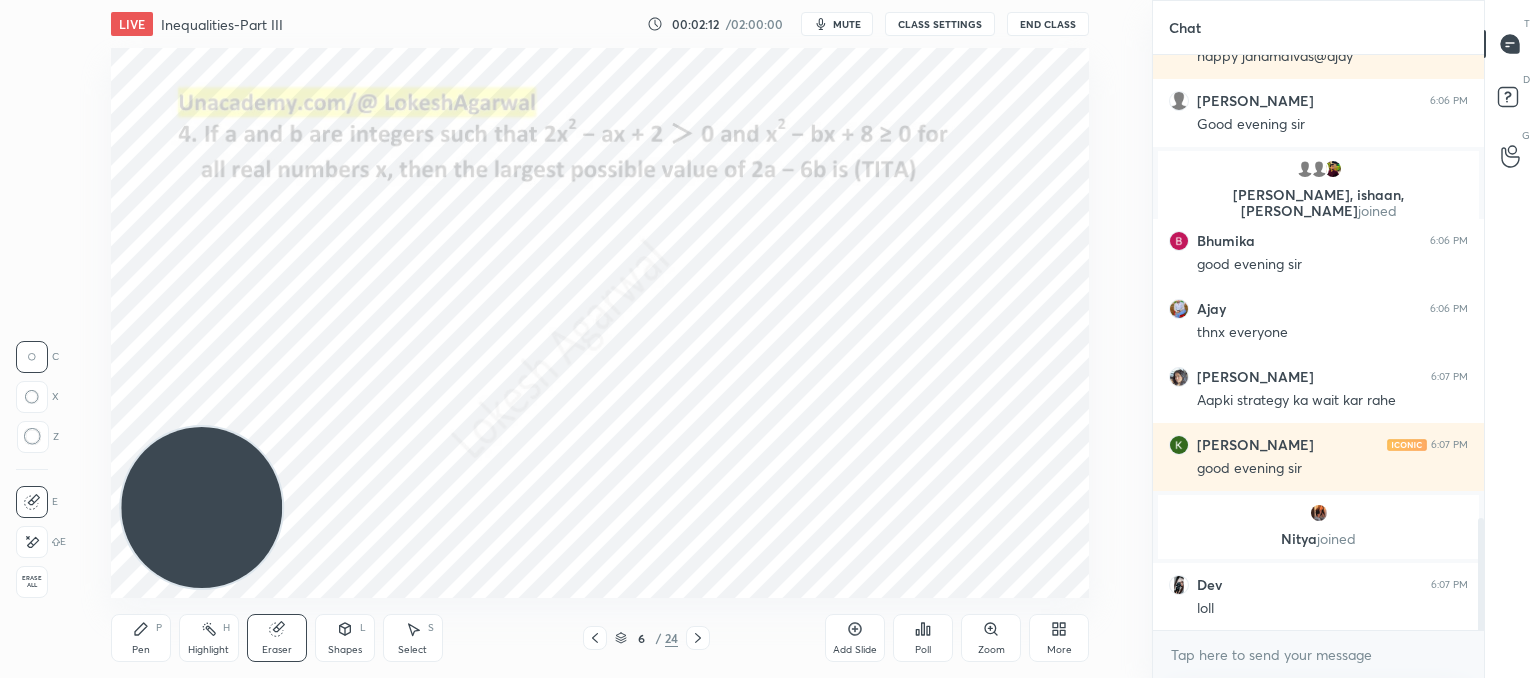 drag, startPoint x: 37, startPoint y: 441, endPoint x: 79, endPoint y: 417, distance: 48.373547 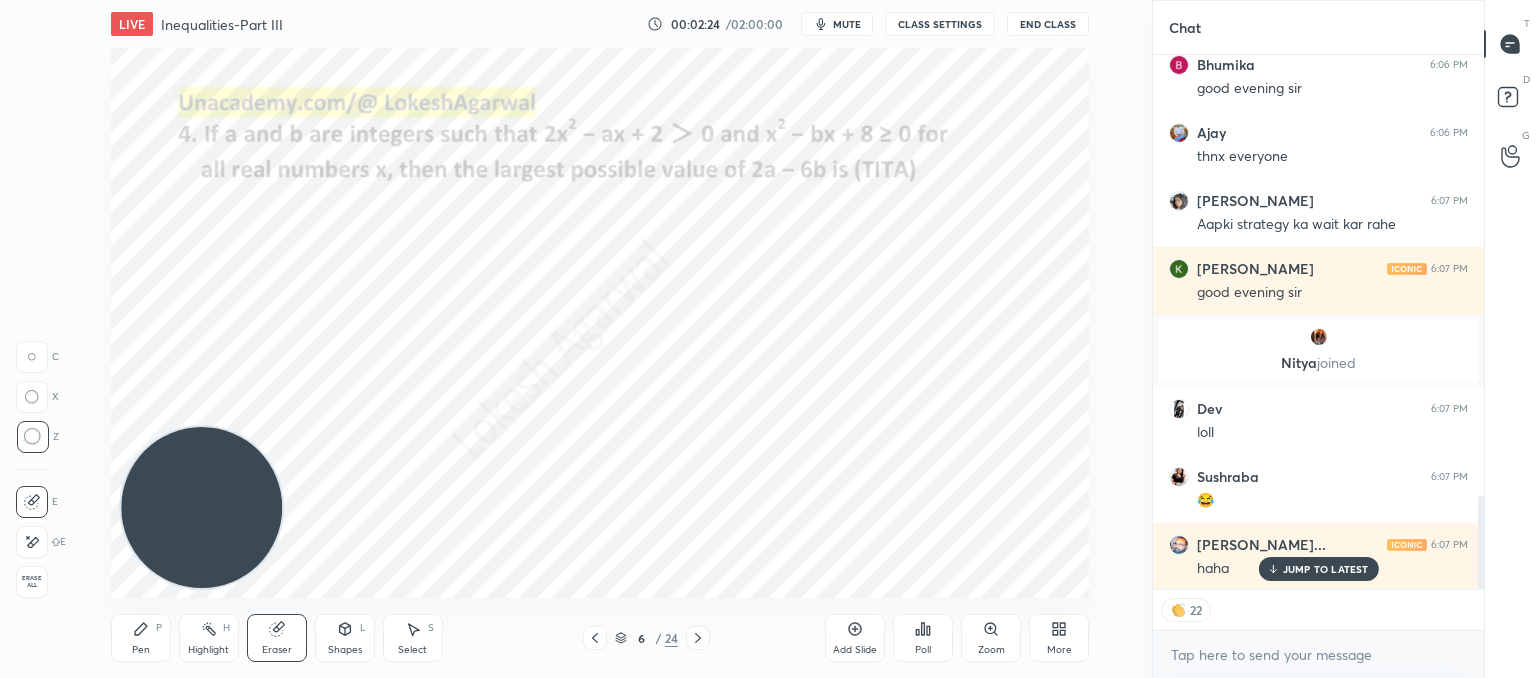 drag, startPoint x: 132, startPoint y: 643, endPoint x: 136, endPoint y: 632, distance: 11.7046995 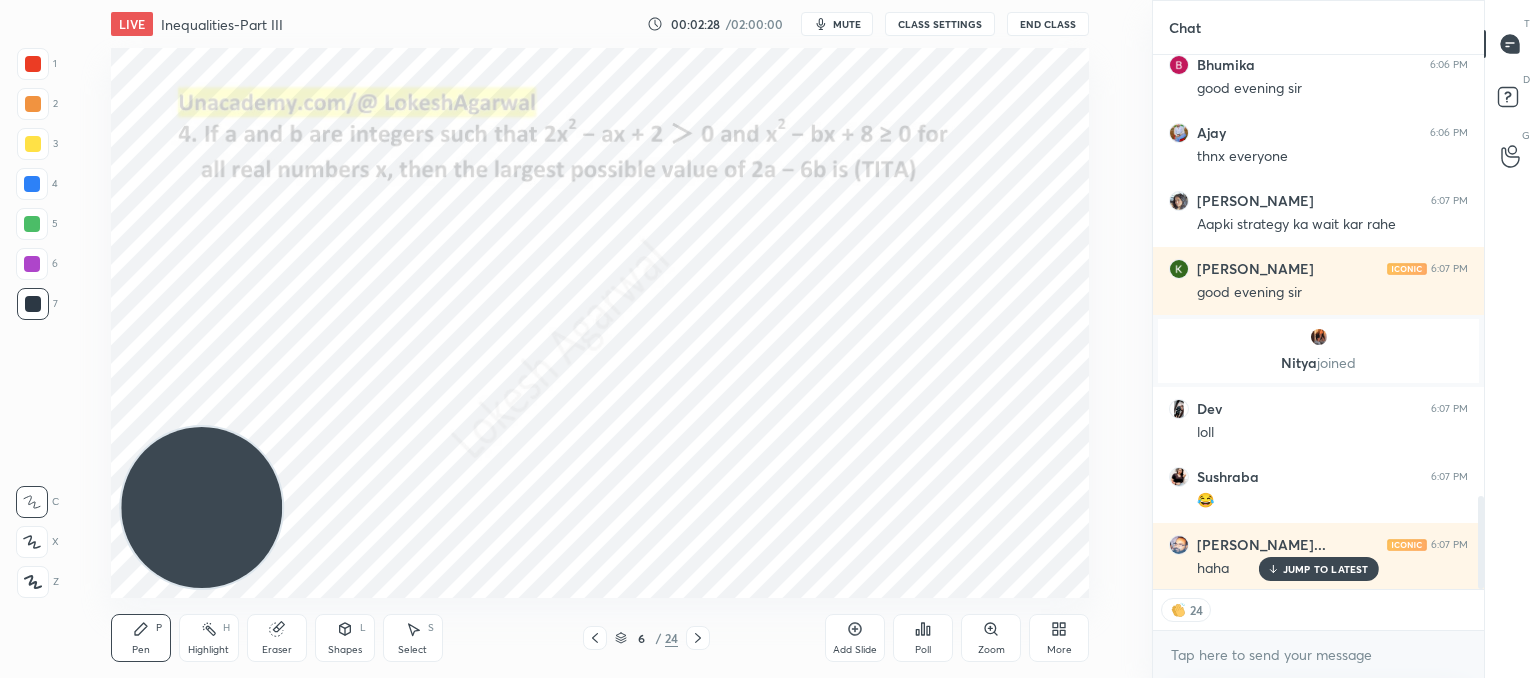 drag, startPoint x: 29, startPoint y: 581, endPoint x: 141, endPoint y: 529, distance: 123.482796 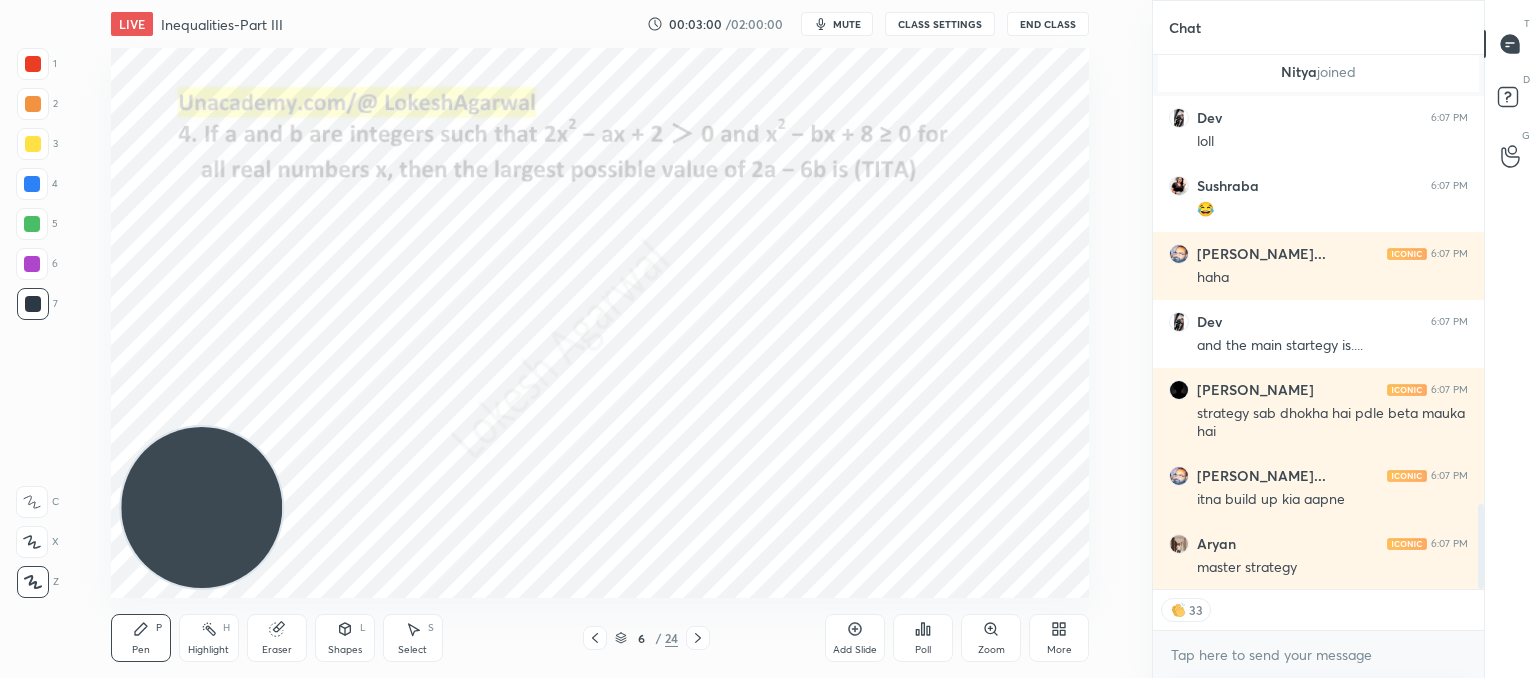 click on "Poll" at bounding box center (923, 650) 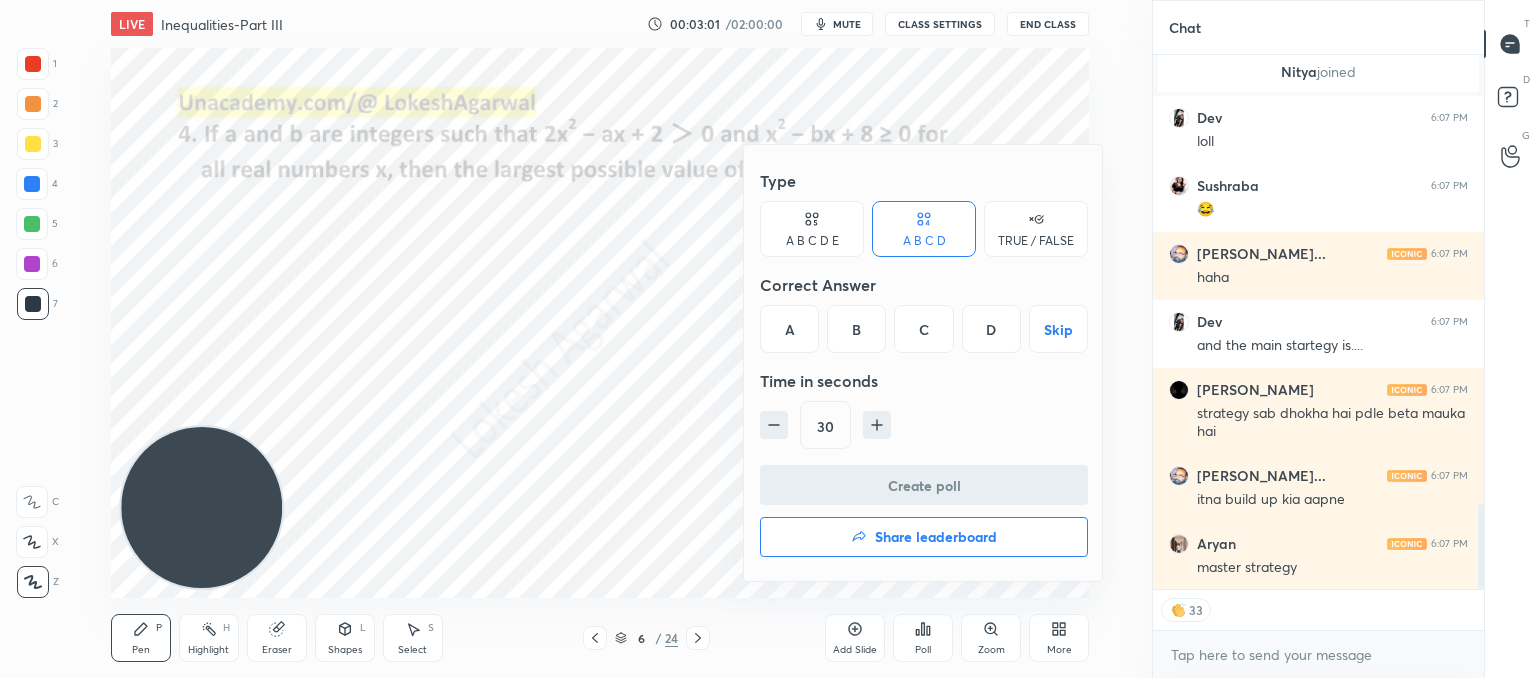 click on "D" at bounding box center [991, 329] 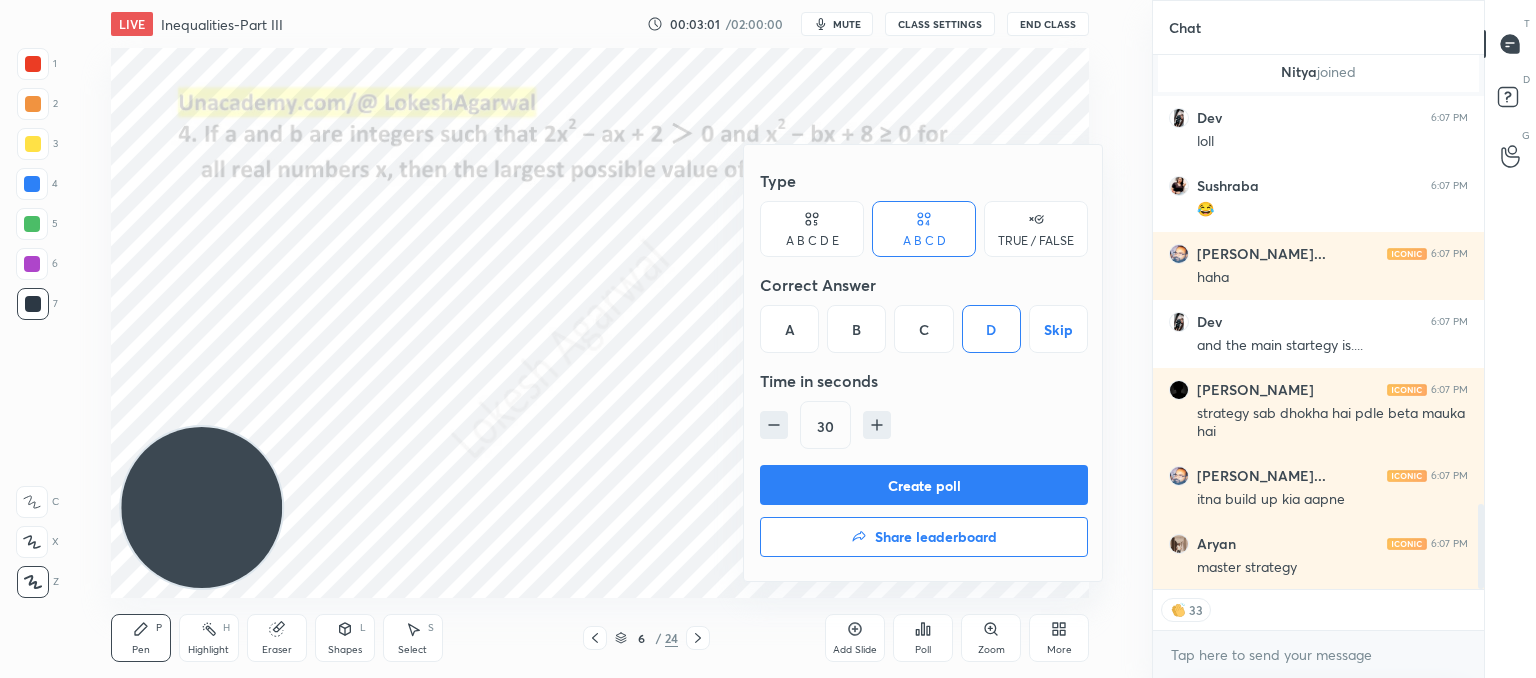 click on "Create poll" at bounding box center (924, 485) 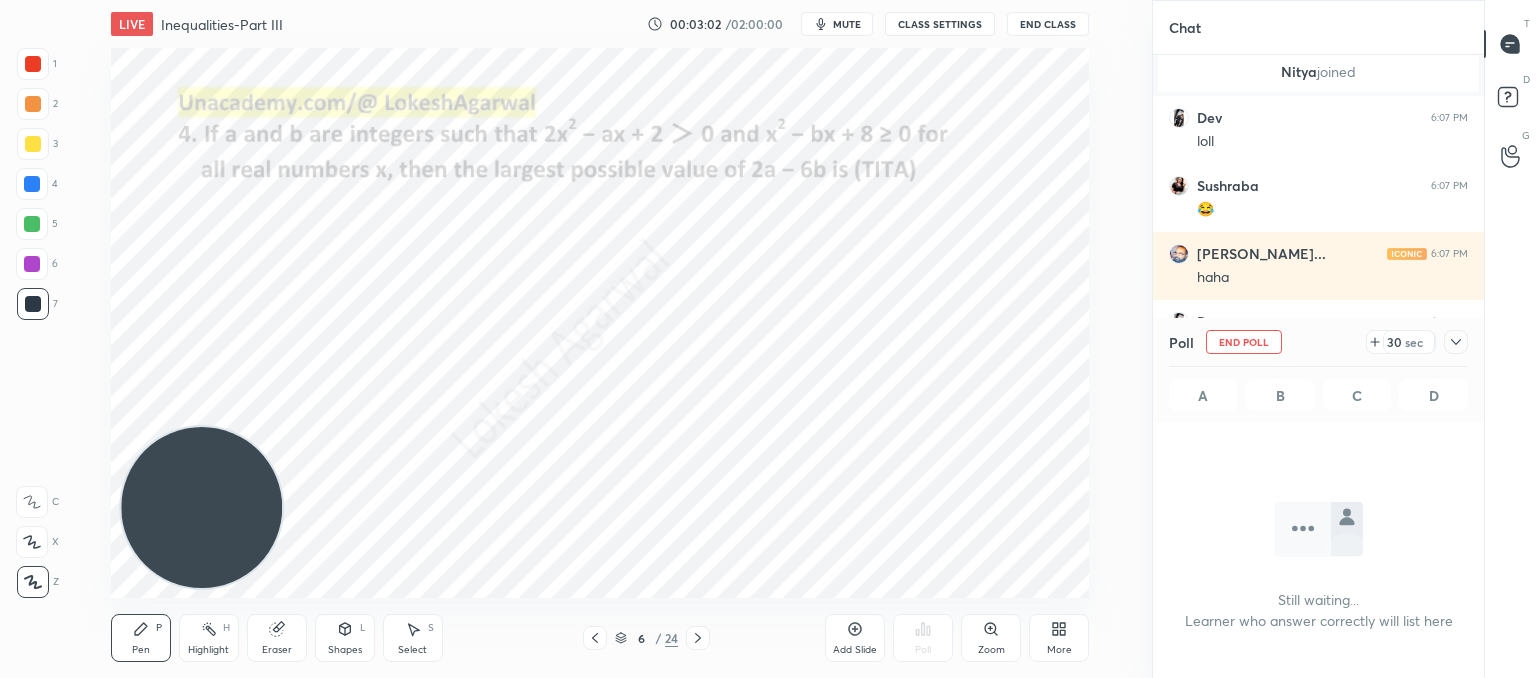 scroll, scrollTop: 436, scrollLeft: 325, axis: both 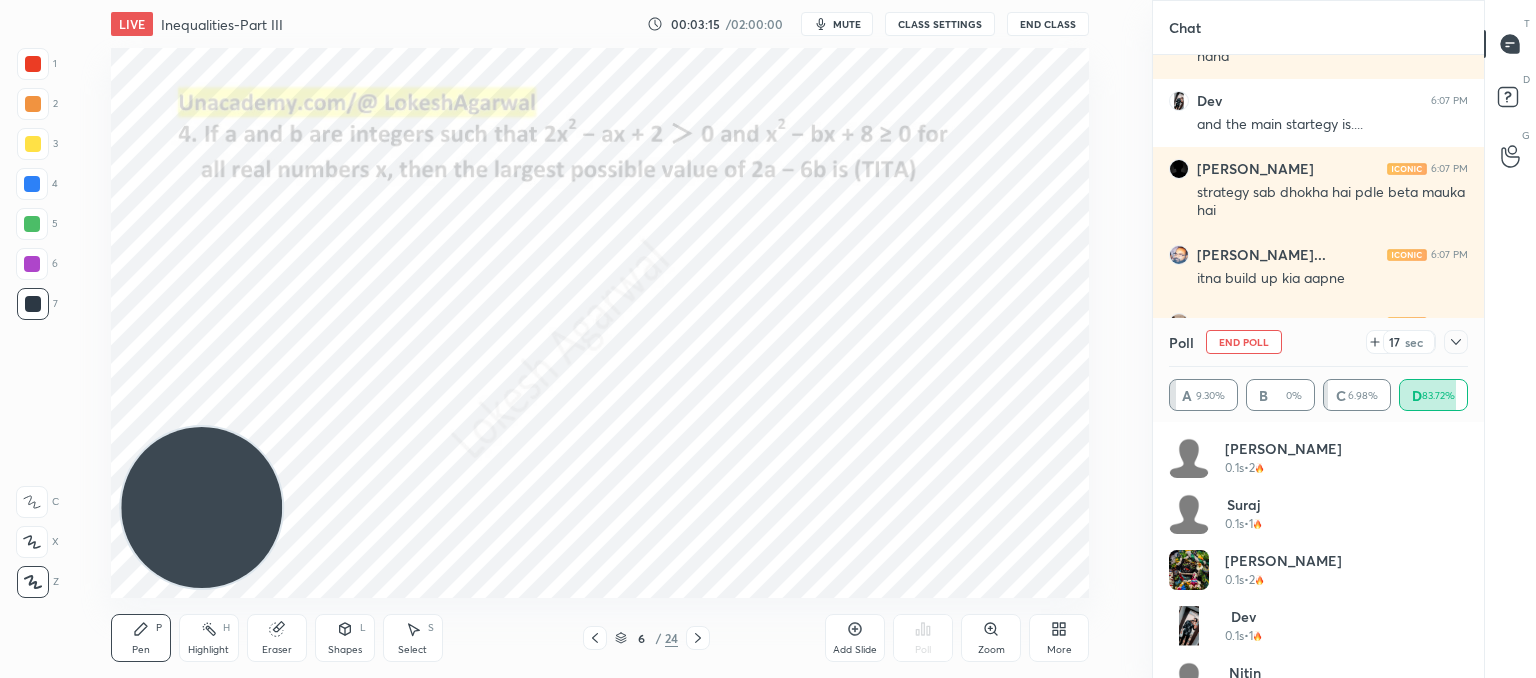 click 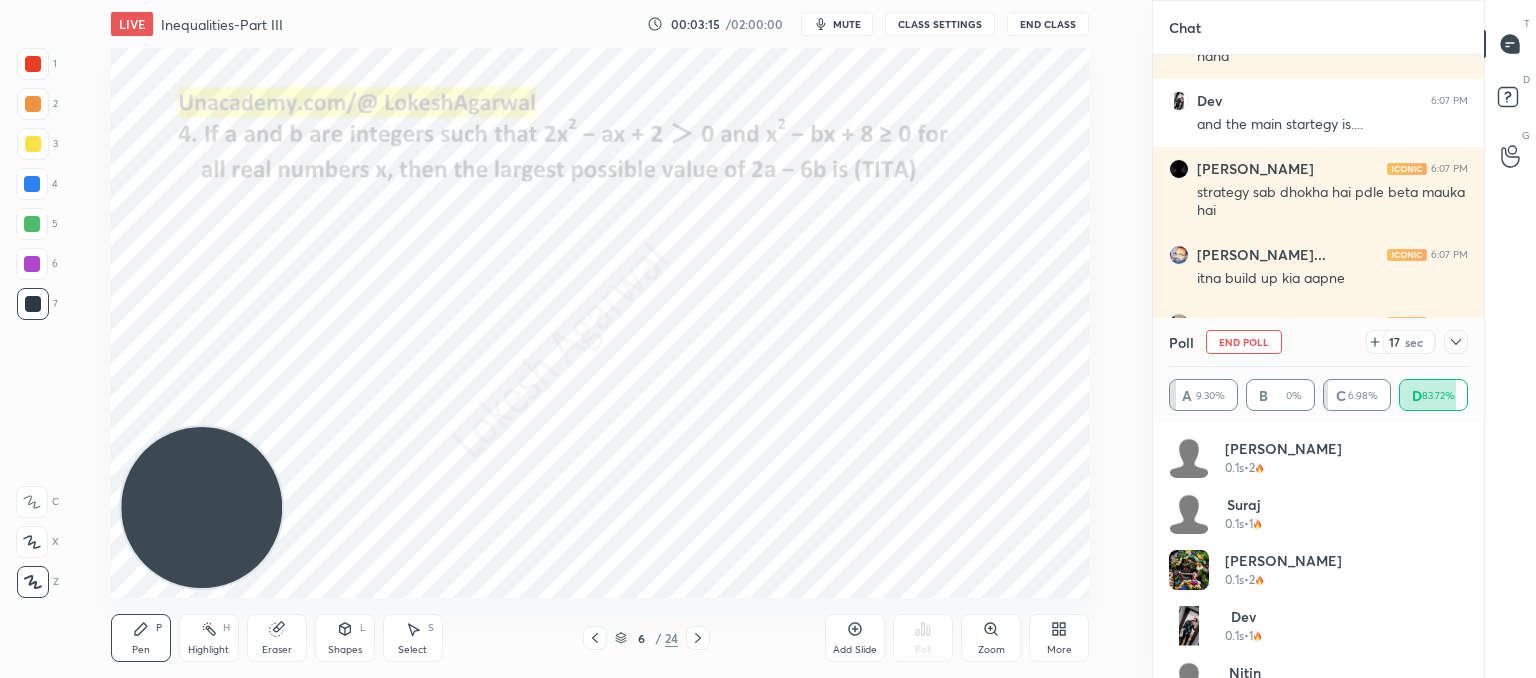 scroll, scrollTop: 153, scrollLeft: 293, axis: both 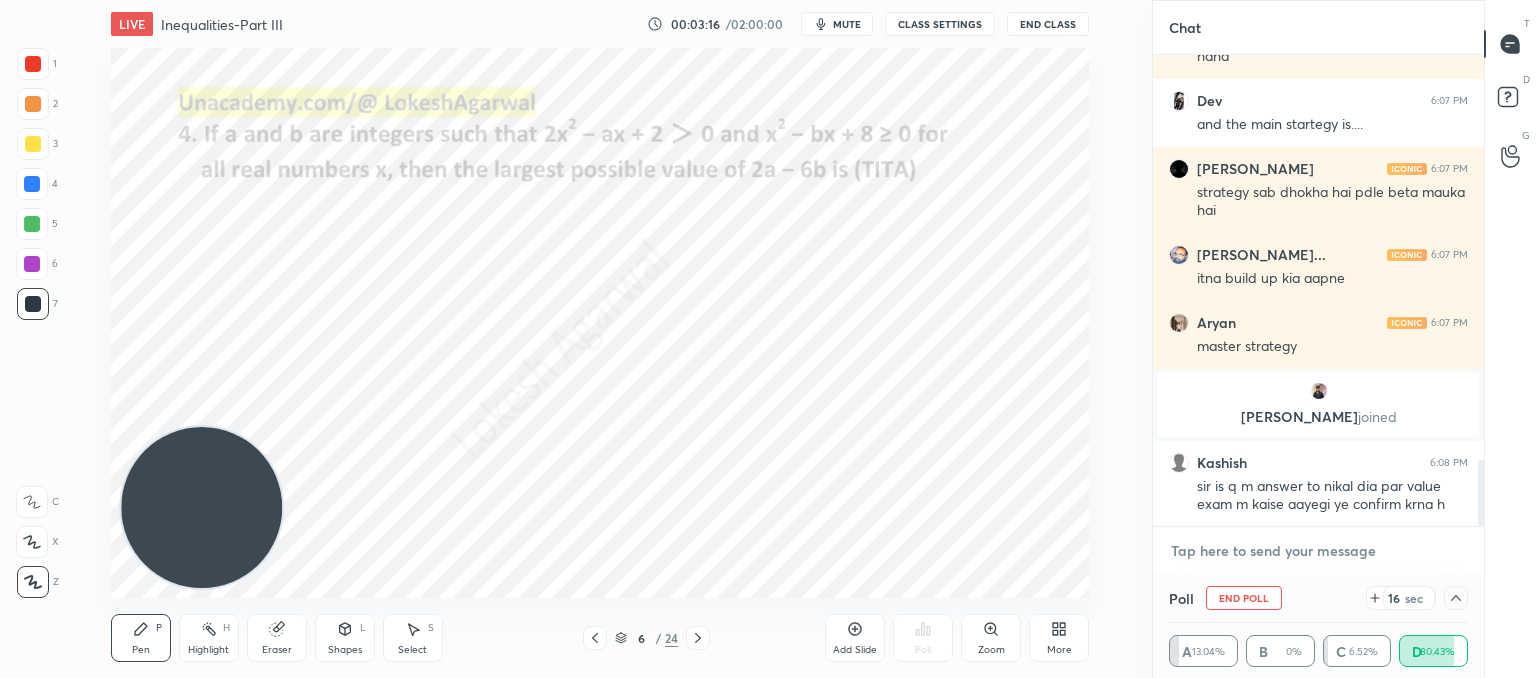 click at bounding box center [1318, 551] 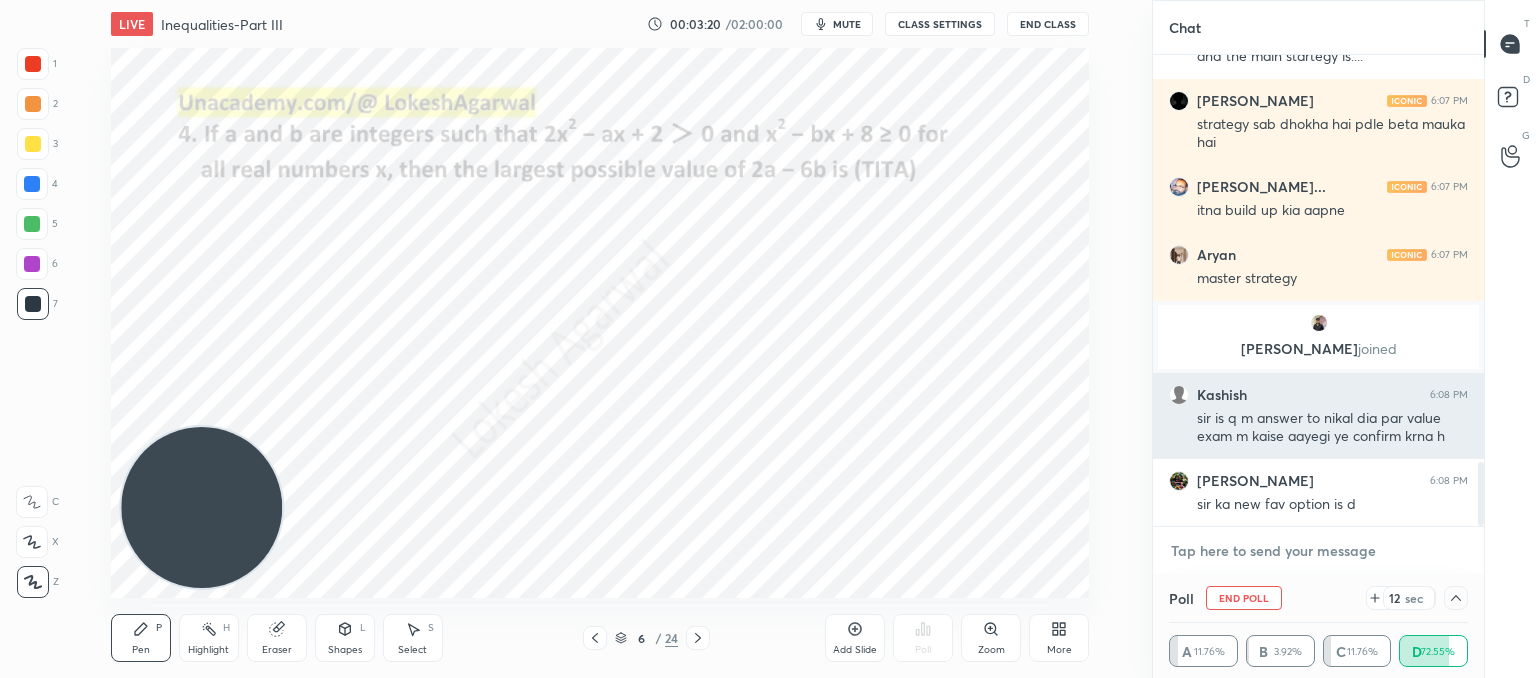 scroll, scrollTop: 3008, scrollLeft: 0, axis: vertical 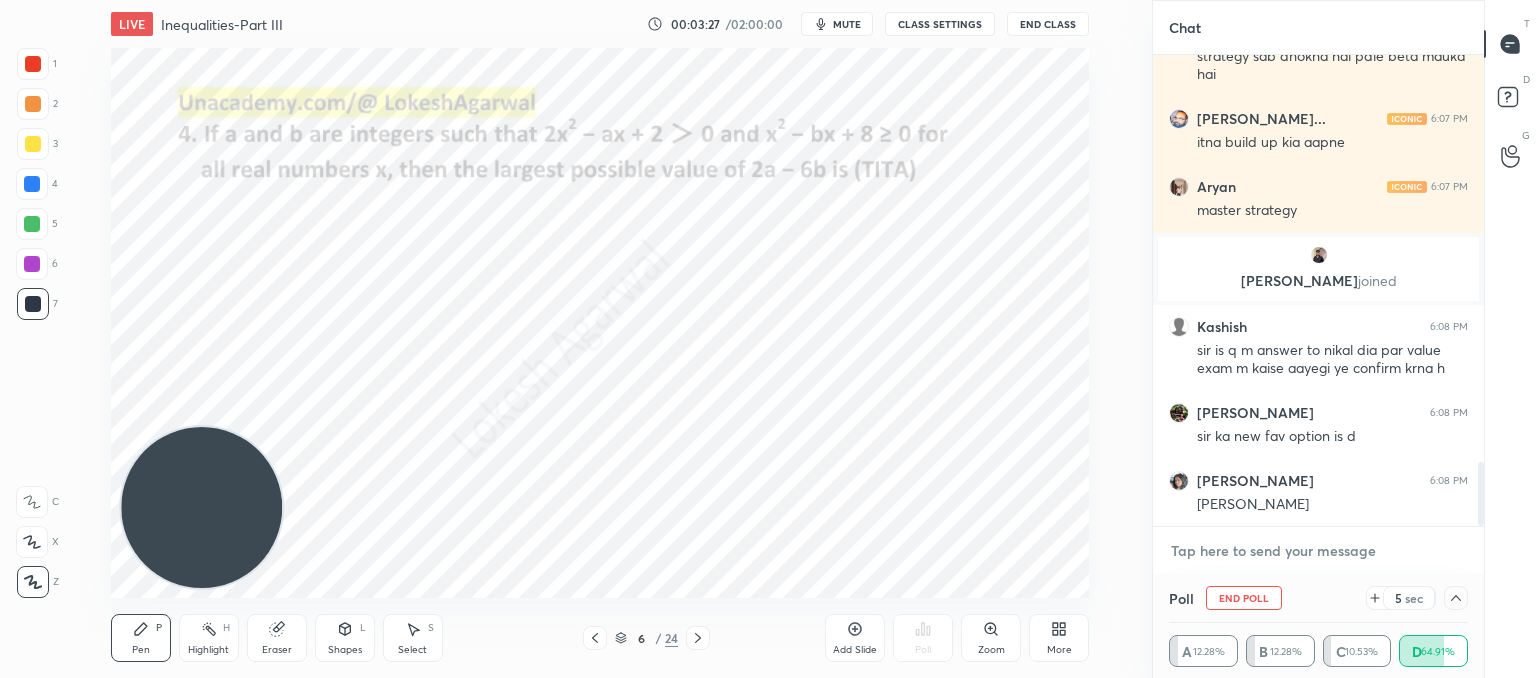 click at bounding box center (1318, 551) 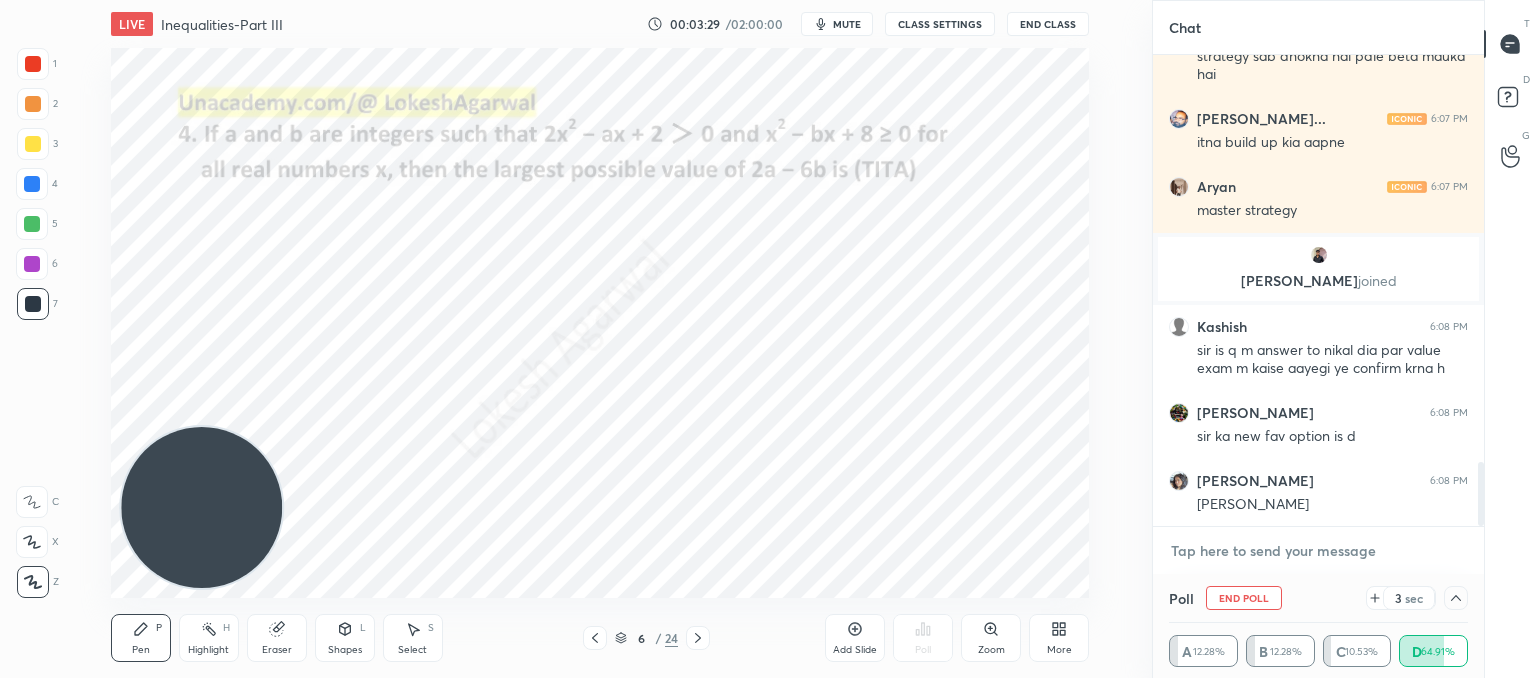 click at bounding box center [1318, 551] 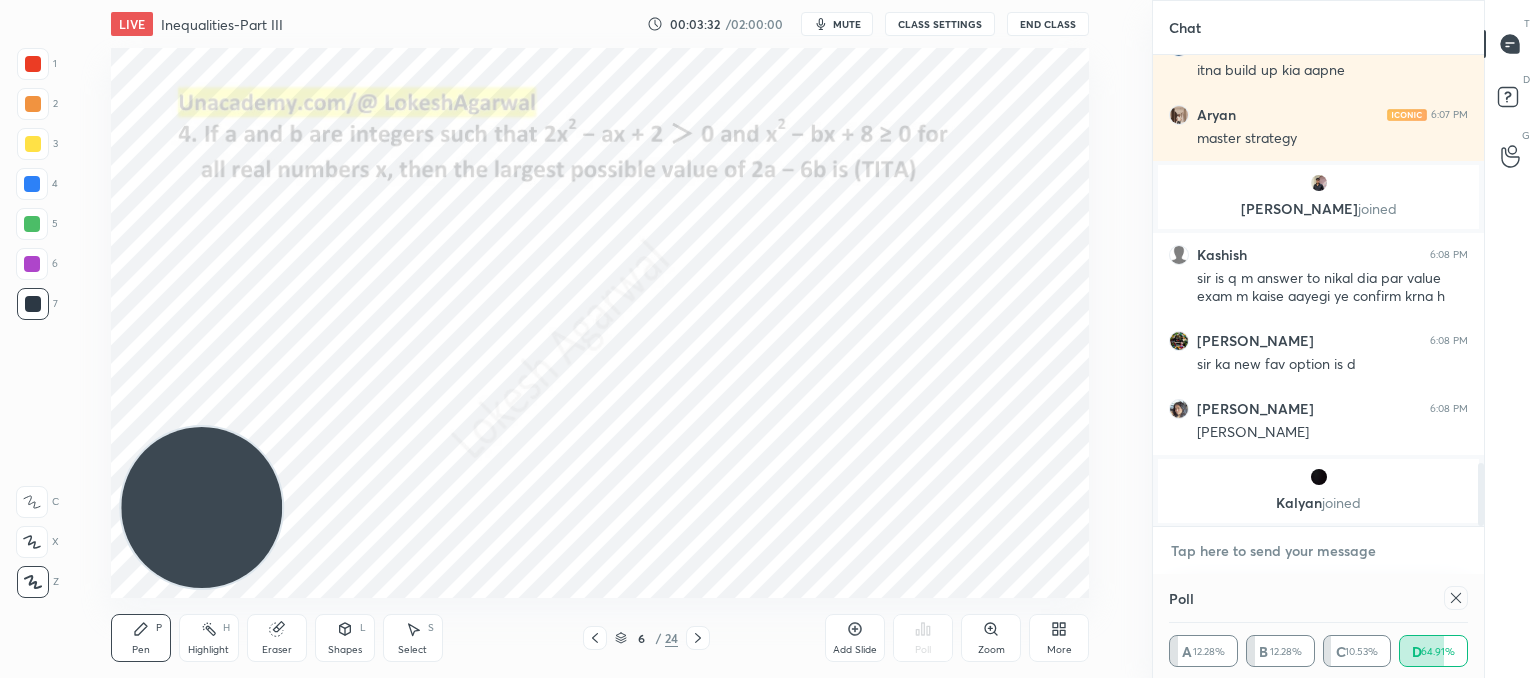 scroll, scrollTop: 3072, scrollLeft: 0, axis: vertical 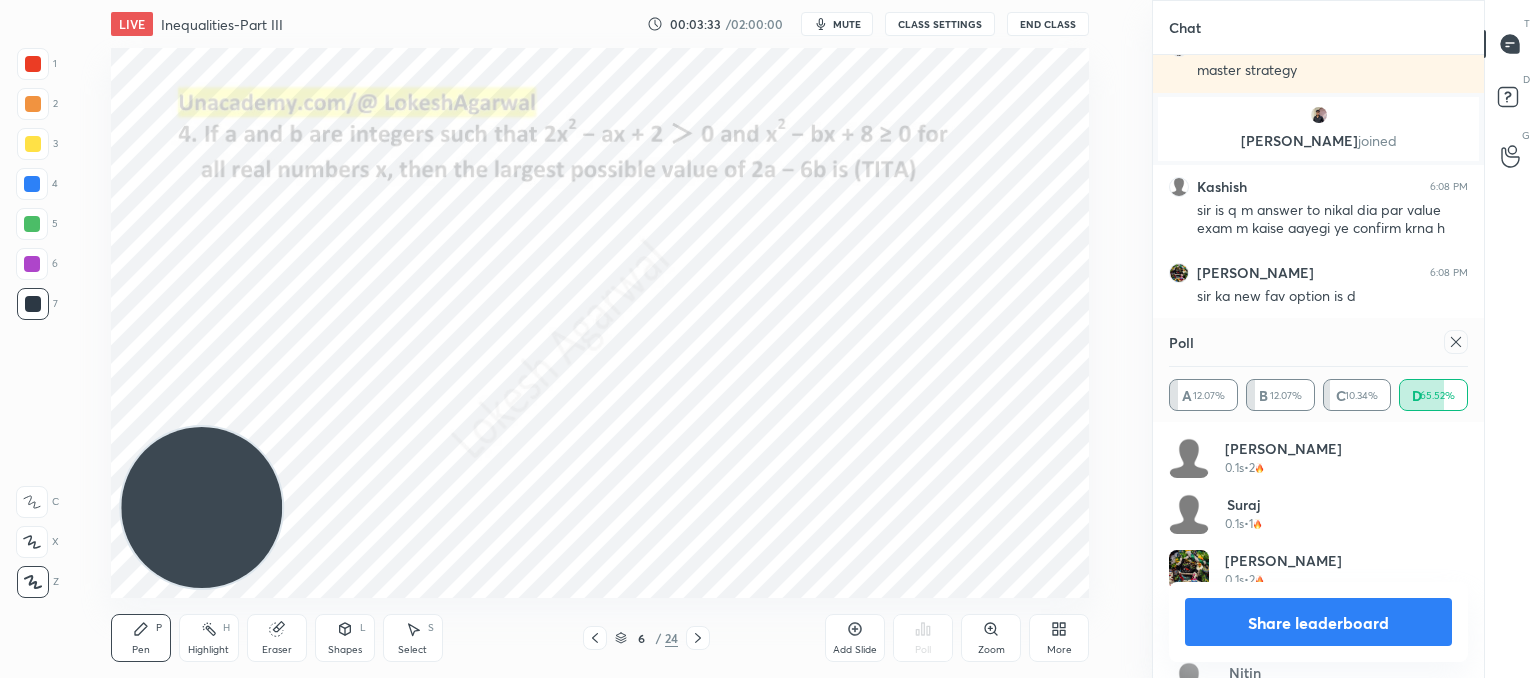 click at bounding box center (1456, 342) 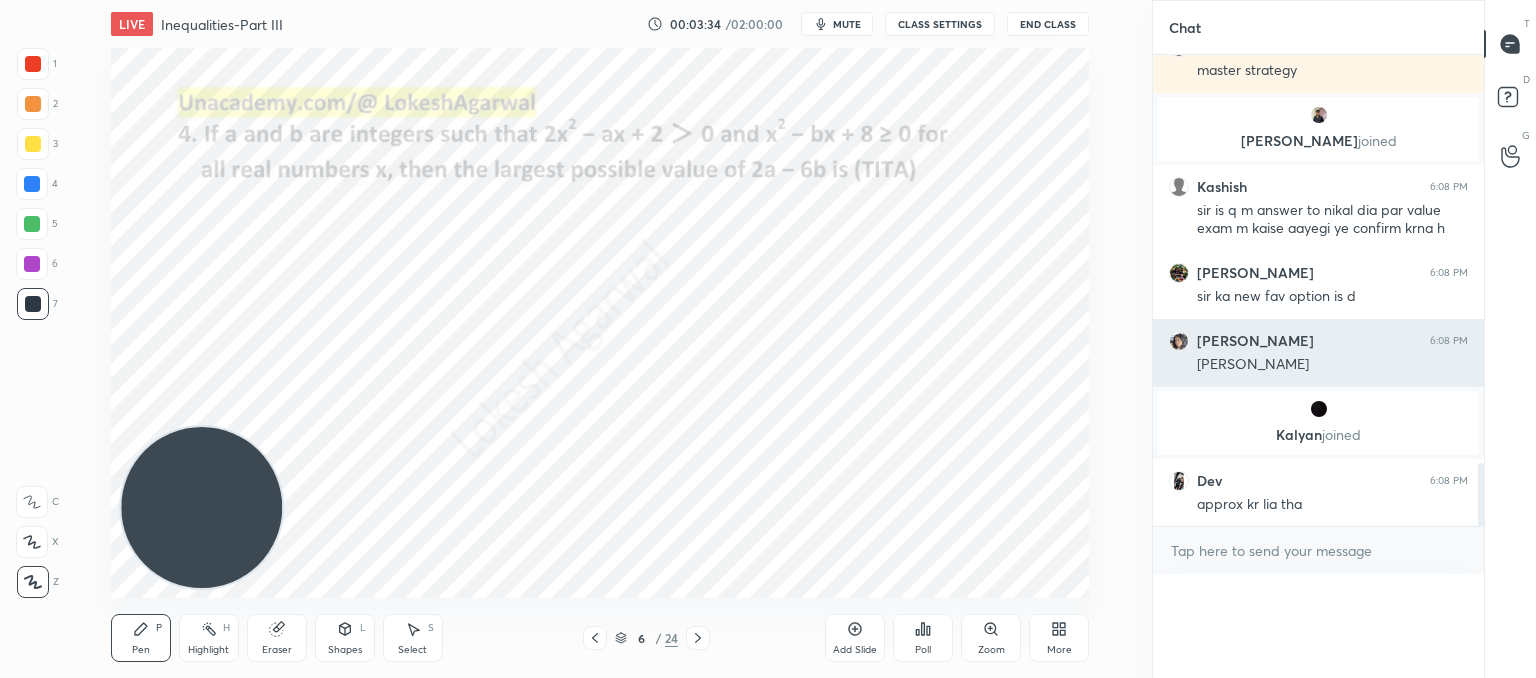 scroll, scrollTop: 0, scrollLeft: 0, axis: both 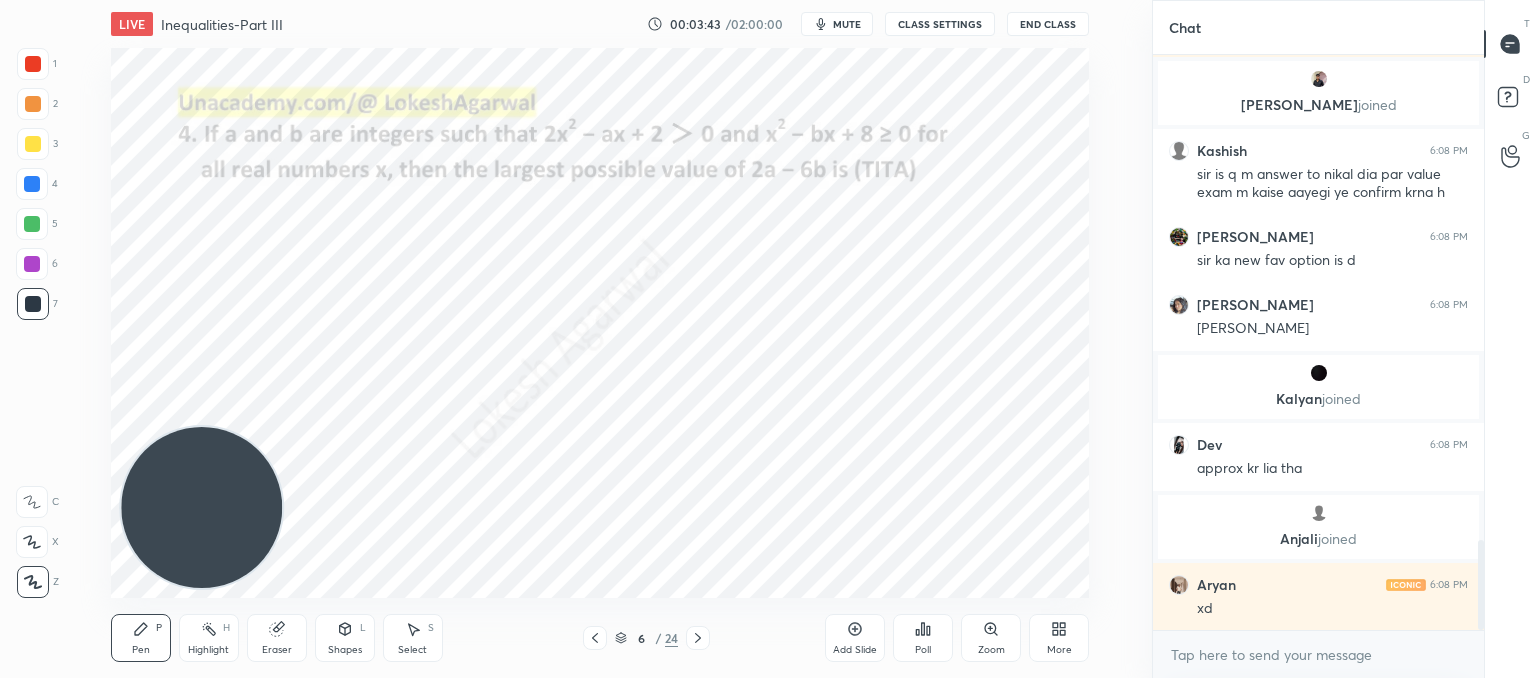 click 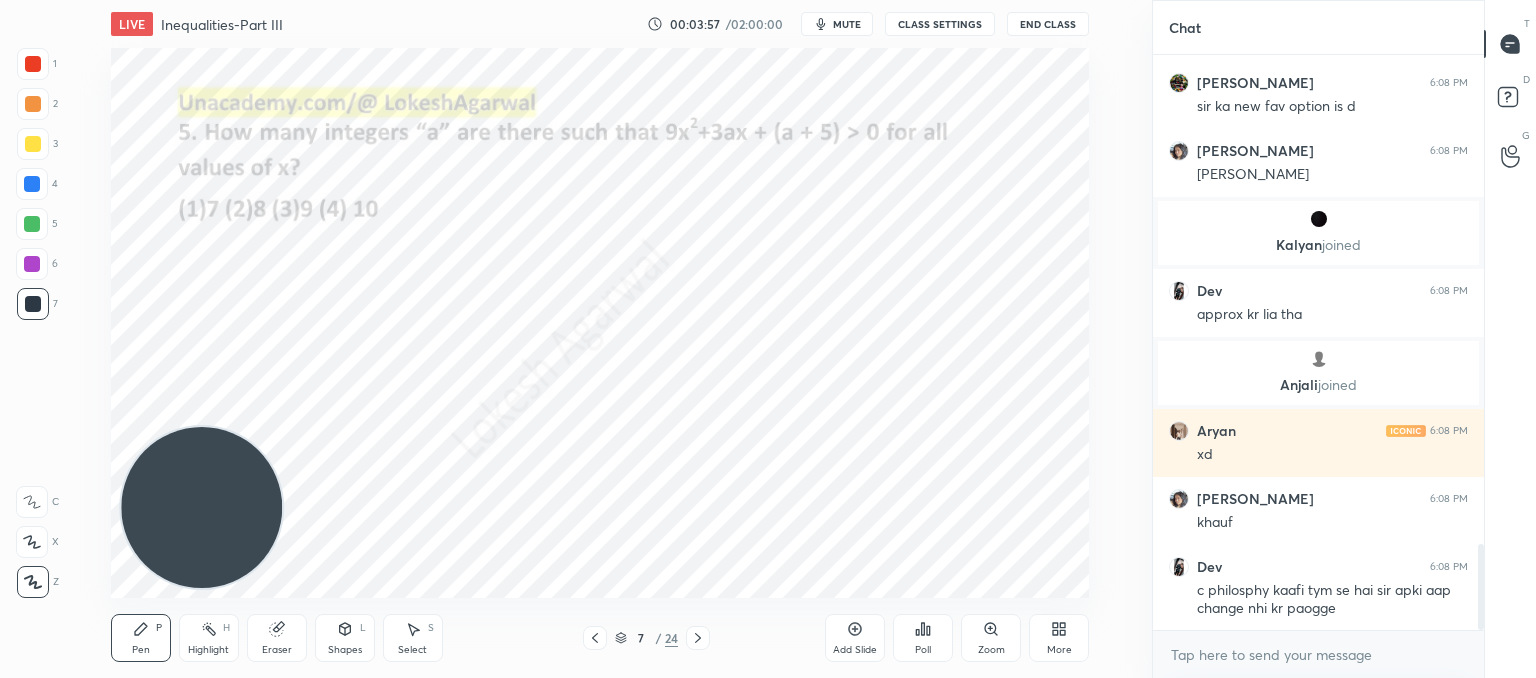 click on "Poll" at bounding box center [923, 638] 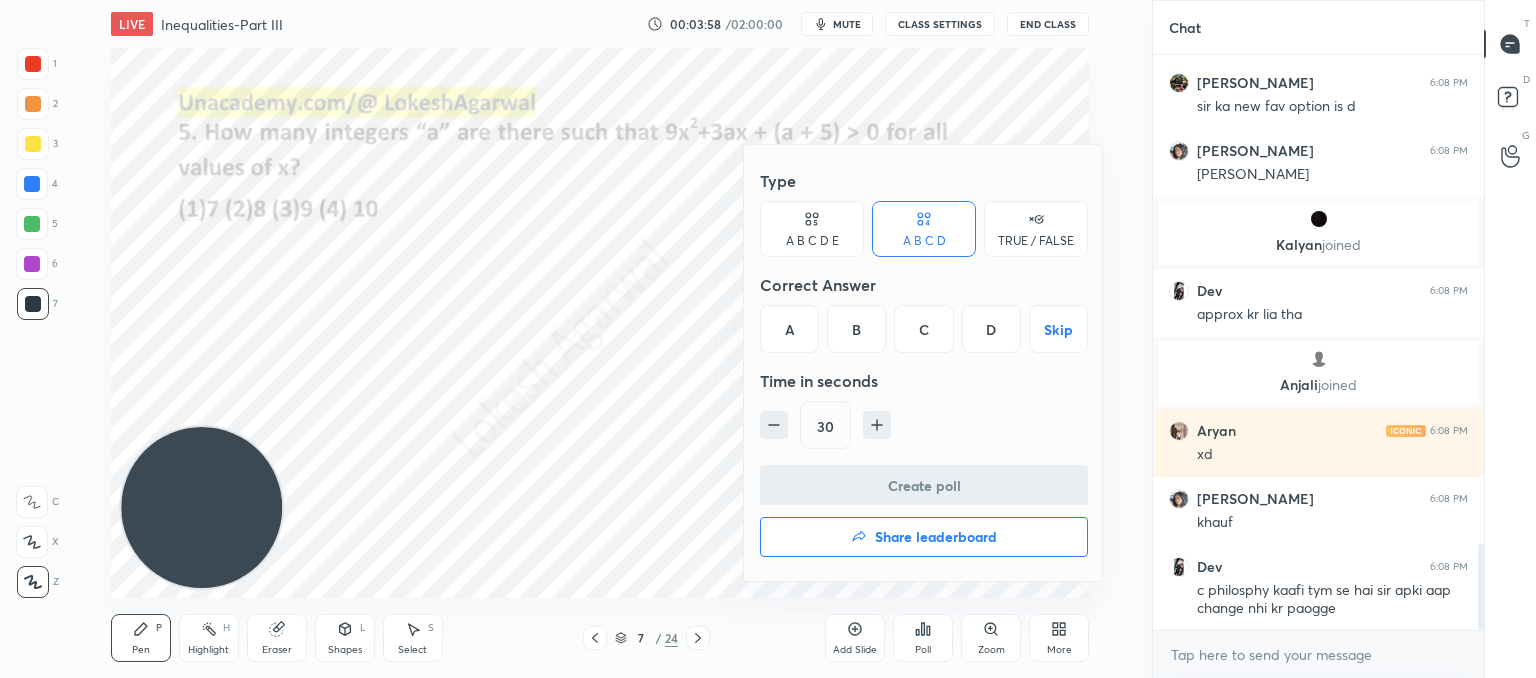 click on "C" at bounding box center (923, 329) 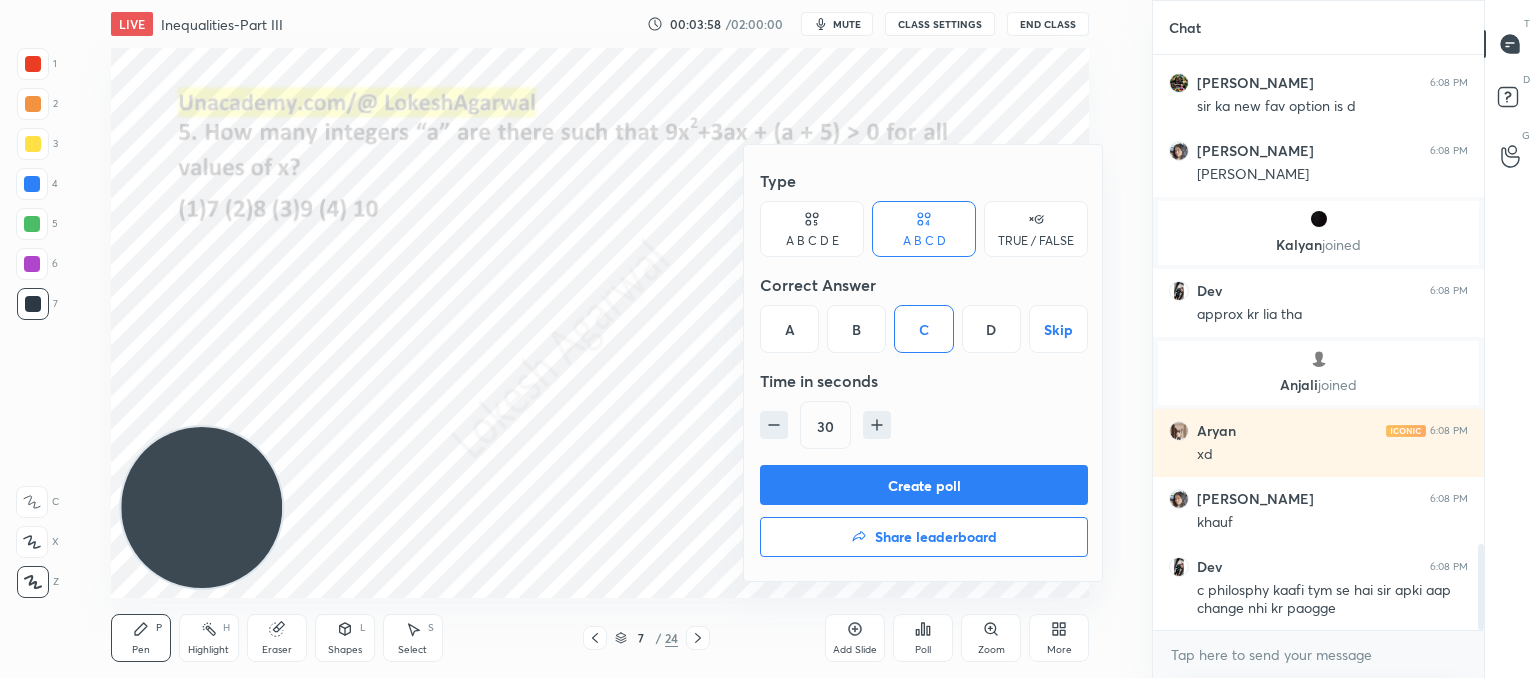 click on "Create poll" at bounding box center (924, 485) 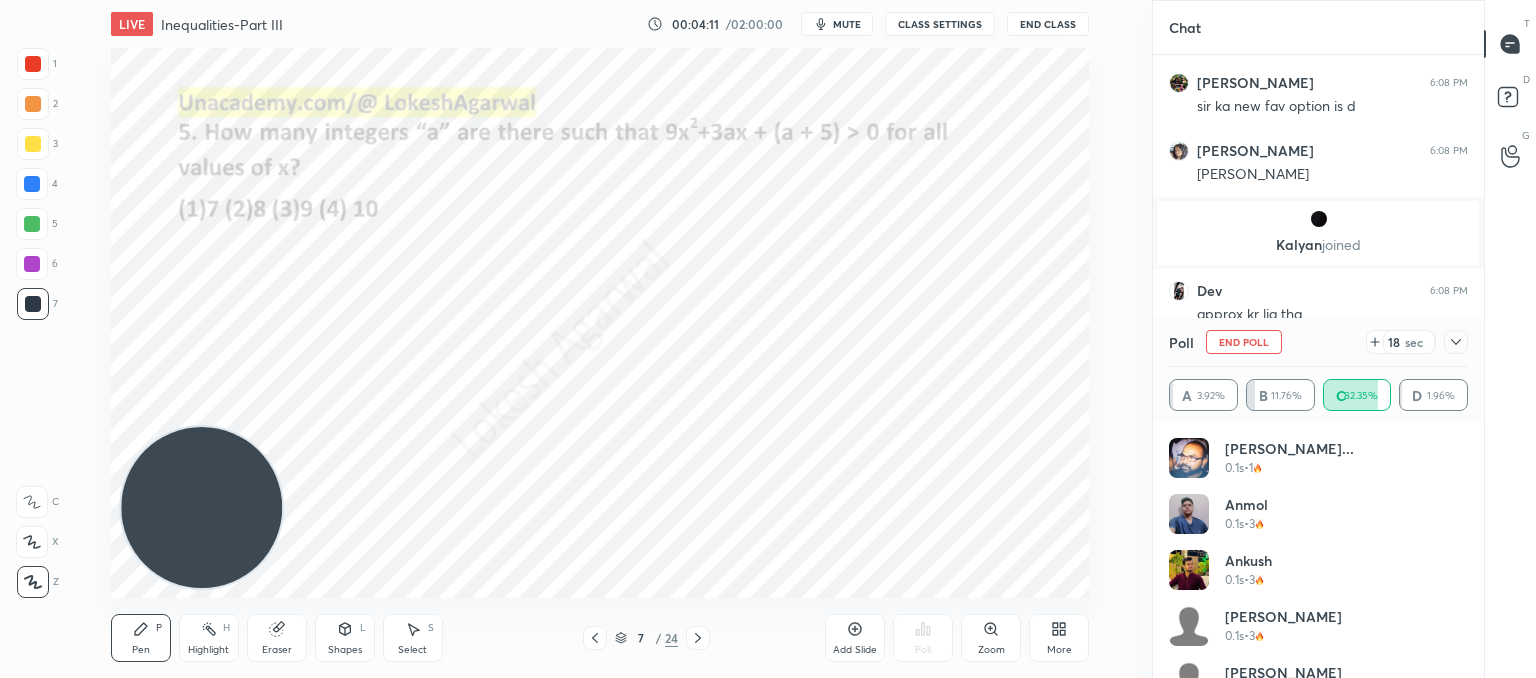 click 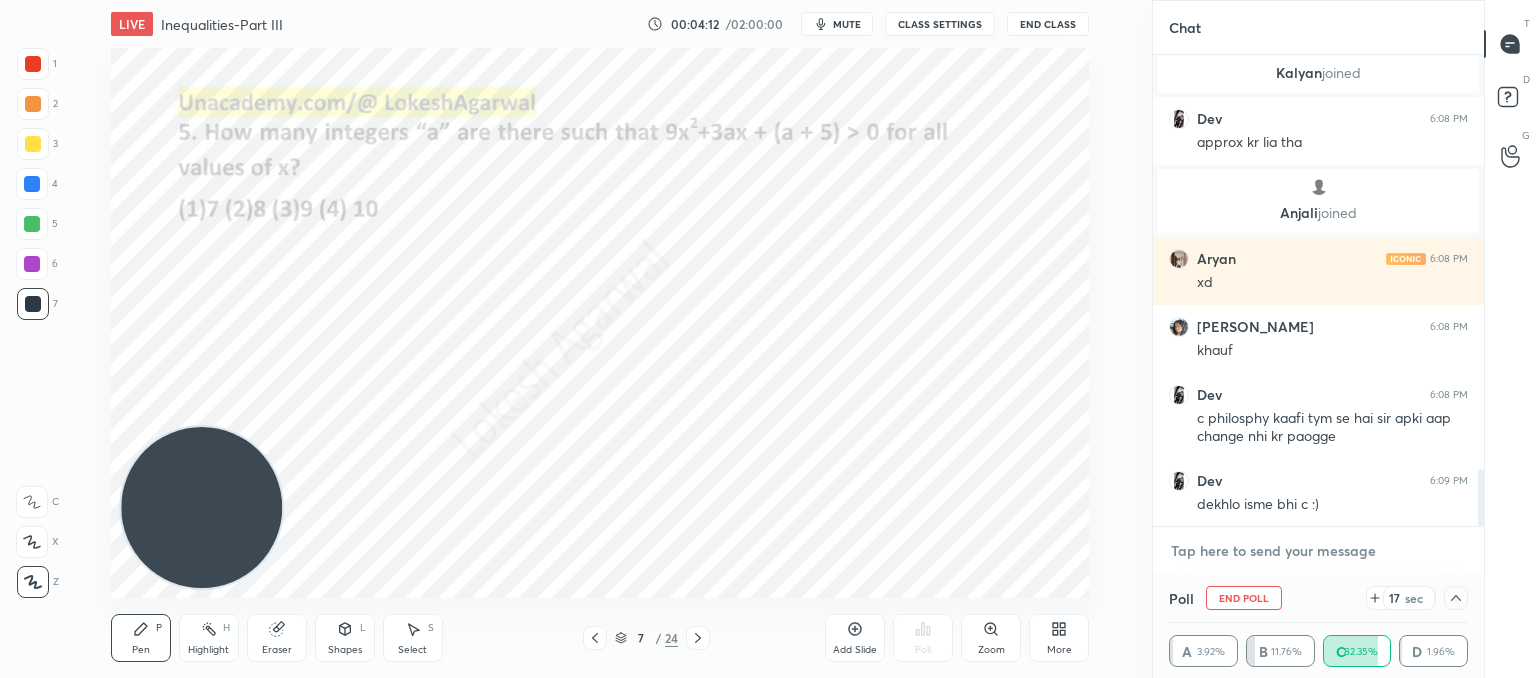 click at bounding box center (1318, 551) 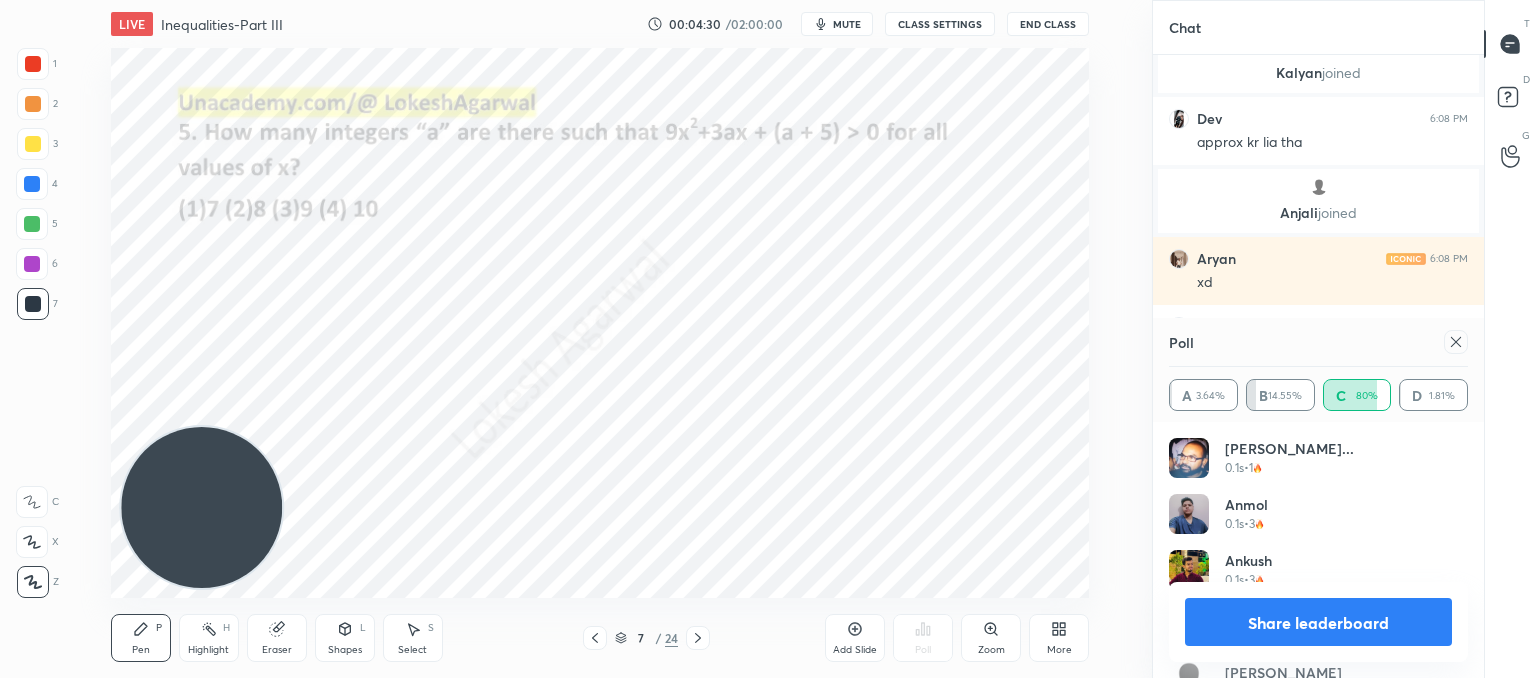 click 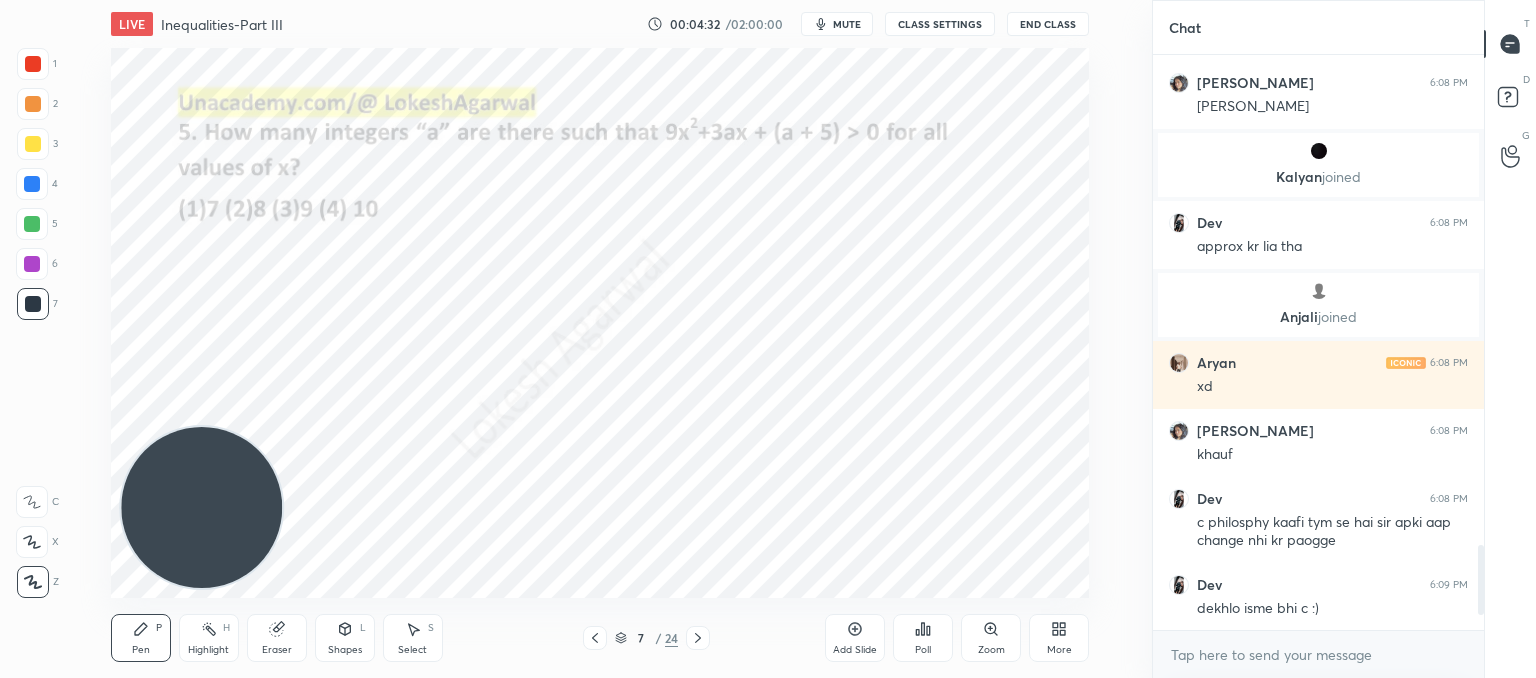click 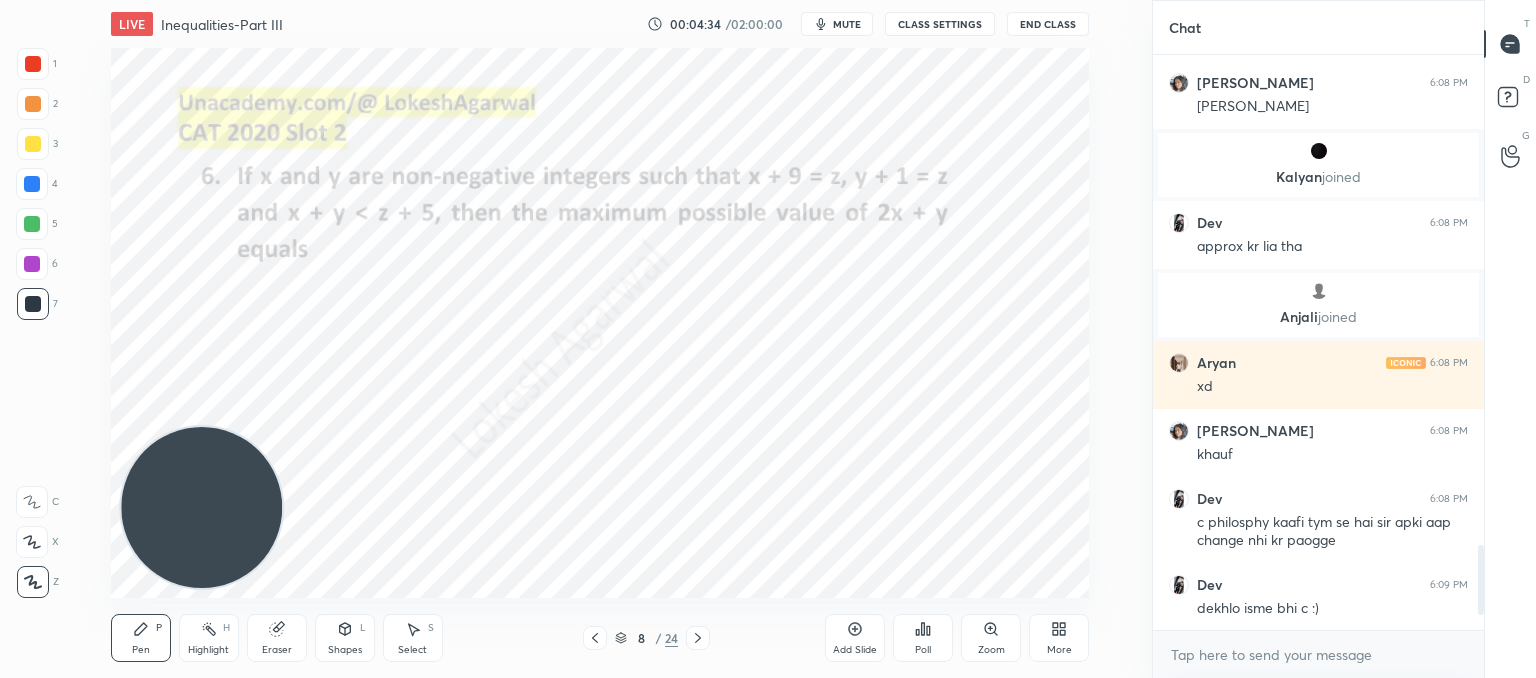 click 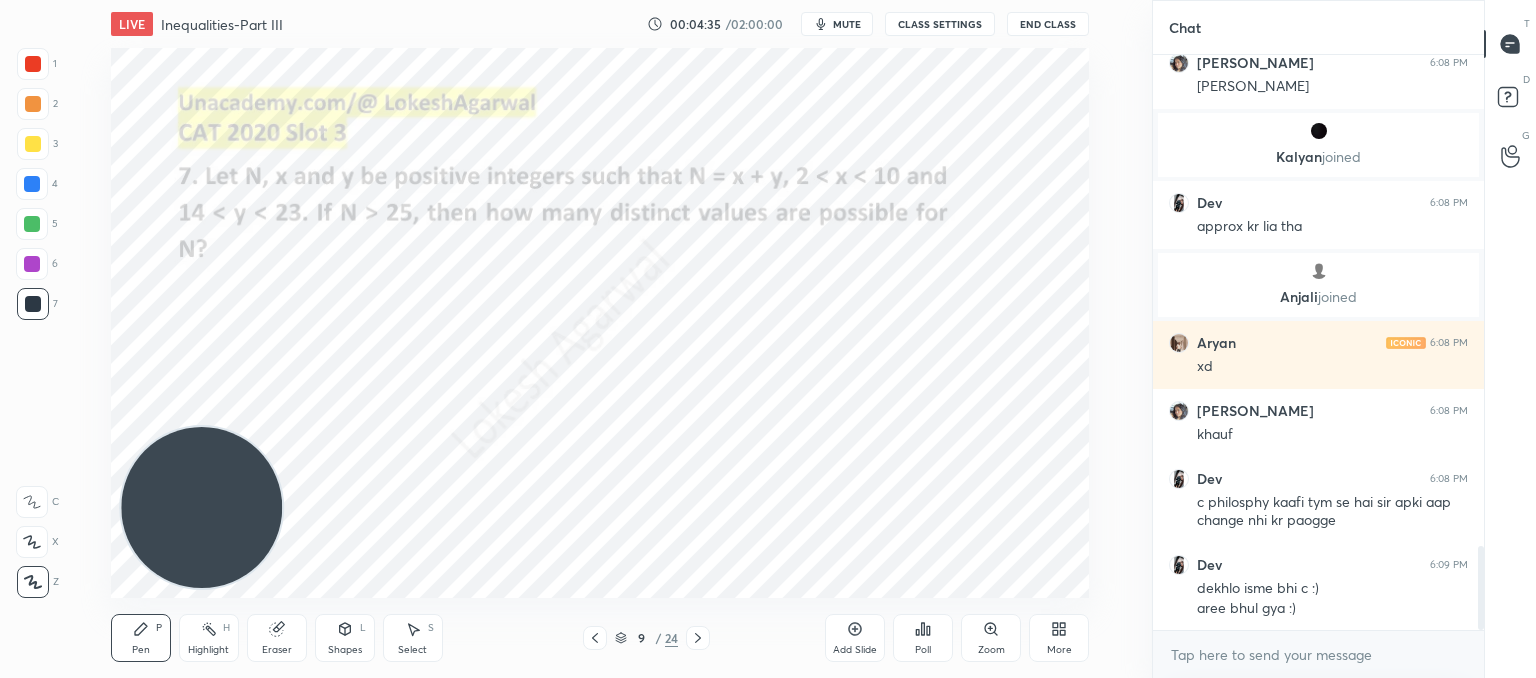 click 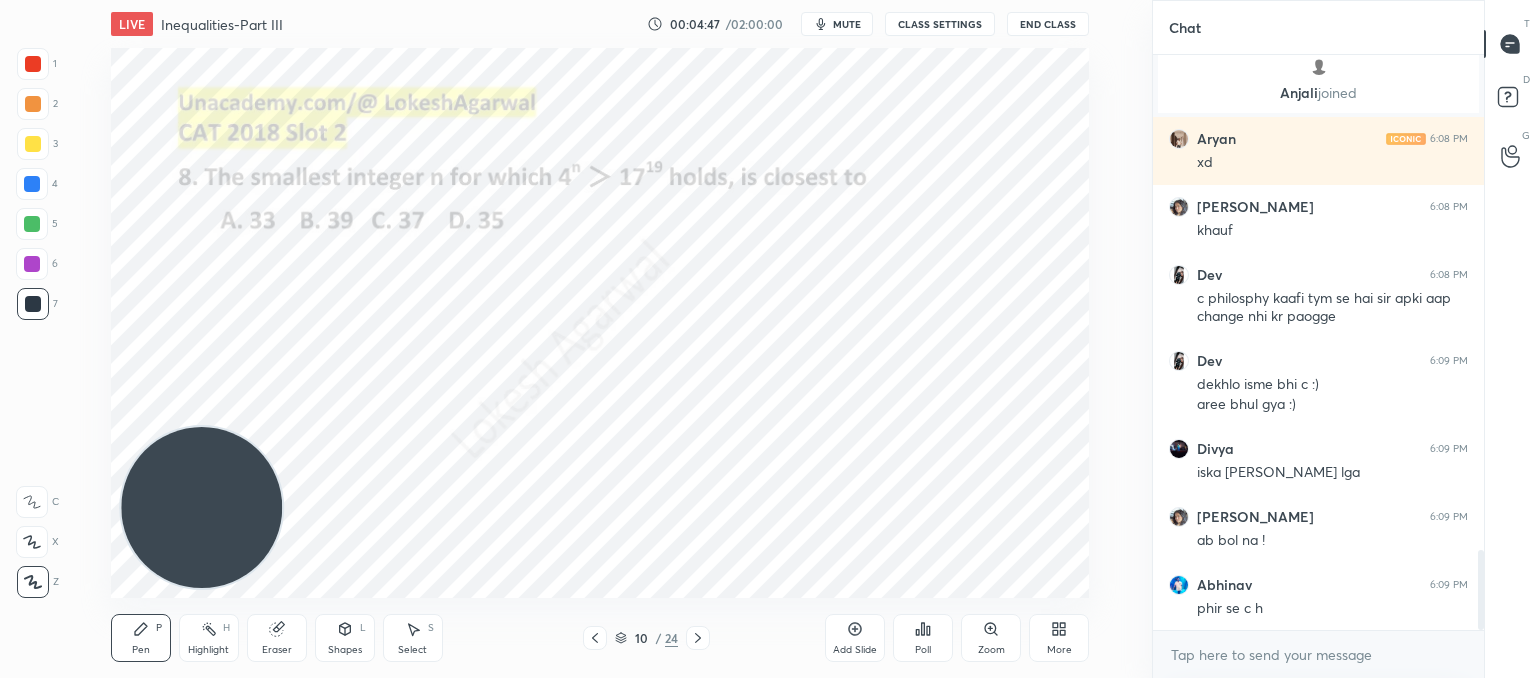 click on "Poll" at bounding box center (923, 638) 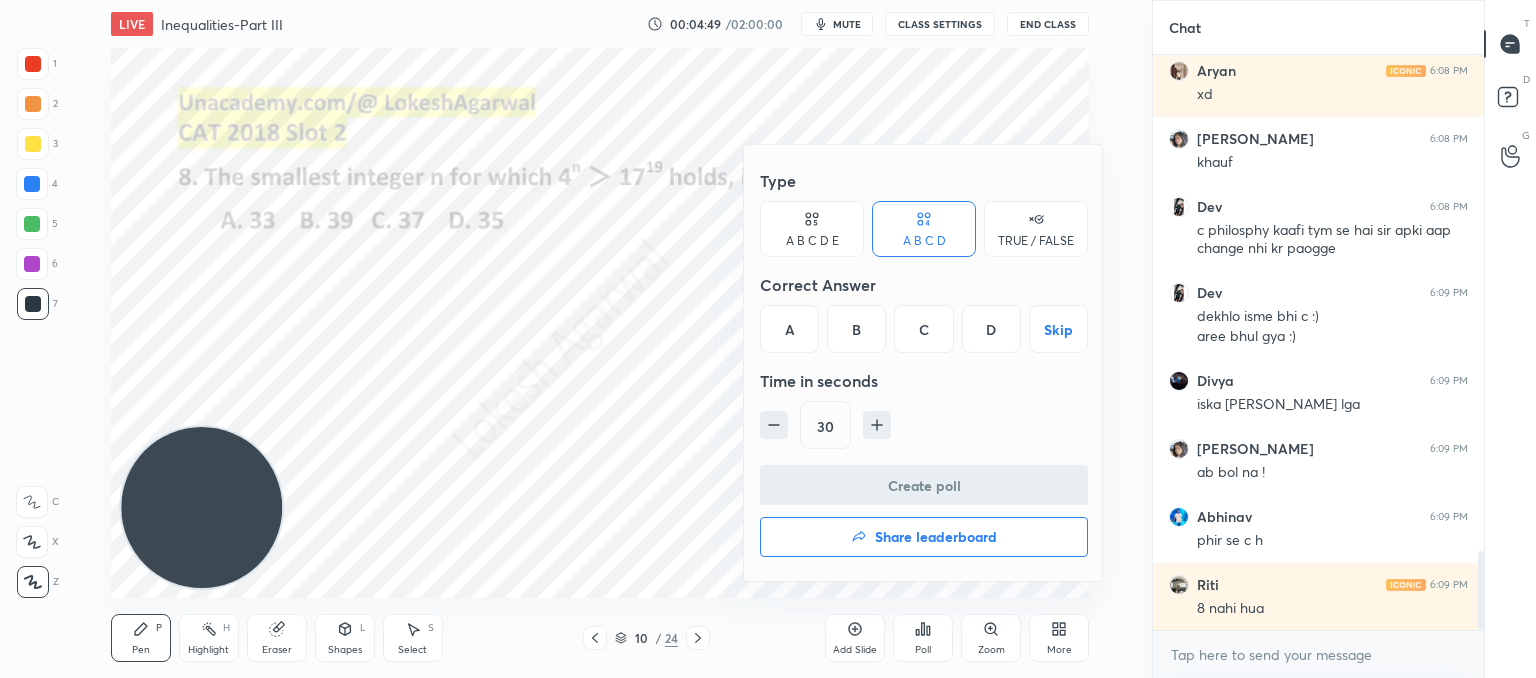 click on "B" at bounding box center [856, 329] 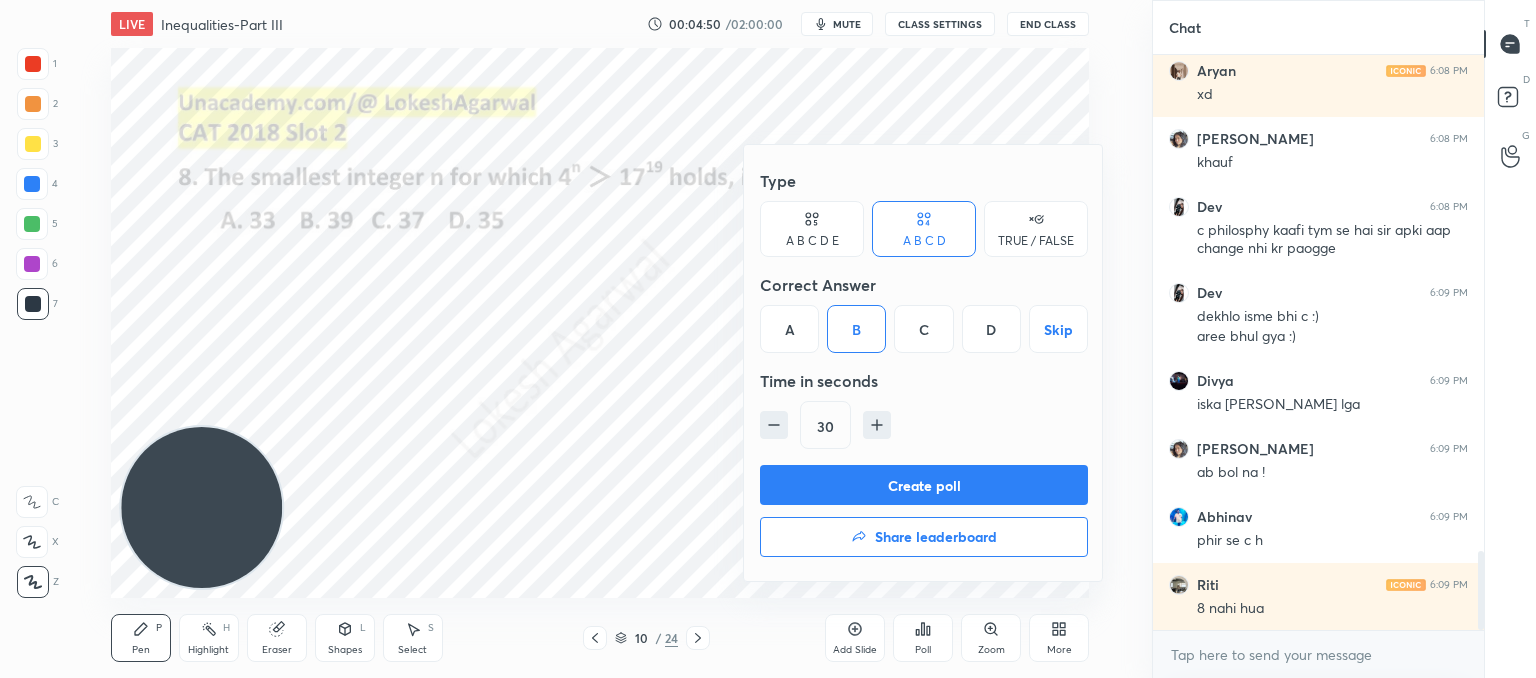 click on "Create poll" at bounding box center (924, 485) 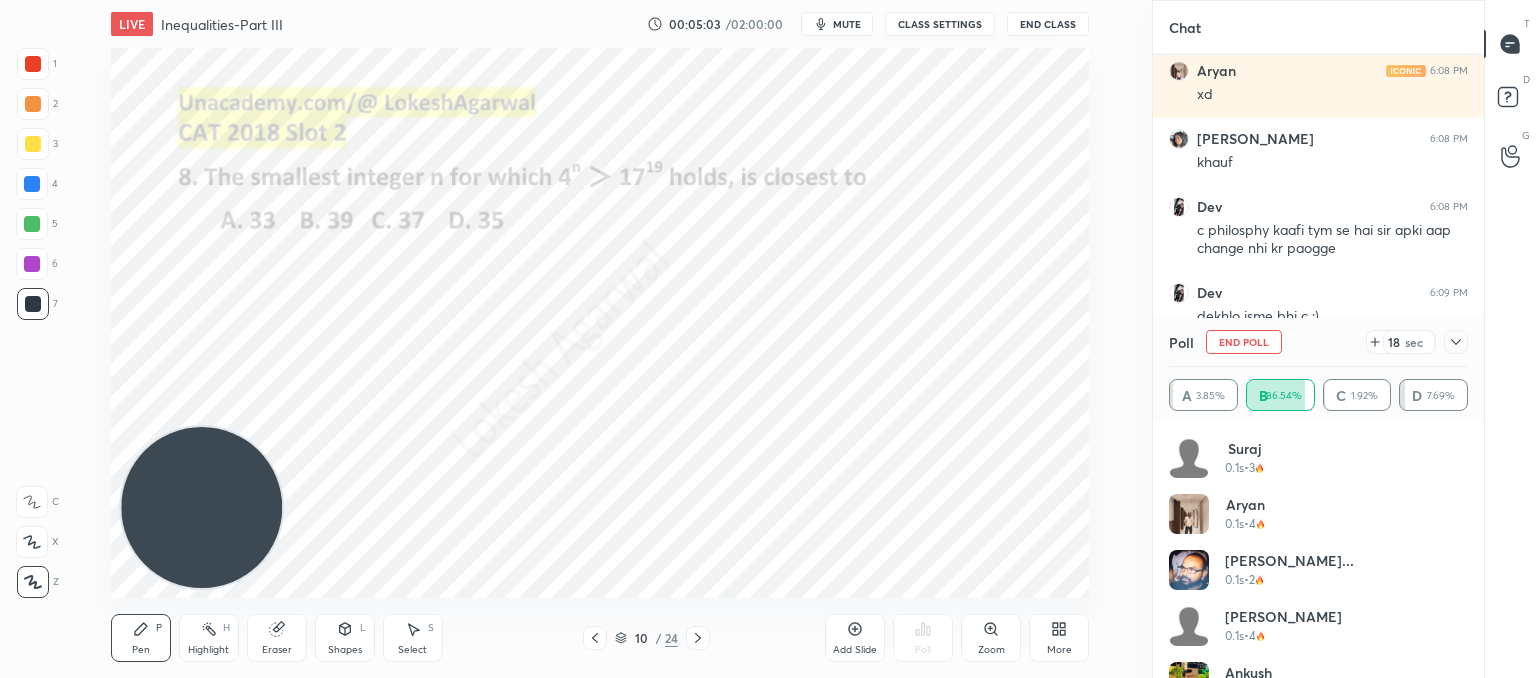 click 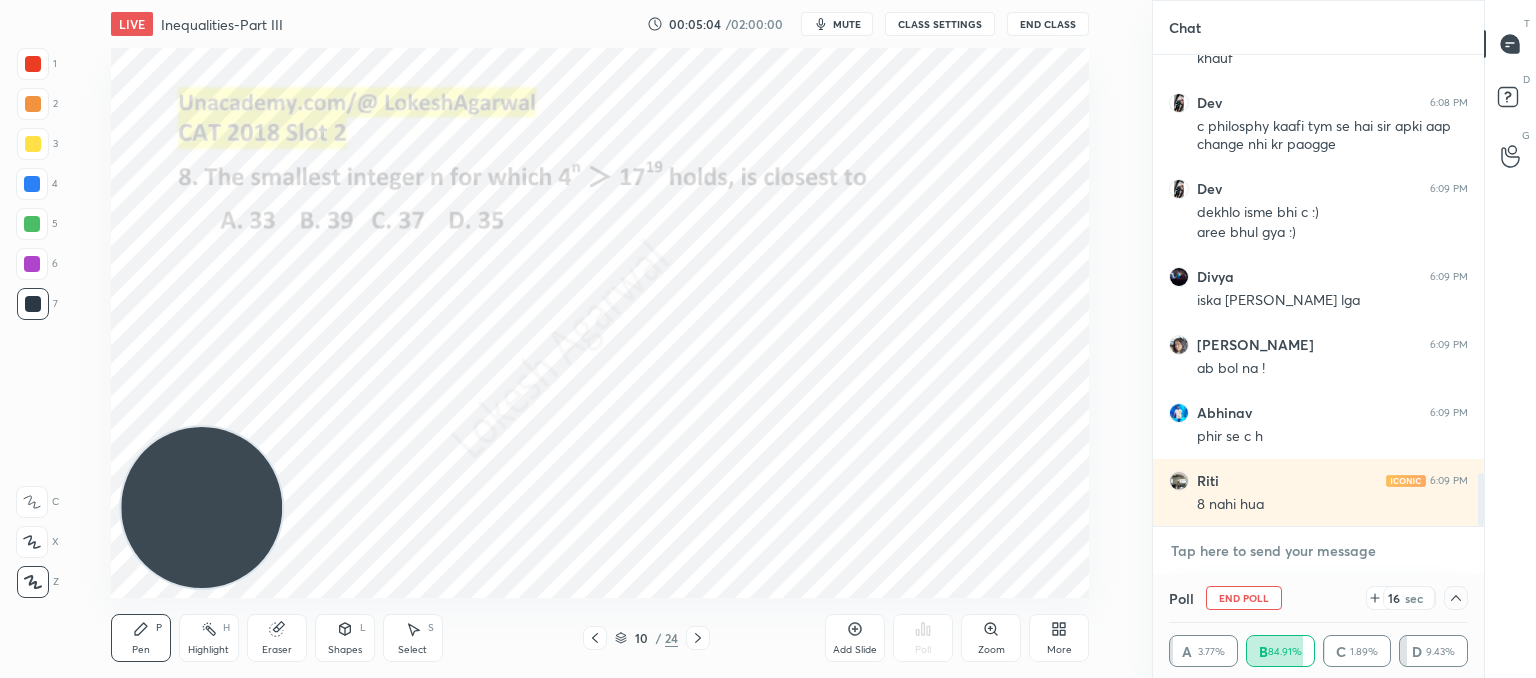 click at bounding box center (1318, 551) 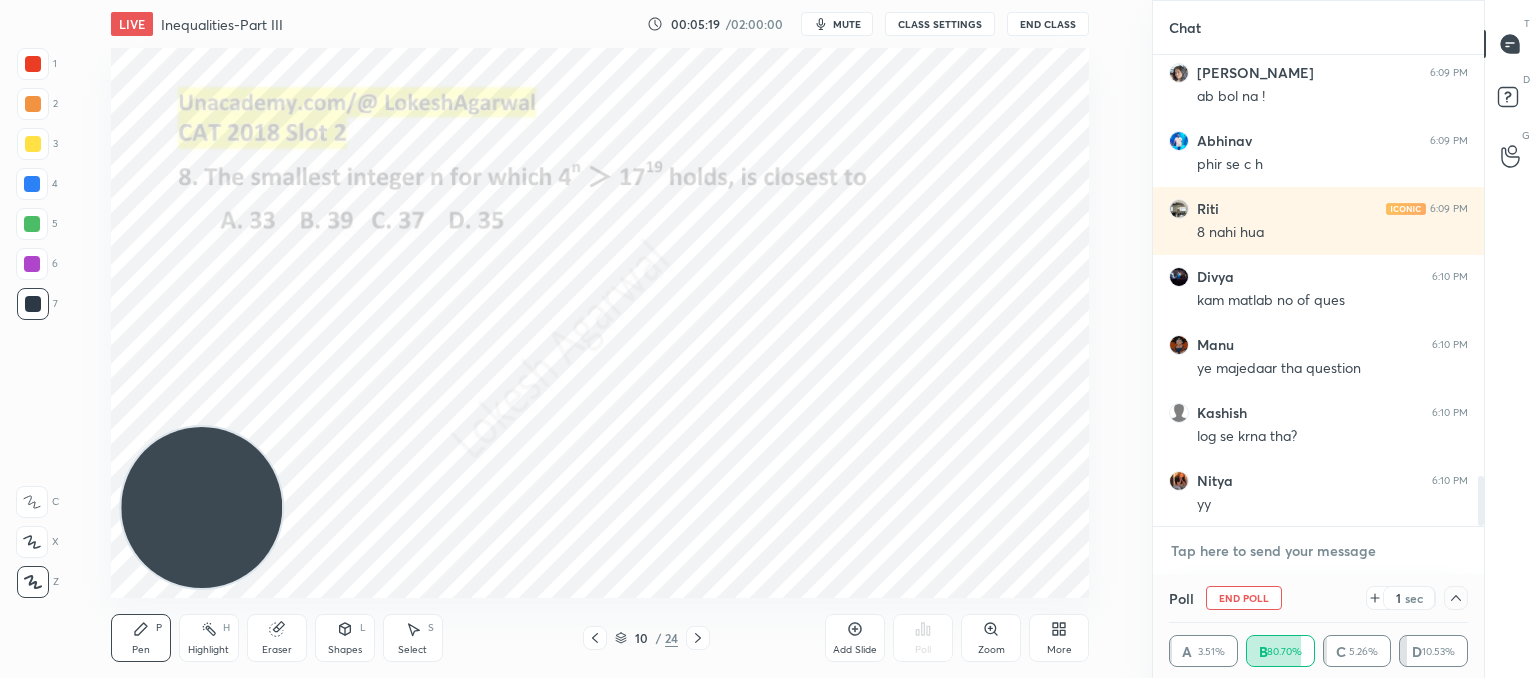 click at bounding box center (1318, 551) 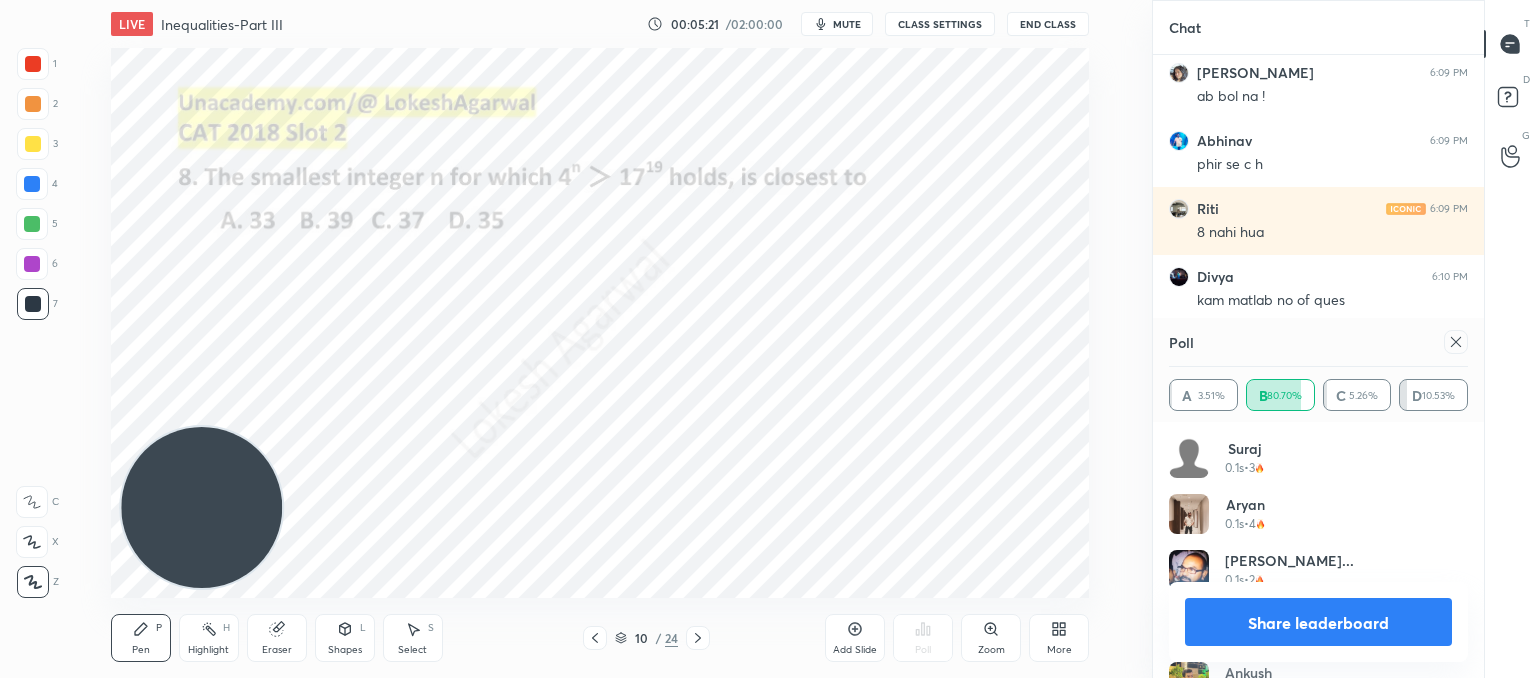 click at bounding box center (1456, 342) 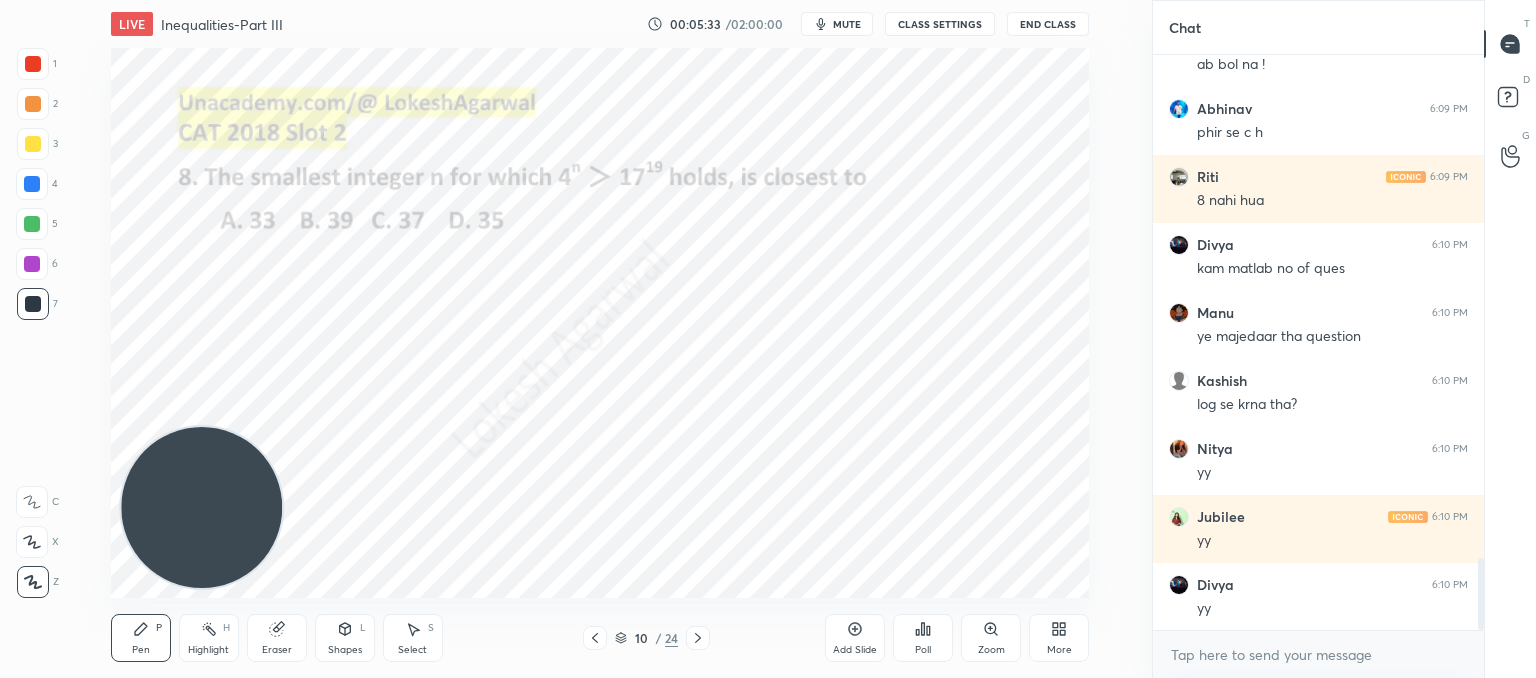 click 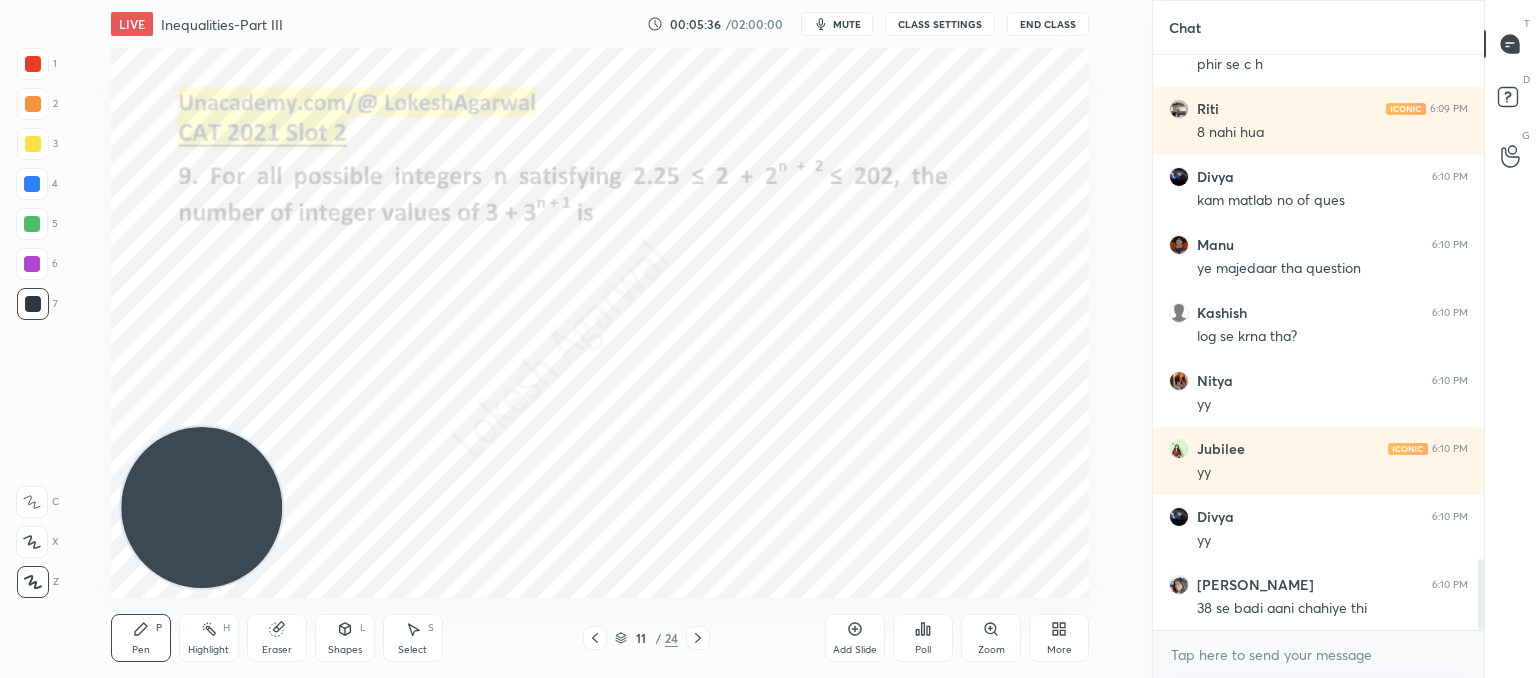 click 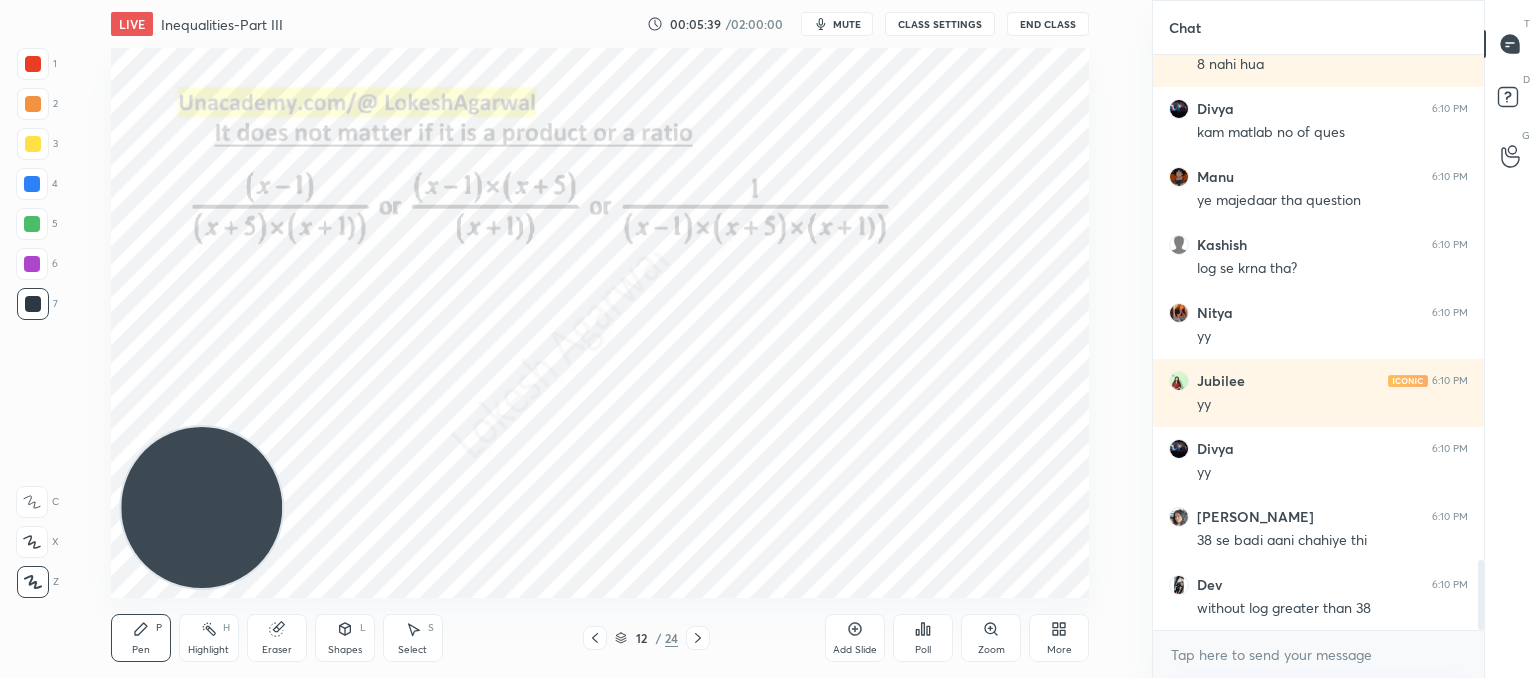 click 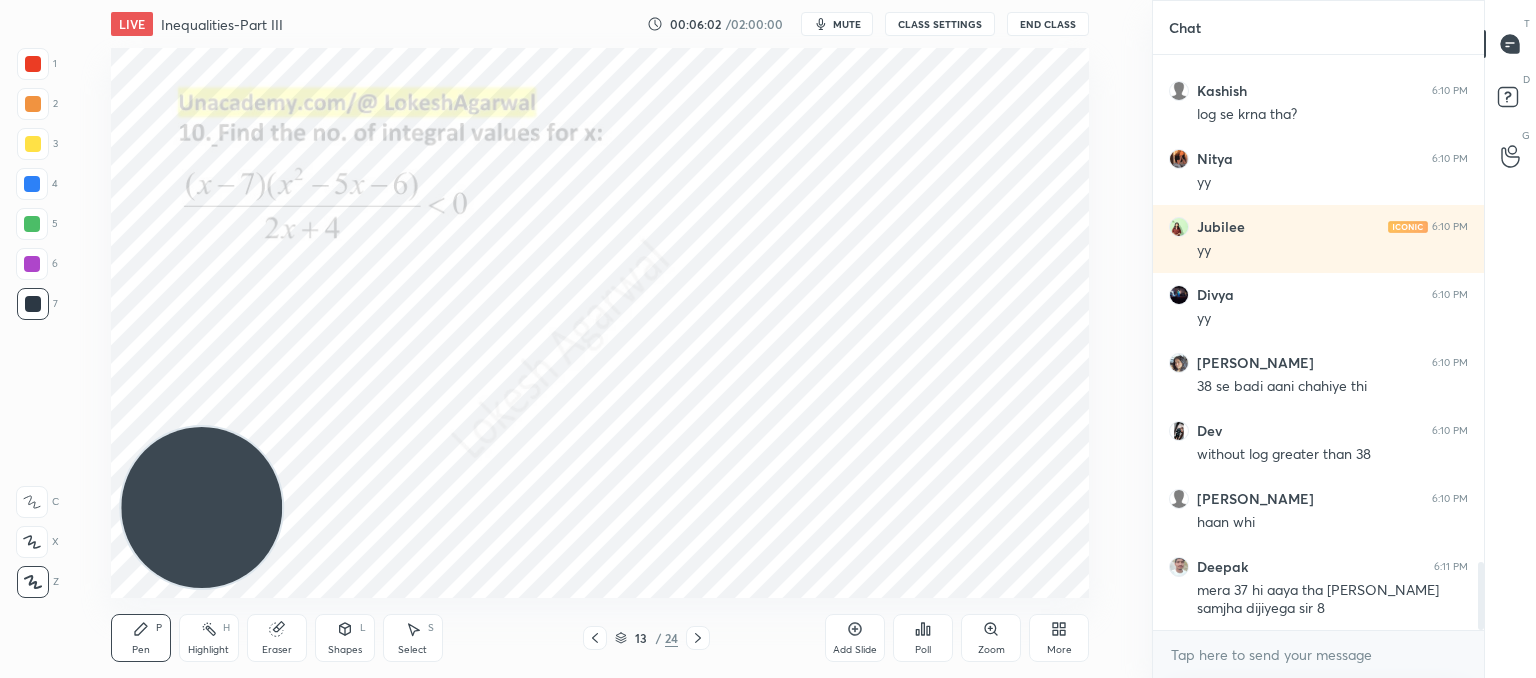 click on "Poll" at bounding box center (923, 638) 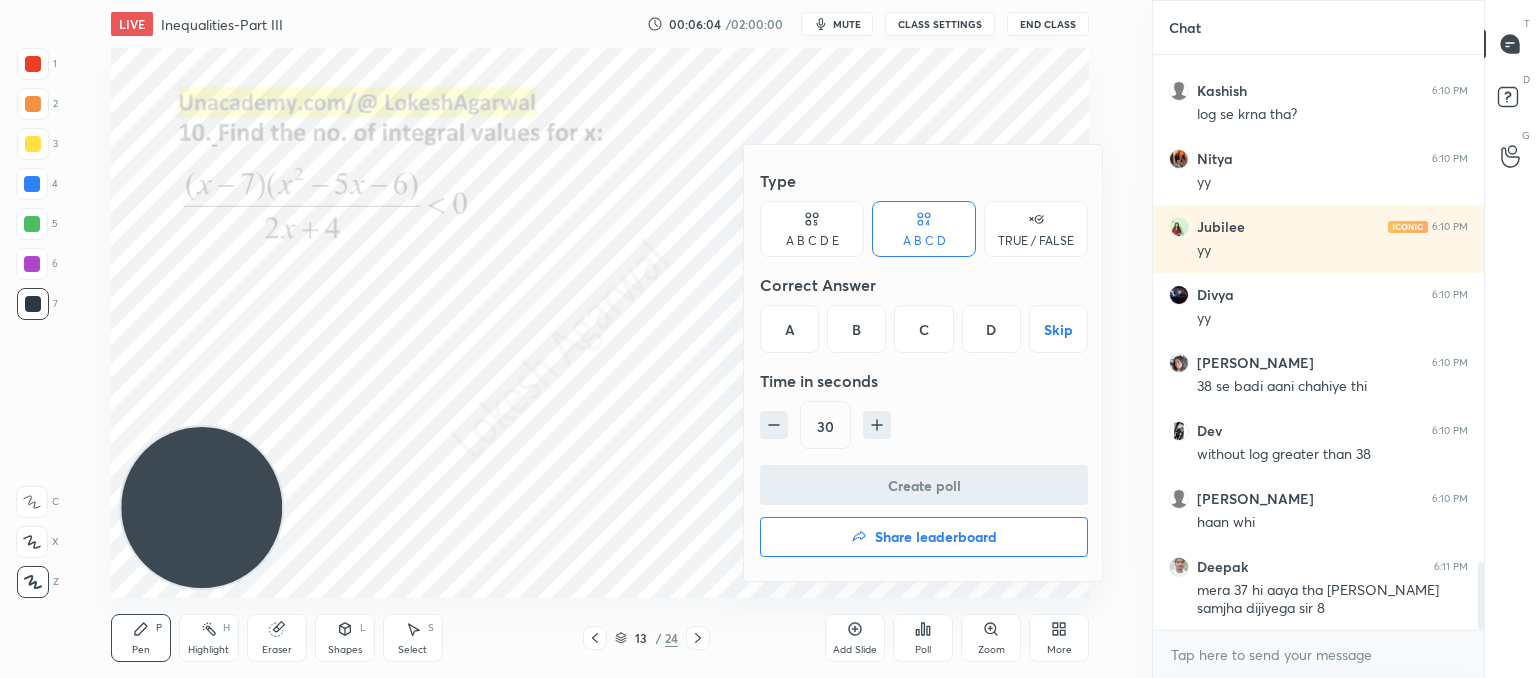 click on "A B C D E" at bounding box center (812, 229) 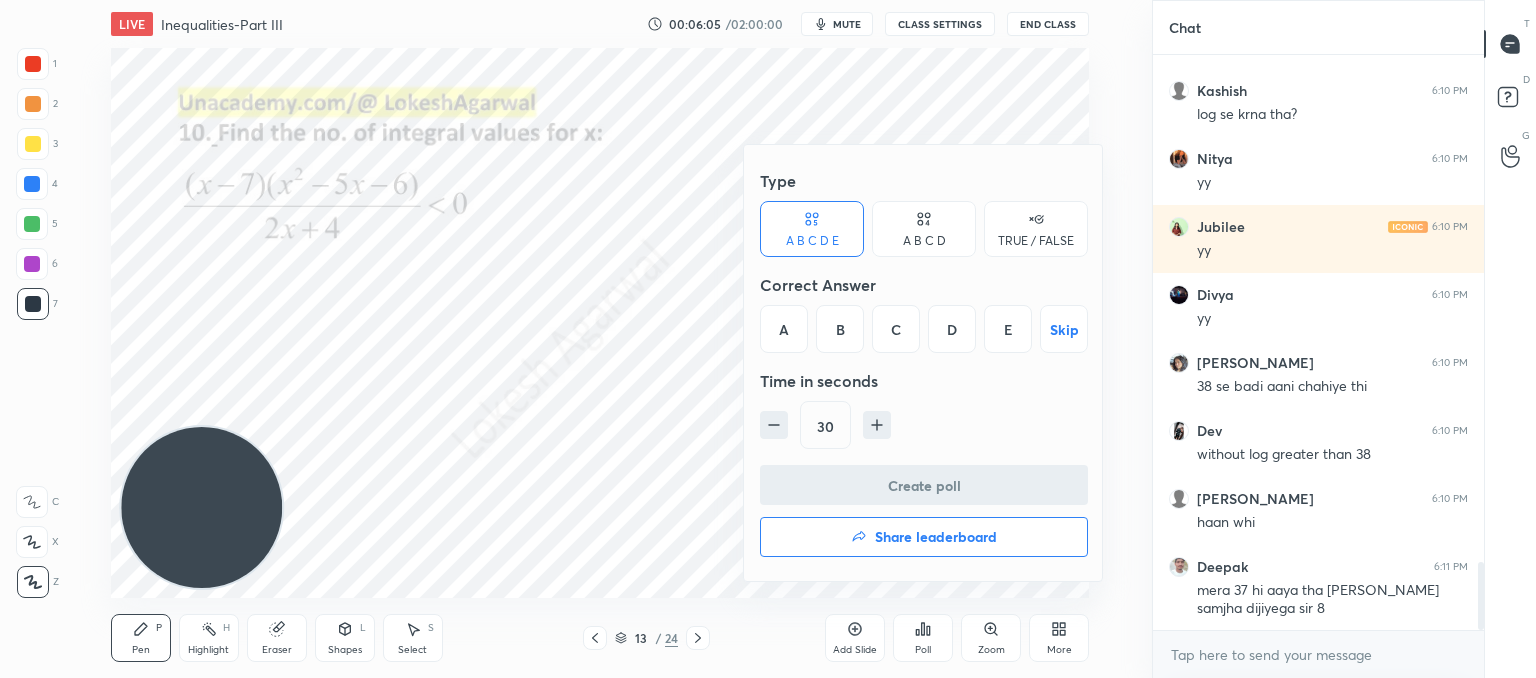 click on "D" at bounding box center [952, 329] 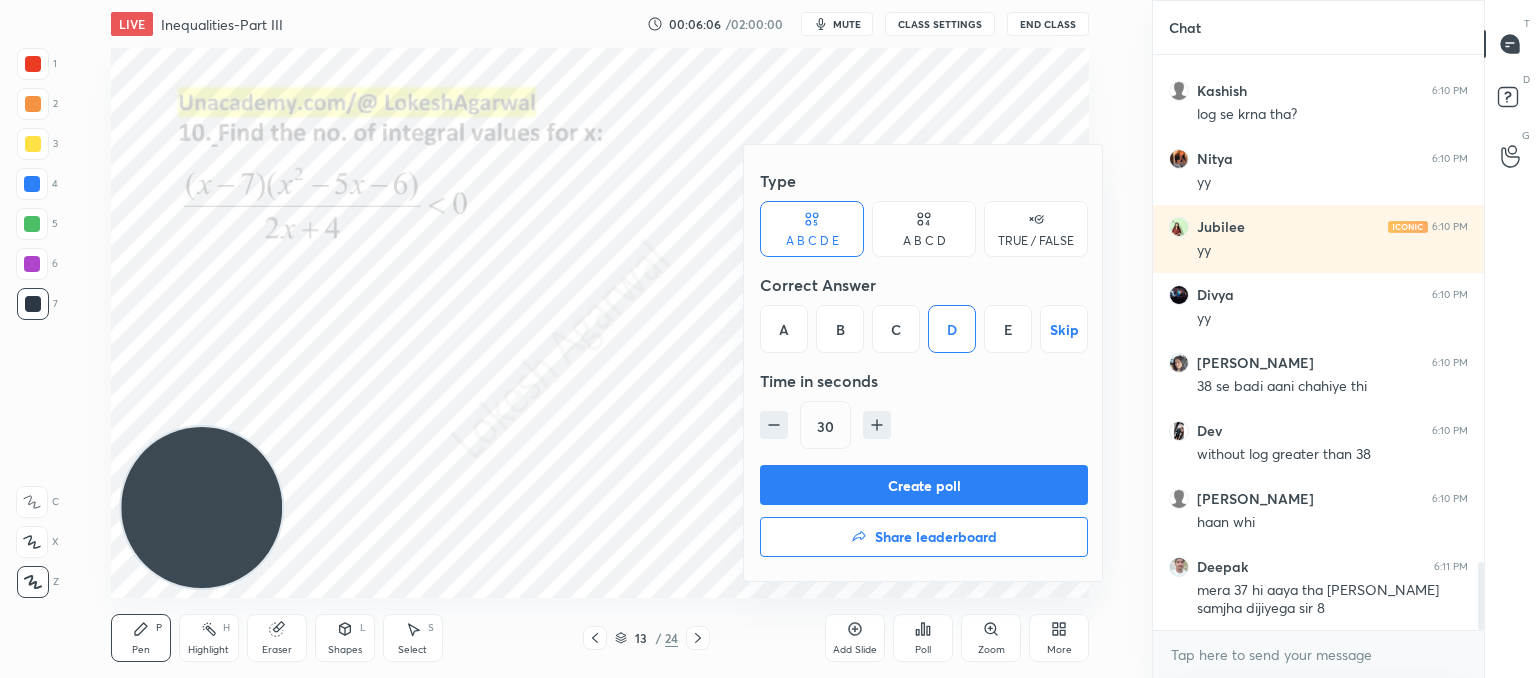 click on "Create poll" at bounding box center (924, 485) 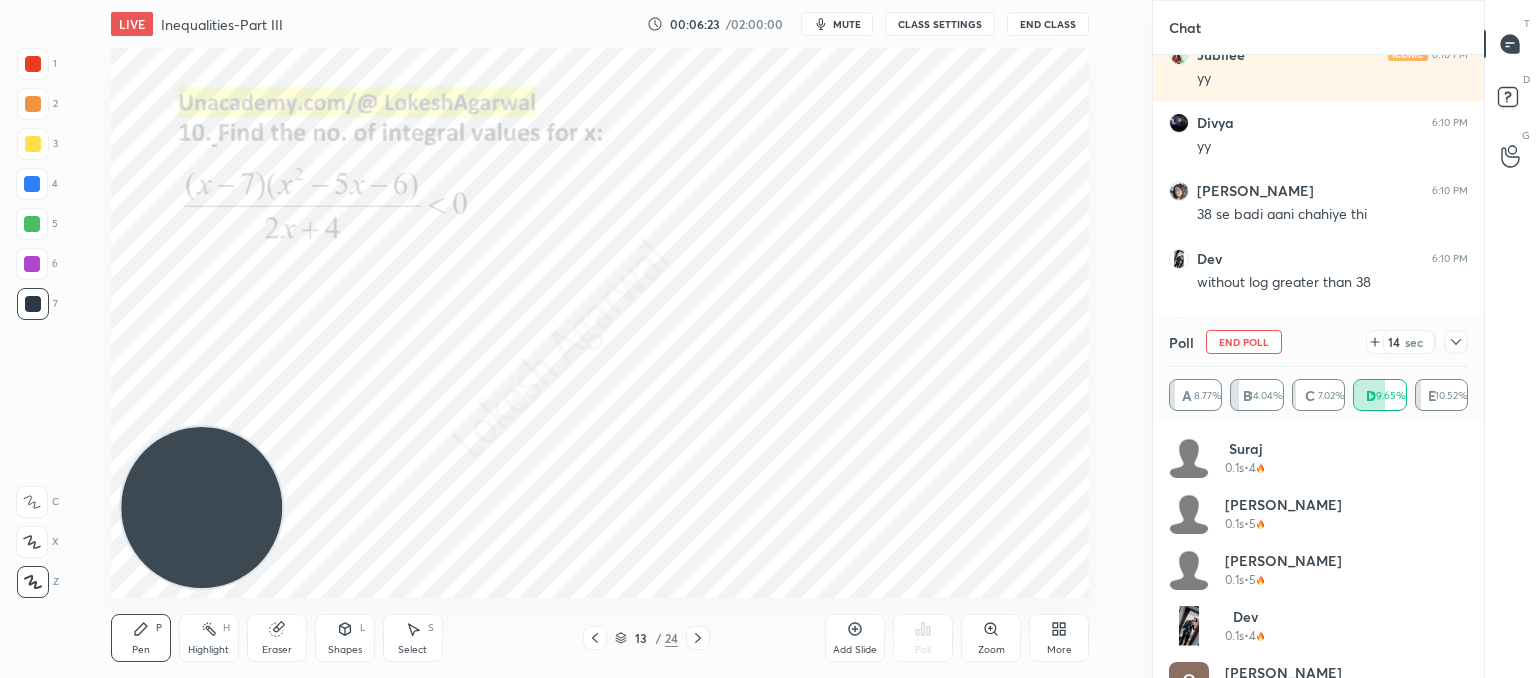 click 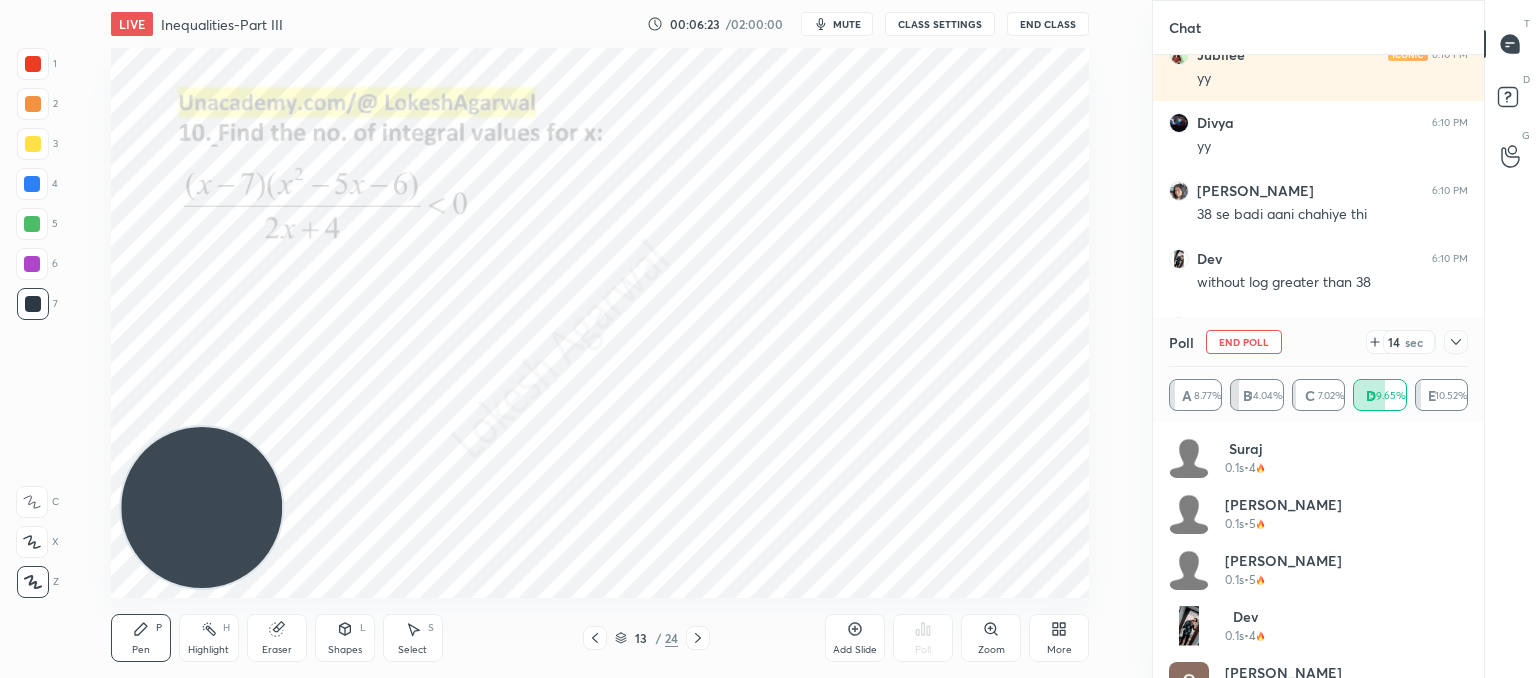 scroll, scrollTop: 154, scrollLeft: 293, axis: both 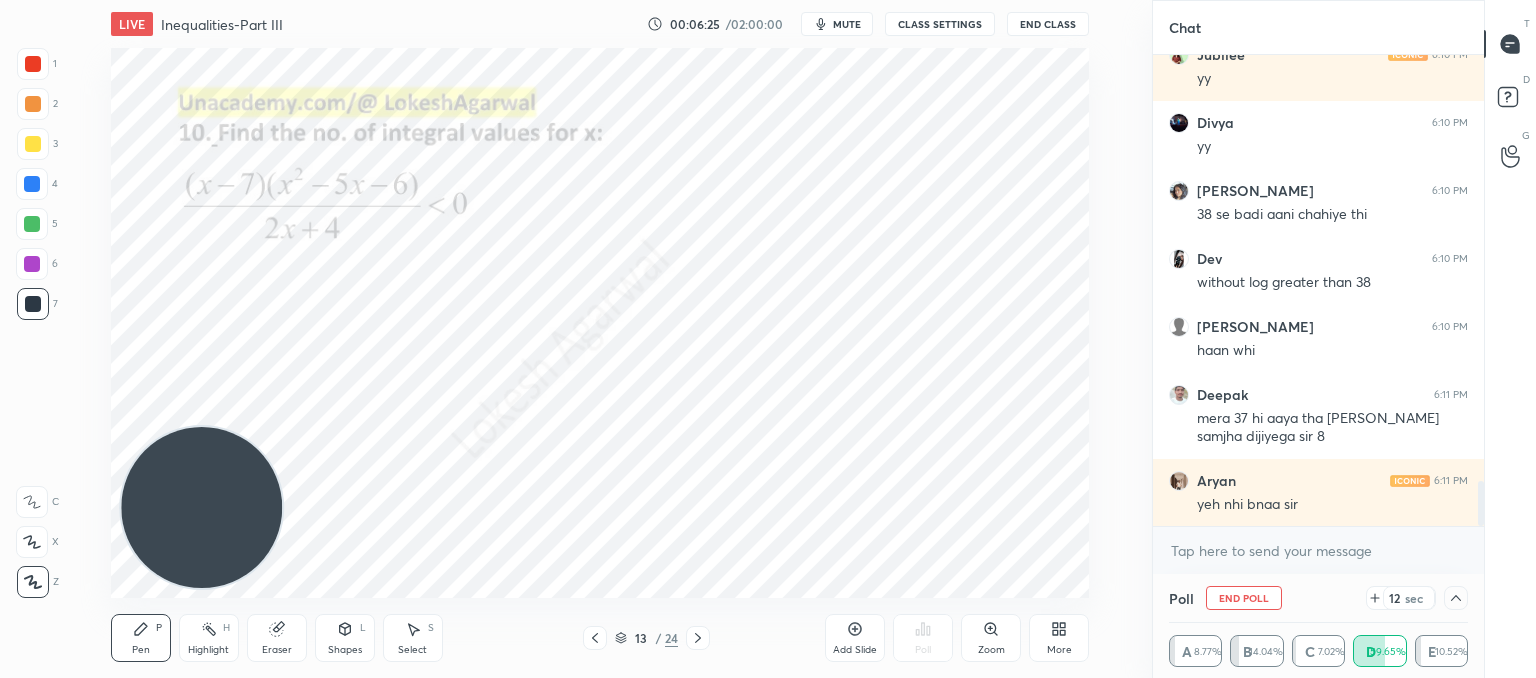 click on "Select S" at bounding box center (413, 638) 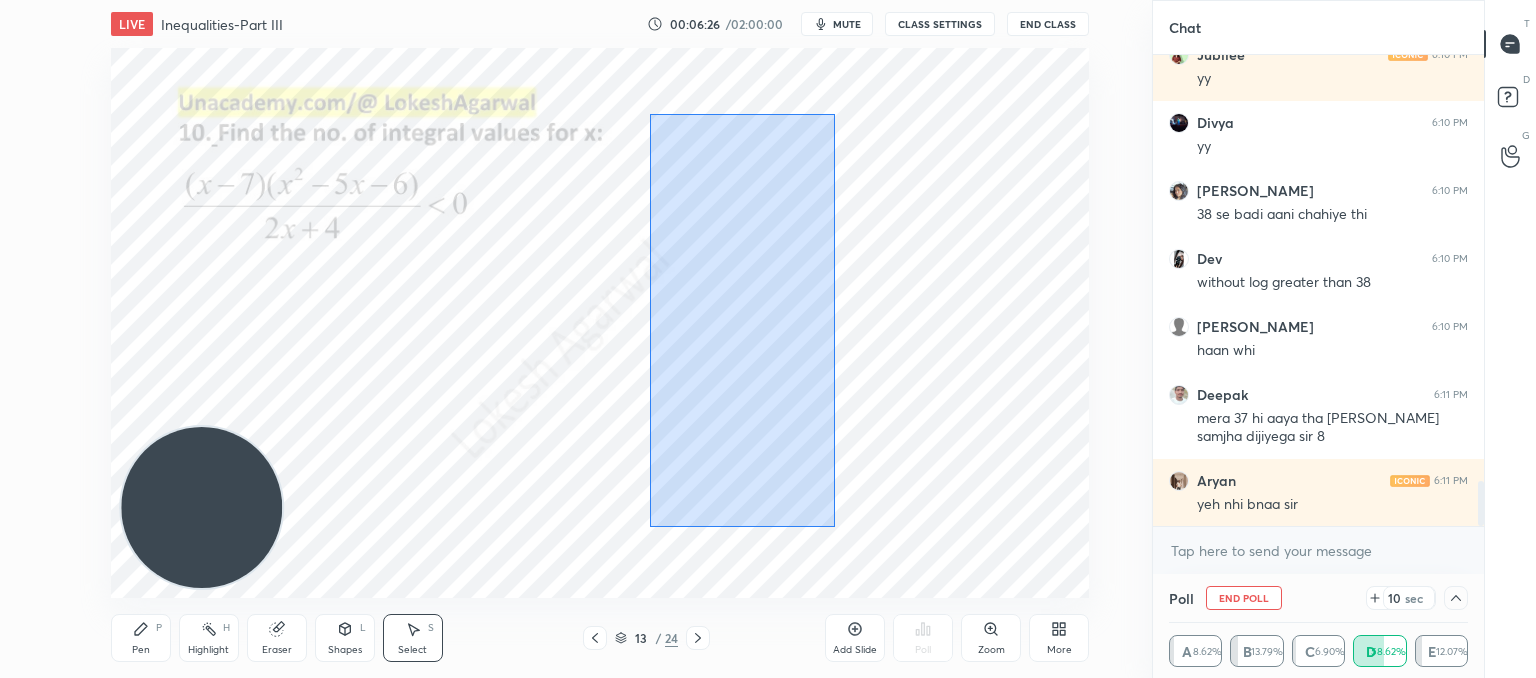 drag, startPoint x: 835, startPoint y: 527, endPoint x: 640, endPoint y: 108, distance: 462.15366 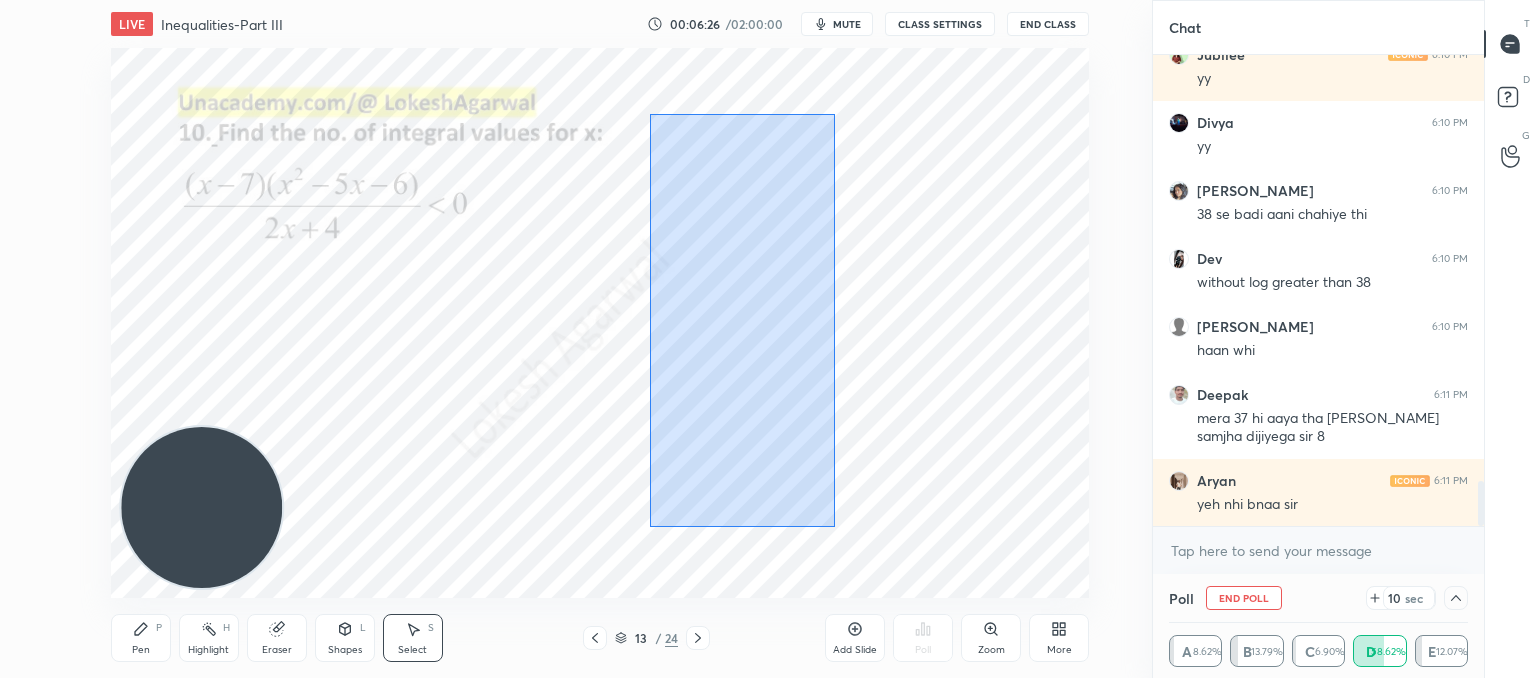 click on "0 ° Undo Copy Duplicate Duplicate to new slide Delete" at bounding box center [600, 323] 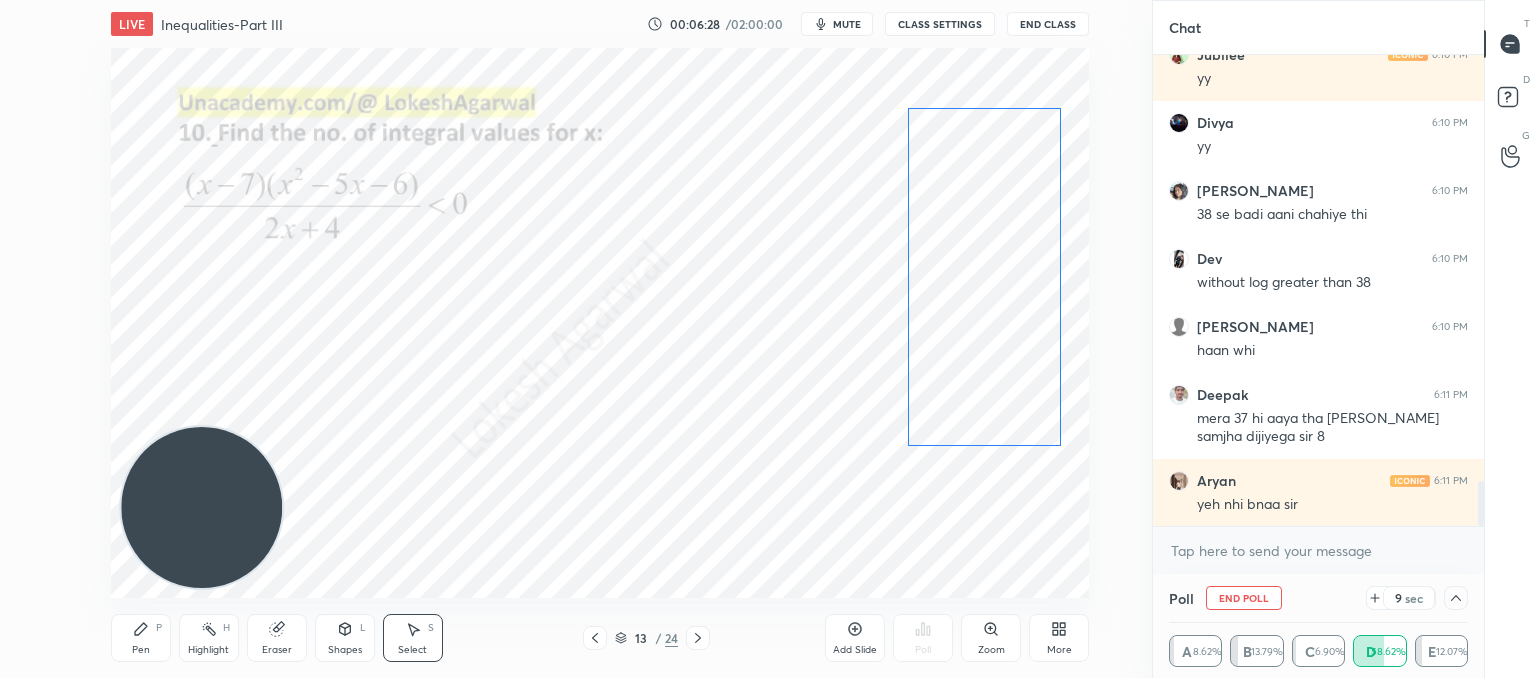 drag, startPoint x: 750, startPoint y: 300, endPoint x: 1002, endPoint y: 225, distance: 262.92395 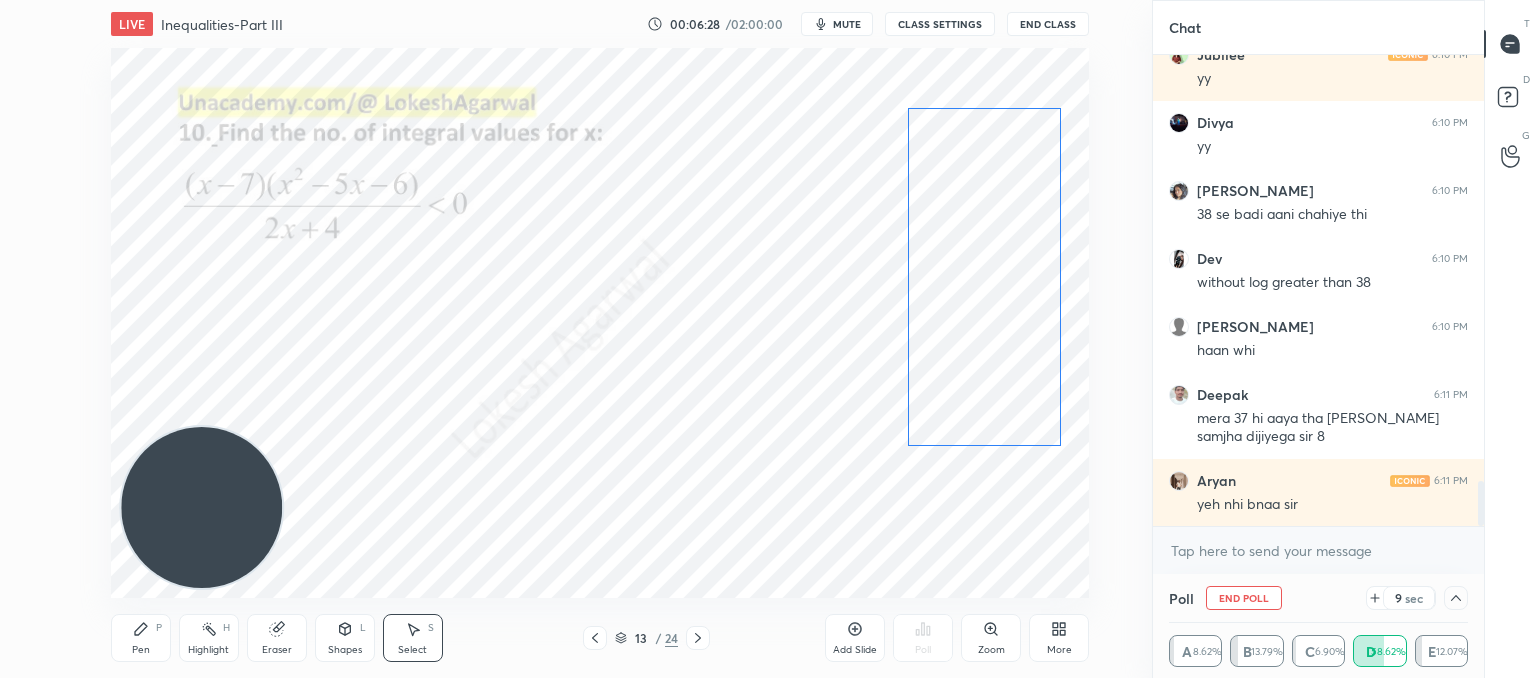 click on "0 ° Undo Copy Duplicate Duplicate to new slide Delete" at bounding box center [600, 323] 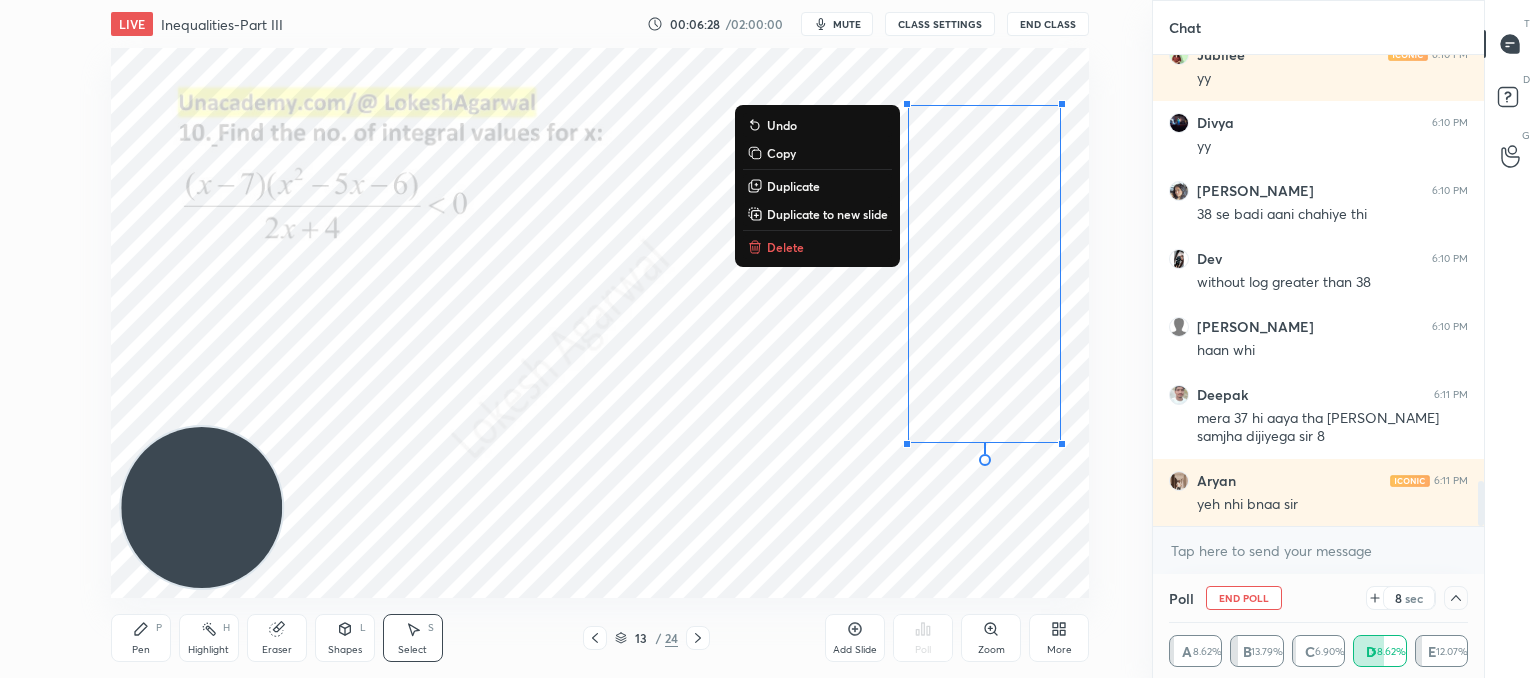 click on "0 ° Undo Copy Duplicate Duplicate to new slide Delete" at bounding box center (600, 323) 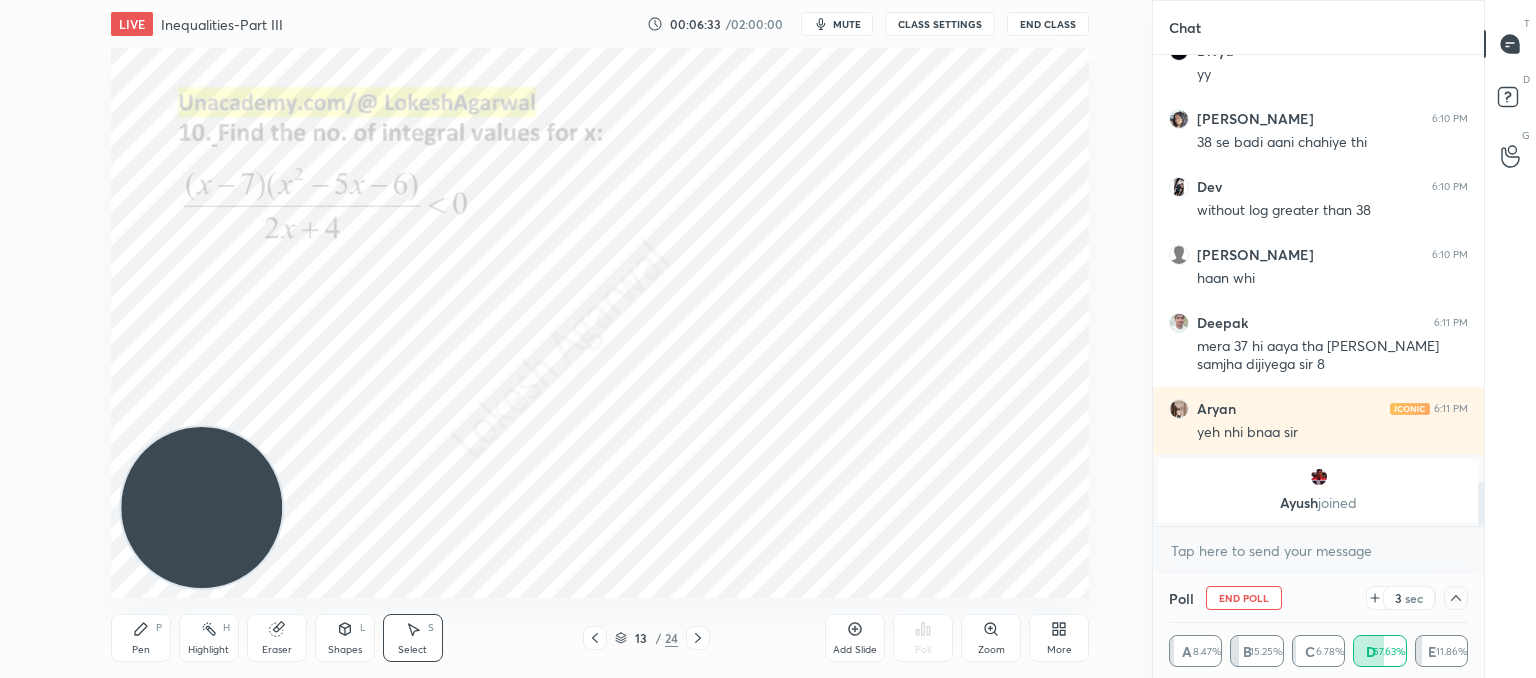 scroll, scrollTop: 4198, scrollLeft: 0, axis: vertical 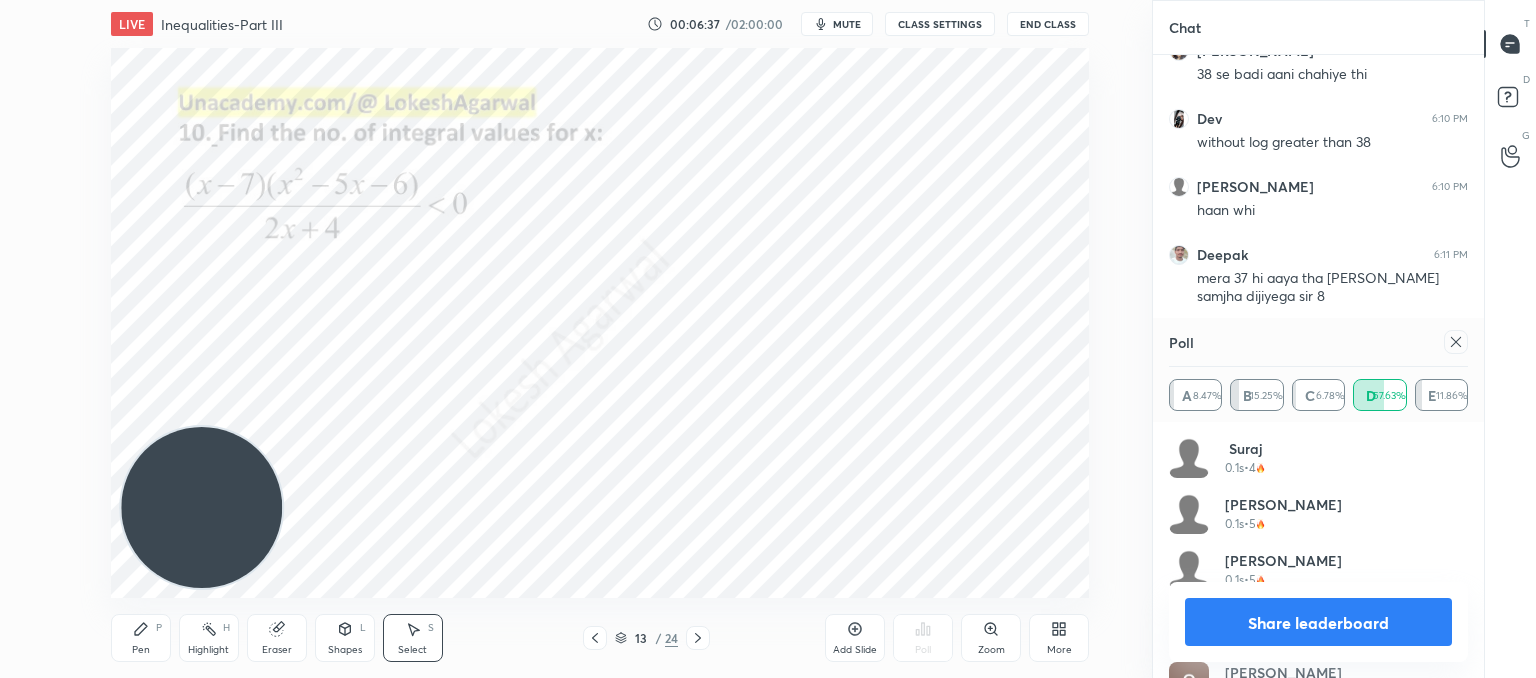 click at bounding box center (1456, 342) 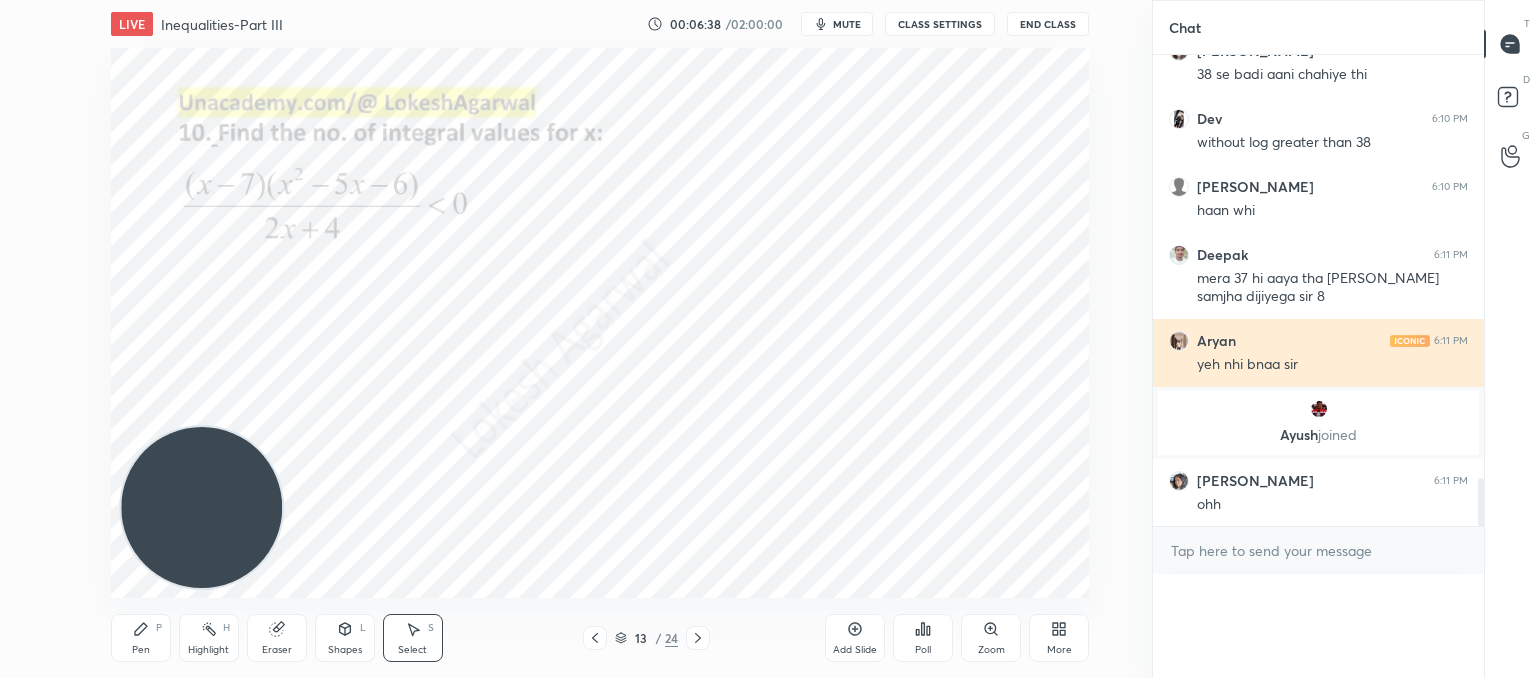 scroll, scrollTop: 120, scrollLeft: 293, axis: both 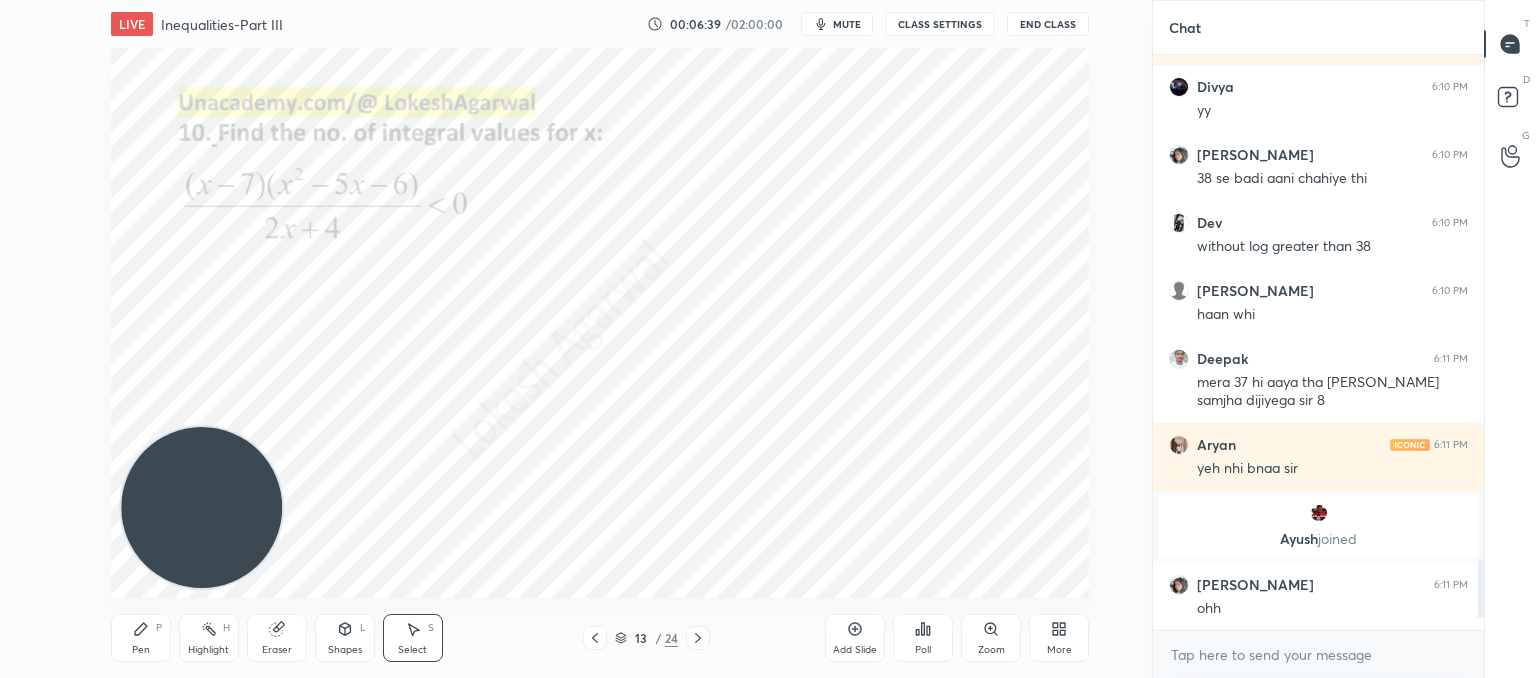 click 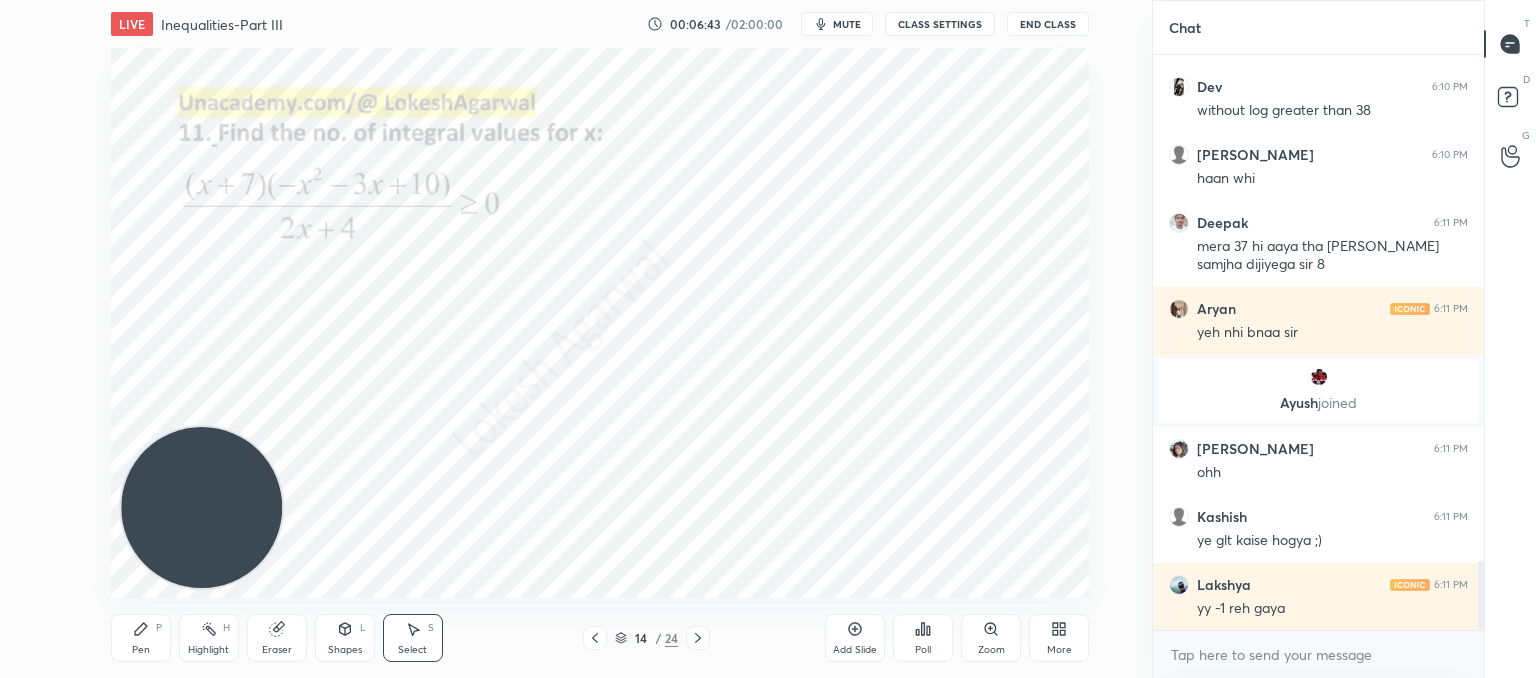 click 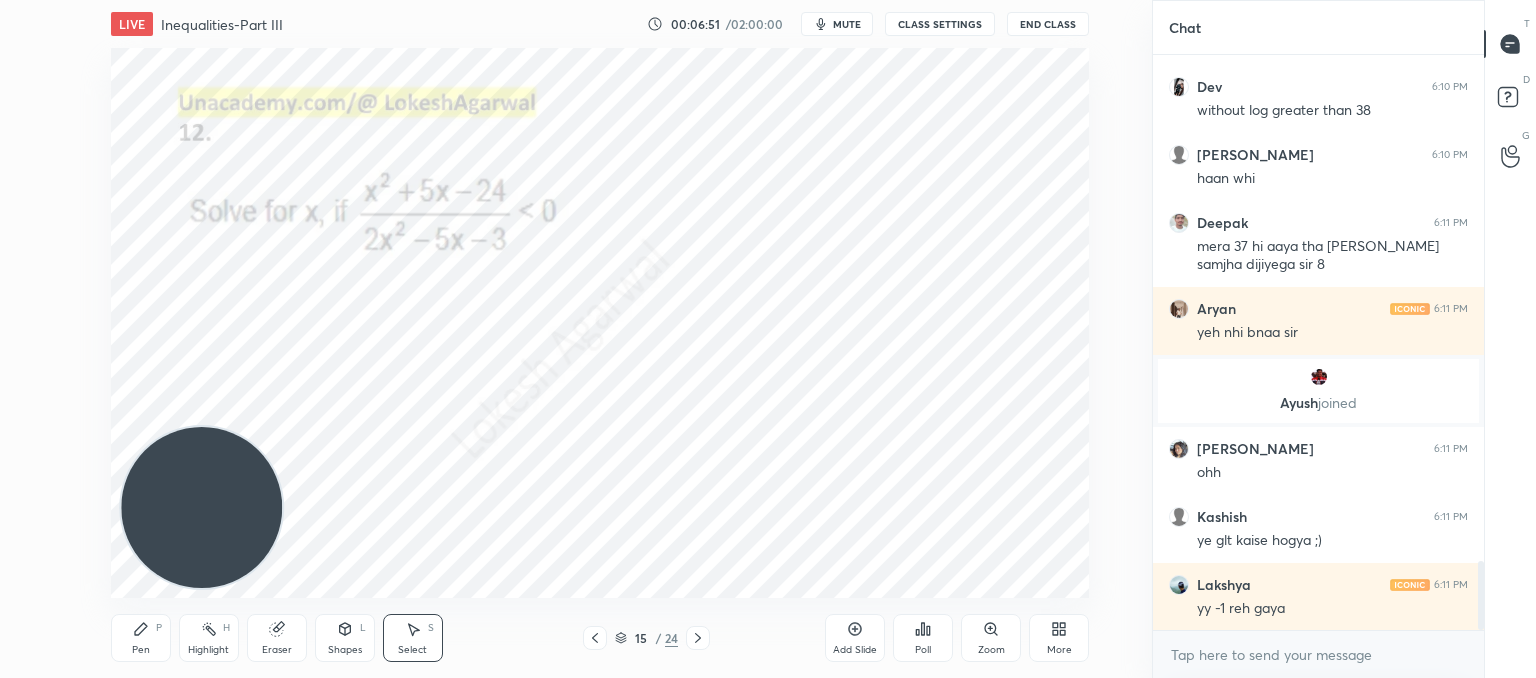 click on "Pen P" at bounding box center [141, 638] 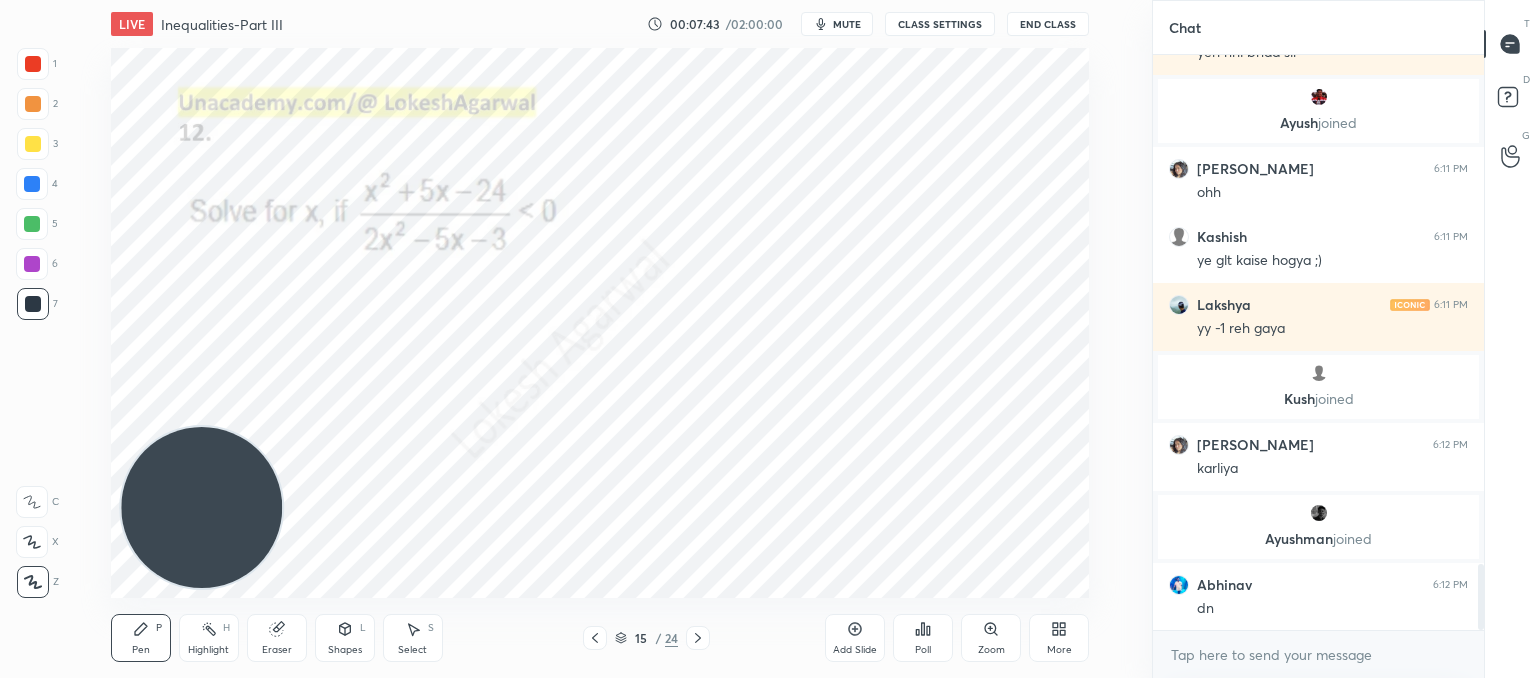 scroll, scrollTop: 4454, scrollLeft: 0, axis: vertical 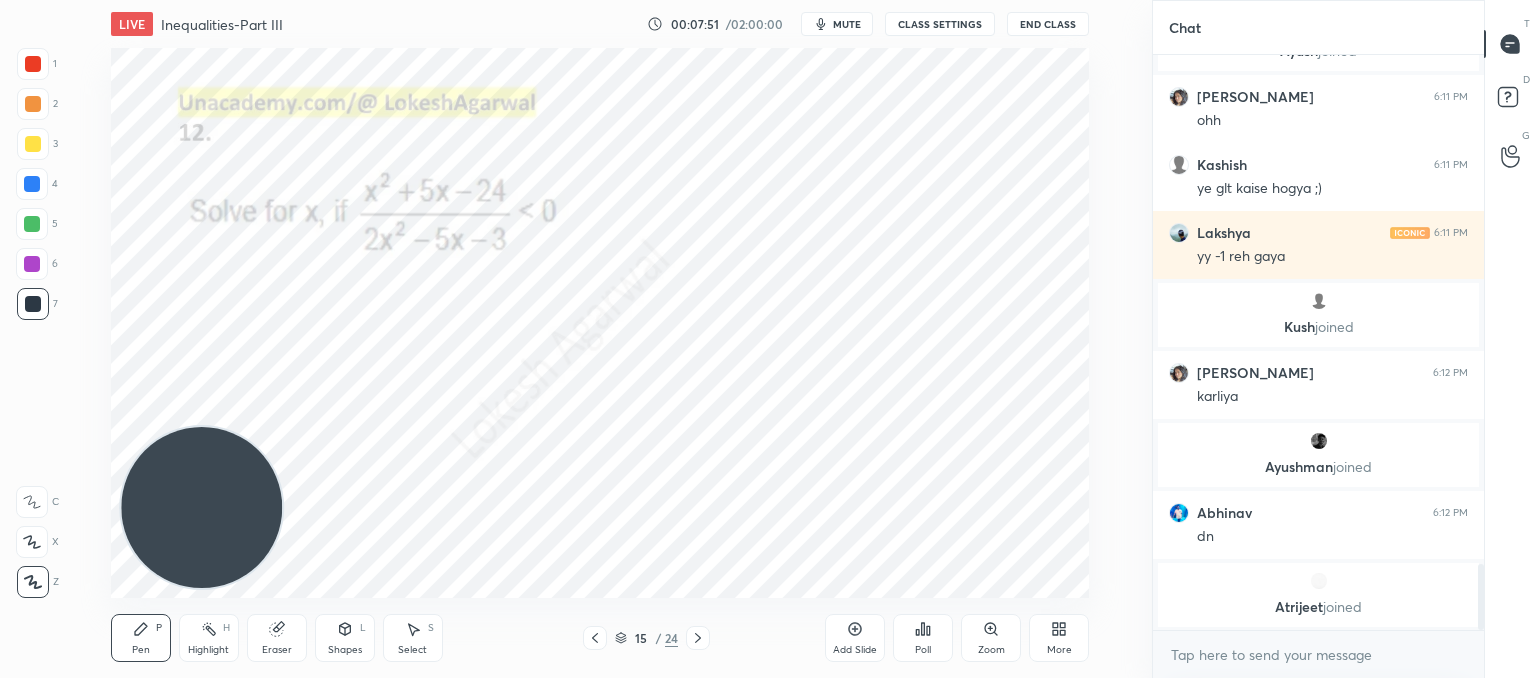 click on "Poll" at bounding box center [923, 638] 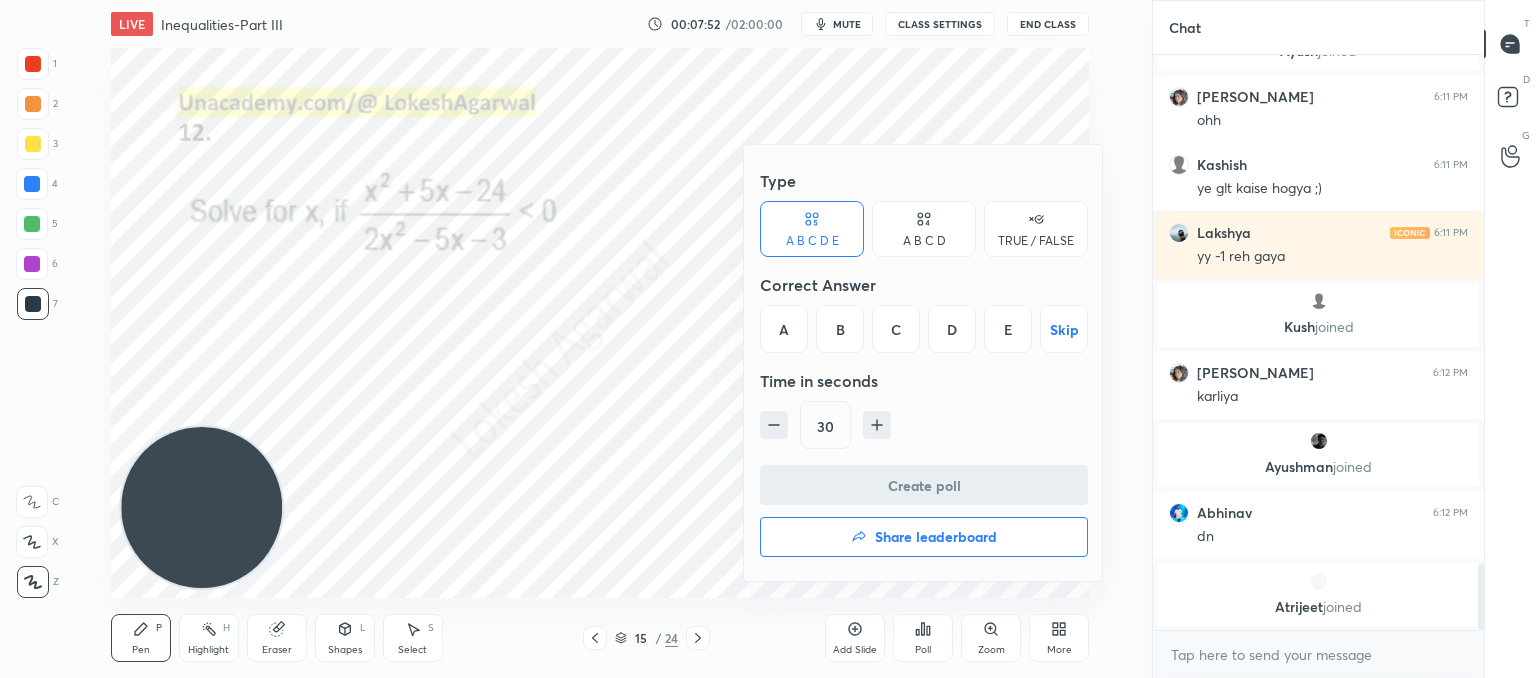 click on "A" at bounding box center [784, 329] 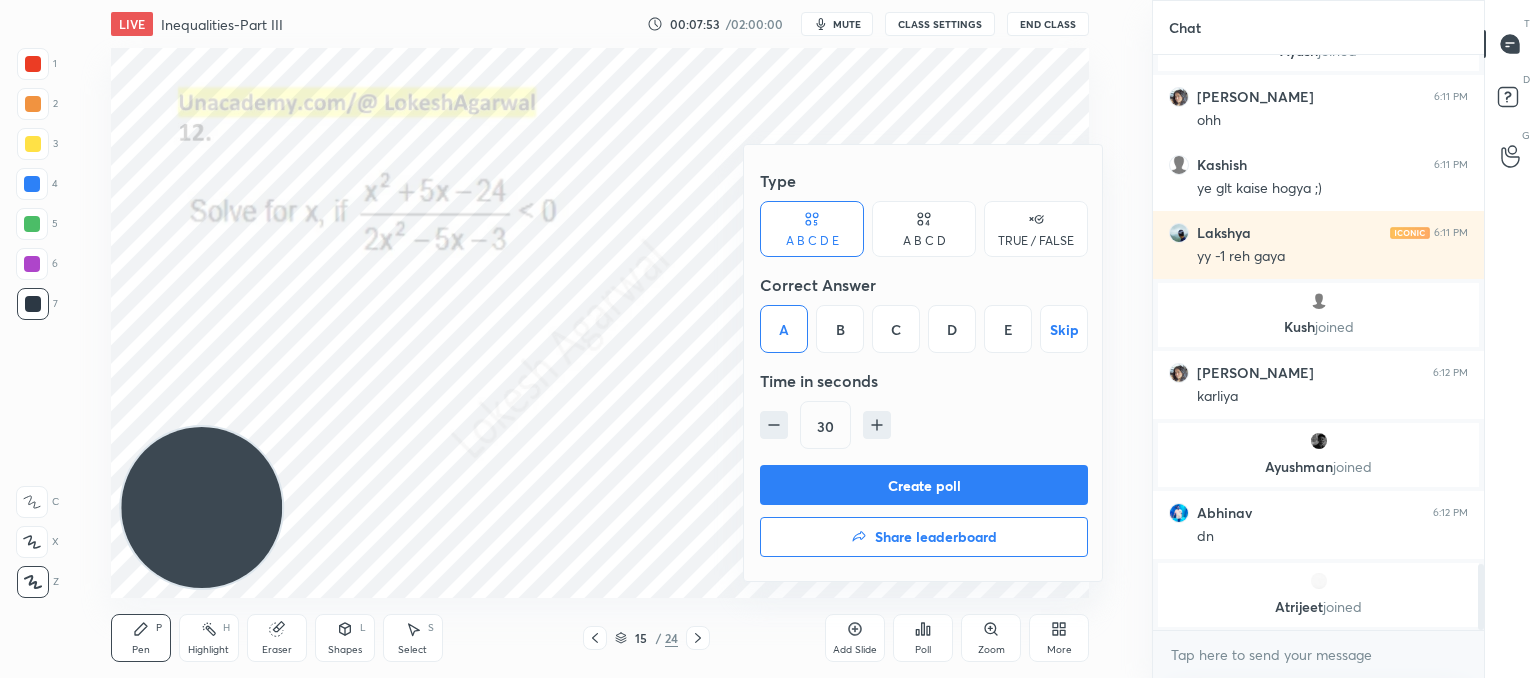 click on "Create poll" at bounding box center [924, 485] 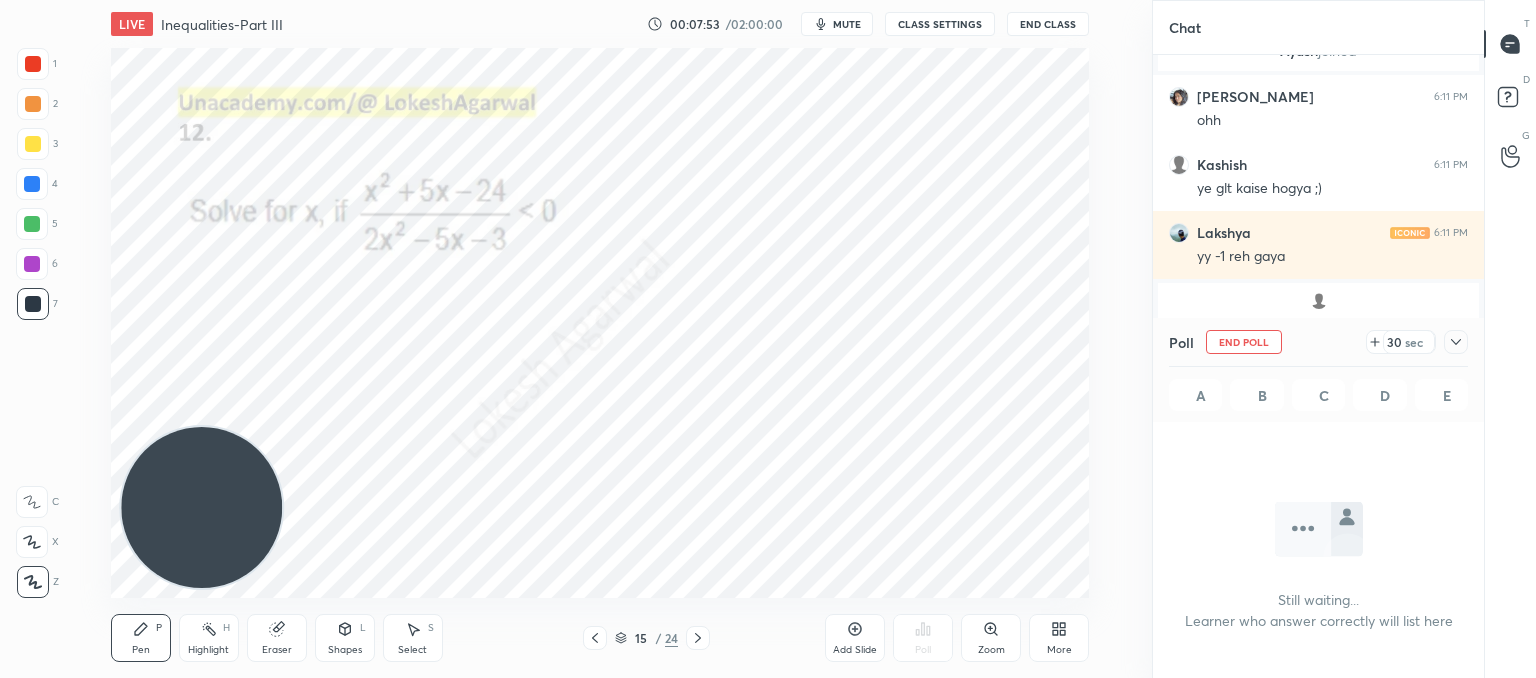 scroll, scrollTop: 546, scrollLeft: 325, axis: both 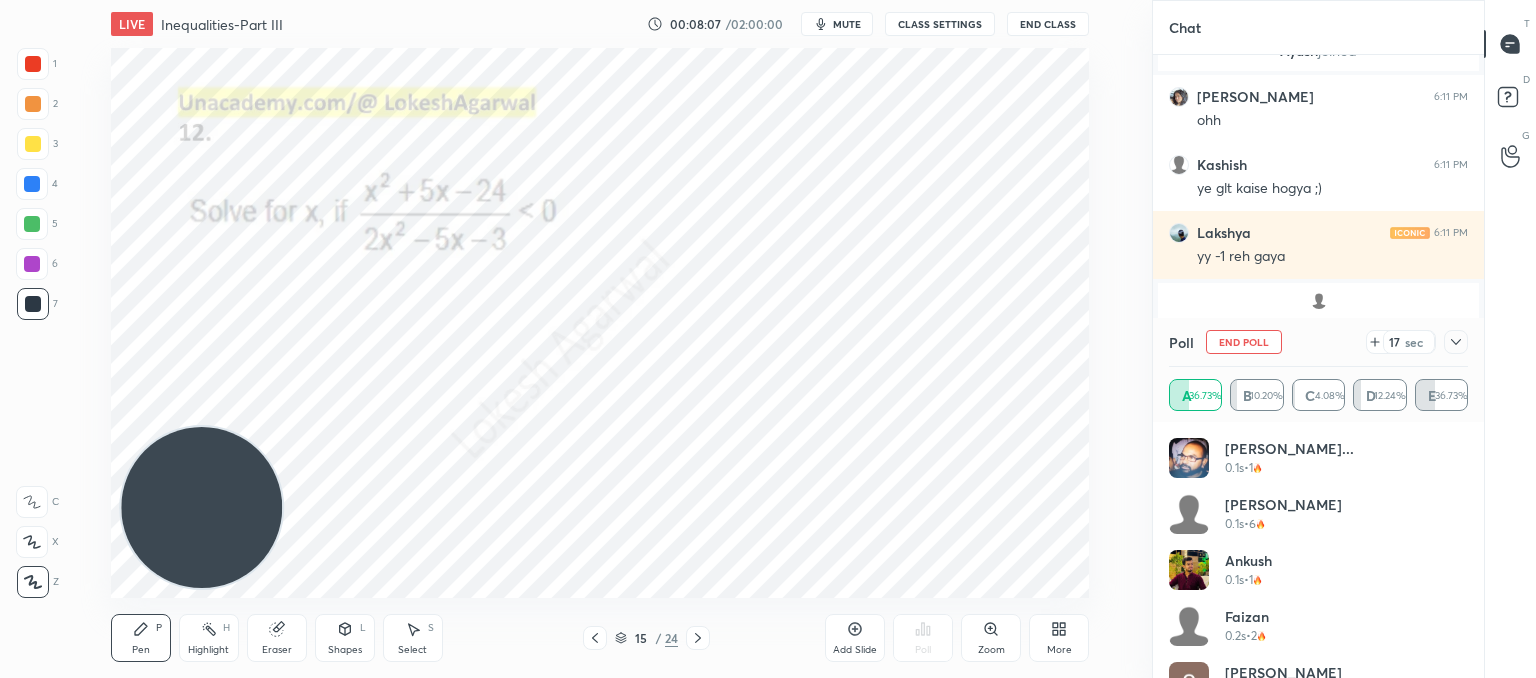 click 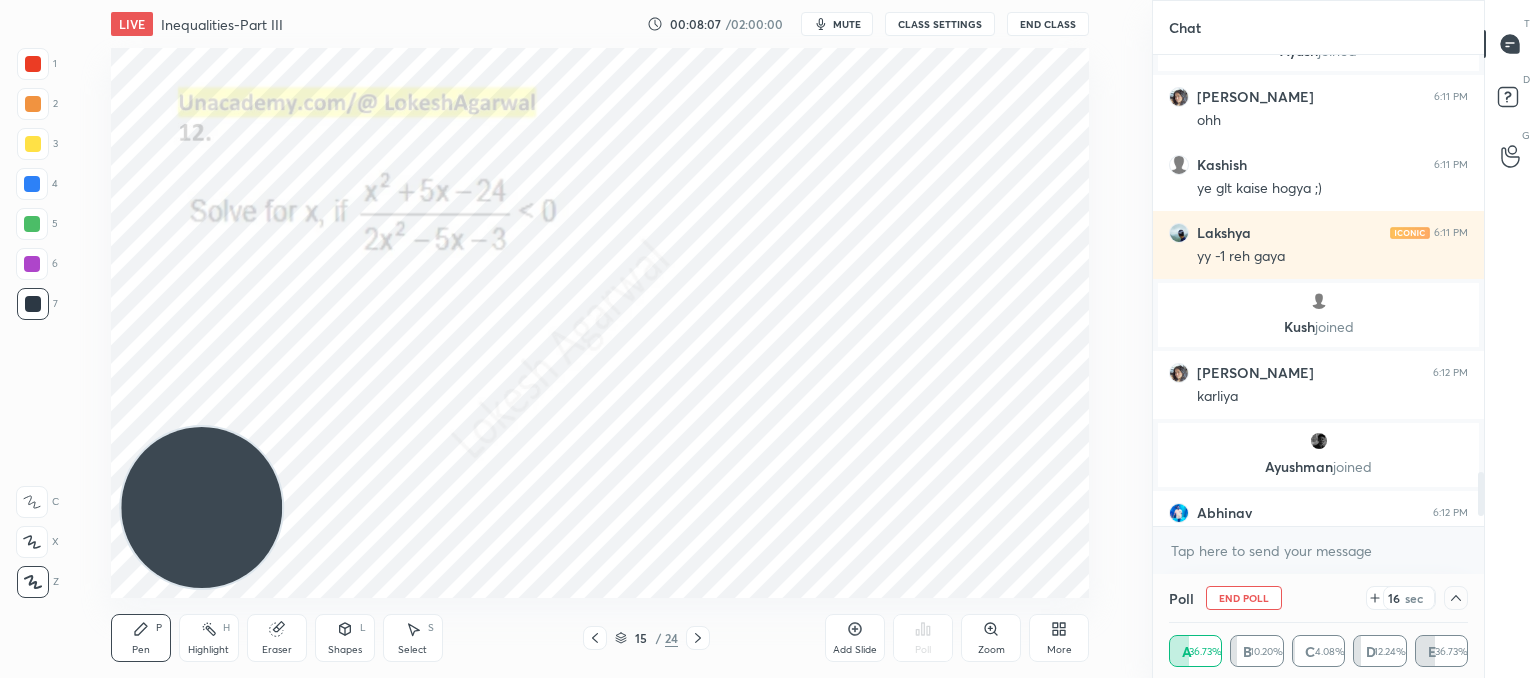 scroll, scrollTop: 154, scrollLeft: 293, axis: both 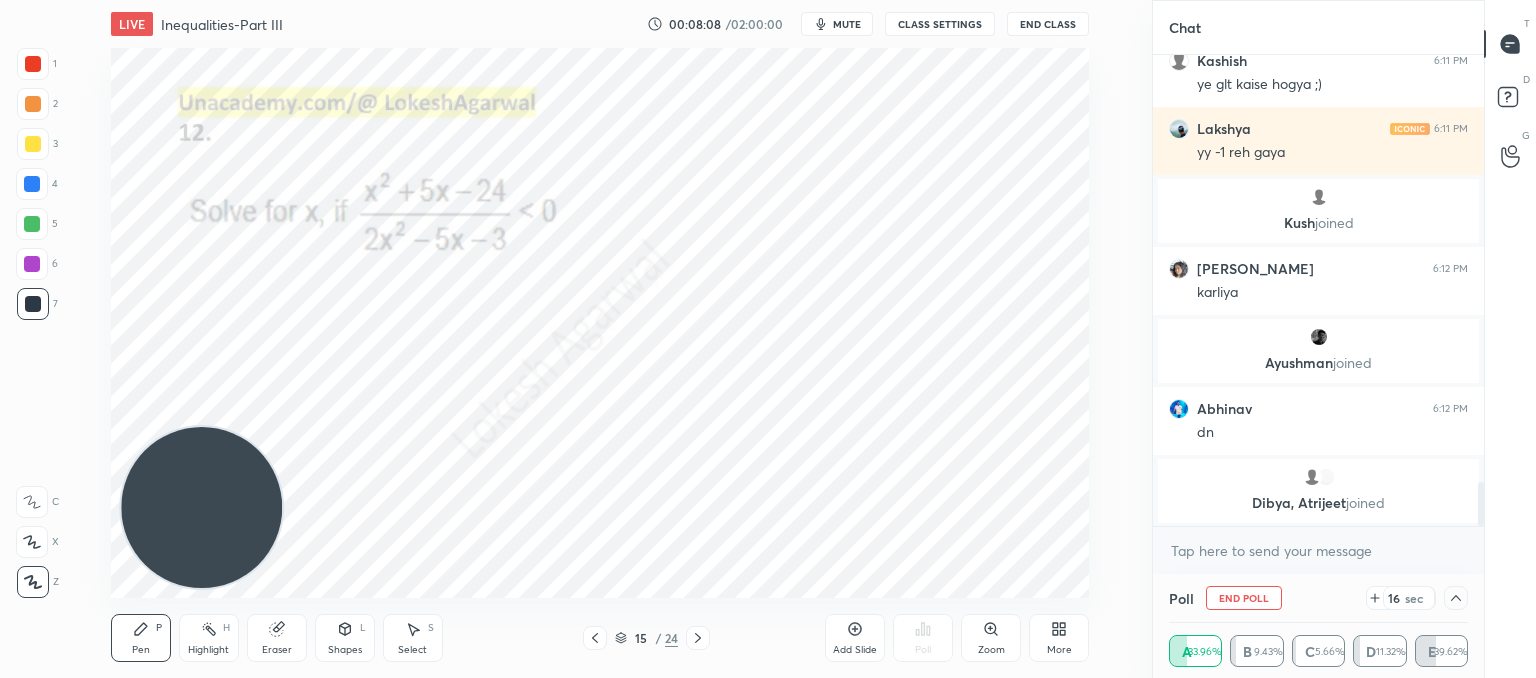 click on "x" at bounding box center (1318, 550) 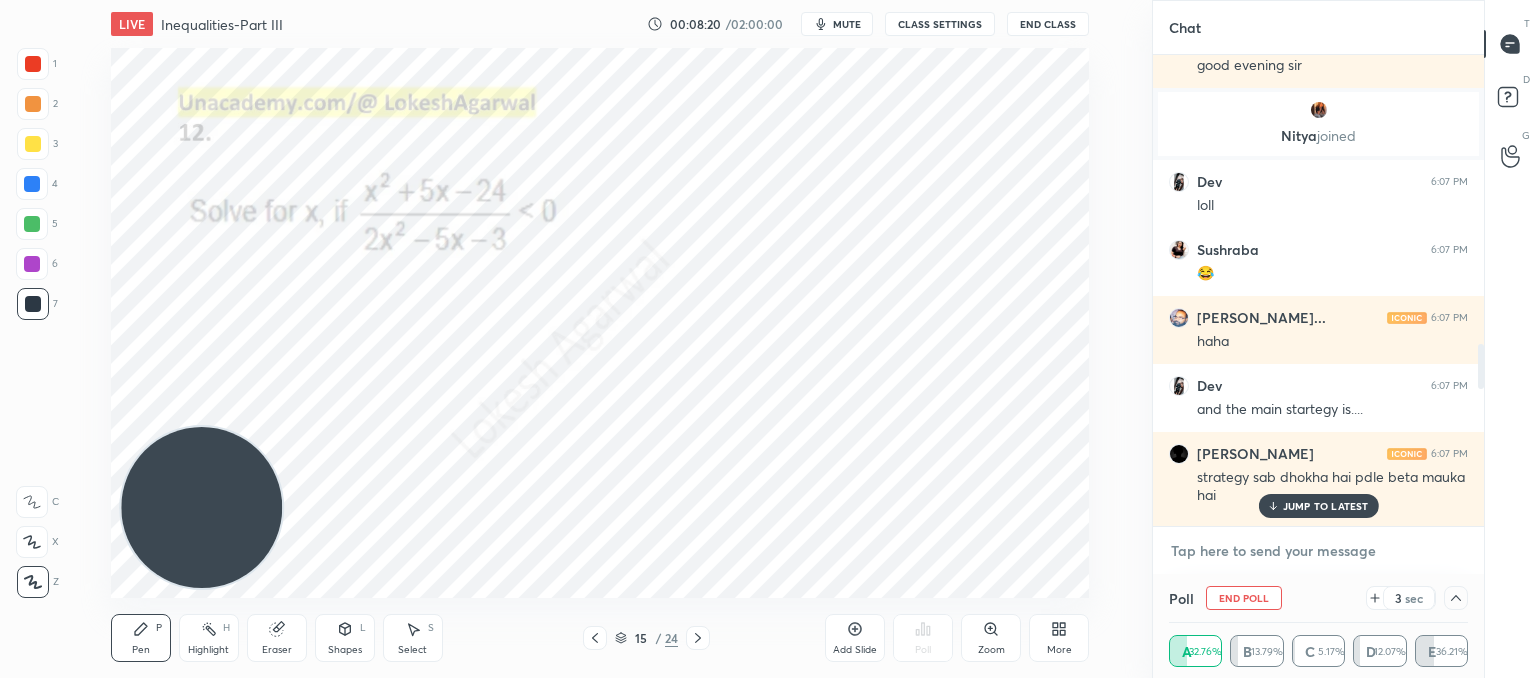 scroll, scrollTop: 2458, scrollLeft: 0, axis: vertical 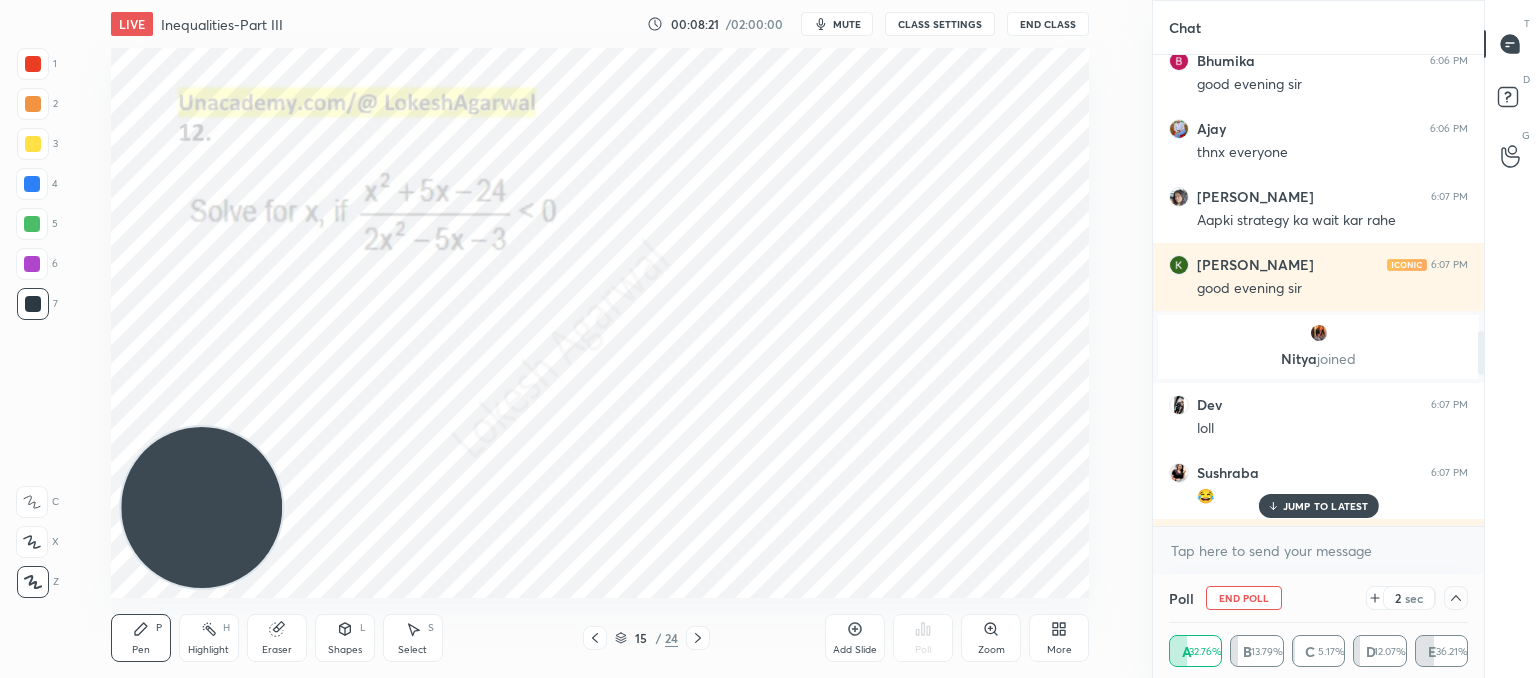 click on "JUMP TO LATEST" at bounding box center (1318, 506) 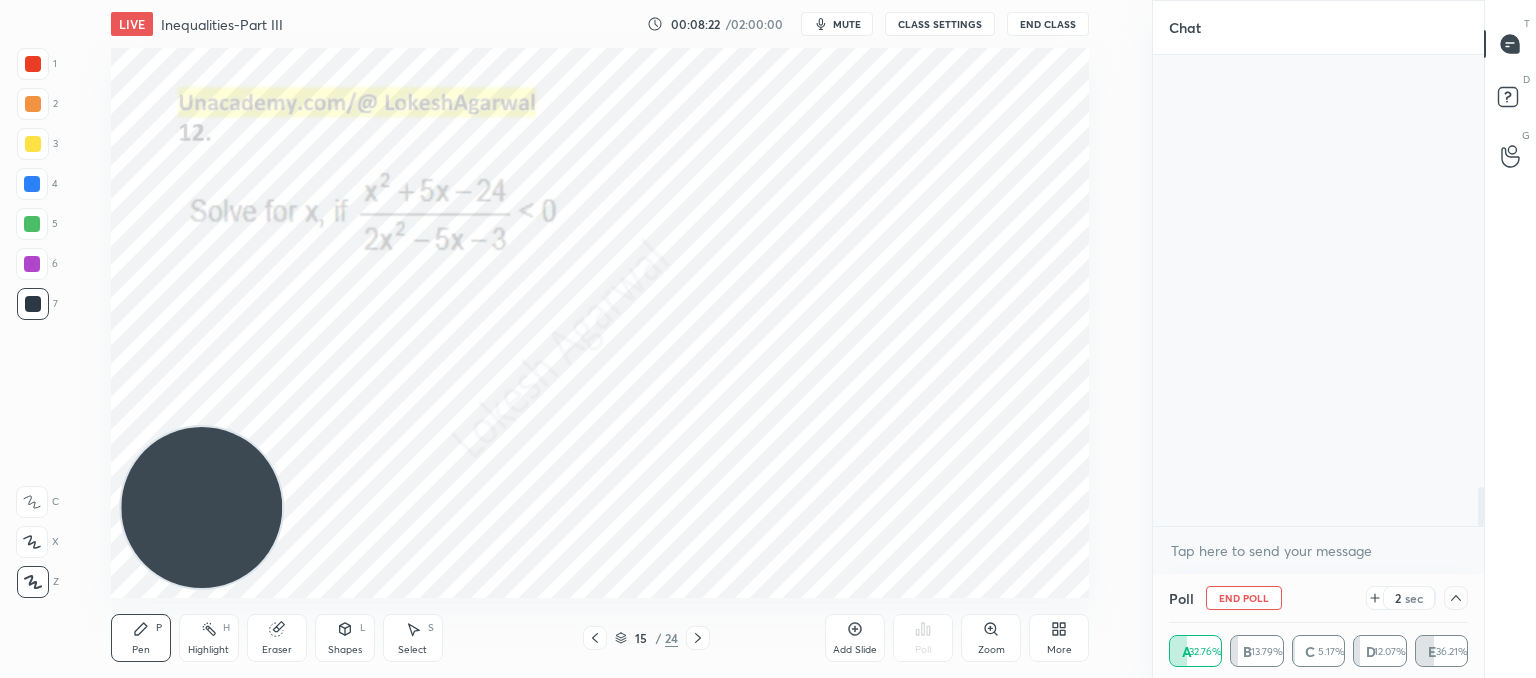 scroll, scrollTop: 5290, scrollLeft: 0, axis: vertical 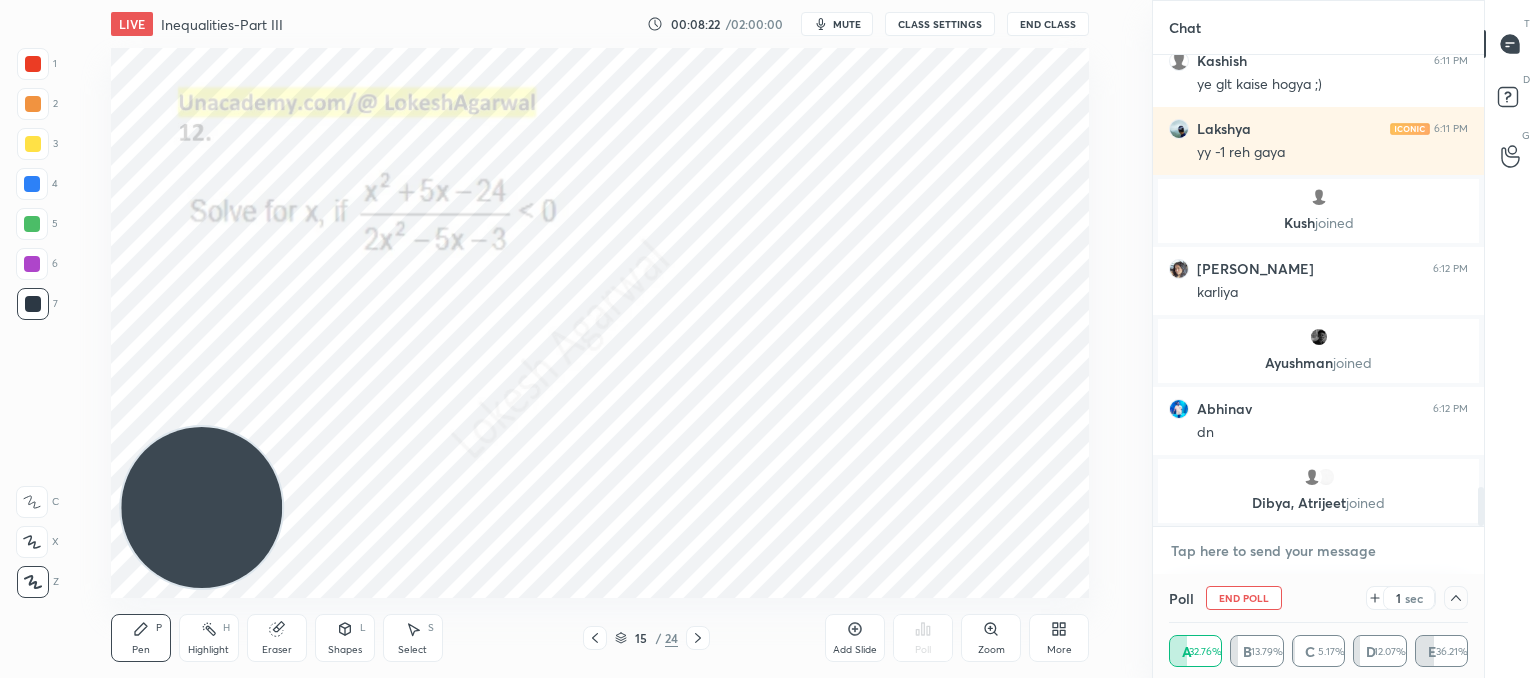 click at bounding box center [1318, 551] 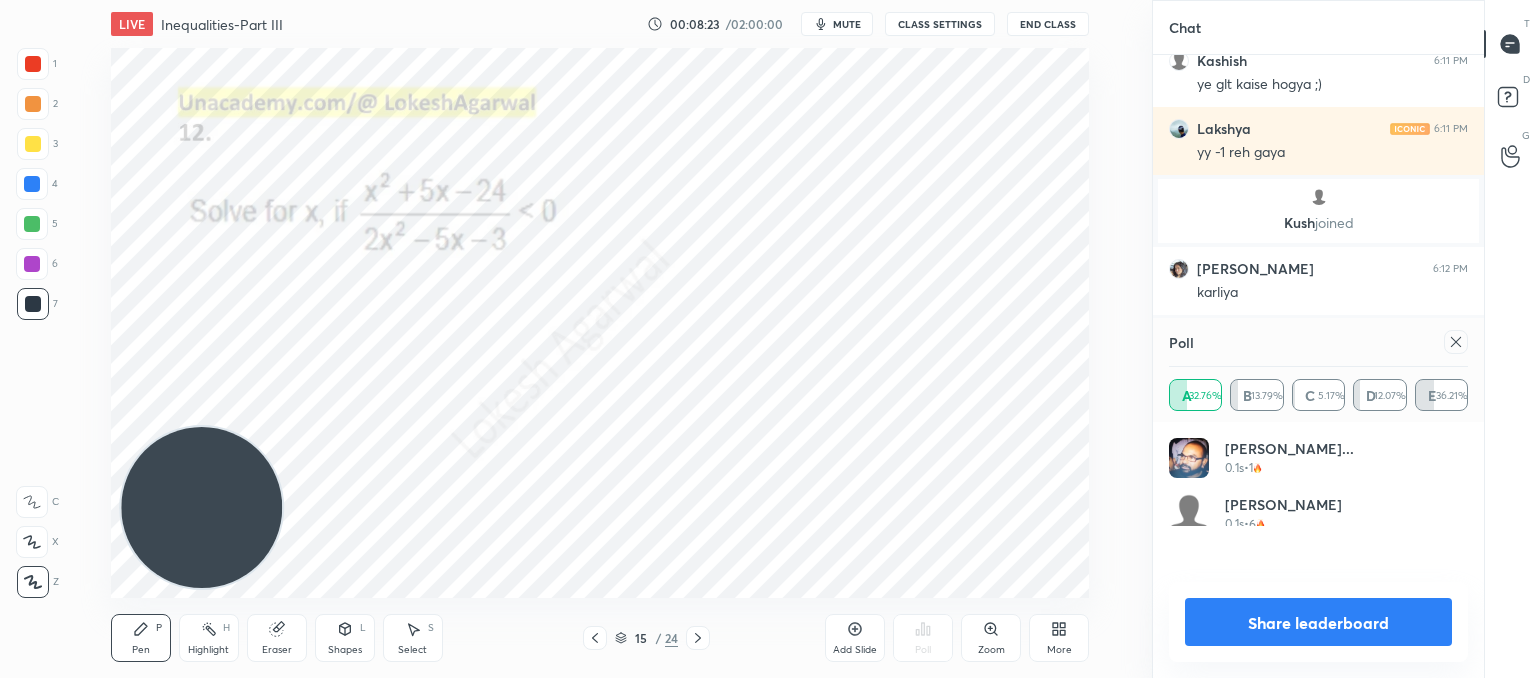 scroll, scrollTop: 6, scrollLeft: 6, axis: both 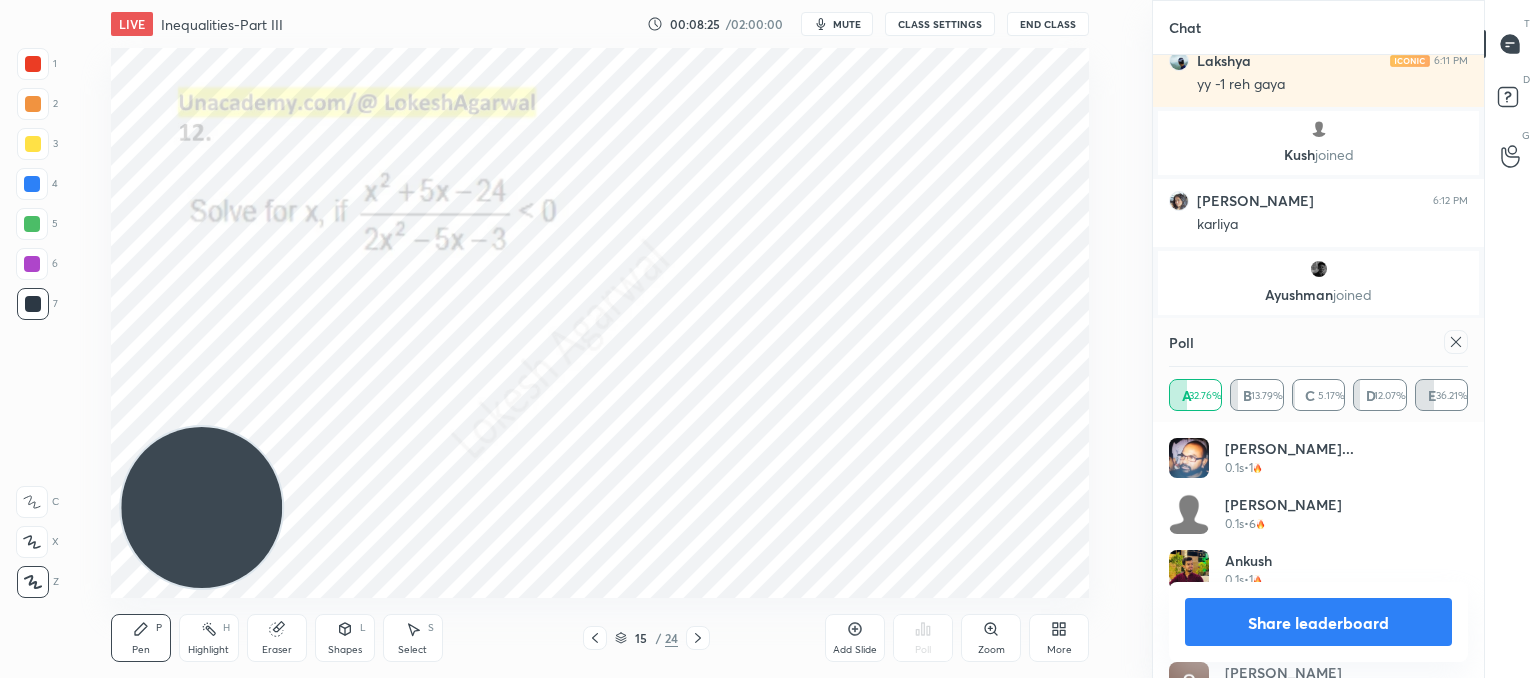 click 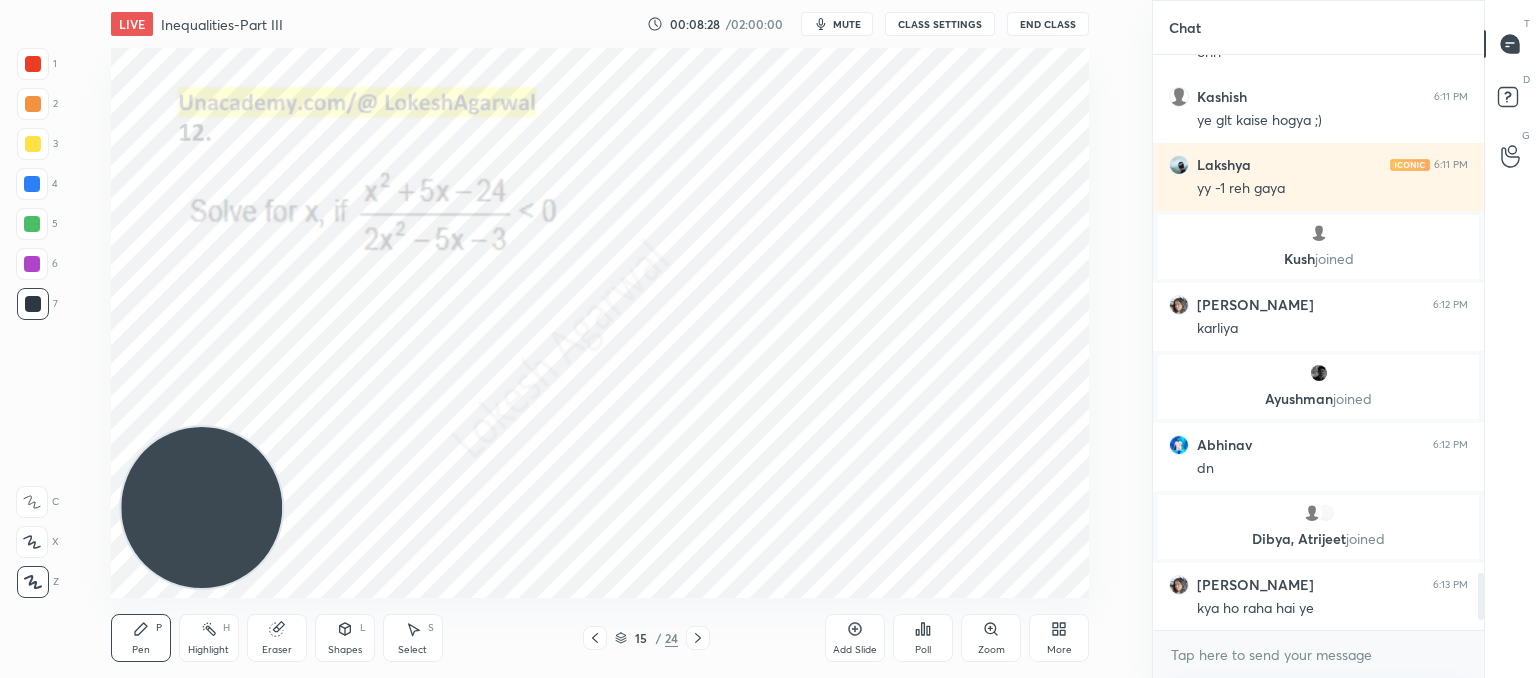 click 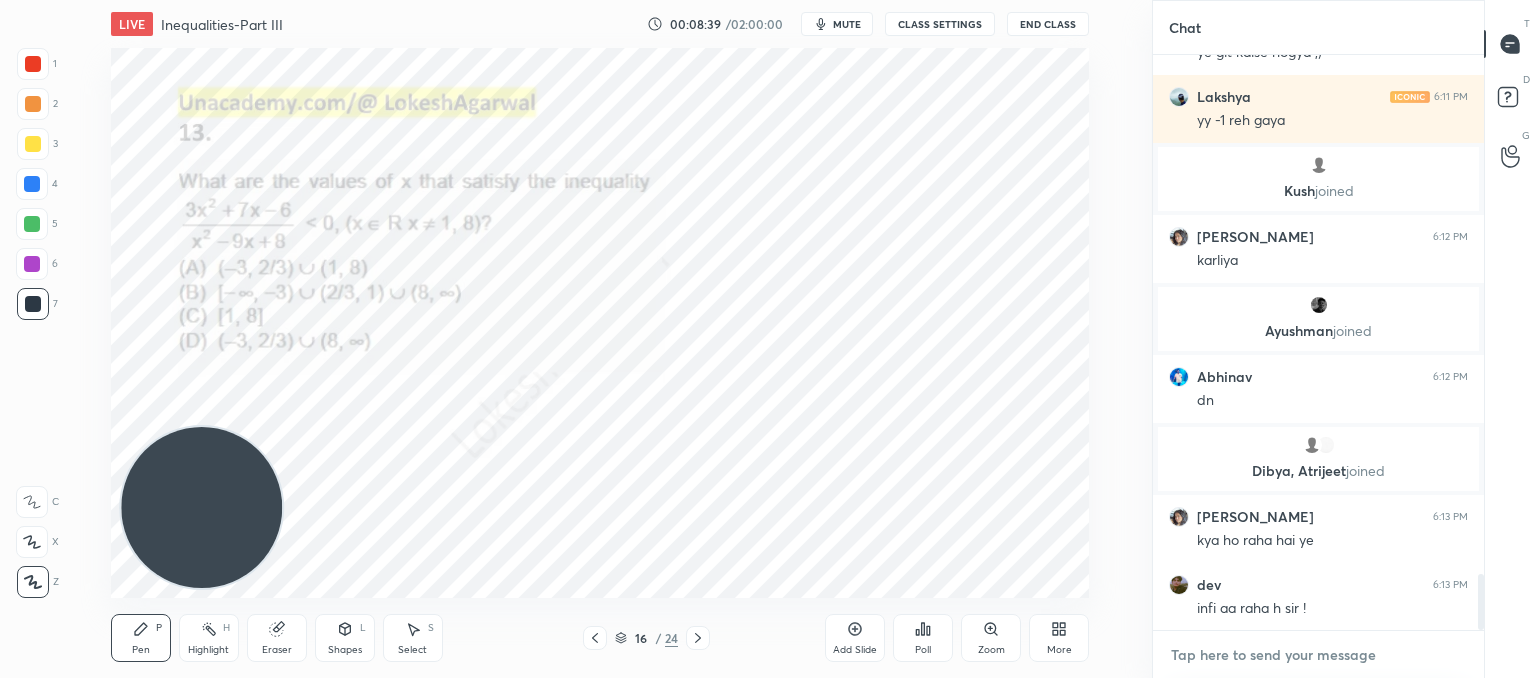 click at bounding box center (1318, 655) 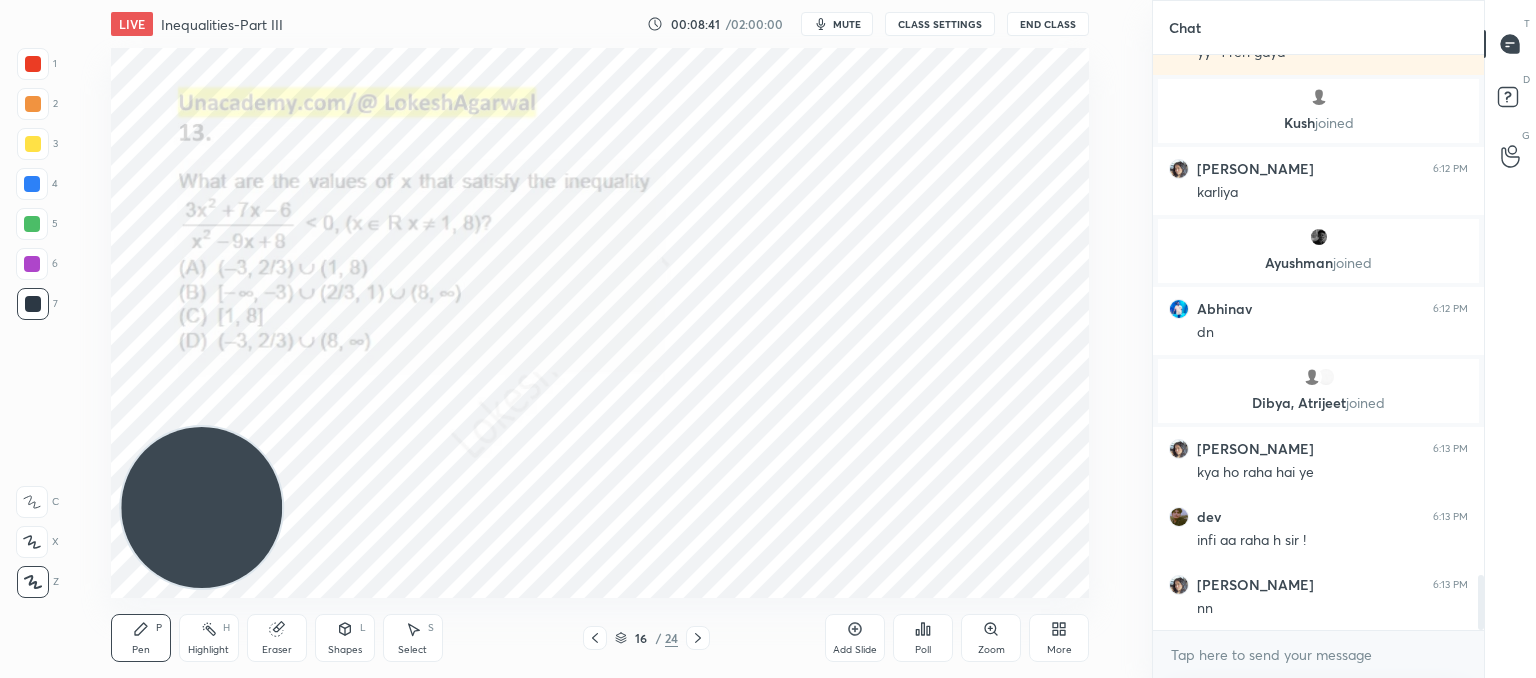 click 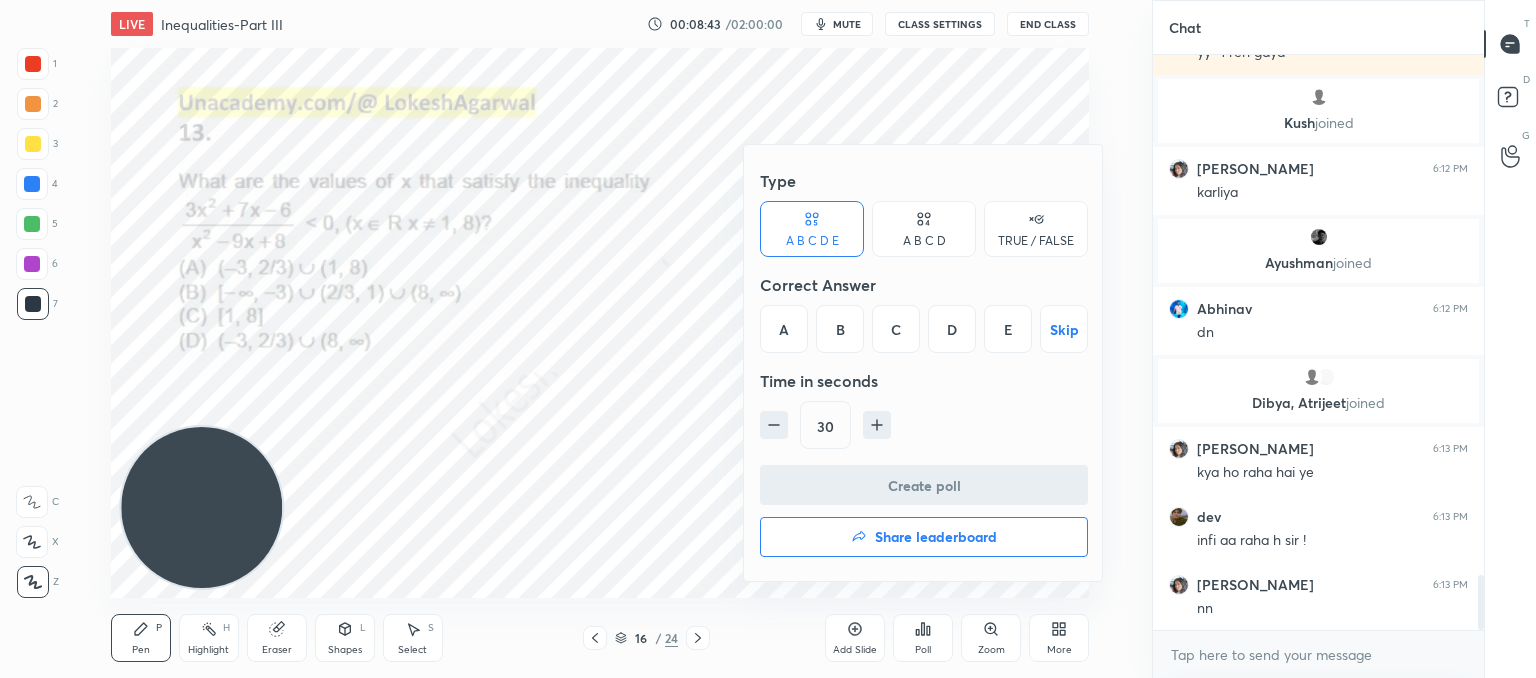click on "A B C D" at bounding box center (924, 241) 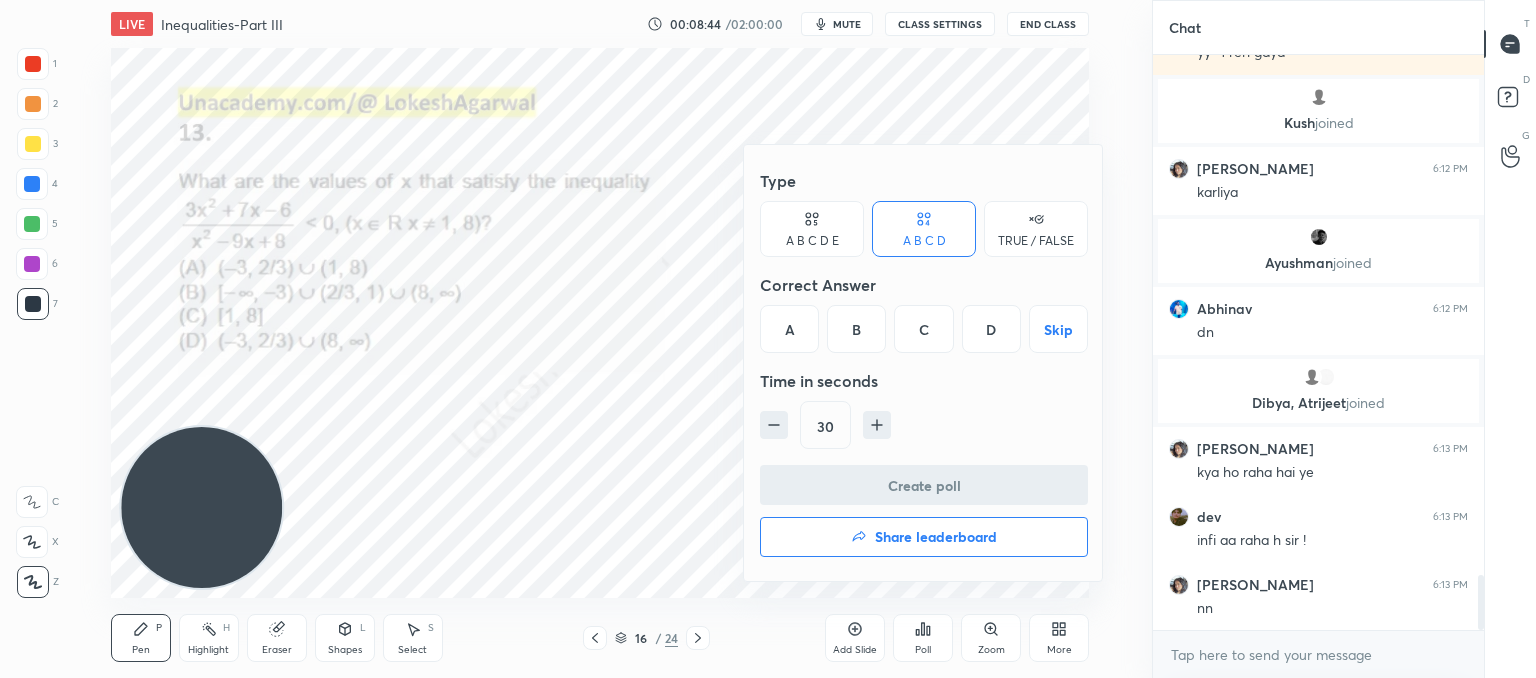 click on "A" at bounding box center [789, 329] 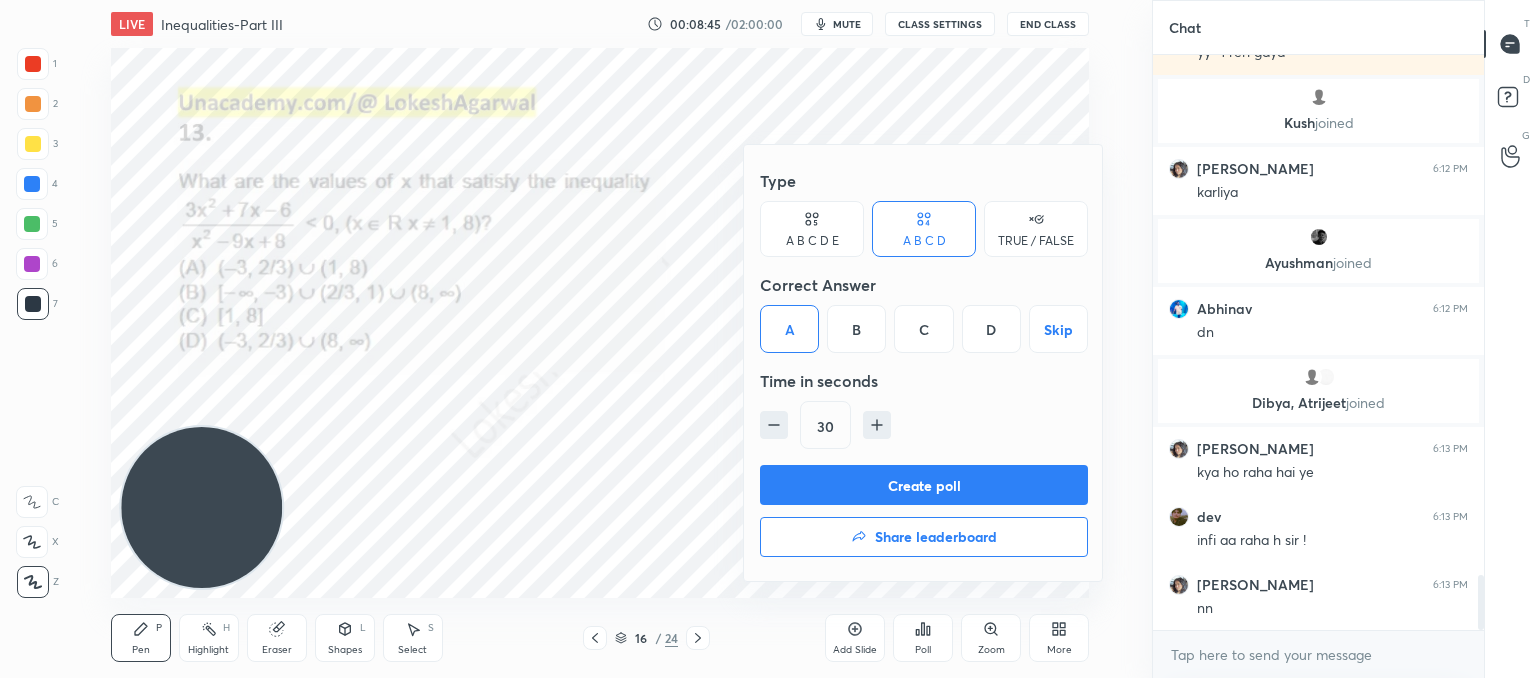 click on "Create poll" at bounding box center [924, 485] 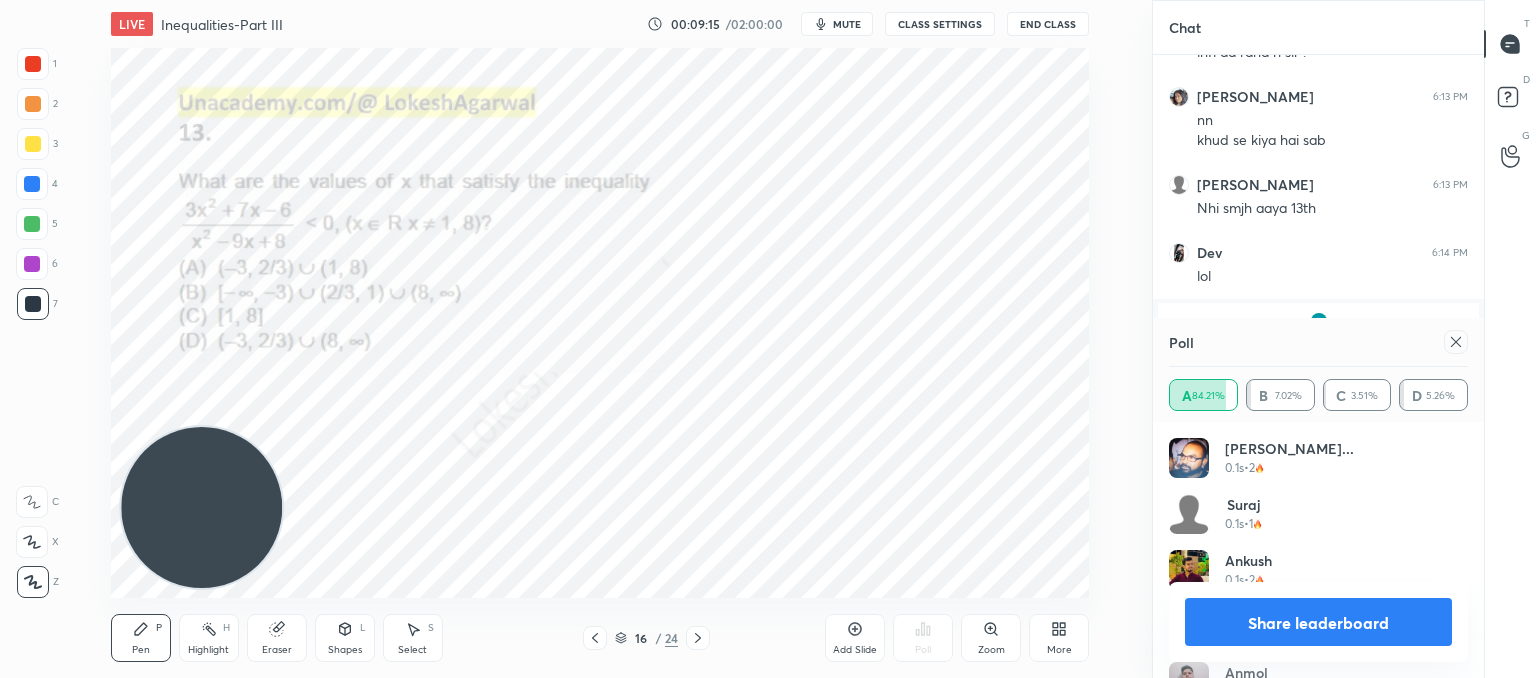 click 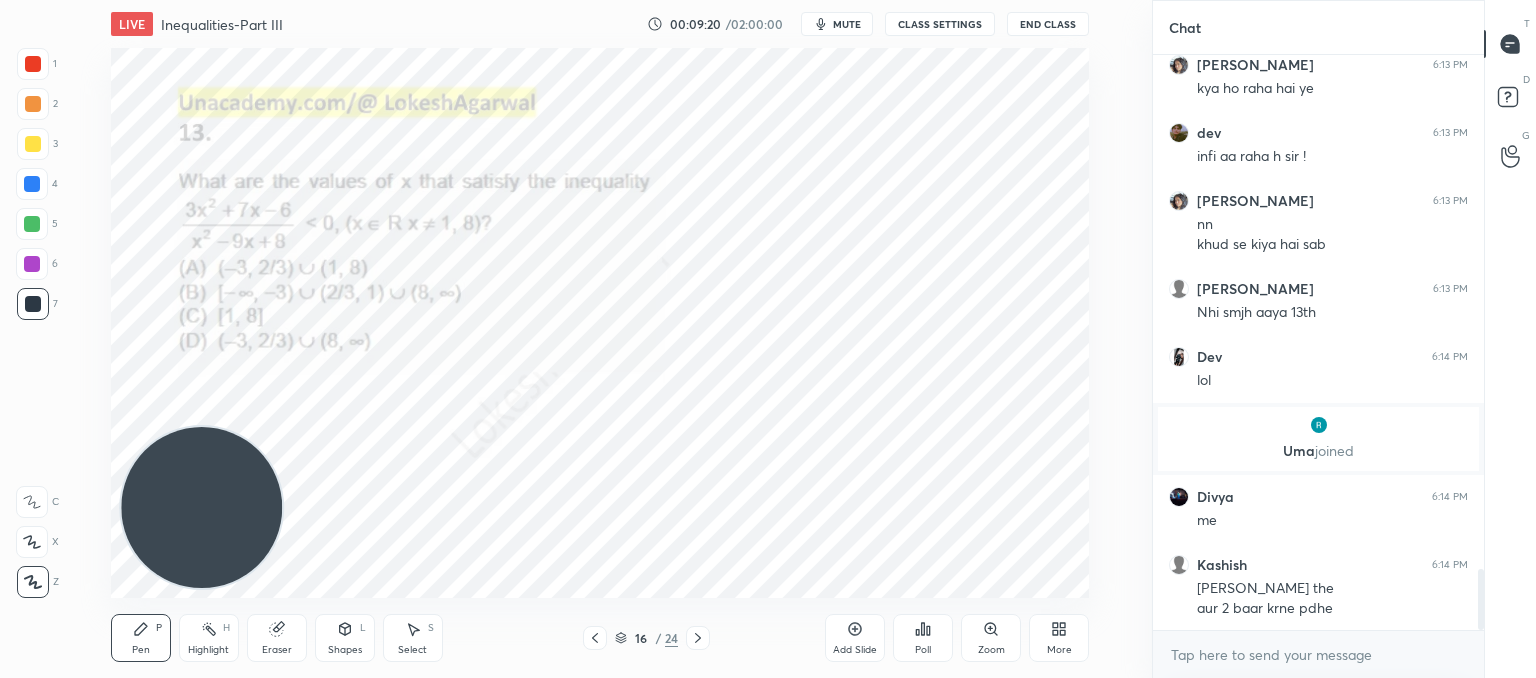 click 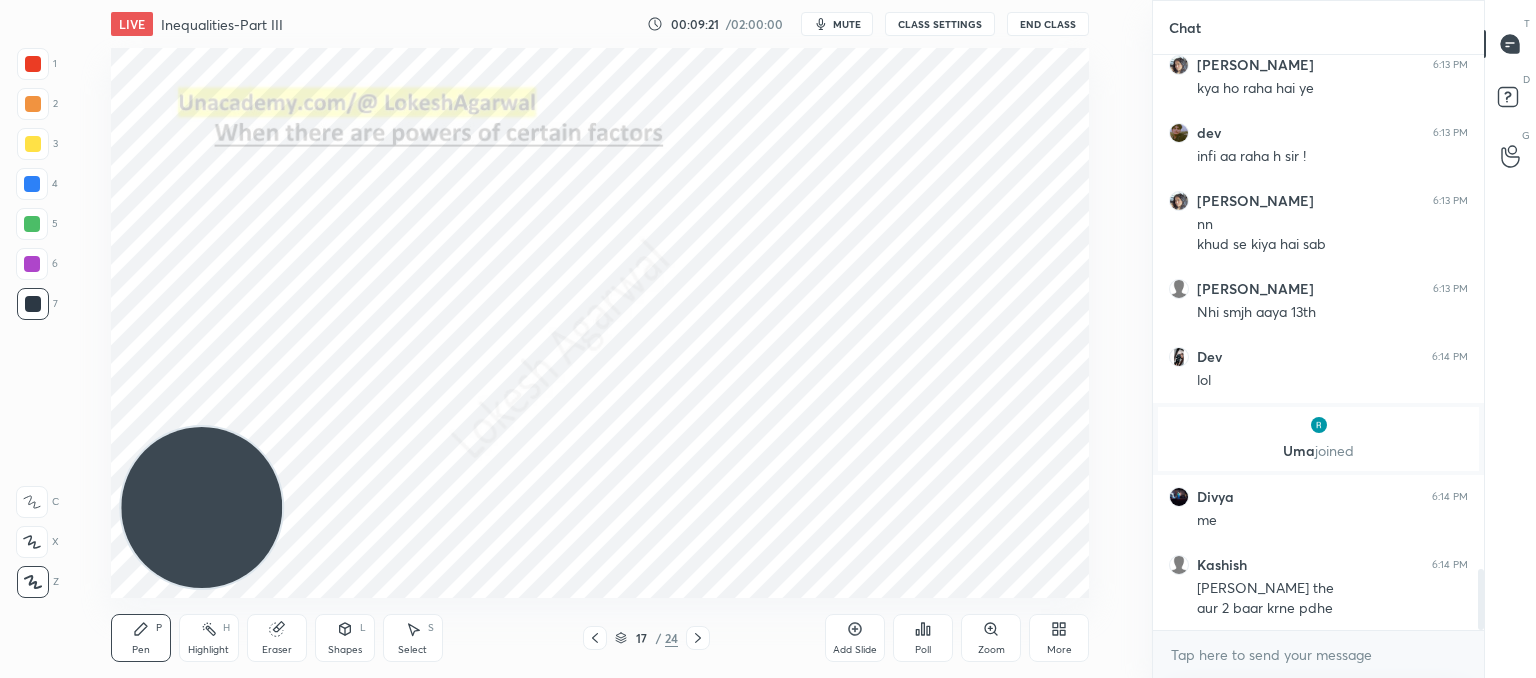 click 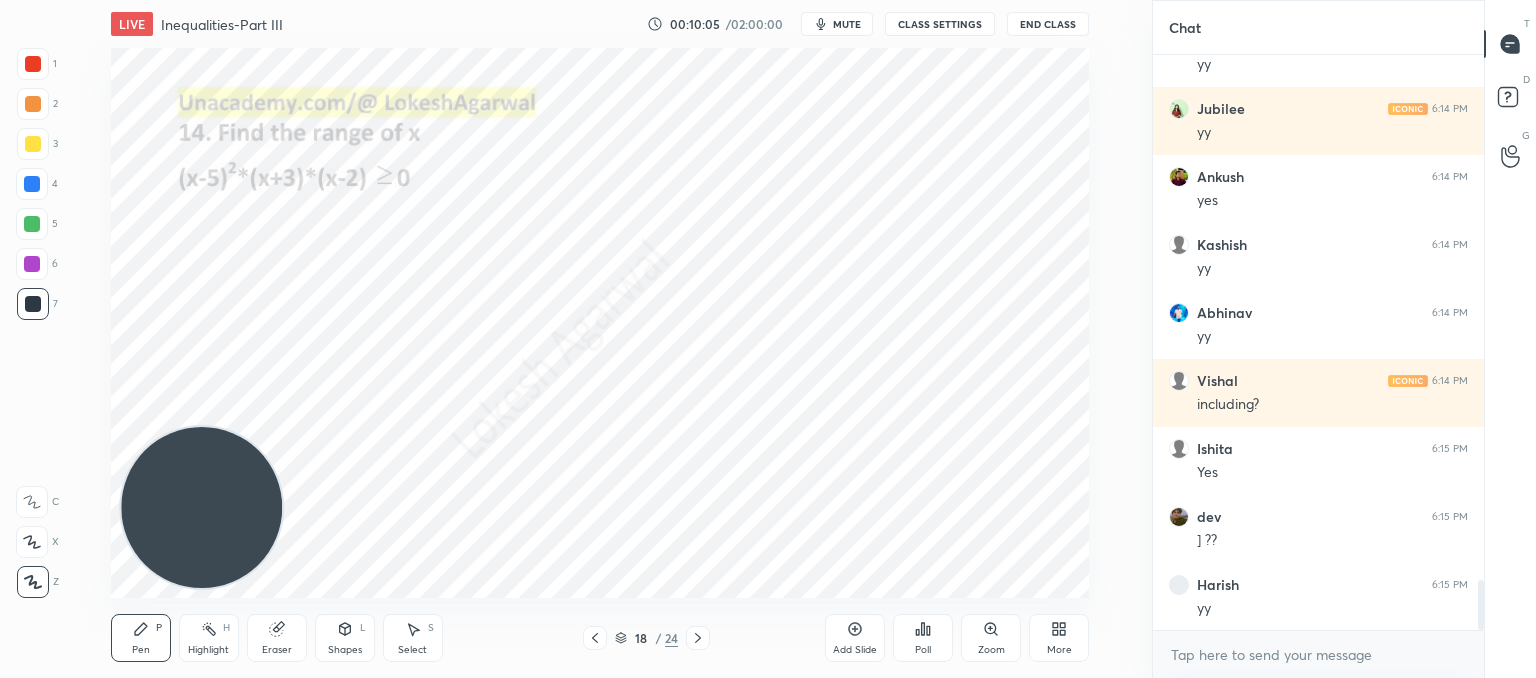drag, startPoint x: 279, startPoint y: 646, endPoint x: 310, endPoint y: 599, distance: 56.302753 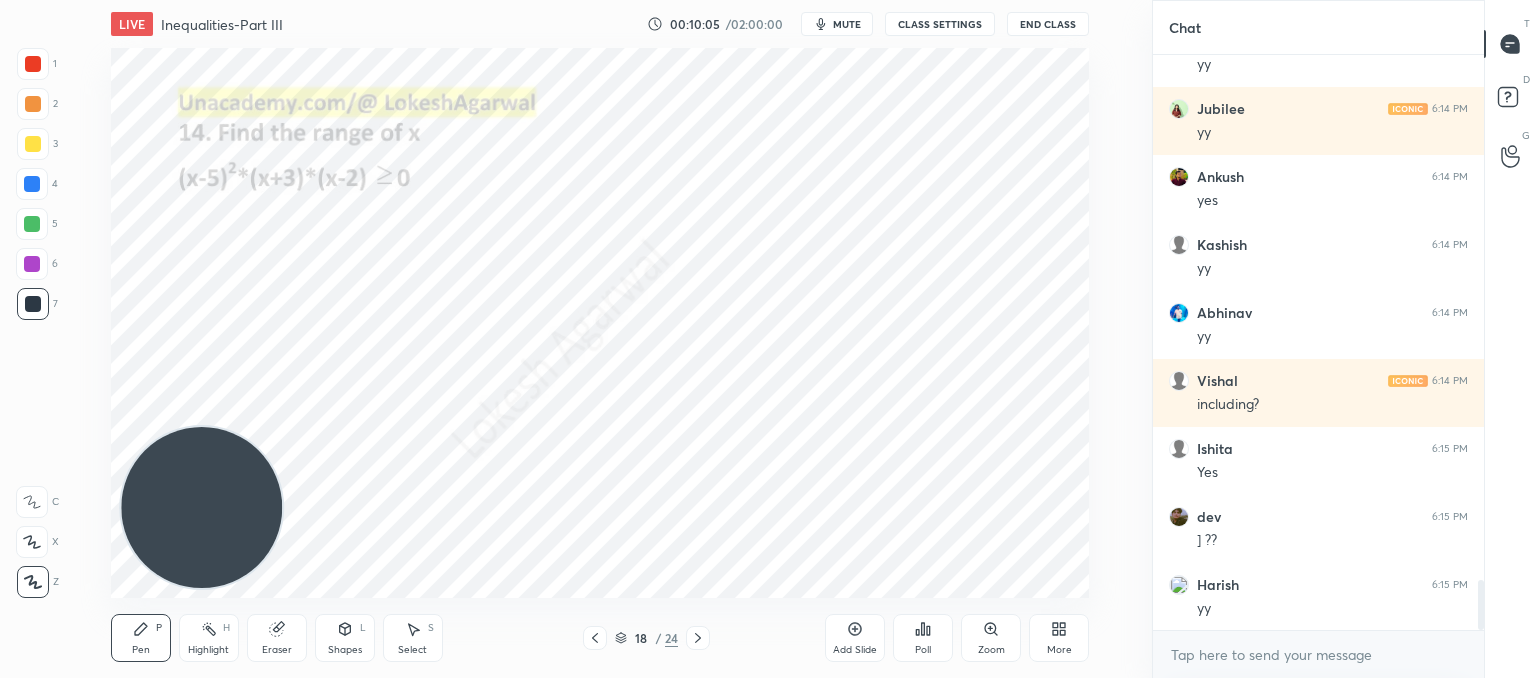click on "Eraser" at bounding box center (277, 650) 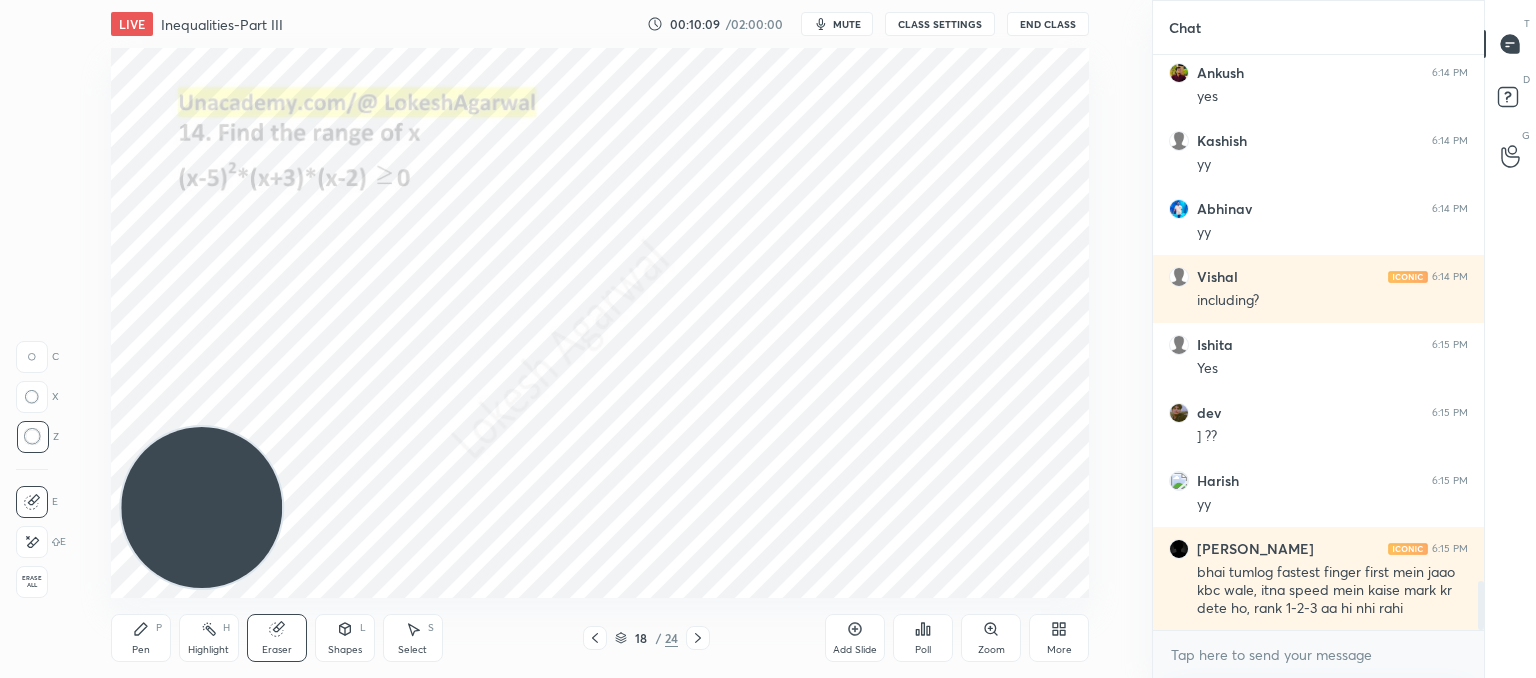 click at bounding box center [32, 357] 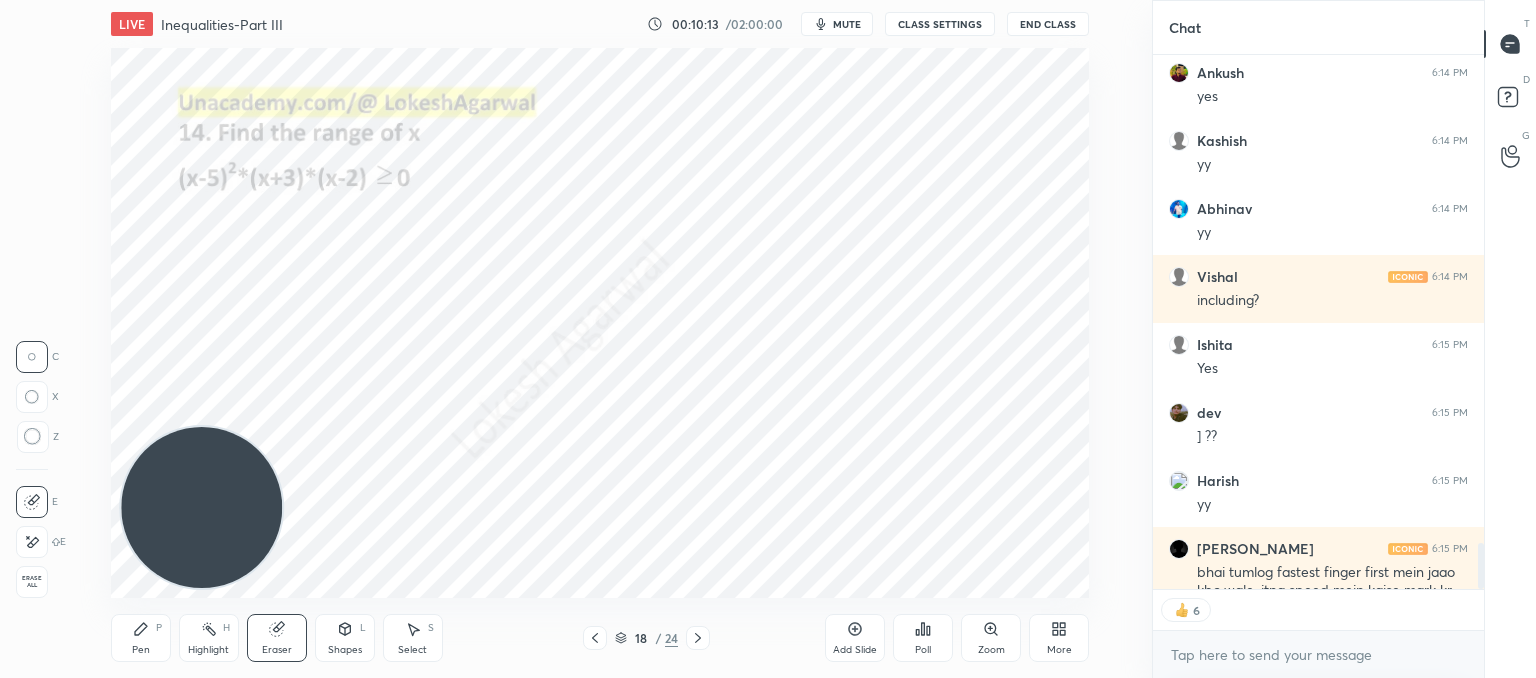 click 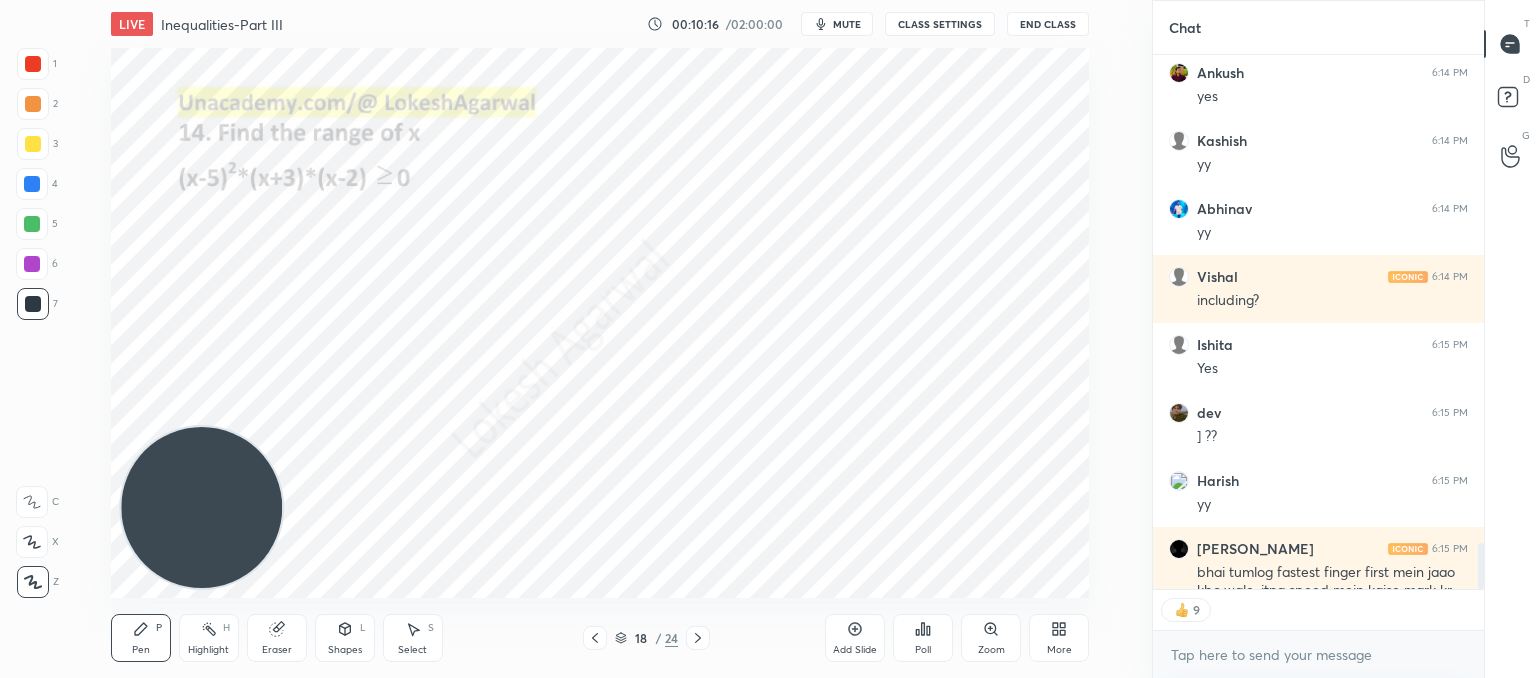 scroll, scrollTop: 6287, scrollLeft: 0, axis: vertical 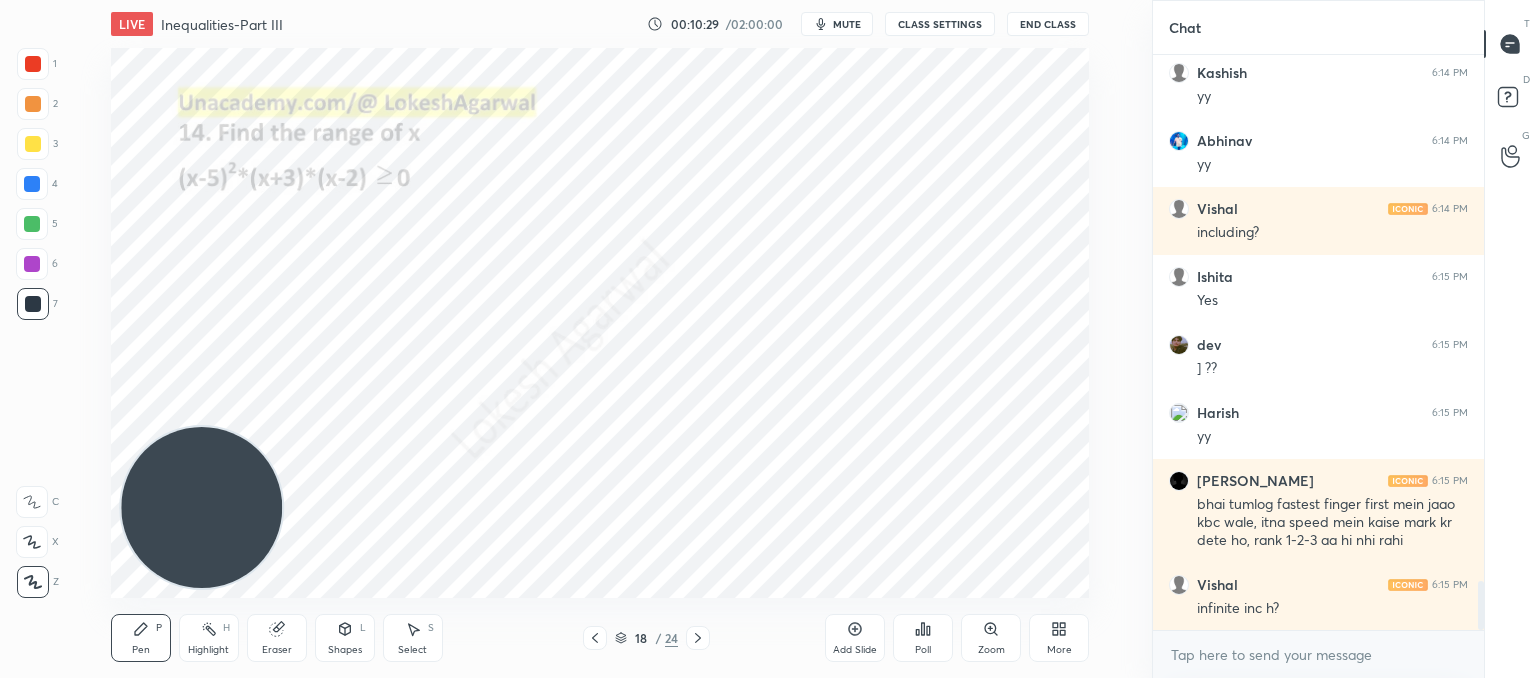 click 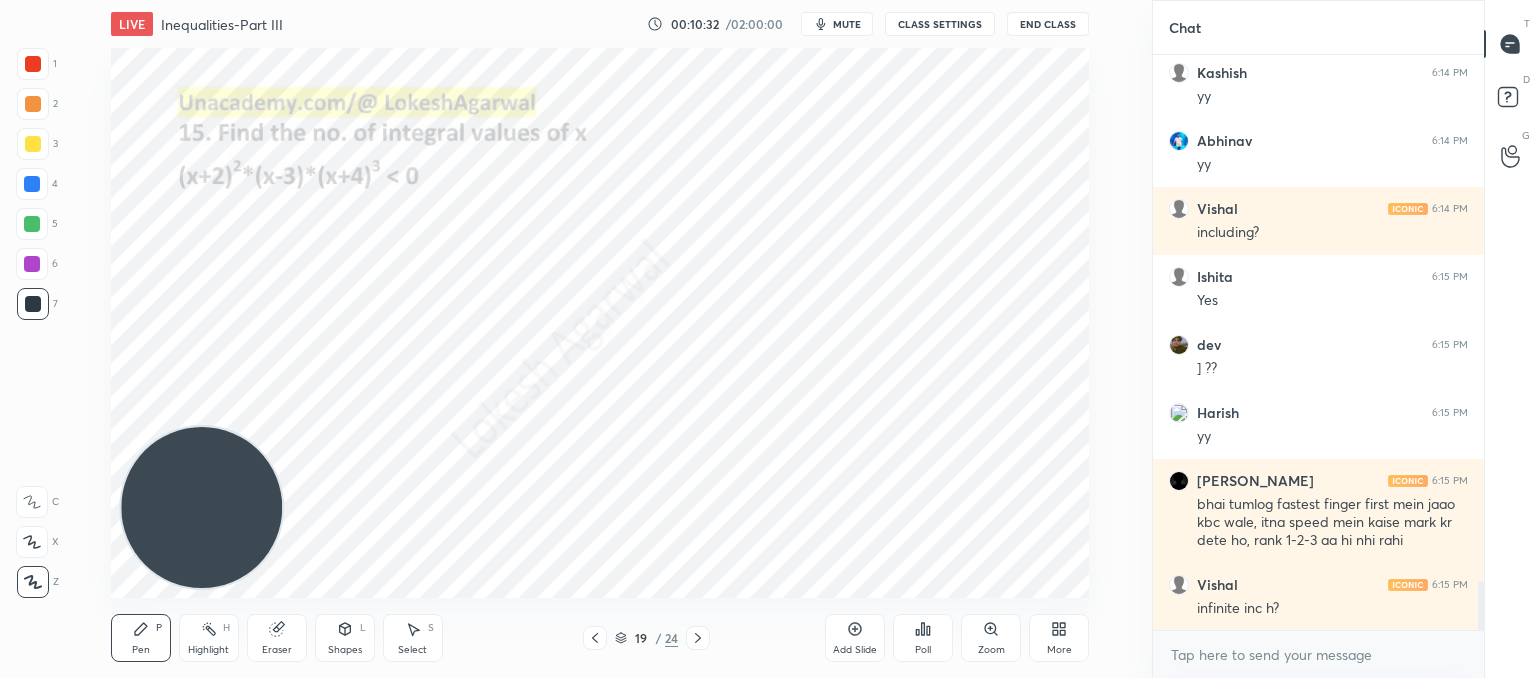 scroll, scrollTop: 6266, scrollLeft: 0, axis: vertical 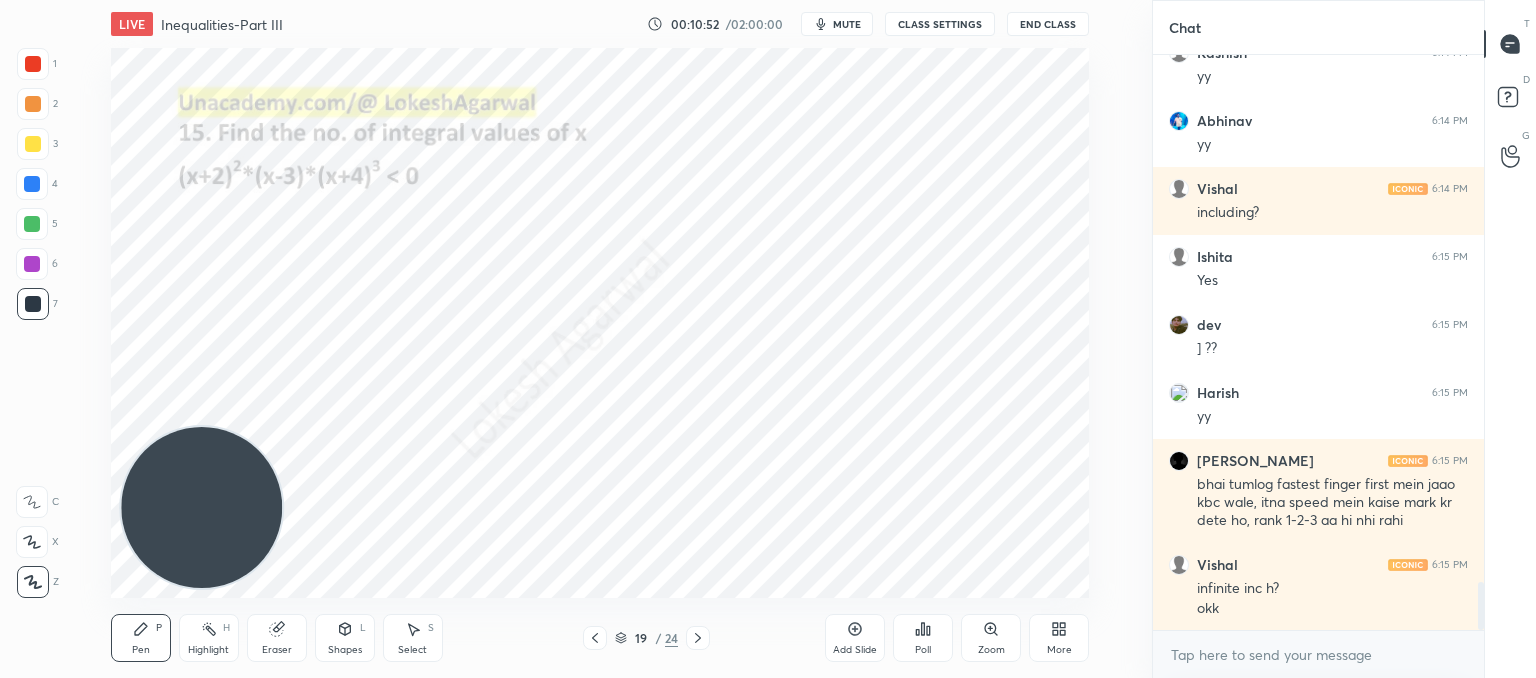 click 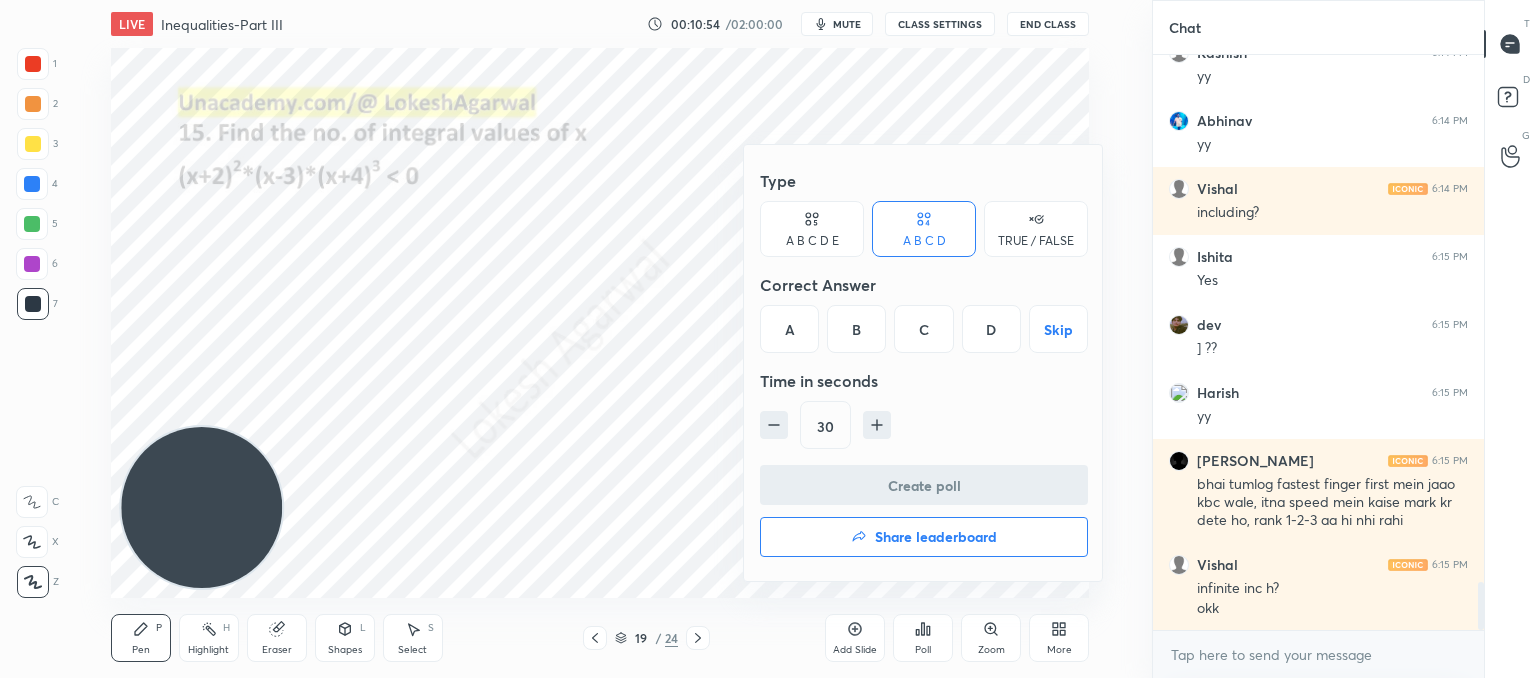 scroll, scrollTop: 6334, scrollLeft: 0, axis: vertical 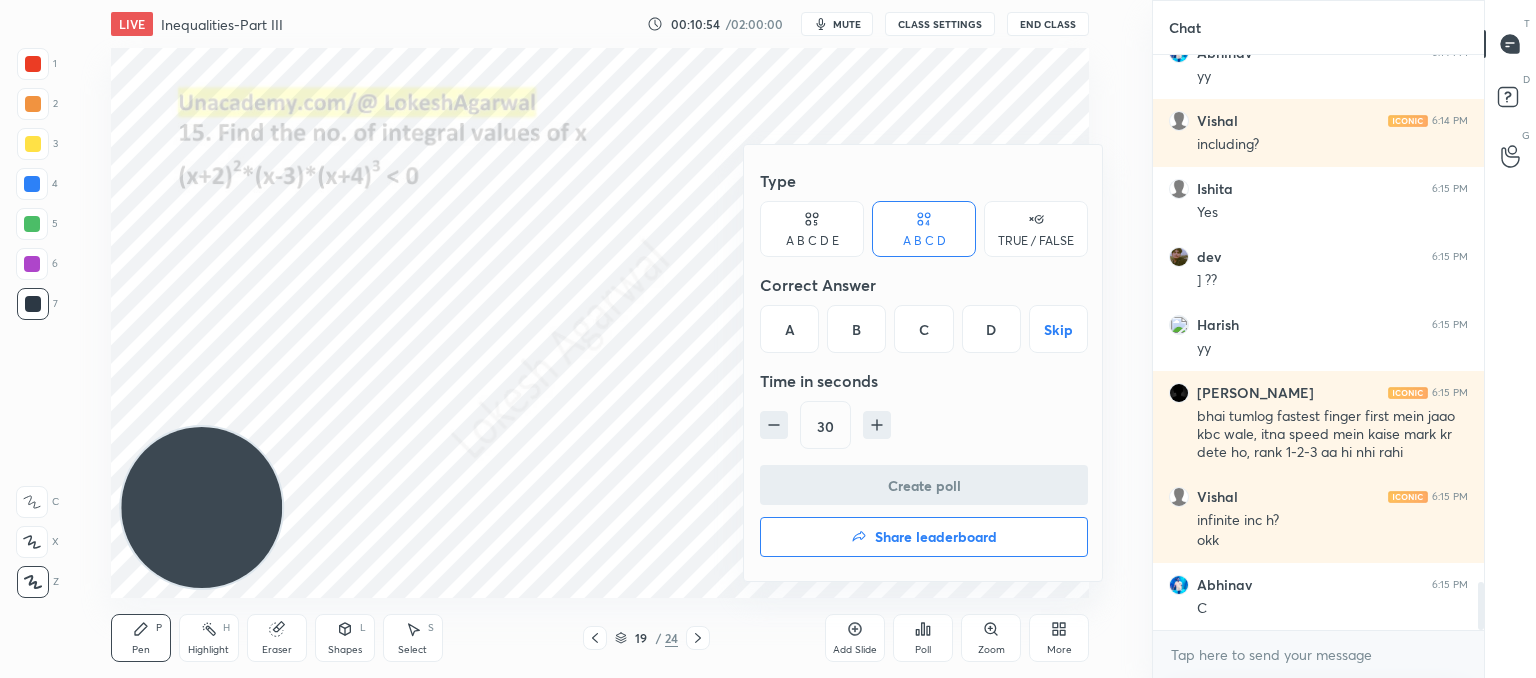 click on "Type" at bounding box center (924, 181) 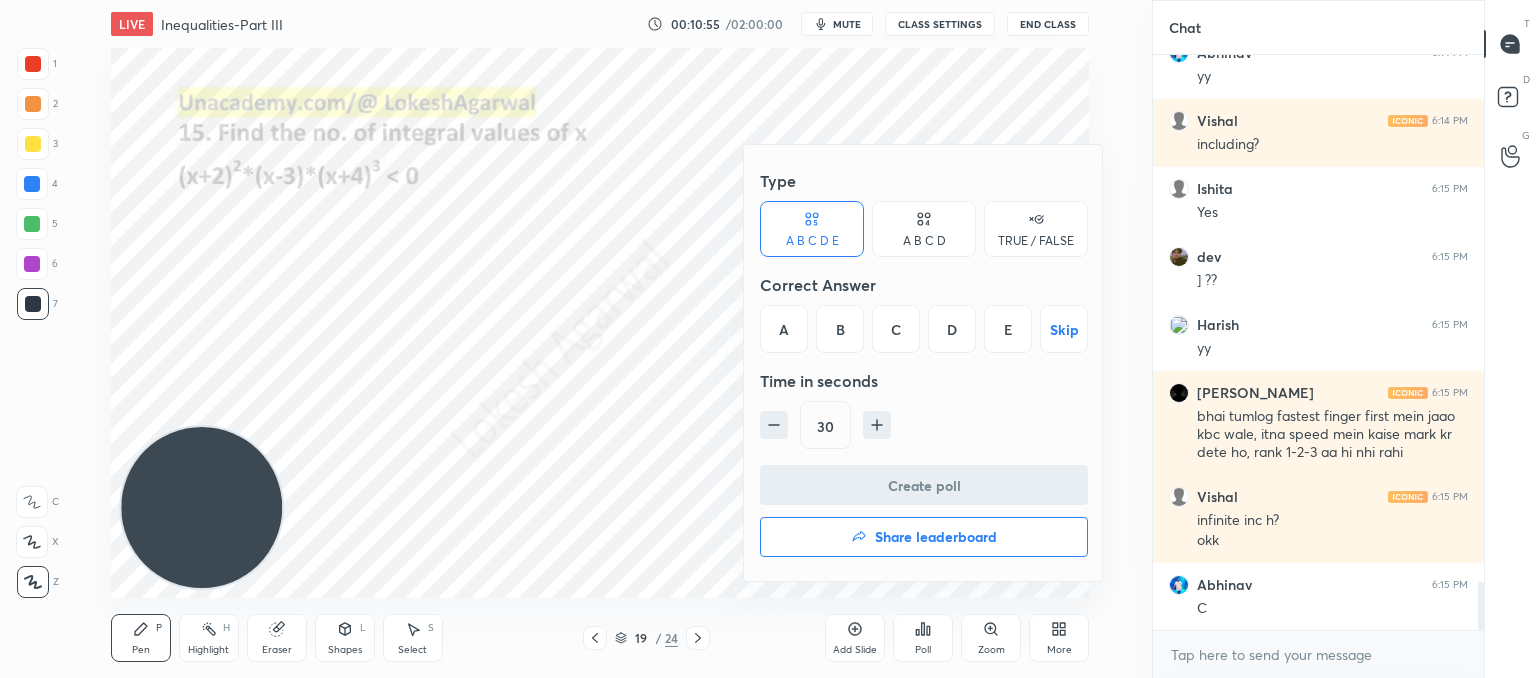 click on "A" at bounding box center (784, 329) 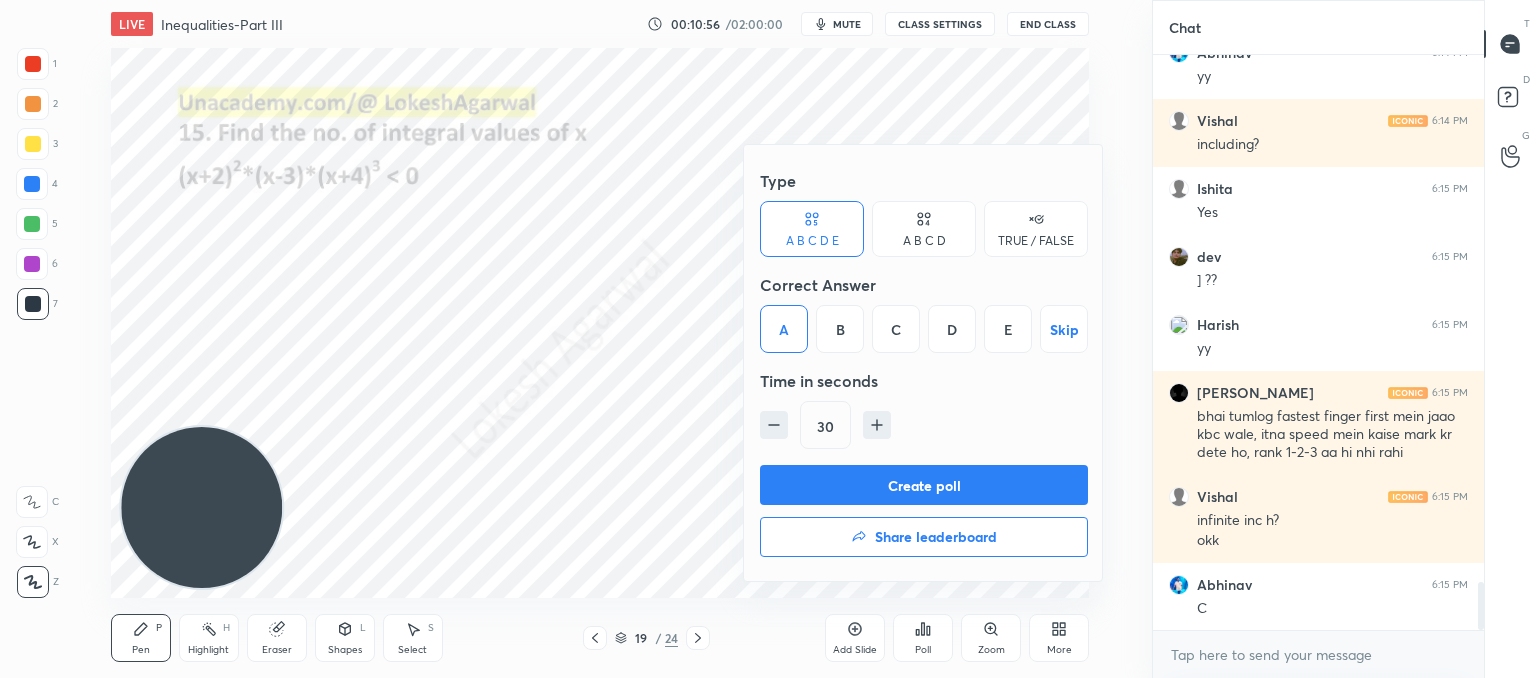 click on "Create poll" at bounding box center (924, 485) 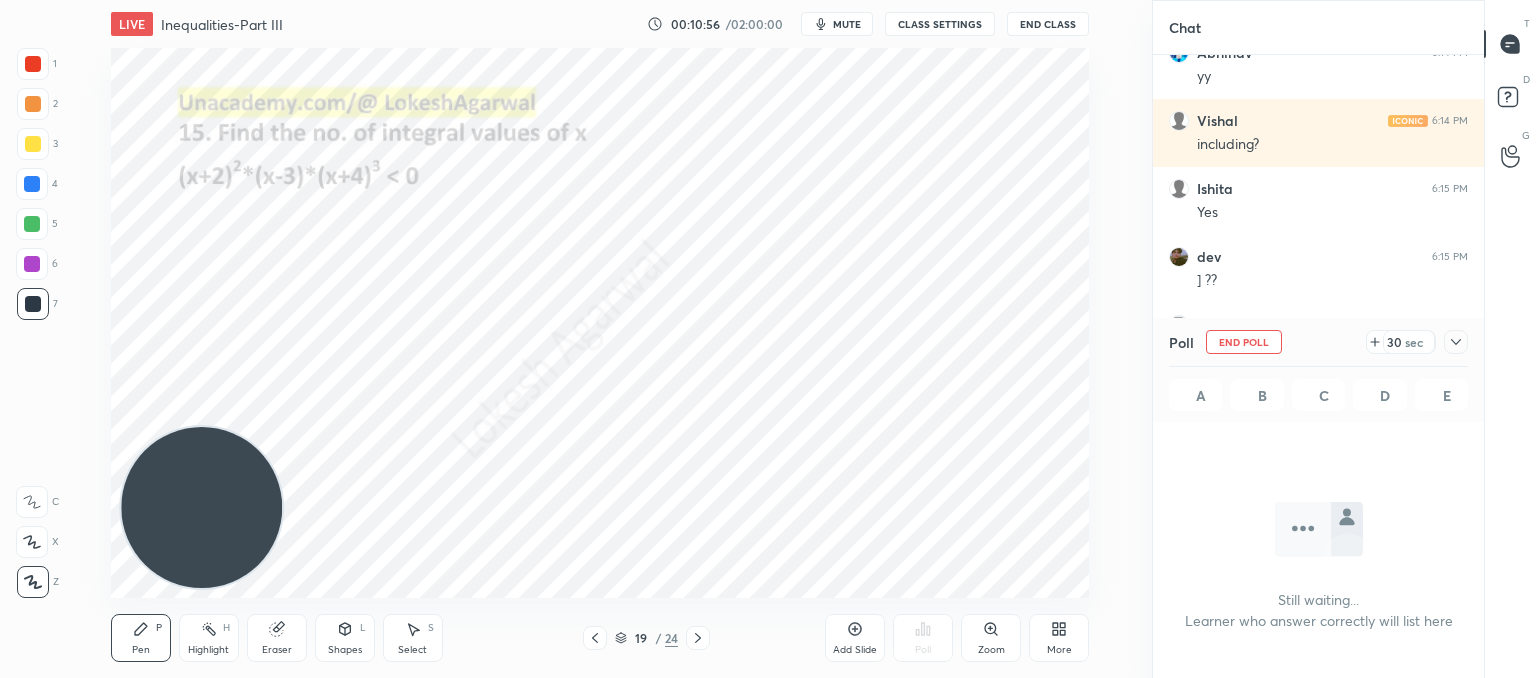 scroll, scrollTop: 528, scrollLeft: 325, axis: both 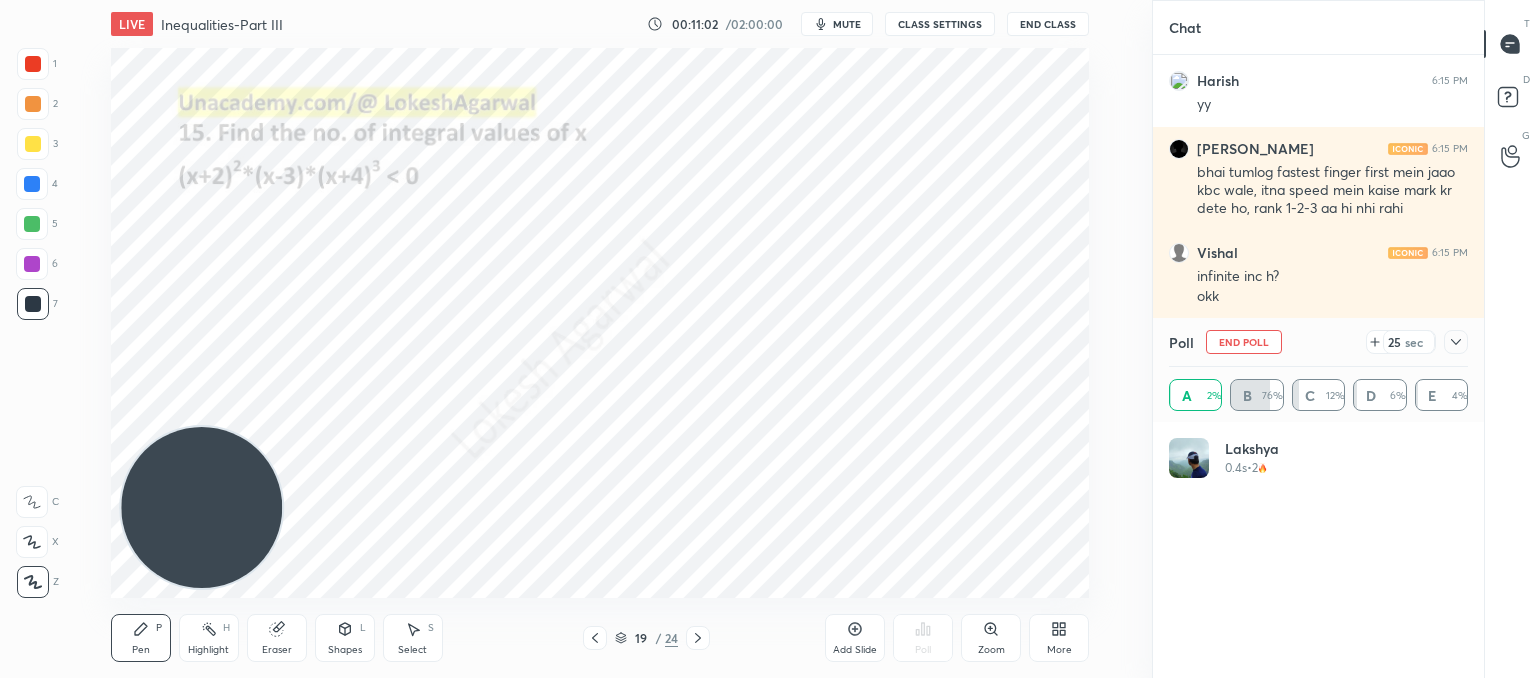 click on "End Poll" at bounding box center [1244, 342] 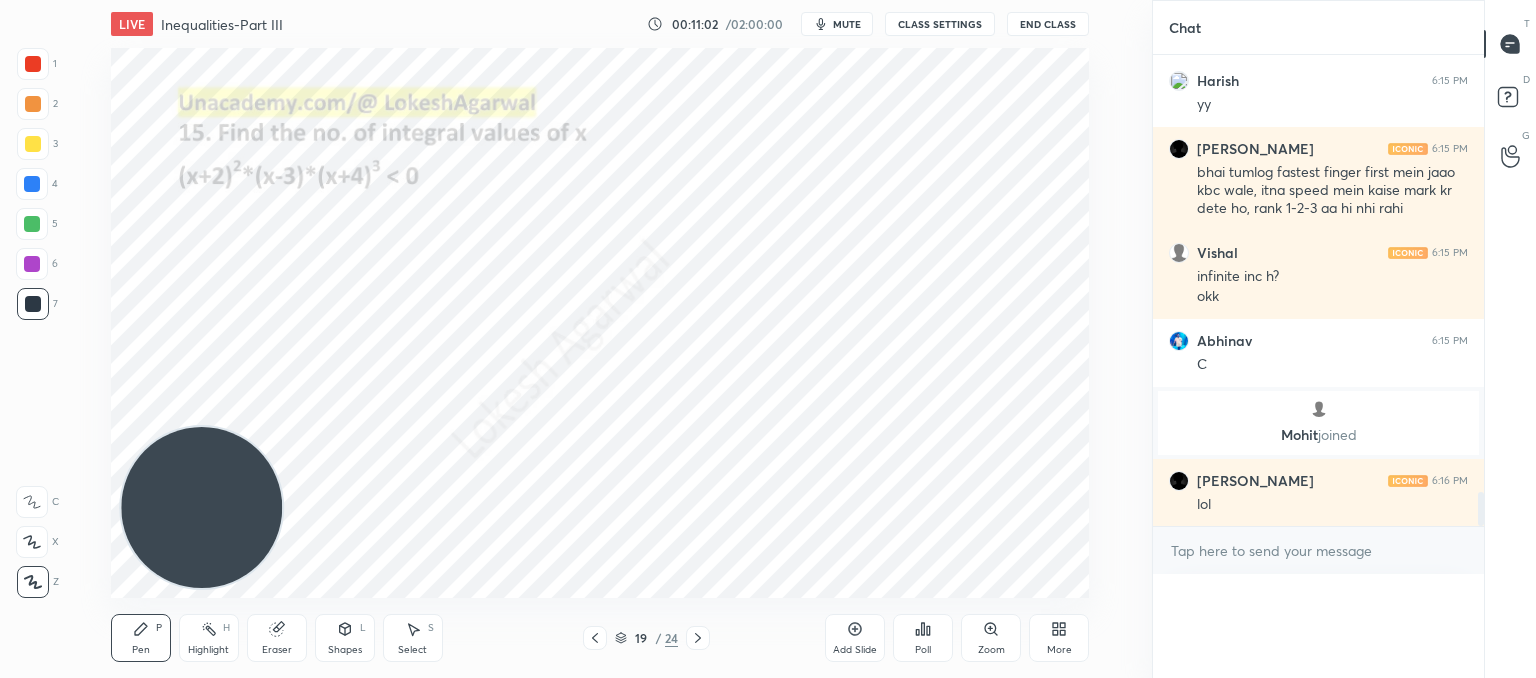 scroll, scrollTop: 151, scrollLeft: 293, axis: both 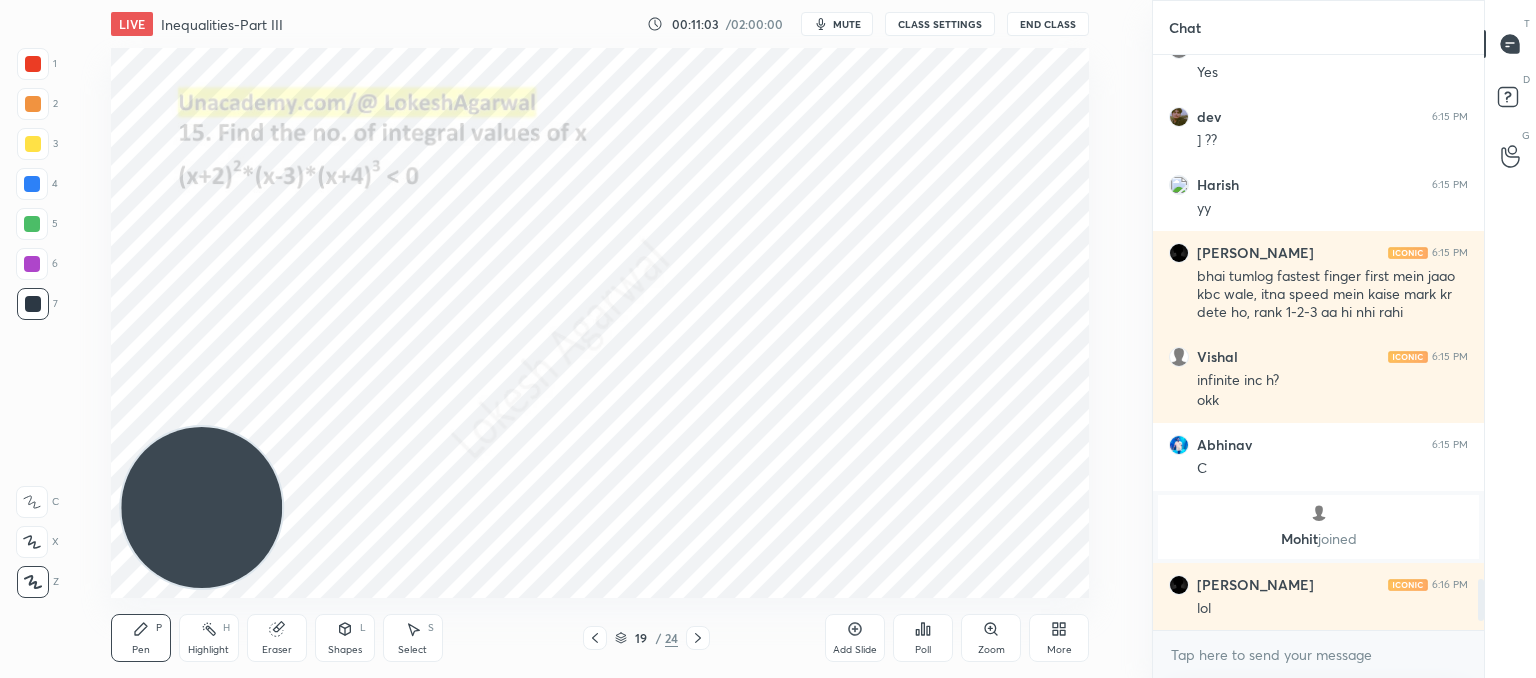 click 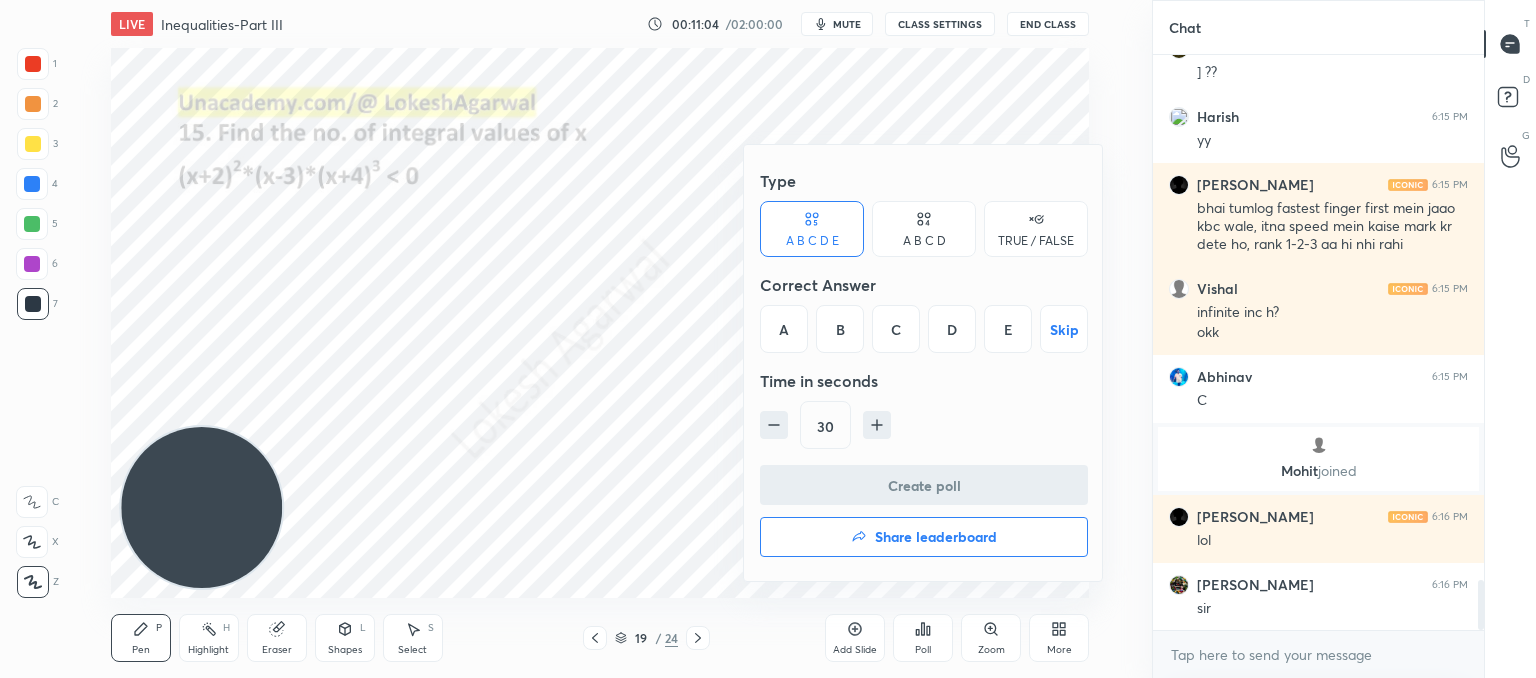 drag, startPoint x: 839, startPoint y: 329, endPoint x: 840, endPoint y: 359, distance: 30.016663 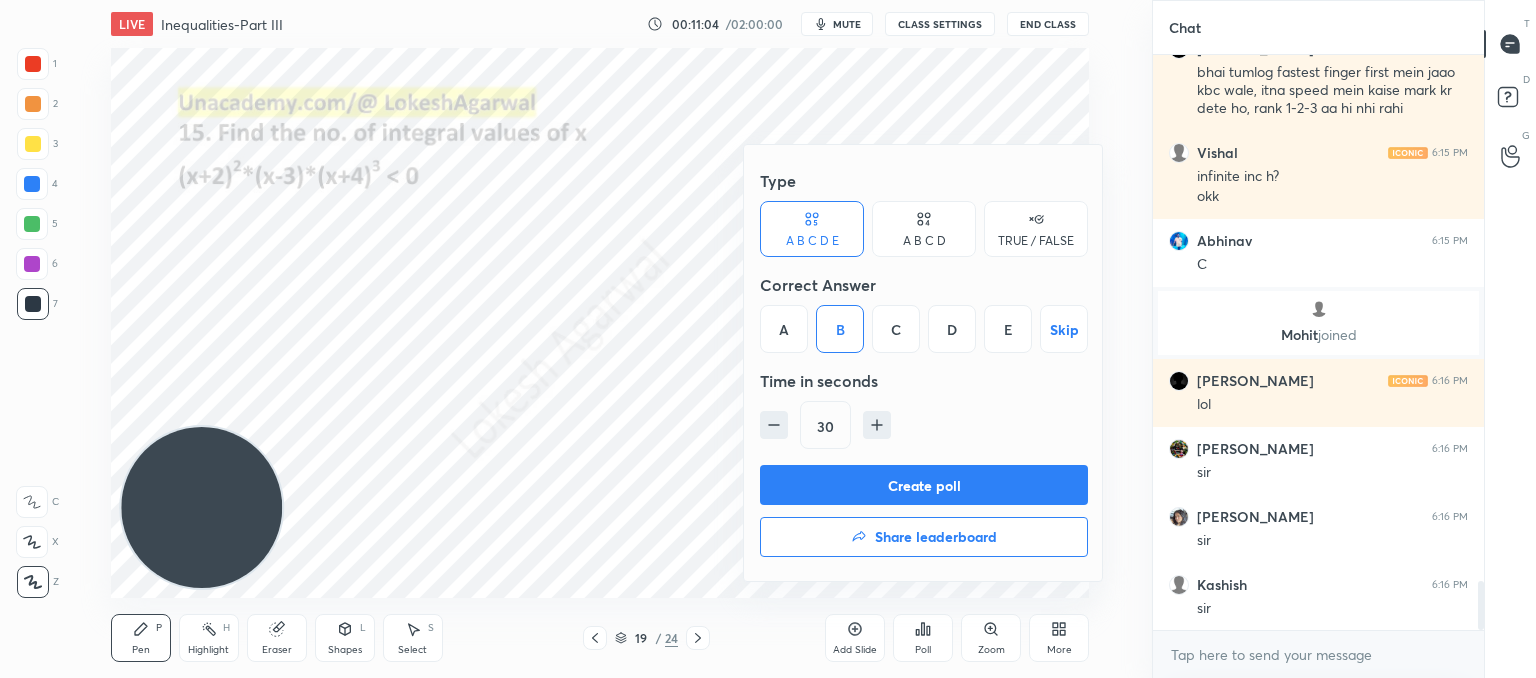 click on "Create poll" at bounding box center (924, 485) 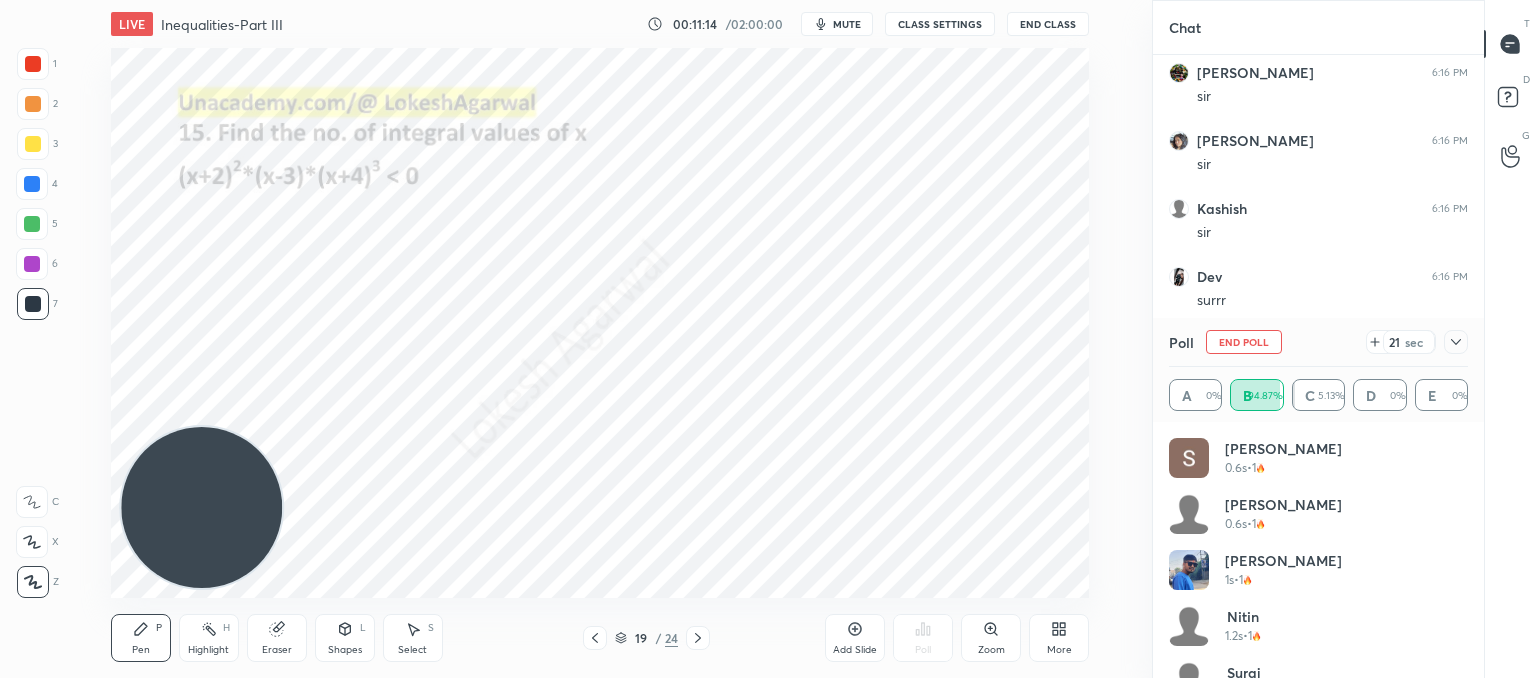 click 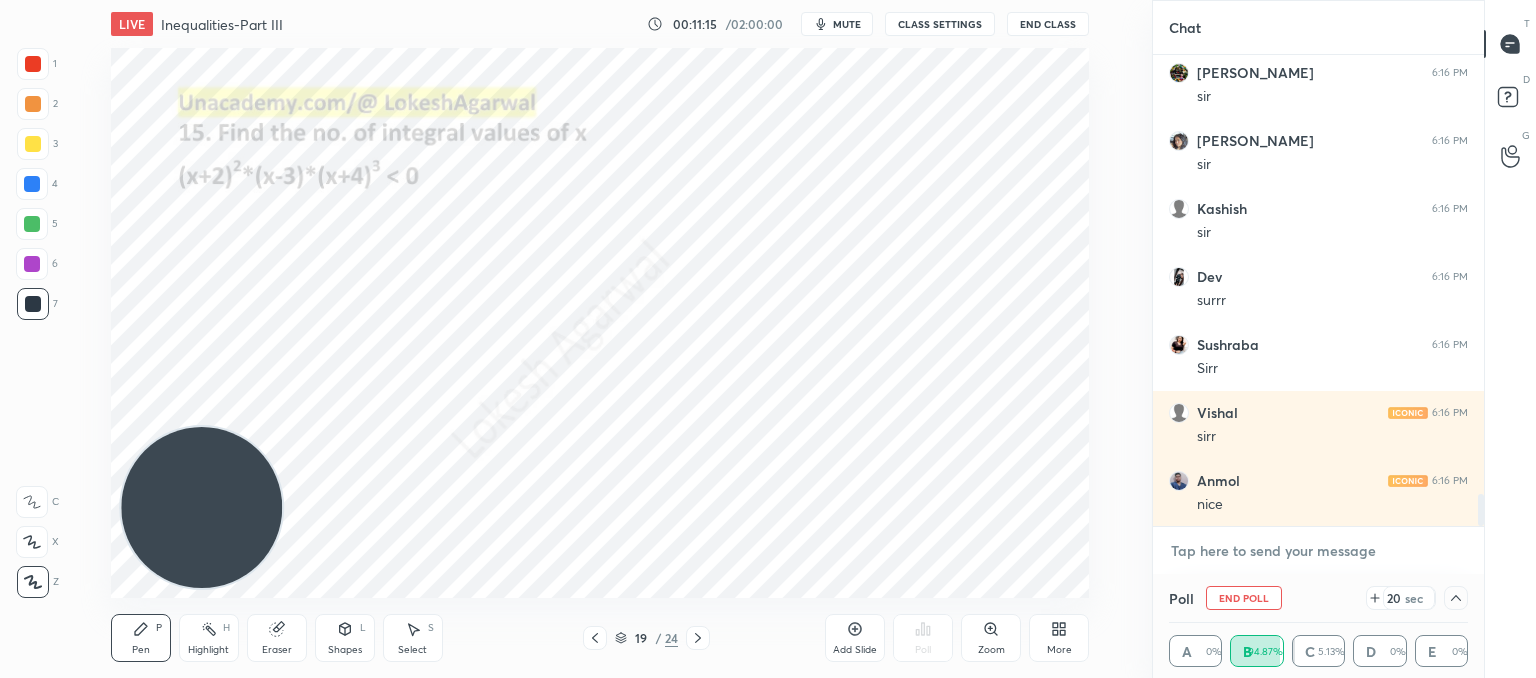 click at bounding box center [1318, 551] 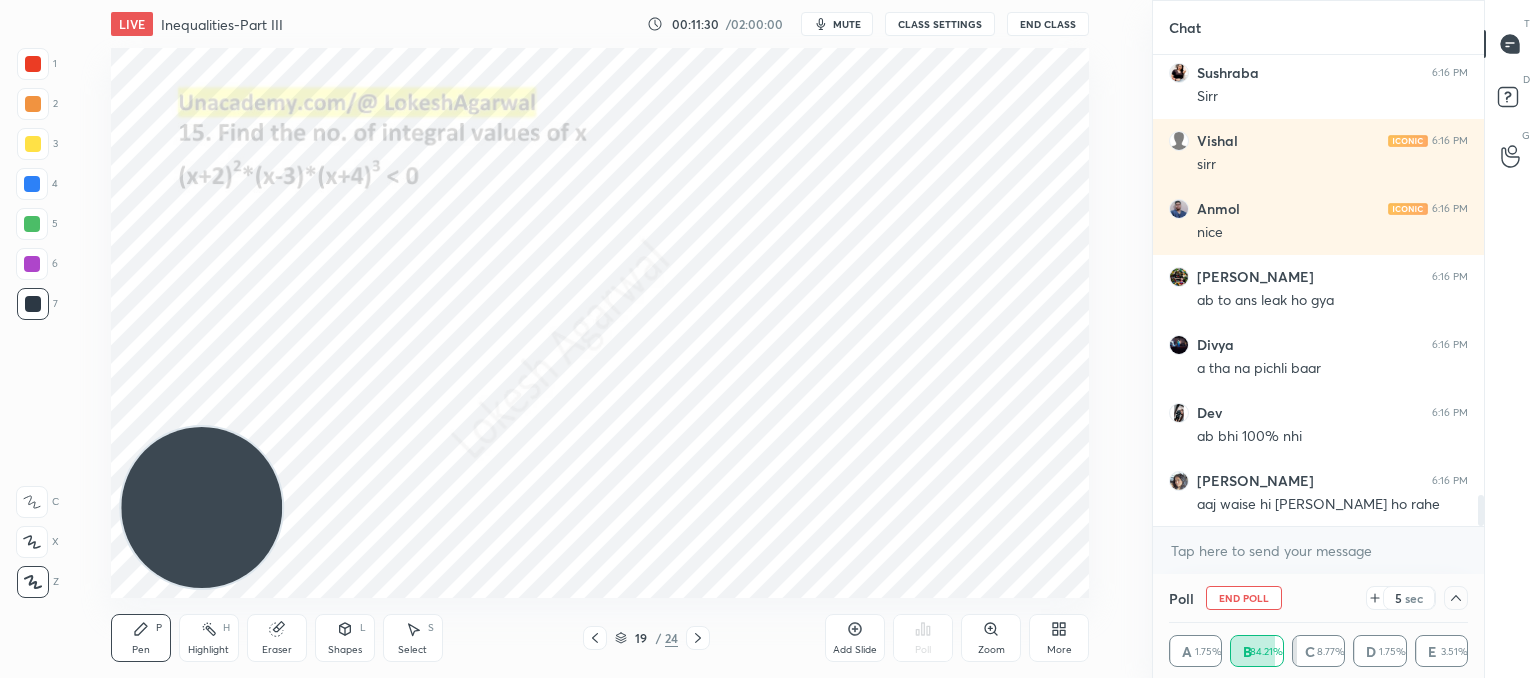 click 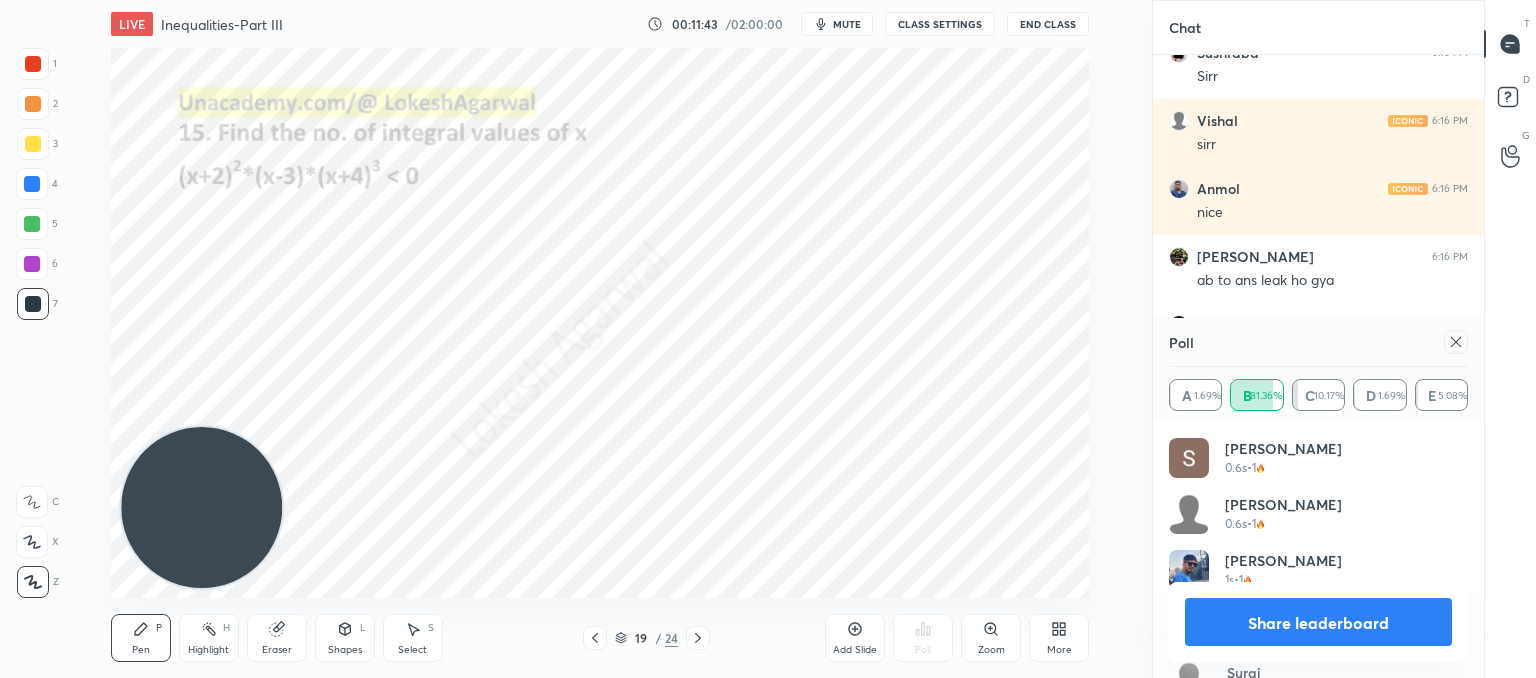 click 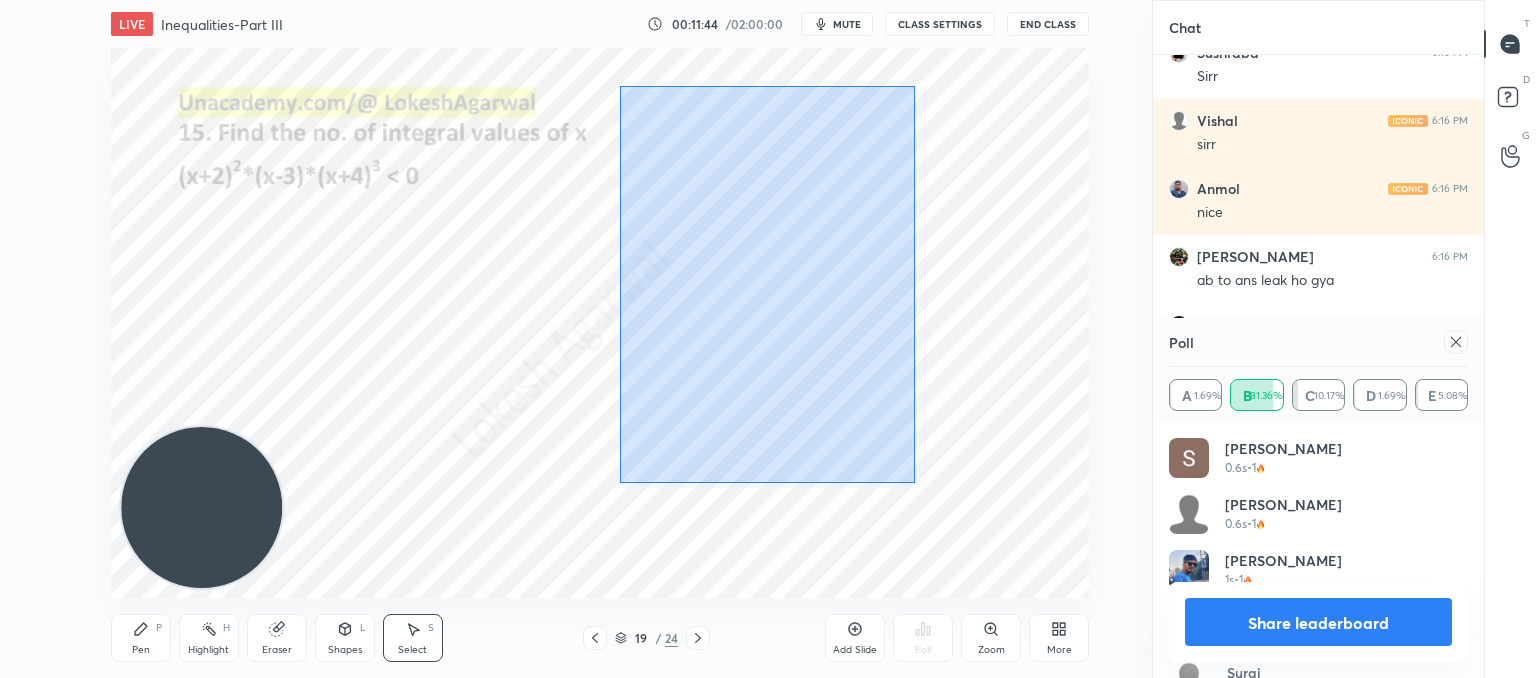 drag, startPoint x: 915, startPoint y: 483, endPoint x: 620, endPoint y: 85, distance: 495.4079 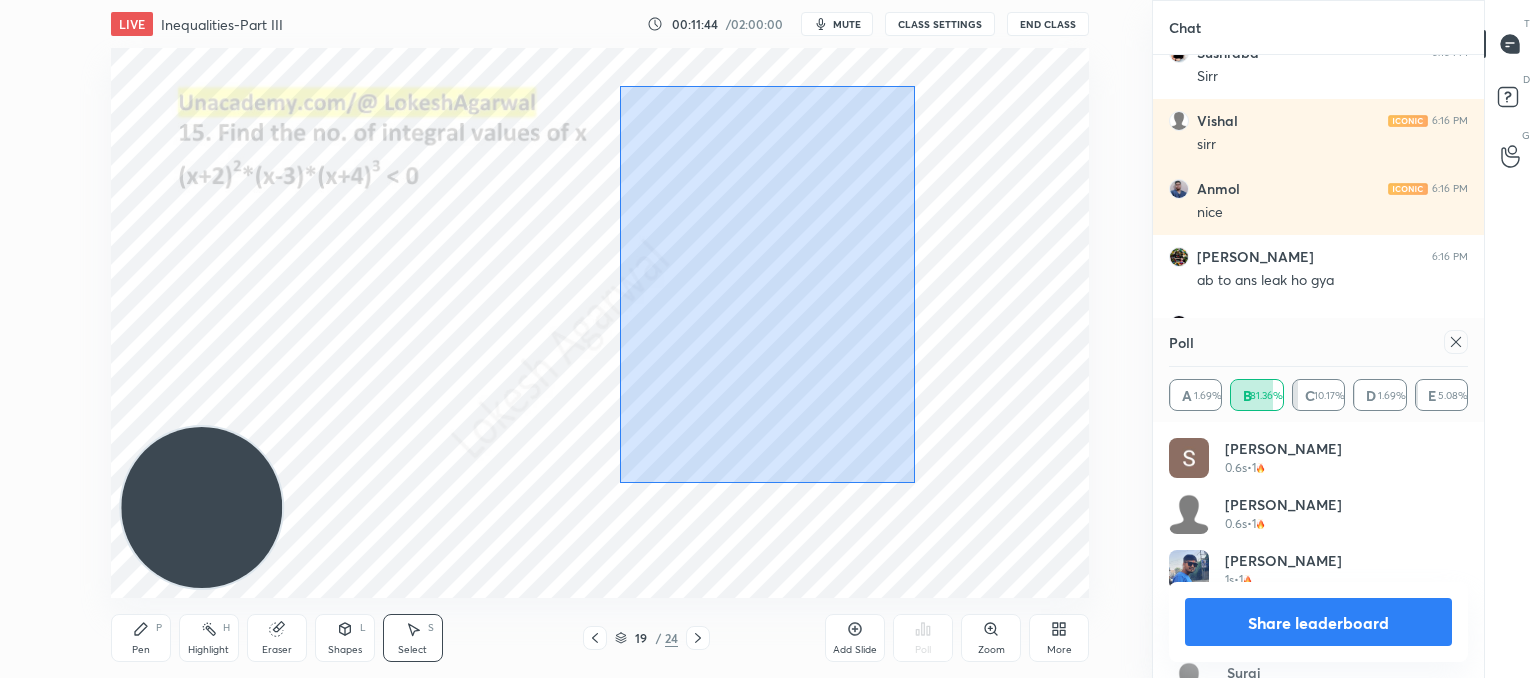 click on "0 ° Undo Copy Duplicate Duplicate to new slide Delete" at bounding box center [600, 323] 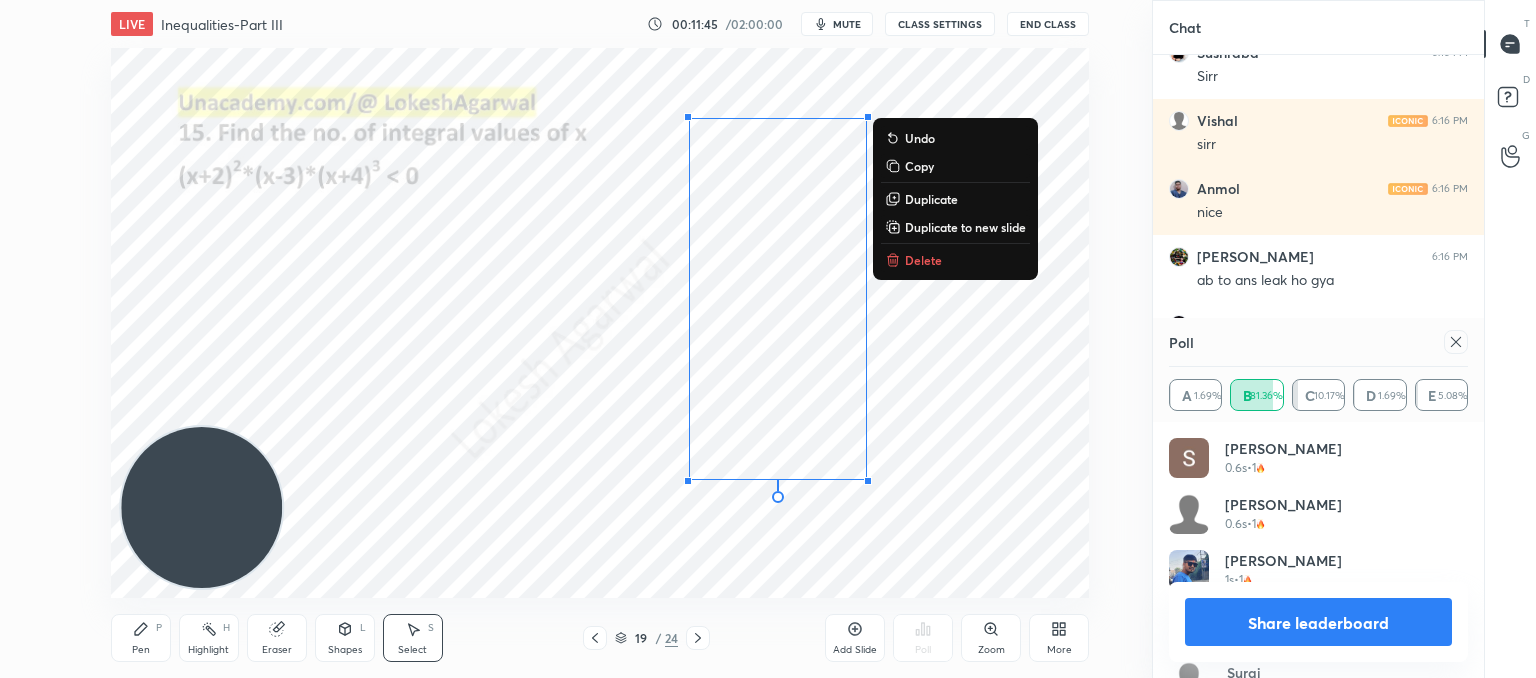 click 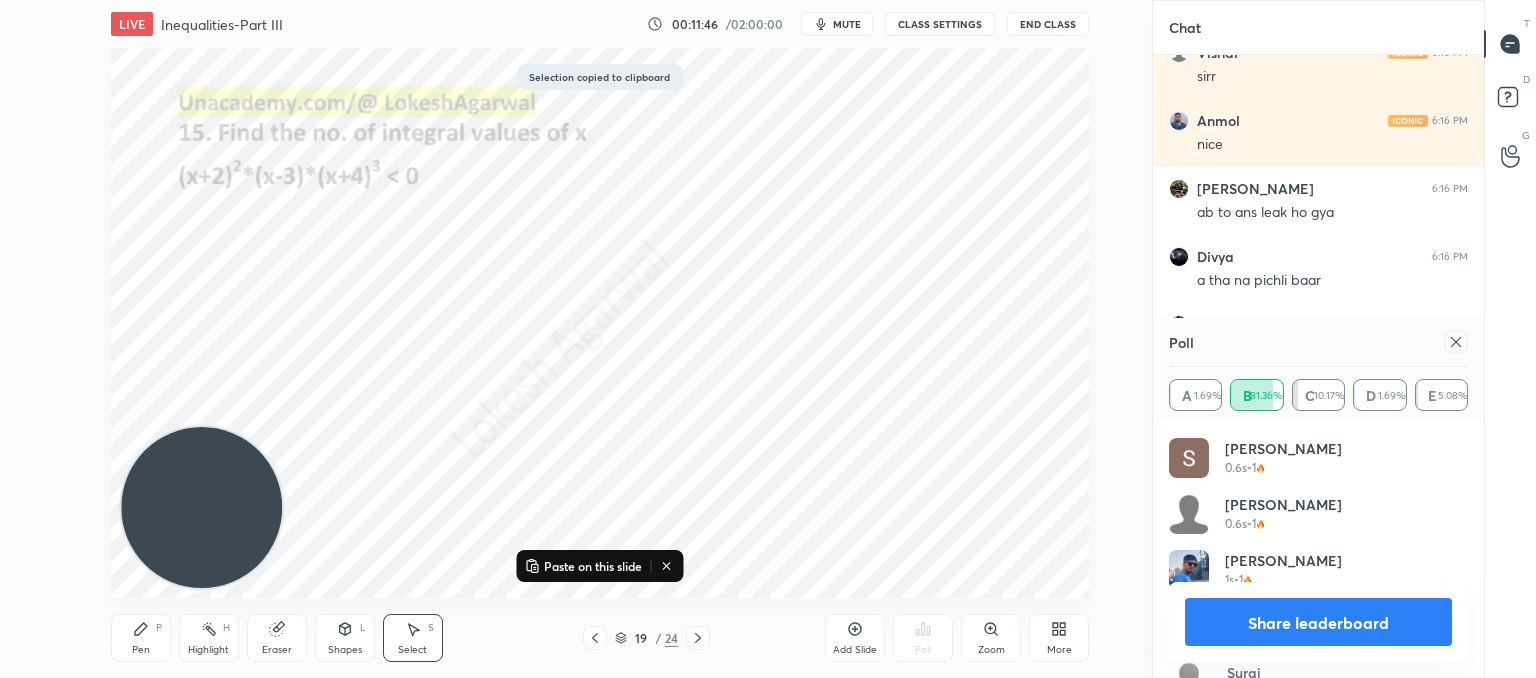 click 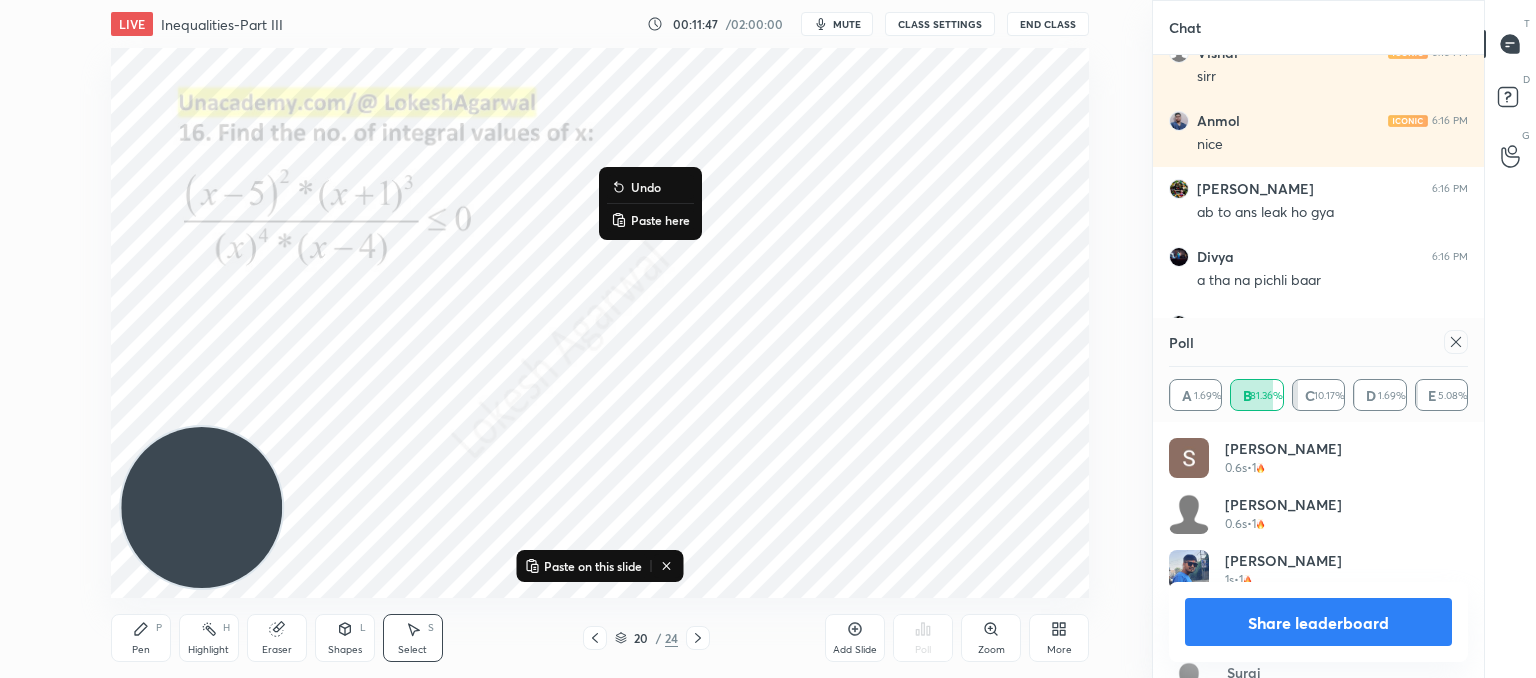 click on "Paste here" at bounding box center (660, 220) 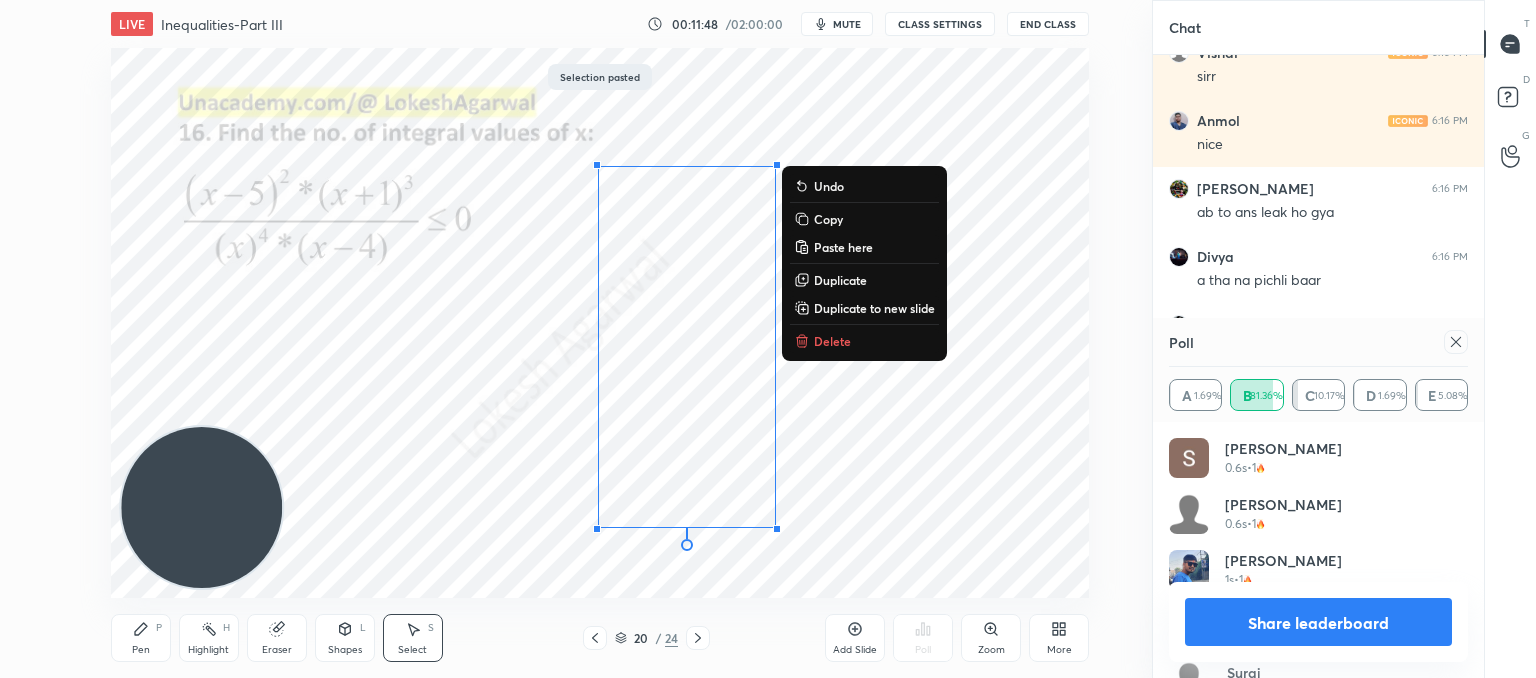 click on "0 ° Undo Copy Paste here Duplicate Duplicate to new slide Delete" at bounding box center (600, 323) 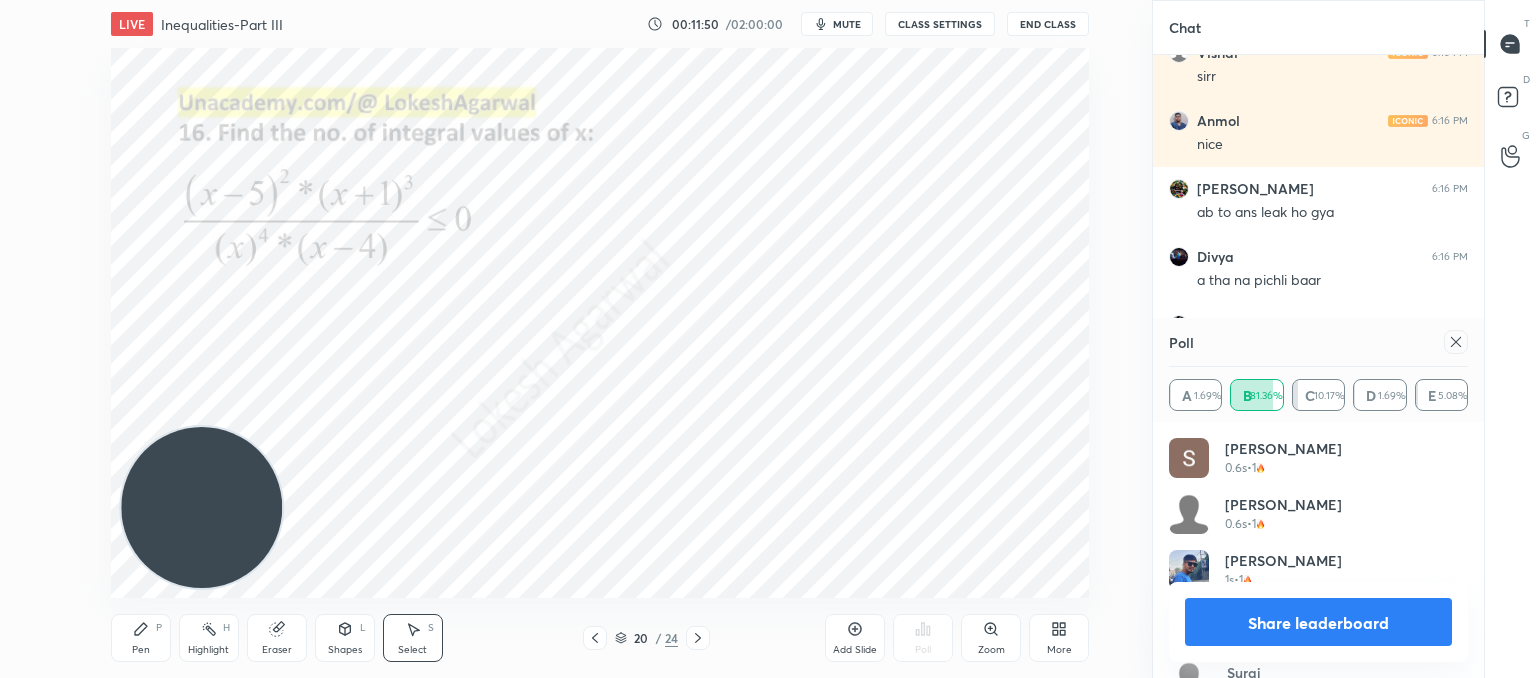 click at bounding box center (1456, 342) 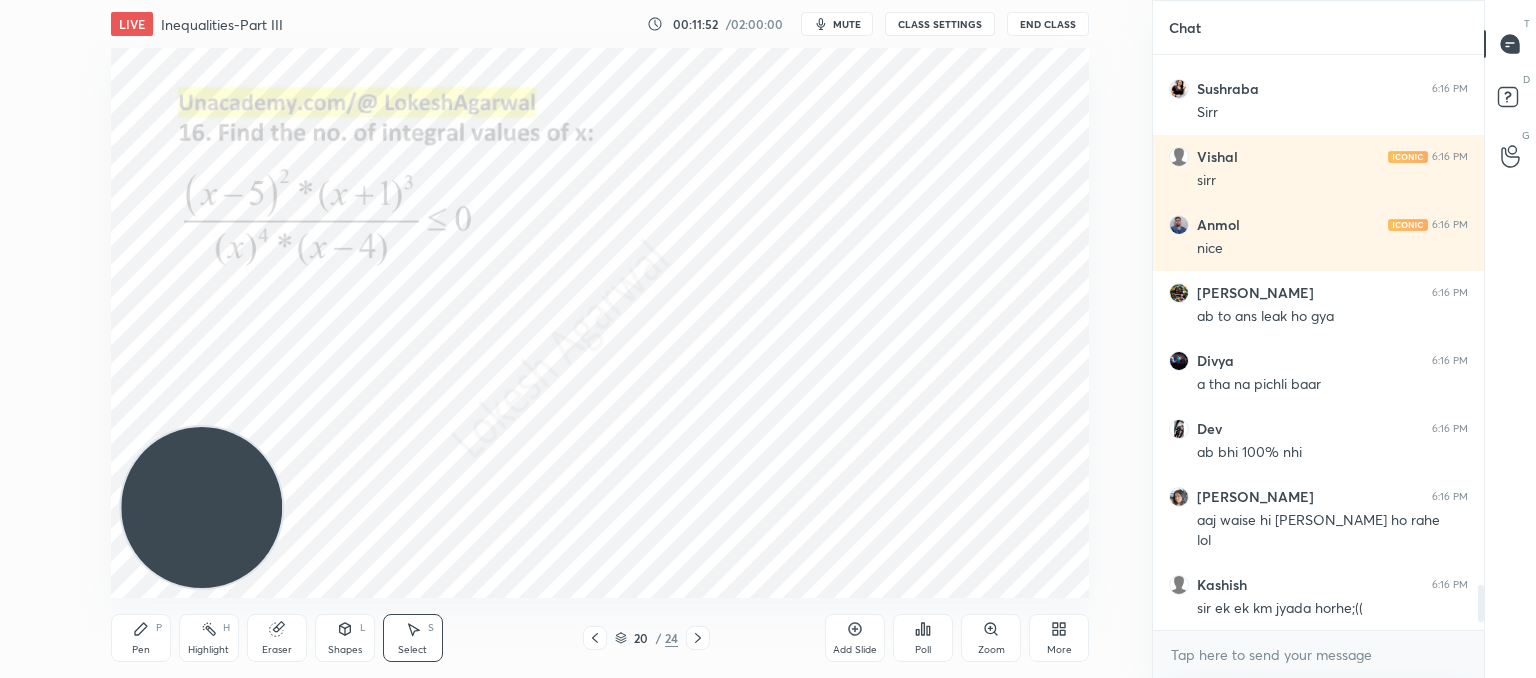 click on "Poll" at bounding box center [923, 638] 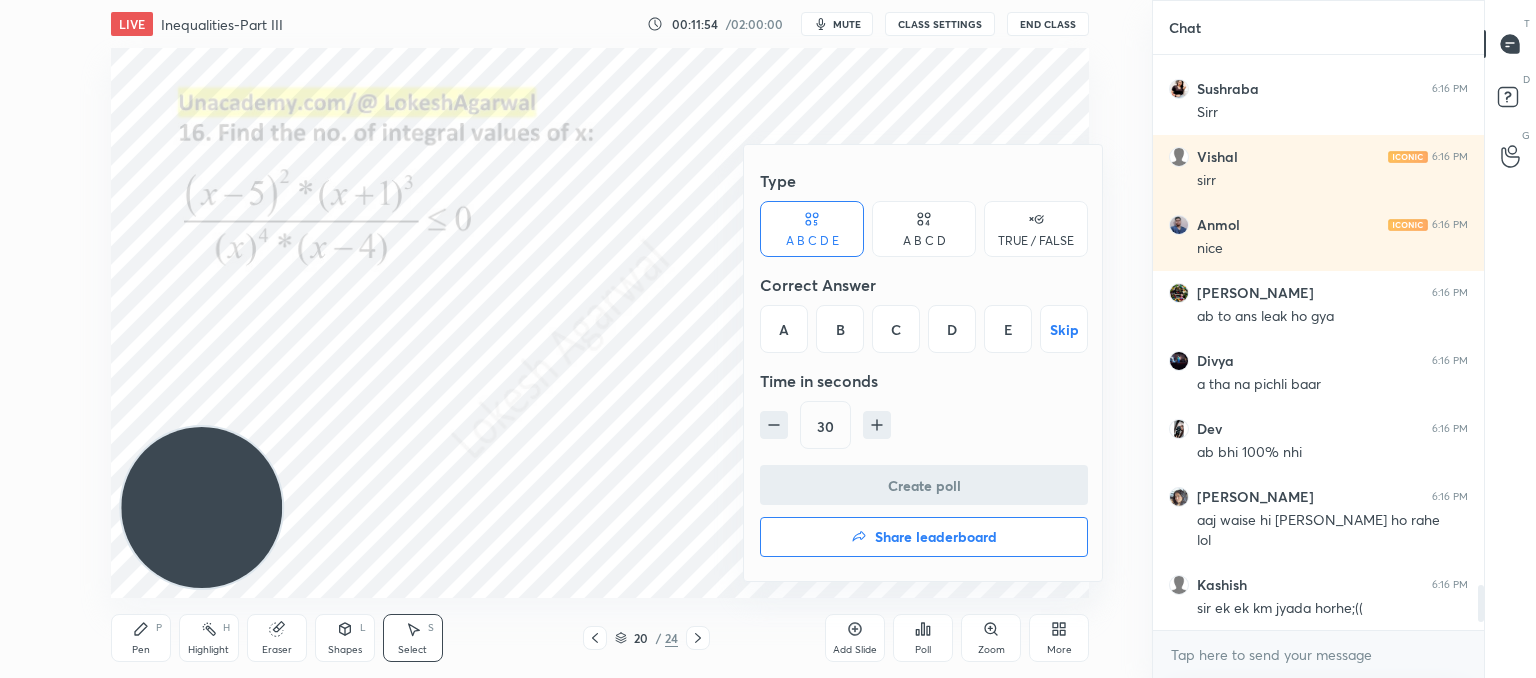 click on "B" at bounding box center [840, 329] 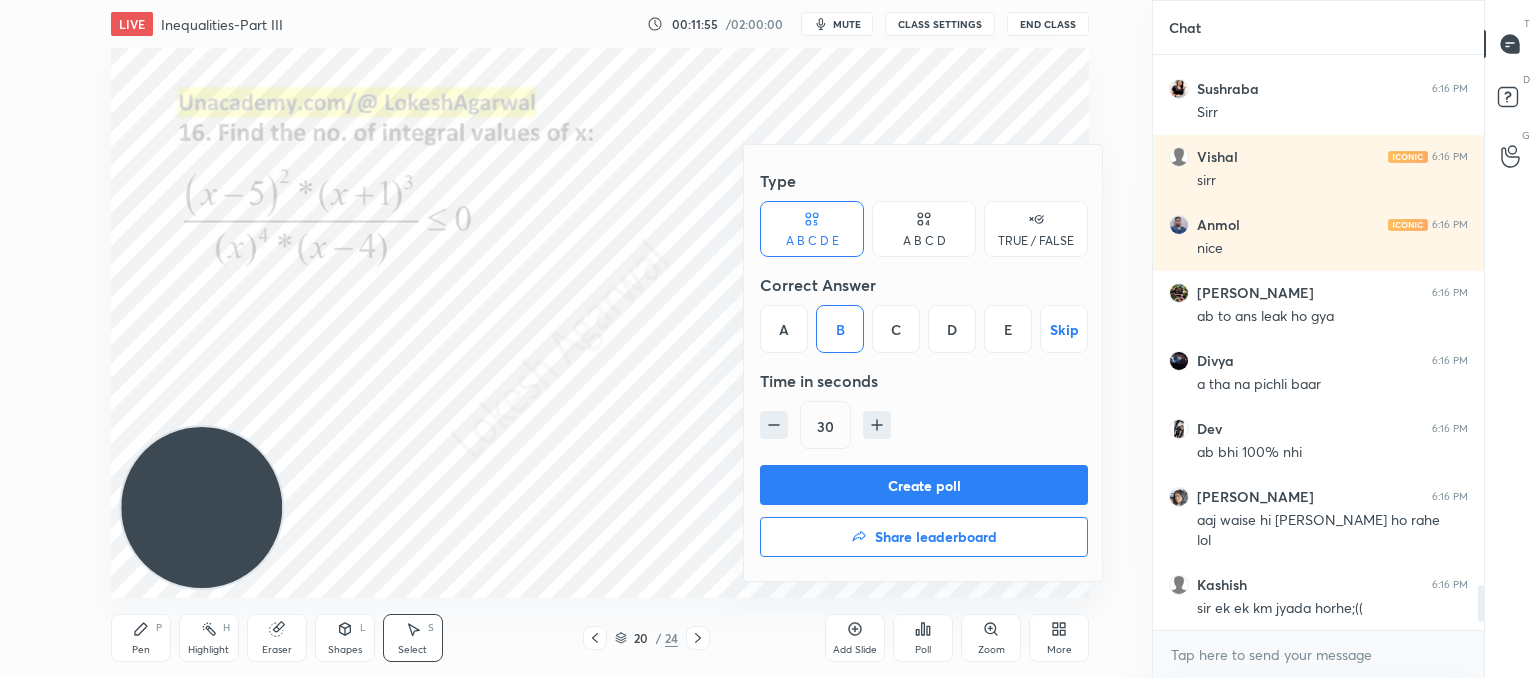 click on "Create poll" at bounding box center (924, 485) 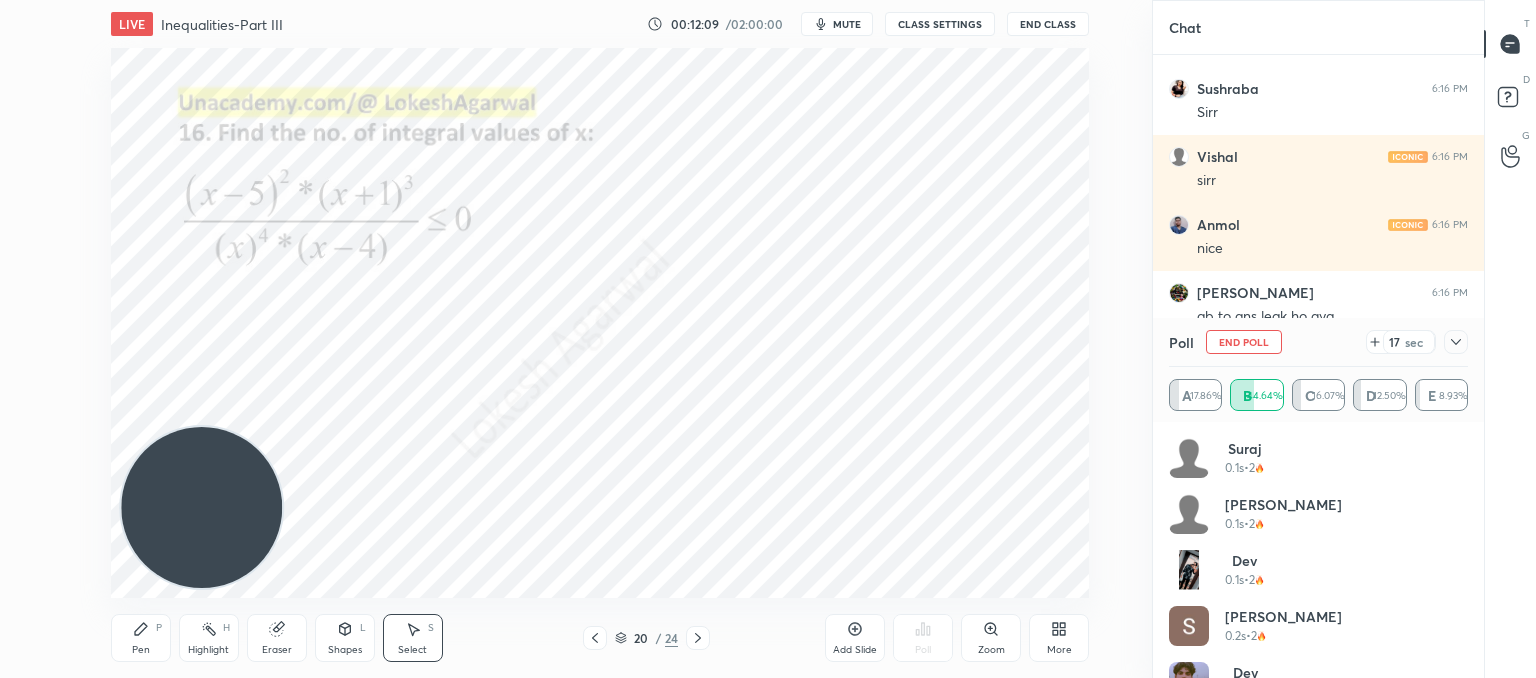 click 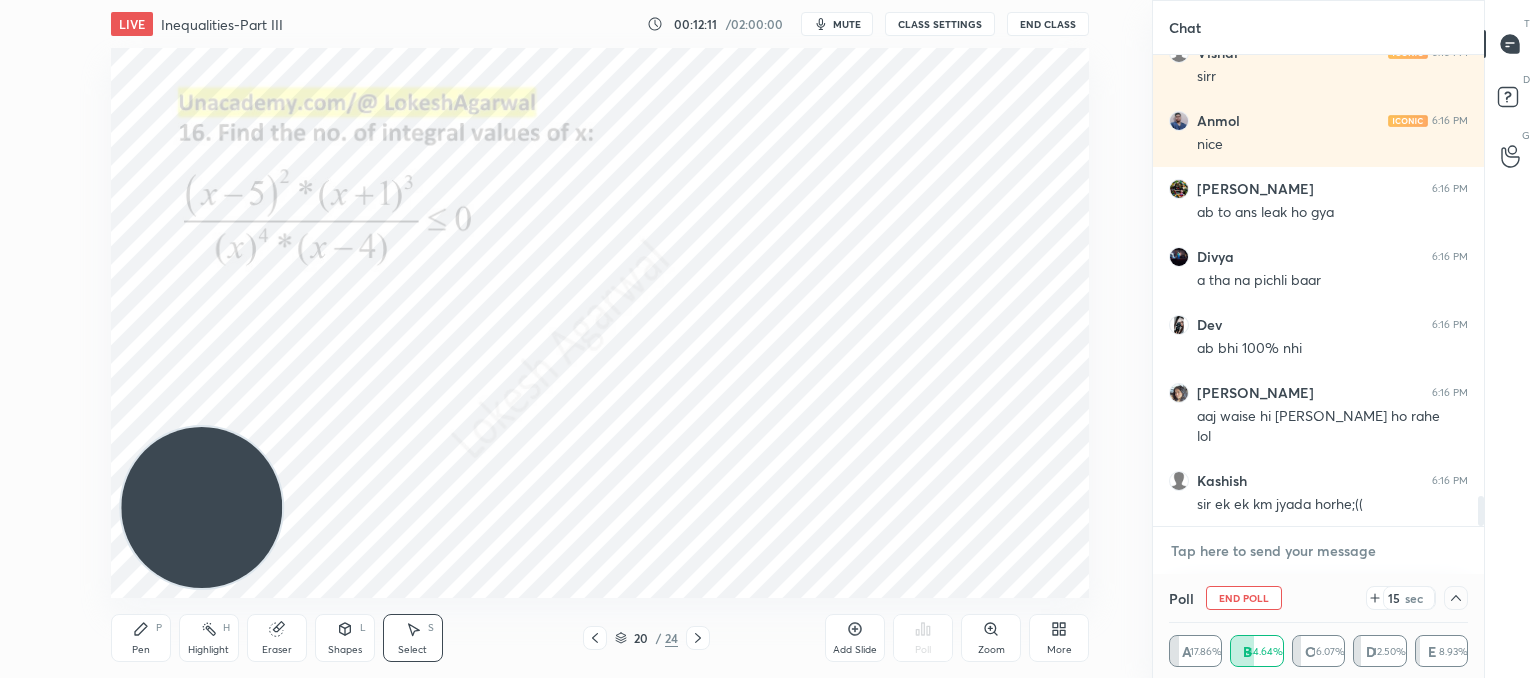 click at bounding box center [1318, 551] 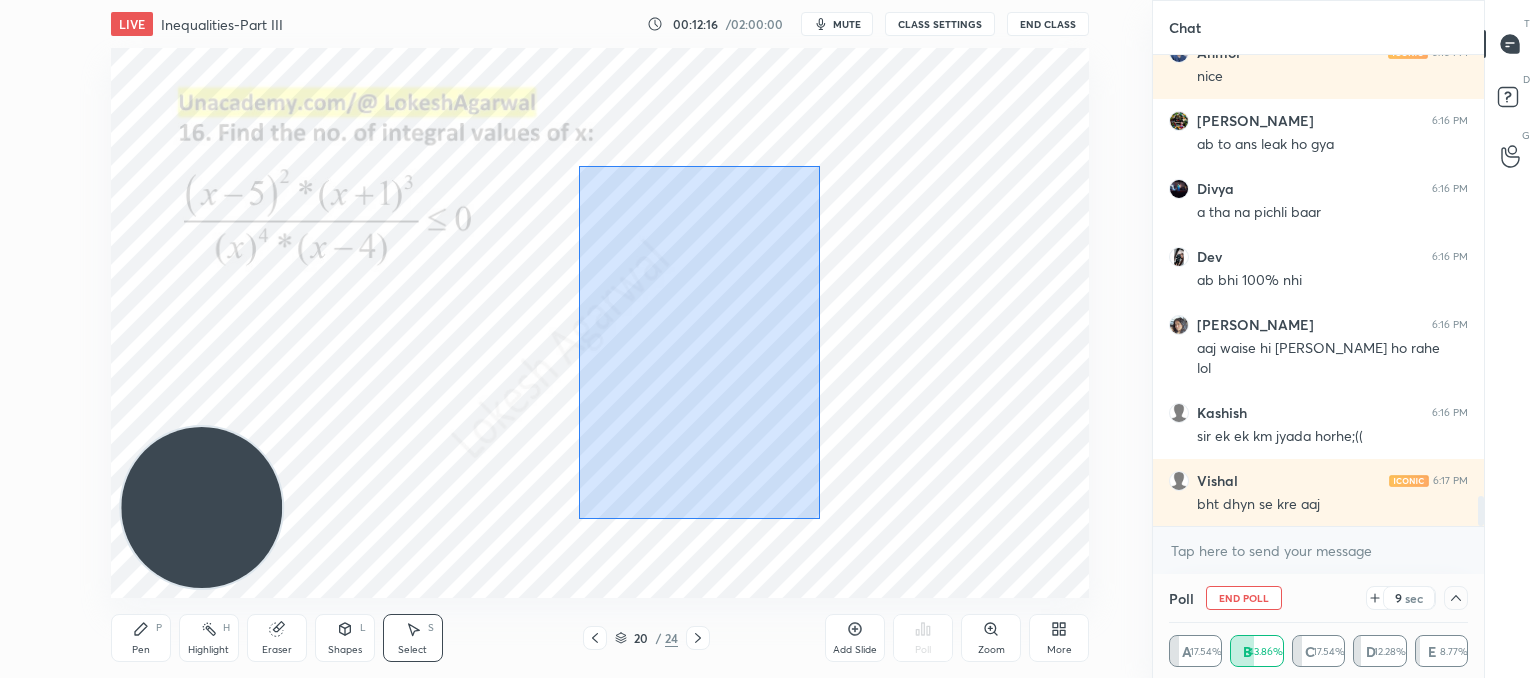 drag, startPoint x: 820, startPoint y: 519, endPoint x: 579, endPoint y: 147, distance: 443.2437 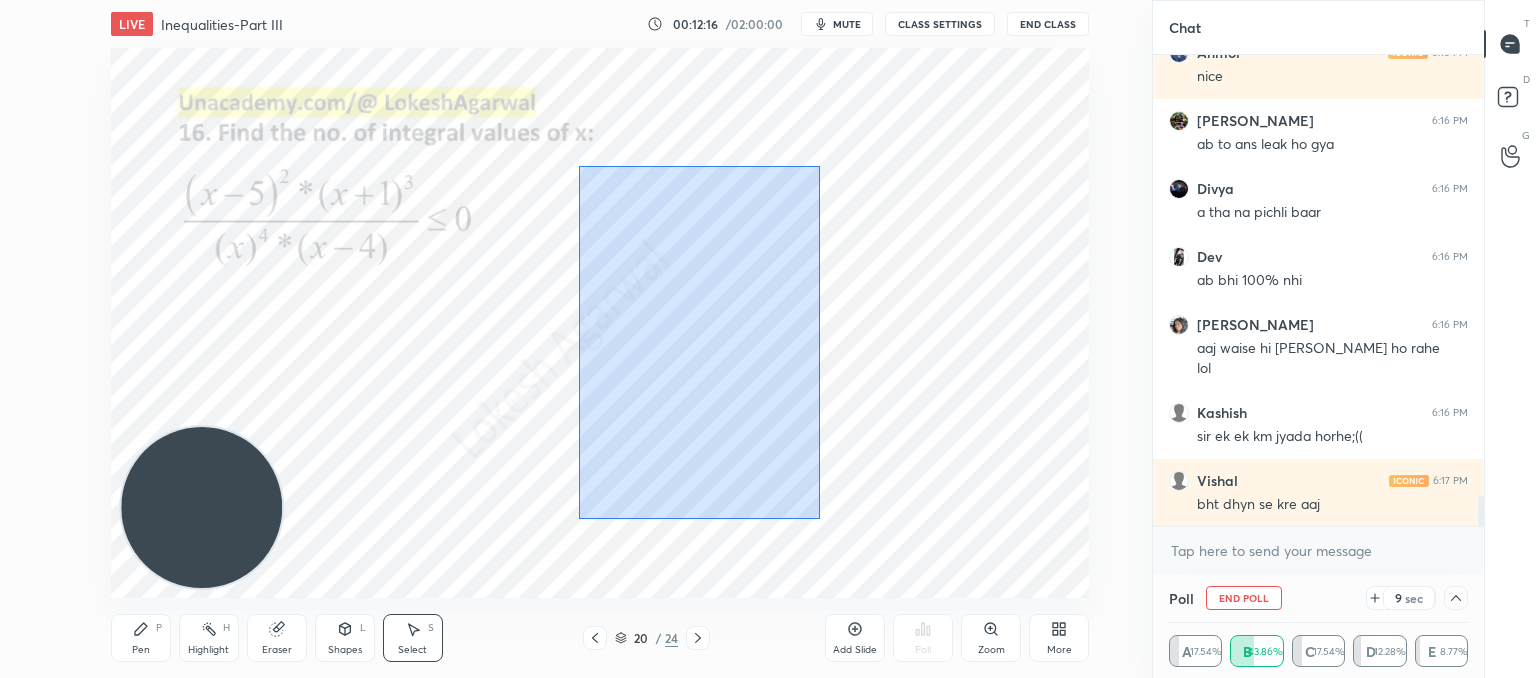 click on "0 ° Undo Copy Paste here Duplicate Duplicate to new slide Delete" at bounding box center [600, 323] 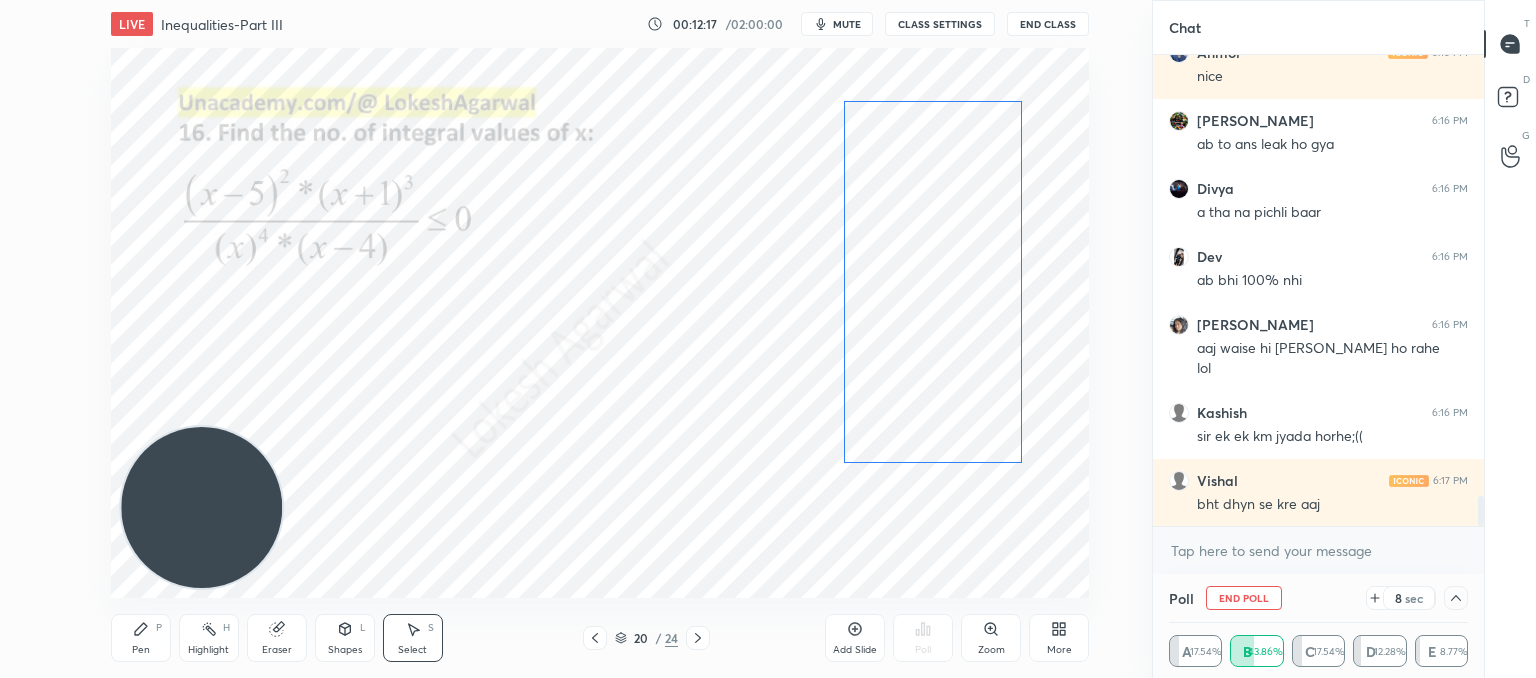 drag, startPoint x: 649, startPoint y: 257, endPoint x: 904, endPoint y: 189, distance: 263.91098 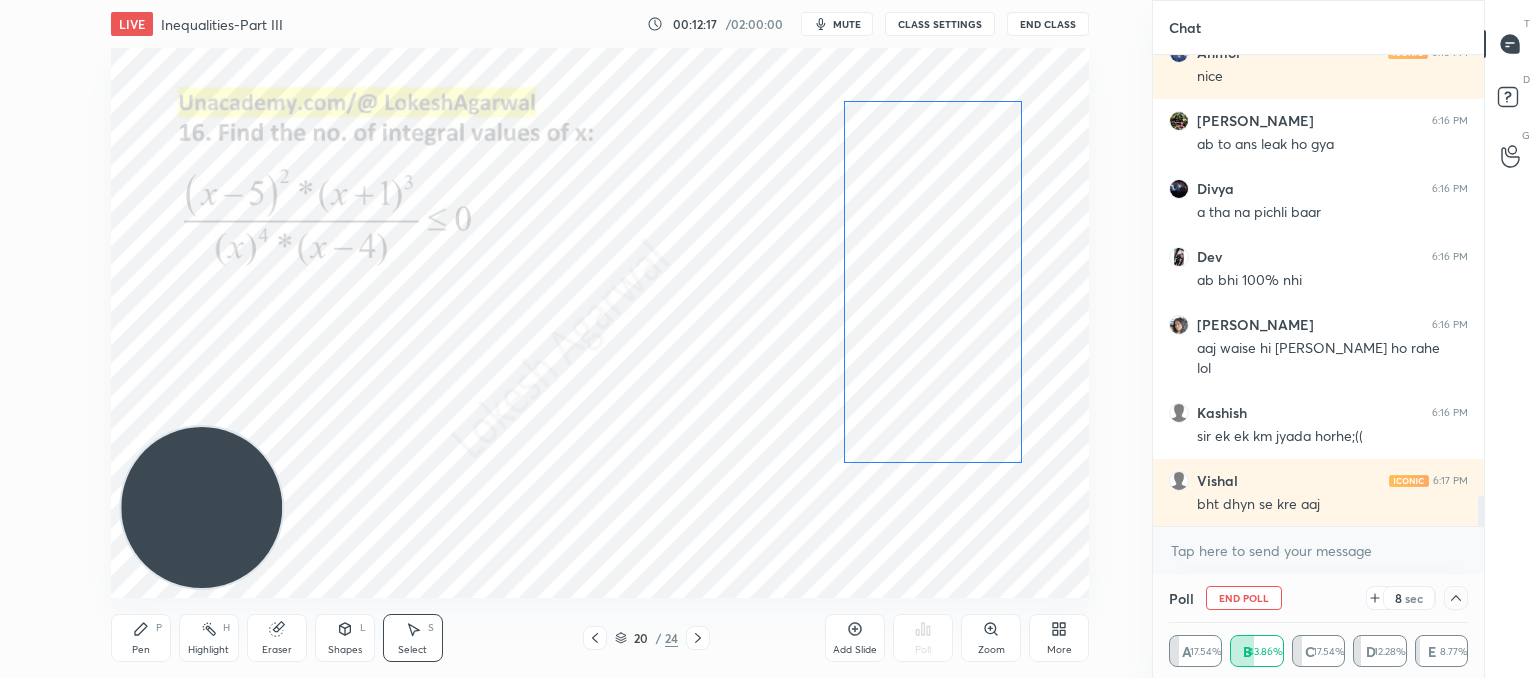 click on "0 ° Undo Copy Paste here Duplicate Duplicate to new slide Delete" at bounding box center (600, 323) 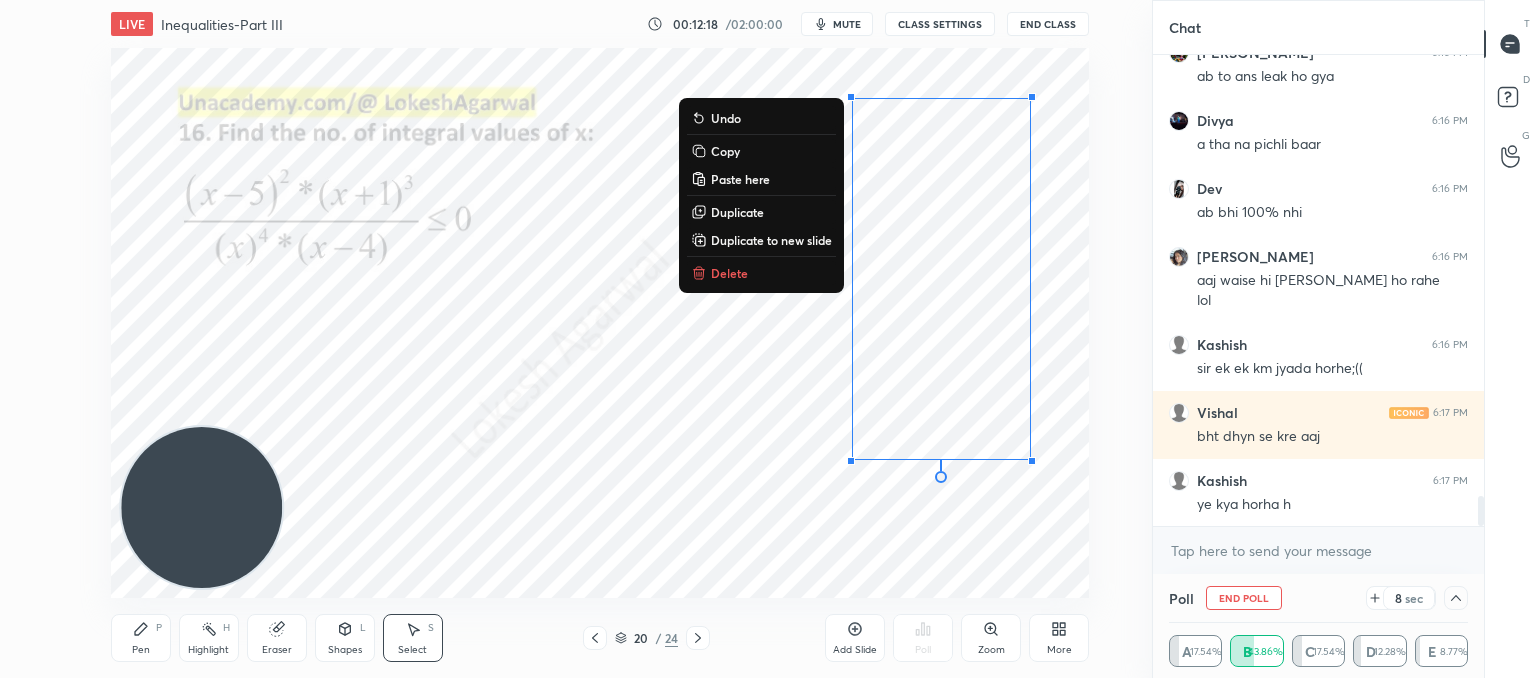click on "0 ° Undo Copy Paste here Duplicate Duplicate to new slide Delete" at bounding box center (600, 323) 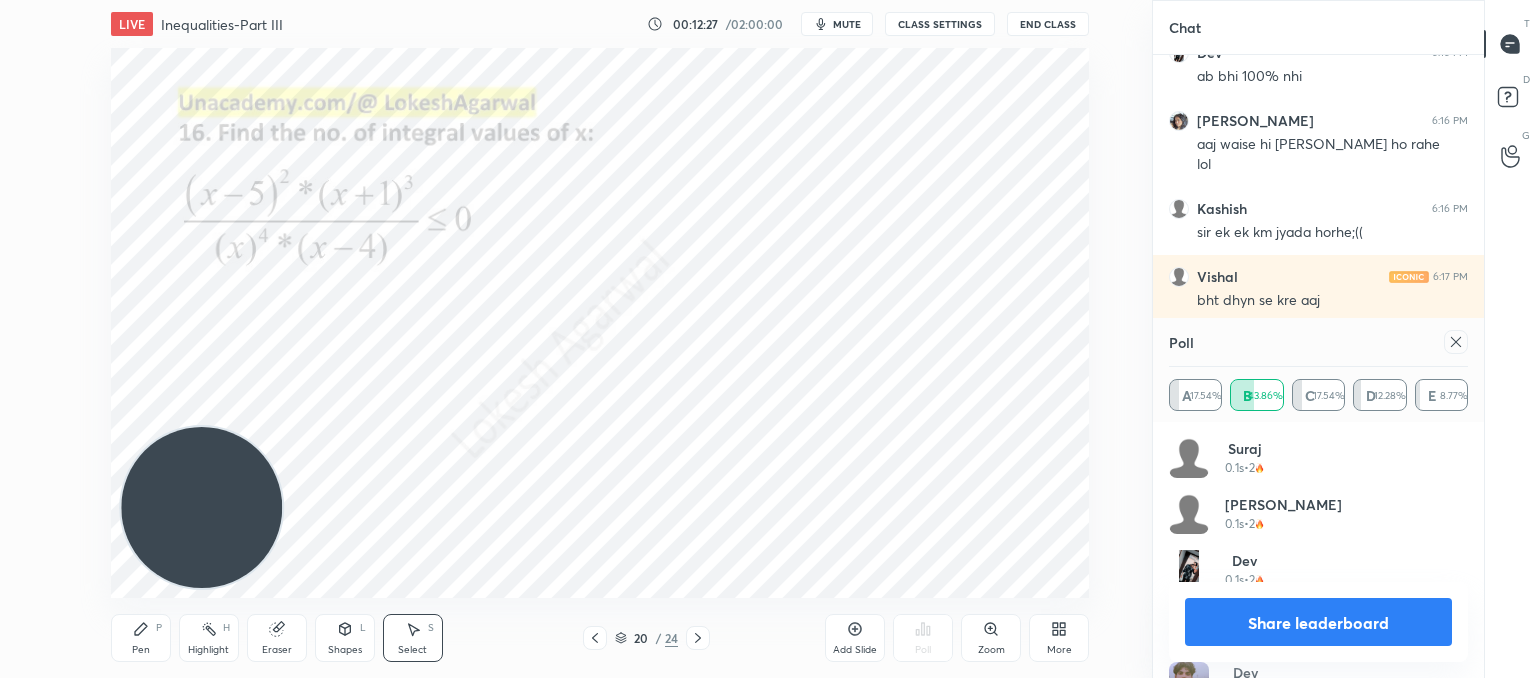 click 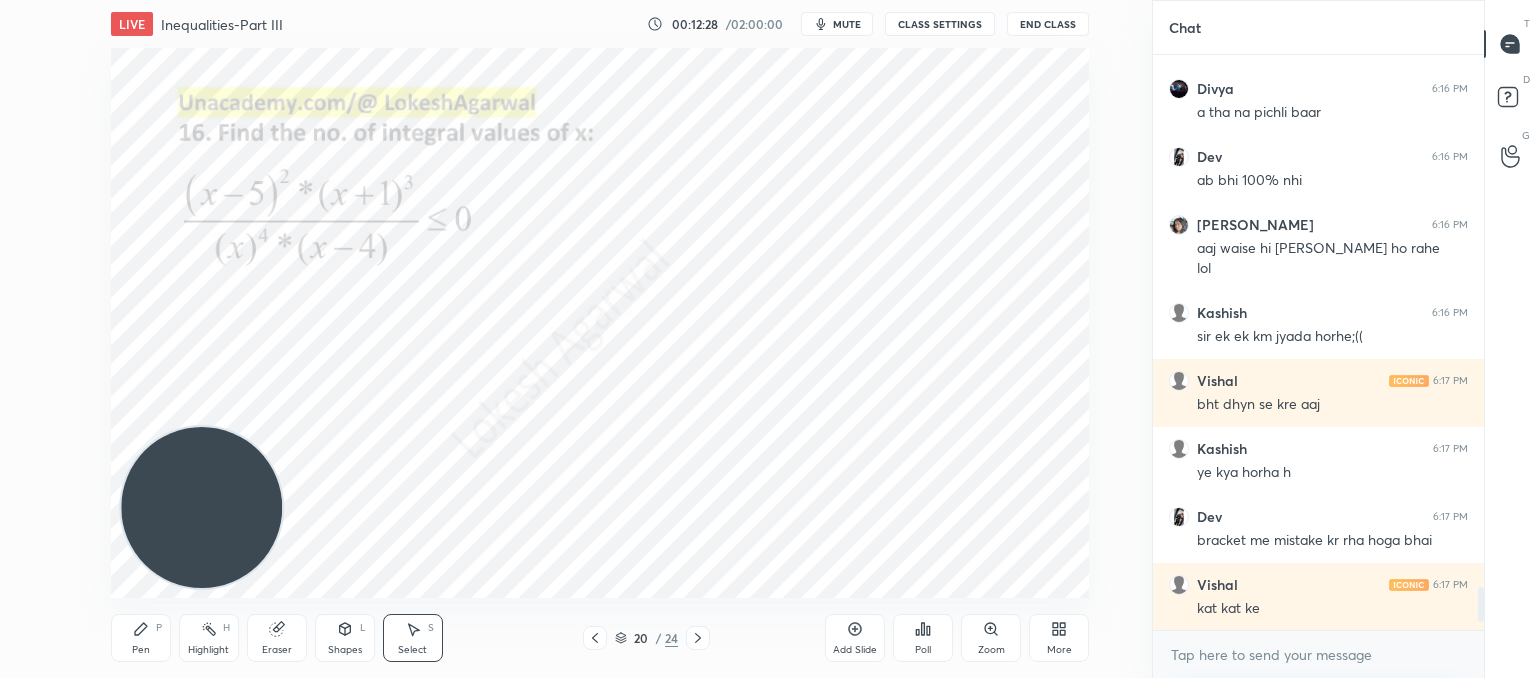 click 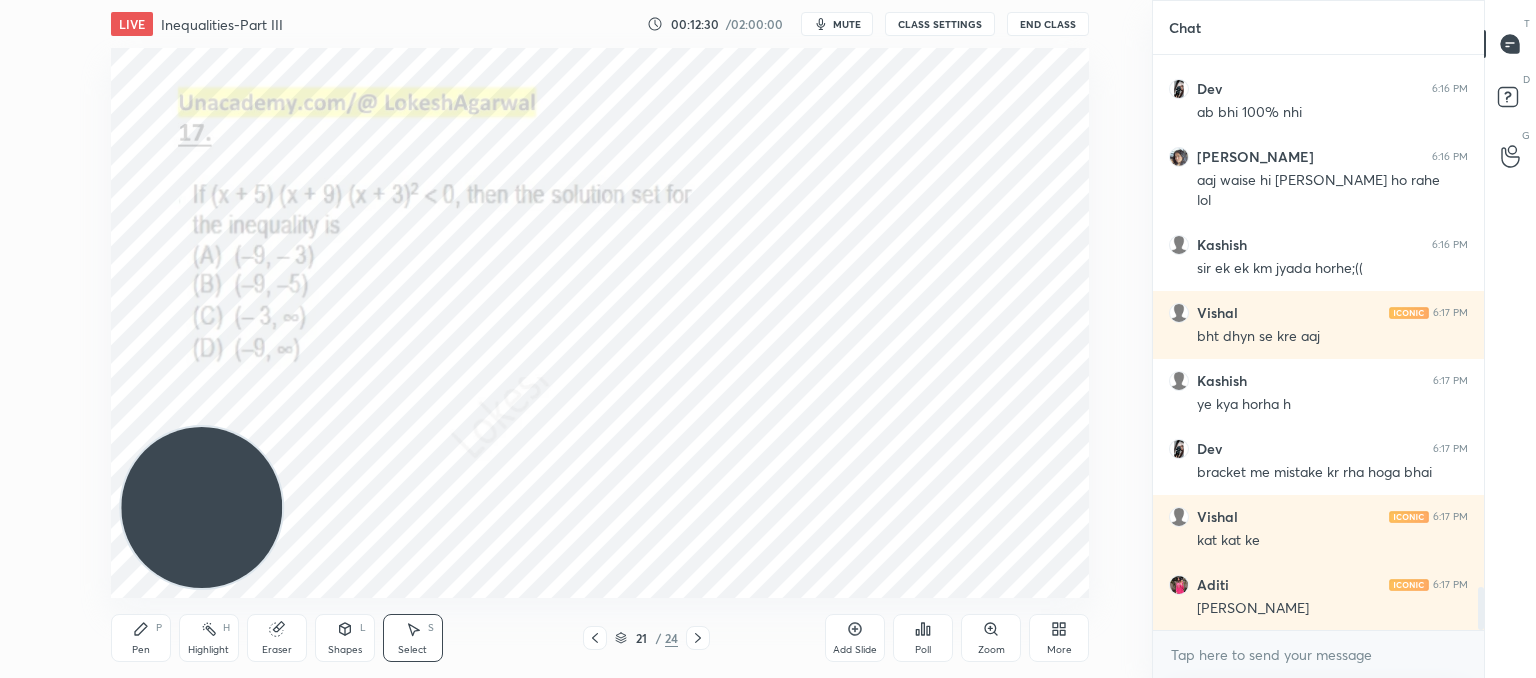 click on "Poll" at bounding box center (923, 638) 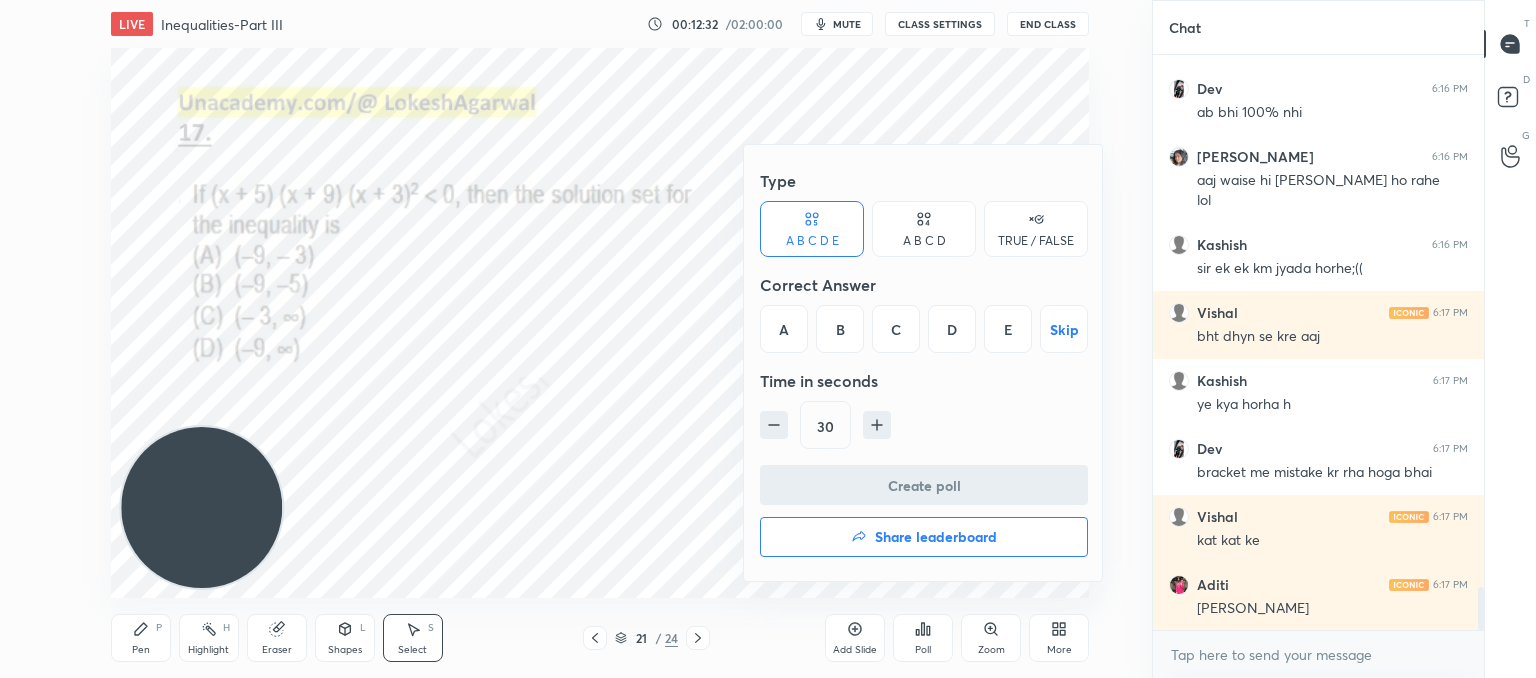 click on "A B C D" at bounding box center (924, 241) 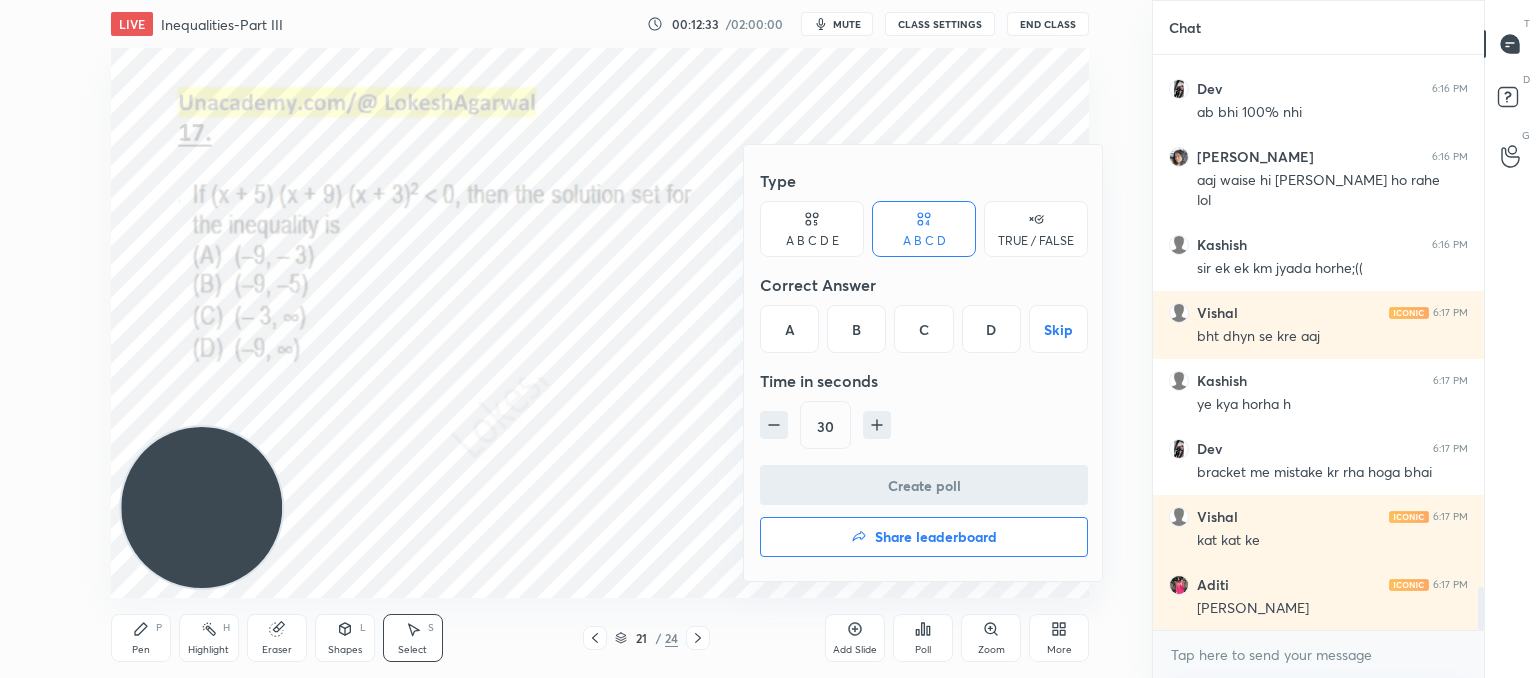 click on "B" at bounding box center [856, 329] 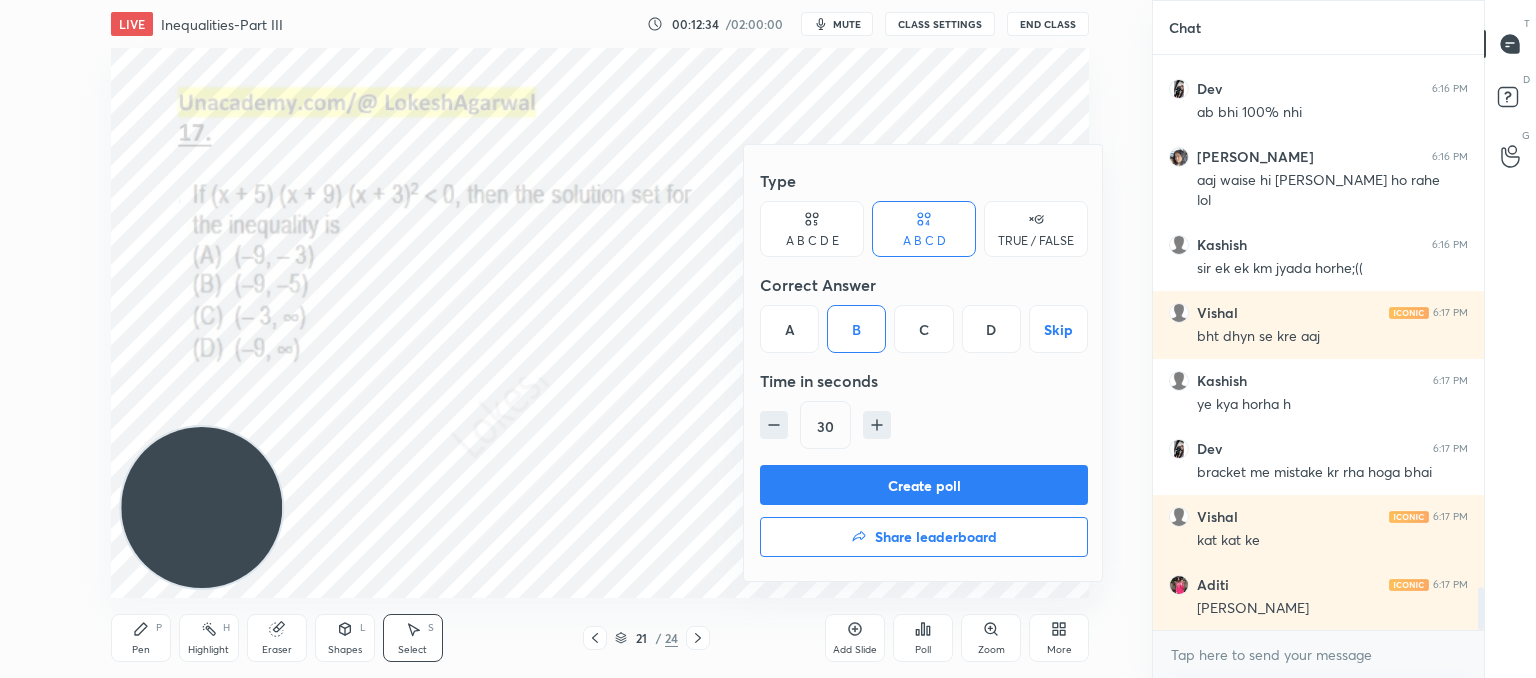 click on "Create poll" at bounding box center [924, 485] 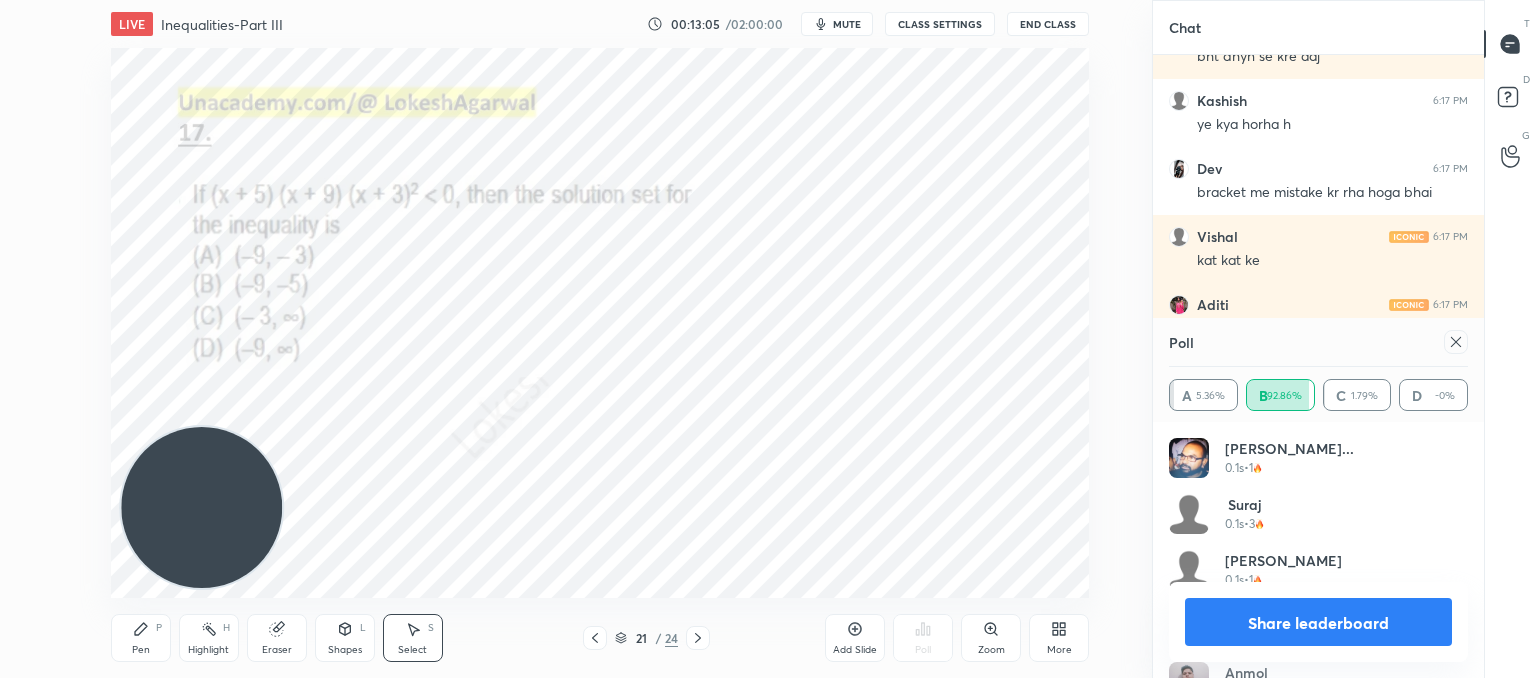 click 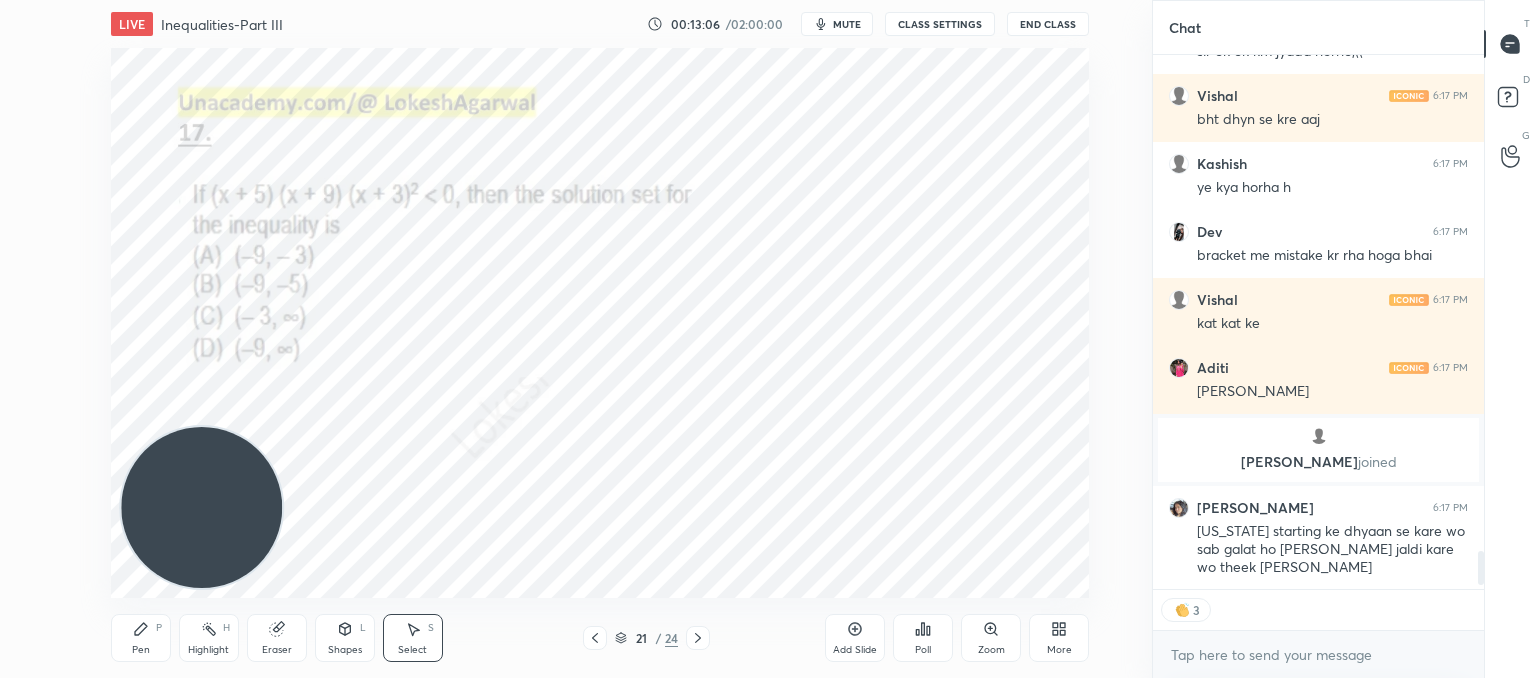 click at bounding box center (698, 638) 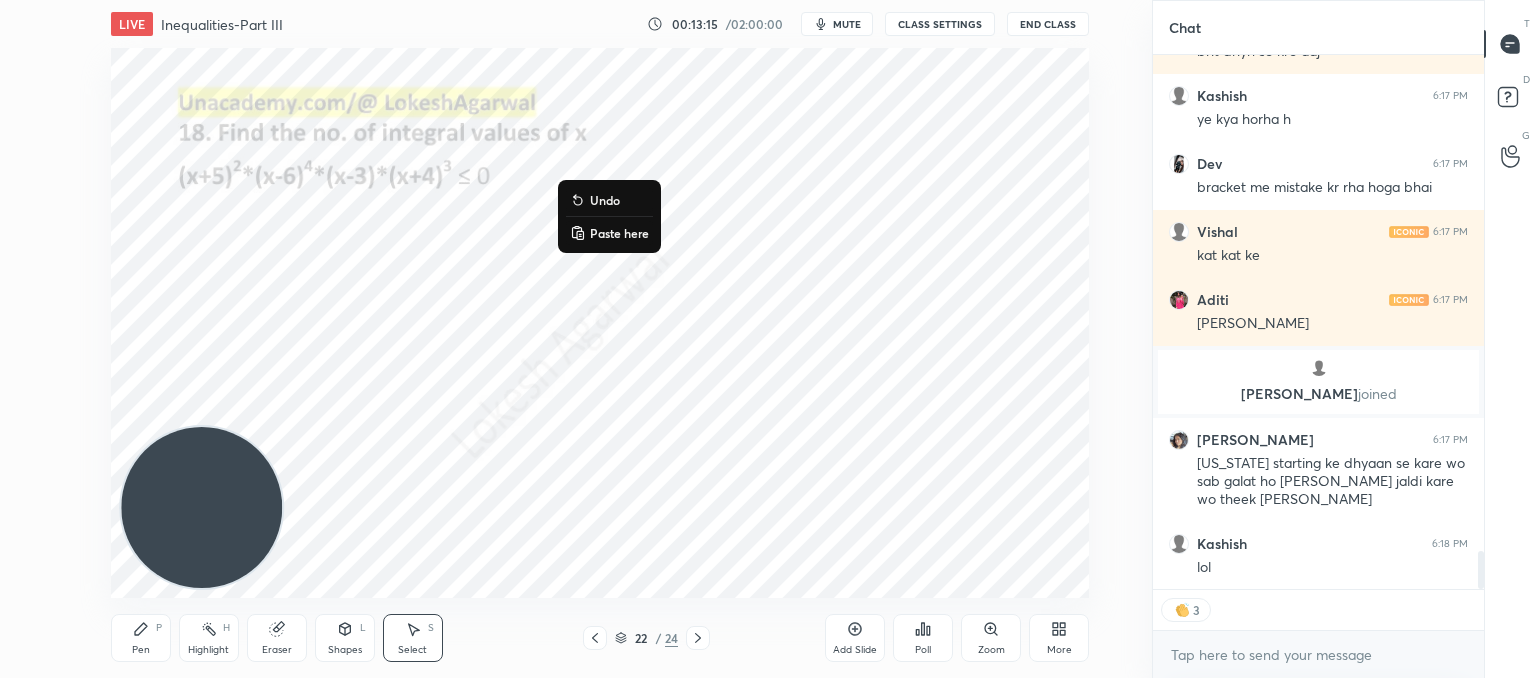 click on "Paste here" at bounding box center (619, 233) 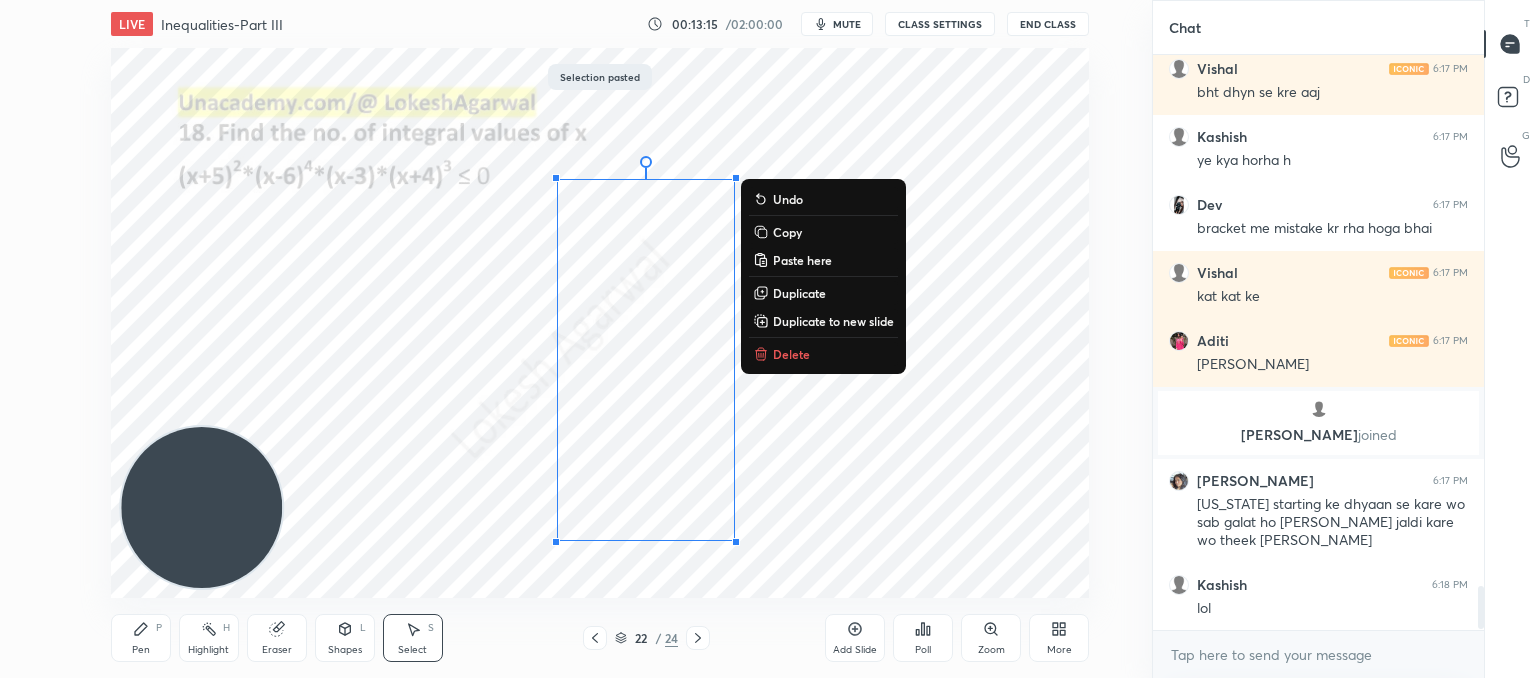 click on "0 ° Undo Copy Paste here Duplicate Duplicate to new slide Delete" at bounding box center [600, 323] 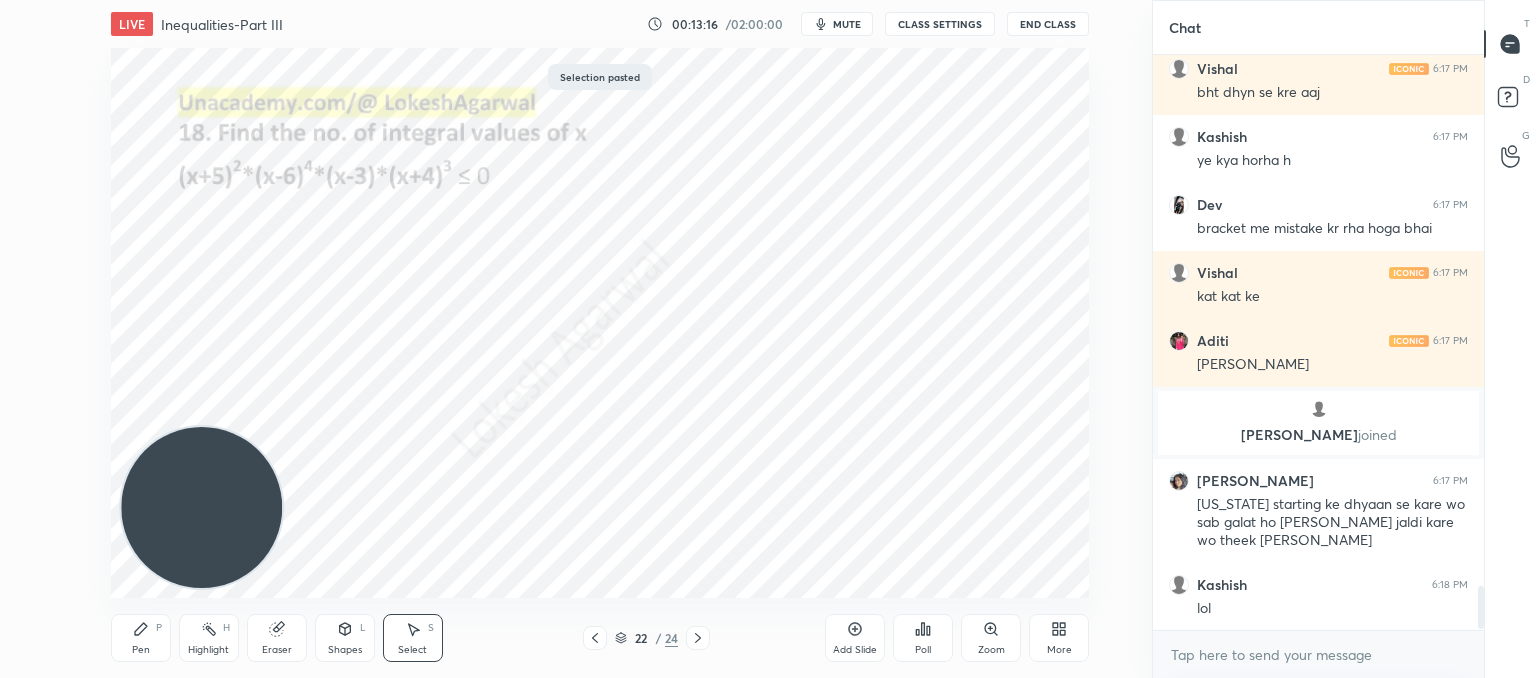 click on "Poll" at bounding box center [923, 638] 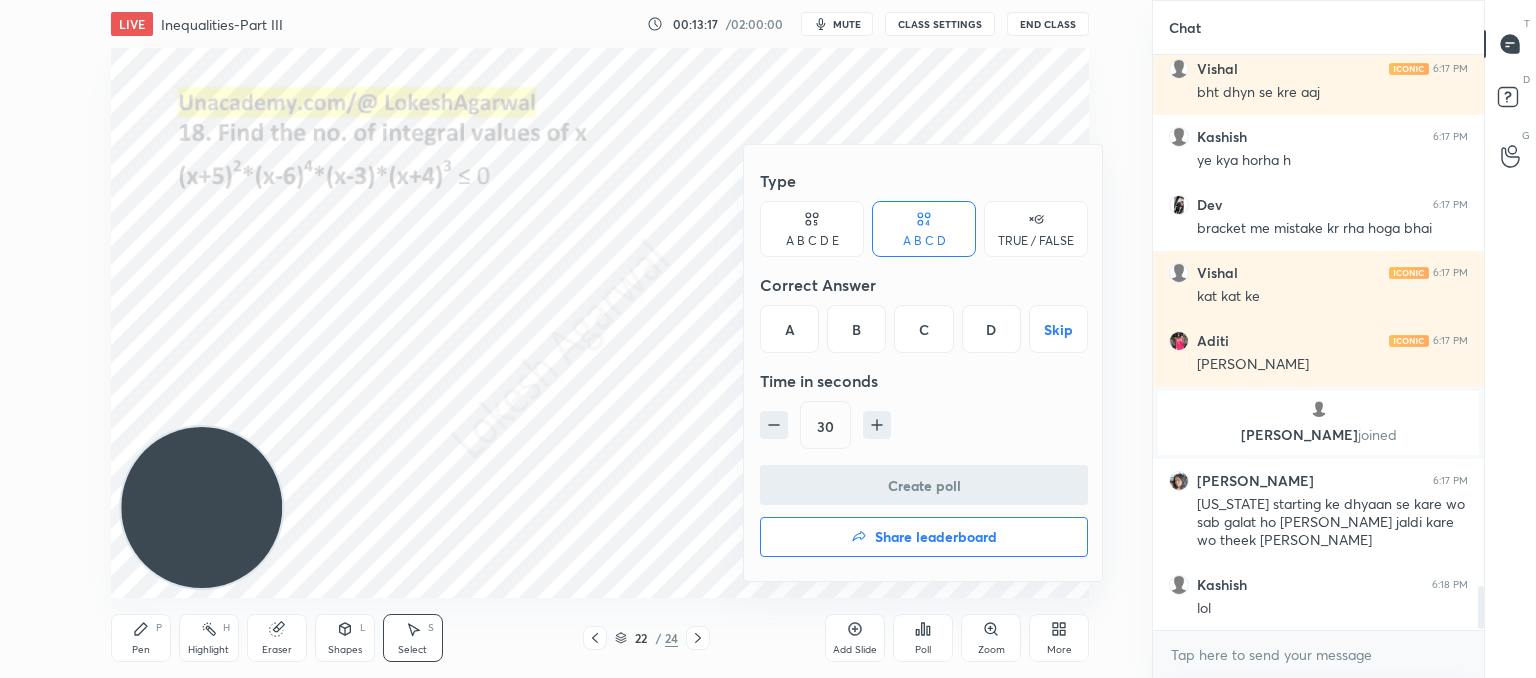 click on "D" at bounding box center [991, 329] 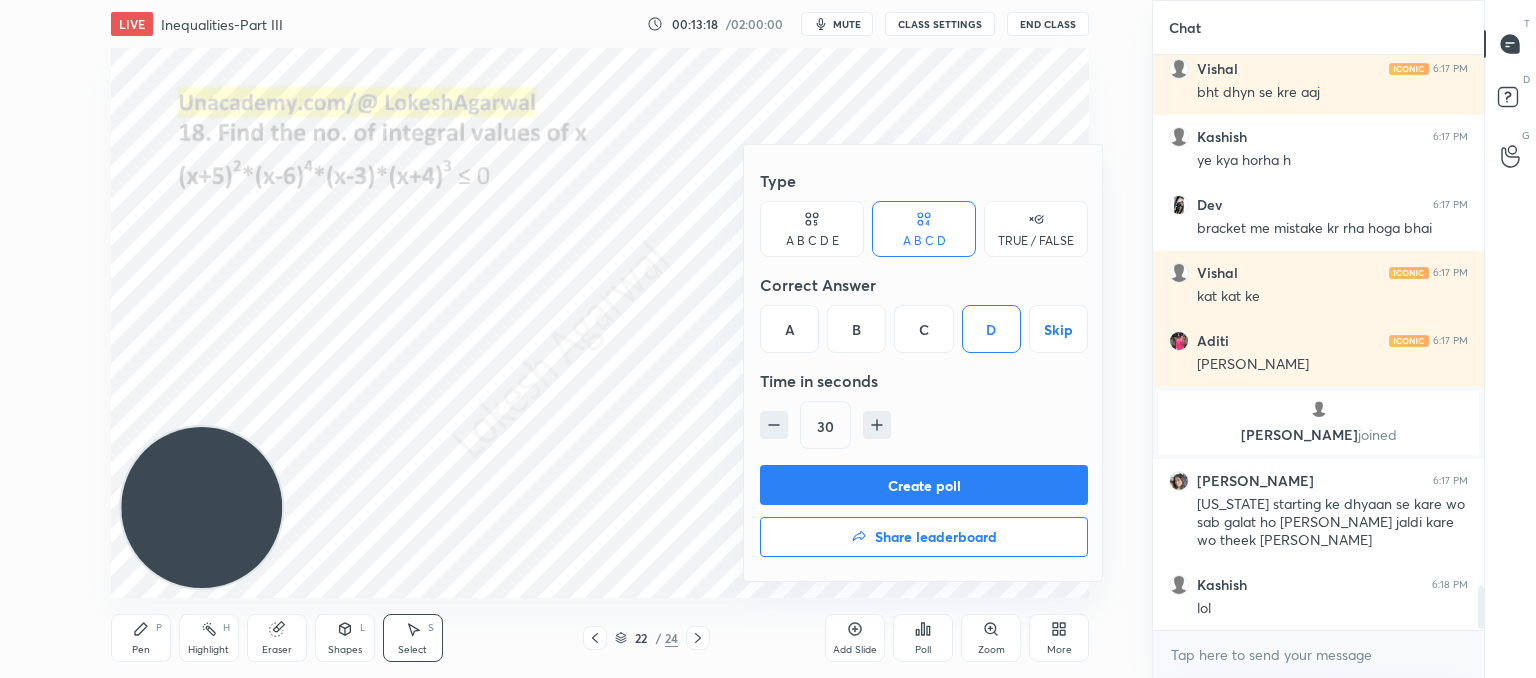 drag, startPoint x: 820, startPoint y: 220, endPoint x: 930, endPoint y: 285, distance: 127.769325 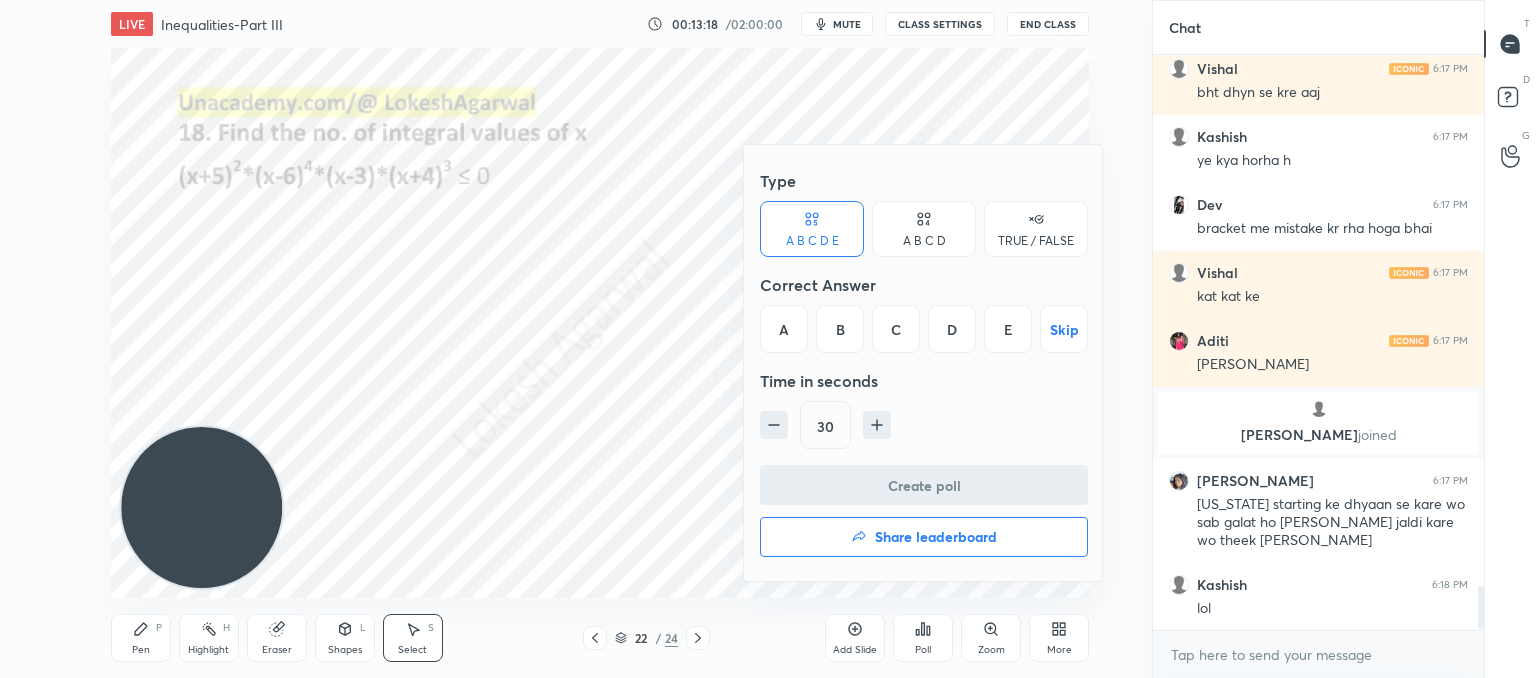 click on "E" at bounding box center (1008, 329) 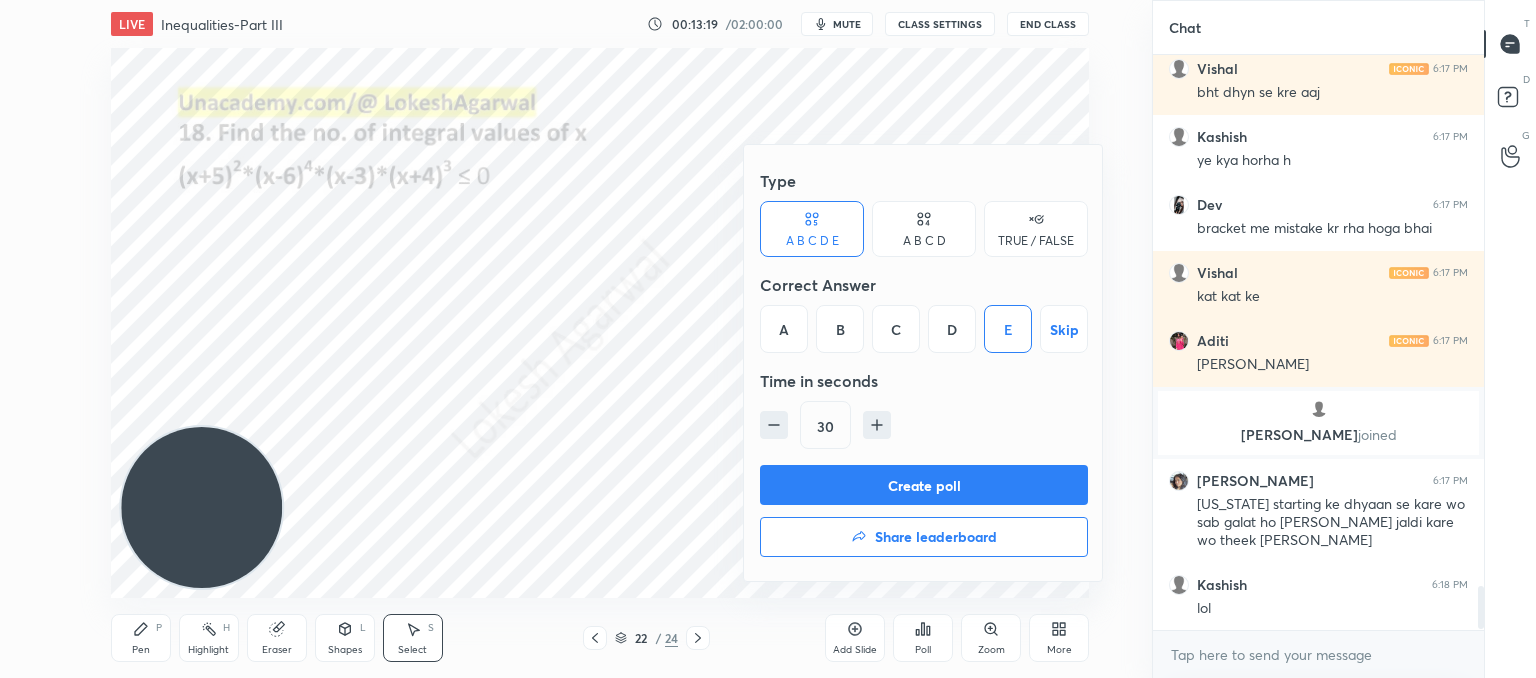 click on "Create poll" at bounding box center [924, 485] 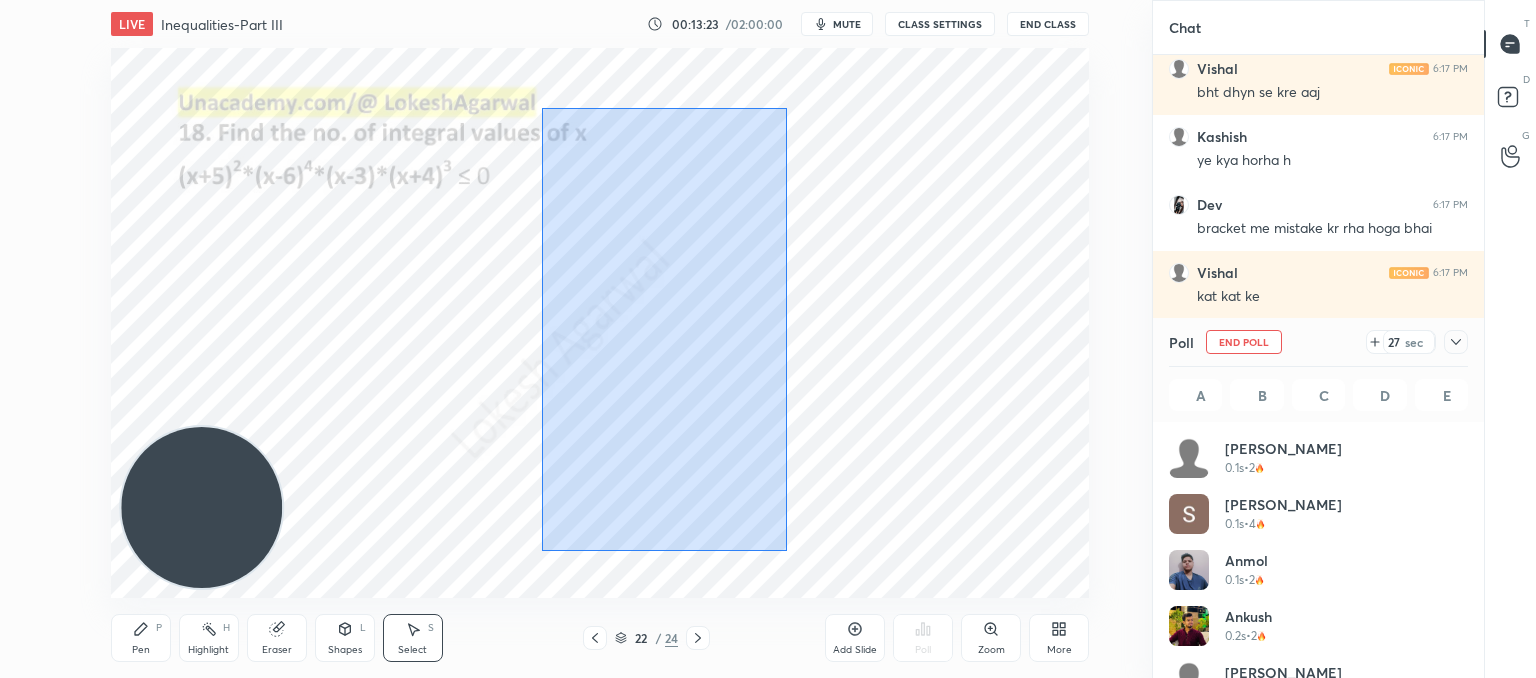 drag, startPoint x: 787, startPoint y: 551, endPoint x: 542, endPoint y: 108, distance: 506.23514 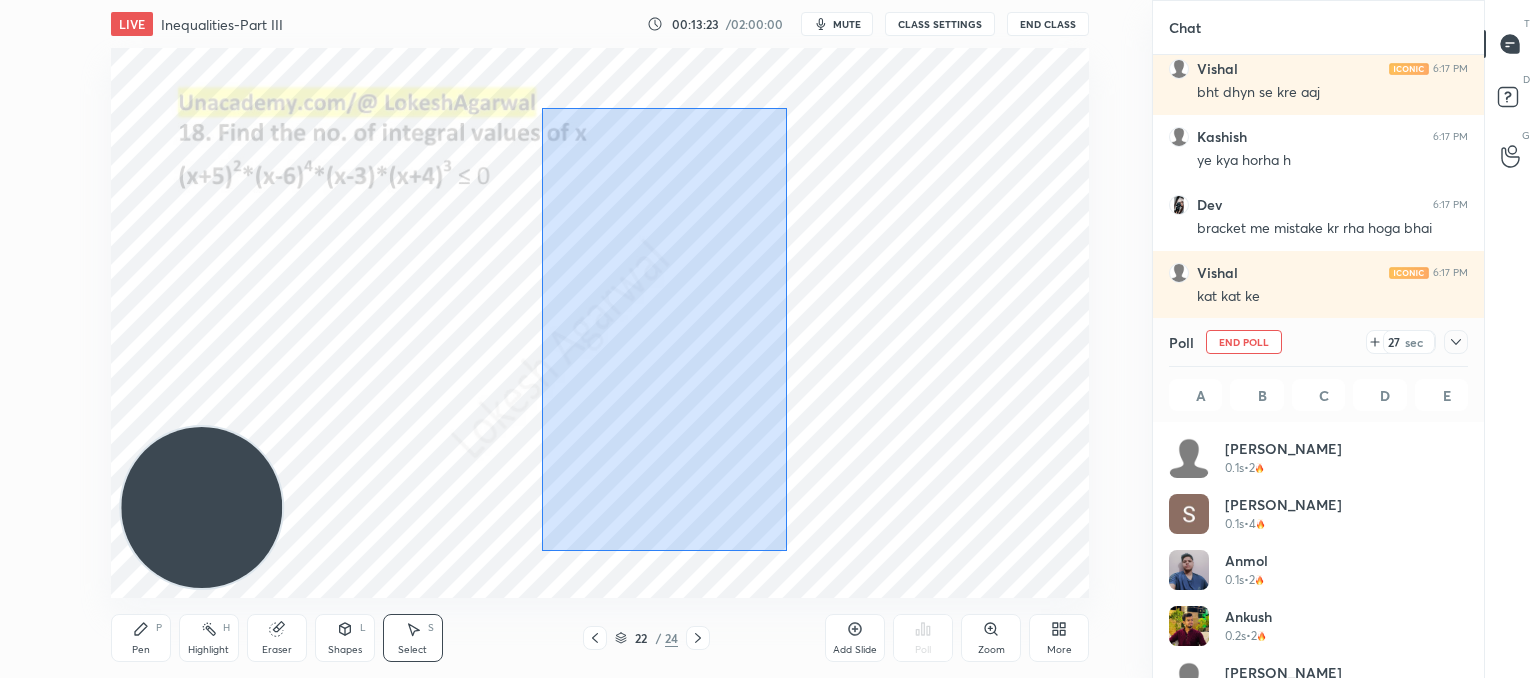 click on "0 ° Undo Copy Paste here Duplicate Duplicate to new slide Delete" at bounding box center [600, 323] 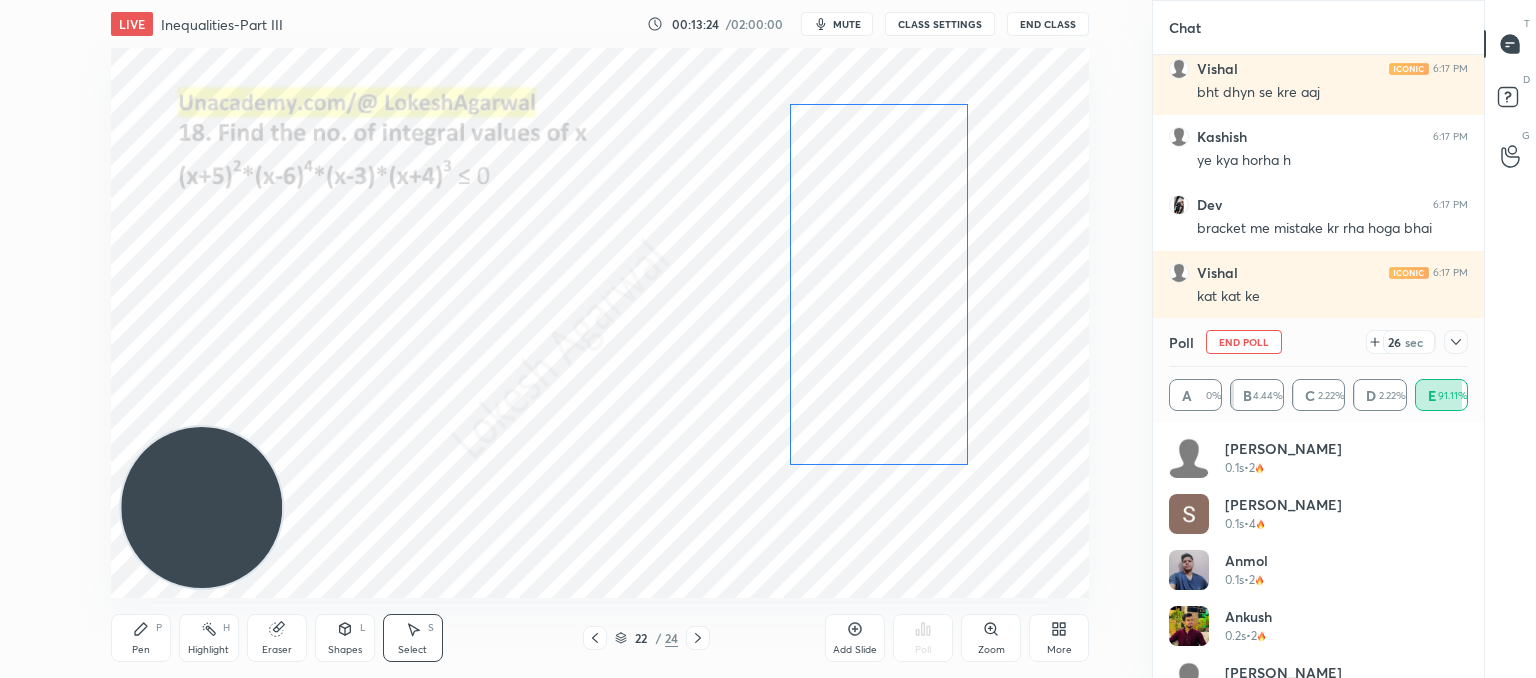 drag, startPoint x: 640, startPoint y: 277, endPoint x: 876, endPoint y: 201, distance: 247.93547 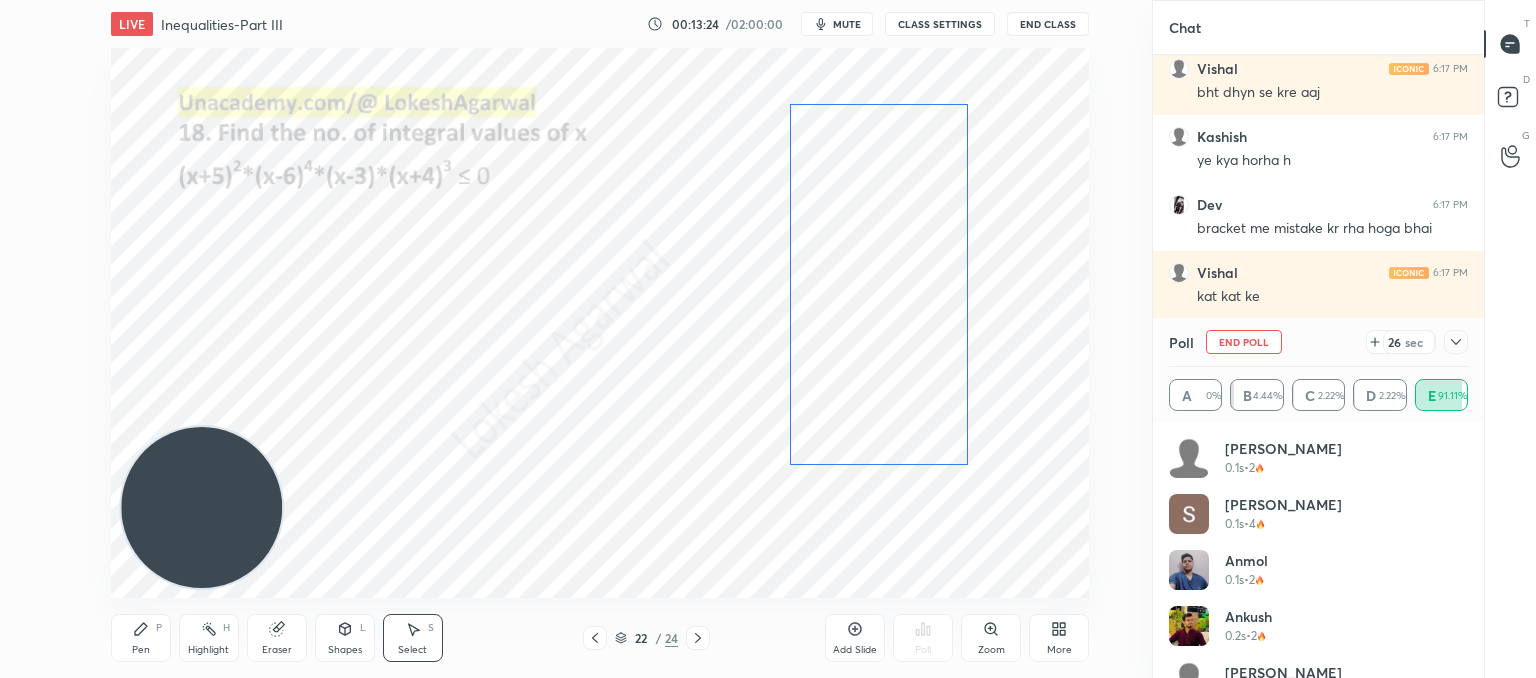 click on "0 ° Undo Copy Paste here Duplicate Duplicate to new slide Delete" at bounding box center [600, 323] 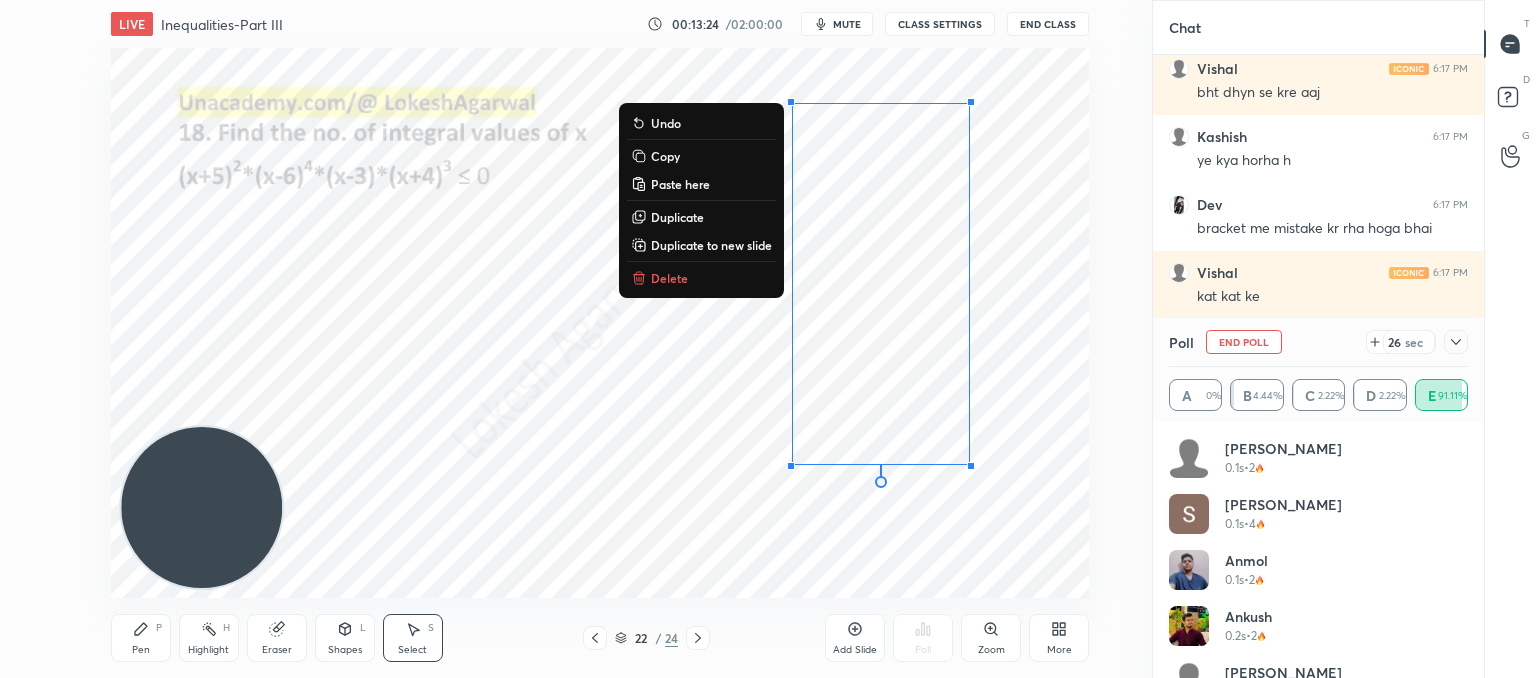 click on "0 ° Undo Copy Paste here Duplicate Duplicate to new slide Delete" at bounding box center [600, 323] 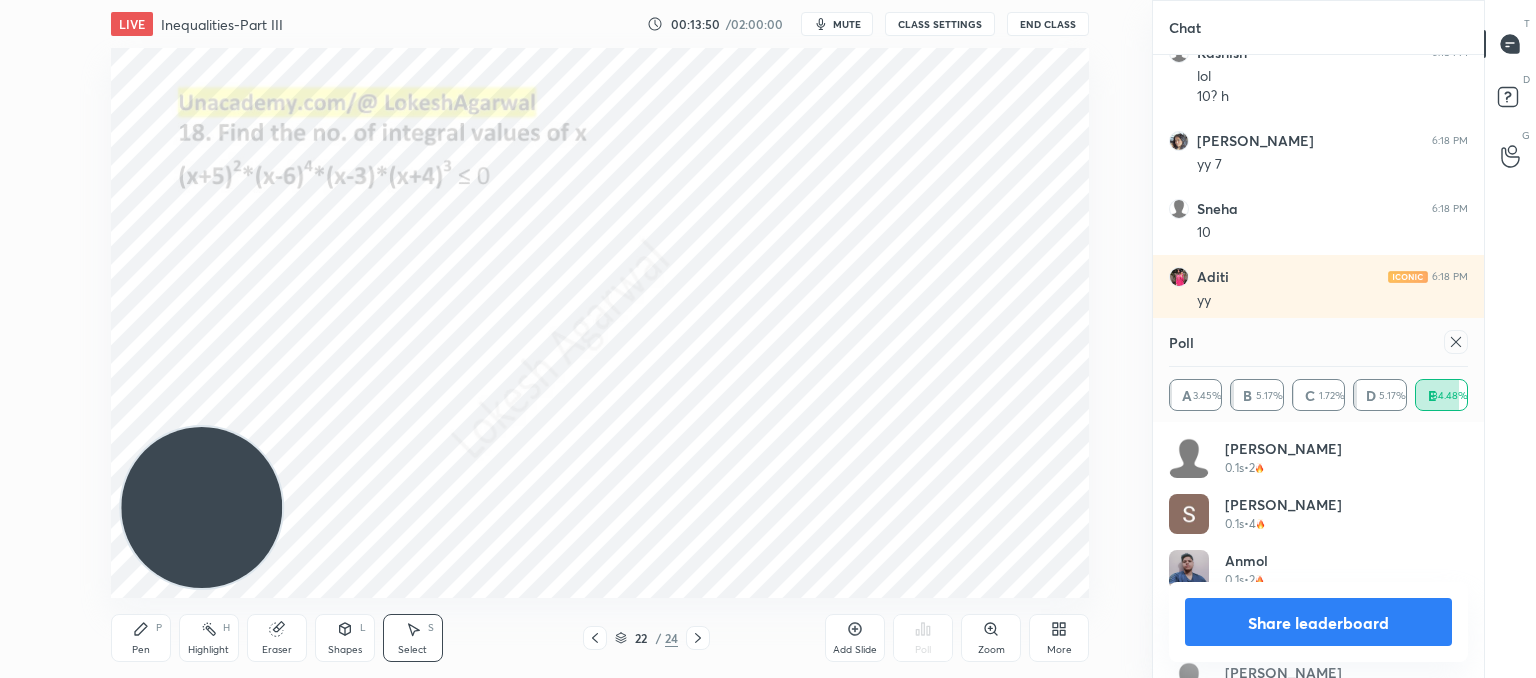 click 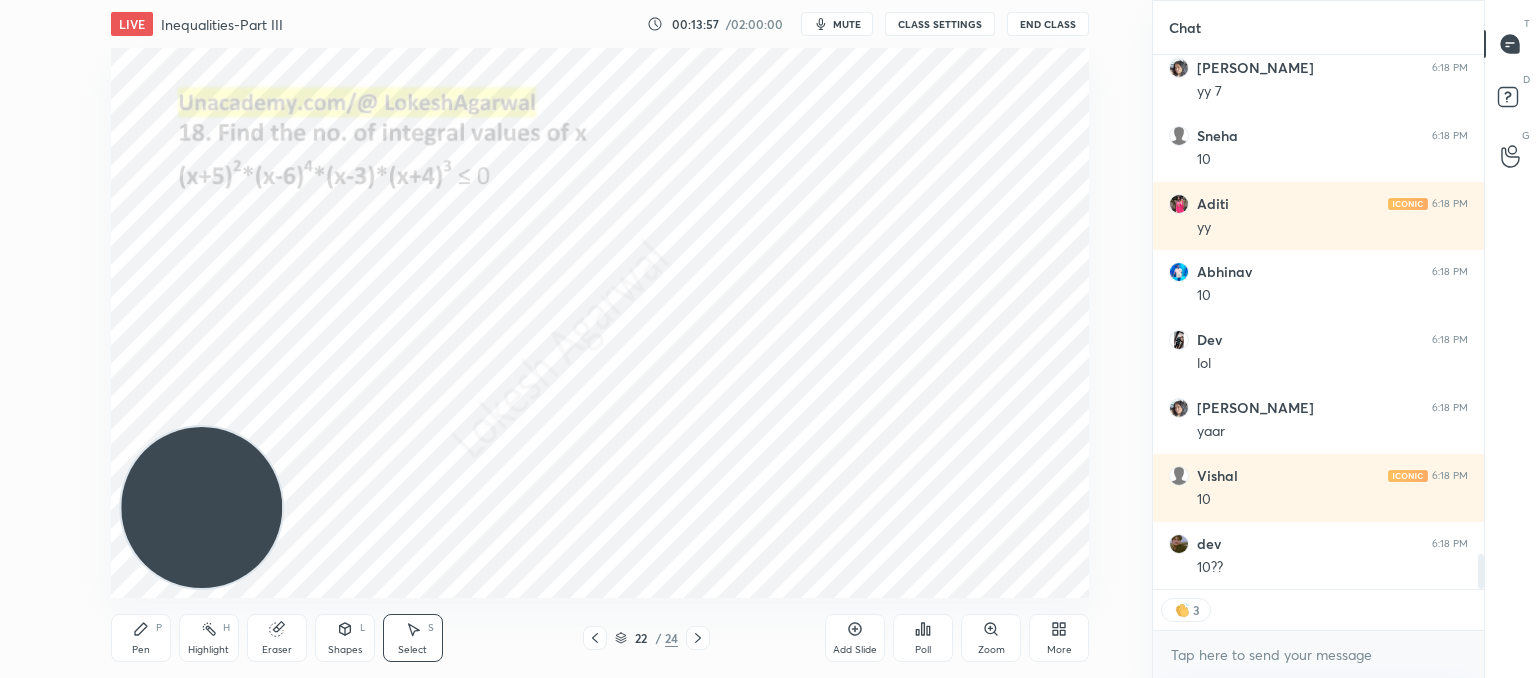 click on "Pen P" at bounding box center (141, 638) 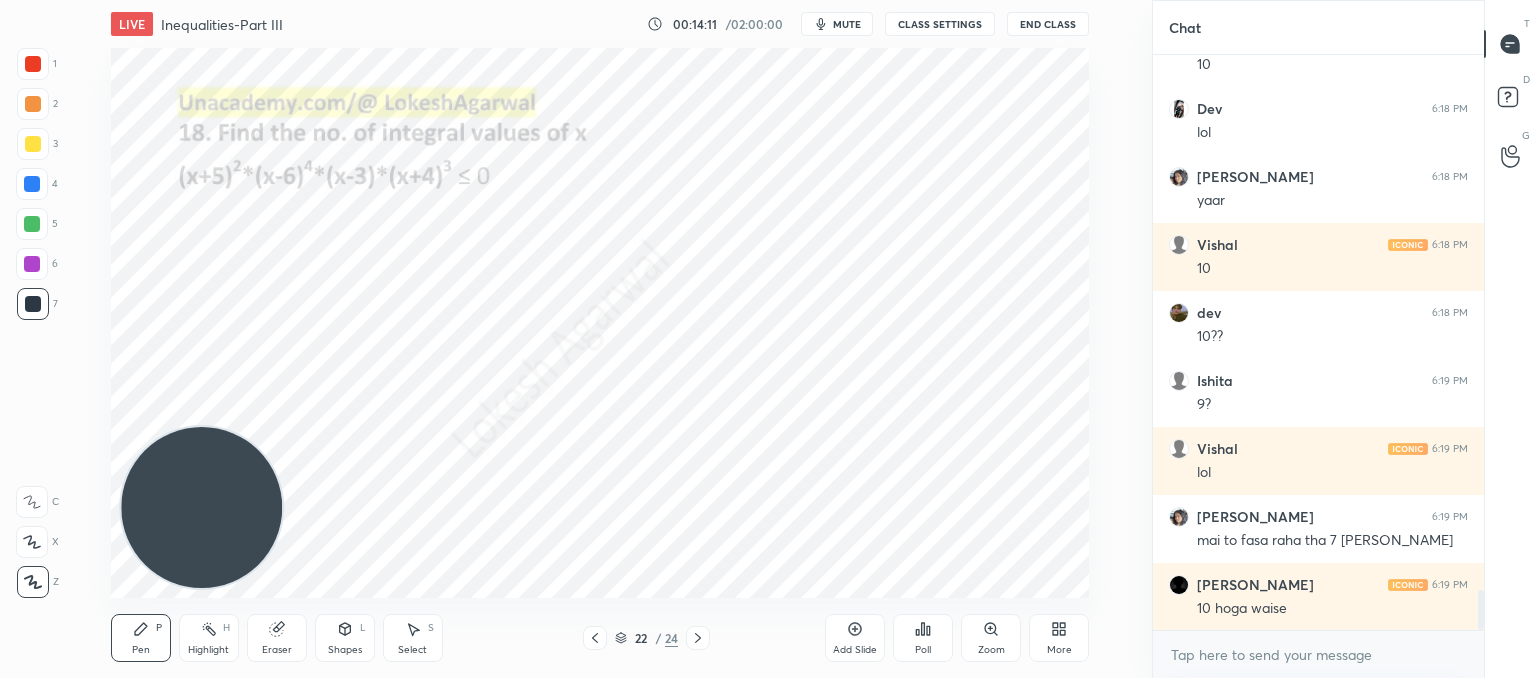 click 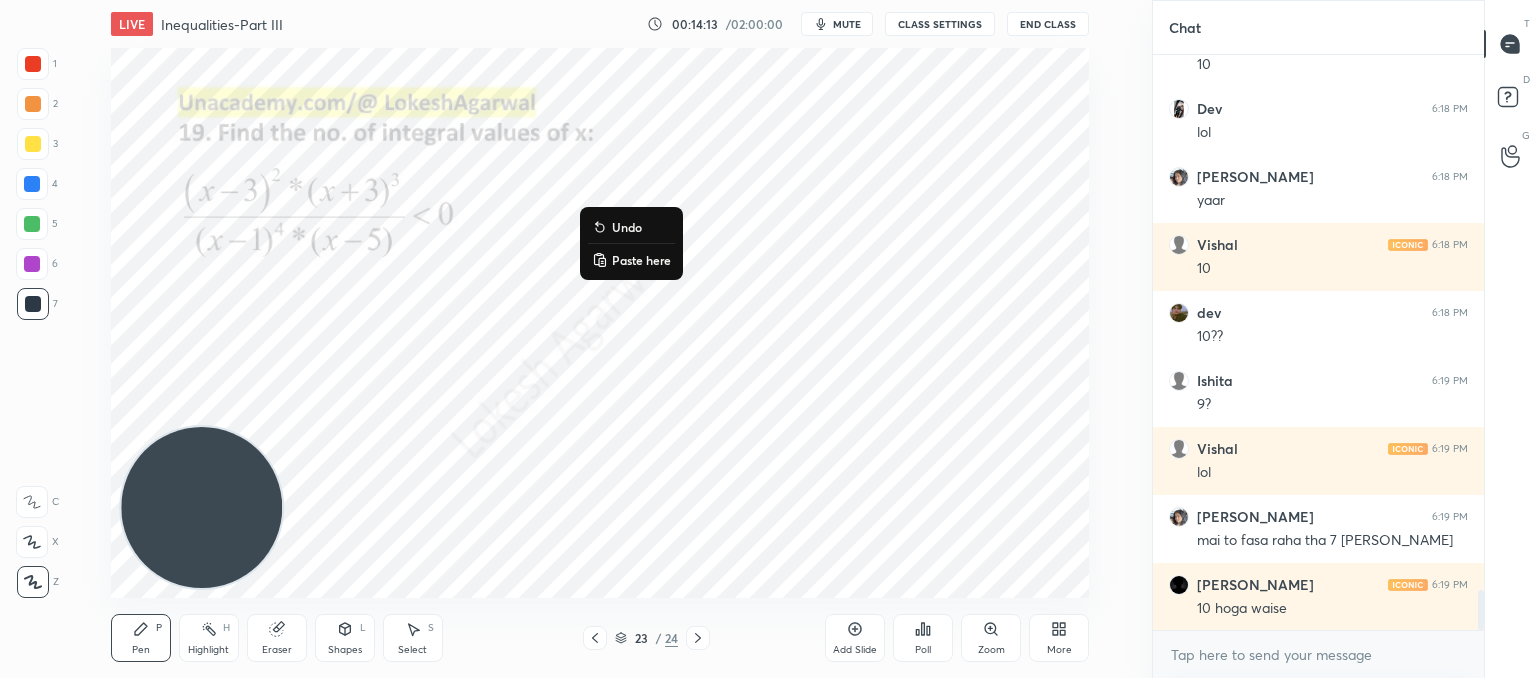 click on "Paste here" at bounding box center (631, 260) 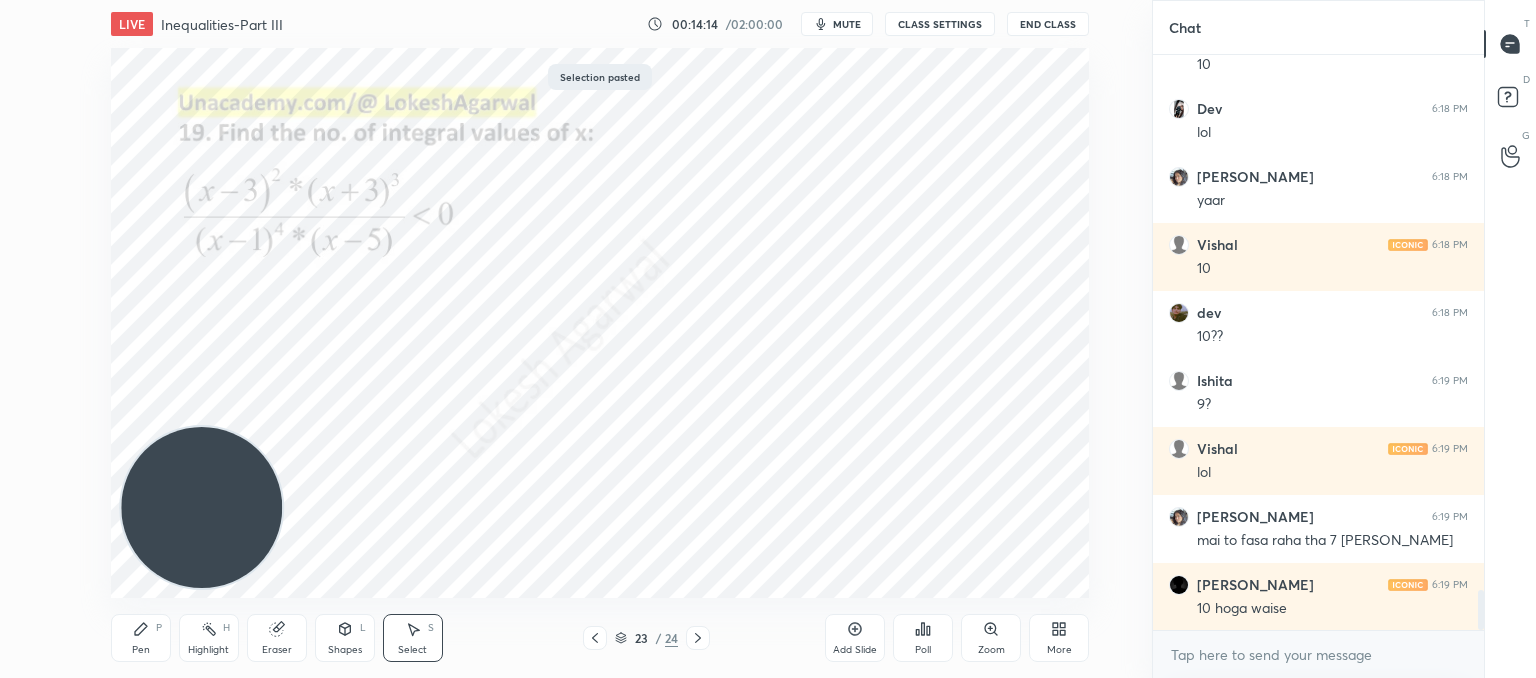click on "0 ° Undo Copy Paste here Duplicate Duplicate to new slide Delete" at bounding box center (600, 323) 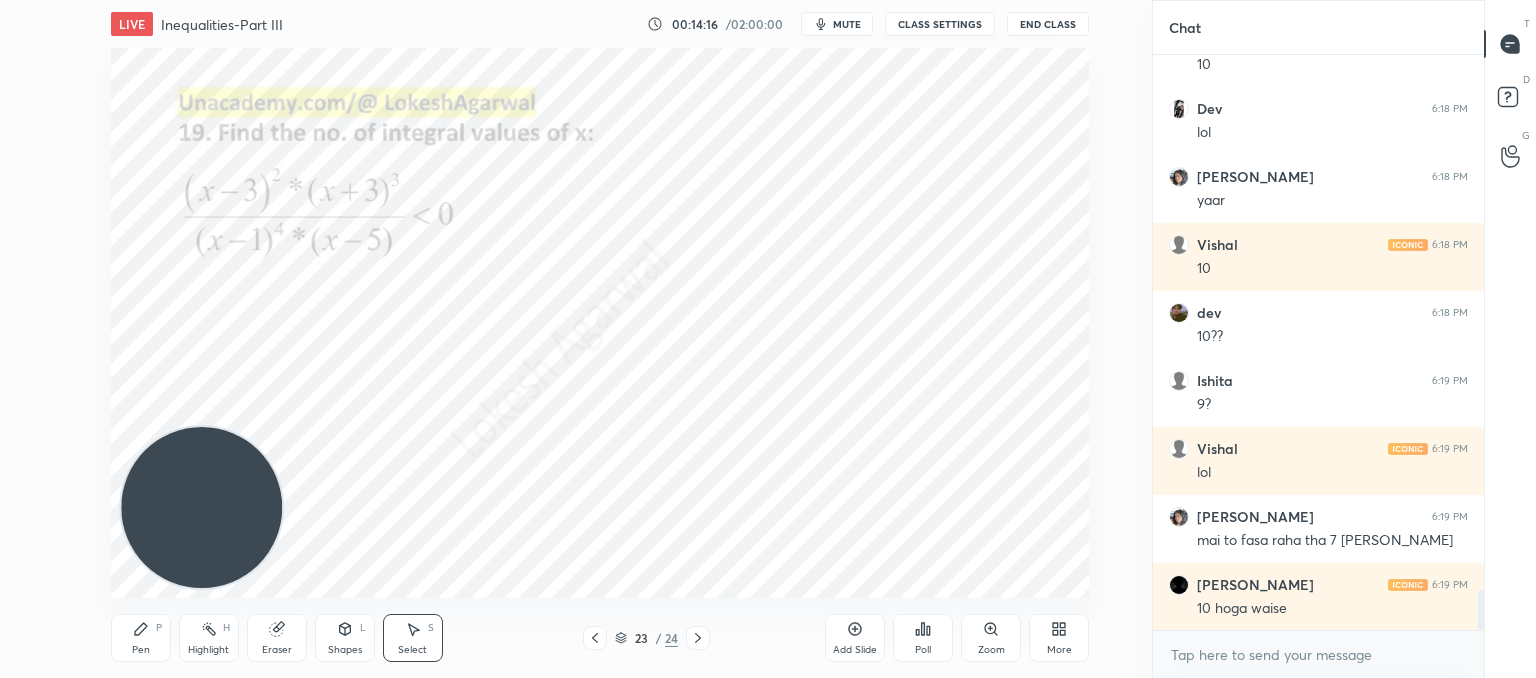 click 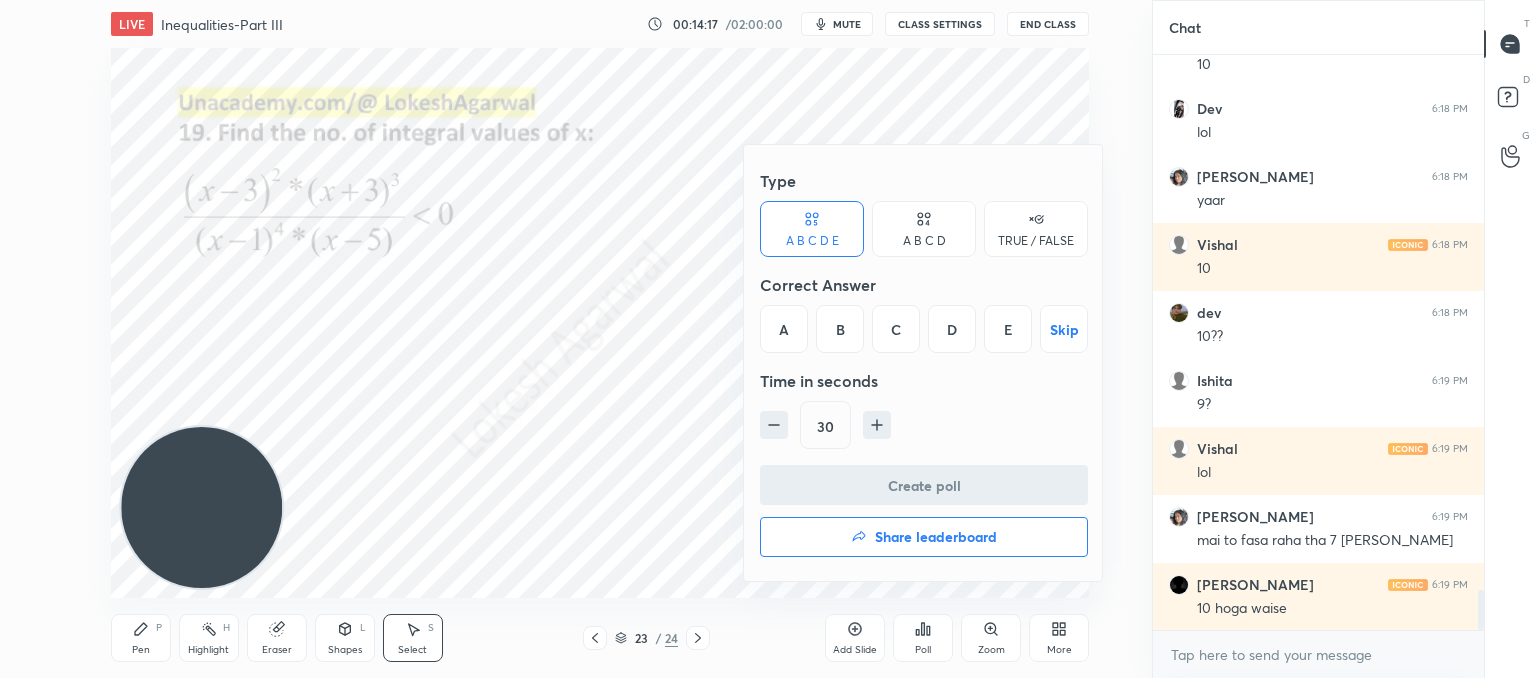 click on "B" at bounding box center [840, 329] 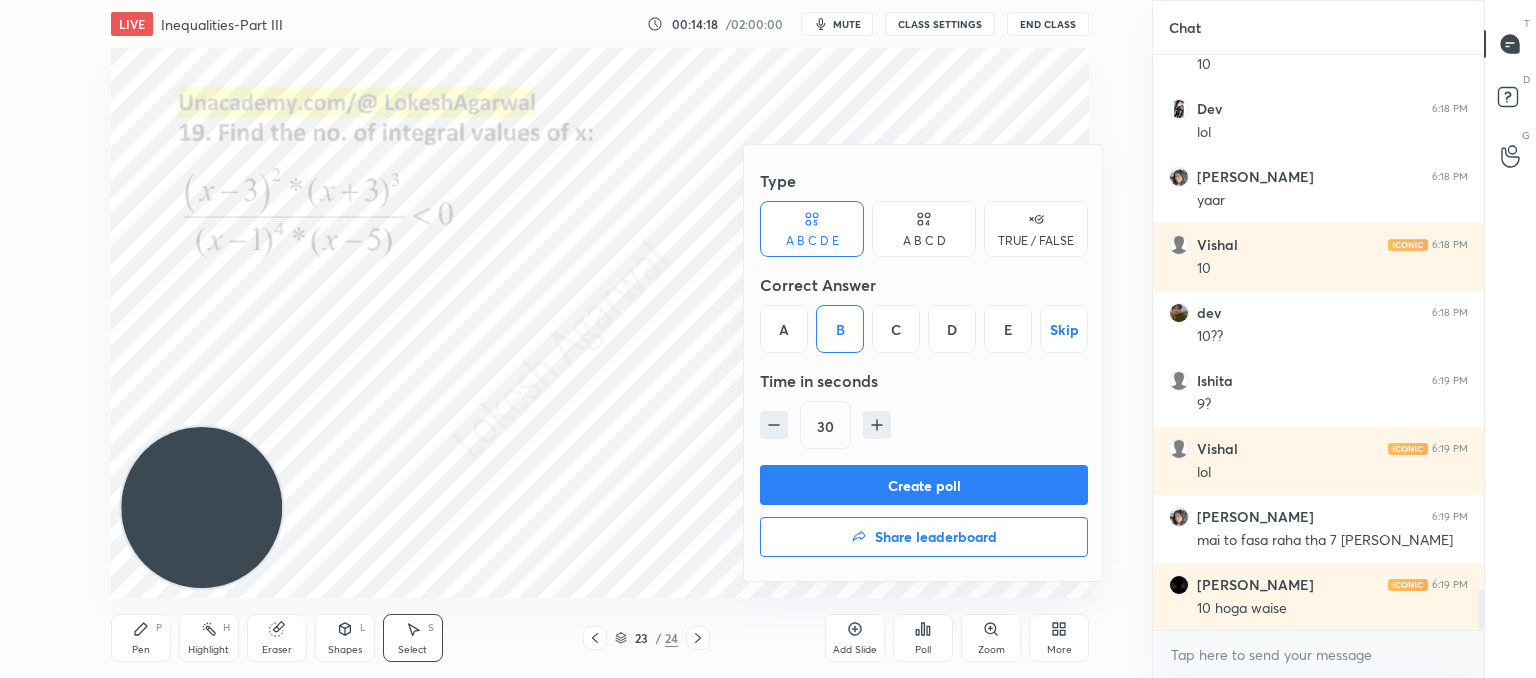 click on "Create poll" at bounding box center (924, 485) 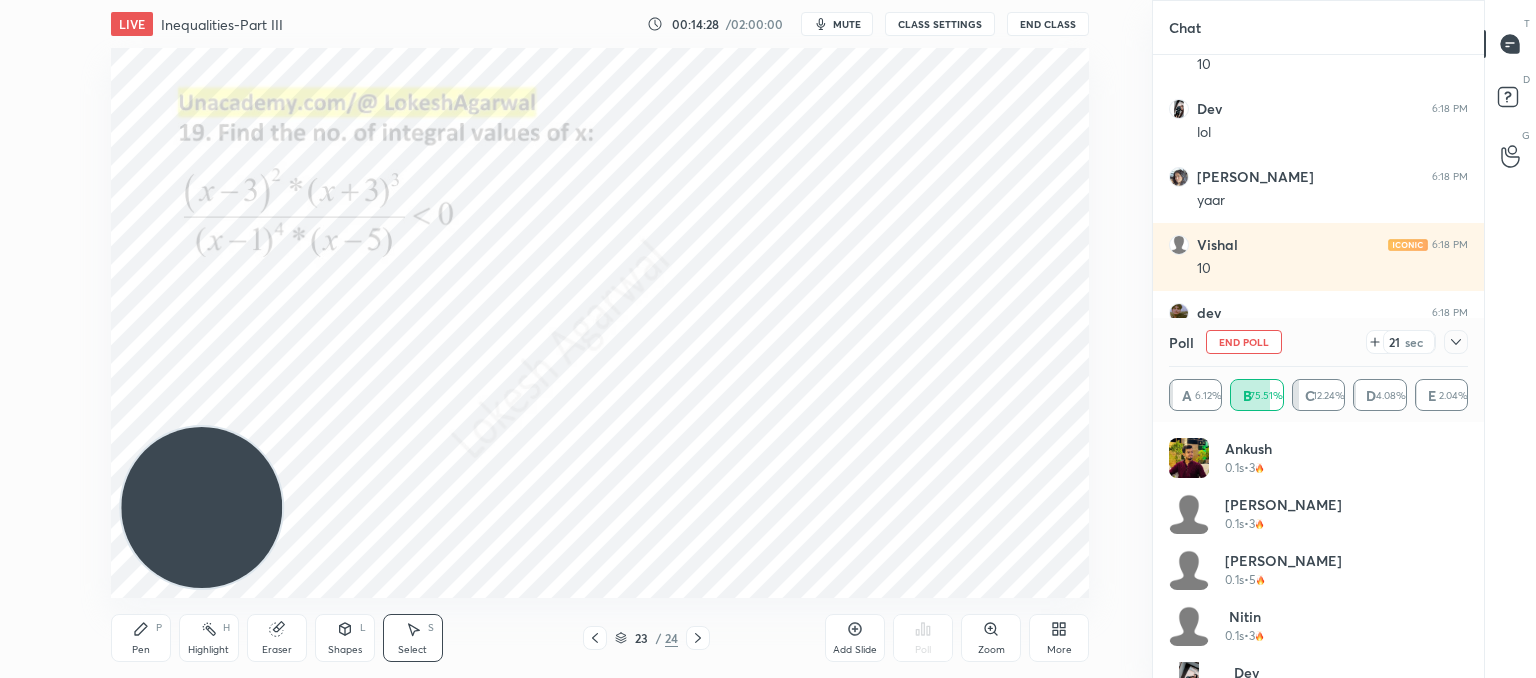 click 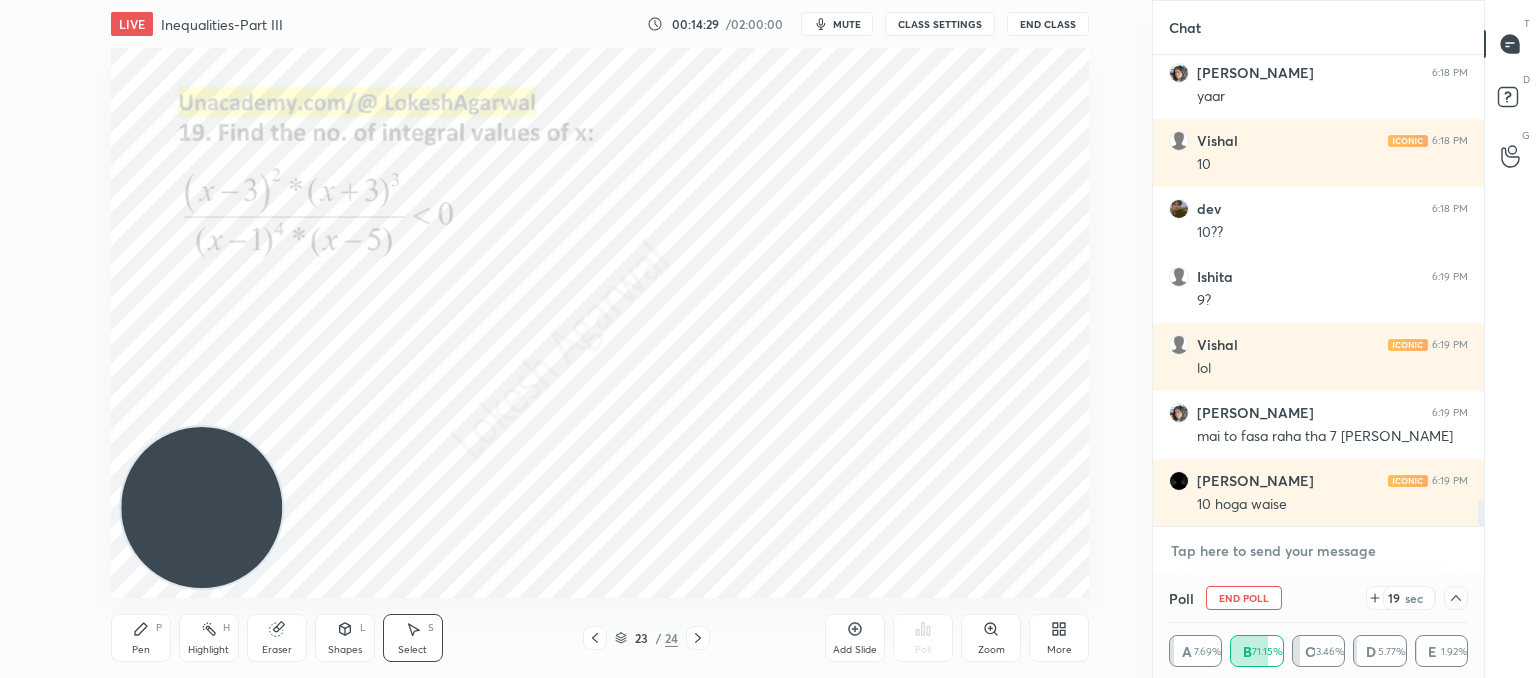 click at bounding box center (1318, 551) 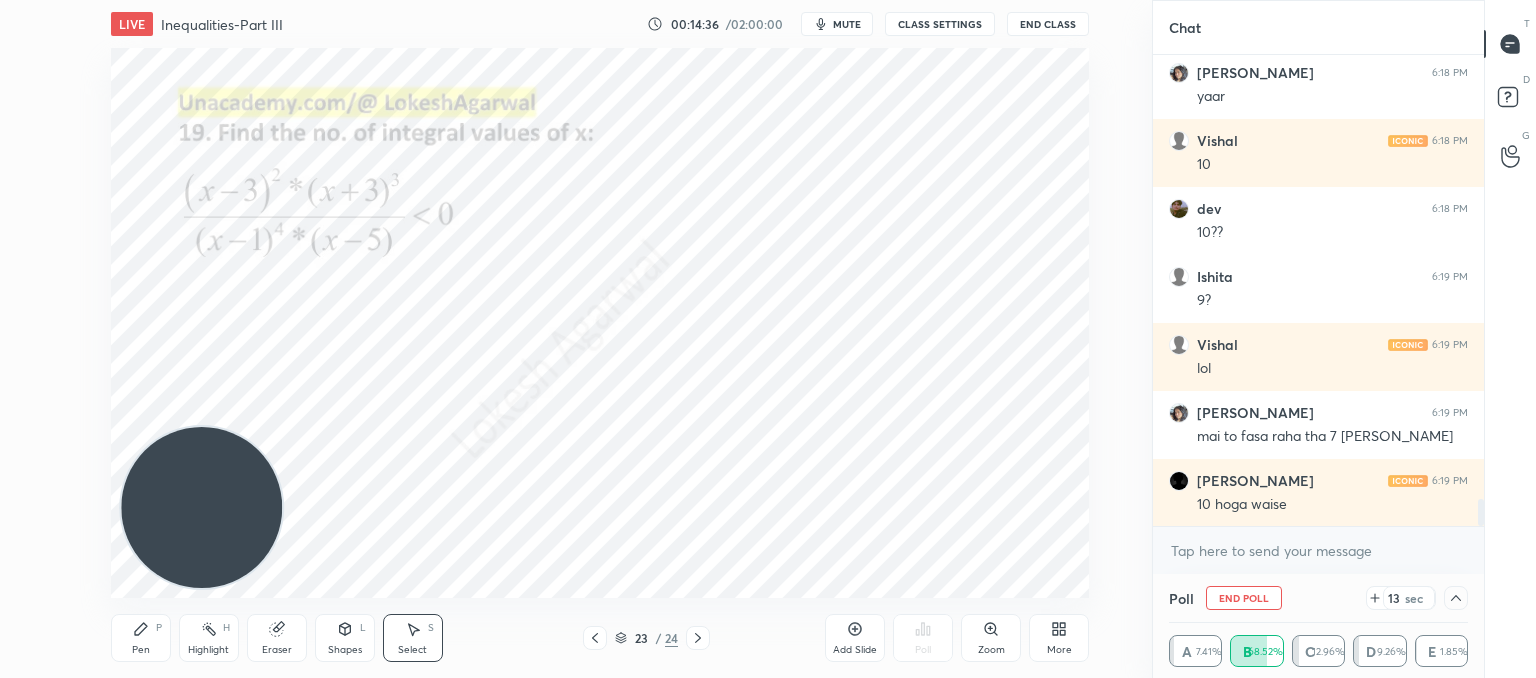 click 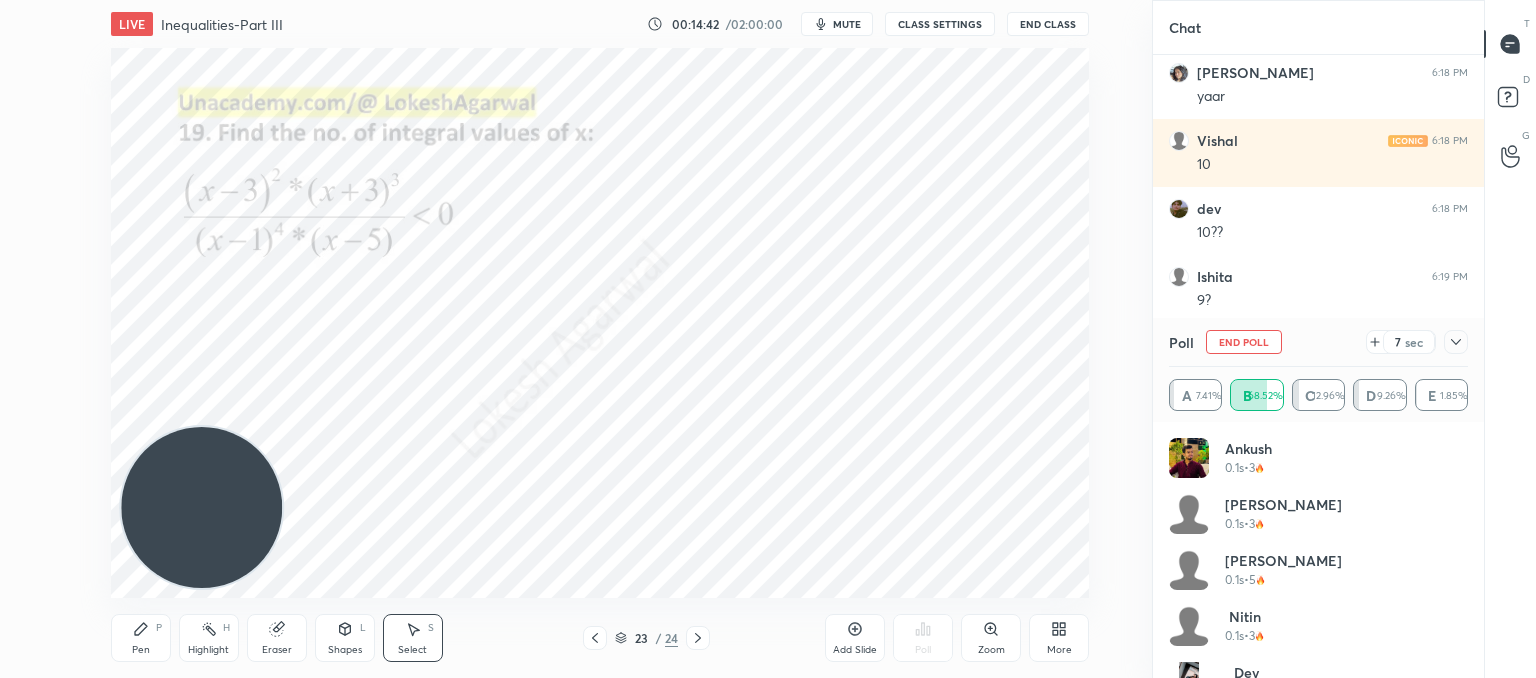 click 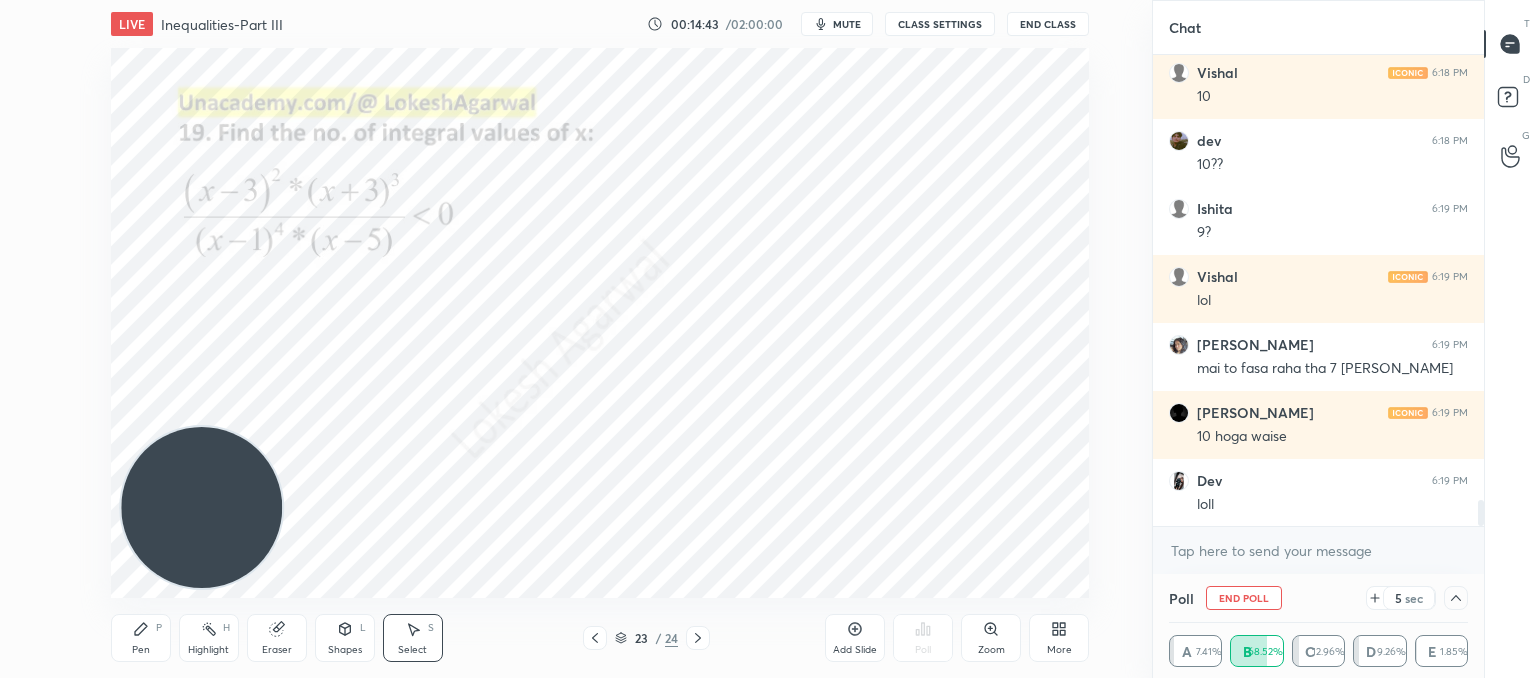 click on "x" at bounding box center (1318, 550) 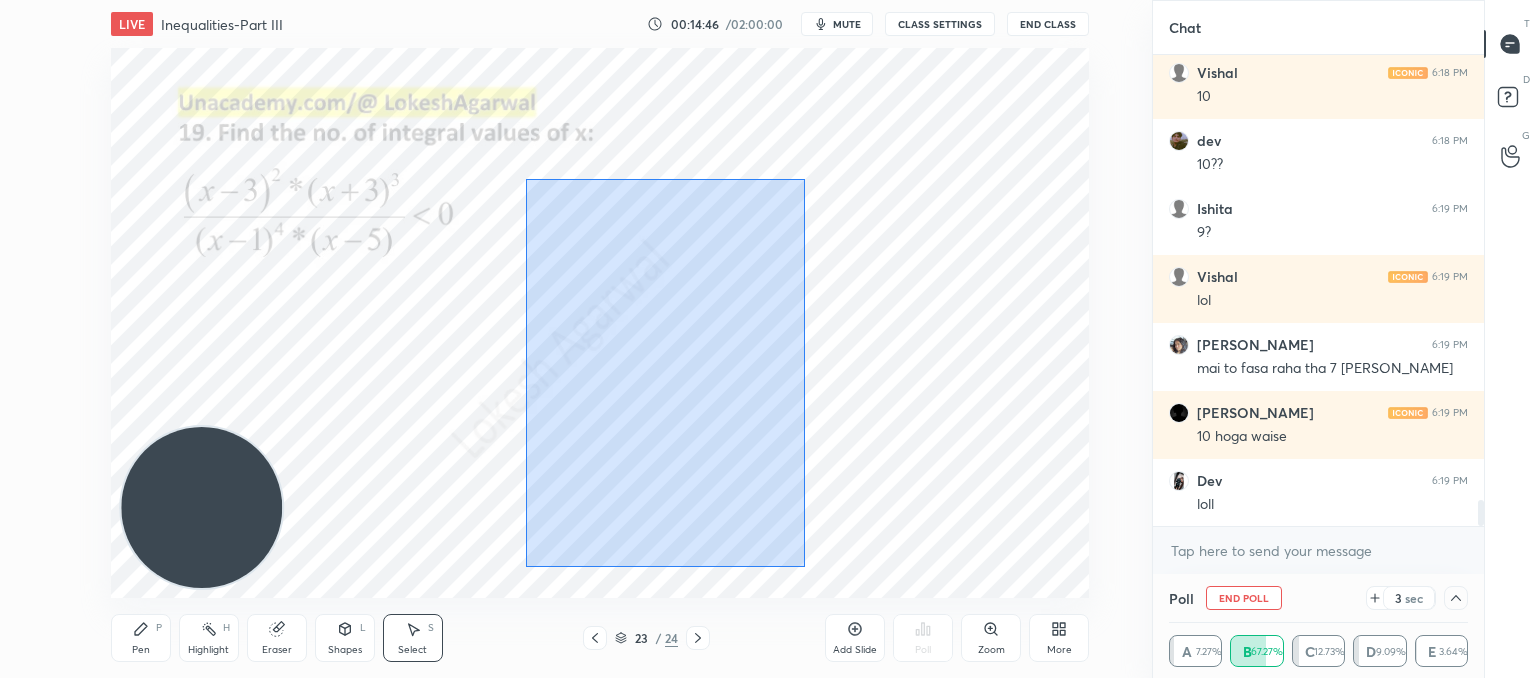 drag, startPoint x: 804, startPoint y: 567, endPoint x: 532, endPoint y: 165, distance: 485.37408 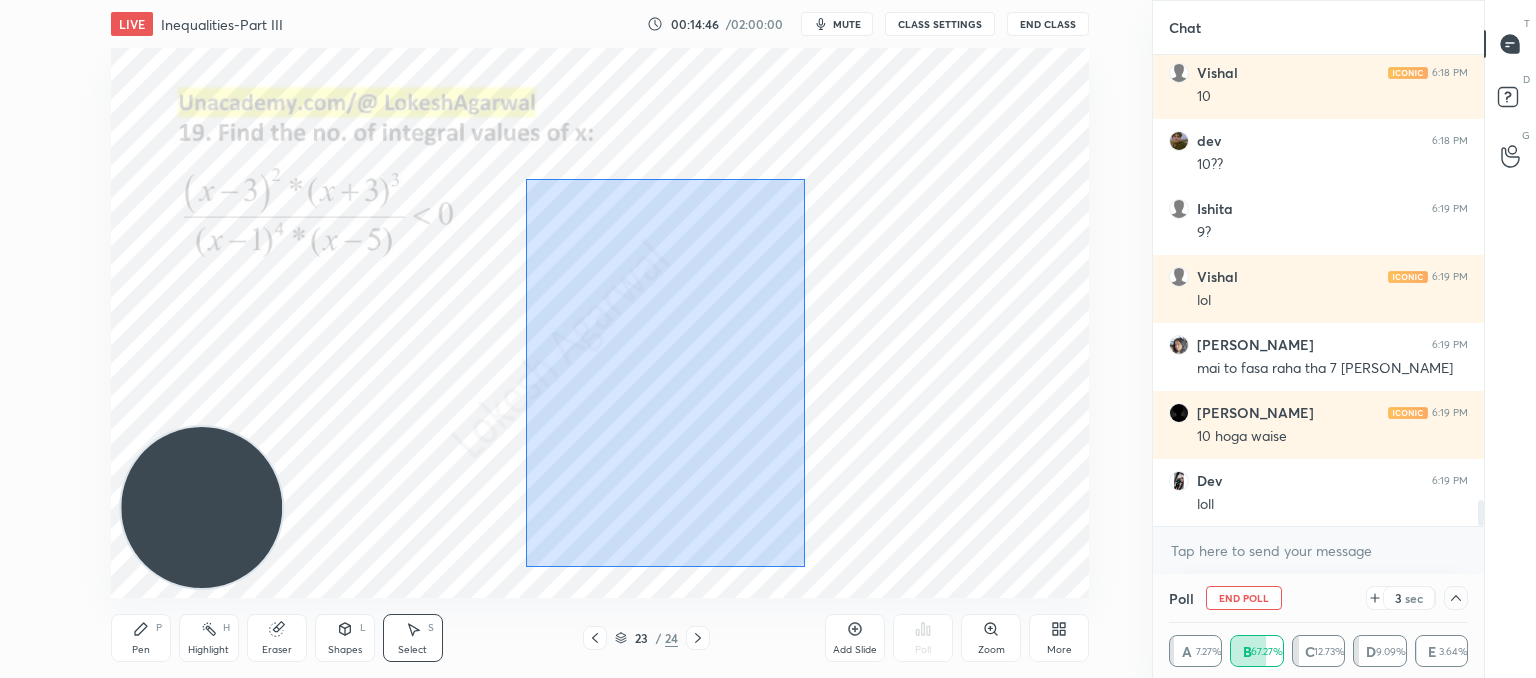 click on "0 ° Undo Copy Paste here Duplicate Duplicate to new slide Delete" at bounding box center [600, 323] 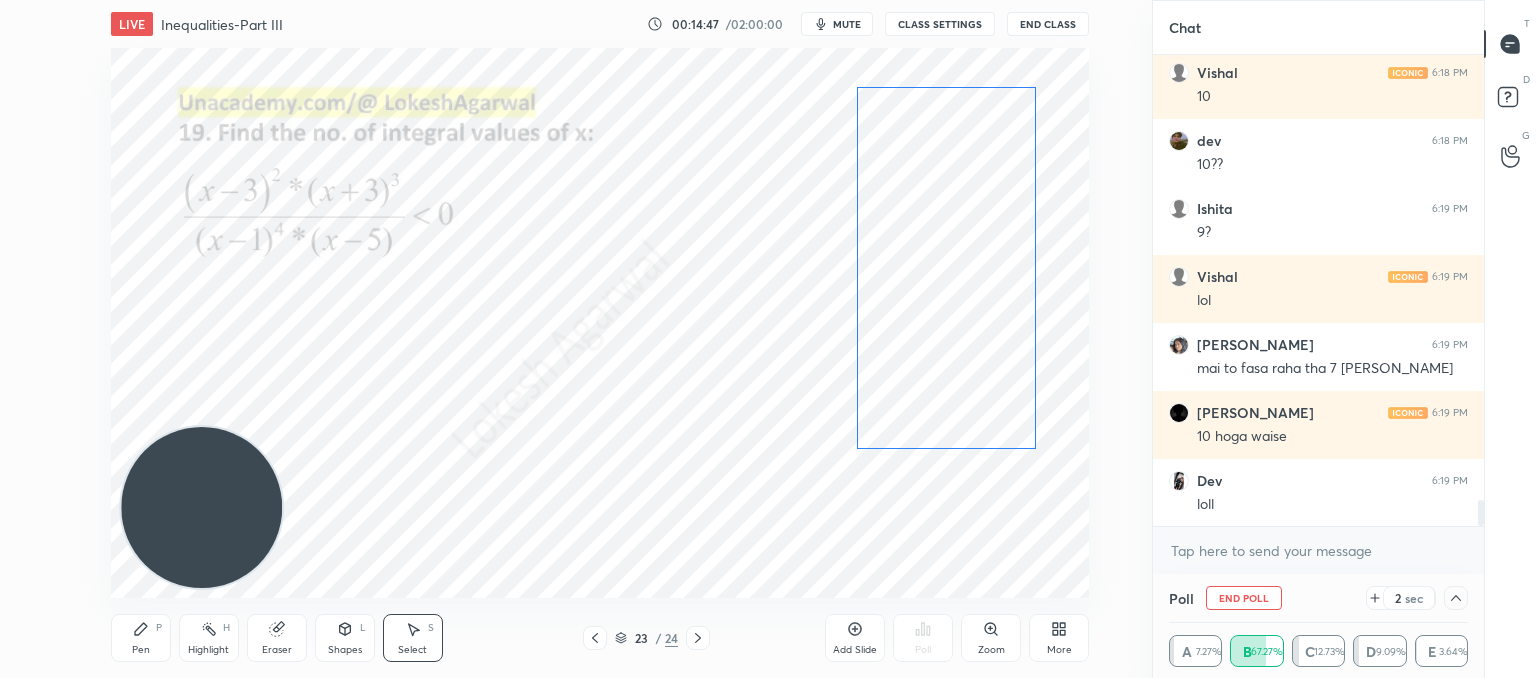 drag, startPoint x: 684, startPoint y: 349, endPoint x: 962, endPoint y: 231, distance: 302.00662 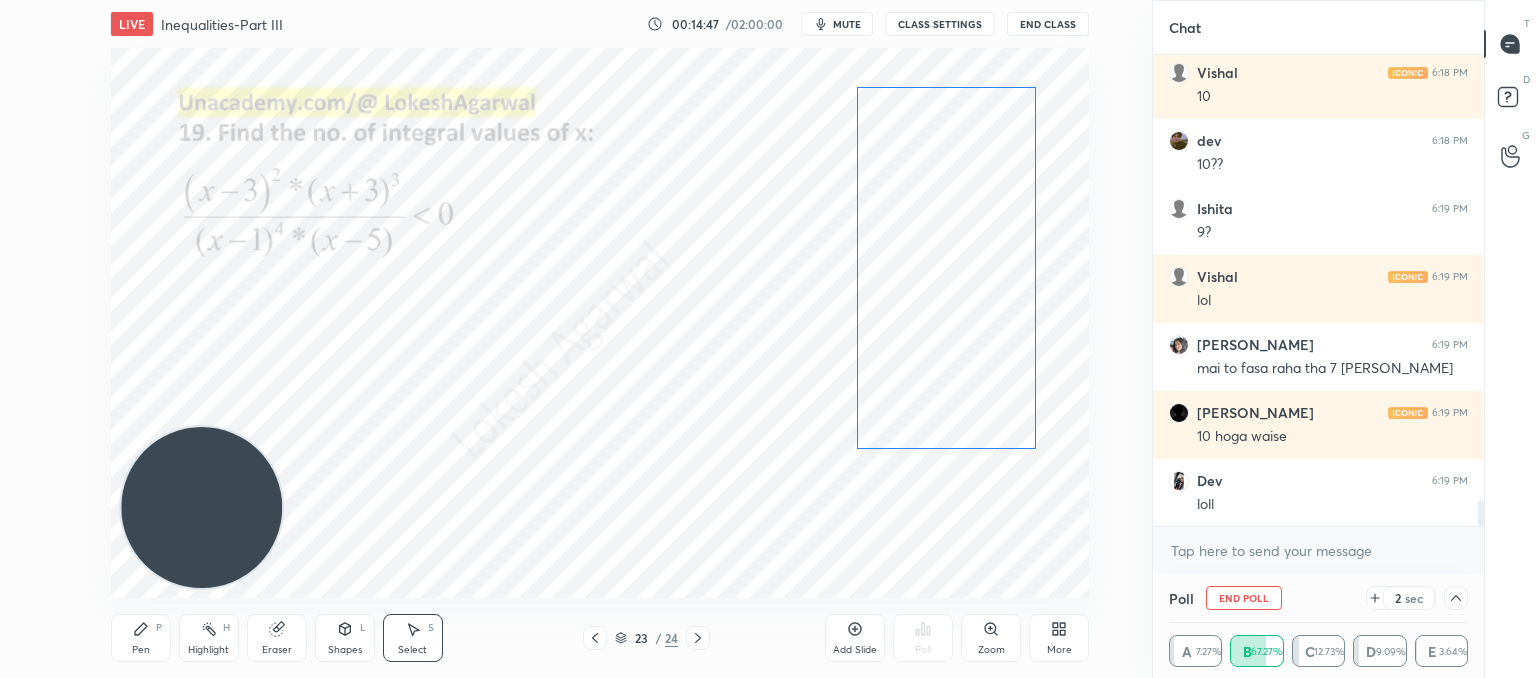 click on "0 ° Undo Copy Paste here Duplicate Duplicate to new slide Delete" at bounding box center [600, 323] 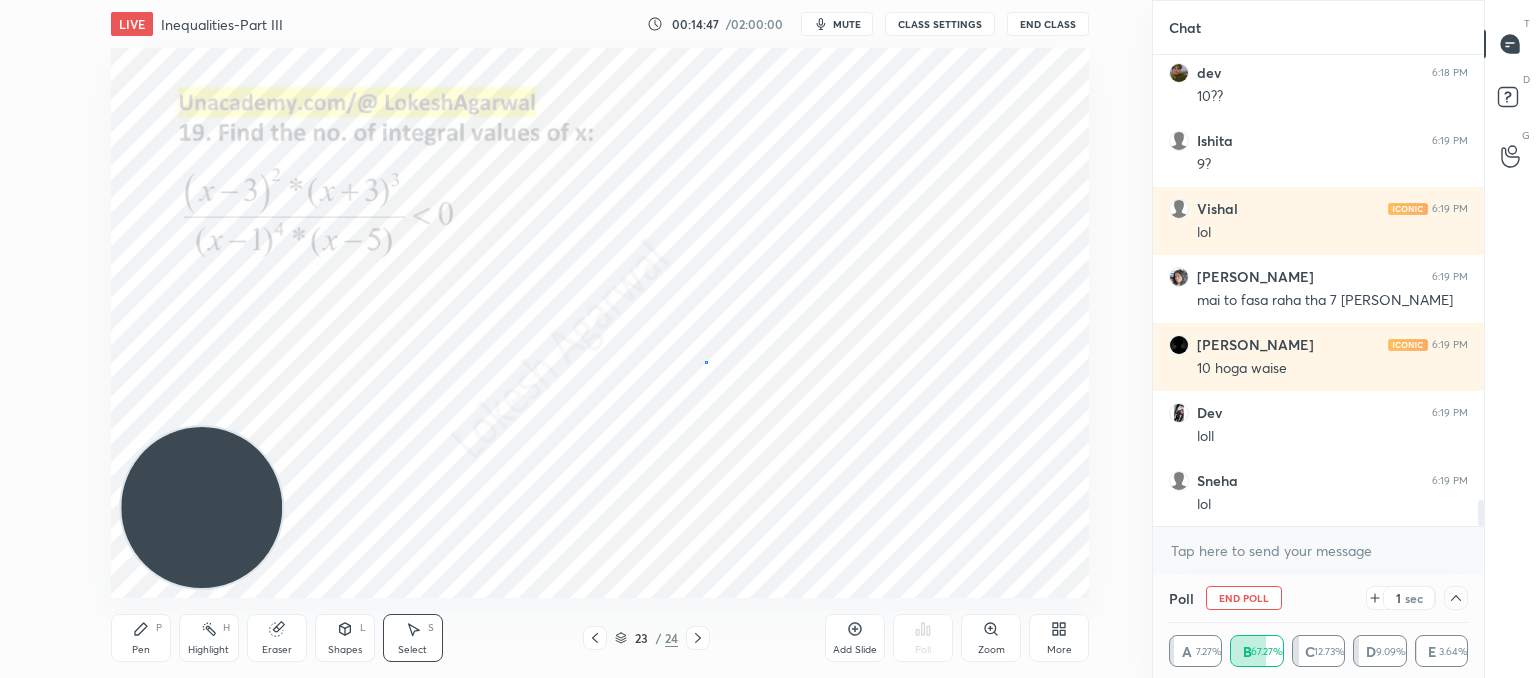 click on "0 ° Undo Copy Paste here Duplicate Duplicate to new slide Delete" at bounding box center (600, 323) 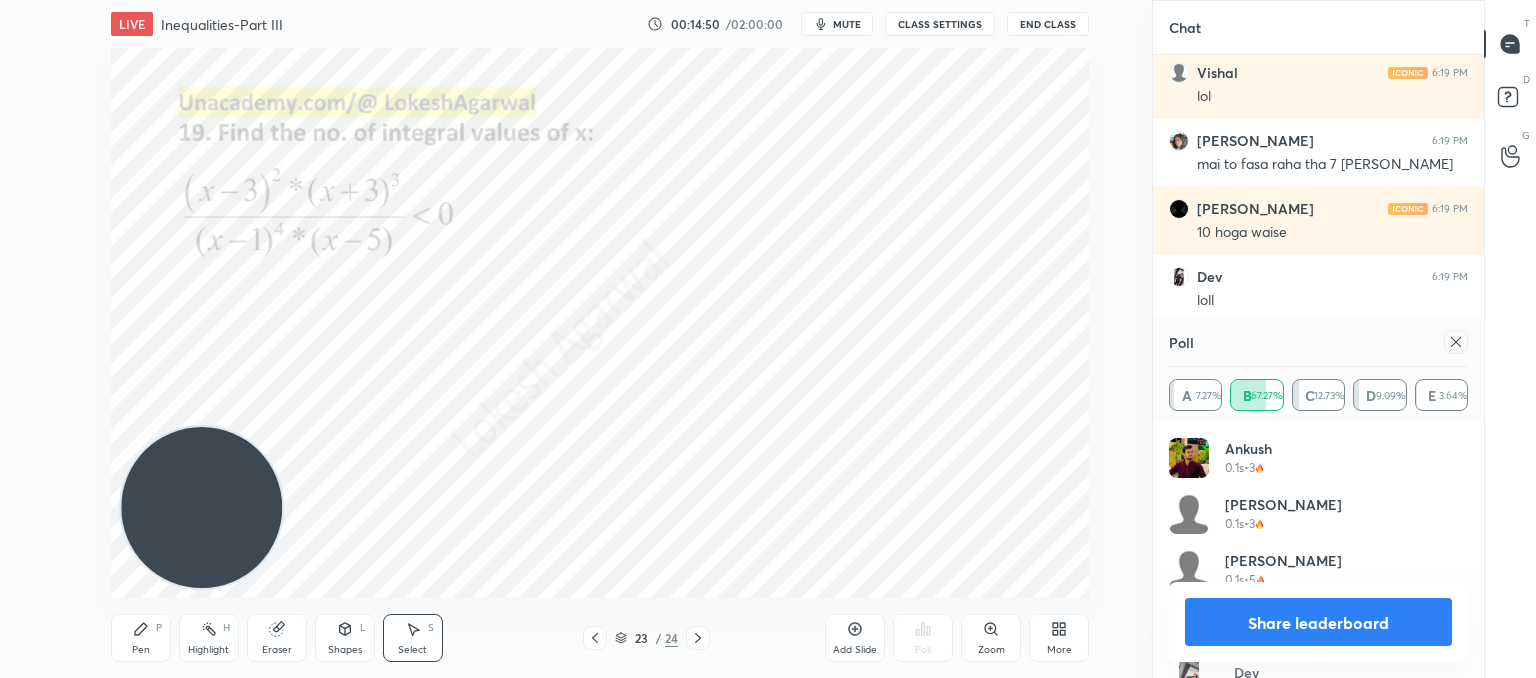 click at bounding box center (1456, 342) 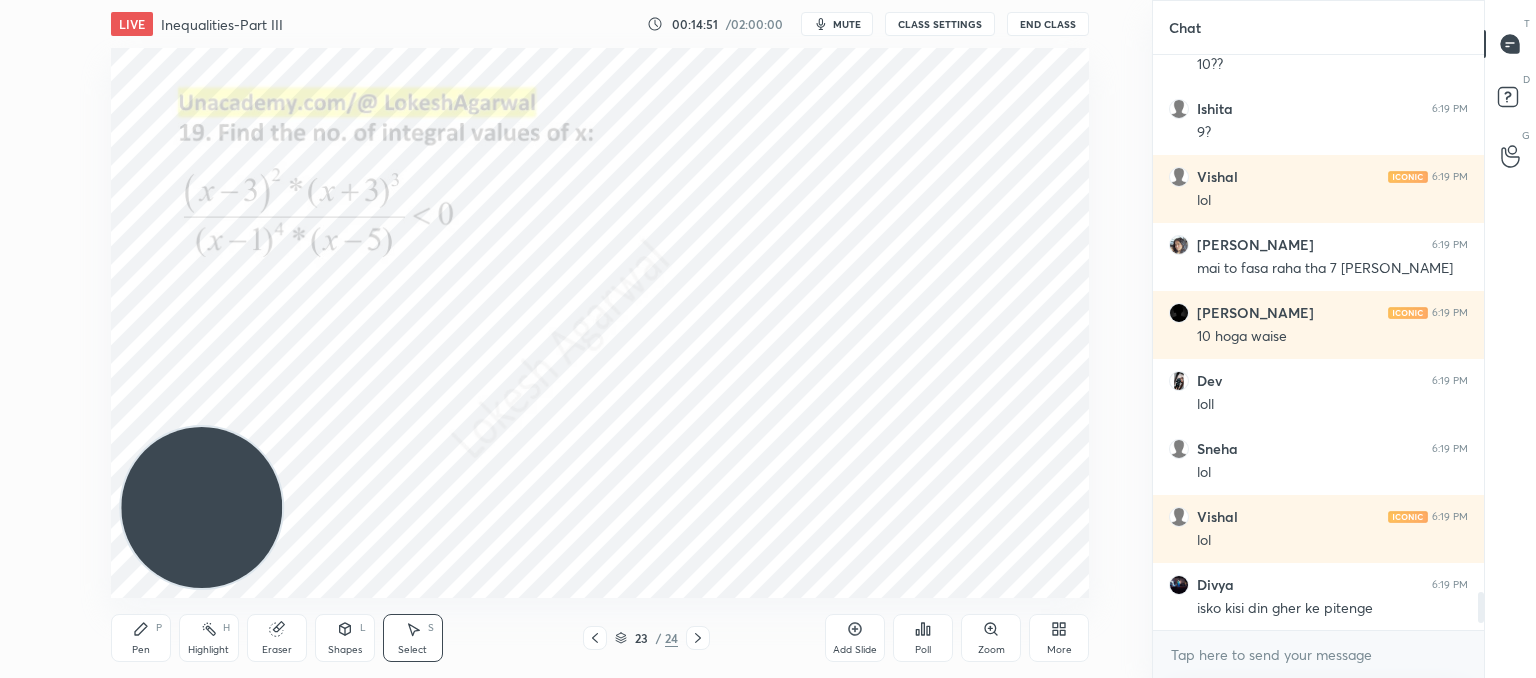 click at bounding box center [698, 638] 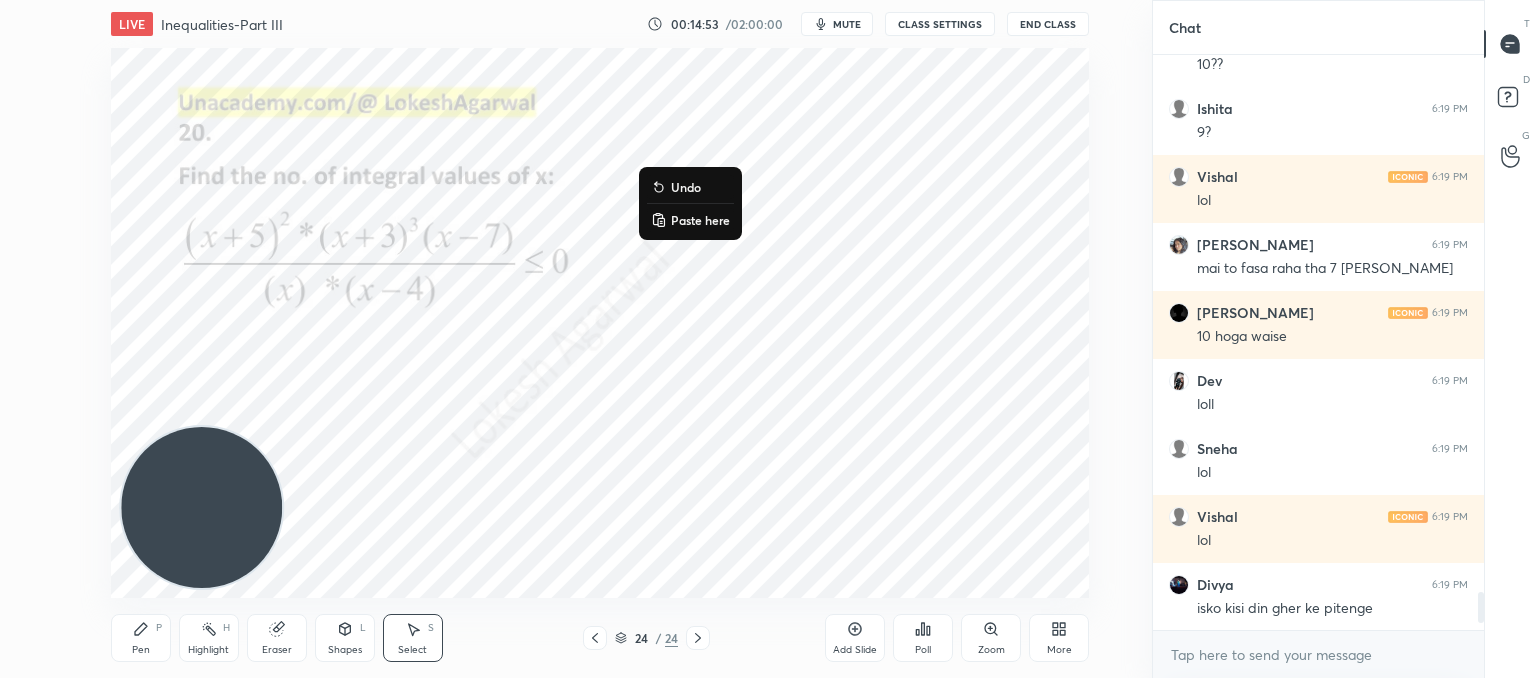 click on "Paste here" at bounding box center (700, 220) 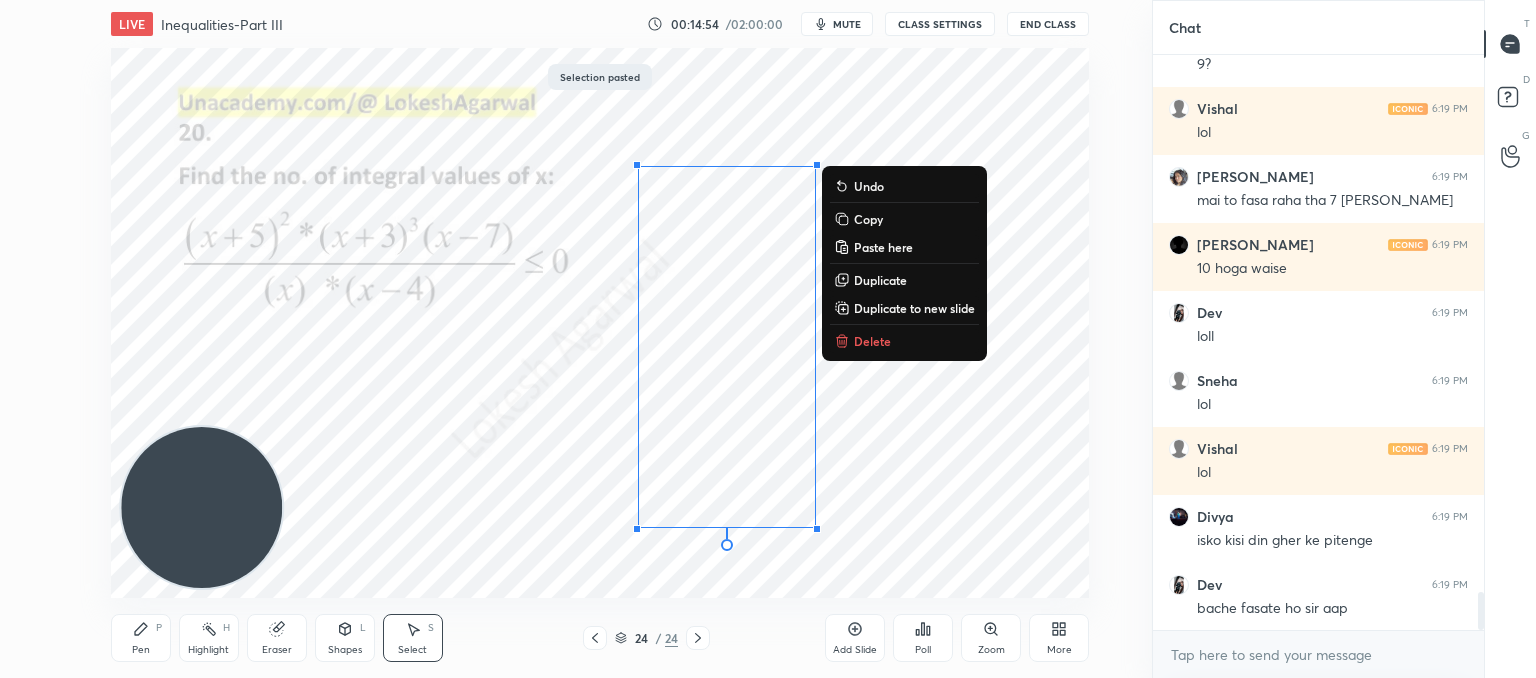 click on "0 ° Undo Copy Paste here Duplicate Duplicate to new slide Delete" at bounding box center (600, 323) 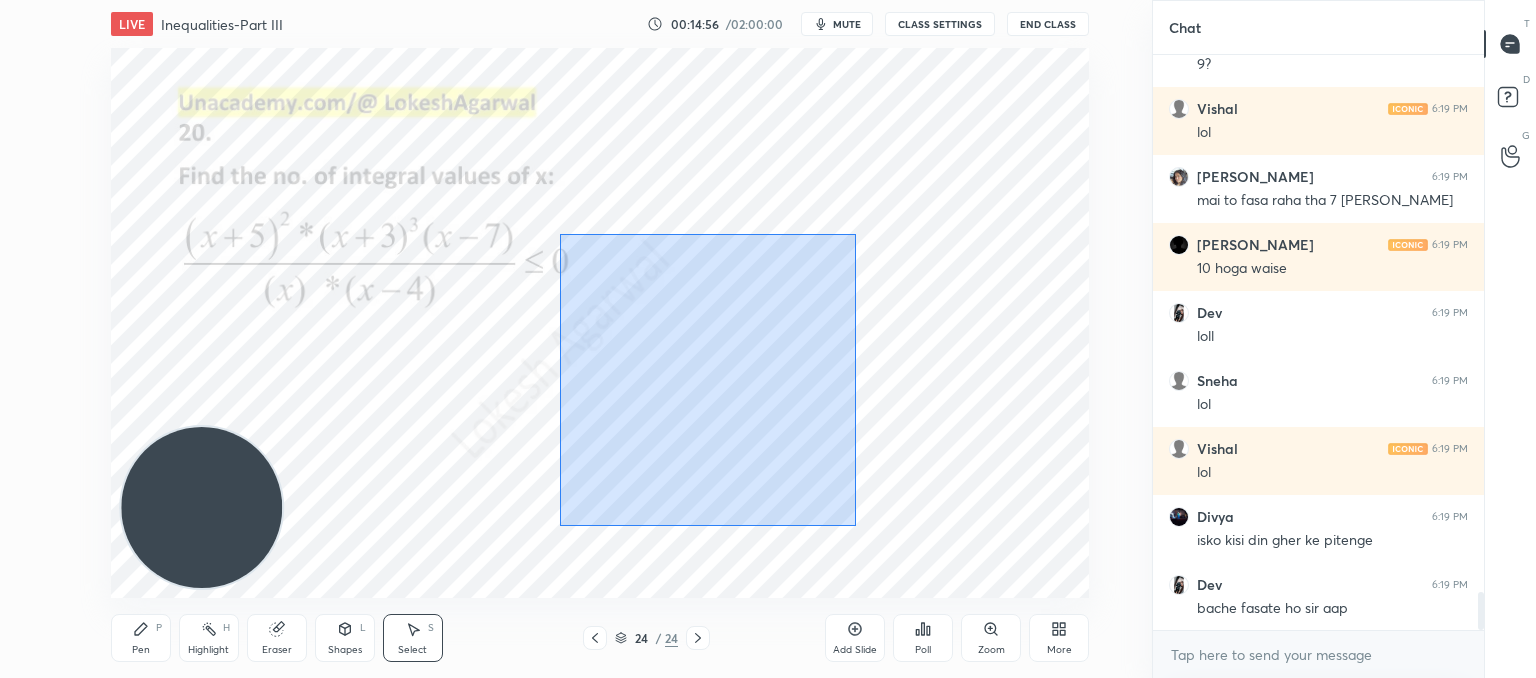 drag, startPoint x: 828, startPoint y: 505, endPoint x: 498, endPoint y: 12, distance: 593.25287 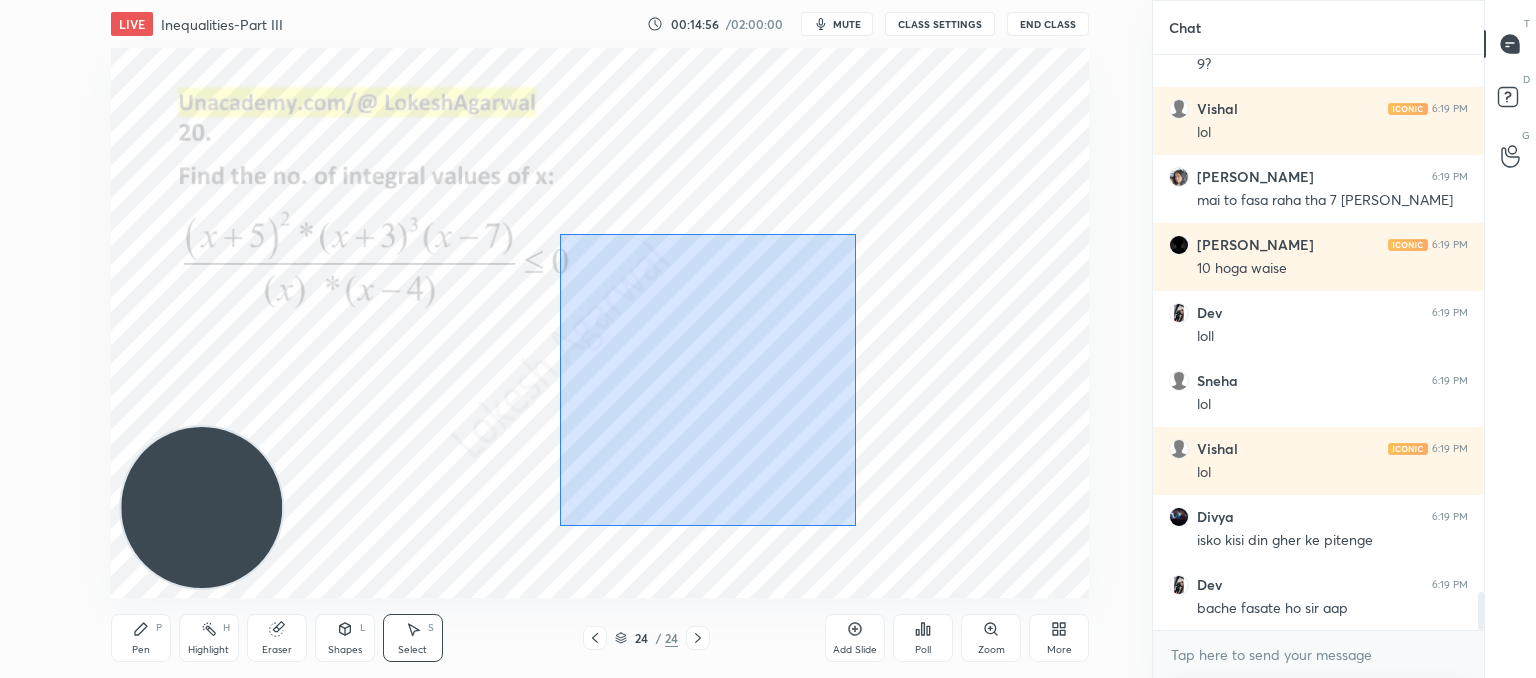 click on "LIVE Inequalities-Part III 00:14:56 /  02:00:00 mute CLASS SETTINGS End Class 0 ° Undo Copy Paste here Duplicate Duplicate to new slide Delete Setting up your live class Poll for   secs No correct answer Start poll Back Inequalities-Part III • L10 of Comprehensive Course on Algebra: Basic to Advanced - Part I [PERSON_NAME] Pen P Highlight H Eraser Shapes L Select S 24 / 24 Add Slide Poll Zoom More" at bounding box center [600, 339] 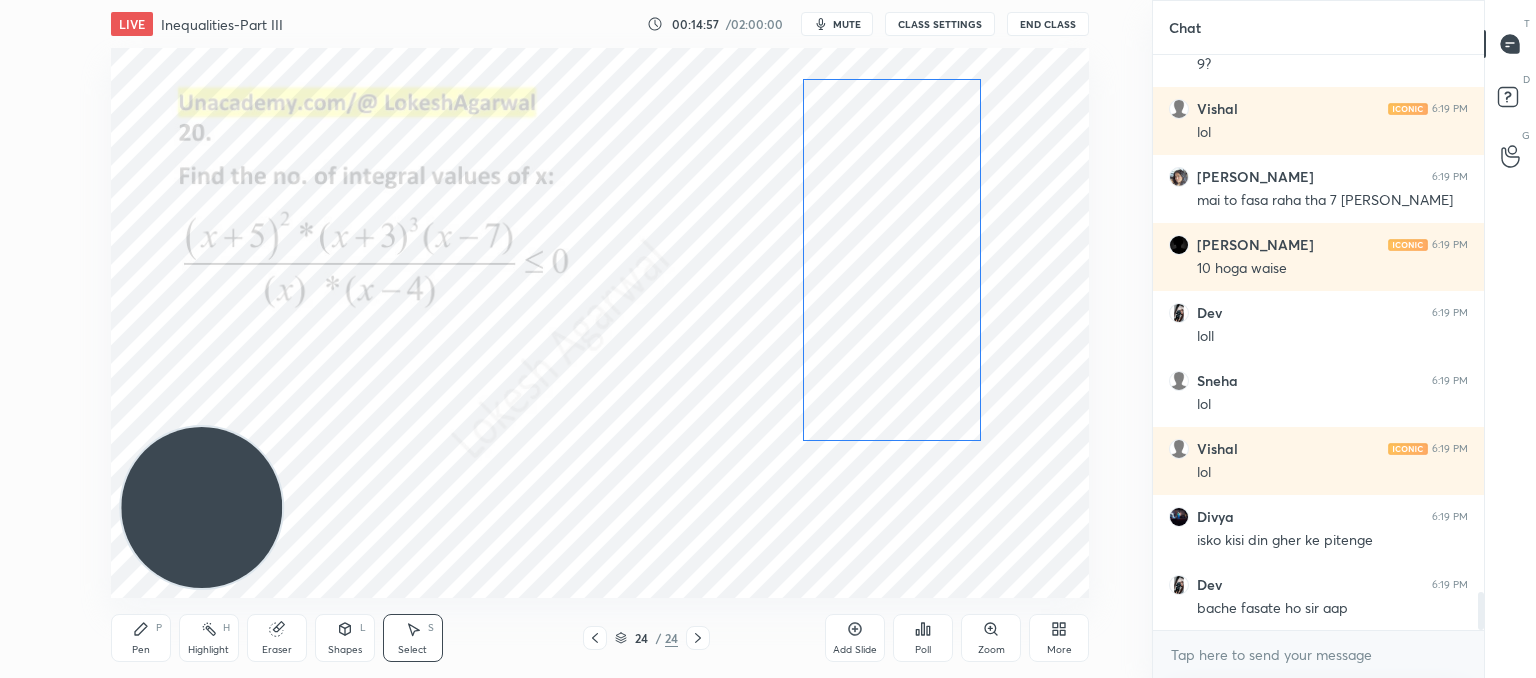 drag, startPoint x: 748, startPoint y: 335, endPoint x: 910, endPoint y: 255, distance: 180.67651 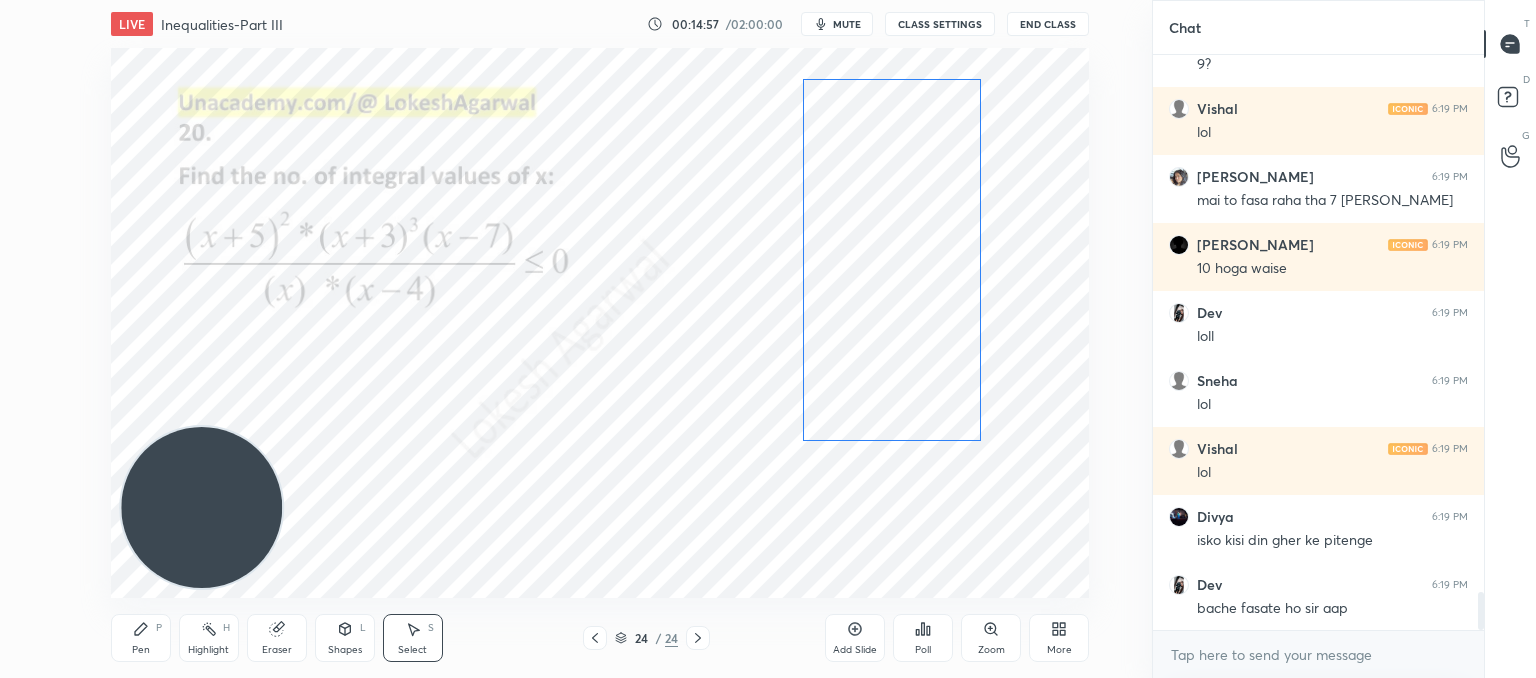 click on "0 ° Undo Copy Paste here Duplicate Duplicate to new slide Delete" at bounding box center [600, 323] 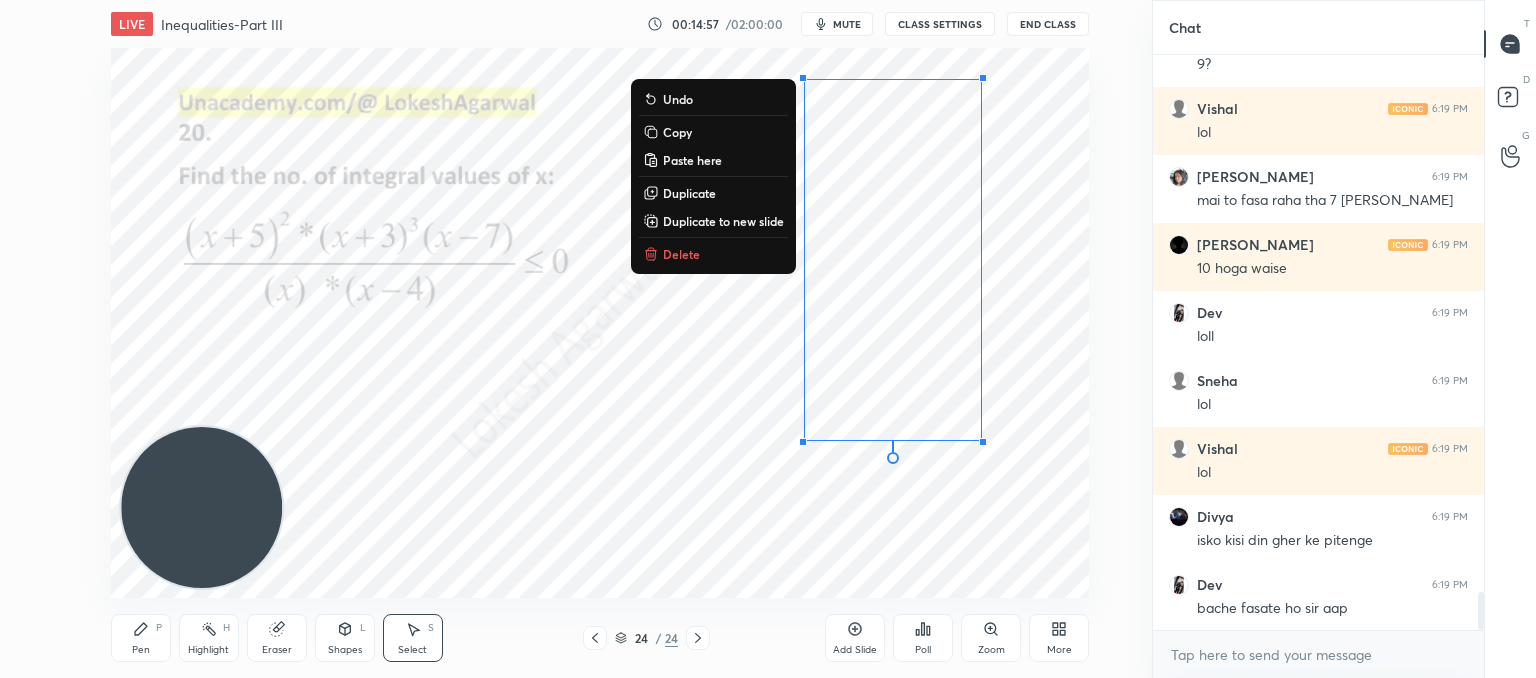 drag, startPoint x: 622, startPoint y: 426, endPoint x: 856, endPoint y: 327, distance: 254.08069 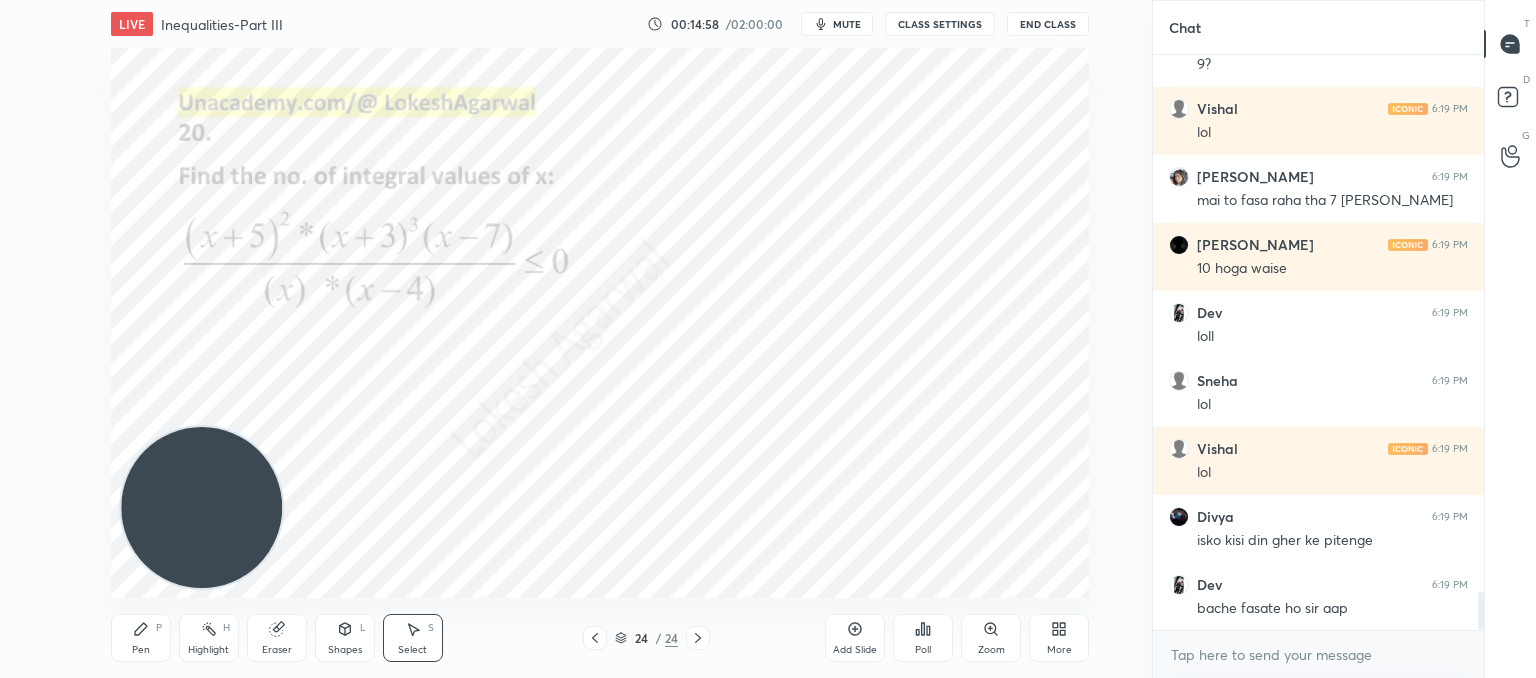 click on "Poll" at bounding box center [923, 638] 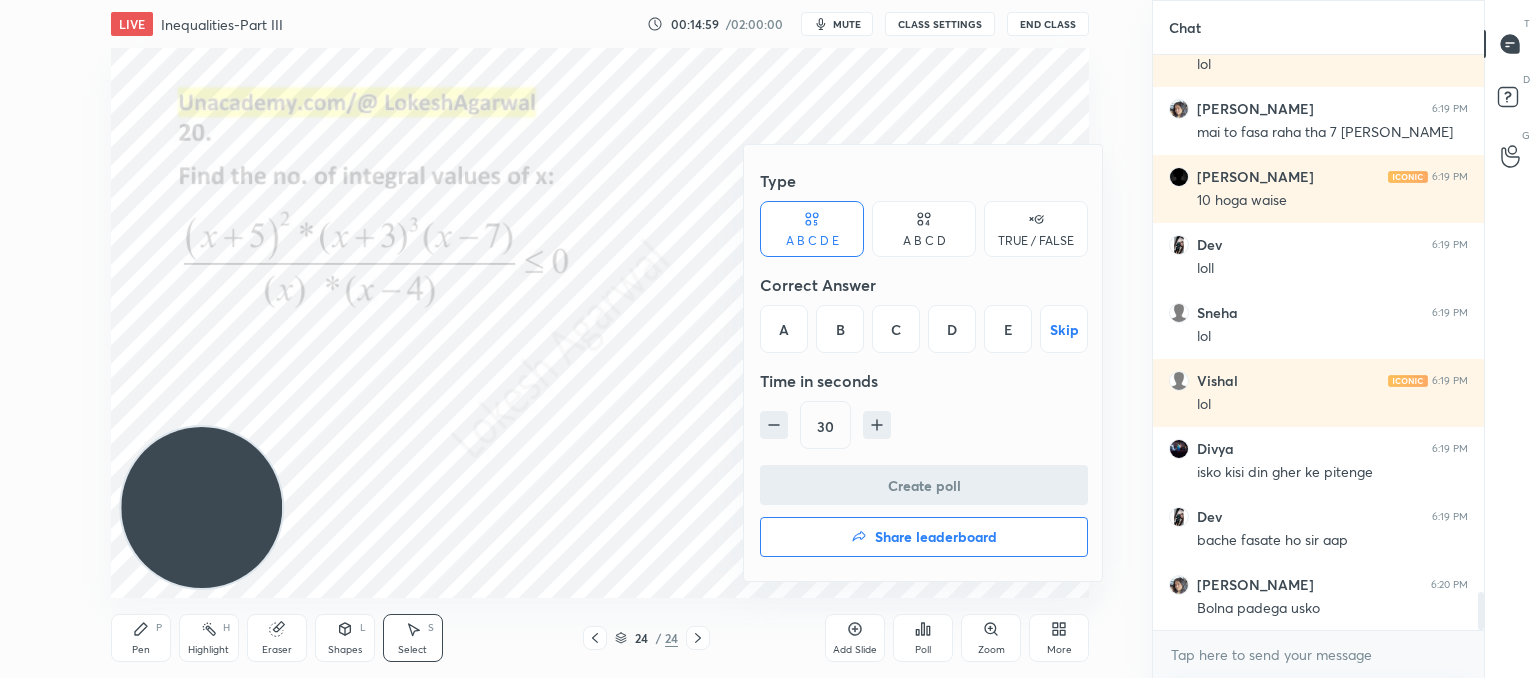 click on "D" at bounding box center [952, 329] 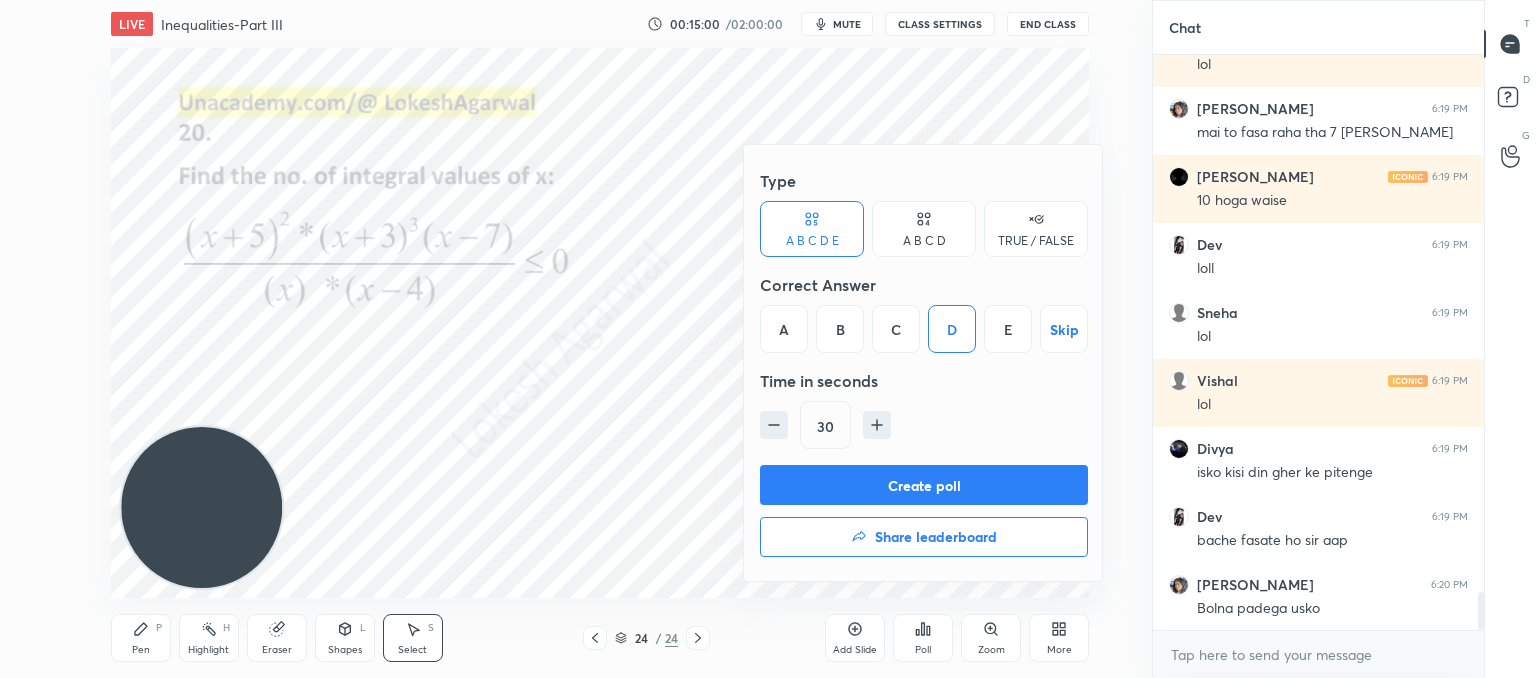 click on "Create poll" at bounding box center [924, 485] 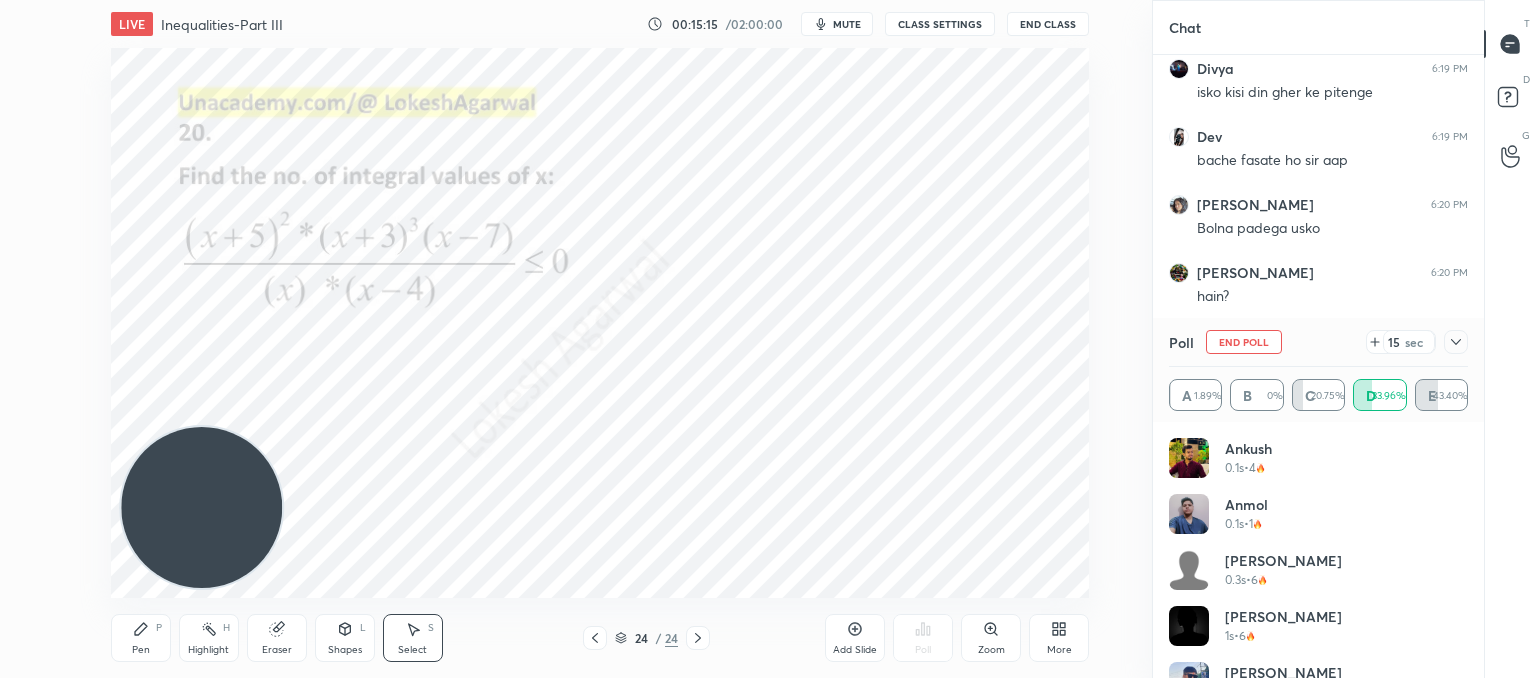 click 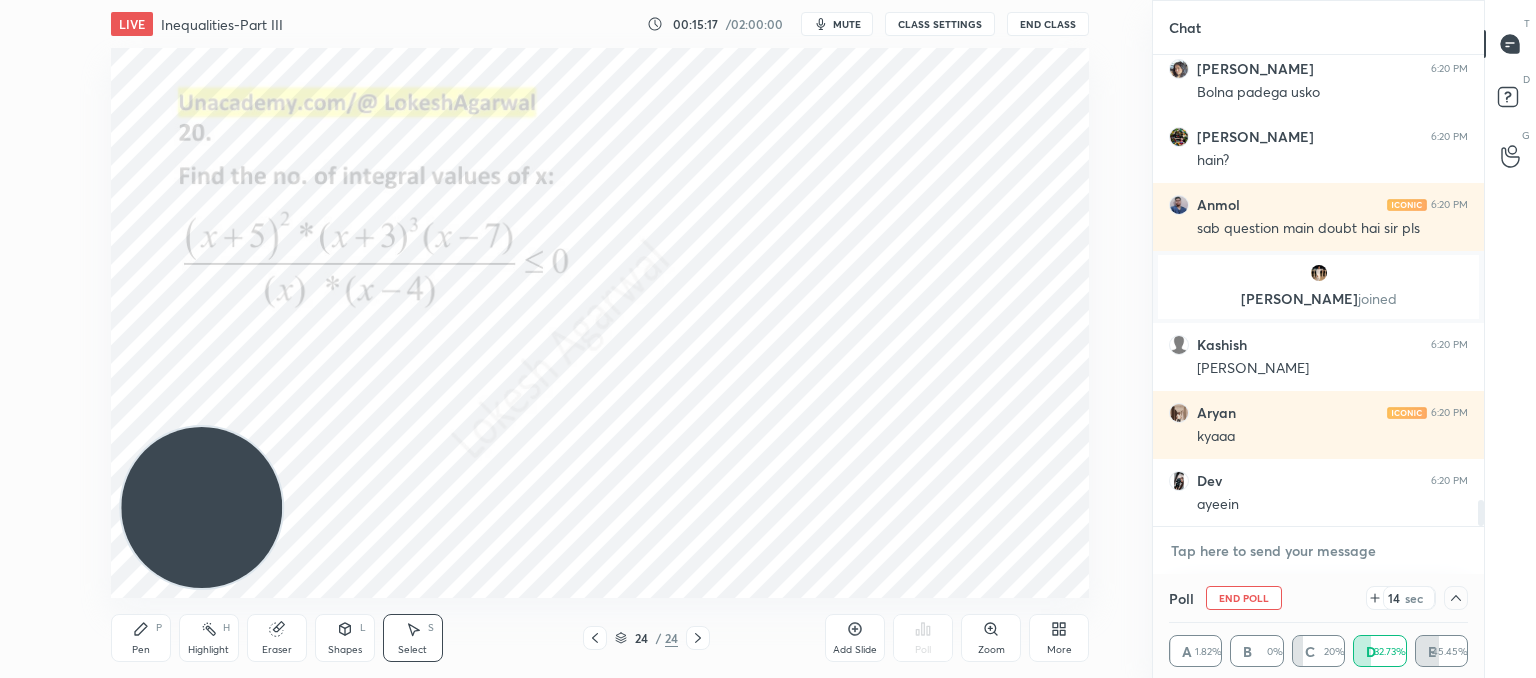 click at bounding box center (1318, 551) 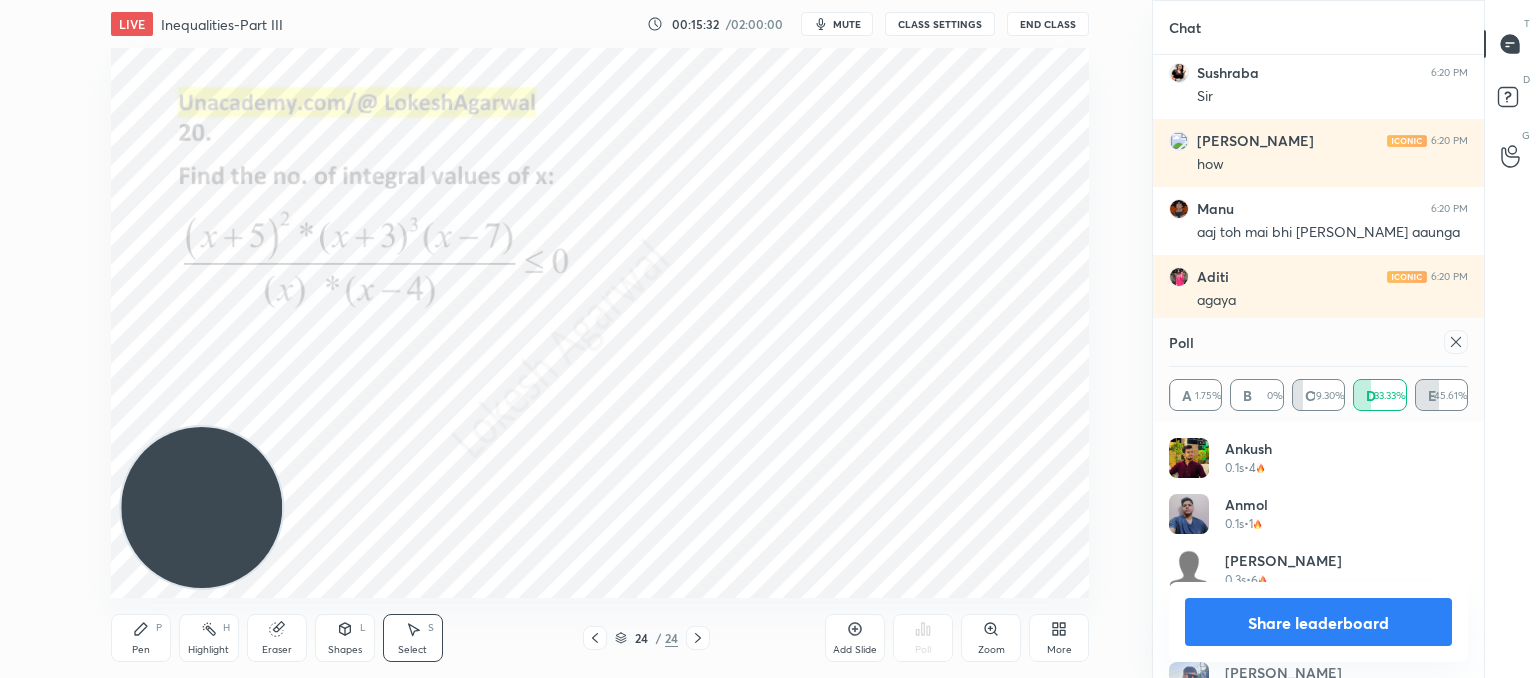 click 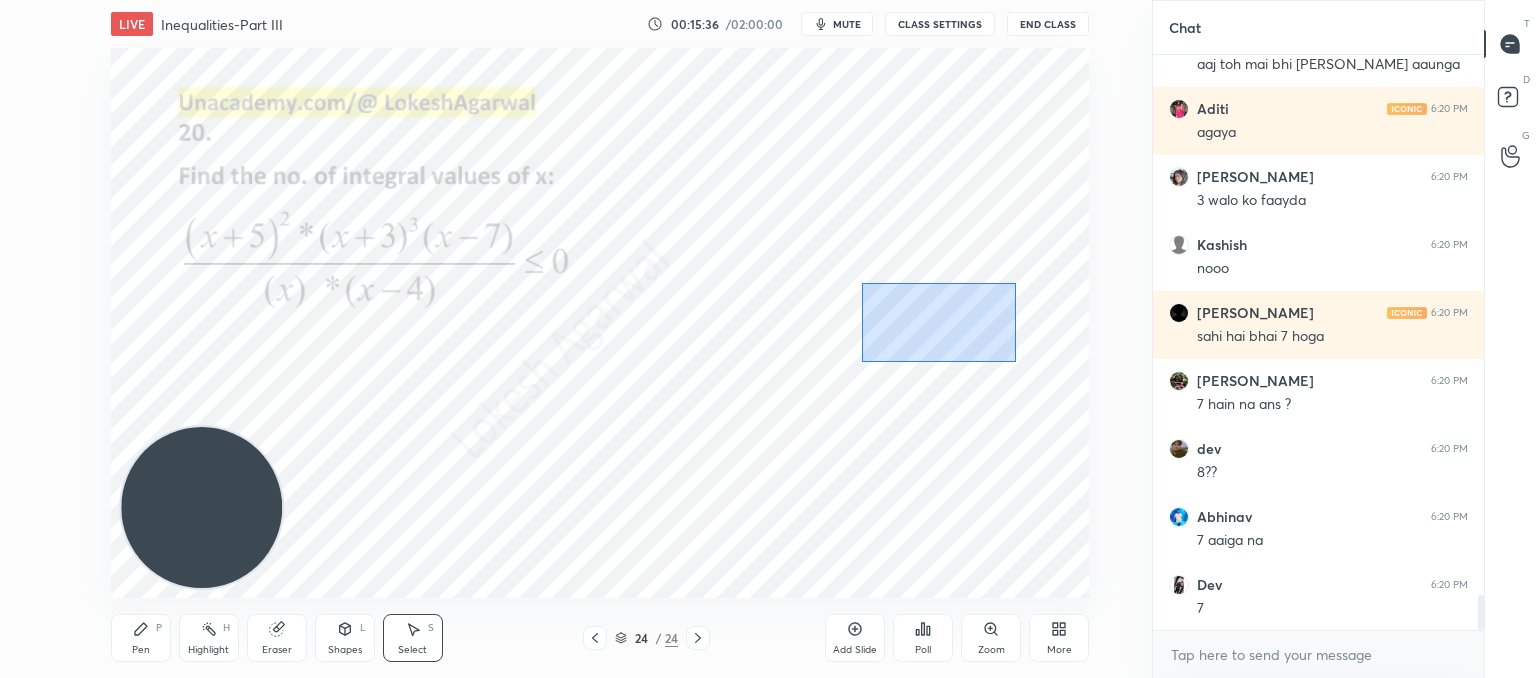 drag, startPoint x: 926, startPoint y: 340, endPoint x: 1016, endPoint y: 283, distance: 106.531685 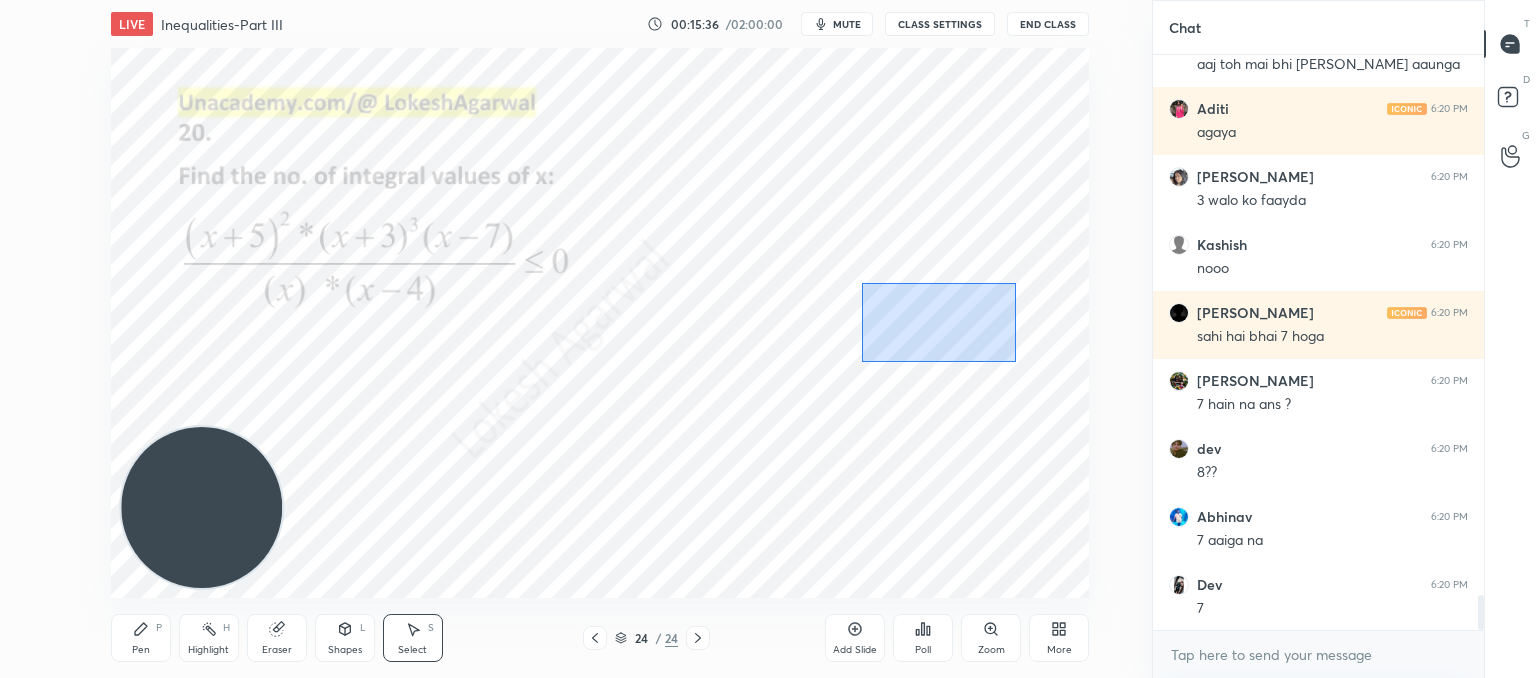 click on "0 ° Undo Copy Paste here Duplicate Duplicate to new slide Delete" at bounding box center [600, 323] 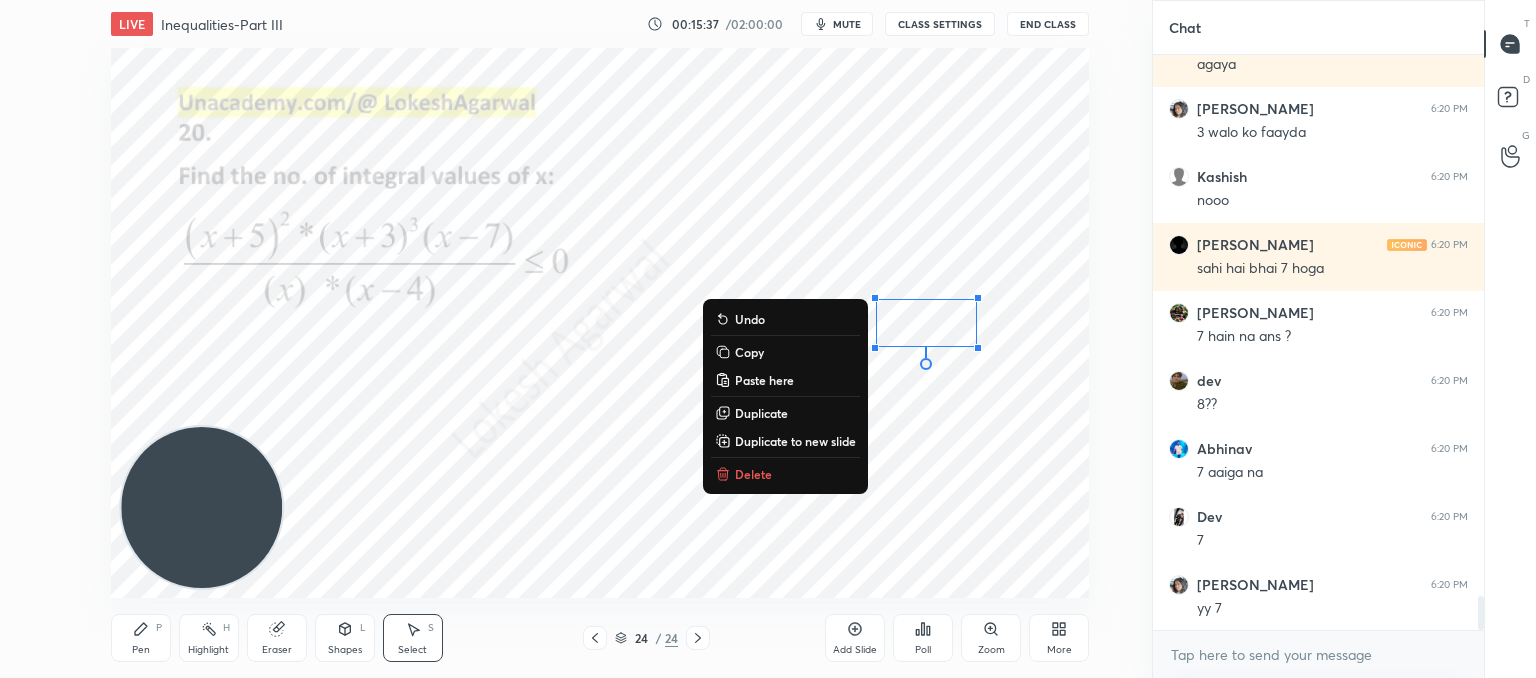 click on "0 ° Undo Copy Paste here Duplicate Duplicate to new slide Delete" at bounding box center (600, 323) 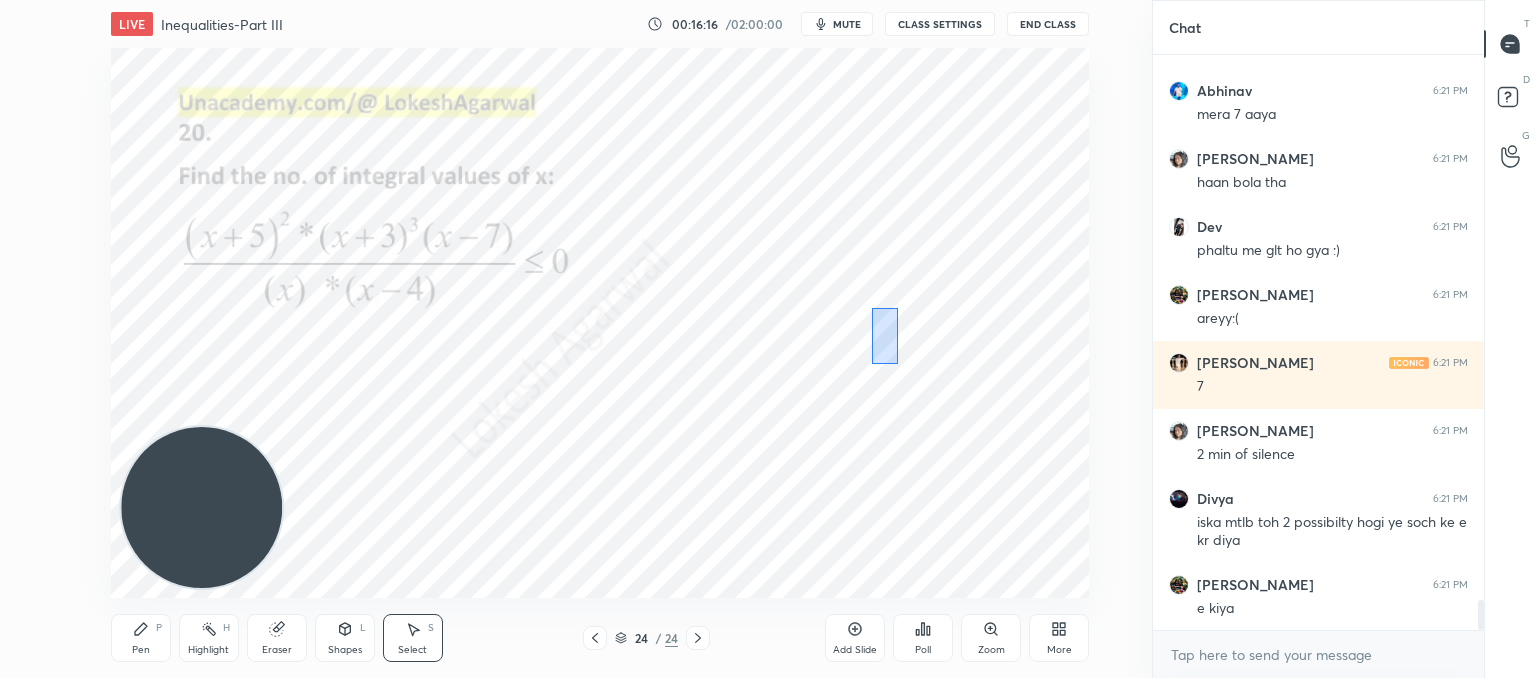 drag, startPoint x: 895, startPoint y: 361, endPoint x: 964, endPoint y: 340, distance: 72.12489 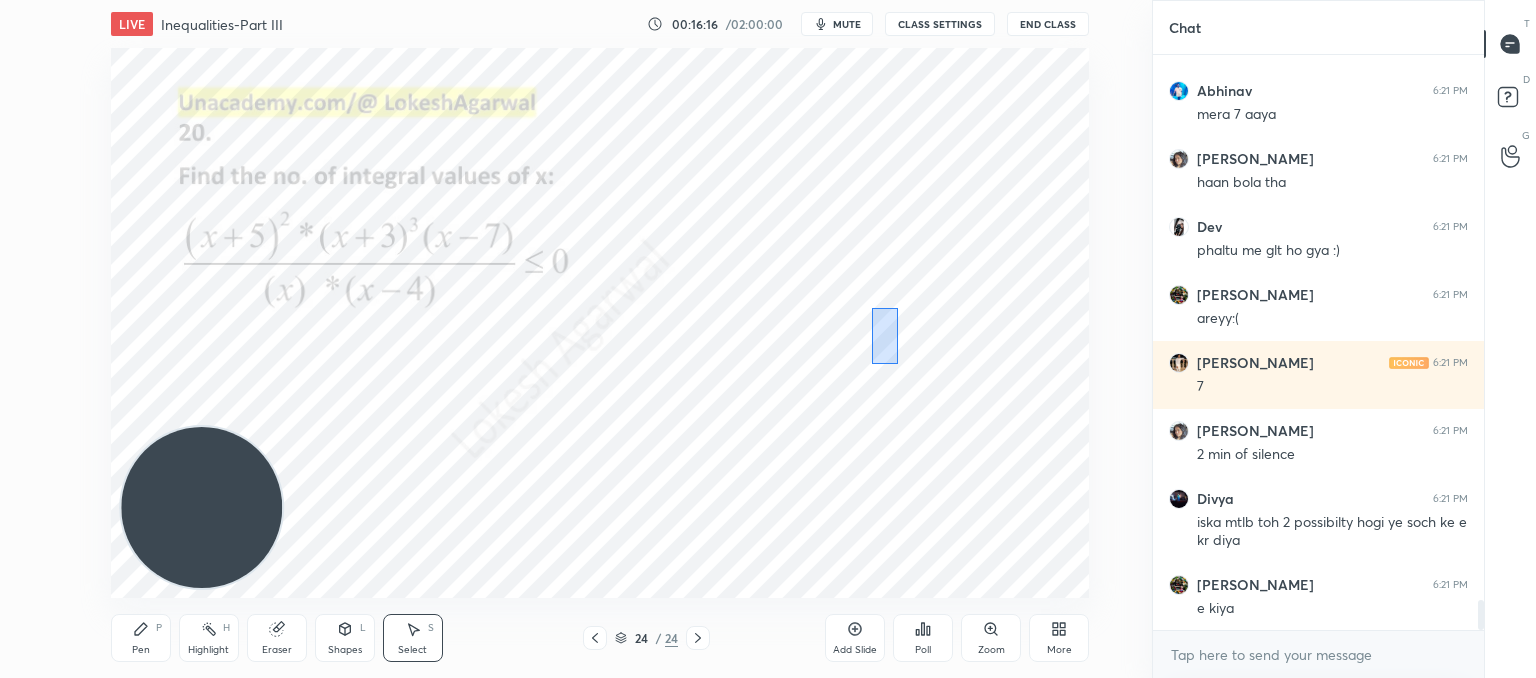 click on "0 ° Undo Copy Paste here Duplicate Duplicate to new slide Delete" at bounding box center (600, 323) 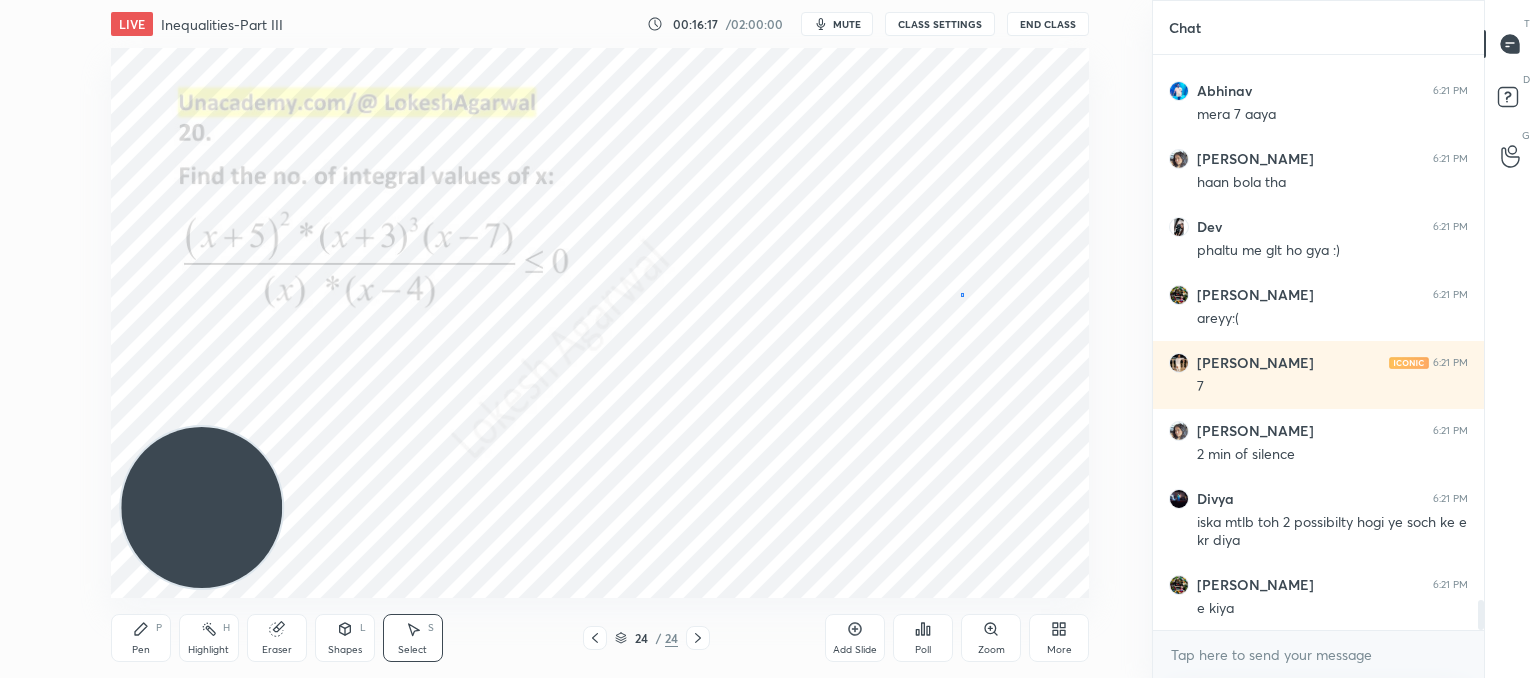 drag, startPoint x: 962, startPoint y: 293, endPoint x: 980, endPoint y: 322, distance: 34.132095 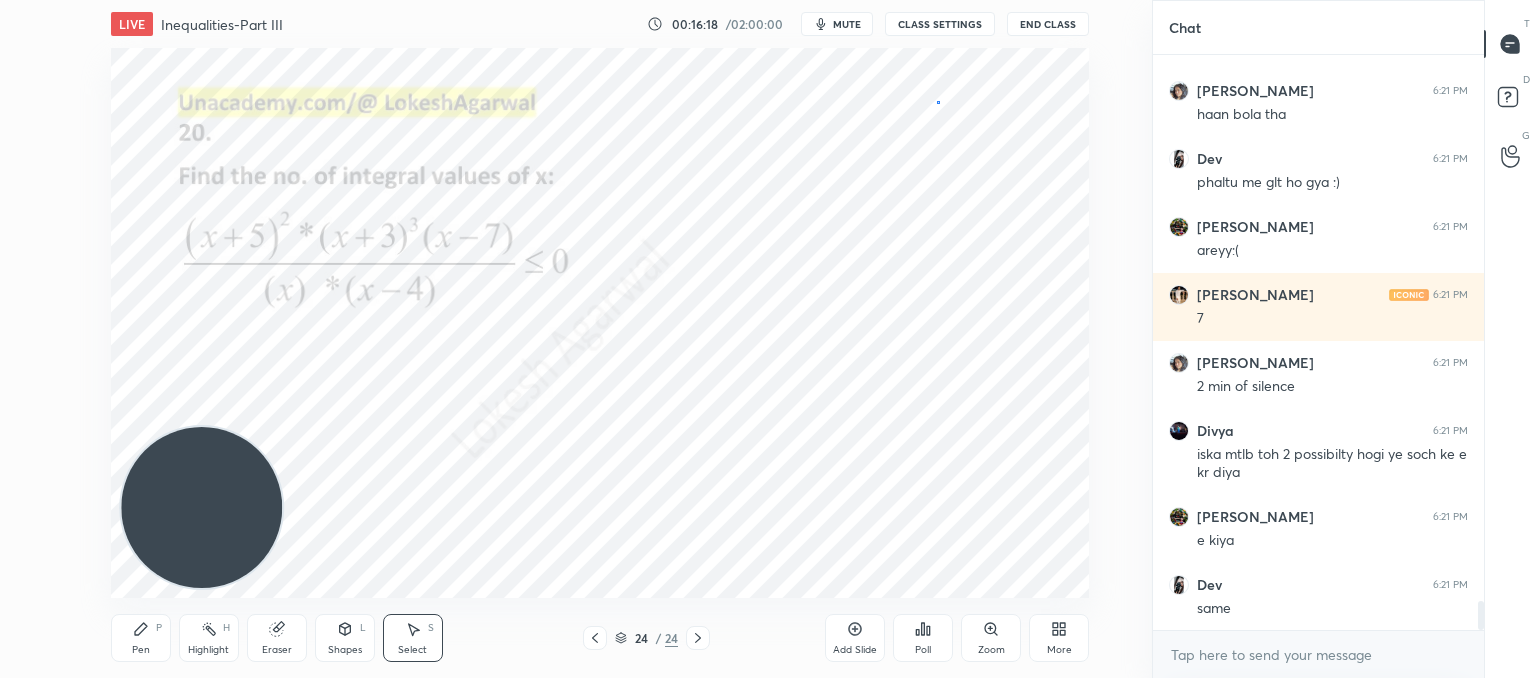 drag, startPoint x: 937, startPoint y: 101, endPoint x: 936, endPoint y: 120, distance: 19.026299 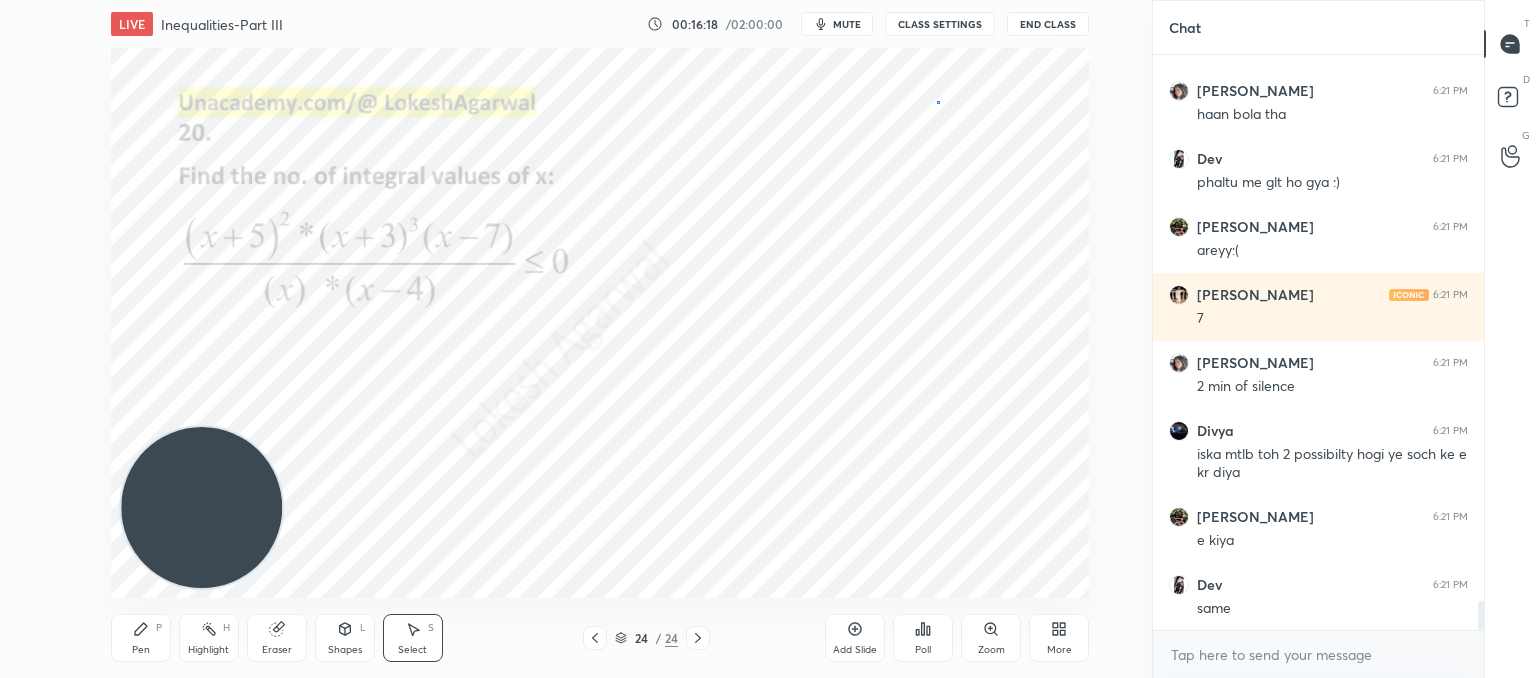 click on "0 ° Undo Copy Paste here Duplicate Duplicate to new slide Delete" at bounding box center (600, 323) 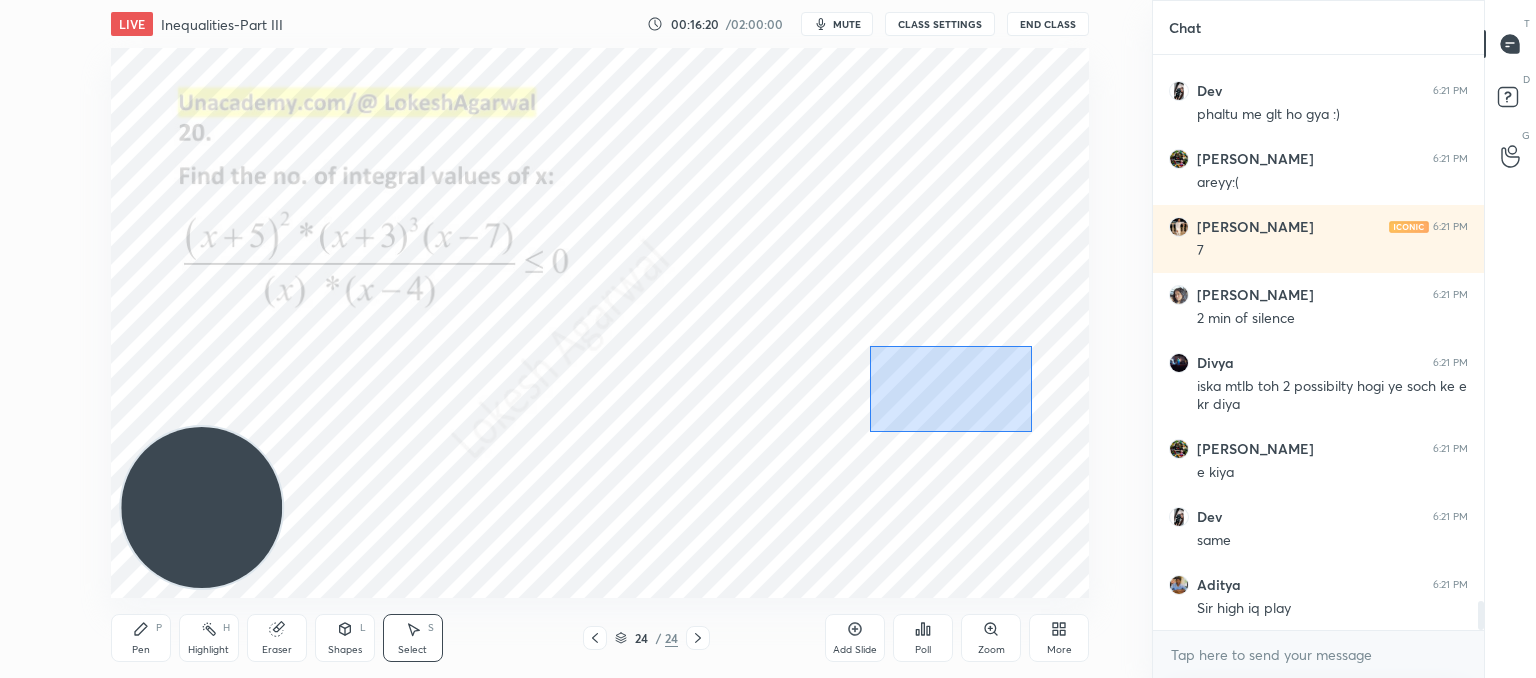 drag, startPoint x: 938, startPoint y: 424, endPoint x: 1032, endPoint y: 346, distance: 122.14745 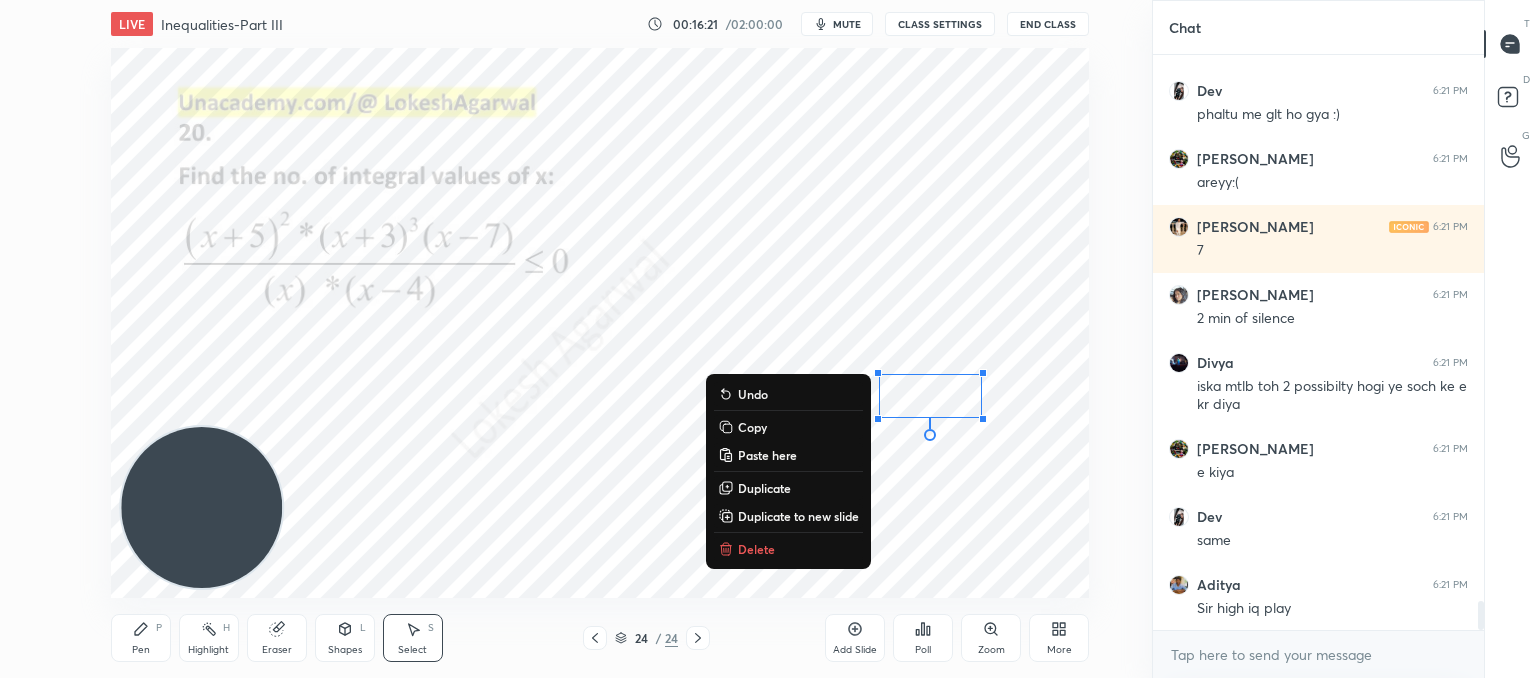 drag, startPoint x: 956, startPoint y: 512, endPoint x: 951, endPoint y: 496, distance: 16.763054 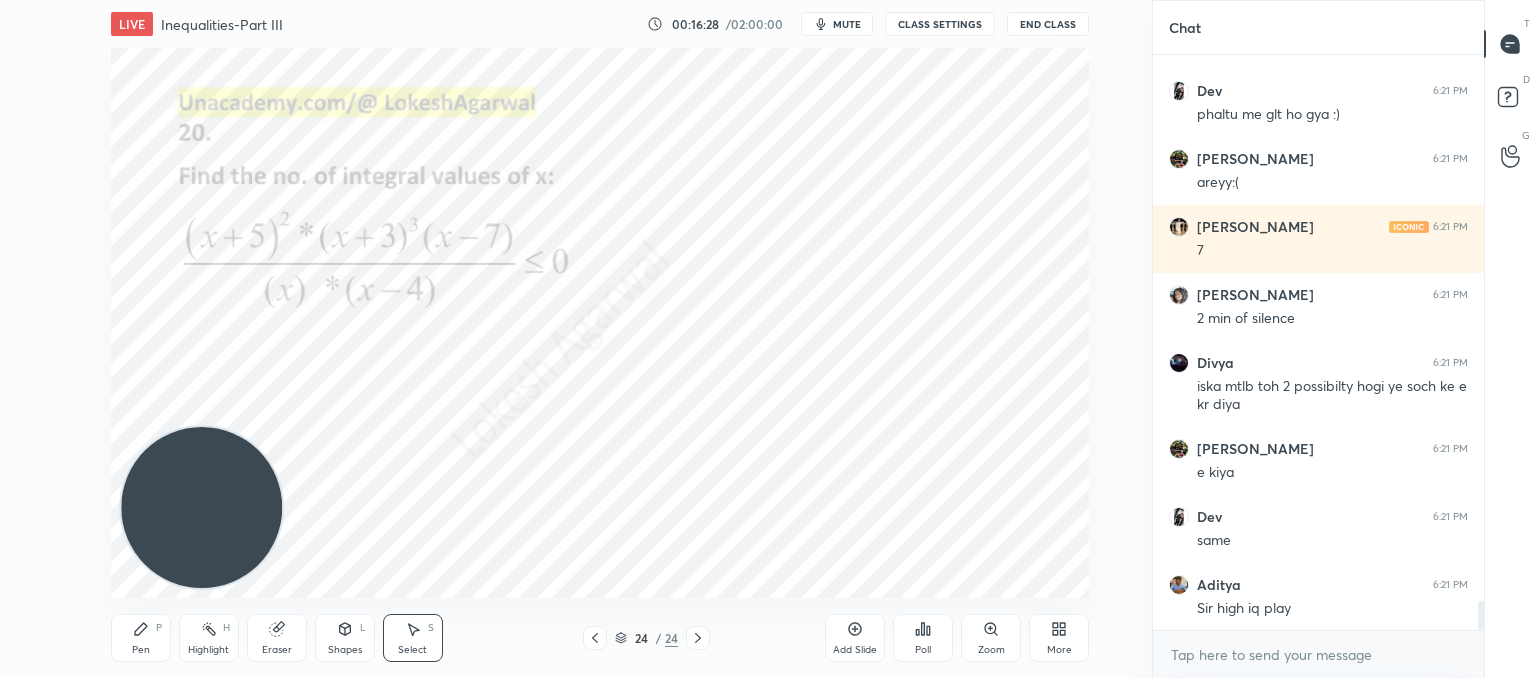 click on "Poll" at bounding box center (923, 638) 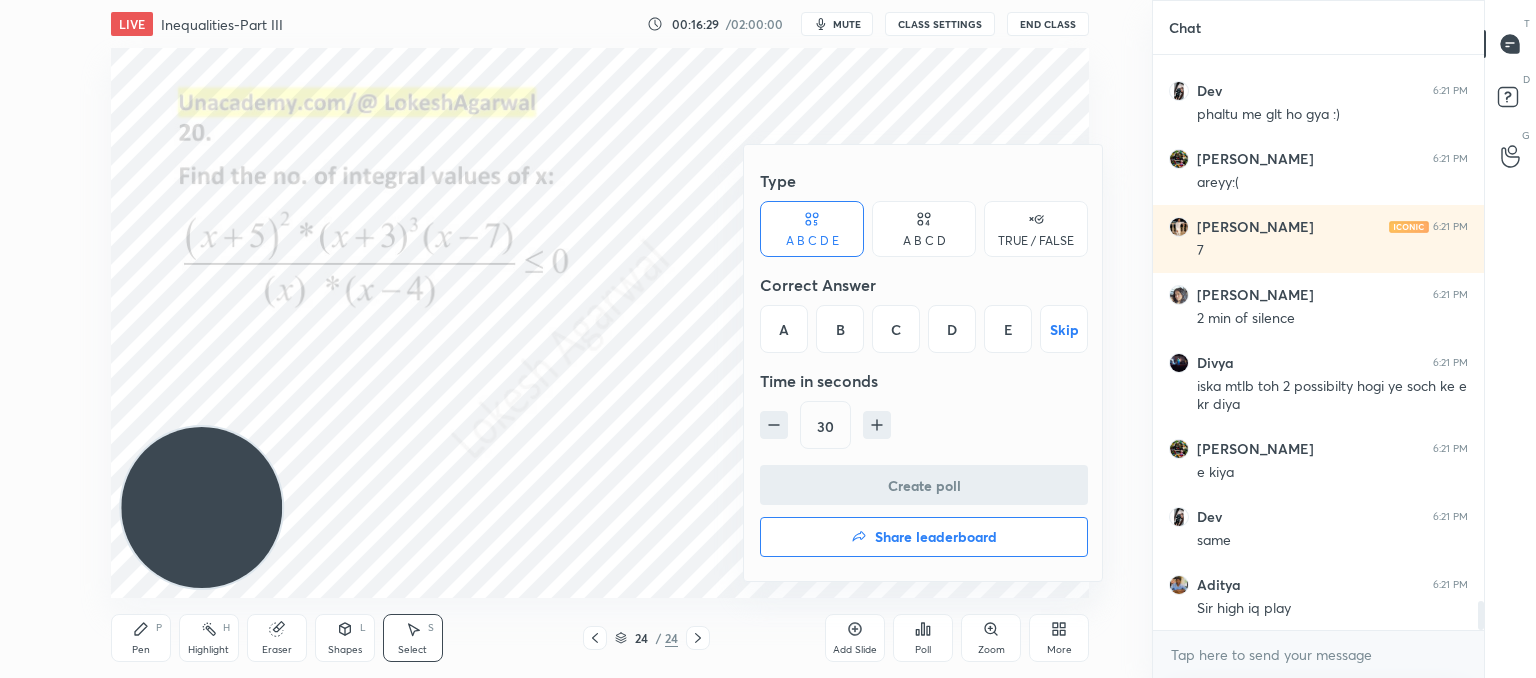 click on "Share leaderboard" at bounding box center [936, 537] 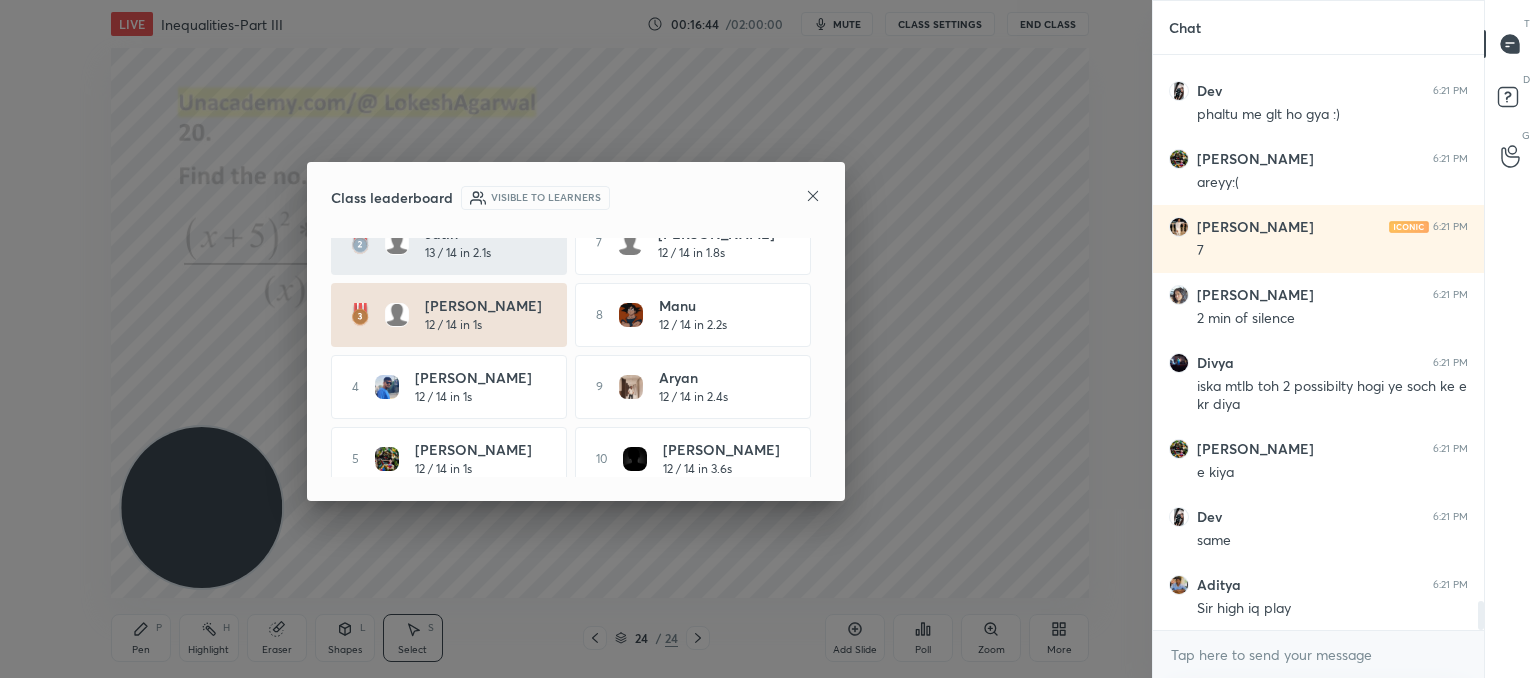 scroll, scrollTop: 100, scrollLeft: 0, axis: vertical 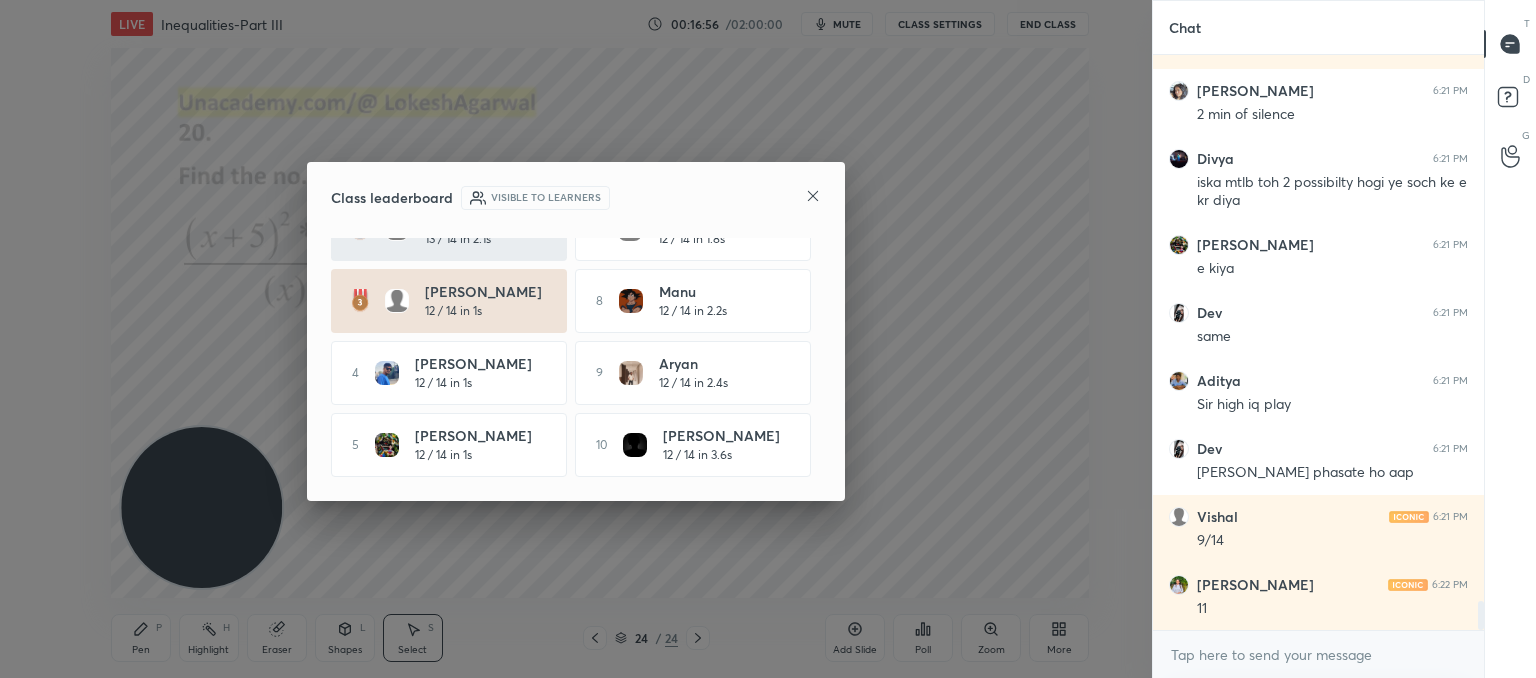 click 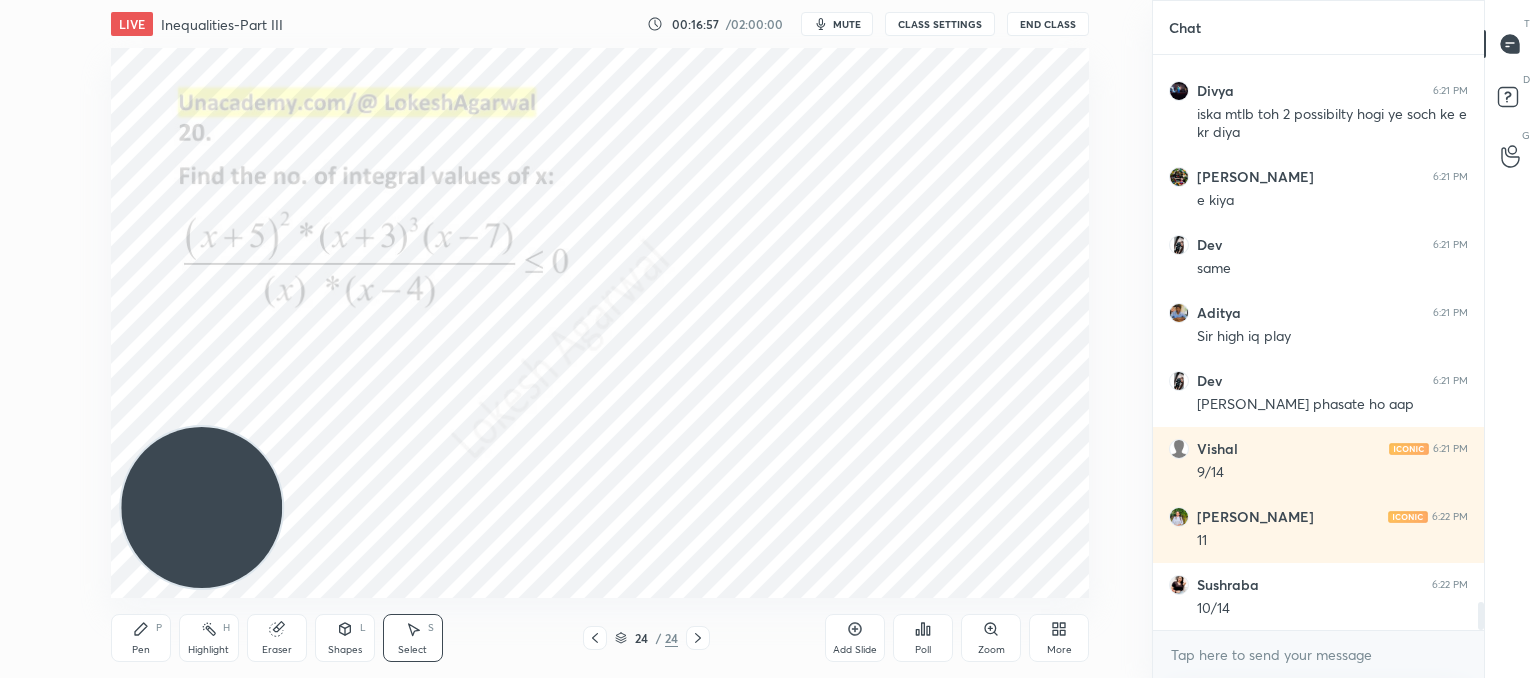 scroll, scrollTop: 11084, scrollLeft: 0, axis: vertical 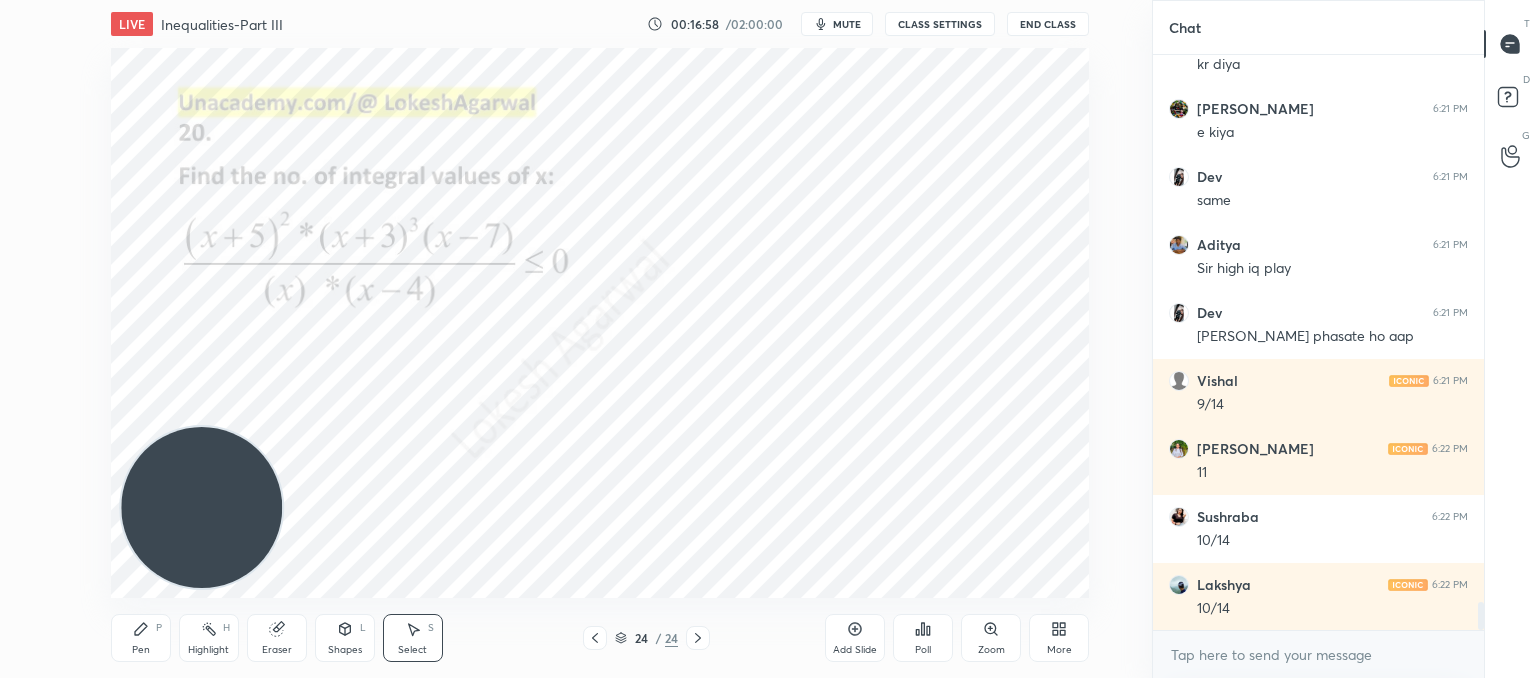 drag, startPoint x: 132, startPoint y: 631, endPoint x: 147, endPoint y: 620, distance: 18.601076 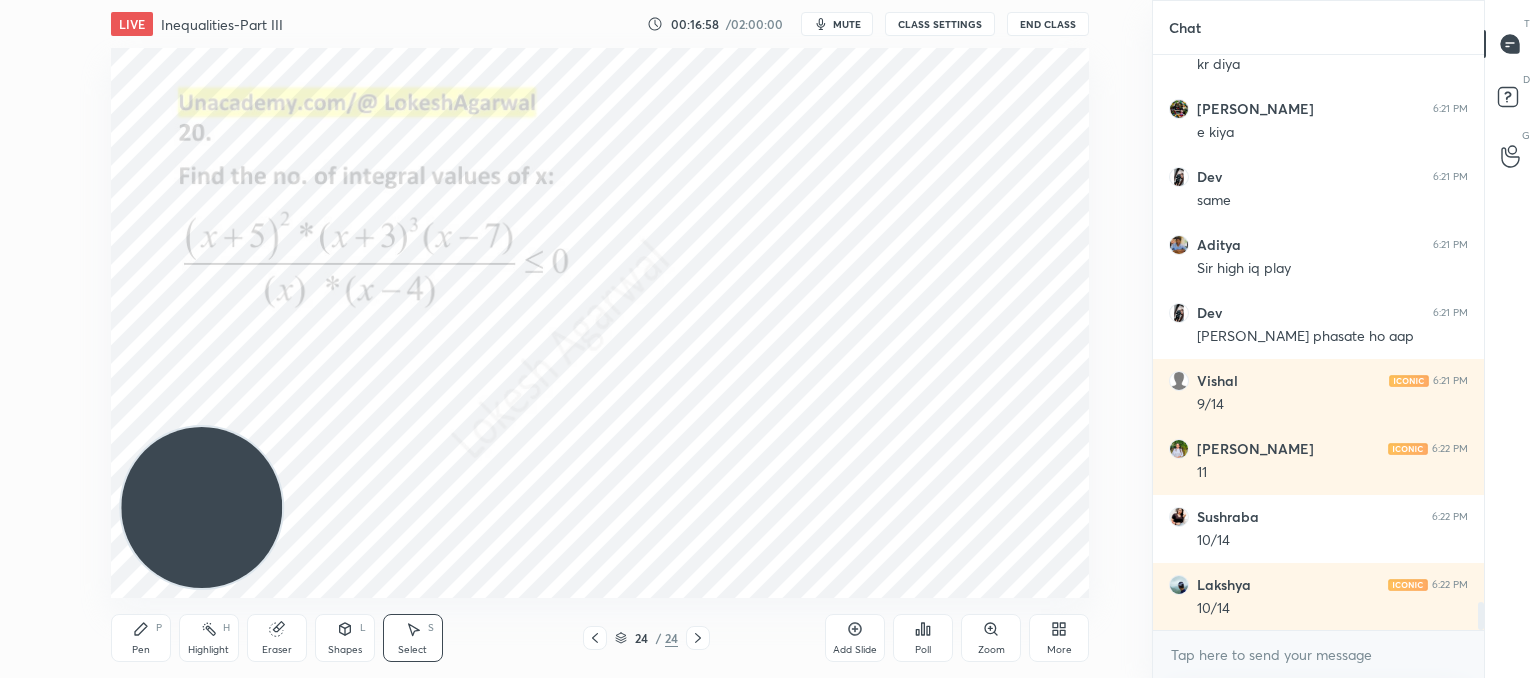 click 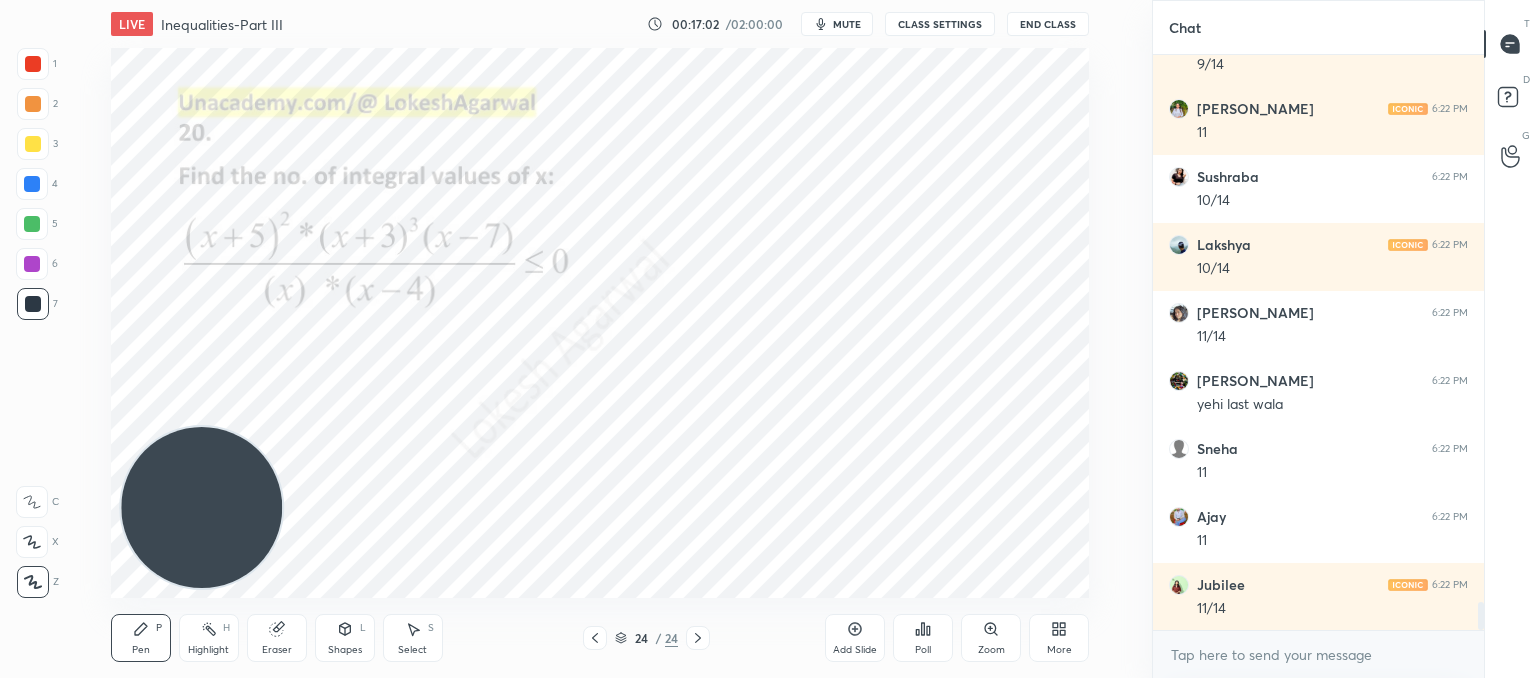 scroll, scrollTop: 11492, scrollLeft: 0, axis: vertical 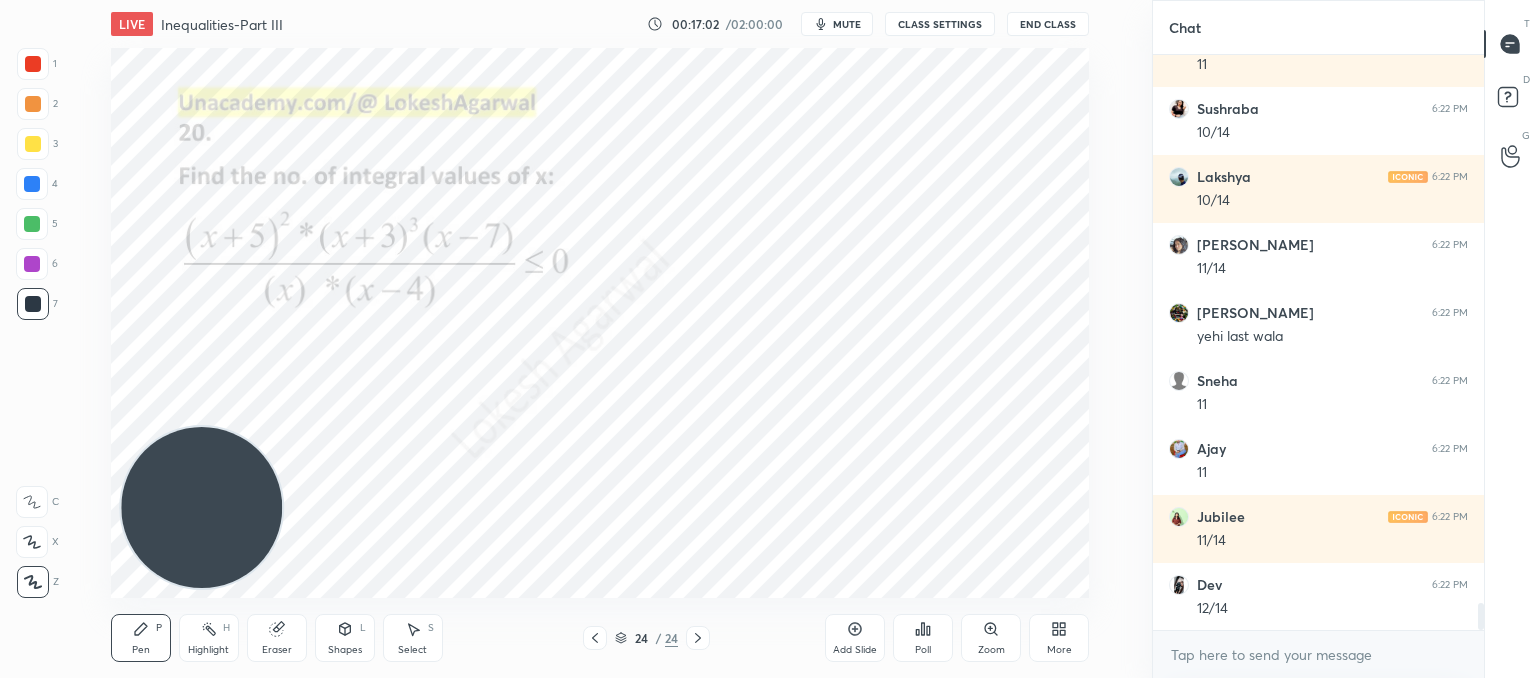 click 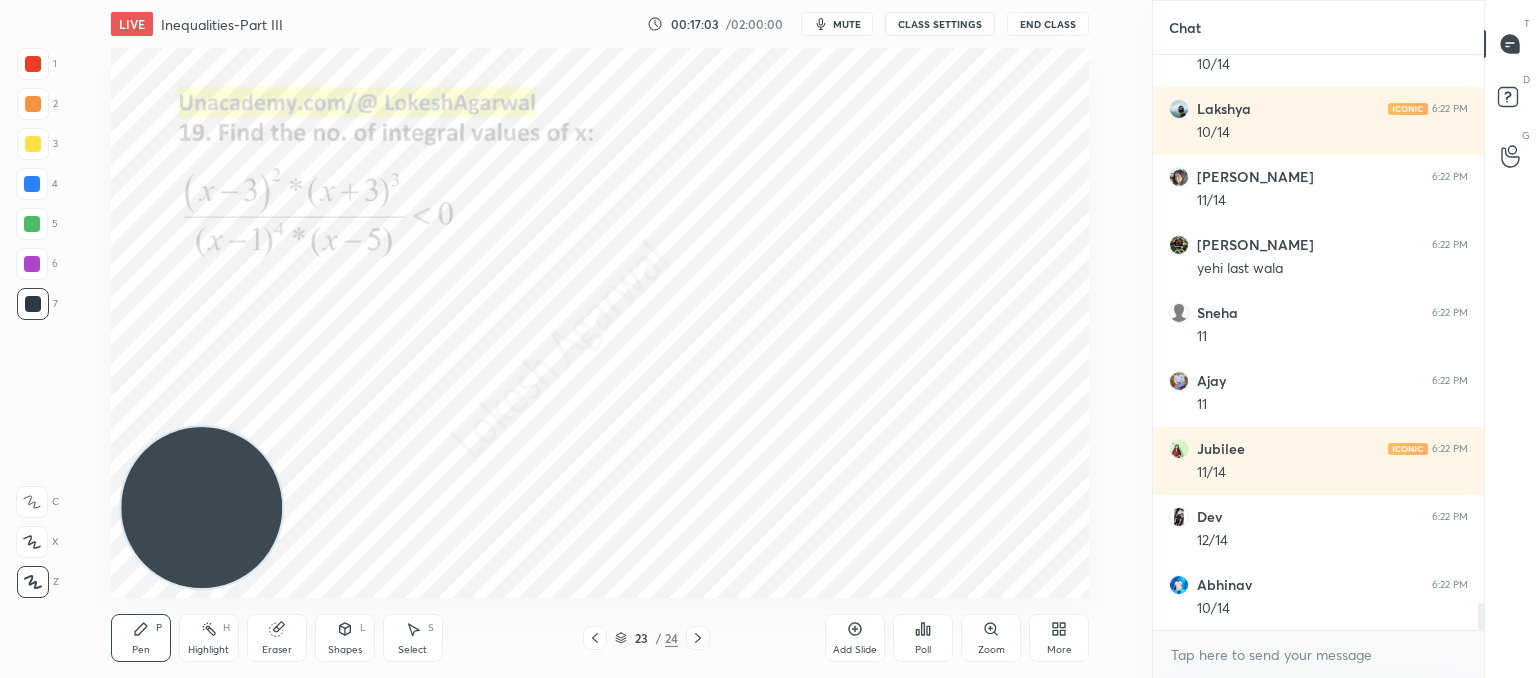 click 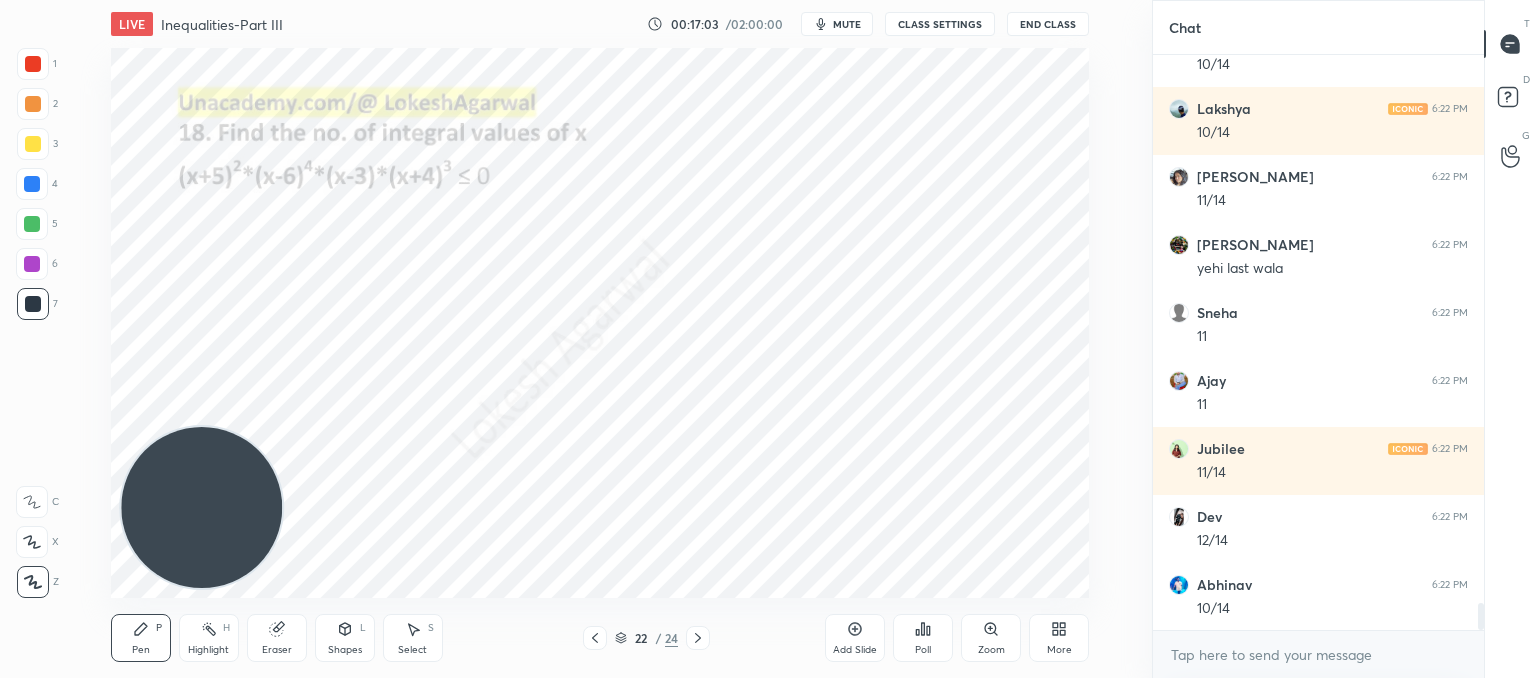 scroll, scrollTop: 11628, scrollLeft: 0, axis: vertical 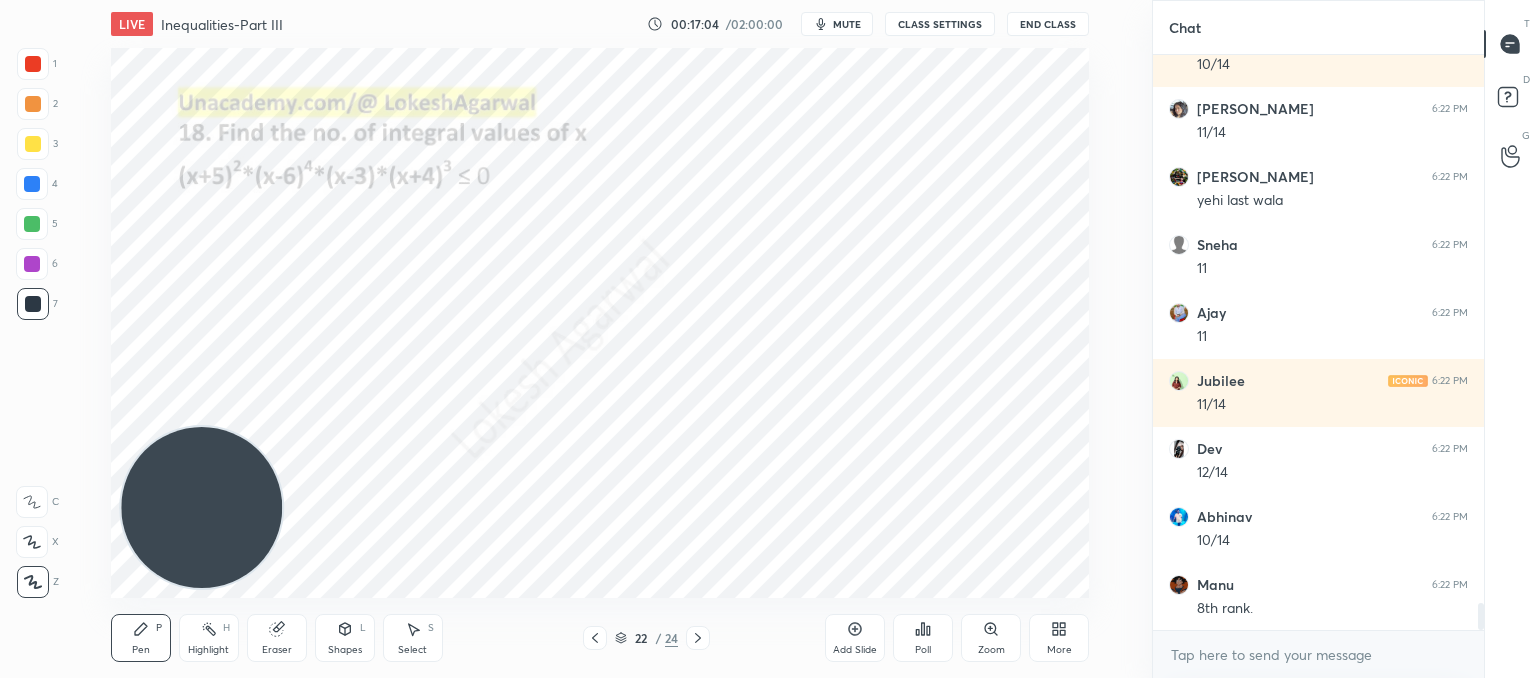 click 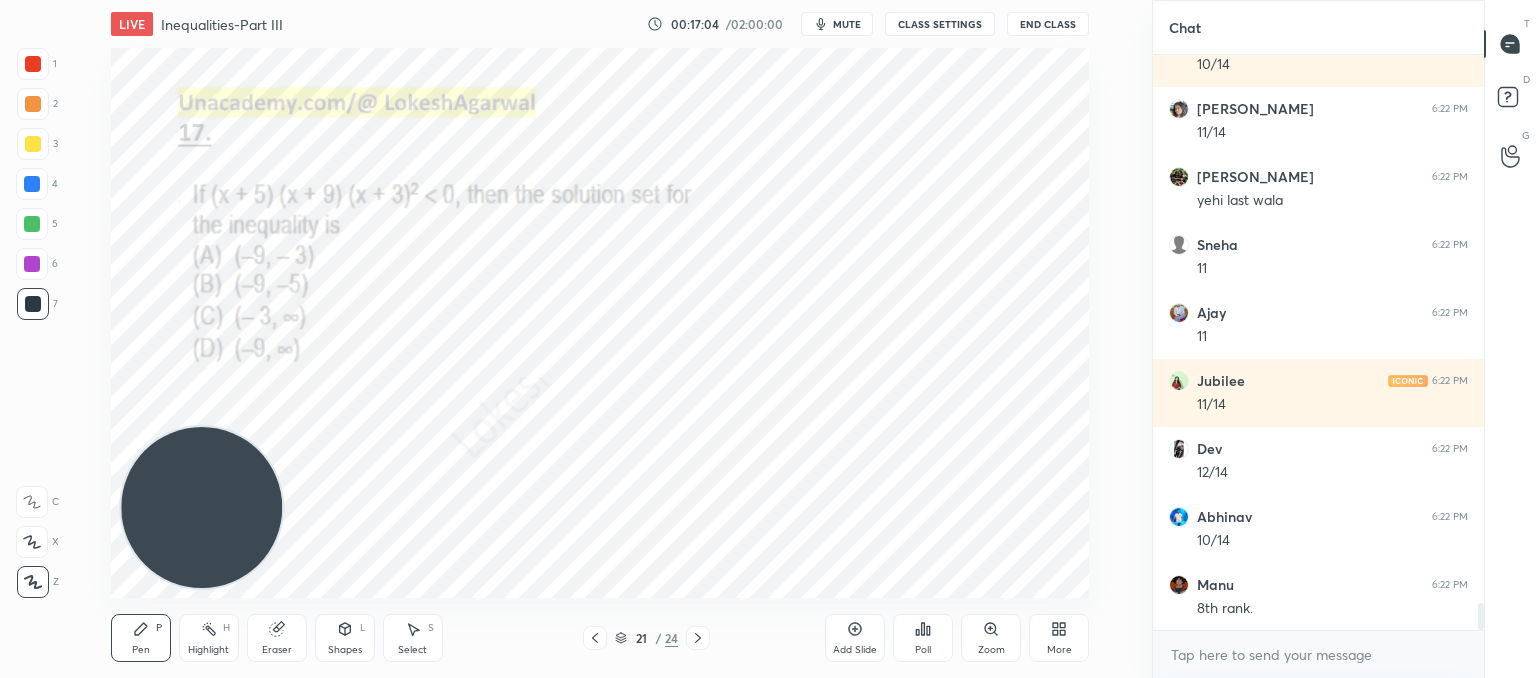click 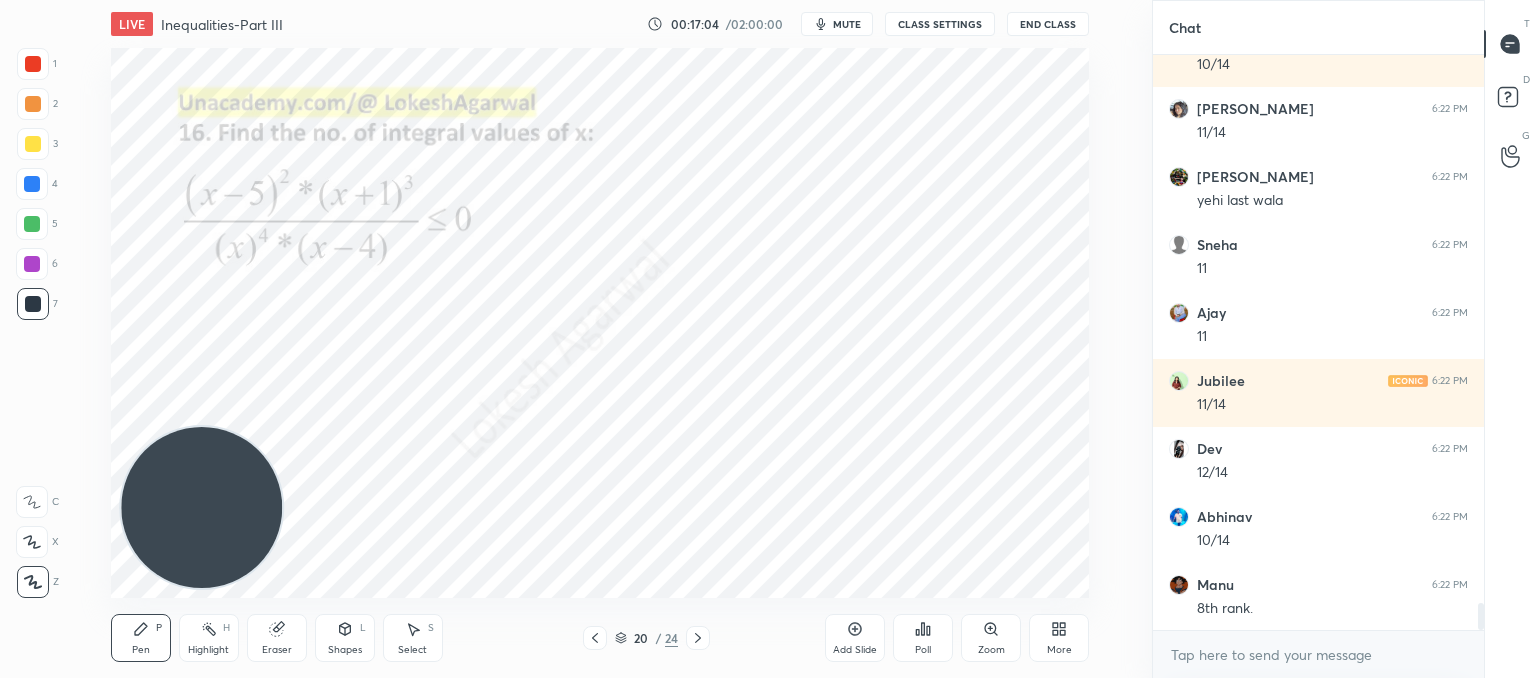 click 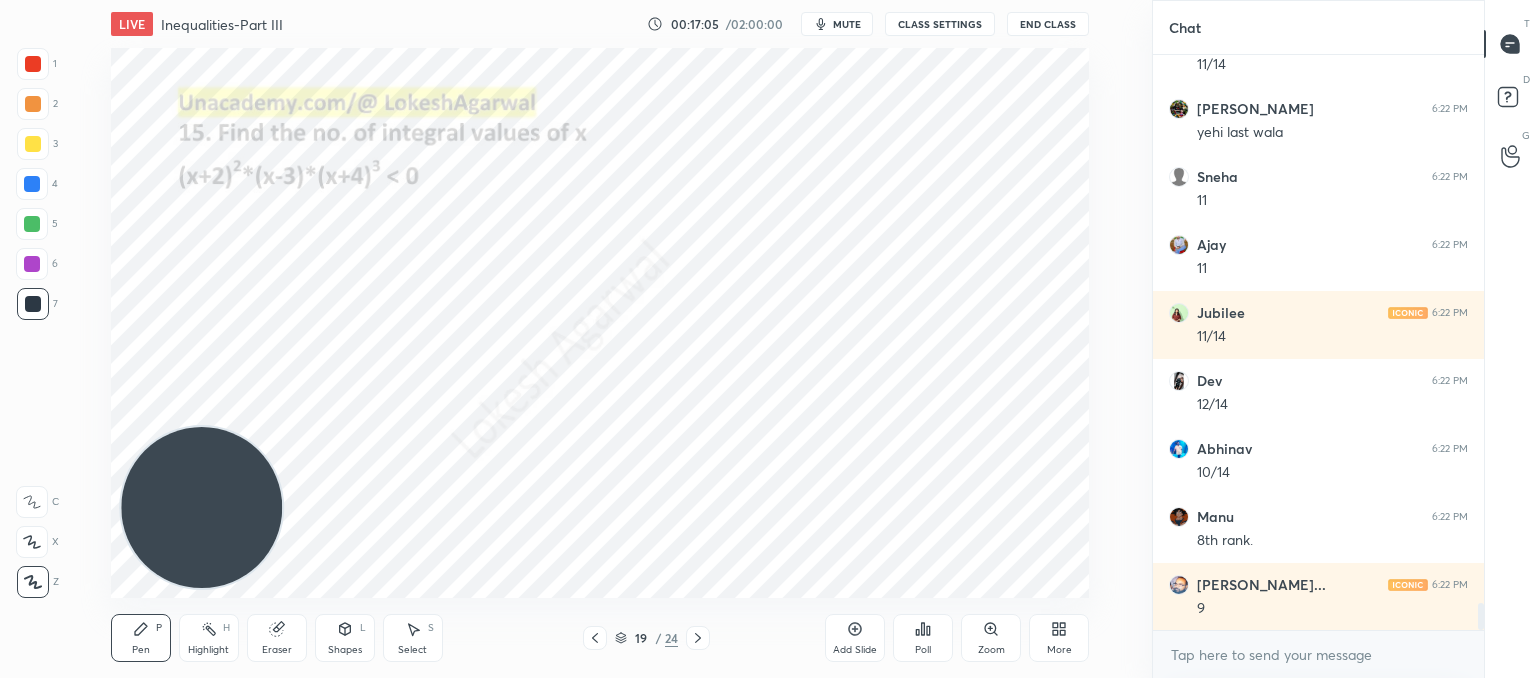 click 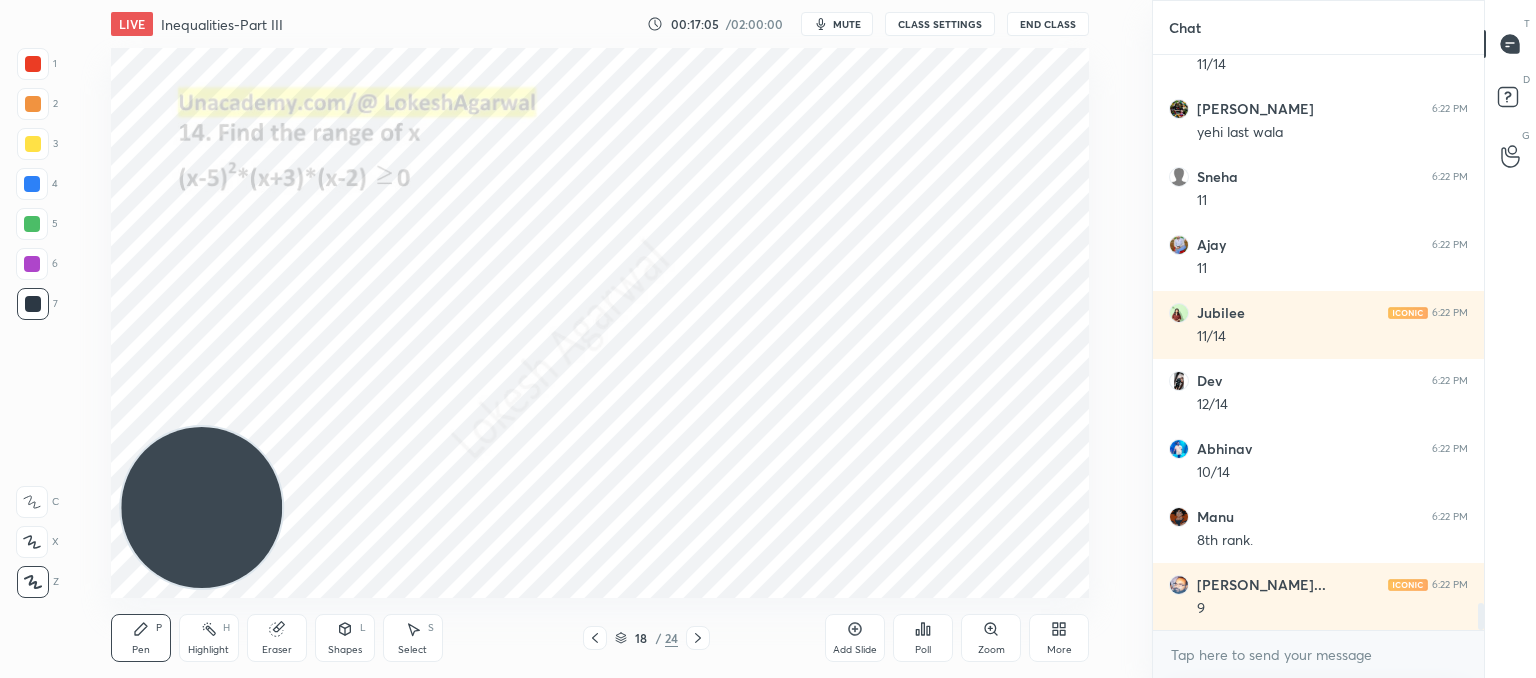 click 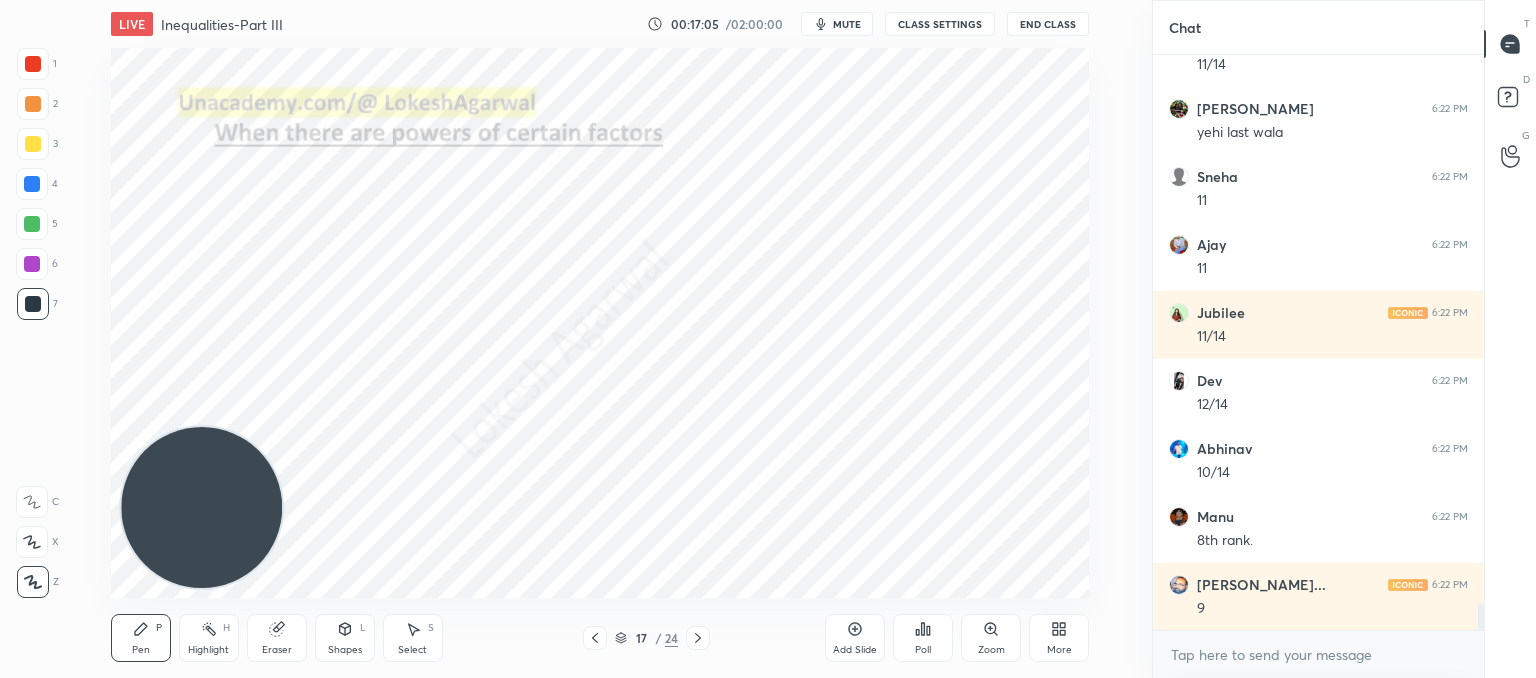 click 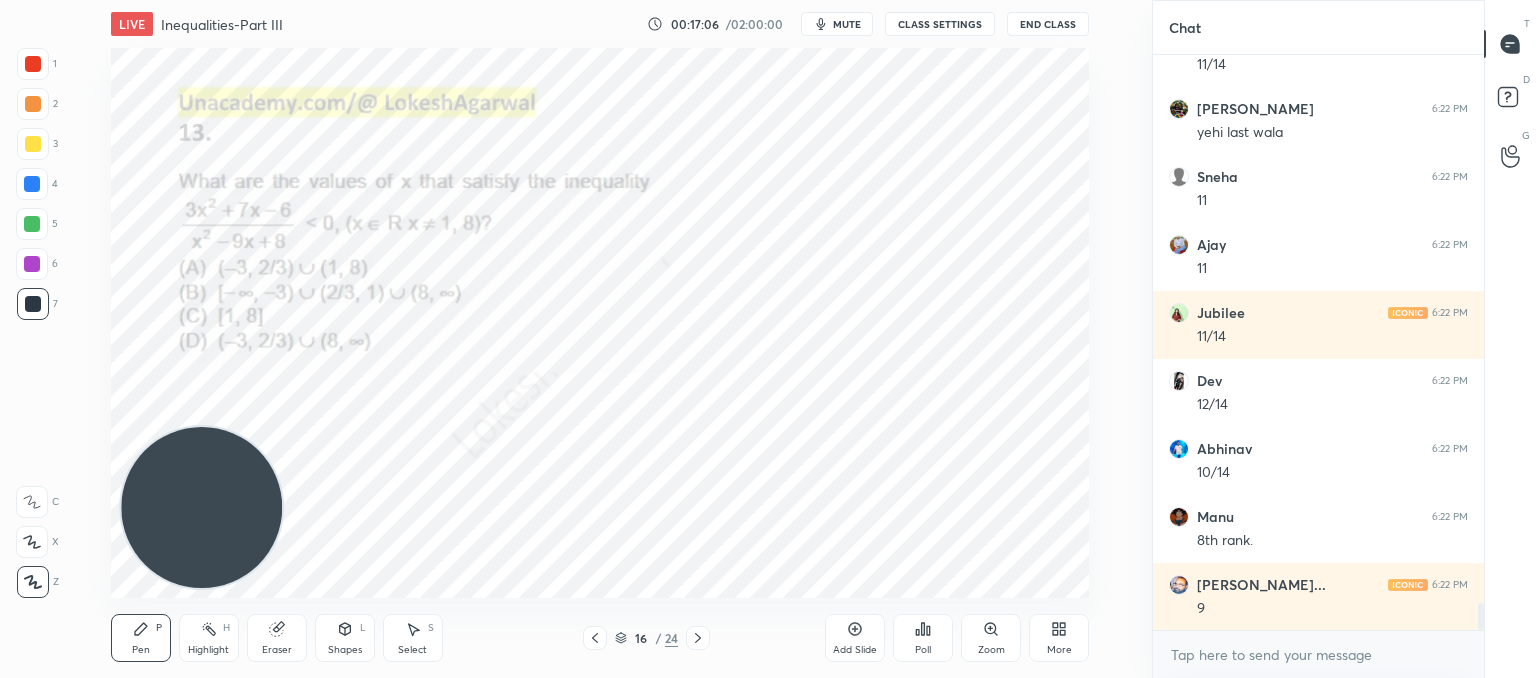 click 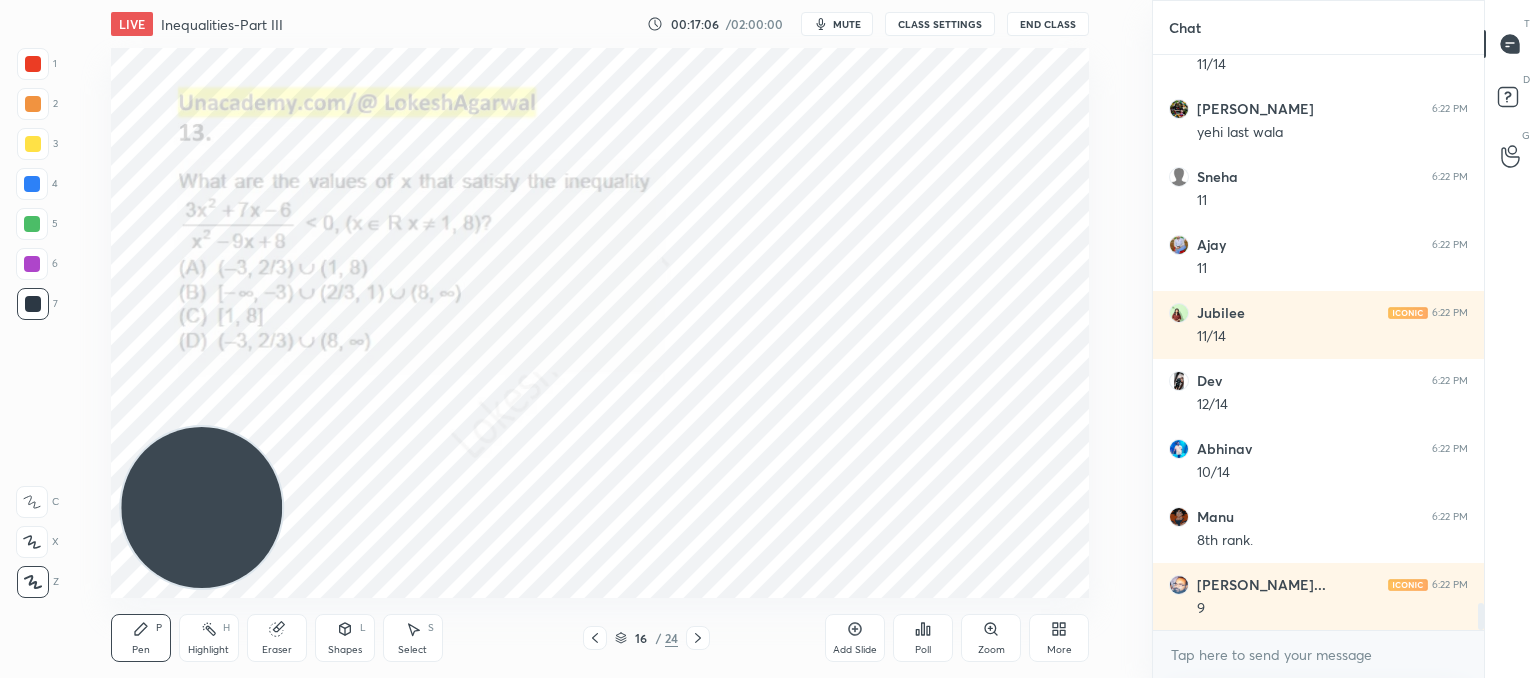 click 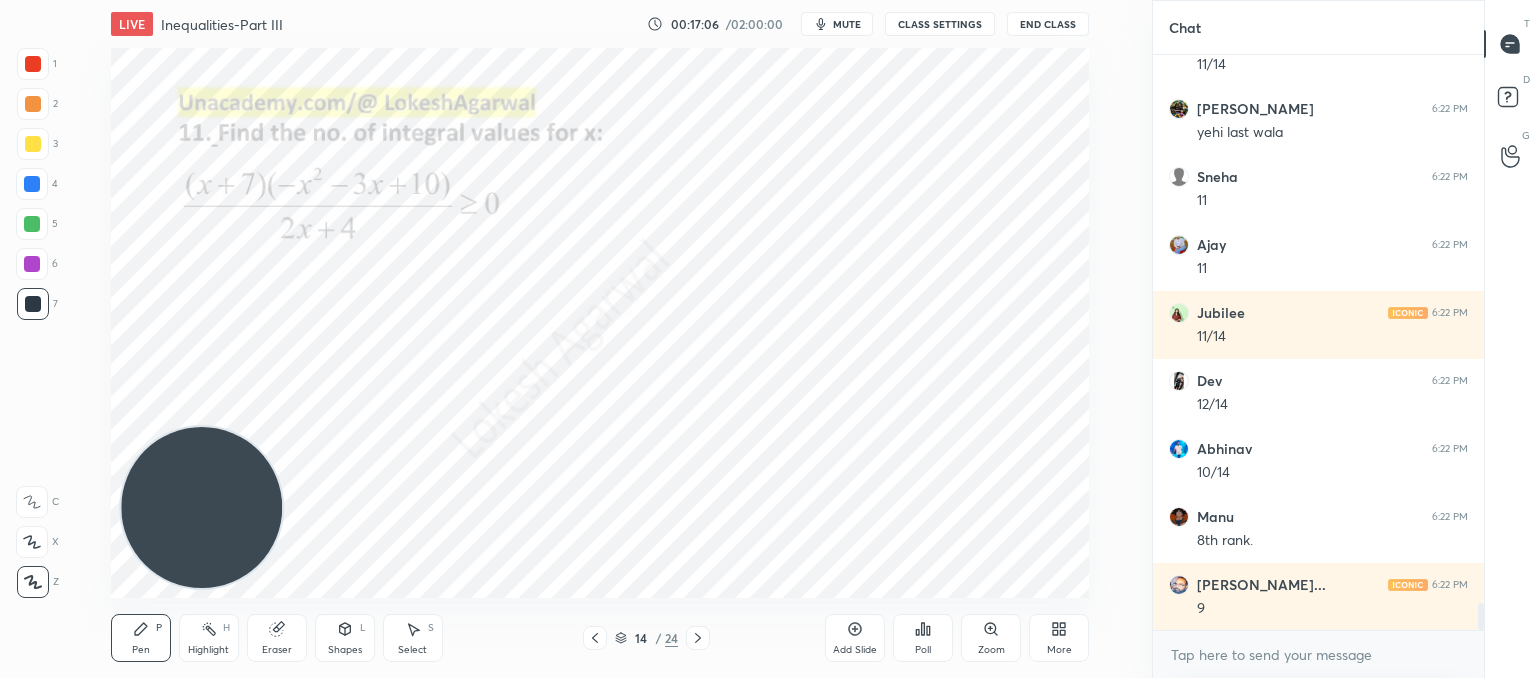 click 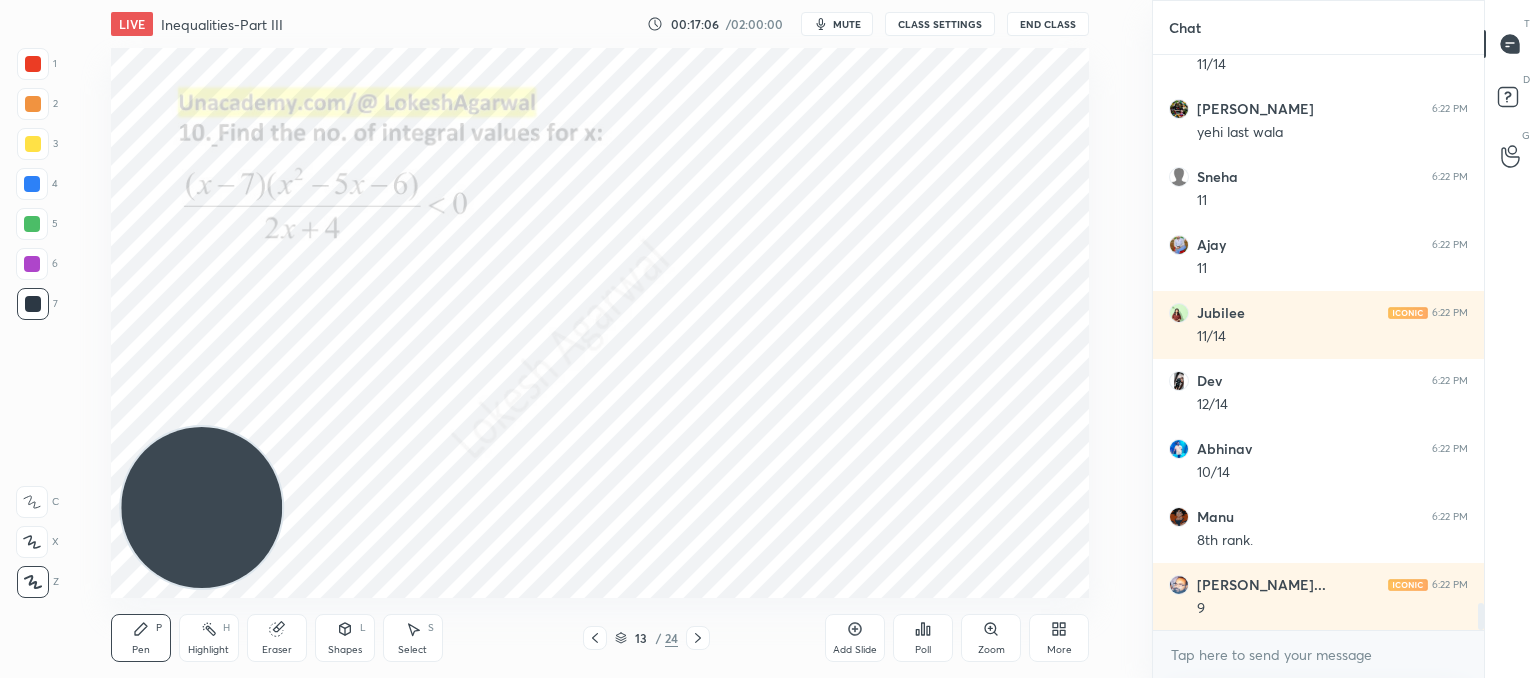 click 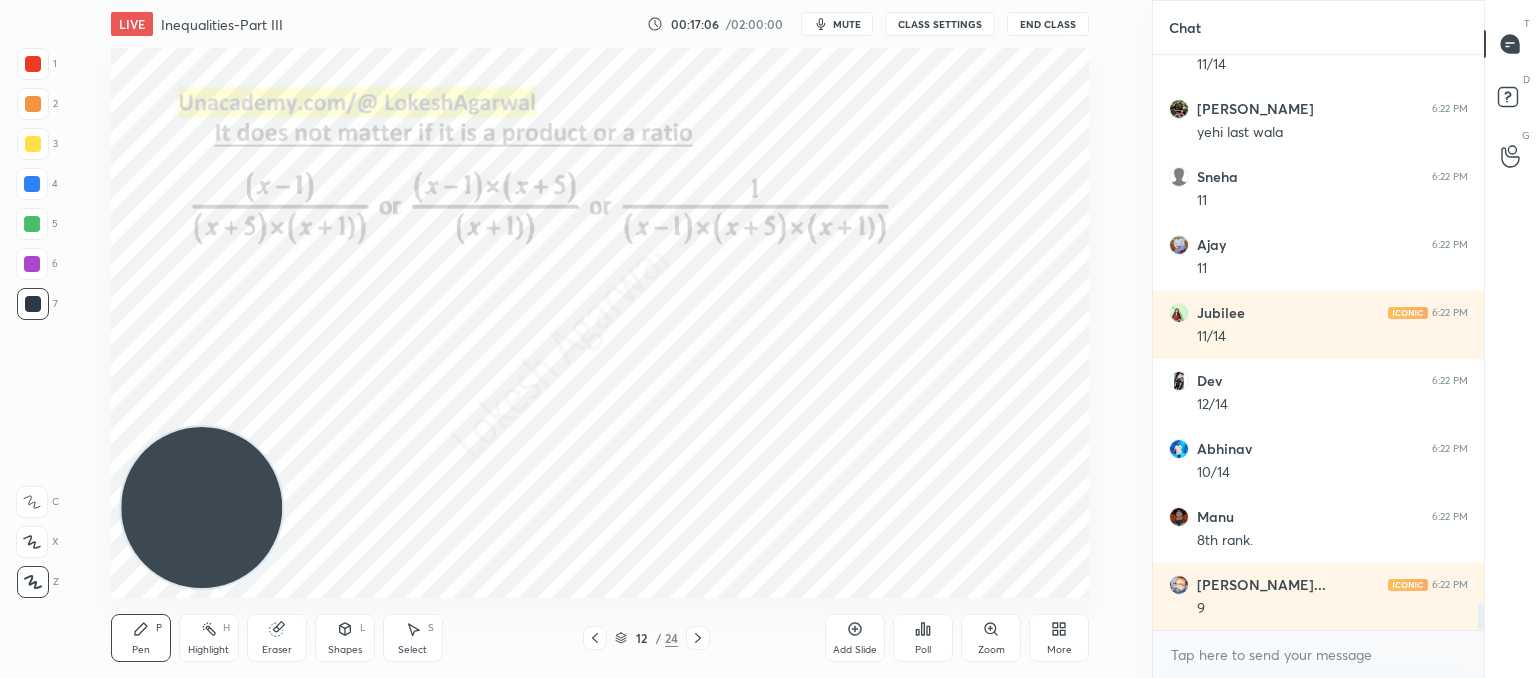 click 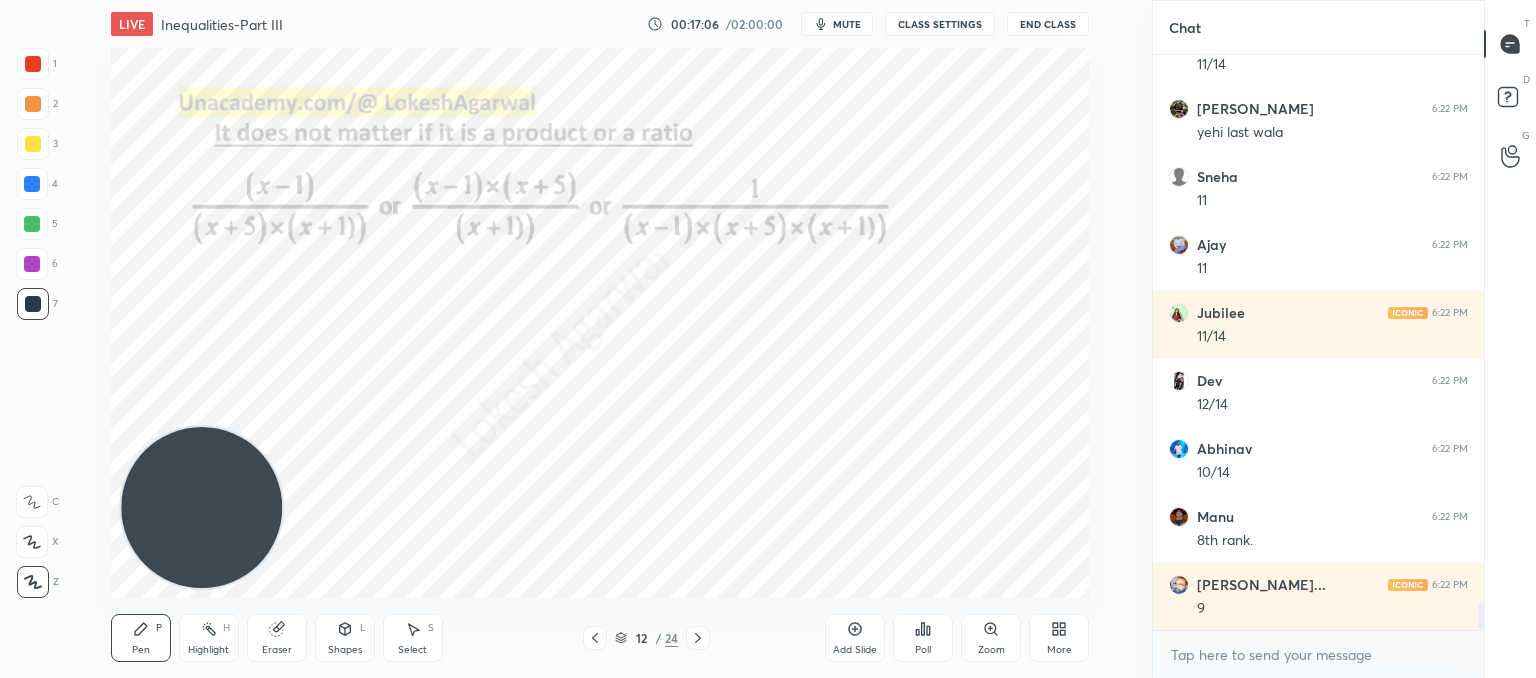click 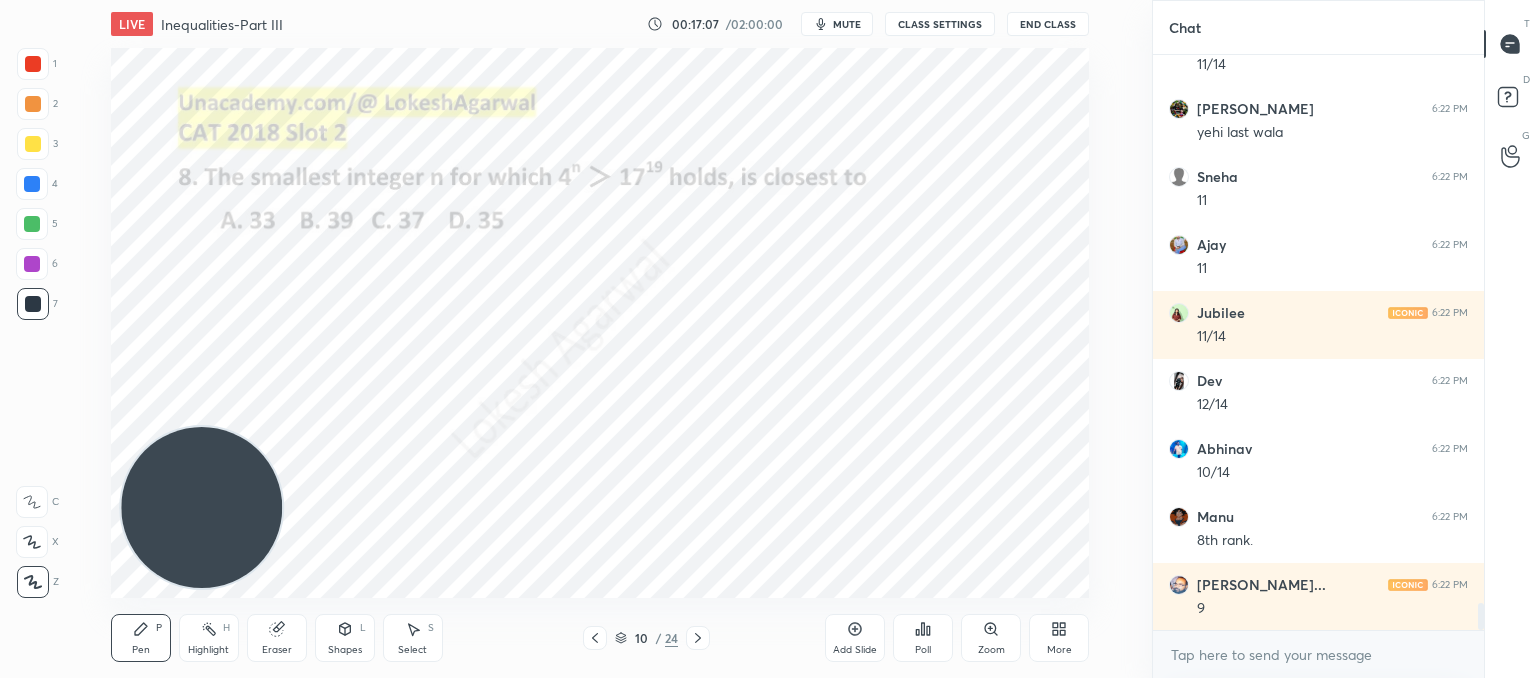 click 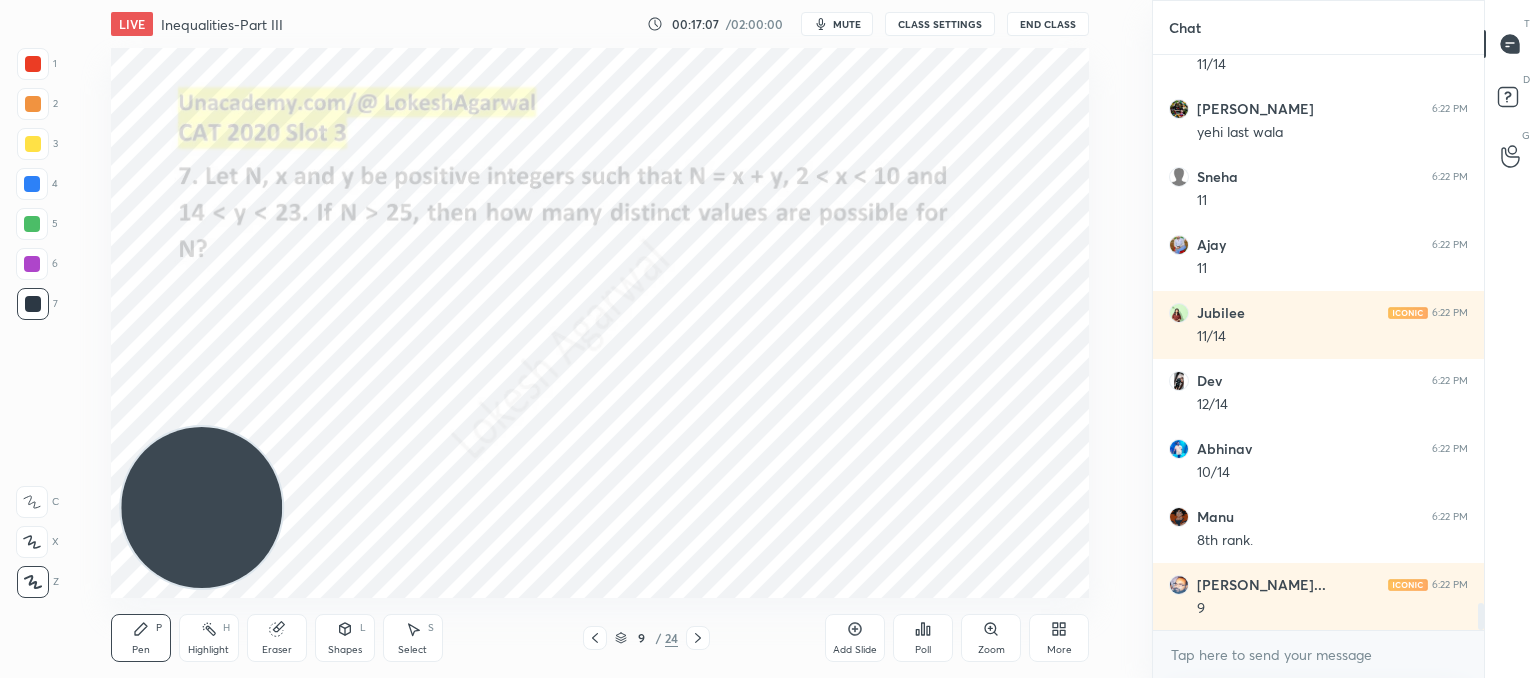 click 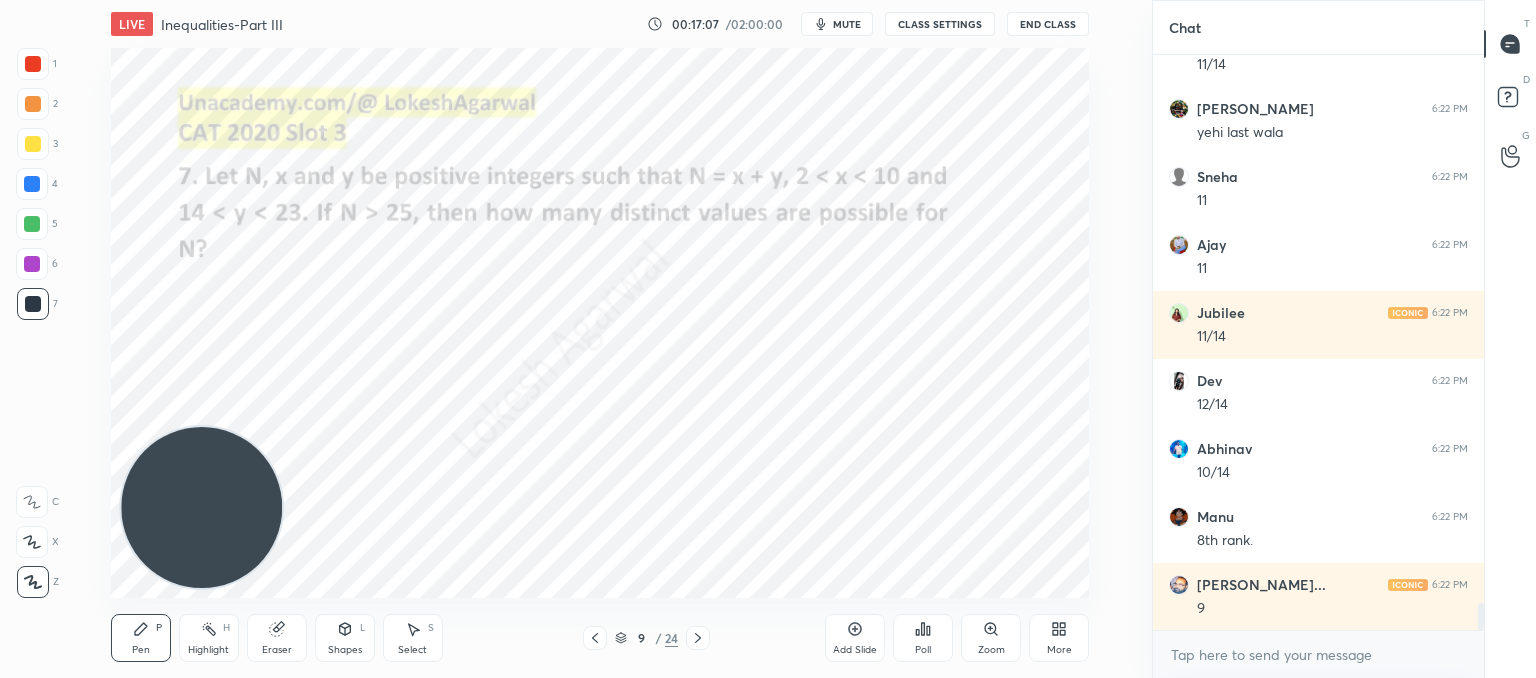 click 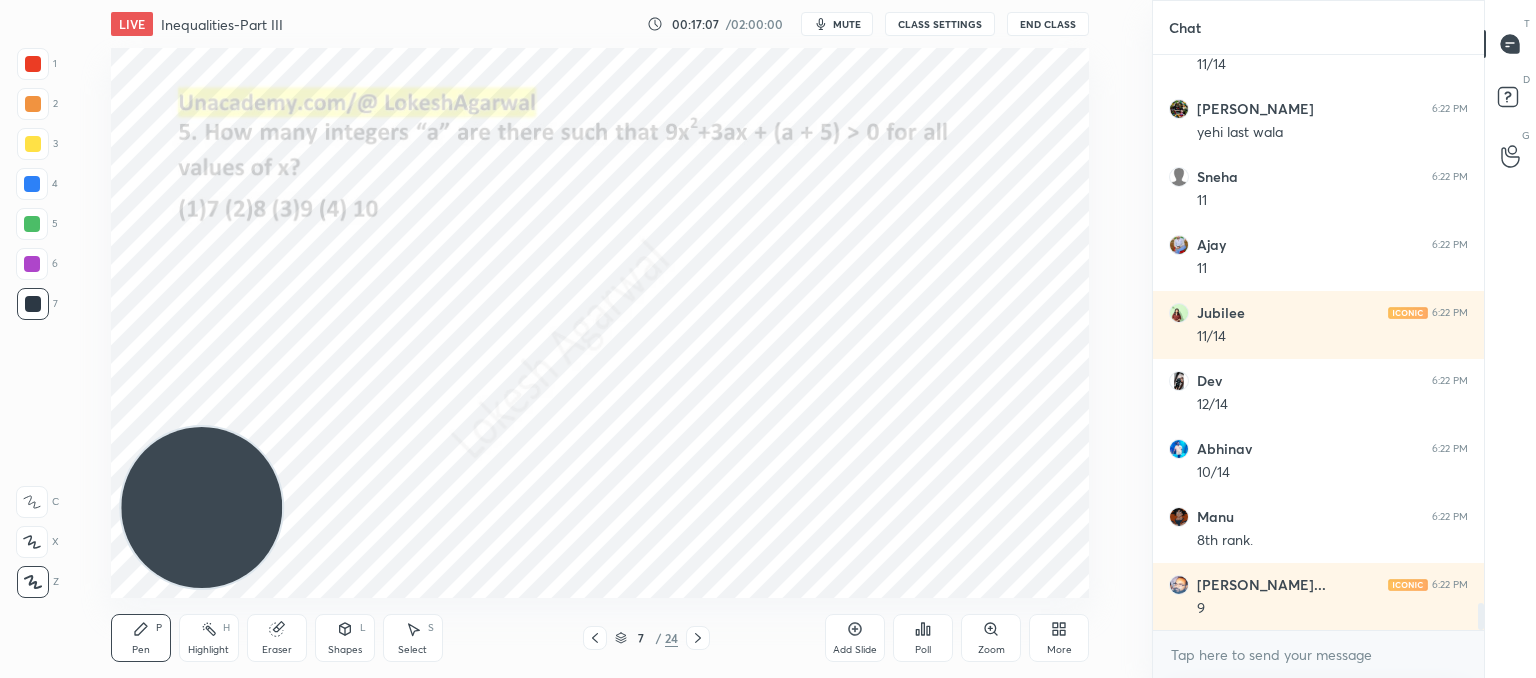 click 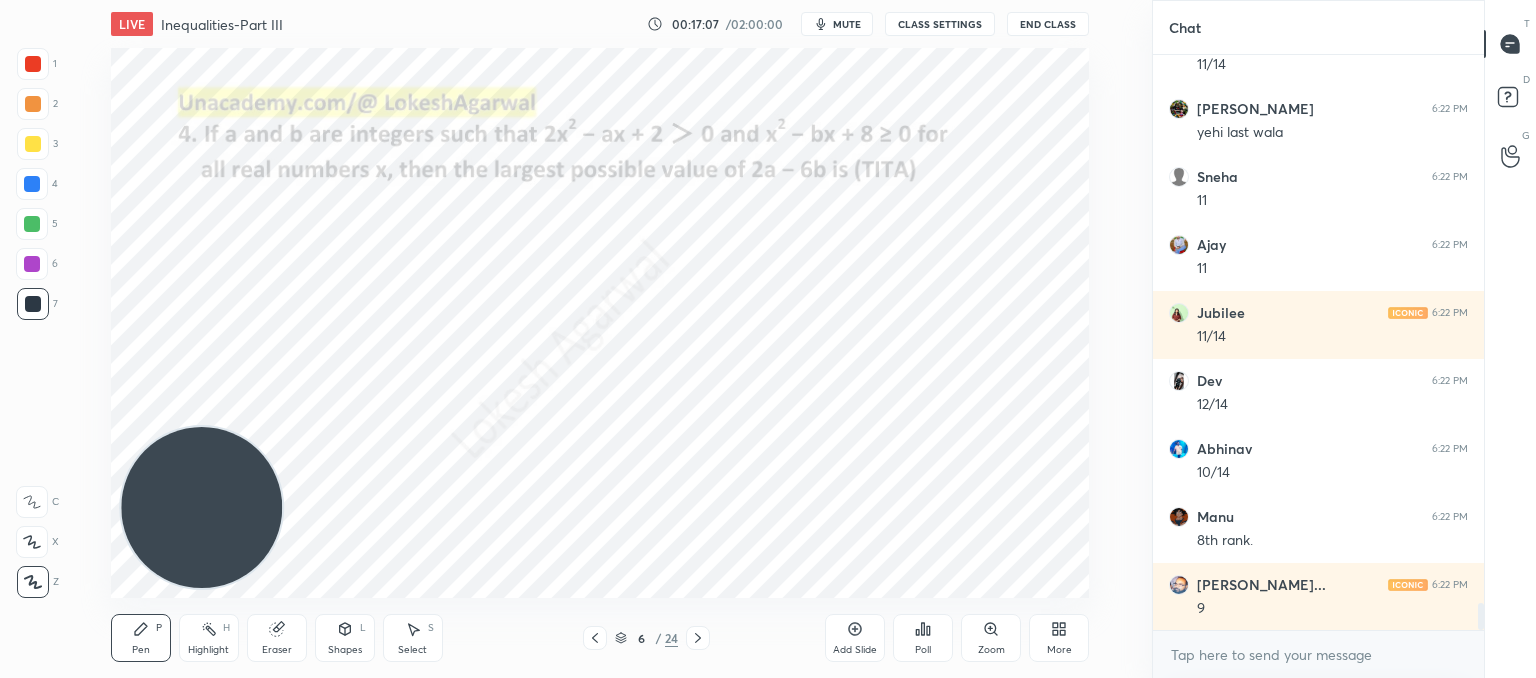 click 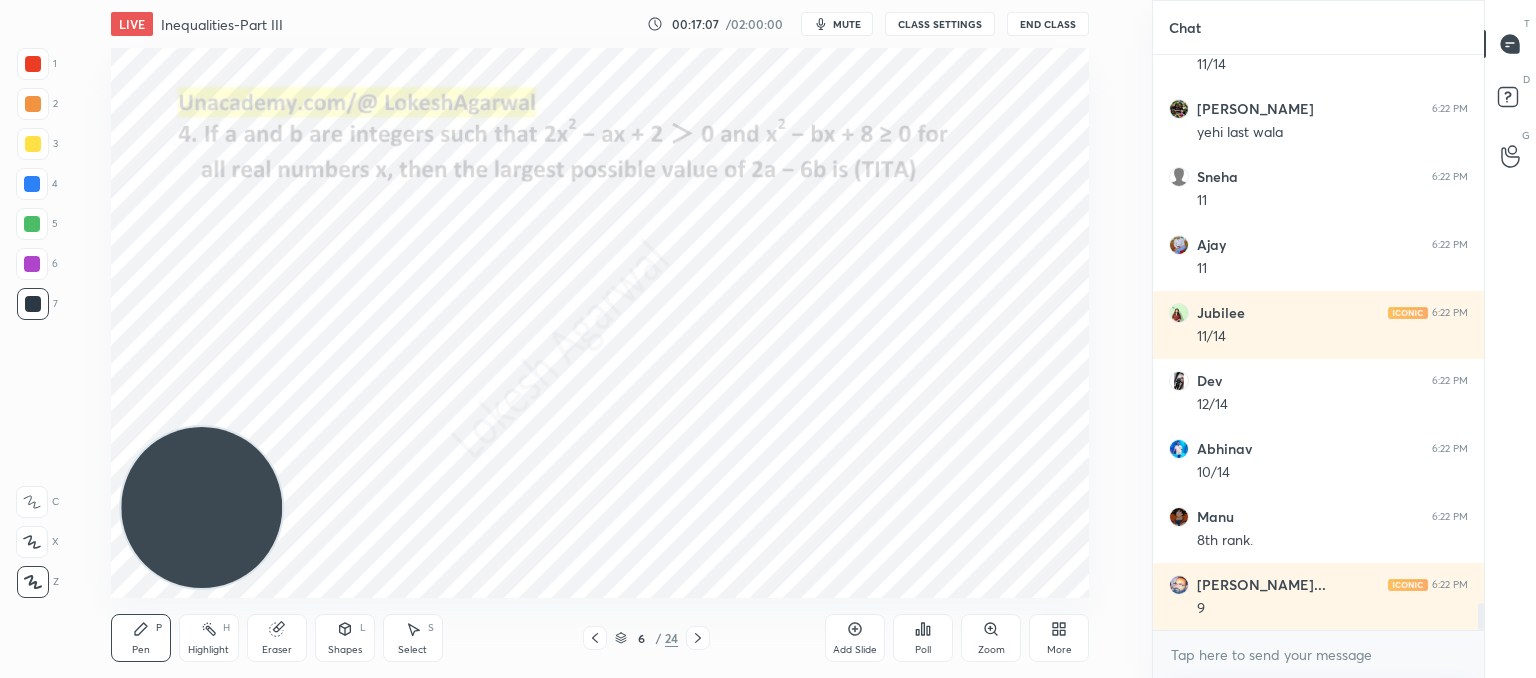 click 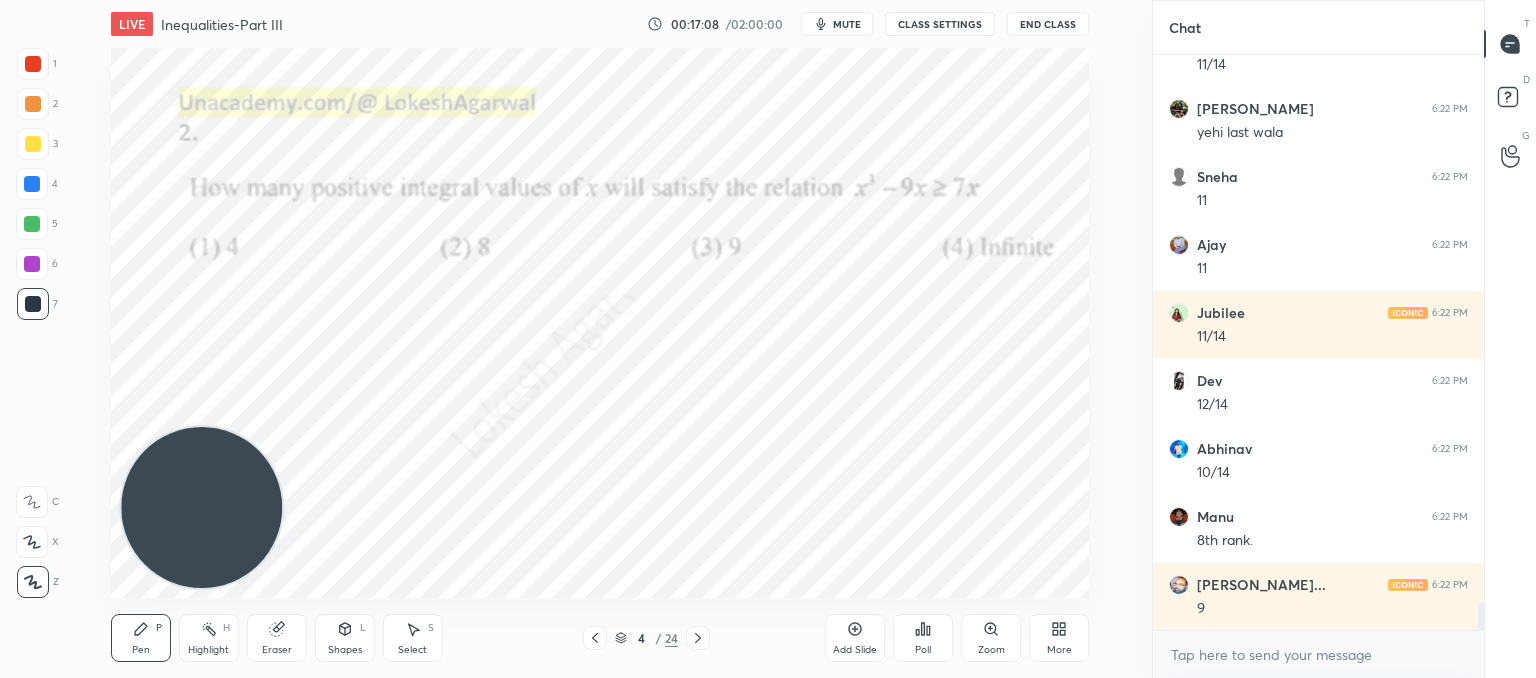 click 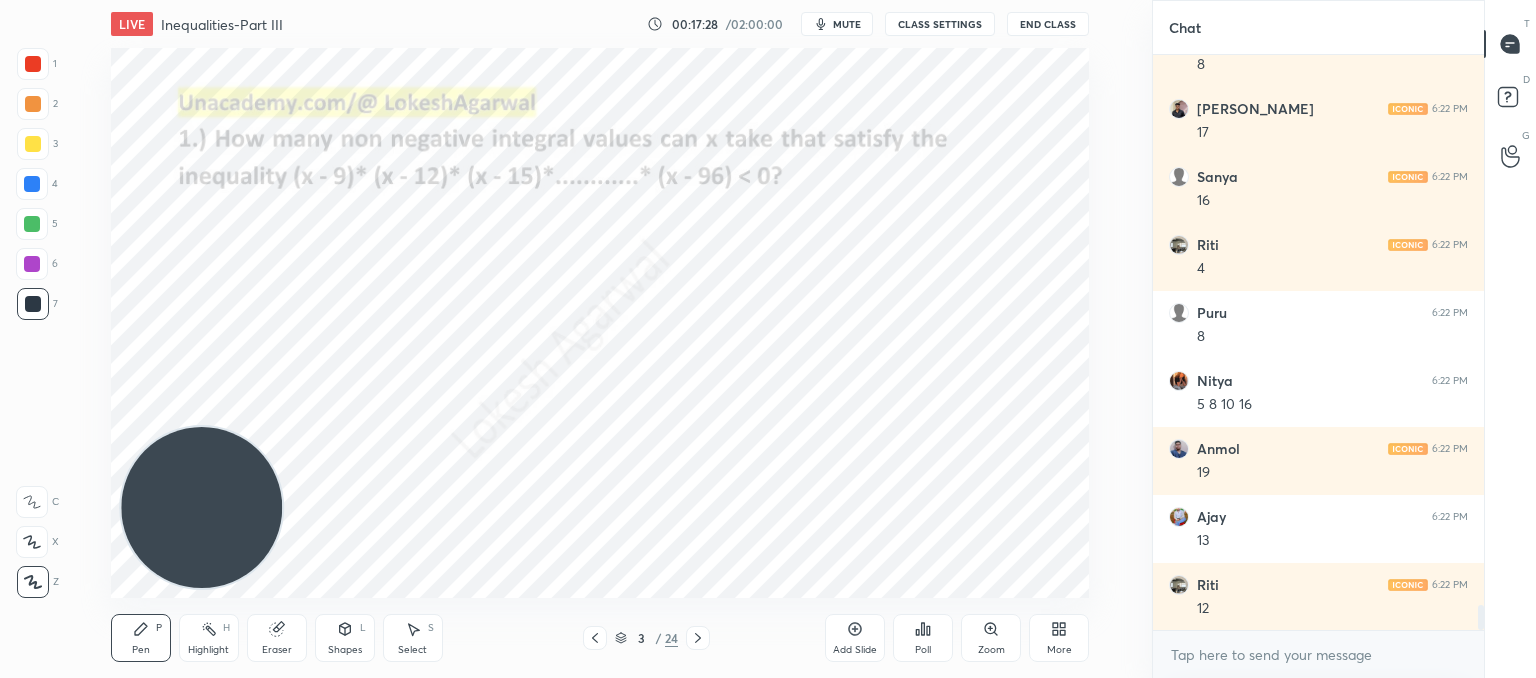 scroll, scrollTop: 12988, scrollLeft: 0, axis: vertical 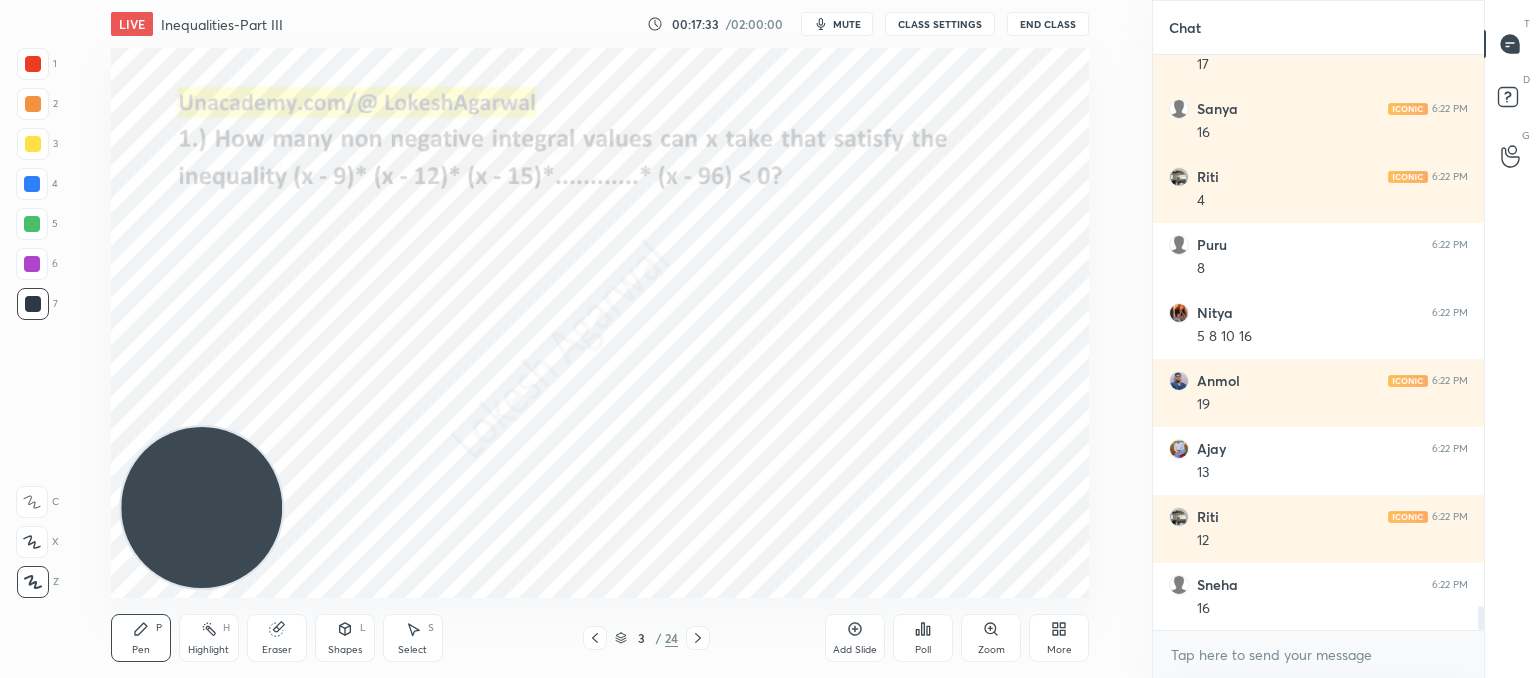 click on "Eraser" at bounding box center (277, 638) 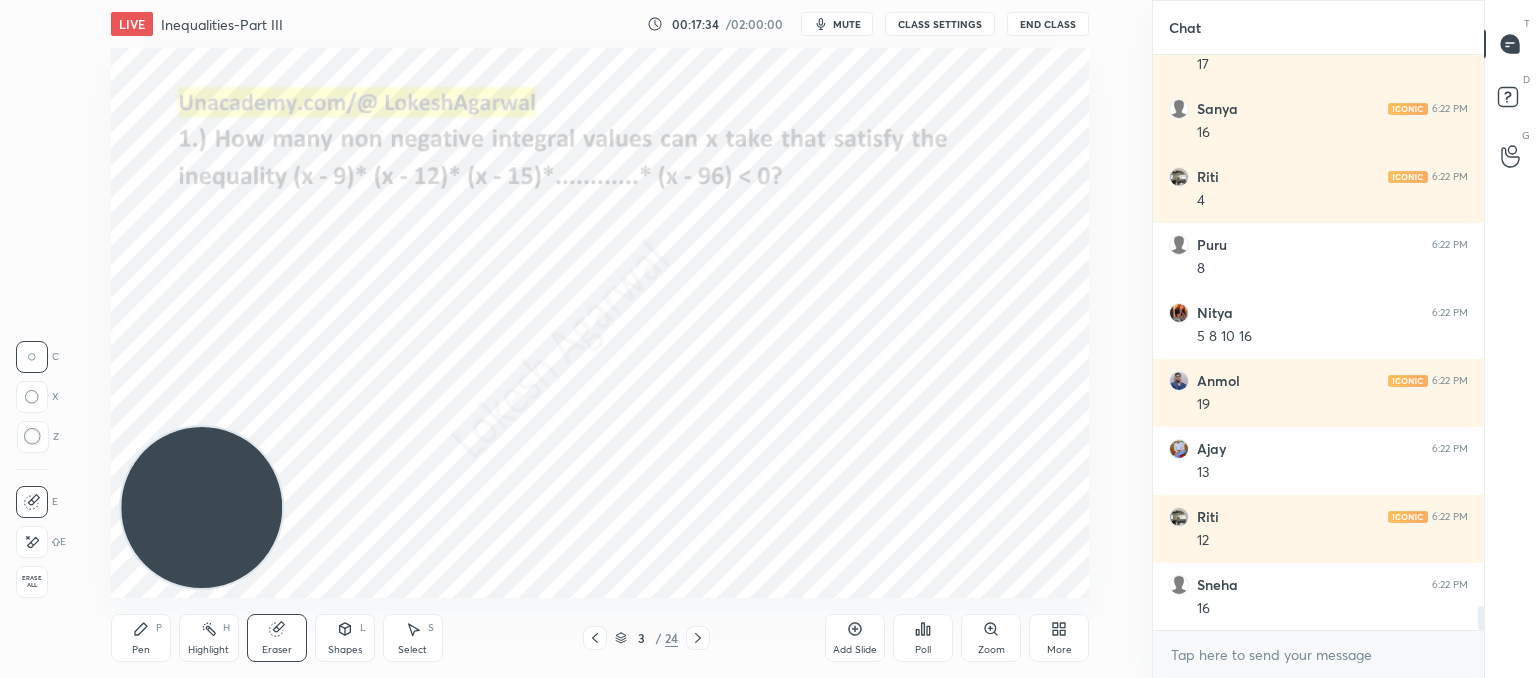 scroll, scrollTop: 13056, scrollLeft: 0, axis: vertical 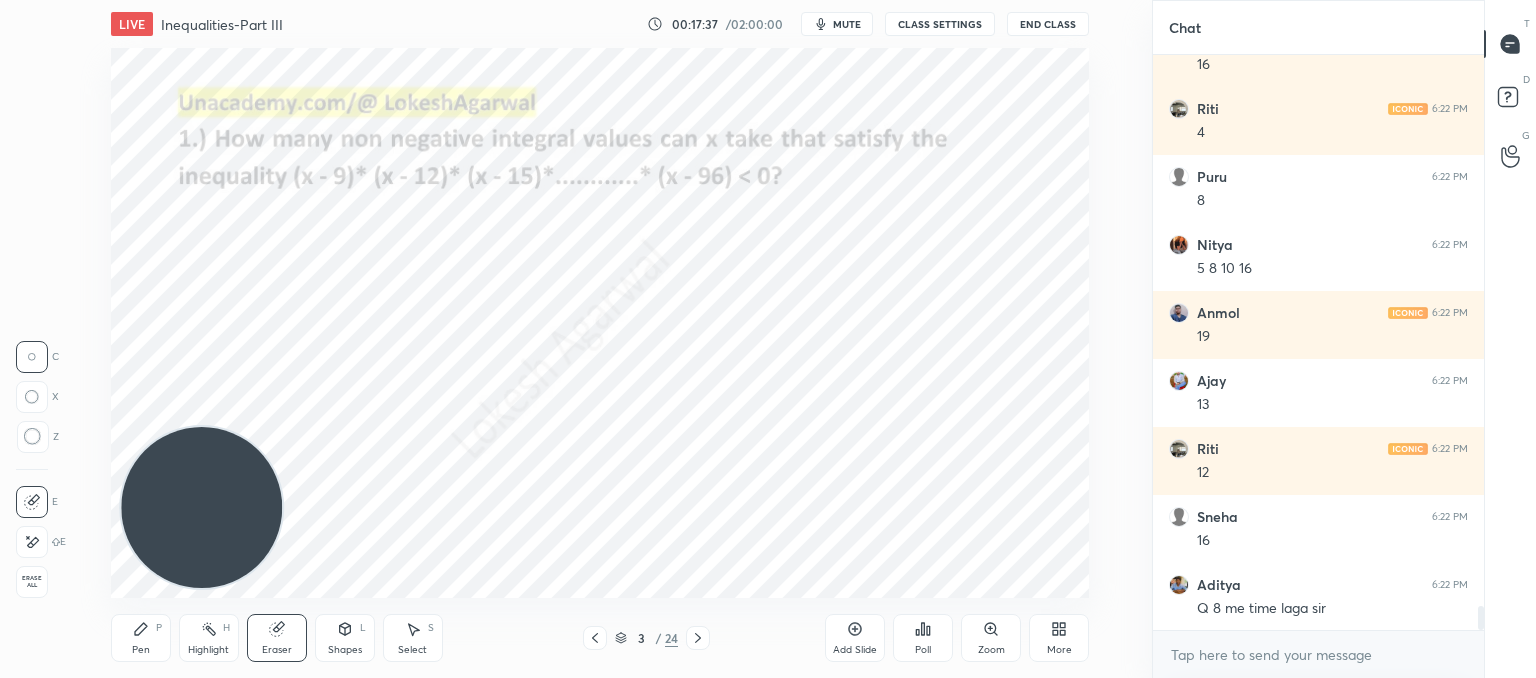 click on "Pen P" at bounding box center (141, 638) 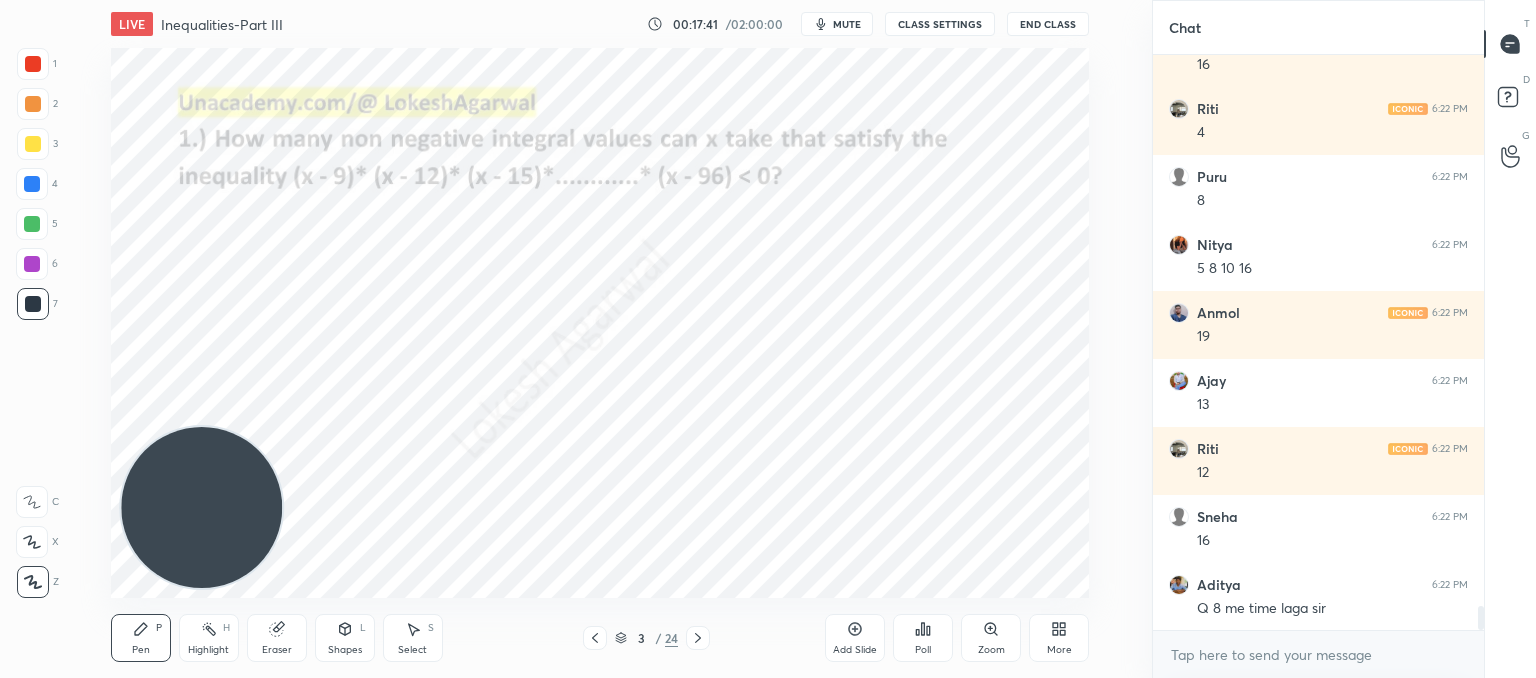 scroll, scrollTop: 13124, scrollLeft: 0, axis: vertical 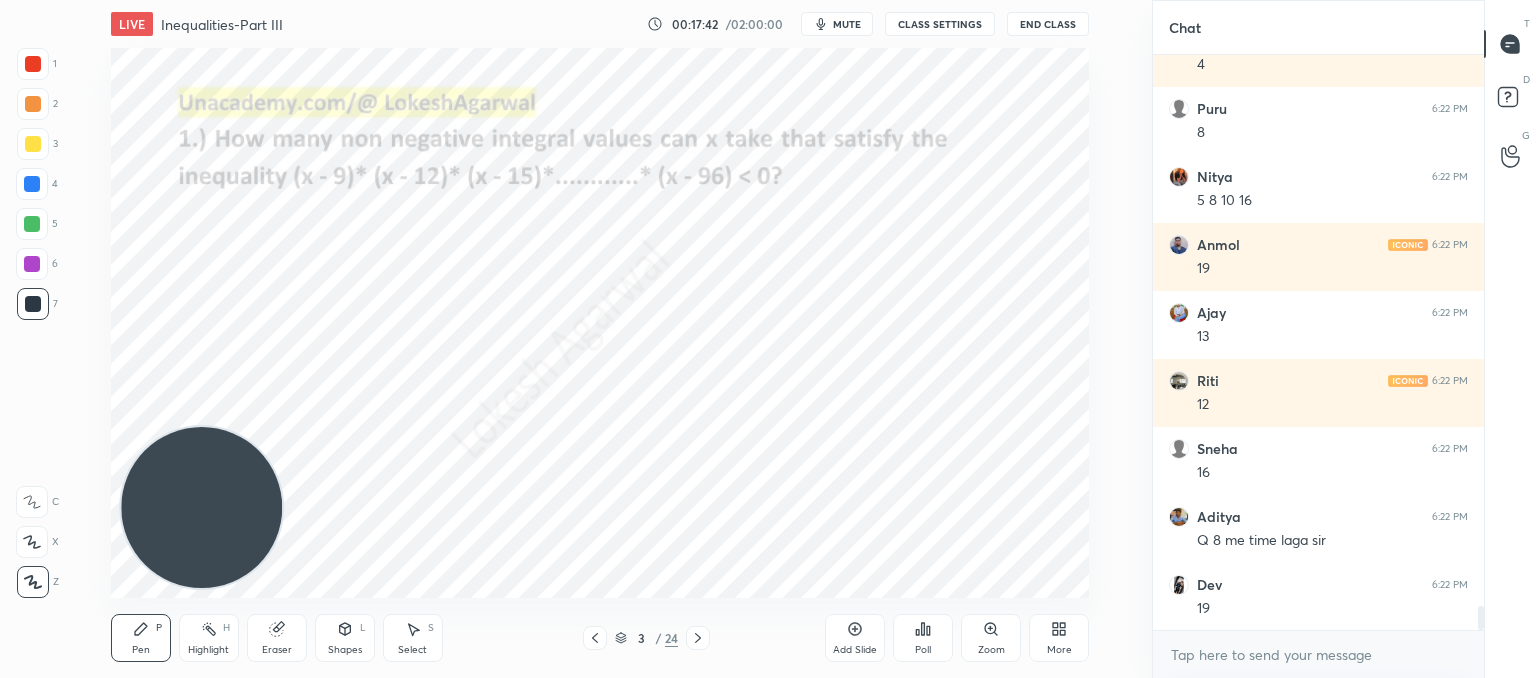 click on "Select S" at bounding box center (413, 638) 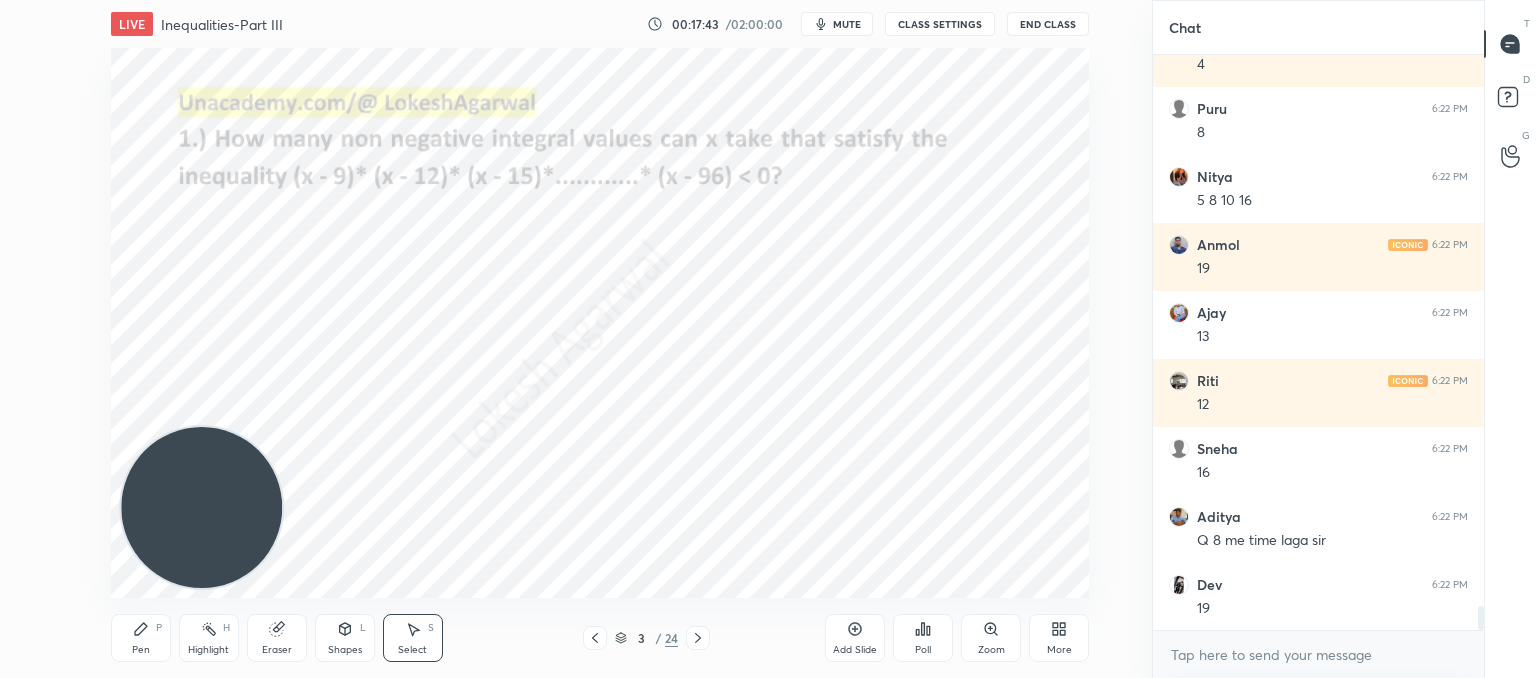 scroll, scrollTop: 13192, scrollLeft: 0, axis: vertical 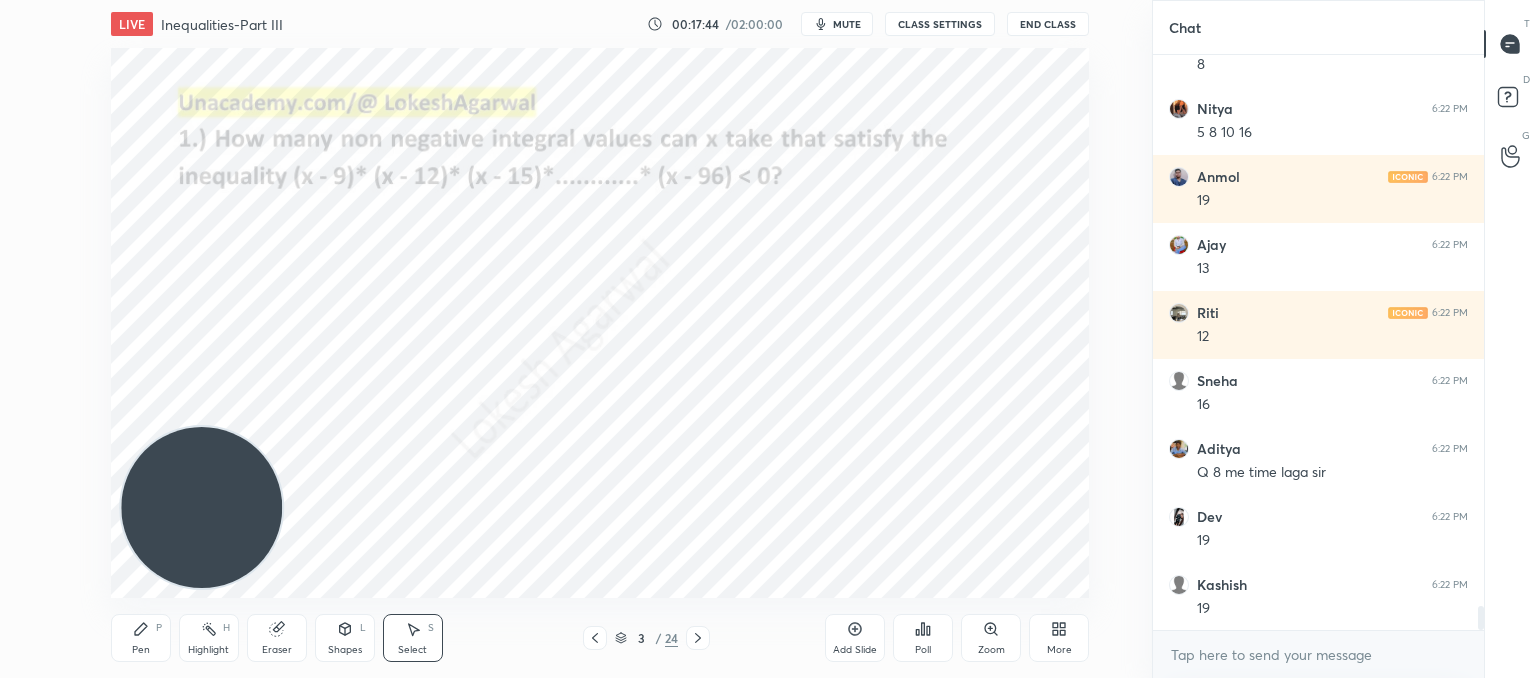 drag, startPoint x: 144, startPoint y: 637, endPoint x: 207, endPoint y: 605, distance: 70.66116 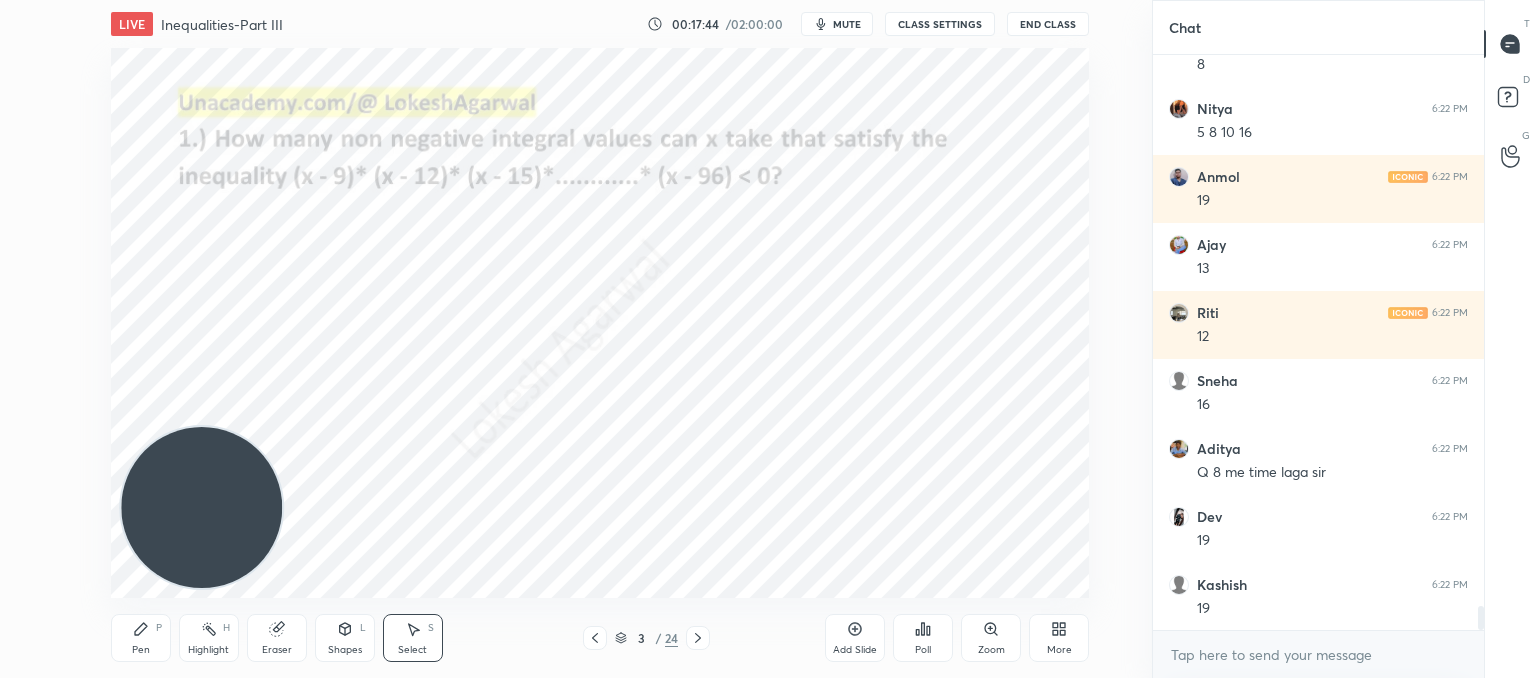 click on "Pen P" at bounding box center (141, 638) 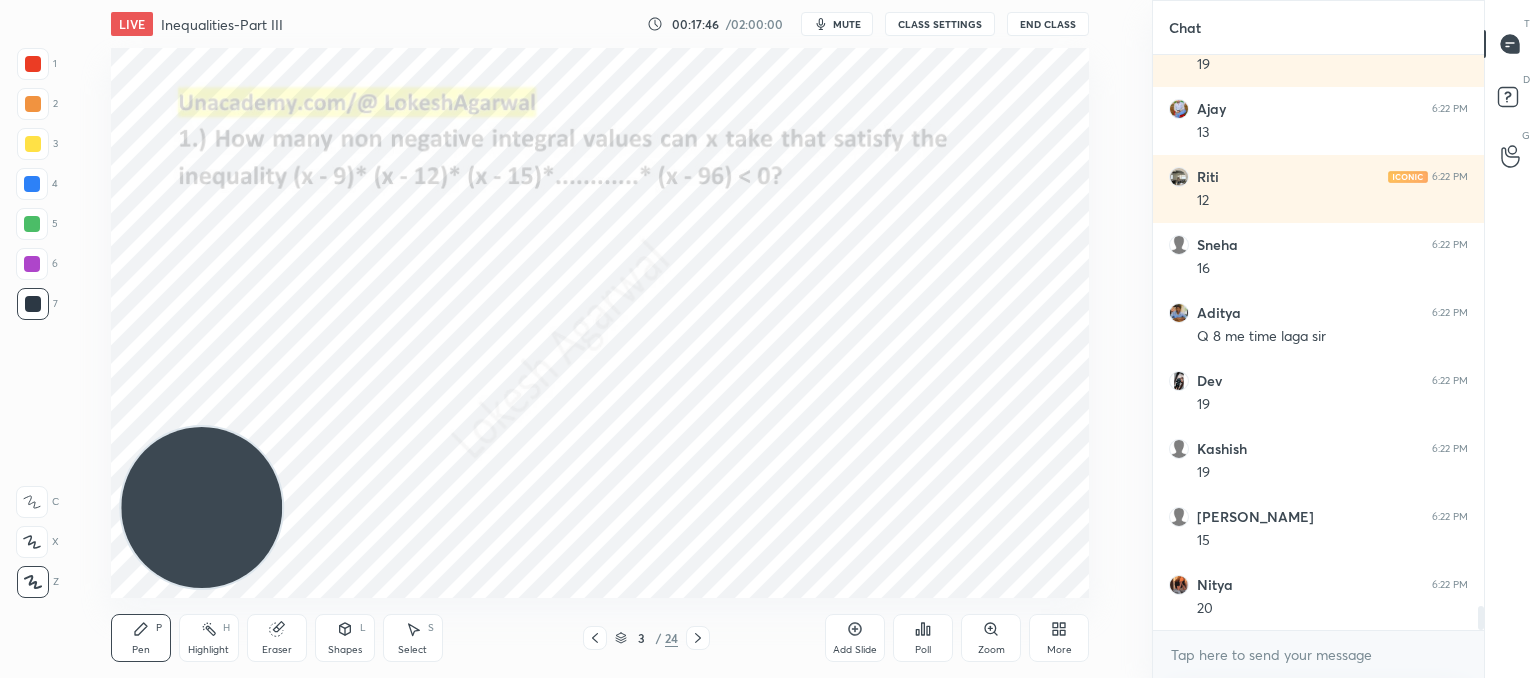 scroll, scrollTop: 13396, scrollLeft: 0, axis: vertical 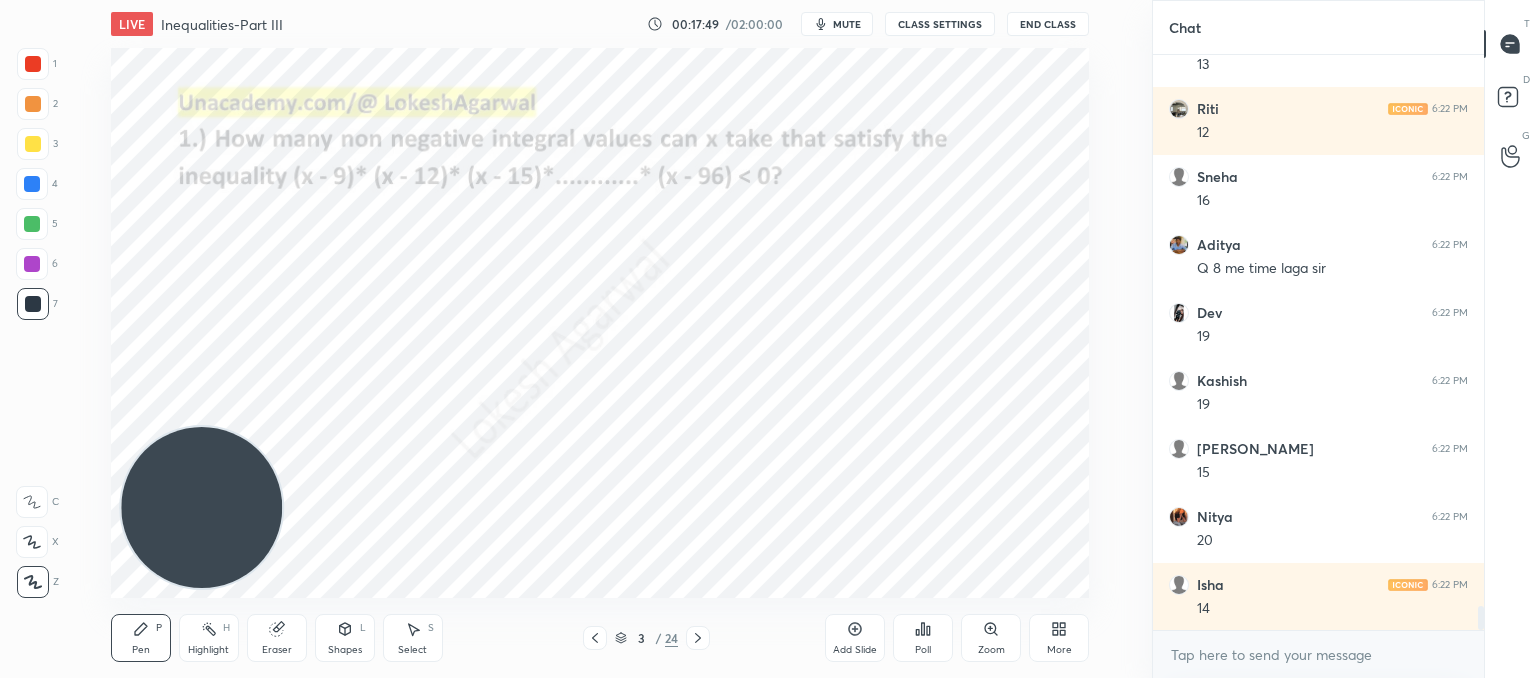 drag, startPoint x: 123, startPoint y: 641, endPoint x: 156, endPoint y: 619, distance: 39.661064 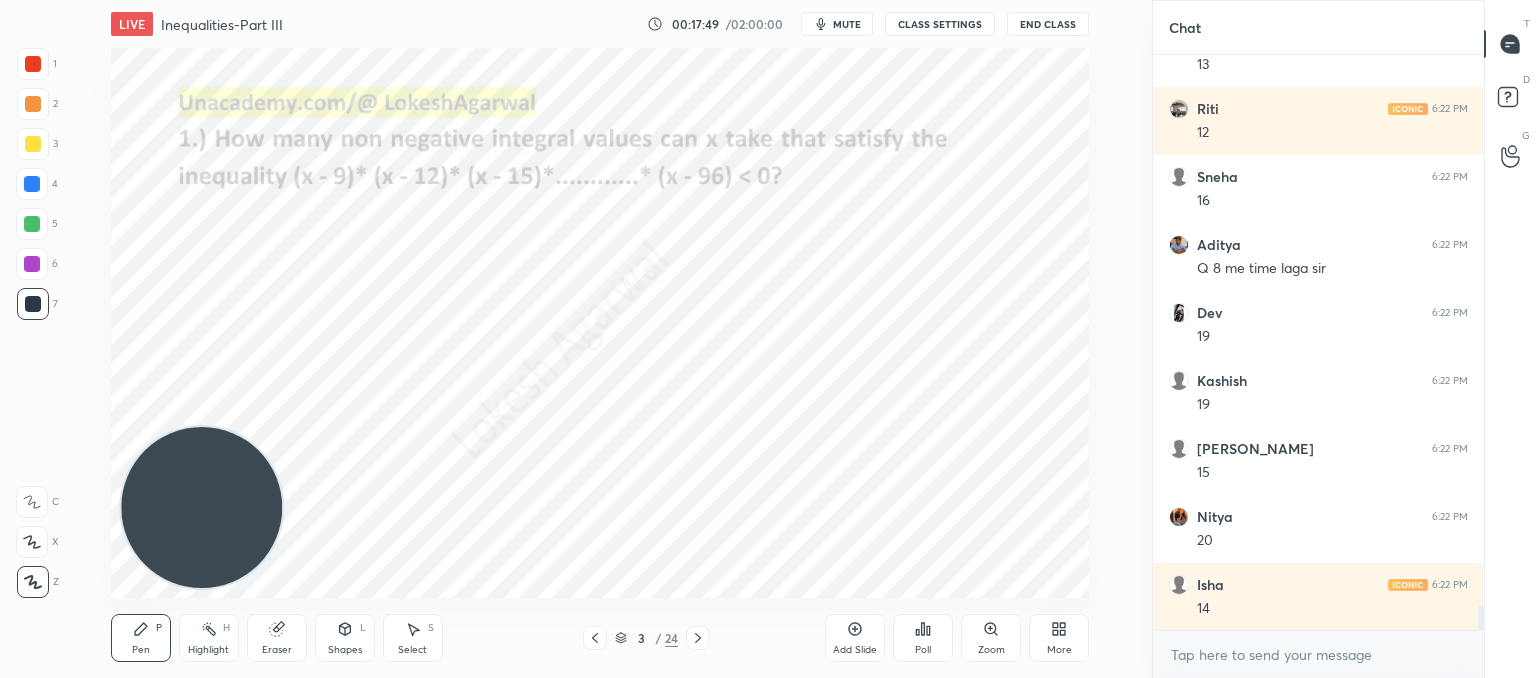click on "Pen P" at bounding box center (141, 638) 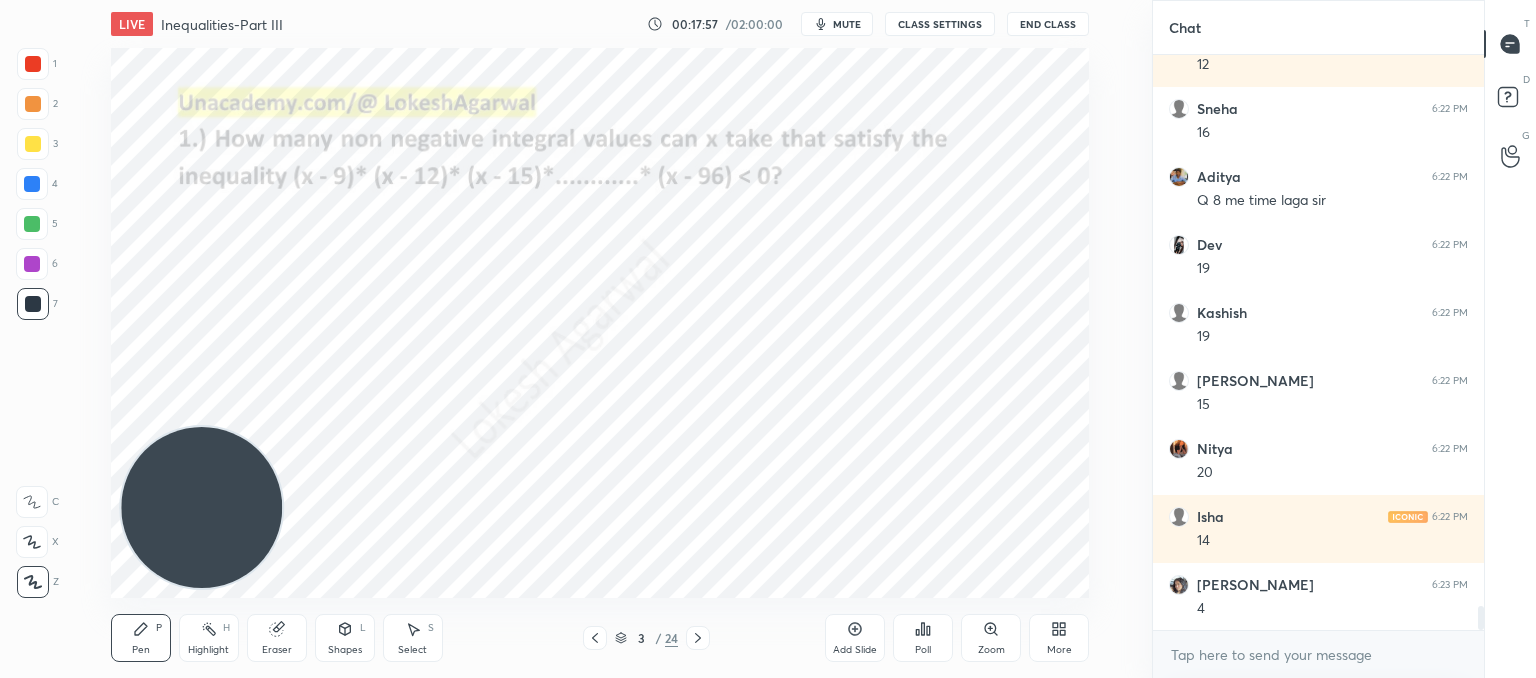 scroll, scrollTop: 13532, scrollLeft: 0, axis: vertical 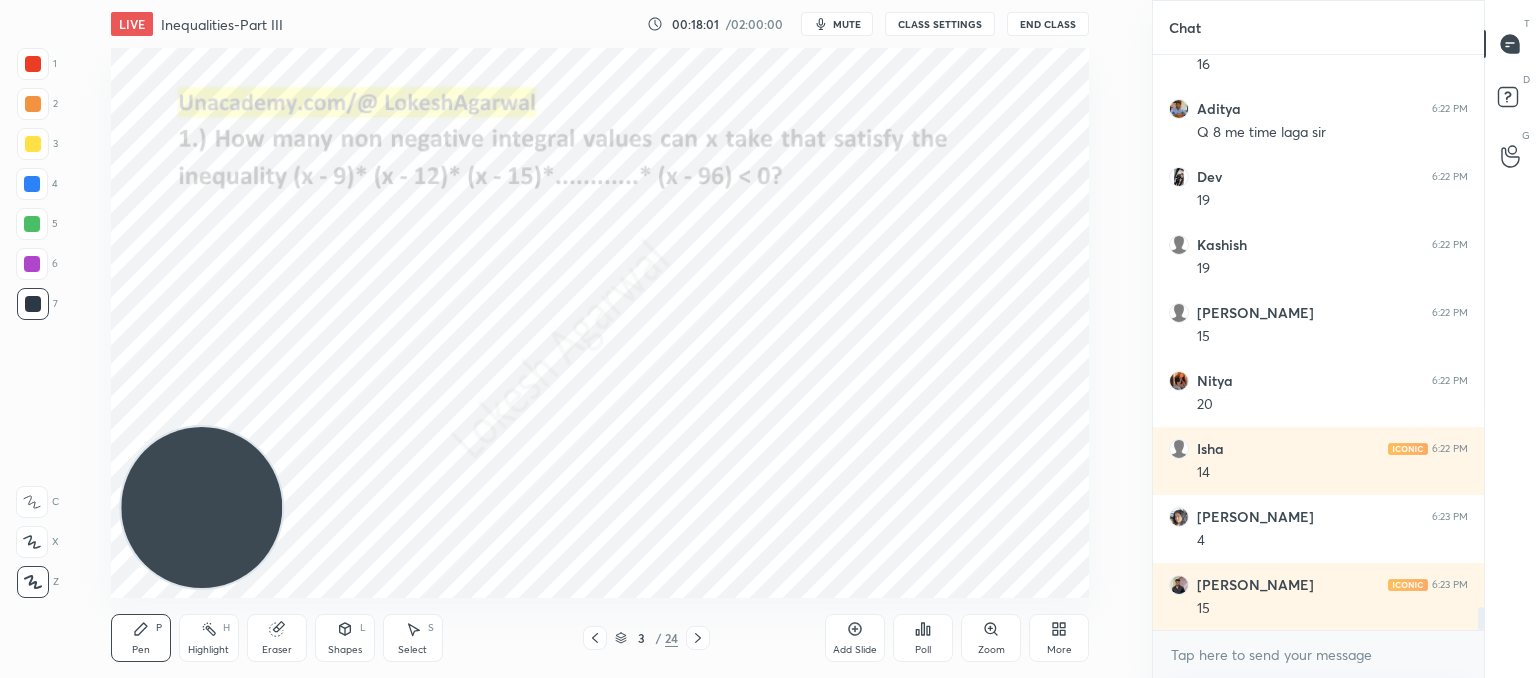 drag, startPoint x: 420, startPoint y: 644, endPoint x: 429, endPoint y: 618, distance: 27.513634 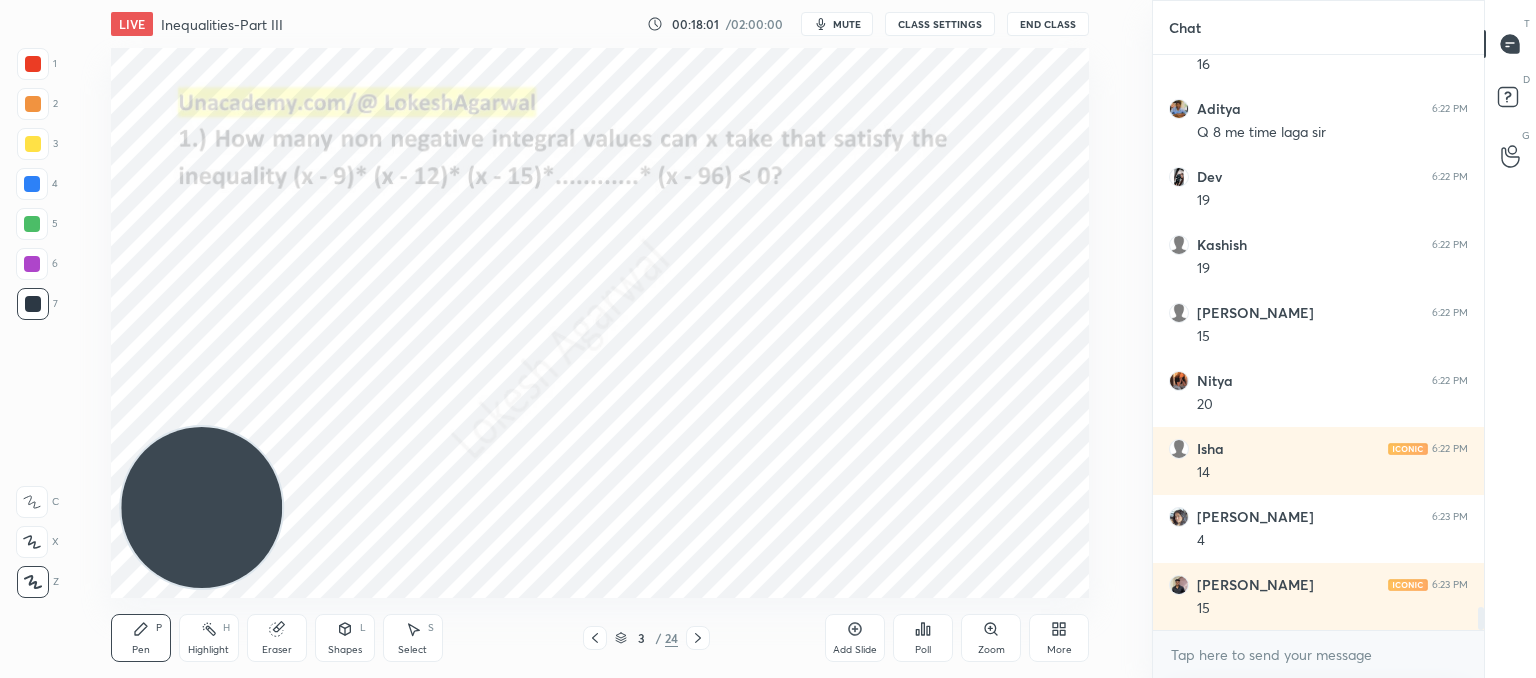 click on "Select S" at bounding box center (413, 638) 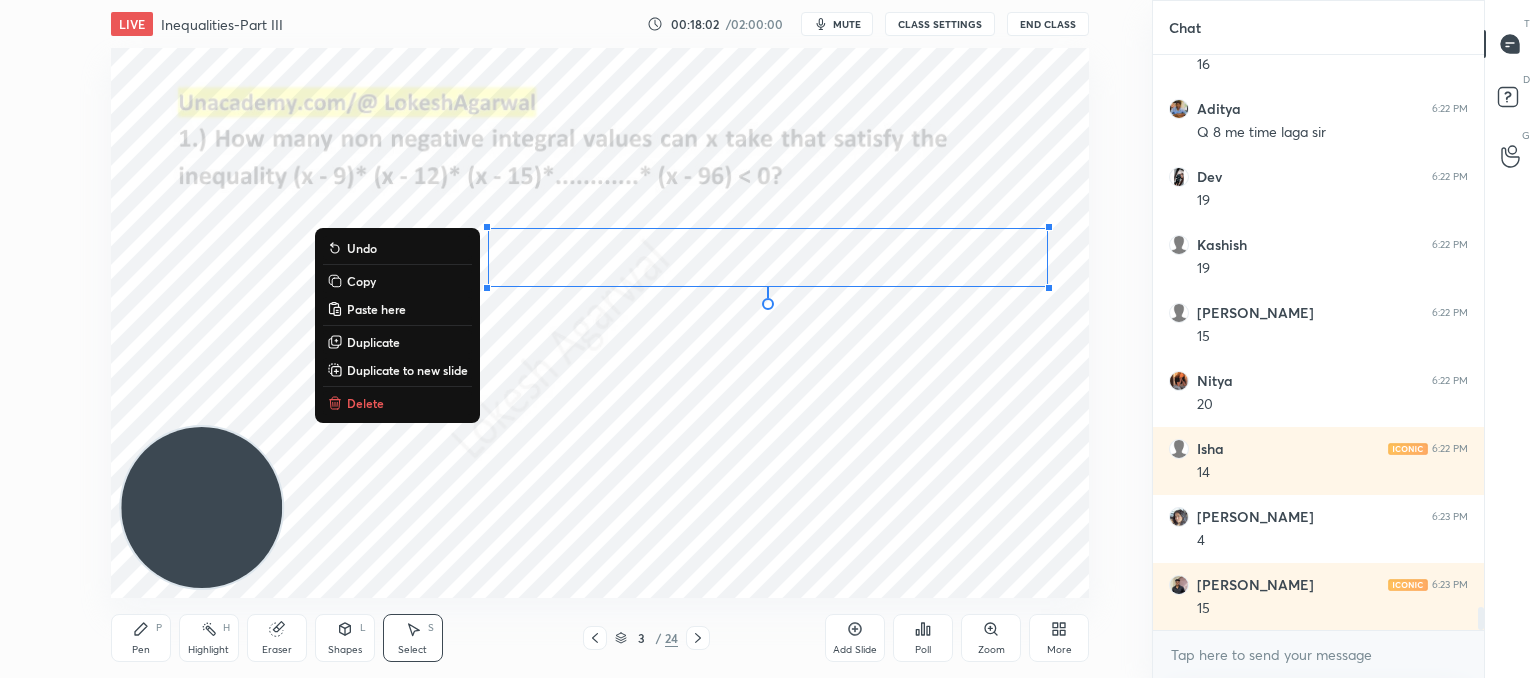 drag, startPoint x: 590, startPoint y: 221, endPoint x: 1084, endPoint y: 327, distance: 505.2445 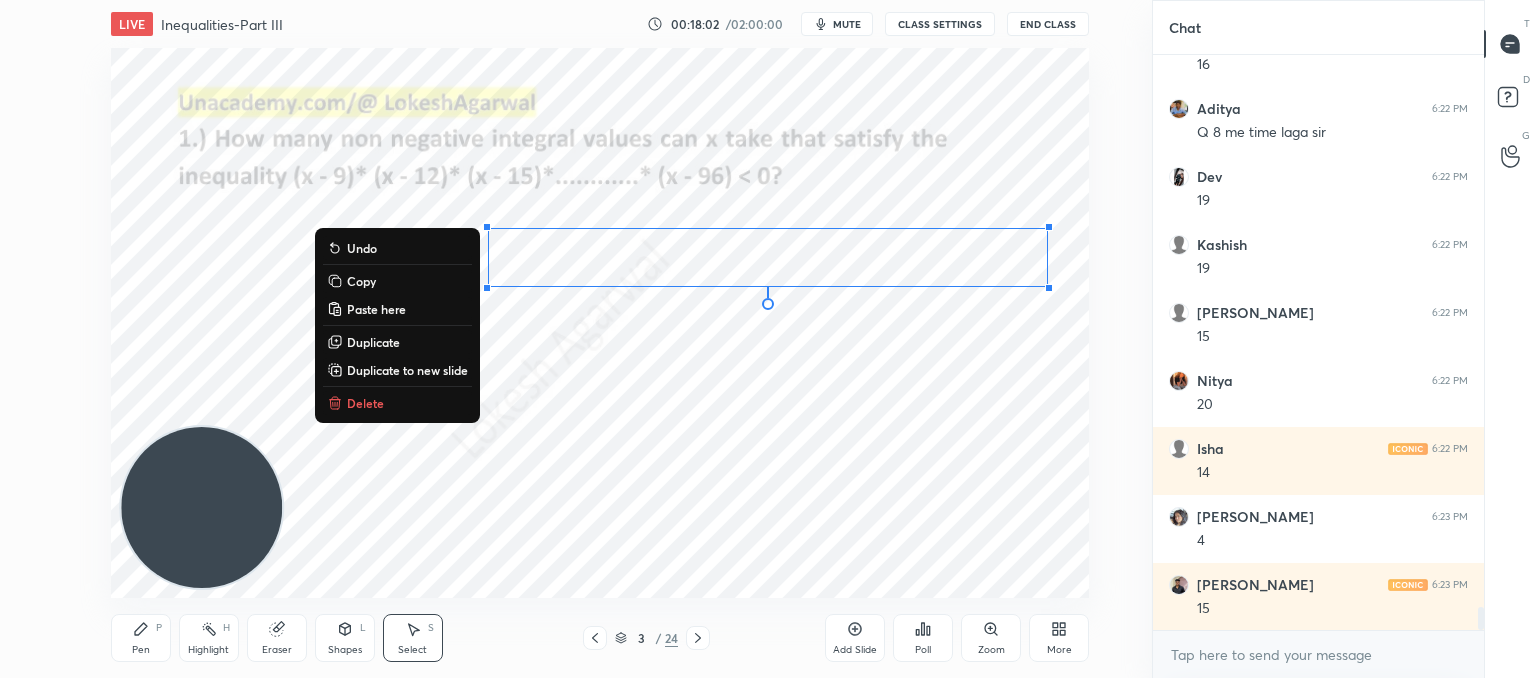 click on "0 ° Undo Copy Paste here Duplicate Duplicate to new slide Delete" at bounding box center [600, 323] 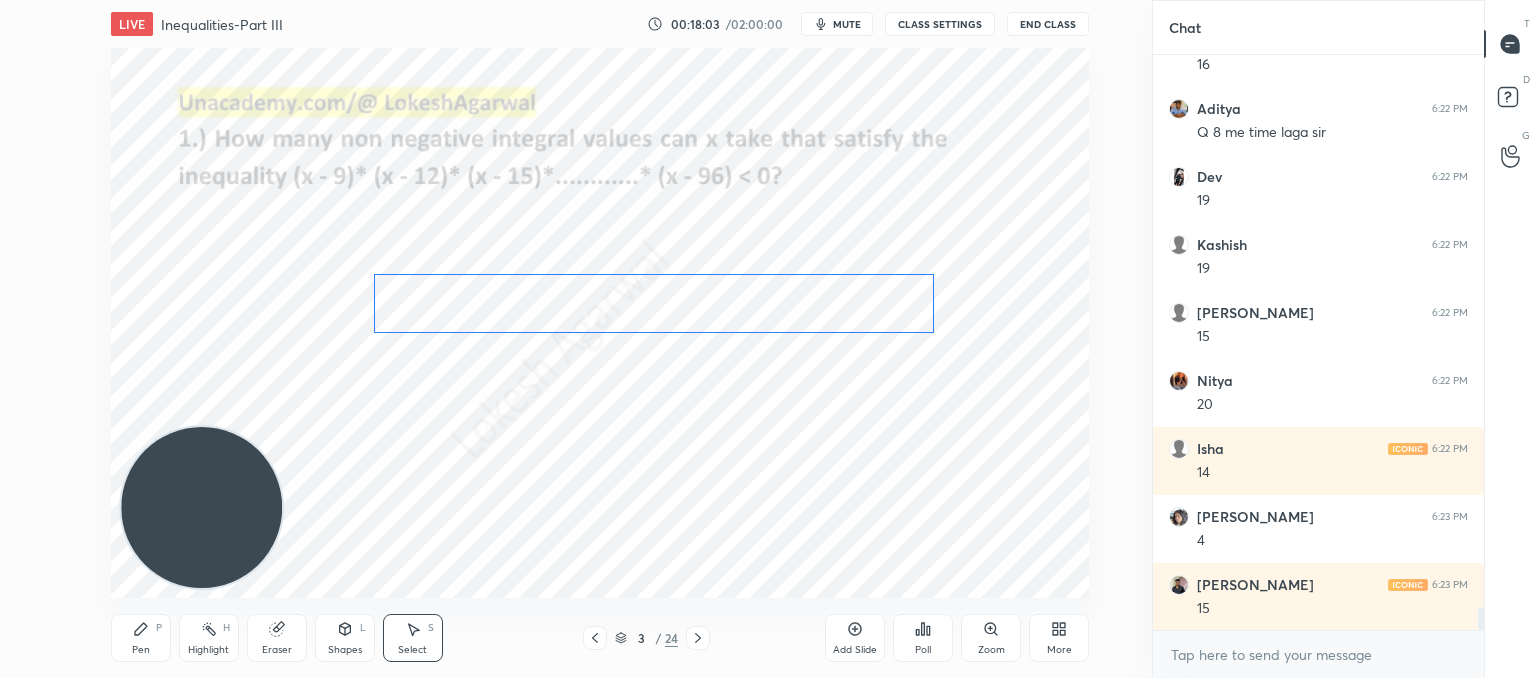 scroll, scrollTop: 13600, scrollLeft: 0, axis: vertical 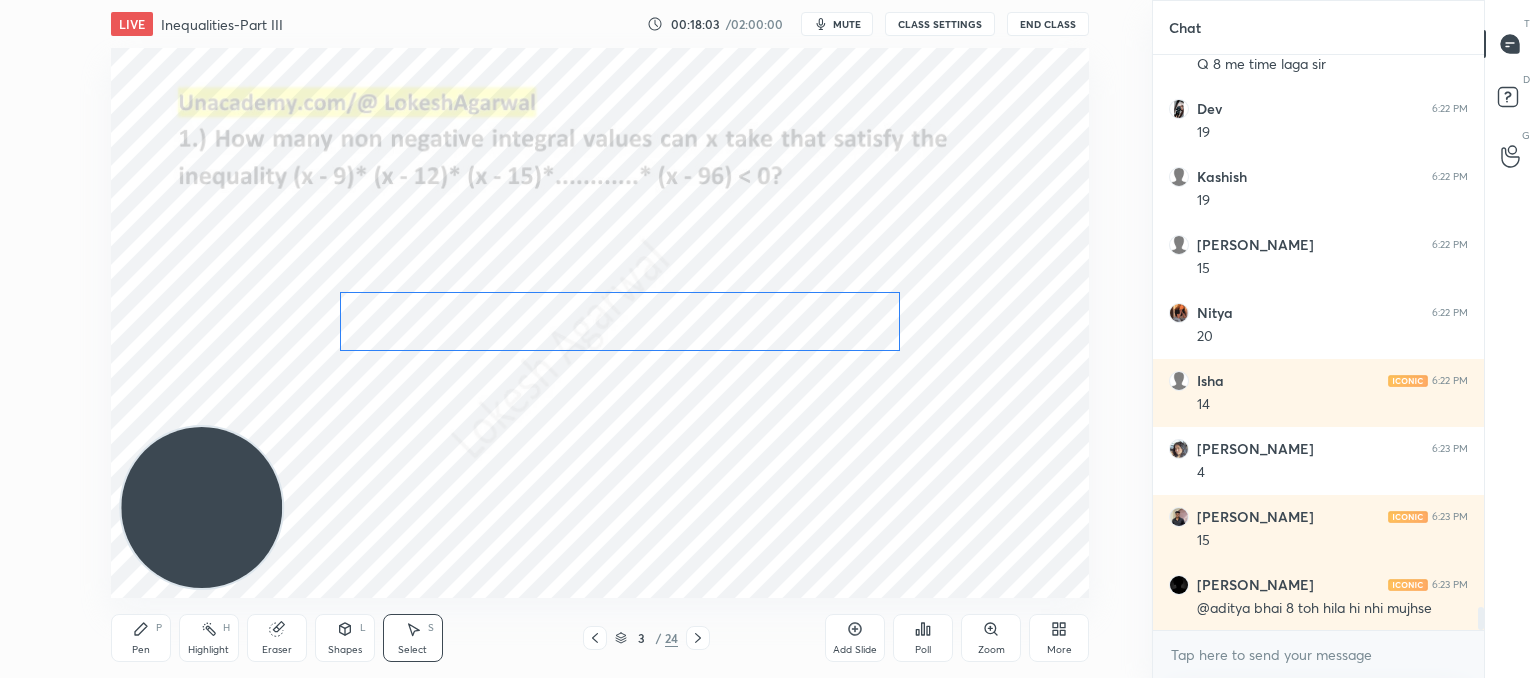 drag, startPoint x: 989, startPoint y: 265, endPoint x: 868, endPoint y: 352, distance: 149.0302 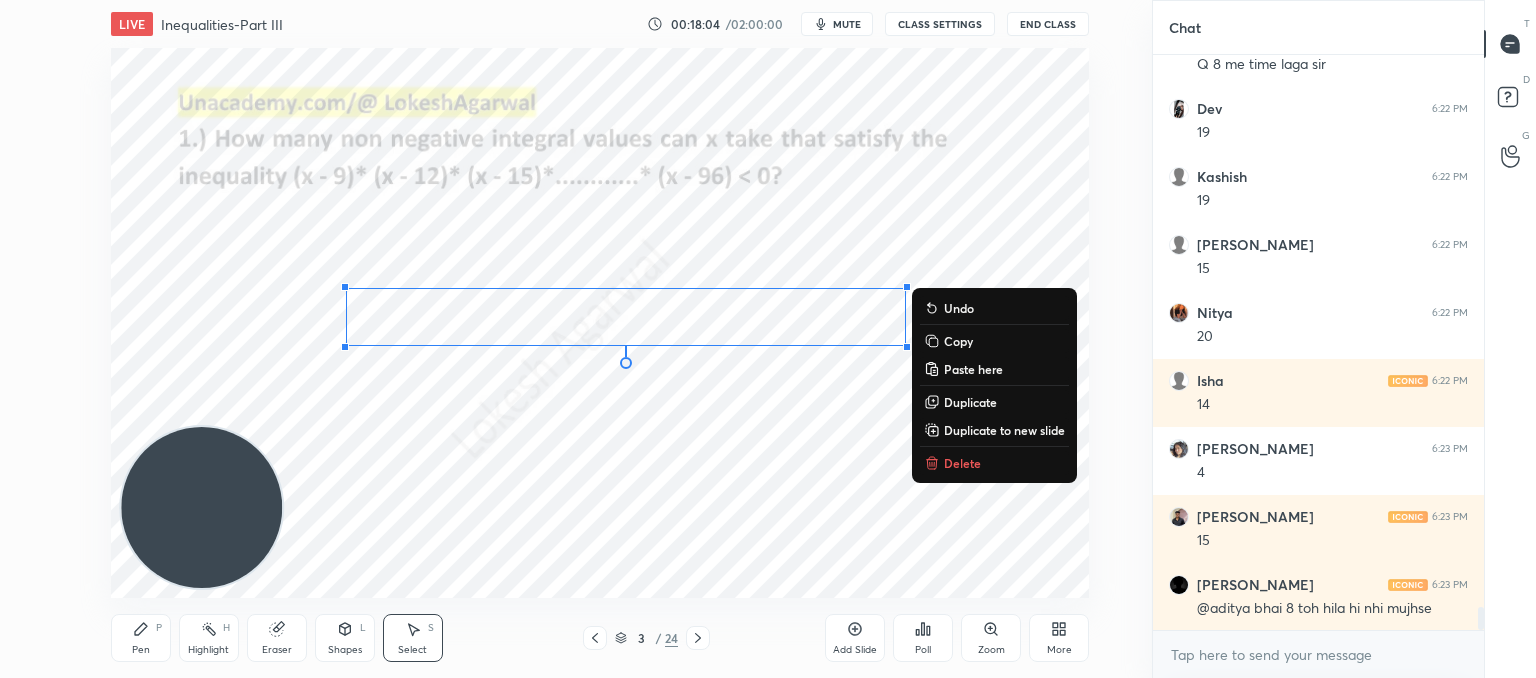 click on "0 ° Undo Copy Paste here Duplicate Duplicate to new slide Delete" at bounding box center [600, 323] 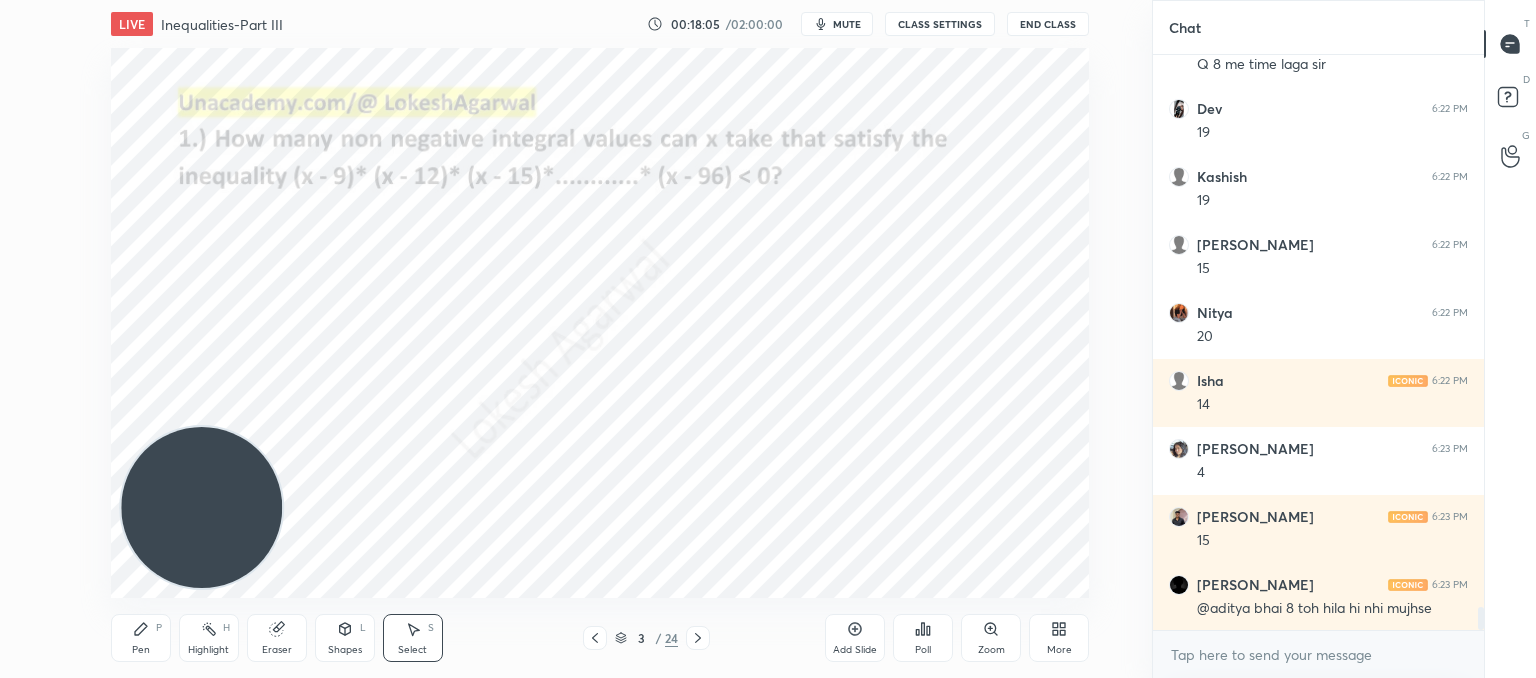click on "Pen" at bounding box center (141, 650) 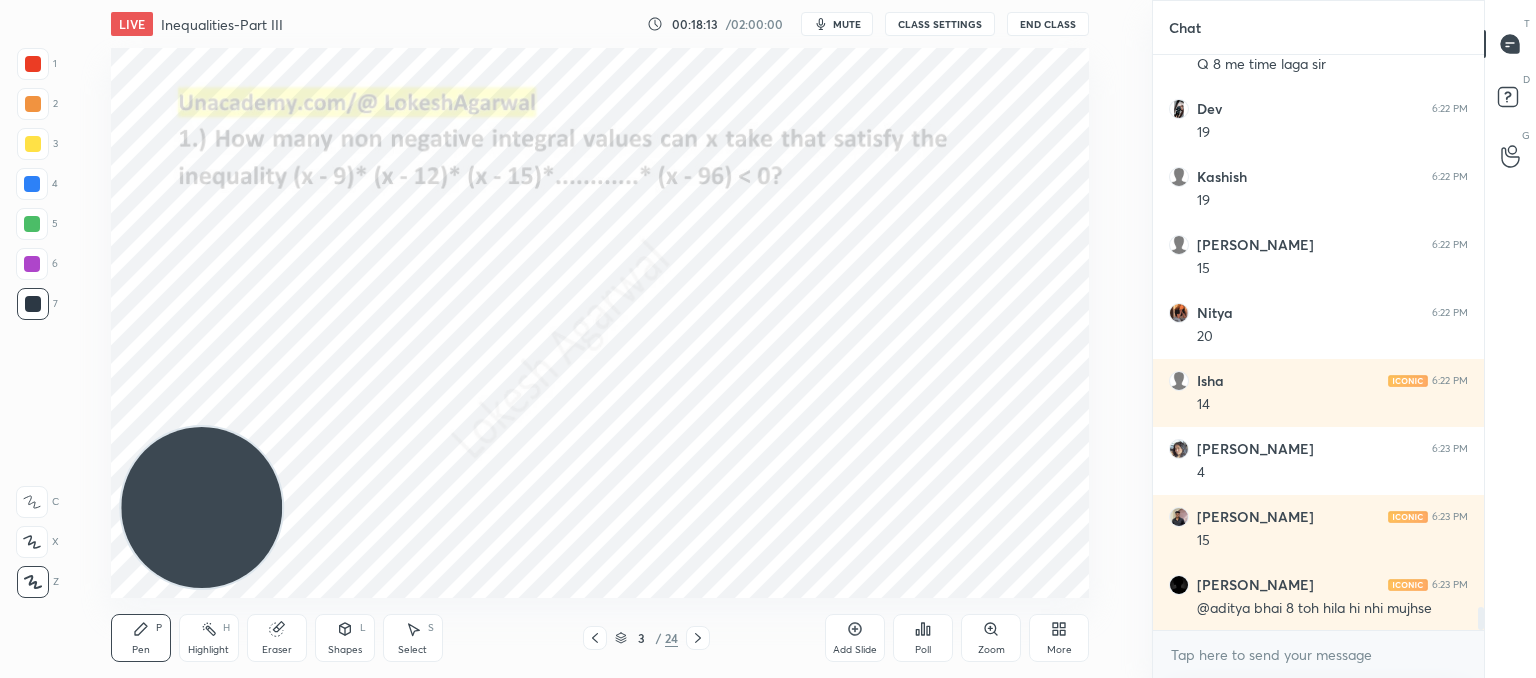 click on "Select" at bounding box center (412, 650) 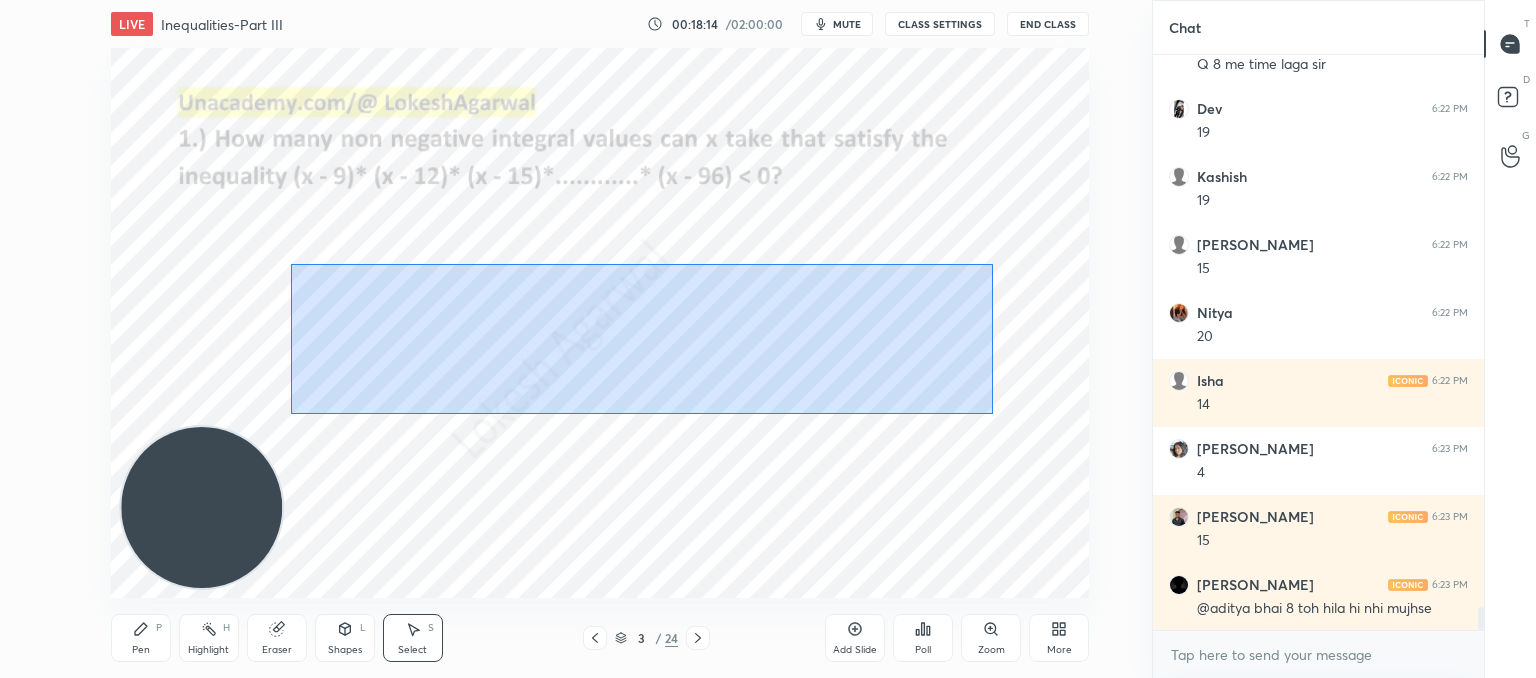scroll, scrollTop: 13668, scrollLeft: 0, axis: vertical 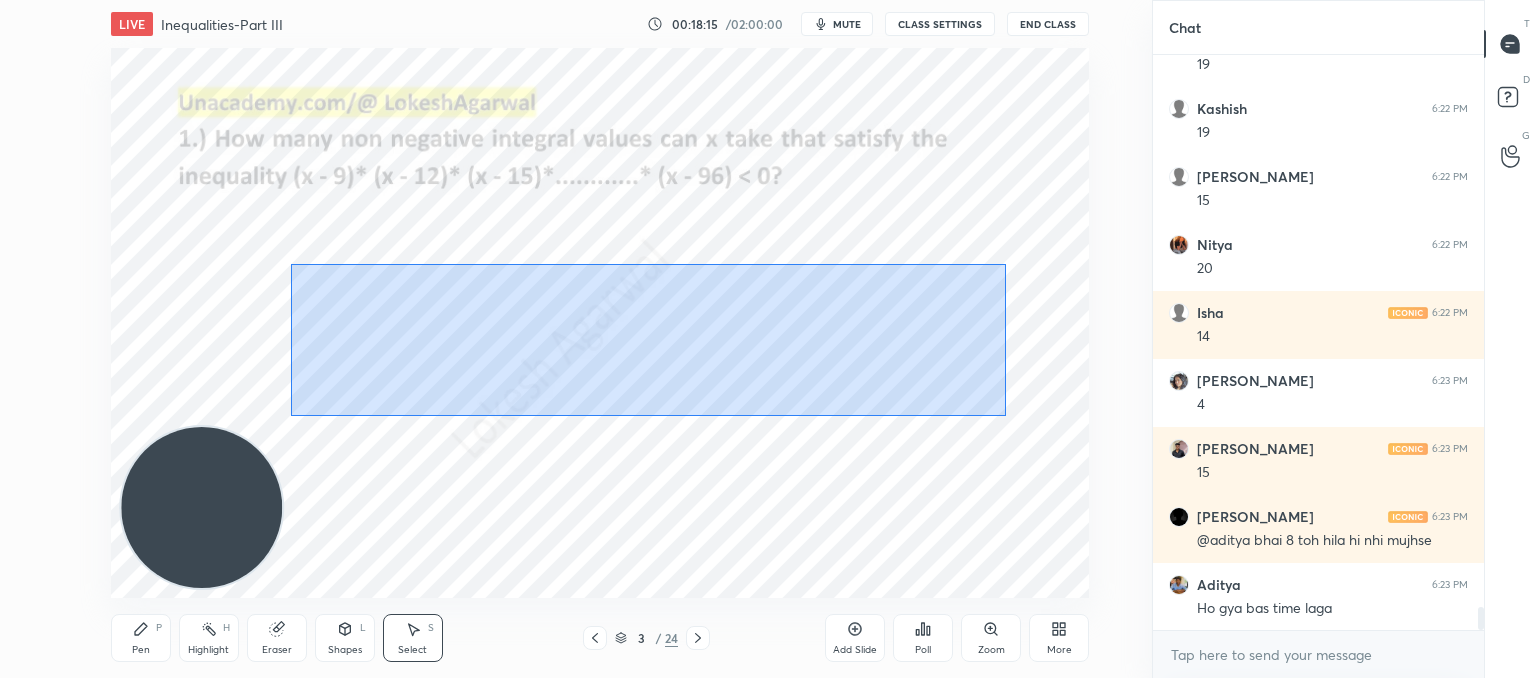 drag, startPoint x: 297, startPoint y: 261, endPoint x: 1006, endPoint y: 416, distance: 725.7451 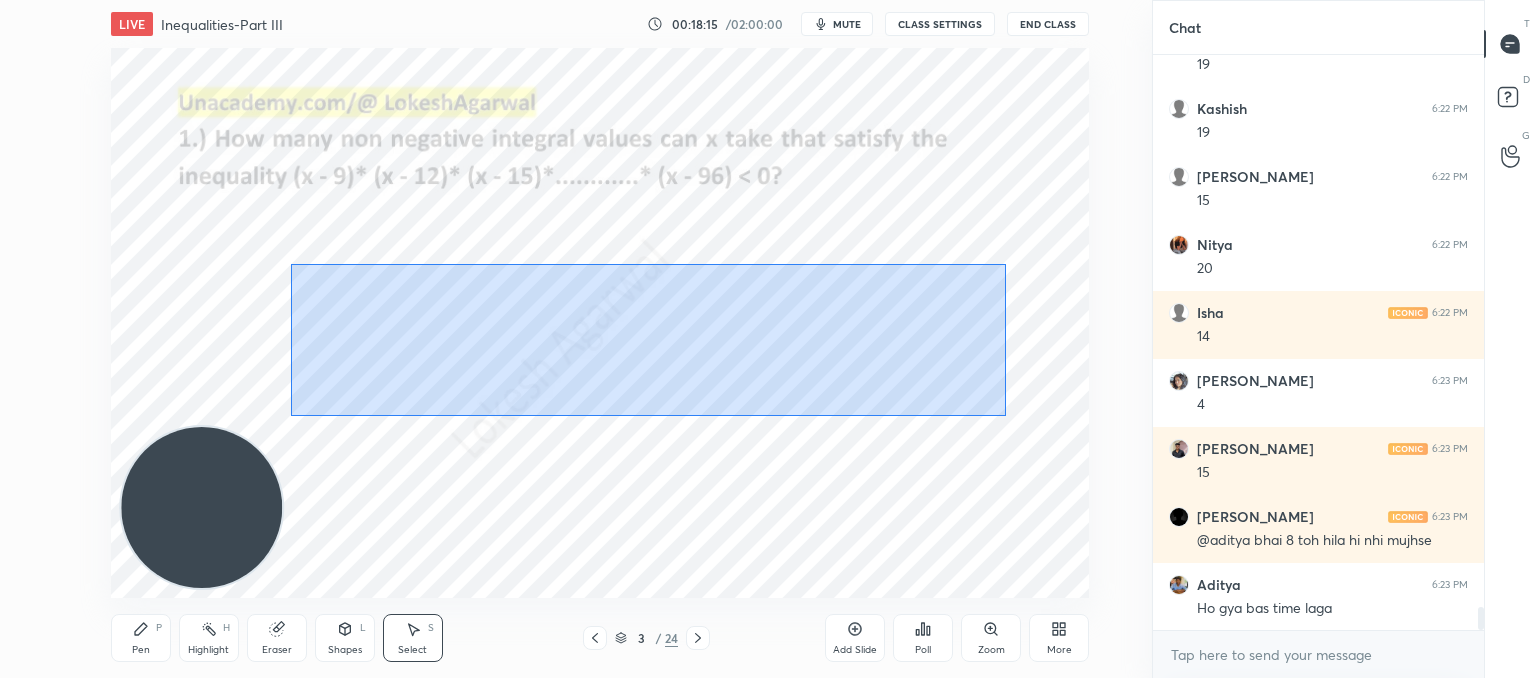 click on "0 ° Undo Copy Paste here Duplicate Duplicate to new slide Delete" at bounding box center (600, 323) 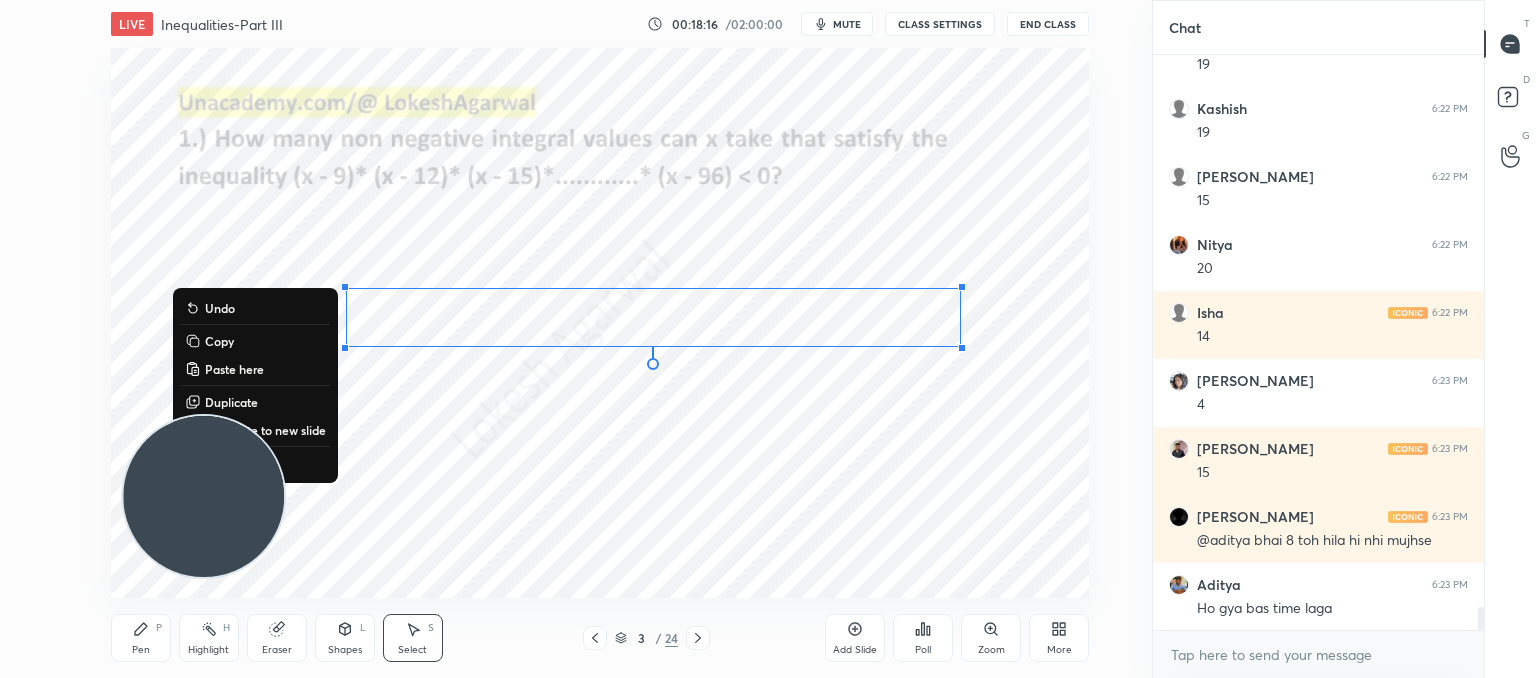 drag, startPoint x: 215, startPoint y: 508, endPoint x: 115, endPoint y: -51, distance: 567.8741 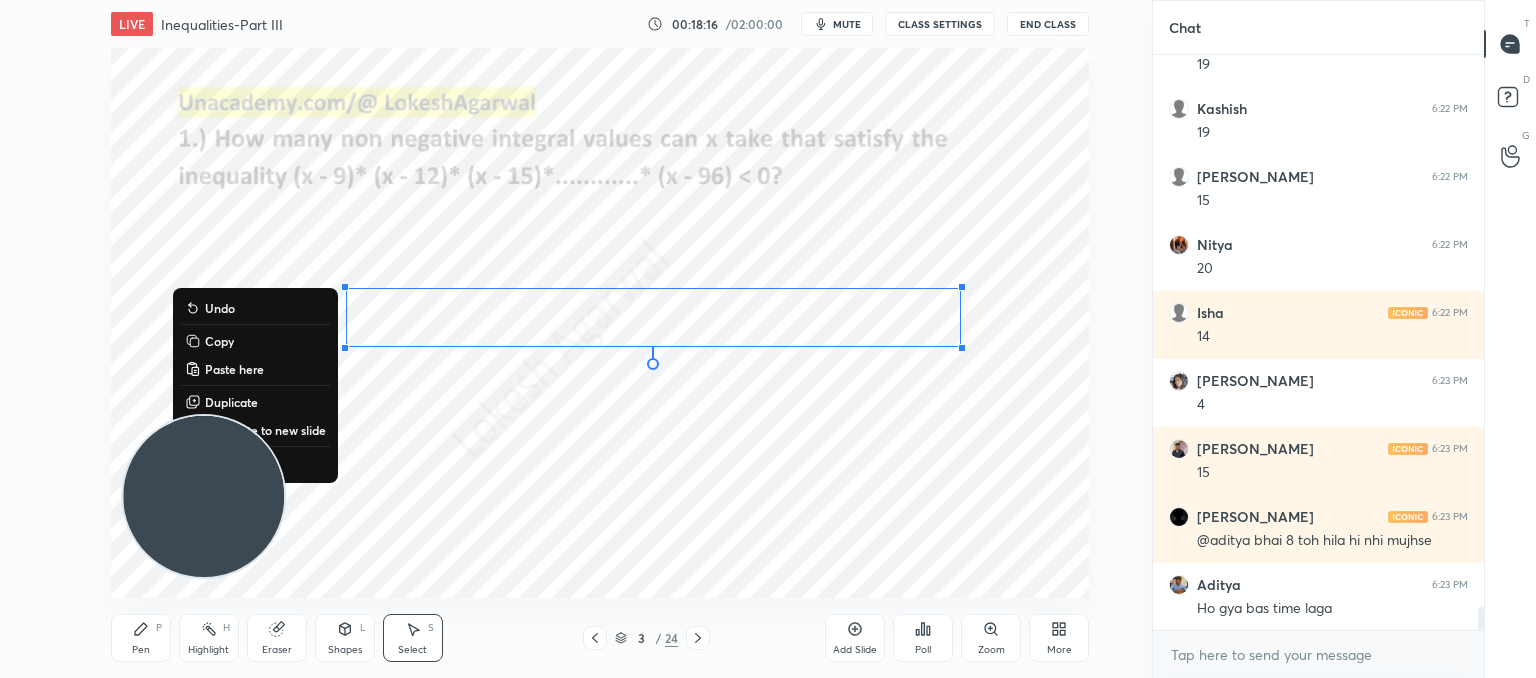 click on "1 2 3 4 5 6 7 C X Z C X Z E E Erase all   H H LIVE Inequalities-Part III 00:18:16 /  02:00:00 mute CLASS SETTINGS End Class 0 ° Undo Copy Paste here Duplicate Duplicate to new slide Delete Setting up your live class Poll for   secs No correct answer Start poll Back Inequalities-Part III • L10 of Comprehensive Course on Algebra: Basic to Advanced - Part I [PERSON_NAME] Pen P Highlight H Eraser Shapes L Select S 3 / 24 Add Slide Poll Zoom More Chat Aditya 6:22 PM Q 8 me time laga sir Dev 6:22 PM 19 [PERSON_NAME] 6:22 PM 19 [PERSON_NAME] 6:22 PM 15 Nitya 6:22 PM 20 Isha 6:22 PM 14 [PERSON_NAME] 6:23 PM 4 [PERSON_NAME] 6:23 PM 15 [PERSON_NAME] 6:23 PM @aditya bhai 8 toh hila hi nhi [PERSON_NAME] 6:23 PM Ho gya bas time laga JUMP TO LATEST Enable hand raising Enable raise hand to speak to learners. Once enabled, chat will be turned off temporarily. Enable x   introducing Raise a hand with a doubt Now learners can raise their hand along with a doubt  How it works? Doubts asked by learners will show up here NEW DOUBTS ASKED [PERSON_NAME]n't raise hand" at bounding box center [768, 0] 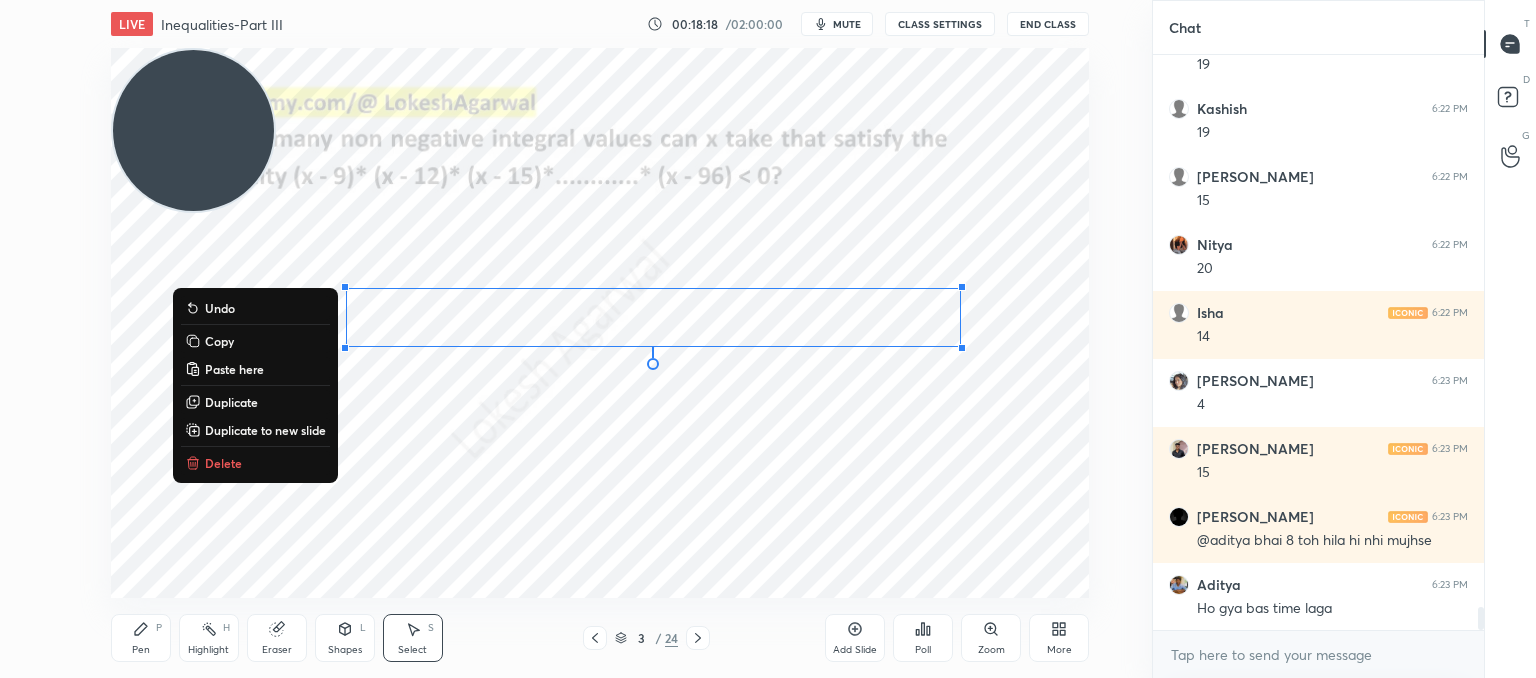 click on "Copy" at bounding box center [219, 341] 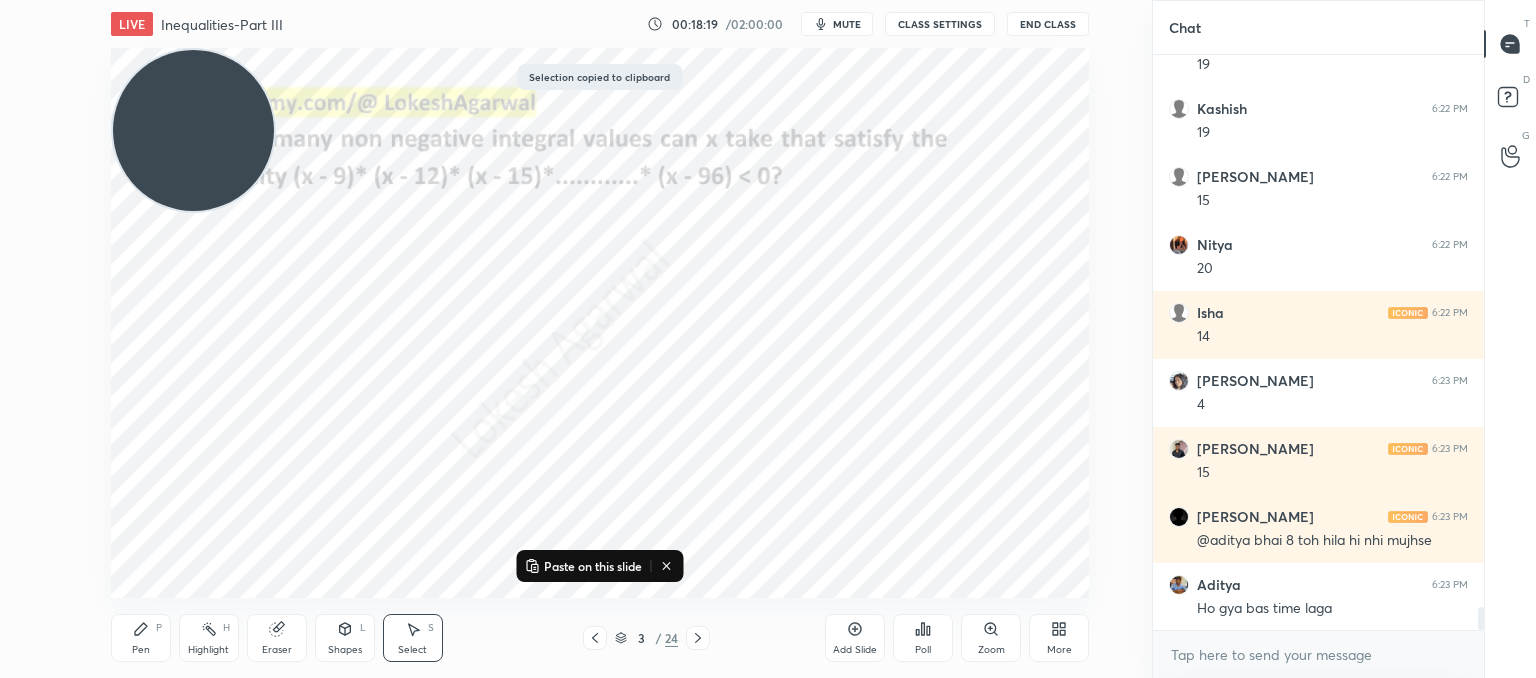 click 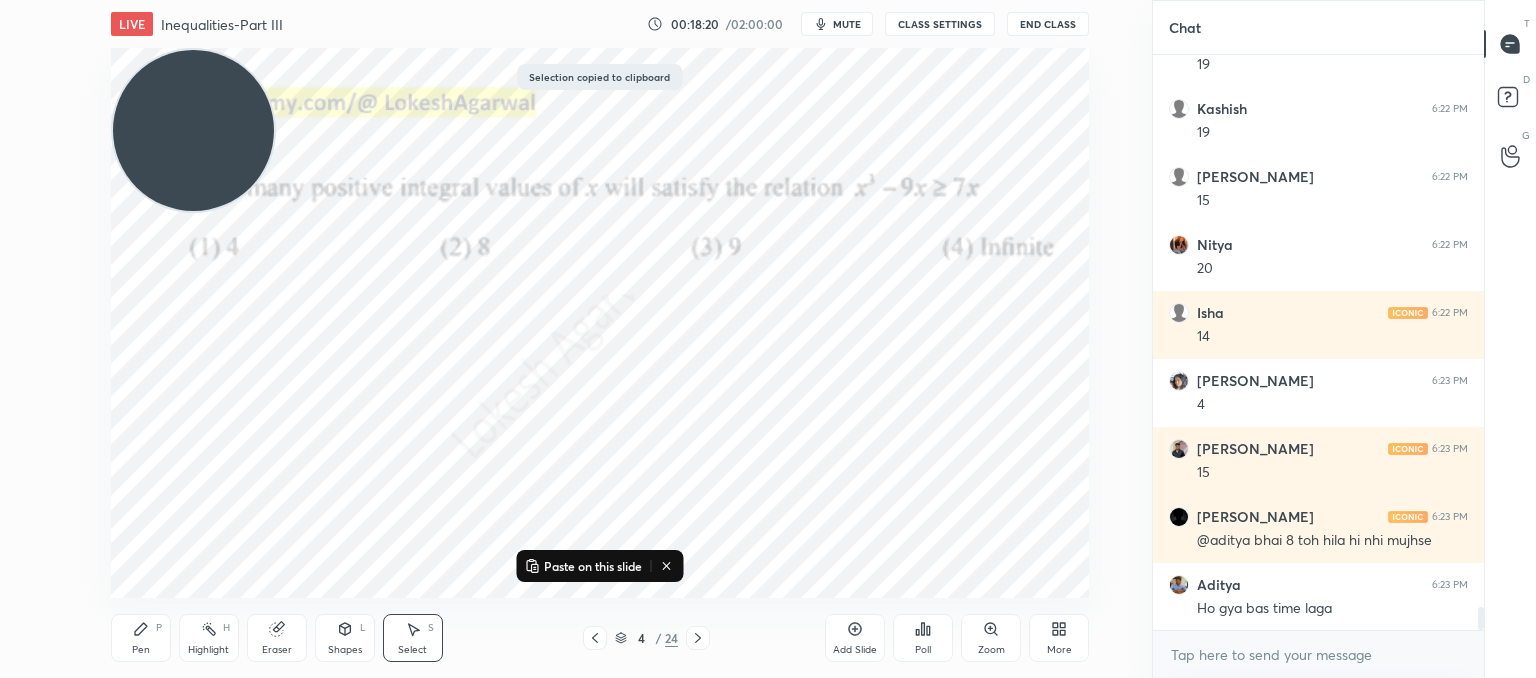 click 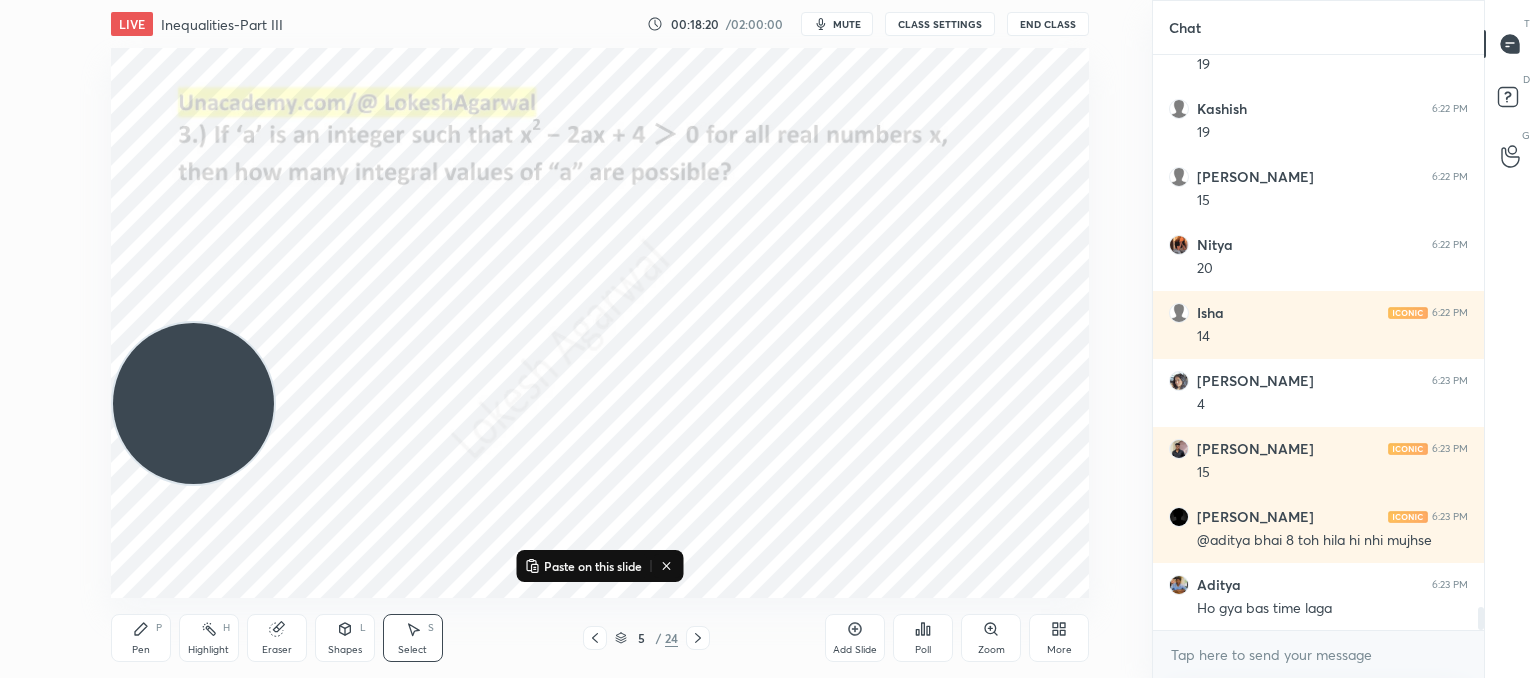 drag, startPoint x: 227, startPoint y: 157, endPoint x: 24, endPoint y: 545, distance: 437.89612 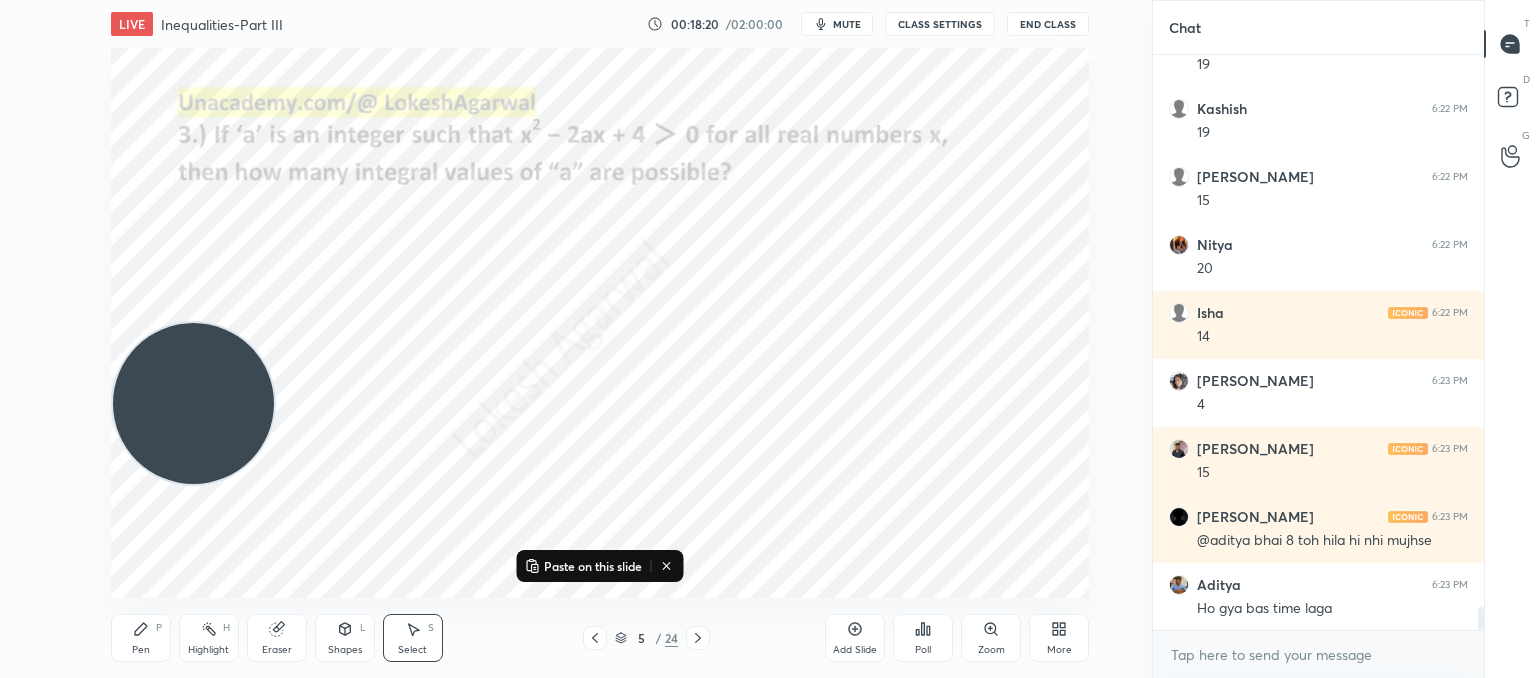 click on "1 2 3 4 5 6 7 C X Z C X Z E E Erase all   H H LIVE Inequalities-Part III 00:18:20 /  02:00:00 mute CLASS SETTINGS End Class 0 ° Undo Copy Paste here Duplicate Duplicate to new slide Delete Paste on this slide Setting up your live class Poll for   secs No correct answer Start poll Back Inequalities-Part III • L10 of Comprehensive Course on Algebra: Basic to Advanced - Part I [PERSON_NAME] Pen P Highlight H Eraser Shapes L Select S 5 / 24 Add Slide Poll Zoom More" at bounding box center (568, 339) 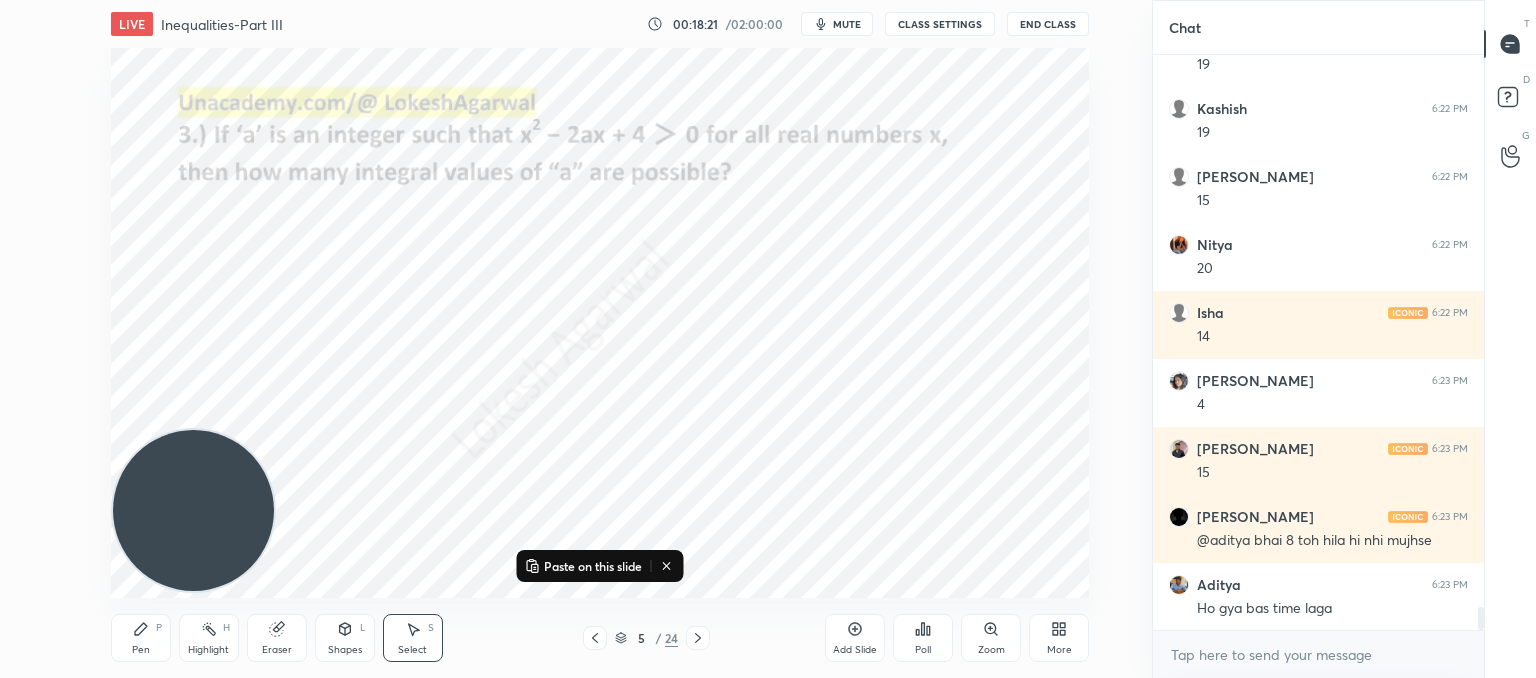 scroll, scrollTop: 13740, scrollLeft: 0, axis: vertical 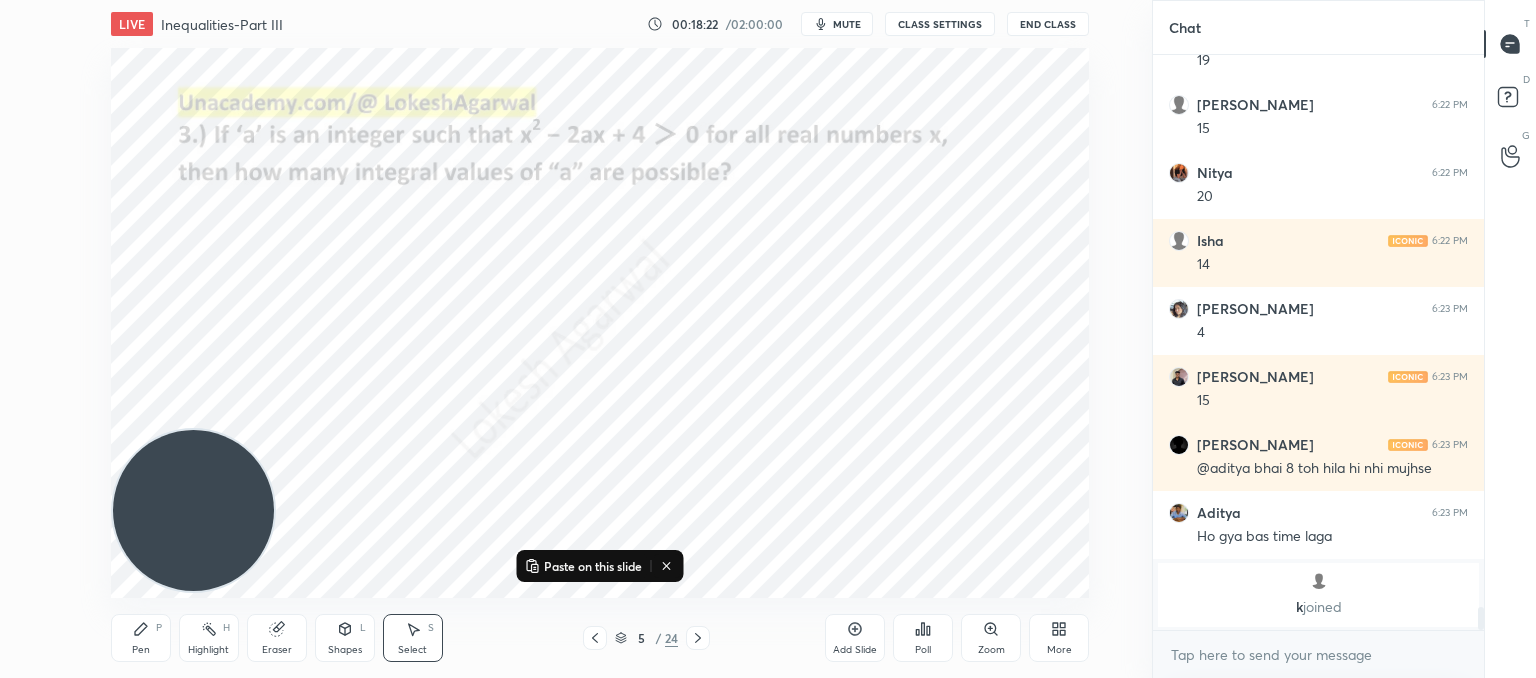 click 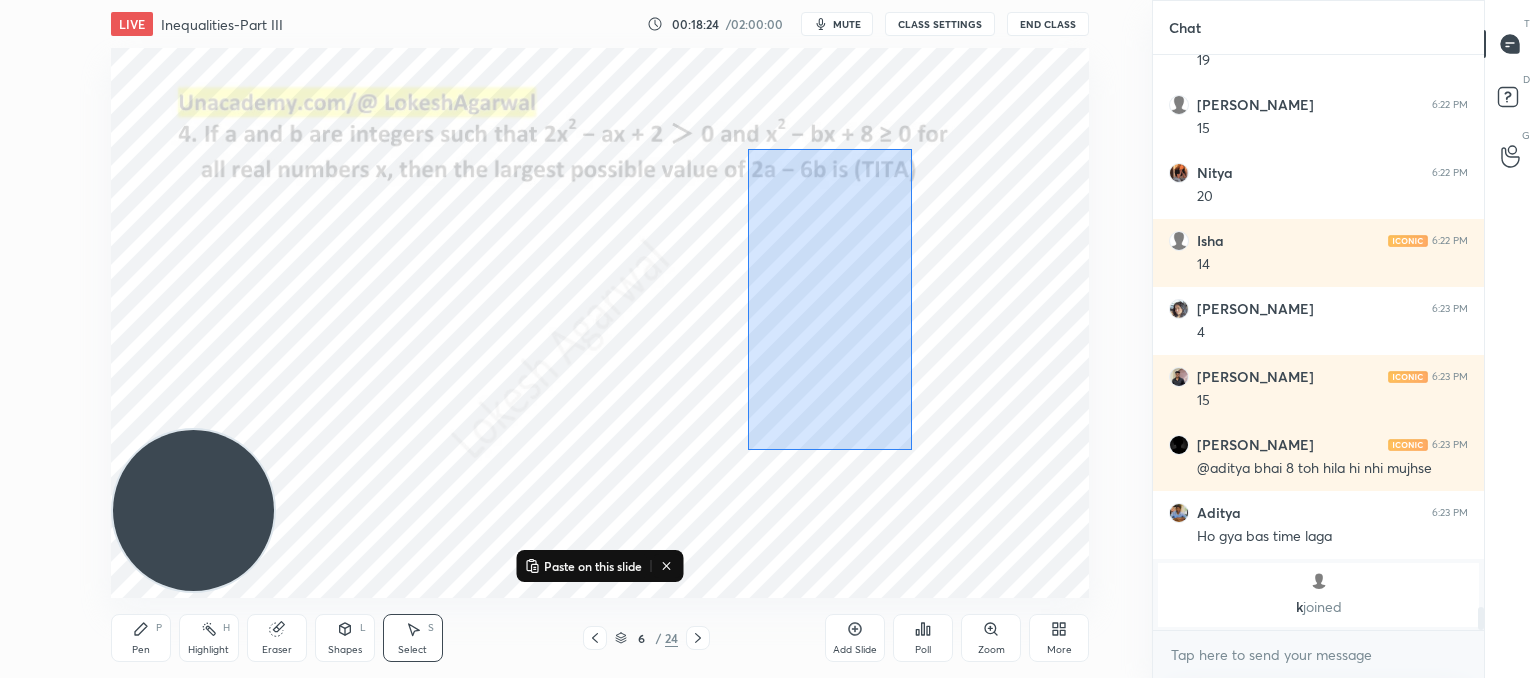 drag, startPoint x: 912, startPoint y: 450, endPoint x: 744, endPoint y: 133, distance: 358.76593 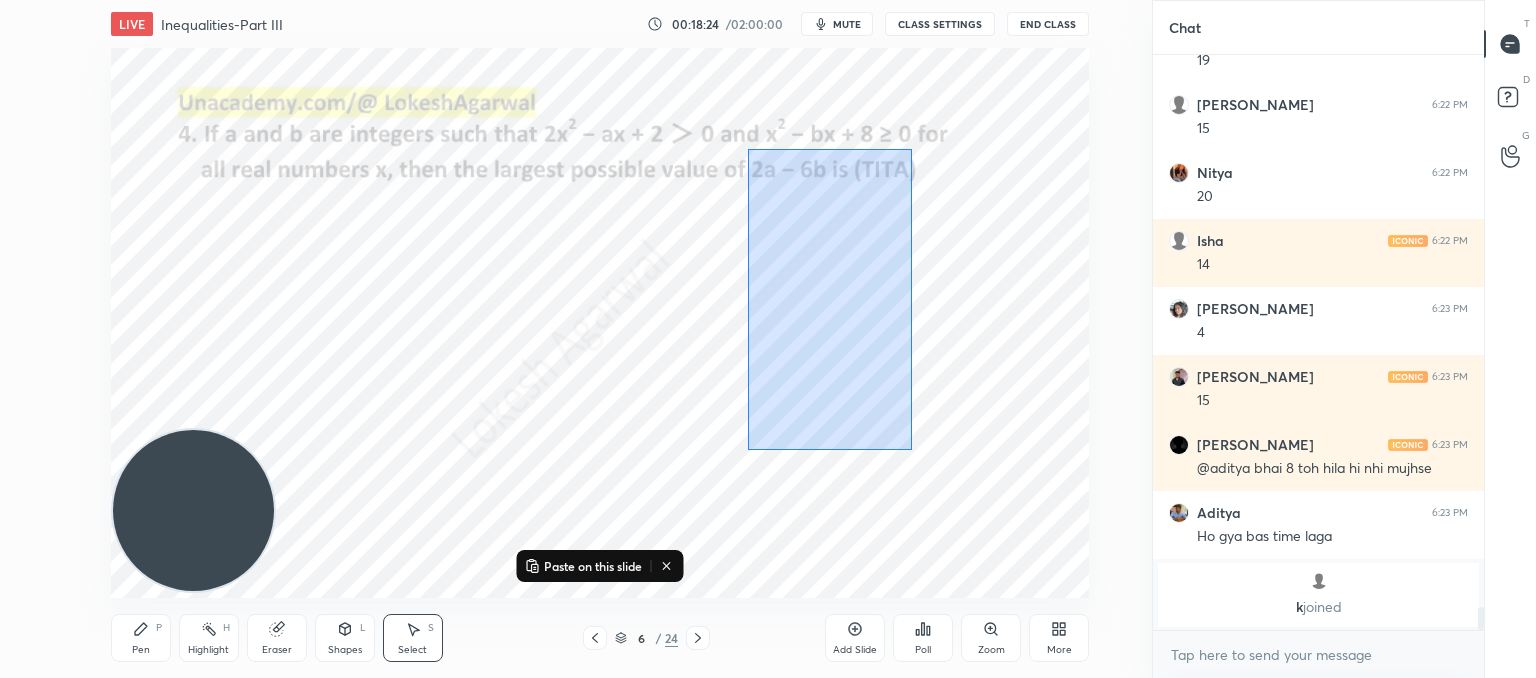 click on "0 ° Undo Copy Paste here Duplicate Duplicate to new slide Delete" at bounding box center (600, 323) 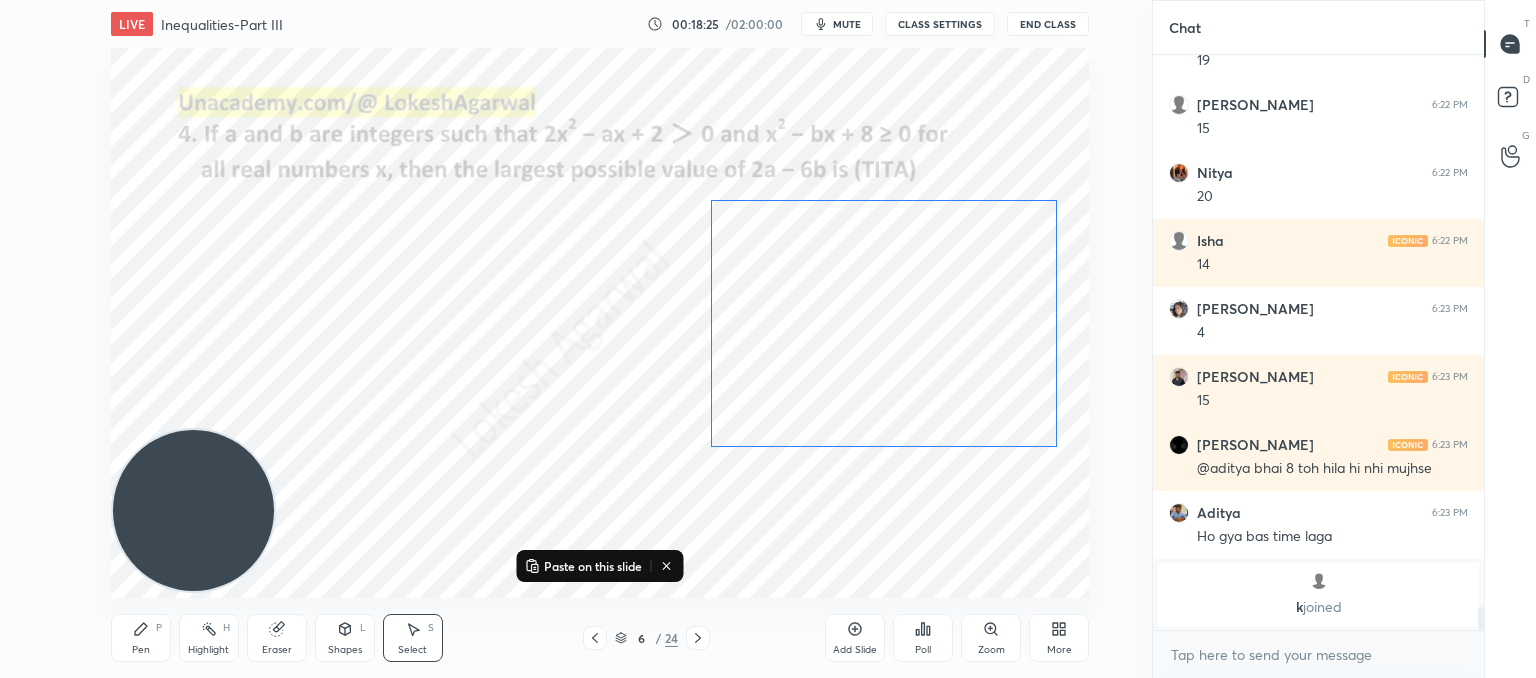 drag, startPoint x: 832, startPoint y: 245, endPoint x: 964, endPoint y: 254, distance: 132.30646 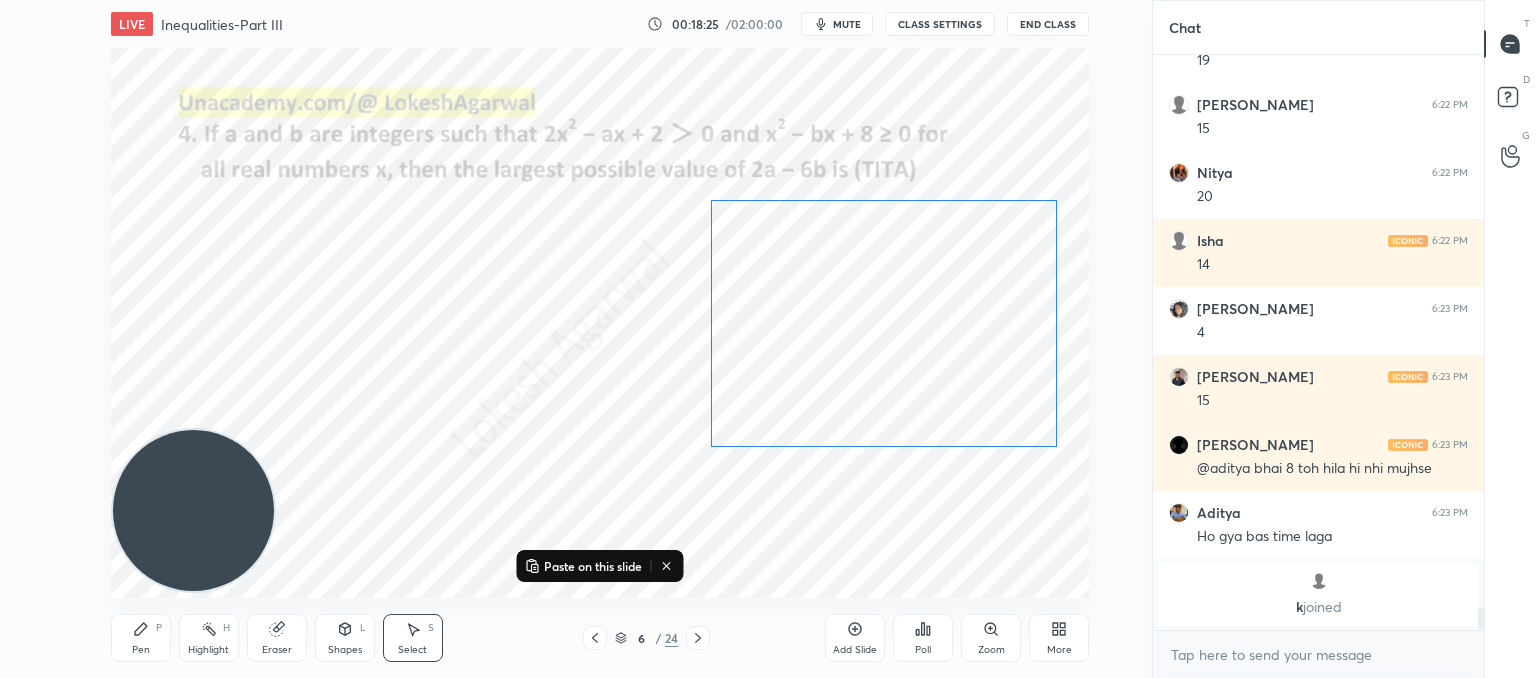 click on "0 ° Undo Copy Paste here Duplicate Duplicate to new slide Delete" at bounding box center [600, 323] 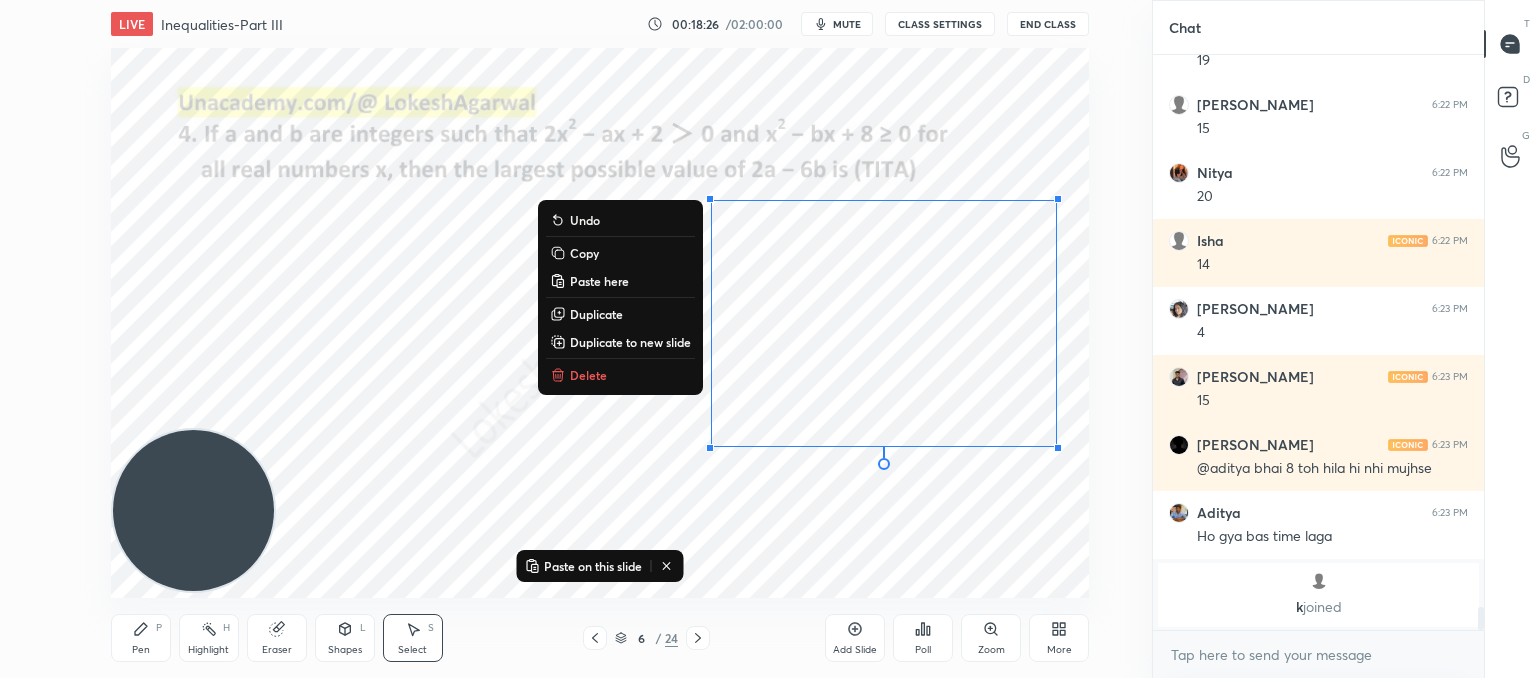 click on "0 ° Undo Copy Paste here Duplicate Duplicate to new slide Delete" at bounding box center [600, 323] 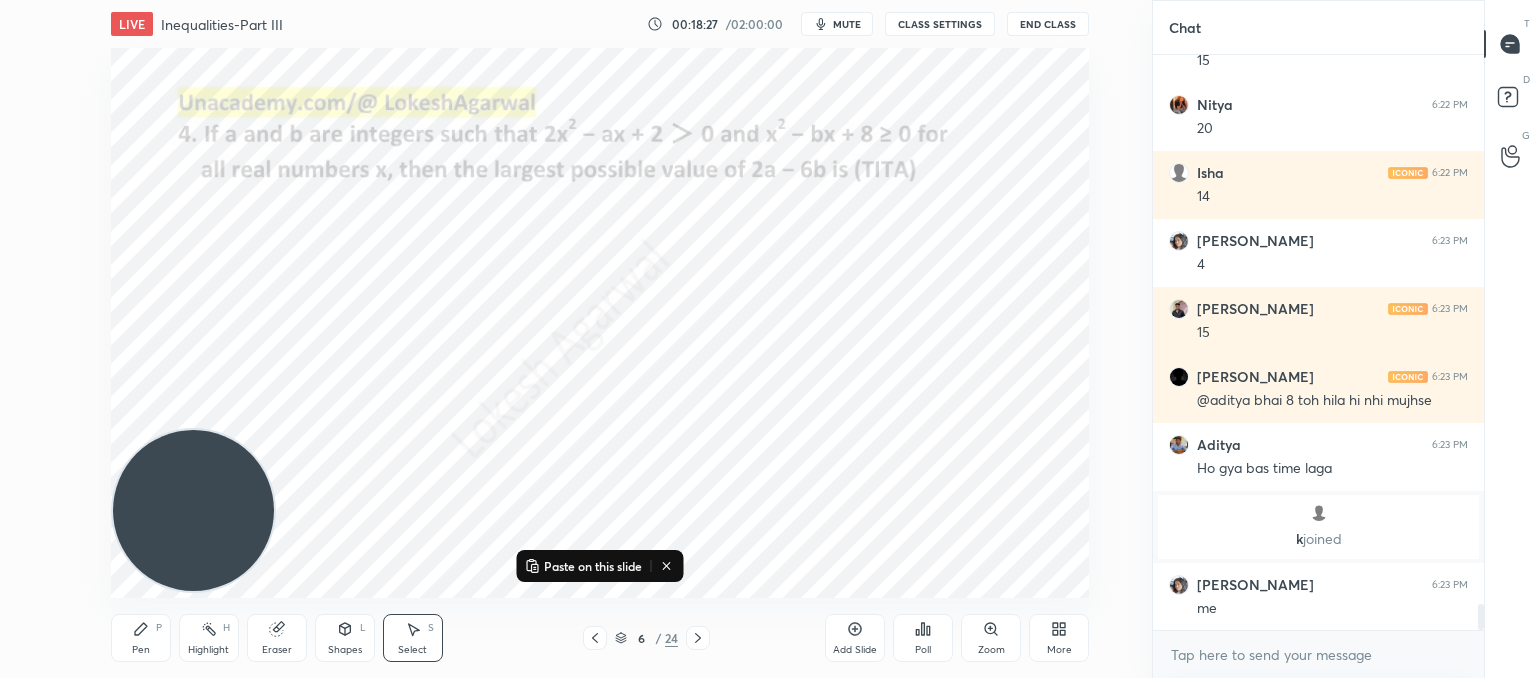 scroll, scrollTop: 12324, scrollLeft: 0, axis: vertical 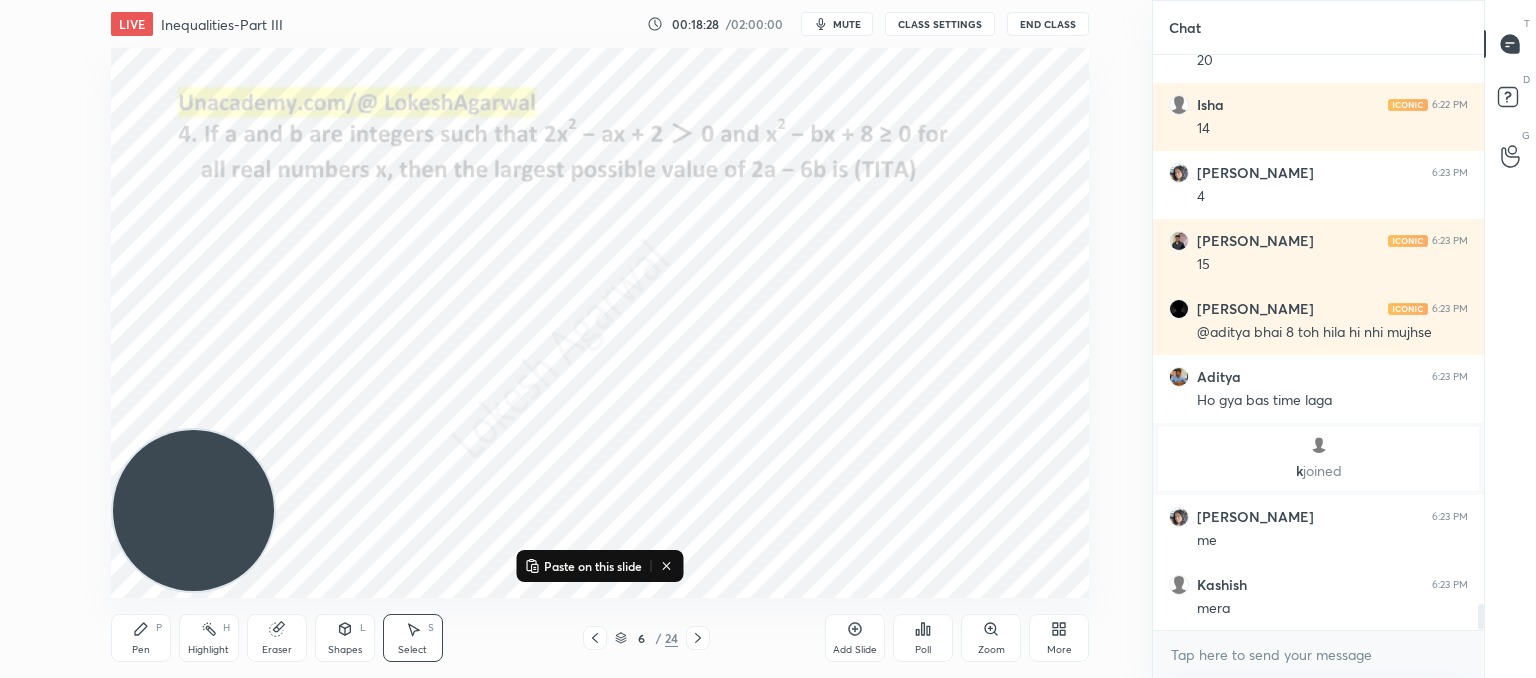 click on "Pen P" at bounding box center (141, 638) 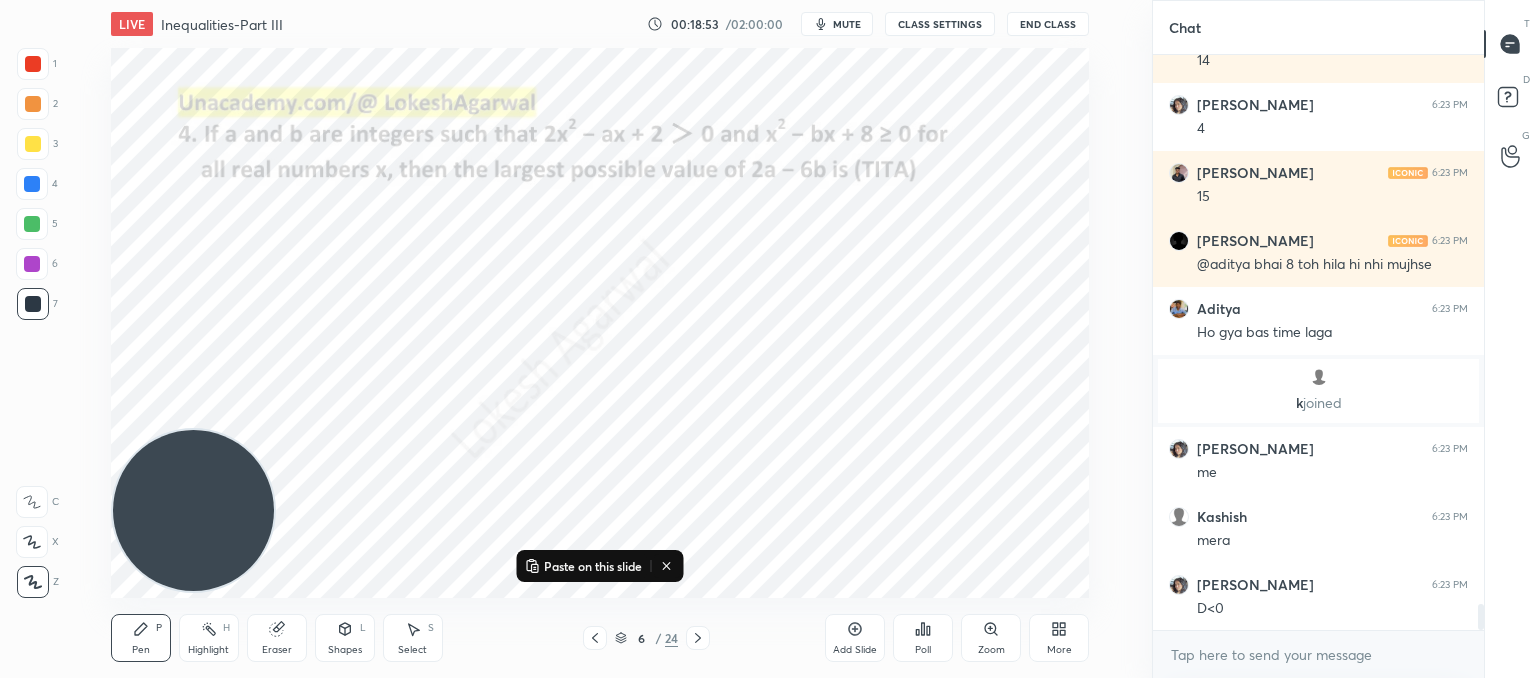 scroll, scrollTop: 12464, scrollLeft: 0, axis: vertical 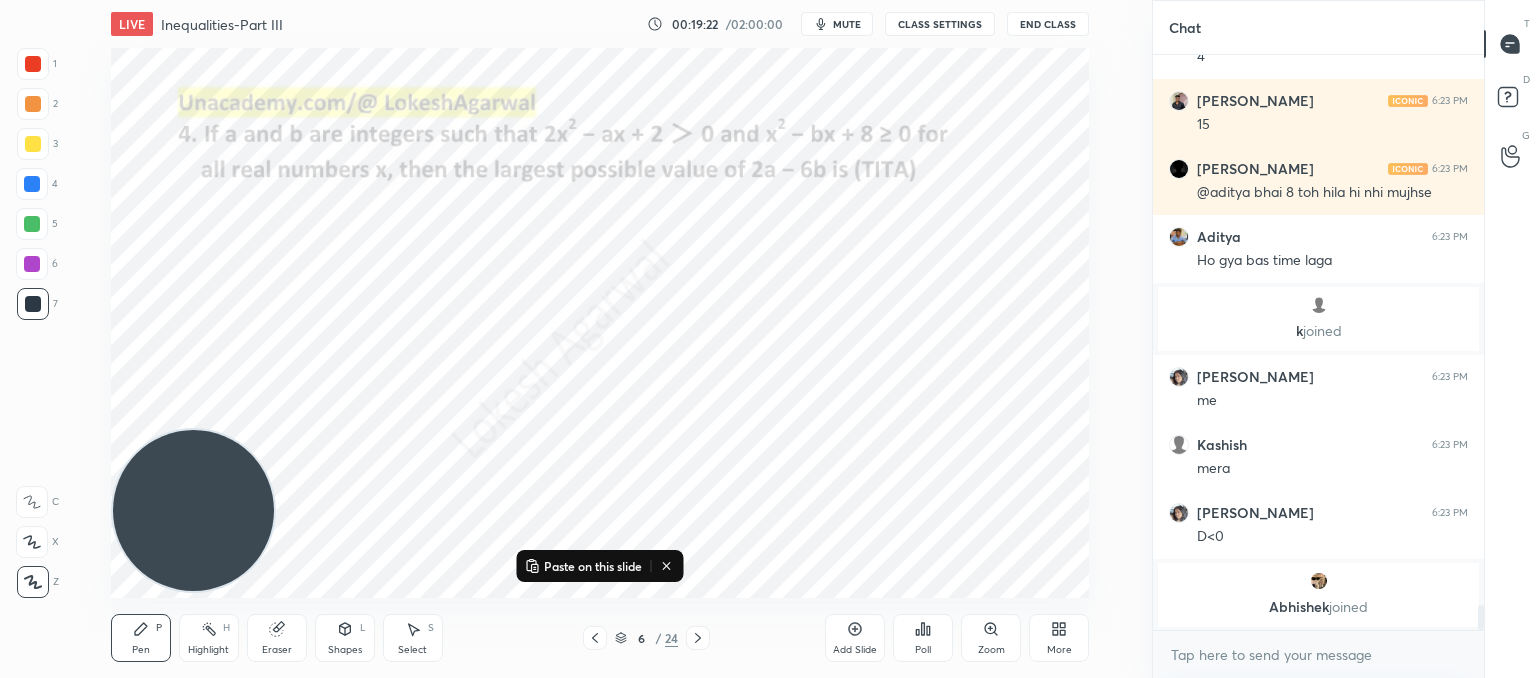 click 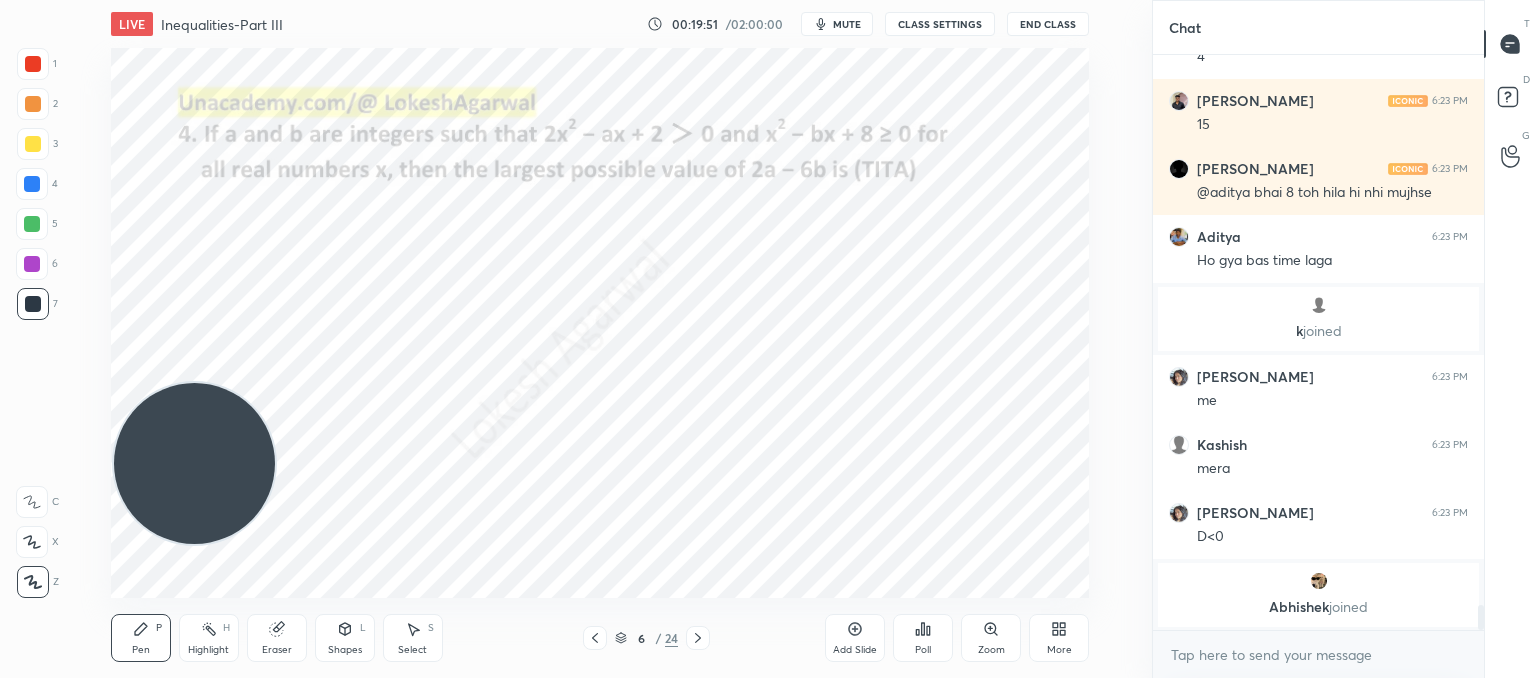 drag, startPoint x: 224, startPoint y: 474, endPoint x: 299, endPoint y: 97, distance: 384.38782 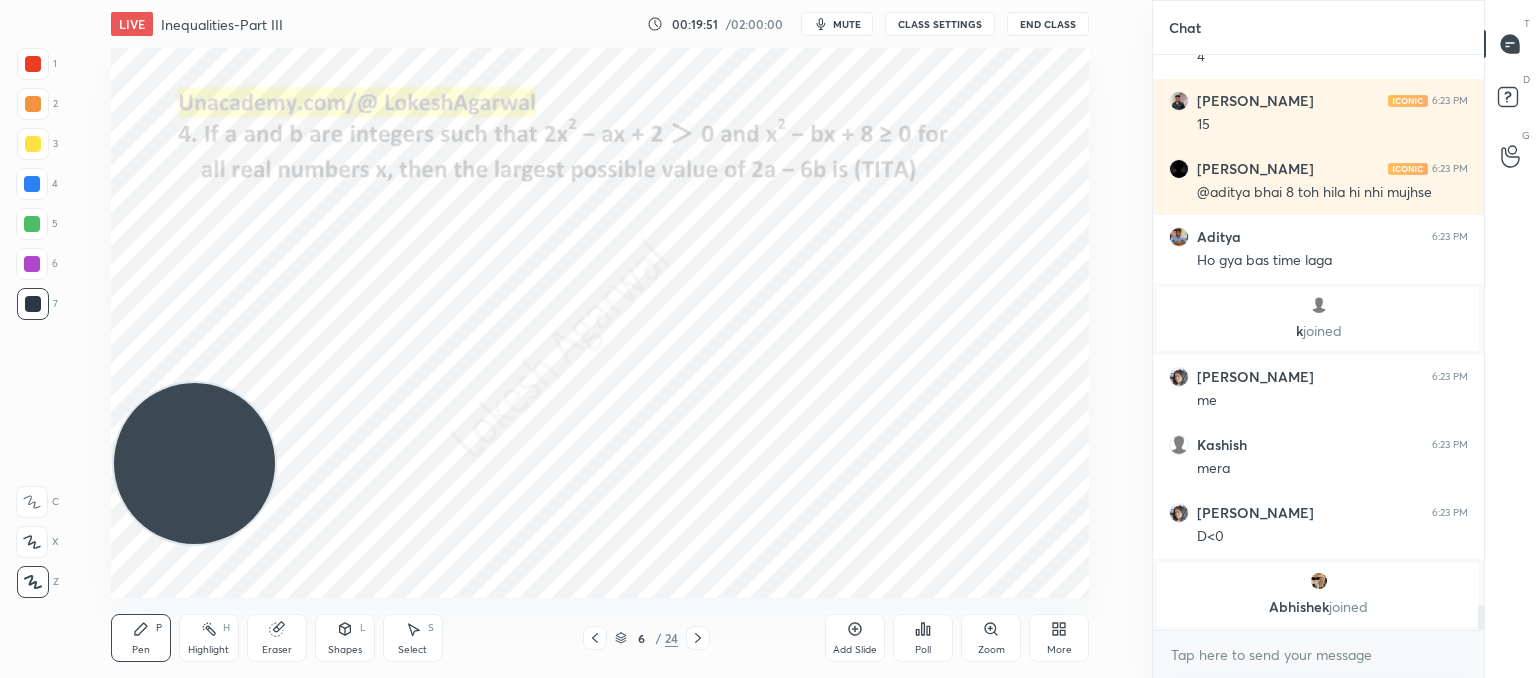 click at bounding box center (194, 463) 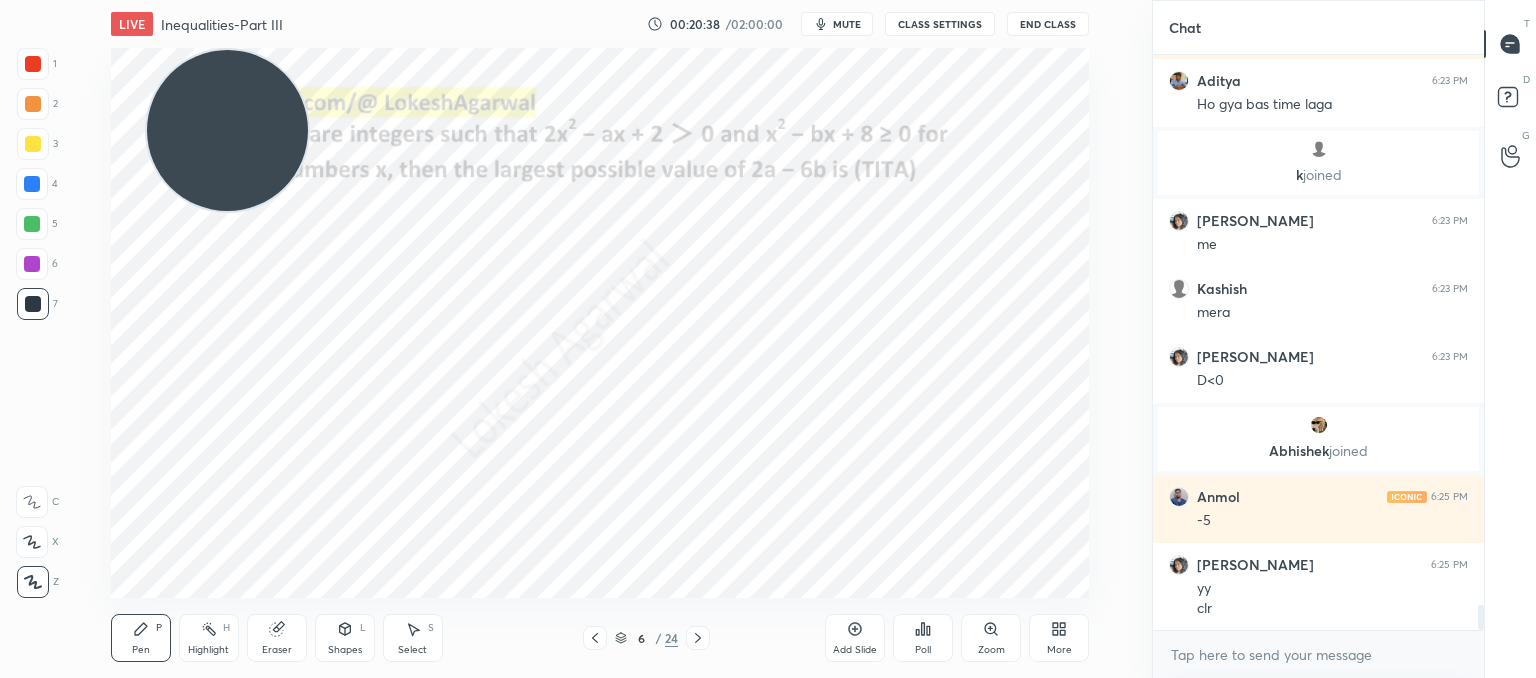 scroll, scrollTop: 12620, scrollLeft: 0, axis: vertical 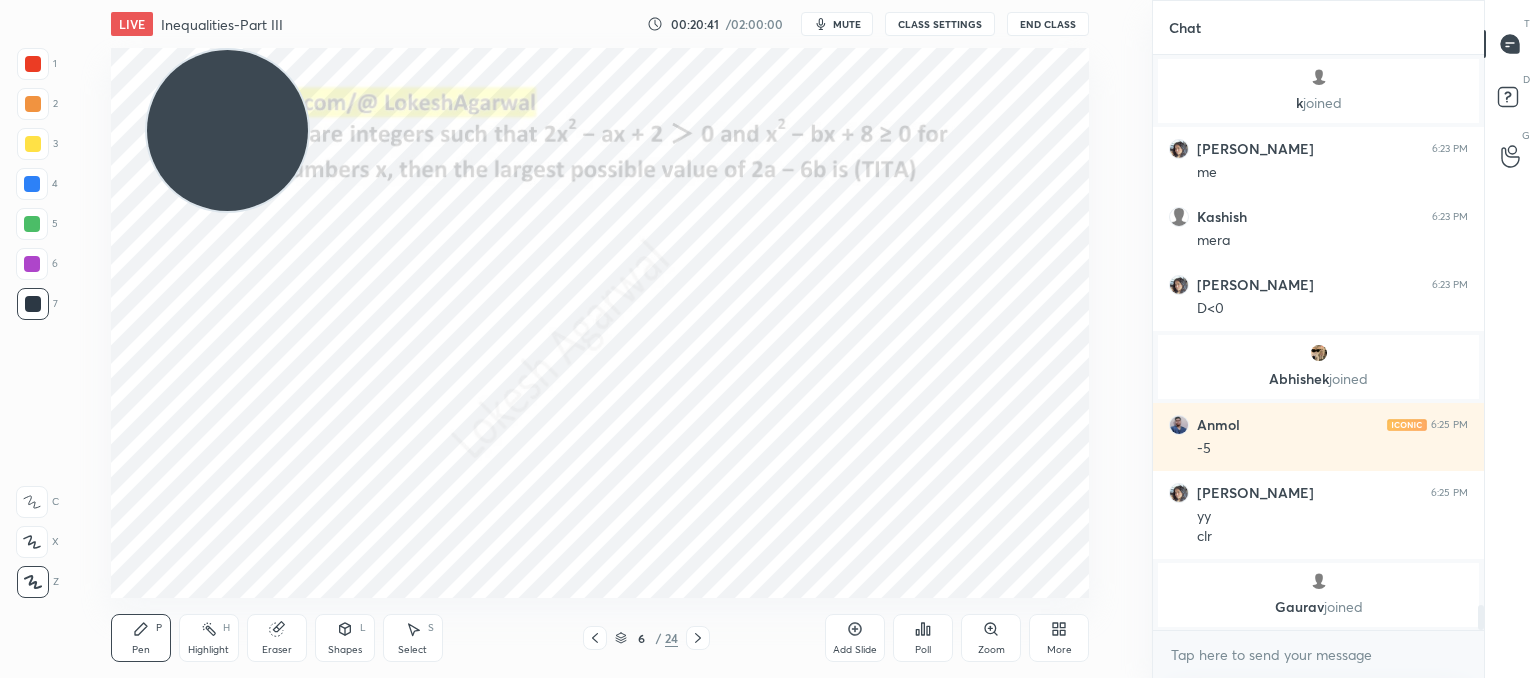 click 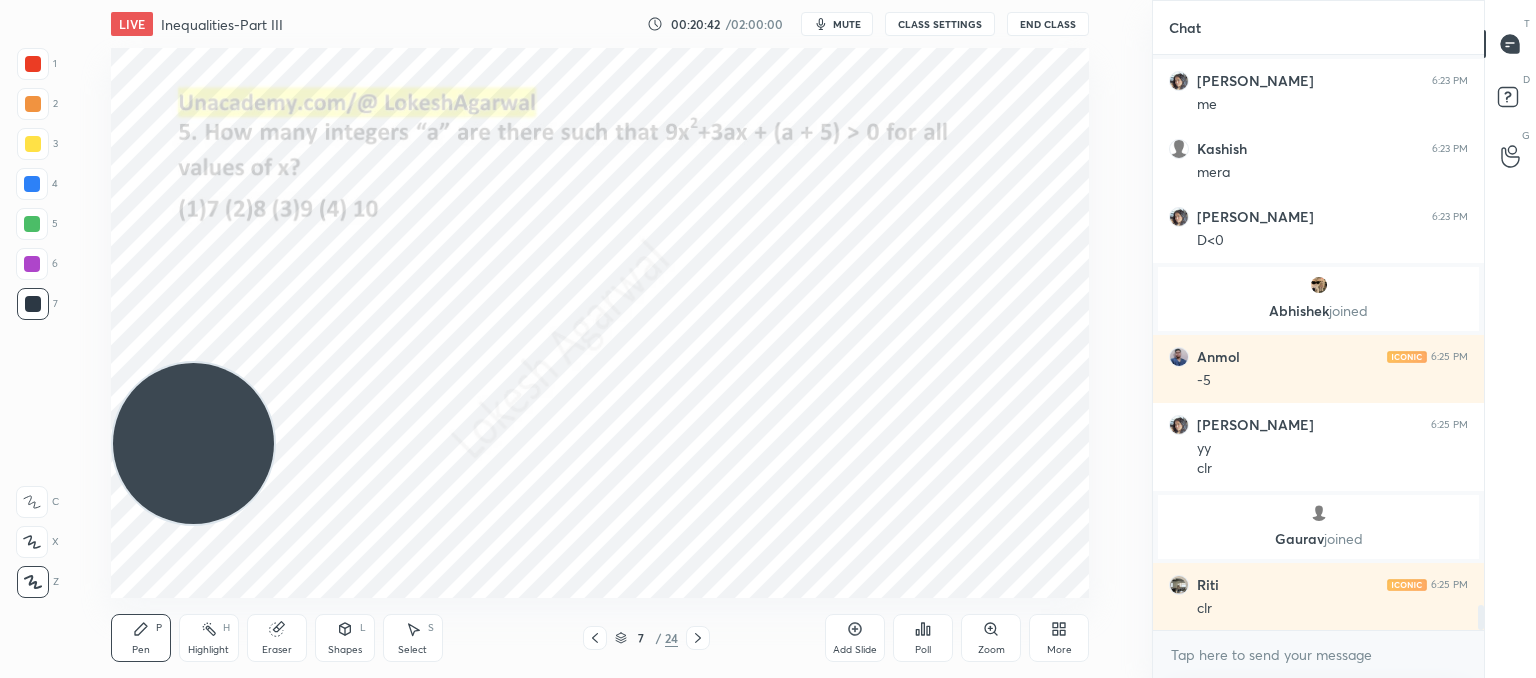 drag, startPoint x: 220, startPoint y: 128, endPoint x: 127, endPoint y: 469, distance: 353.45438 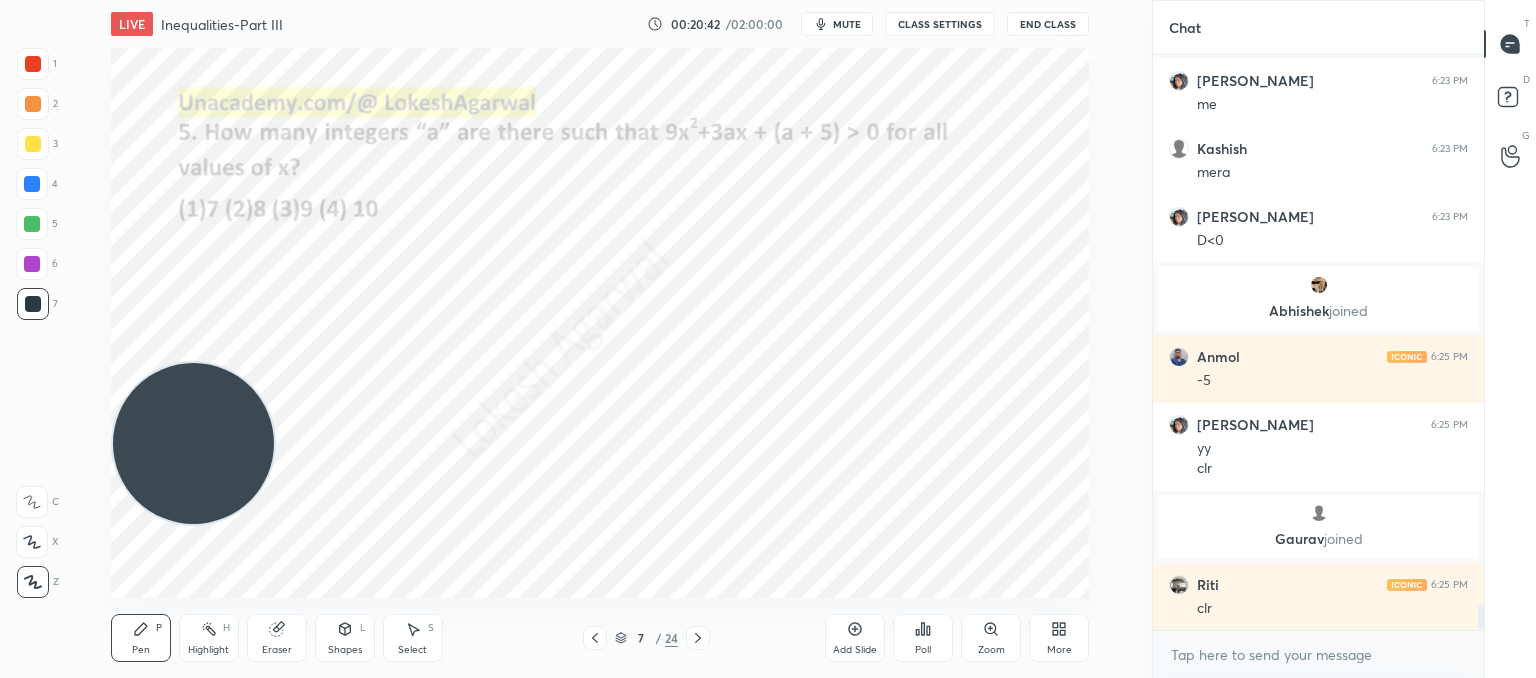 click on "1 2 3 4 5 6 7 C X Z C X Z E E Erase all   H H LIVE Inequalities-Part III 00:20:42 /  02:00:00 mute CLASS SETTINGS End Class Setting up your live class Poll for   secs No correct answer Start poll Back Inequalities-Part III • L10 of Comprehensive Course on Algebra: Basic to Advanced - Part I [PERSON_NAME] Pen P Highlight H Eraser Shapes L Select S 7 / 24 Add Slide Poll Zoom More" at bounding box center (568, 339) 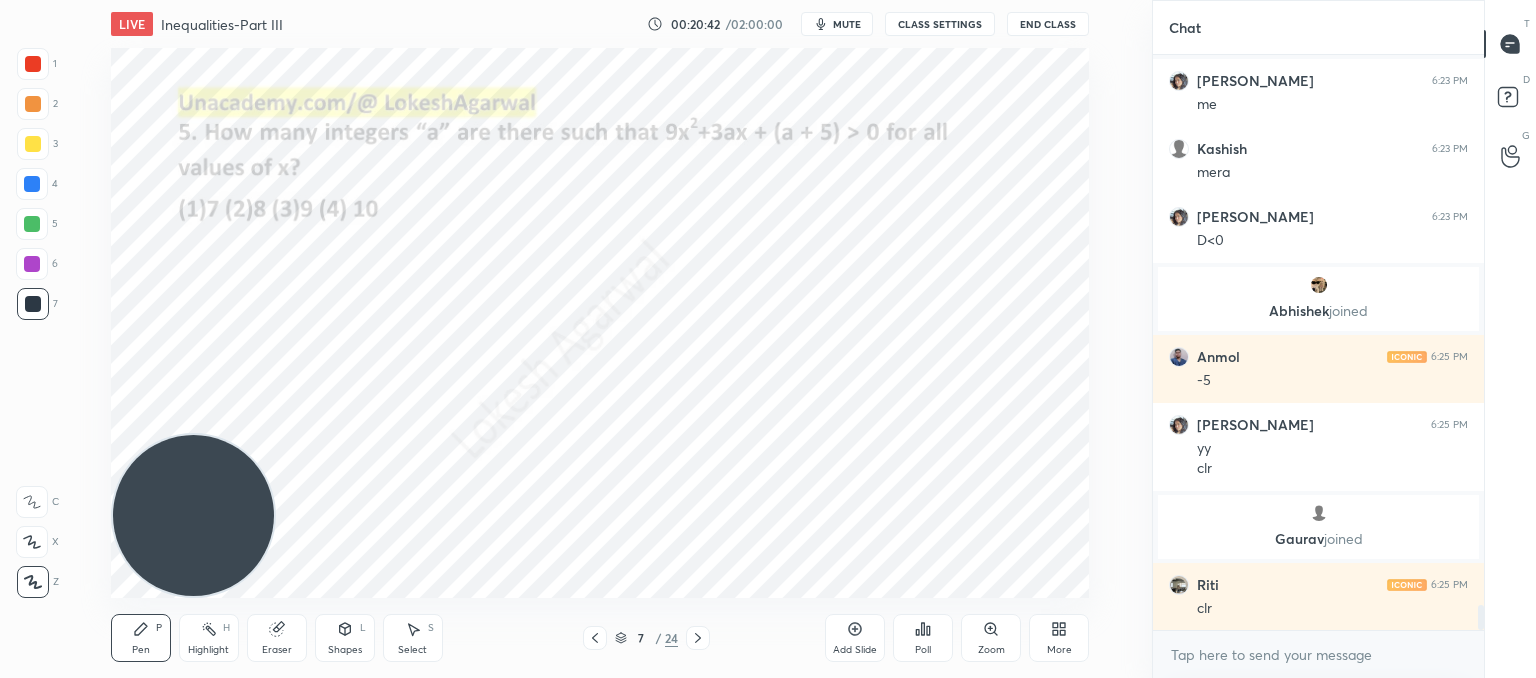 scroll, scrollTop: 12702, scrollLeft: 0, axis: vertical 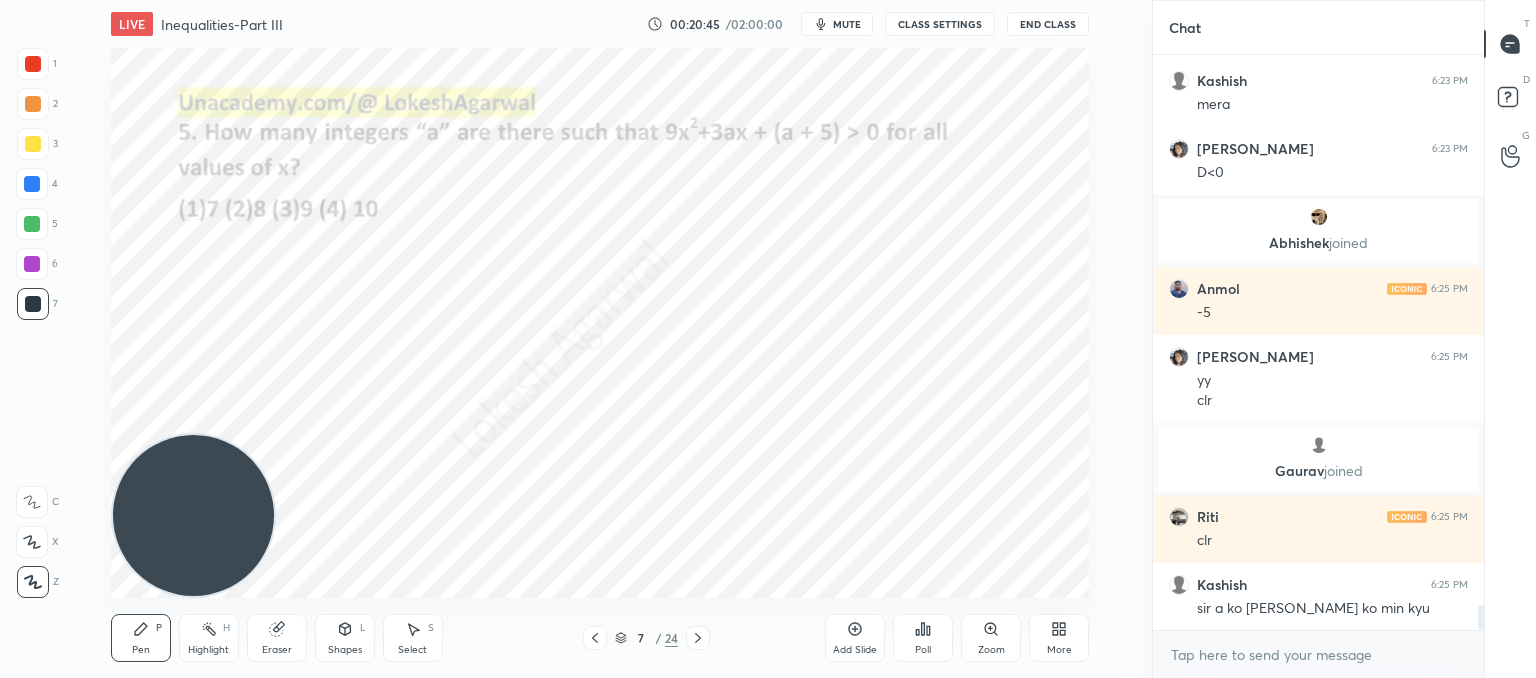 click 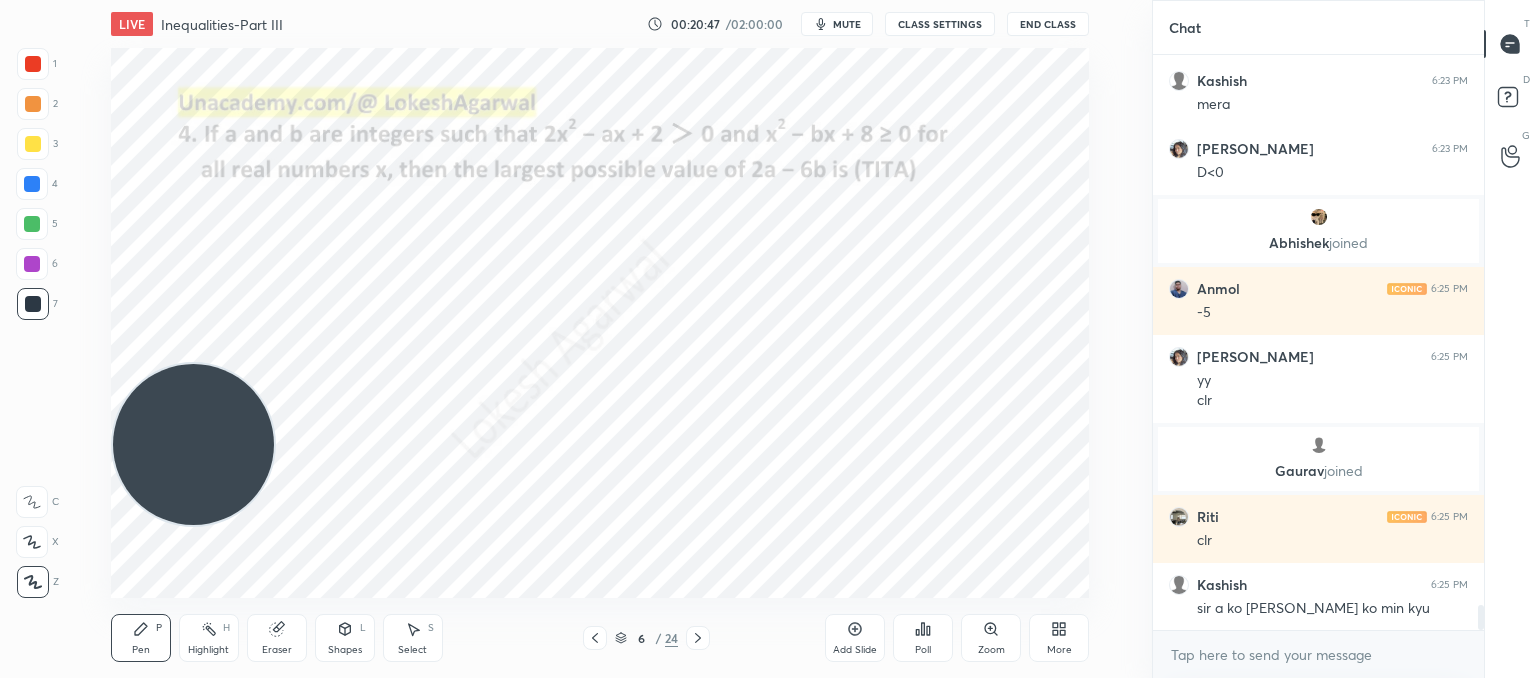 drag, startPoint x: 178, startPoint y: 450, endPoint x: 181, endPoint y: 253, distance: 197.02284 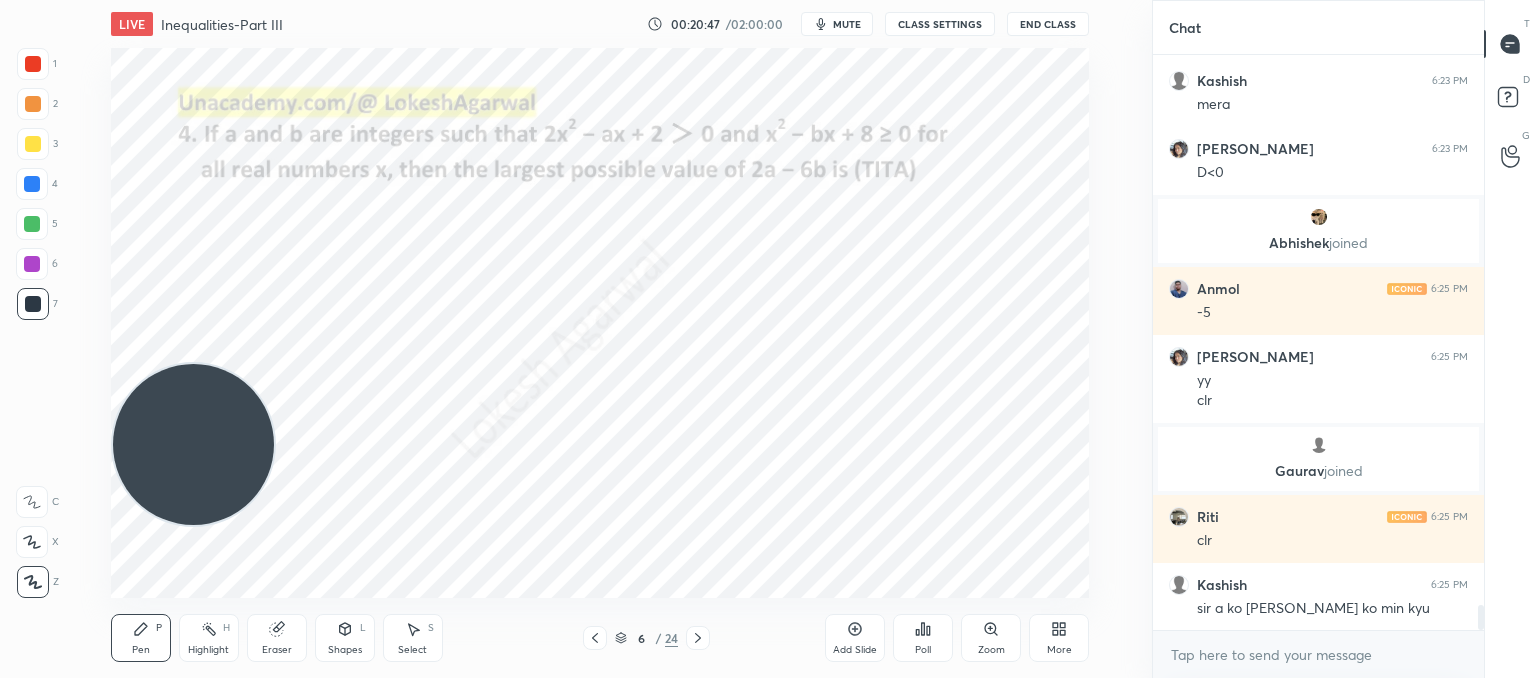 click at bounding box center [193, 444] 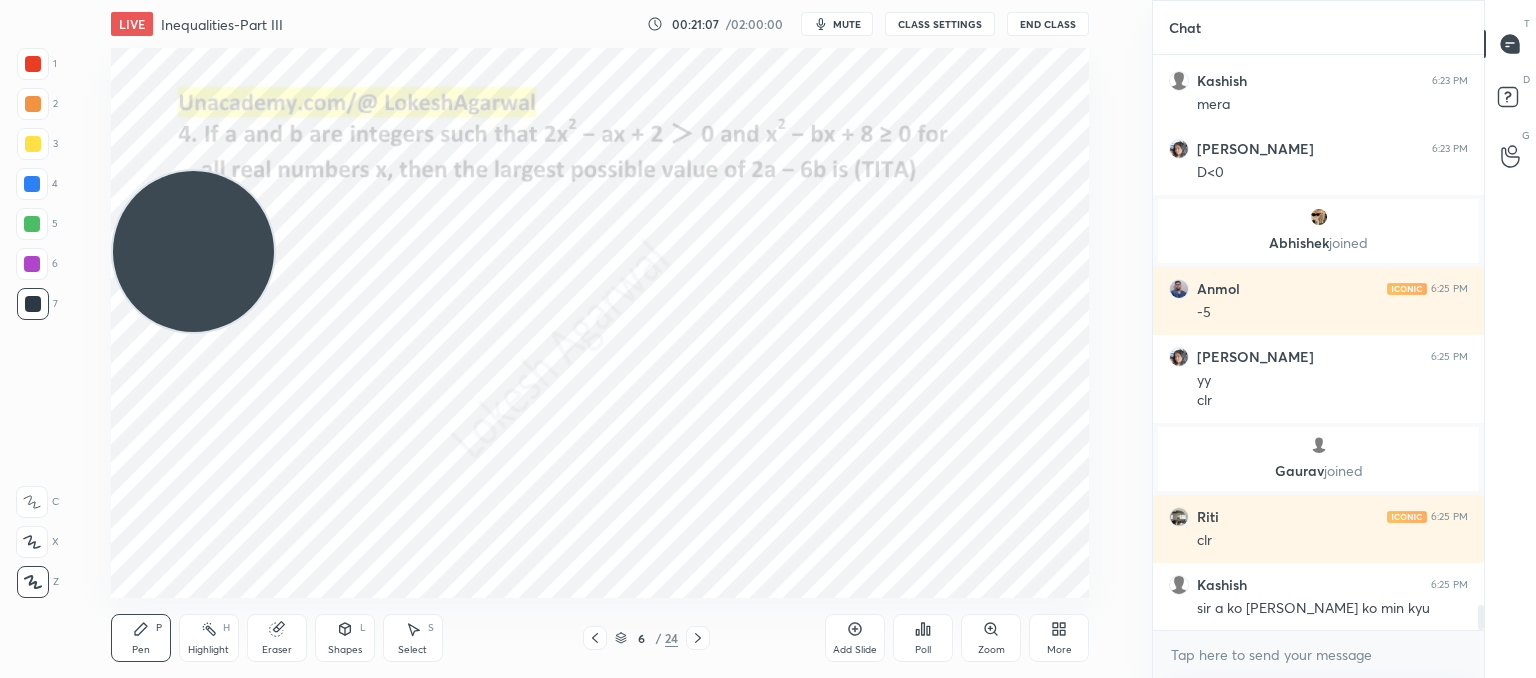 click 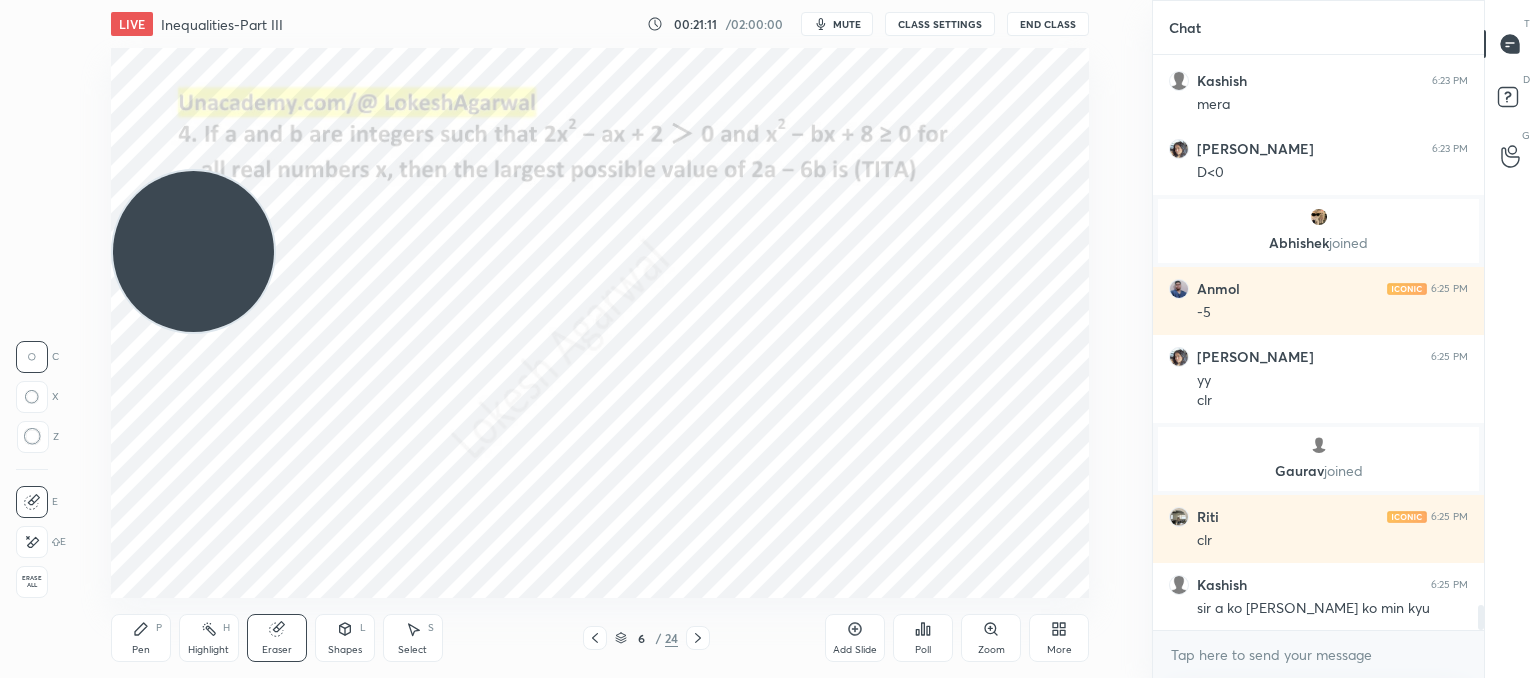 click 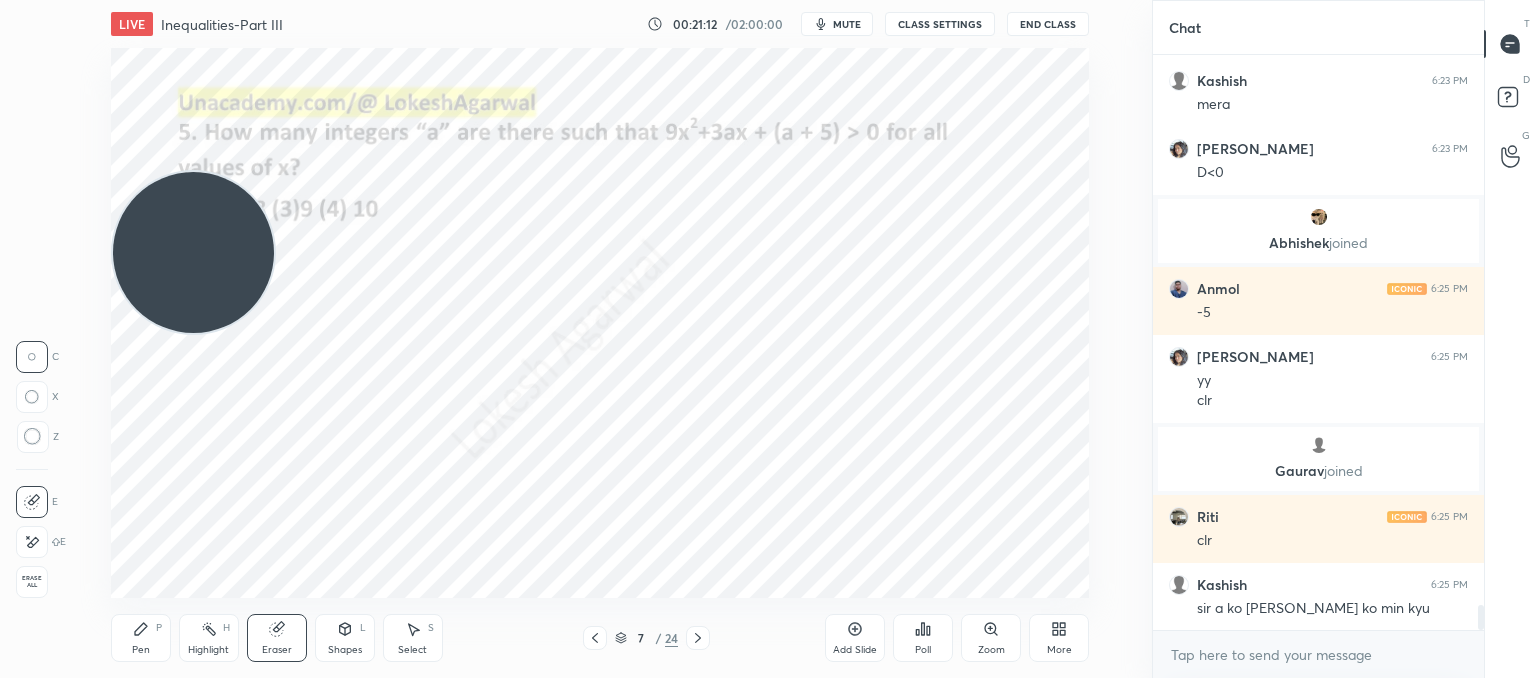 drag, startPoint x: 204, startPoint y: 263, endPoint x: 58, endPoint y: 518, distance: 293.83838 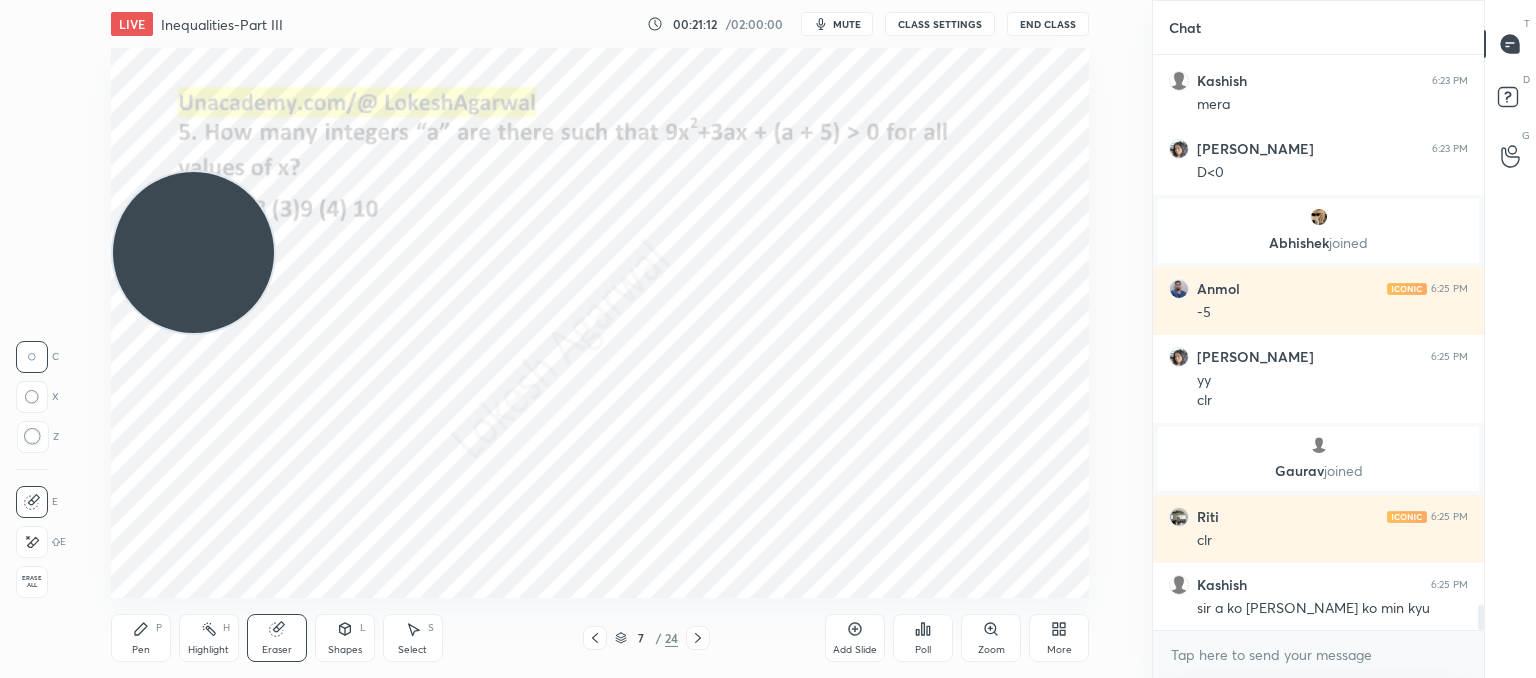 click on "Setting up your live class Poll for   secs No correct answer Start poll" at bounding box center [600, 323] 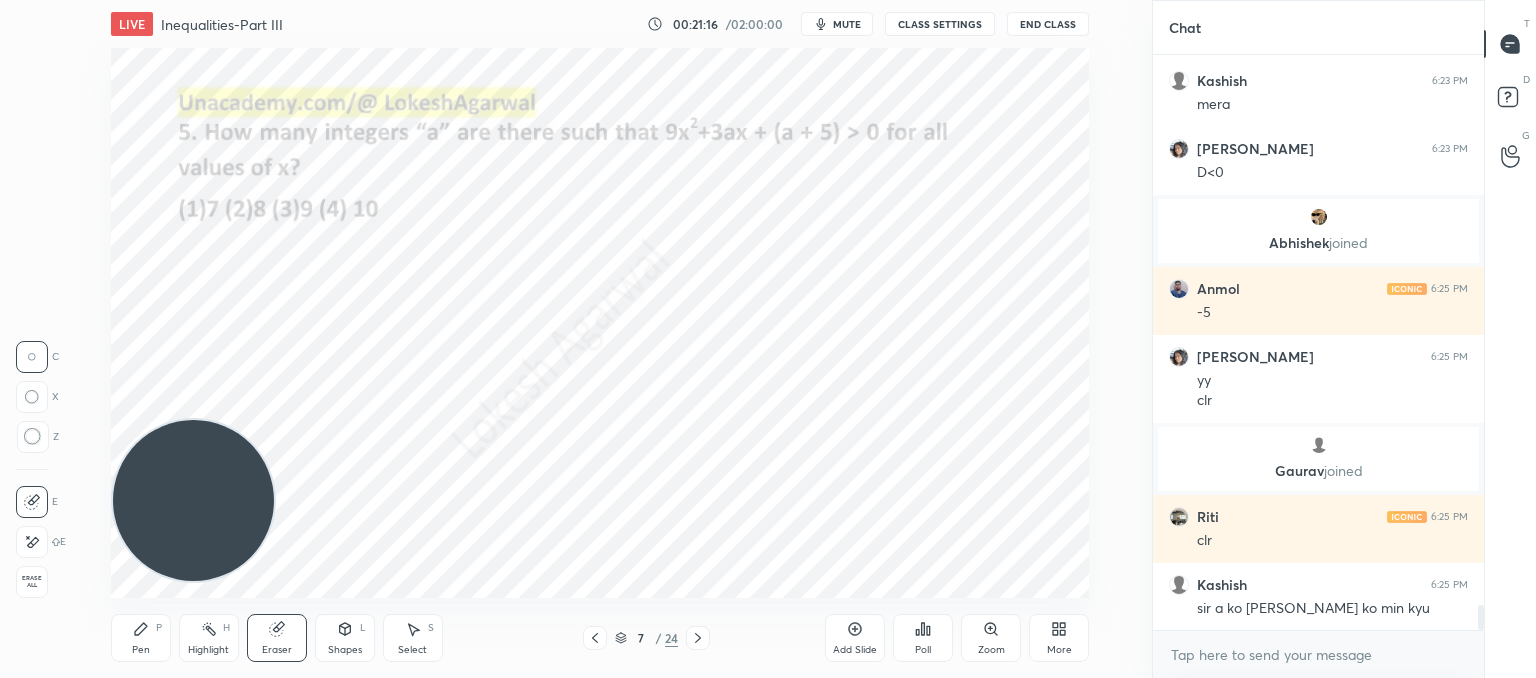 drag, startPoint x: 139, startPoint y: 641, endPoint x: 156, endPoint y: 612, distance: 33.61547 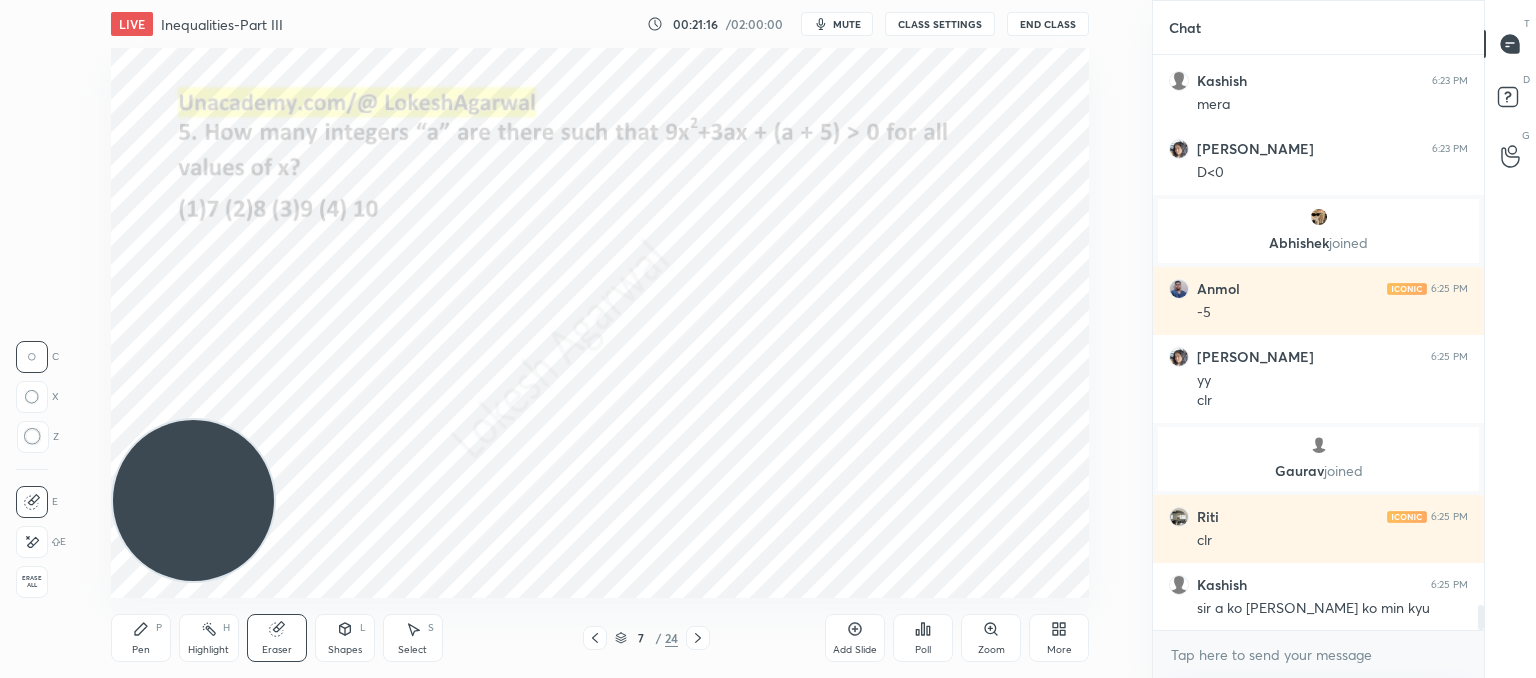 click on "Pen P" at bounding box center (141, 638) 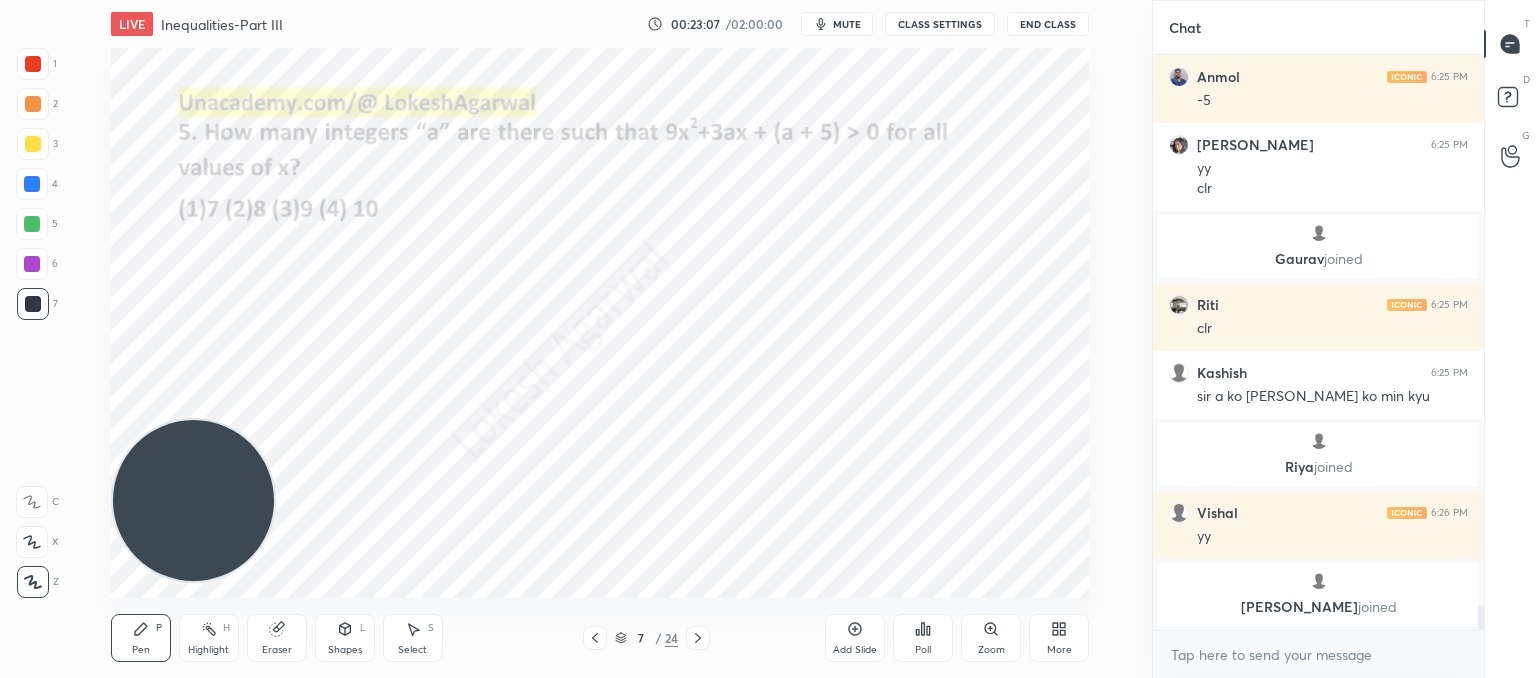 scroll, scrollTop: 12874, scrollLeft: 0, axis: vertical 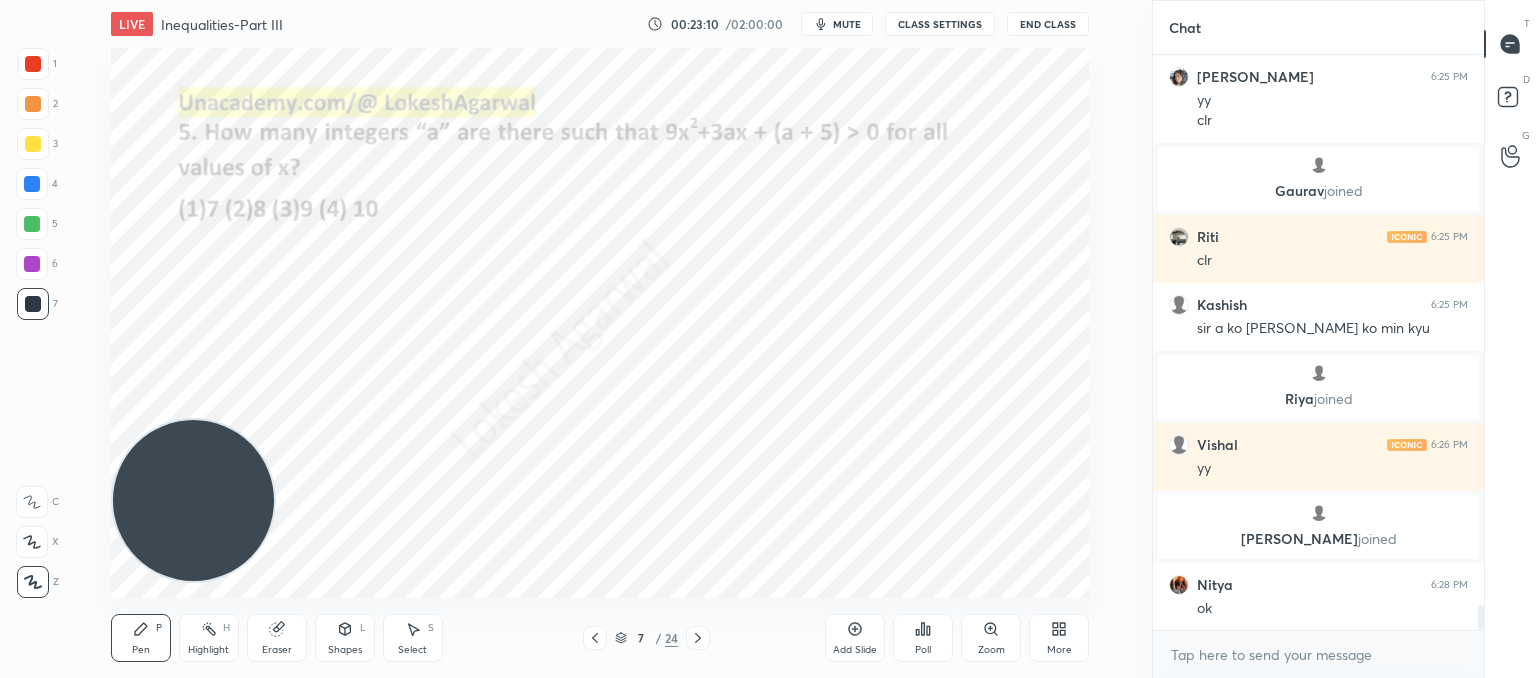 click on "Select" at bounding box center [412, 650] 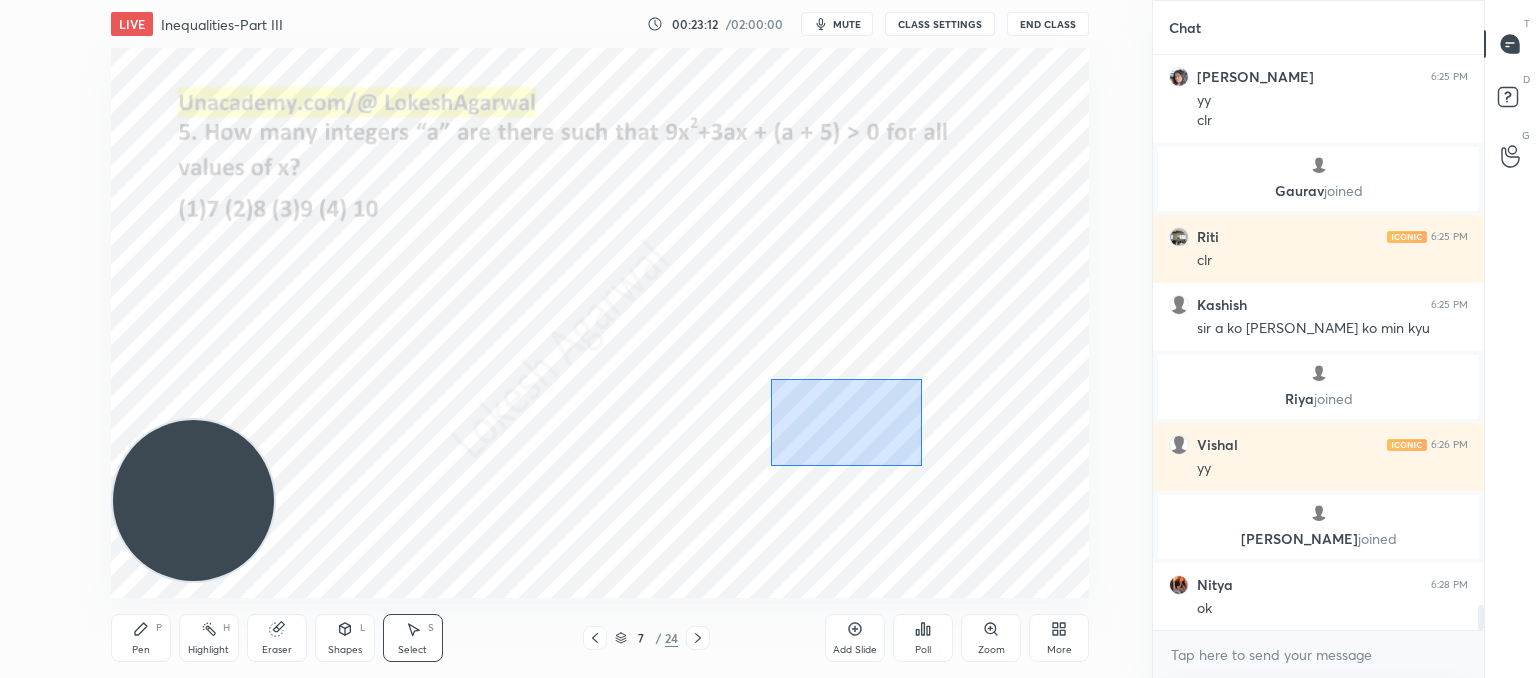 drag, startPoint x: 771, startPoint y: 379, endPoint x: 922, endPoint y: 465, distance: 173.77284 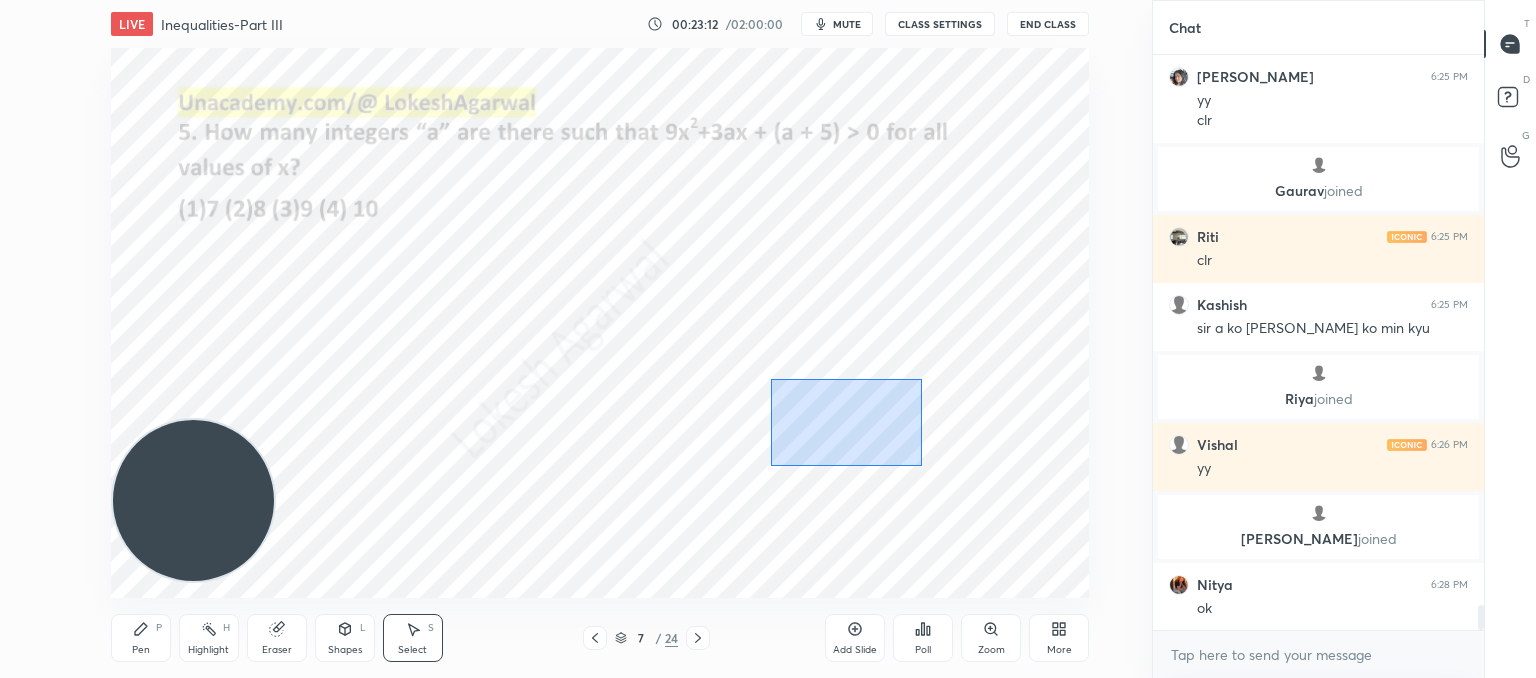 click on "0 ° Undo Copy Paste here Duplicate Duplicate to new slide Delete" at bounding box center (600, 323) 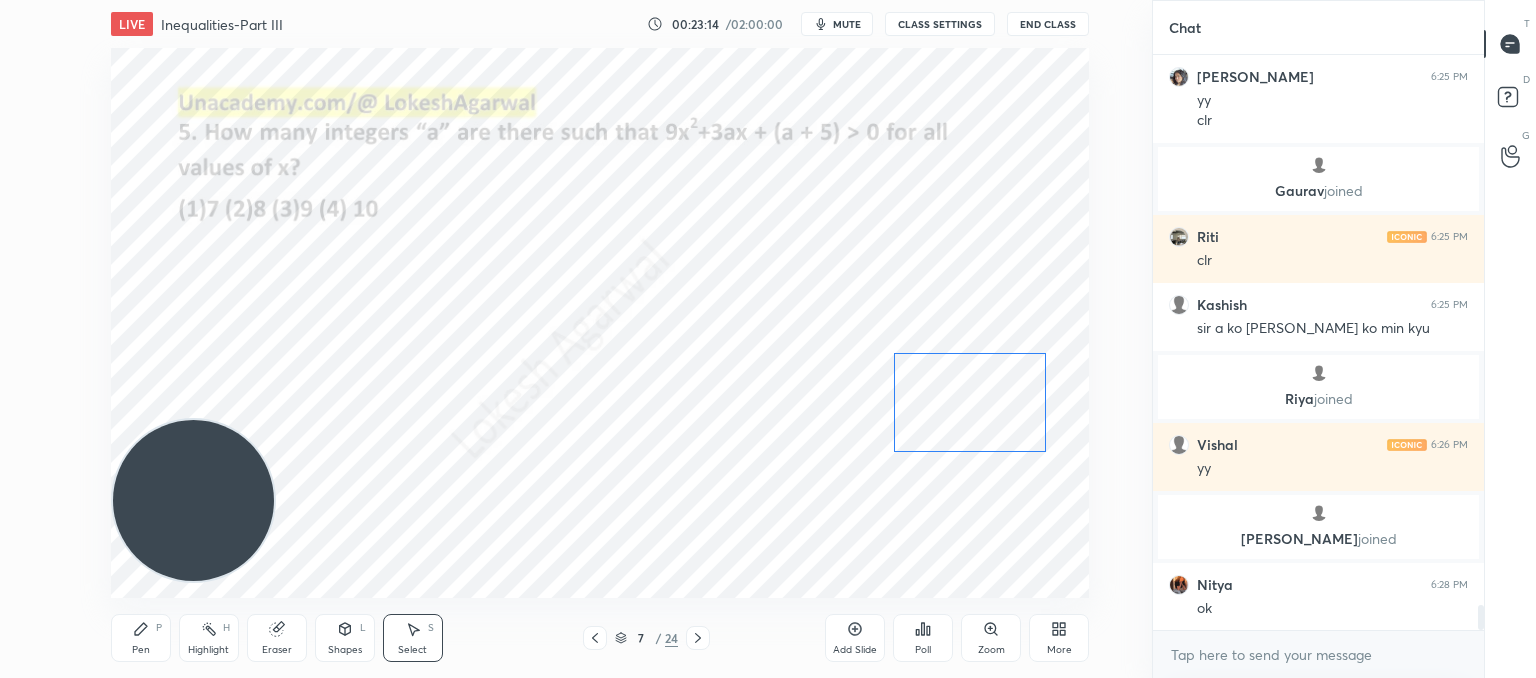 drag, startPoint x: 852, startPoint y: 452, endPoint x: 969, endPoint y: 428, distance: 119.43617 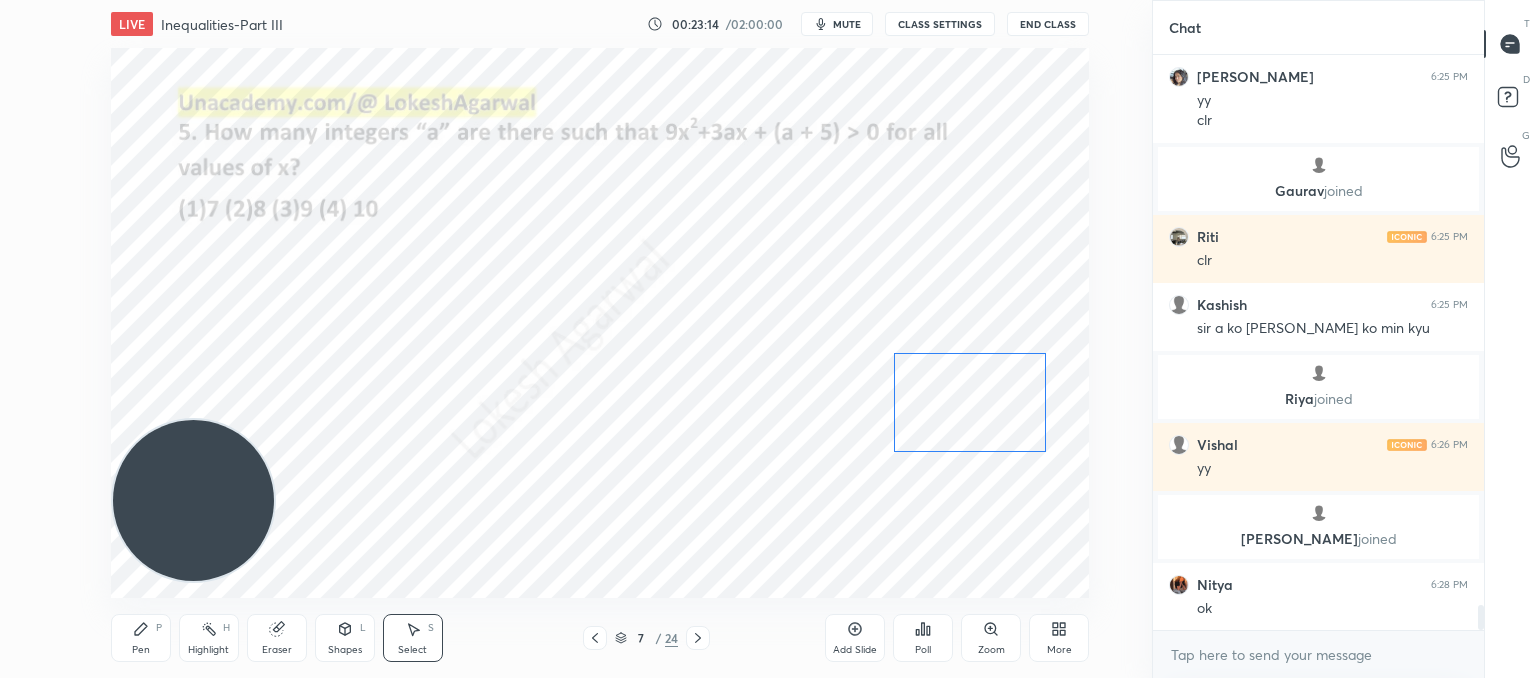 click on "0 ° Undo Copy Paste here Duplicate Duplicate to new slide Delete" at bounding box center (600, 323) 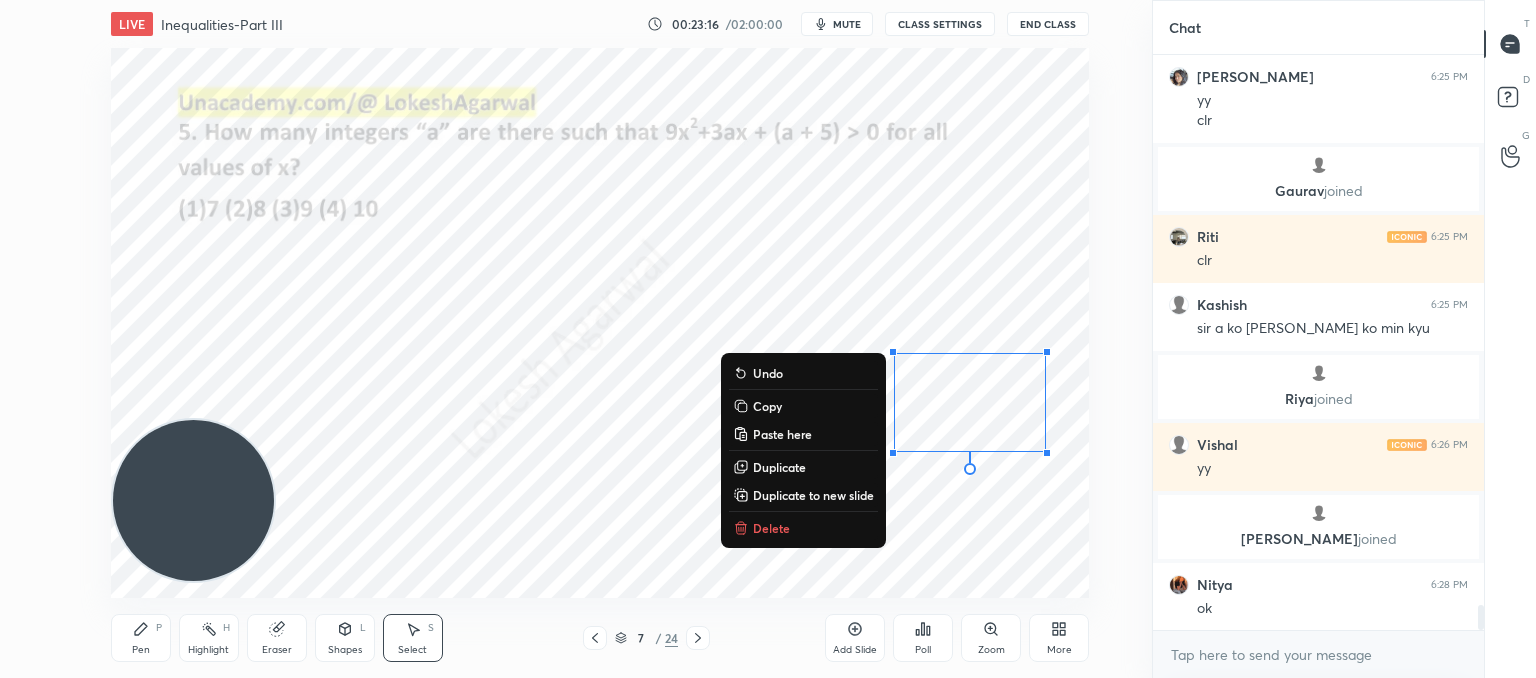 click on "0 ° Undo Copy Paste here Duplicate Duplicate to new slide Delete" at bounding box center (600, 323) 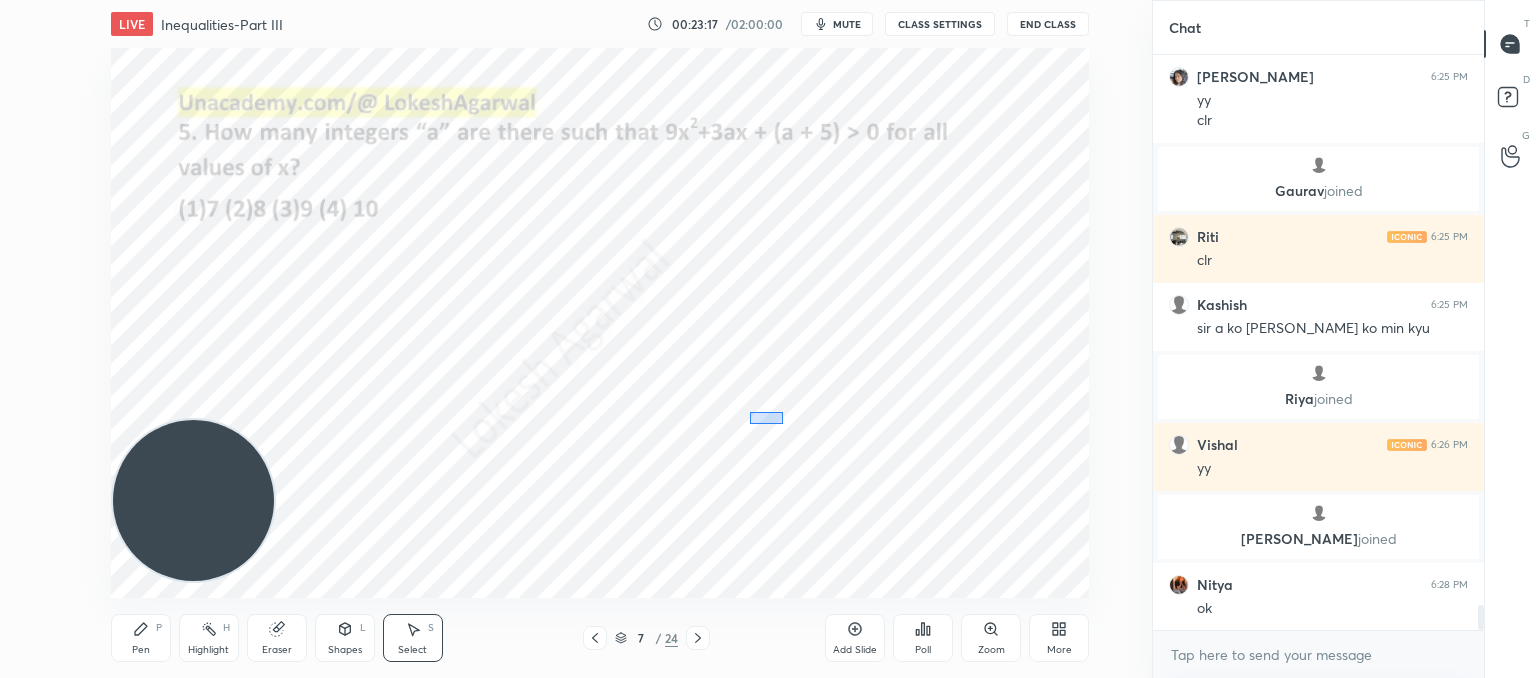 drag, startPoint x: 750, startPoint y: 412, endPoint x: 785, endPoint y: 424, distance: 37 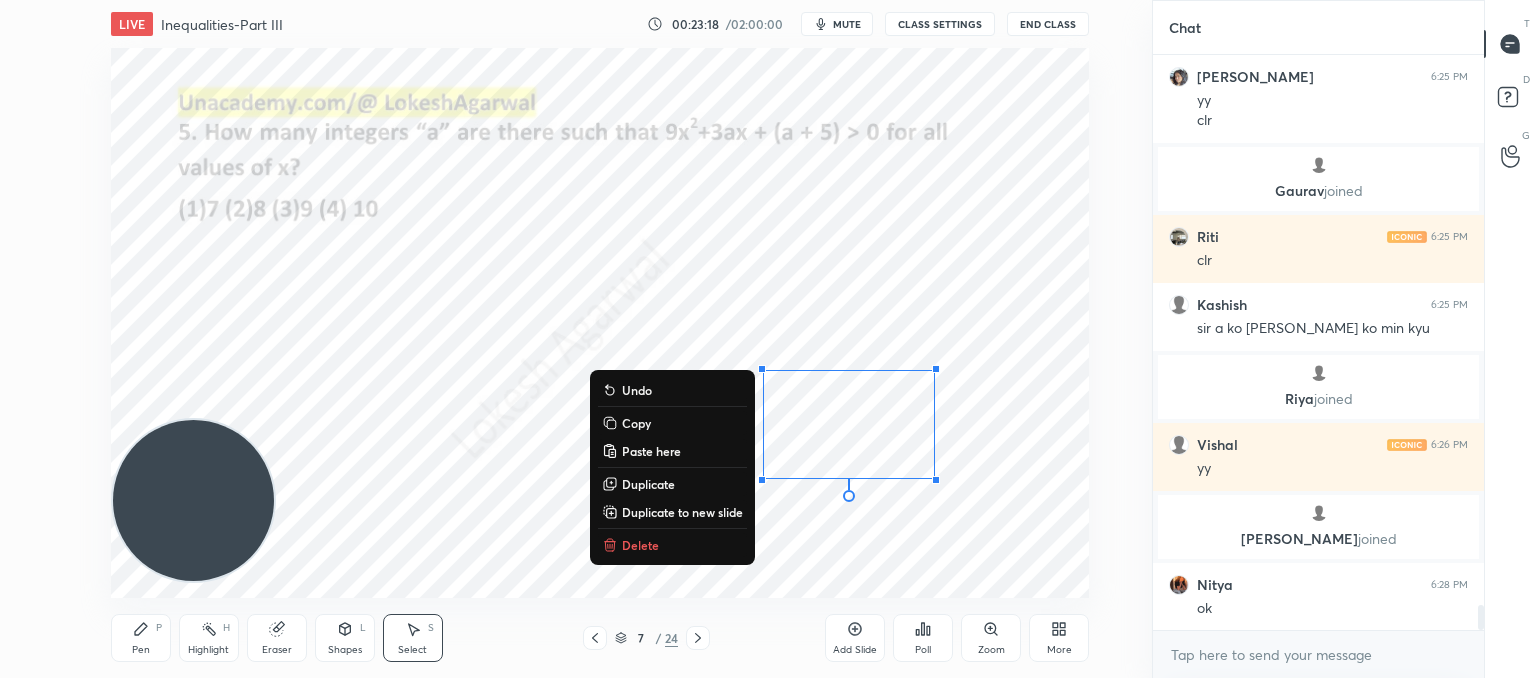 click on "Delete" at bounding box center (640, 545) 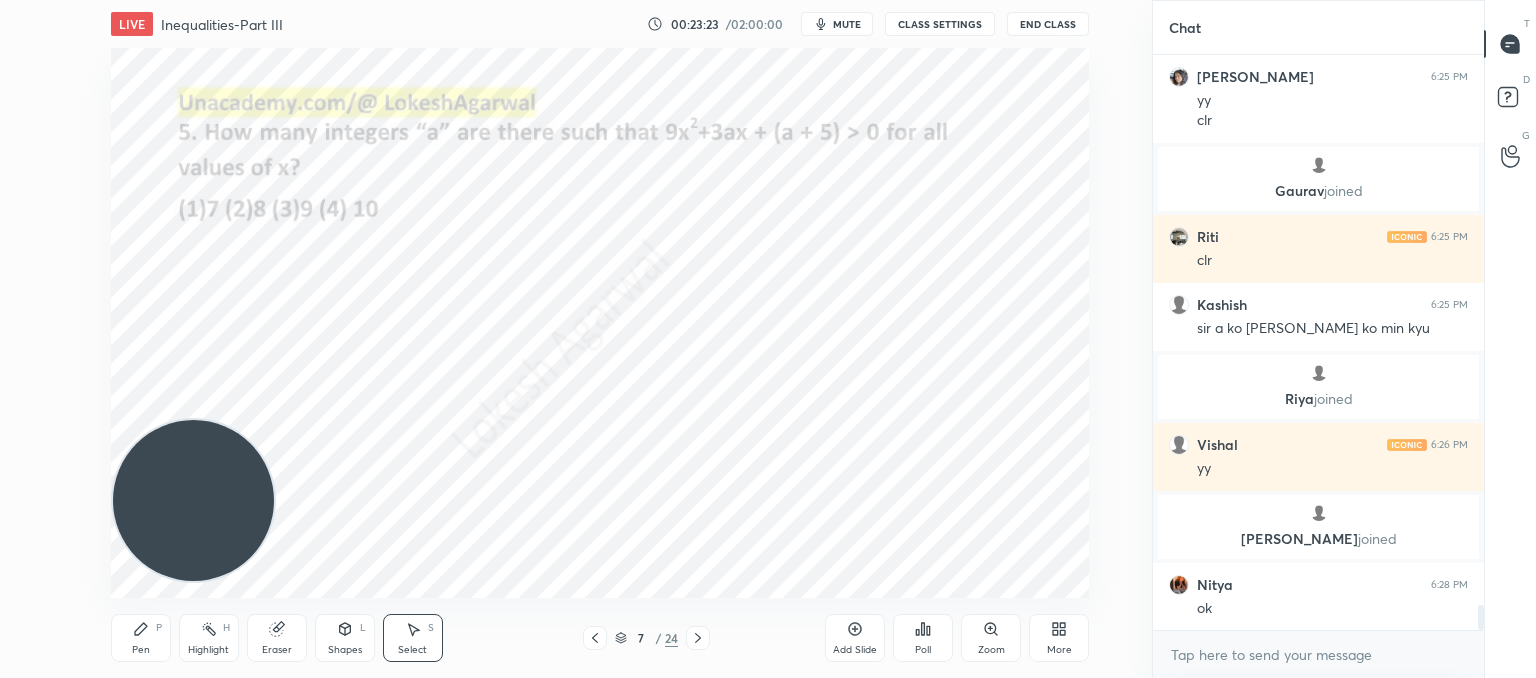 click 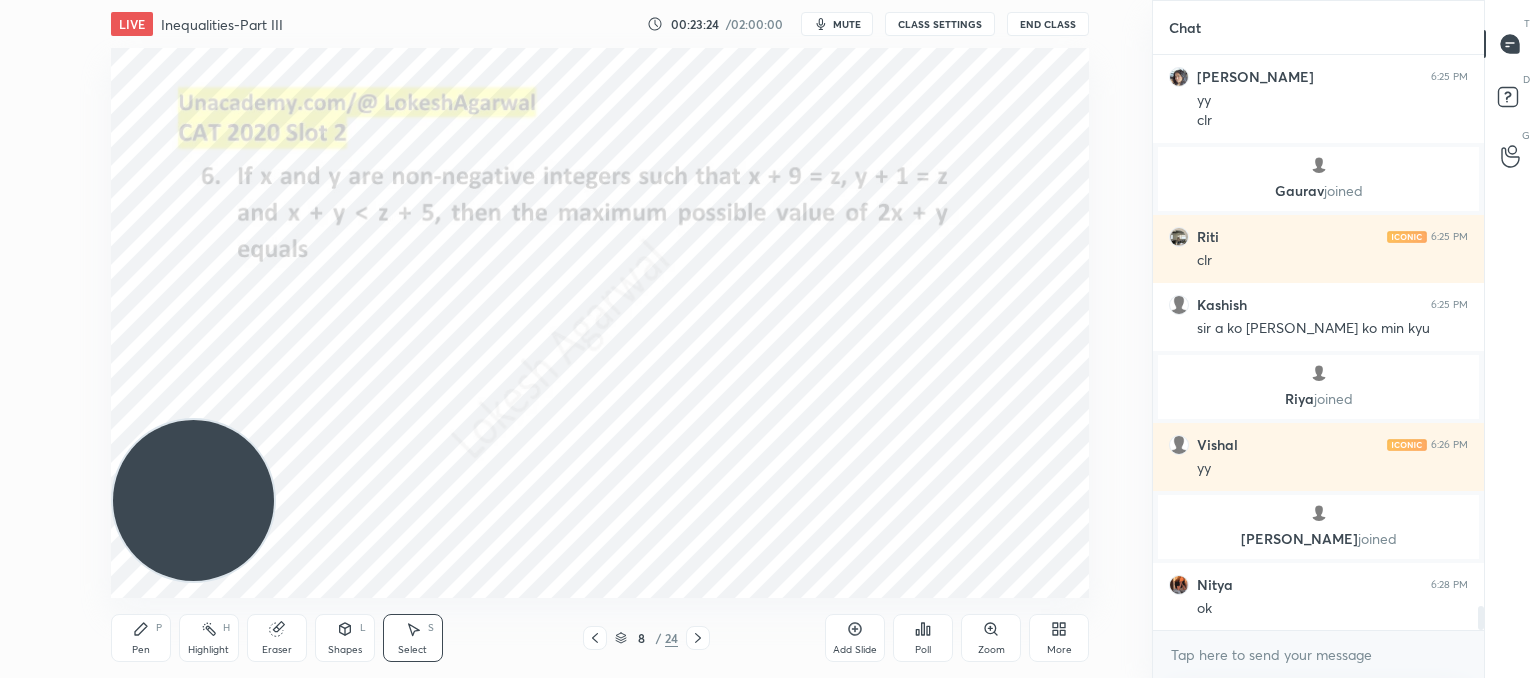 scroll, scrollTop: 12942, scrollLeft: 0, axis: vertical 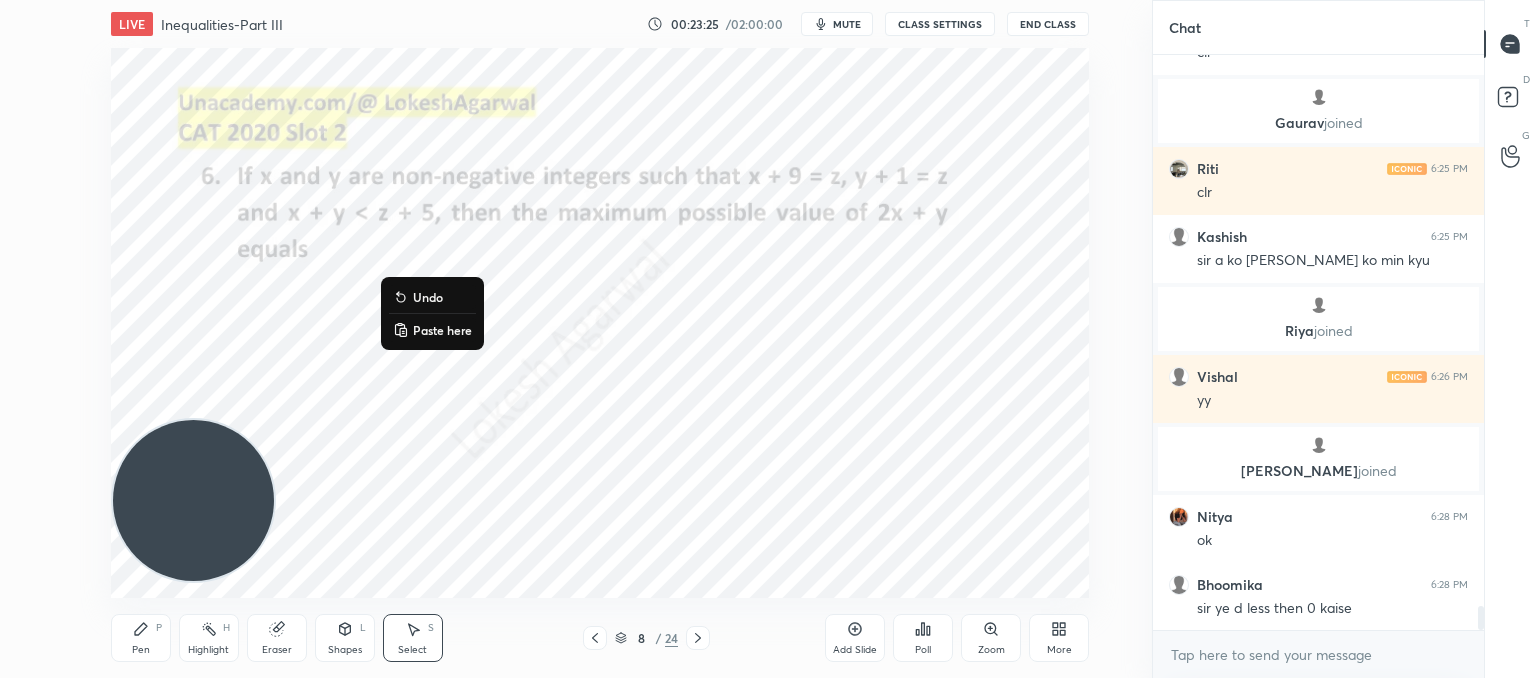 click on "Paste here" at bounding box center [442, 330] 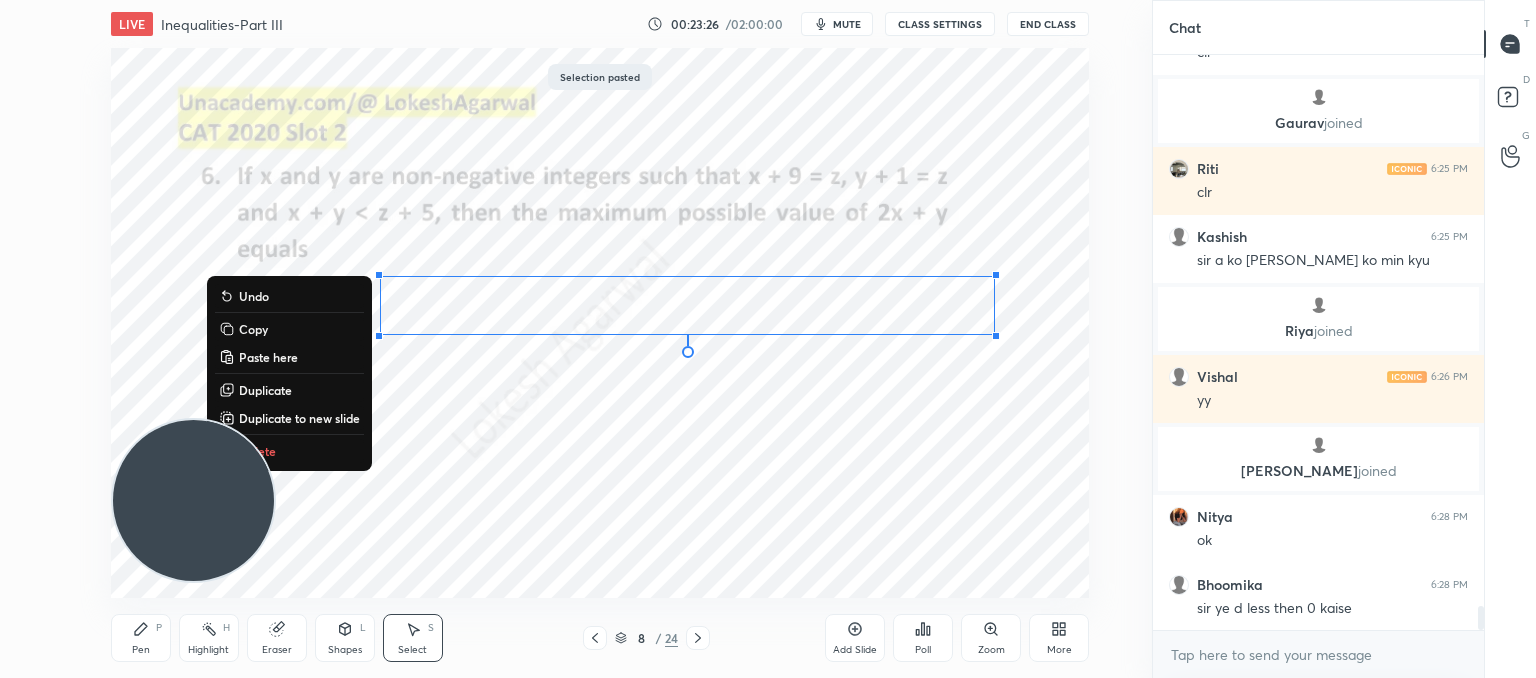 click on "0 ° Undo Copy Paste here Duplicate Duplicate to new slide Delete" at bounding box center [600, 323] 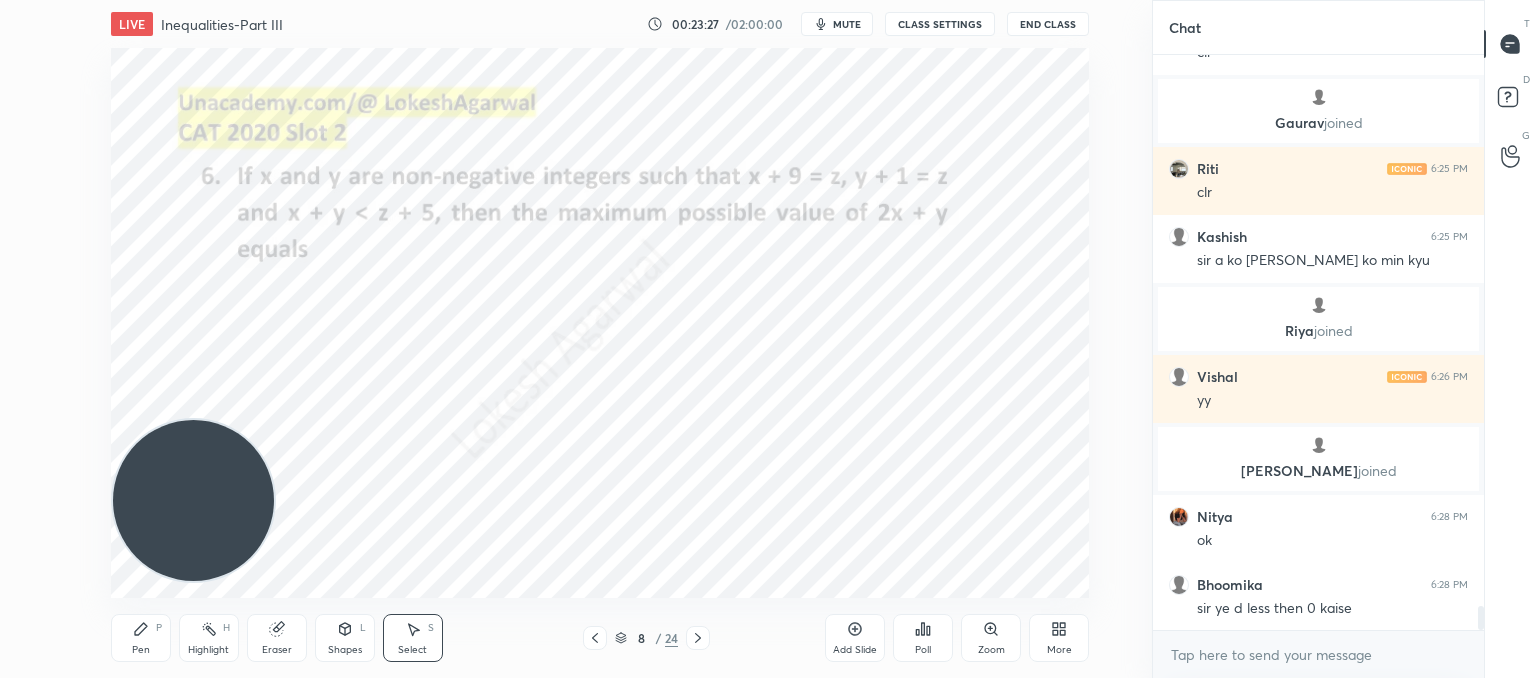 click at bounding box center (595, 638) 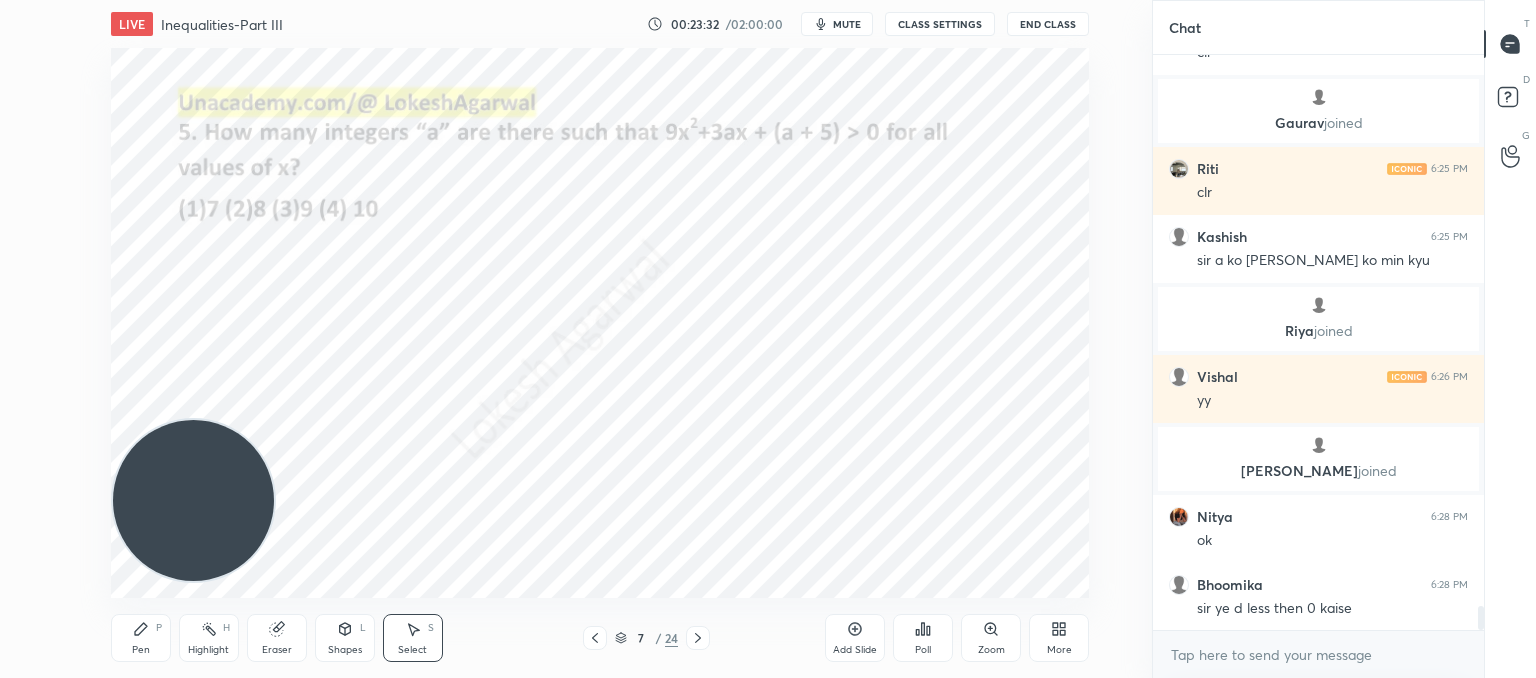 drag, startPoint x: 143, startPoint y: 633, endPoint x: 200, endPoint y: 548, distance: 102.34256 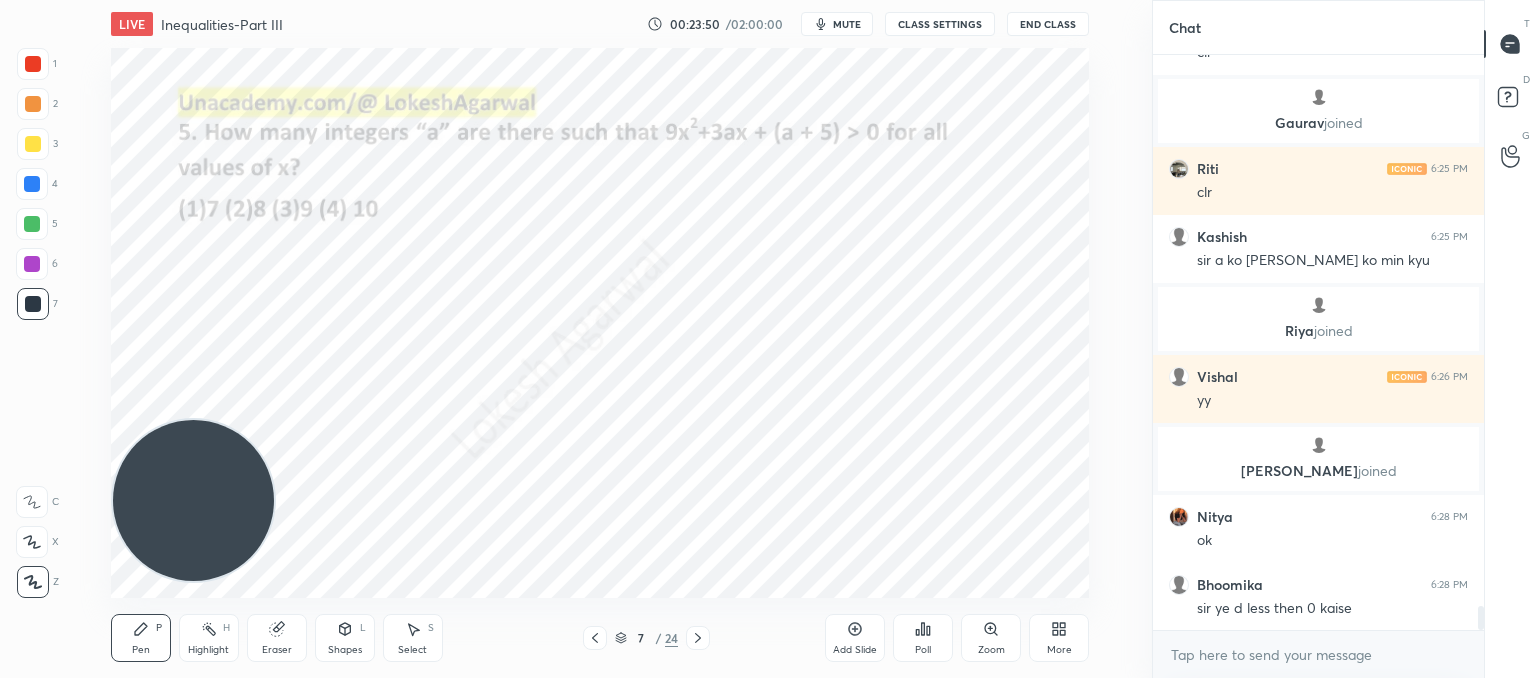 click 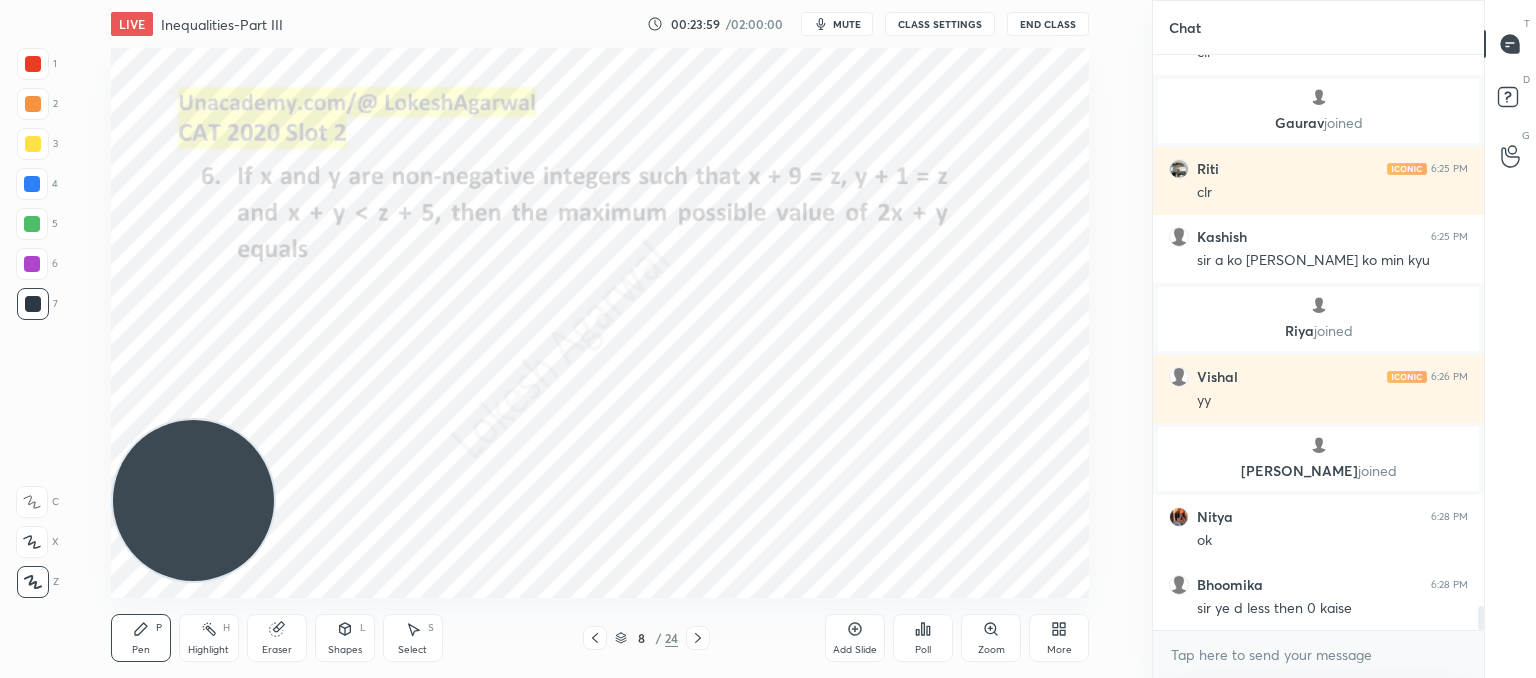 click 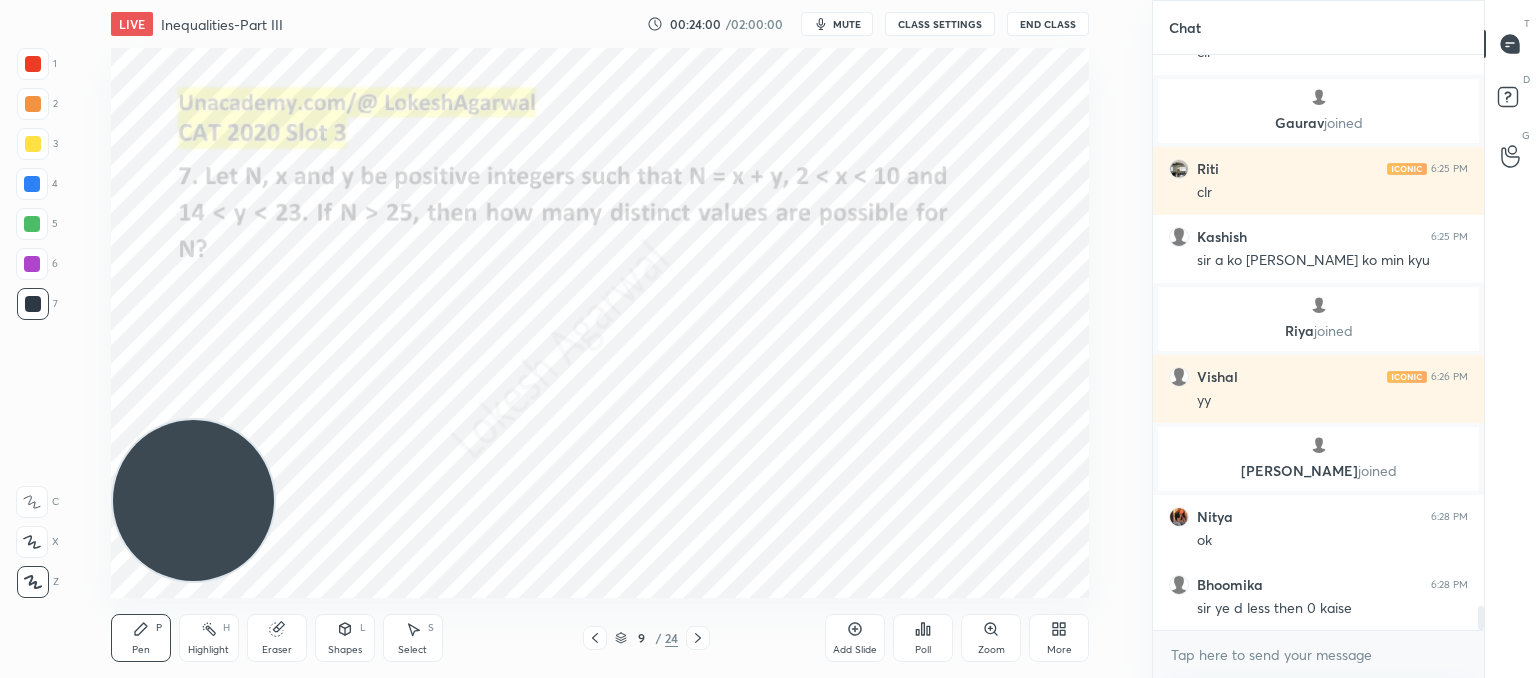 click 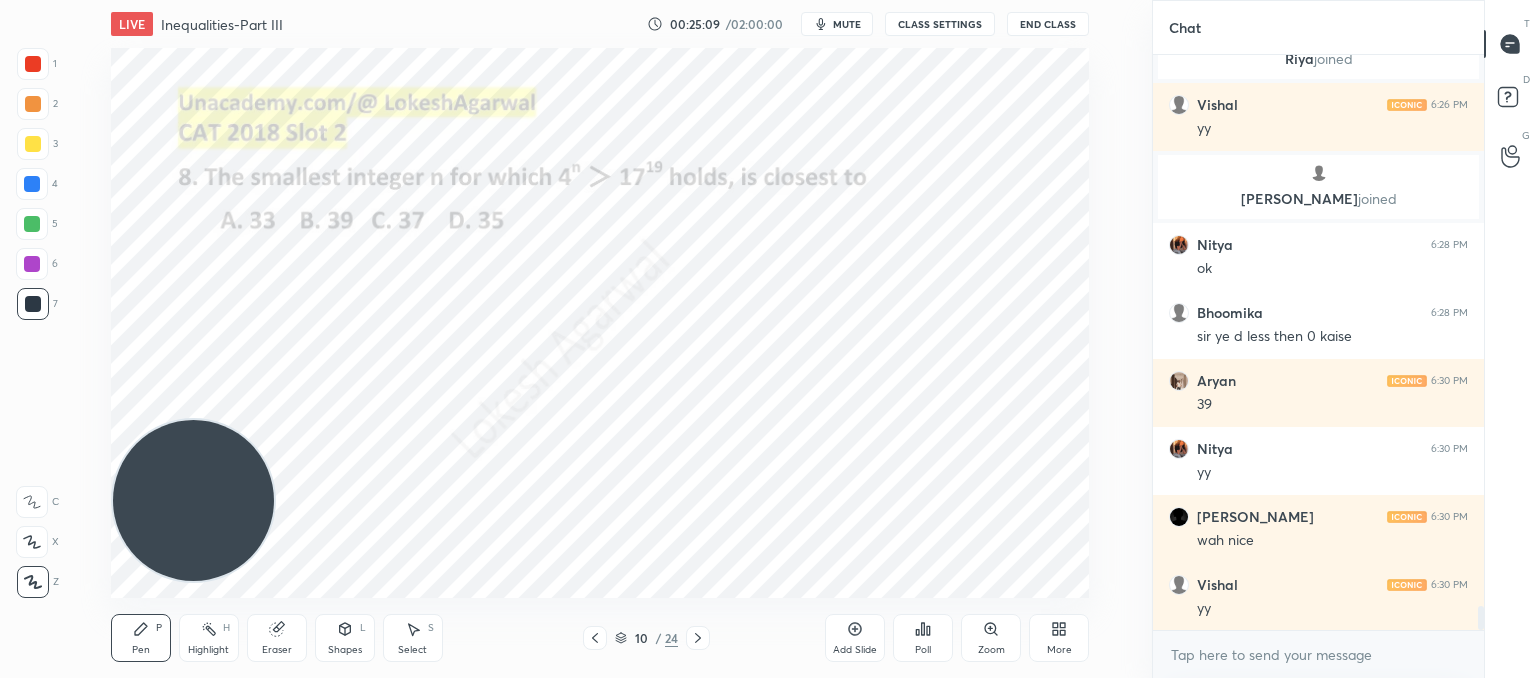 scroll, scrollTop: 13350, scrollLeft: 0, axis: vertical 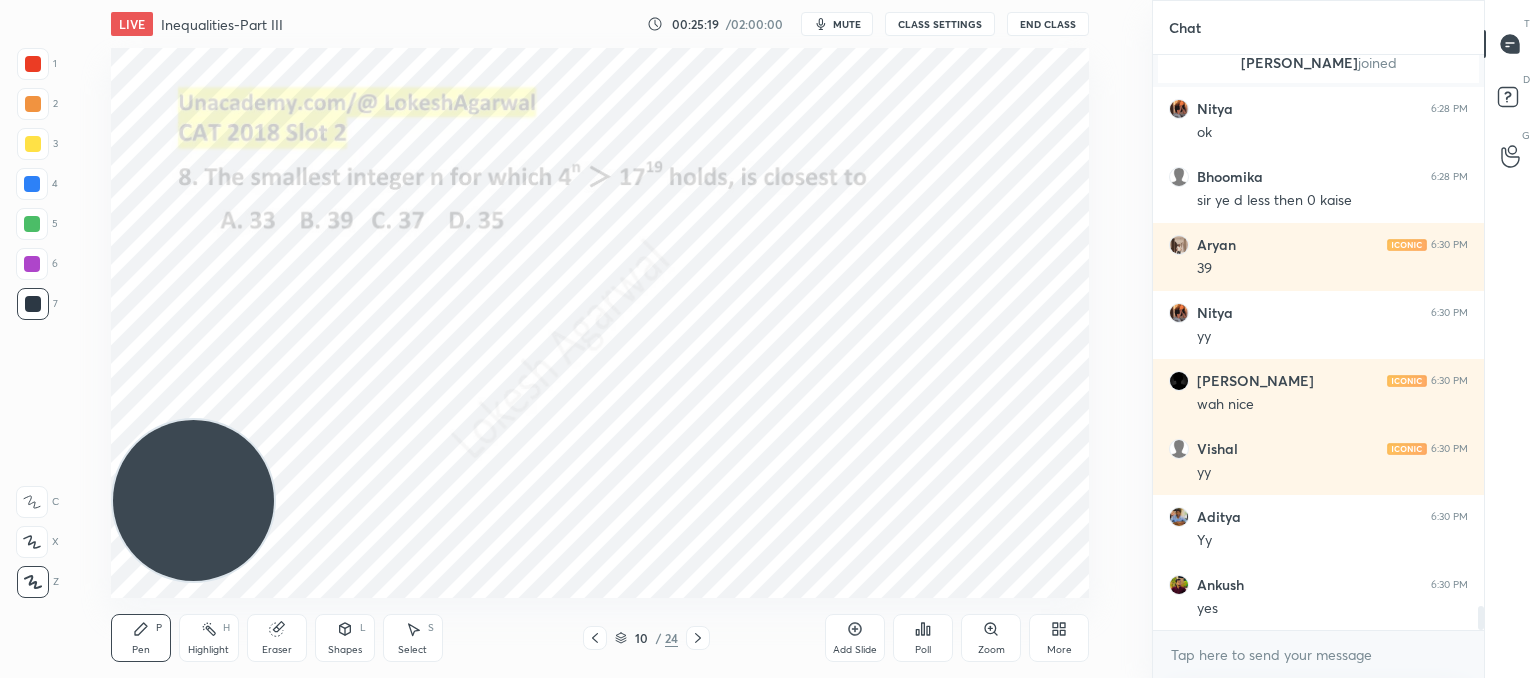 click at bounding box center [698, 638] 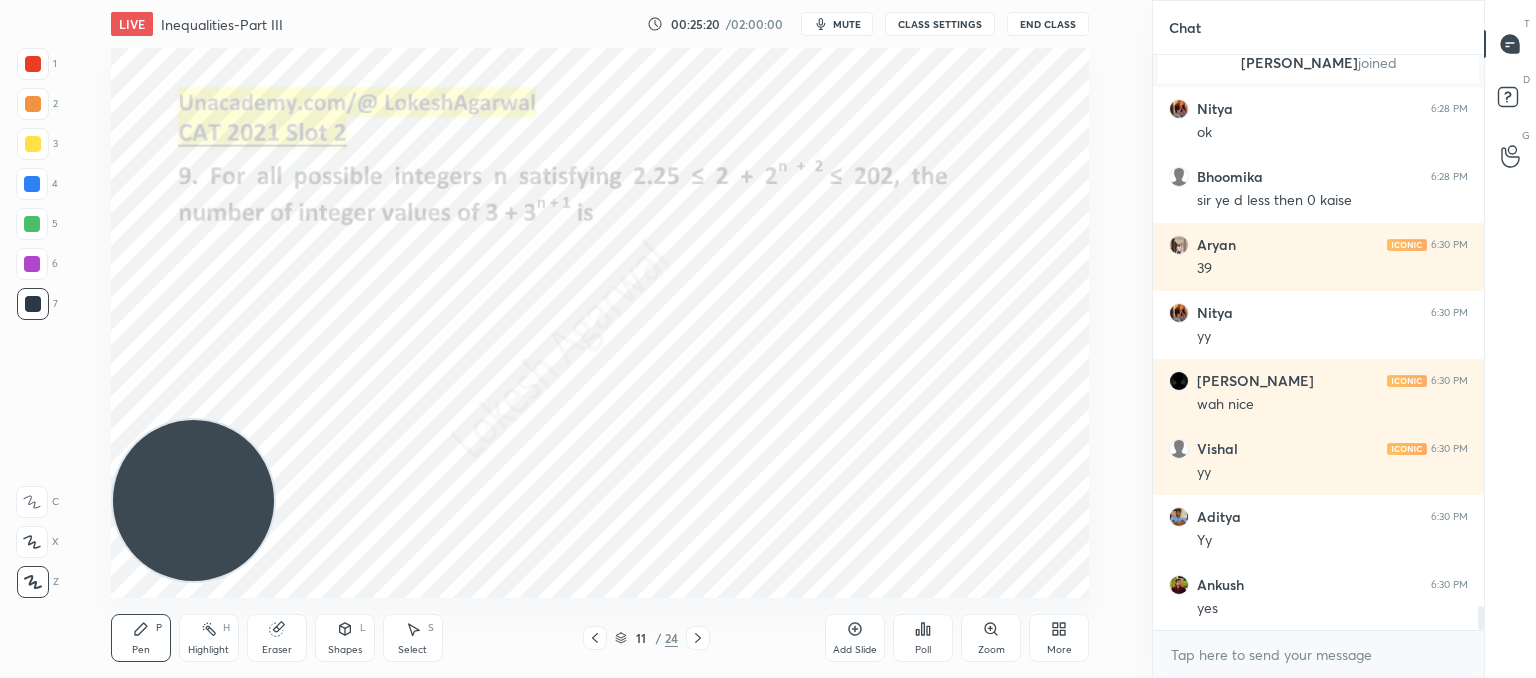 click at bounding box center (698, 638) 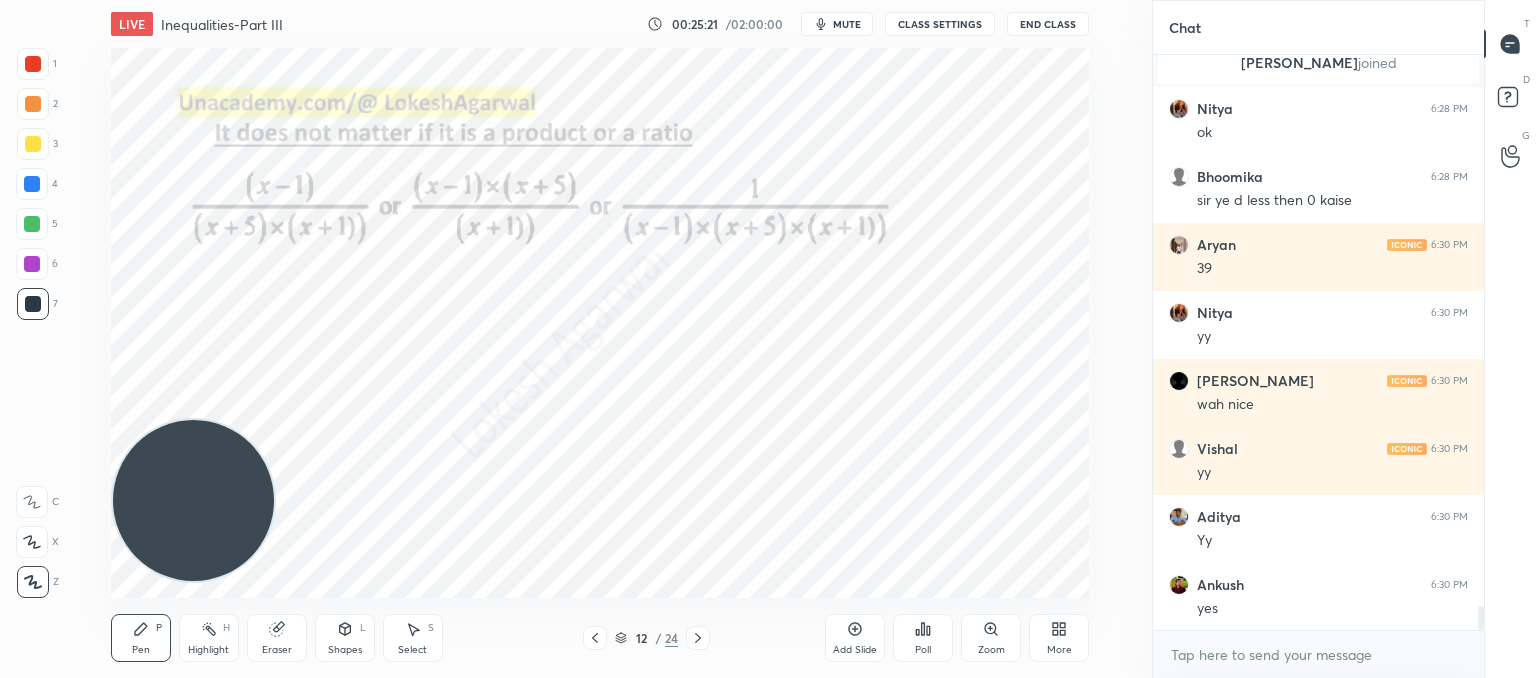 click 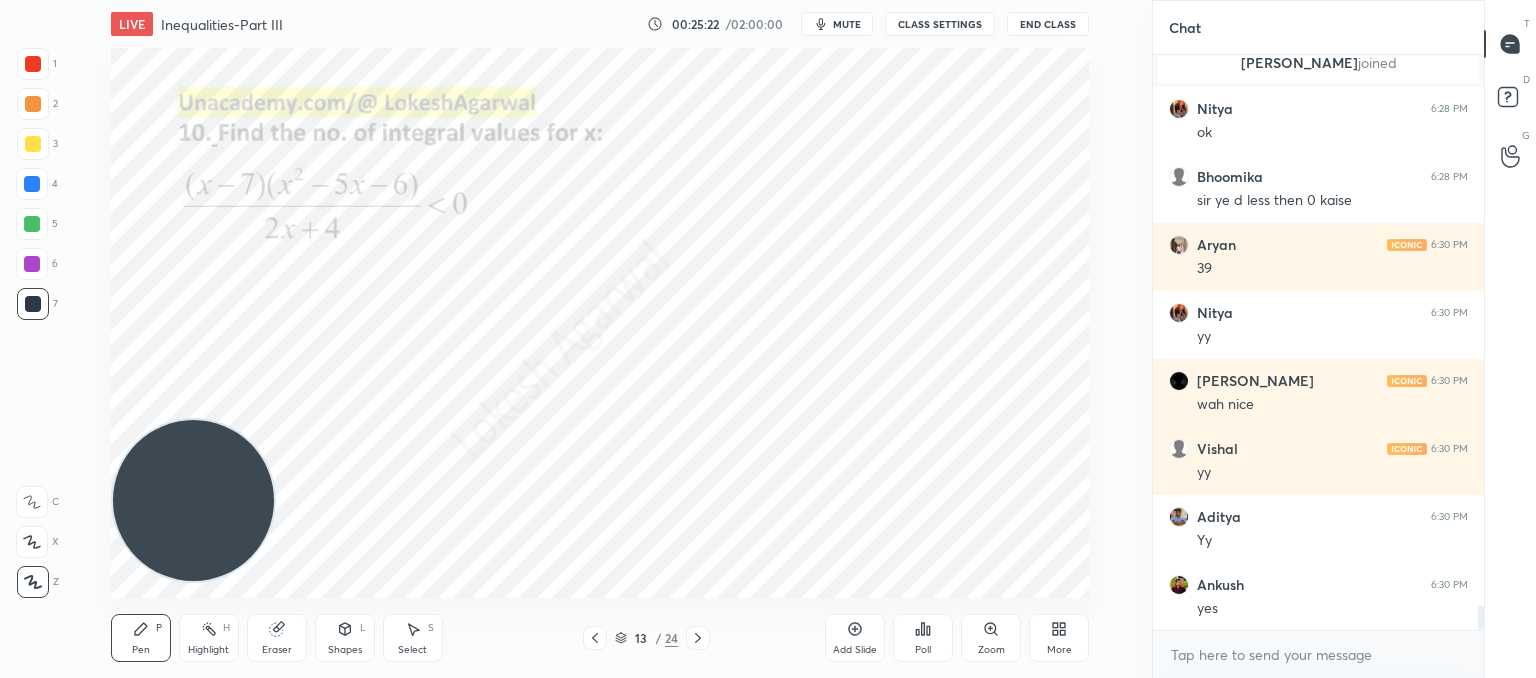 scroll, scrollTop: 13418, scrollLeft: 0, axis: vertical 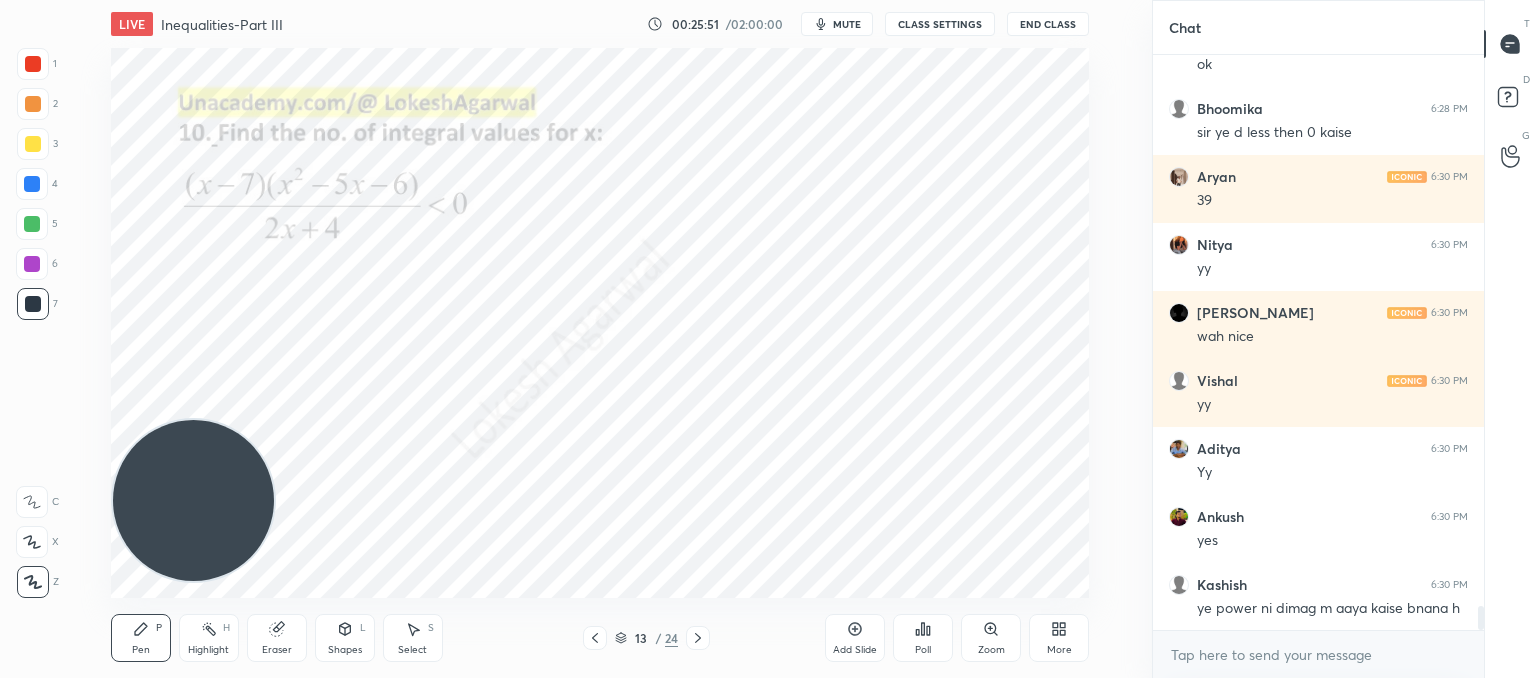 drag, startPoint x: 332, startPoint y: 633, endPoint x: 321, endPoint y: 631, distance: 11.18034 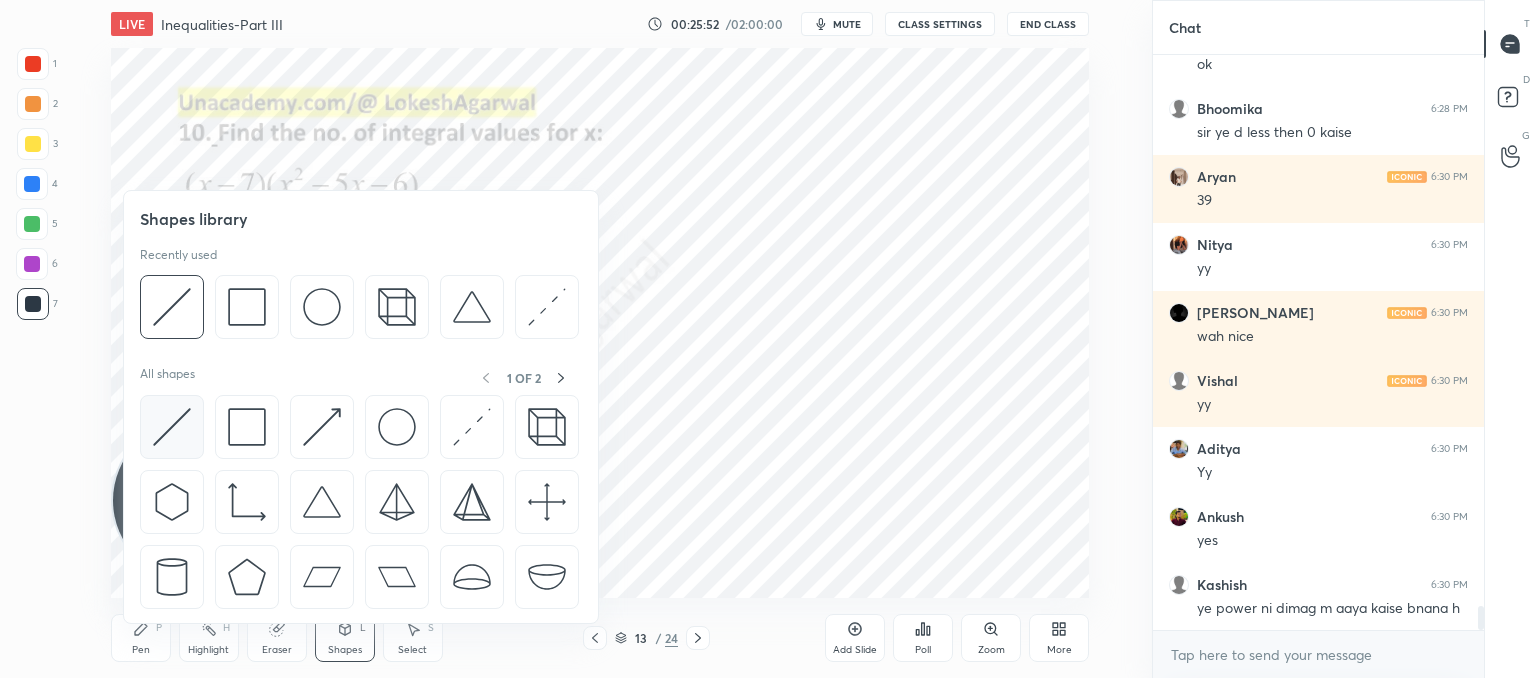click at bounding box center (172, 427) 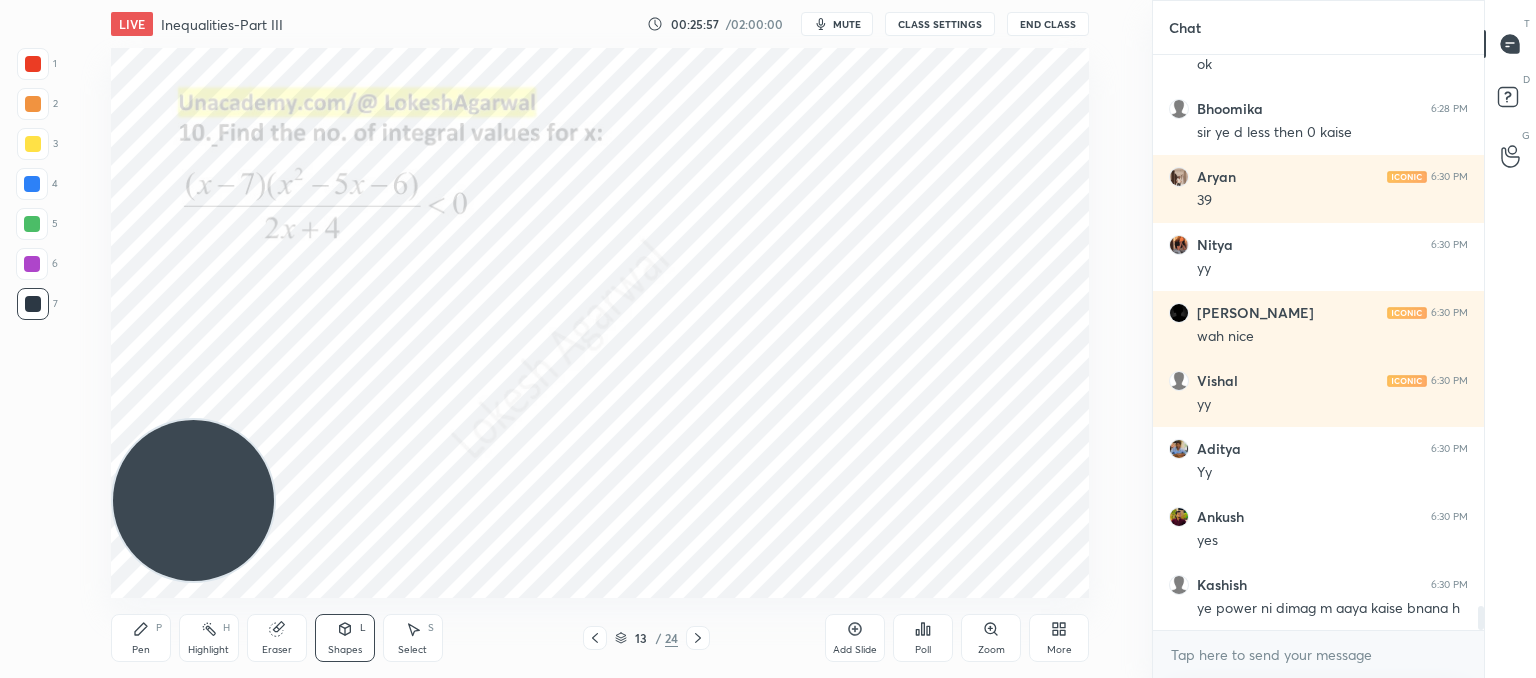 click 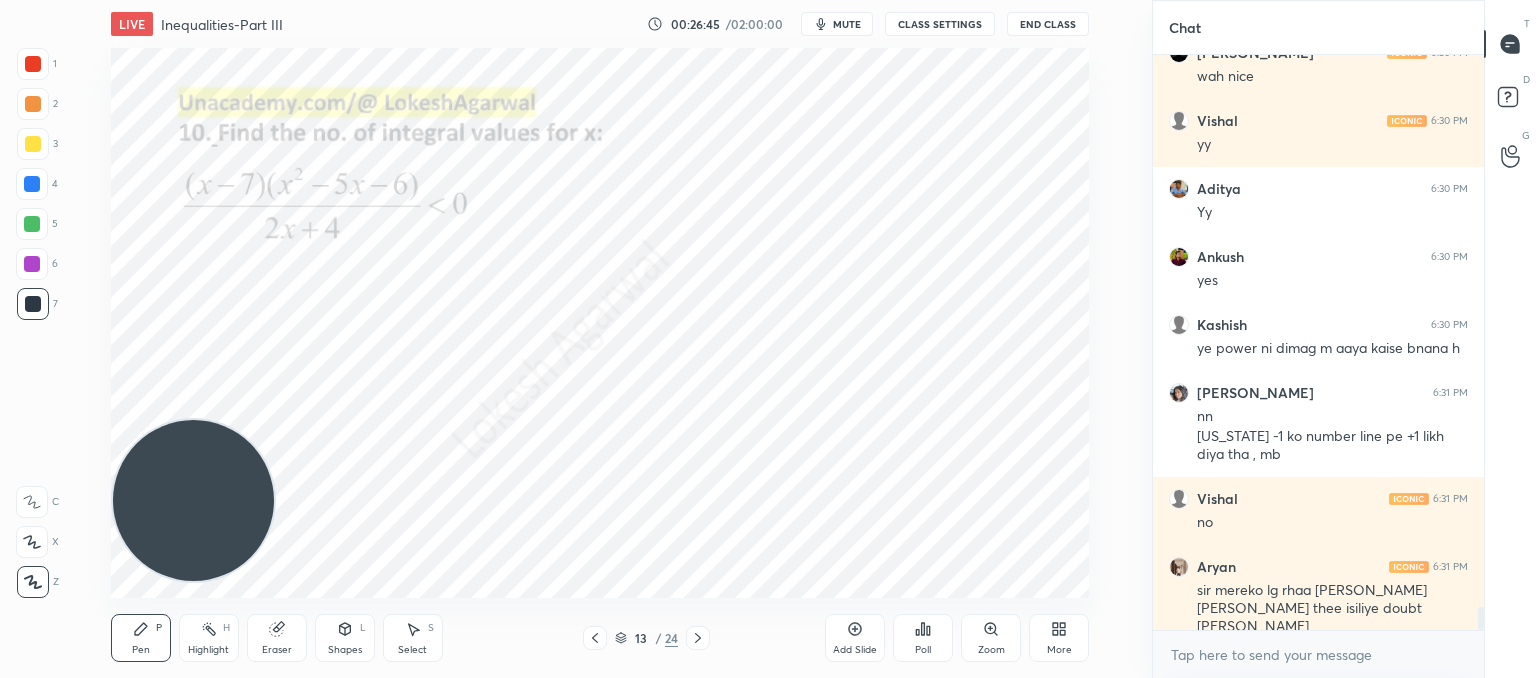 scroll, scrollTop: 13750, scrollLeft: 0, axis: vertical 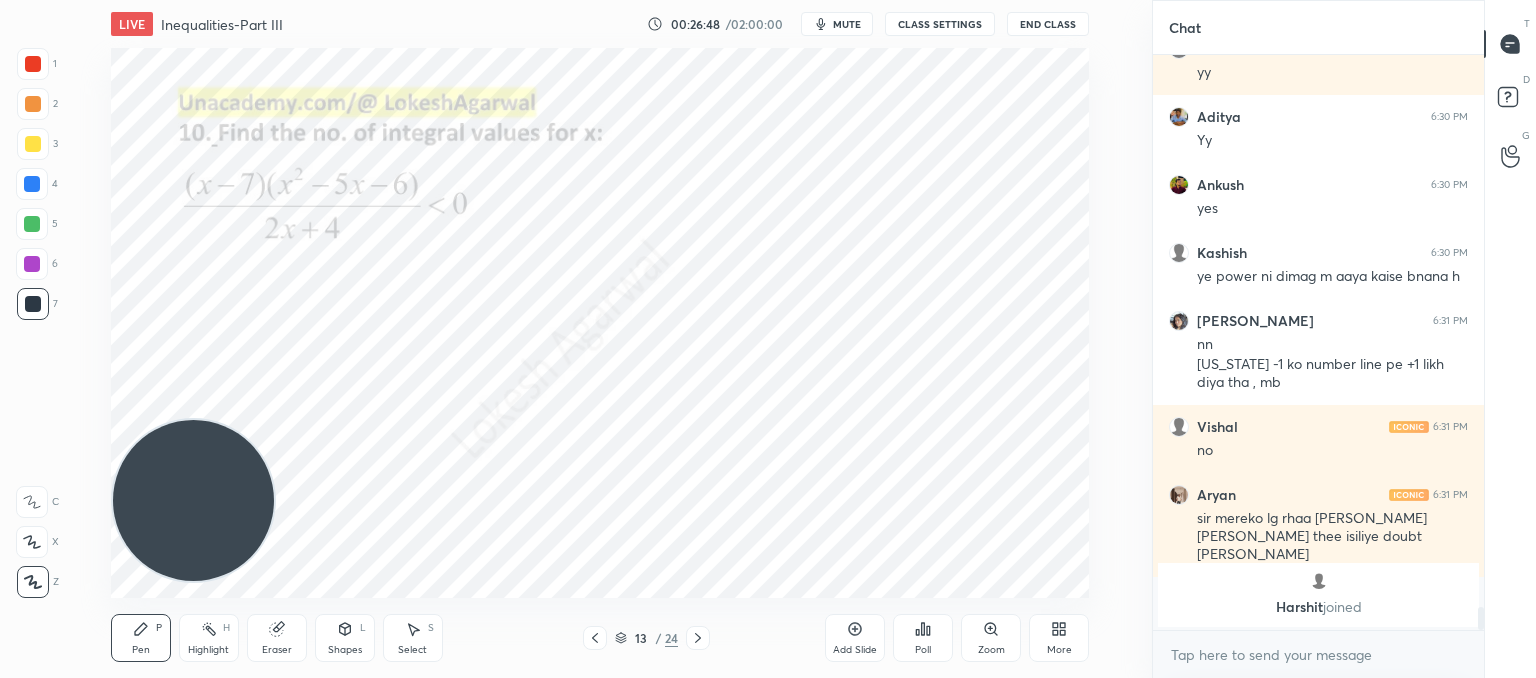 click 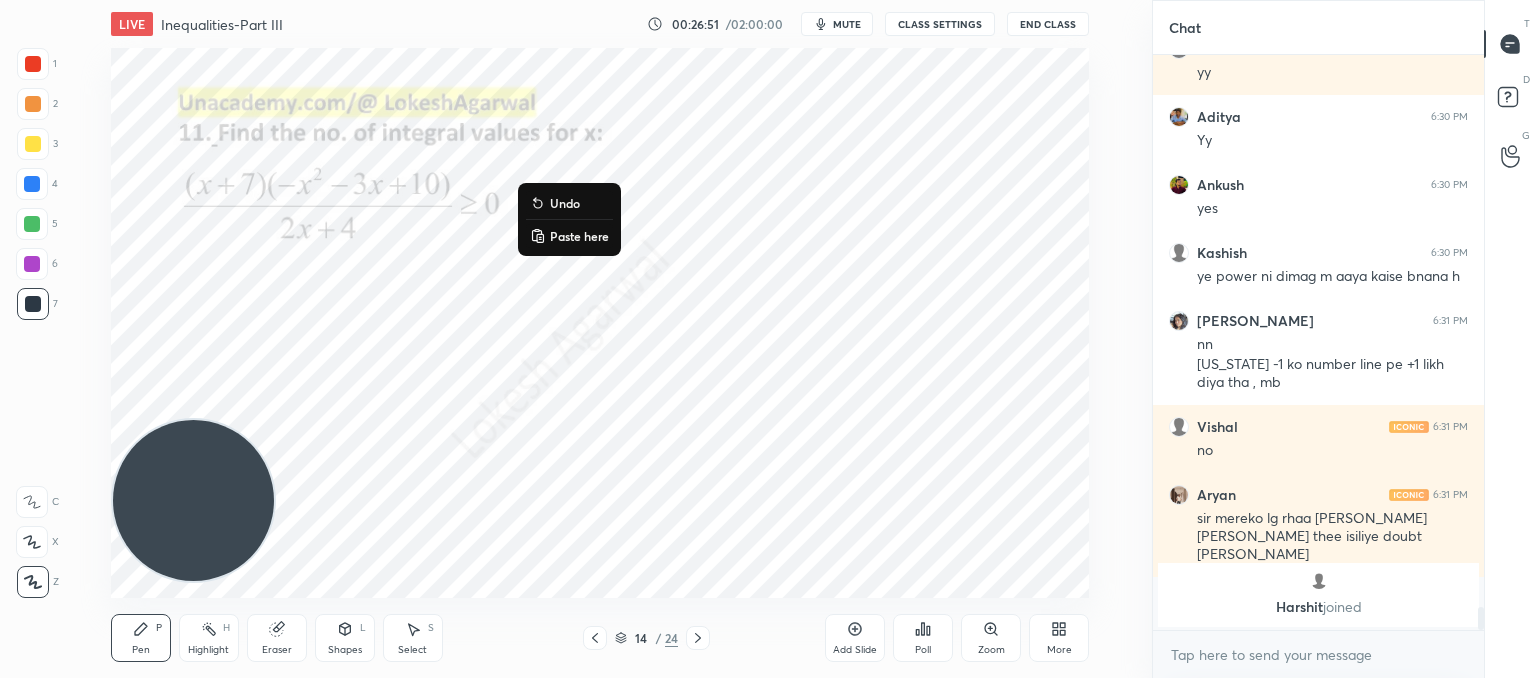 click on "Paste here" at bounding box center [569, 236] 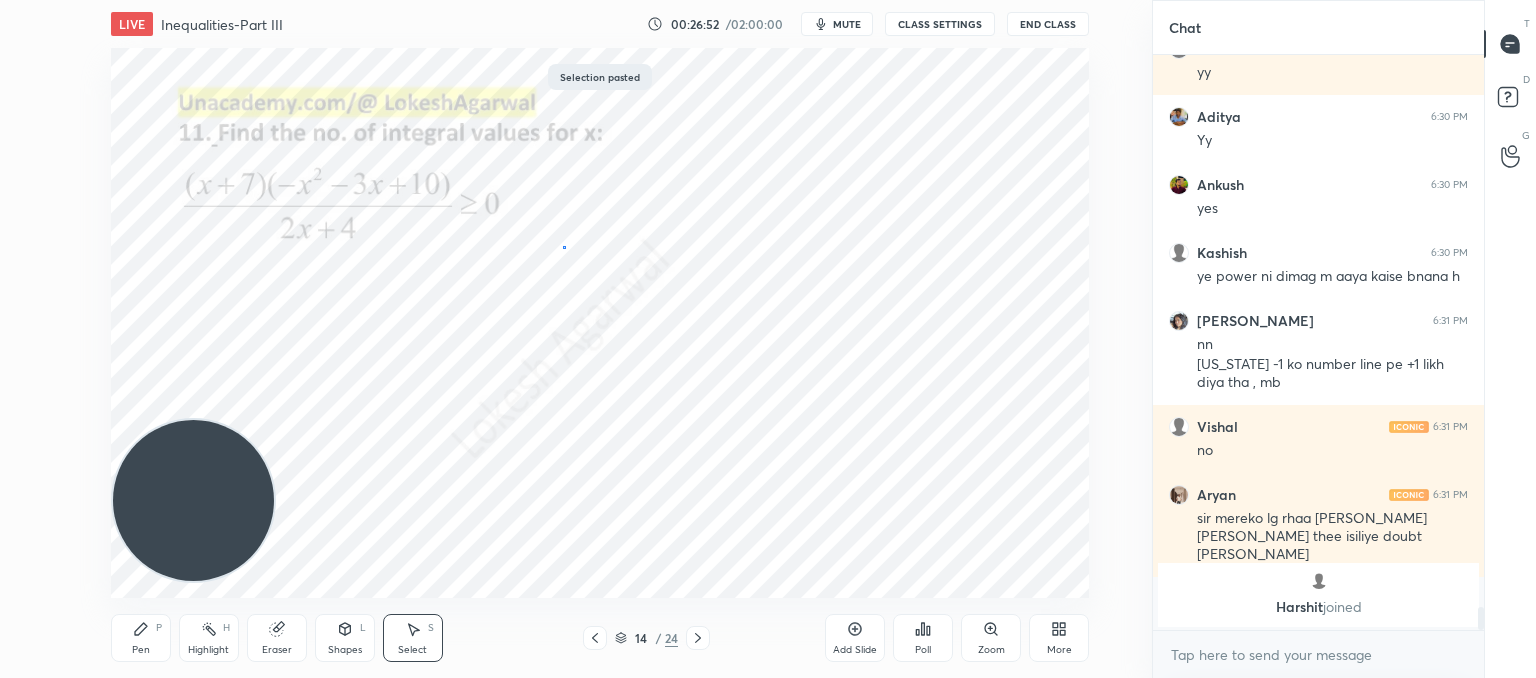 click on "0 ° Undo Copy Paste here Duplicate Duplicate to new slide Delete" at bounding box center (600, 323) 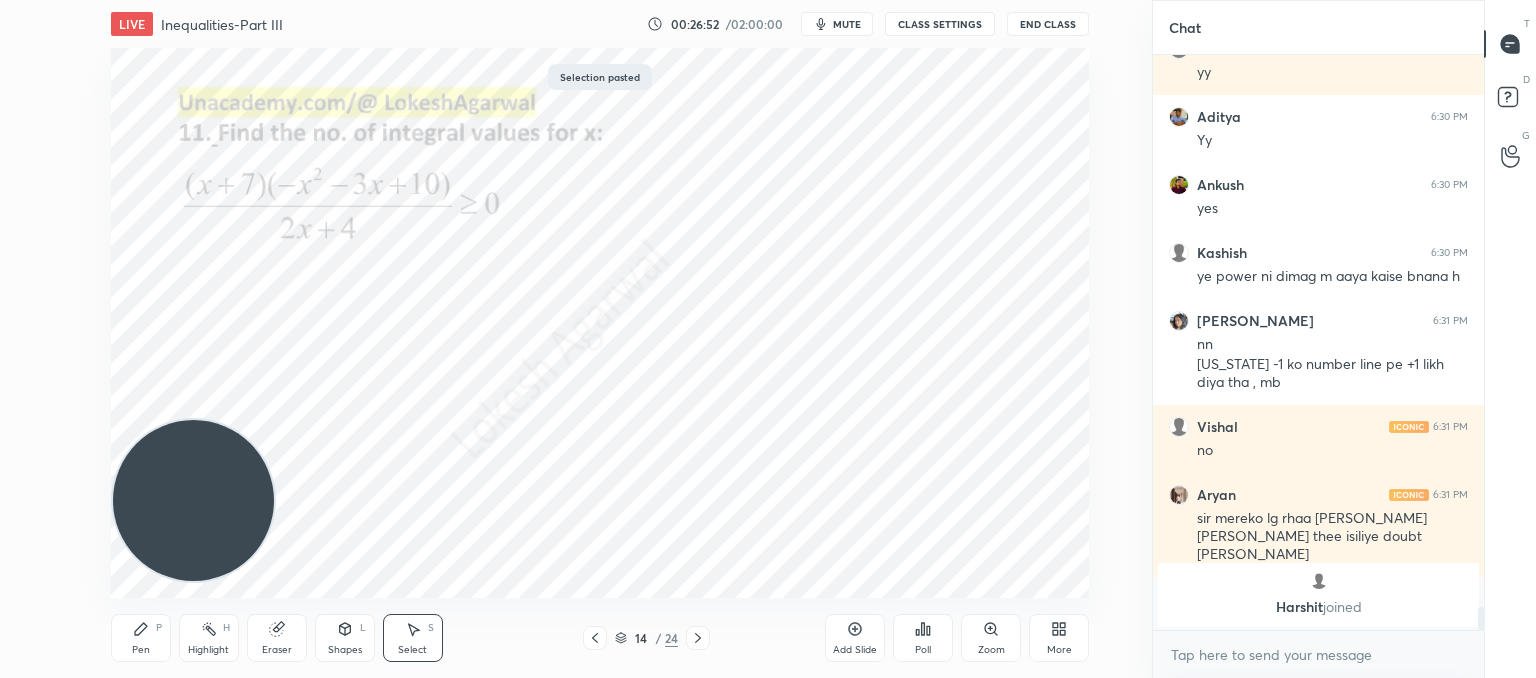 scroll, scrollTop: 13594, scrollLeft: 0, axis: vertical 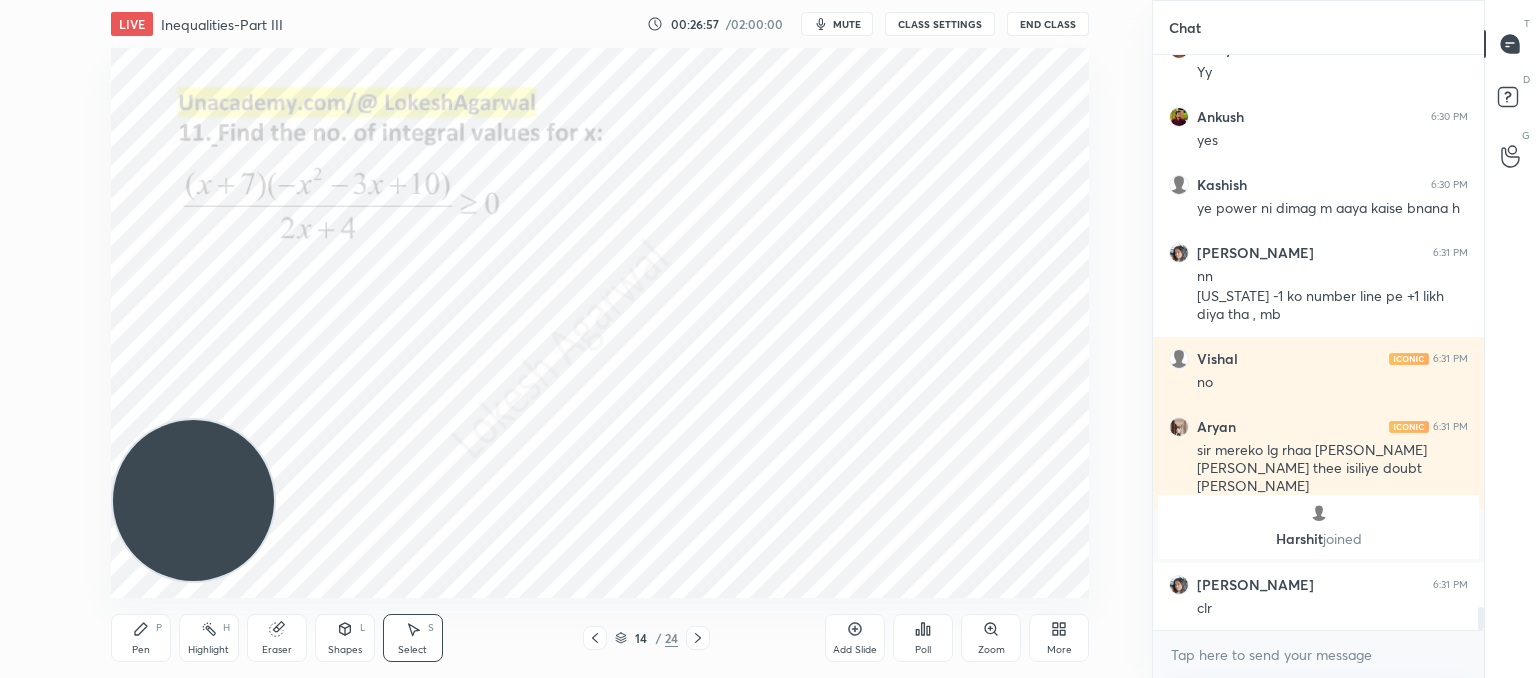 click 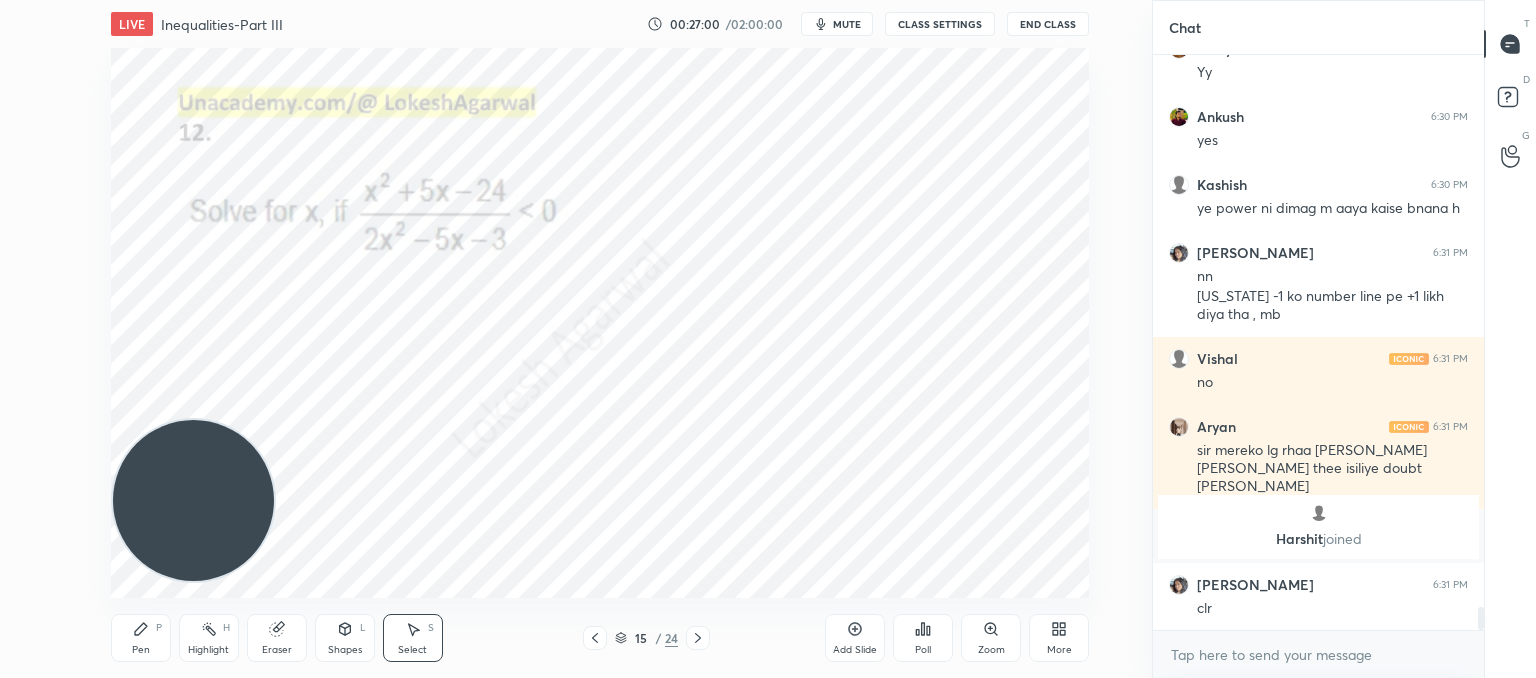drag, startPoint x: 128, startPoint y: 644, endPoint x: 260, endPoint y: 517, distance: 183.17477 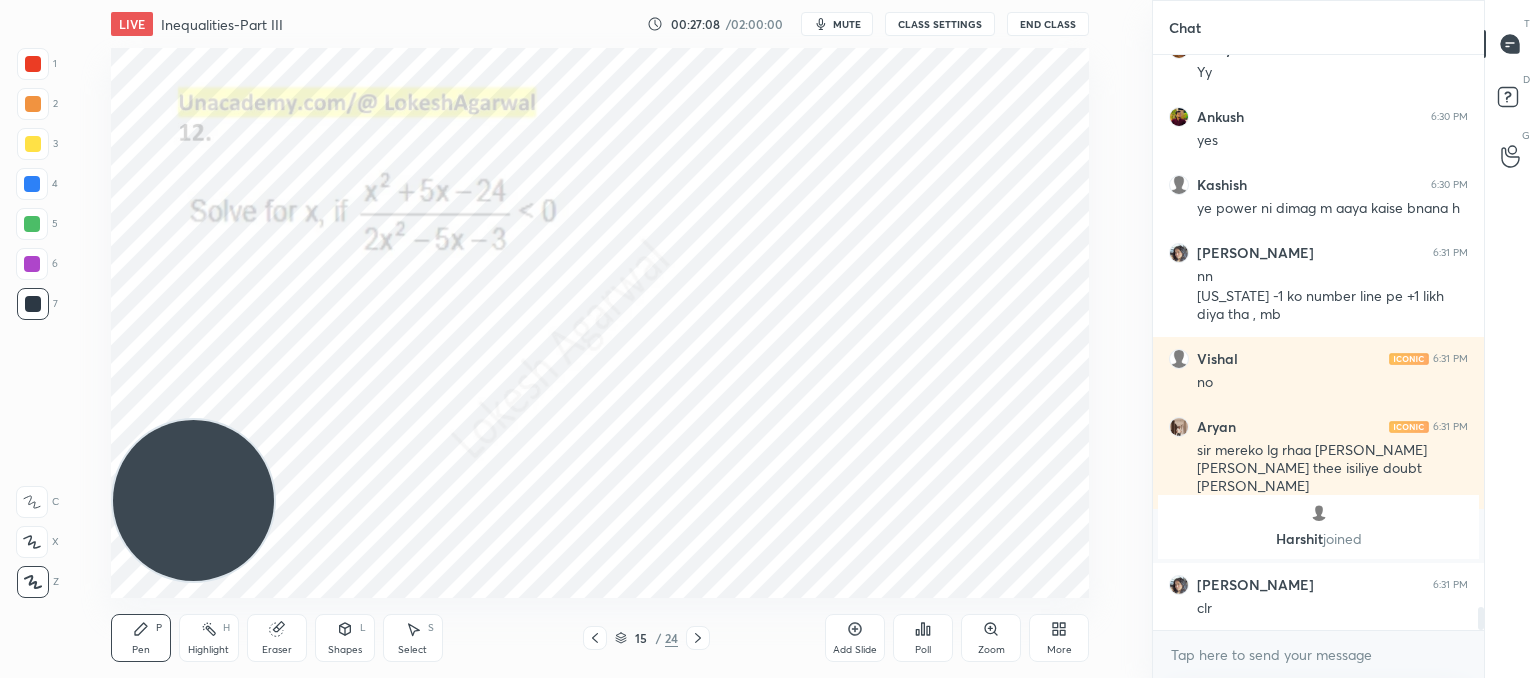 scroll, scrollTop: 13662, scrollLeft: 0, axis: vertical 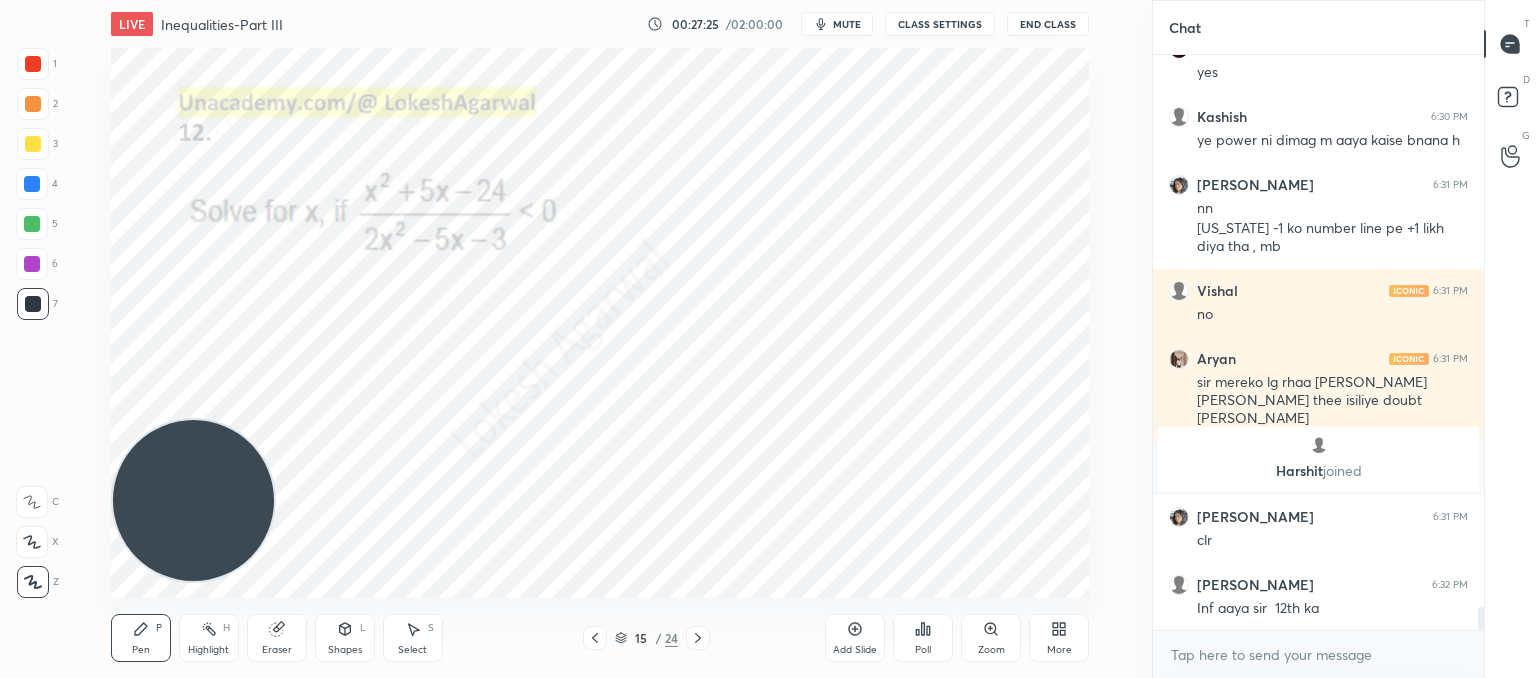 click on "Eraser" at bounding box center (277, 638) 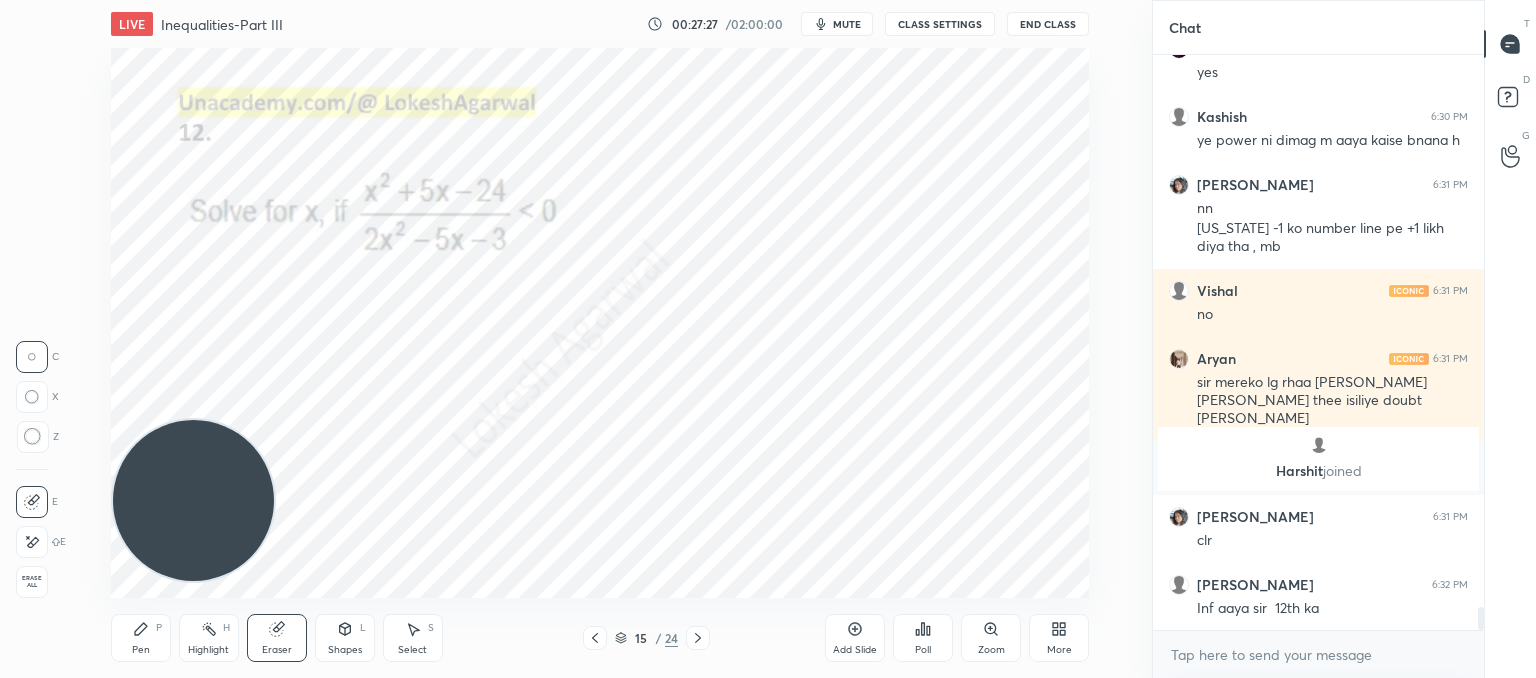 drag, startPoint x: 26, startPoint y: 438, endPoint x: 97, endPoint y: 393, distance: 84.0595 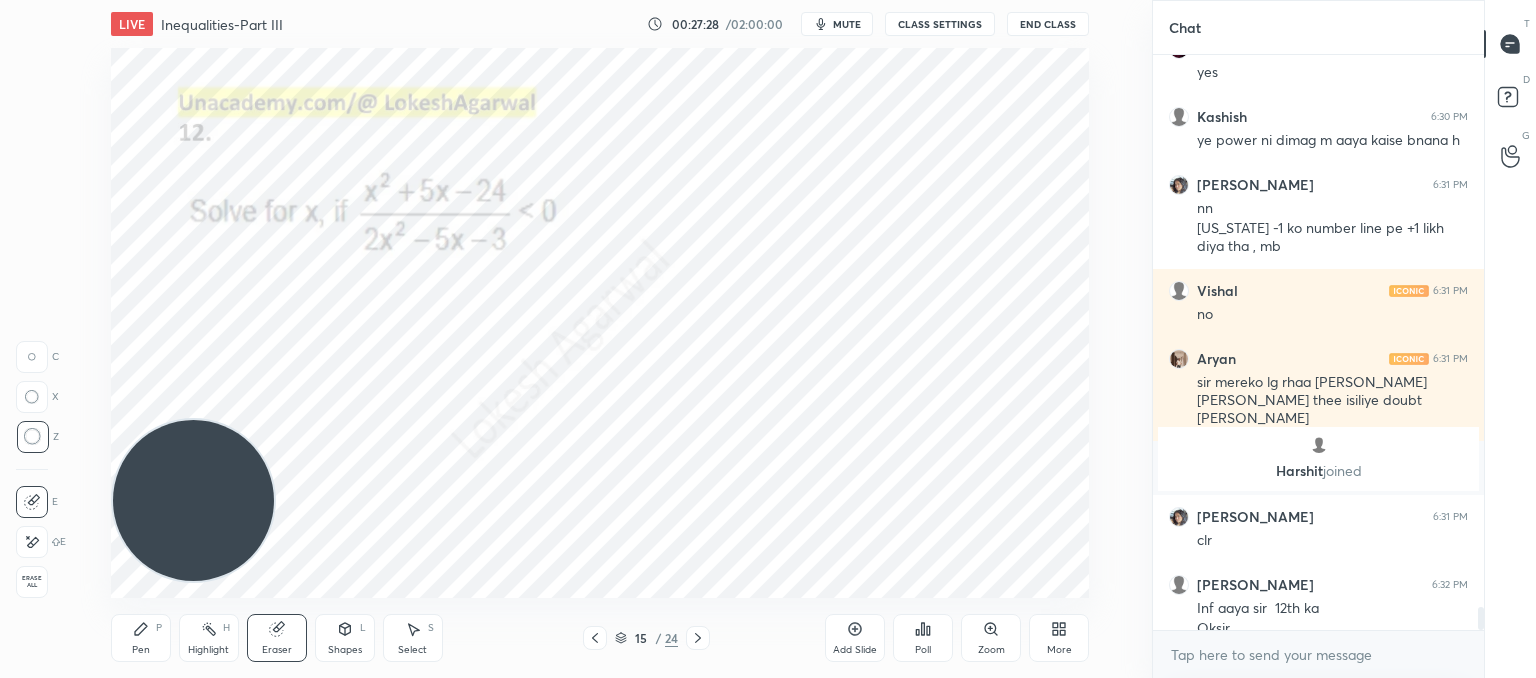 scroll, scrollTop: 13682, scrollLeft: 0, axis: vertical 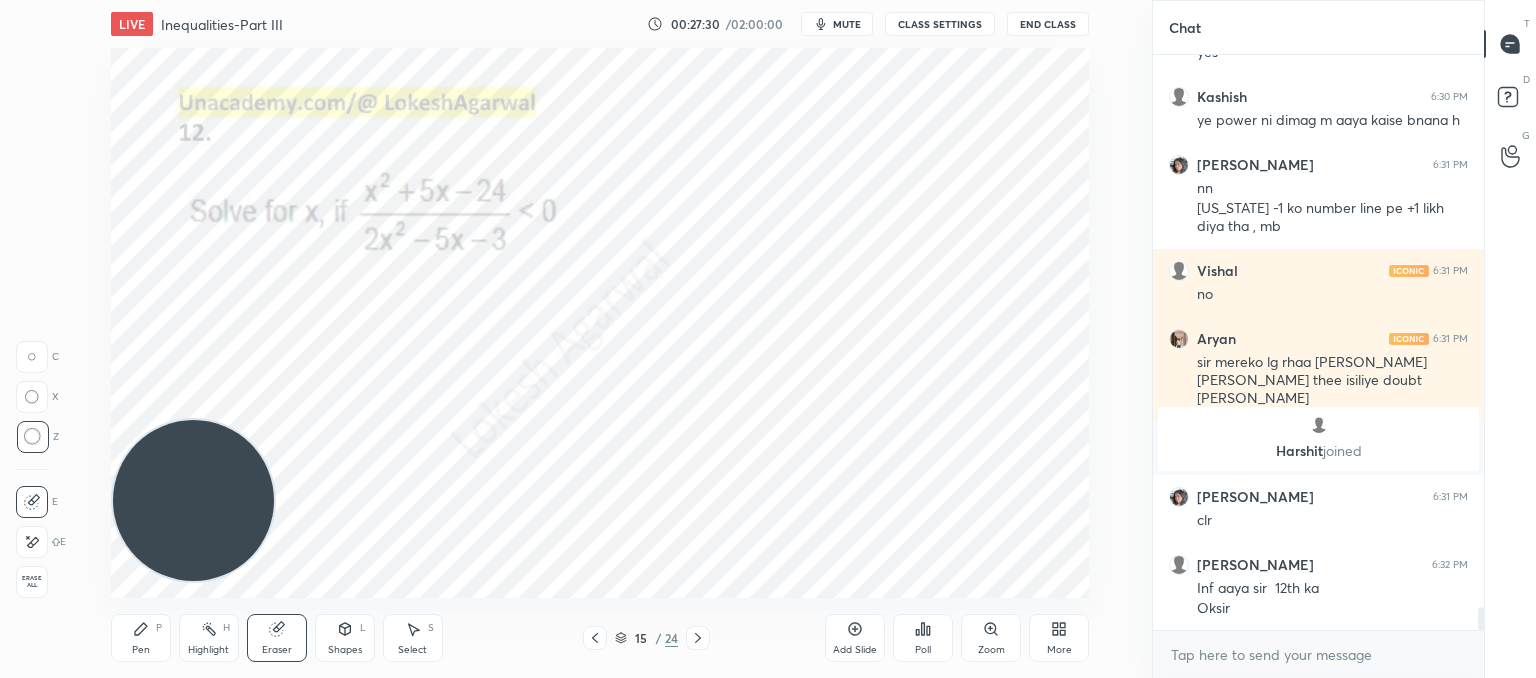 click on "Pen P" at bounding box center (141, 638) 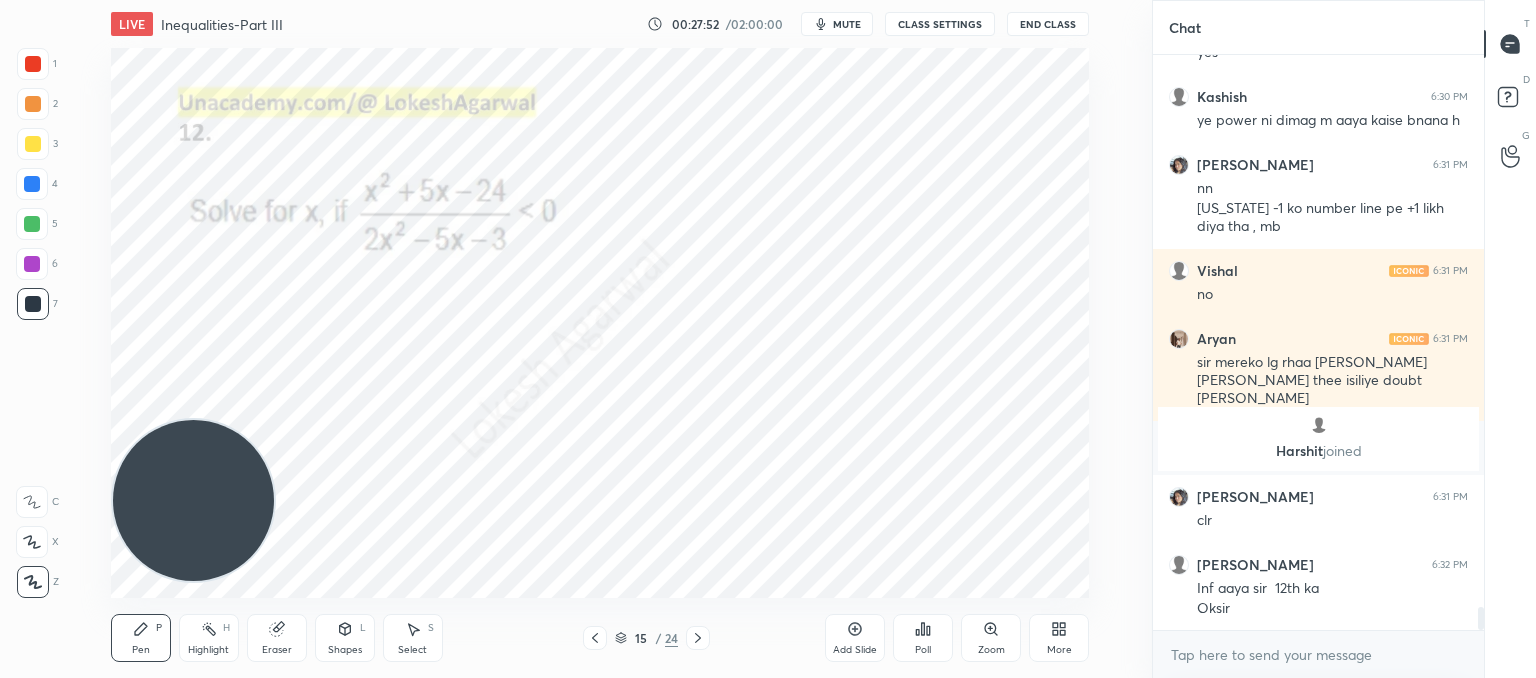 drag, startPoint x: 430, startPoint y: 634, endPoint x: 474, endPoint y: 614, distance: 48.332184 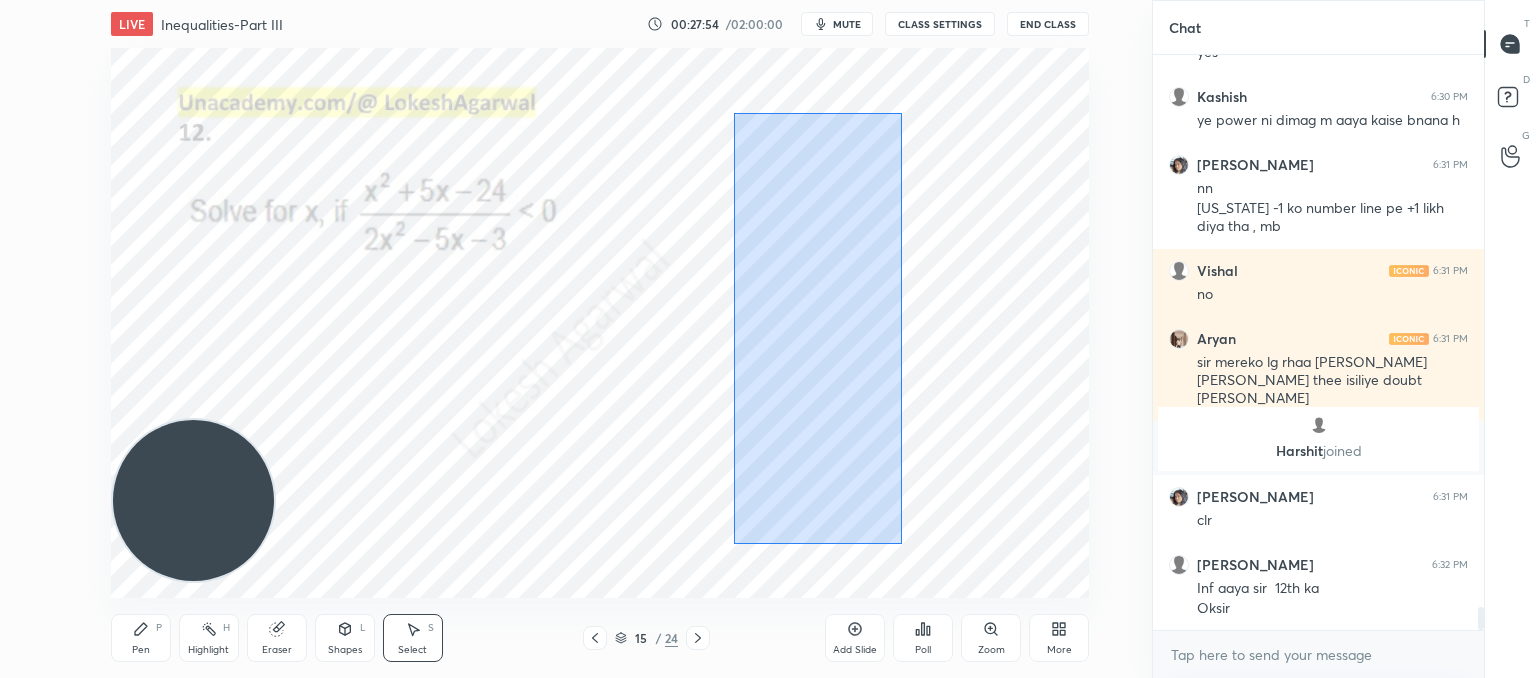drag, startPoint x: 902, startPoint y: 544, endPoint x: 739, endPoint y: 113, distance: 460.7928 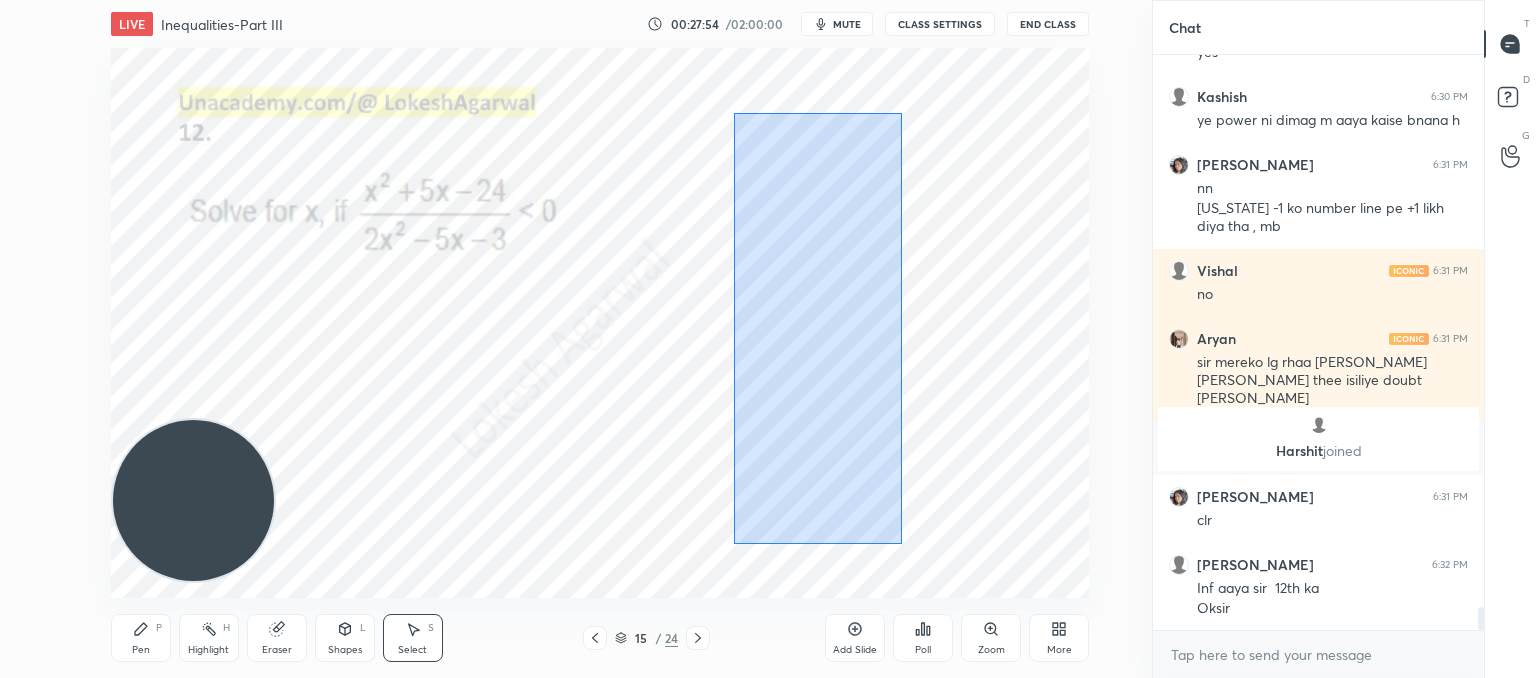 click on "0 ° Undo Copy Paste here Duplicate Duplicate to new slide Delete" at bounding box center [600, 323] 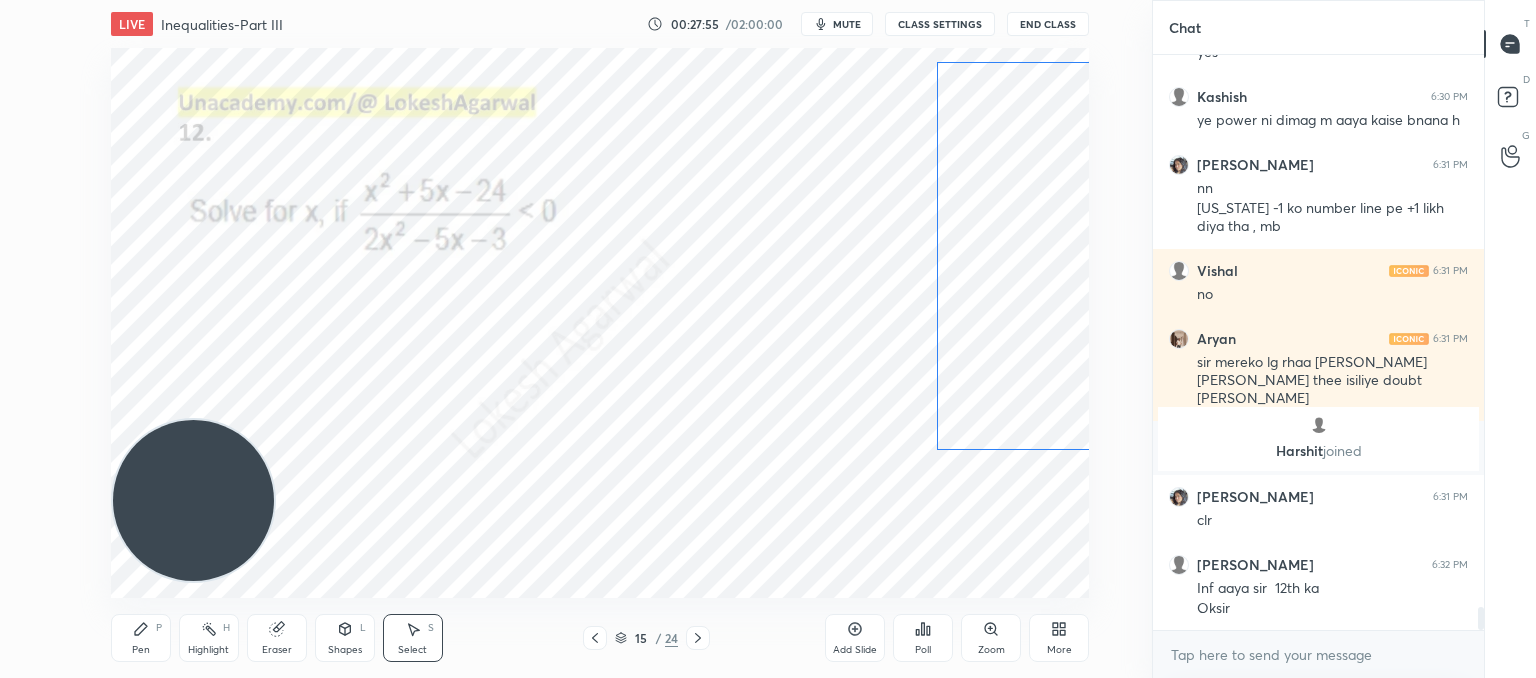 drag, startPoint x: 811, startPoint y: 253, endPoint x: 999, endPoint y: 201, distance: 195.05896 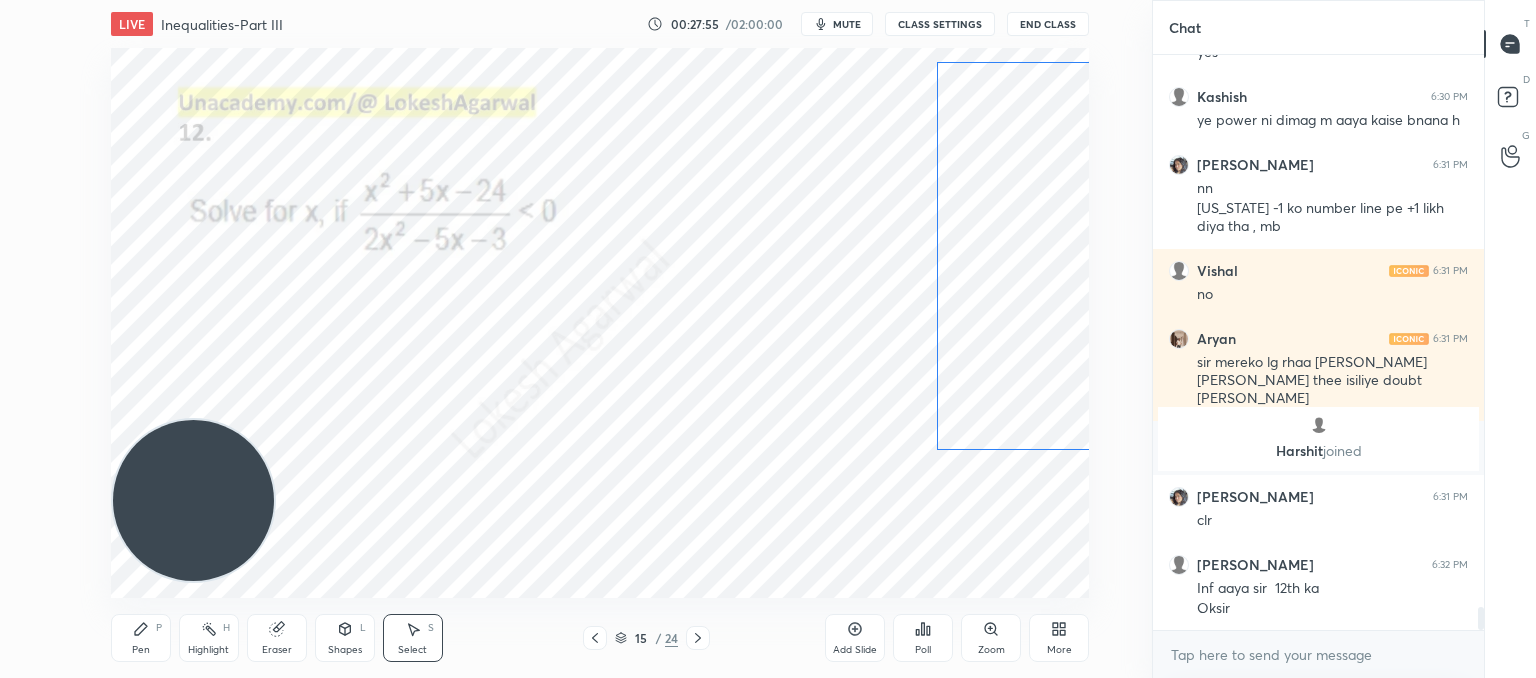 click on "0 ° Undo Copy Paste here Duplicate Duplicate to new slide Delete" at bounding box center [600, 323] 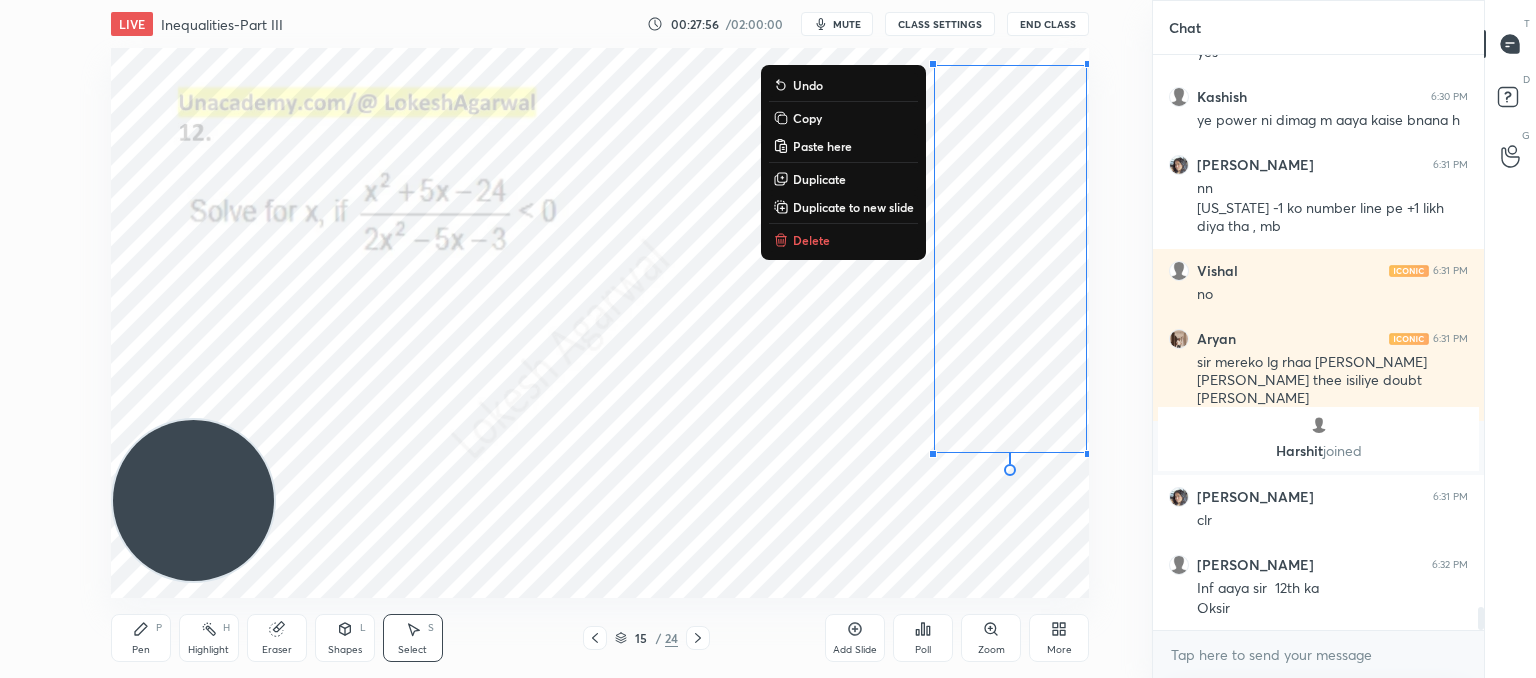 click 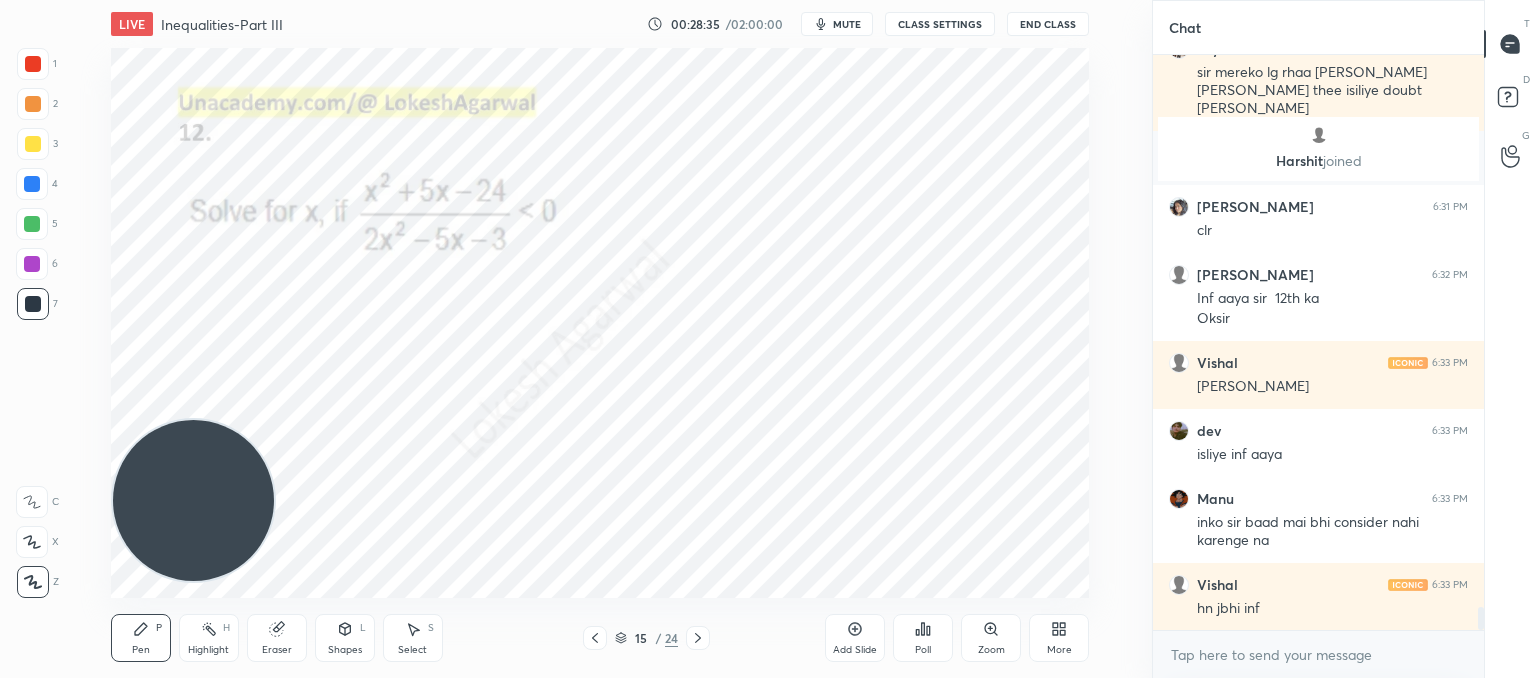 scroll, scrollTop: 14040, scrollLeft: 0, axis: vertical 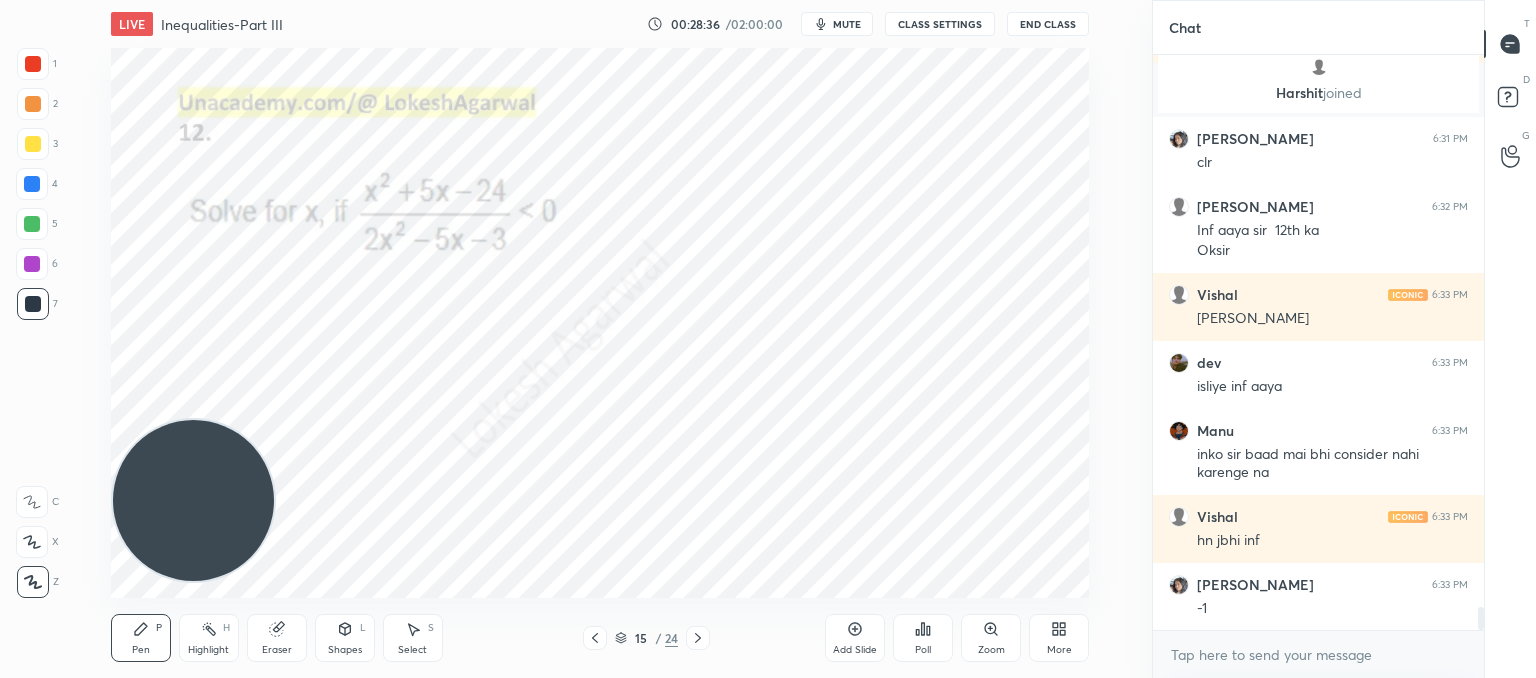 click 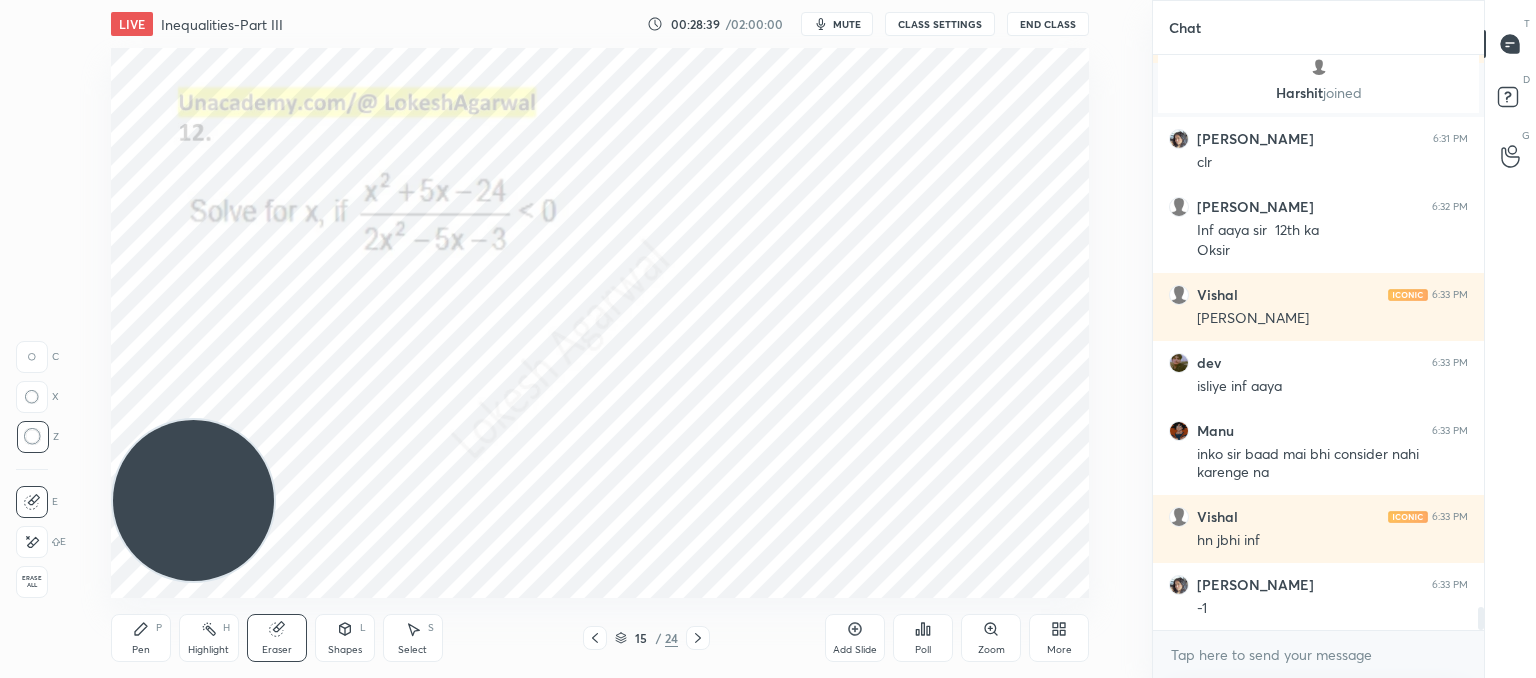 drag, startPoint x: 117, startPoint y: 645, endPoint x: 189, endPoint y: 619, distance: 76.55064 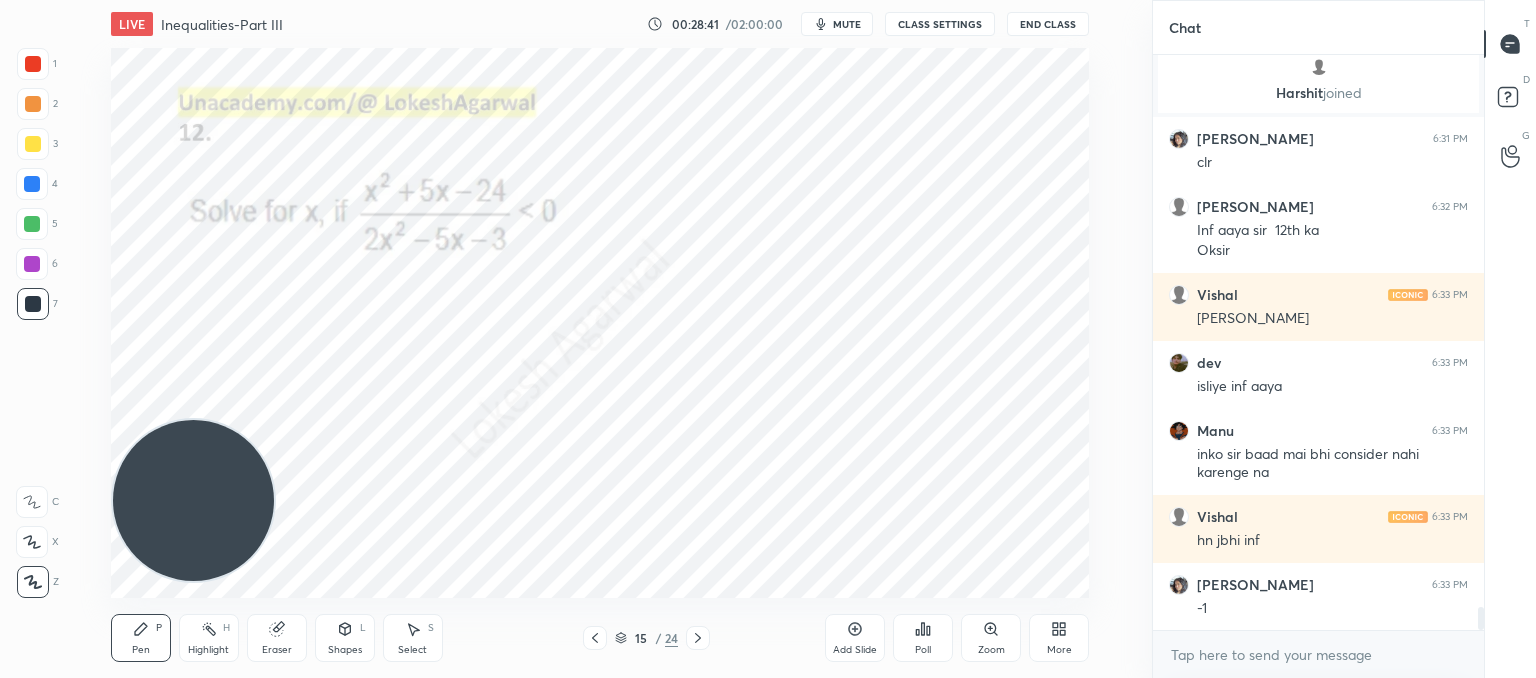 scroll, scrollTop: 14108, scrollLeft: 0, axis: vertical 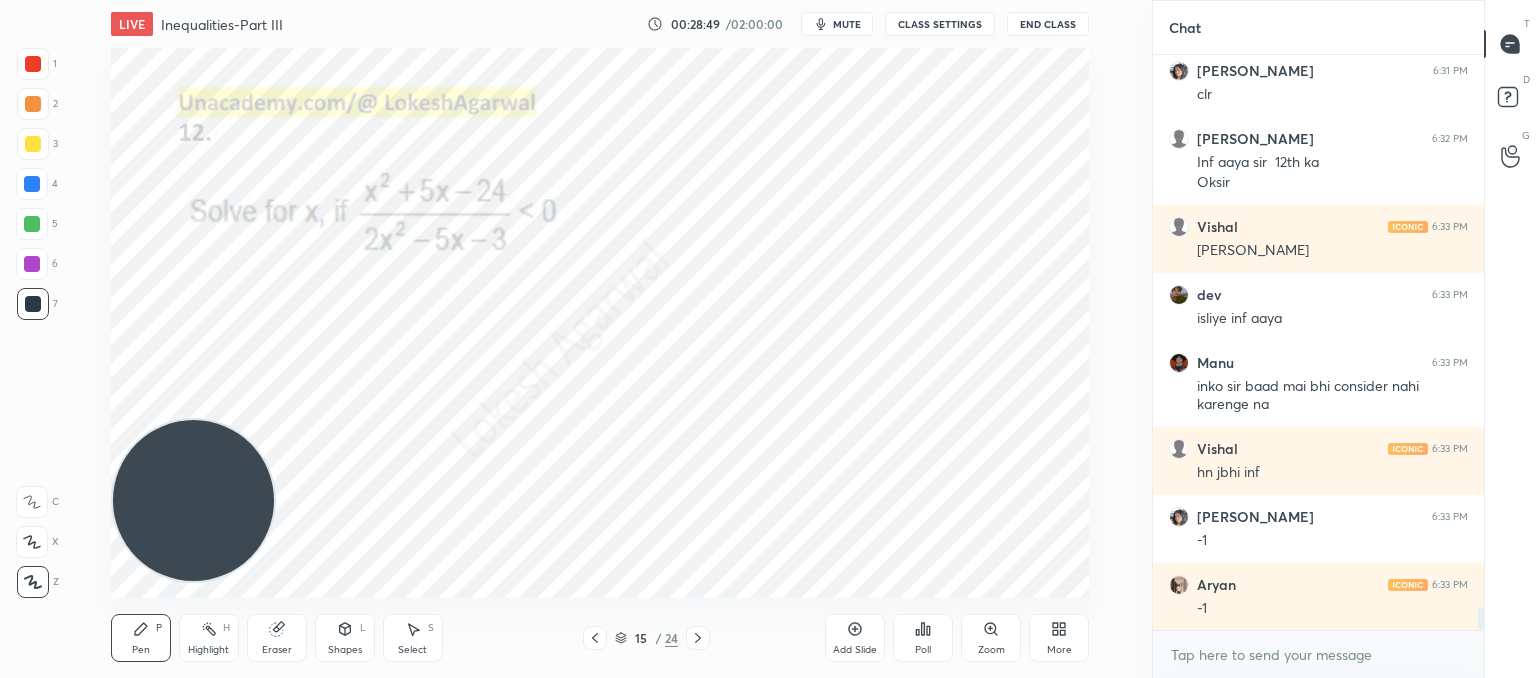 click 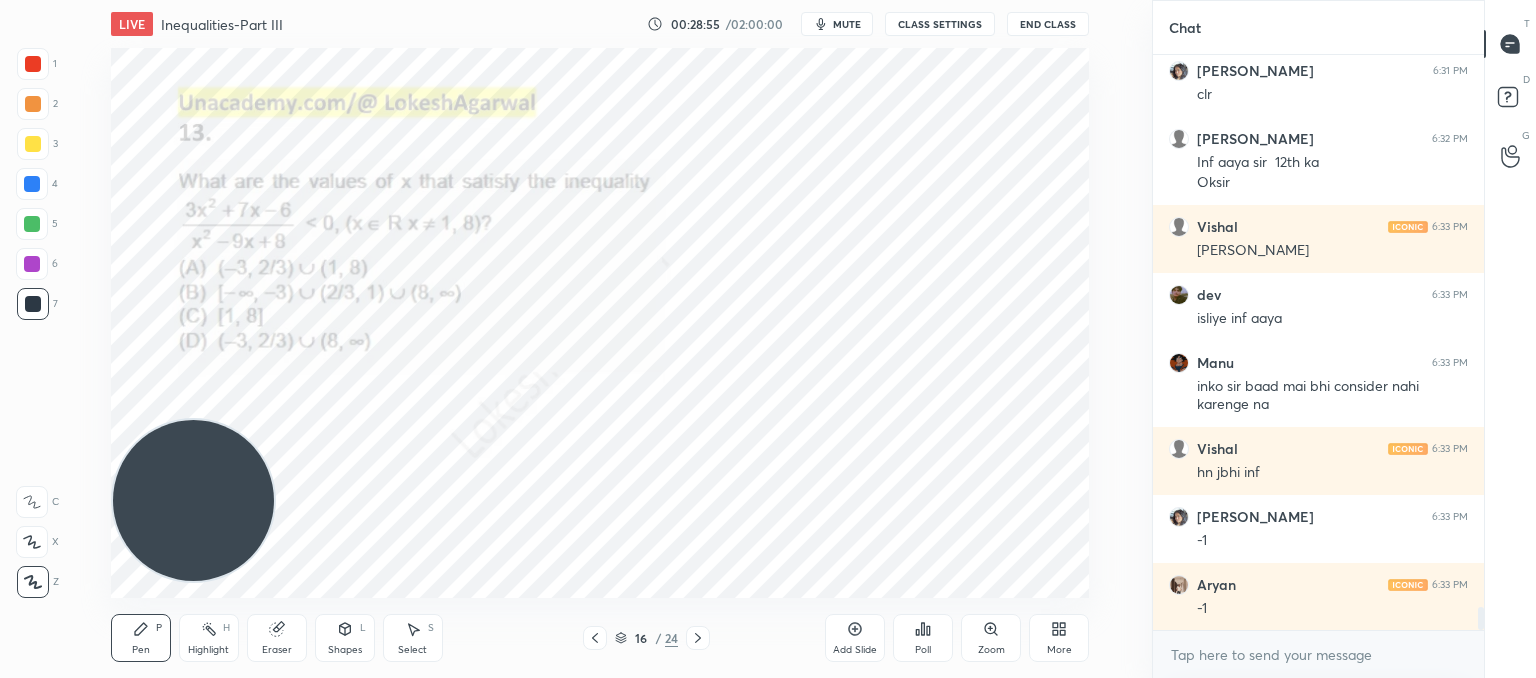 click on "Pen P" at bounding box center [141, 638] 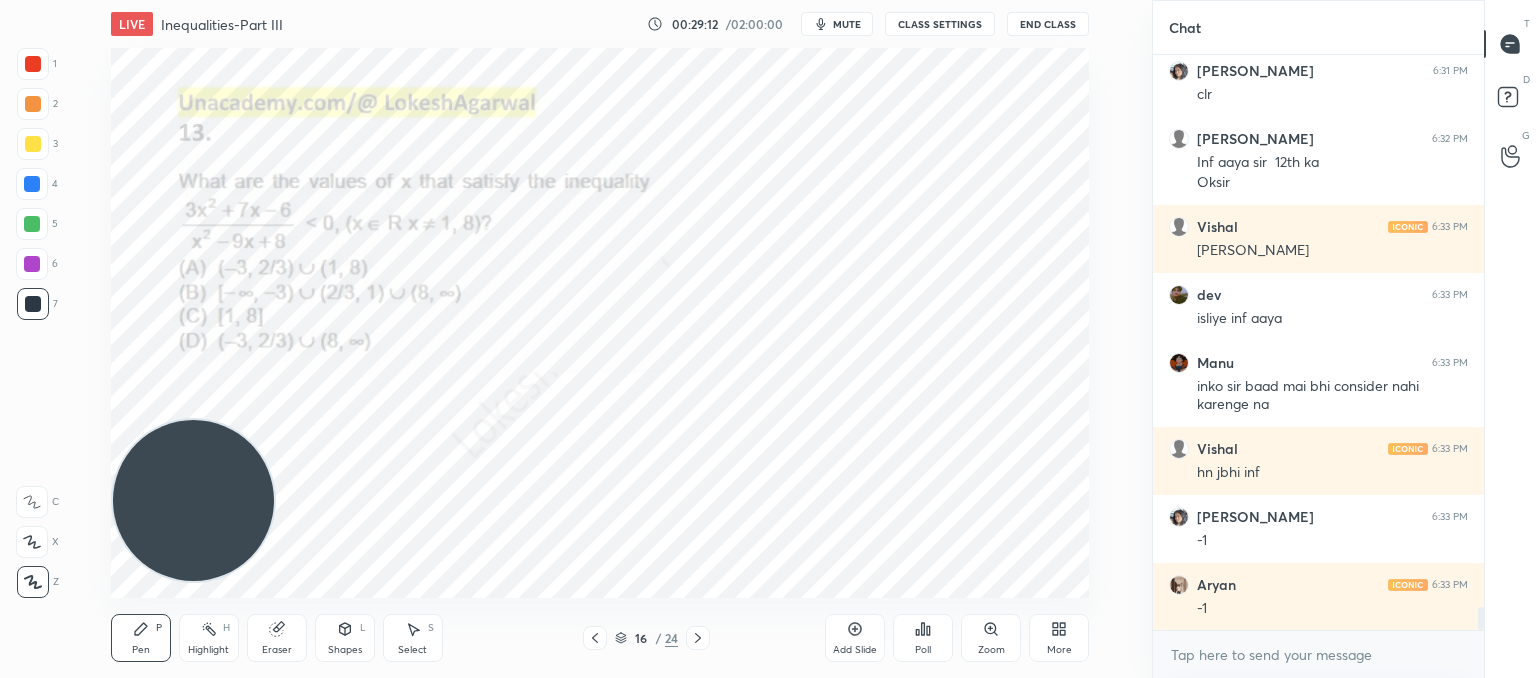 click on "mute" at bounding box center [847, 24] 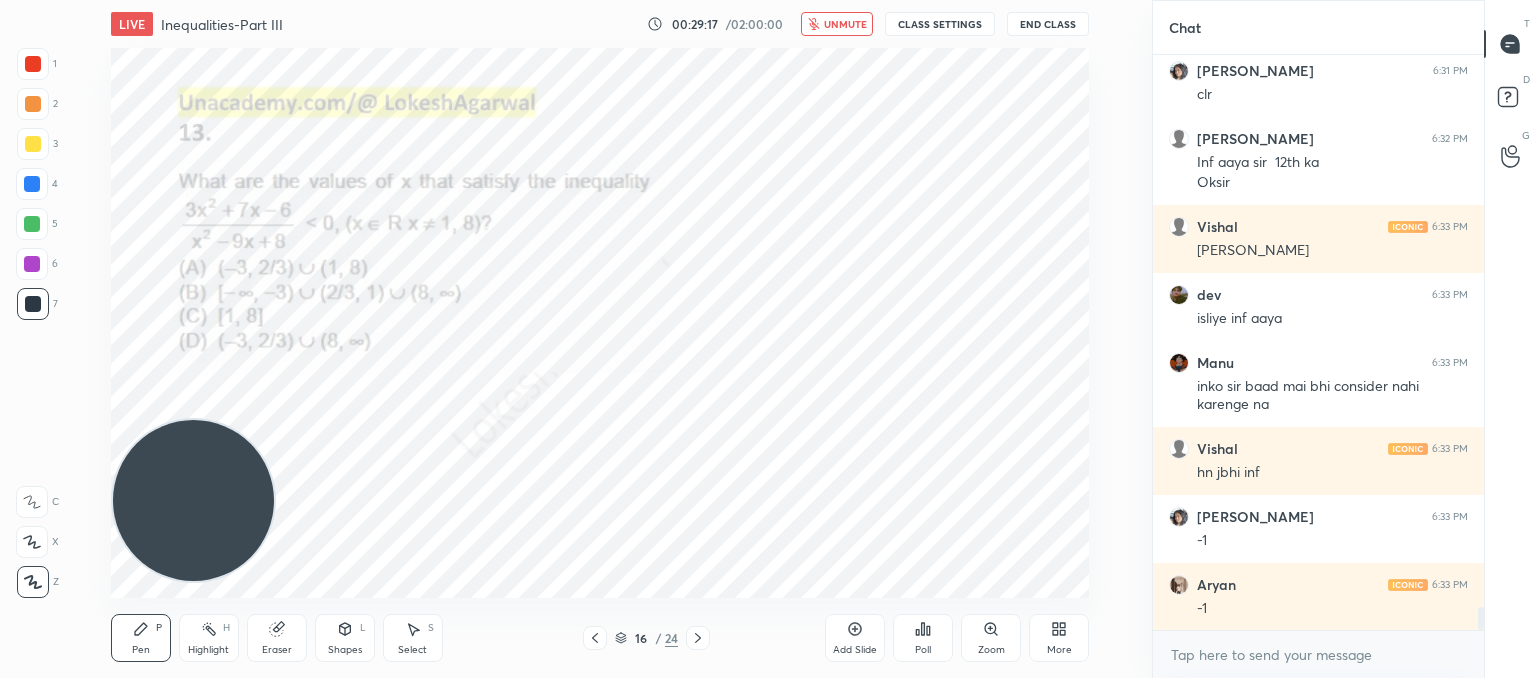 drag, startPoint x: 828, startPoint y: 29, endPoint x: 835, endPoint y: 37, distance: 10.630146 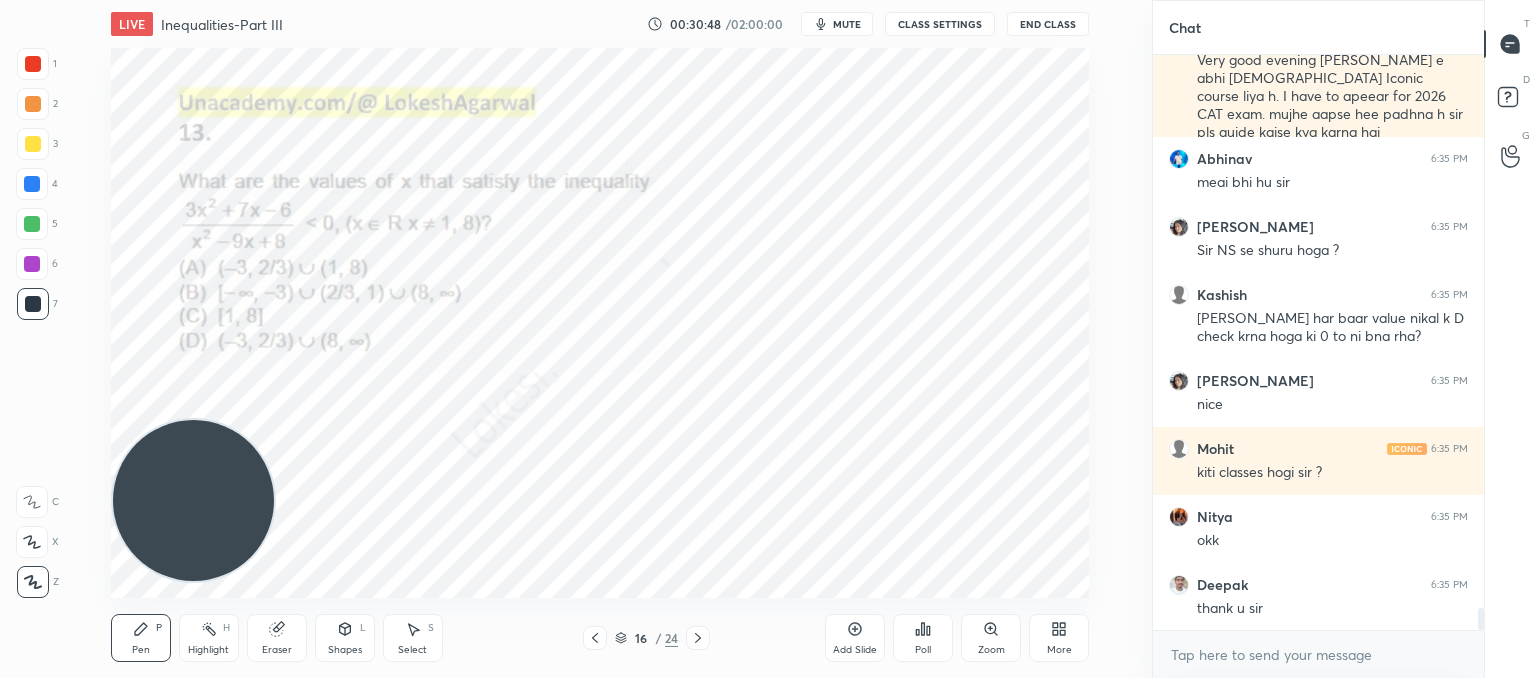 scroll, scrollTop: 14670, scrollLeft: 0, axis: vertical 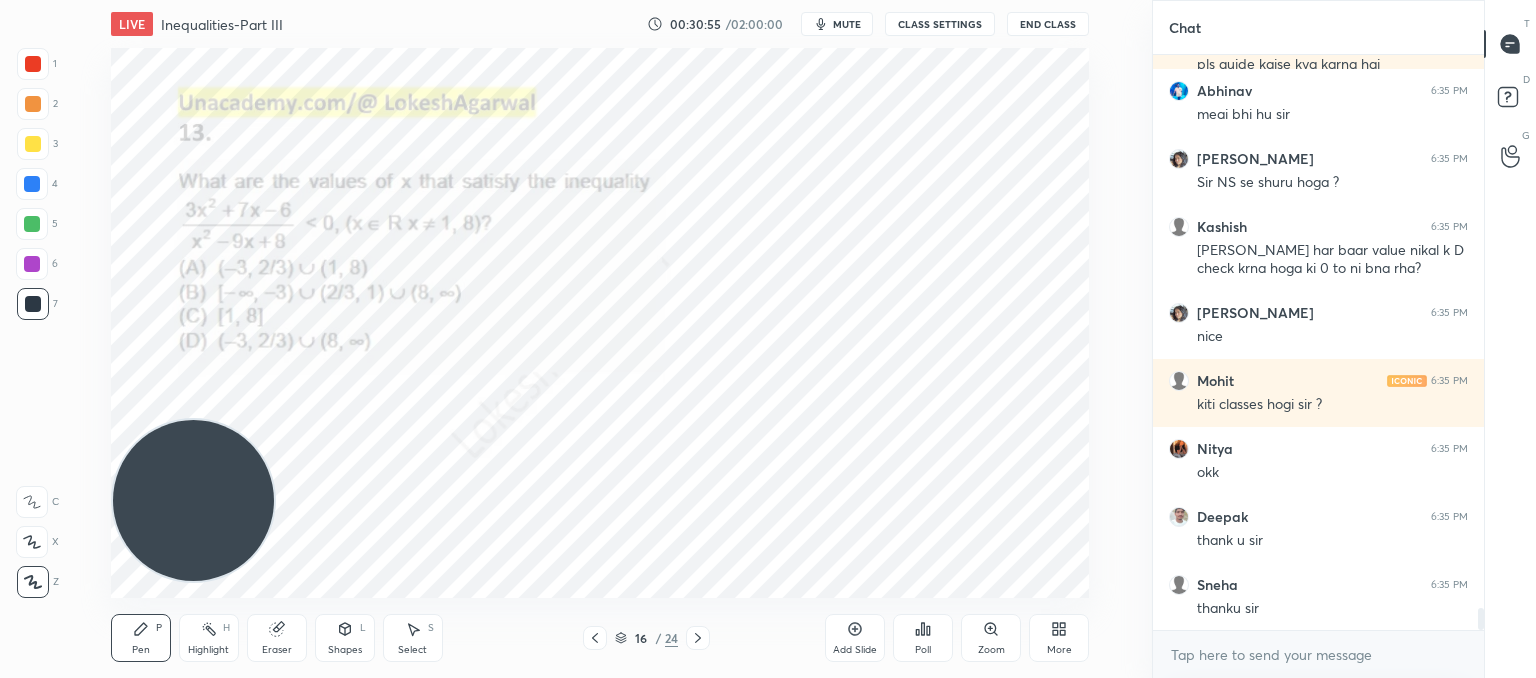 click 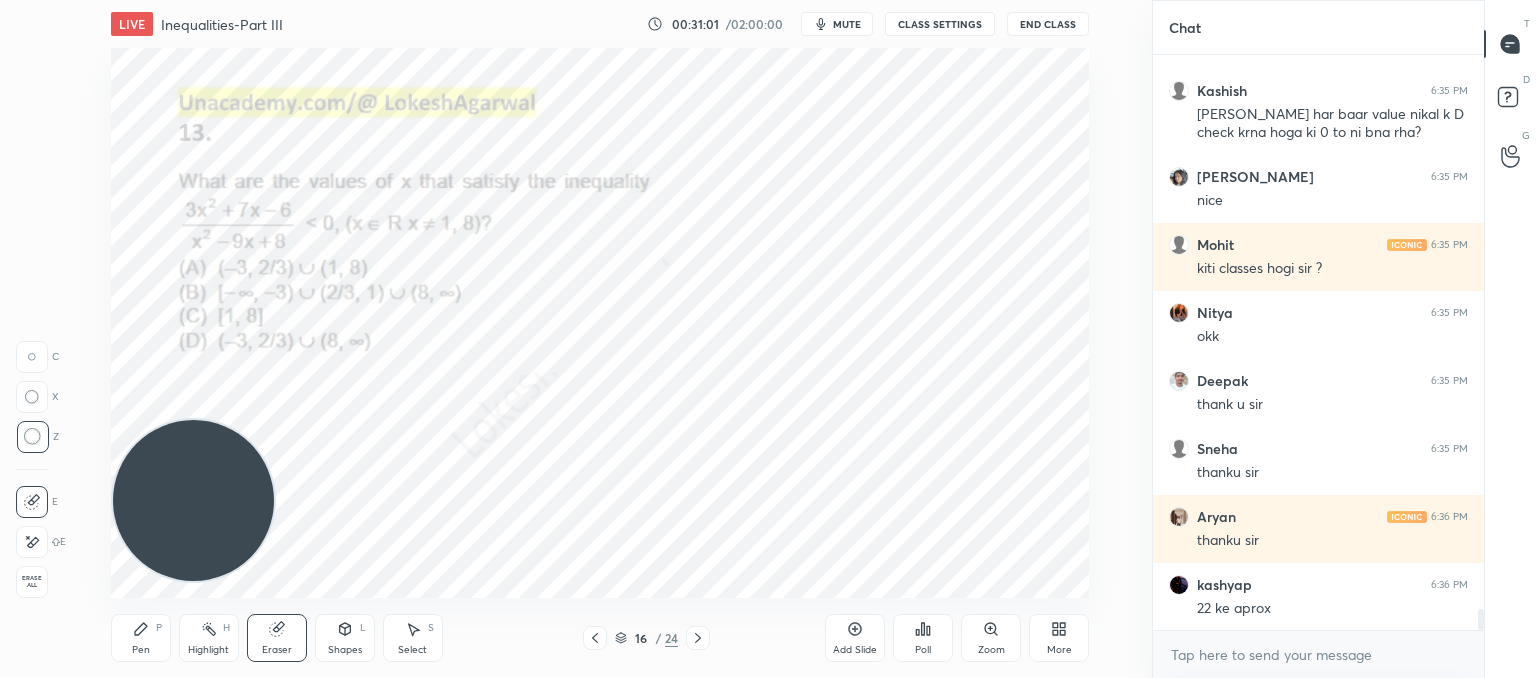 scroll, scrollTop: 14874, scrollLeft: 0, axis: vertical 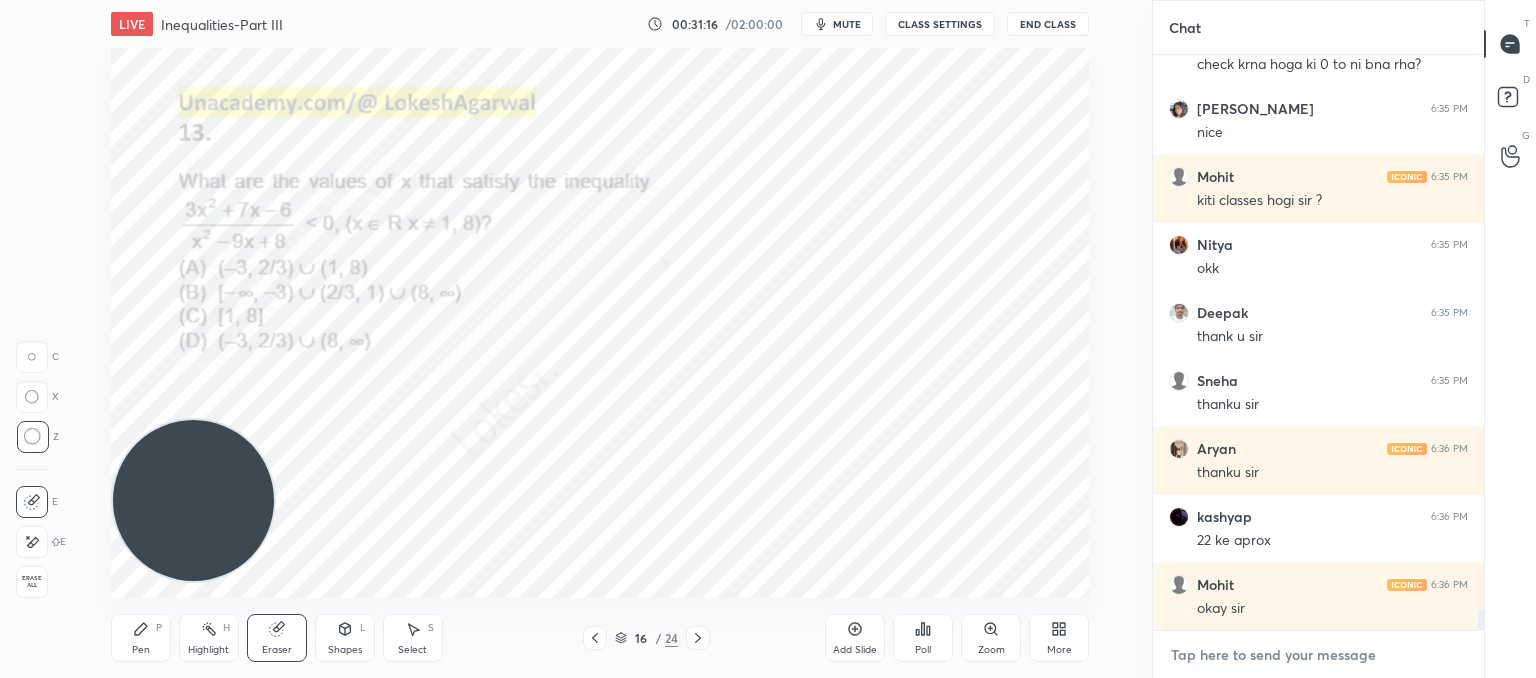click at bounding box center (1318, 655) 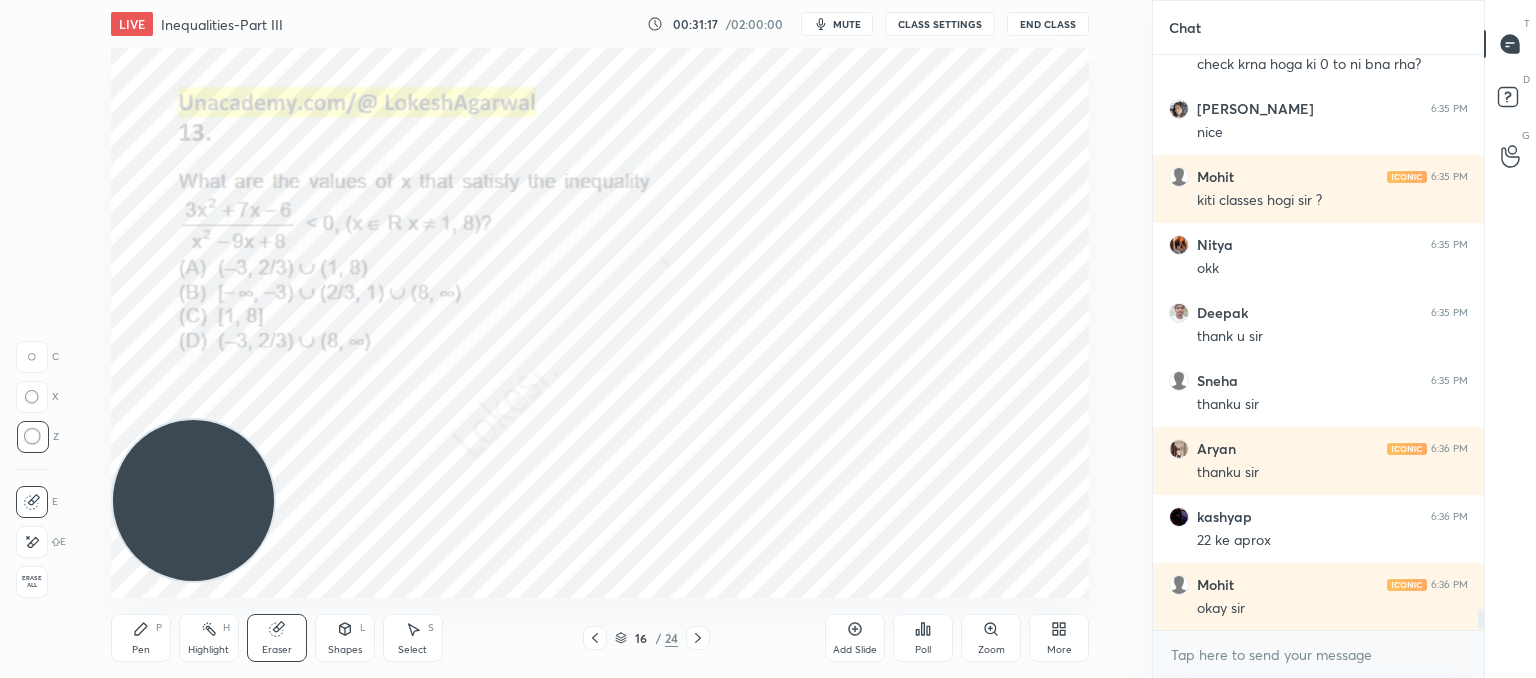 click 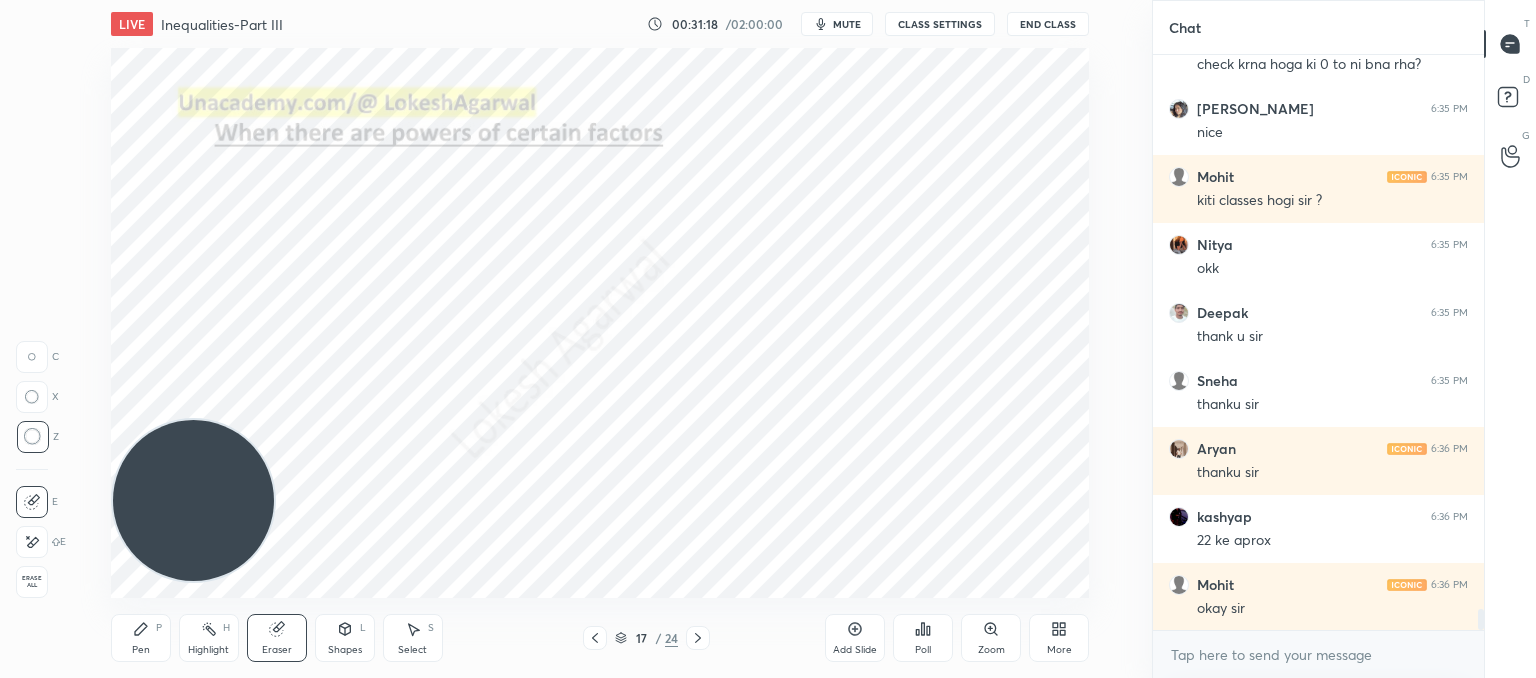 click 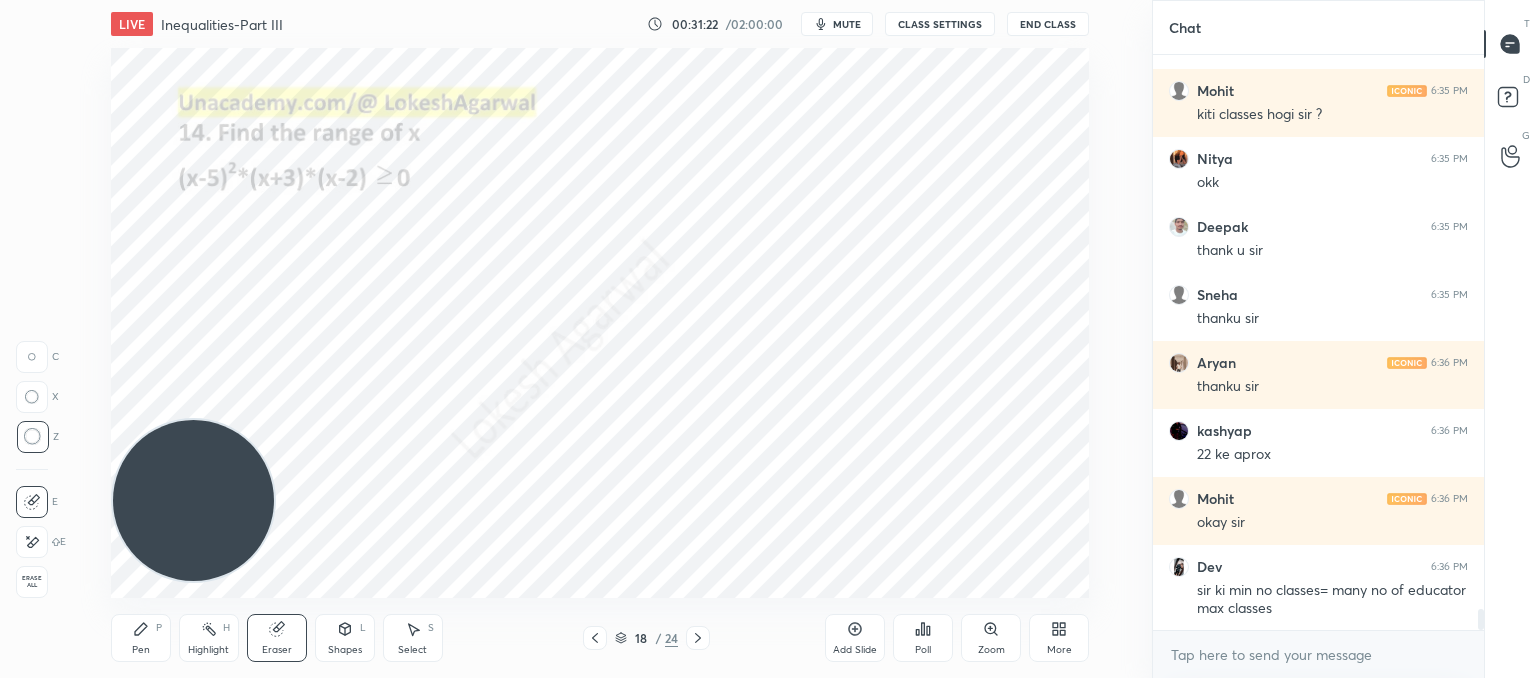scroll, scrollTop: 15032, scrollLeft: 0, axis: vertical 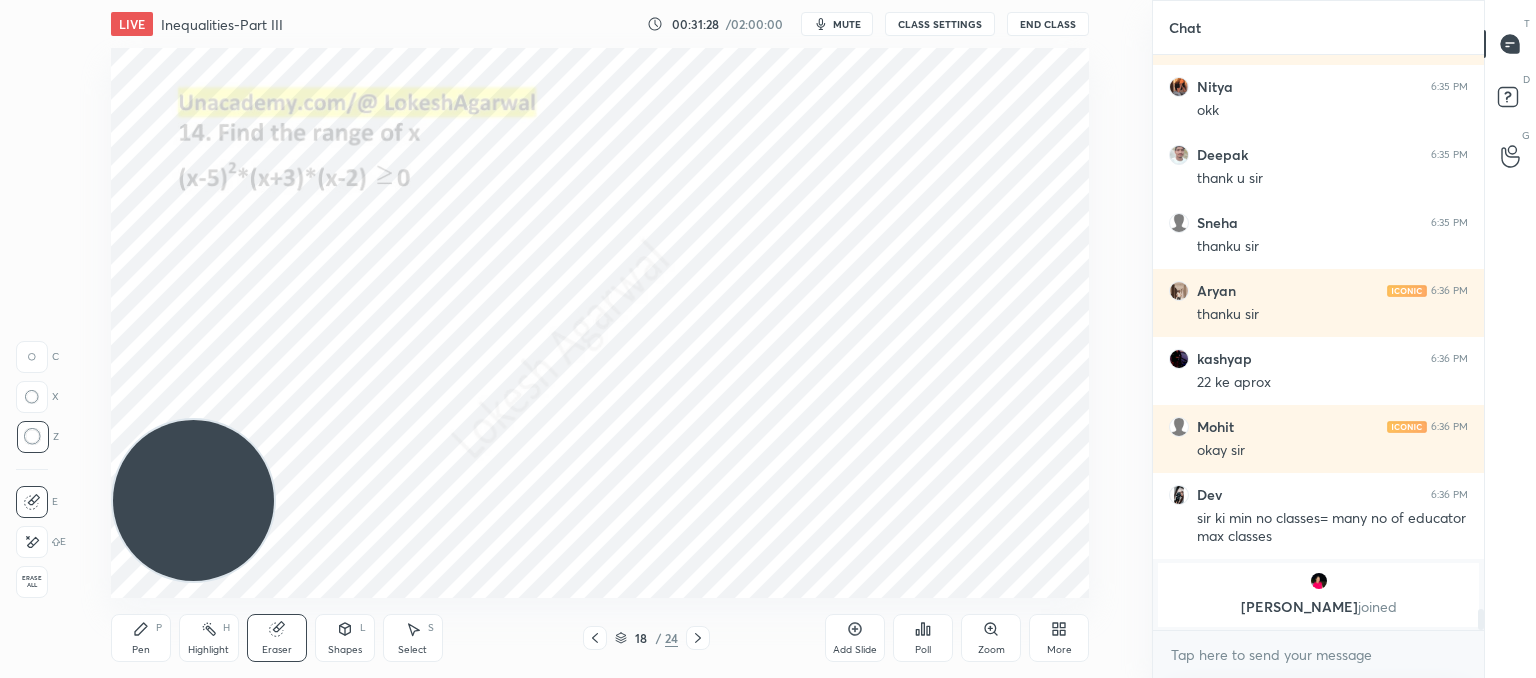 drag, startPoint x: 150, startPoint y: 629, endPoint x: 174, endPoint y: 569, distance: 64.62198 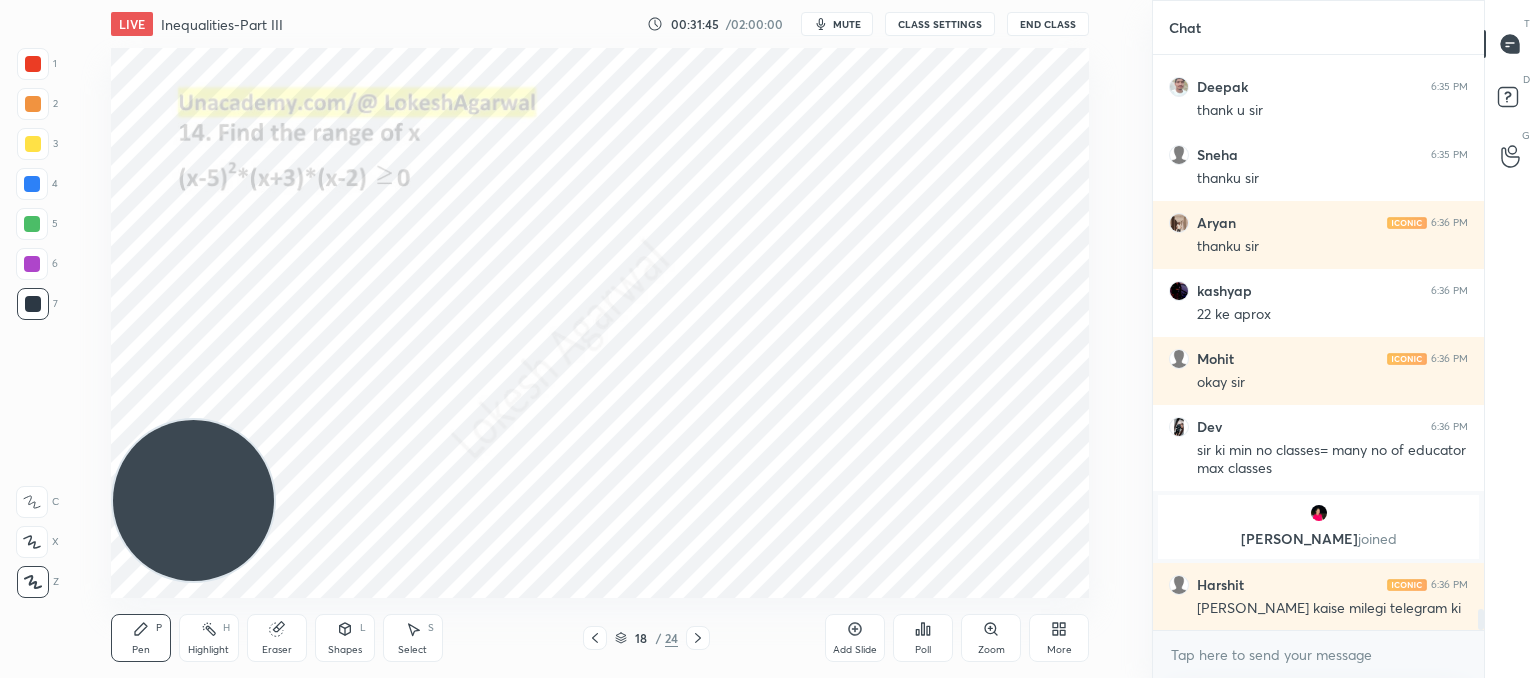 scroll, scrollTop: 14854, scrollLeft: 0, axis: vertical 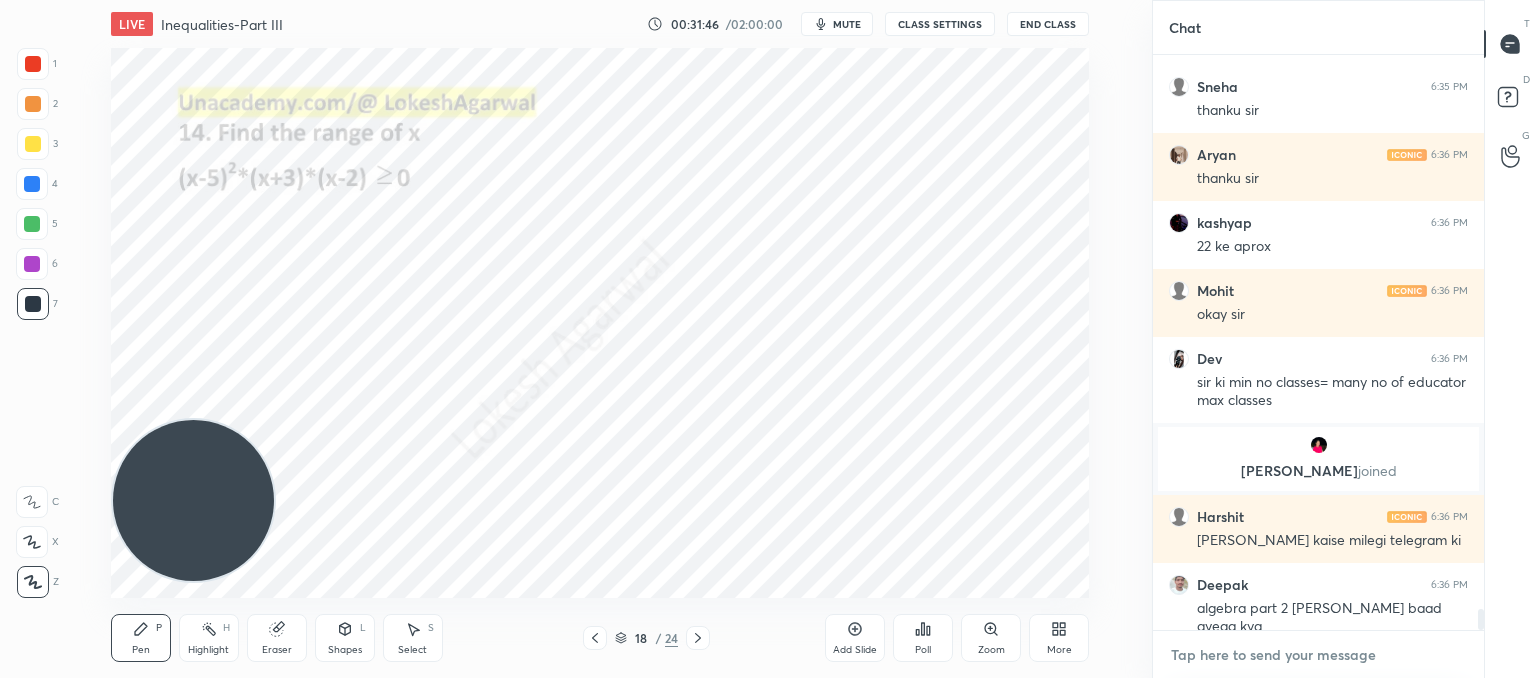 type on "x" 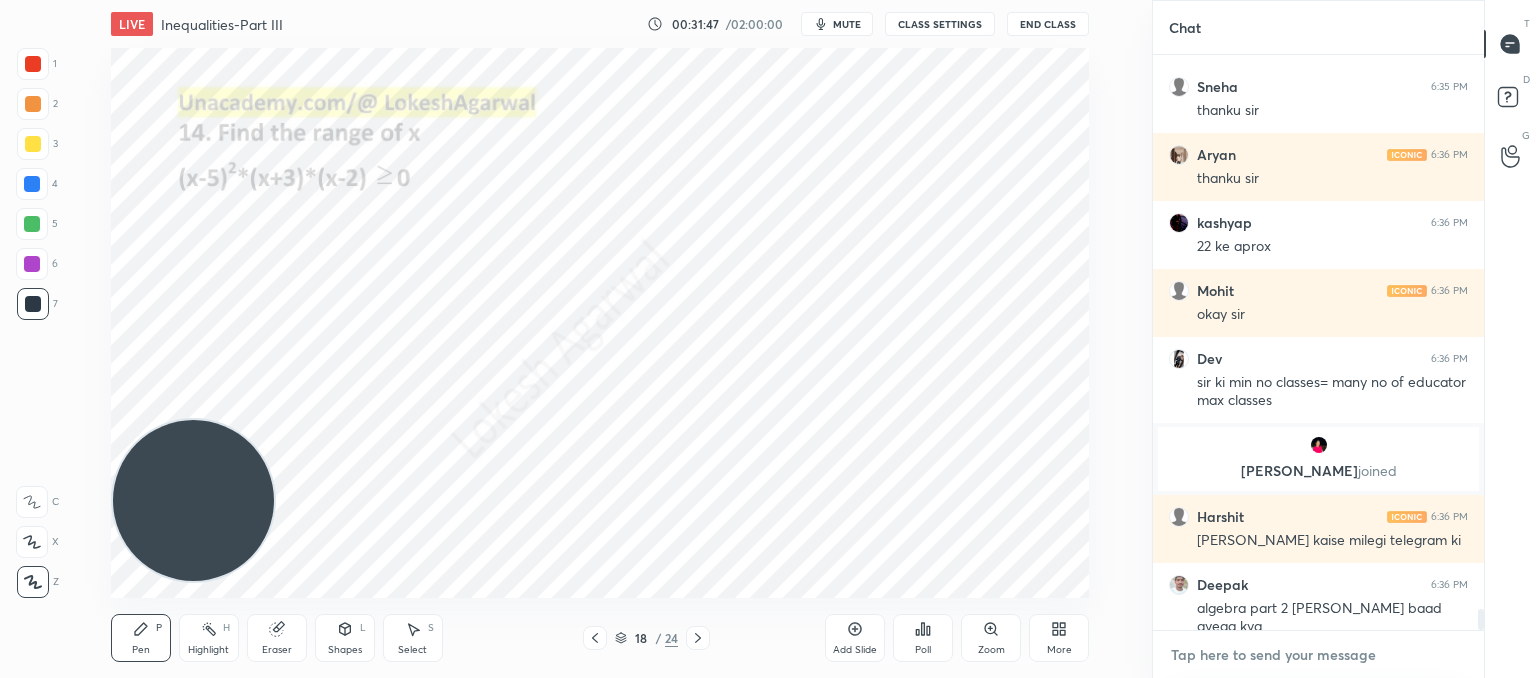 click at bounding box center (1318, 655) 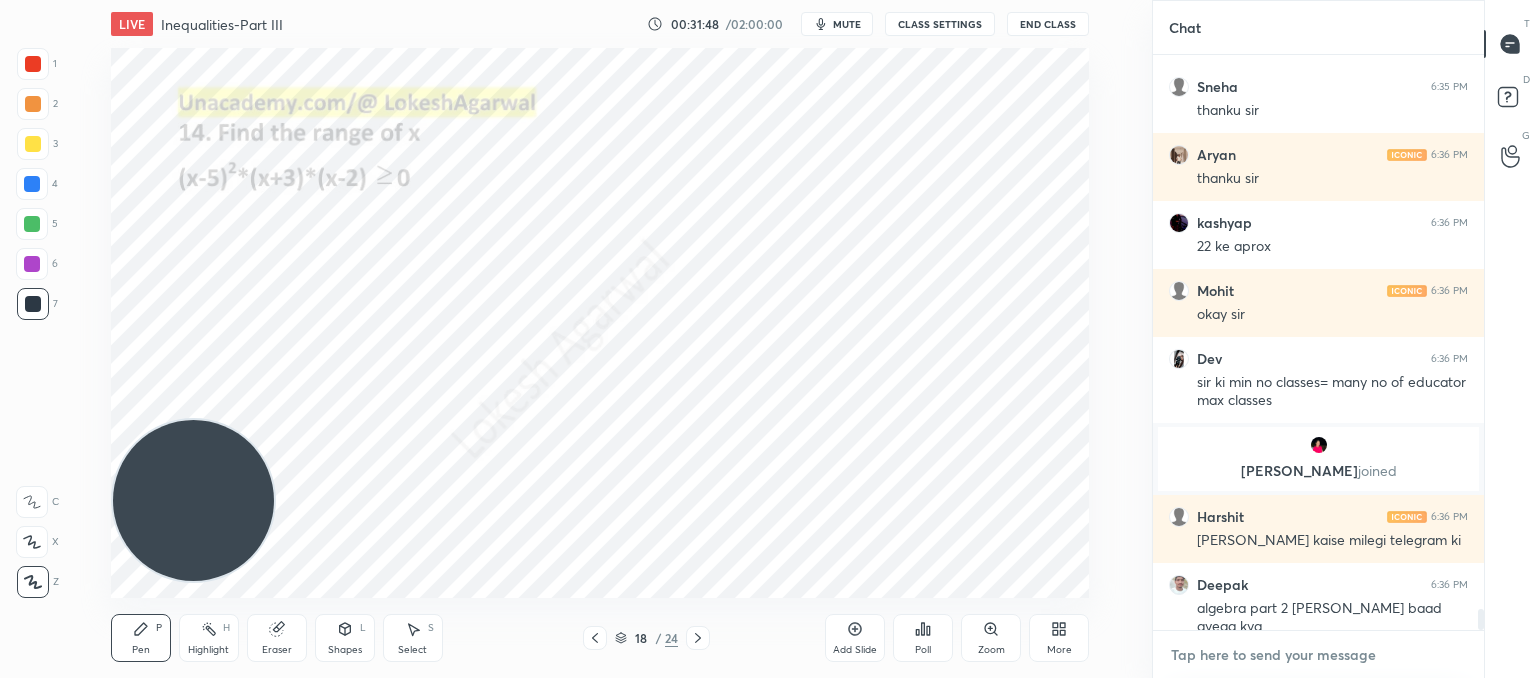 paste on "[URL][DOMAIN_NAME]" 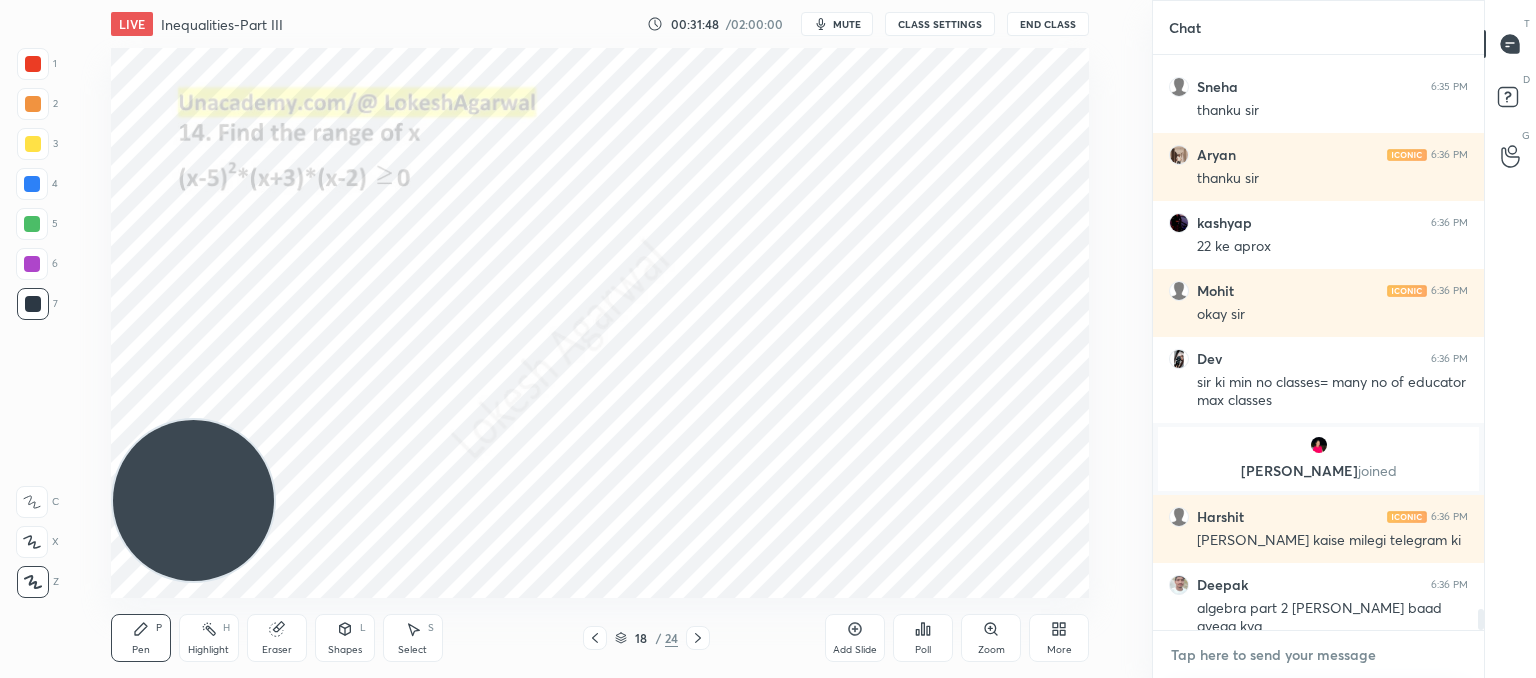 type on "[URL][DOMAIN_NAME]" 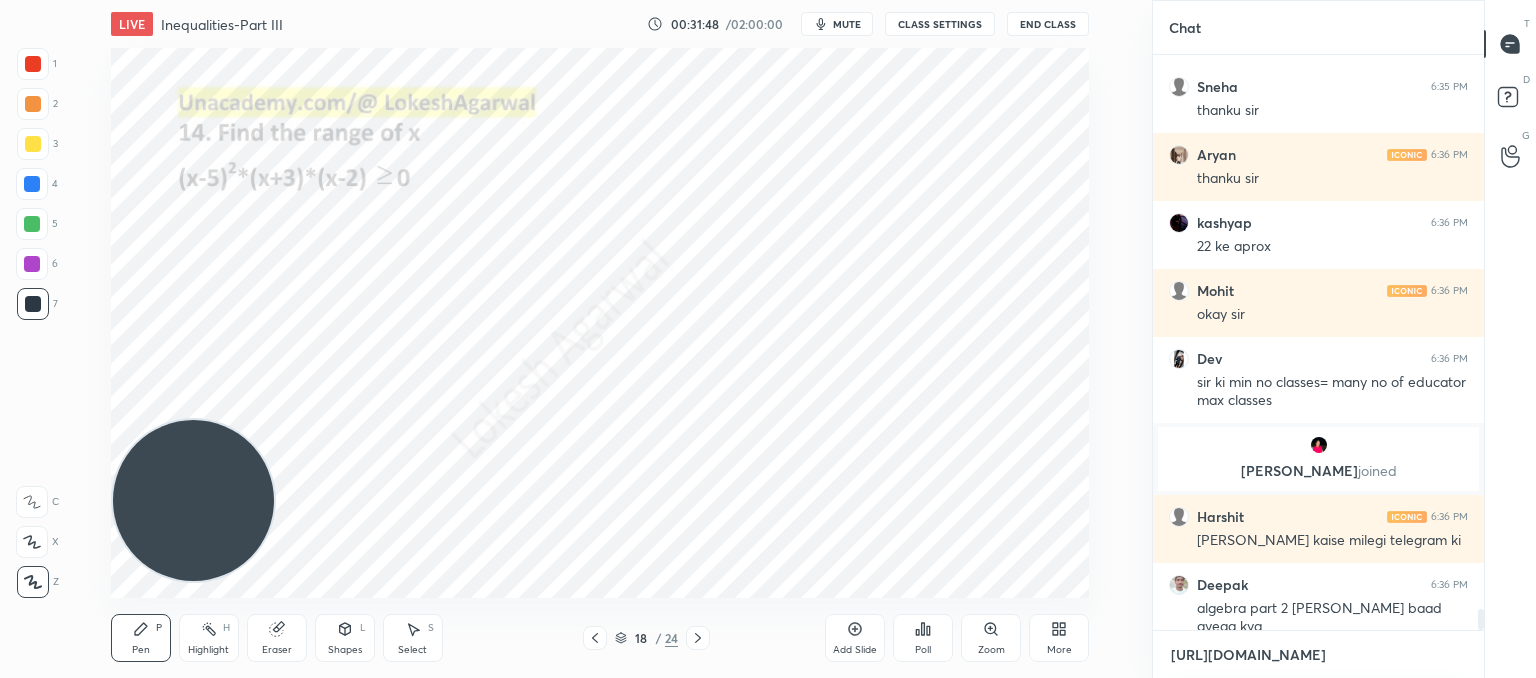 scroll, scrollTop: 564, scrollLeft: 325, axis: both 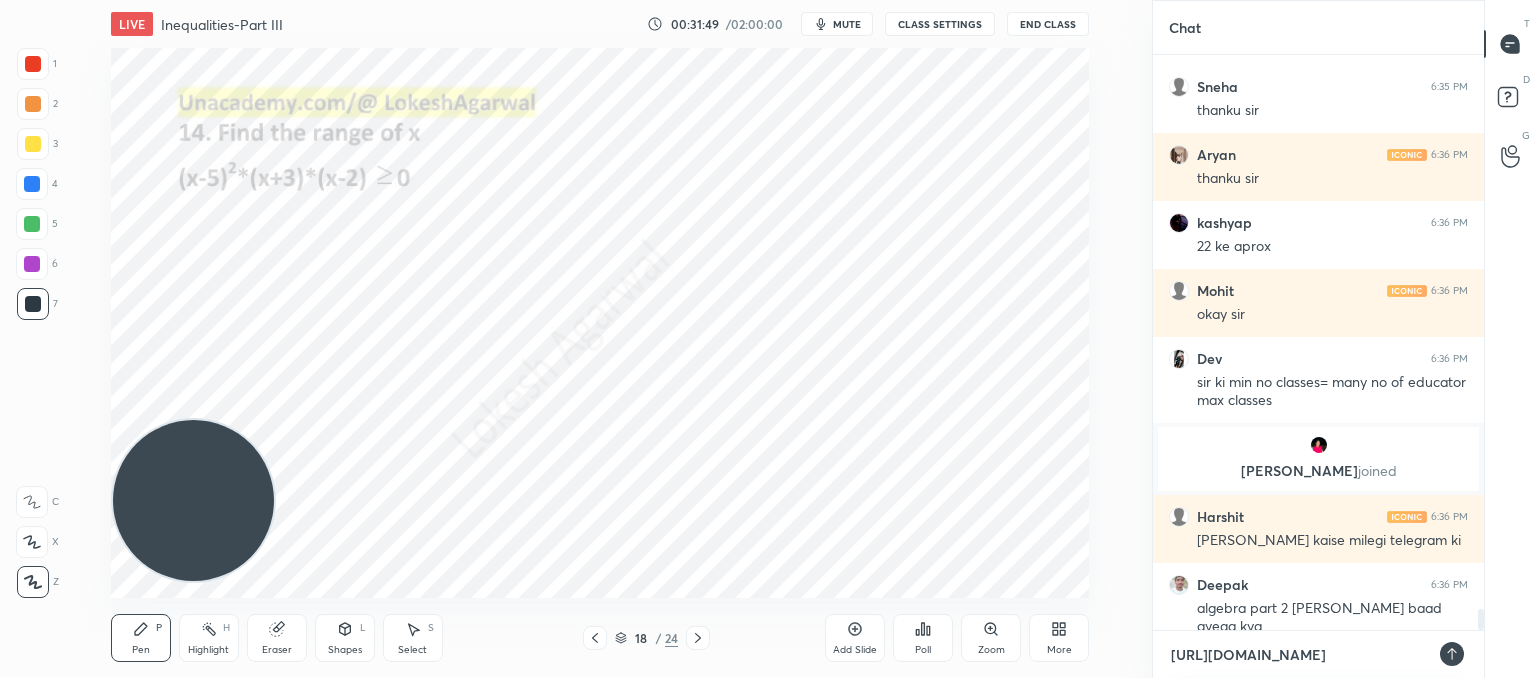 type 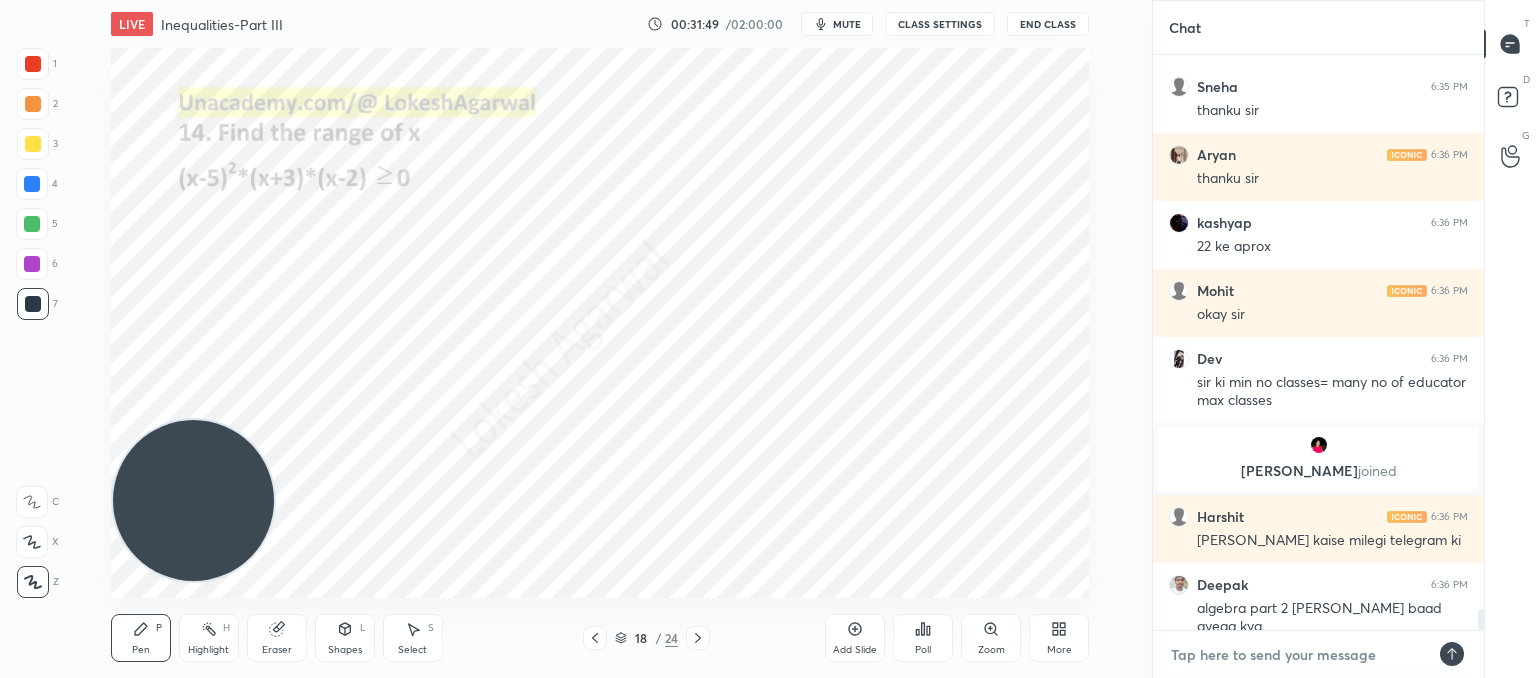 scroll, scrollTop: 14966, scrollLeft: 0, axis: vertical 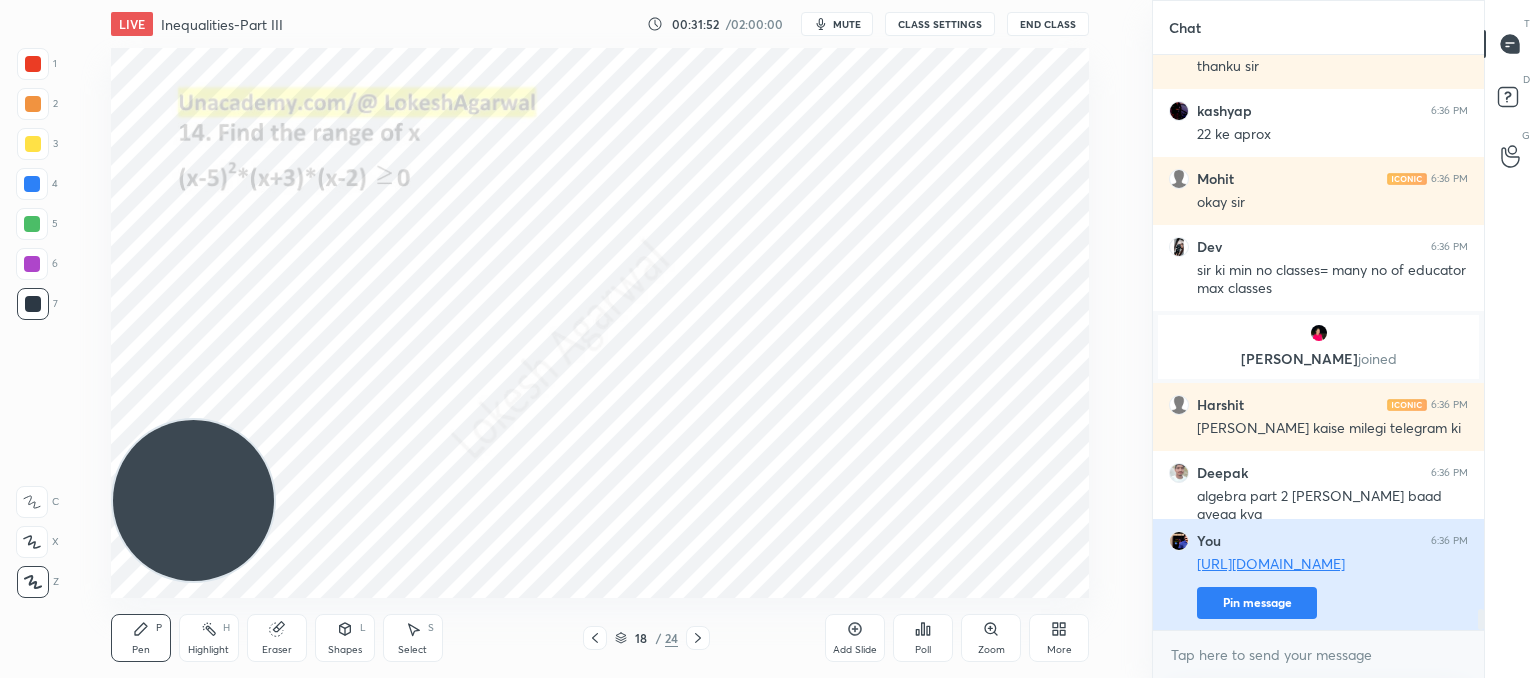 click on "Pin message" at bounding box center (1257, 603) 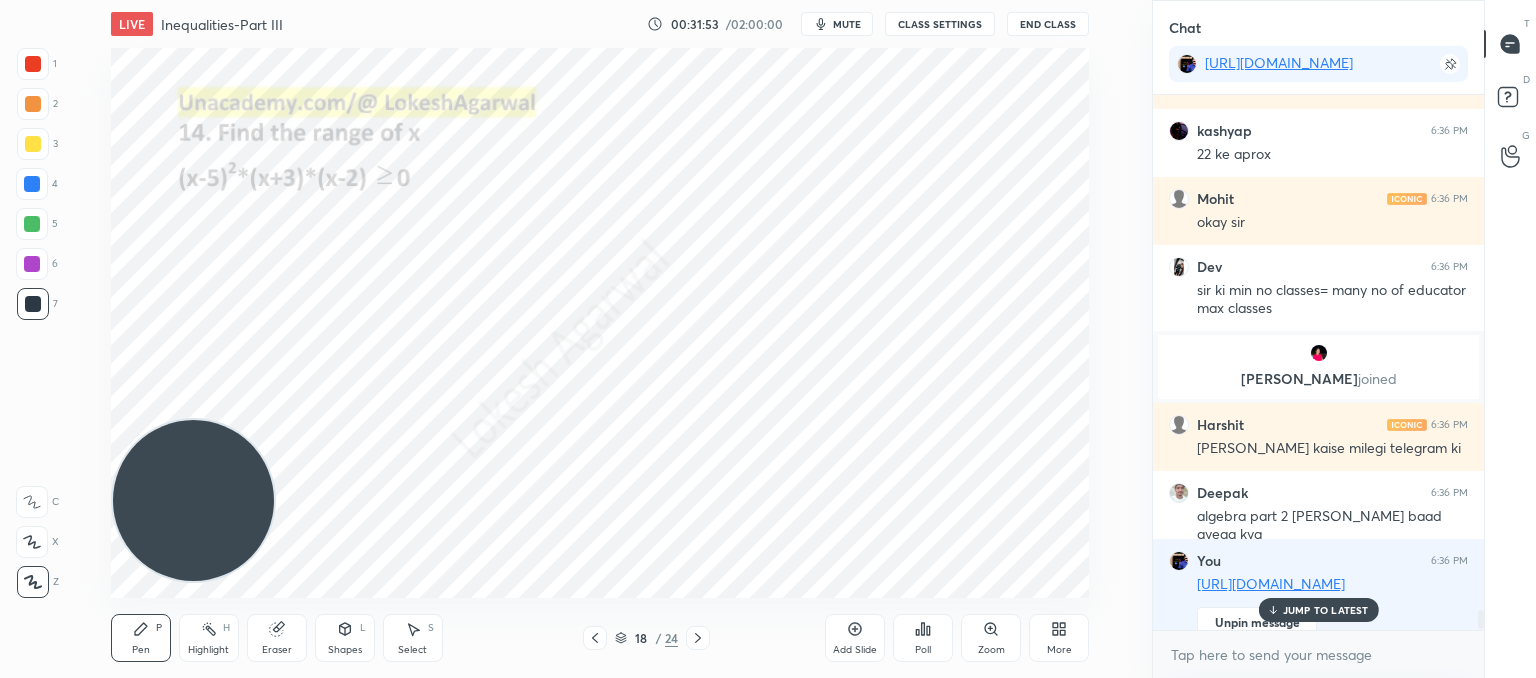scroll, scrollTop: 15006, scrollLeft: 0, axis: vertical 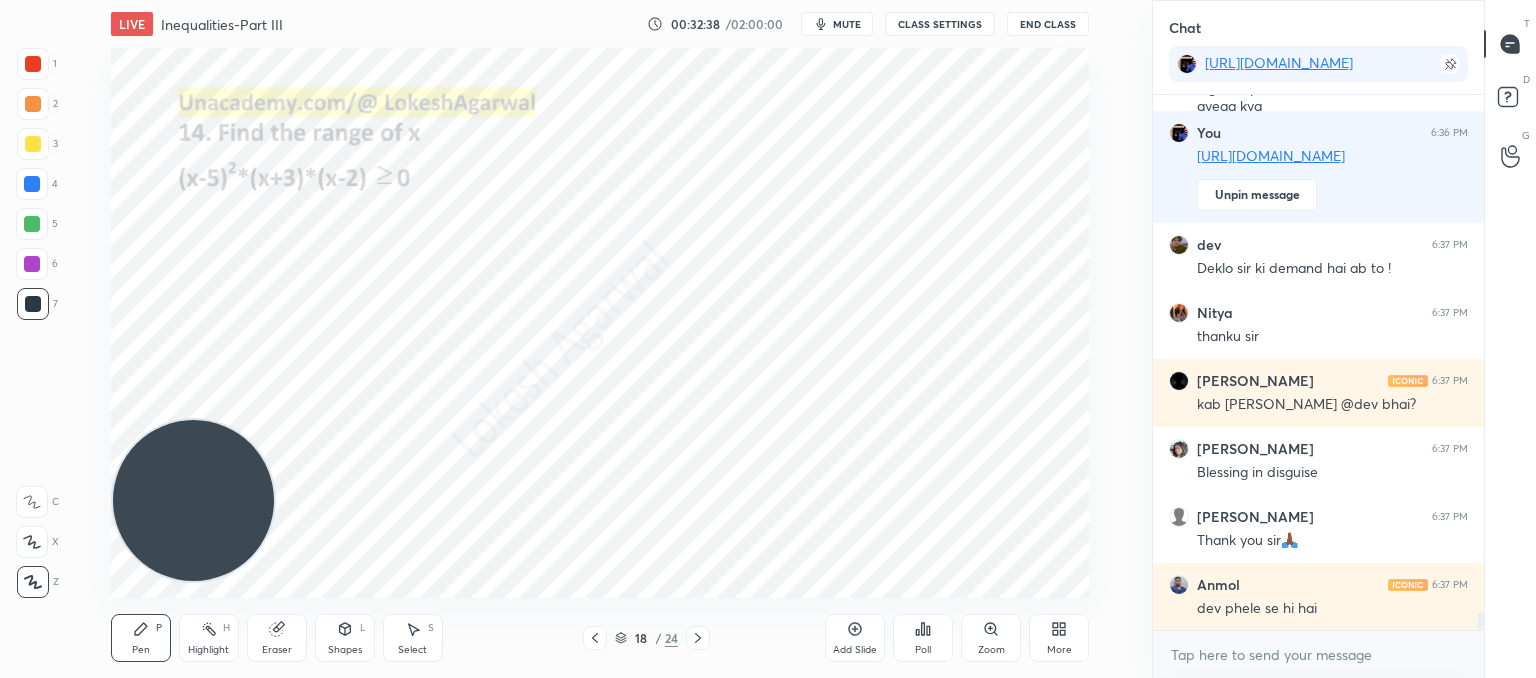 click on "Select S" at bounding box center (413, 638) 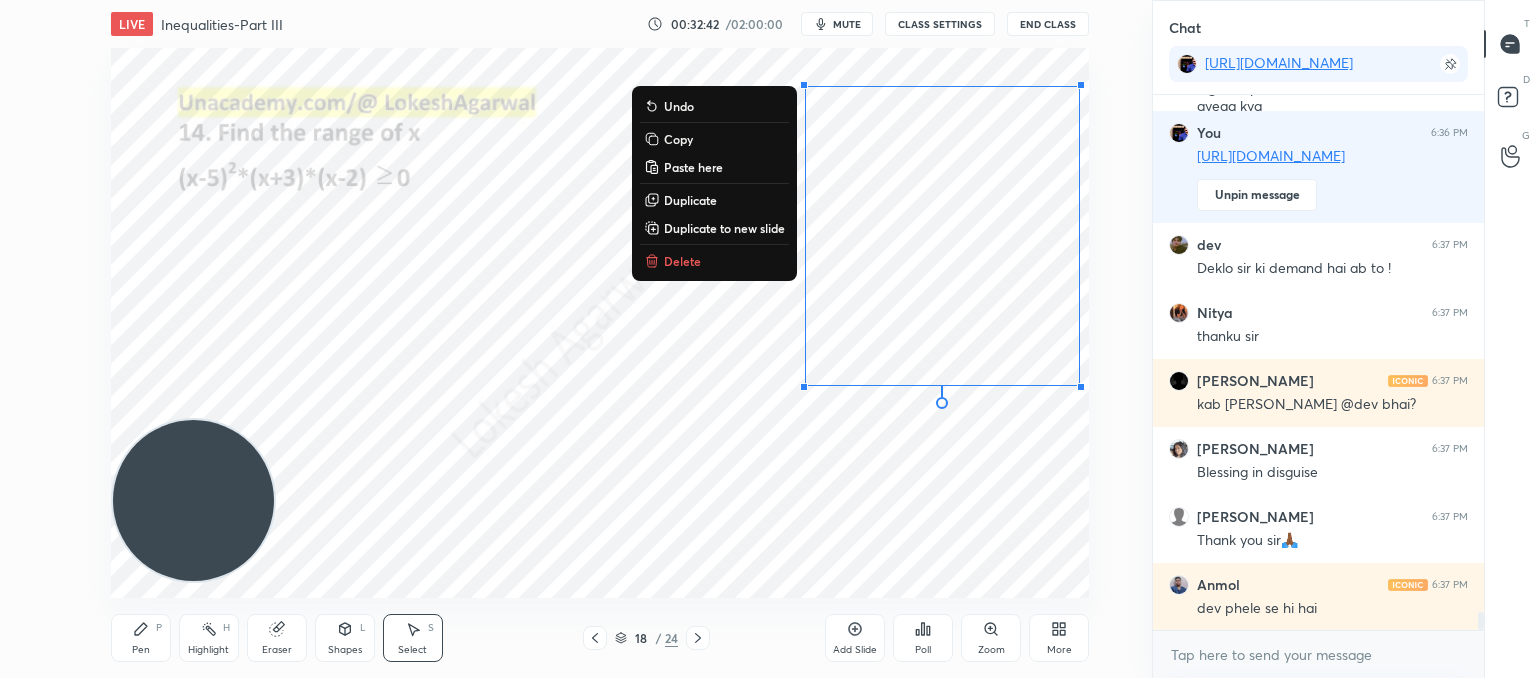 drag, startPoint x: 950, startPoint y: 156, endPoint x: 1096, endPoint y: 471, distance: 347.19016 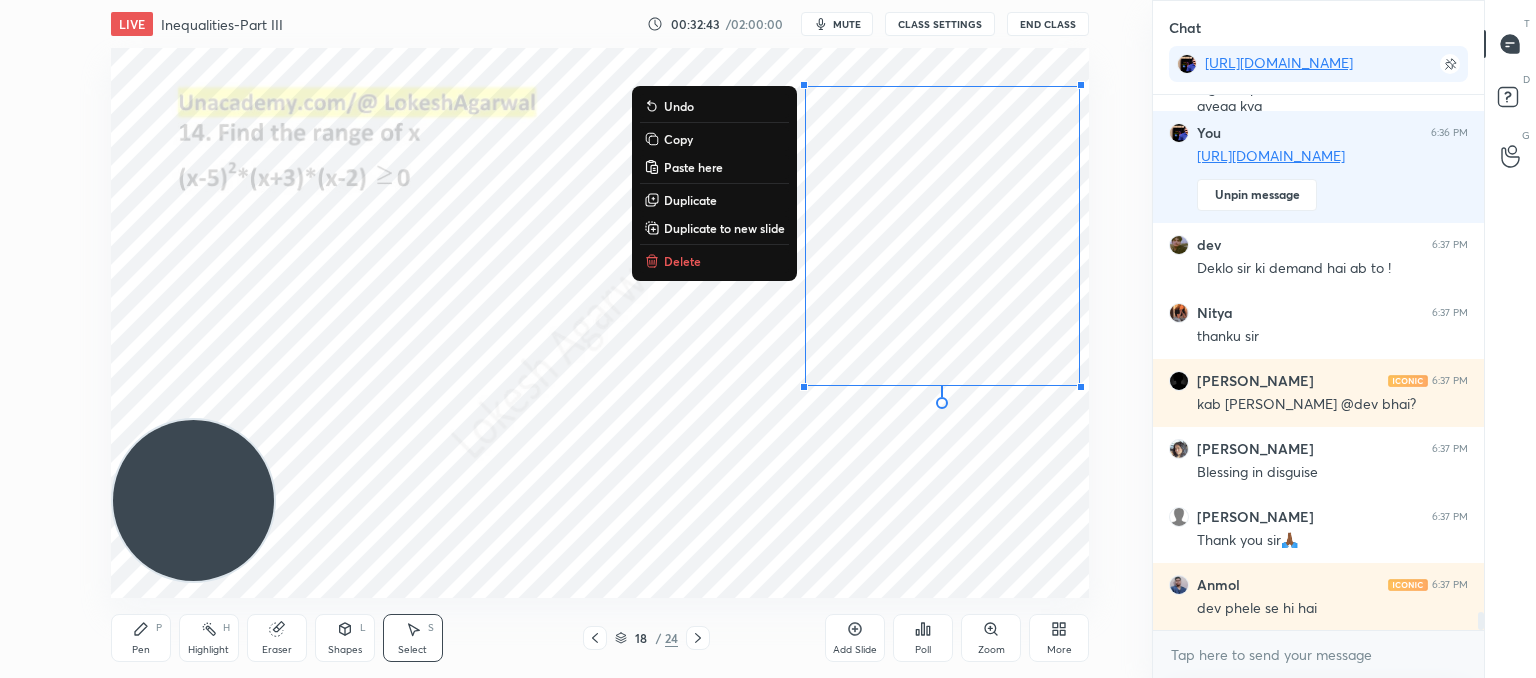 scroll, scrollTop: 15482, scrollLeft: 0, axis: vertical 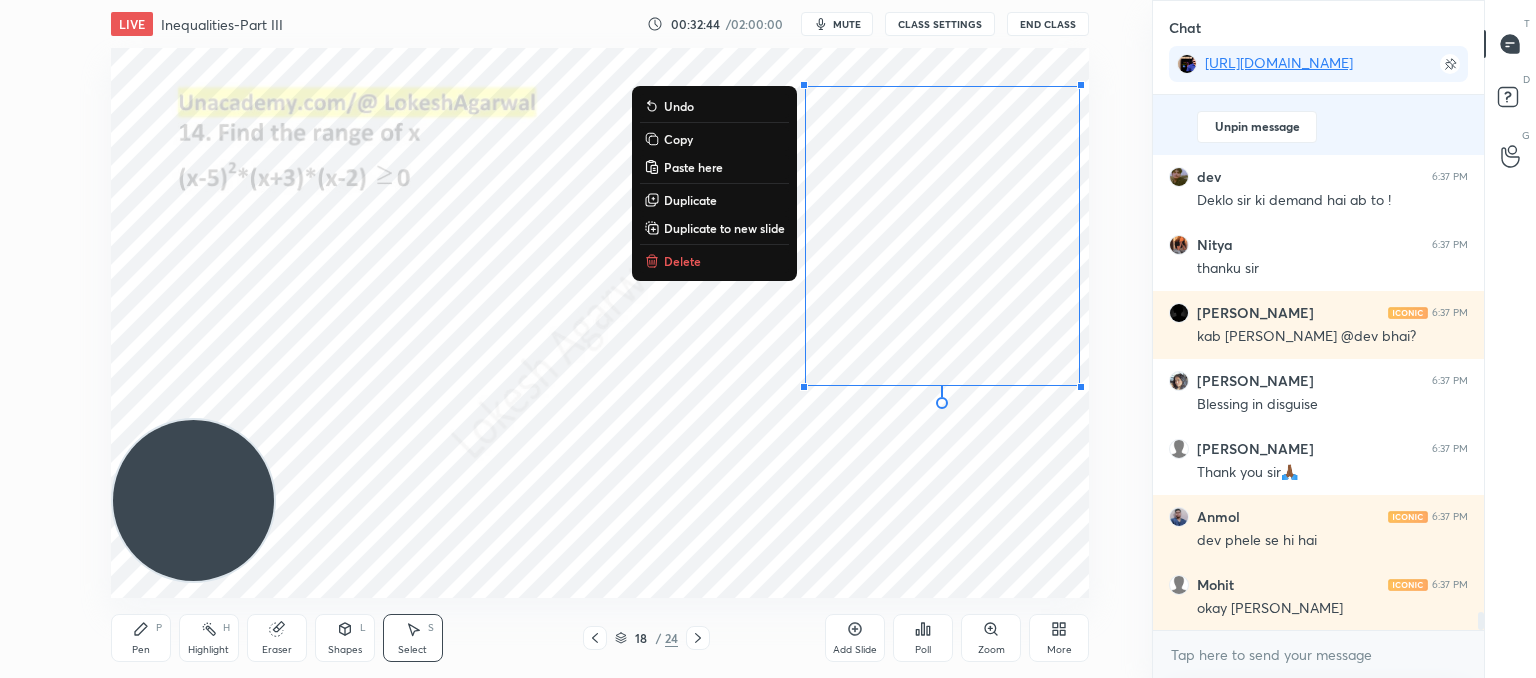 click on "Delete" at bounding box center (682, 261) 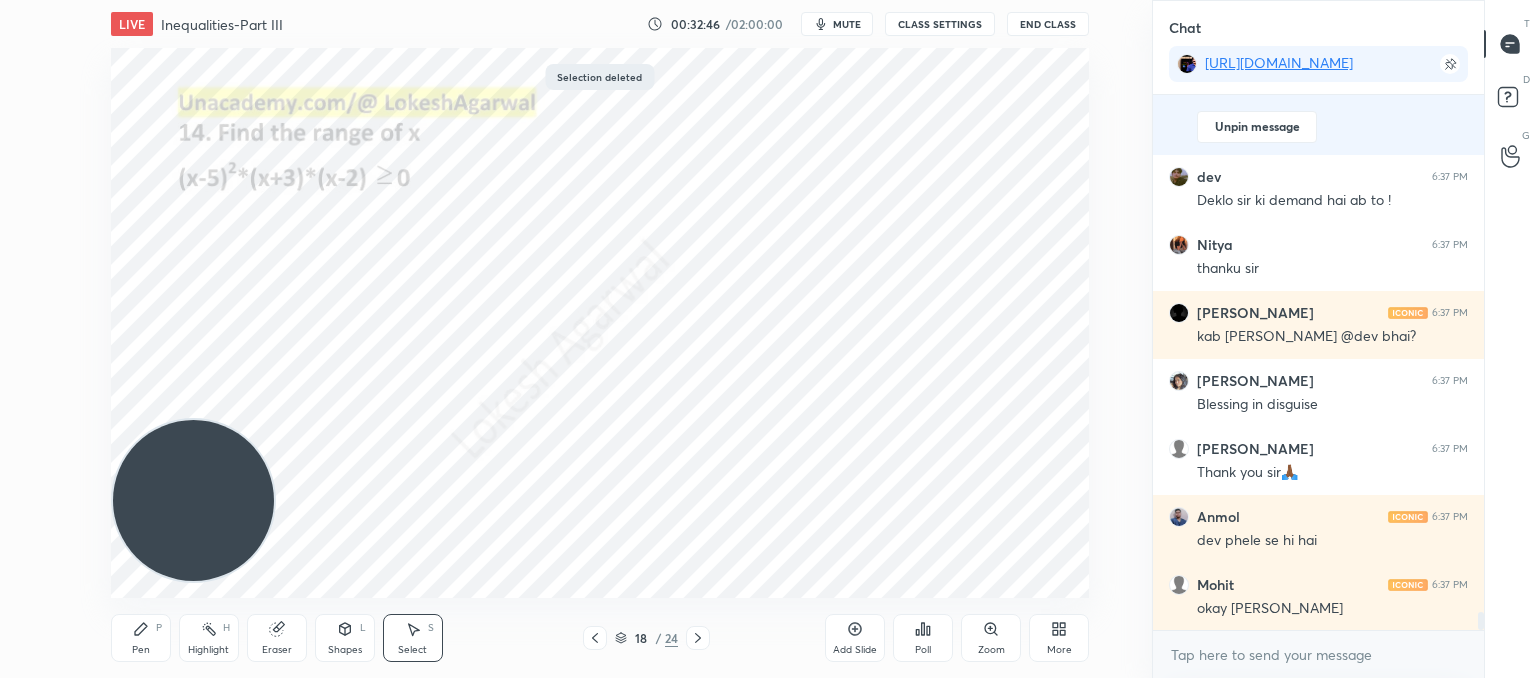 click on "0 ° Undo Copy Paste here Duplicate Duplicate to new slide Delete" at bounding box center (600, 323) 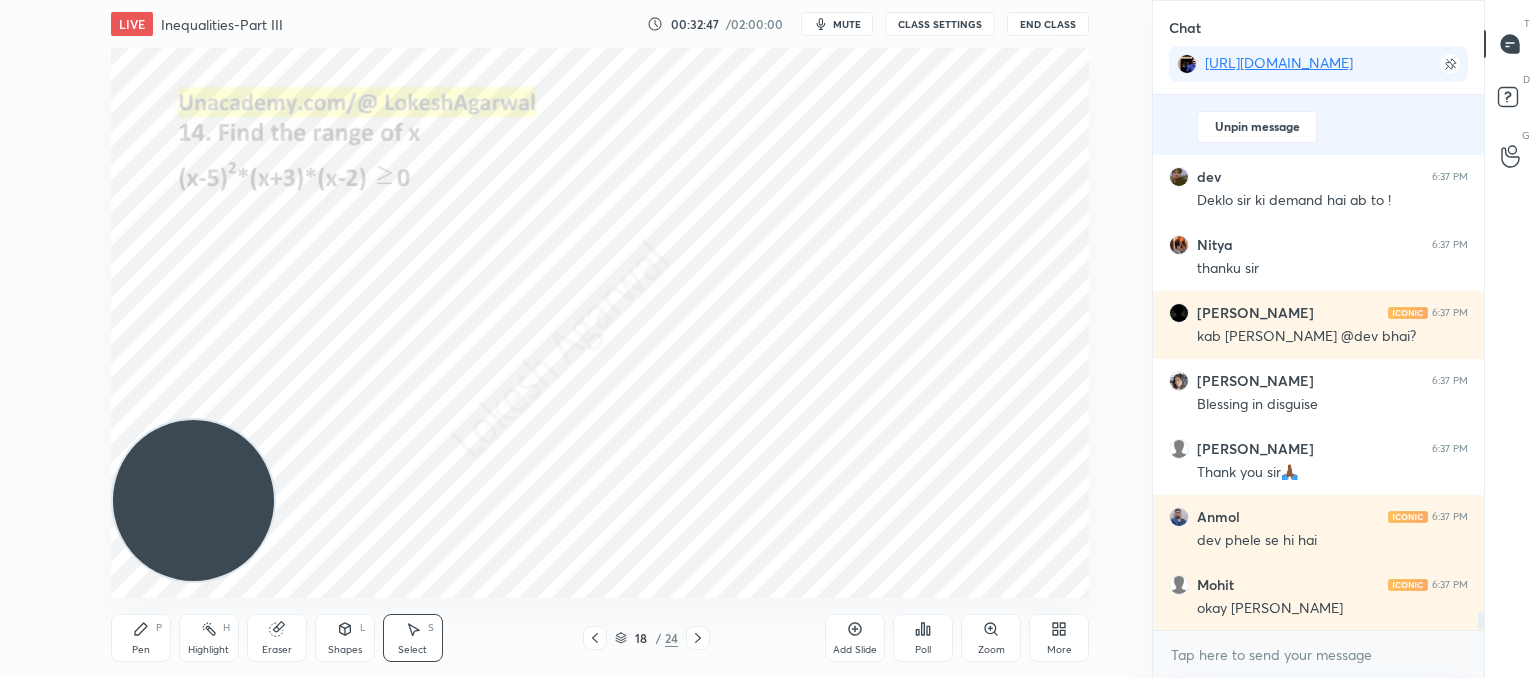 click on "1 2 3 4 5 6 7 C X Z C X Z E E Erase all   H H LIVE Inequalities-Part III 00:32:47 /  02:00:00 mute CLASS SETTINGS End Class 0 ° Undo Copy Paste here Duplicate Duplicate to new slide Delete Setting up your live class Poll for   secs No correct answer Start poll Back Inequalities-Part III • L10 of Comprehensive Course on Algebra: Basic to Advanced - Part I [PERSON_NAME] Pen P Highlight H Eraser Shapes L Select S 18 / 24 Add Slide Poll Zoom More Chat [URL][DOMAIN_NAME] Deepak 6:36 PM algebra part 2 [PERSON_NAME] baad ayega kya You 6:36 PM [URL][DOMAIN_NAME] Unpin message dev 6:37 PM Deklo sir ki demand hai ab to ! Nitya 6:37 PM thanku [PERSON_NAME] 6:37 PM kab [PERSON_NAME] @dev bhai? [PERSON_NAME] 6:37 PM Blessing in disguise [PERSON_NAME] 6:37 PM Thank you sir🙏🏾 [PERSON_NAME] 6:37 PM dev phele se hi hai Mohit 6:37 PM okay sir ji JUMP TO LATEST Enable hand raising Enable raise hand to speak to learners. Once enabled, chat will be turned off temporarily. Enable x   introducing Raise a hand with a doubt How it works?" at bounding box center (768, 0) 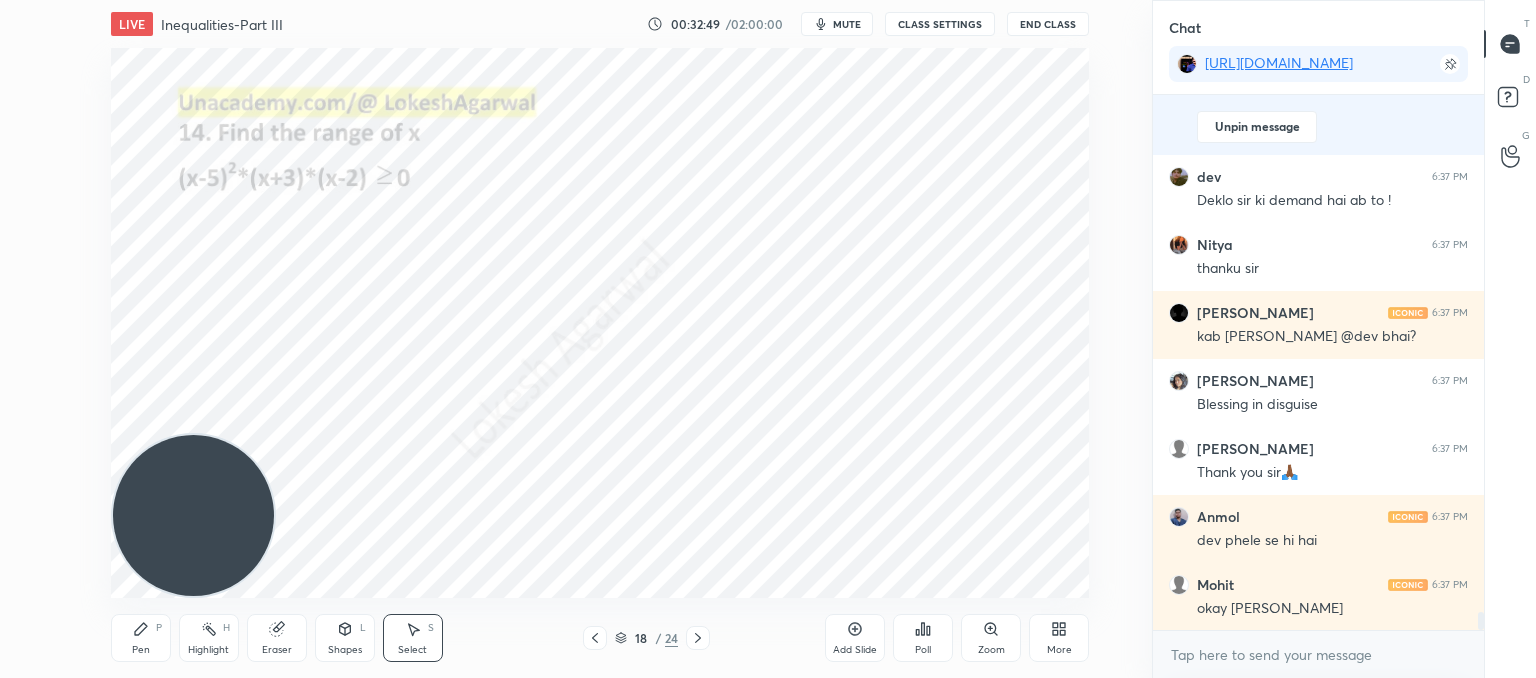 drag, startPoint x: 140, startPoint y: 645, endPoint x: 256, endPoint y: 495, distance: 189.62067 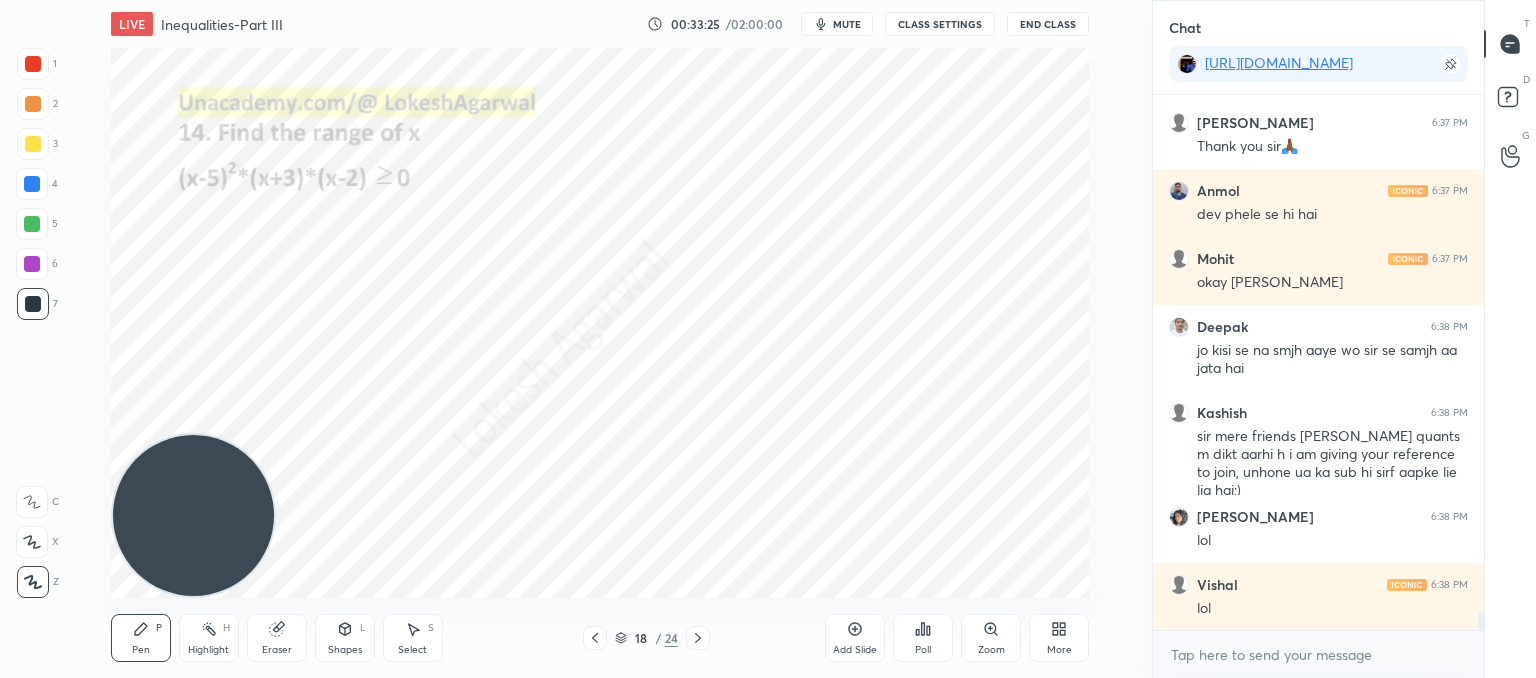 scroll, scrollTop: 15876, scrollLeft: 0, axis: vertical 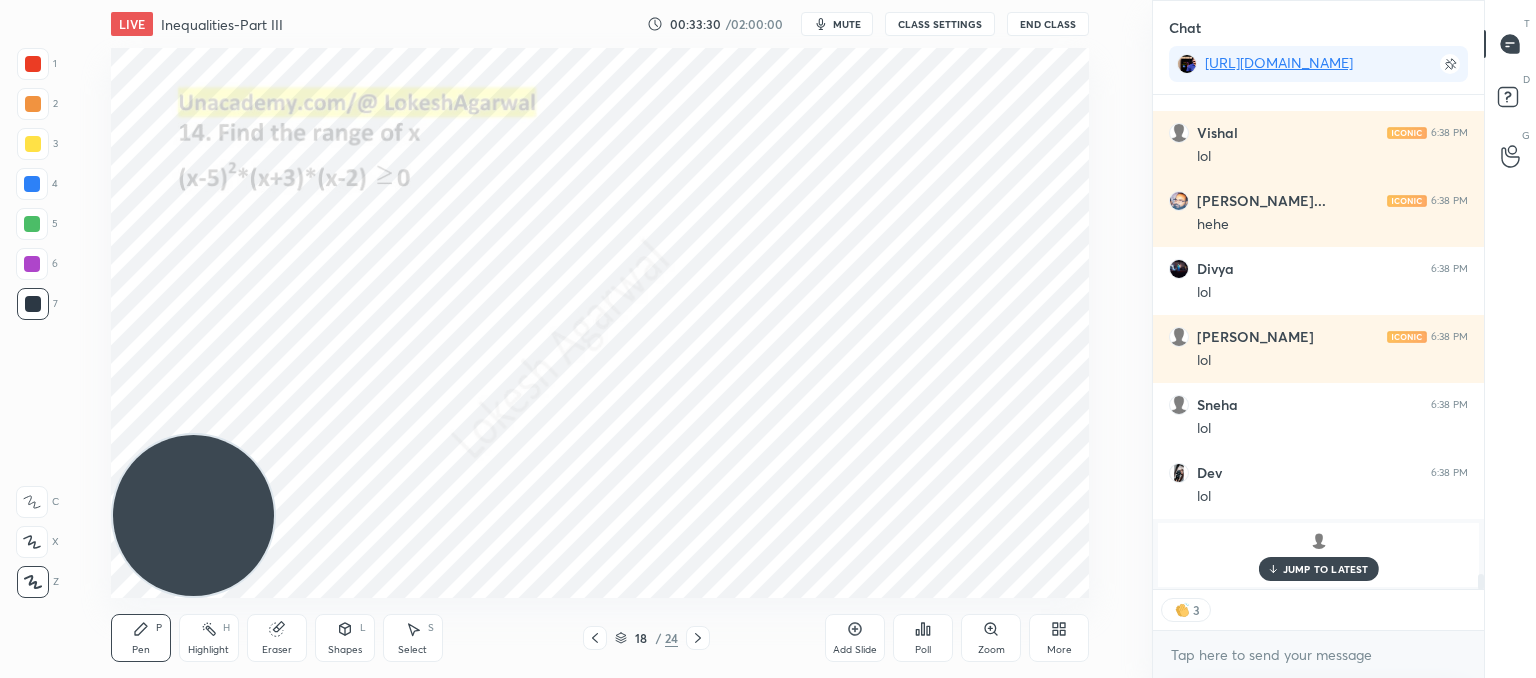 click on "Select S" at bounding box center [413, 638] 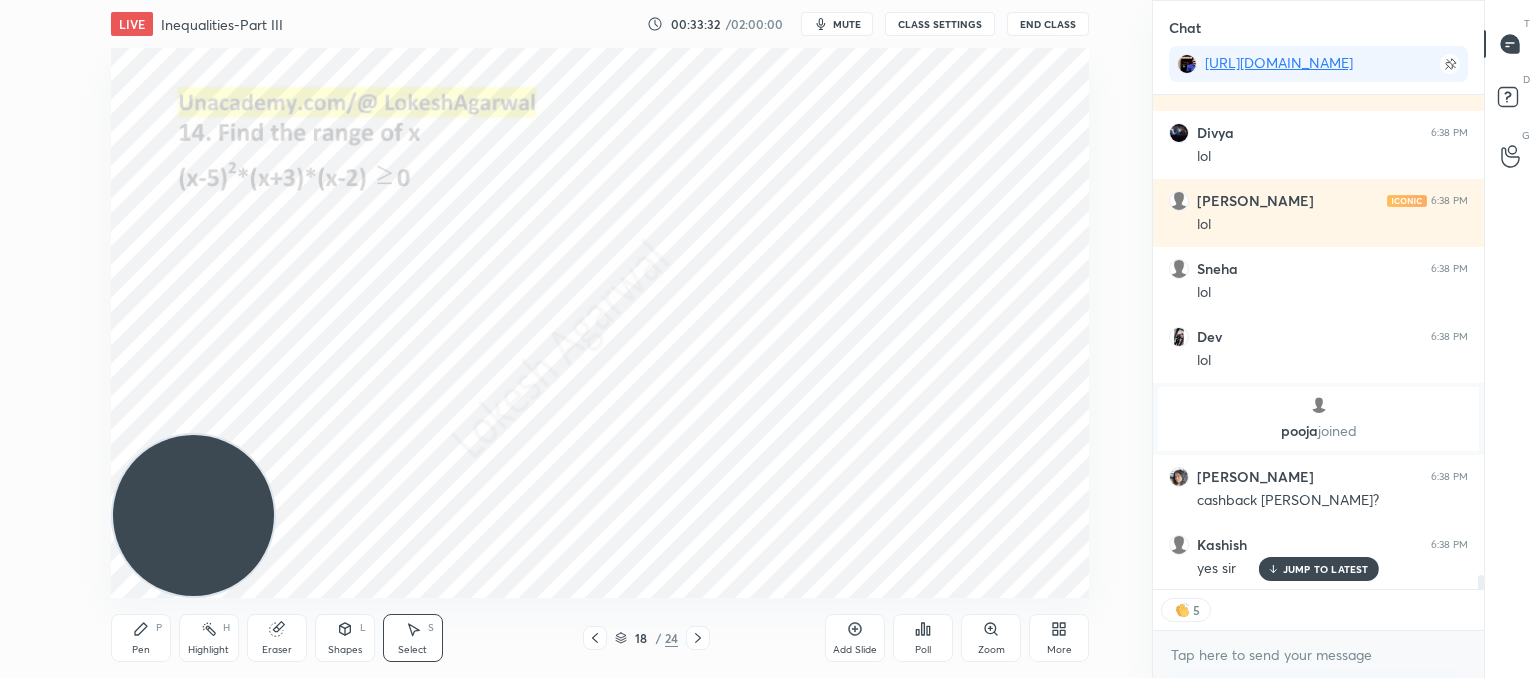 scroll, scrollTop: 16464, scrollLeft: 0, axis: vertical 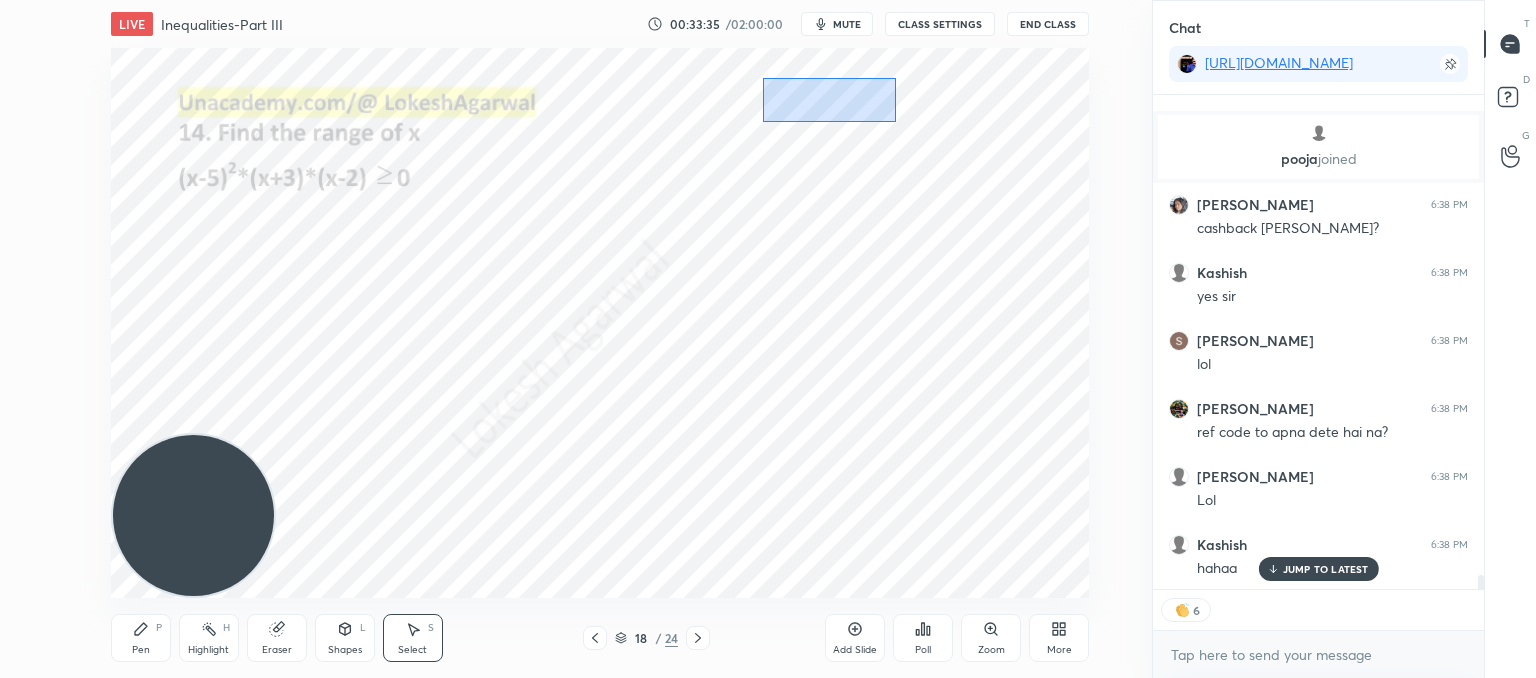 drag, startPoint x: 763, startPoint y: 78, endPoint x: 896, endPoint y: 122, distance: 140.08926 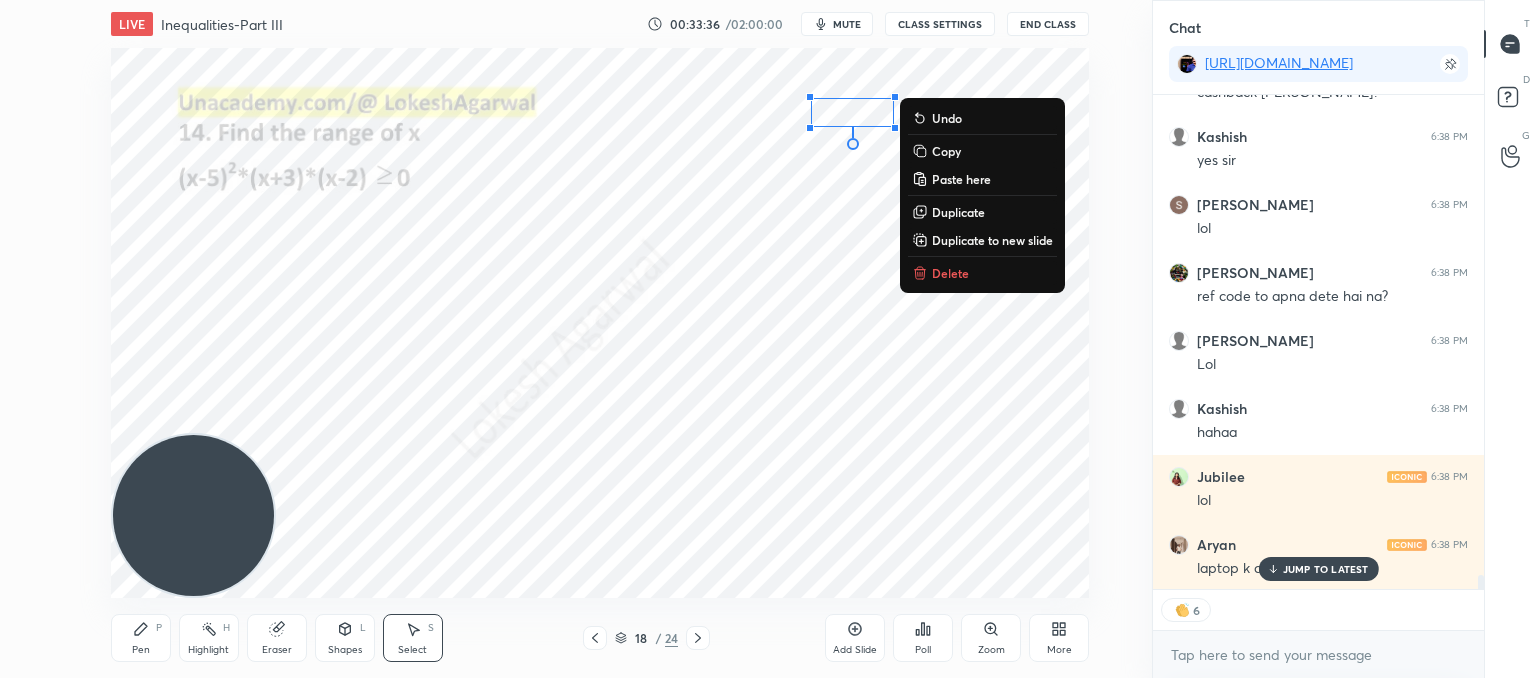 scroll, scrollTop: 16872, scrollLeft: 0, axis: vertical 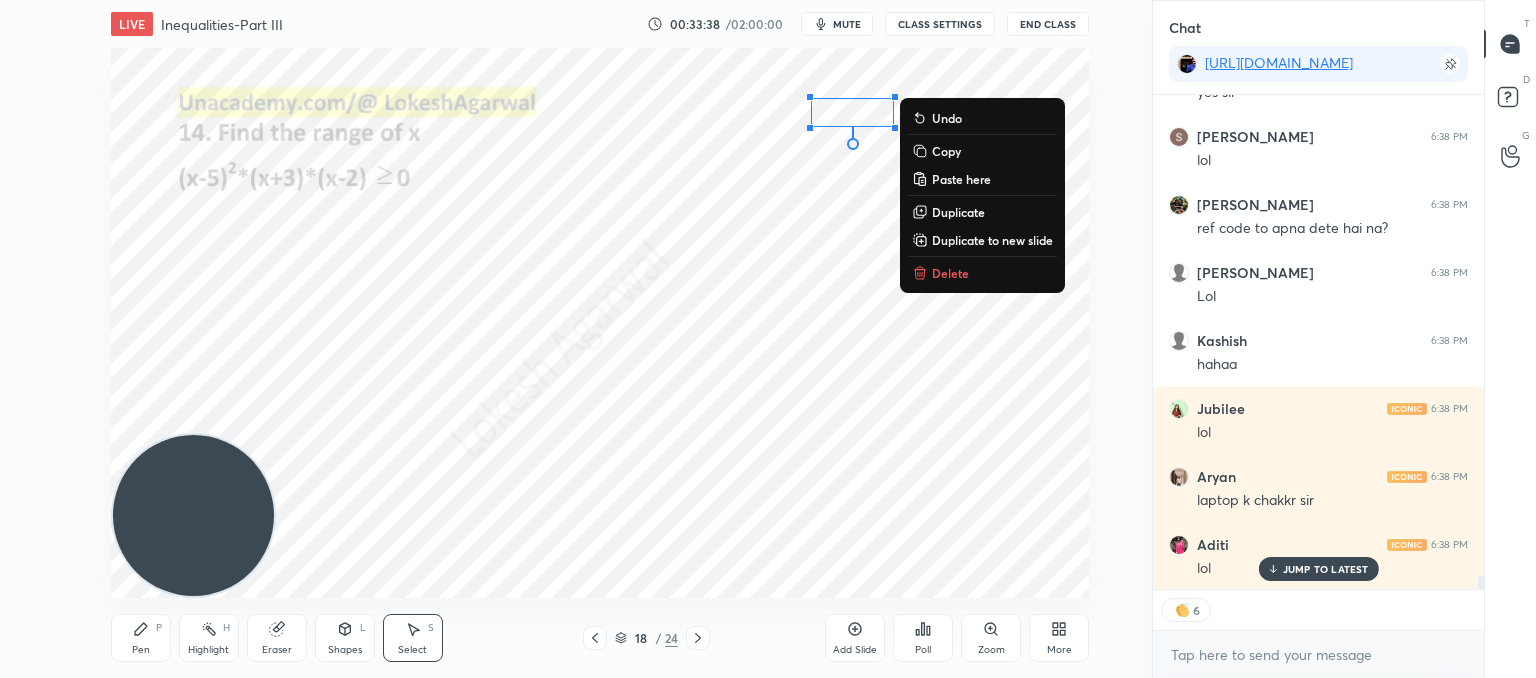 click on "0 ° Undo Copy Paste here Duplicate Duplicate to new slide Delete" at bounding box center [600, 323] 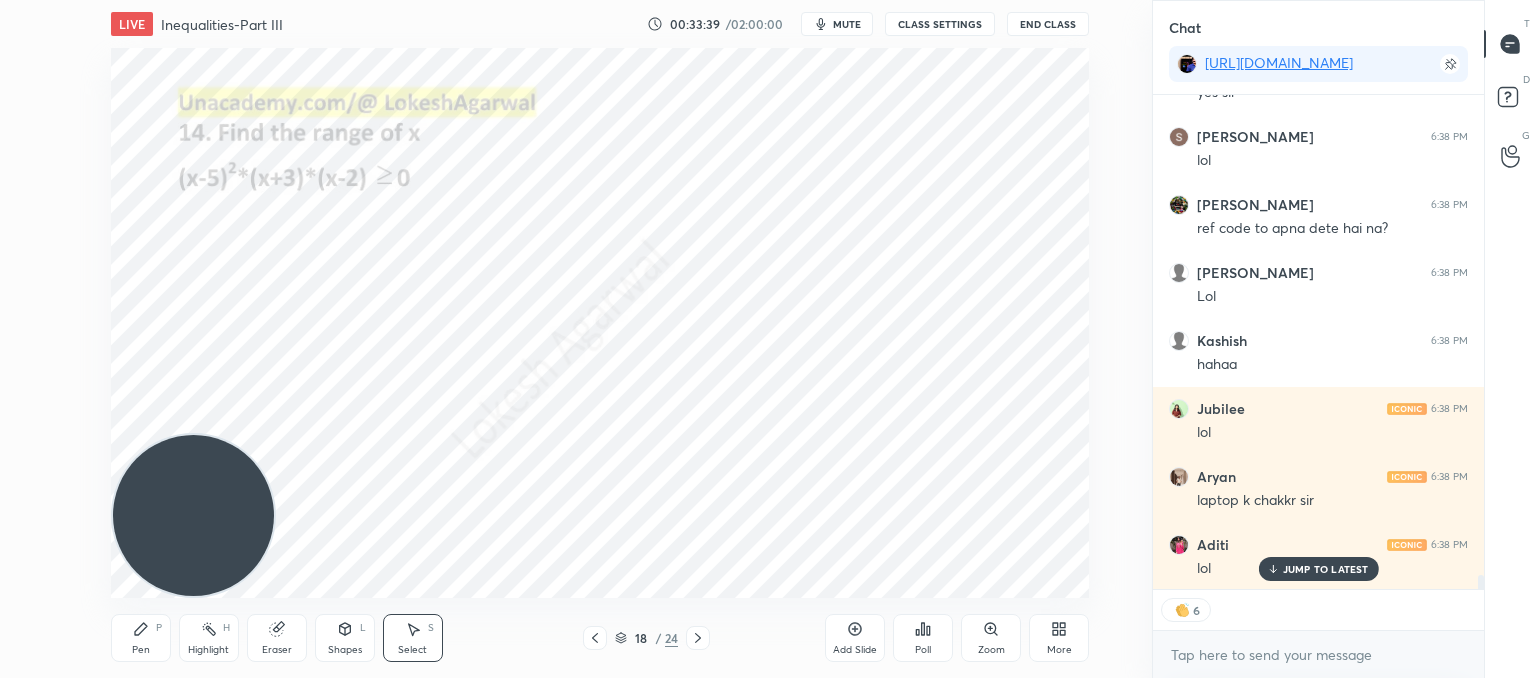scroll, scrollTop: 16940, scrollLeft: 0, axis: vertical 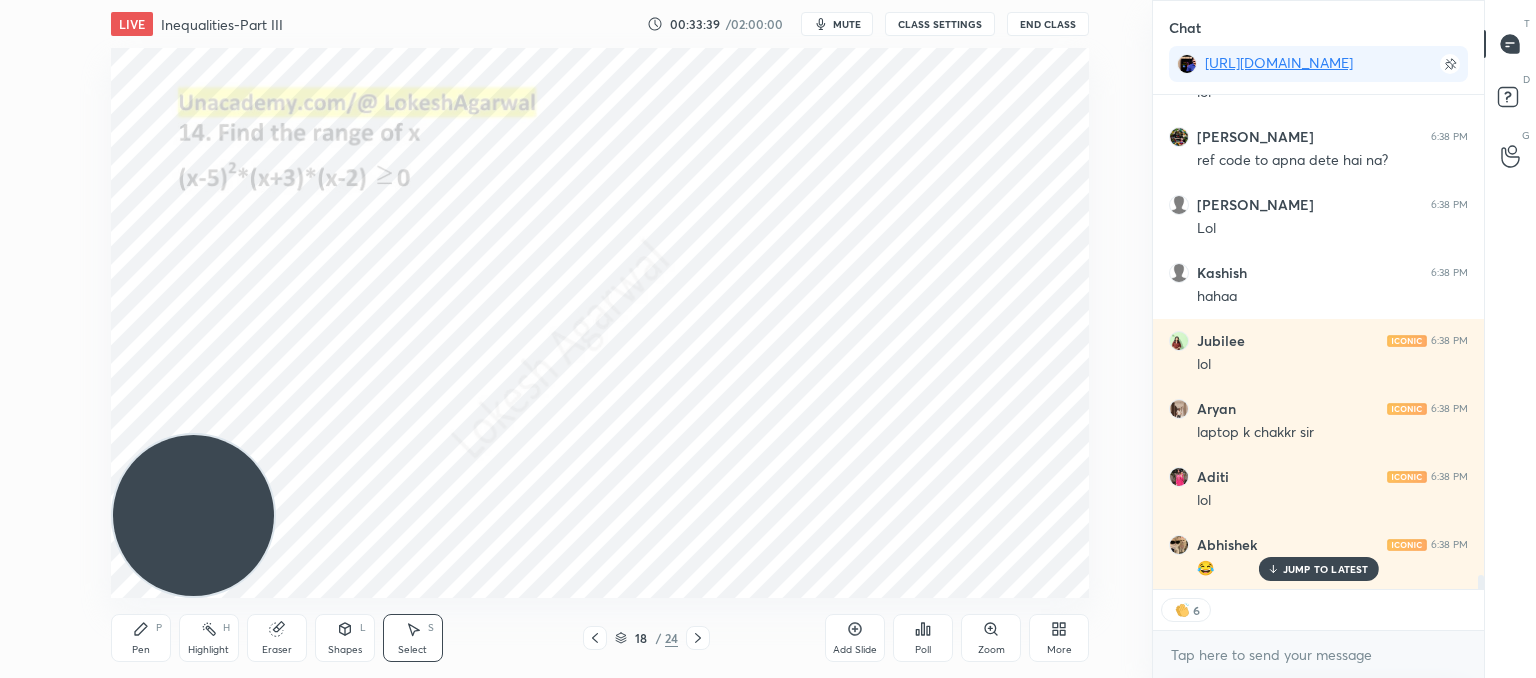 drag, startPoint x: 779, startPoint y: 45, endPoint x: 1045, endPoint y: 225, distance: 321.17908 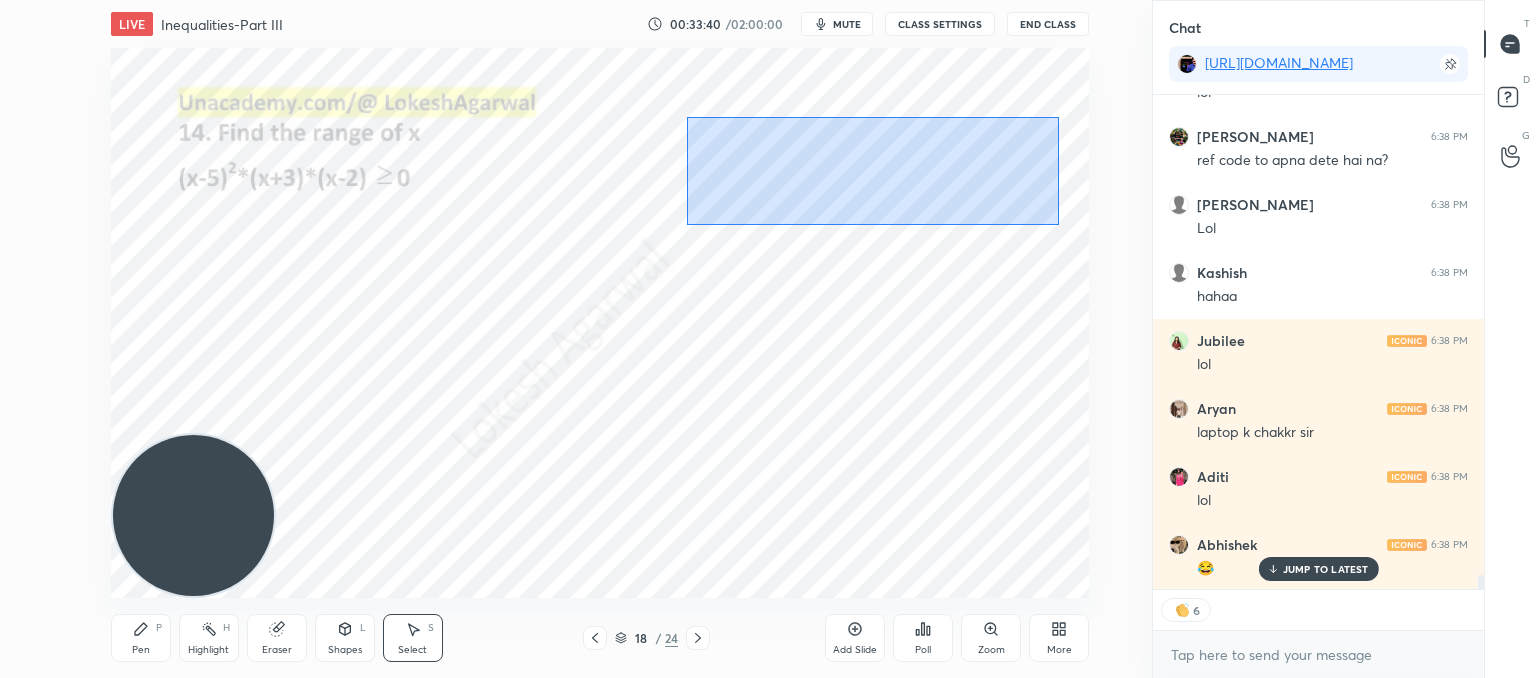 drag, startPoint x: 1059, startPoint y: 225, endPoint x: 687, endPoint y: 117, distance: 387.3603 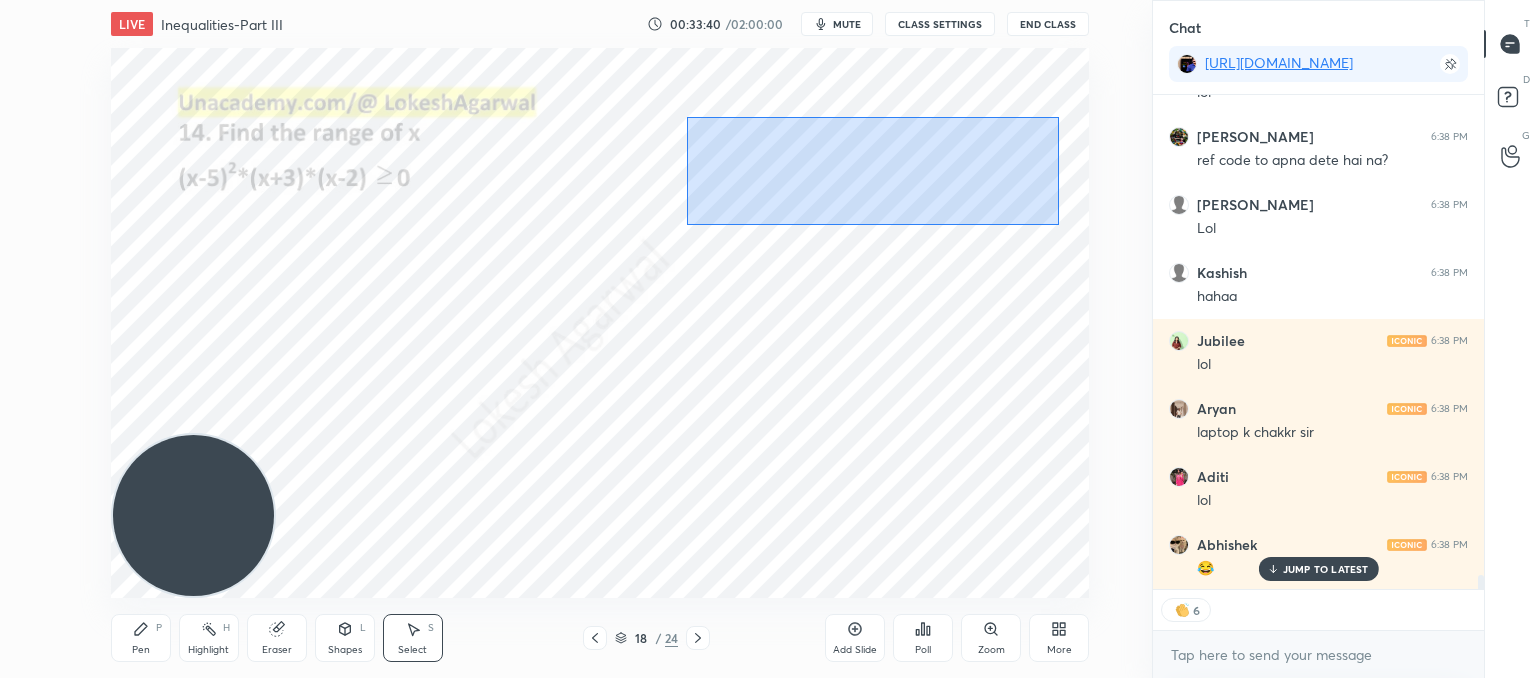 click on "0 ° Undo Copy Paste here Duplicate Duplicate to new slide Delete" at bounding box center [600, 323] 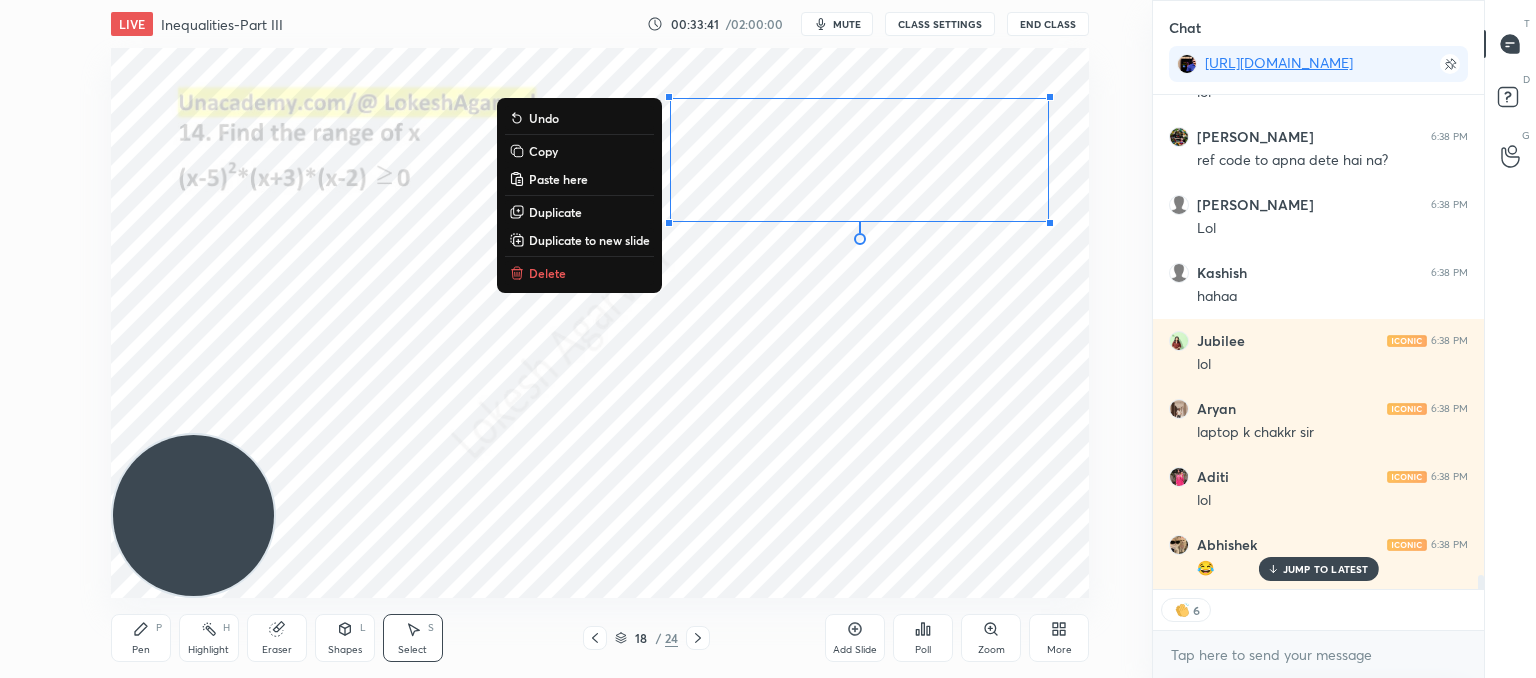 click on "Delete" at bounding box center [579, 273] 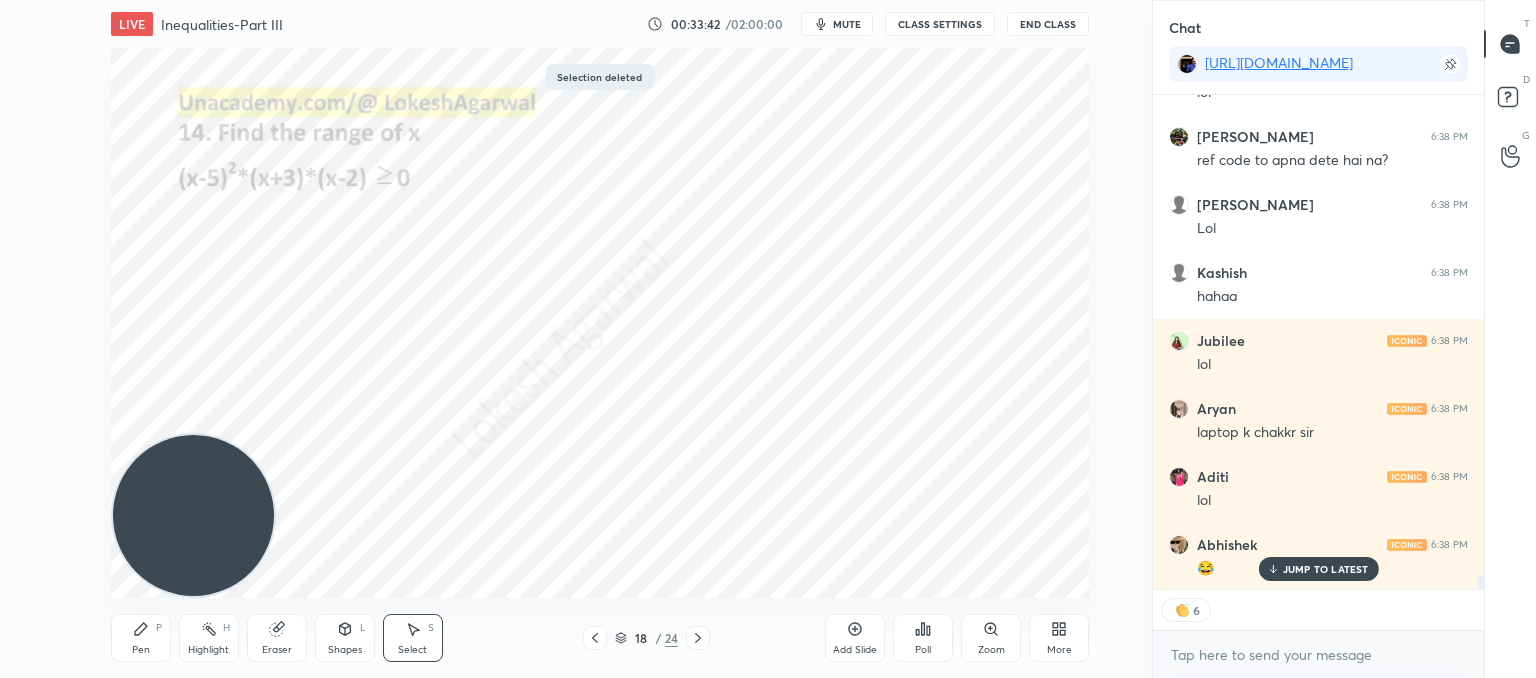 drag, startPoint x: 1018, startPoint y: 112, endPoint x: 1136, endPoint y: 235, distance: 170.4494 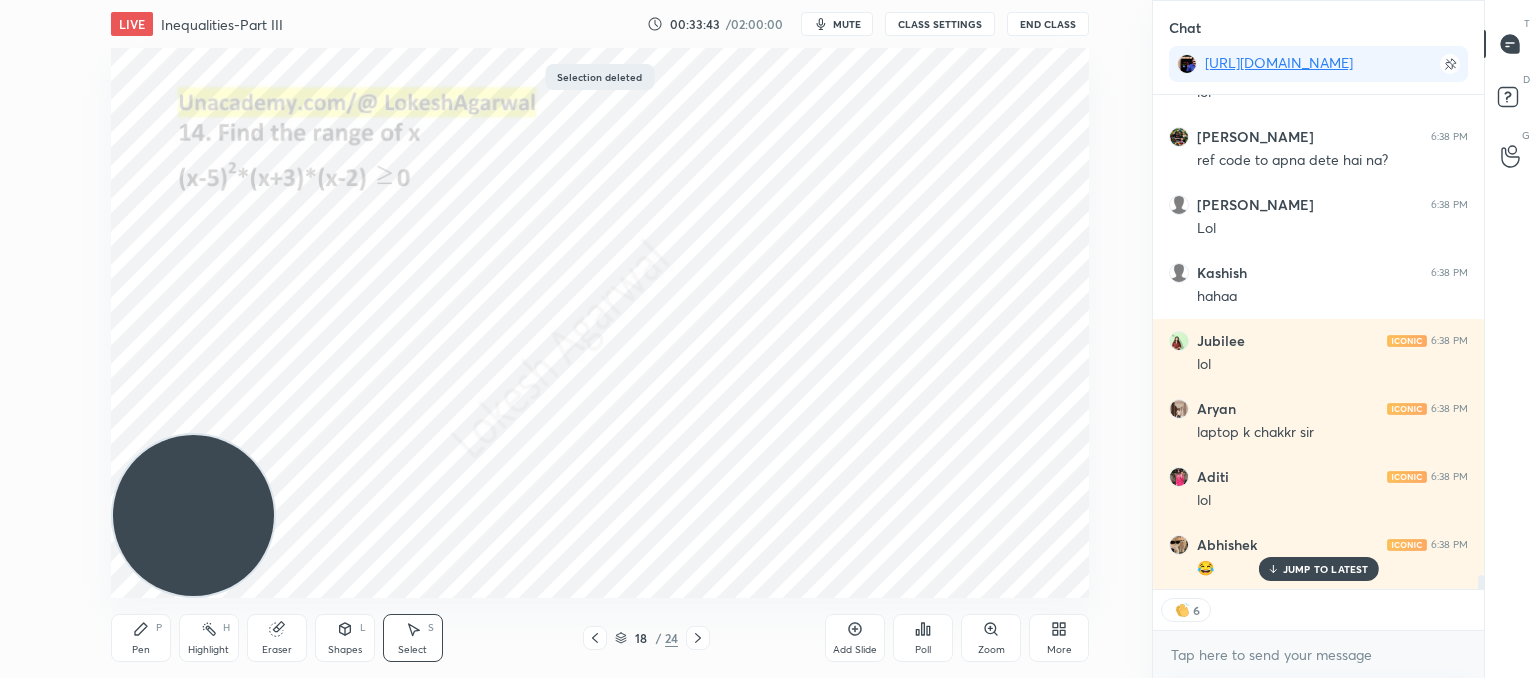 scroll, scrollTop: 6, scrollLeft: 6, axis: both 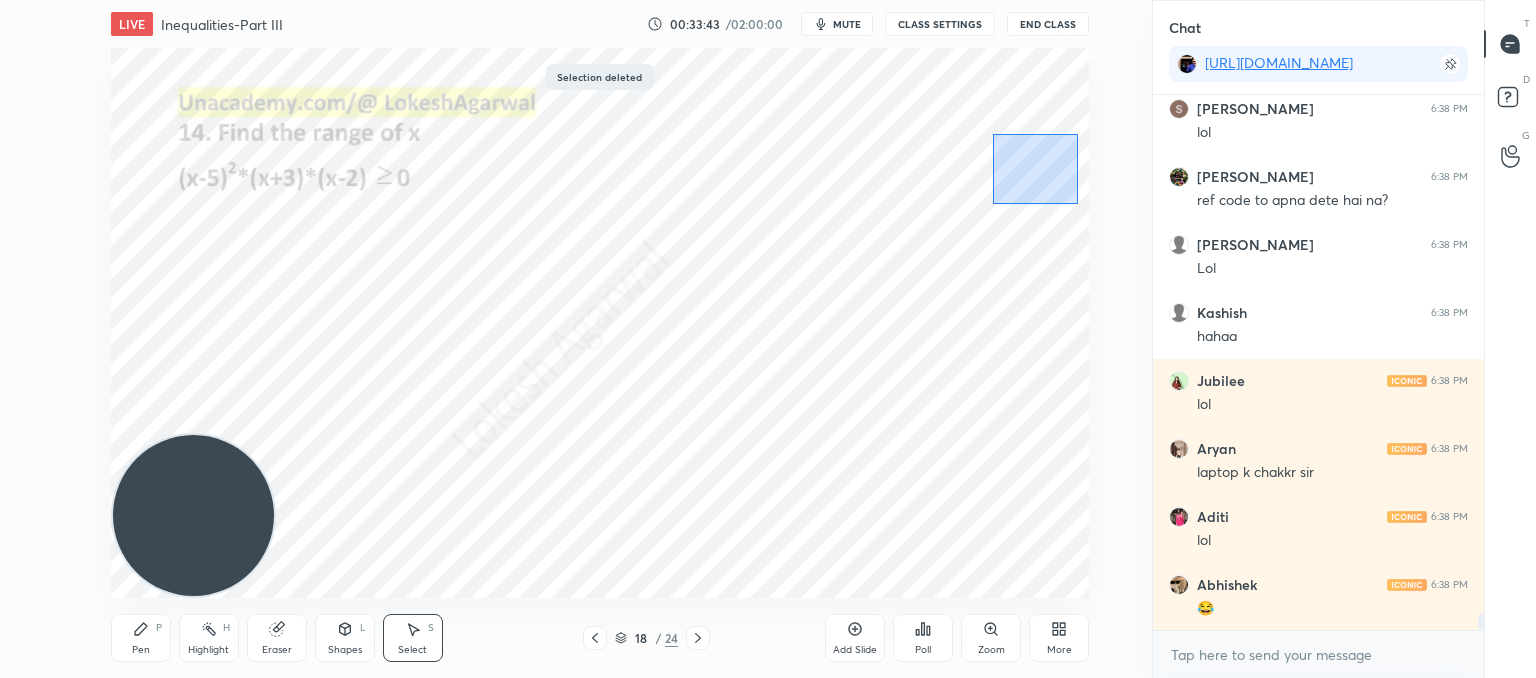 drag, startPoint x: 1069, startPoint y: 157, endPoint x: 938, endPoint y: 124, distance: 135.09256 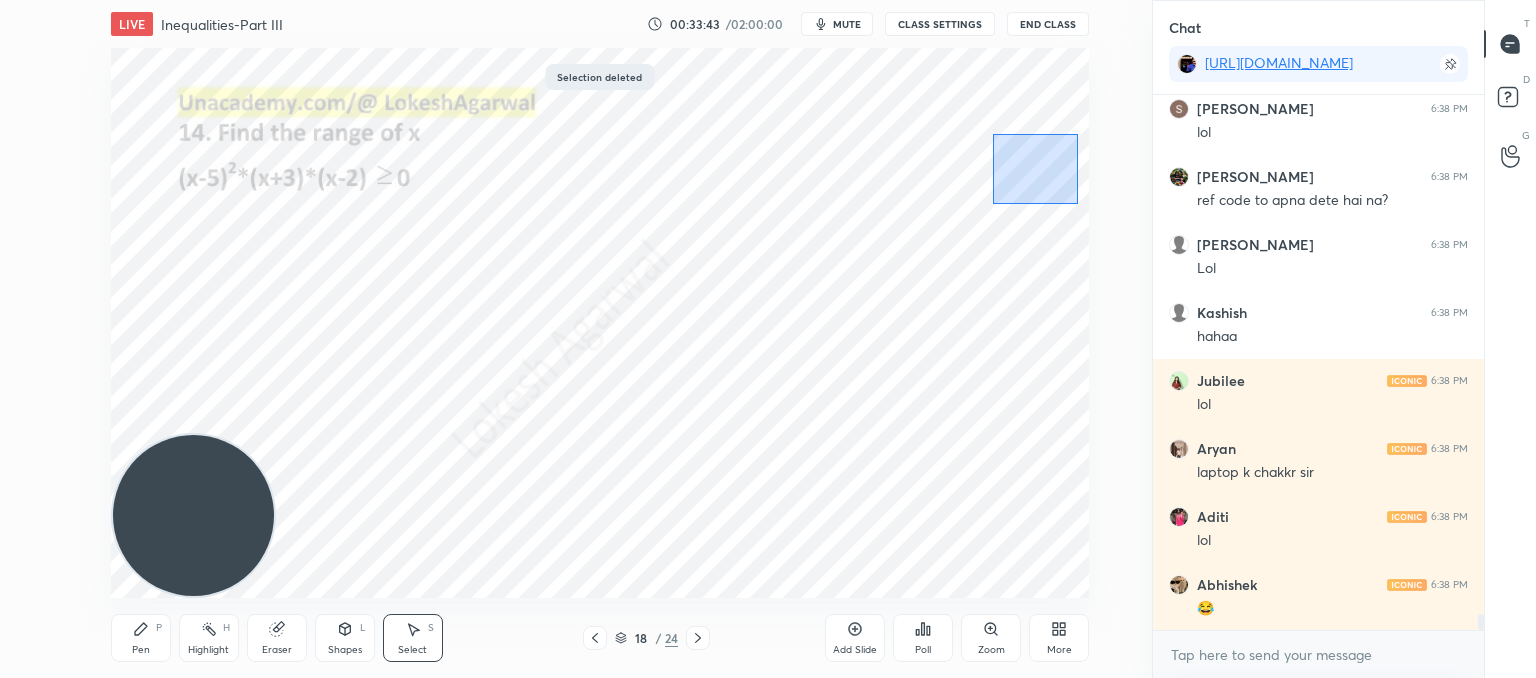 click on "0 ° Undo Copy Paste here Duplicate Duplicate to new slide Delete" at bounding box center (600, 323) 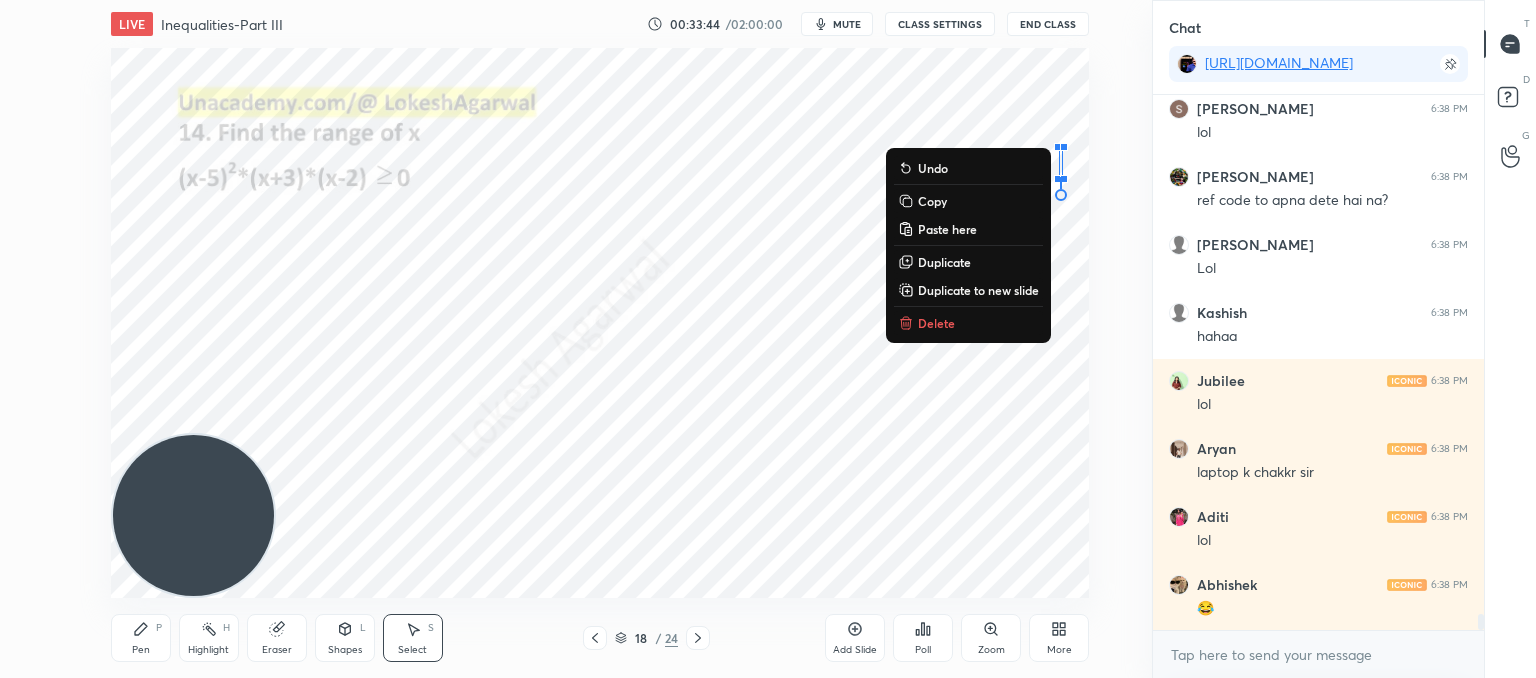 scroll, scrollTop: 16968, scrollLeft: 0, axis: vertical 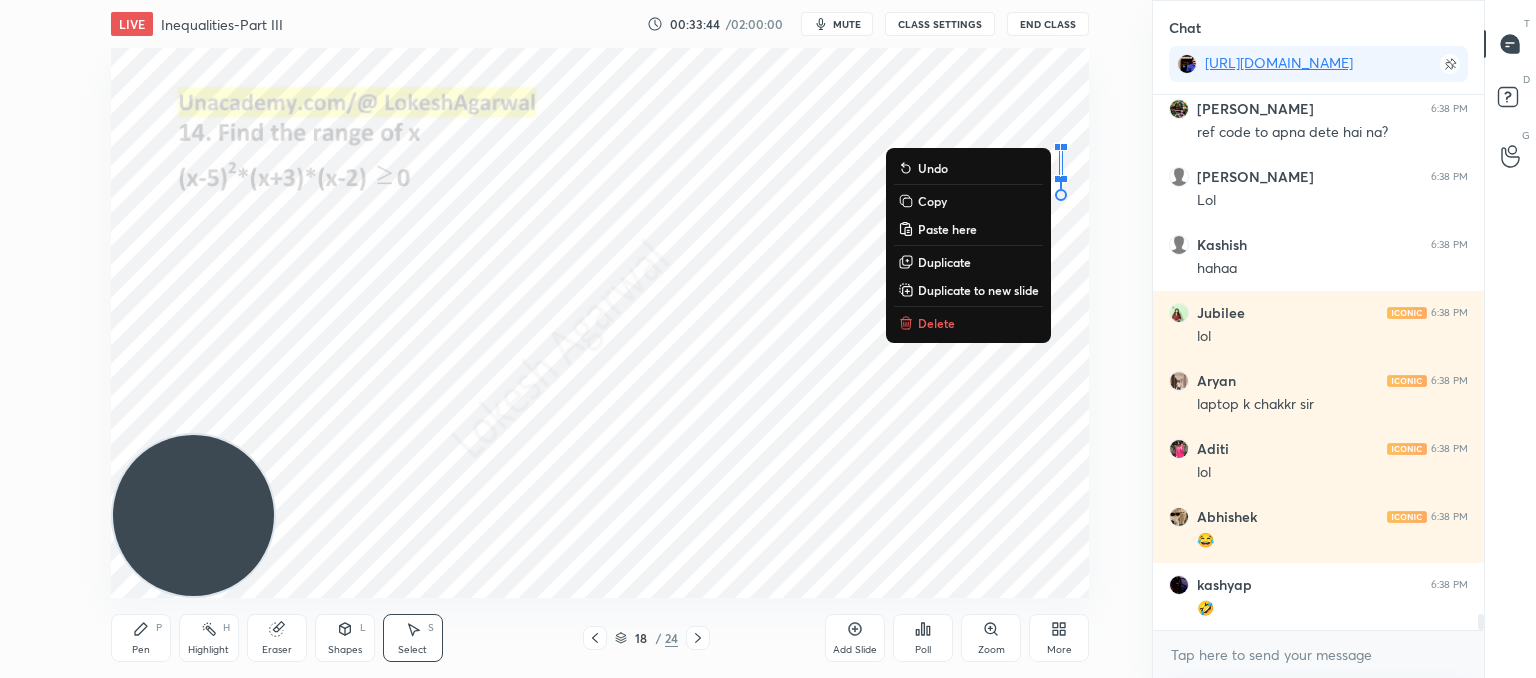 click on "Delete" at bounding box center (936, 323) 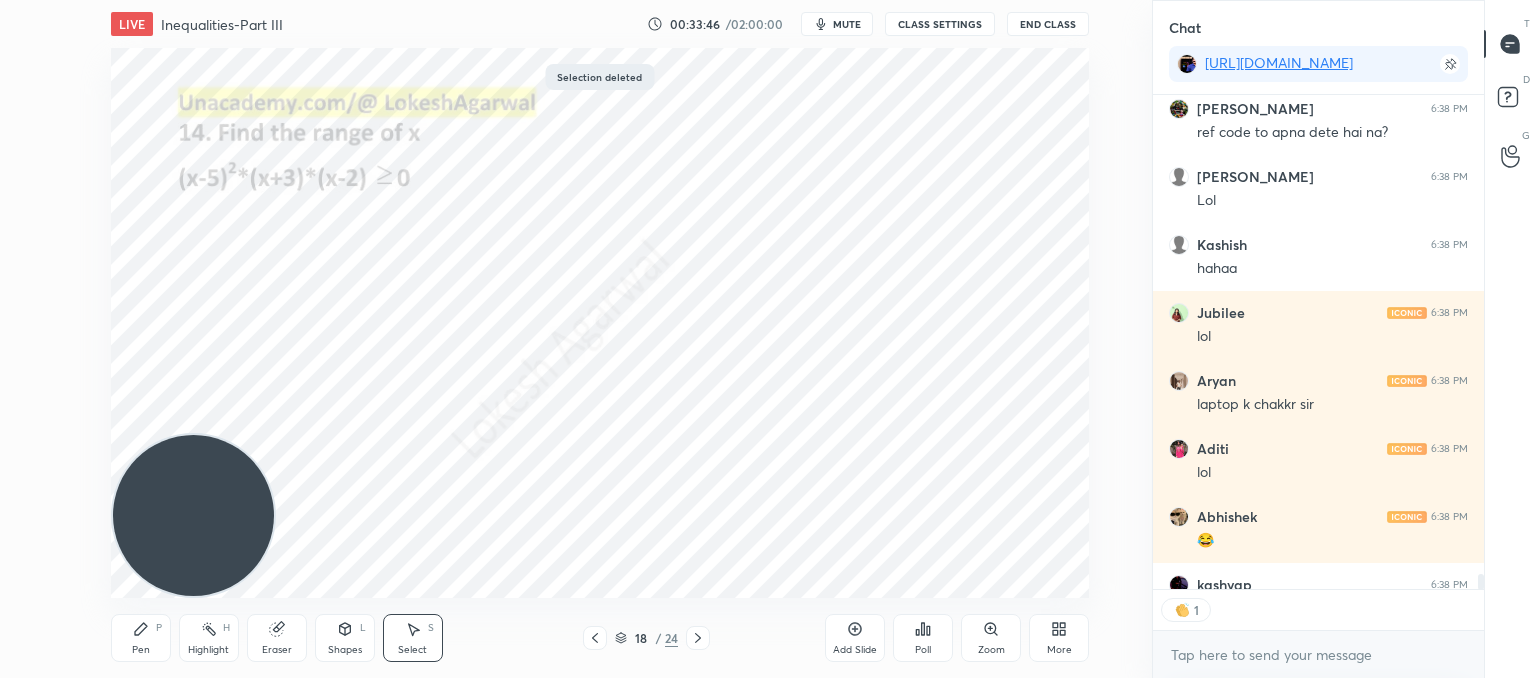 scroll, scrollTop: 17036, scrollLeft: 0, axis: vertical 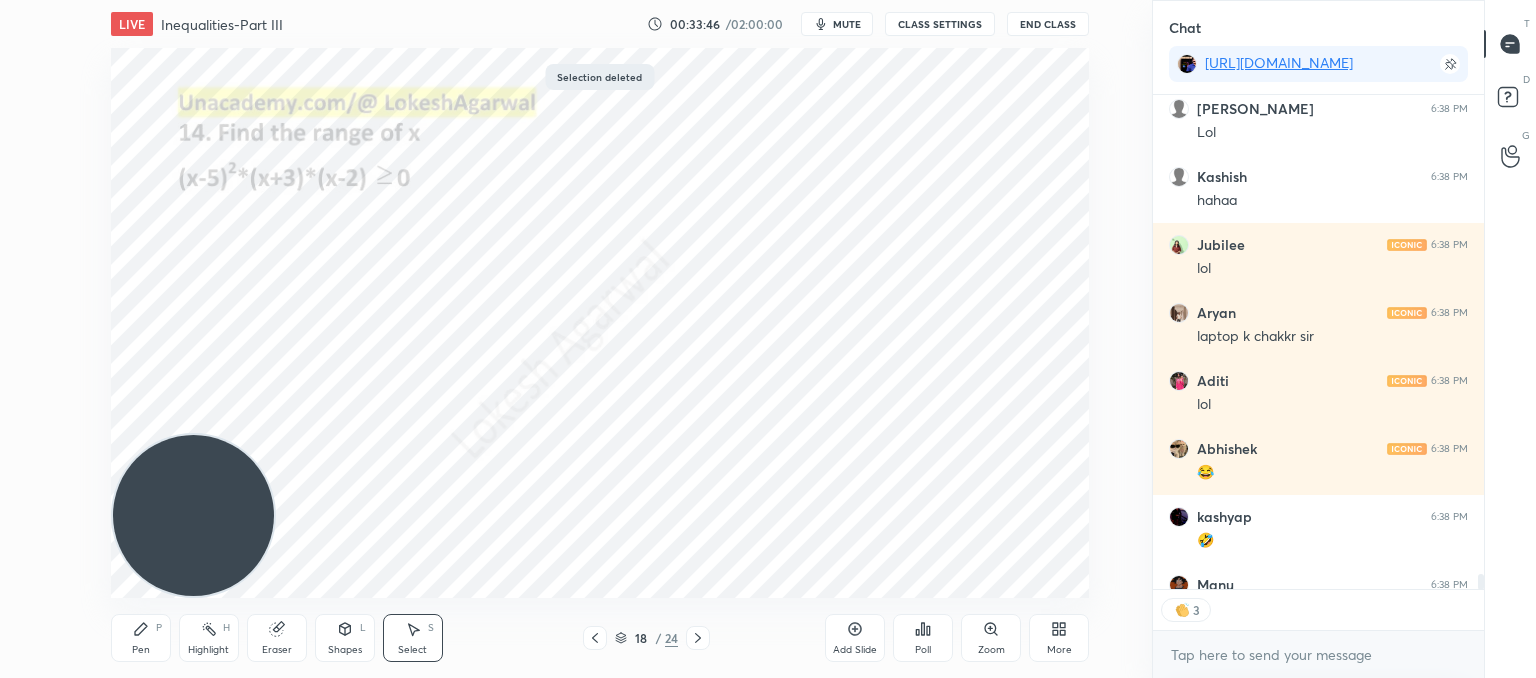 click on "Pen P" at bounding box center (141, 638) 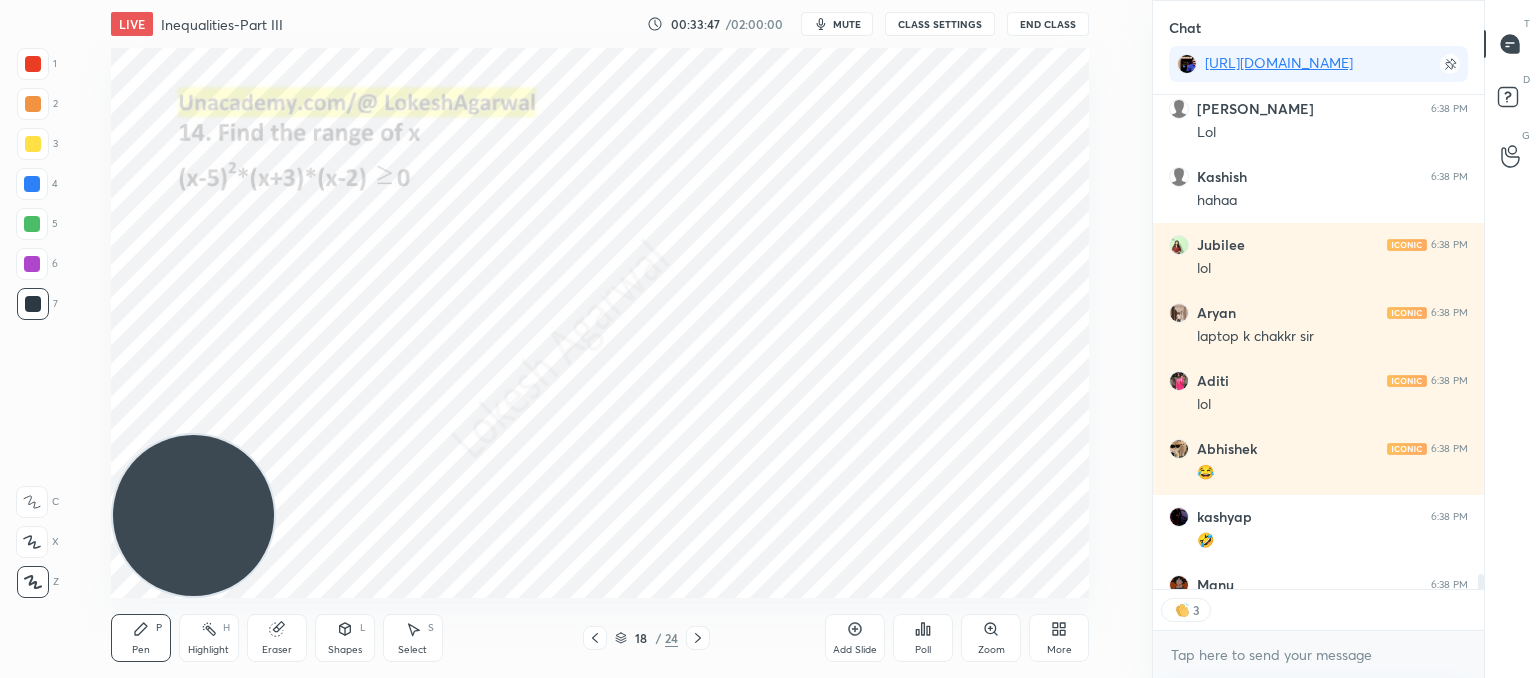 scroll, scrollTop: 17144, scrollLeft: 0, axis: vertical 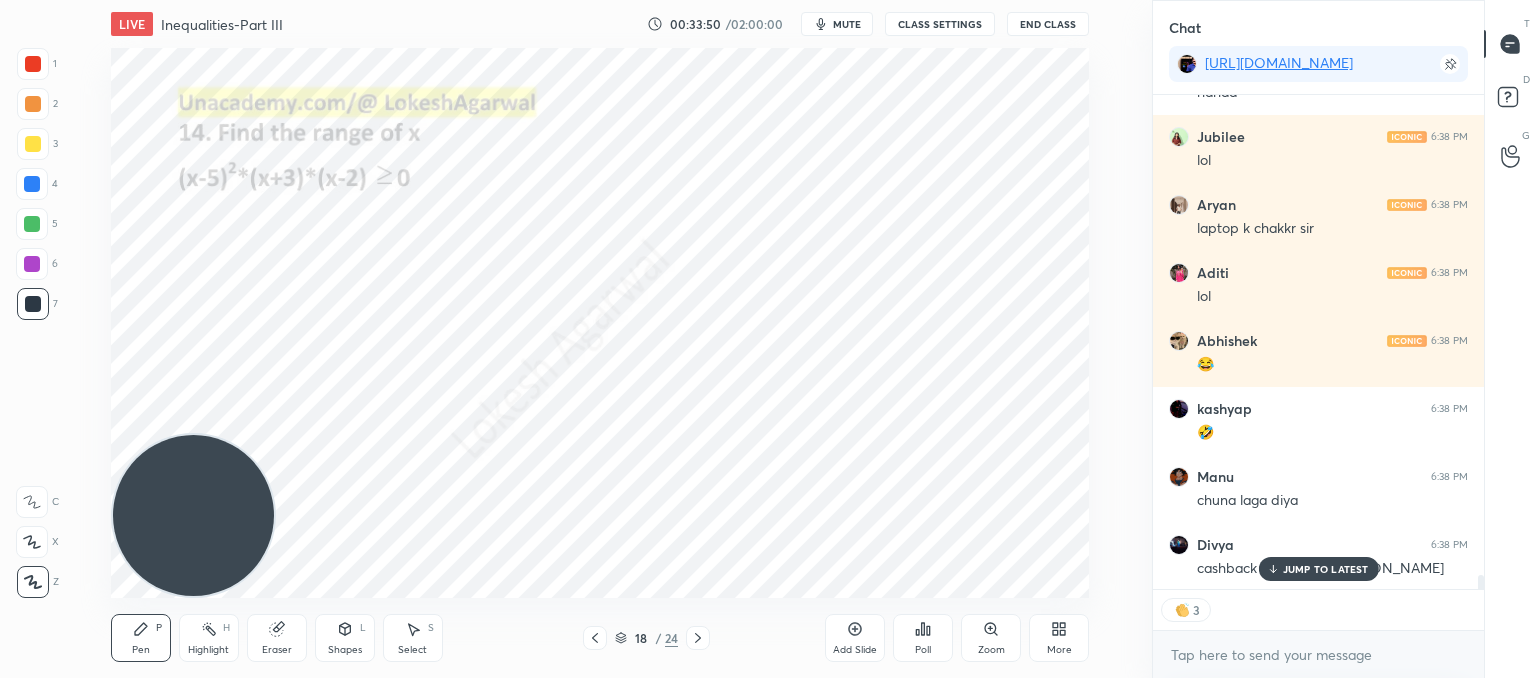 click on "JUMP TO LATEST" at bounding box center [1326, 569] 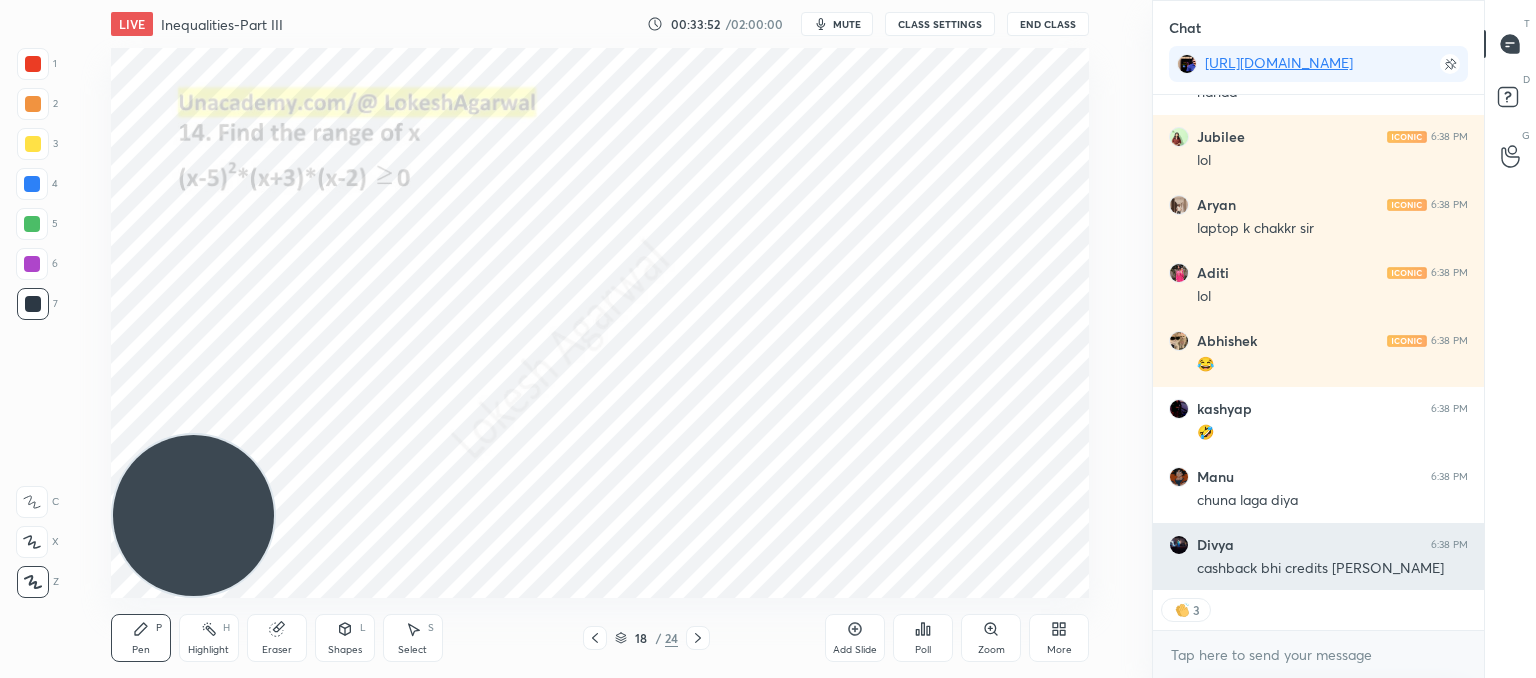 scroll, scrollTop: 17212, scrollLeft: 0, axis: vertical 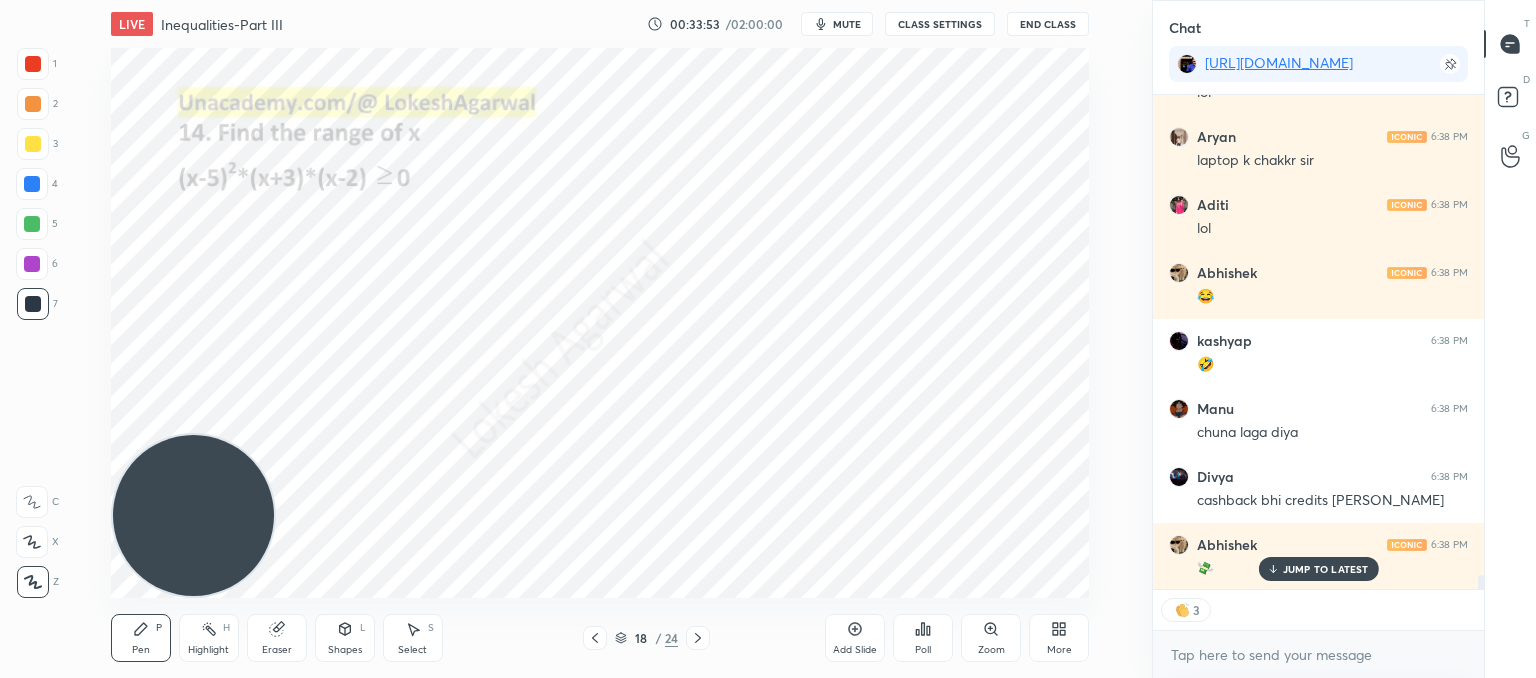 click on "Select S" at bounding box center (413, 638) 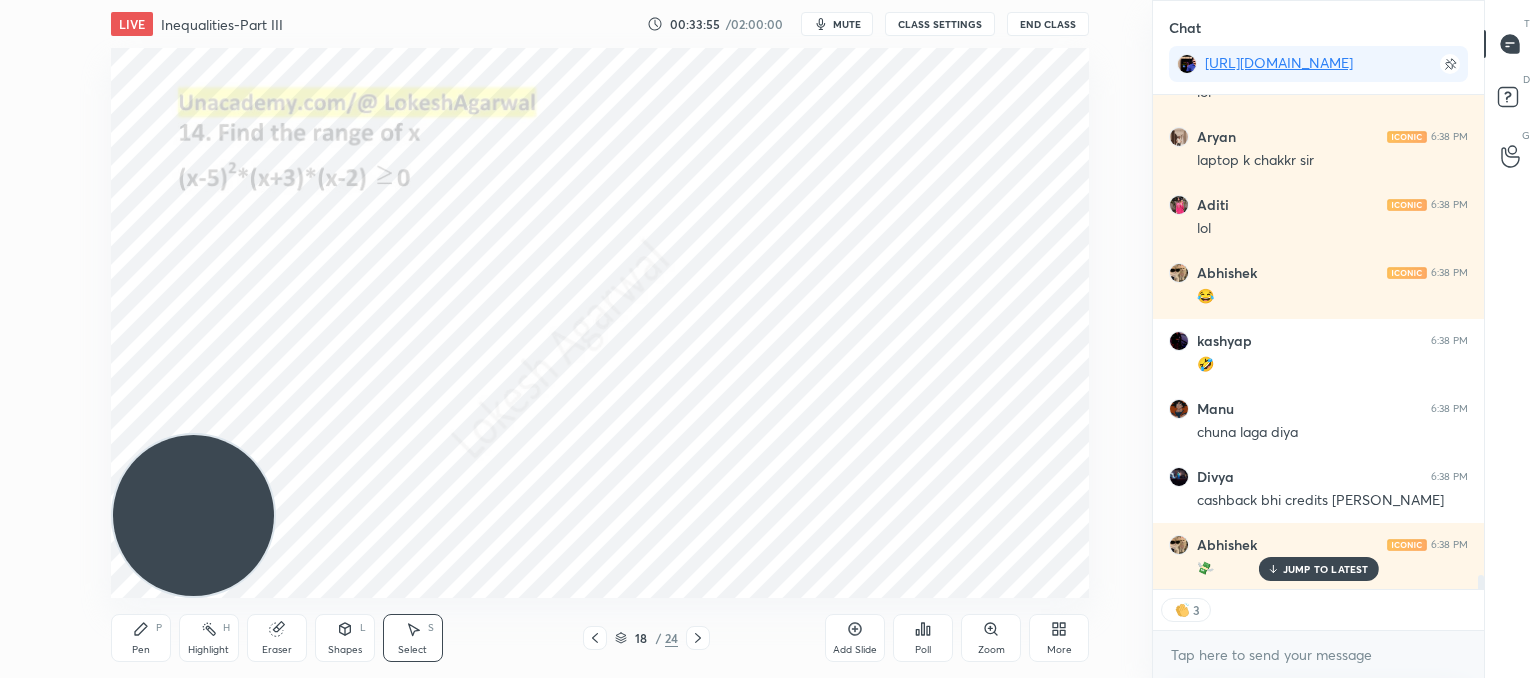 scroll, scrollTop: 17299, scrollLeft: 0, axis: vertical 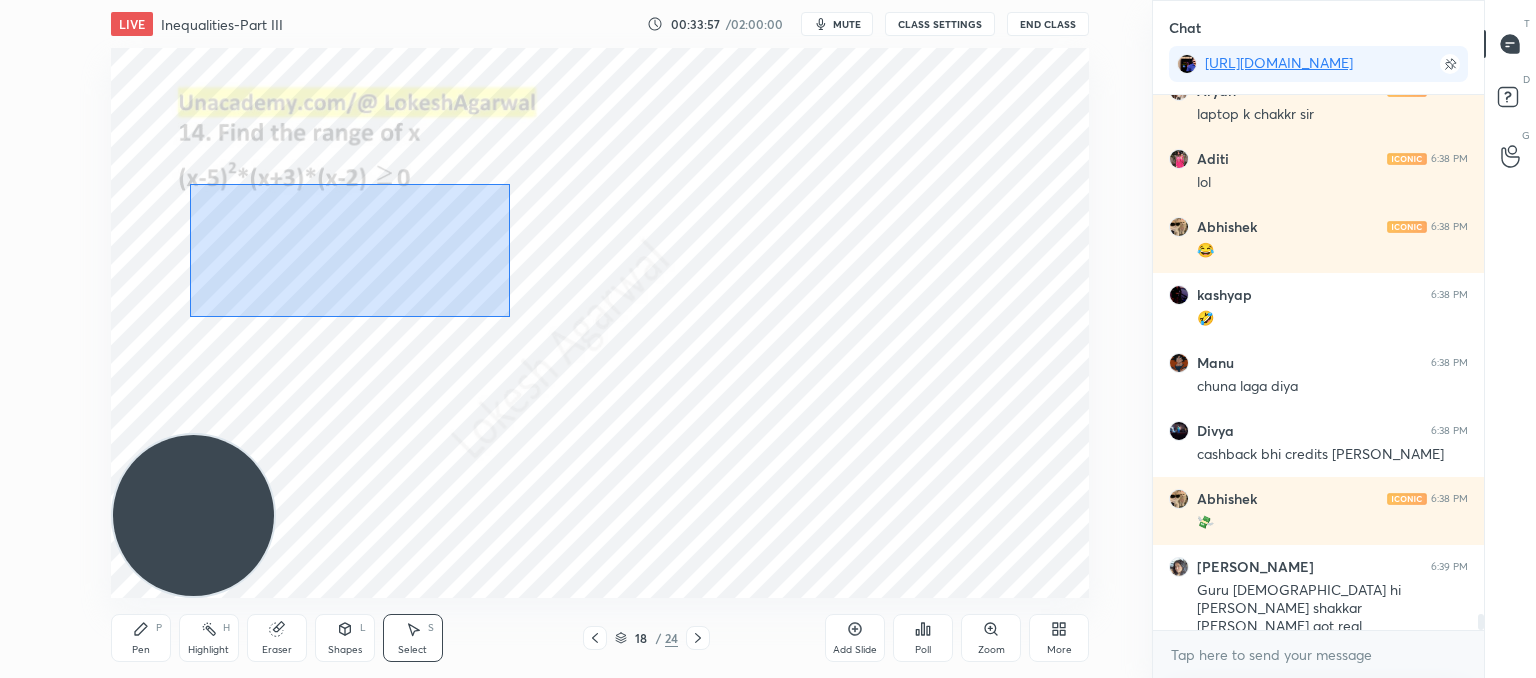 drag, startPoint x: 509, startPoint y: 317, endPoint x: 205, endPoint y: 182, distance: 332.6274 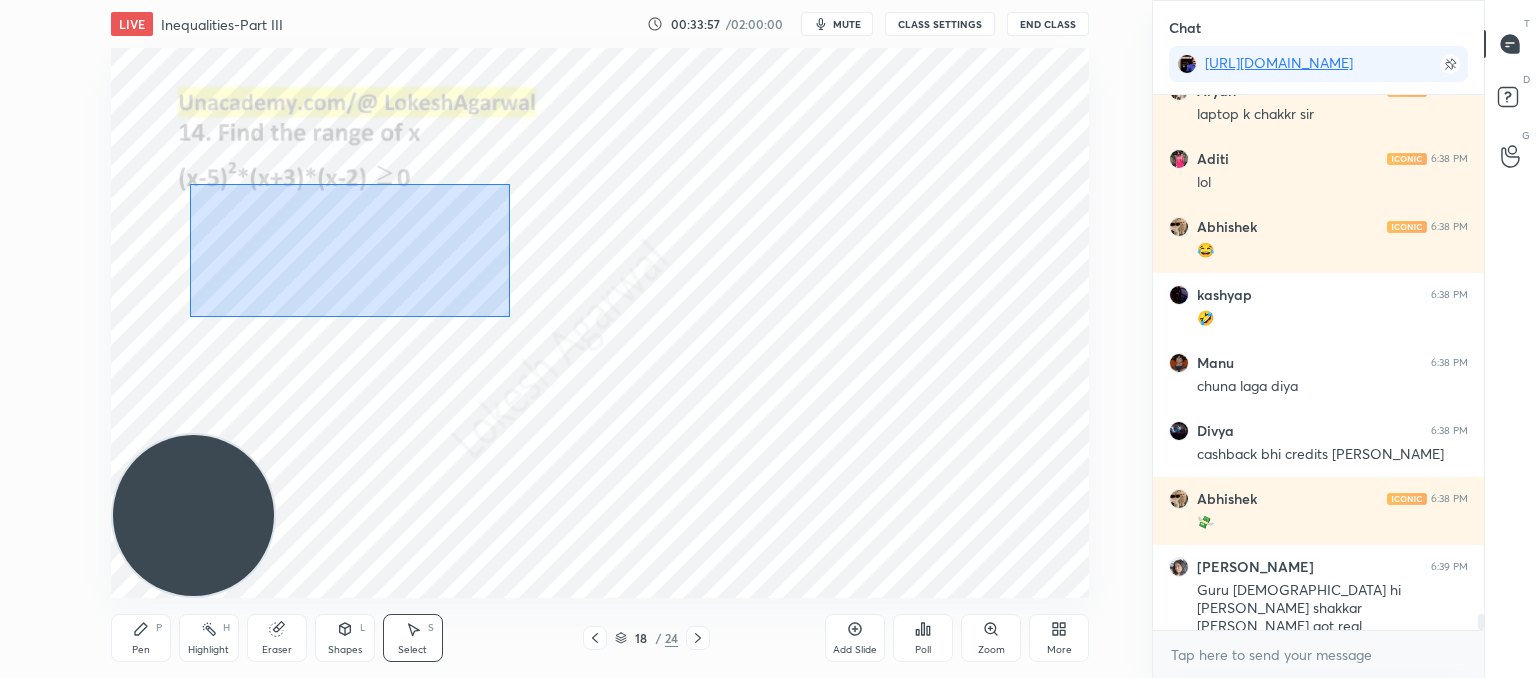 click on "0 ° Undo Copy Paste here Duplicate Duplicate to new slide Delete" at bounding box center (600, 323) 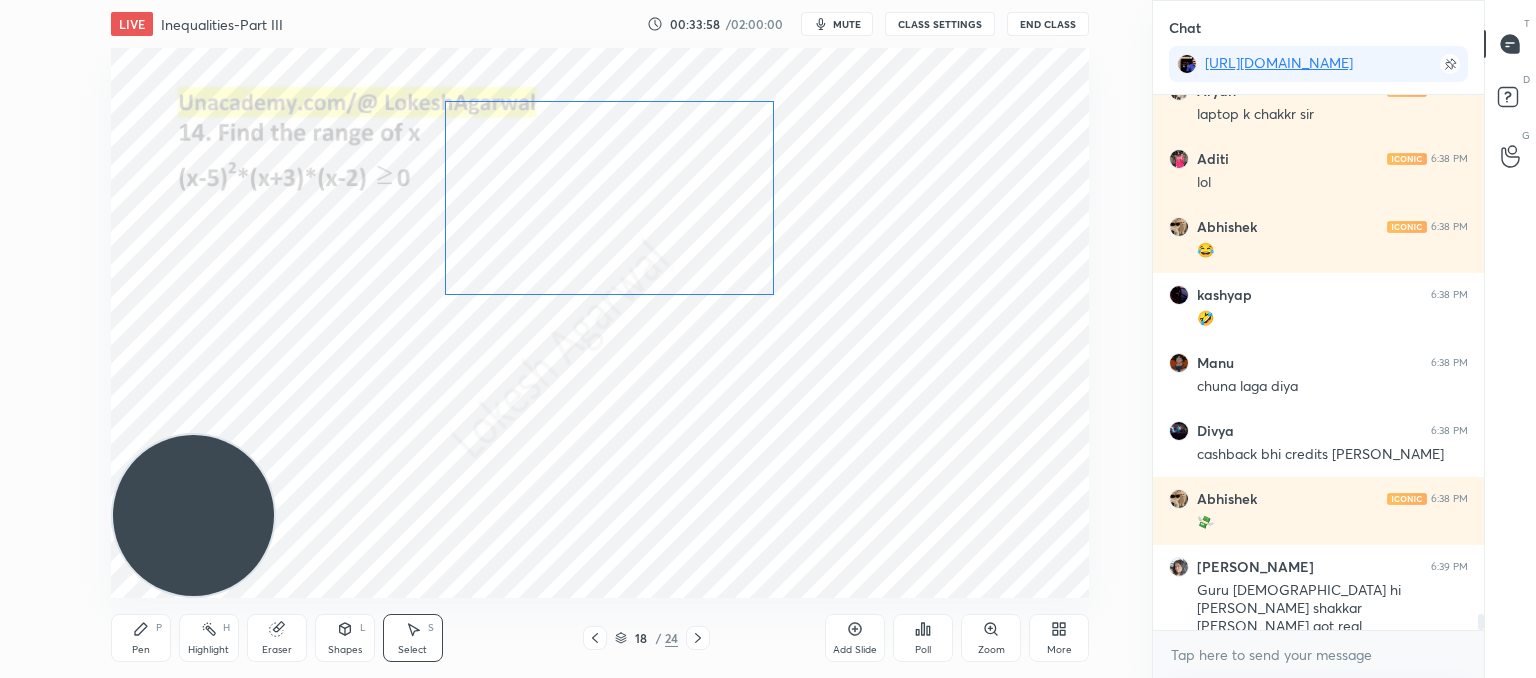 drag, startPoint x: 368, startPoint y: 245, endPoint x: 547, endPoint y: 311, distance: 190.77998 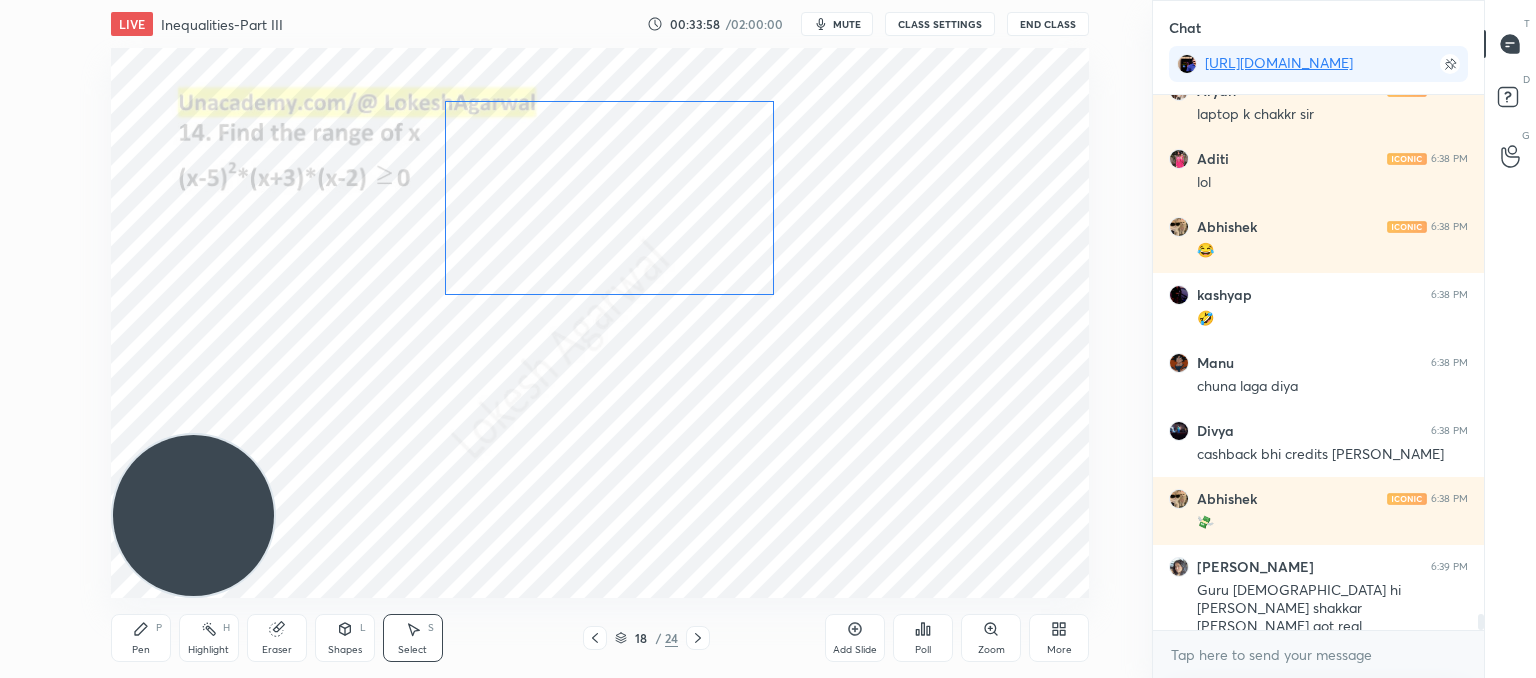 click on "0 ° Undo Copy Paste here Duplicate Duplicate to new slide Delete" at bounding box center [600, 323] 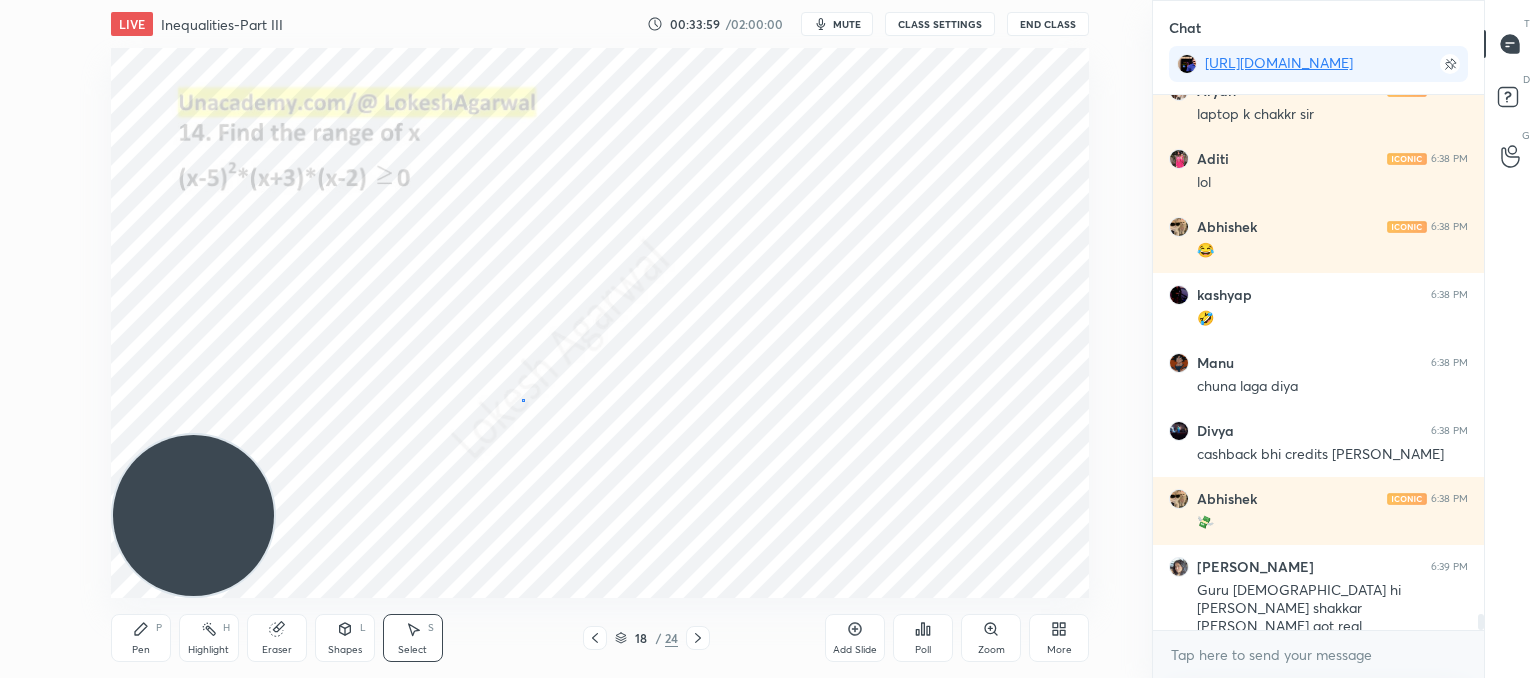 click on "0 ° Undo Copy Paste here Duplicate Duplicate to new slide Delete" at bounding box center (600, 323) 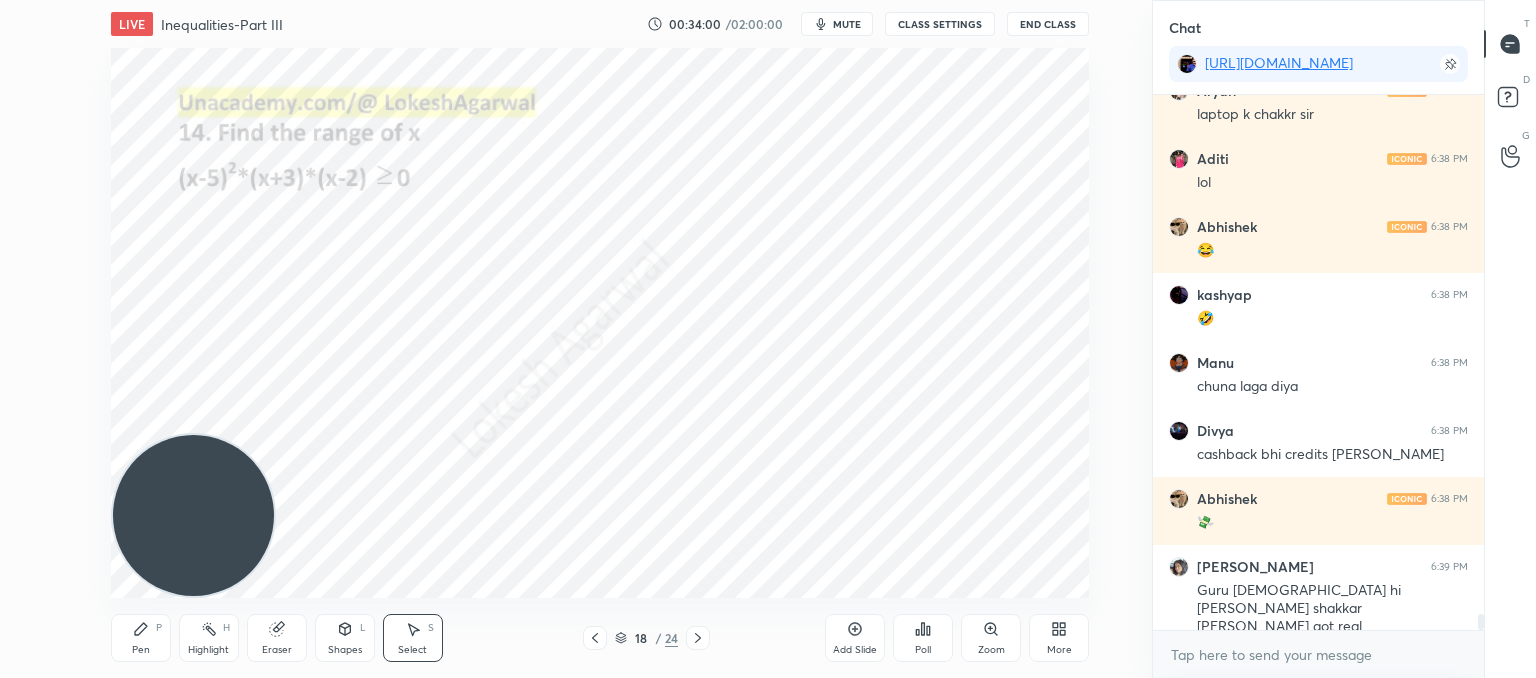 click 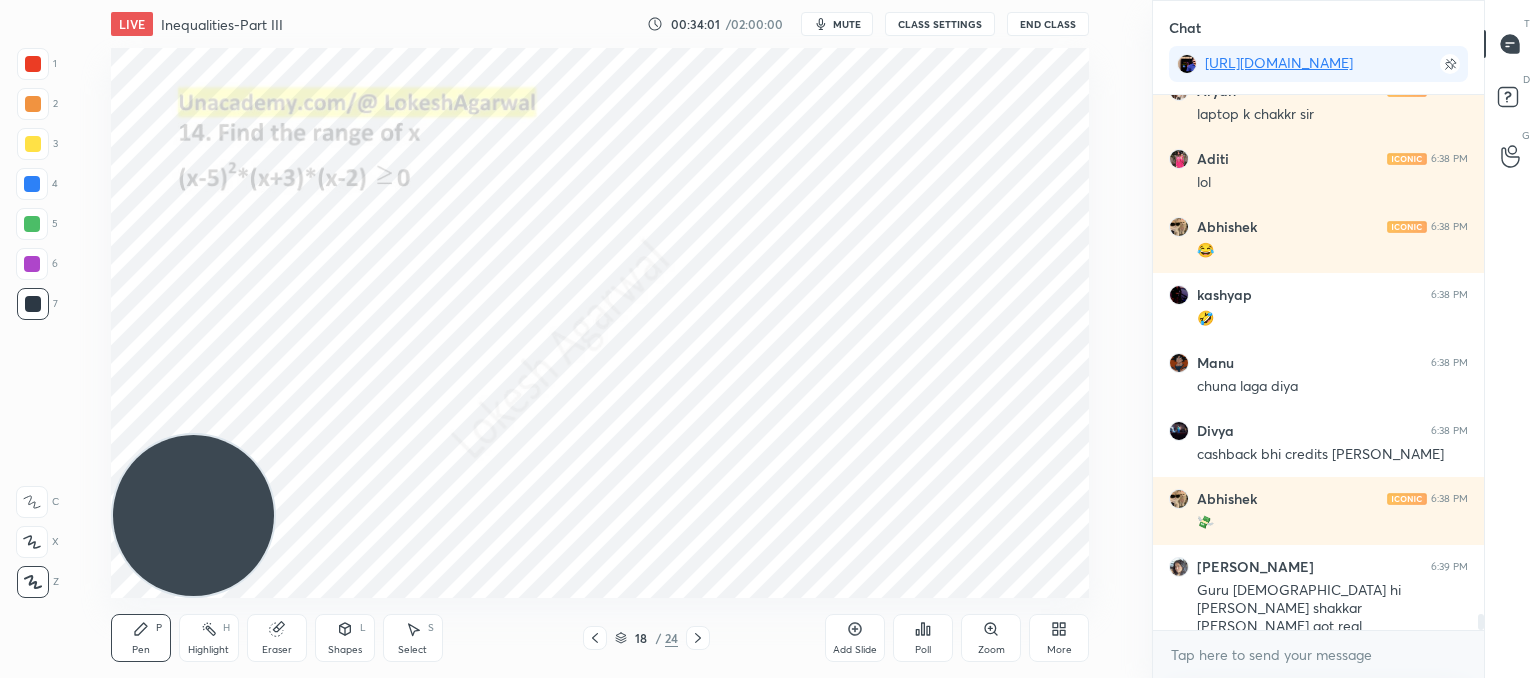 drag, startPoint x: 273, startPoint y: 639, endPoint x: 284, endPoint y: 613, distance: 28.231188 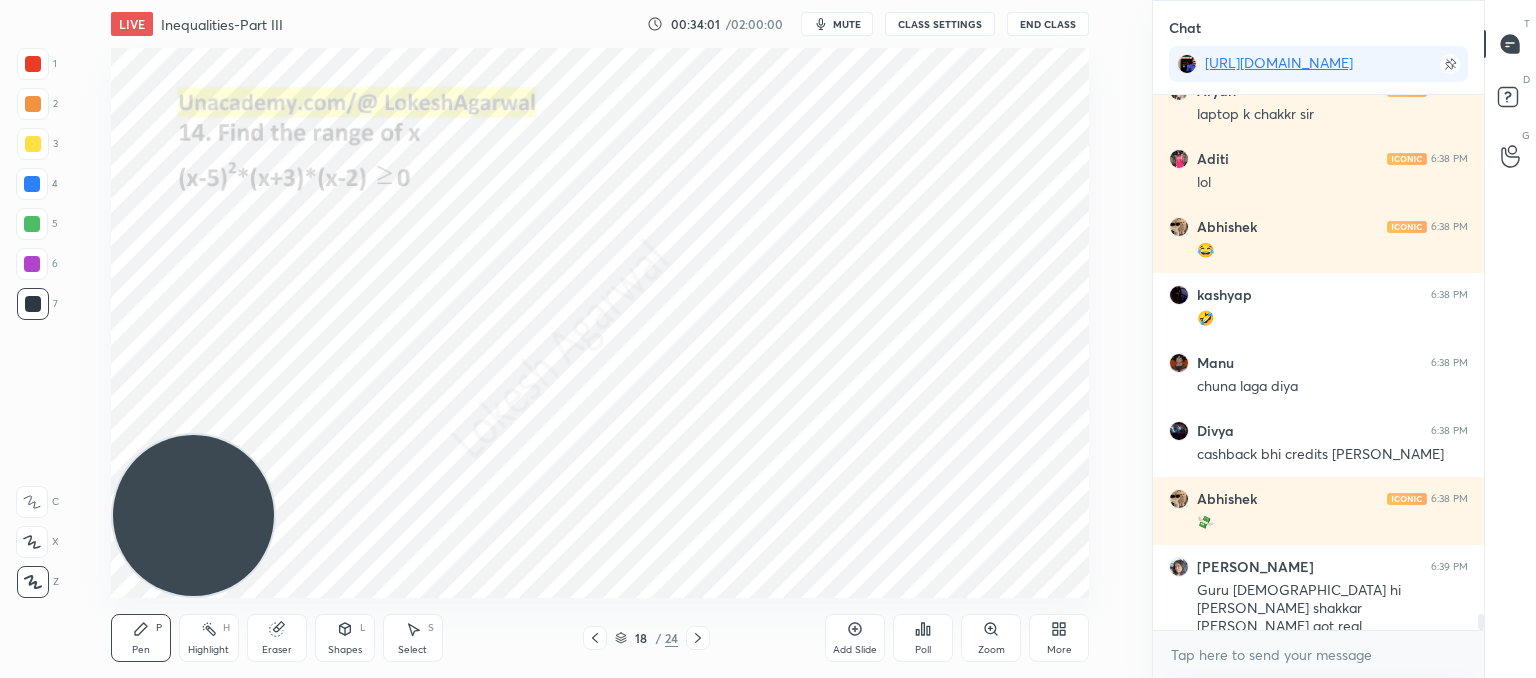 click on "Eraser" at bounding box center (277, 638) 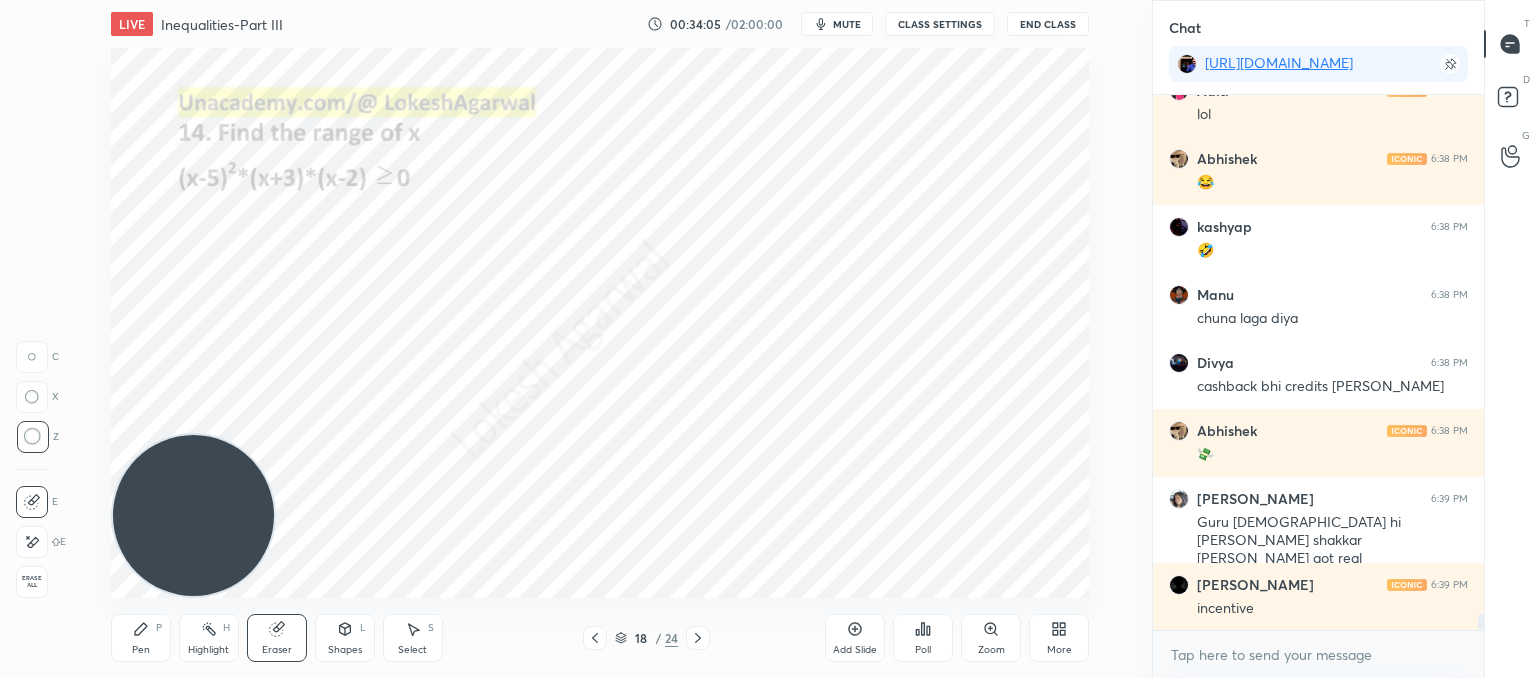 click on "Pen P" at bounding box center [141, 638] 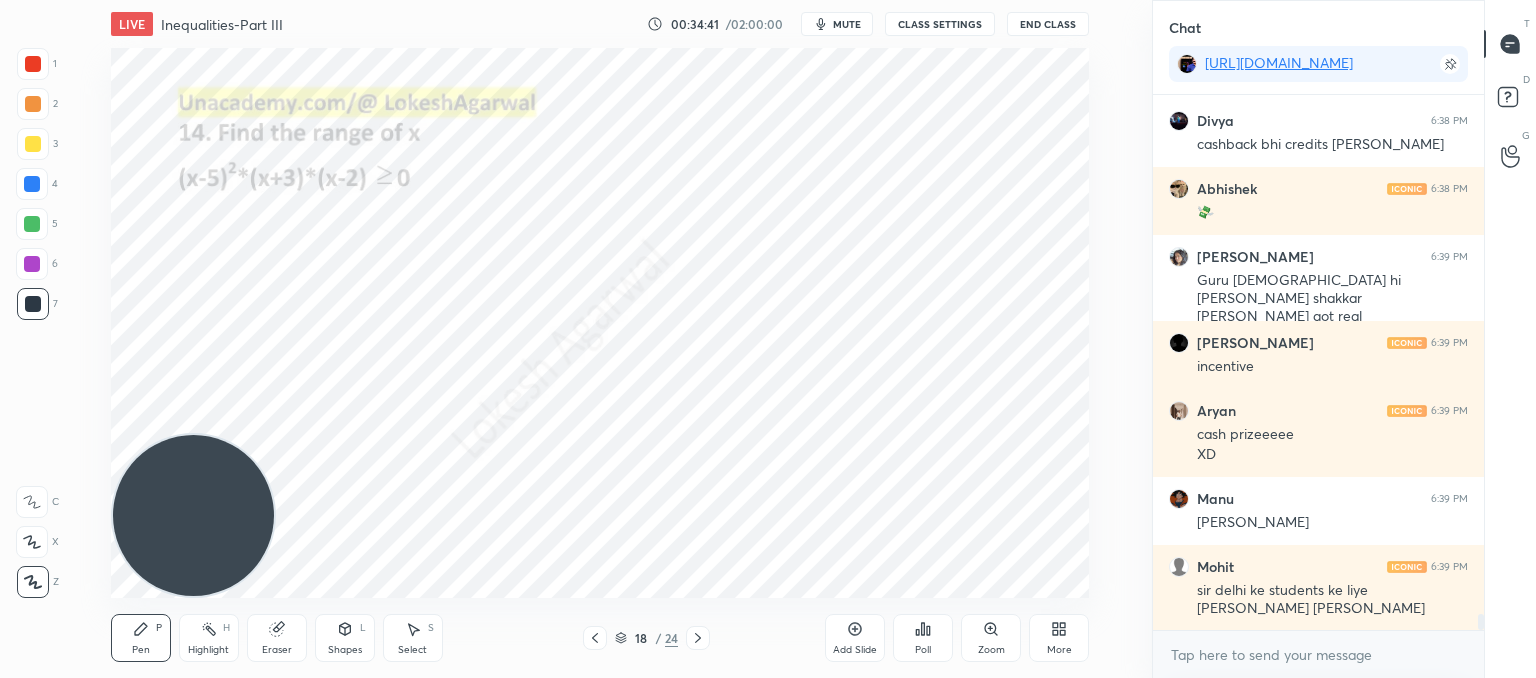 scroll, scrollTop: 17636, scrollLeft: 0, axis: vertical 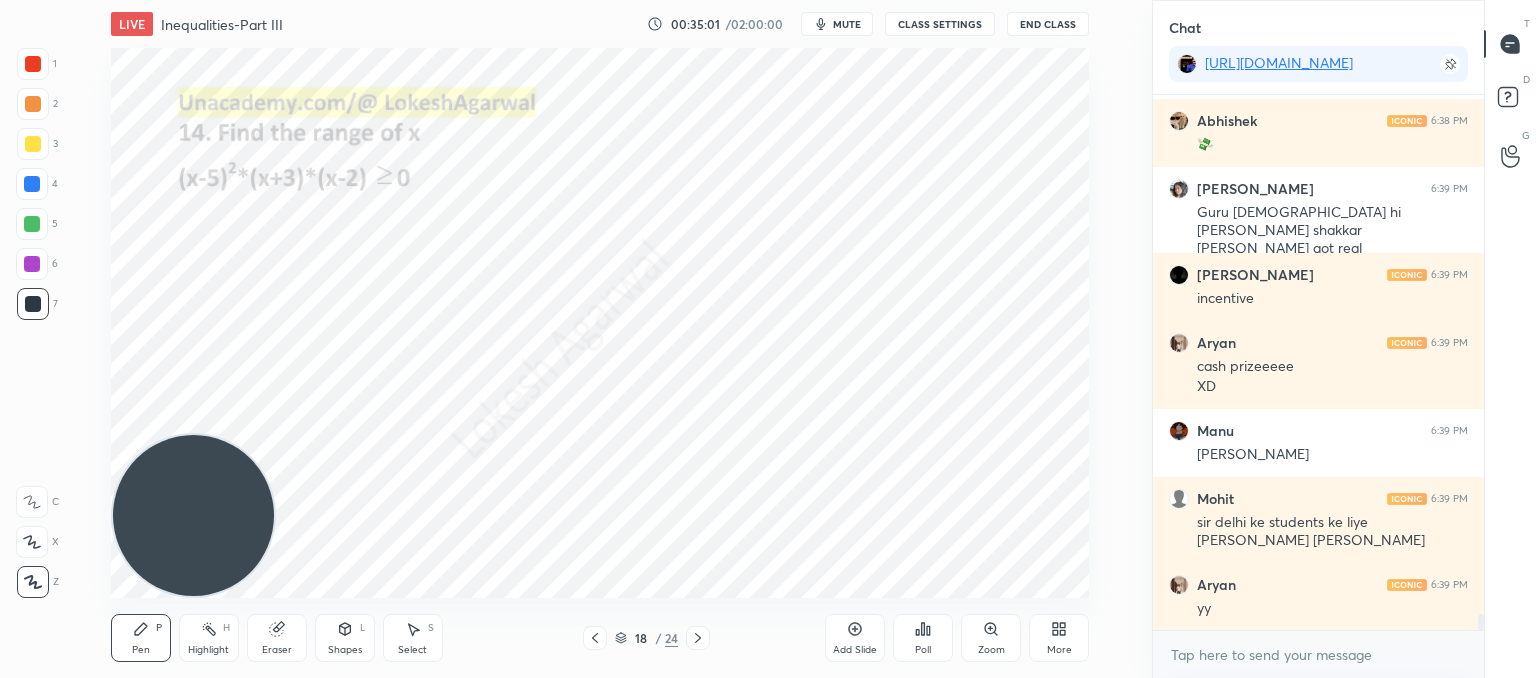 click on "Eraser" at bounding box center (277, 638) 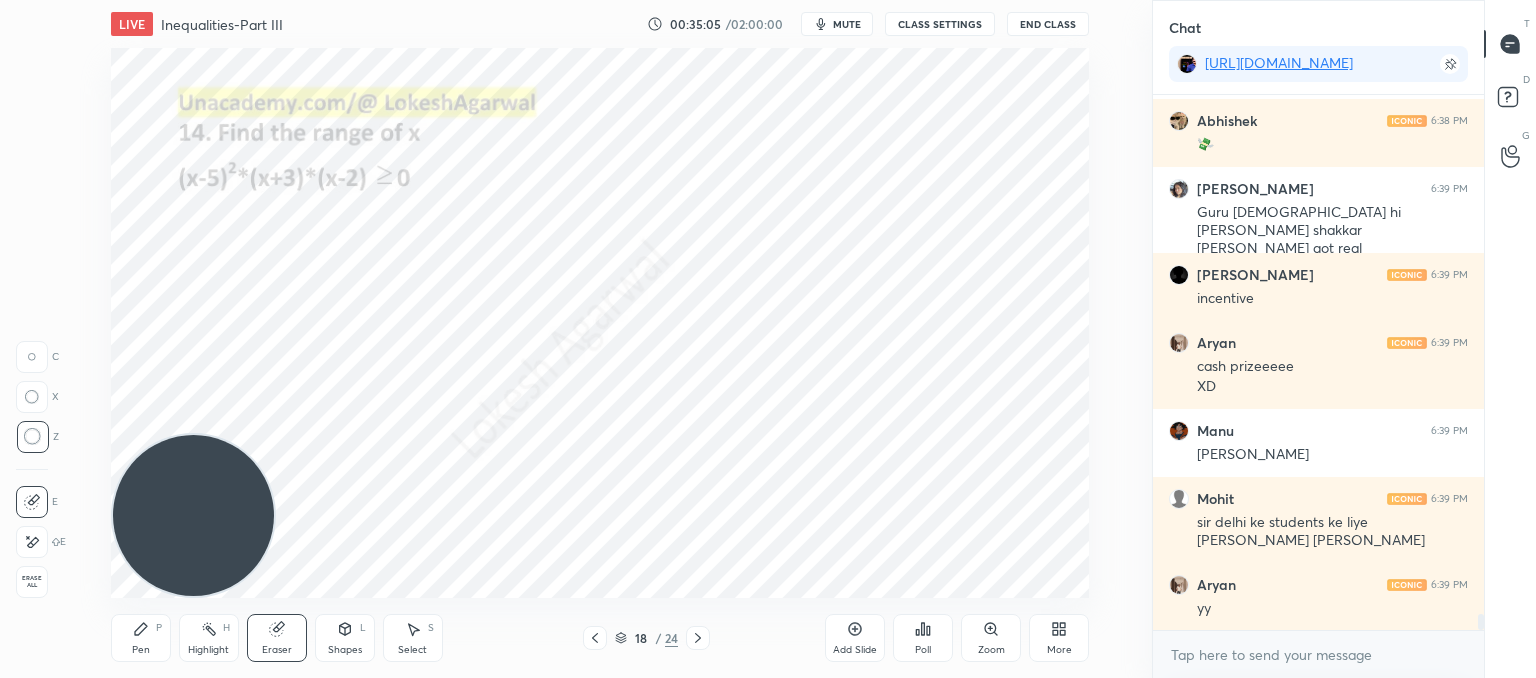 drag, startPoint x: 142, startPoint y: 637, endPoint x: 179, endPoint y: 569, distance: 77.41447 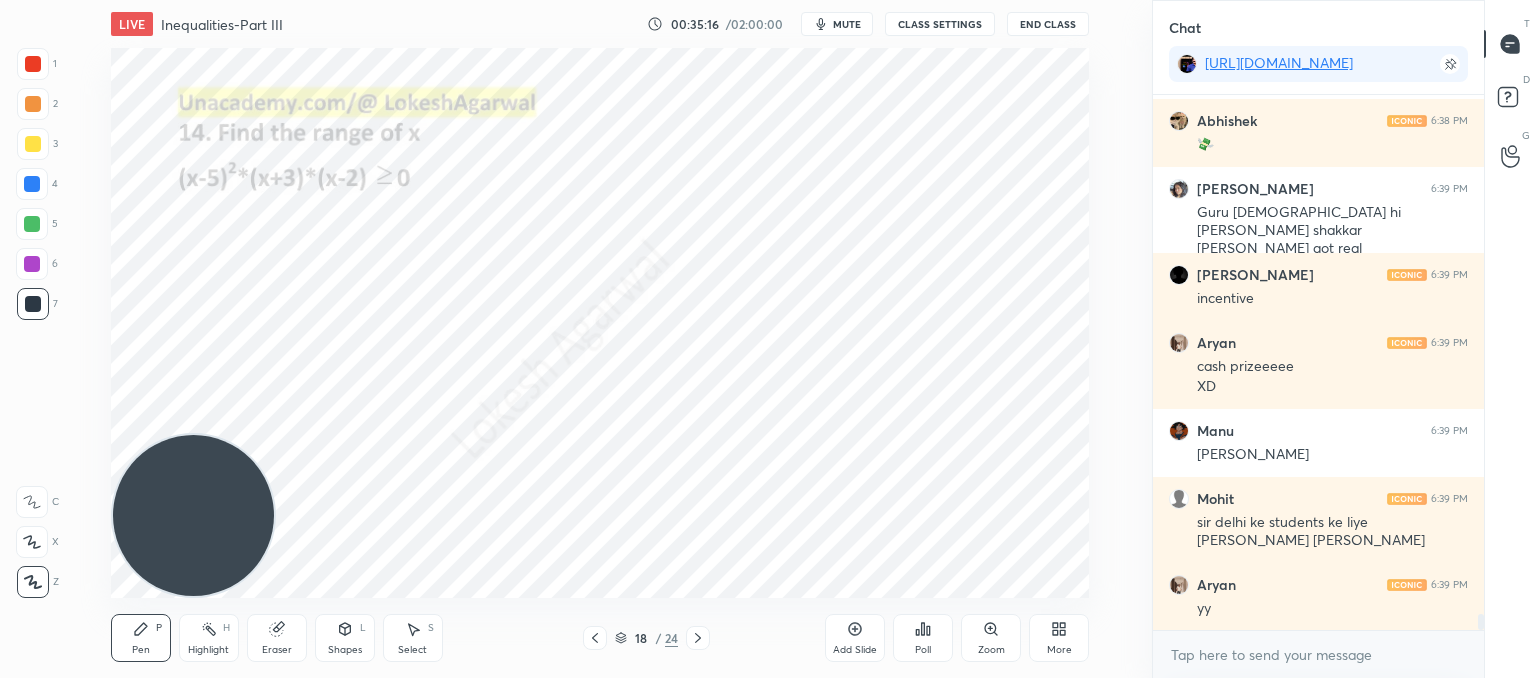 drag, startPoint x: 141, startPoint y: 643, endPoint x: 264, endPoint y: 557, distance: 150.08331 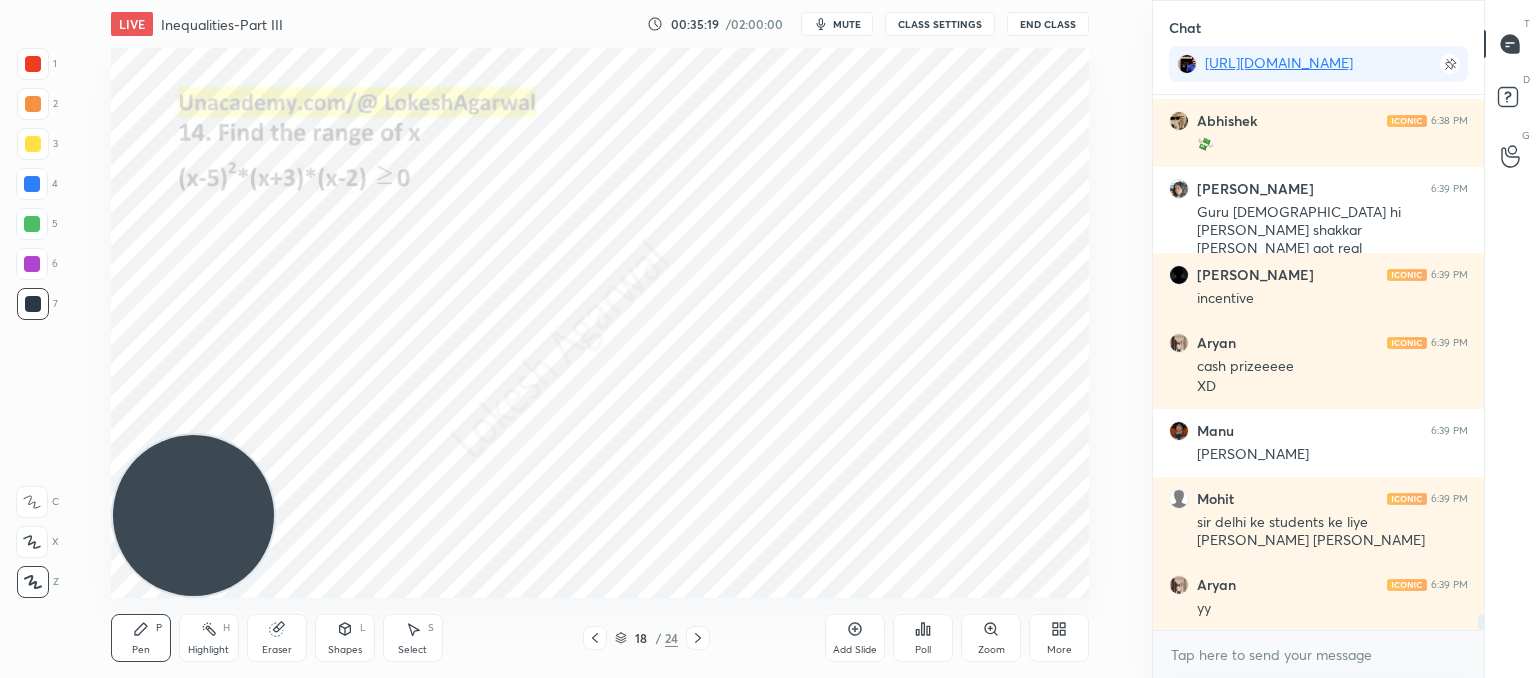 click 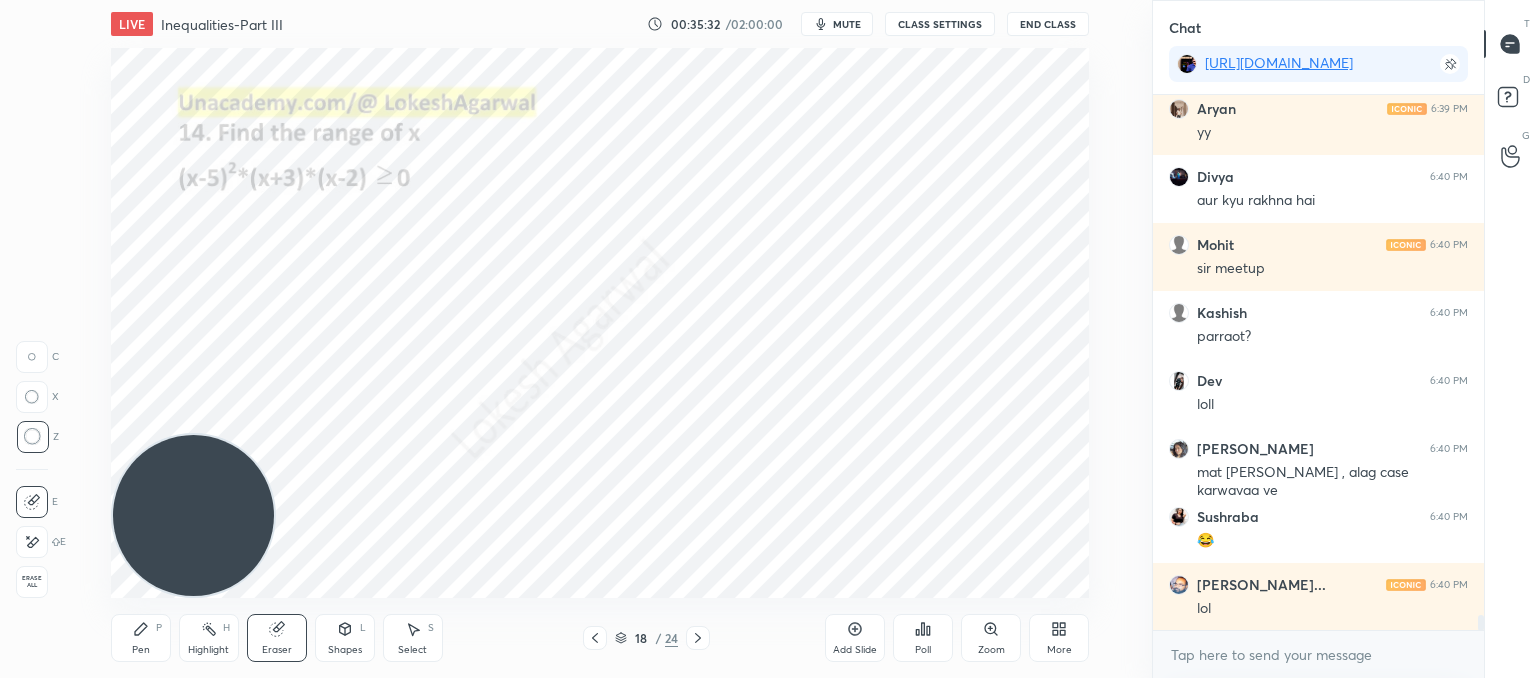 scroll, scrollTop: 18180, scrollLeft: 0, axis: vertical 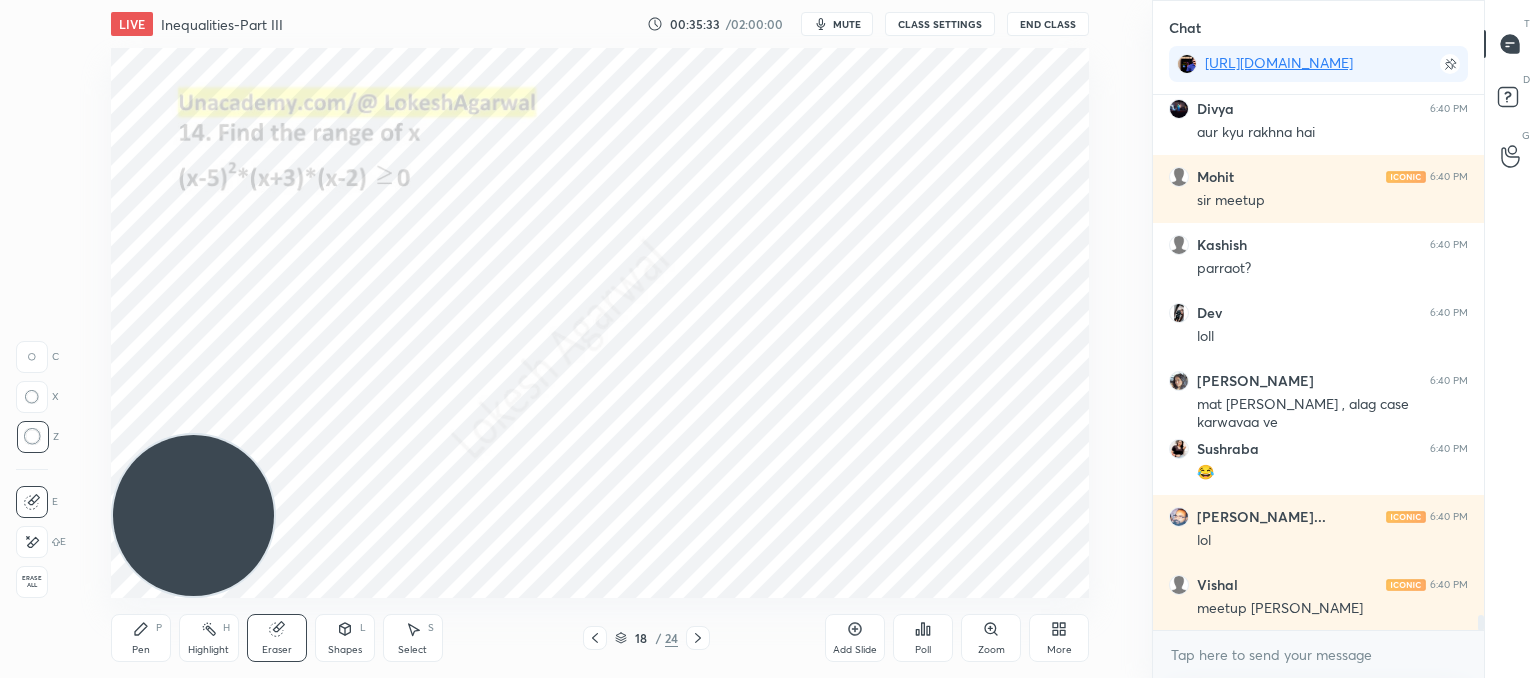 click 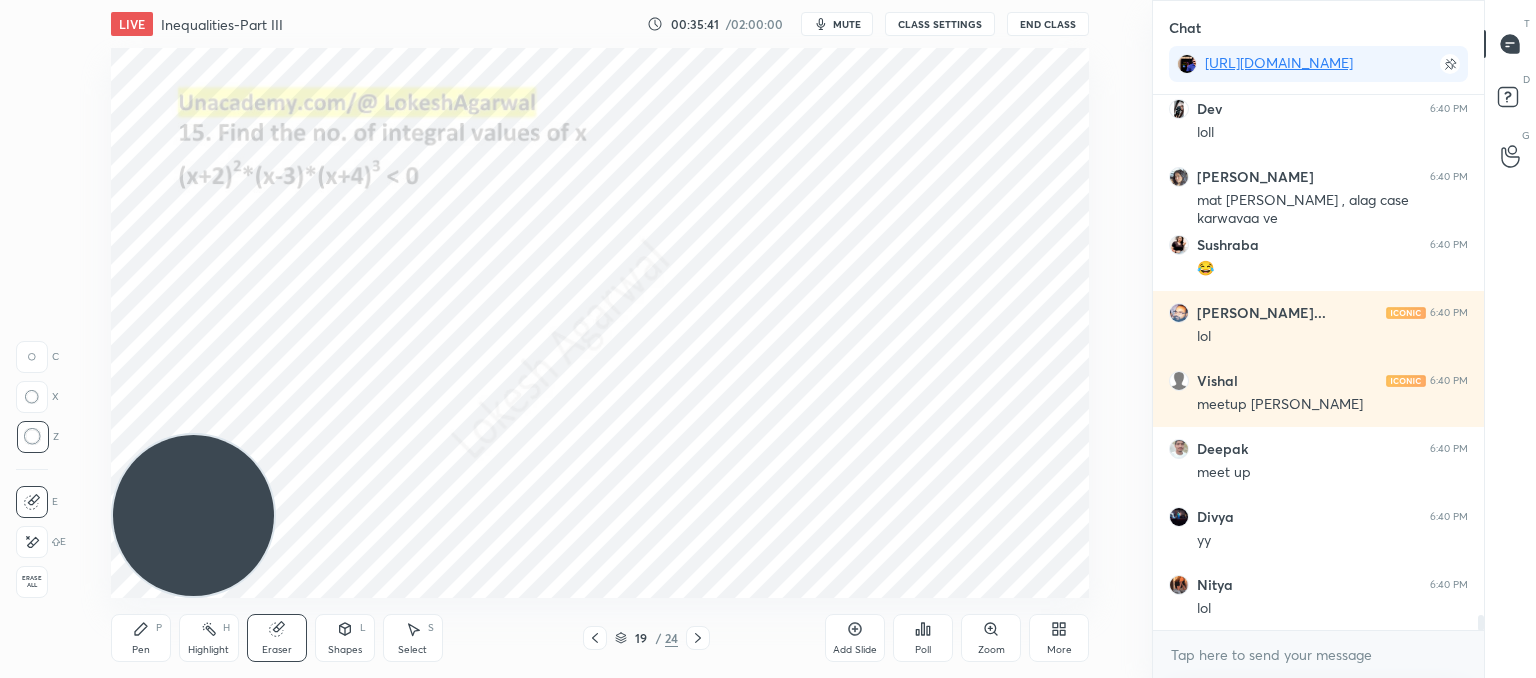 scroll, scrollTop: 18452, scrollLeft: 0, axis: vertical 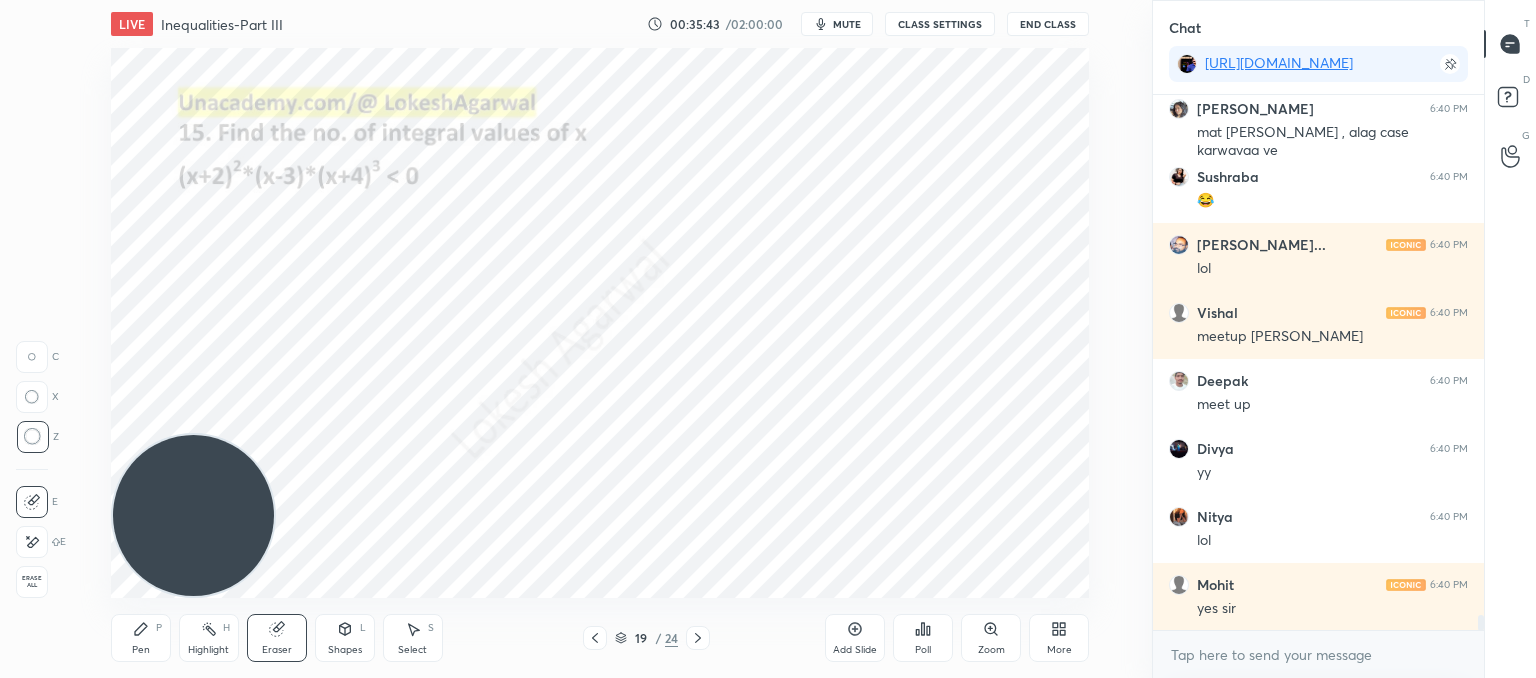 drag, startPoint x: 136, startPoint y: 640, endPoint x: 144, endPoint y: 618, distance: 23.409399 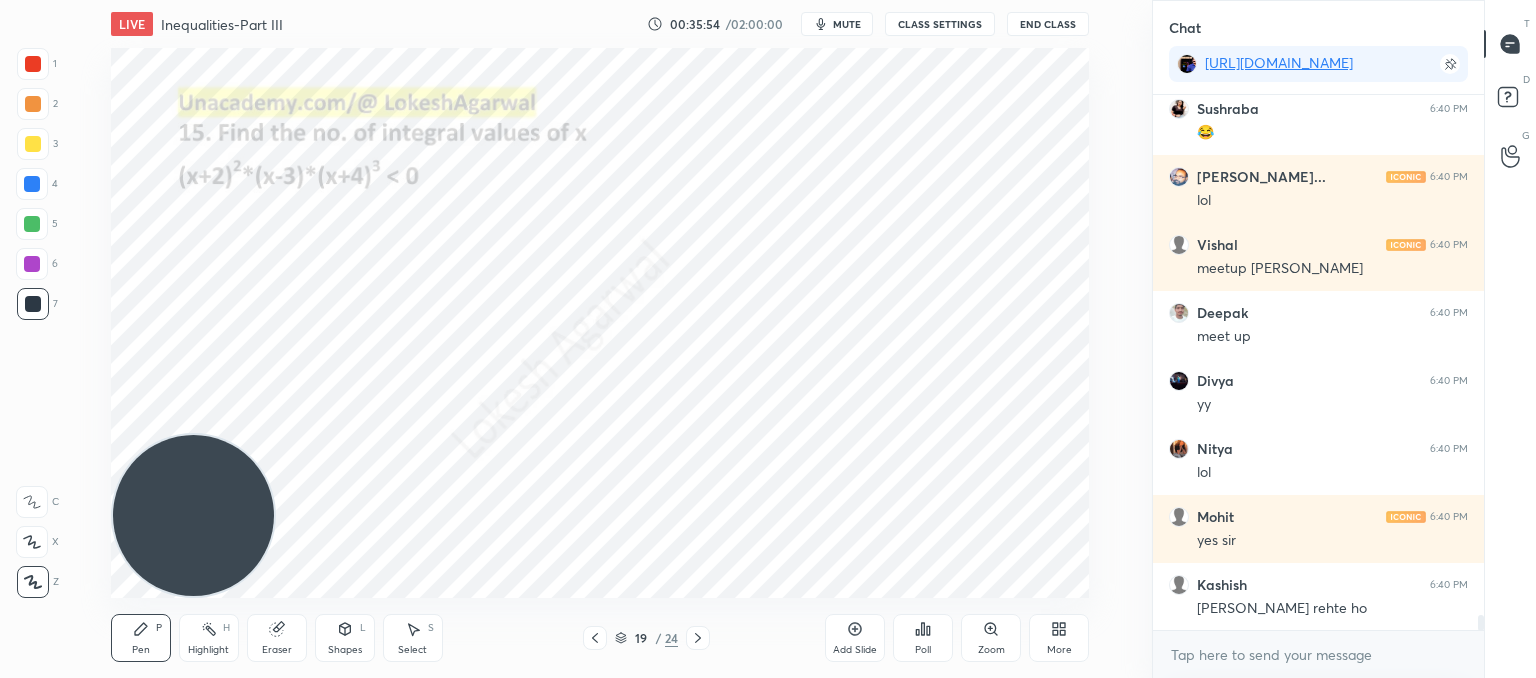 scroll, scrollTop: 18588, scrollLeft: 0, axis: vertical 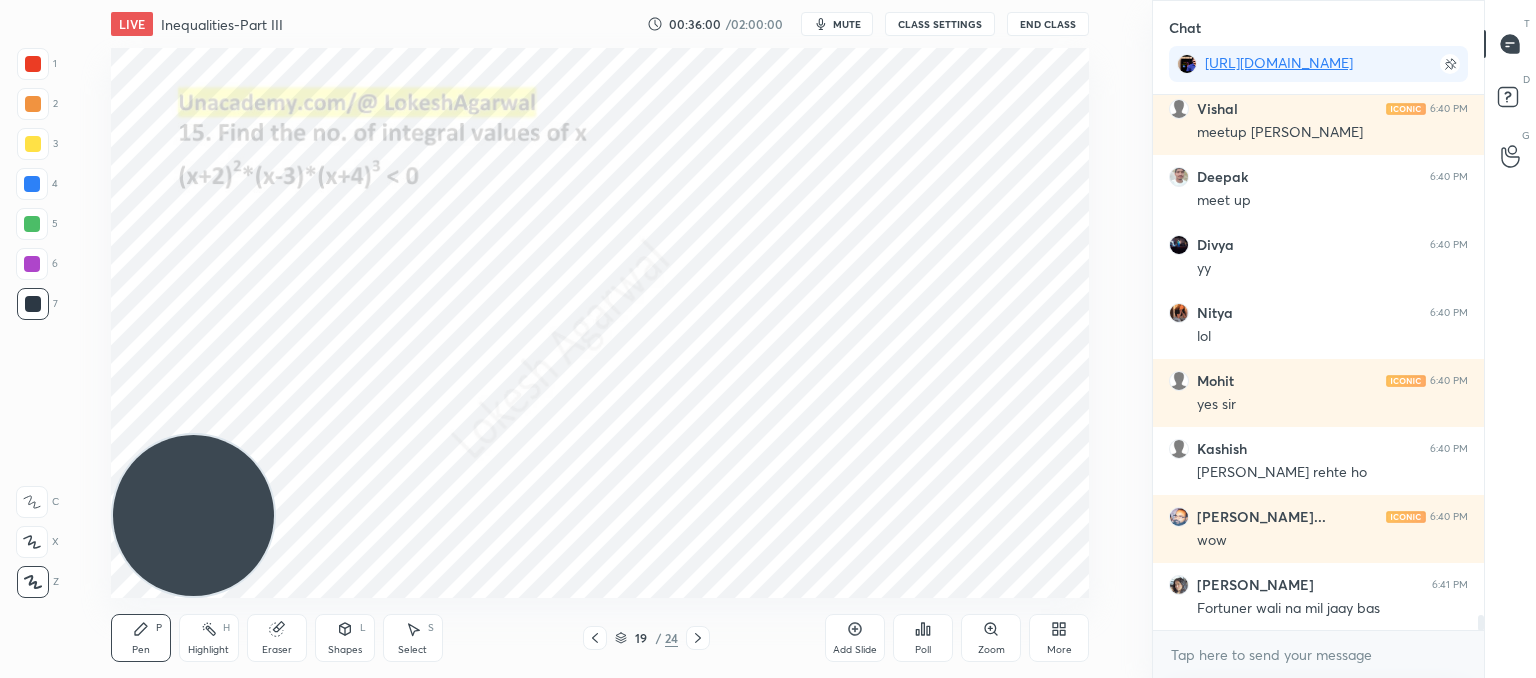 drag, startPoint x: 417, startPoint y: 640, endPoint x: 454, endPoint y: 627, distance: 39.217342 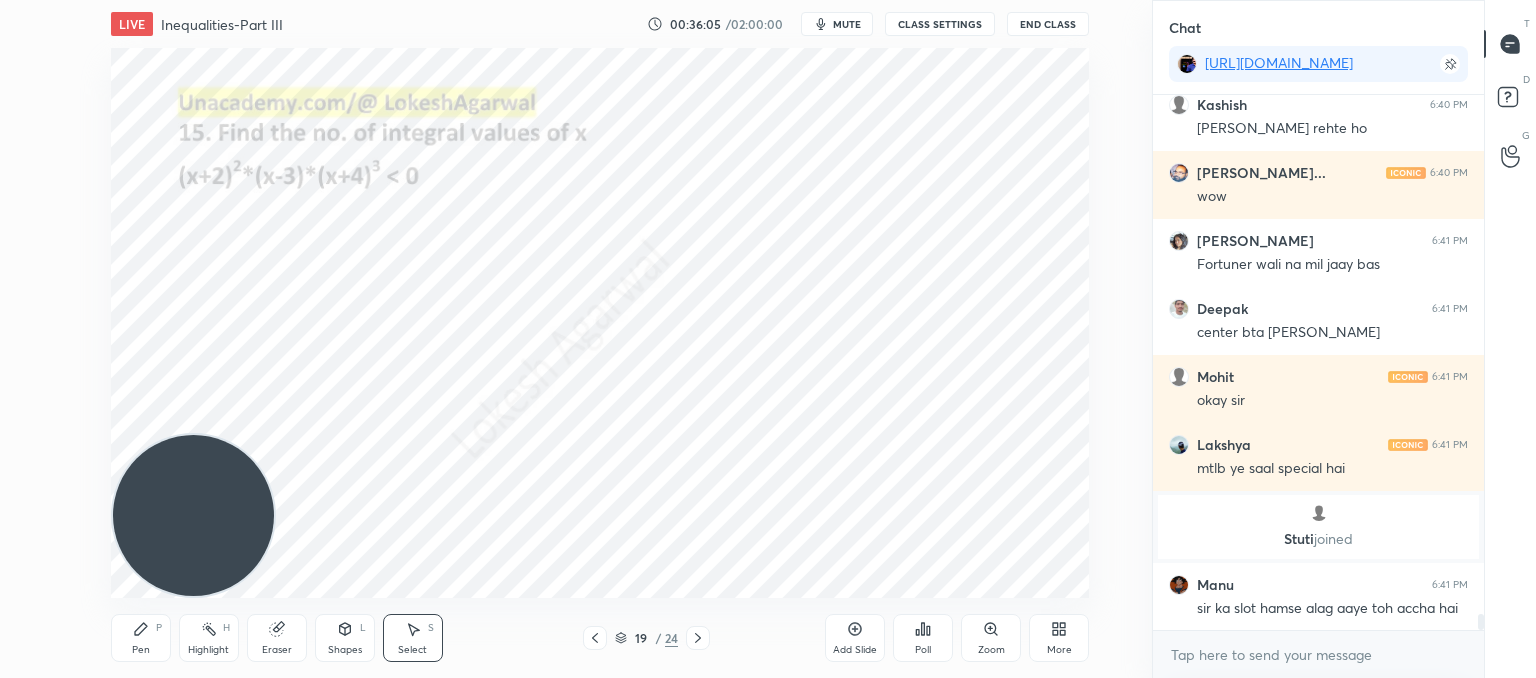 scroll, scrollTop: 17646, scrollLeft: 0, axis: vertical 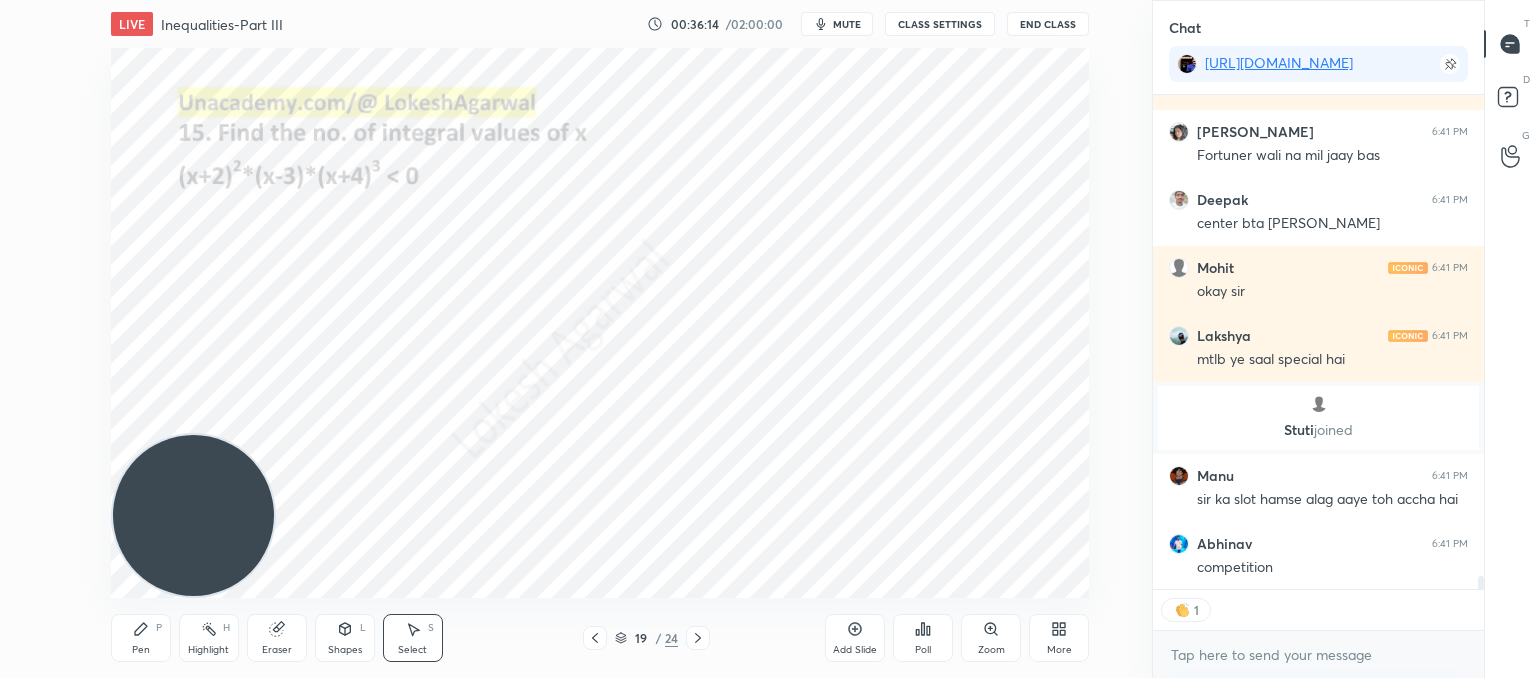 click on "Pen P" at bounding box center (141, 638) 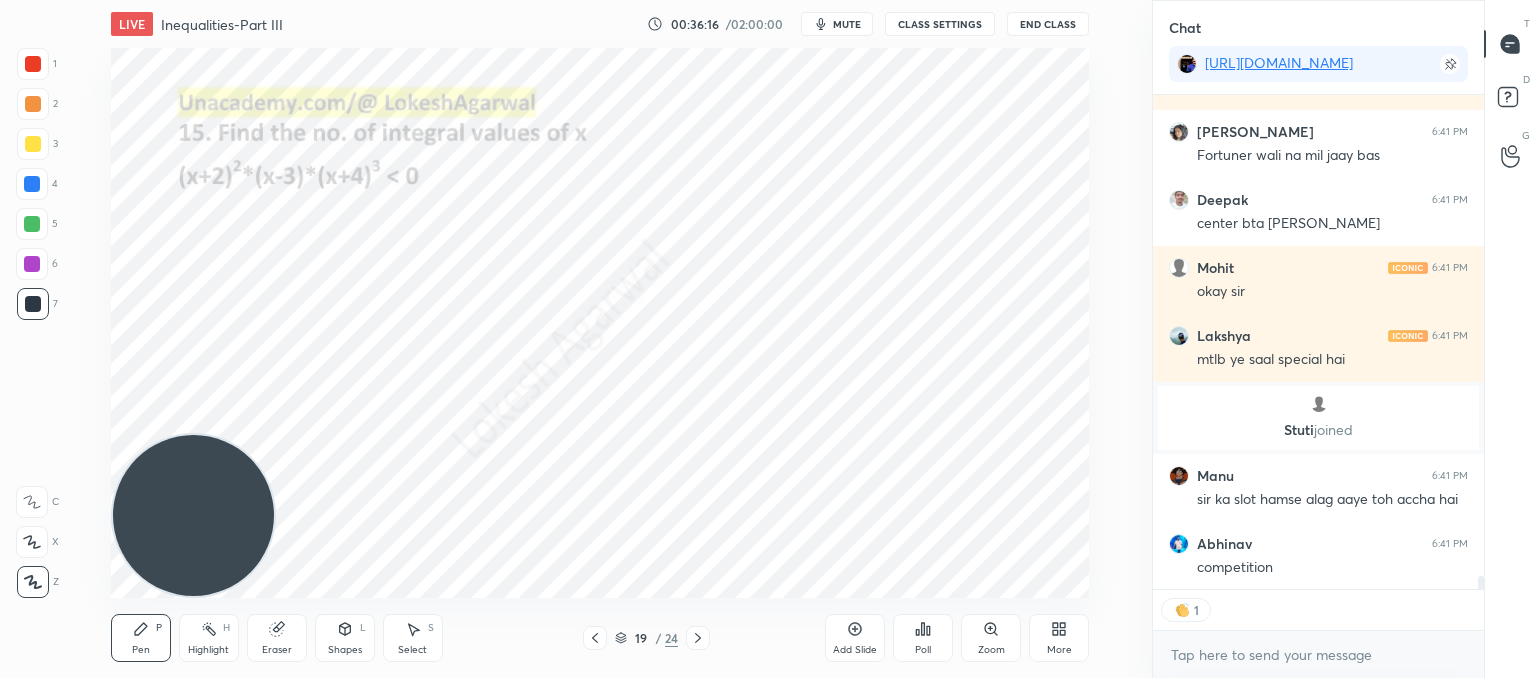 scroll, scrollTop: 6, scrollLeft: 6, axis: both 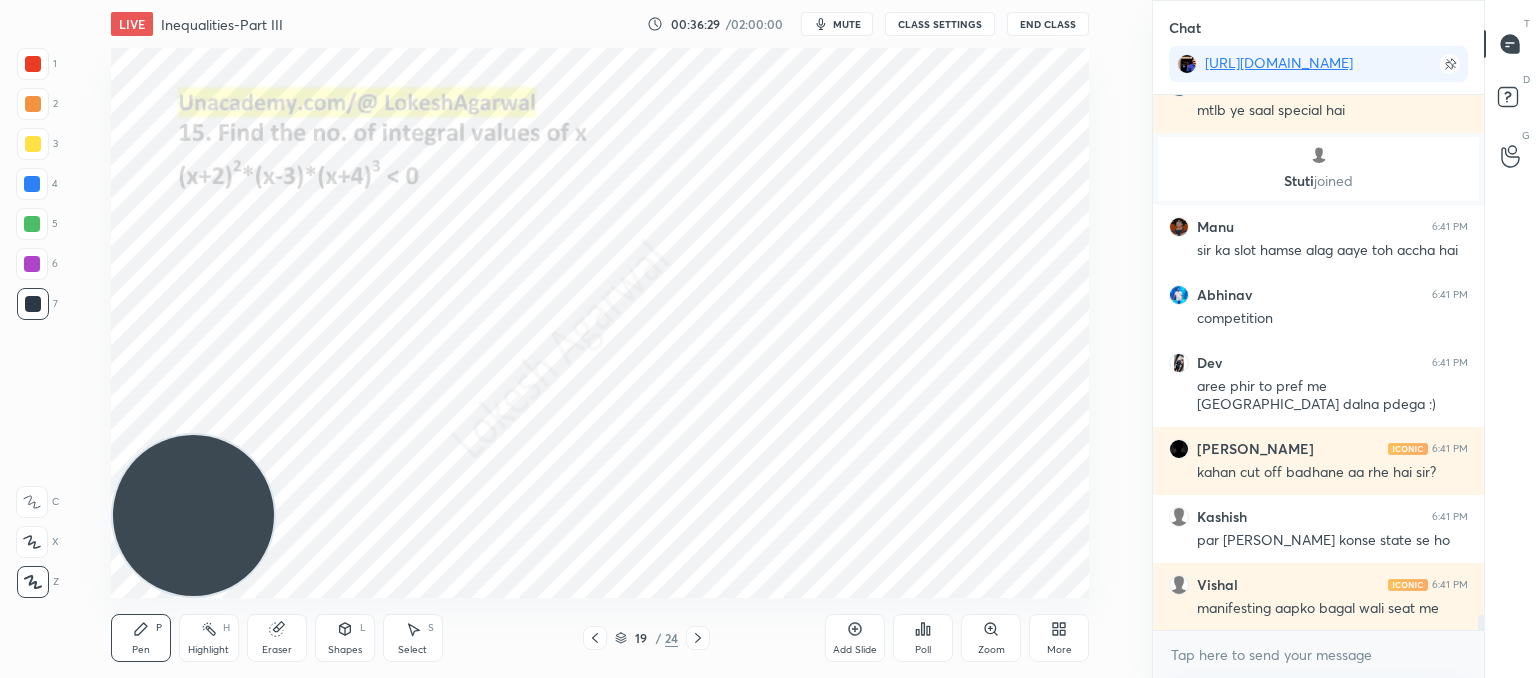 click on "Select" at bounding box center (412, 650) 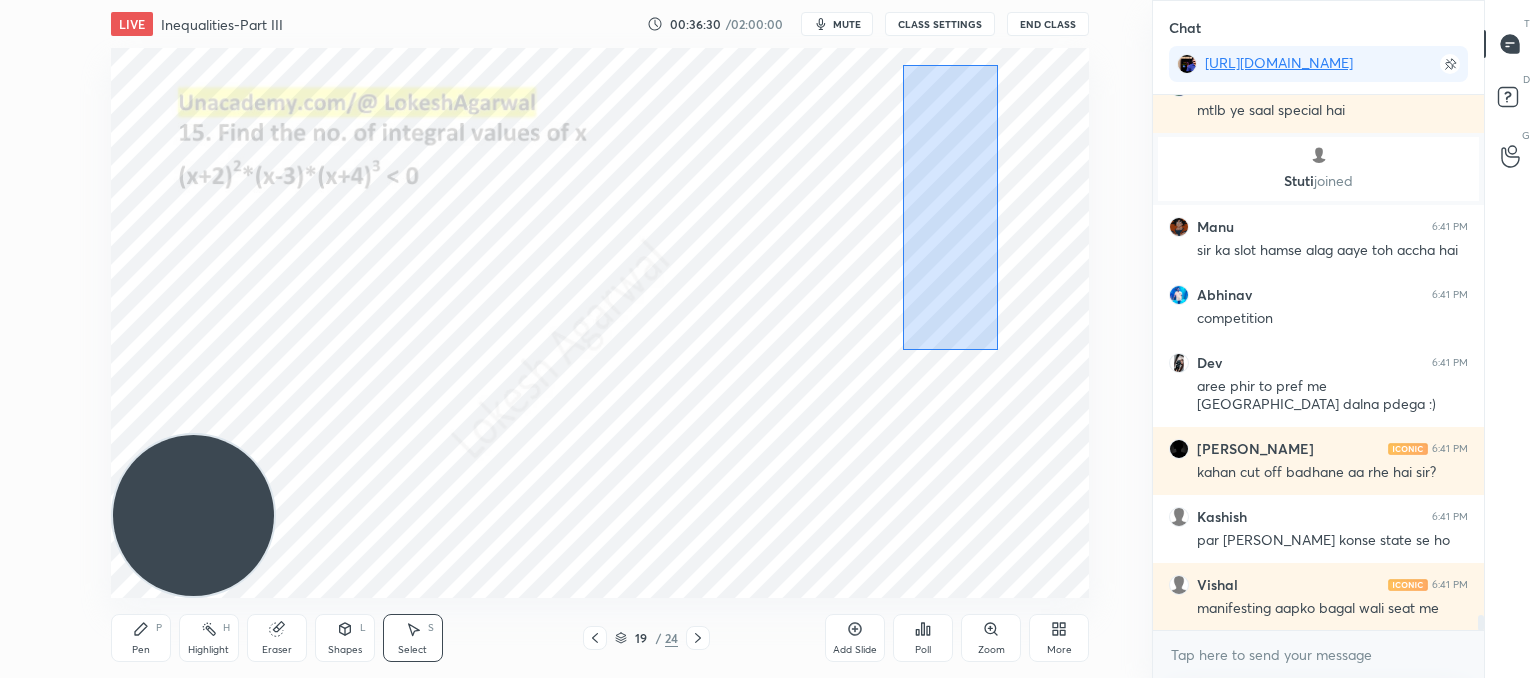 drag, startPoint x: 997, startPoint y: 349, endPoint x: 903, endPoint y: 65, distance: 299.15213 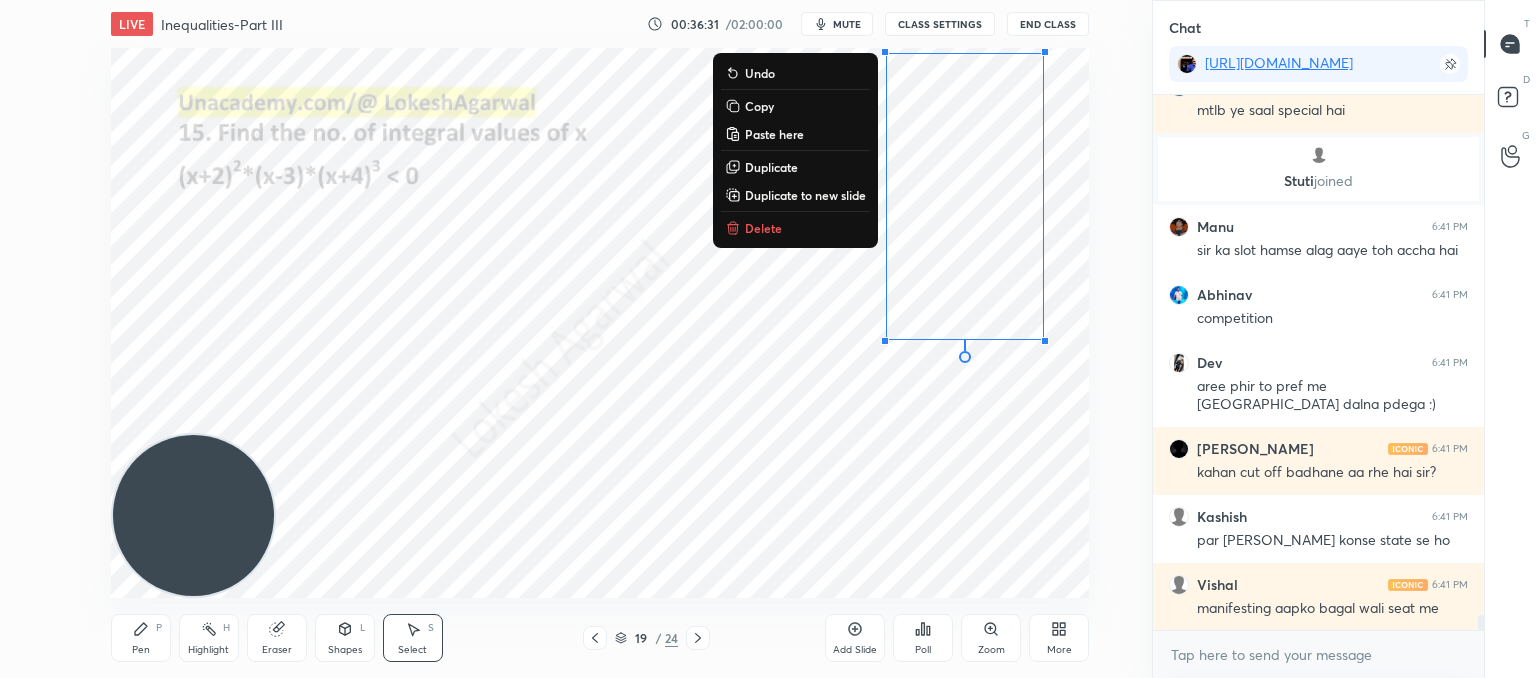 click on "Delete" at bounding box center (763, 228) 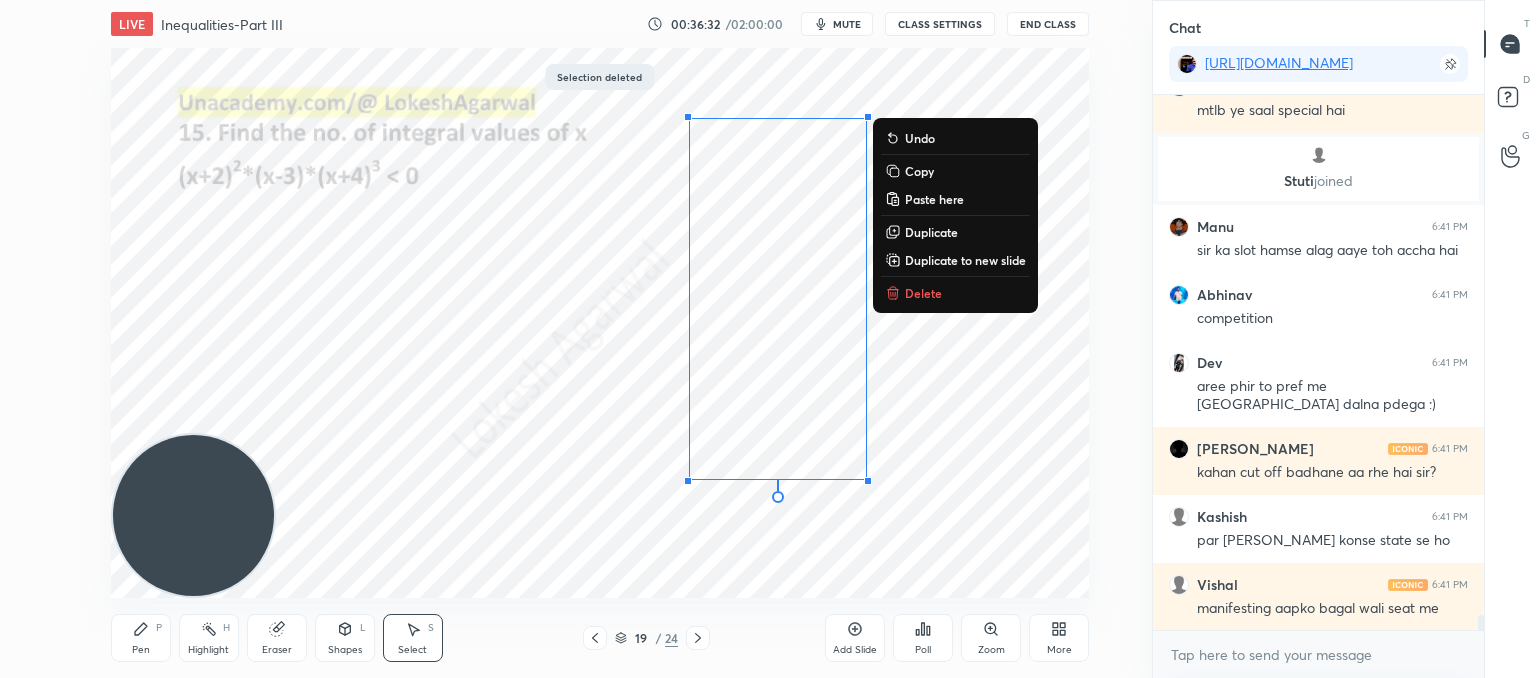 drag, startPoint x: 892, startPoint y: 483, endPoint x: 588, endPoint y: 51, distance: 528.2424 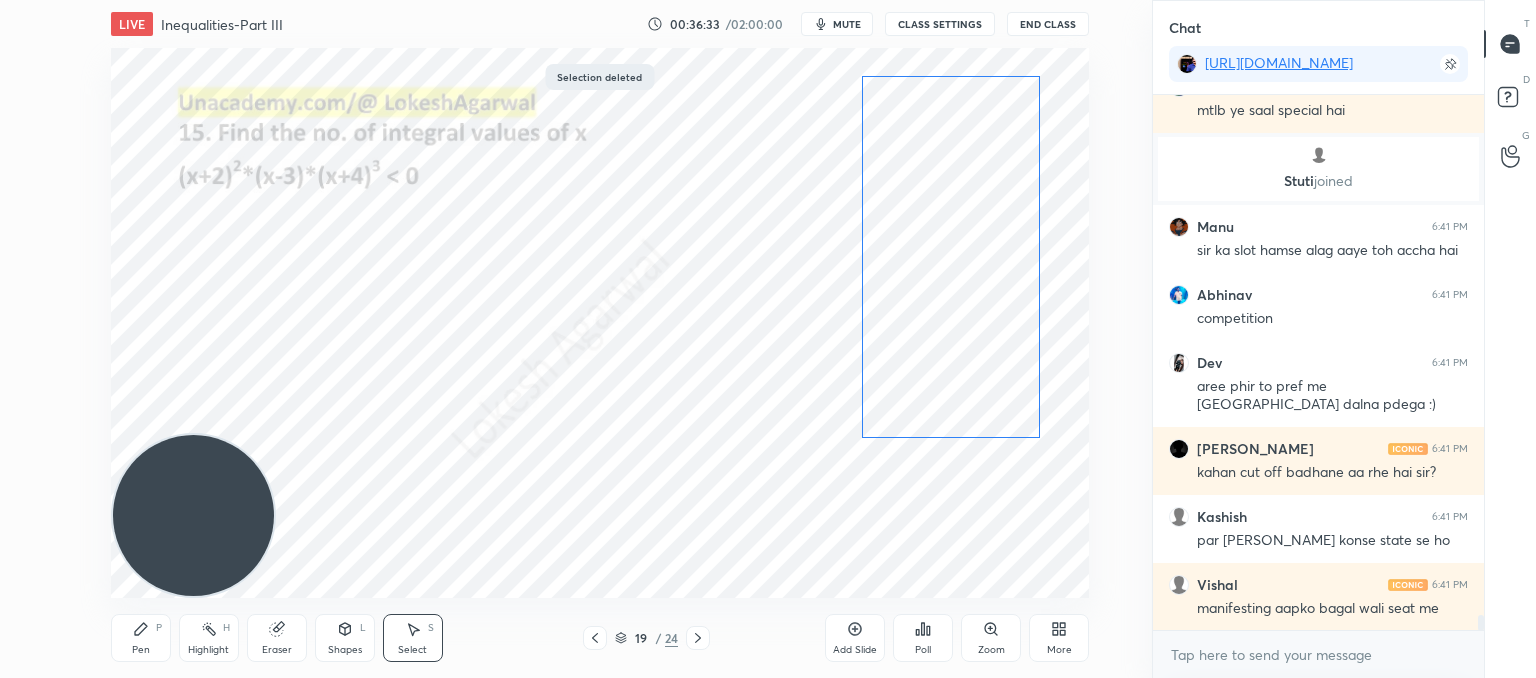 drag, startPoint x: 795, startPoint y: 249, endPoint x: 951, endPoint y: 217, distance: 159.24823 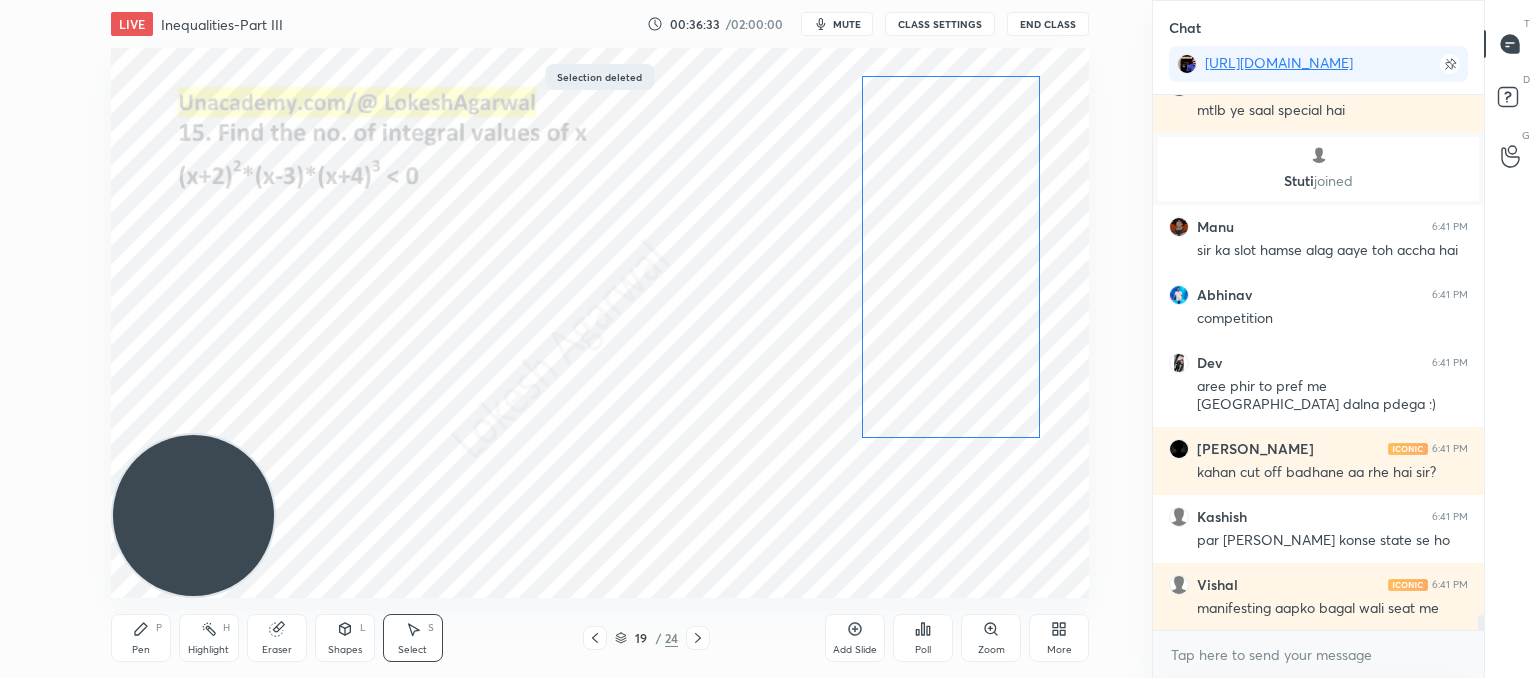click on "0 ° Undo Copy Paste here Duplicate Duplicate to new slide Delete" at bounding box center (600, 323) 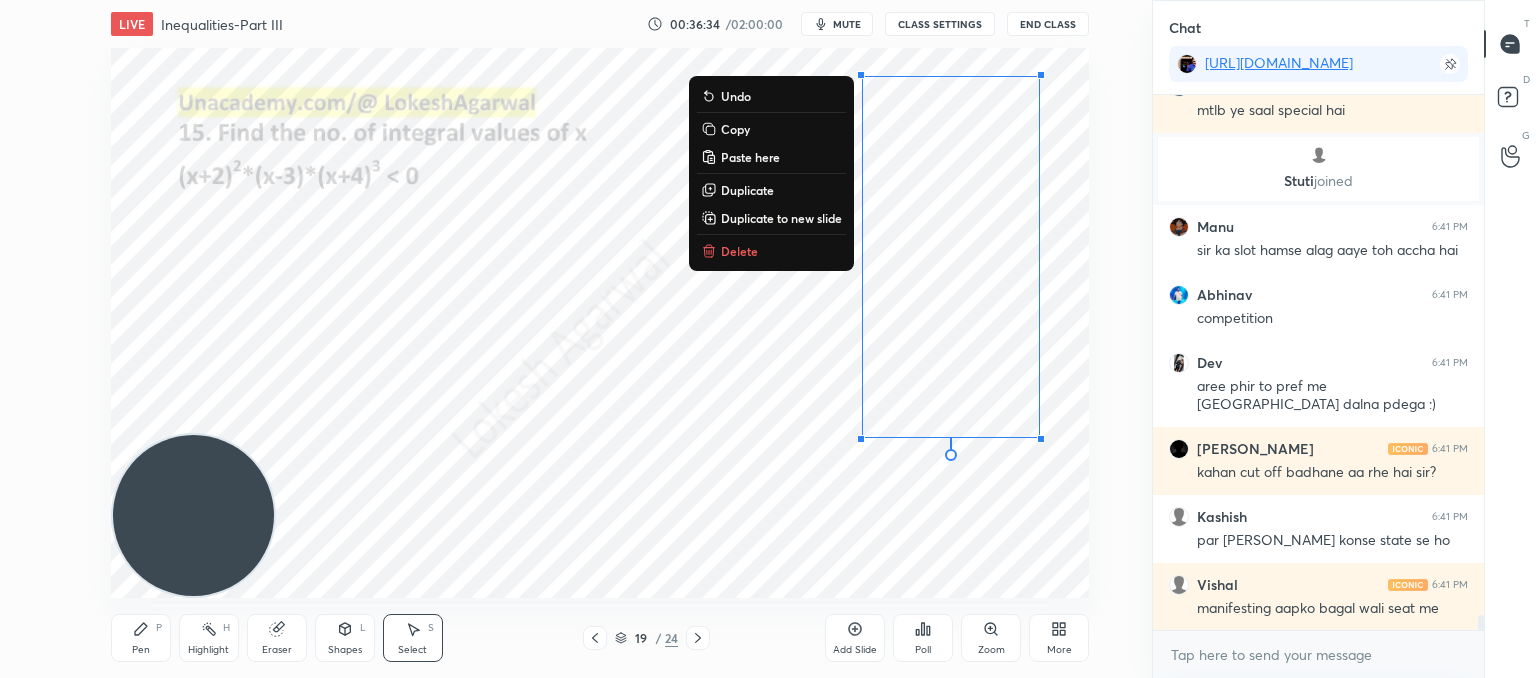 click on "0 ° Undo Copy Paste here Duplicate Duplicate to new slide Delete" at bounding box center (600, 323) 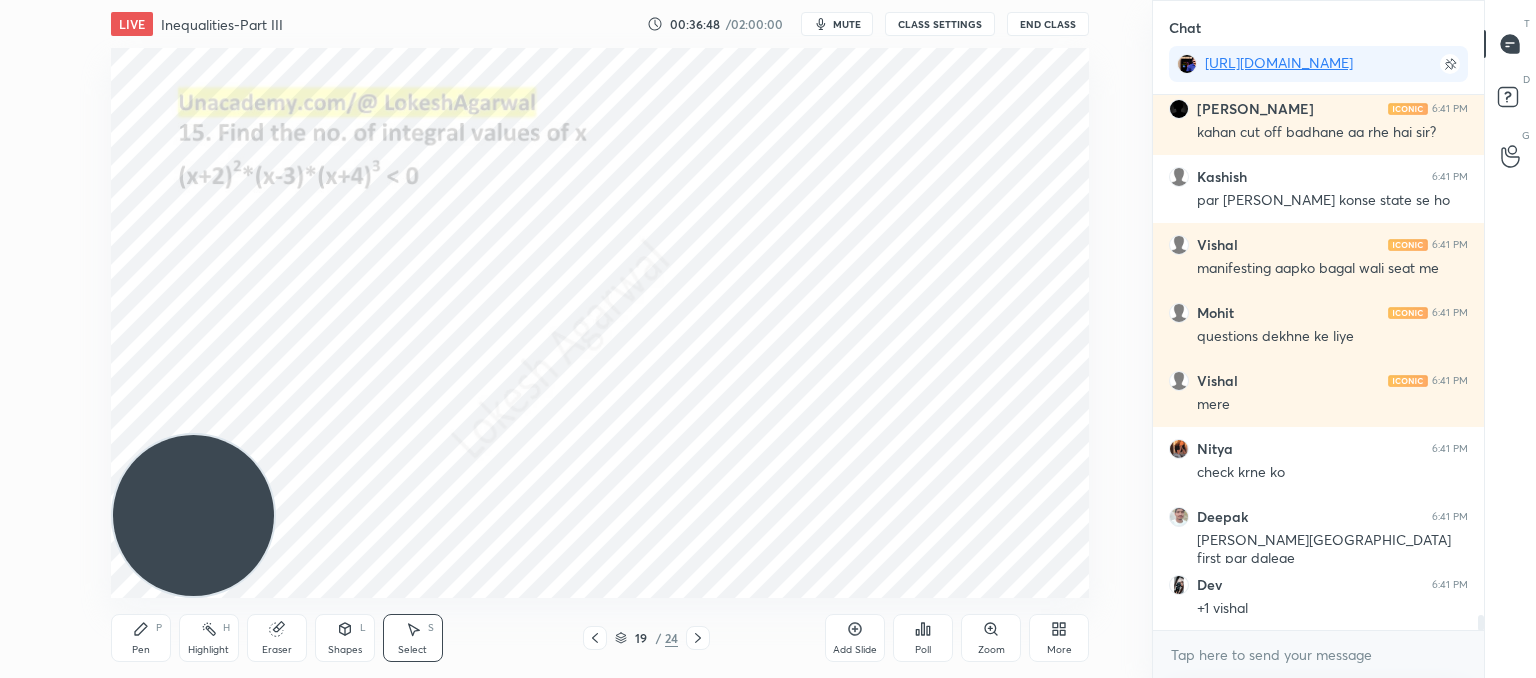 scroll, scrollTop: 18412, scrollLeft: 0, axis: vertical 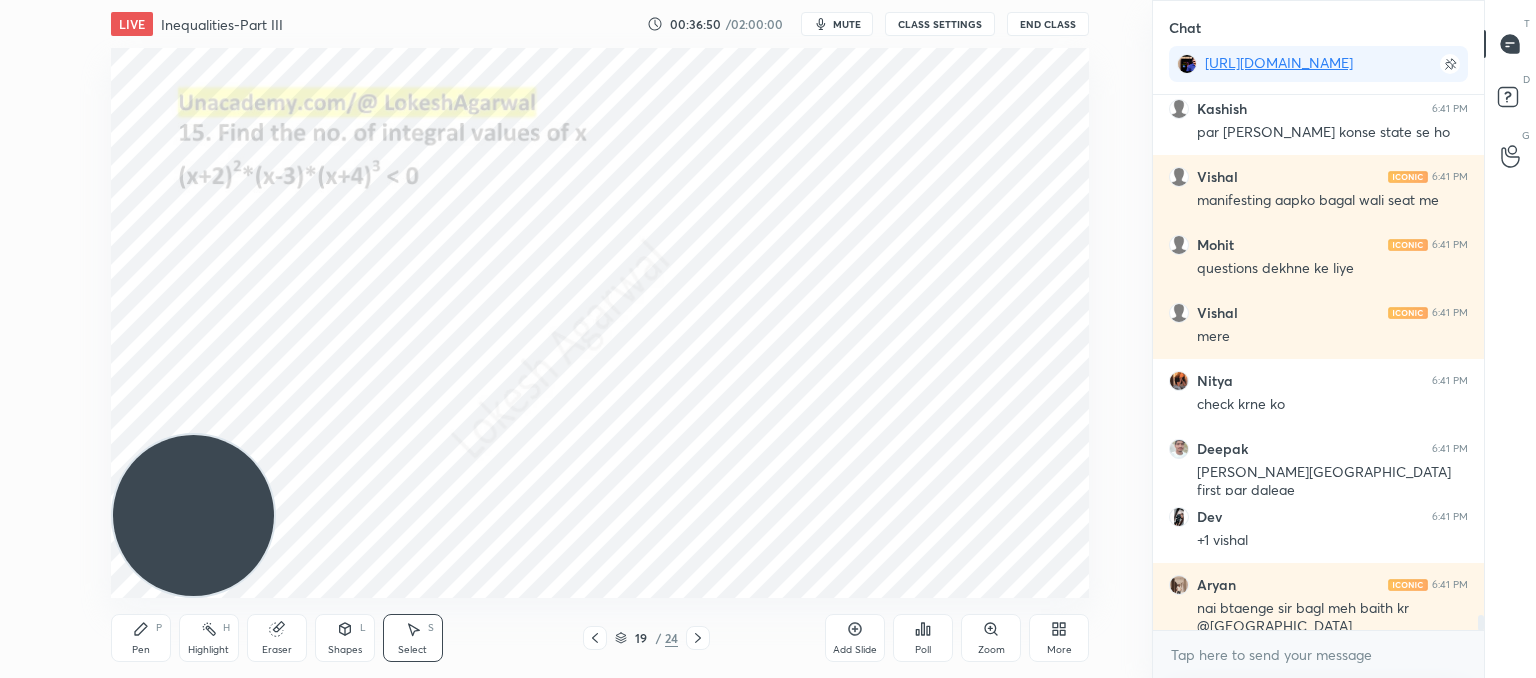 drag, startPoint x: 149, startPoint y: 637, endPoint x: 246, endPoint y: 566, distance: 120.20815 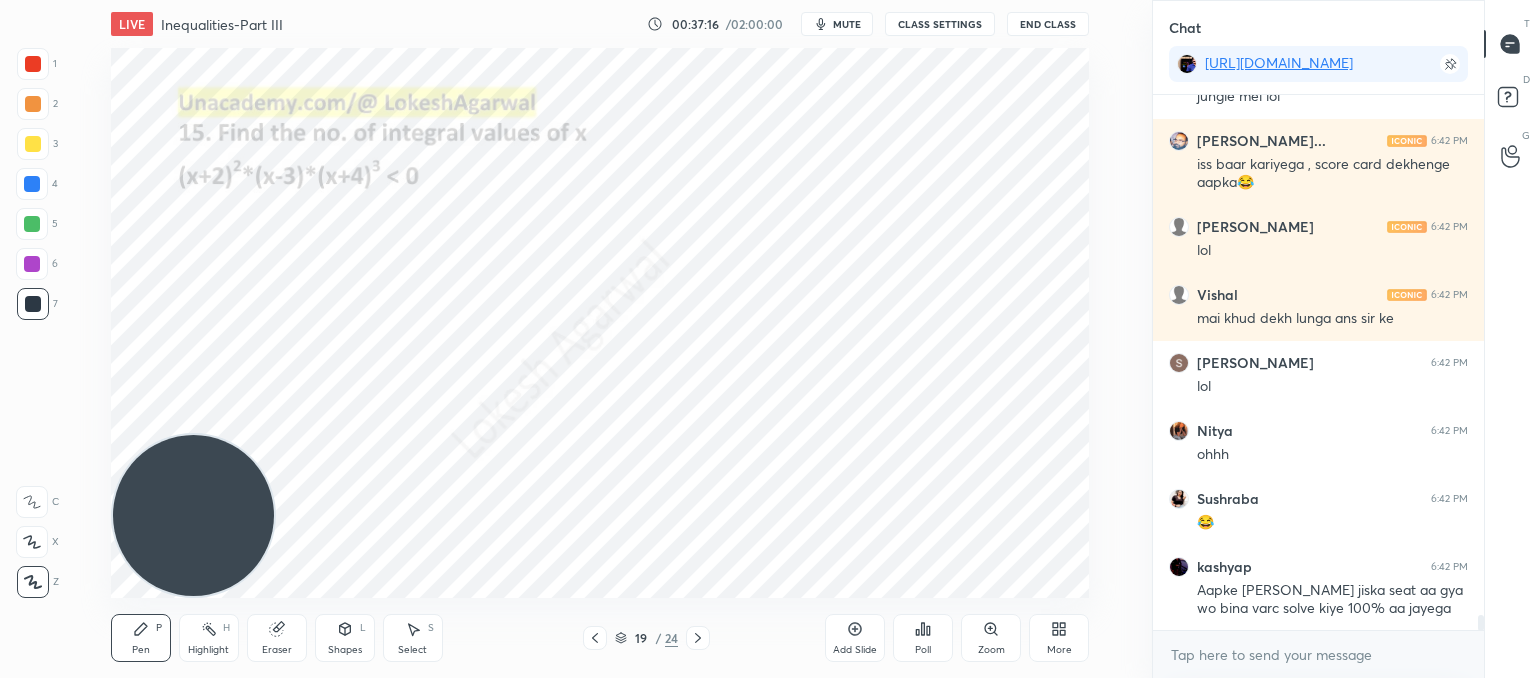 scroll, scrollTop: 19232, scrollLeft: 0, axis: vertical 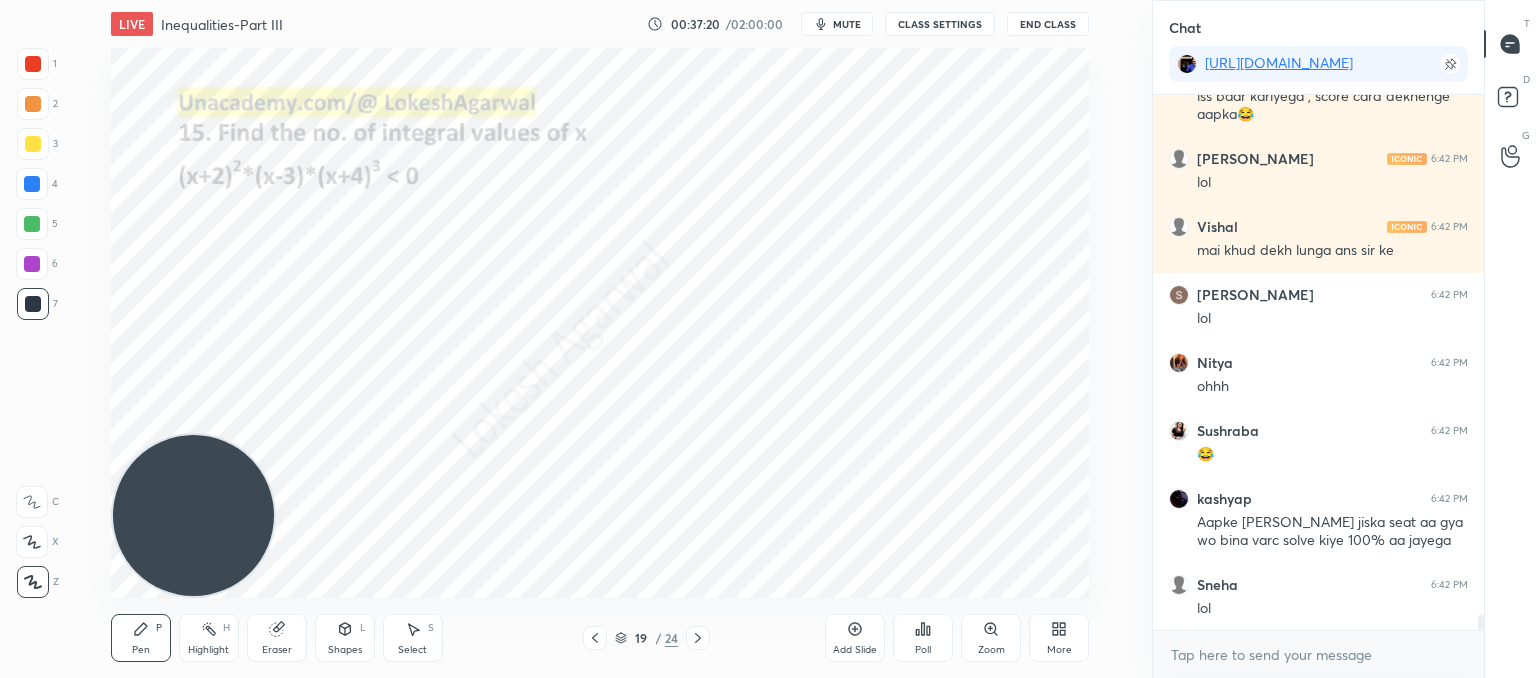 click on "Select S" at bounding box center (413, 638) 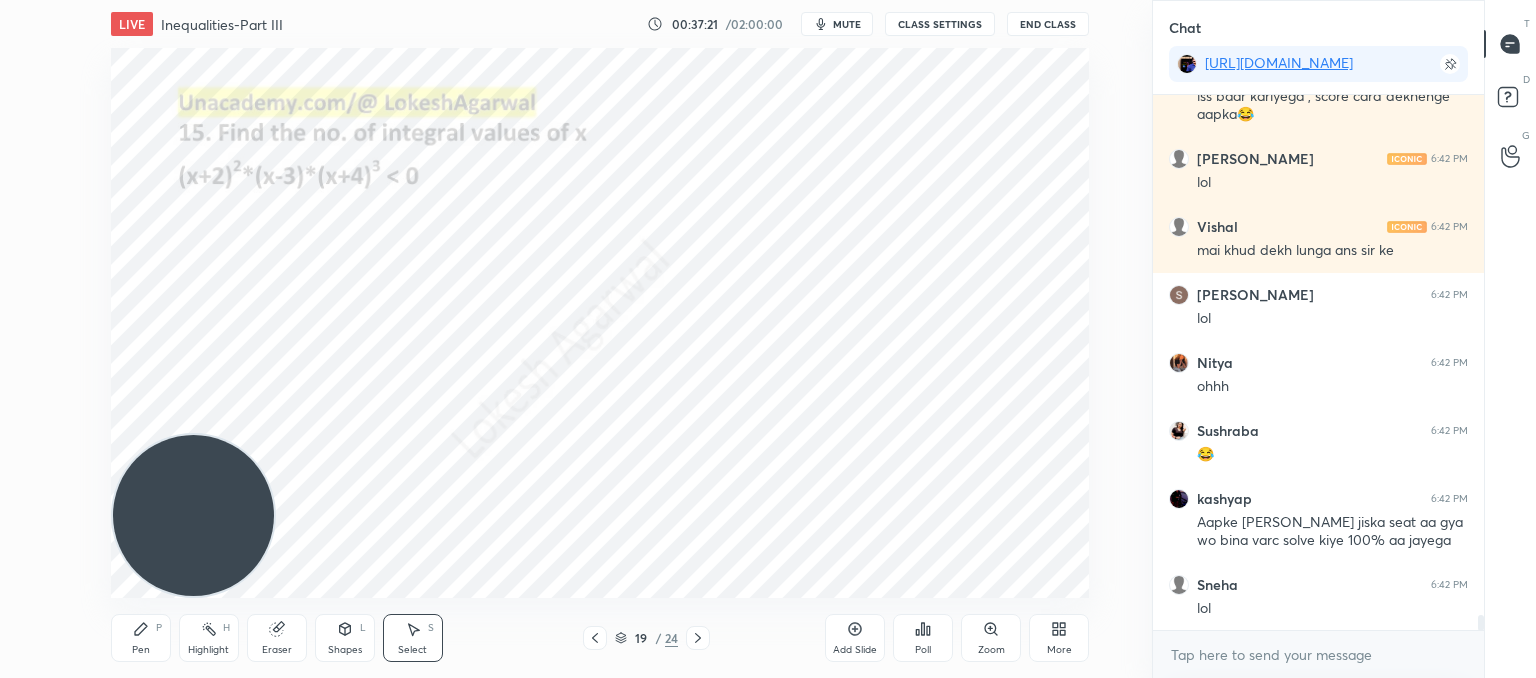 scroll, scrollTop: 19318, scrollLeft: 0, axis: vertical 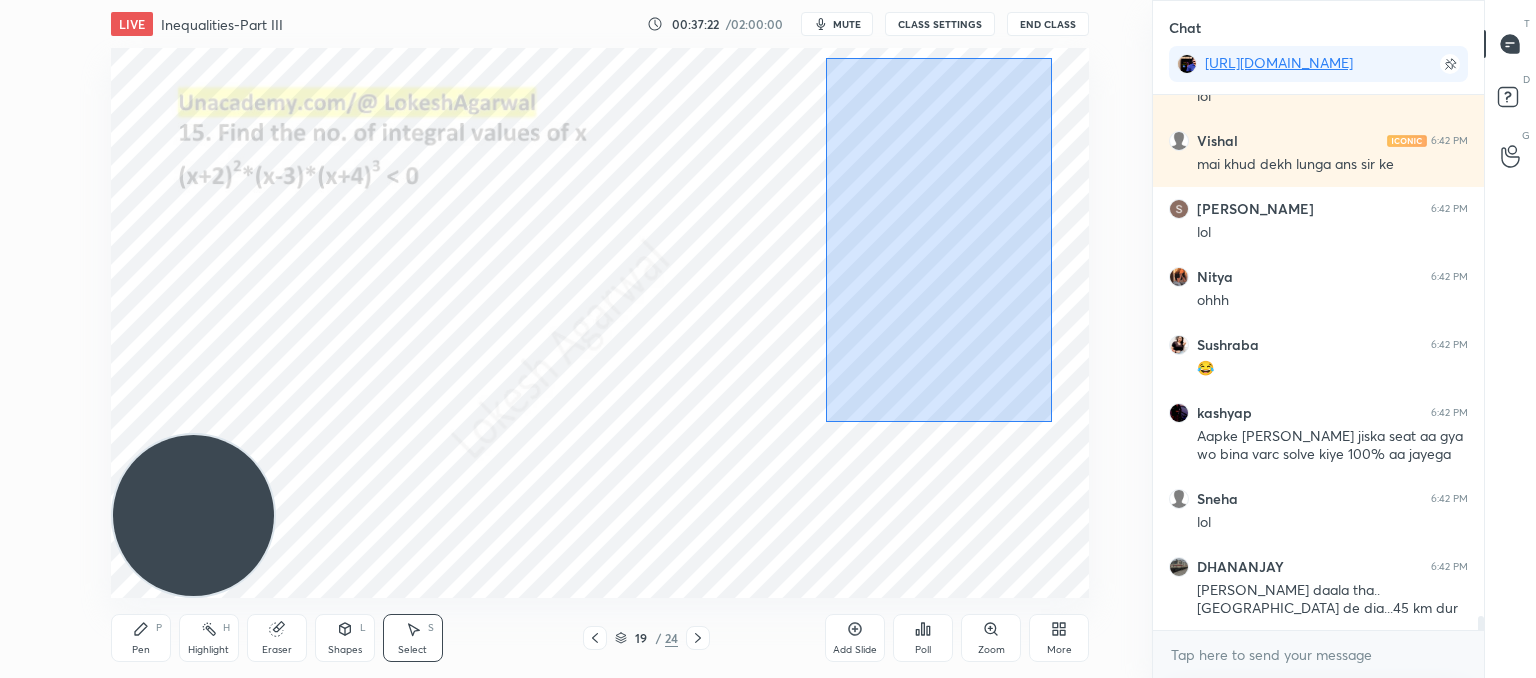drag, startPoint x: 1052, startPoint y: 422, endPoint x: 815, endPoint y: 56, distance: 436.03326 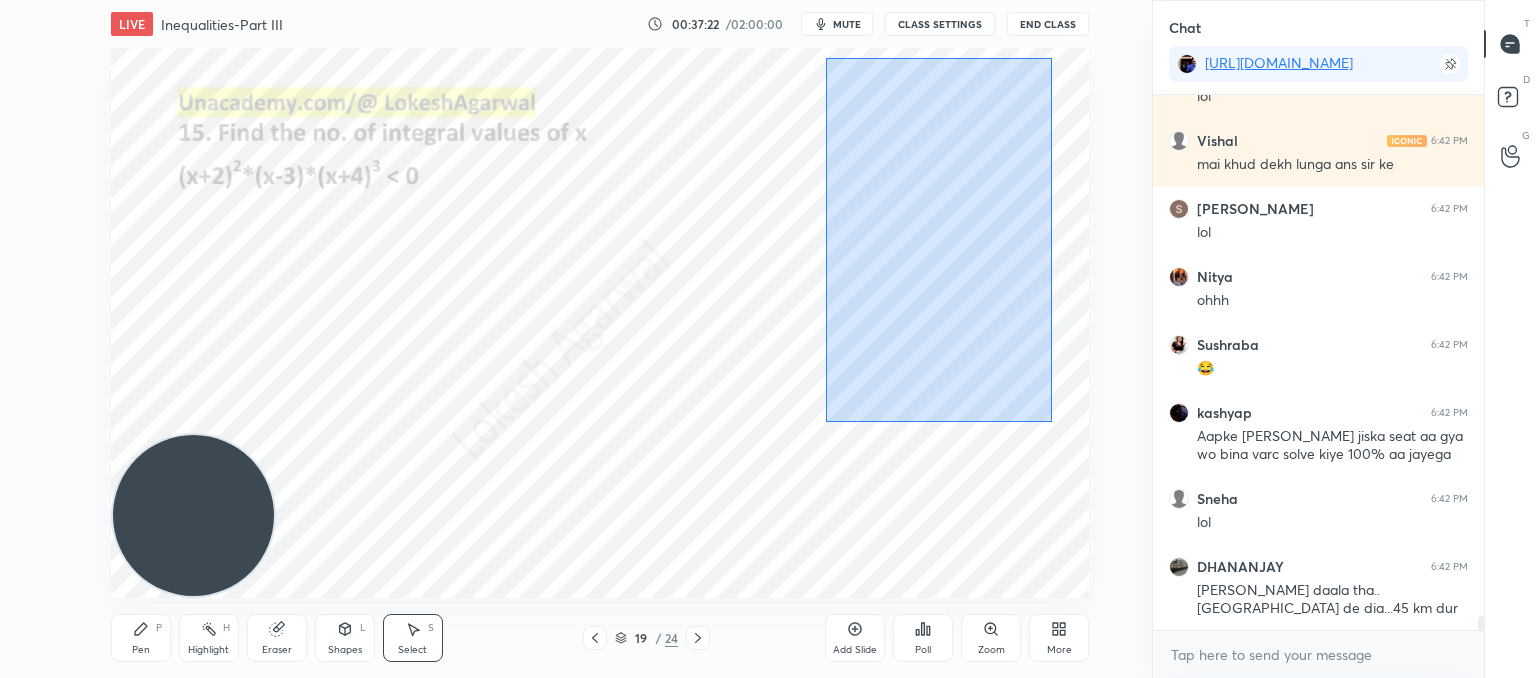 click on "0 ° Undo Copy Paste here Duplicate Duplicate to new slide Delete" at bounding box center (600, 323) 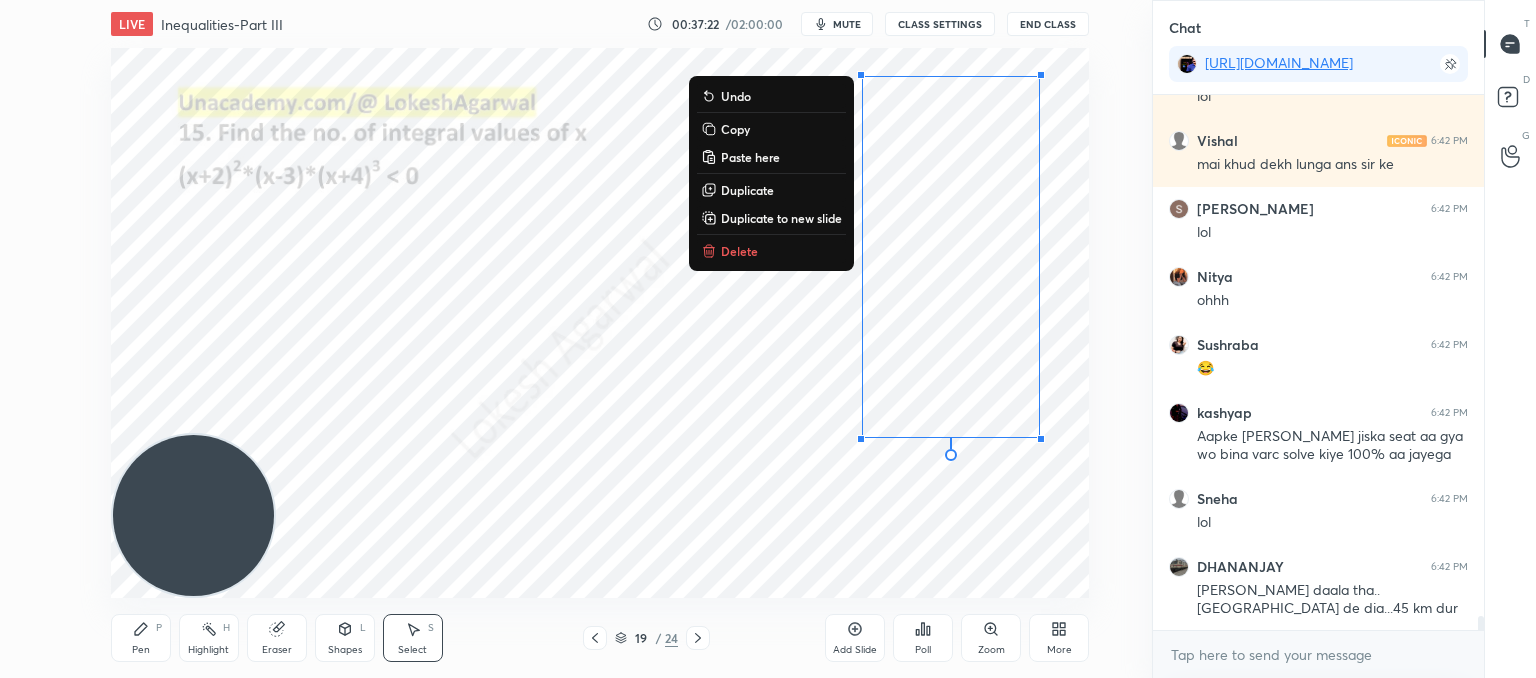 scroll, scrollTop: 19386, scrollLeft: 0, axis: vertical 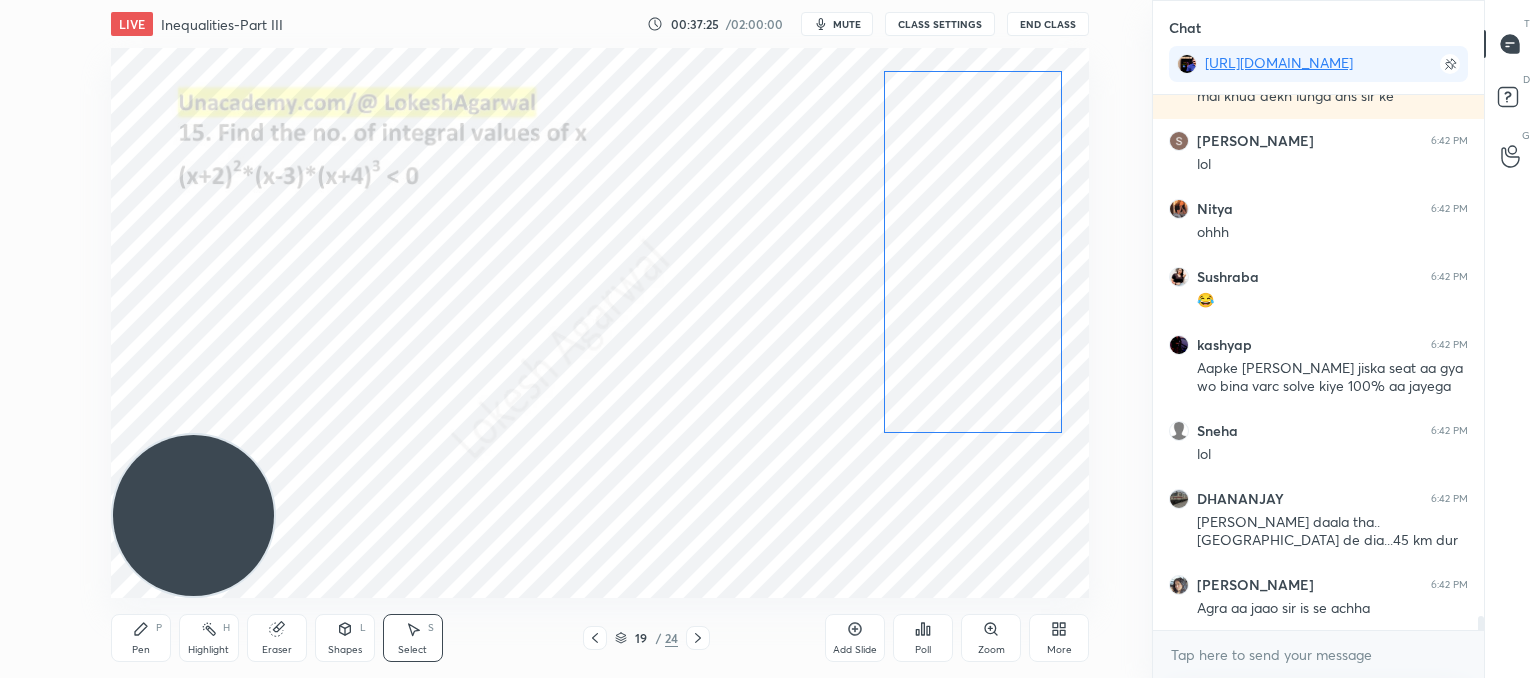 drag, startPoint x: 939, startPoint y: 220, endPoint x: 960, endPoint y: 215, distance: 21.587032 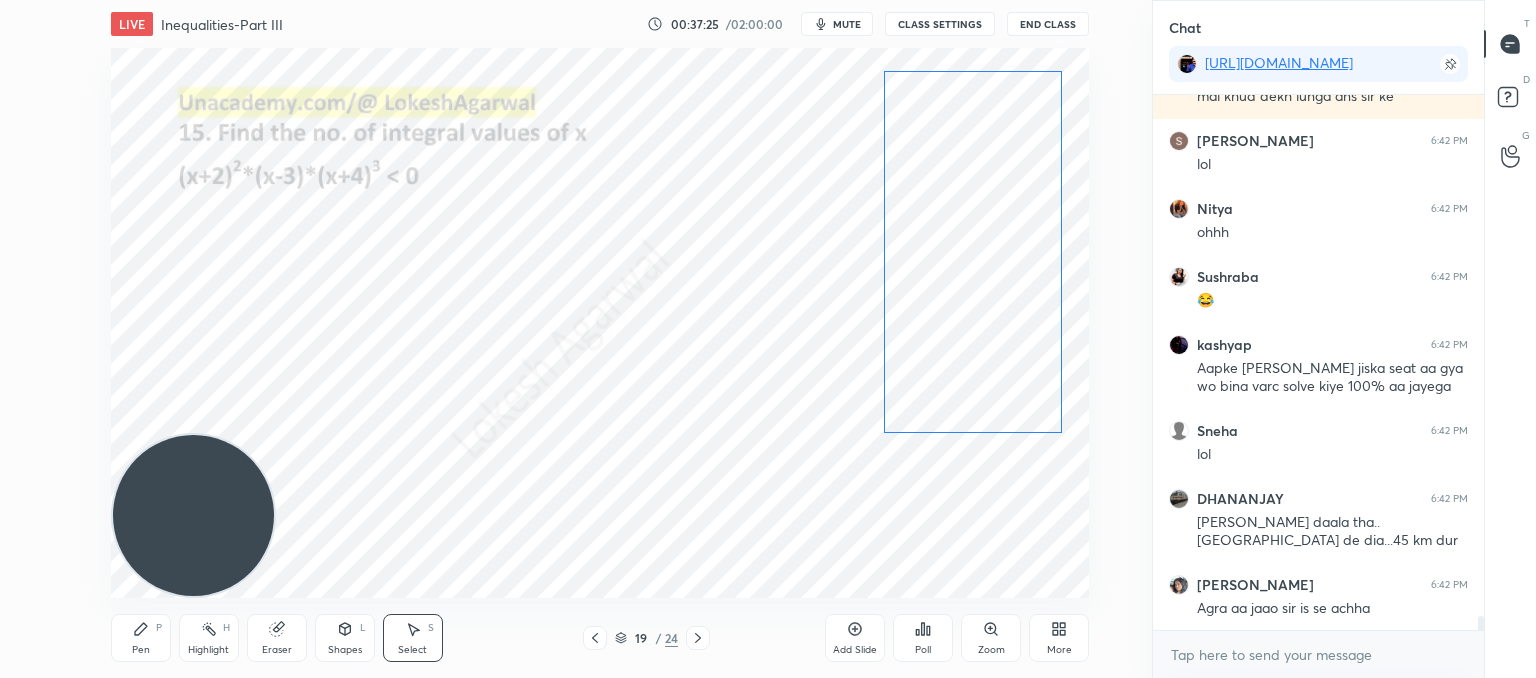 click on "0 ° Undo Copy Paste here Duplicate Duplicate to new slide Delete" at bounding box center [600, 323] 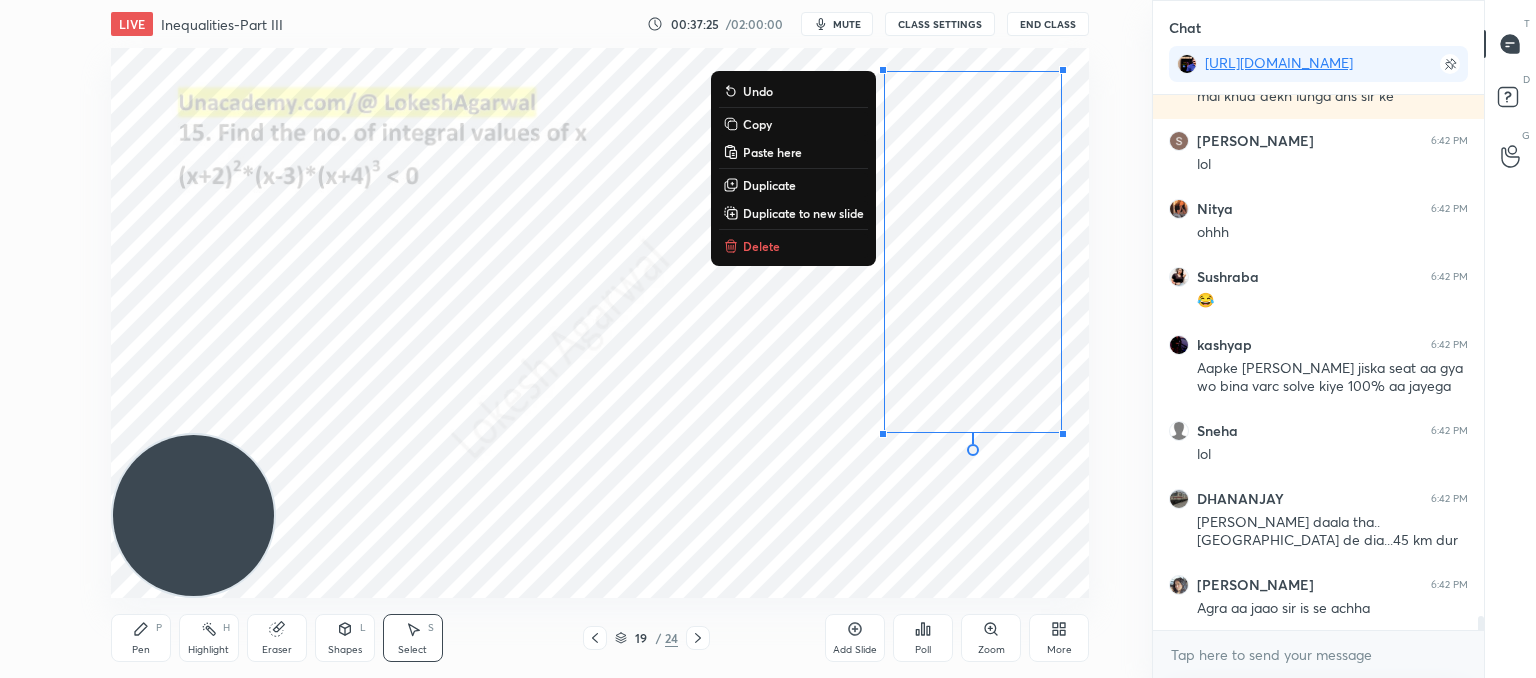 scroll, scrollTop: 19454, scrollLeft: 0, axis: vertical 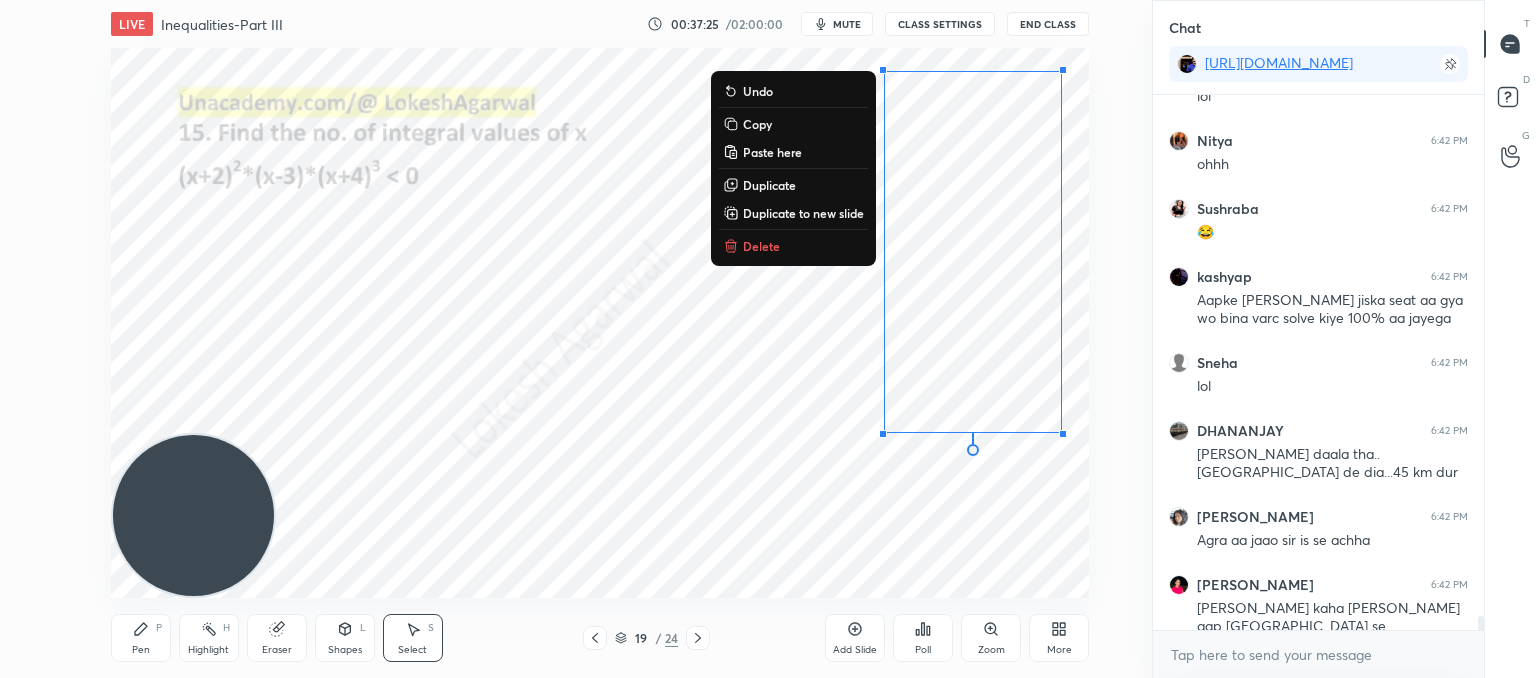 click on "0 ° Undo Copy Paste here Duplicate Duplicate to new slide Delete" at bounding box center (600, 323) 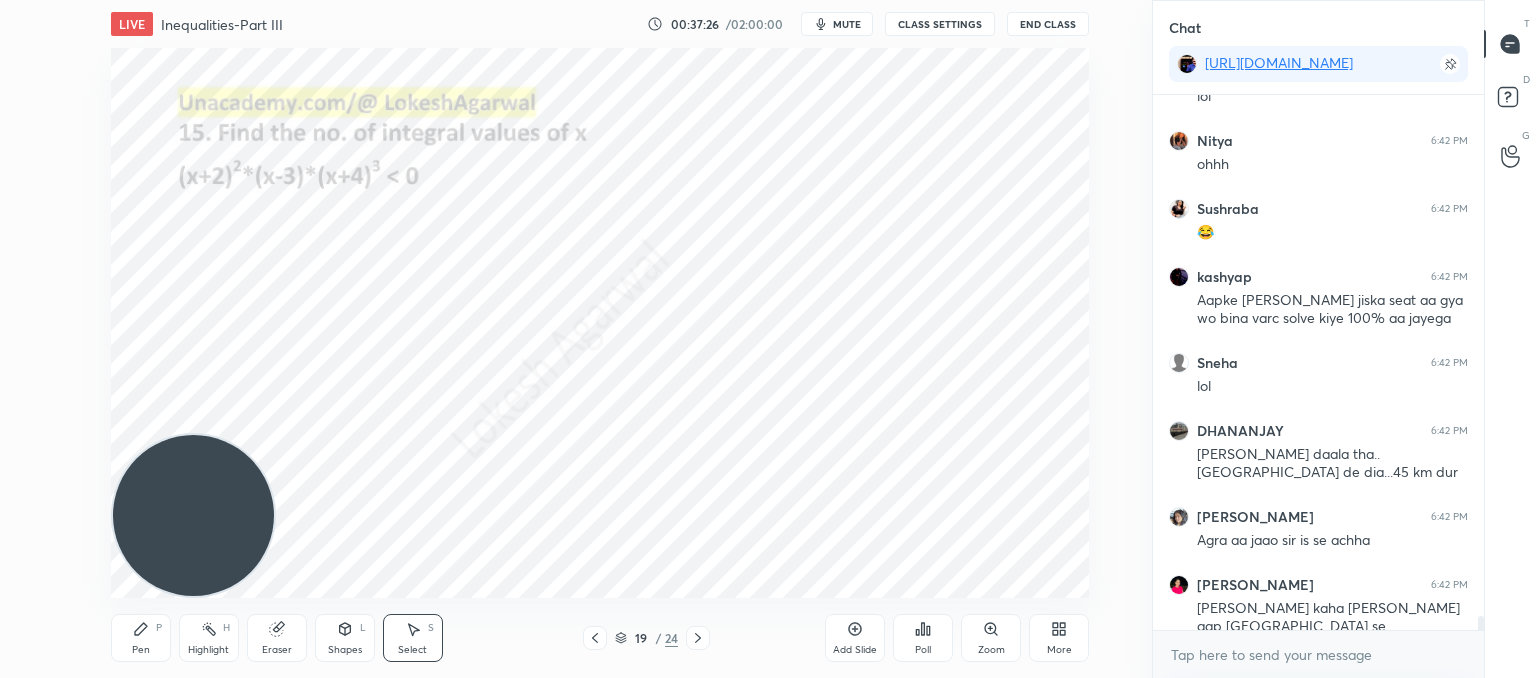 scroll, scrollTop: 19522, scrollLeft: 0, axis: vertical 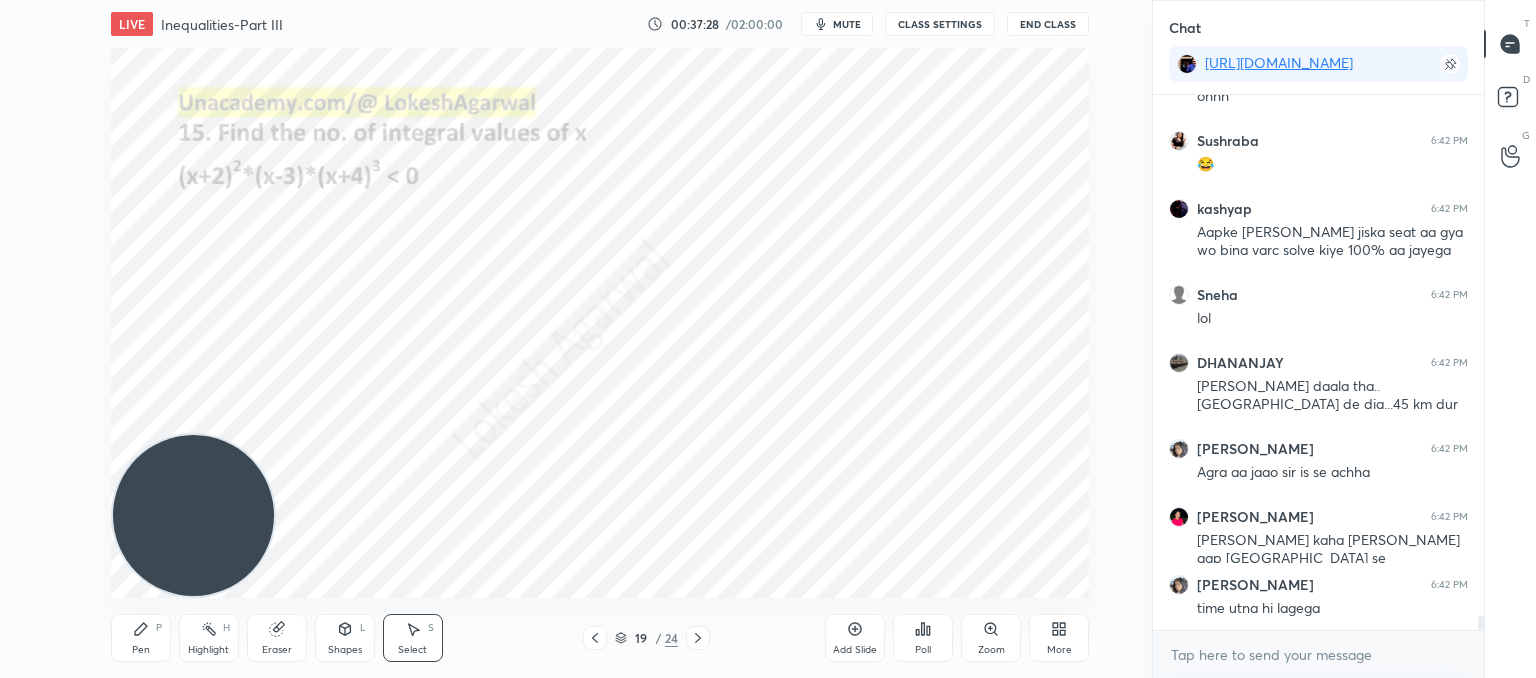 drag, startPoint x: 139, startPoint y: 639, endPoint x: 218, endPoint y: 476, distance: 181.13531 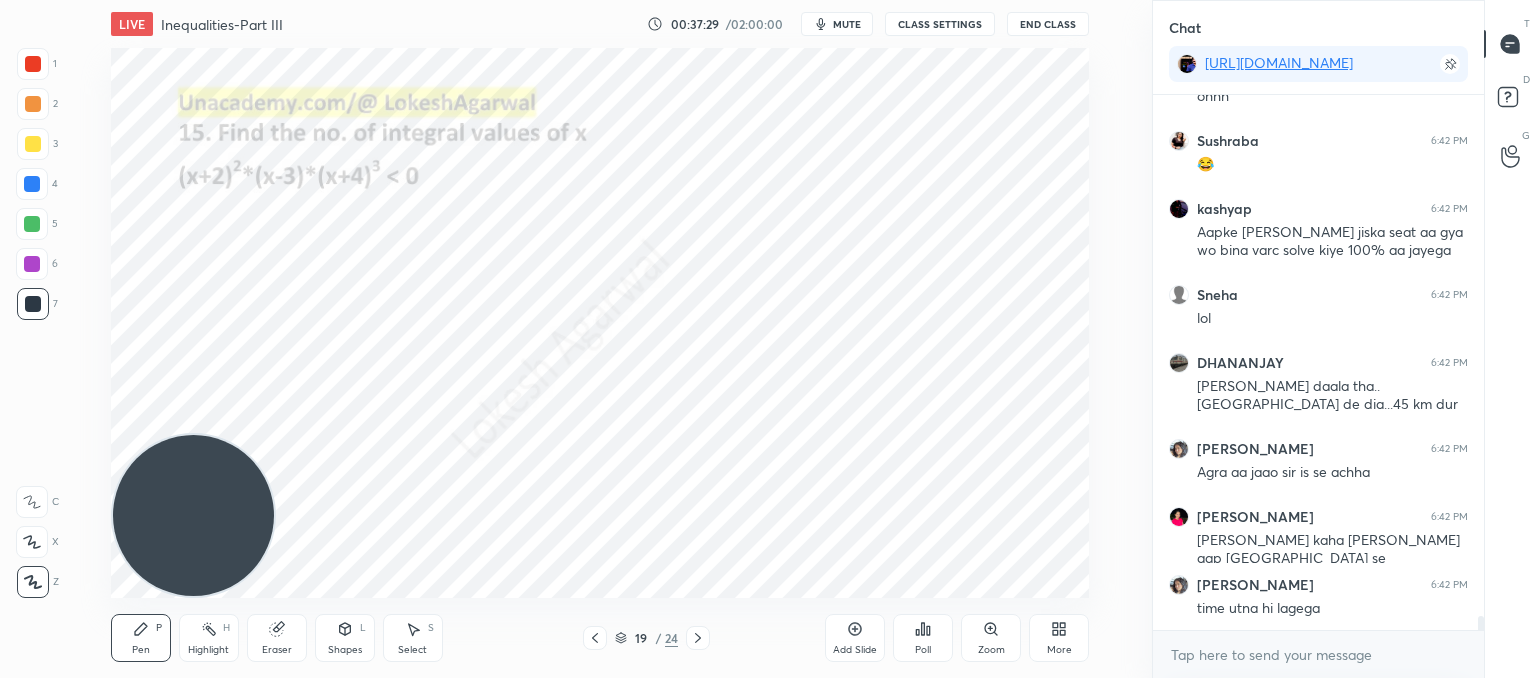 scroll, scrollTop: 19590, scrollLeft: 0, axis: vertical 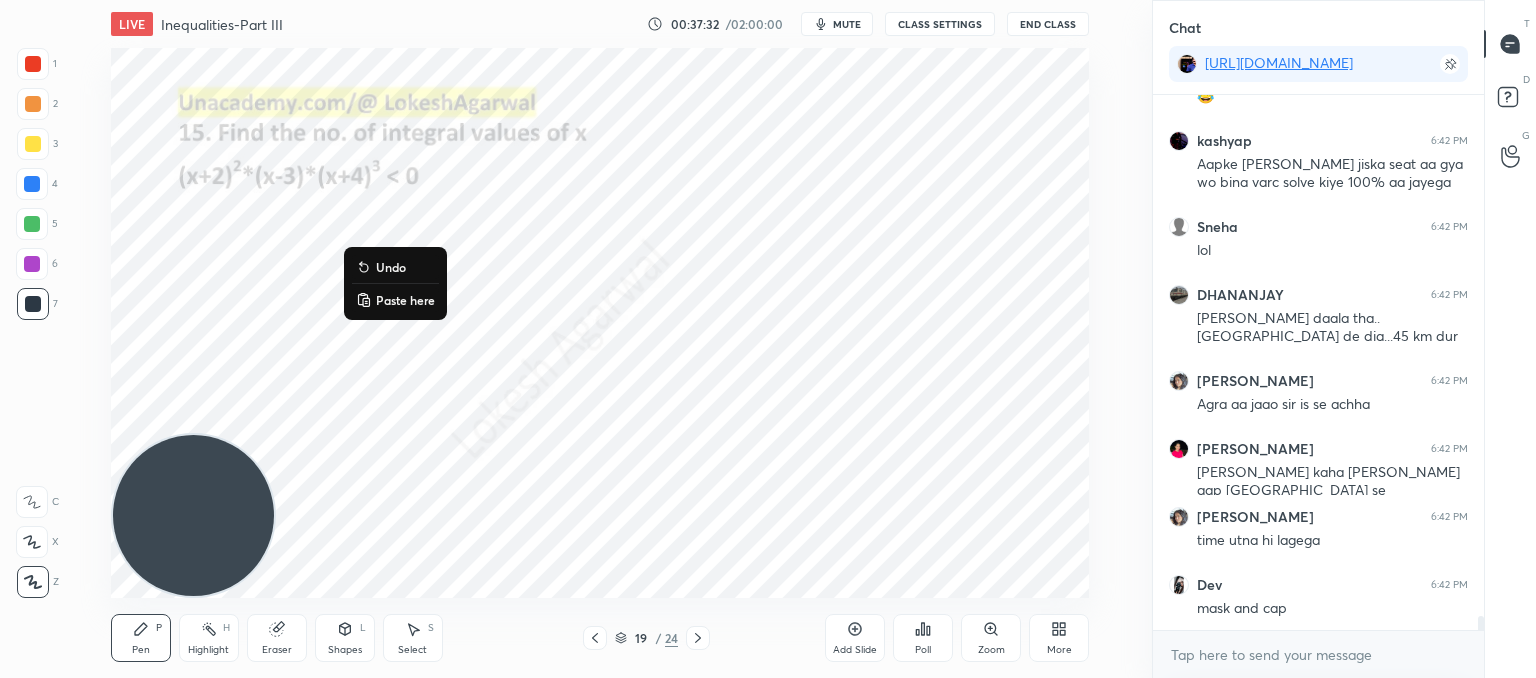 click on "Paste here" at bounding box center [405, 300] 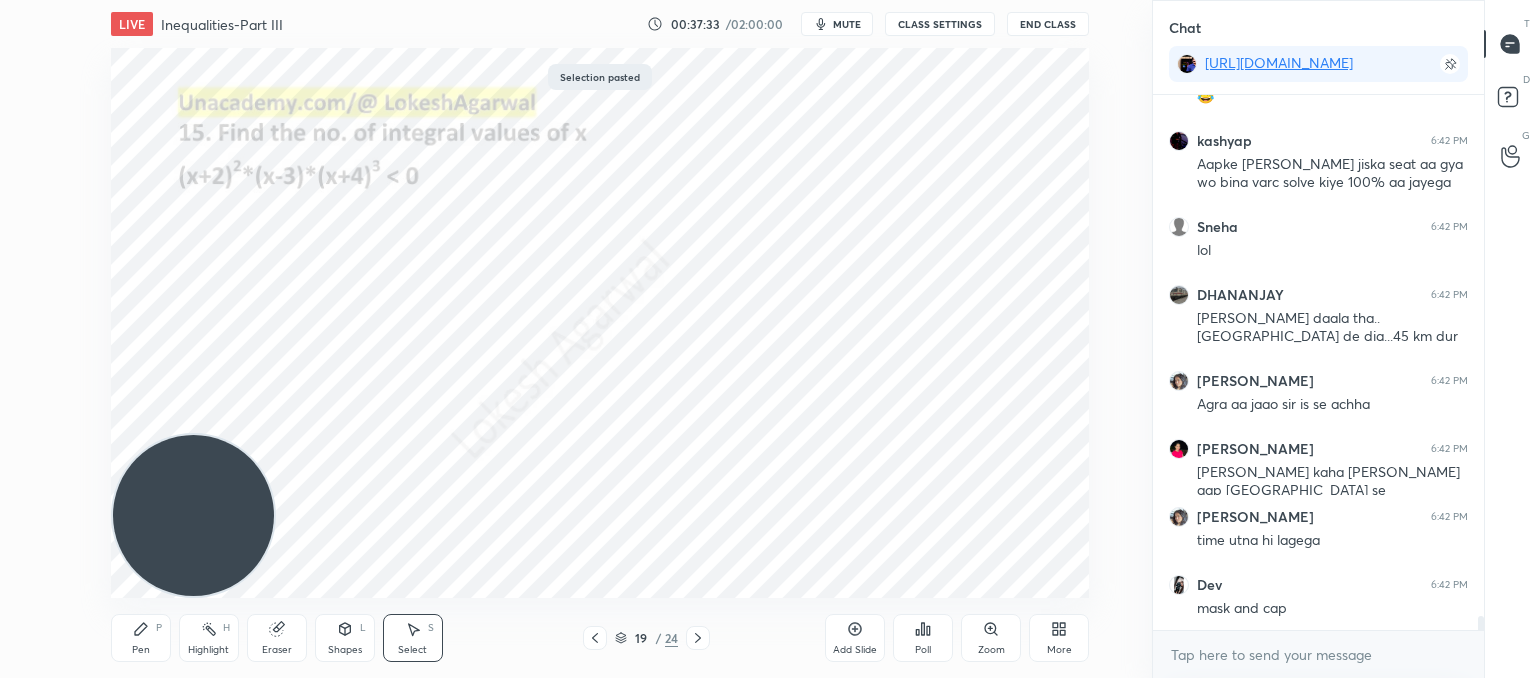 click on "0 ° Undo Copy Paste here Duplicate Duplicate to new slide Delete" at bounding box center [600, 323] 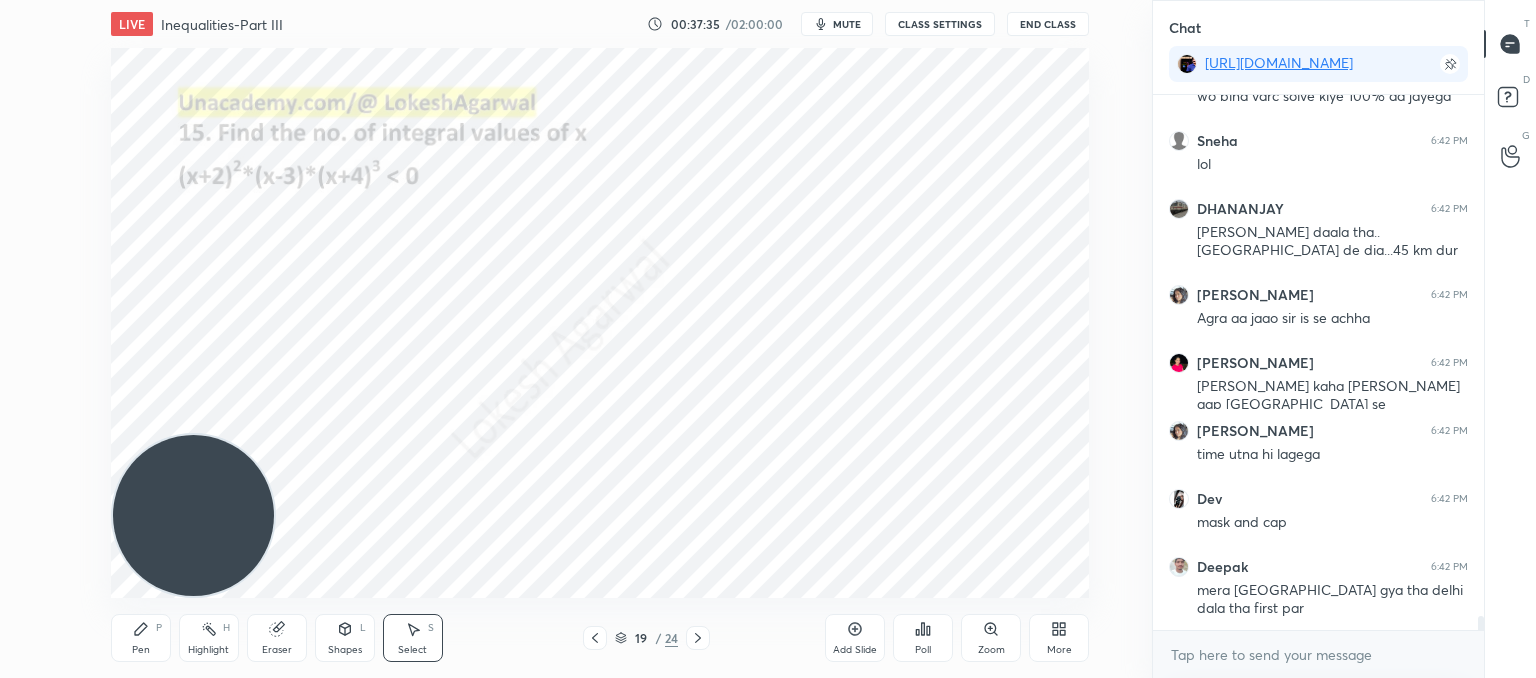 scroll, scrollTop: 19744, scrollLeft: 0, axis: vertical 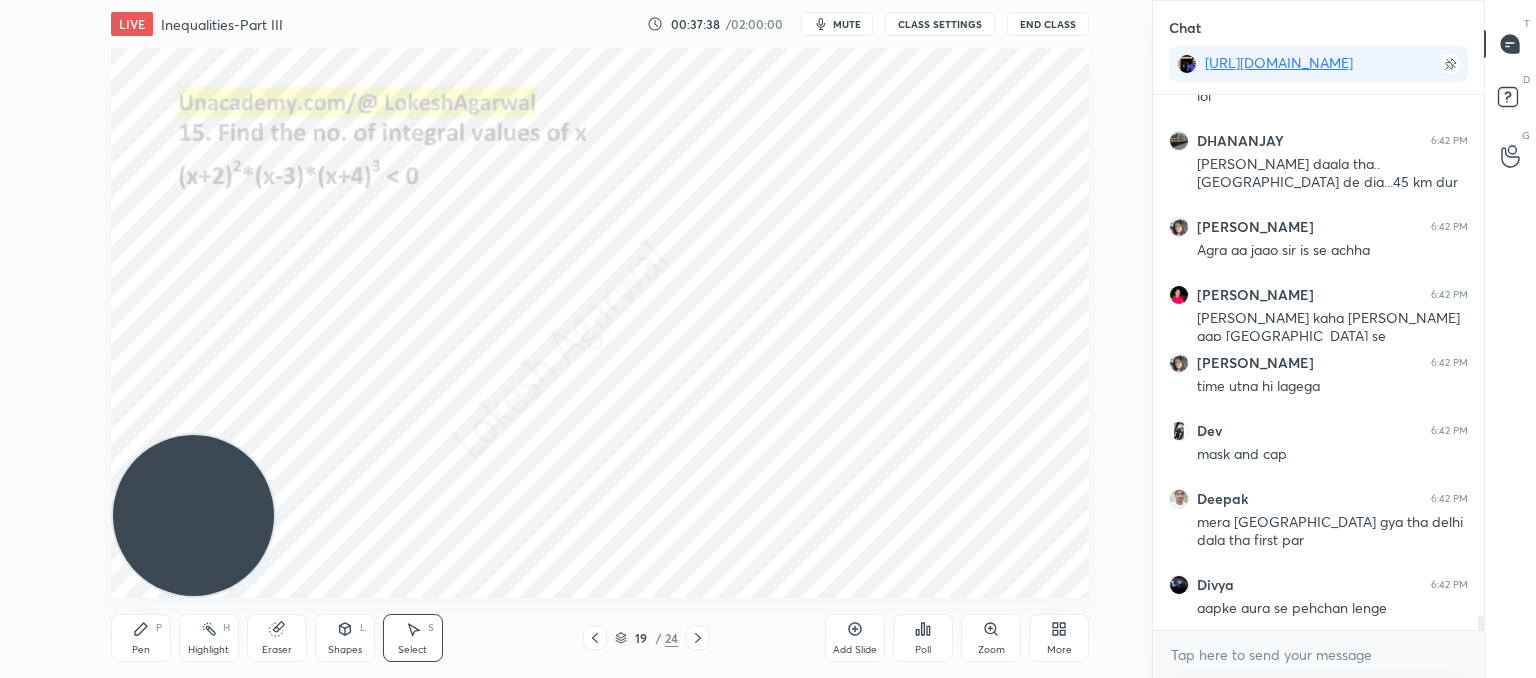 drag, startPoint x: 143, startPoint y: 634, endPoint x: 212, endPoint y: 437, distance: 208.73428 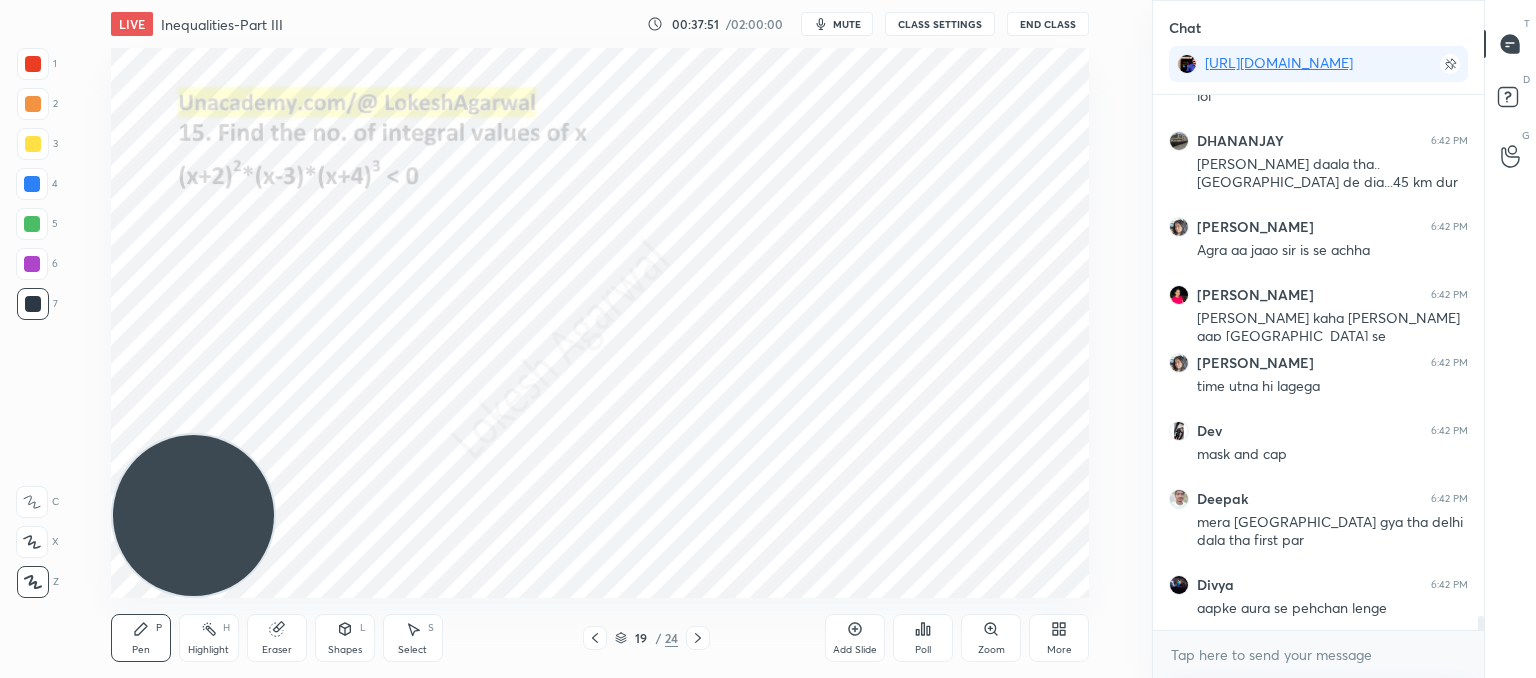 drag, startPoint x: 593, startPoint y: 636, endPoint x: 592, endPoint y: 615, distance: 21.023796 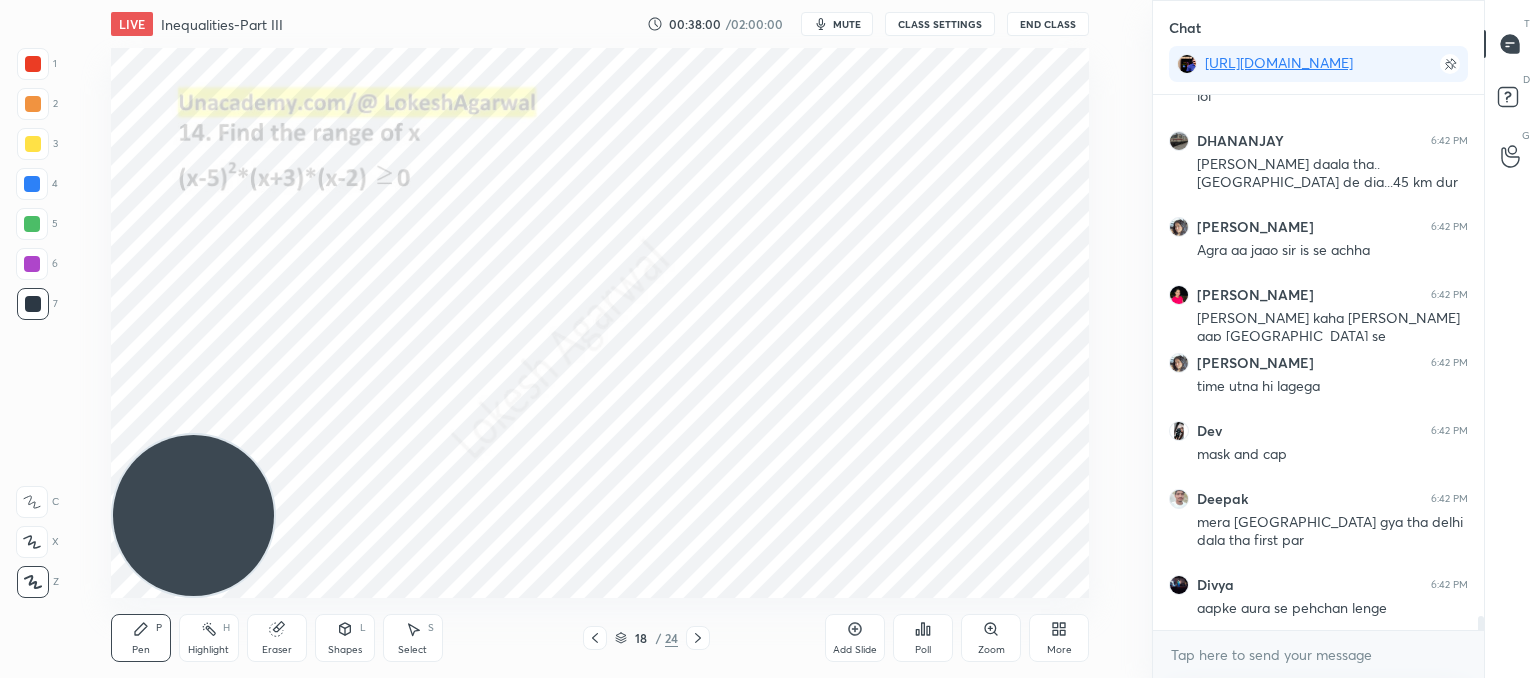 click 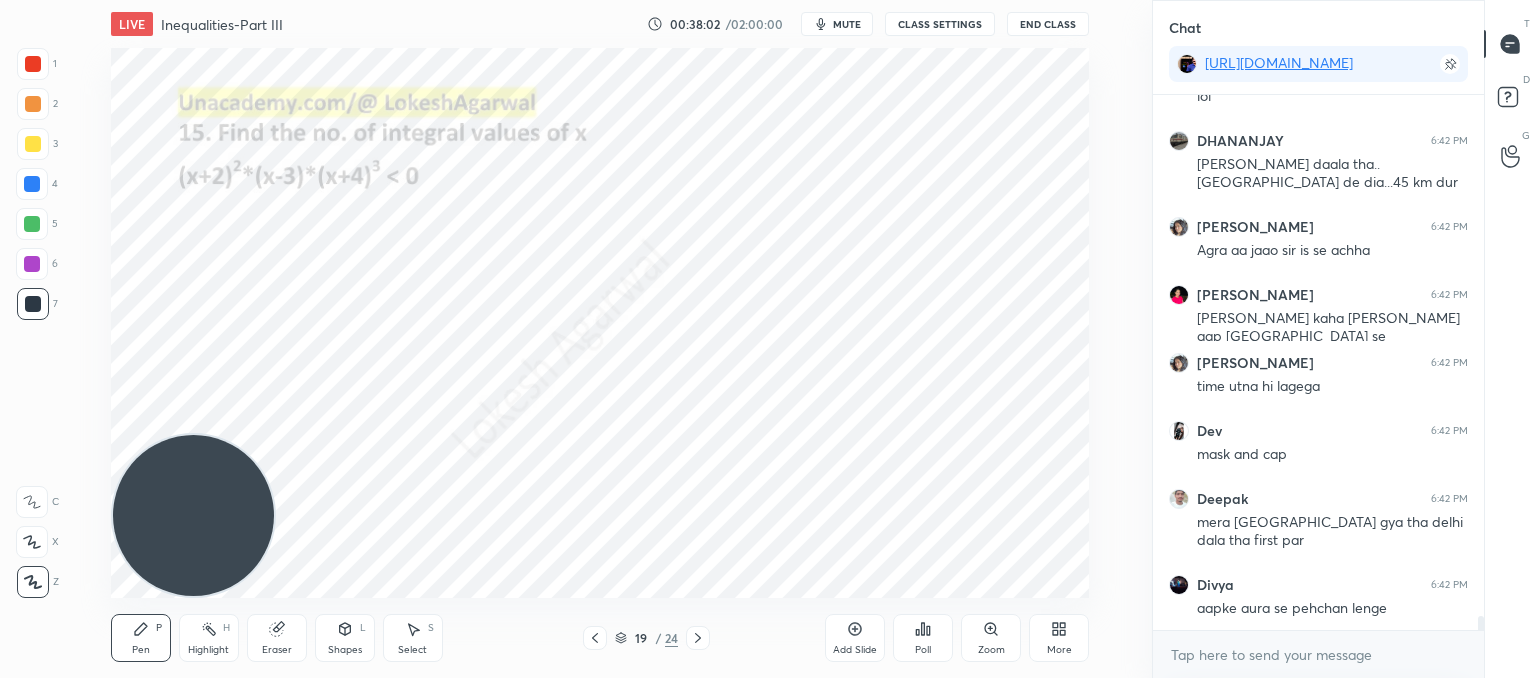 scroll, scrollTop: 19830, scrollLeft: 0, axis: vertical 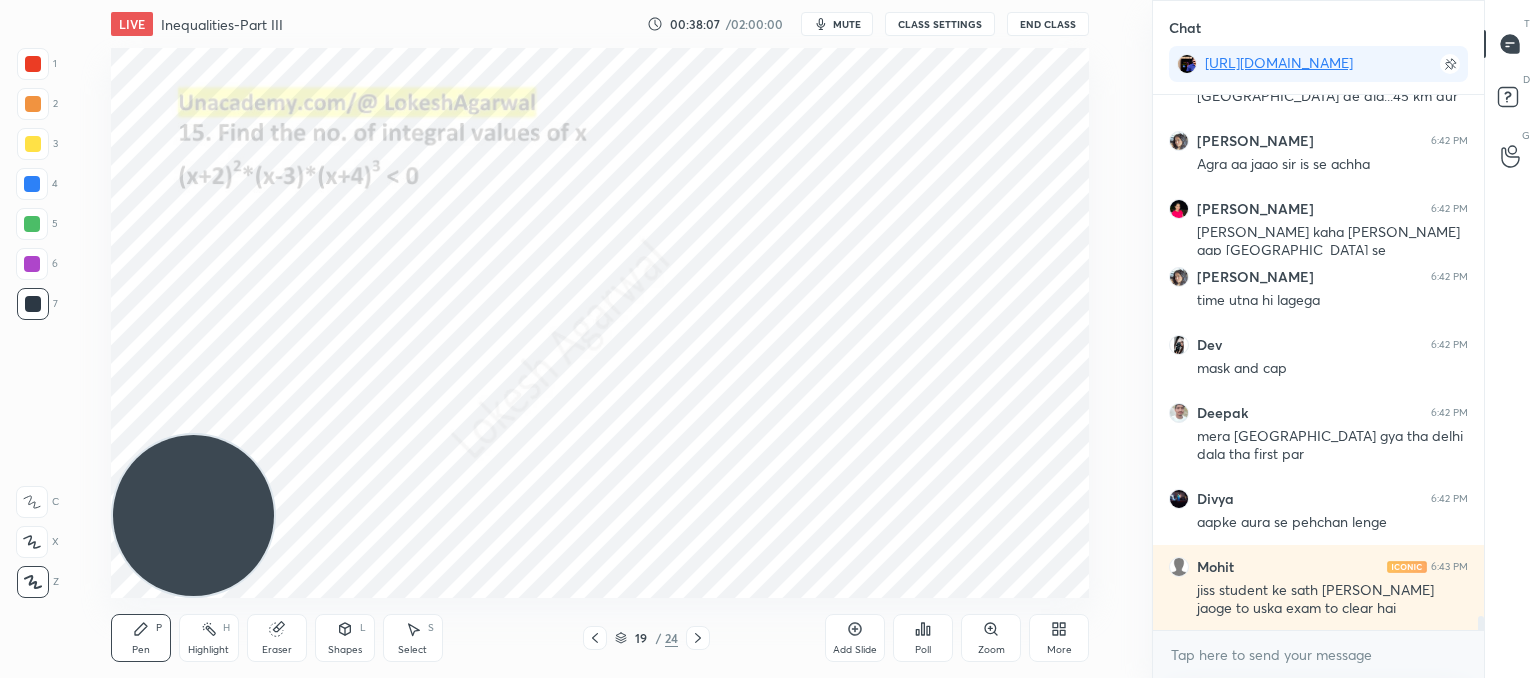 click 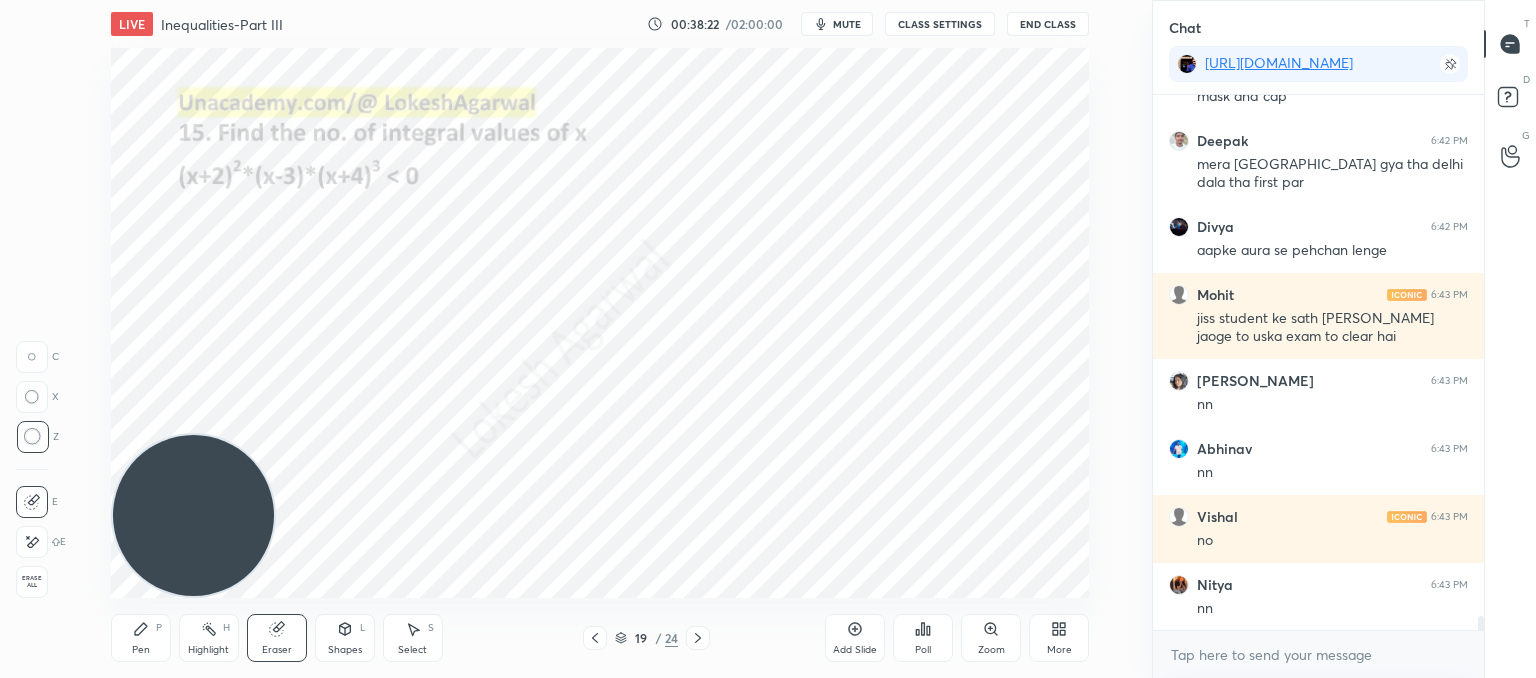 scroll, scrollTop: 20170, scrollLeft: 0, axis: vertical 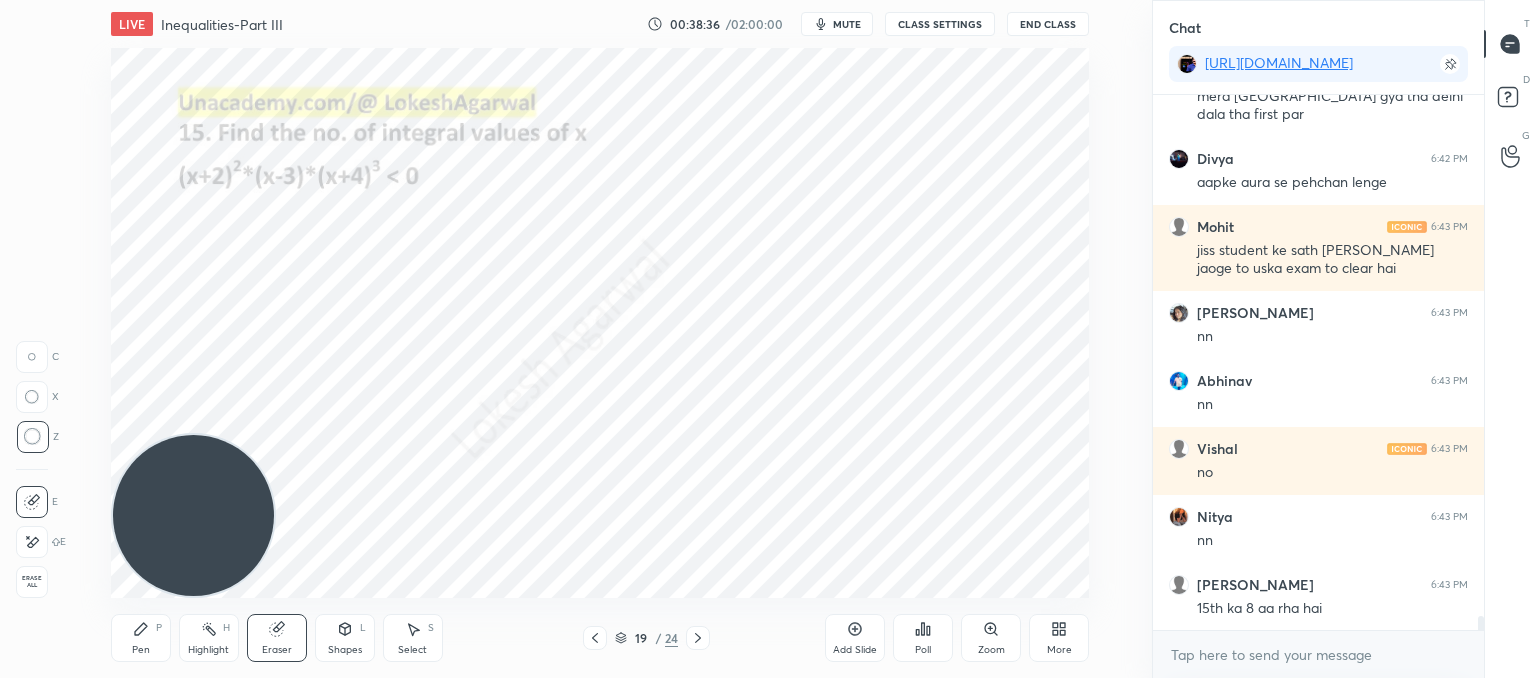 click 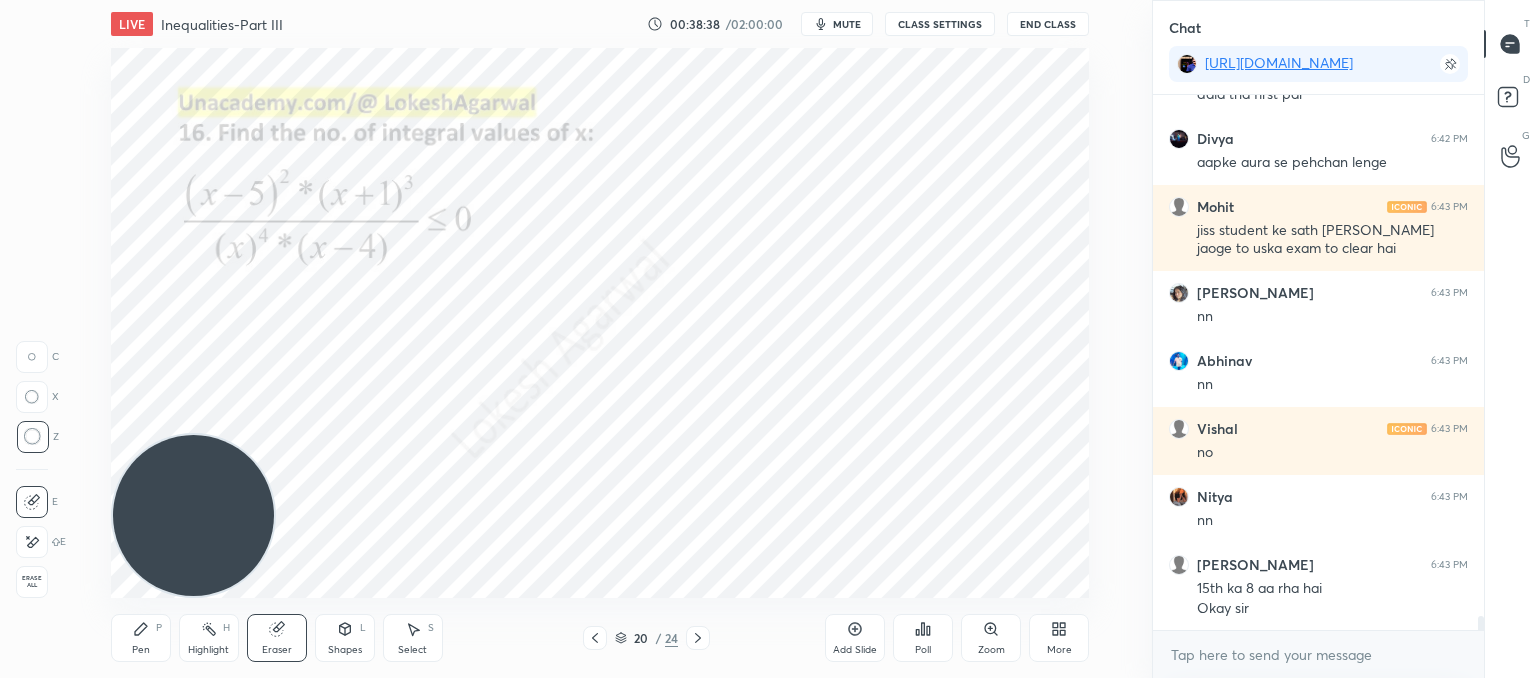 scroll, scrollTop: 20258, scrollLeft: 0, axis: vertical 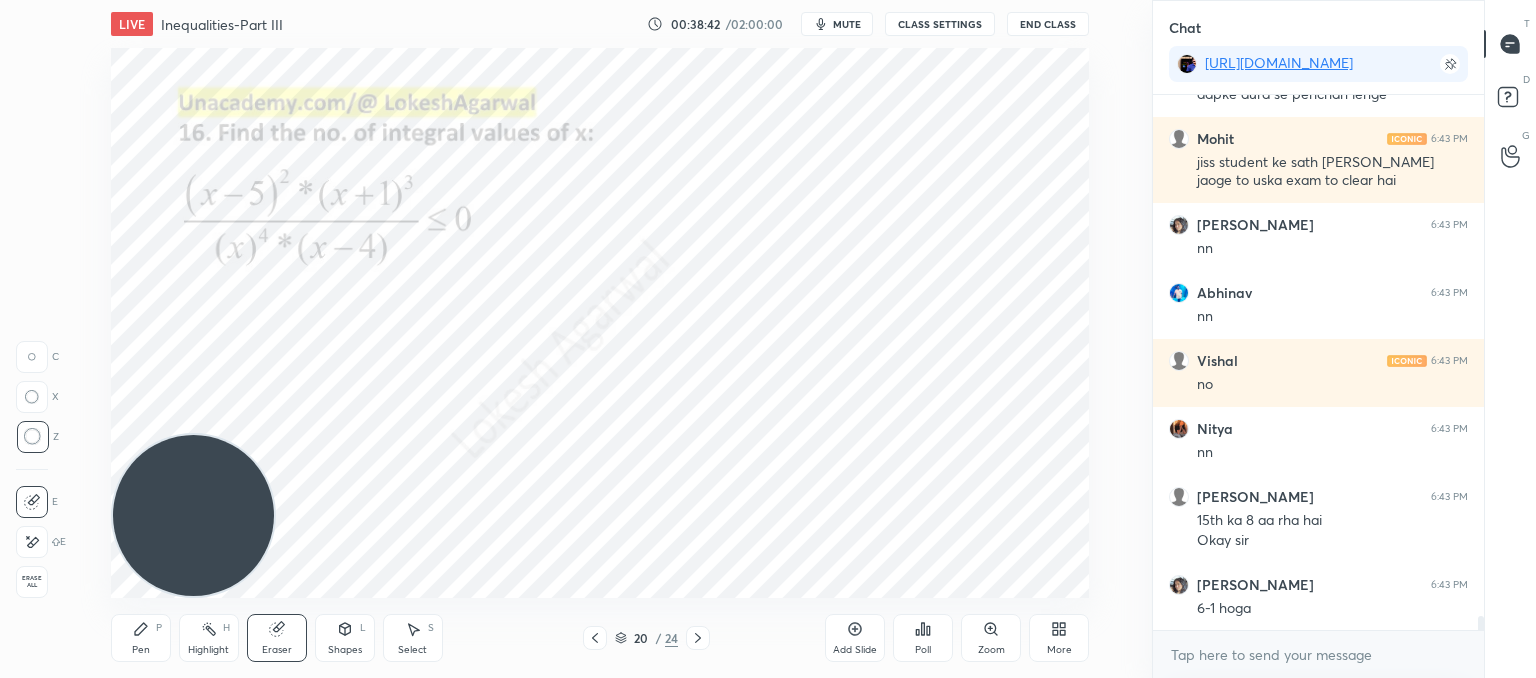 click 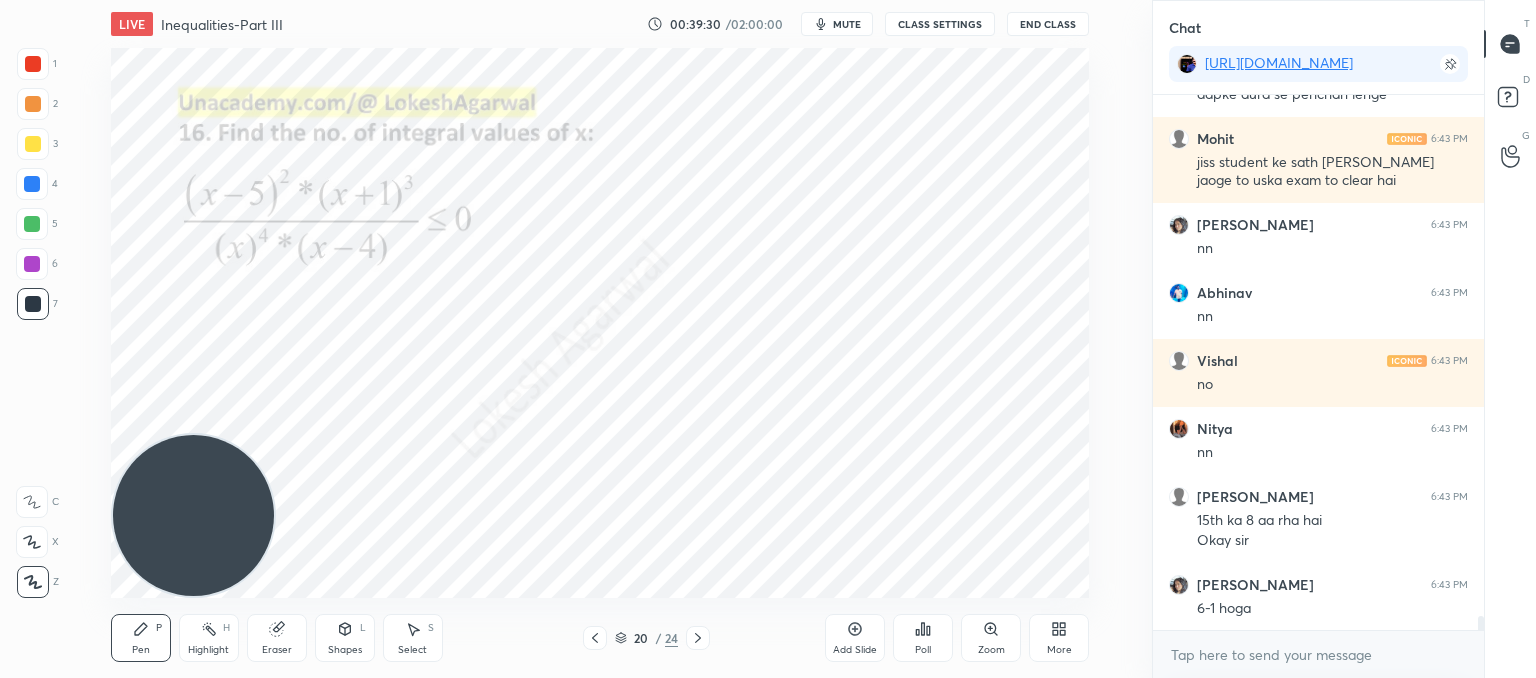 drag, startPoint x: 288, startPoint y: 633, endPoint x: 339, endPoint y: 606, distance: 57.706154 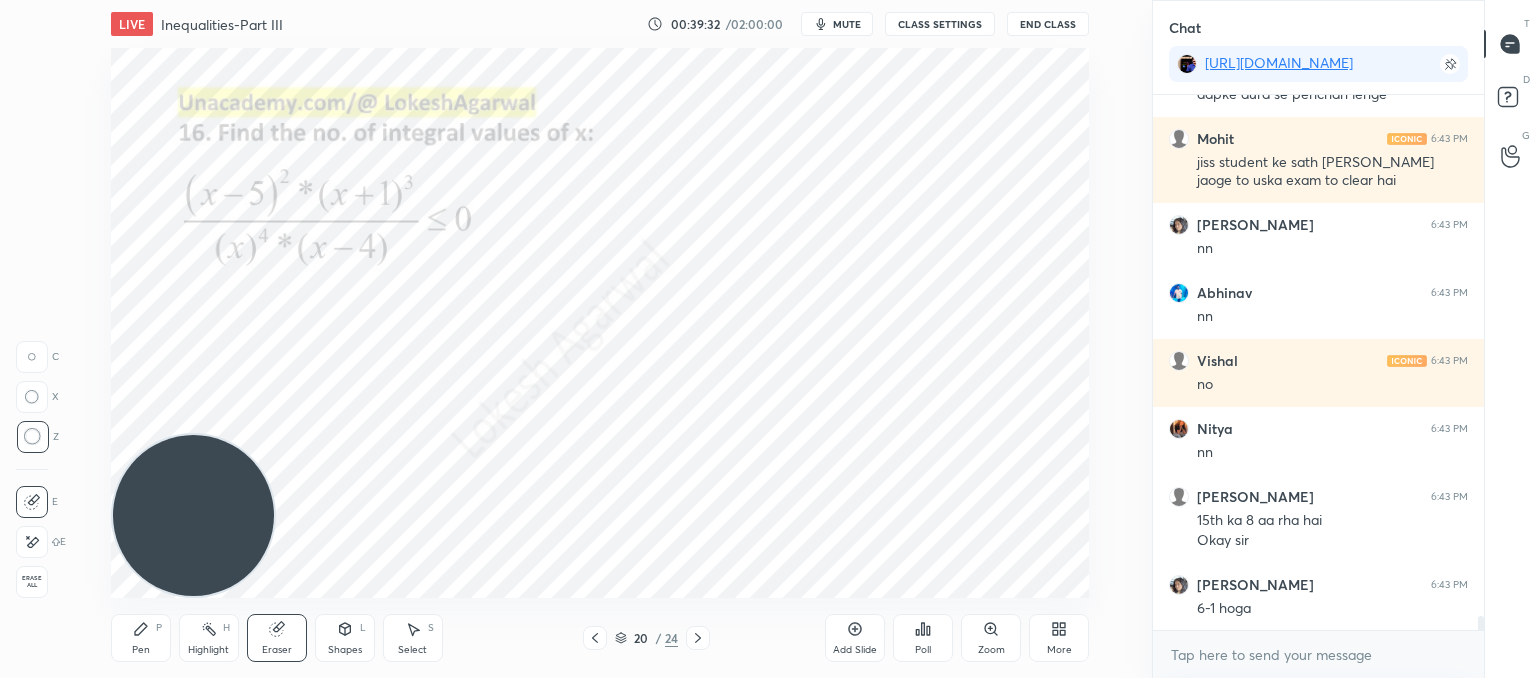 drag, startPoint x: 139, startPoint y: 641, endPoint x: 223, endPoint y: 608, distance: 90.24966 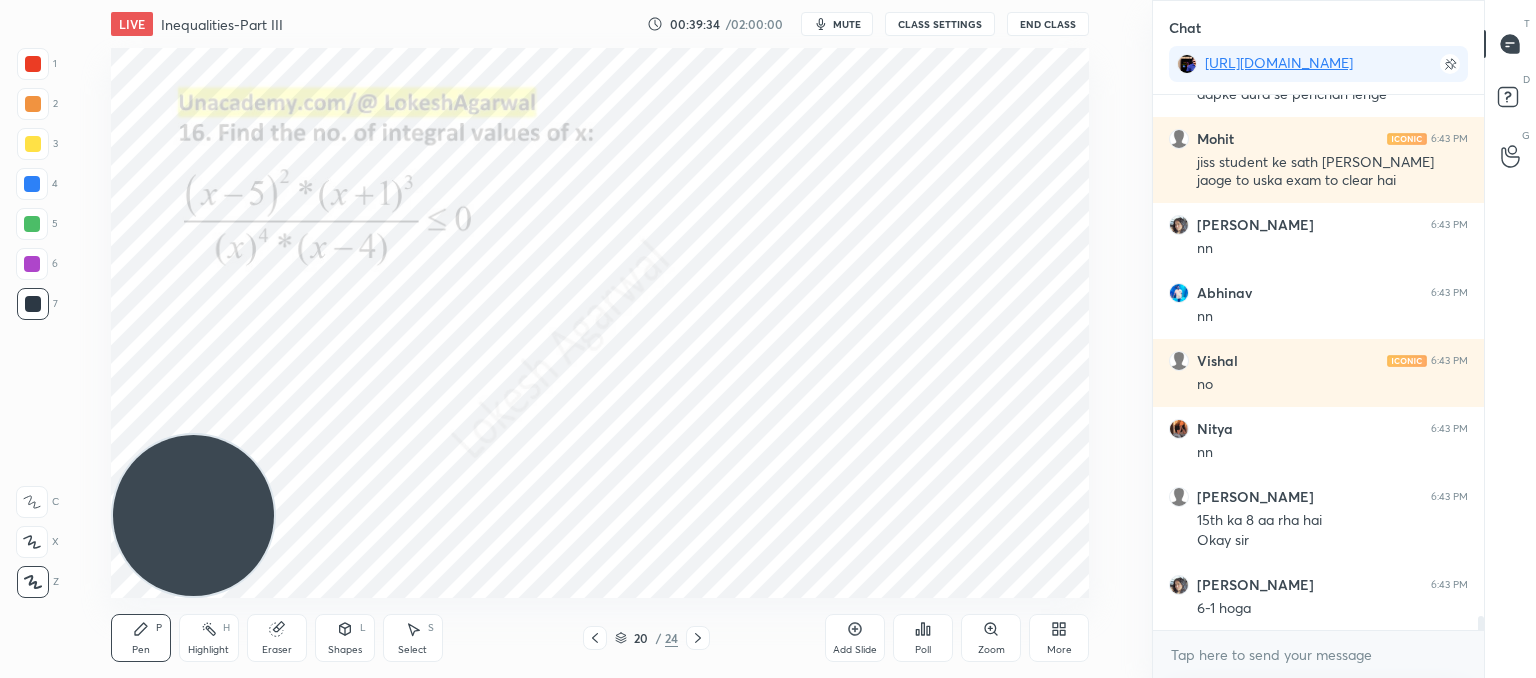 drag, startPoint x: 276, startPoint y: 640, endPoint x: 310, endPoint y: 617, distance: 41.04875 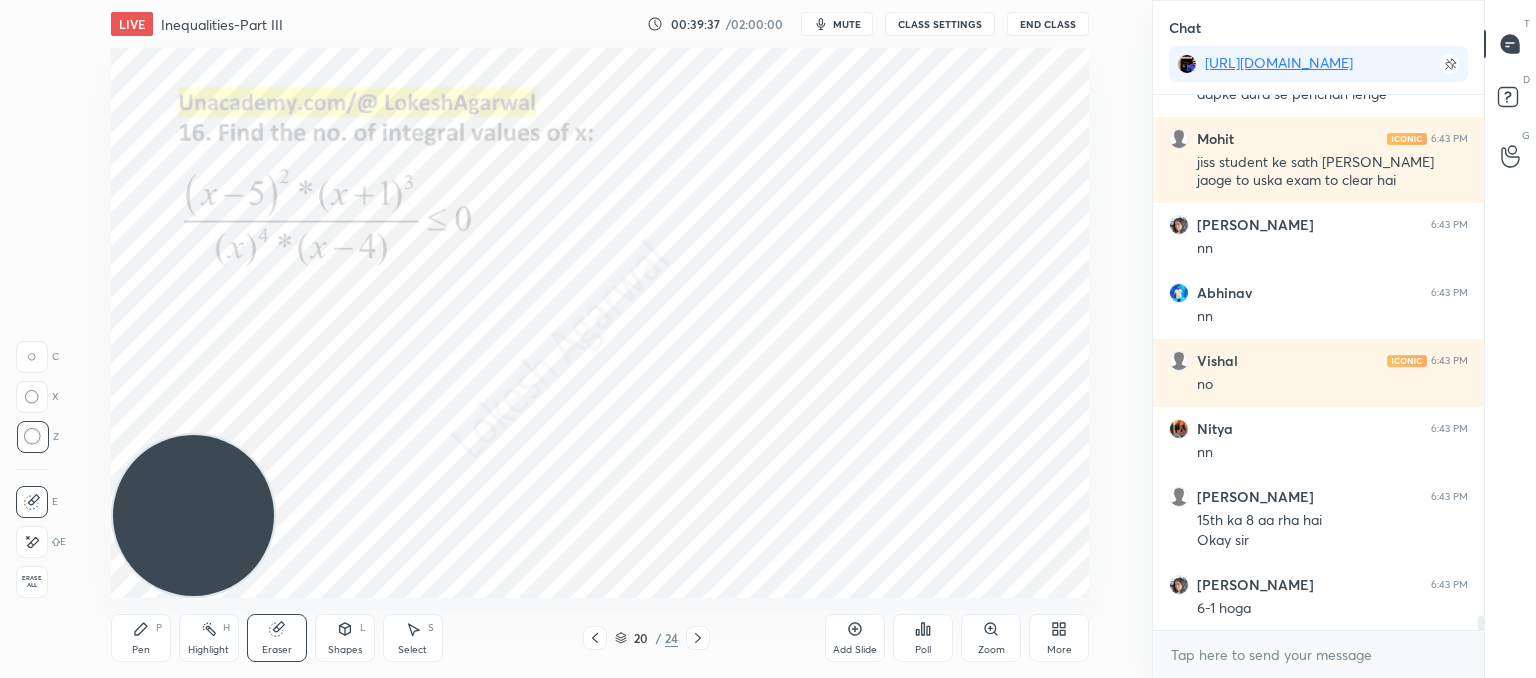 drag, startPoint x: 129, startPoint y: 637, endPoint x: 239, endPoint y: 598, distance: 116.70904 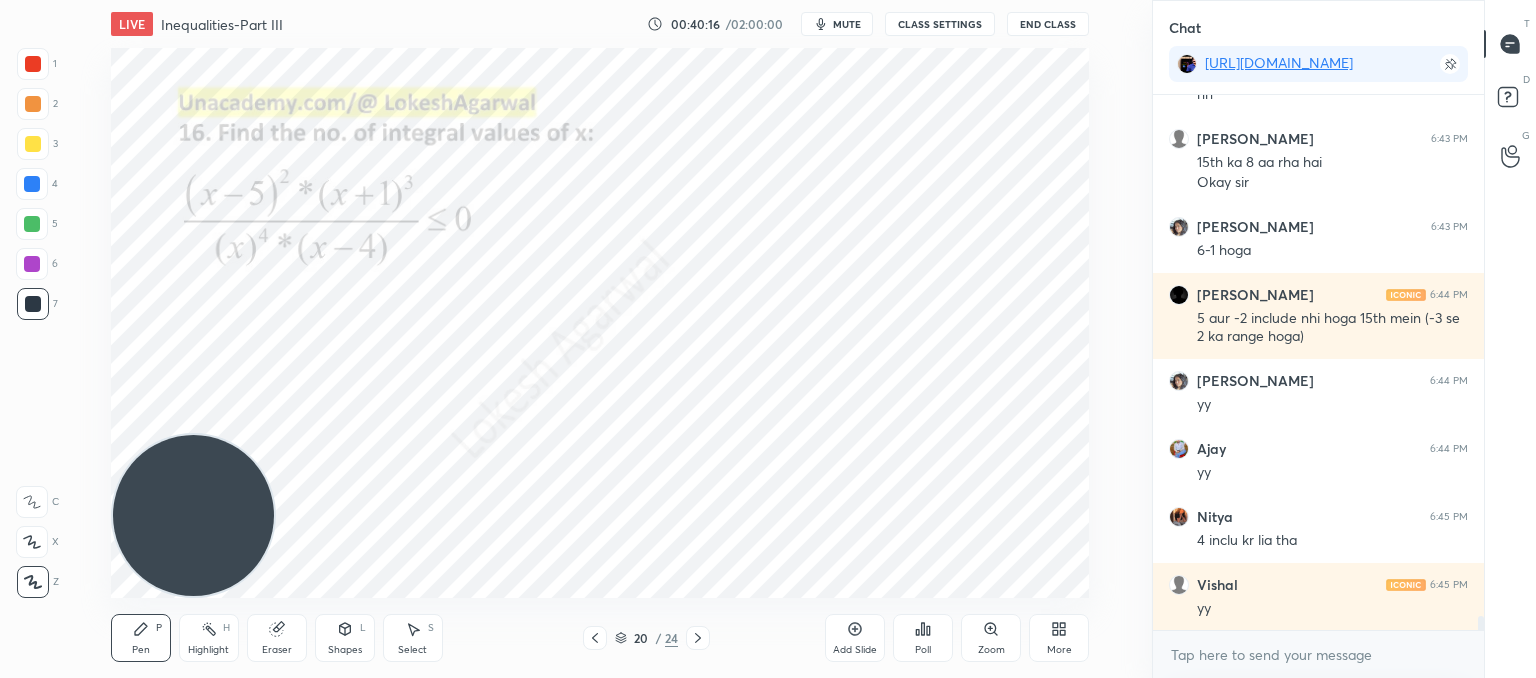 scroll, scrollTop: 20684, scrollLeft: 0, axis: vertical 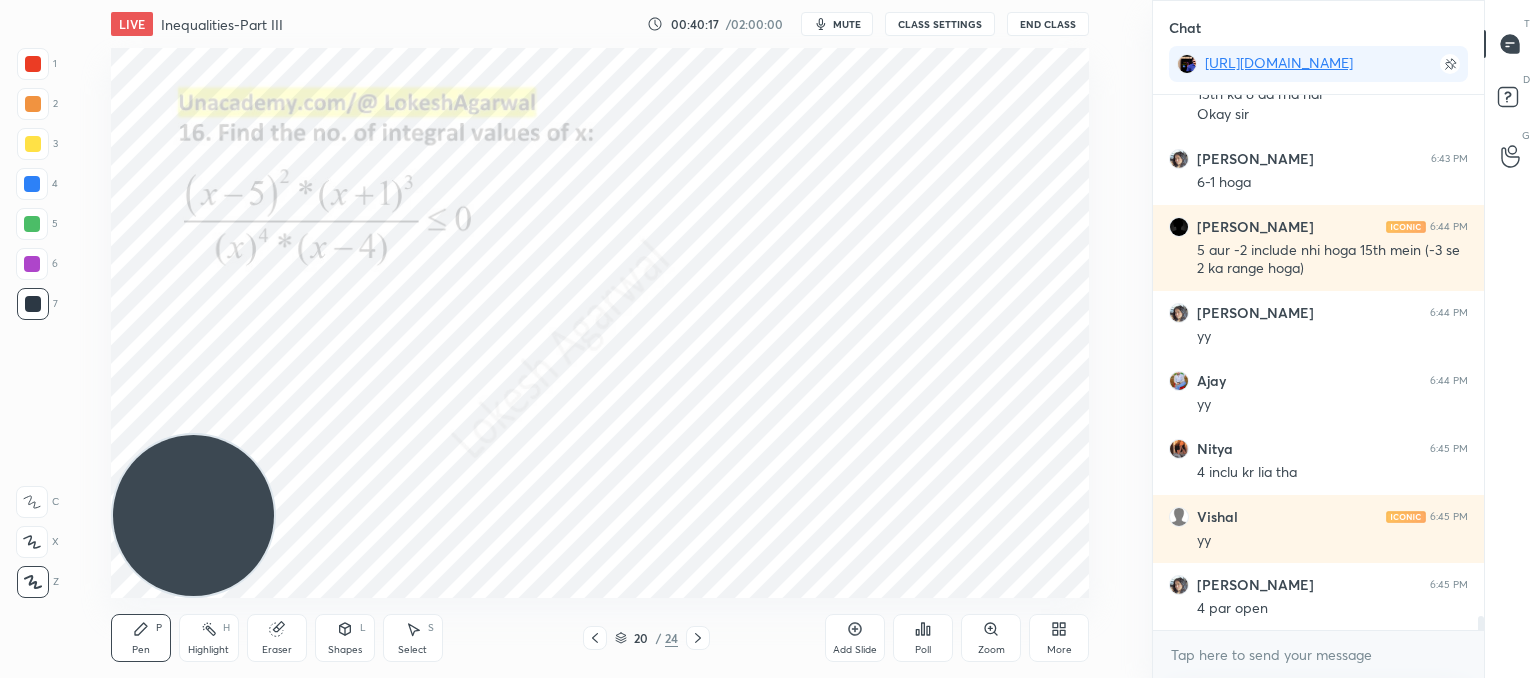 drag, startPoint x: 279, startPoint y: 645, endPoint x: 445, endPoint y: 617, distance: 168.34488 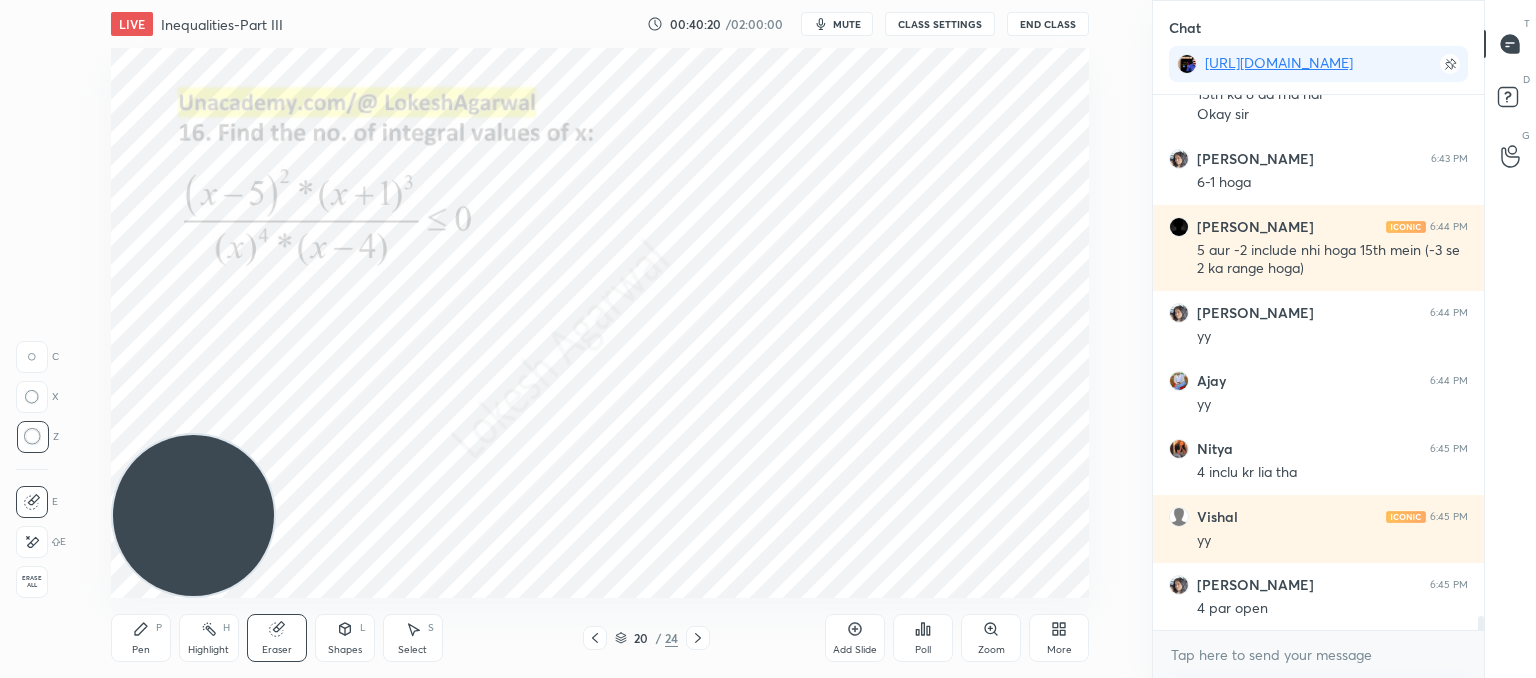 click on "Pen P" at bounding box center [141, 638] 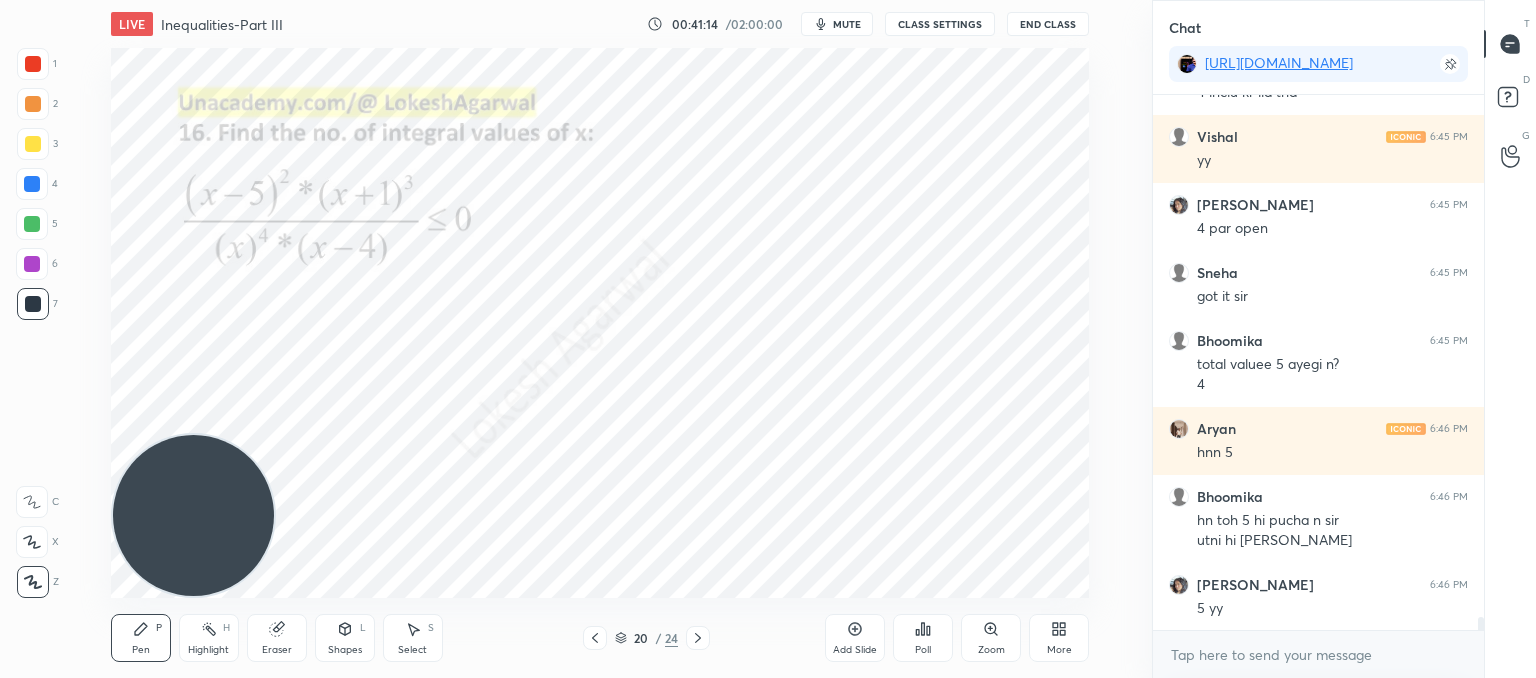 scroll, scrollTop: 21132, scrollLeft: 0, axis: vertical 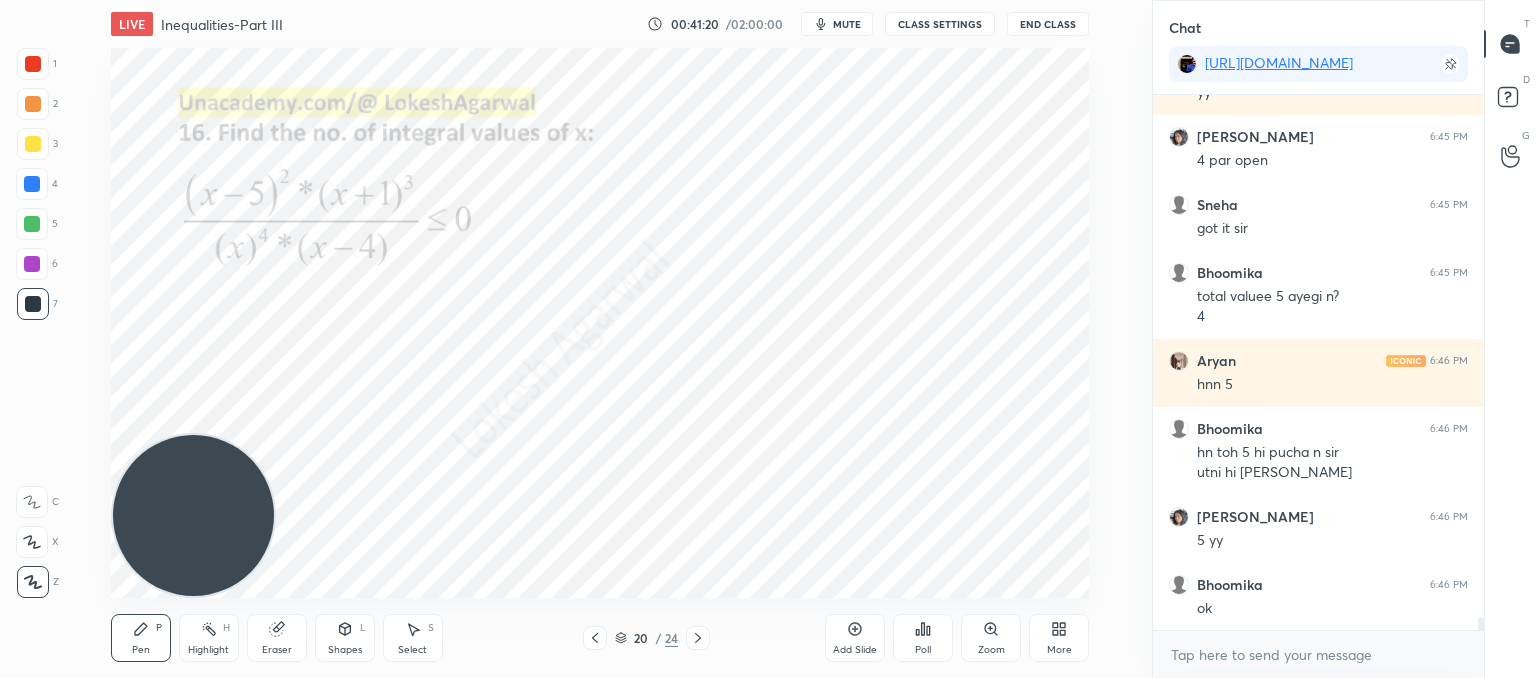 click 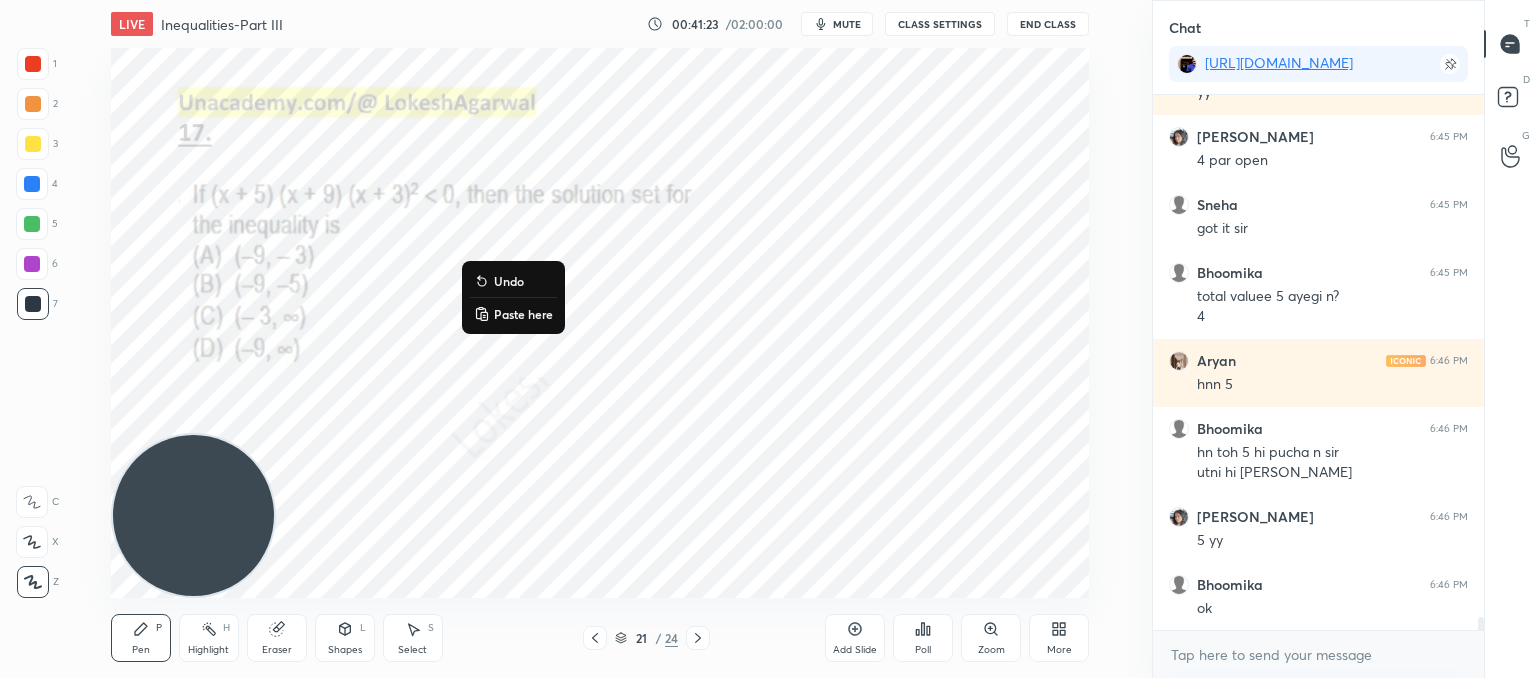 click on "Paste here" at bounding box center (523, 314) 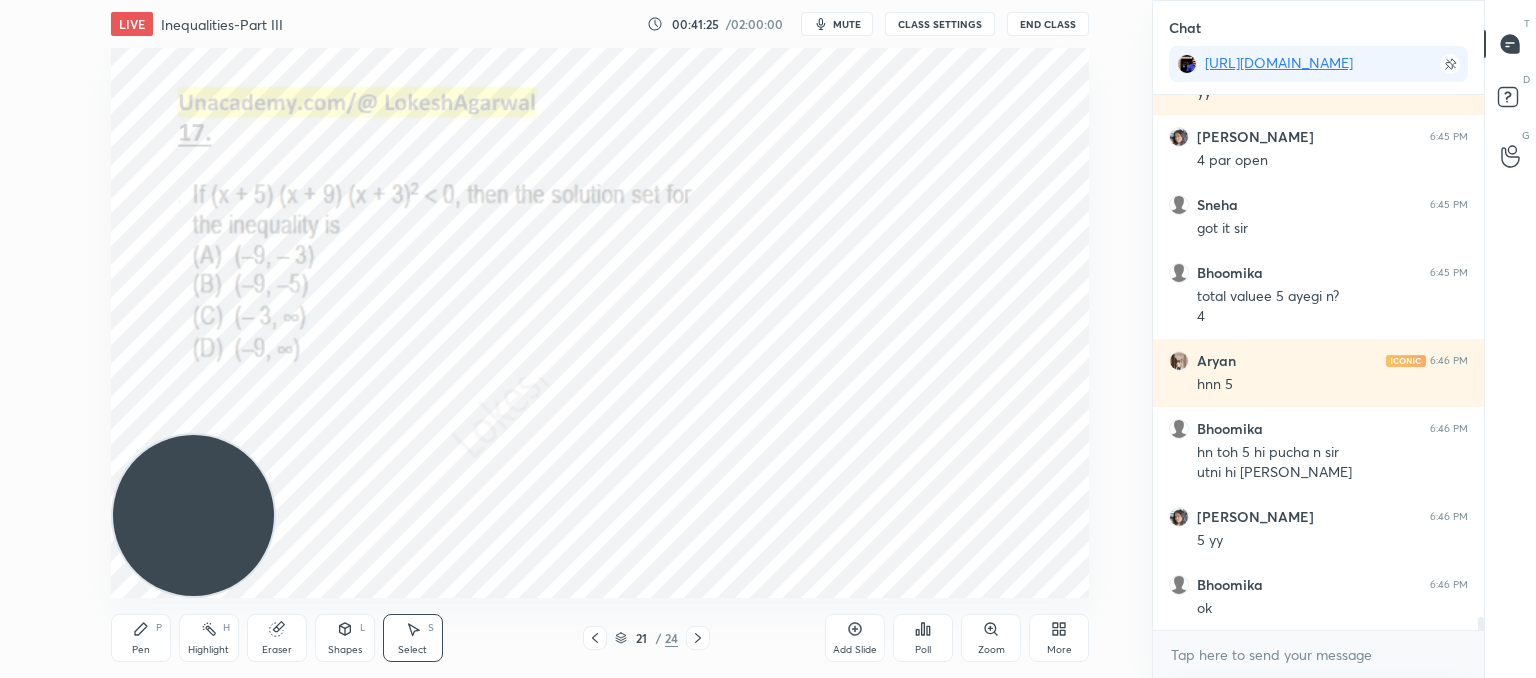 click on "Select S" at bounding box center [413, 638] 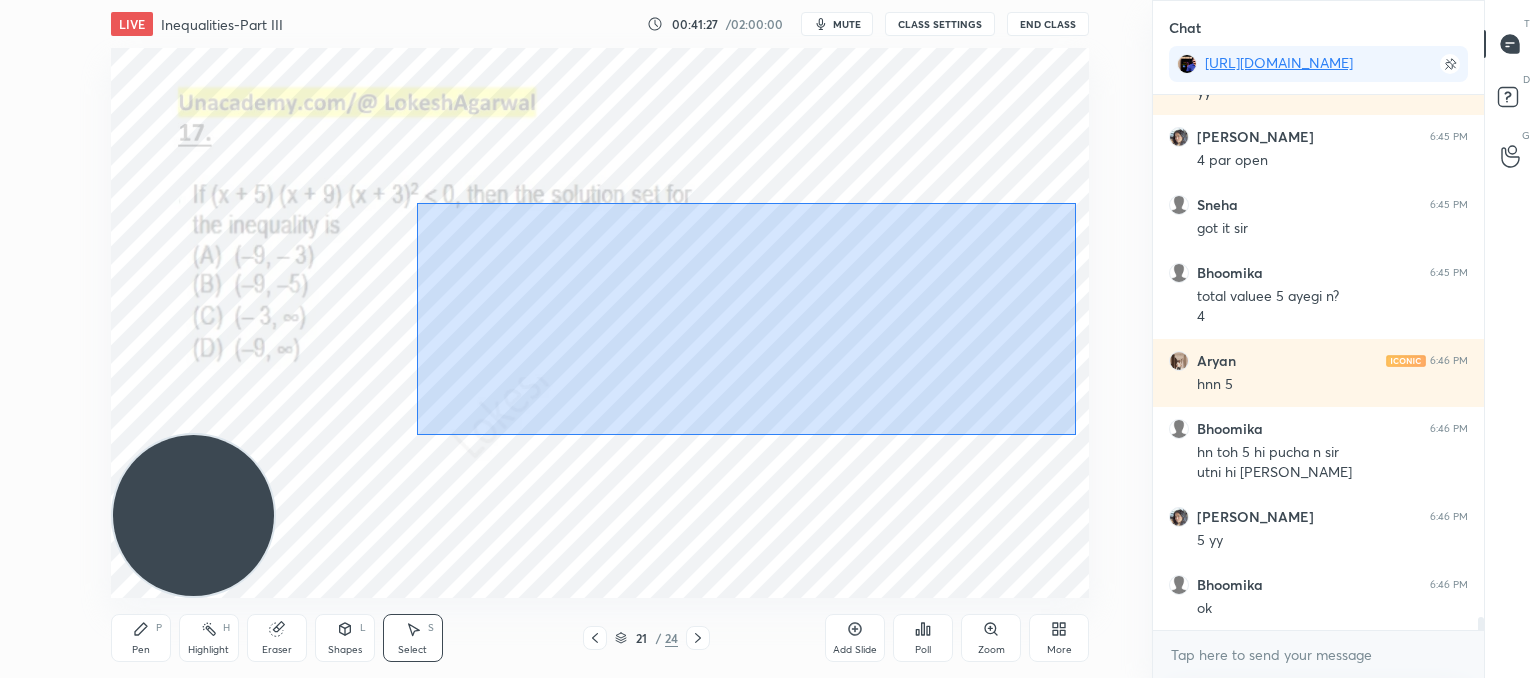 drag, startPoint x: 418, startPoint y: 203, endPoint x: 1146, endPoint y: 435, distance: 764.0733 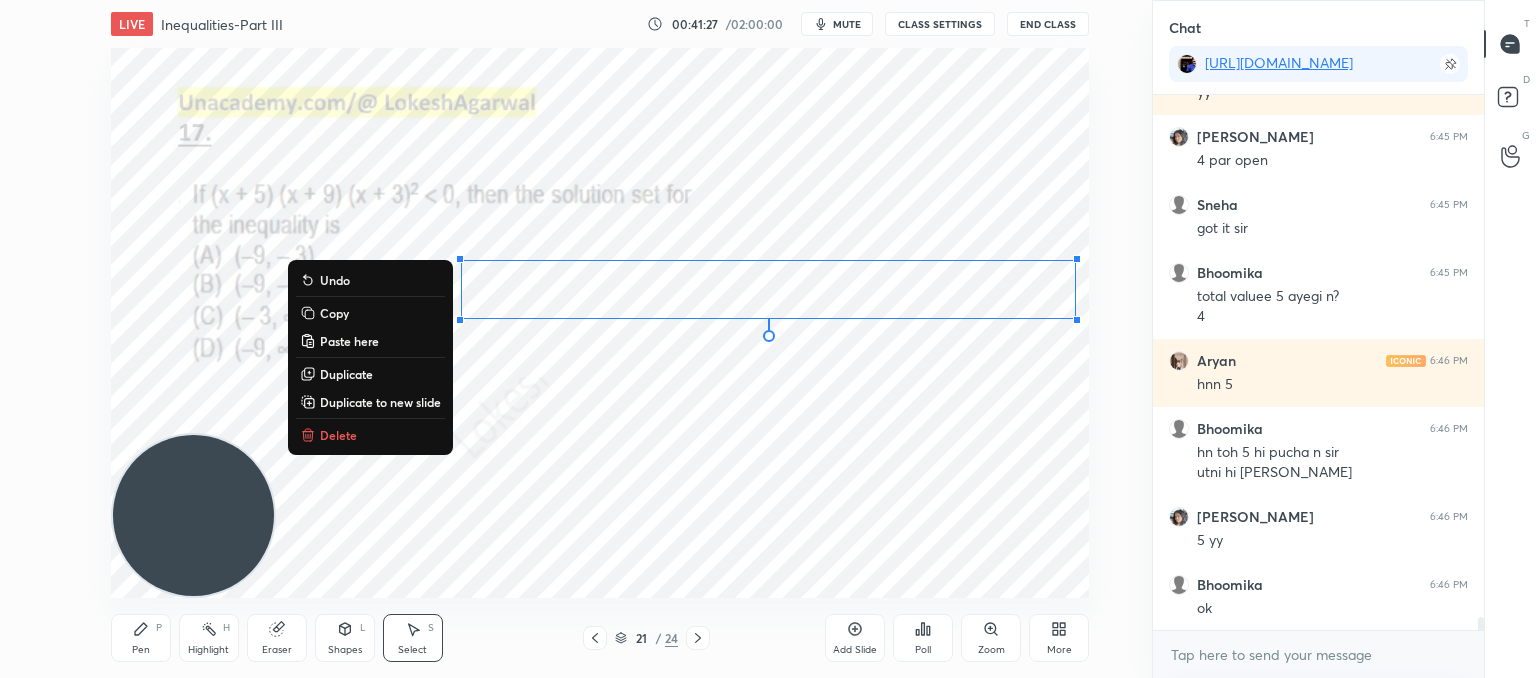 click on "Delete" at bounding box center [370, 435] 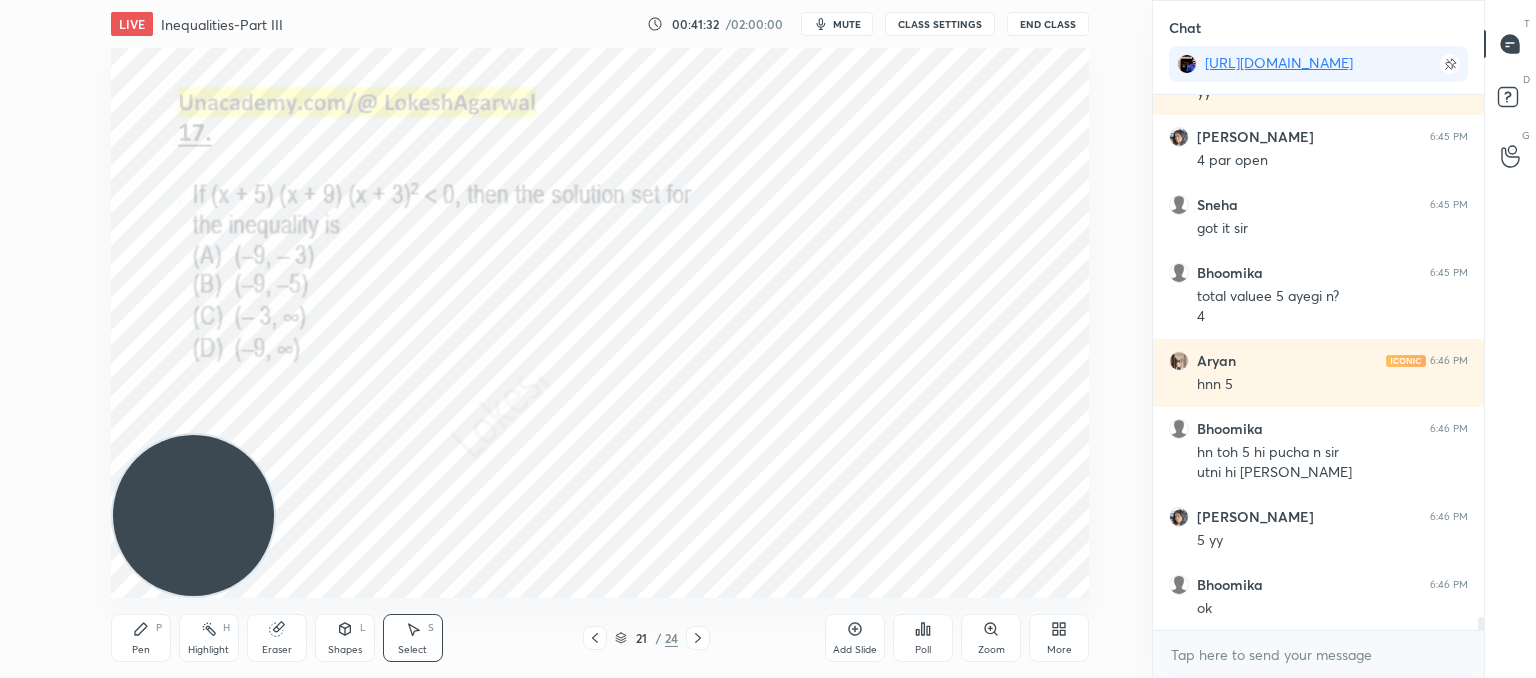 click on "Shapes L" at bounding box center [345, 638] 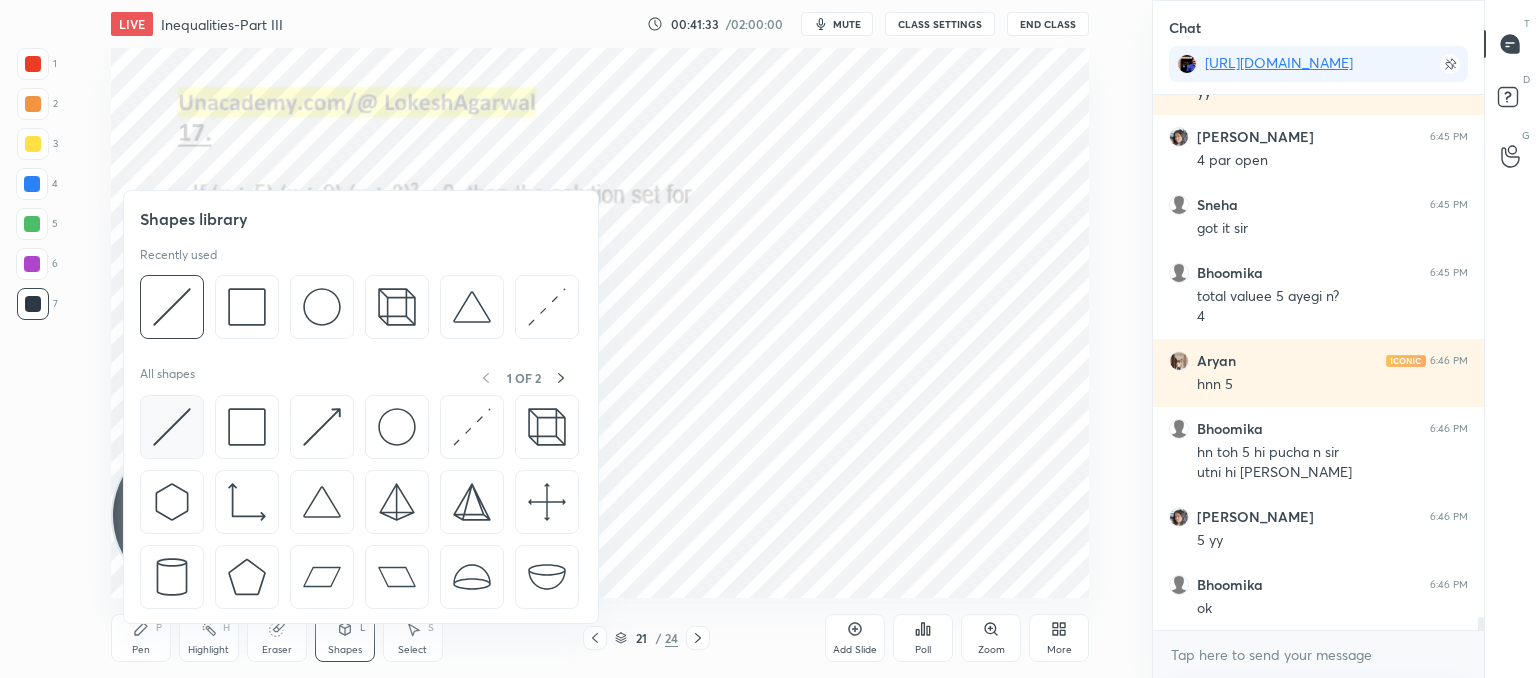 click at bounding box center [172, 427] 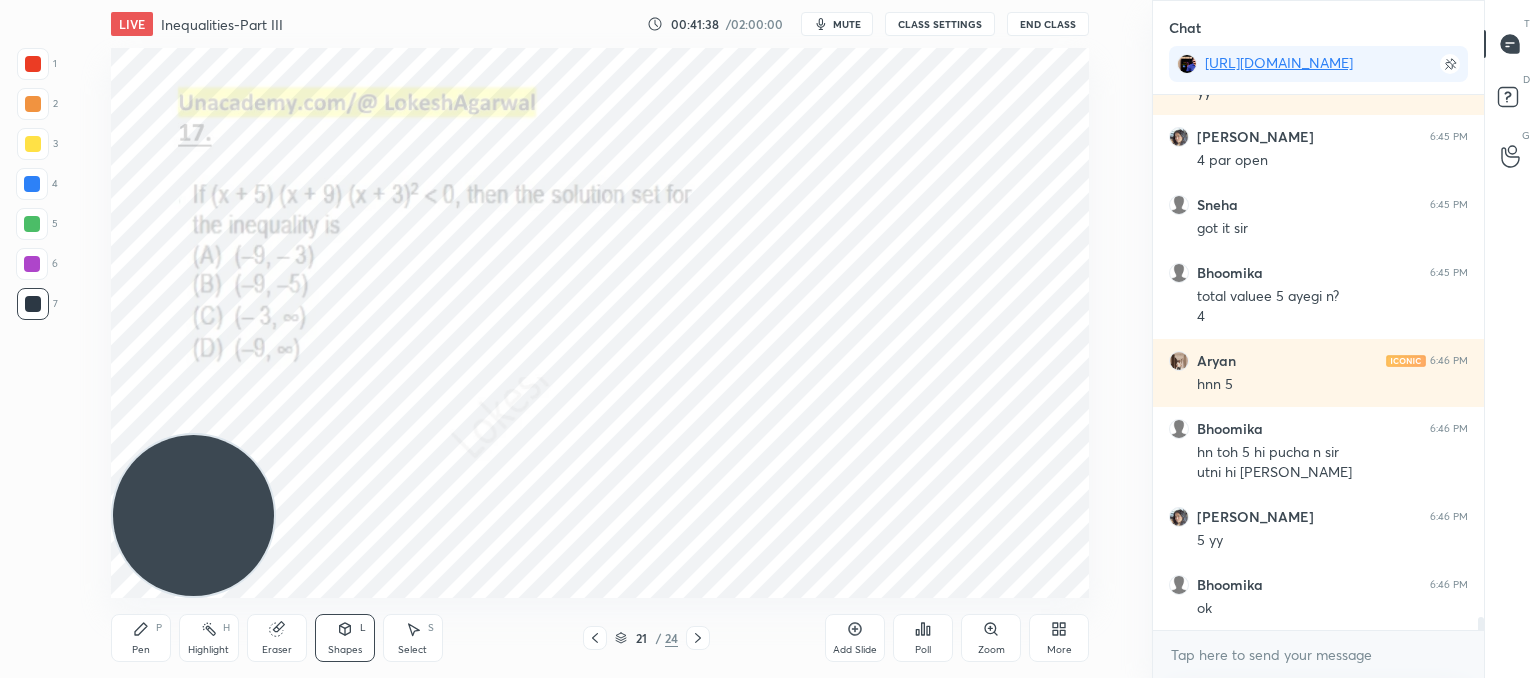 click on "Pen" at bounding box center (141, 650) 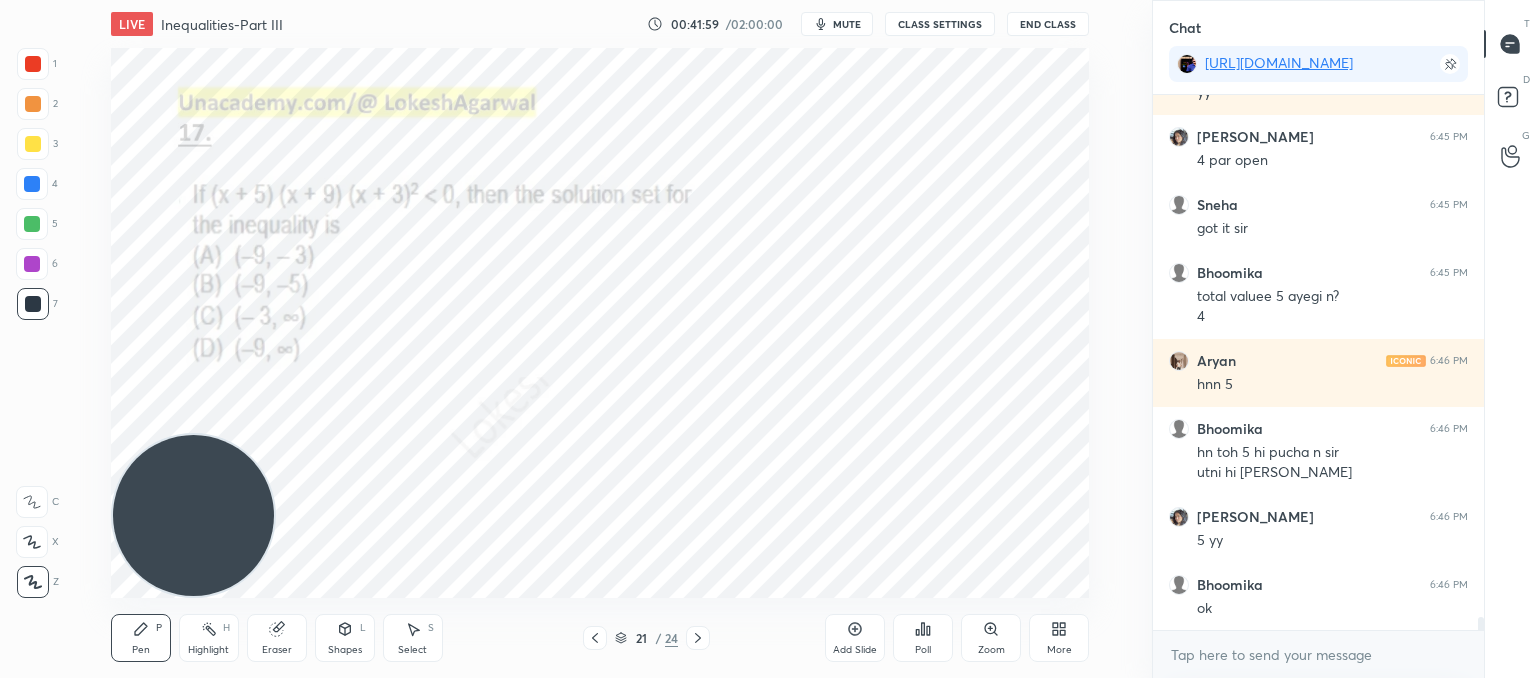 scroll, scrollTop: 21200, scrollLeft: 0, axis: vertical 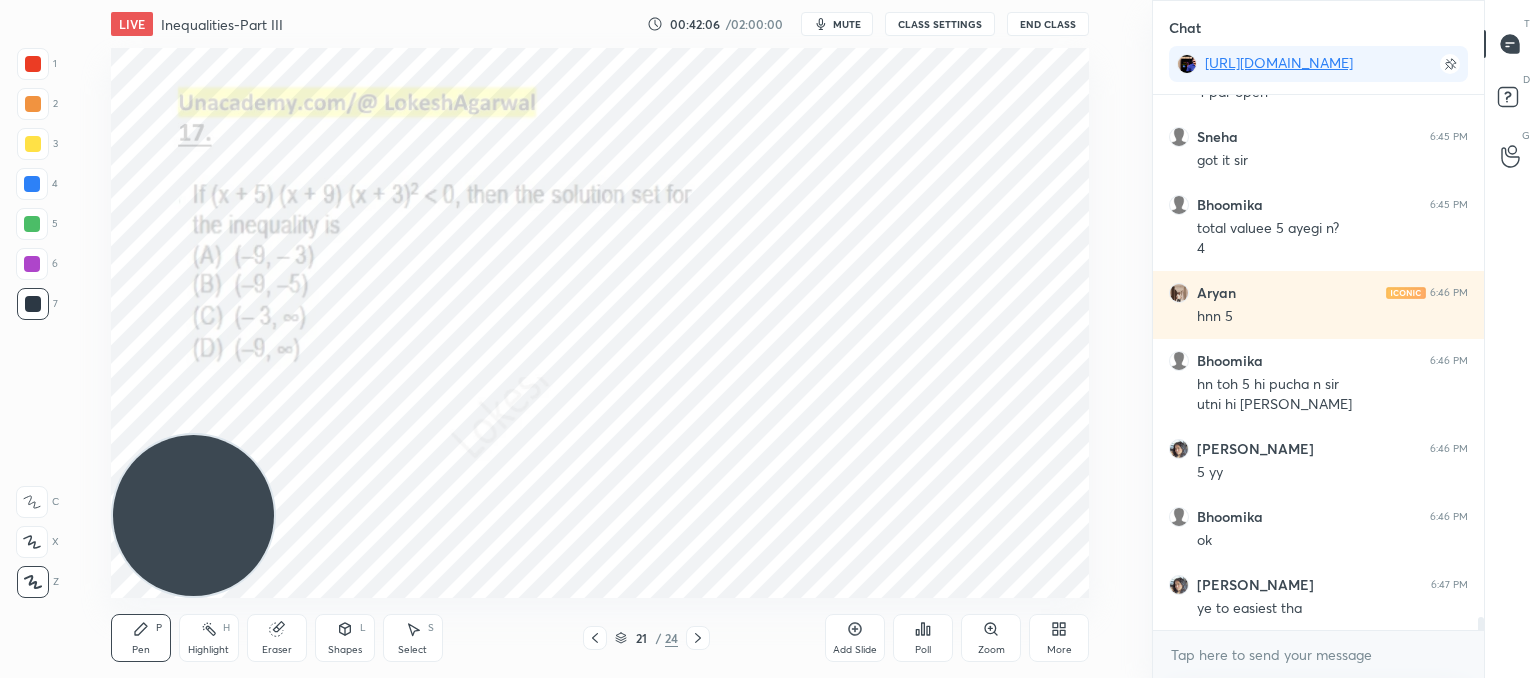 click 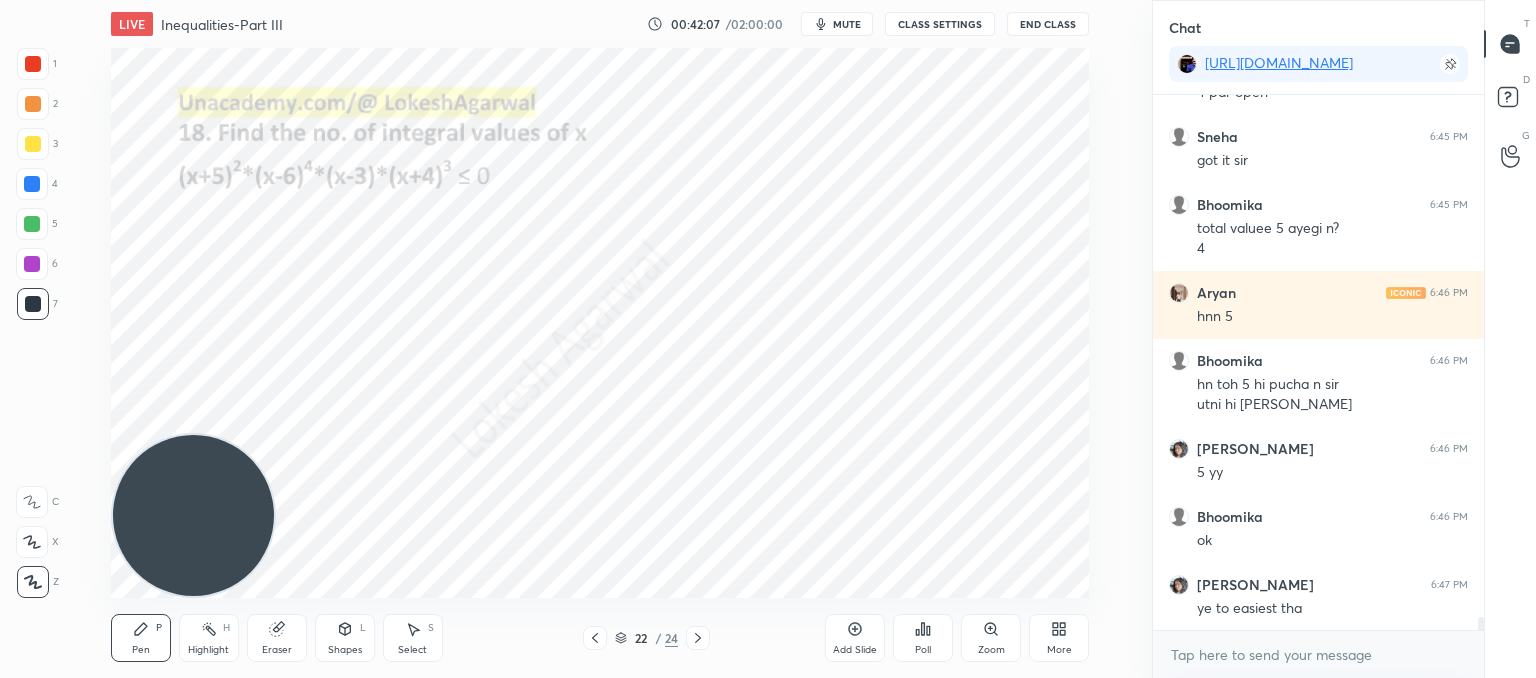 click 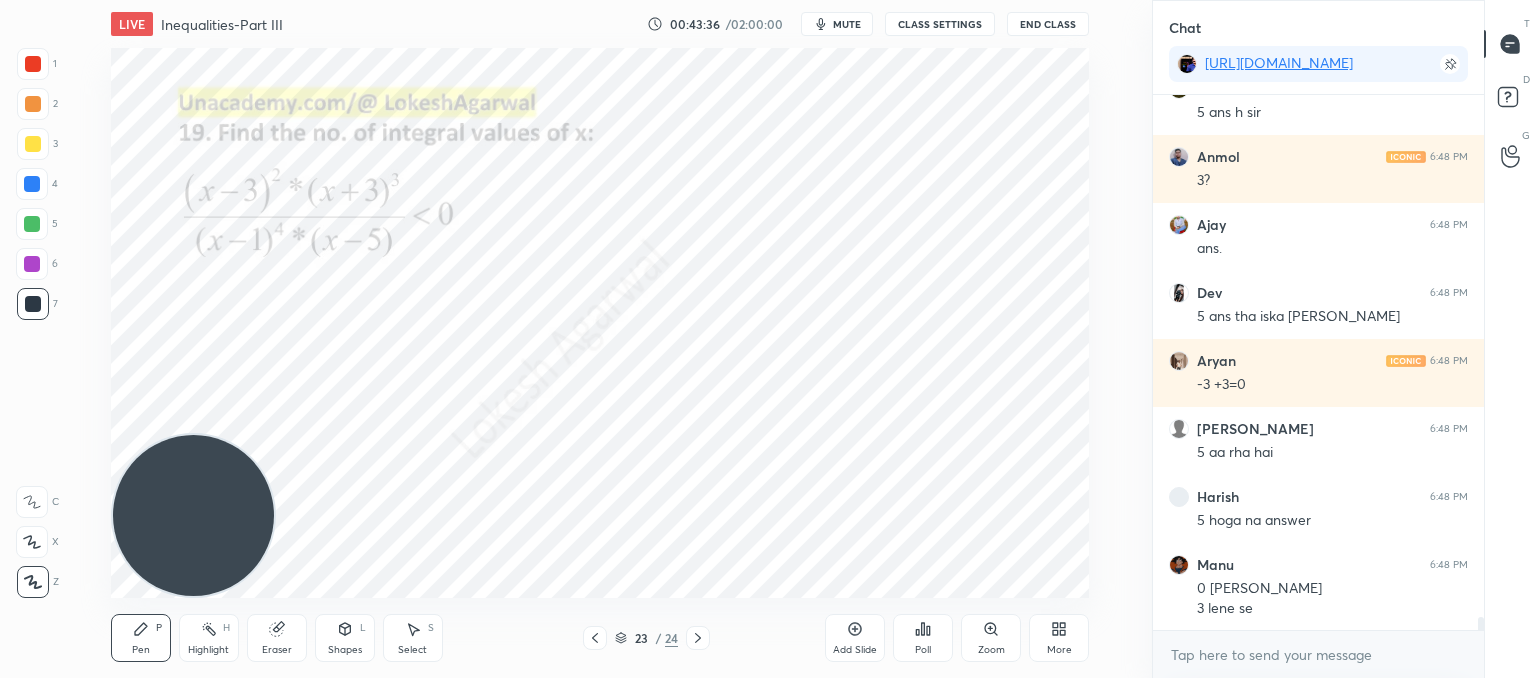 scroll, scrollTop: 21246, scrollLeft: 0, axis: vertical 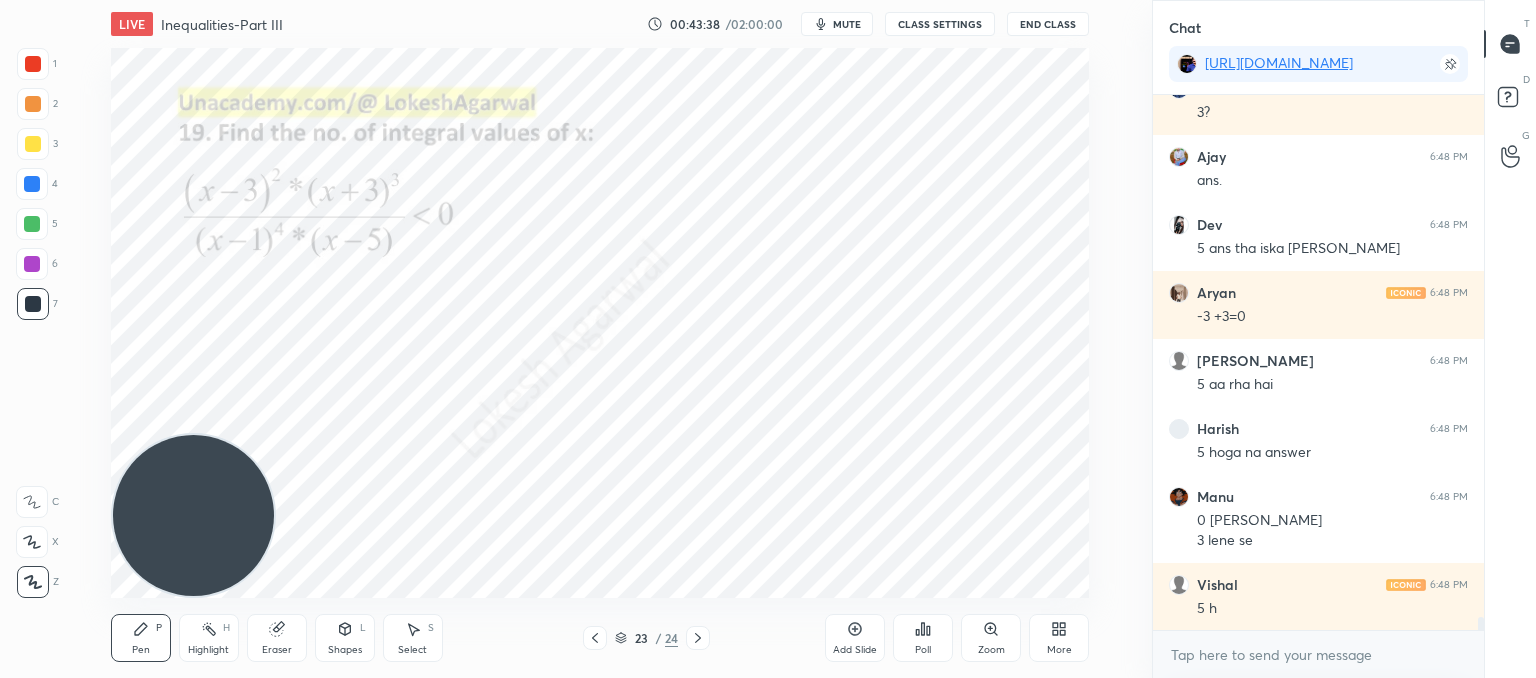drag, startPoint x: 276, startPoint y: 626, endPoint x: 294, endPoint y: 604, distance: 28.42534 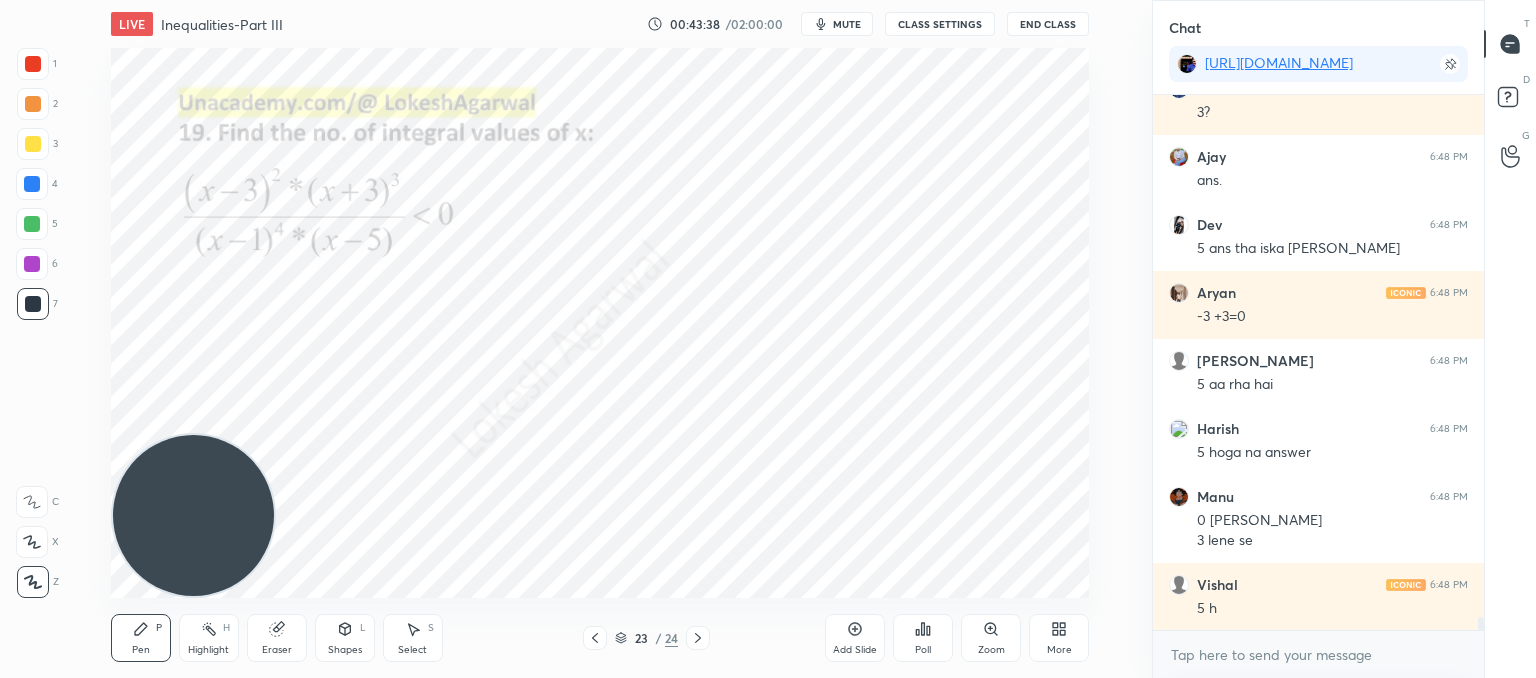 click on "Eraser" at bounding box center [277, 638] 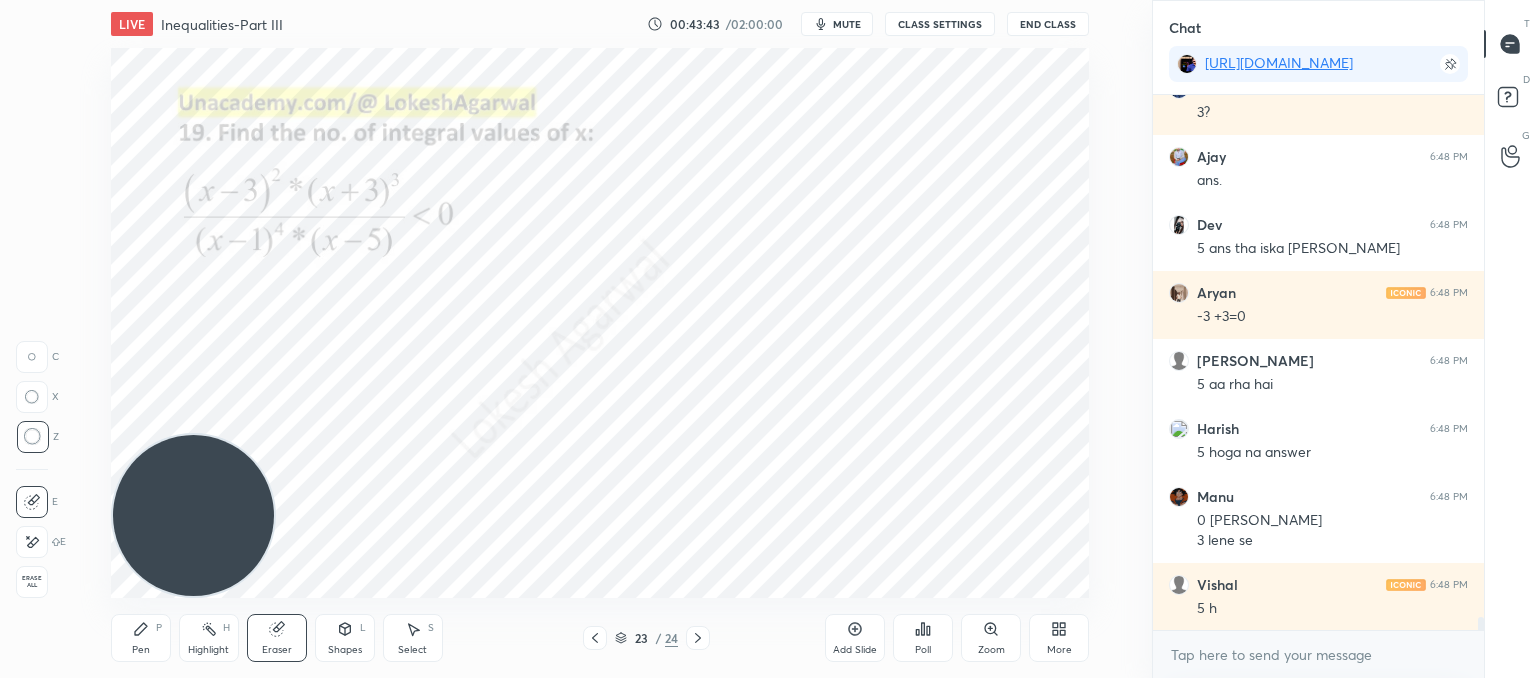 drag, startPoint x: 136, startPoint y: 648, endPoint x: 231, endPoint y: 580, distance: 116.82893 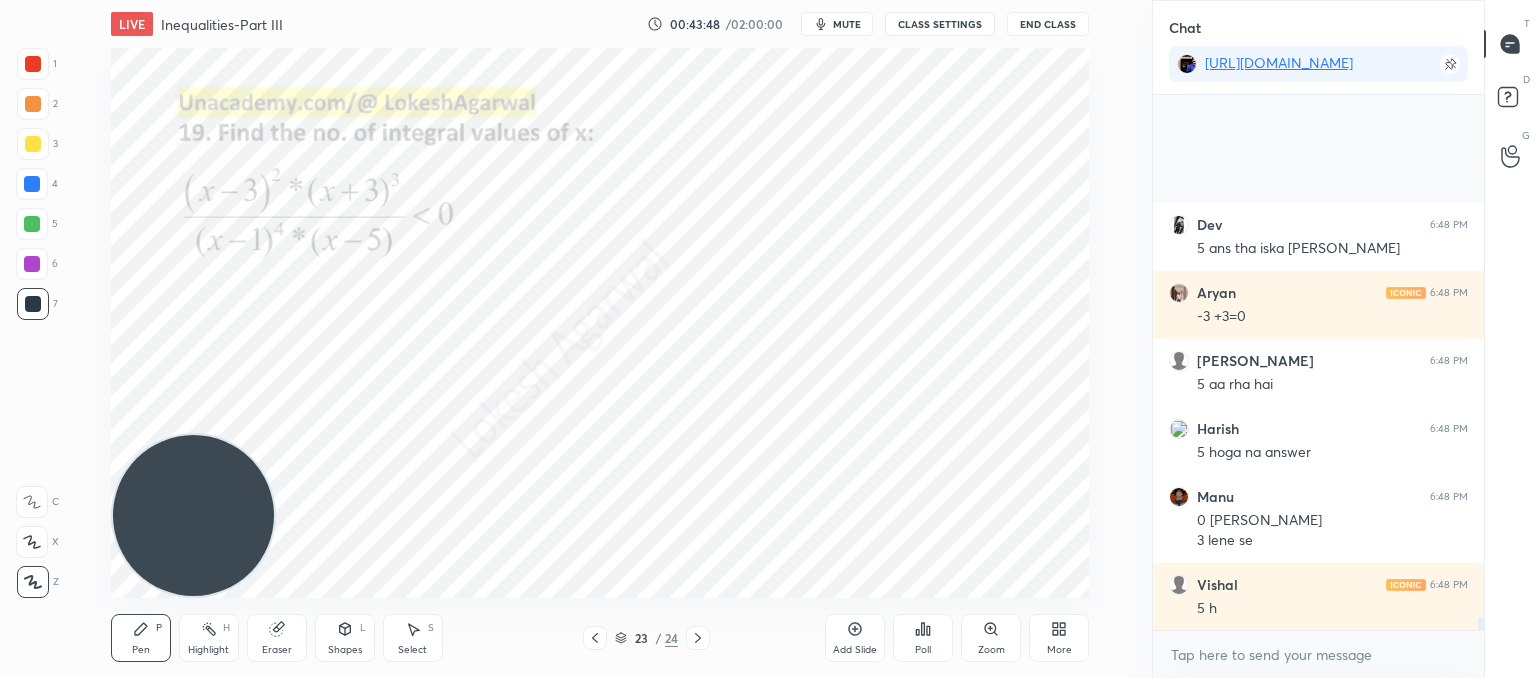 scroll, scrollTop: 21422, scrollLeft: 0, axis: vertical 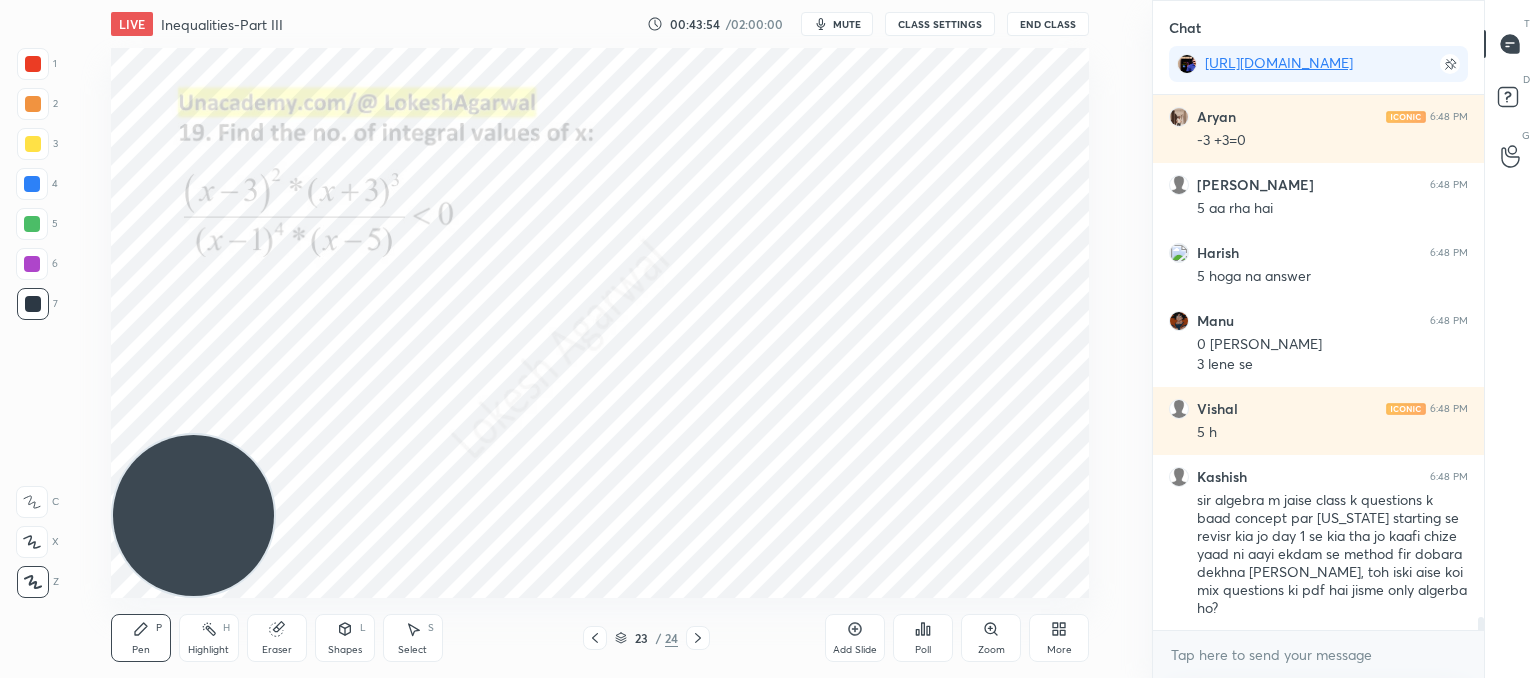 click on "Eraser" at bounding box center [277, 638] 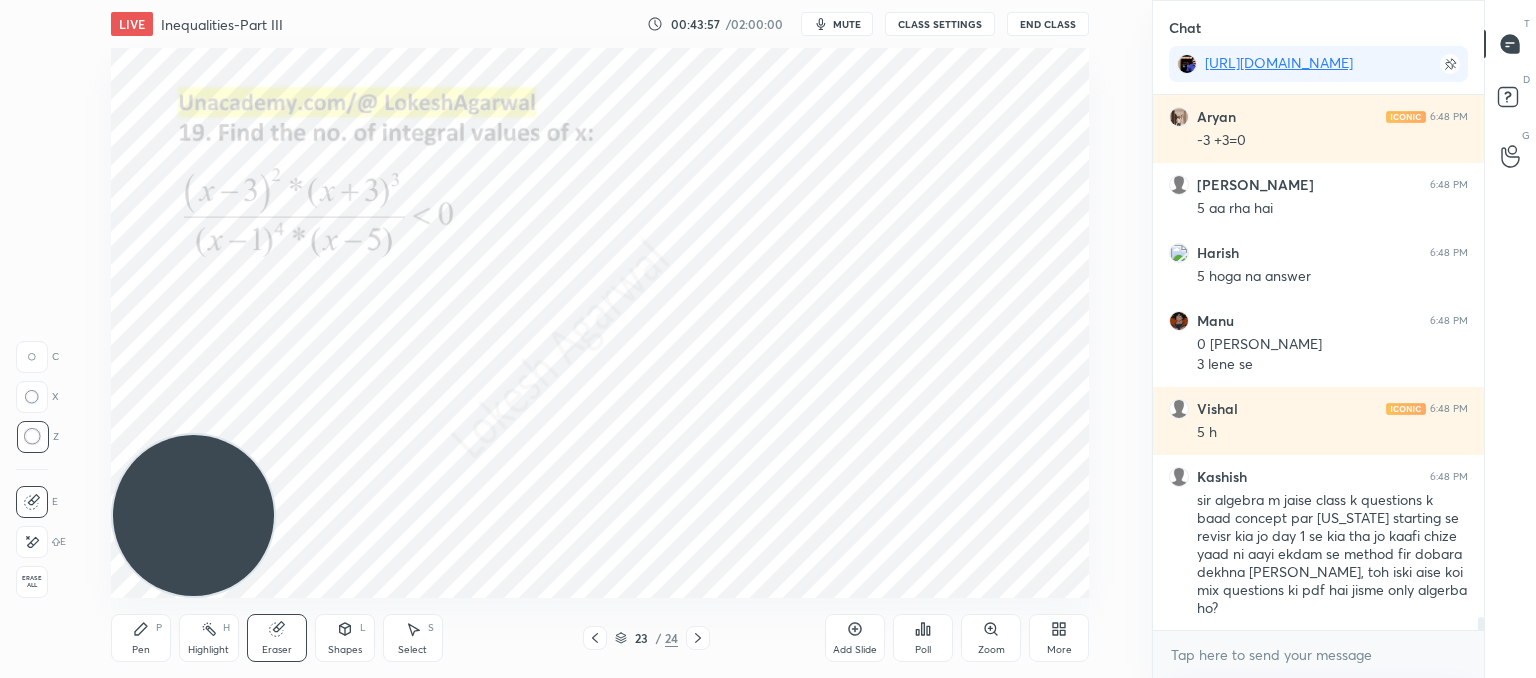 scroll, scrollTop: 21490, scrollLeft: 0, axis: vertical 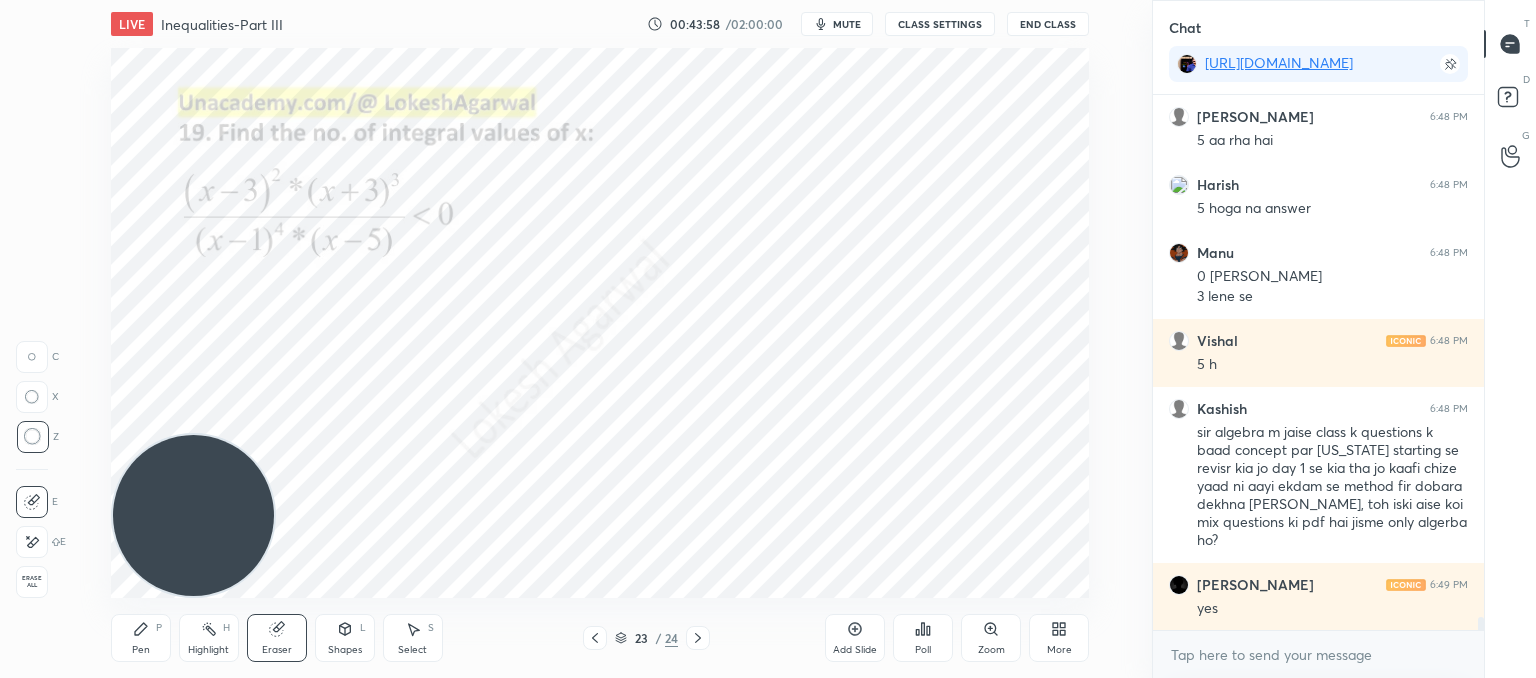 drag, startPoint x: 133, startPoint y: 639, endPoint x: 464, endPoint y: 599, distance: 333.40817 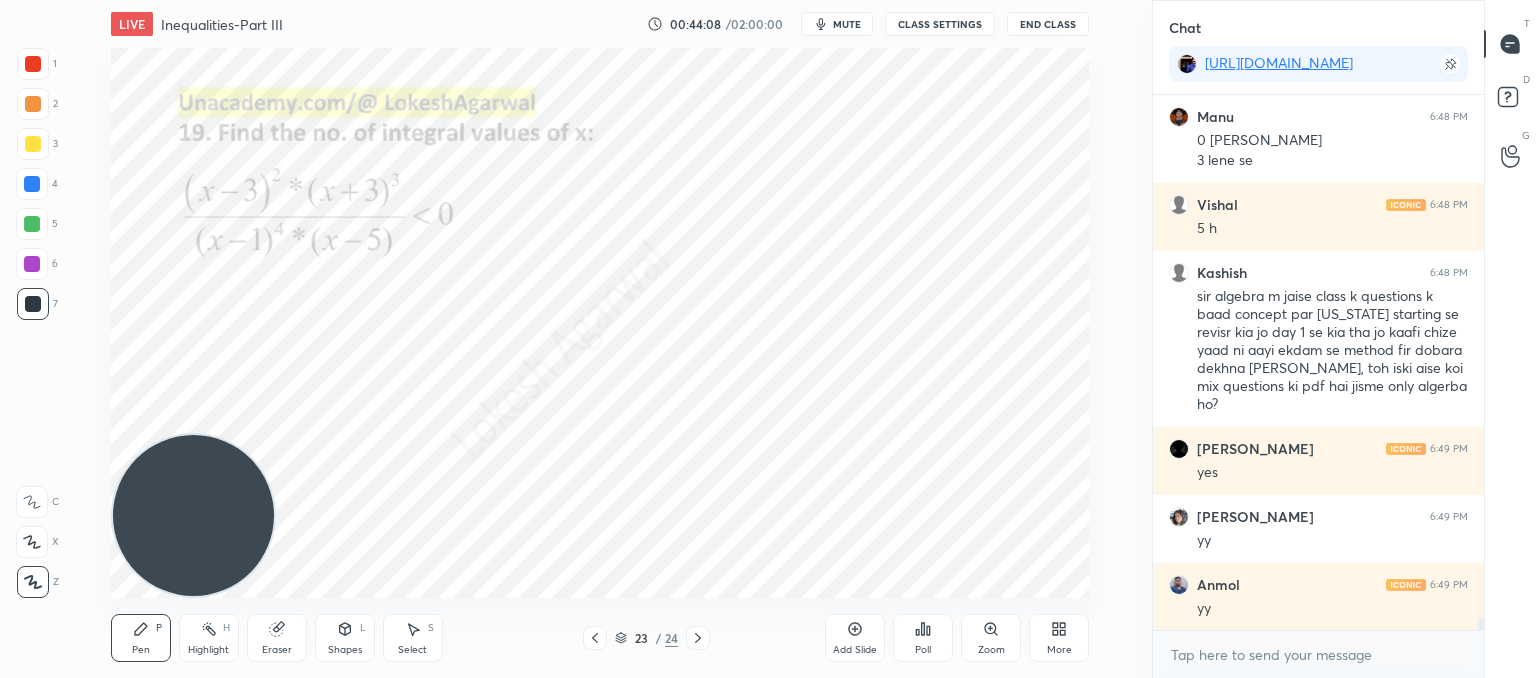 scroll, scrollTop: 21694, scrollLeft: 0, axis: vertical 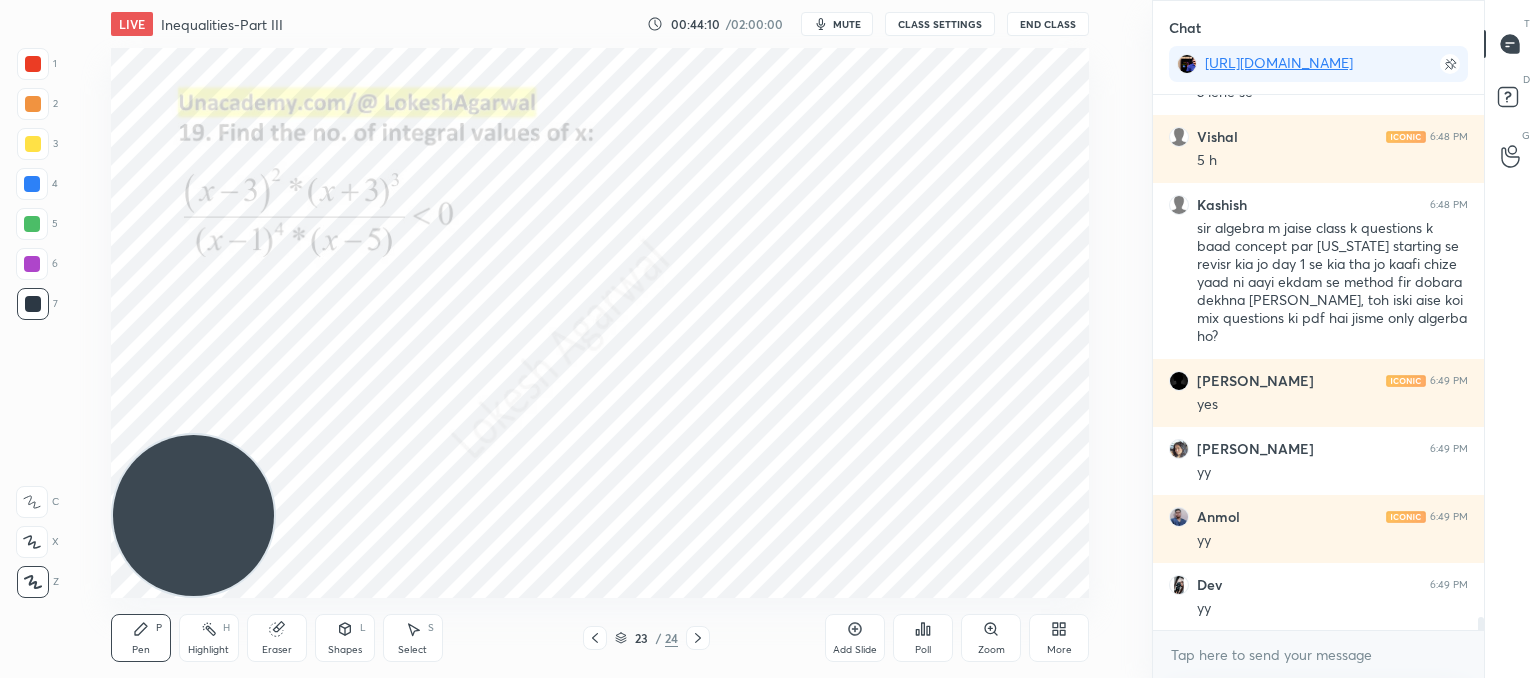 click 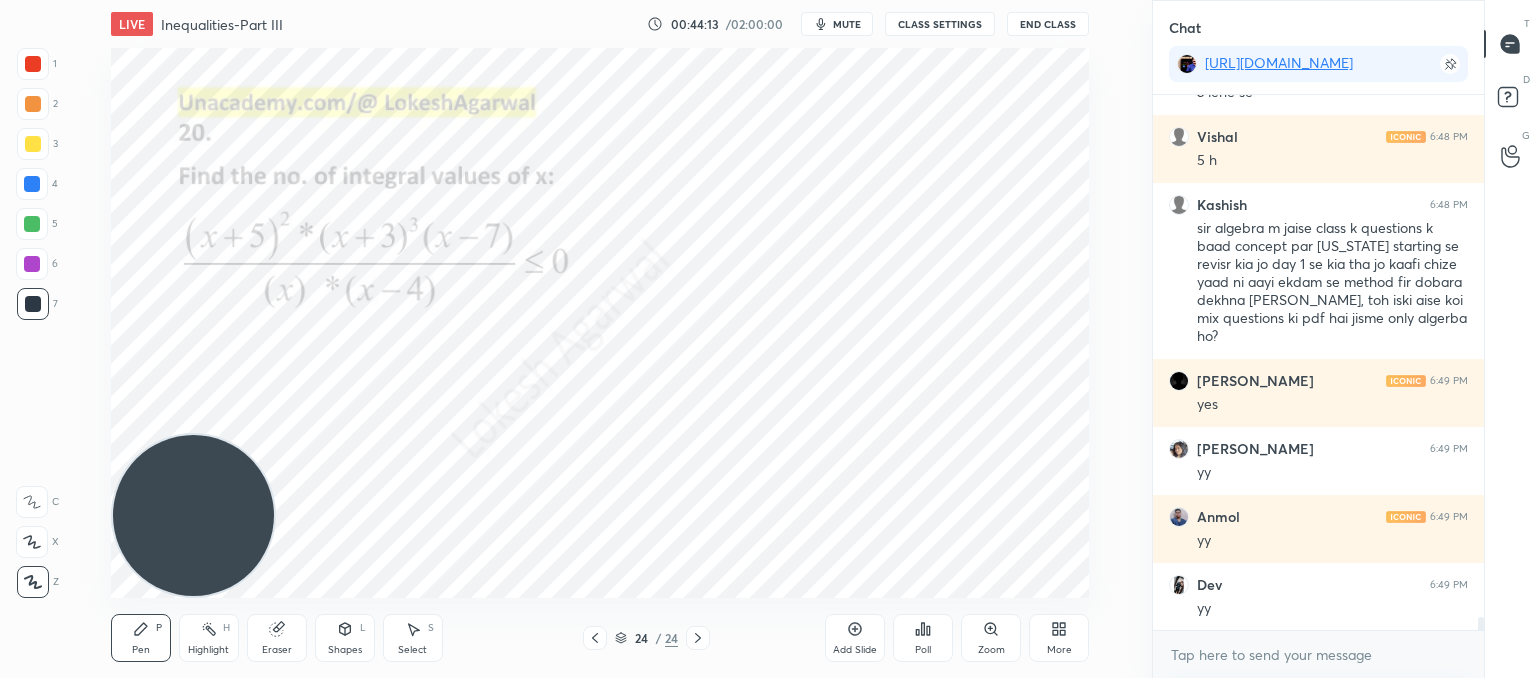 drag, startPoint x: 413, startPoint y: 649, endPoint x: 464, endPoint y: 622, distance: 57.706154 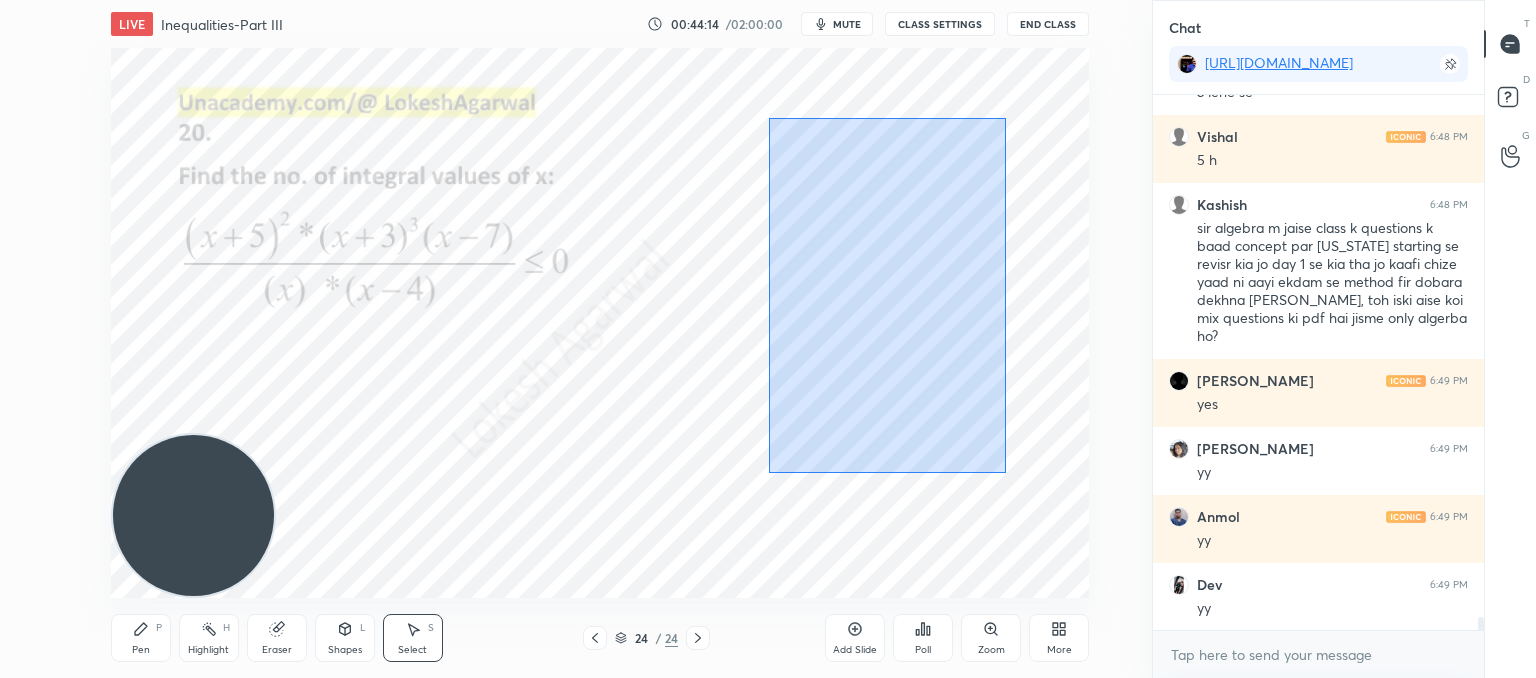 drag, startPoint x: 940, startPoint y: 366, endPoint x: 598, endPoint y: 21, distance: 485.787 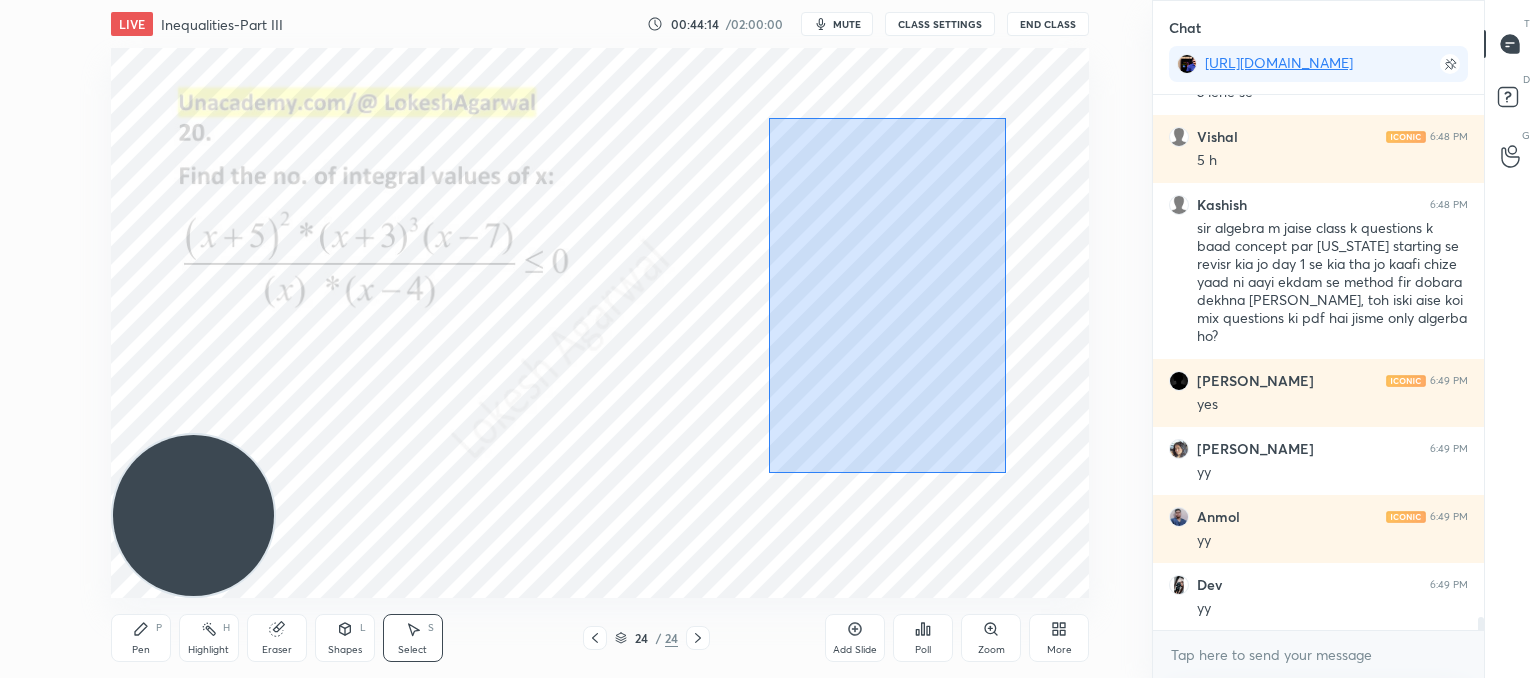 click on "LIVE Inequalities-Part III 00:44:14 /  02:00:00 mute CLASS SETTINGS End Class 0 ° Undo Copy Paste here Duplicate Duplicate to new slide Delete Setting up your live class Poll for   secs No correct answer Start poll Back Inequalities-Part III • L10 of Comprehensive Course on Algebra: Basic to Advanced - Part I [PERSON_NAME] Pen P Highlight H Eraser Shapes L Select S 24 / 24 Add Slide Poll Zoom More" at bounding box center [600, 339] 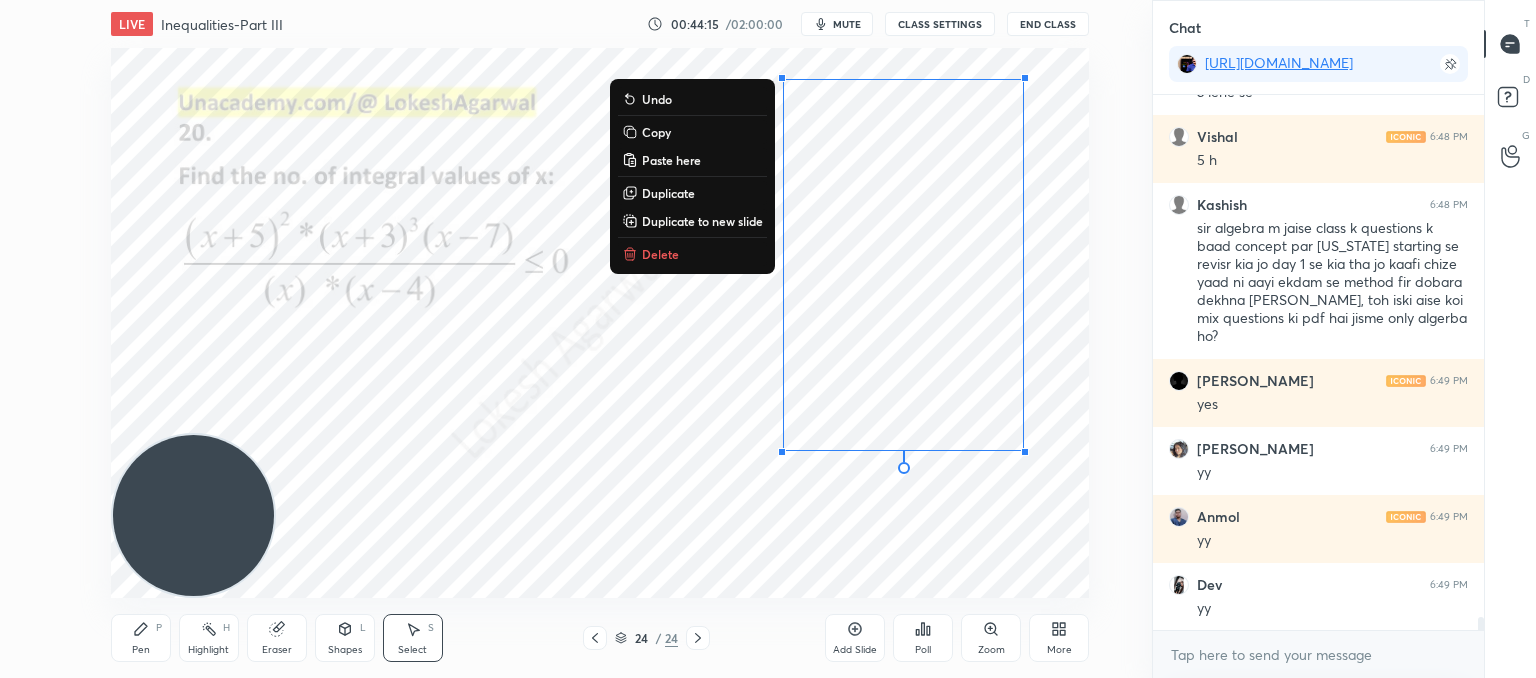 click on "Delete" at bounding box center [660, 254] 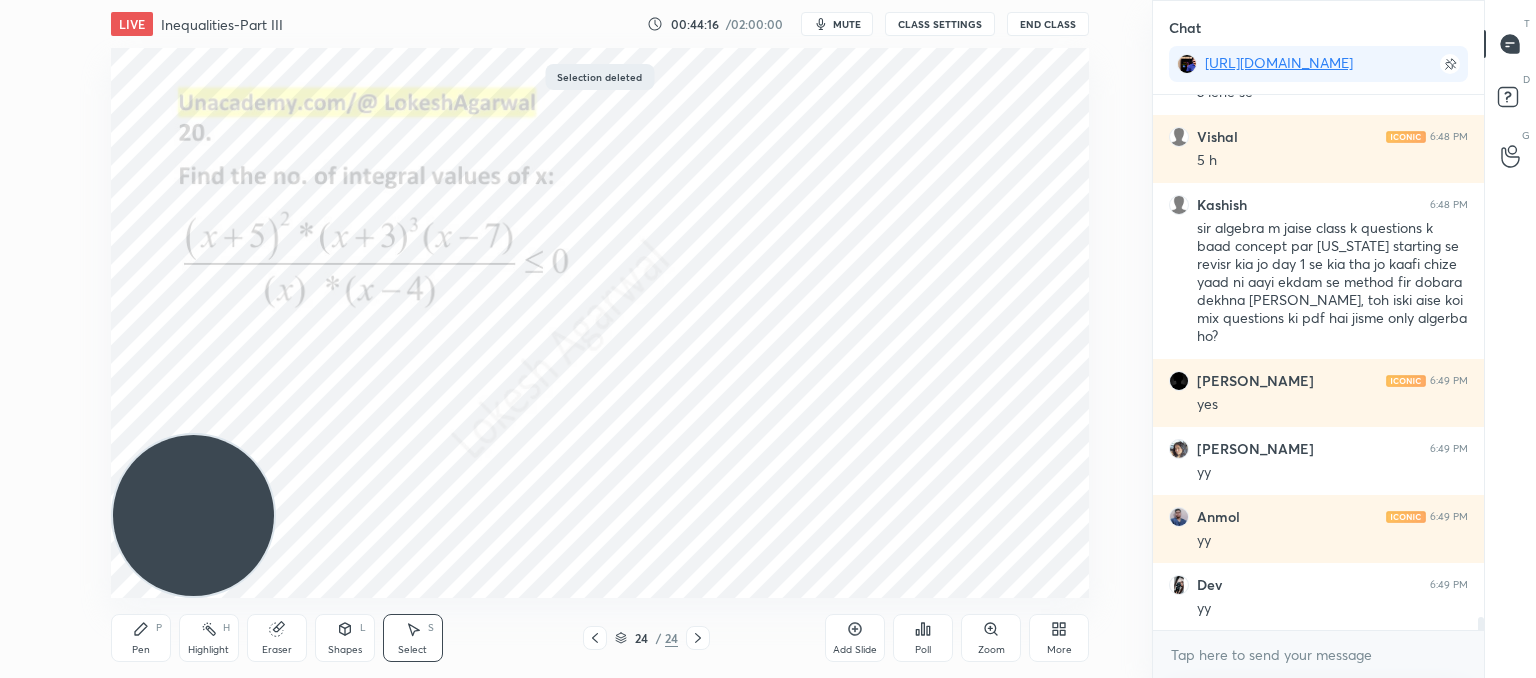 drag, startPoint x: 141, startPoint y: 647, endPoint x: 129, endPoint y: 644, distance: 12.369317 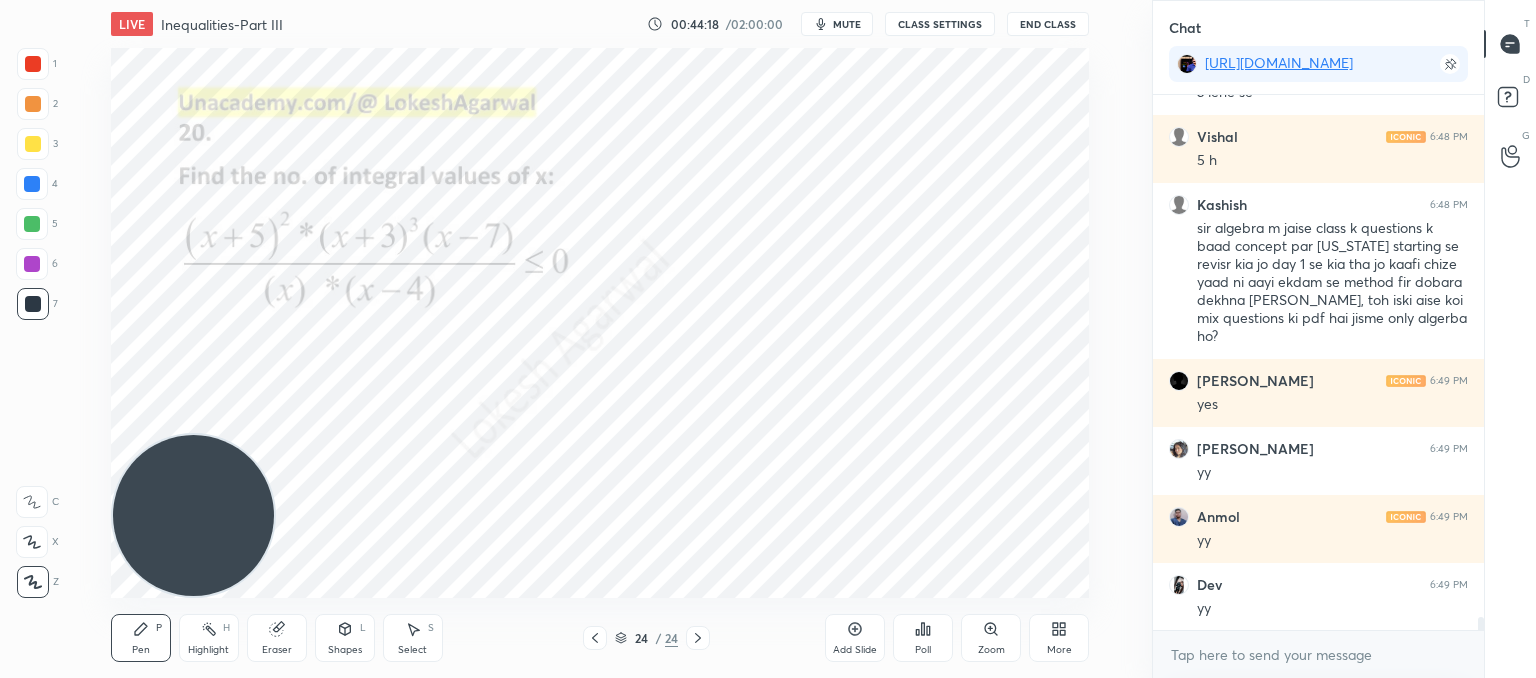 drag, startPoint x: 339, startPoint y: 641, endPoint x: 330, endPoint y: 629, distance: 15 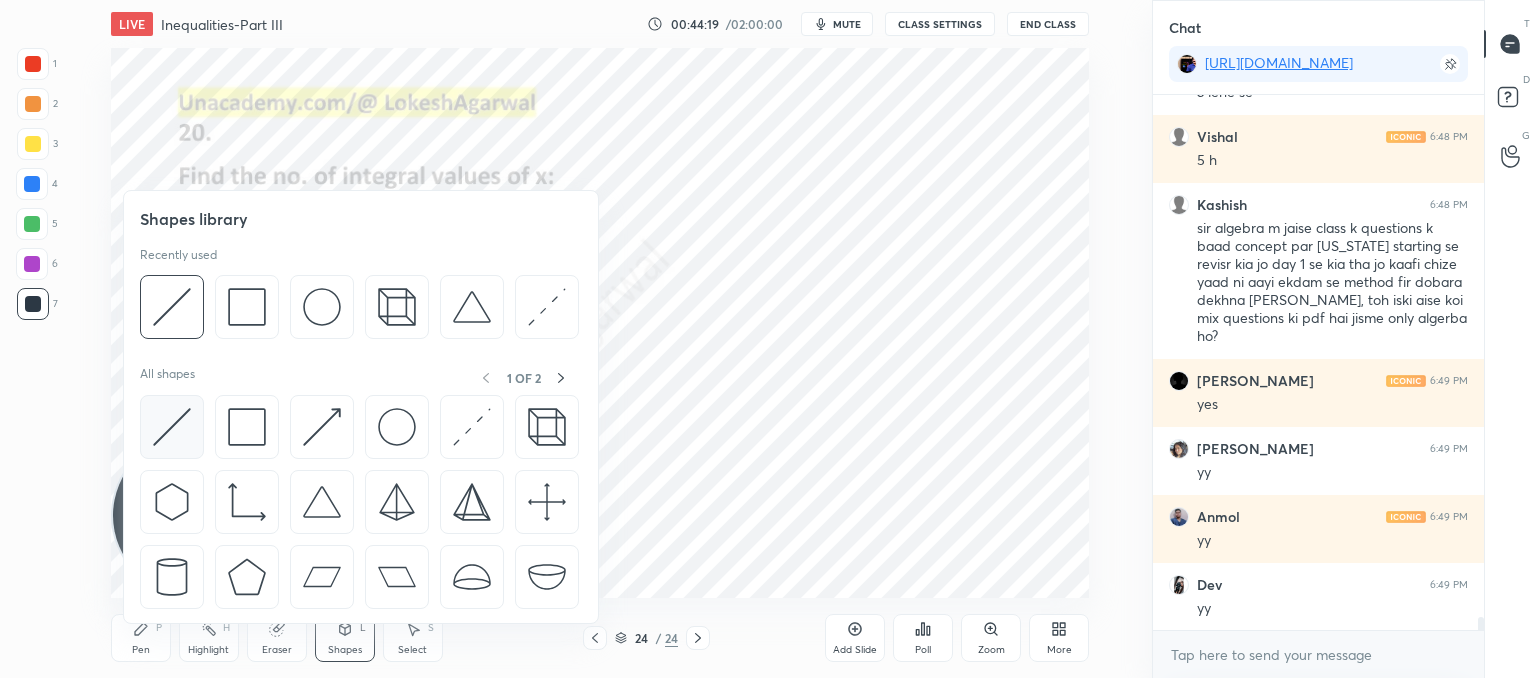 click at bounding box center (172, 427) 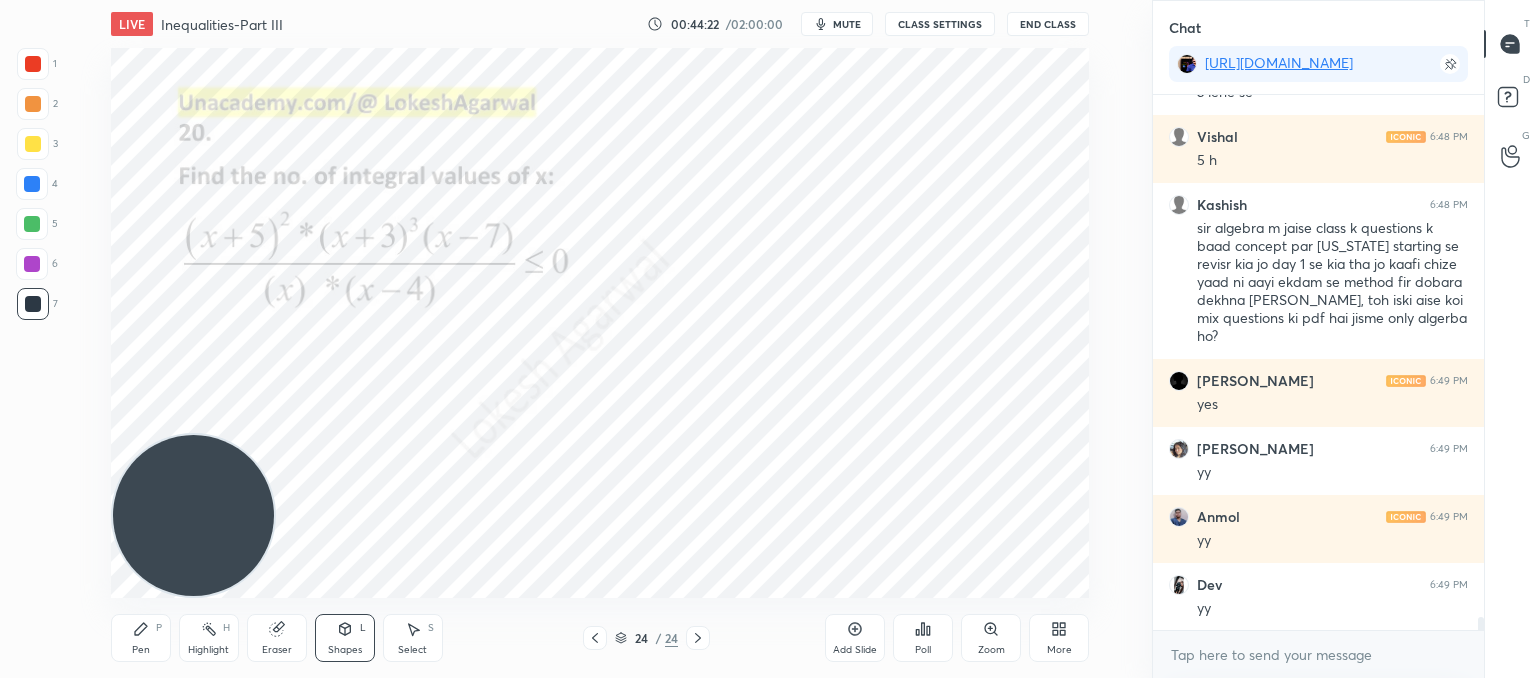 click on "Pen P" at bounding box center [141, 638] 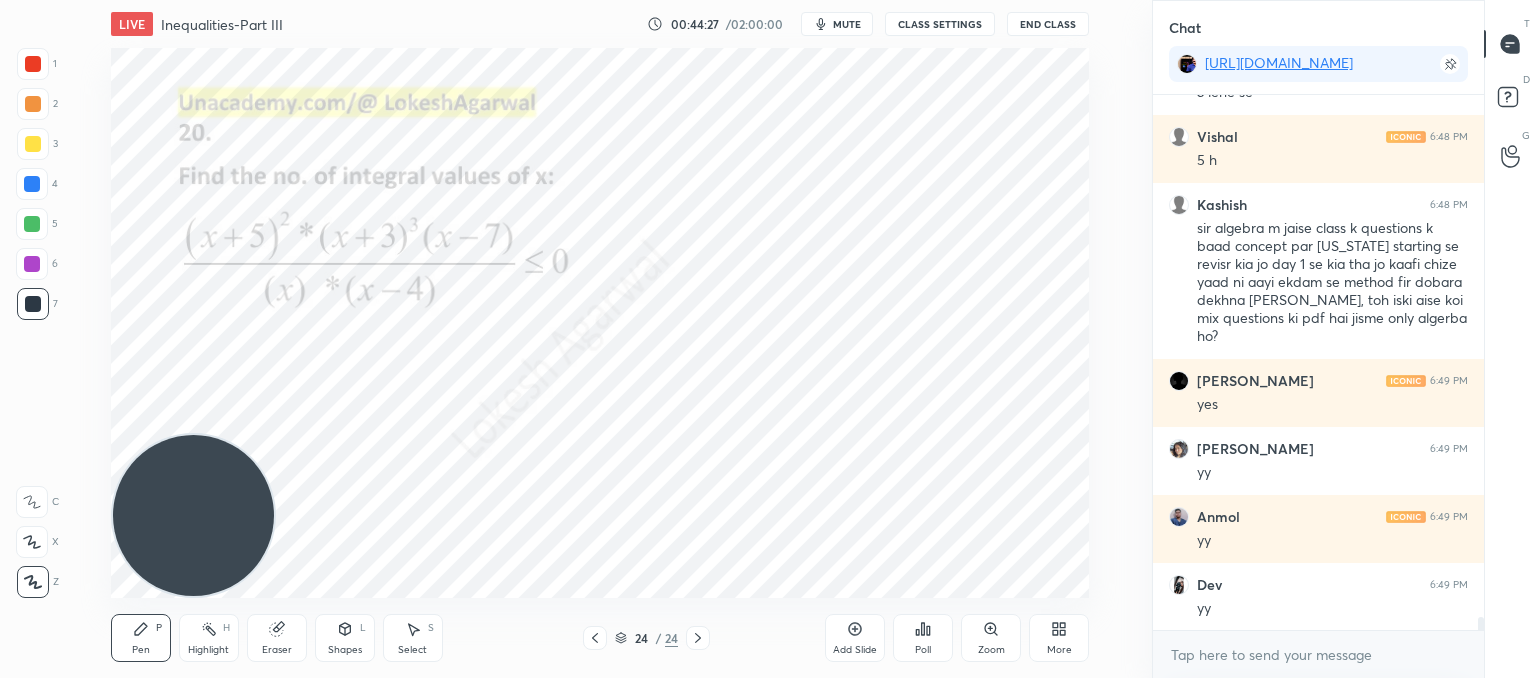 scroll, scrollTop: 21766, scrollLeft: 0, axis: vertical 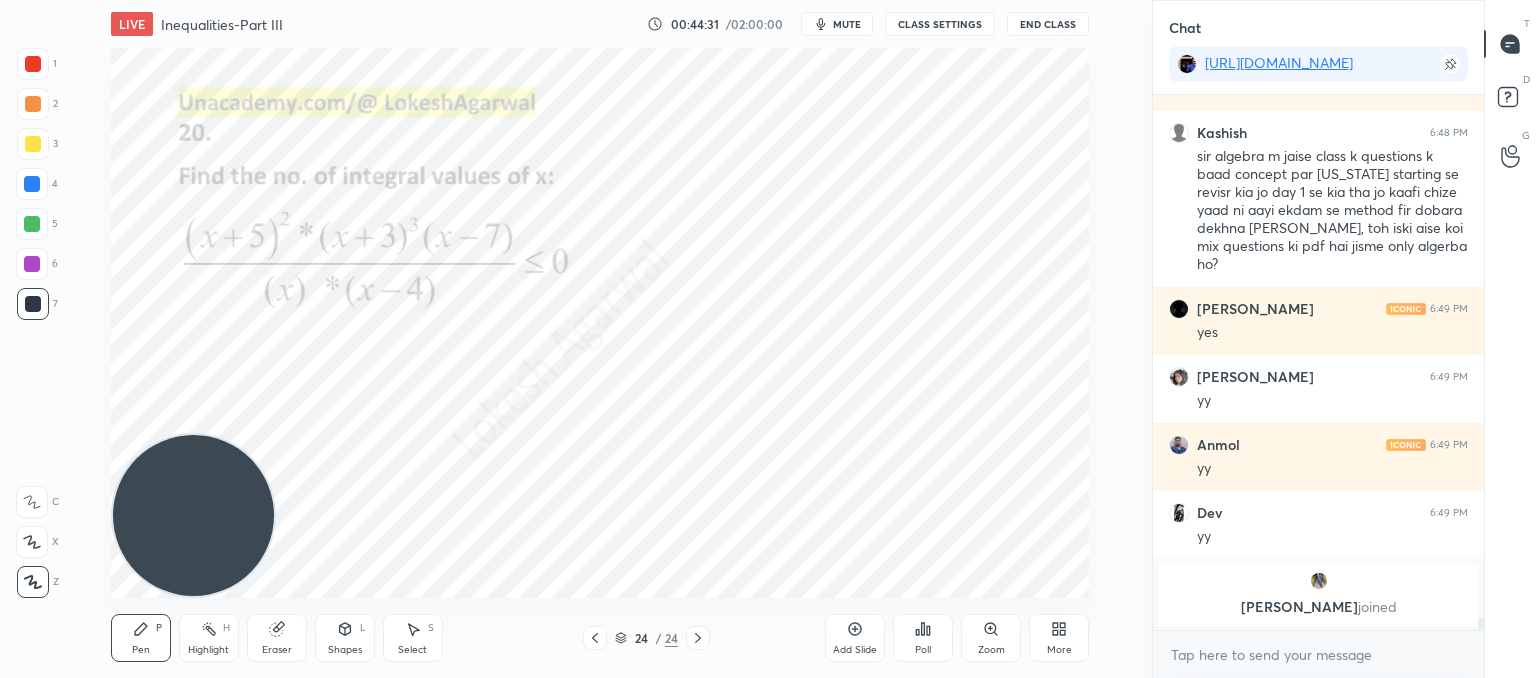click on "Setting up your live class Poll for   secs No correct answer Start poll" at bounding box center (600, 323) 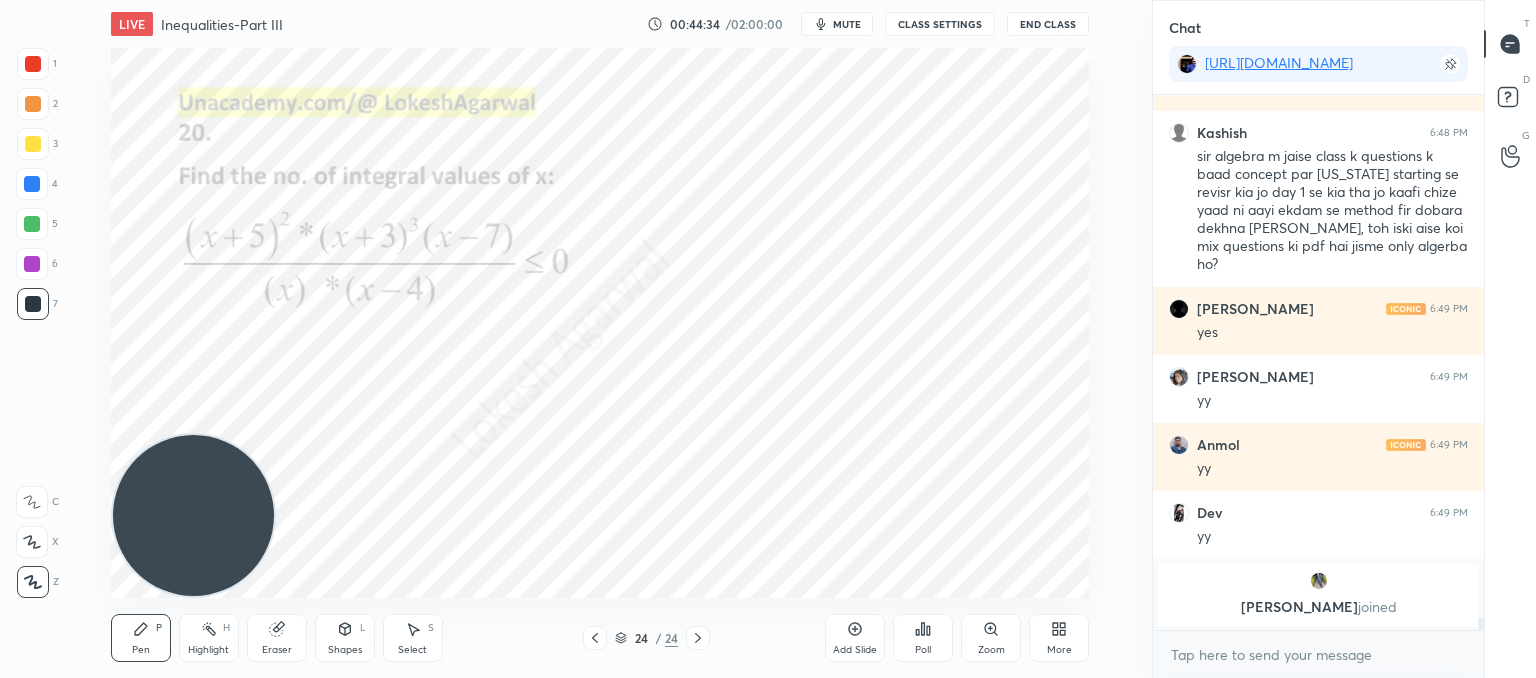 click 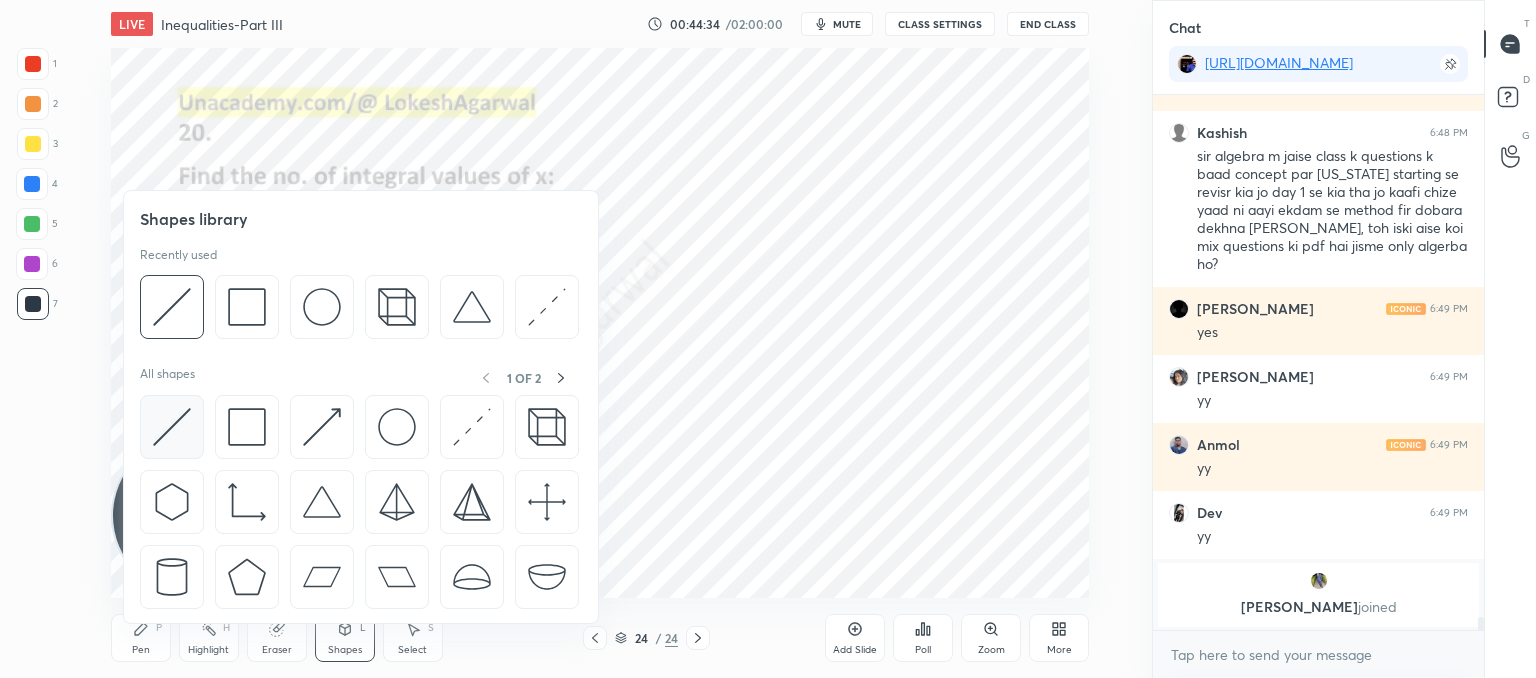 click at bounding box center [172, 427] 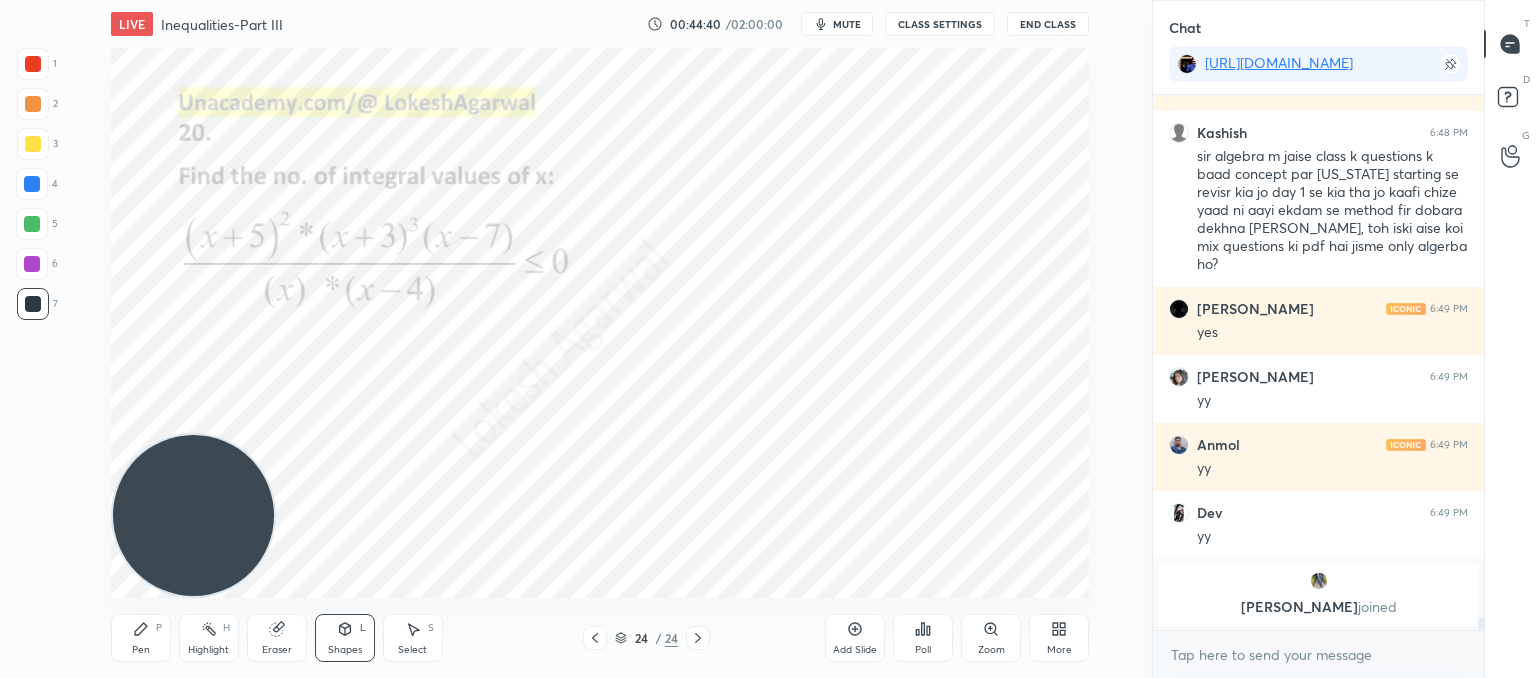 click on "Pen P" at bounding box center [141, 638] 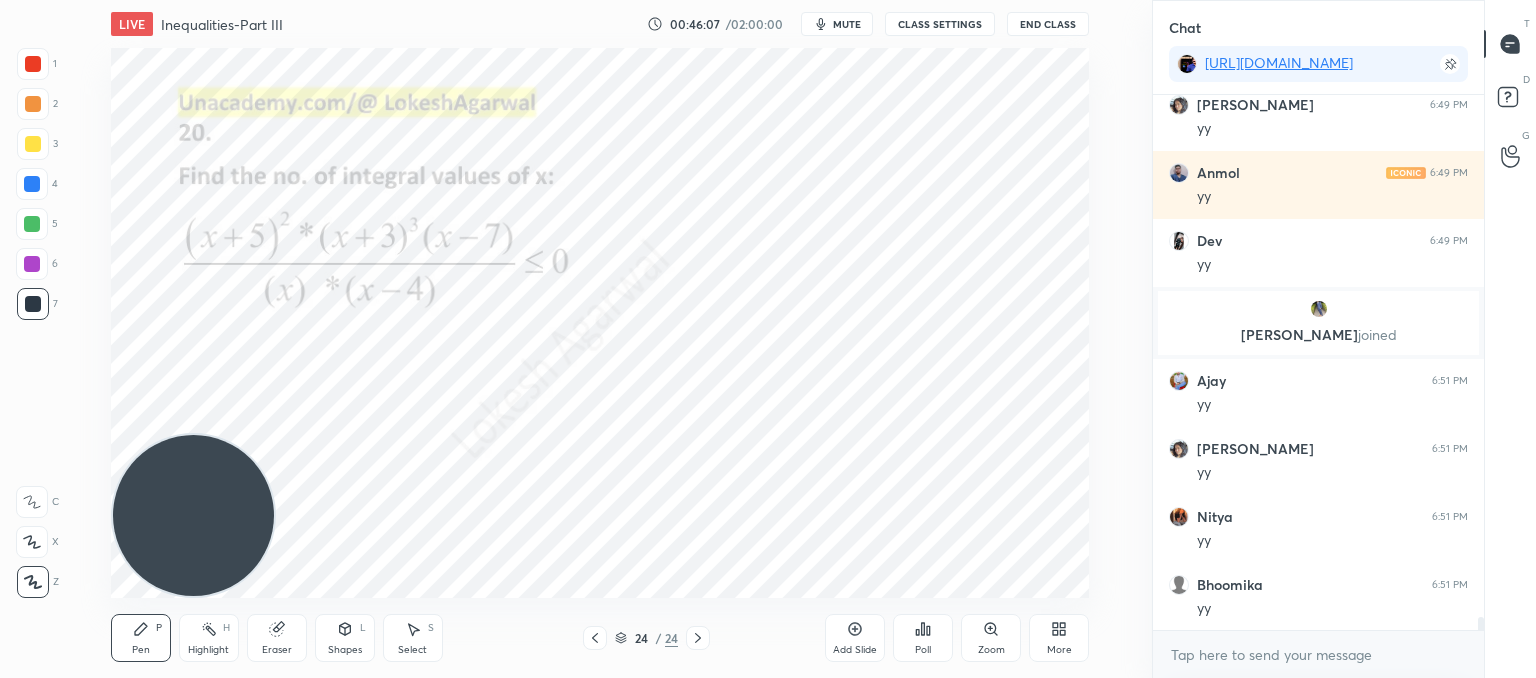 scroll, scrollTop: 21610, scrollLeft: 0, axis: vertical 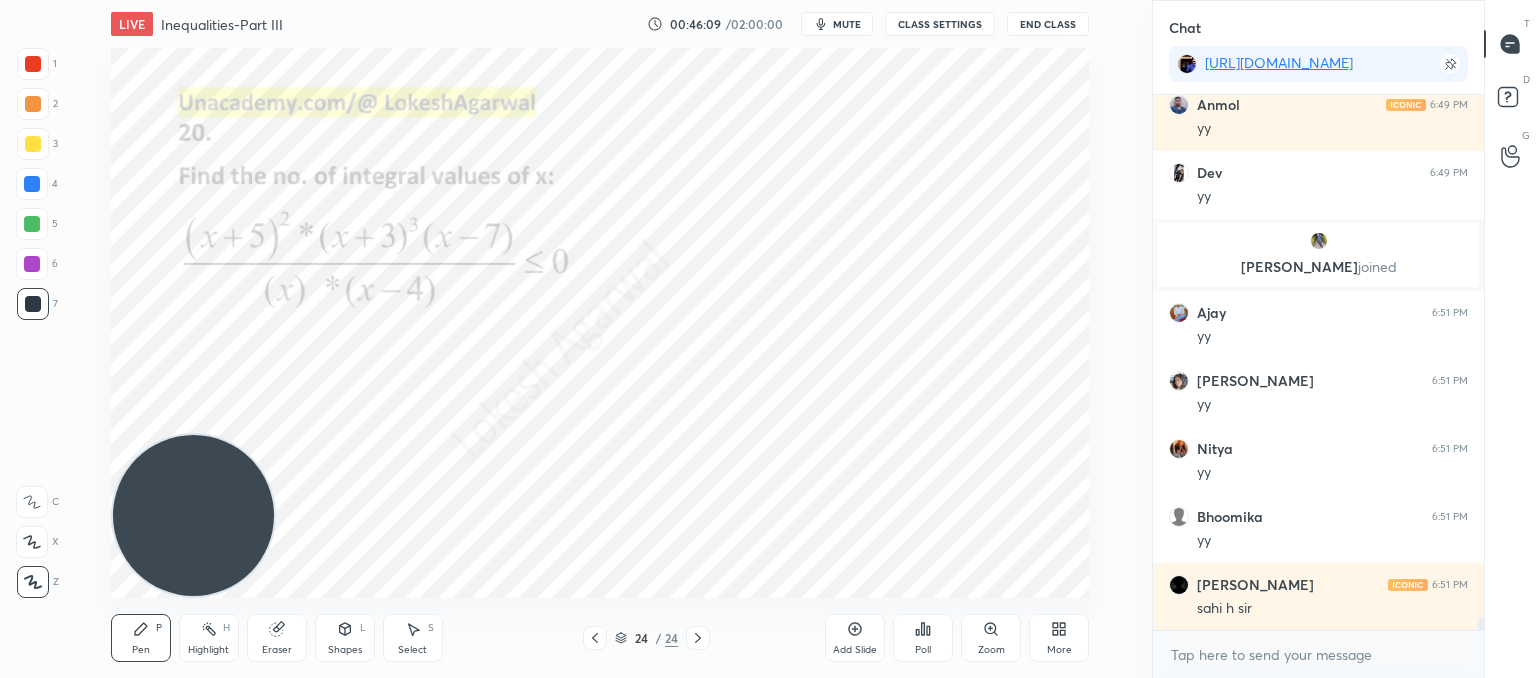 click at bounding box center (595, 638) 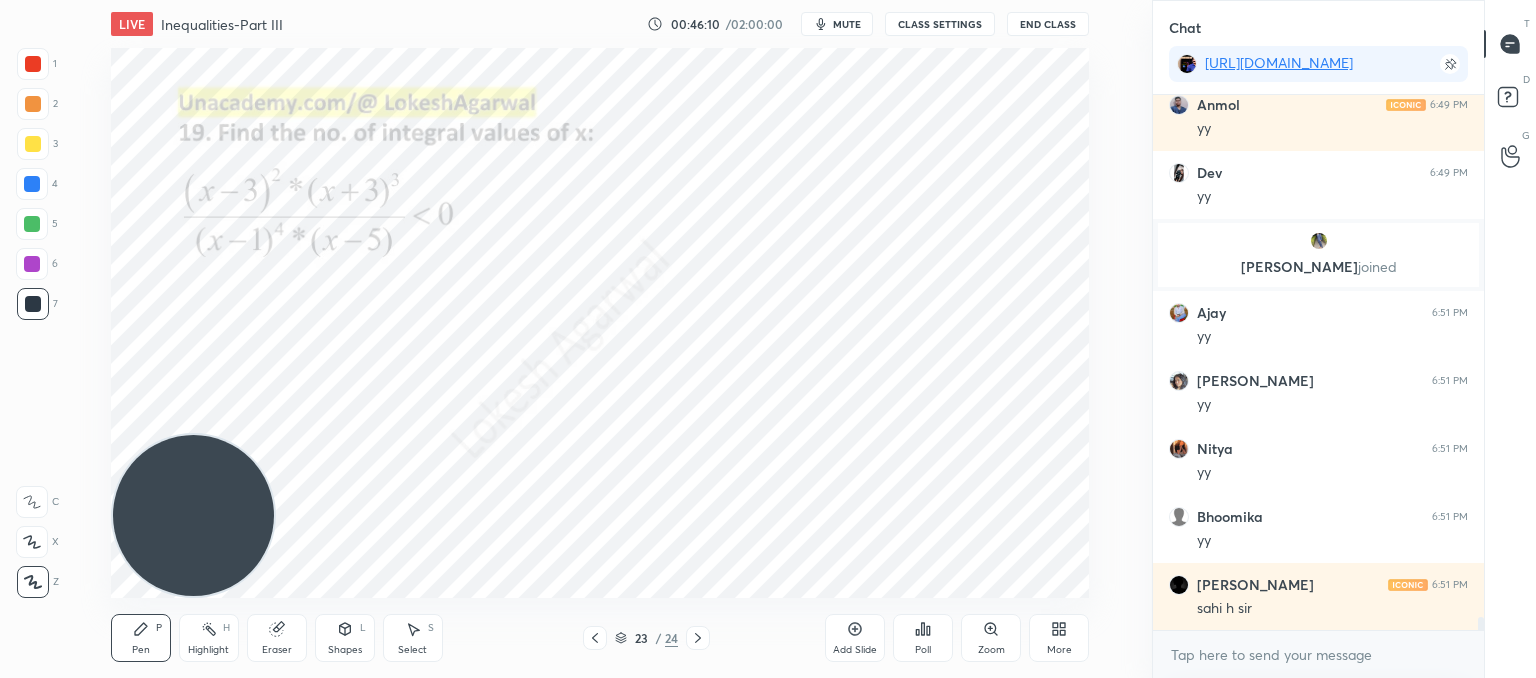 click at bounding box center [595, 638] 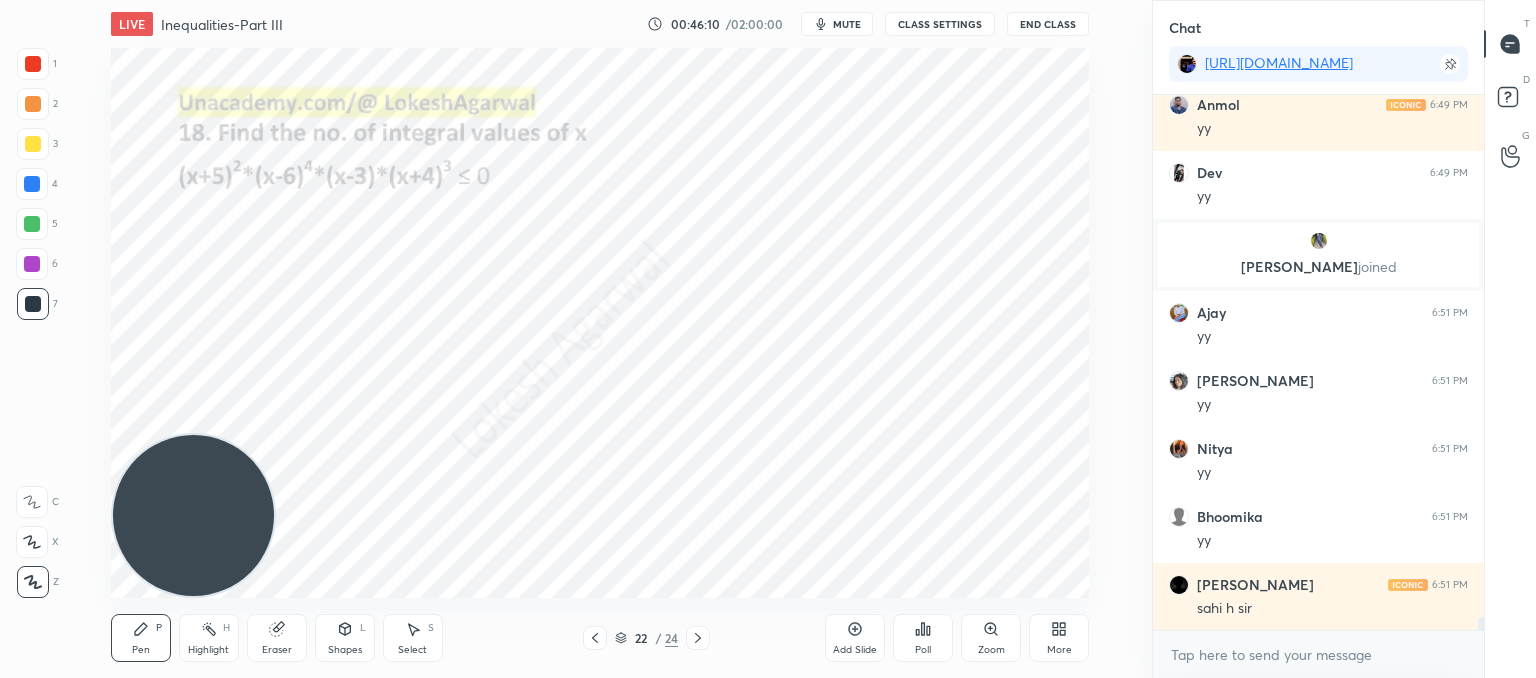 click at bounding box center [595, 638] 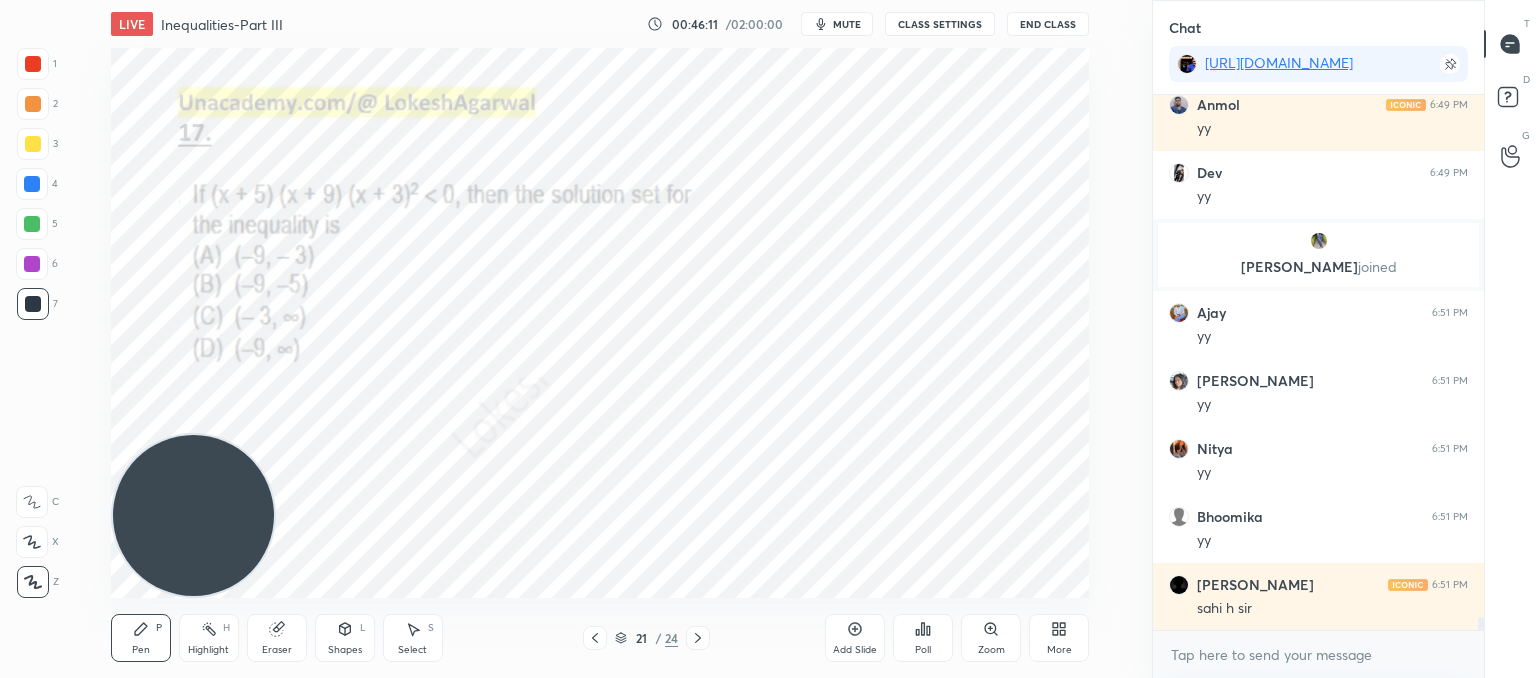 click at bounding box center [595, 638] 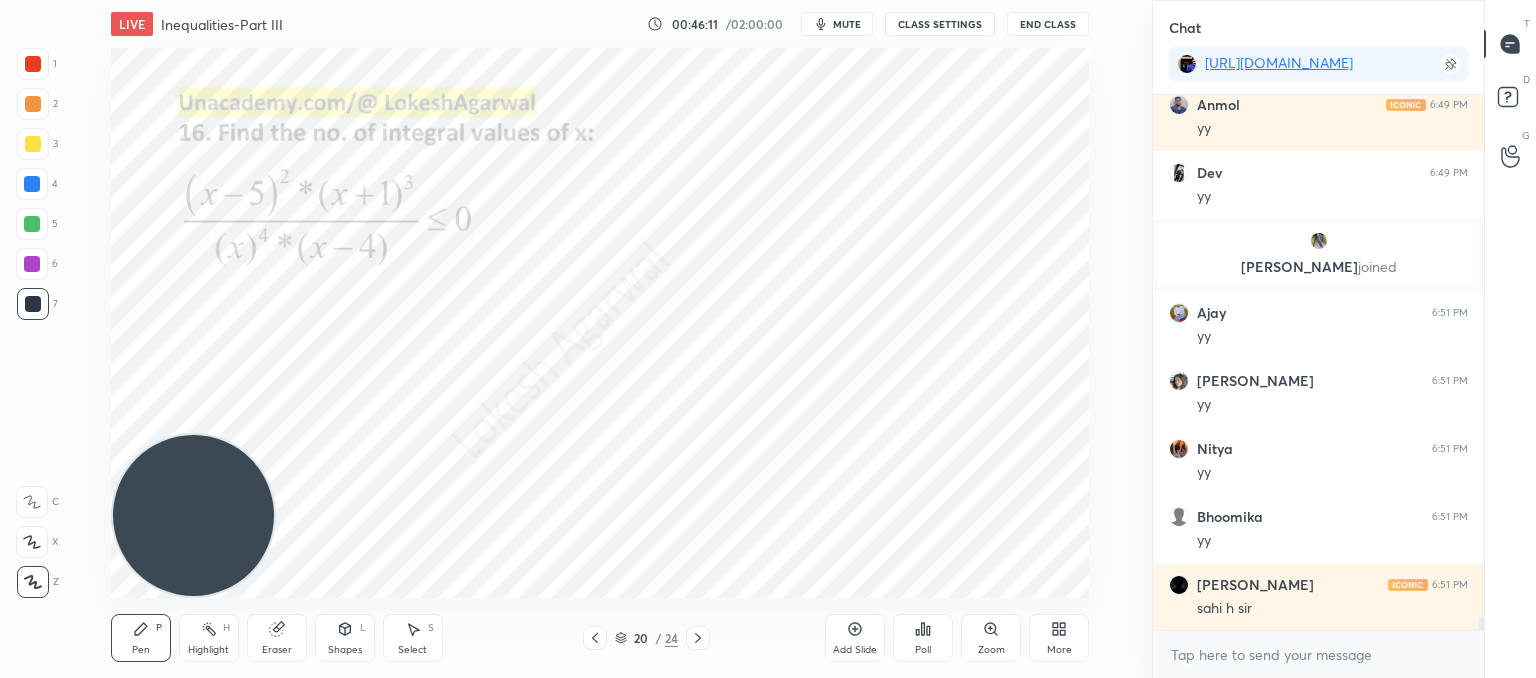 click at bounding box center (595, 638) 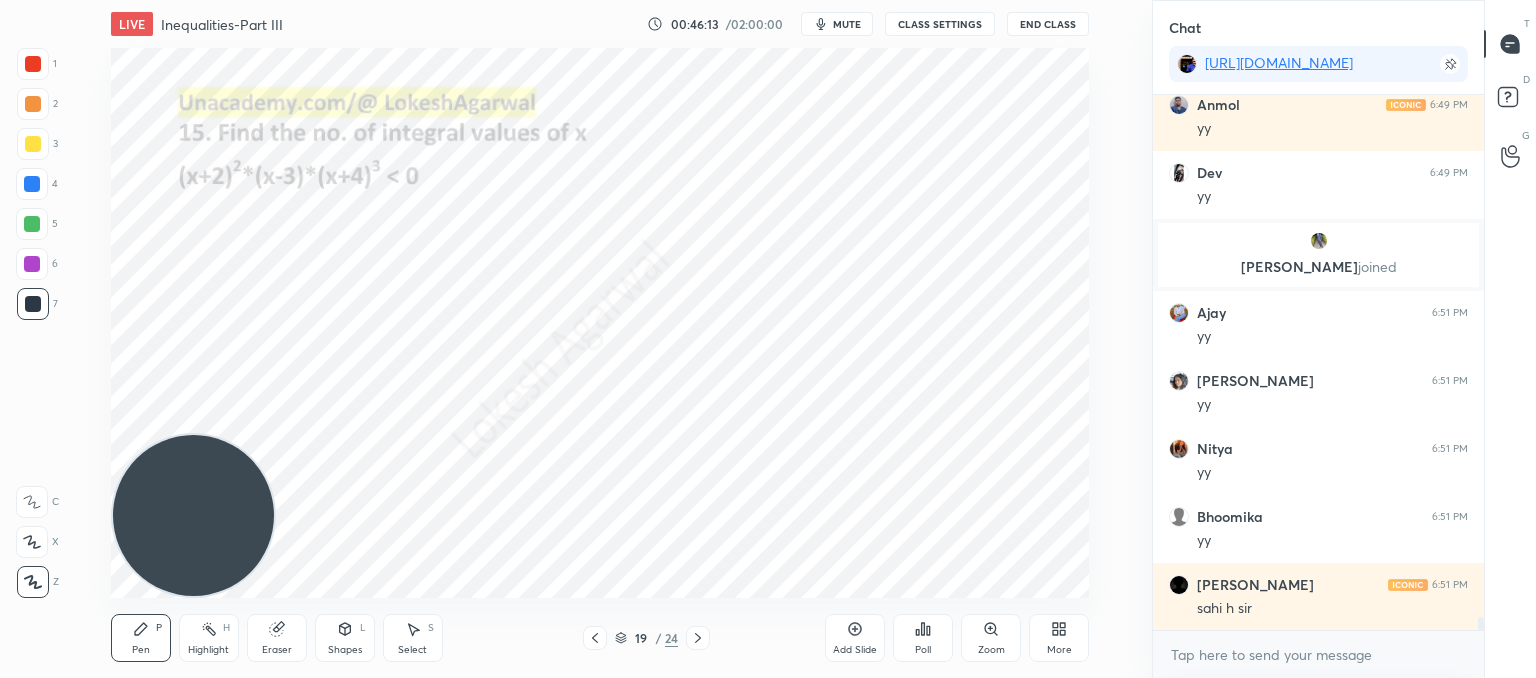 click at bounding box center (698, 638) 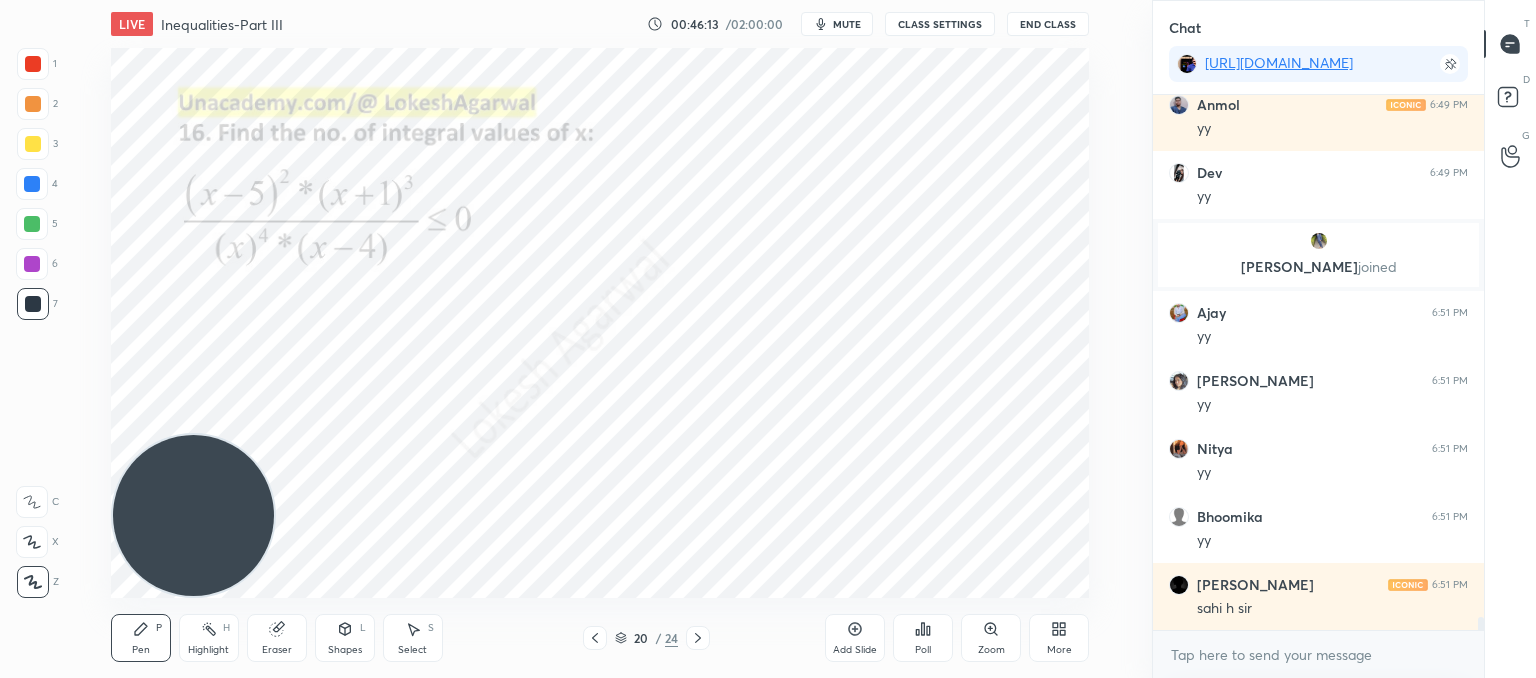 click at bounding box center [698, 638] 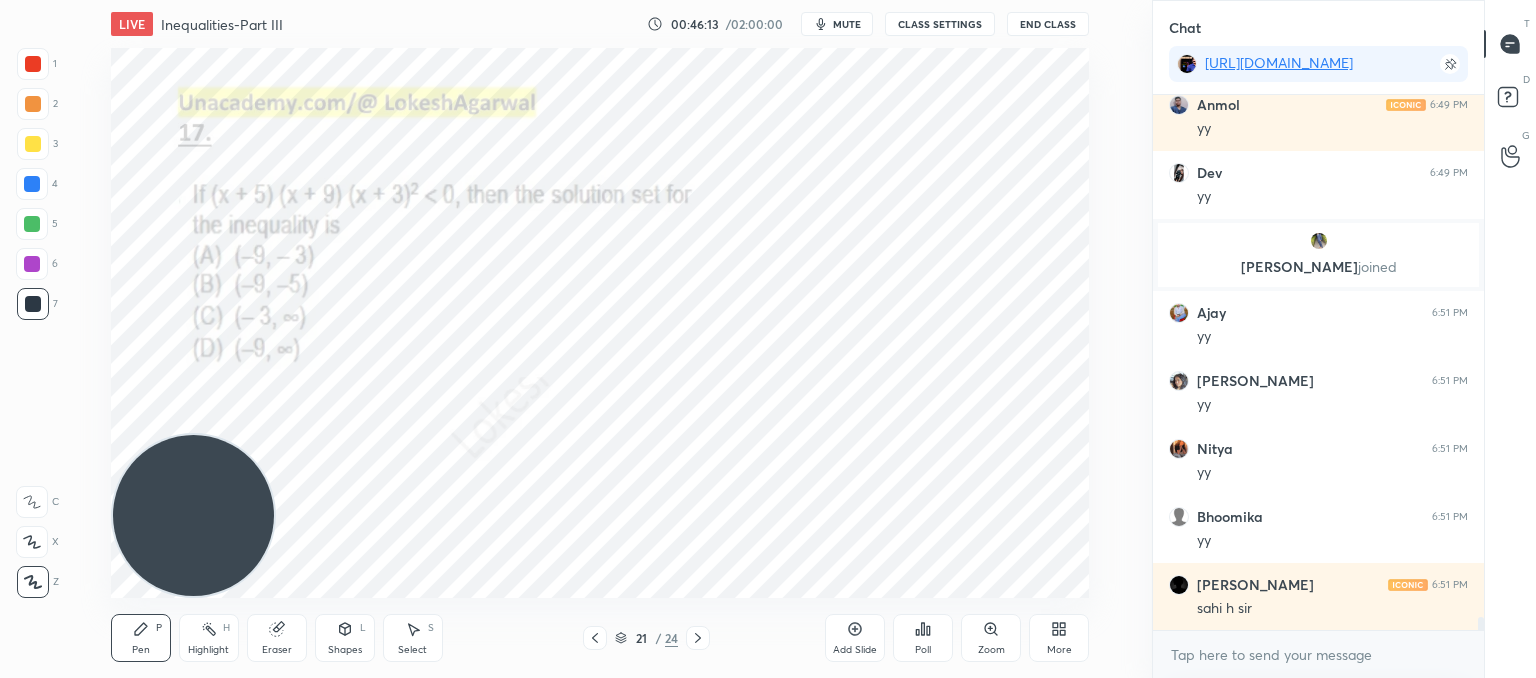 click at bounding box center (698, 638) 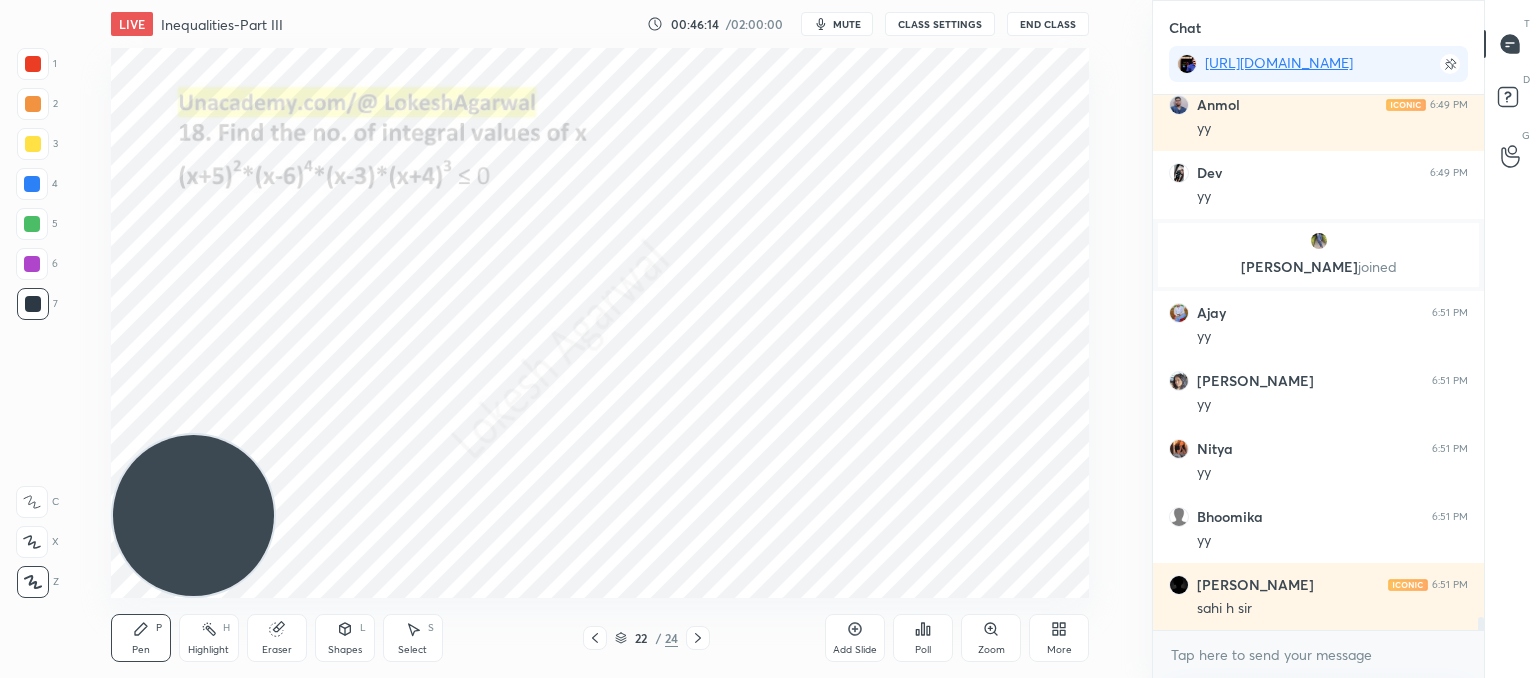click at bounding box center (698, 638) 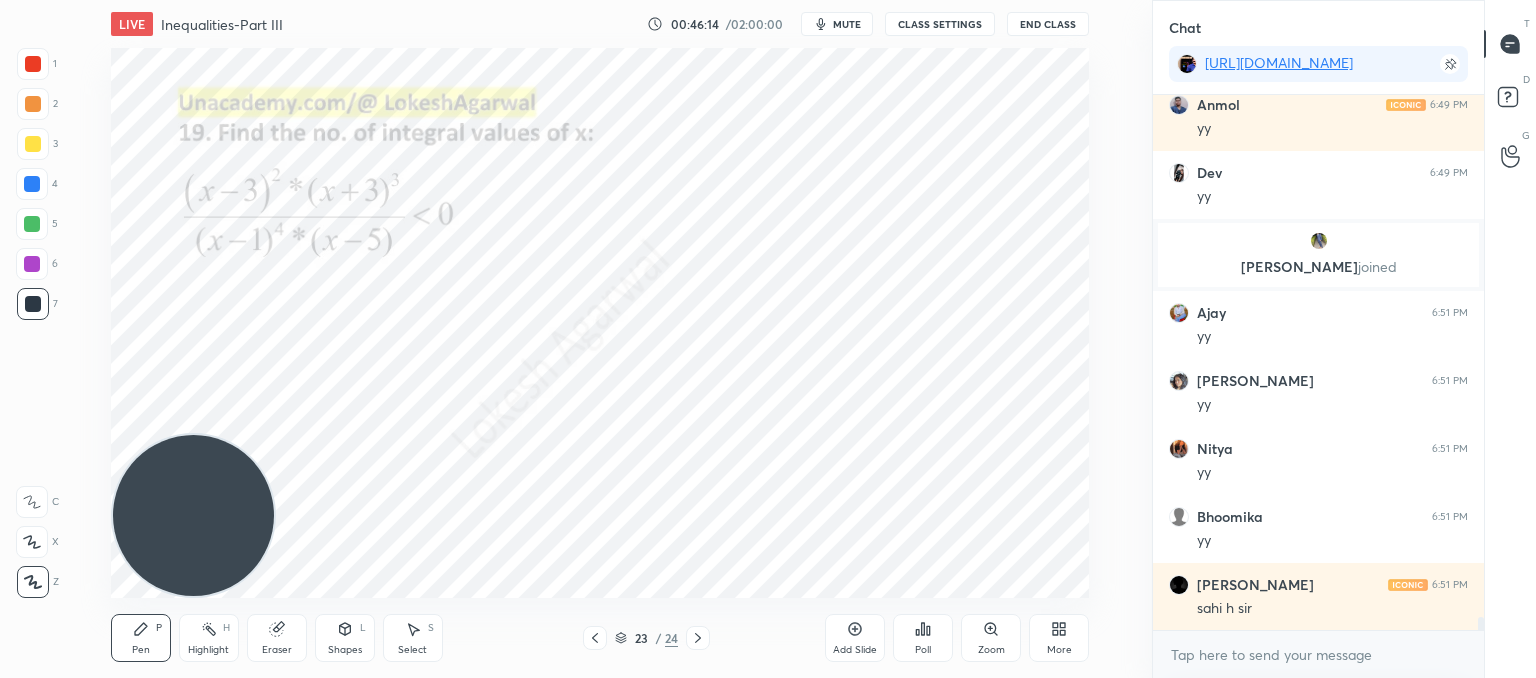 click at bounding box center [698, 638] 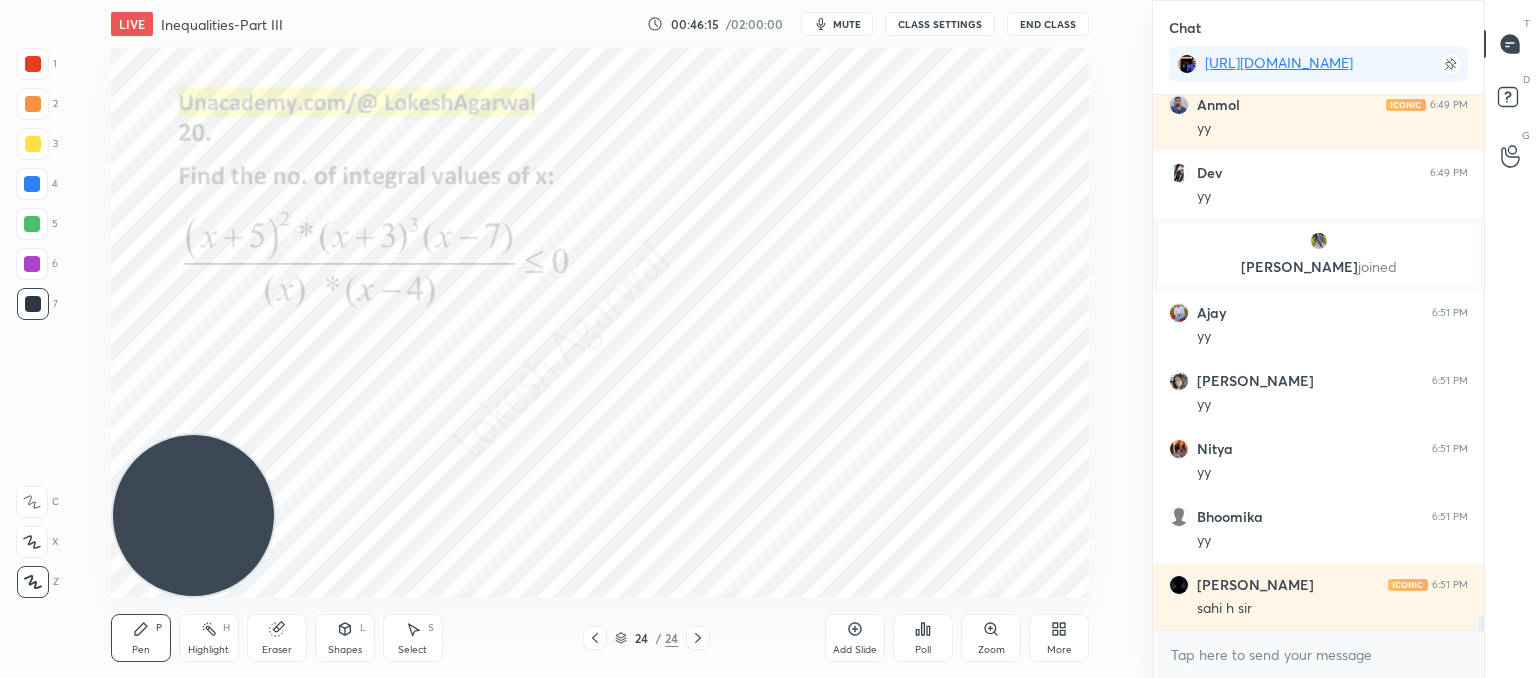 click at bounding box center (698, 638) 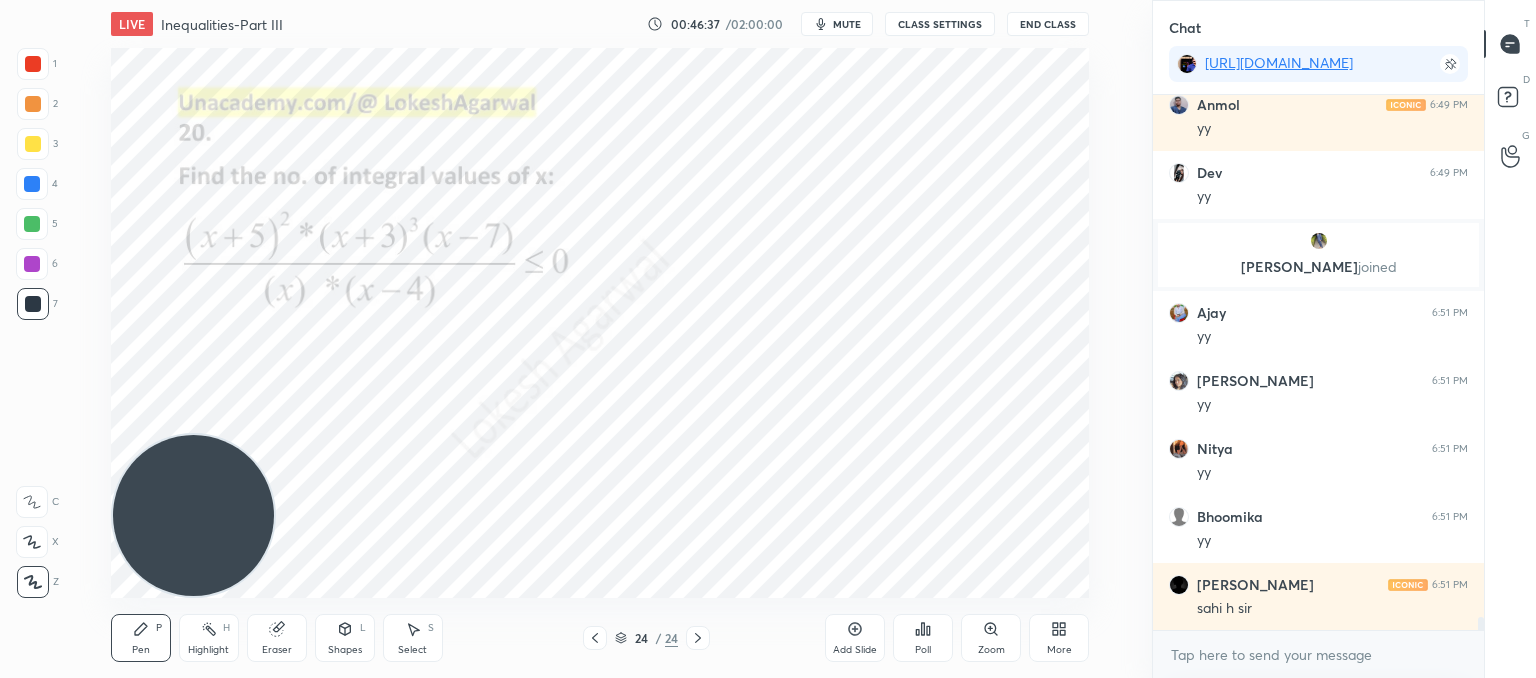 click on "More" at bounding box center (1059, 638) 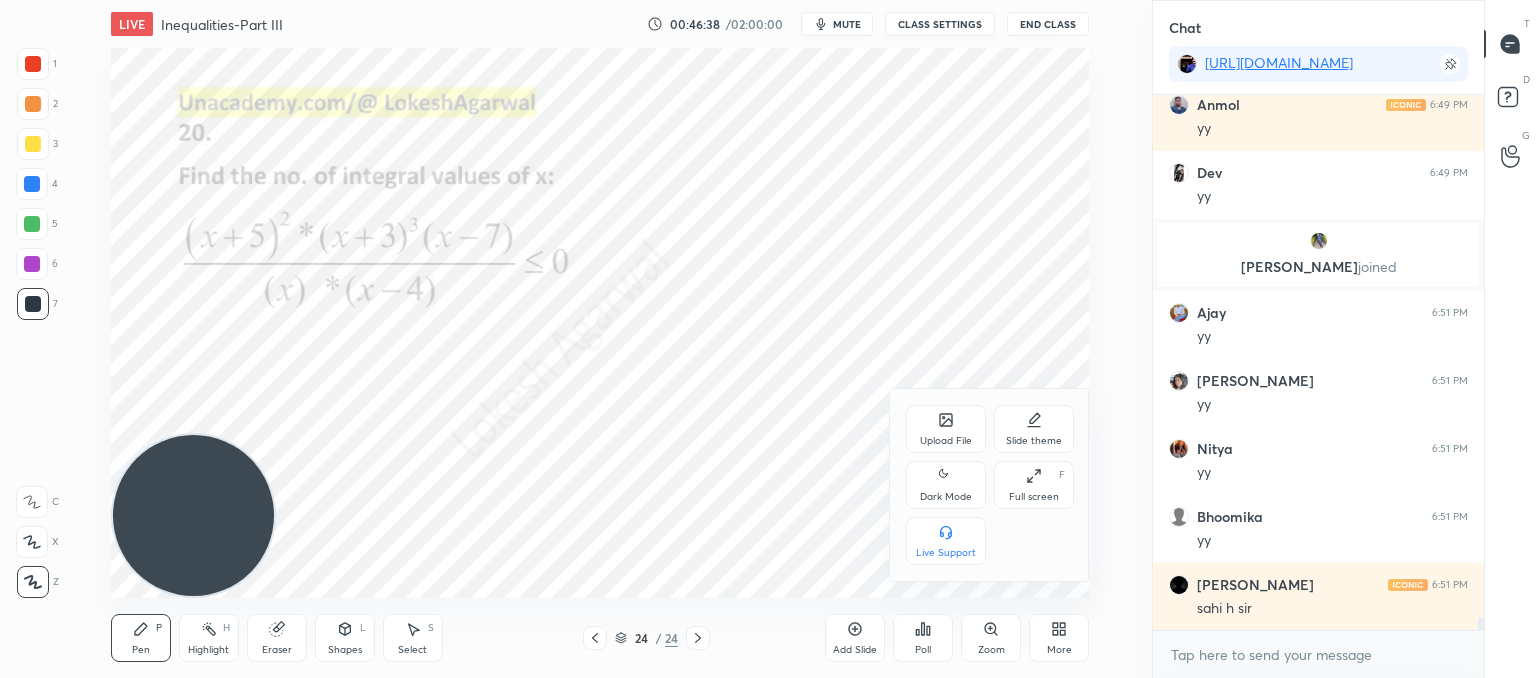 click on "Upload File" at bounding box center [946, 441] 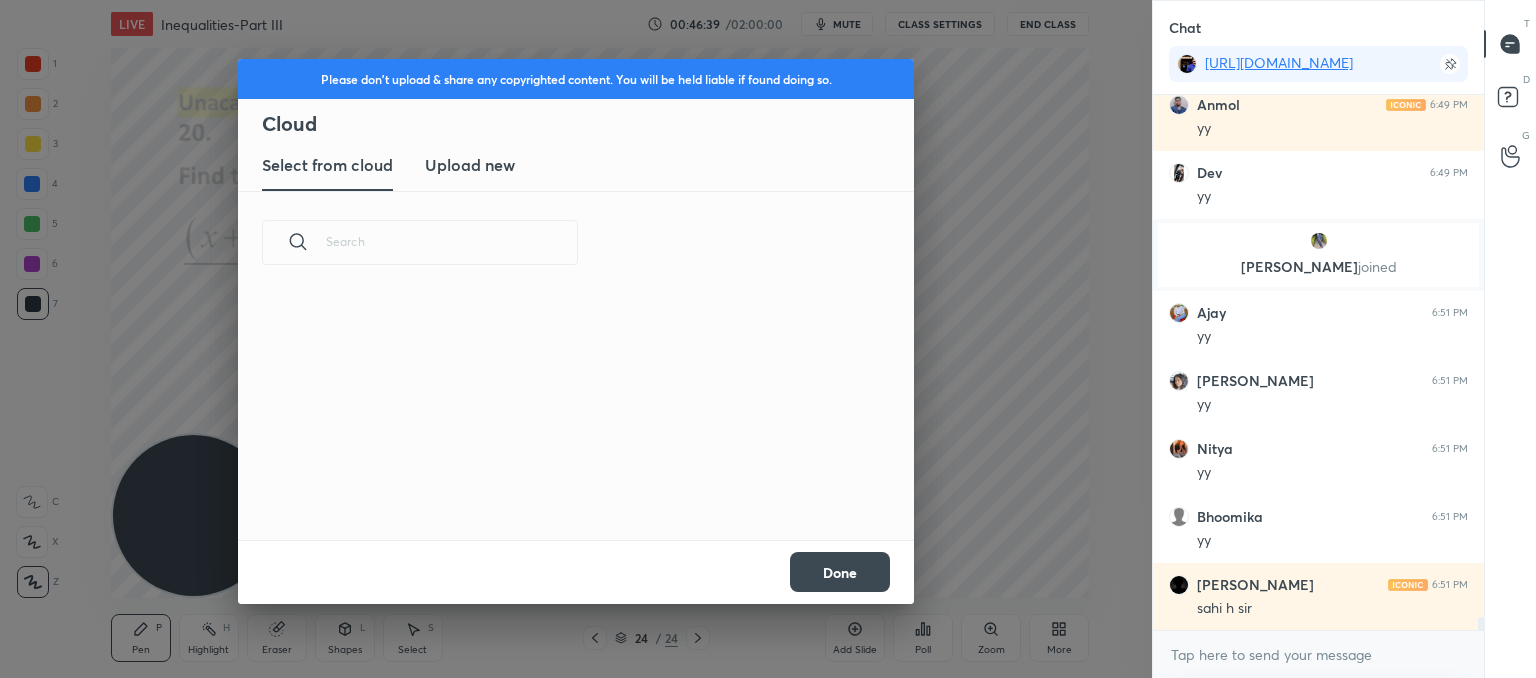 scroll, scrollTop: 246, scrollLeft: 642, axis: both 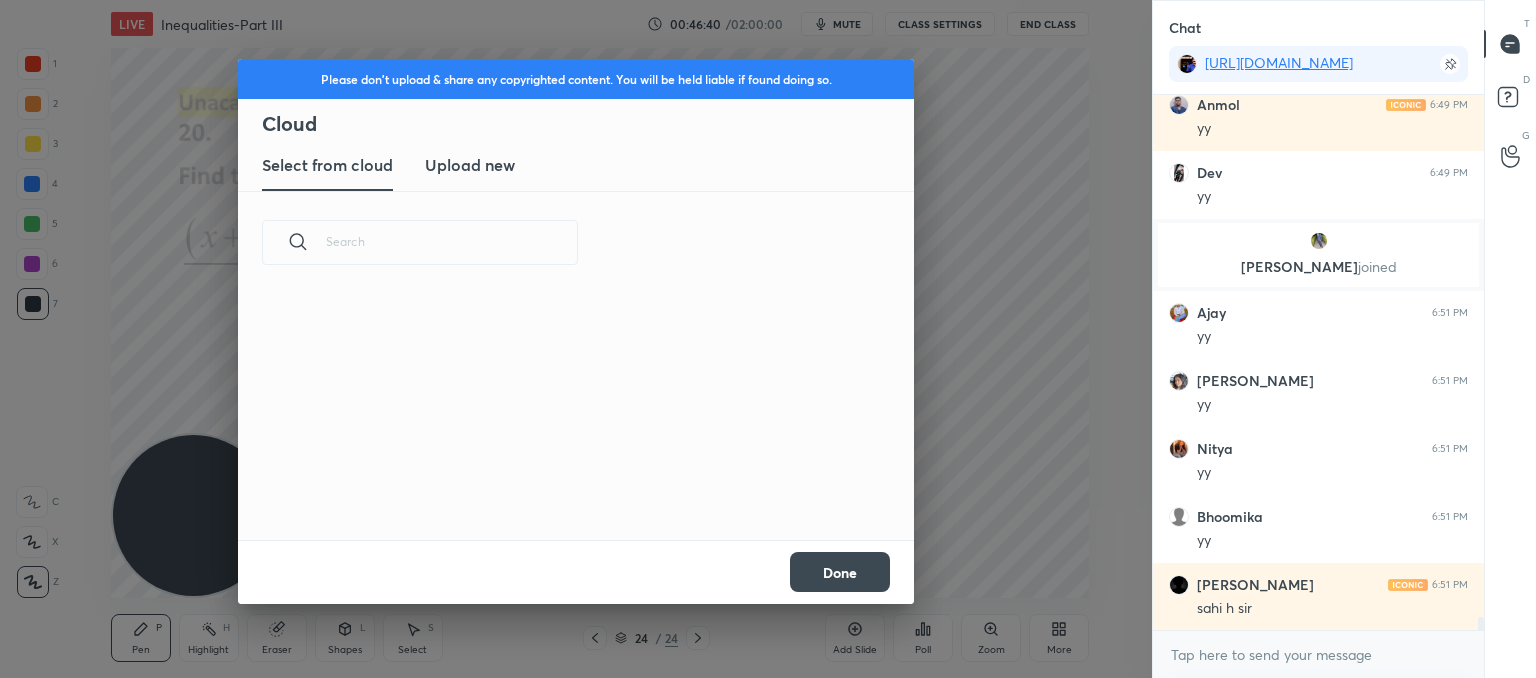 click on "Upload new" at bounding box center (470, 165) 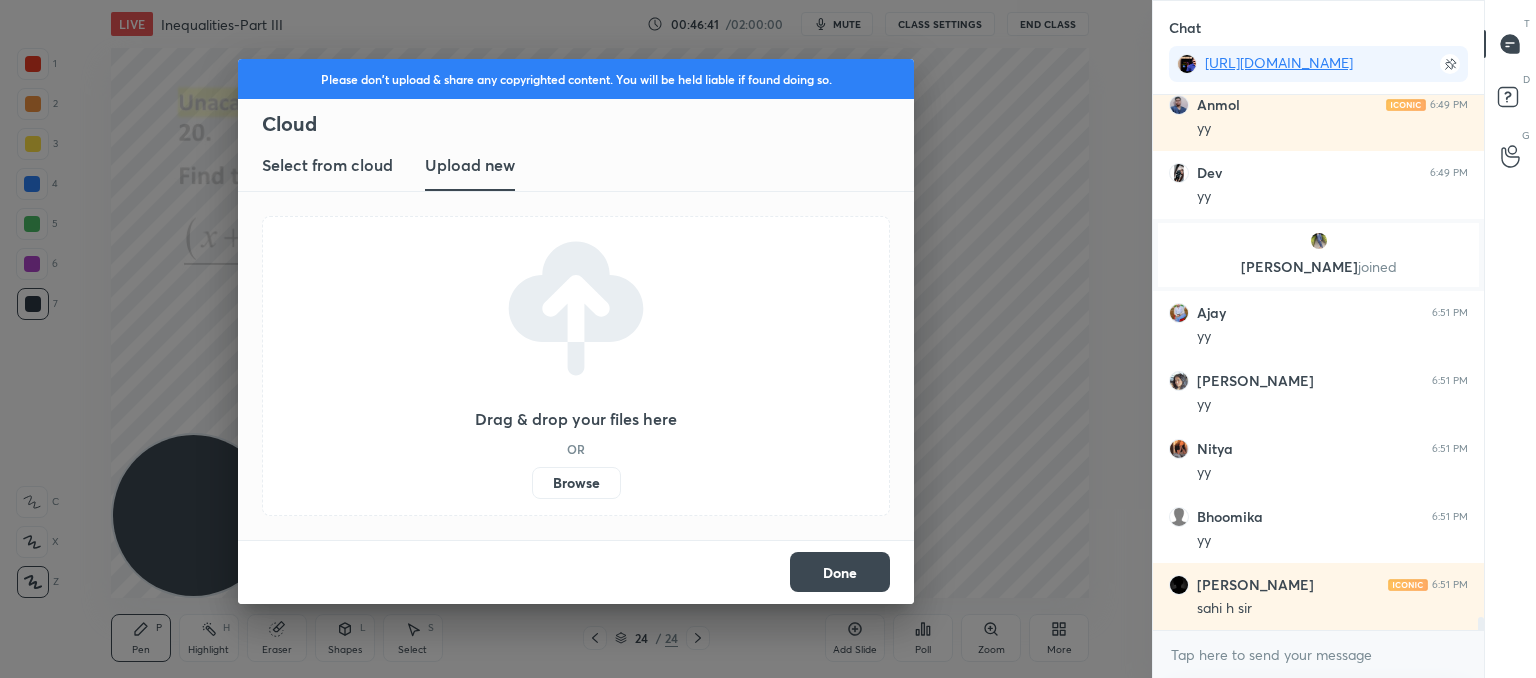 click on "Browse" at bounding box center [576, 483] 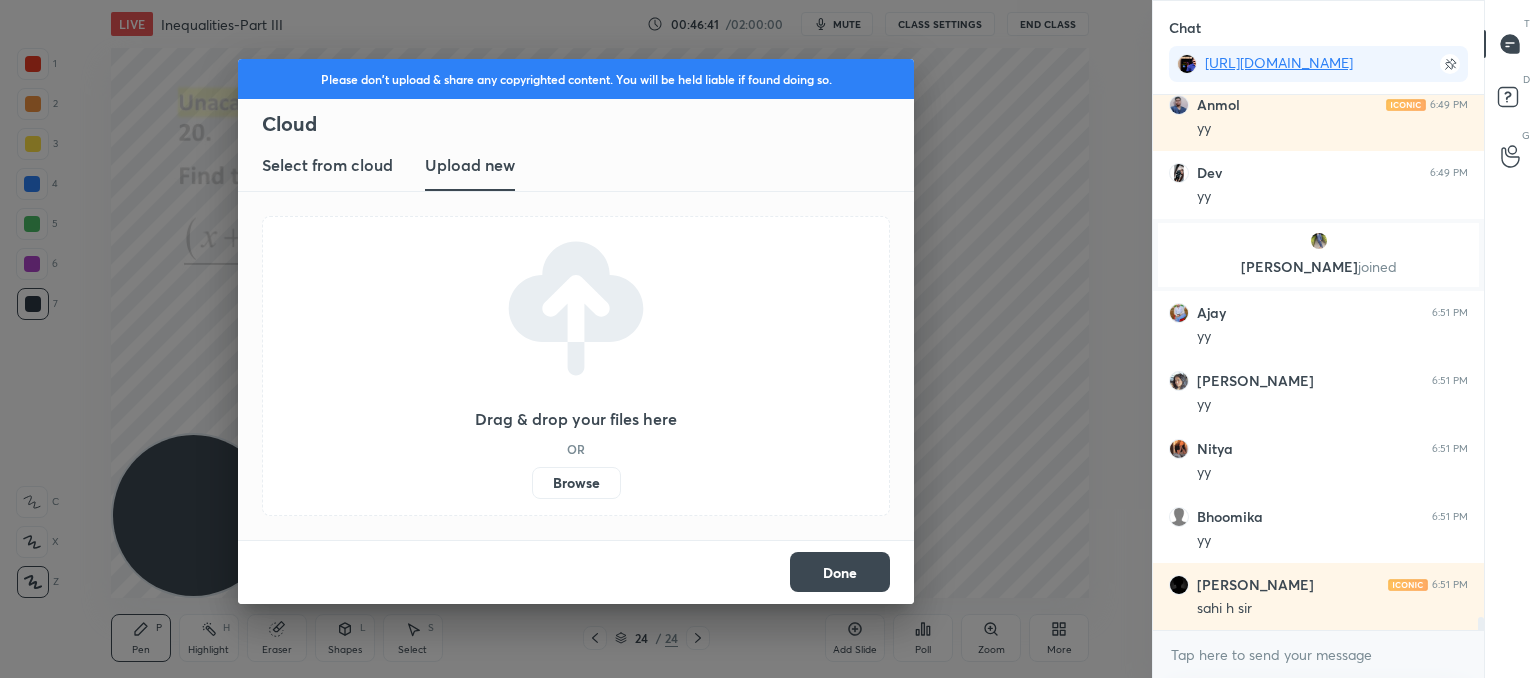 click on "Browse" at bounding box center (532, 483) 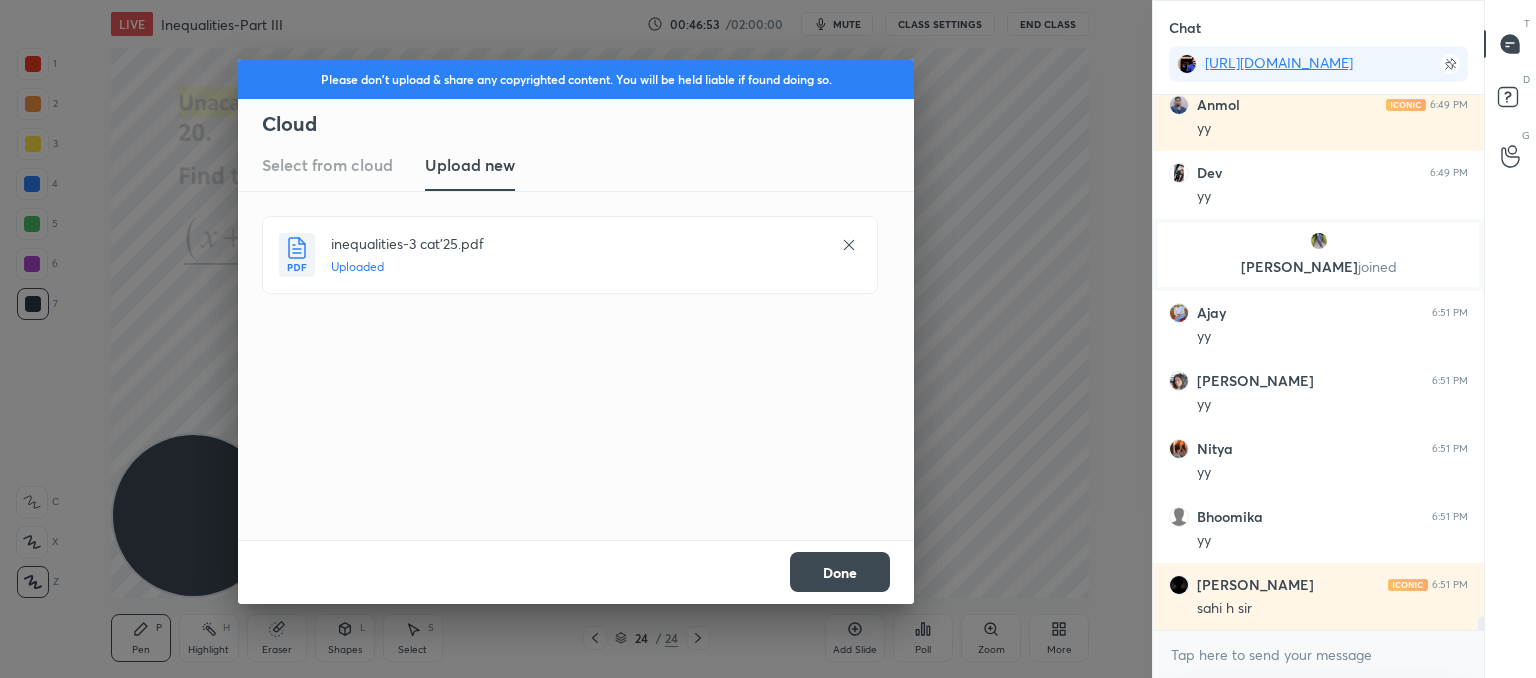 click on "Done" at bounding box center (840, 572) 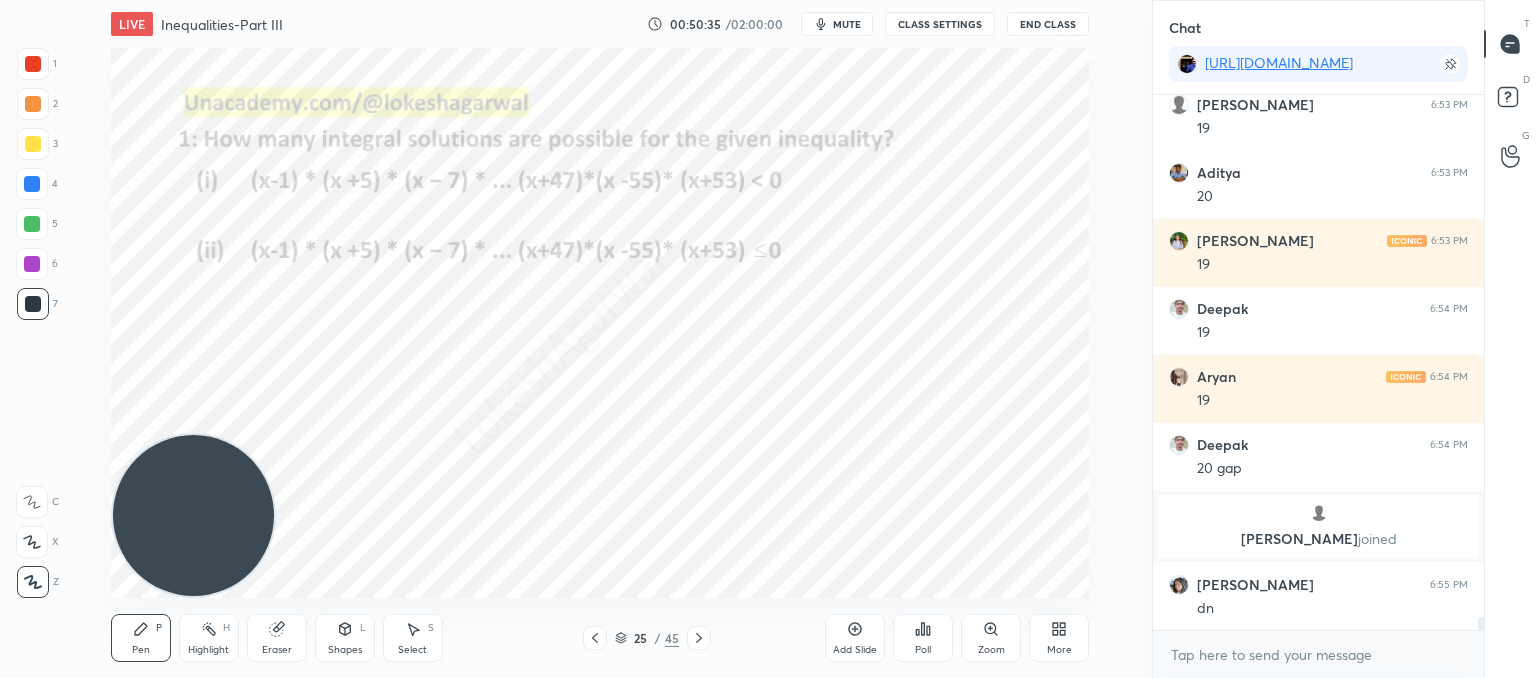 scroll, scrollTop: 22300, scrollLeft: 0, axis: vertical 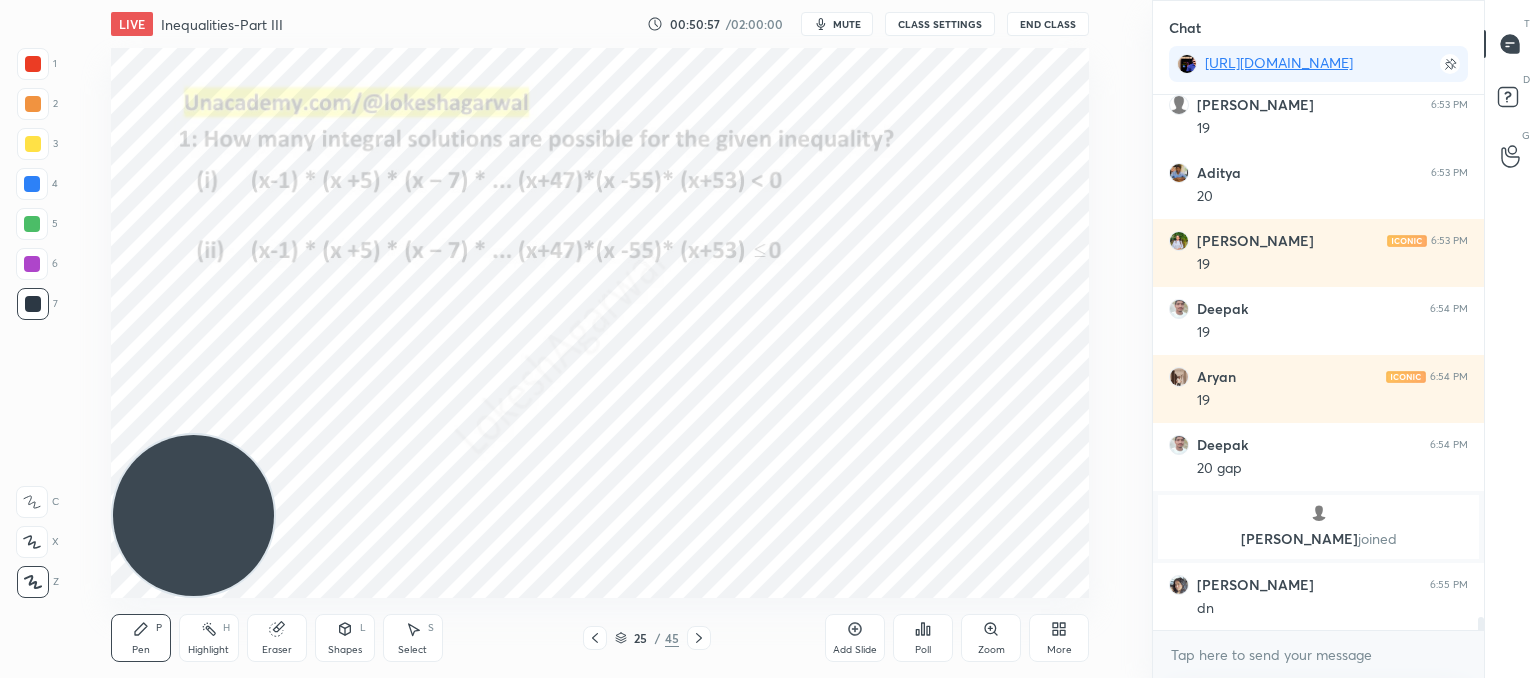 click on "Poll" at bounding box center (923, 638) 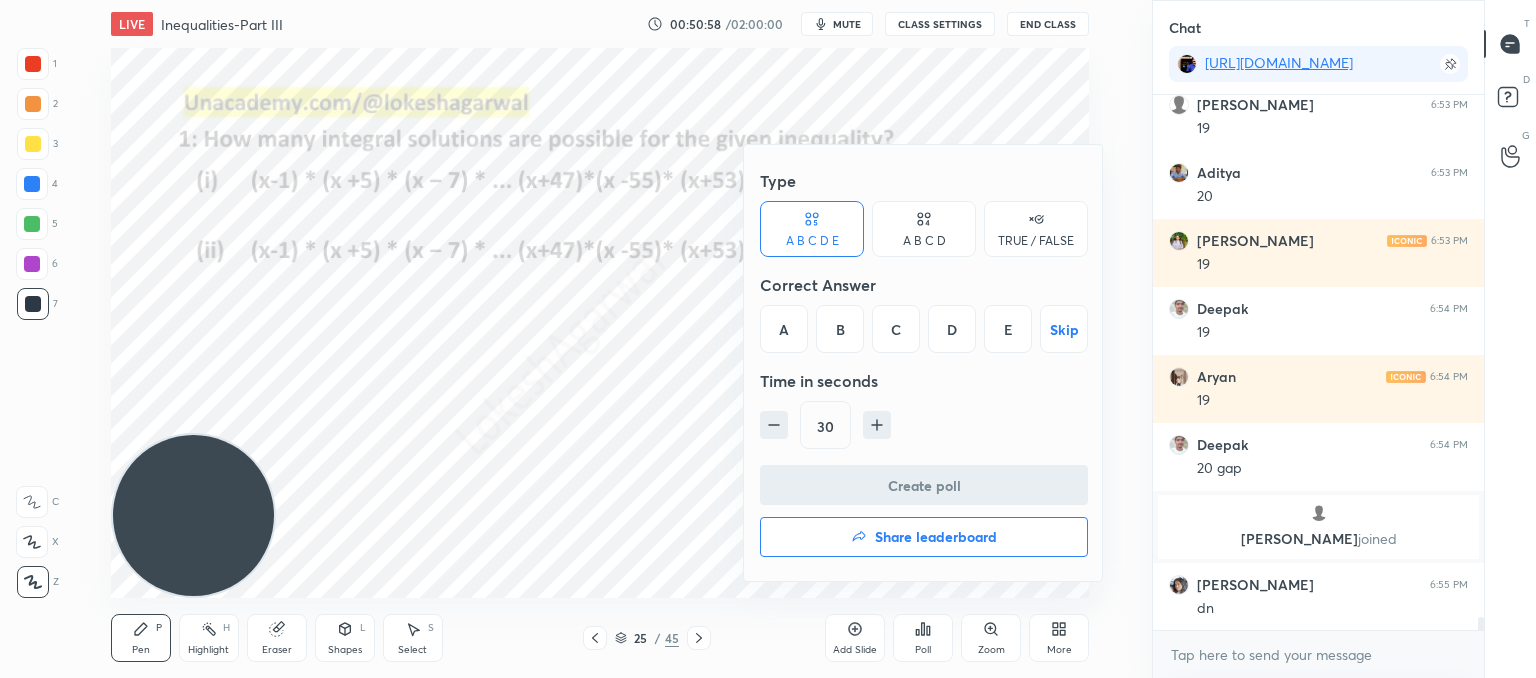 click on "C" at bounding box center (896, 329) 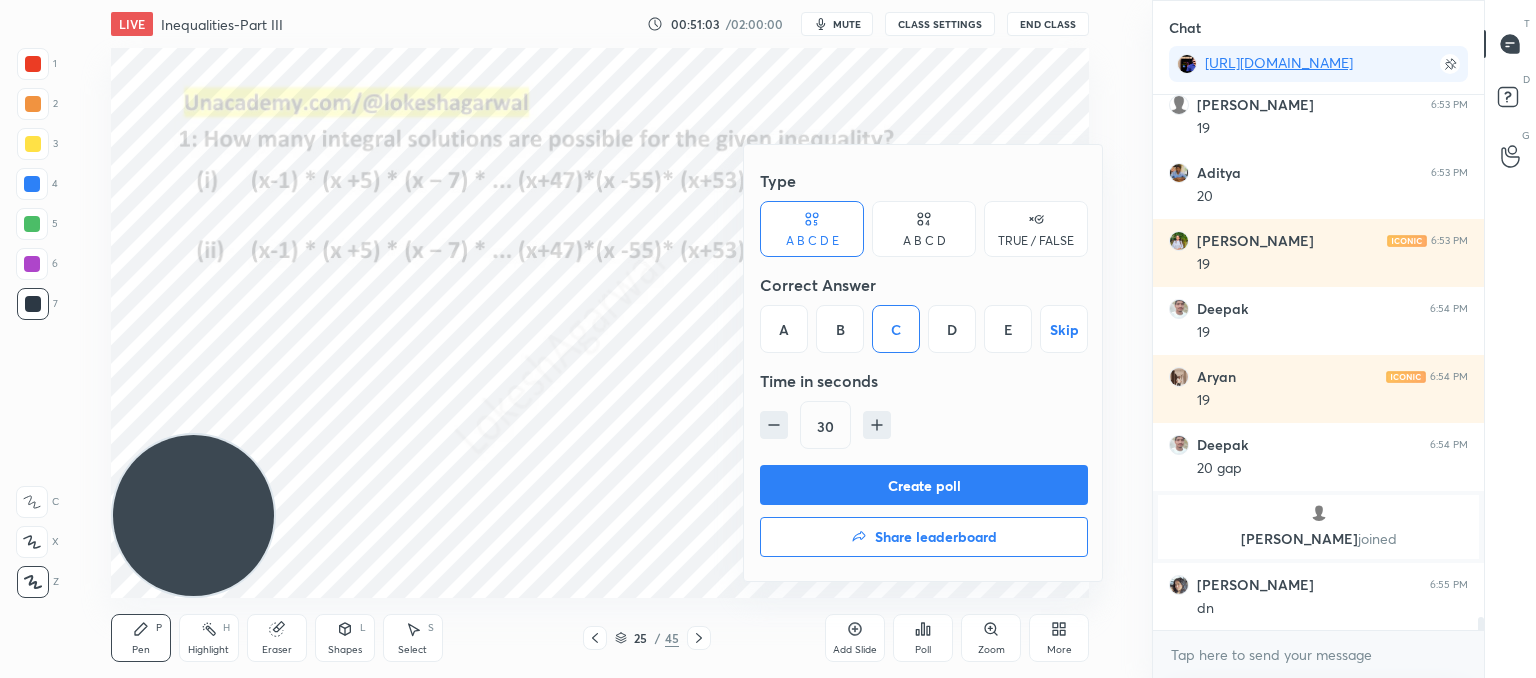 click at bounding box center [768, 339] 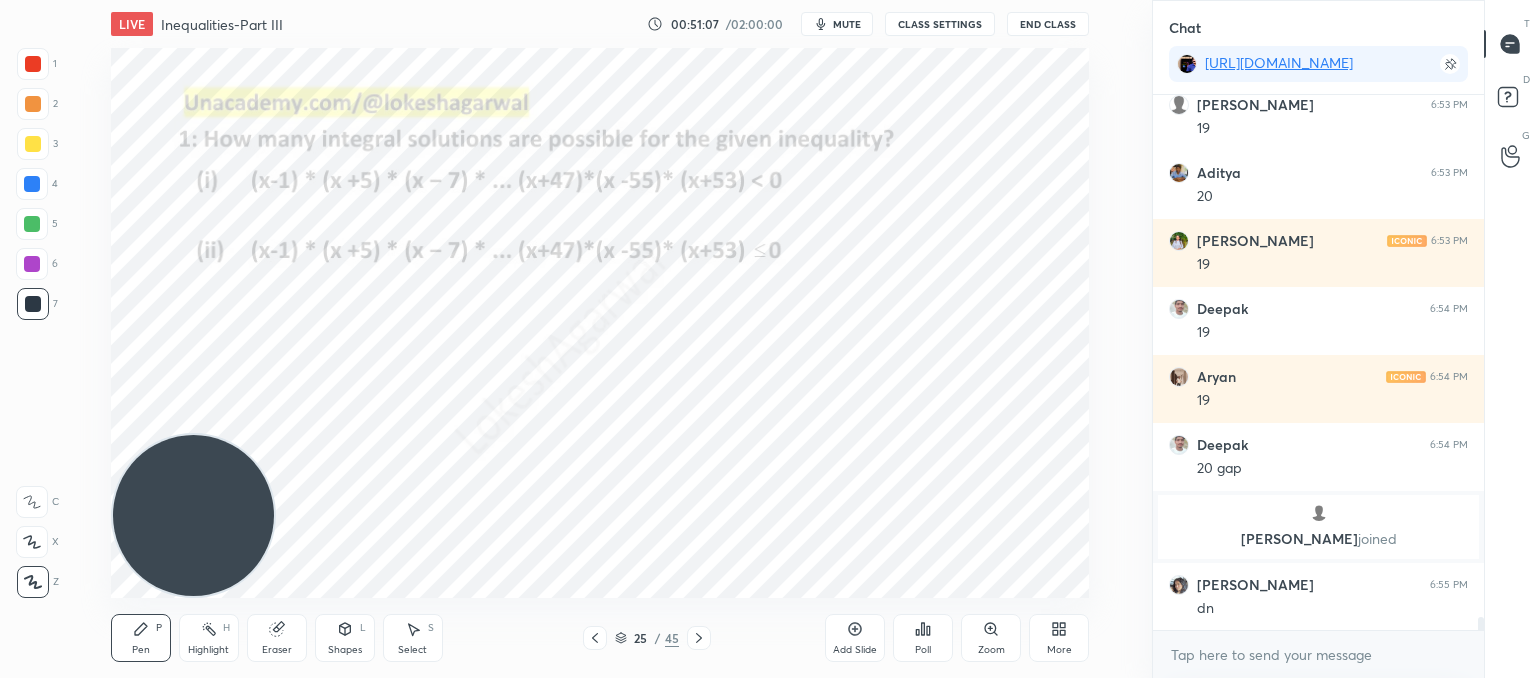 click on "Eraser" at bounding box center (277, 638) 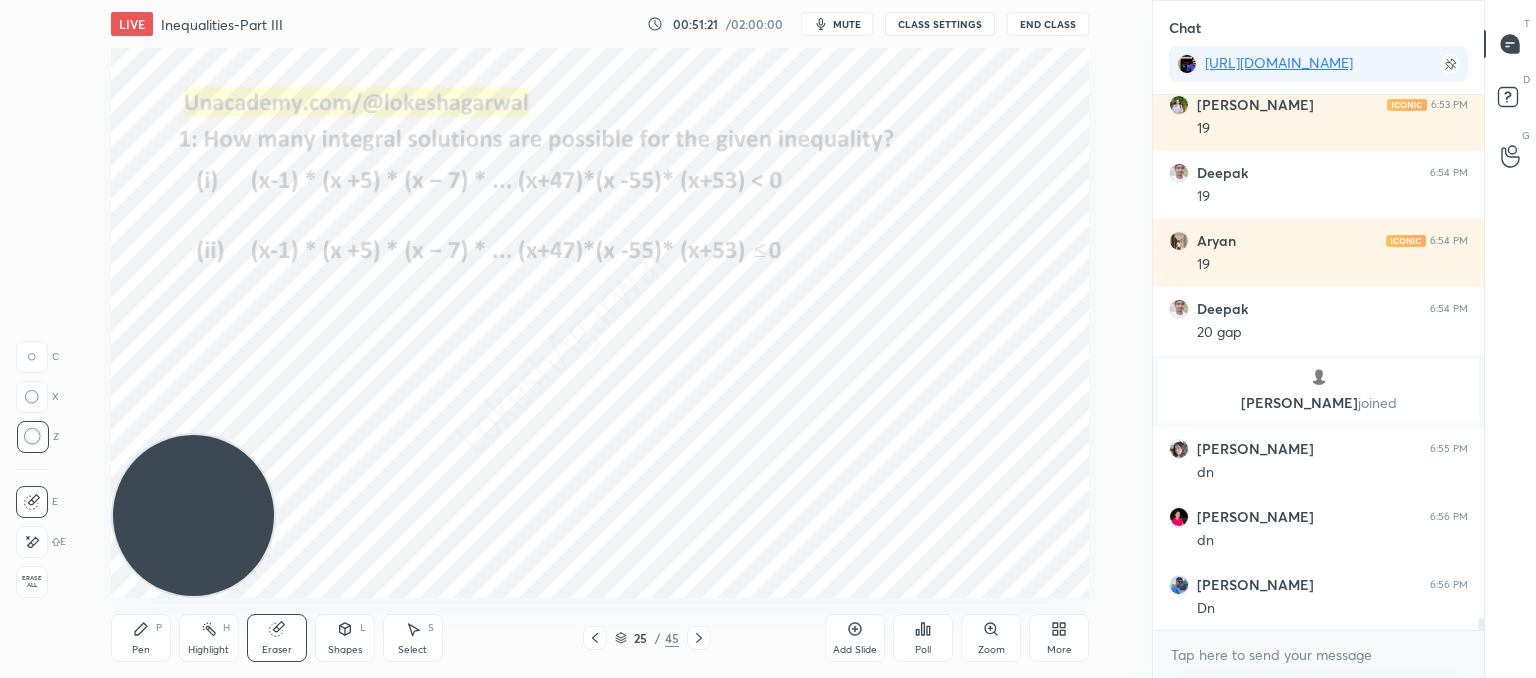 scroll, scrollTop: 22504, scrollLeft: 0, axis: vertical 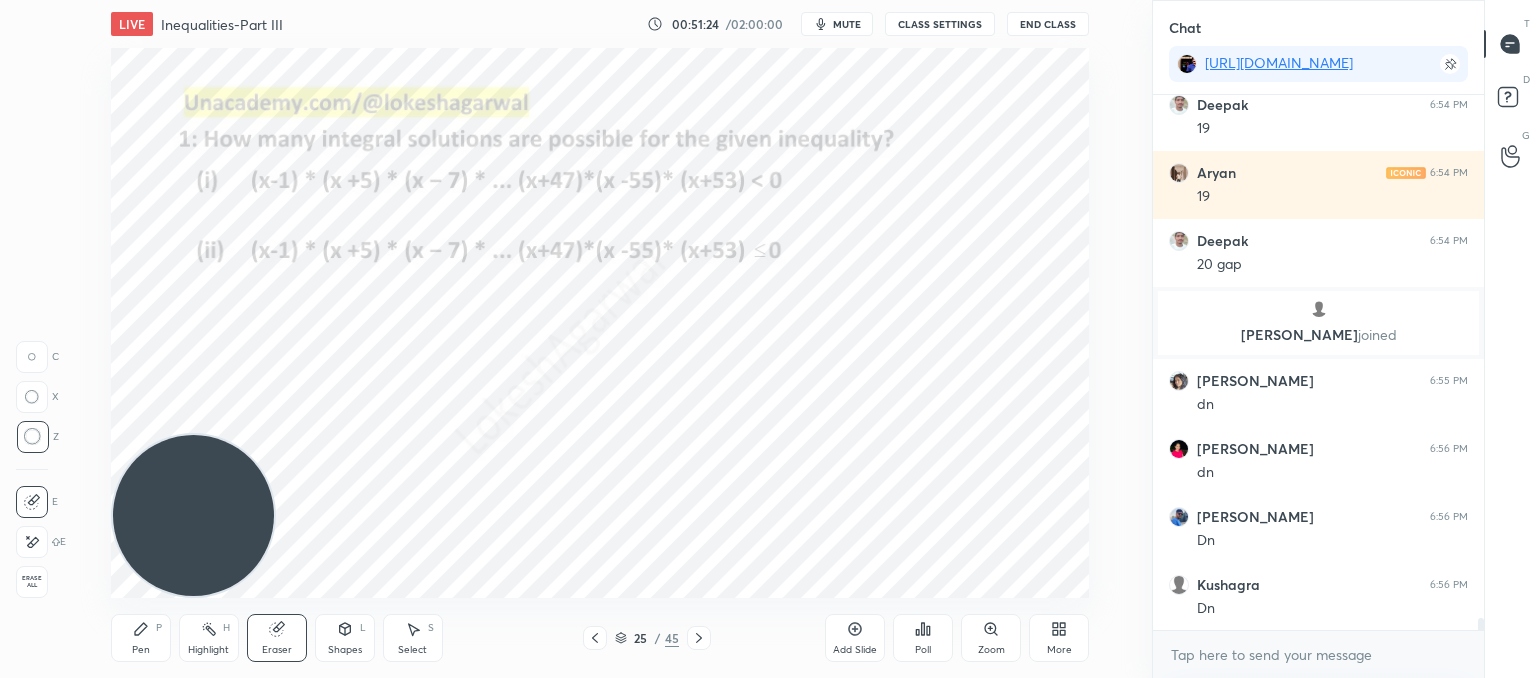 click 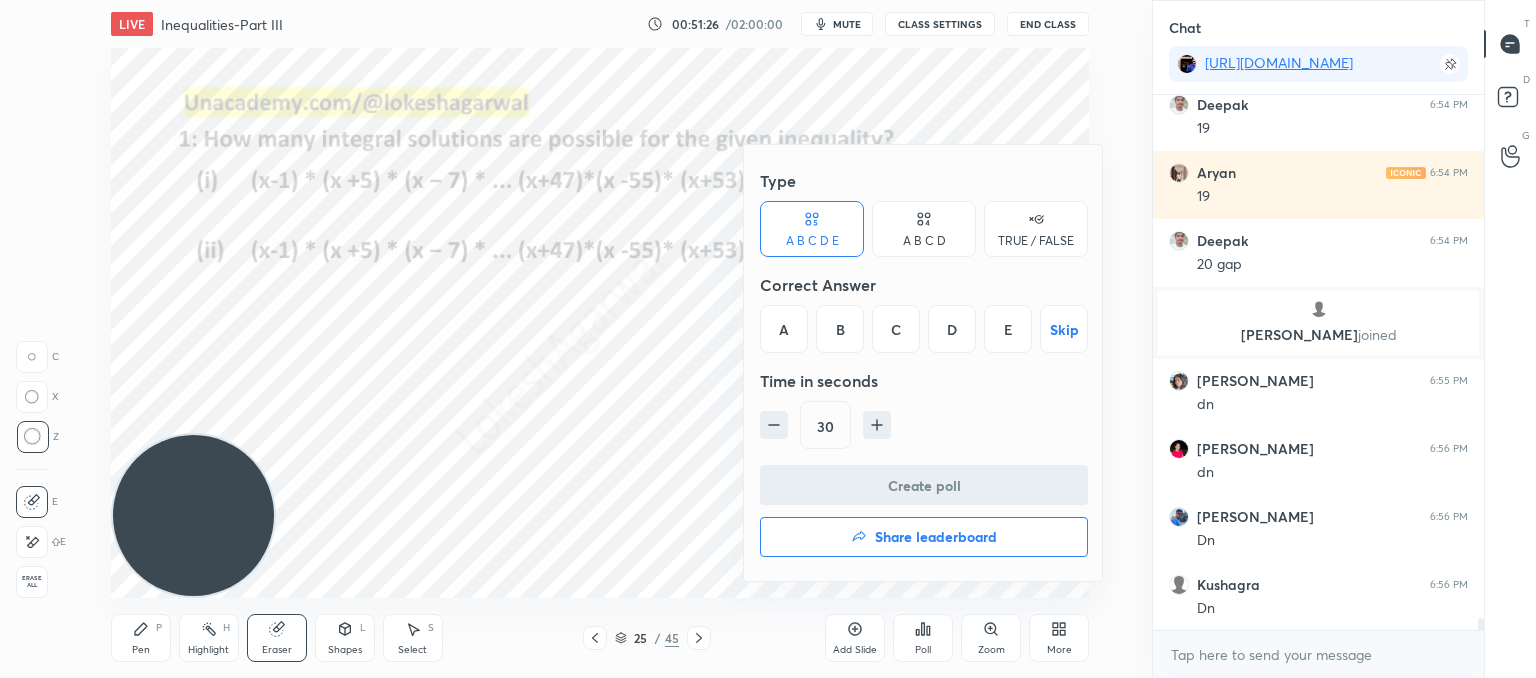 click on "A B C D E Skip" at bounding box center (924, 329) 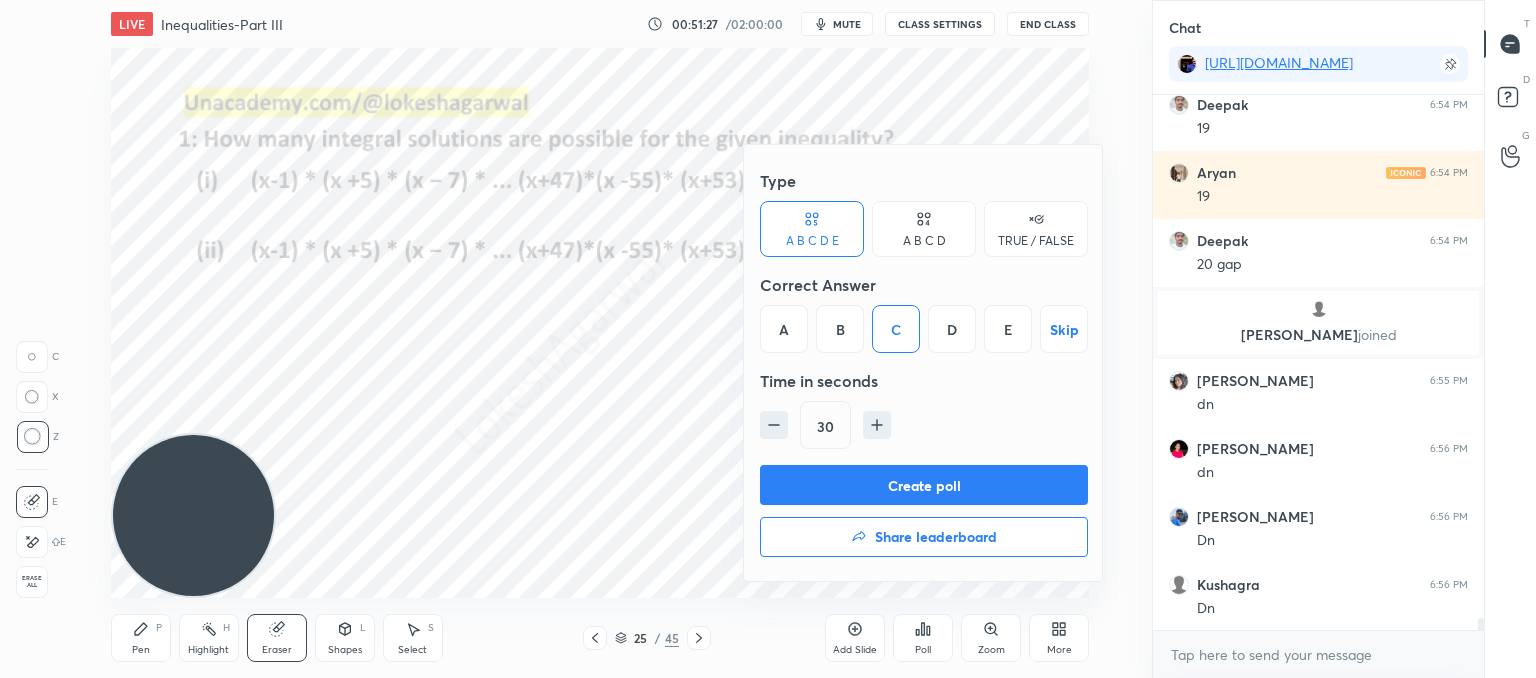 click on "Create poll" at bounding box center (924, 485) 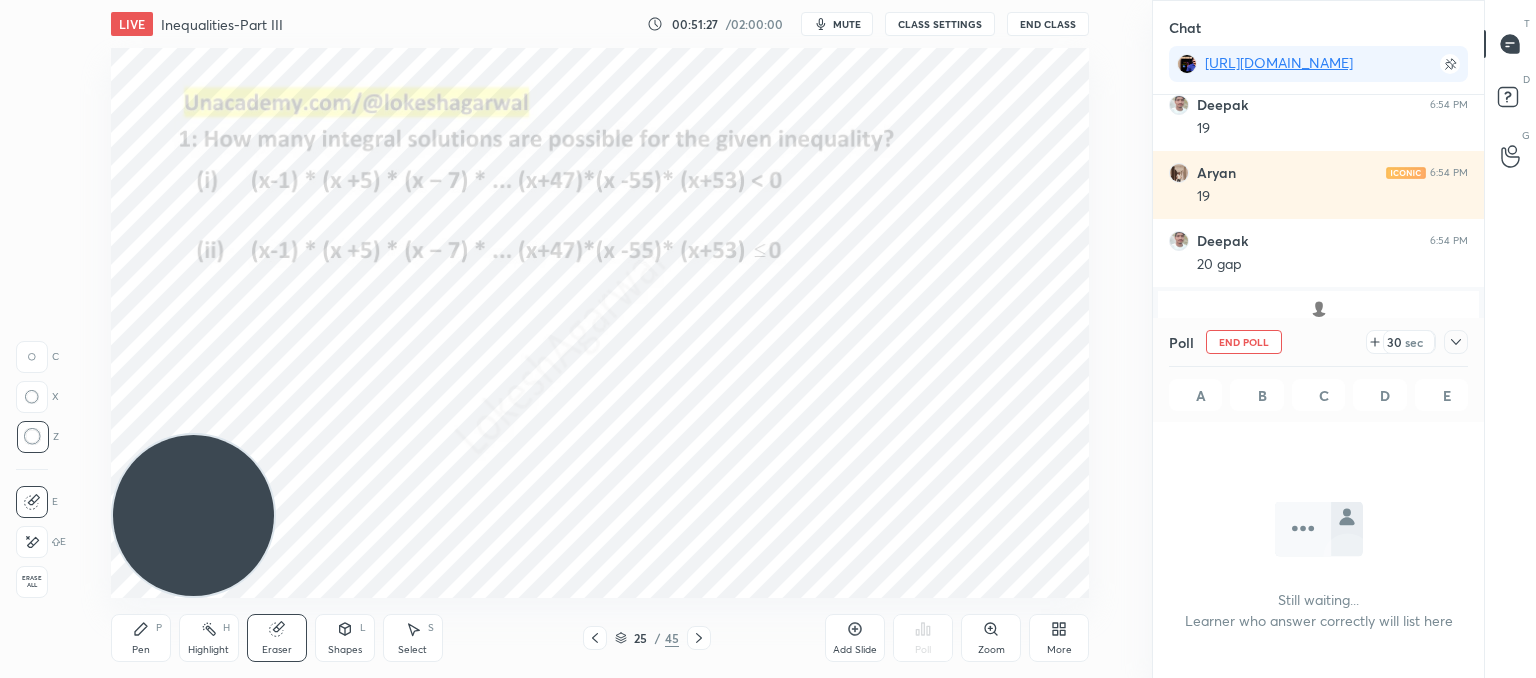 scroll, scrollTop: 506, scrollLeft: 325, axis: both 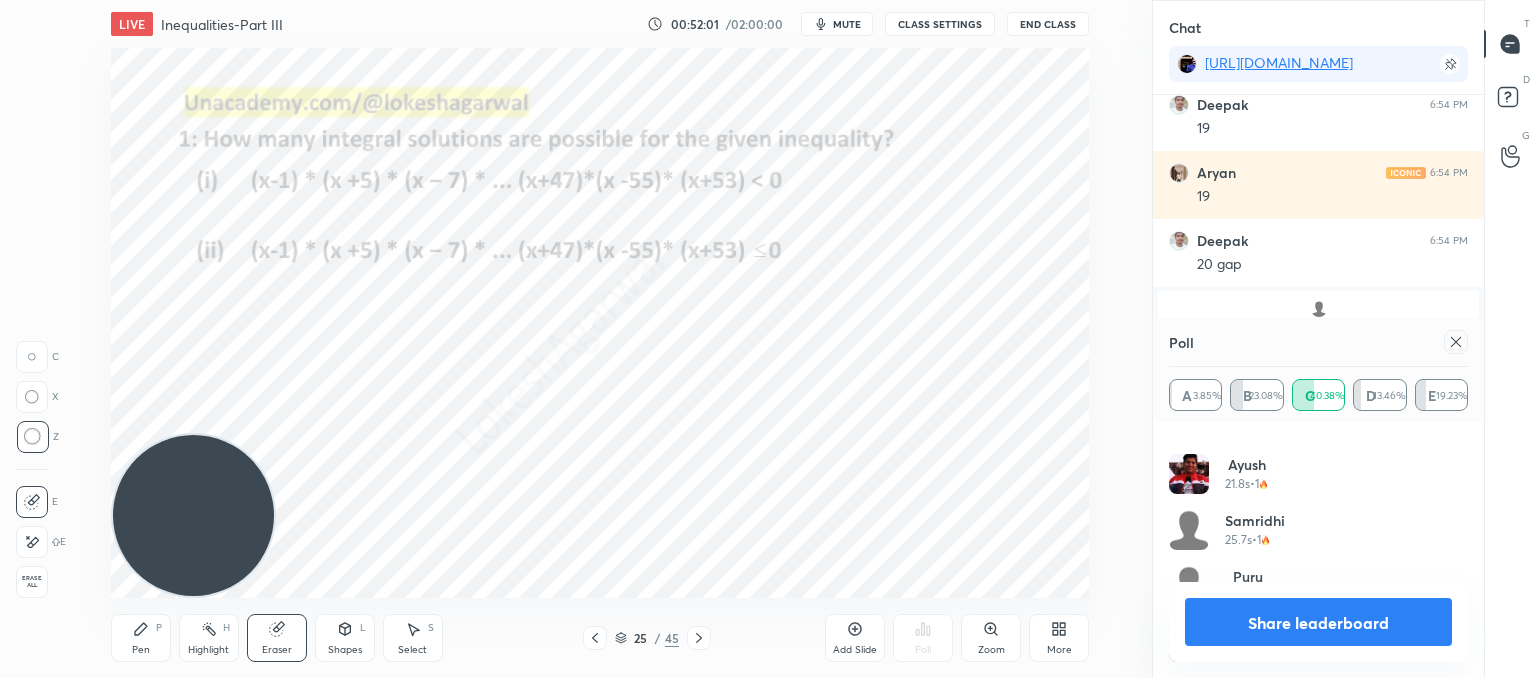 click at bounding box center (1456, 342) 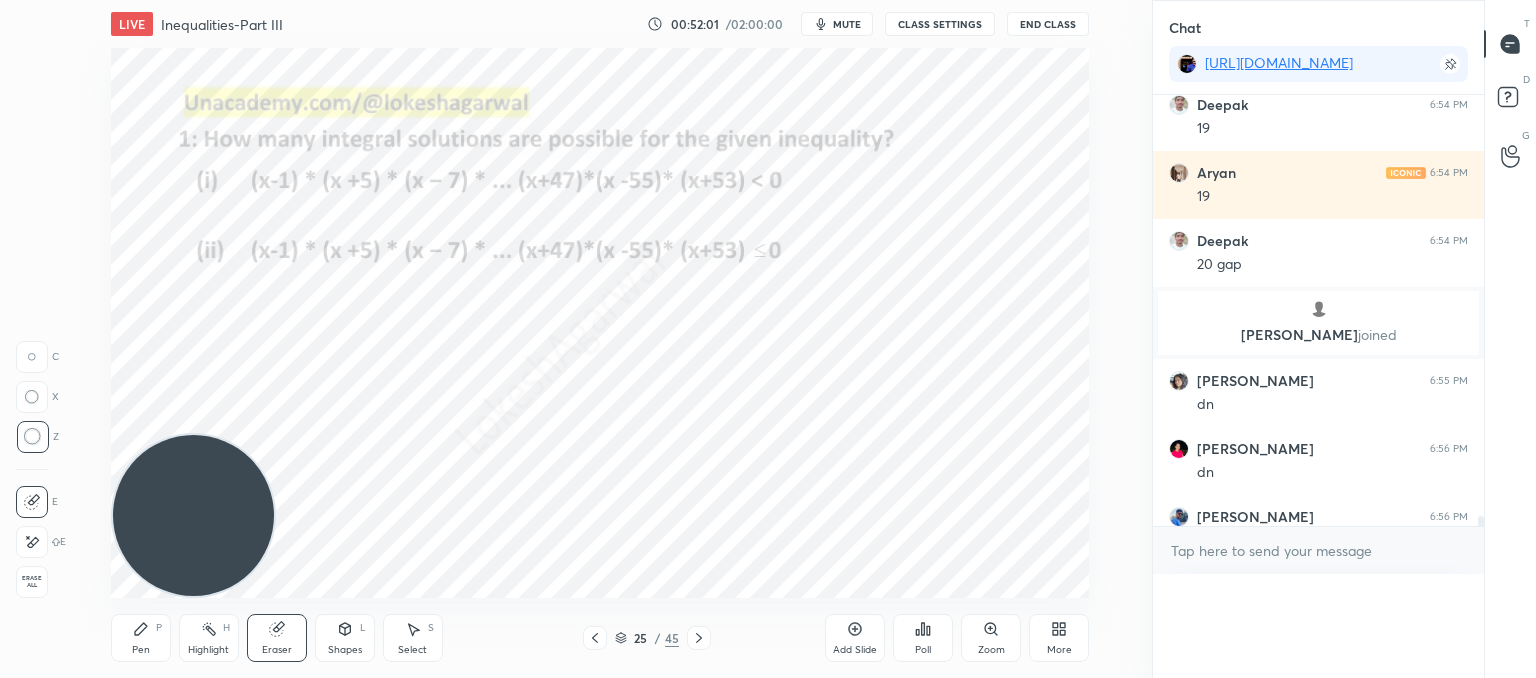 scroll, scrollTop: 0, scrollLeft: 0, axis: both 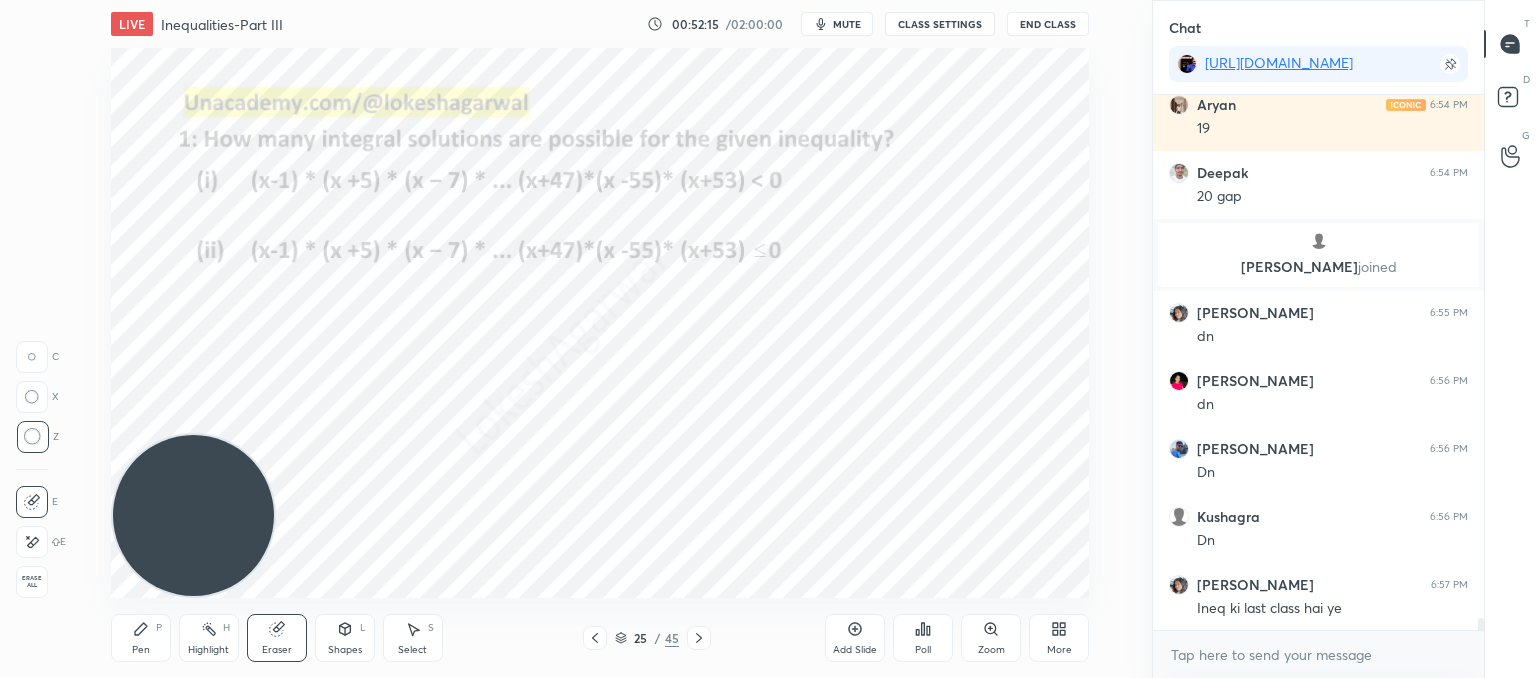 click 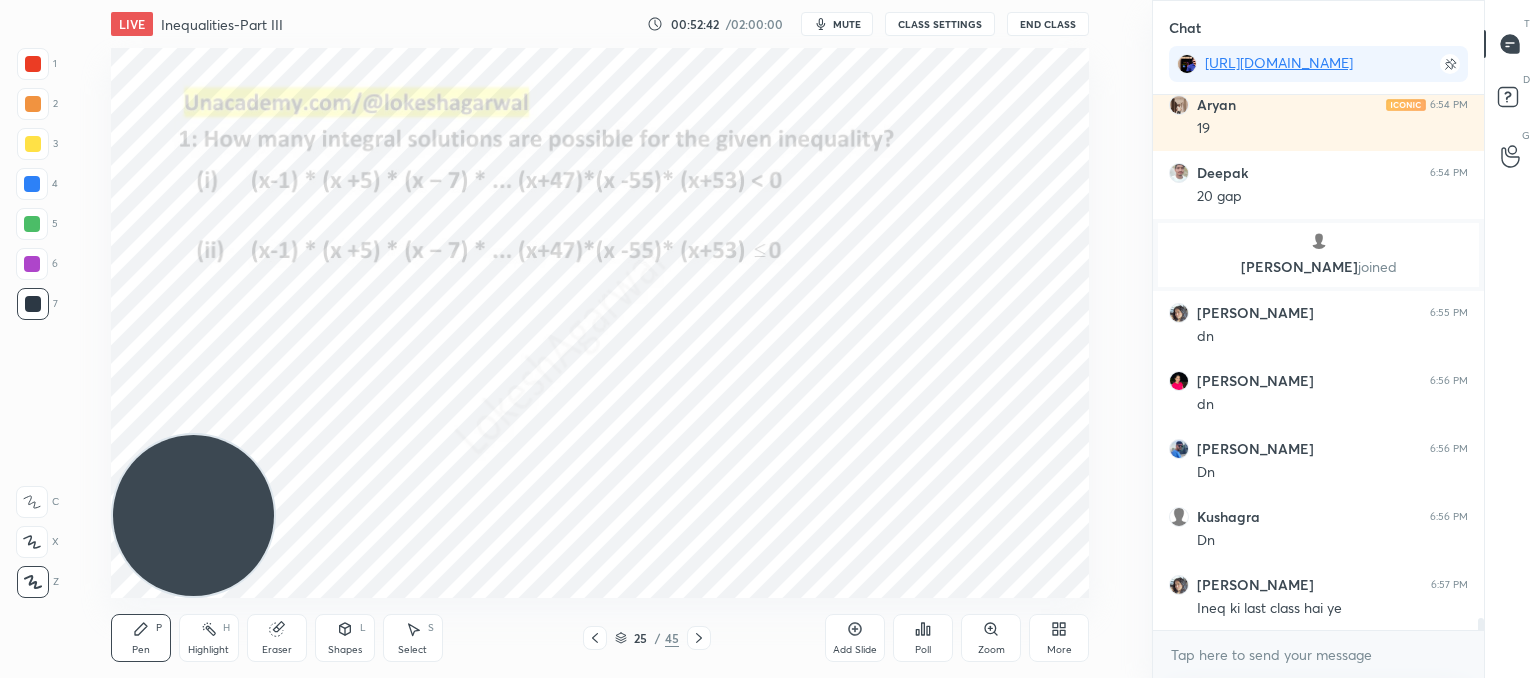 scroll, scrollTop: 22592, scrollLeft: 0, axis: vertical 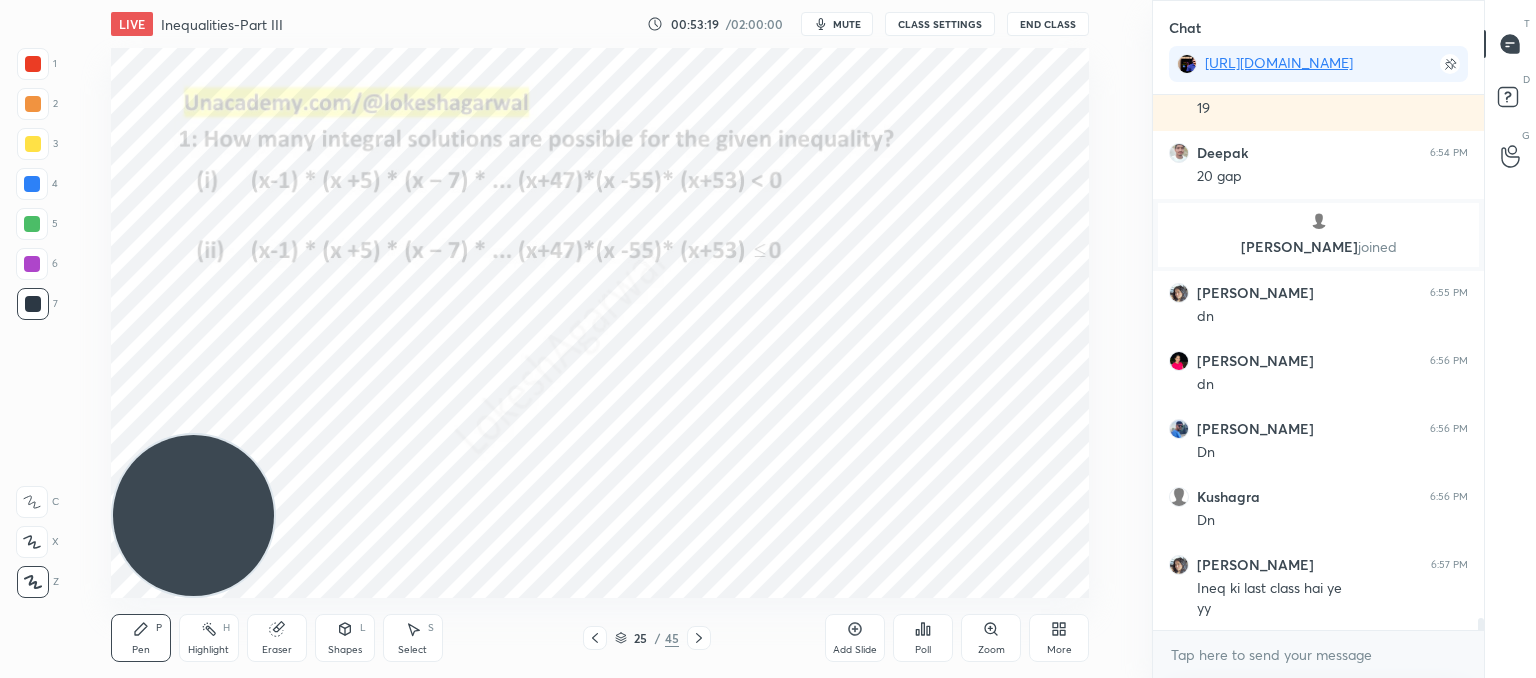 drag, startPoint x: 266, startPoint y: 635, endPoint x: 288, endPoint y: 599, distance: 42.190044 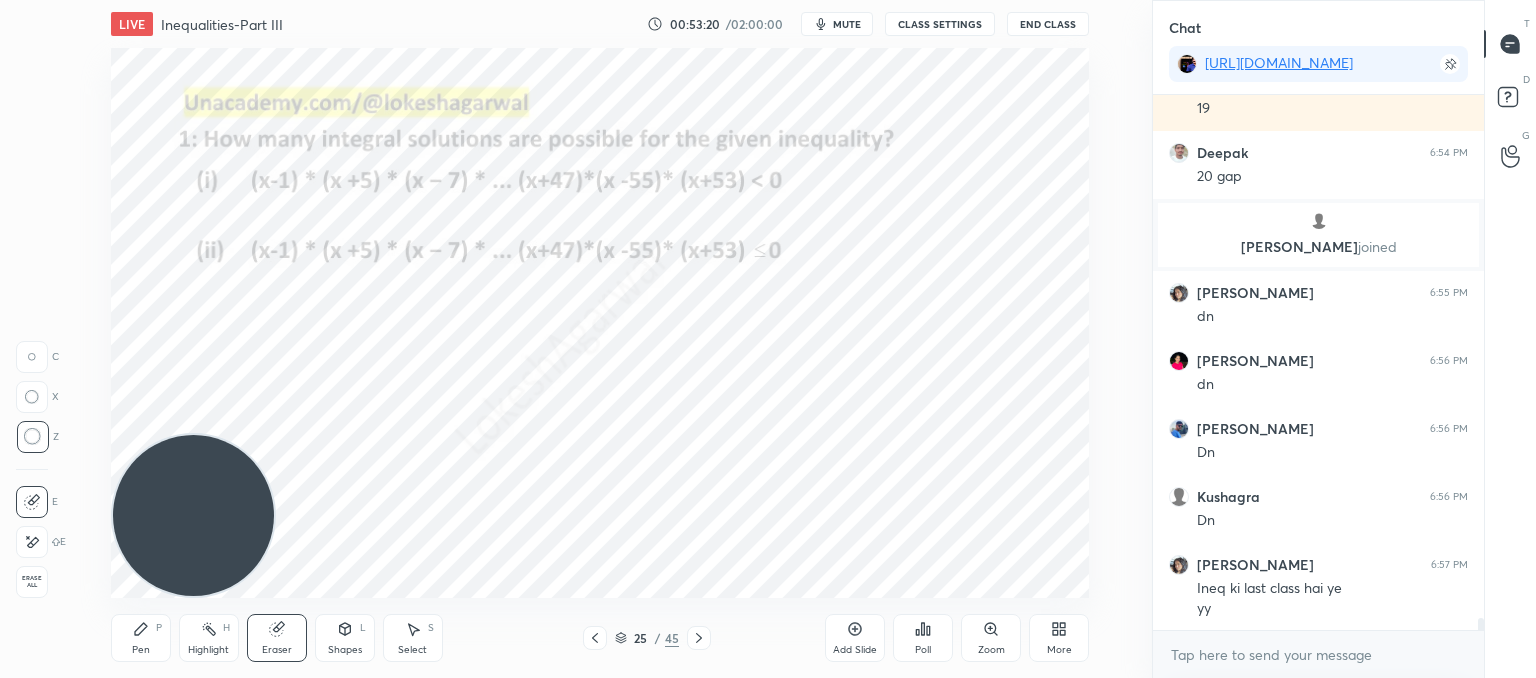 scroll, scrollTop: 22660, scrollLeft: 0, axis: vertical 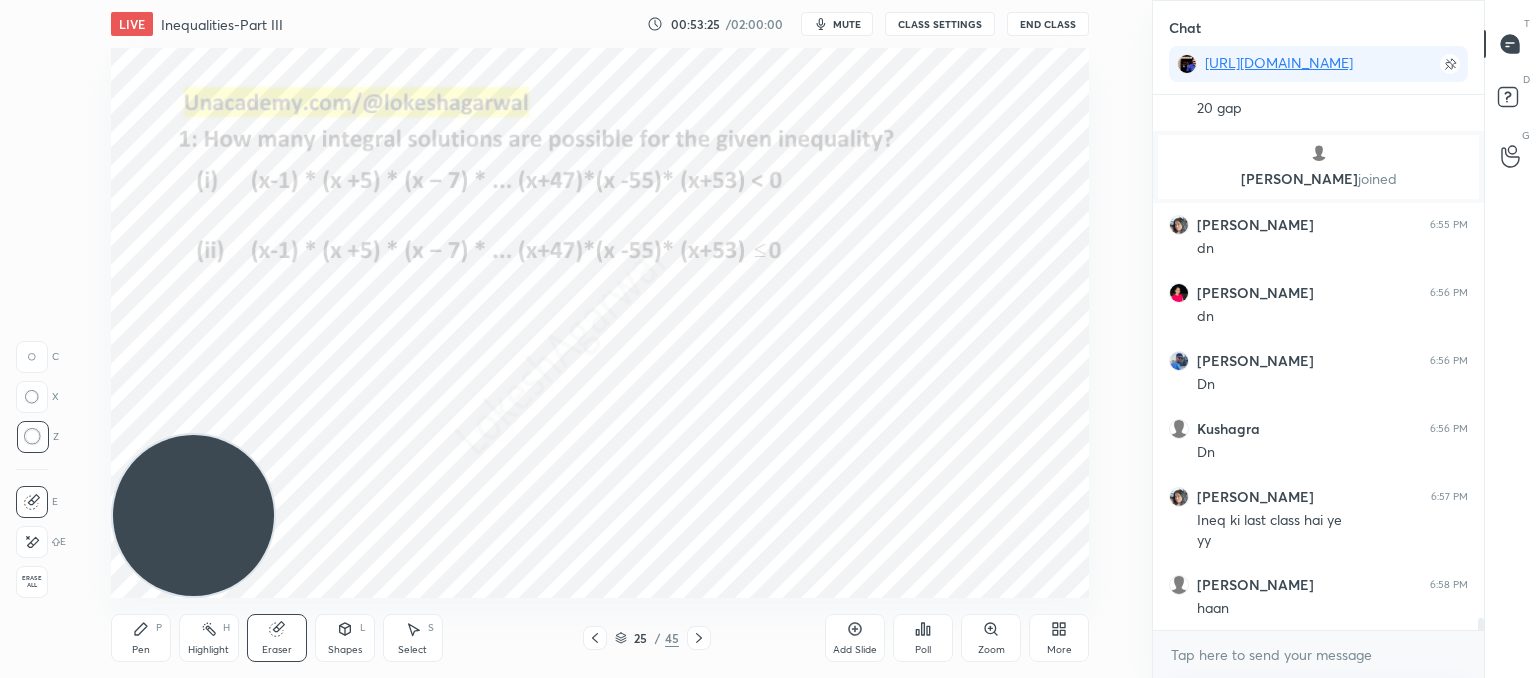 click on "Pen" at bounding box center (141, 650) 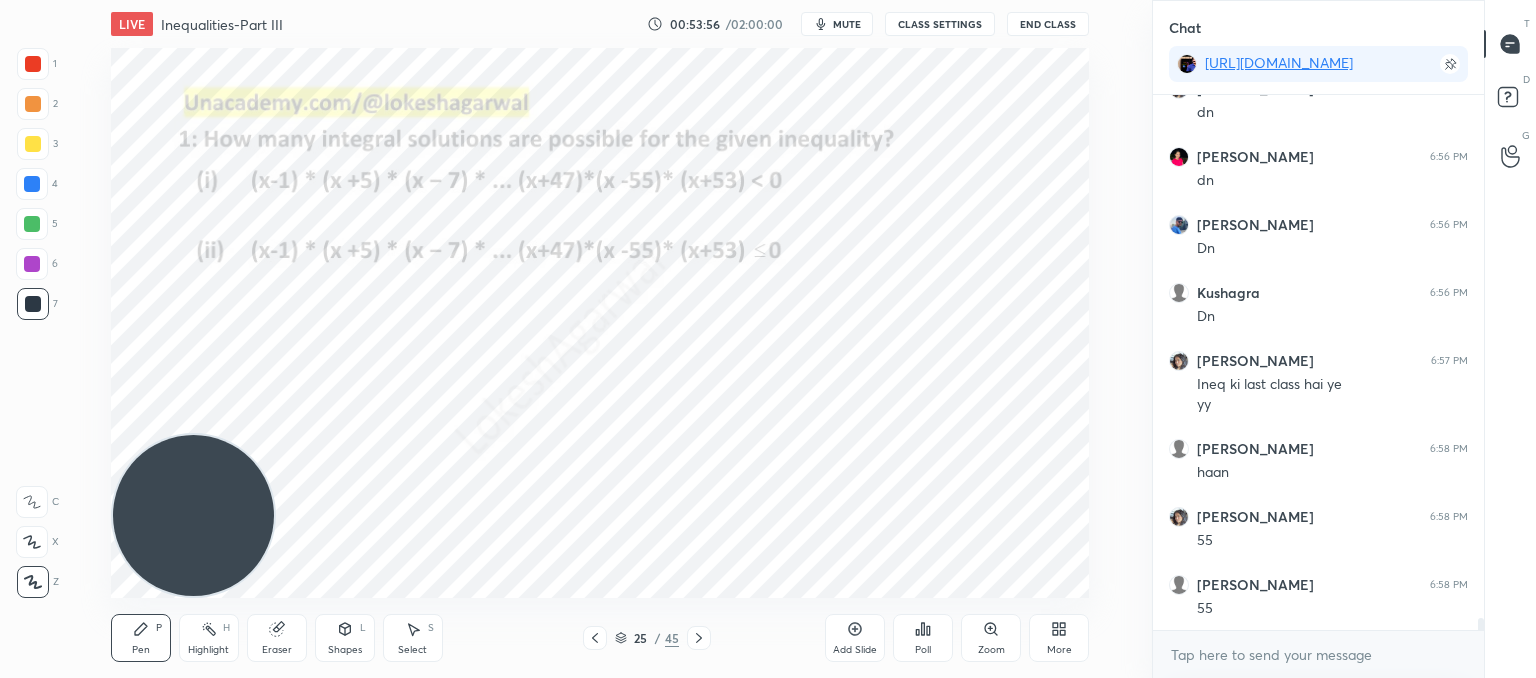 scroll, scrollTop: 22864, scrollLeft: 0, axis: vertical 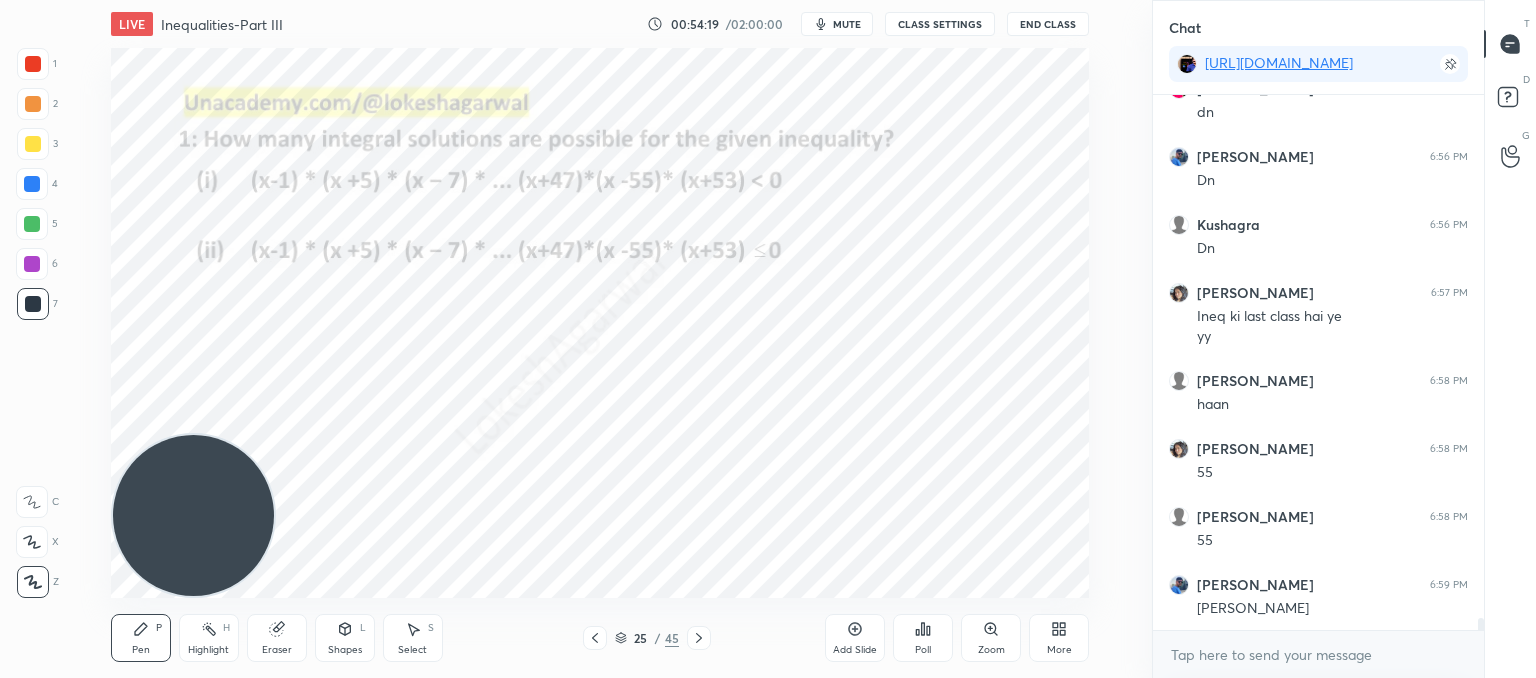 drag, startPoint x: 284, startPoint y: 630, endPoint x: 361, endPoint y: 599, distance: 83.00603 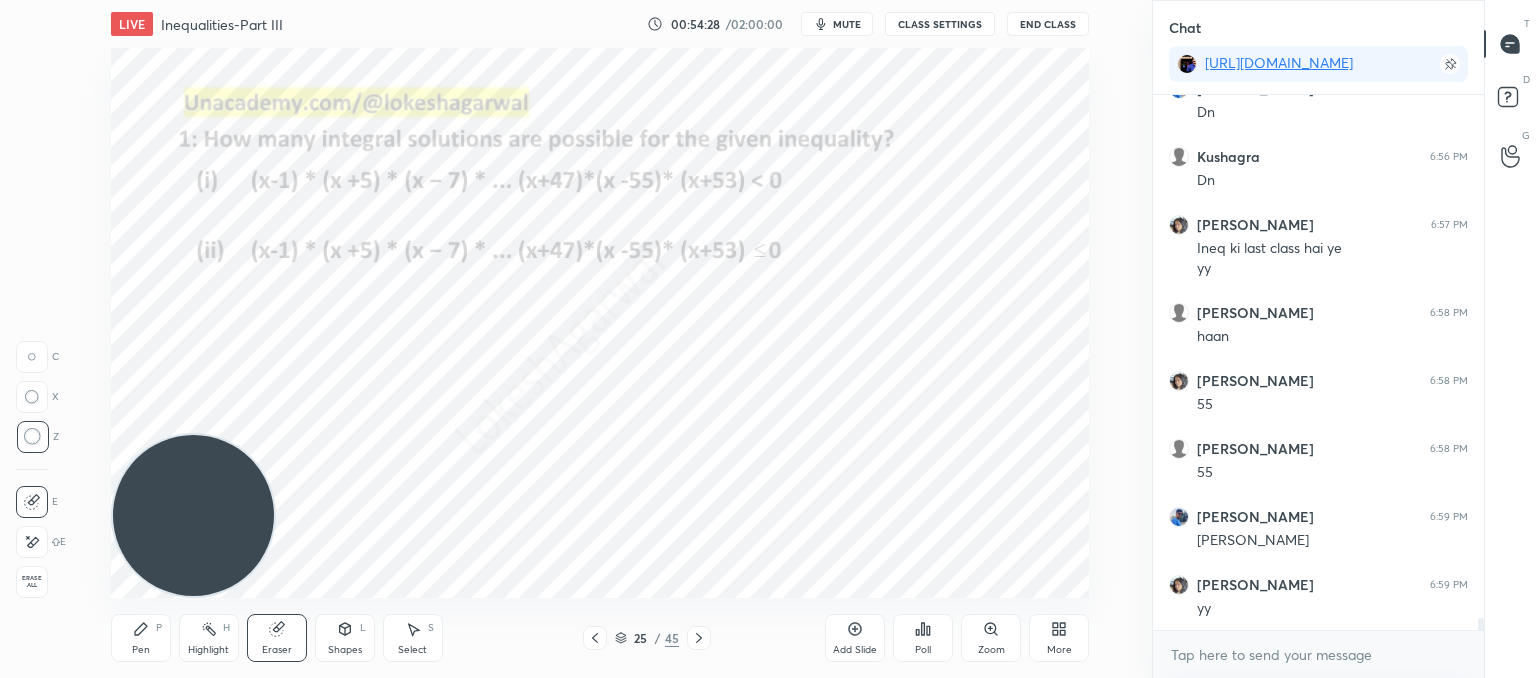 scroll, scrollTop: 23000, scrollLeft: 0, axis: vertical 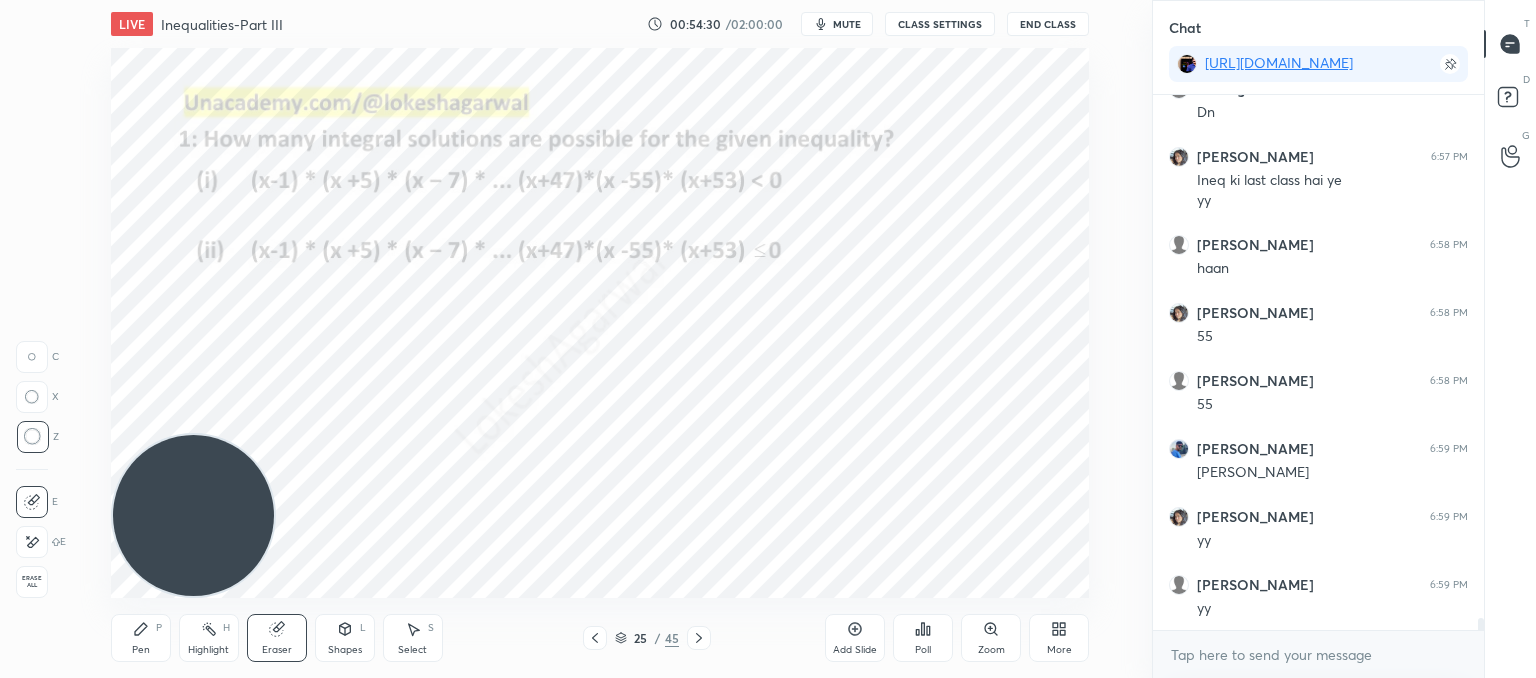 drag, startPoint x: 132, startPoint y: 643, endPoint x: 196, endPoint y: 594, distance: 80.60397 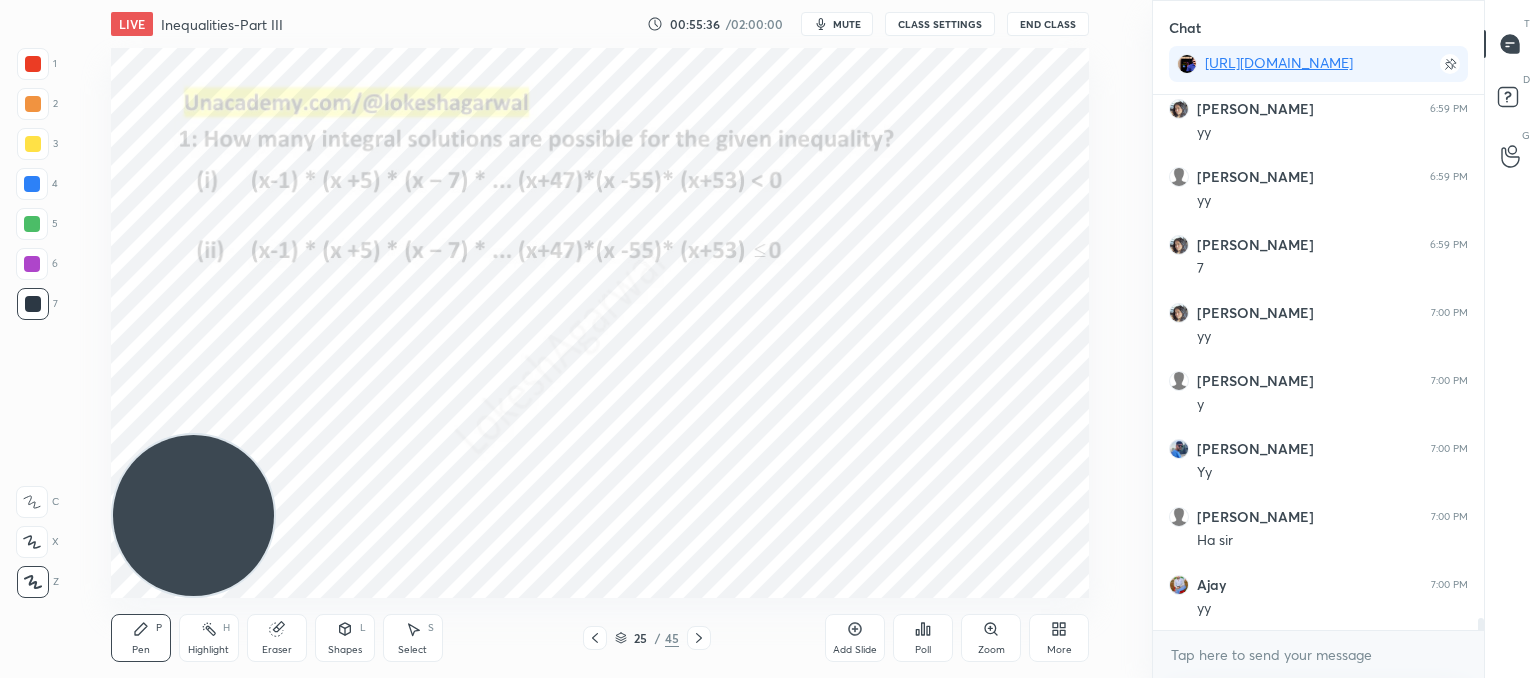 scroll, scrollTop: 23476, scrollLeft: 0, axis: vertical 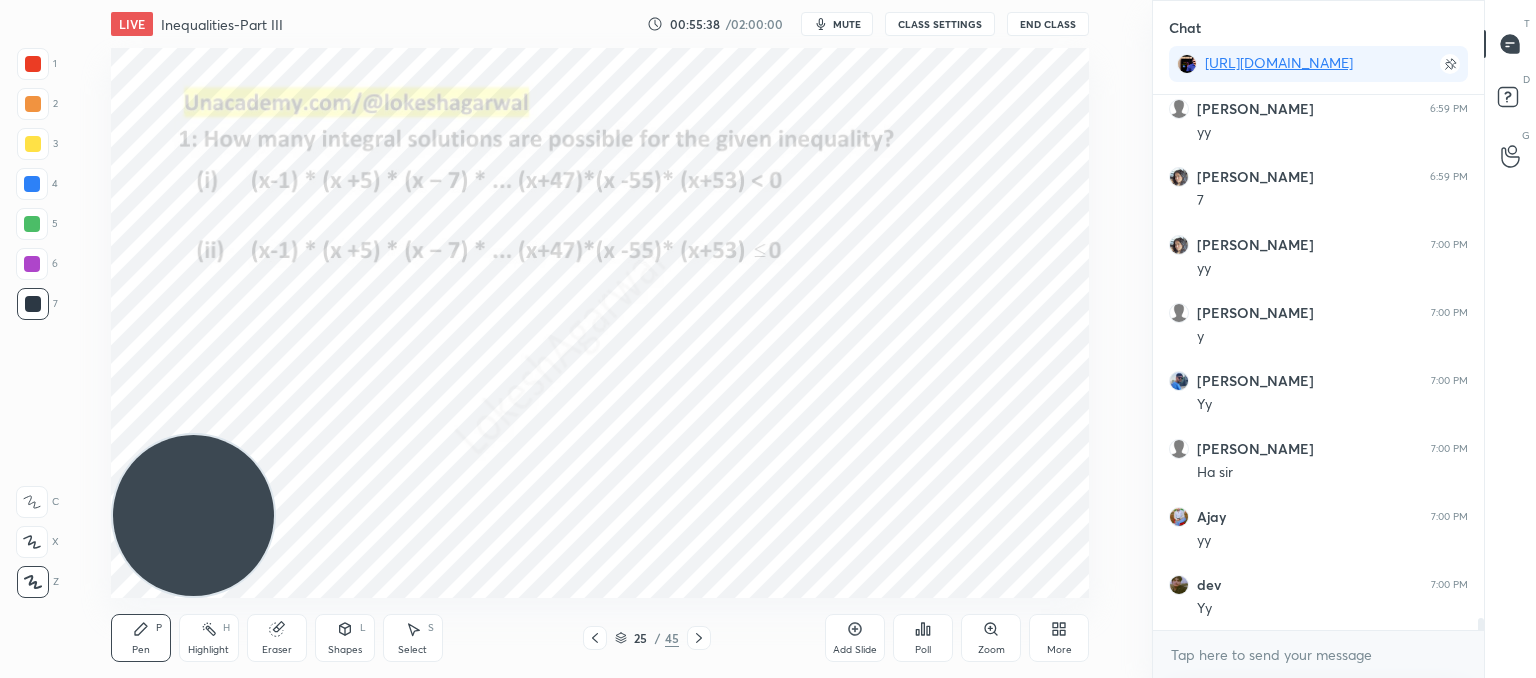 click 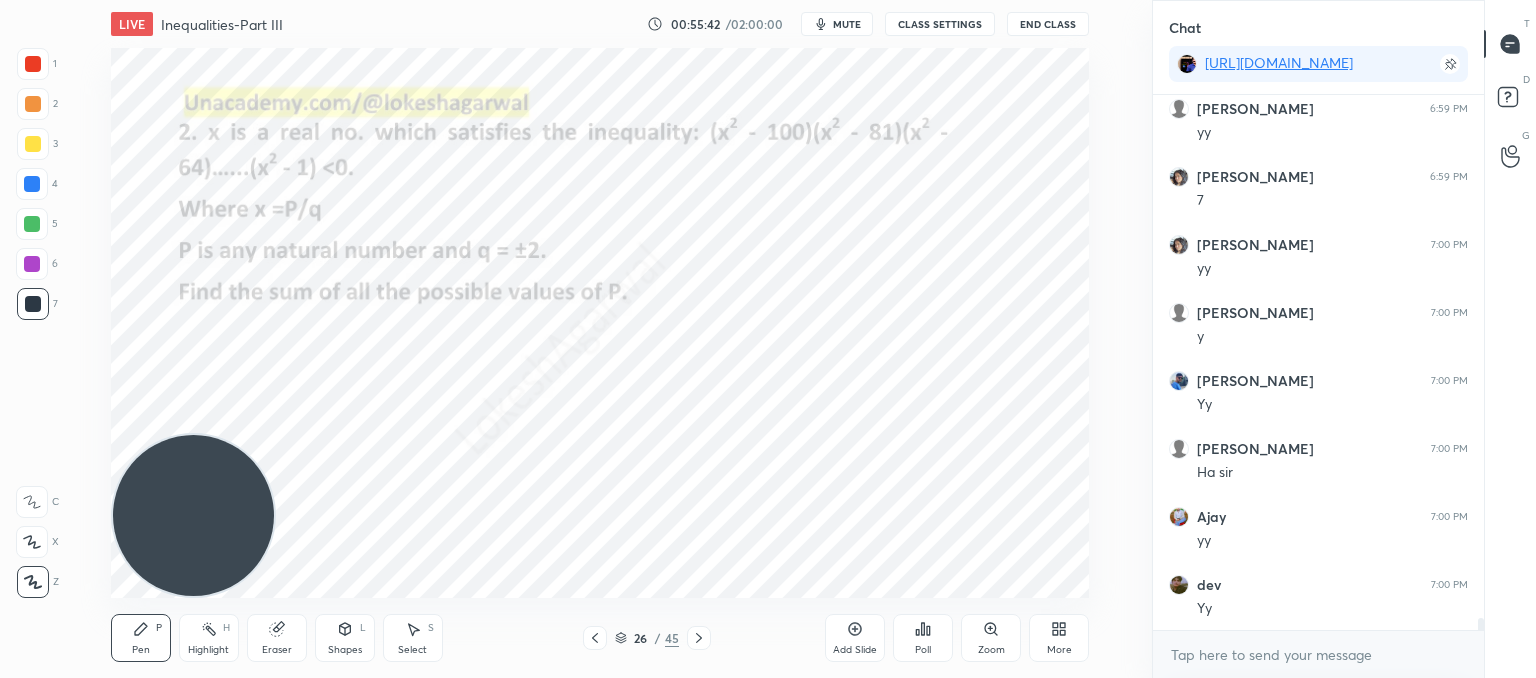 click 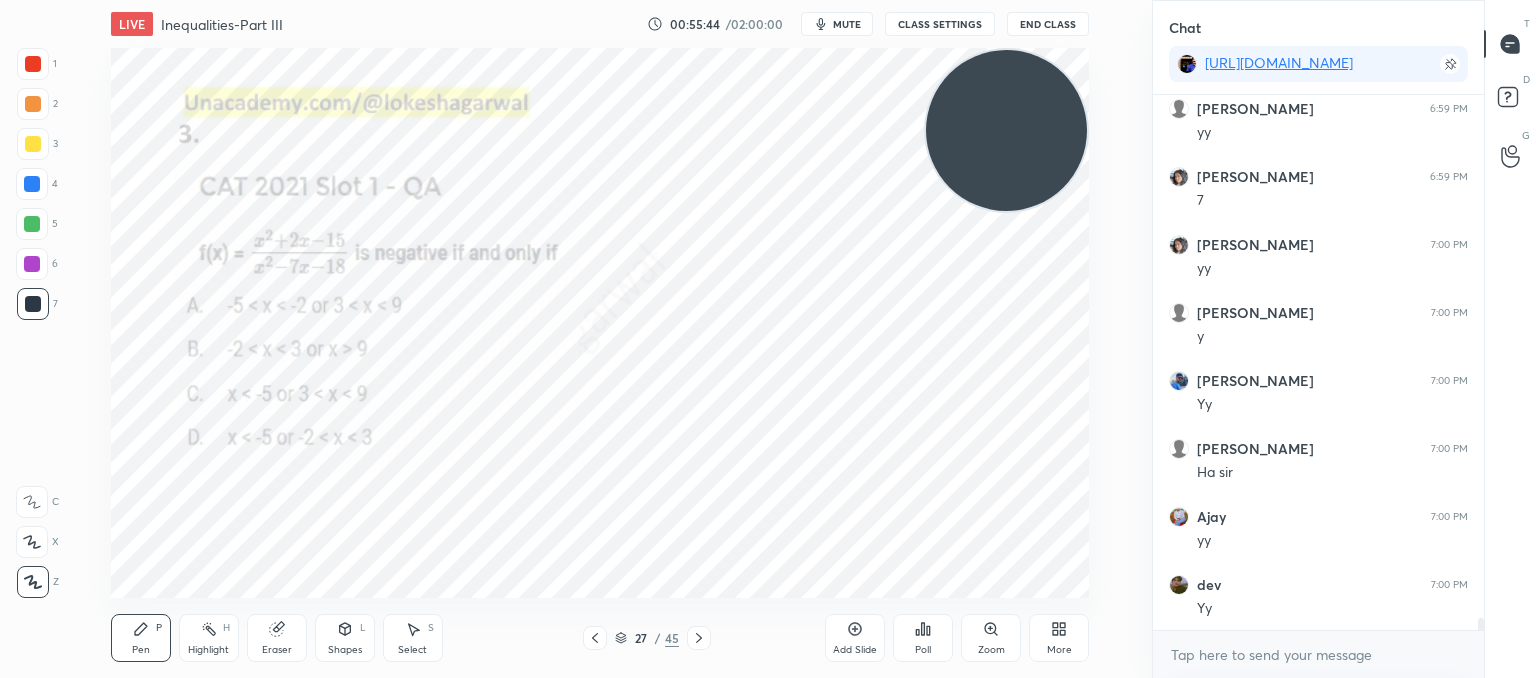drag, startPoint x: 209, startPoint y: 495, endPoint x: 968, endPoint y: 165, distance: 827.6358 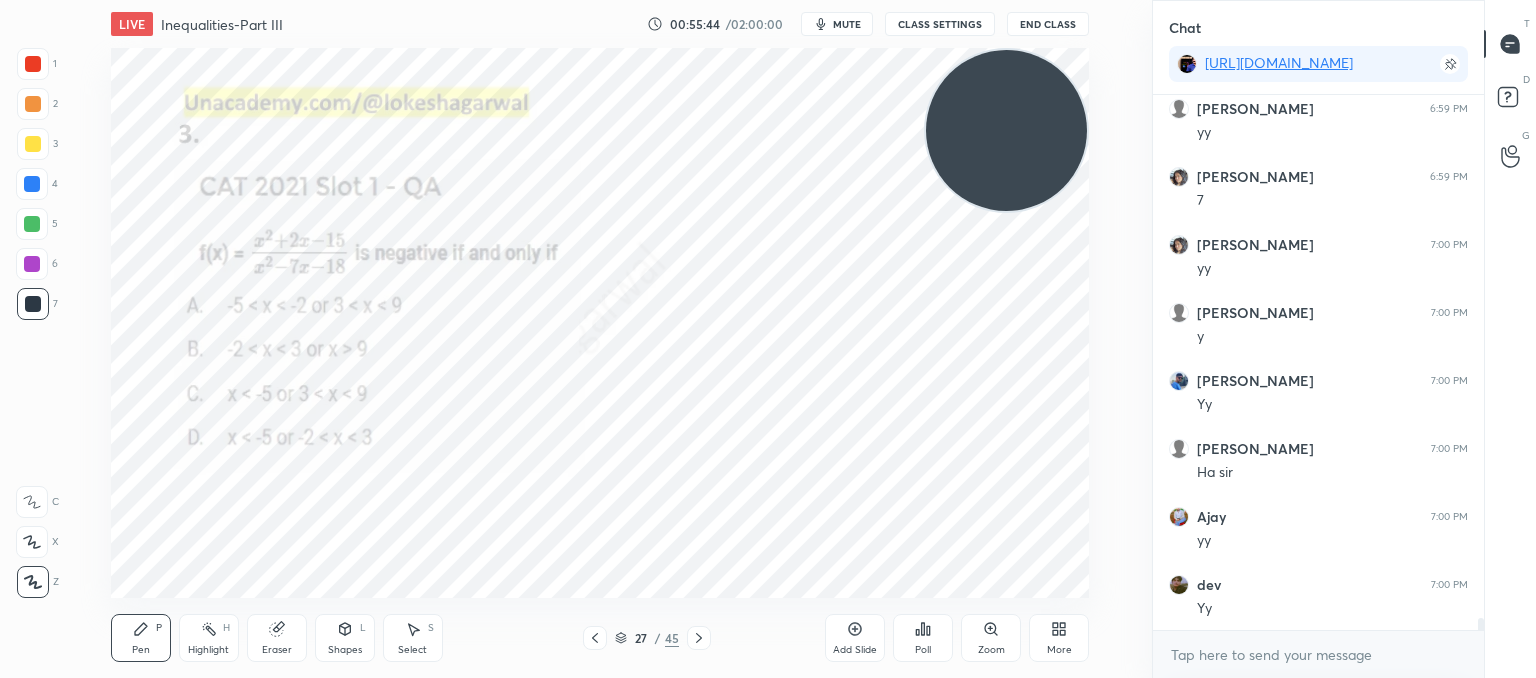 click on "1 2 3 4 5 6 7 C X Z C X Z E E Erase all   H H LIVE Inequalities-Part III 00:55:44 /  02:00:00 mute CLASS SETTINGS End Class Setting up your live class Poll for   secs No correct answer Start poll Back Inequalities-Part III • L10 of Comprehensive Course on Algebra: Basic to Advanced - Part I [PERSON_NAME] Pen P Highlight H Eraser Shapes L Select S 27 / 45 Add Slide Poll Zoom More" at bounding box center (576, 339) 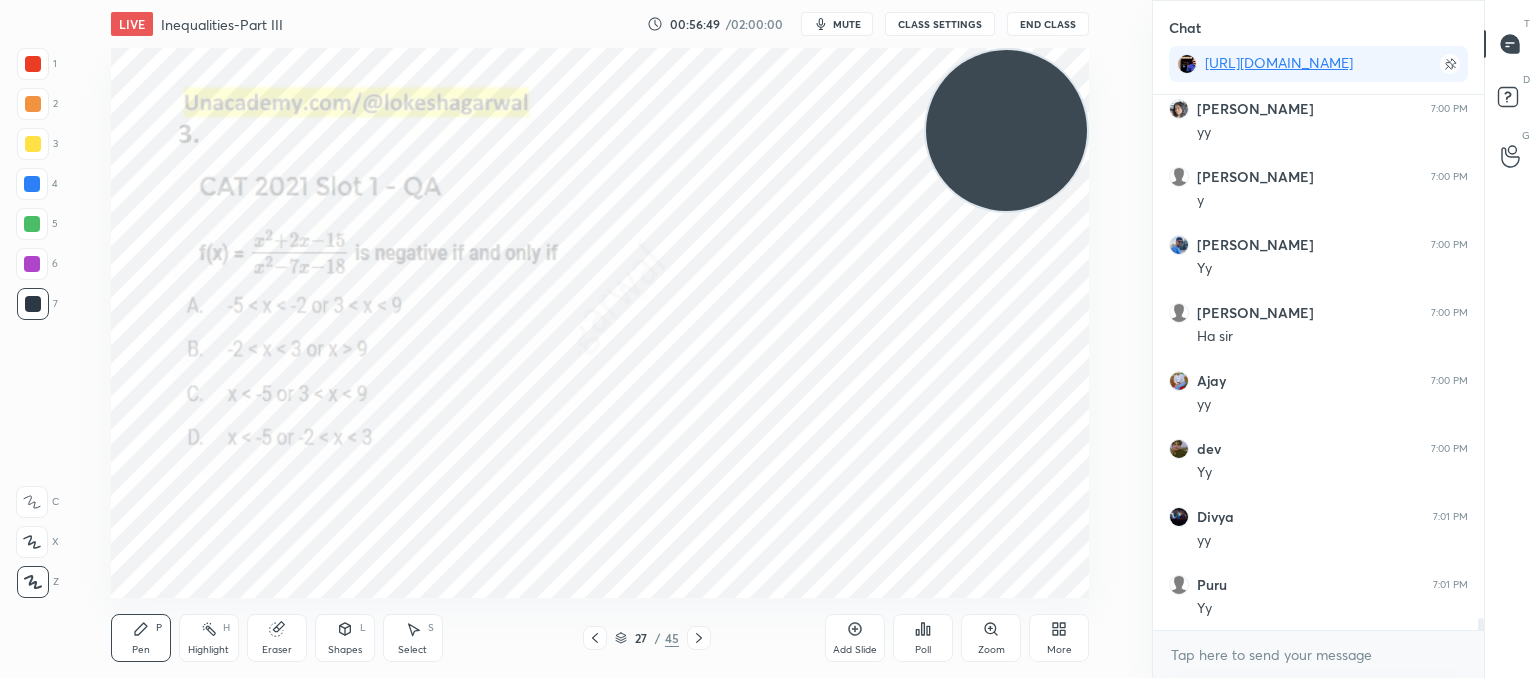 scroll, scrollTop: 23680, scrollLeft: 0, axis: vertical 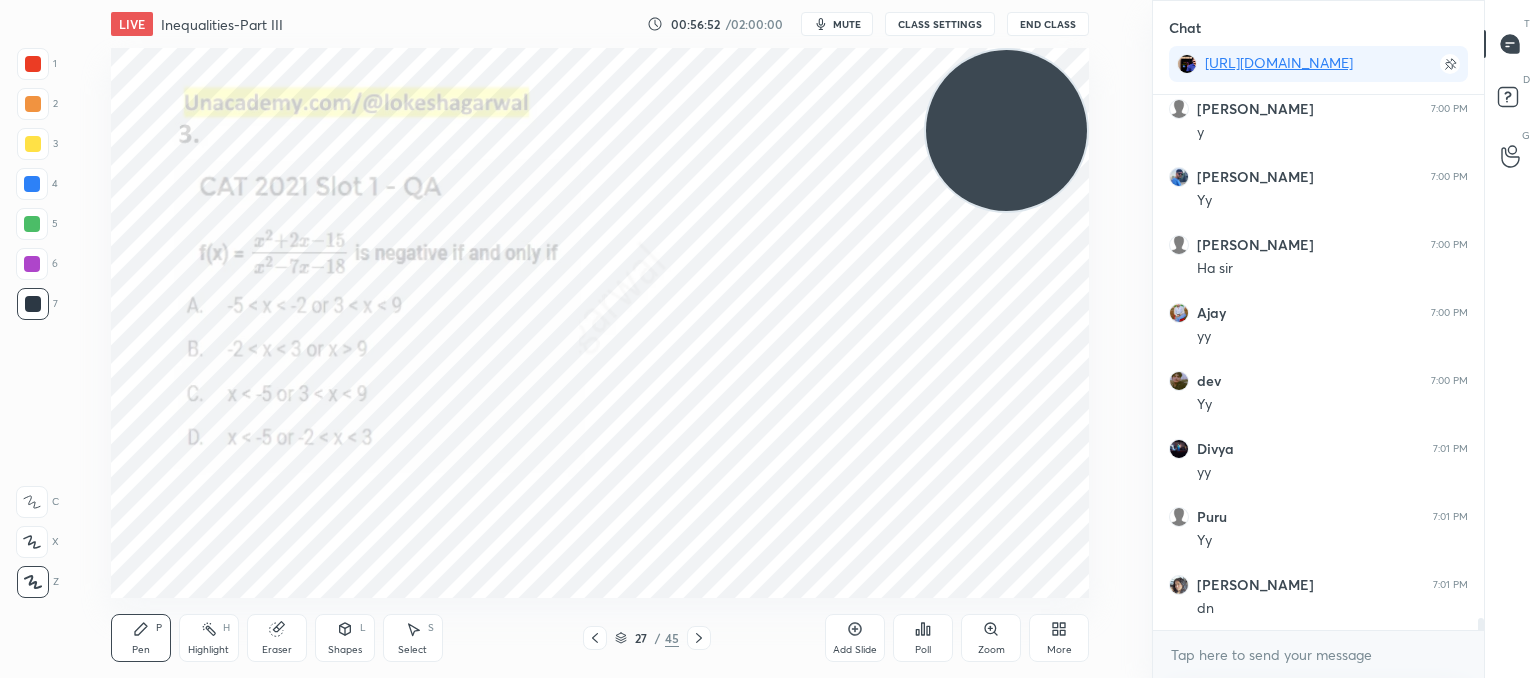 click 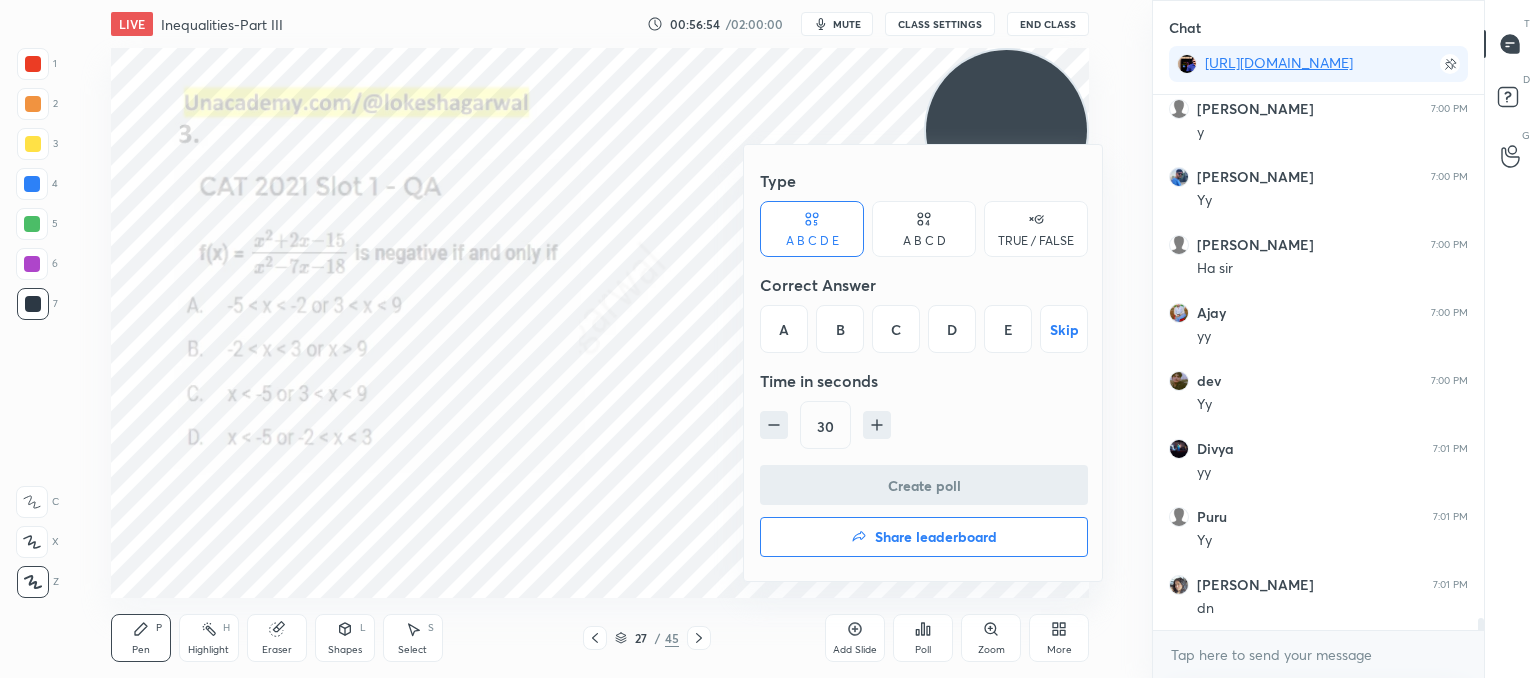 click on "A B C D" at bounding box center (924, 229) 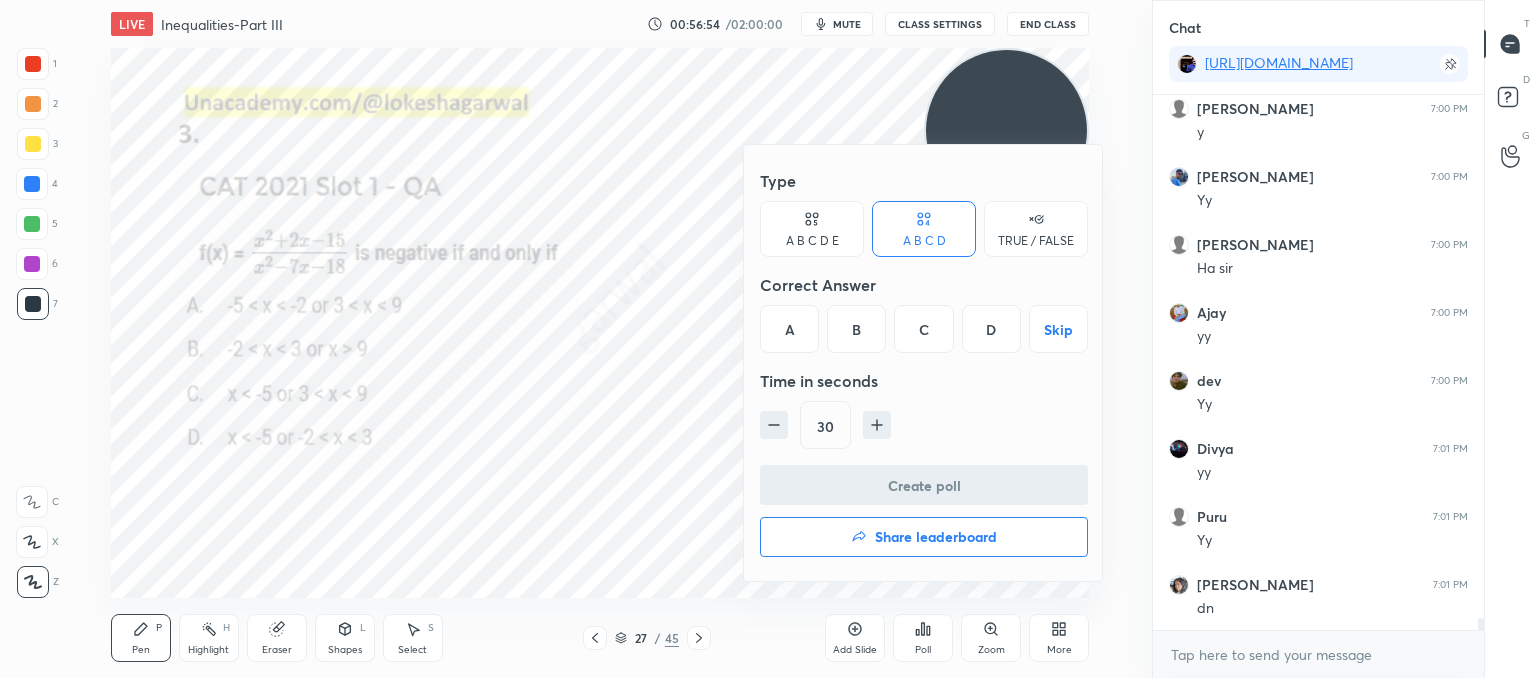 scroll, scrollTop: 23748, scrollLeft: 0, axis: vertical 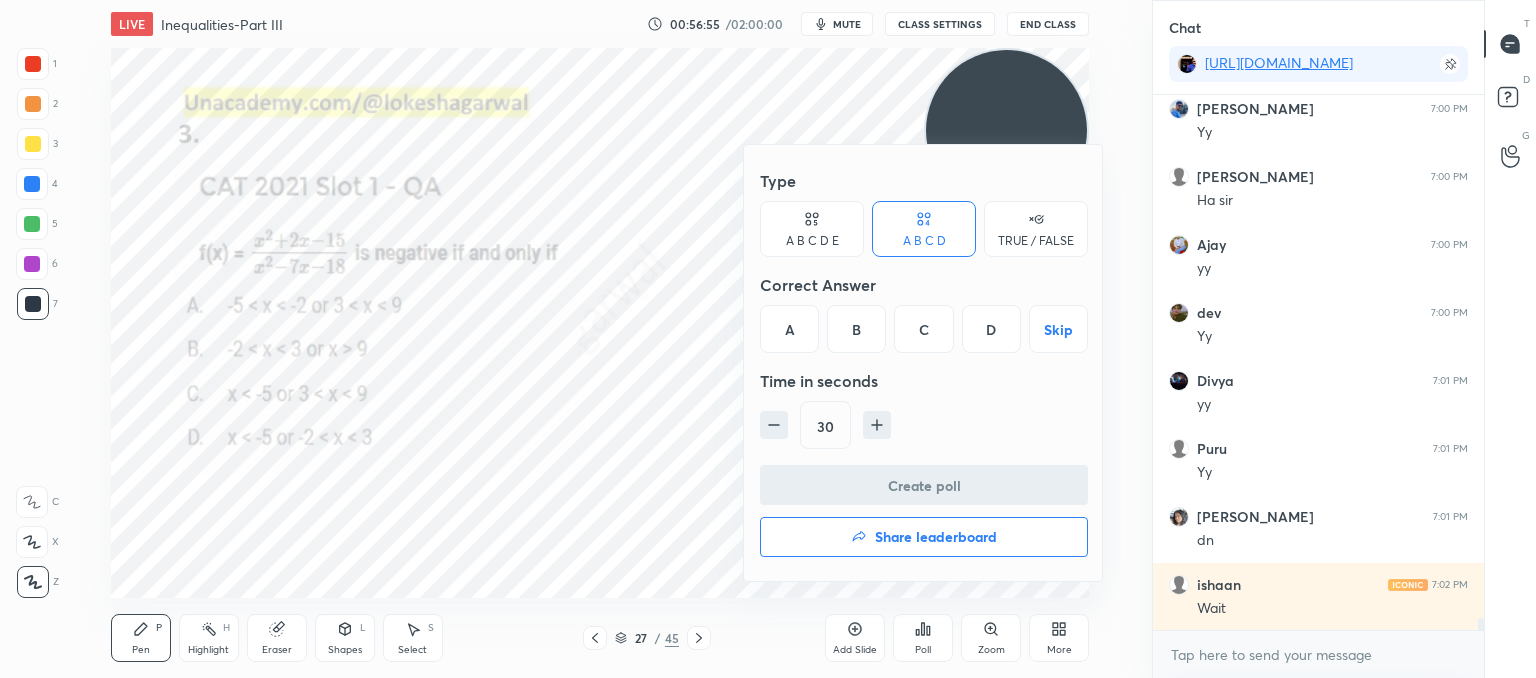 click on "A" at bounding box center [789, 329] 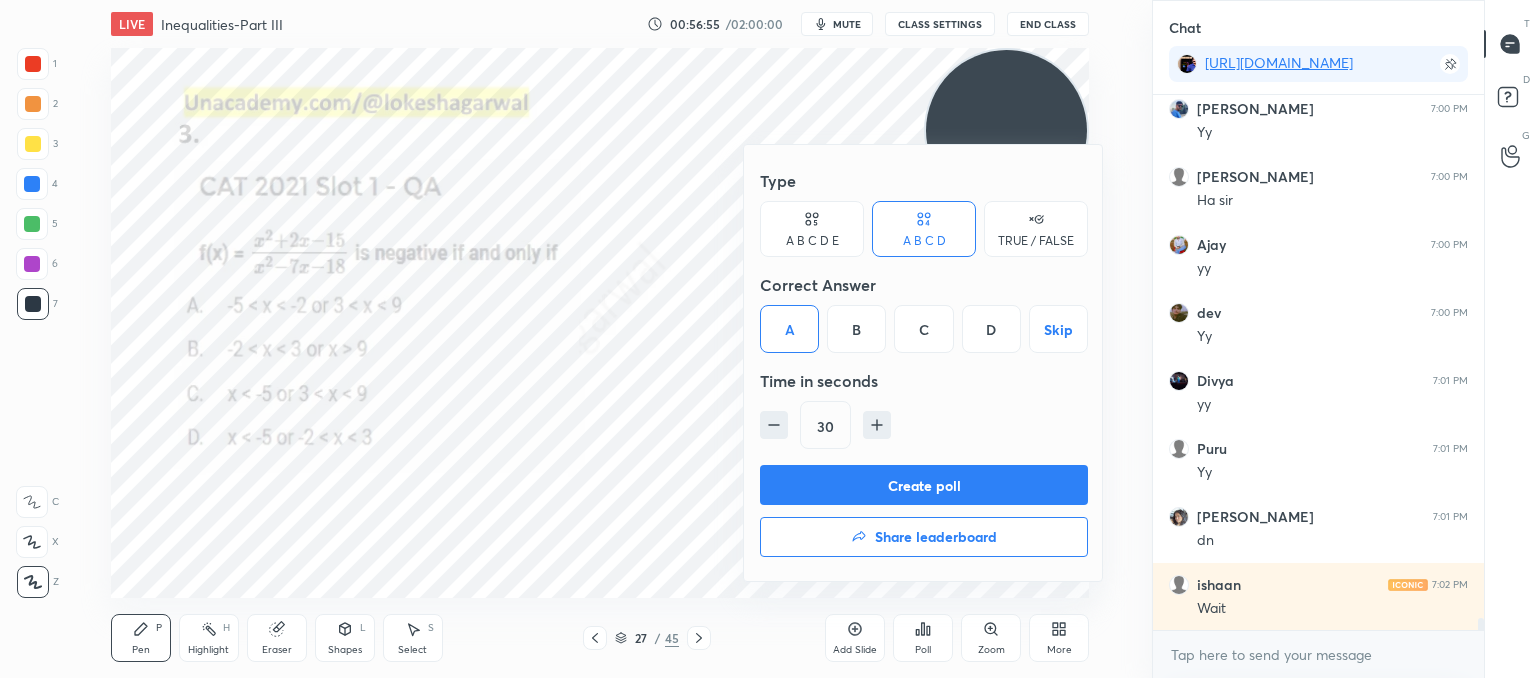 click on "Create poll" at bounding box center (924, 485) 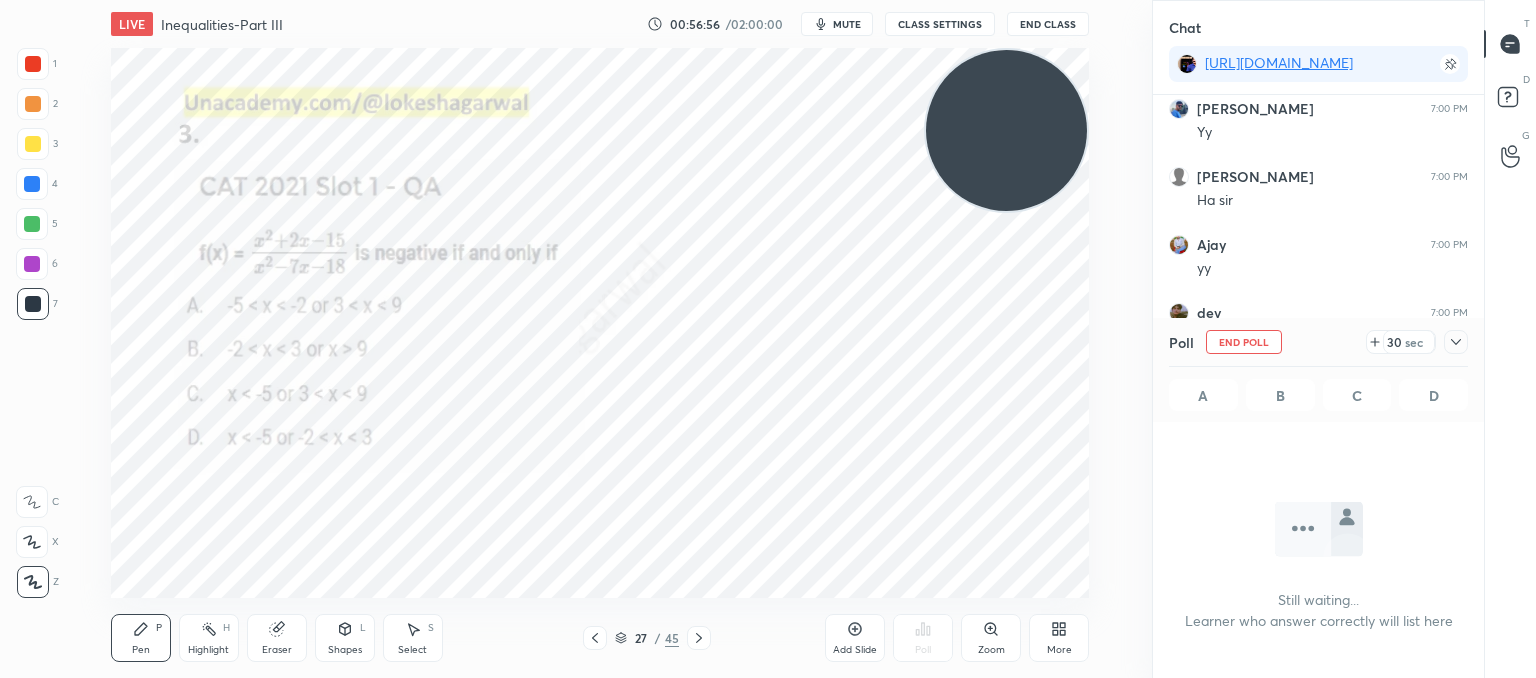 scroll, scrollTop: 488, scrollLeft: 325, axis: both 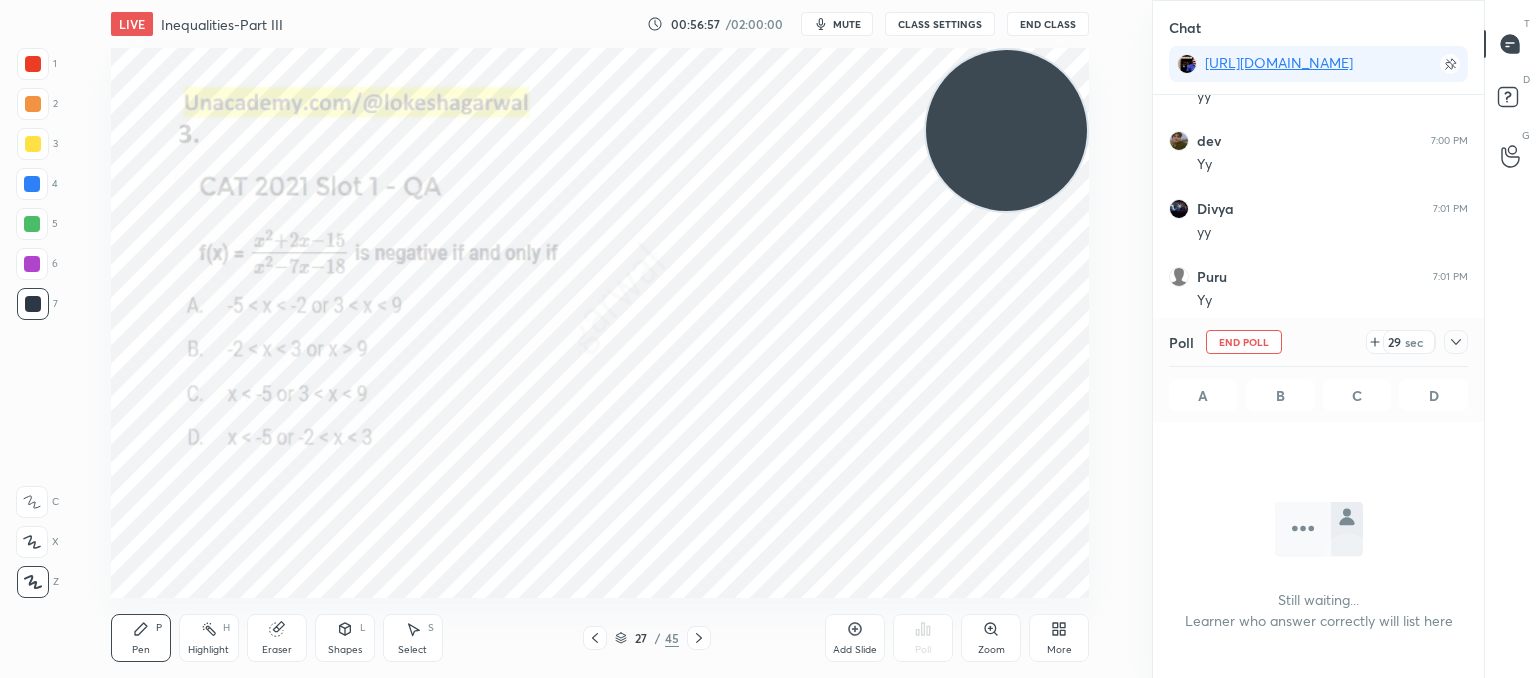 click 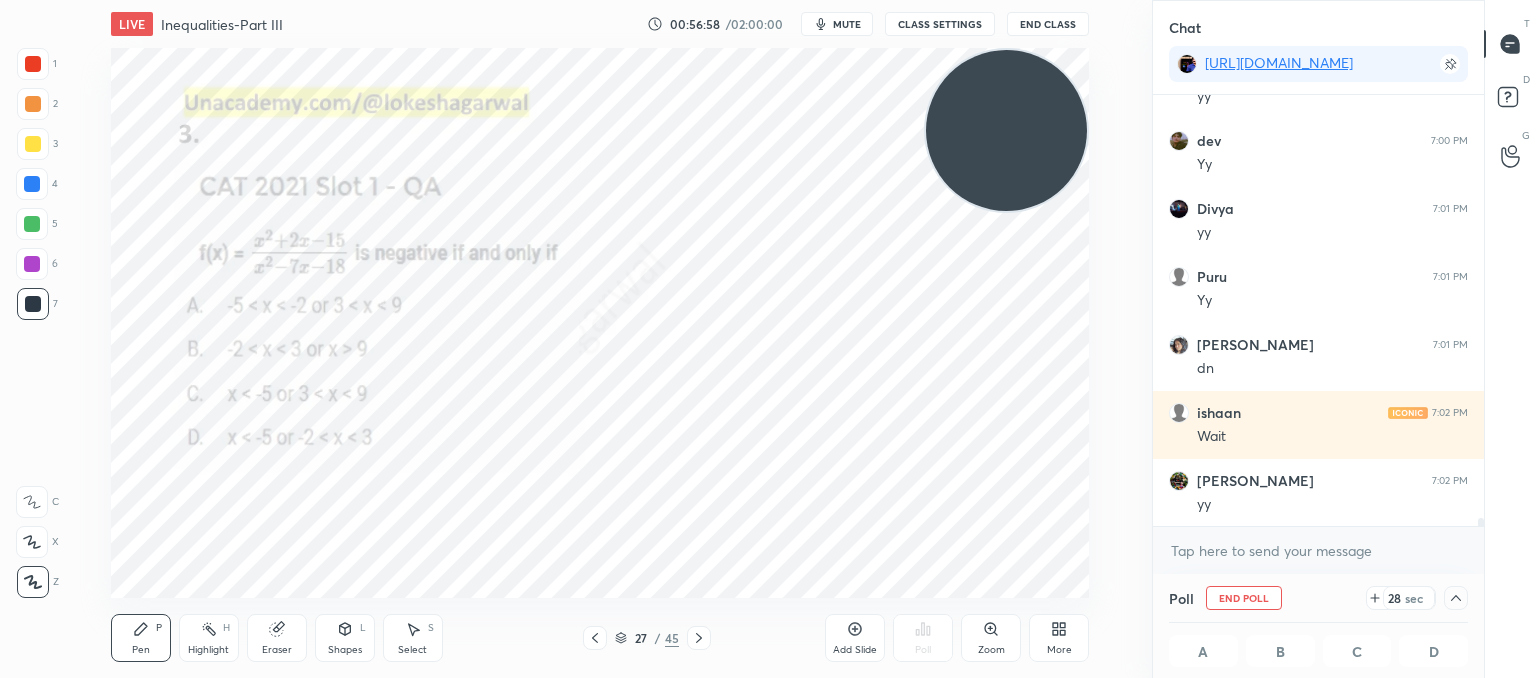 scroll, scrollTop: 0, scrollLeft: 6, axis: horizontal 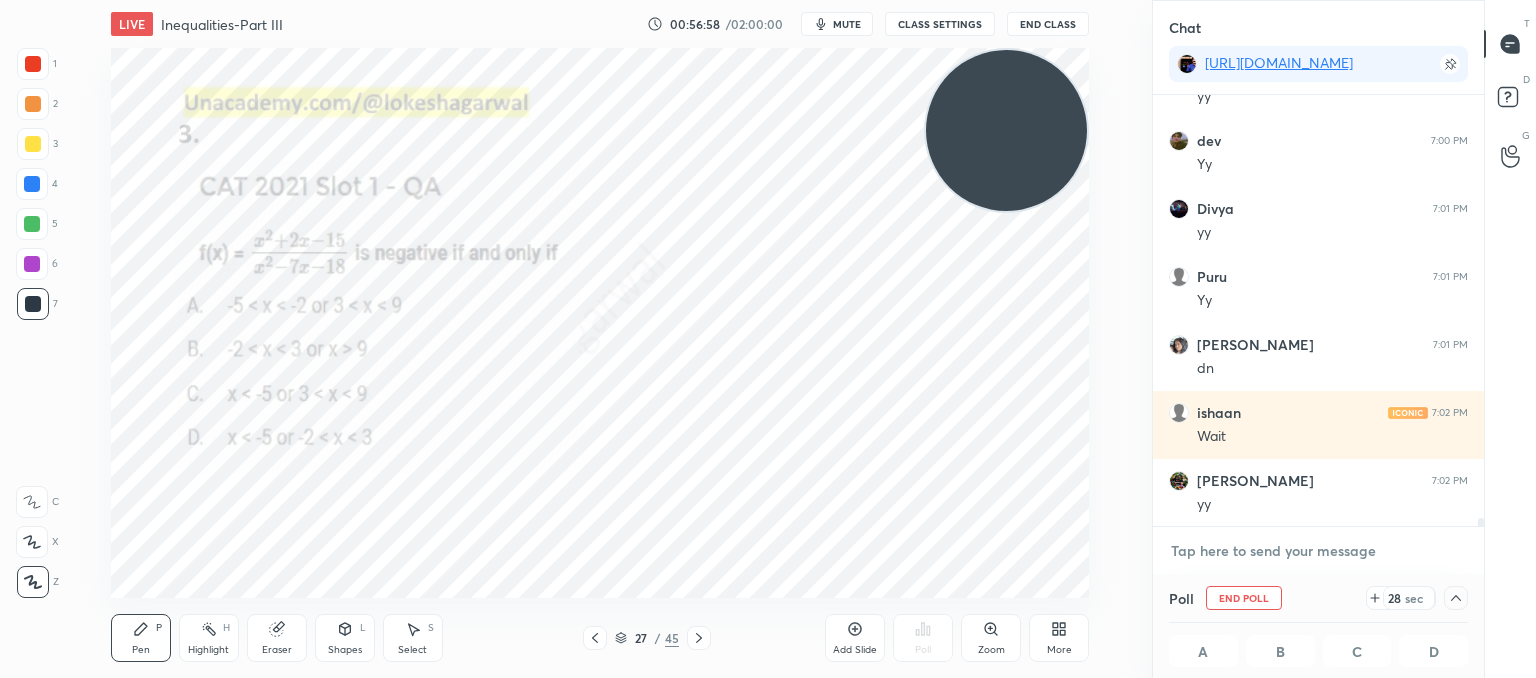 click at bounding box center [1318, 551] 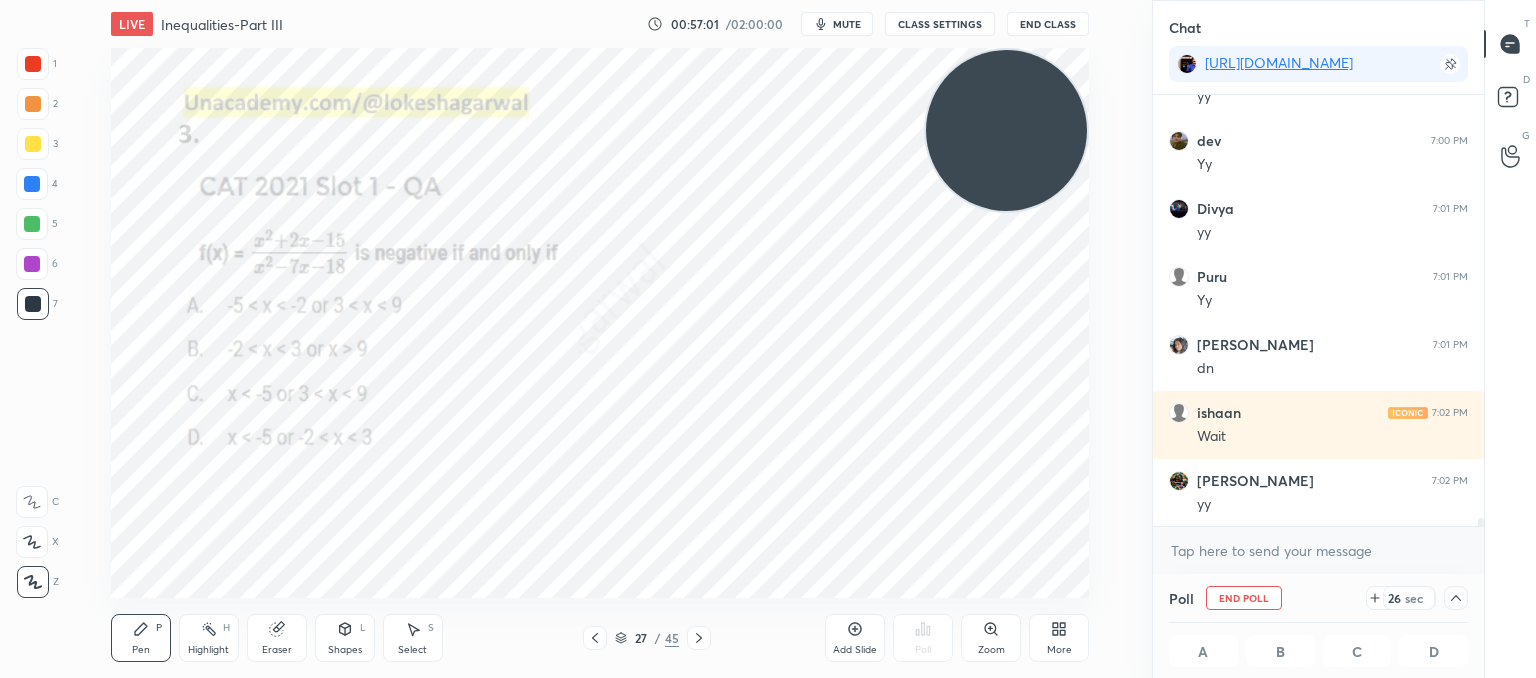 click at bounding box center [1456, 598] 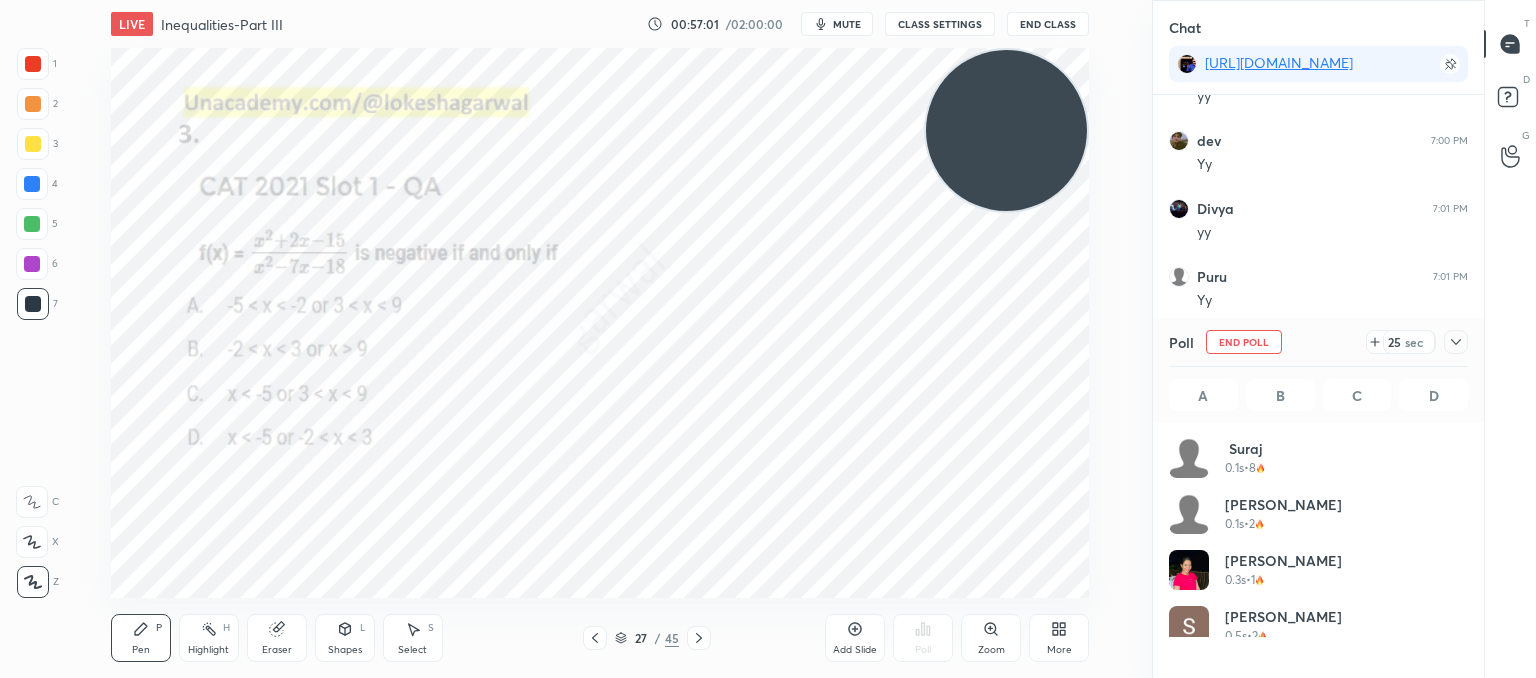 scroll, scrollTop: 7, scrollLeft: 6, axis: both 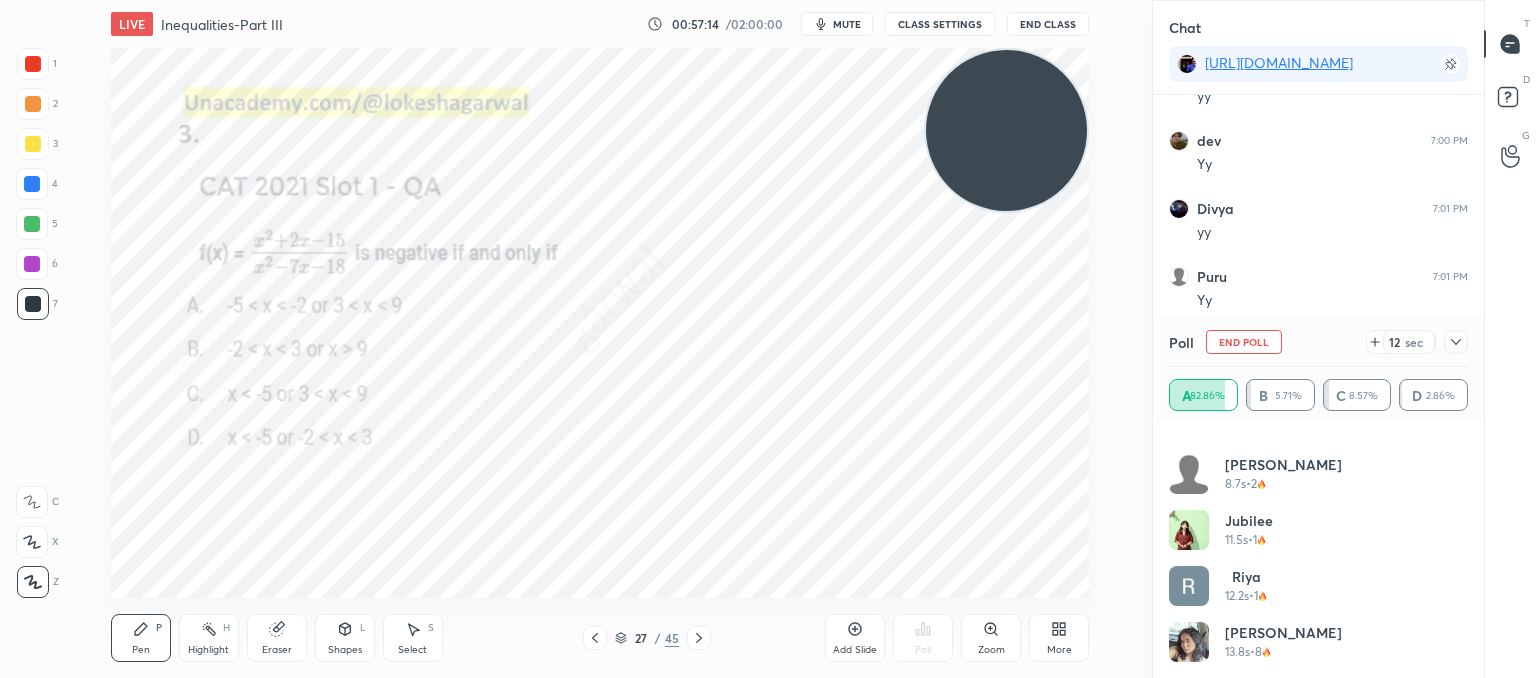 click 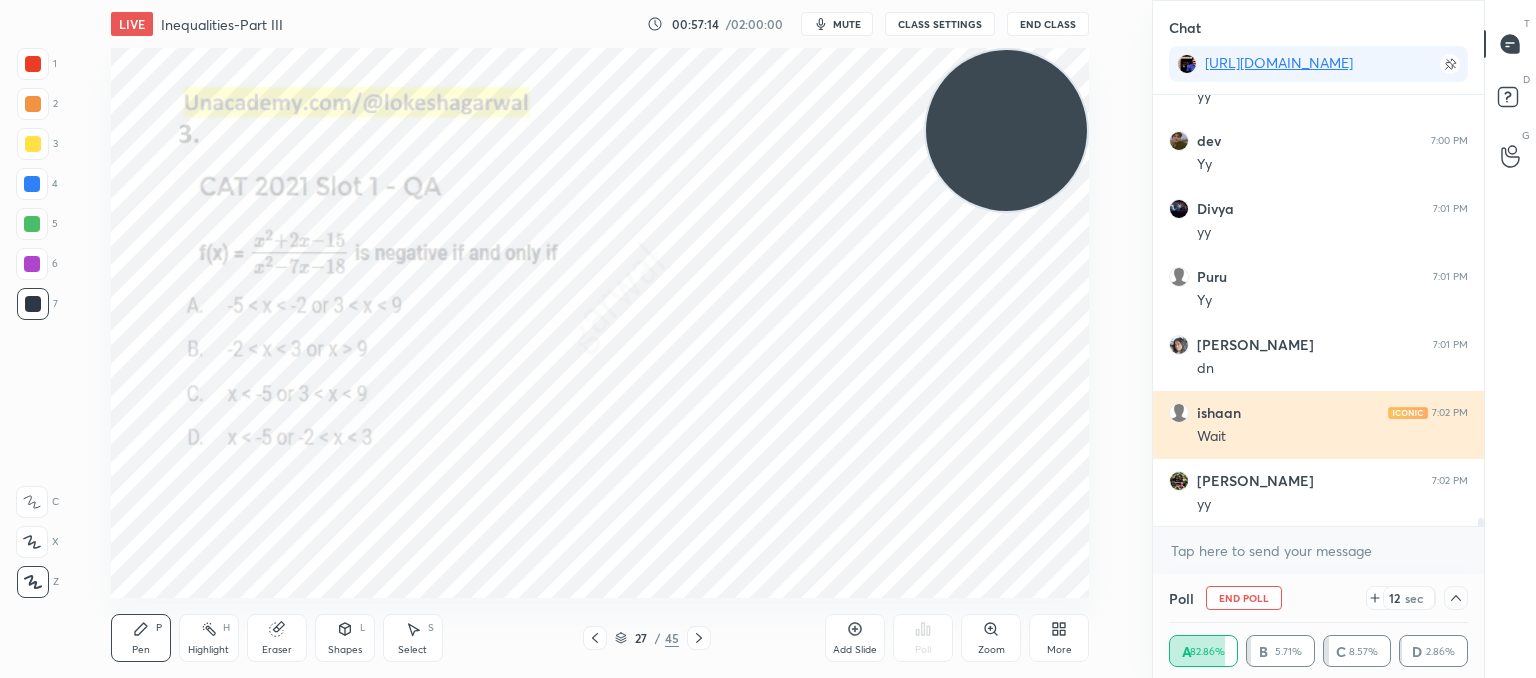 scroll, scrollTop: 153, scrollLeft: 293, axis: both 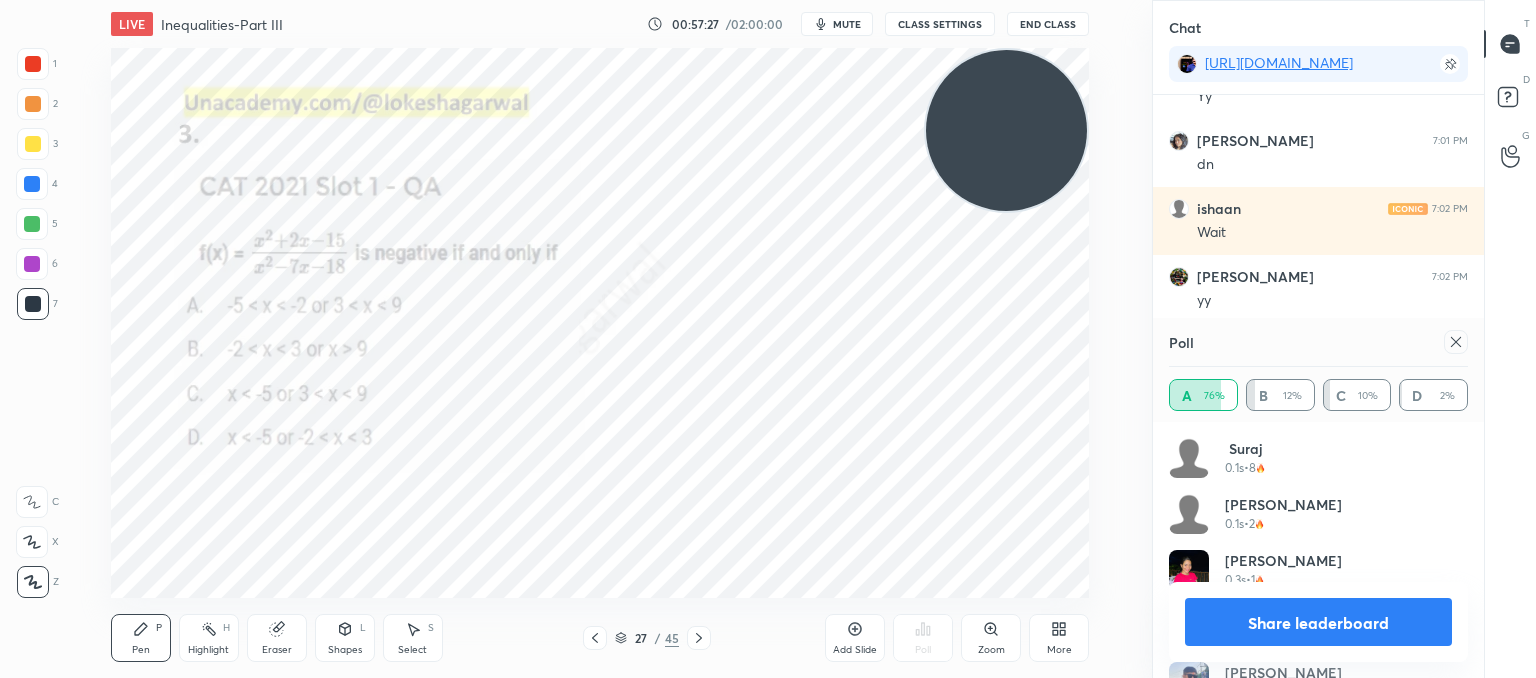 click 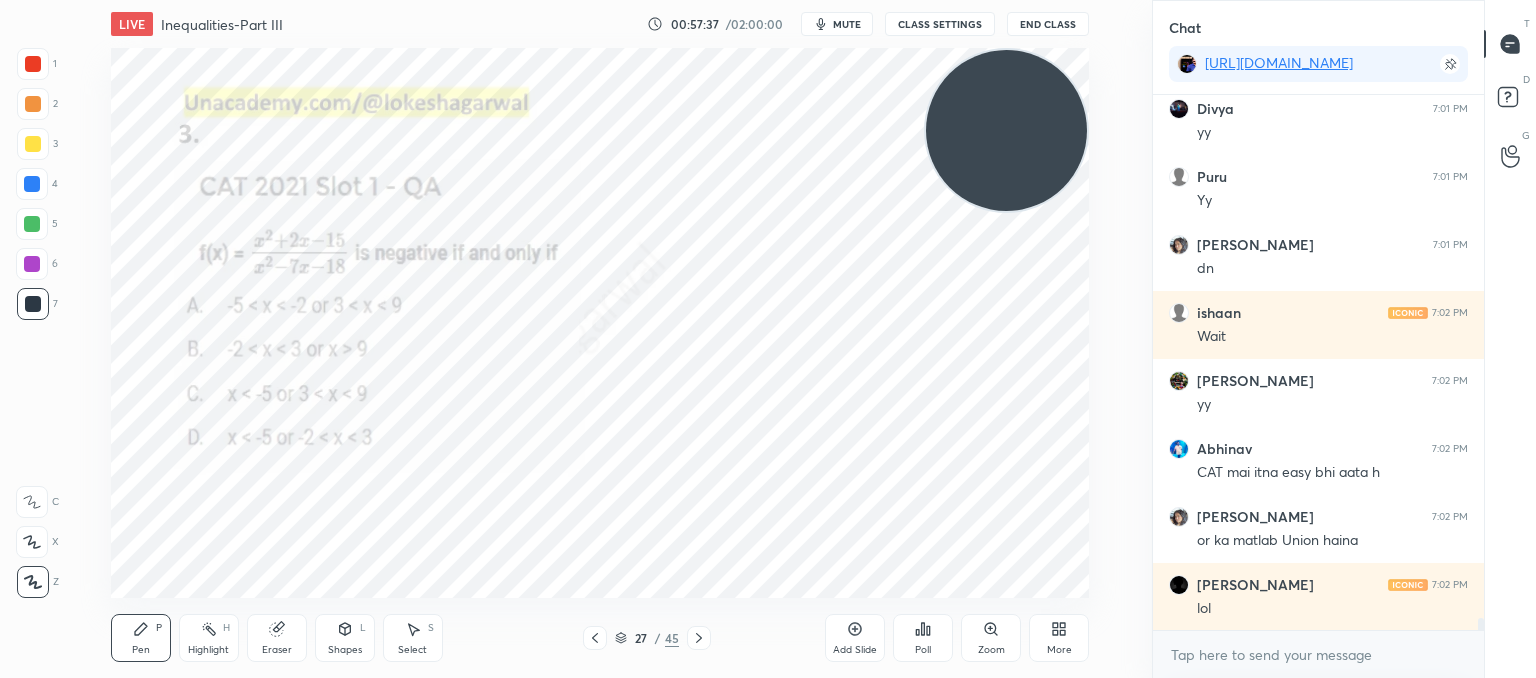 click on "Shapes L" at bounding box center (345, 638) 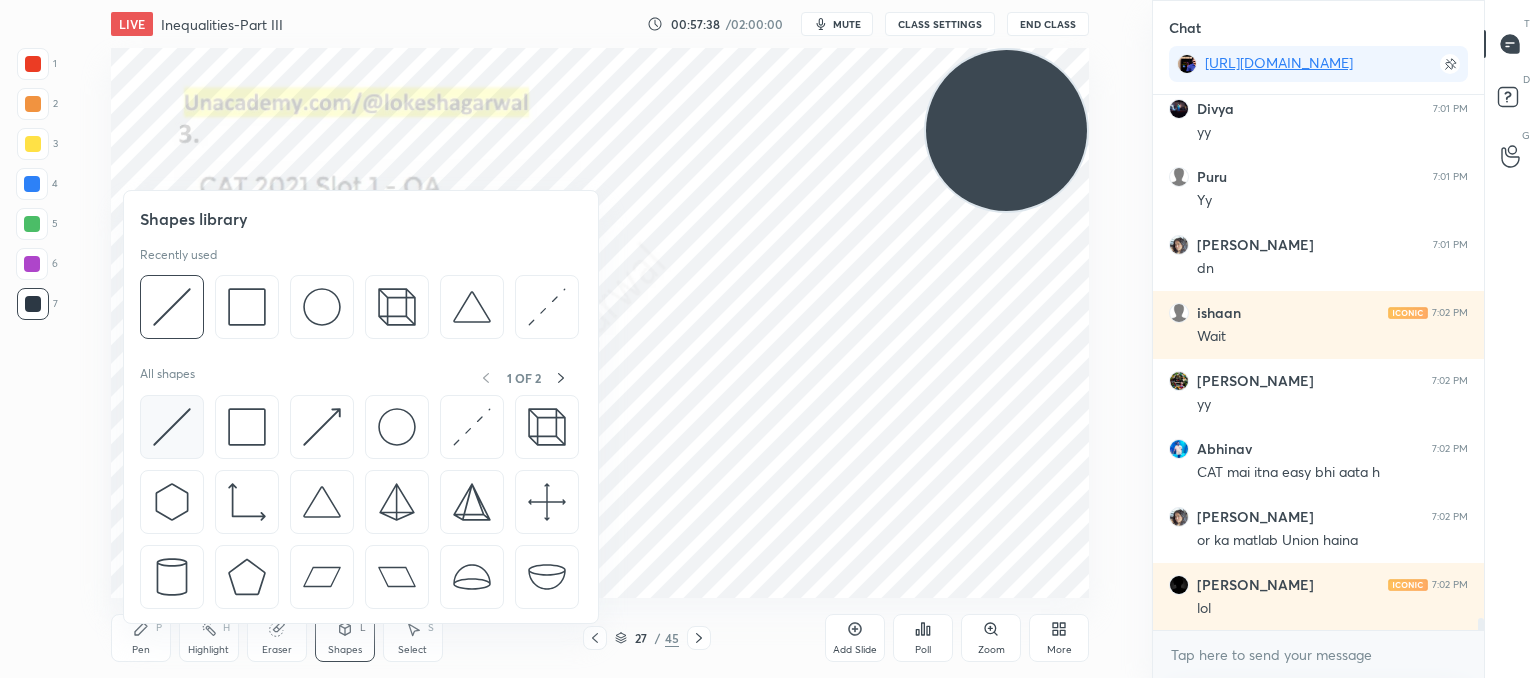 click at bounding box center [172, 427] 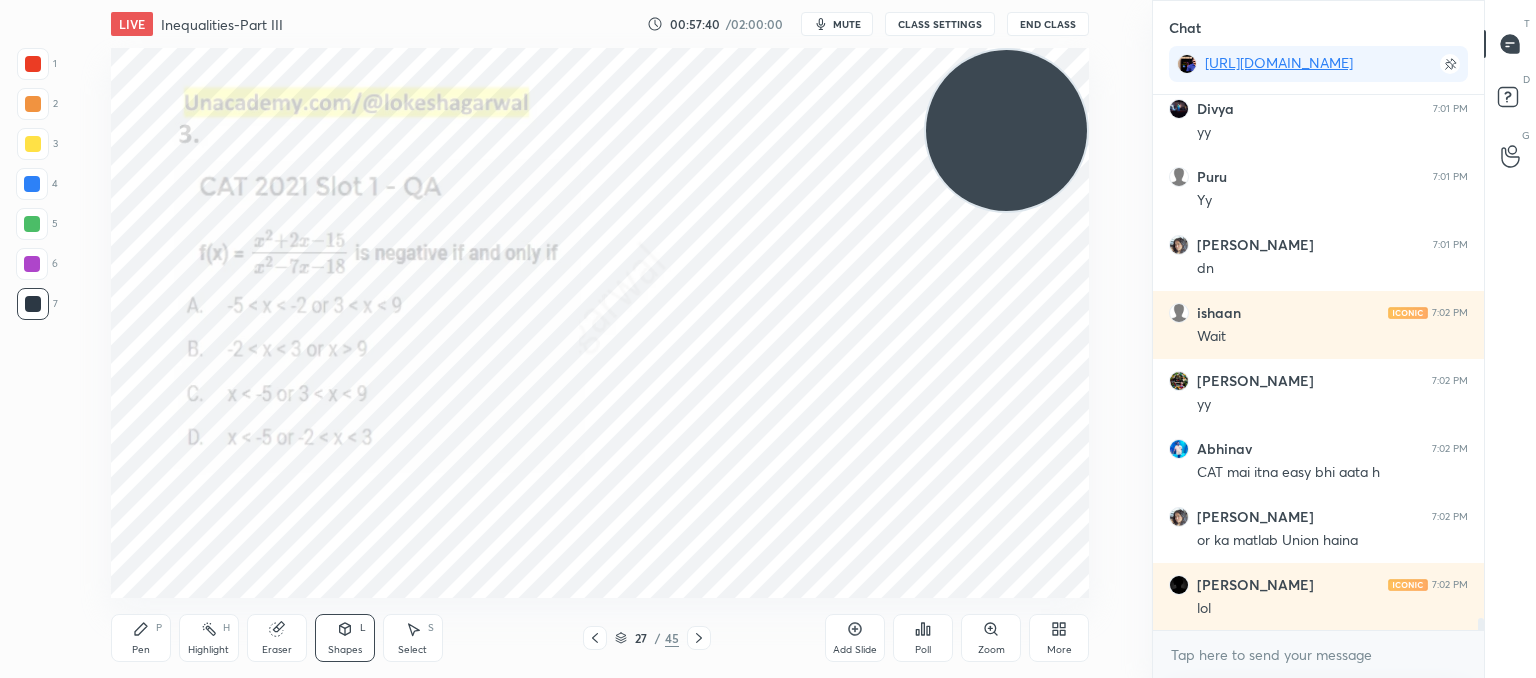 drag, startPoint x: 155, startPoint y: 635, endPoint x: 195, endPoint y: 605, distance: 50 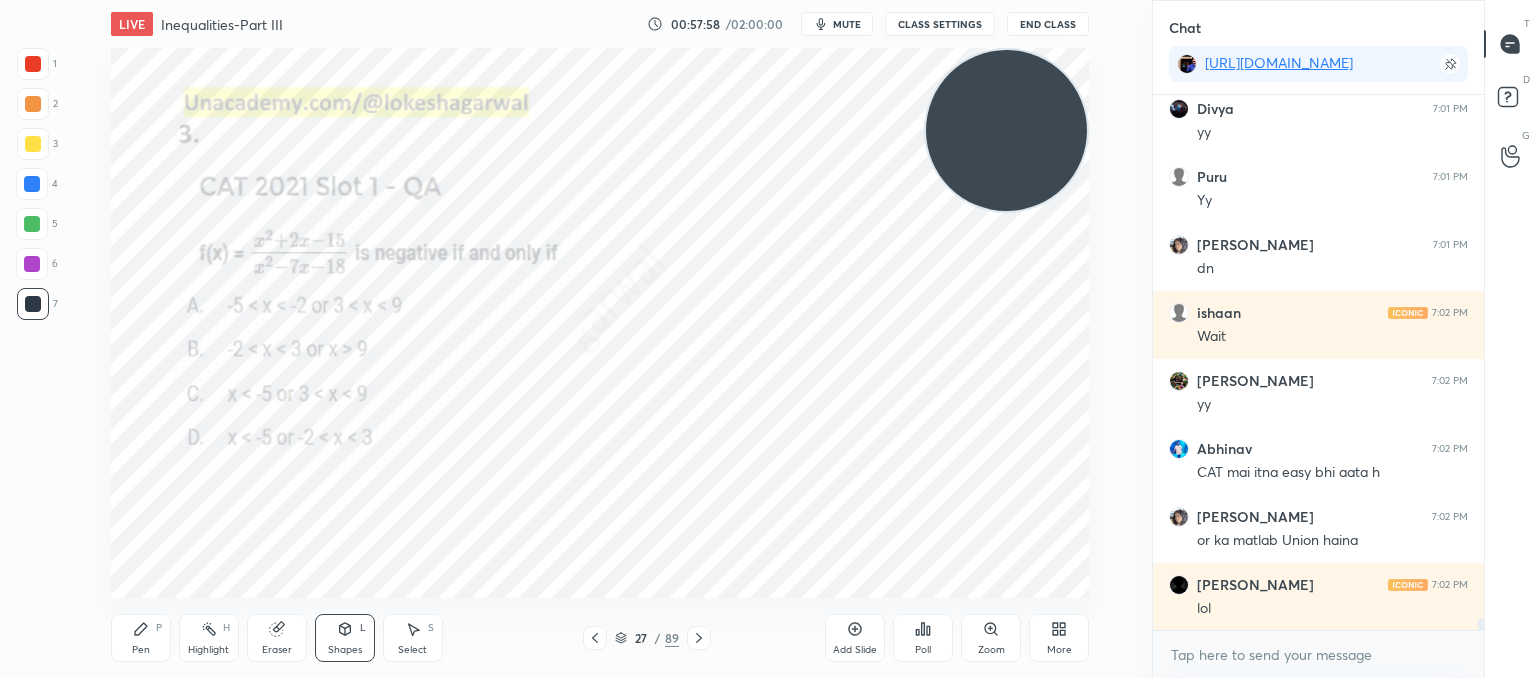 click at bounding box center (1006, 130) 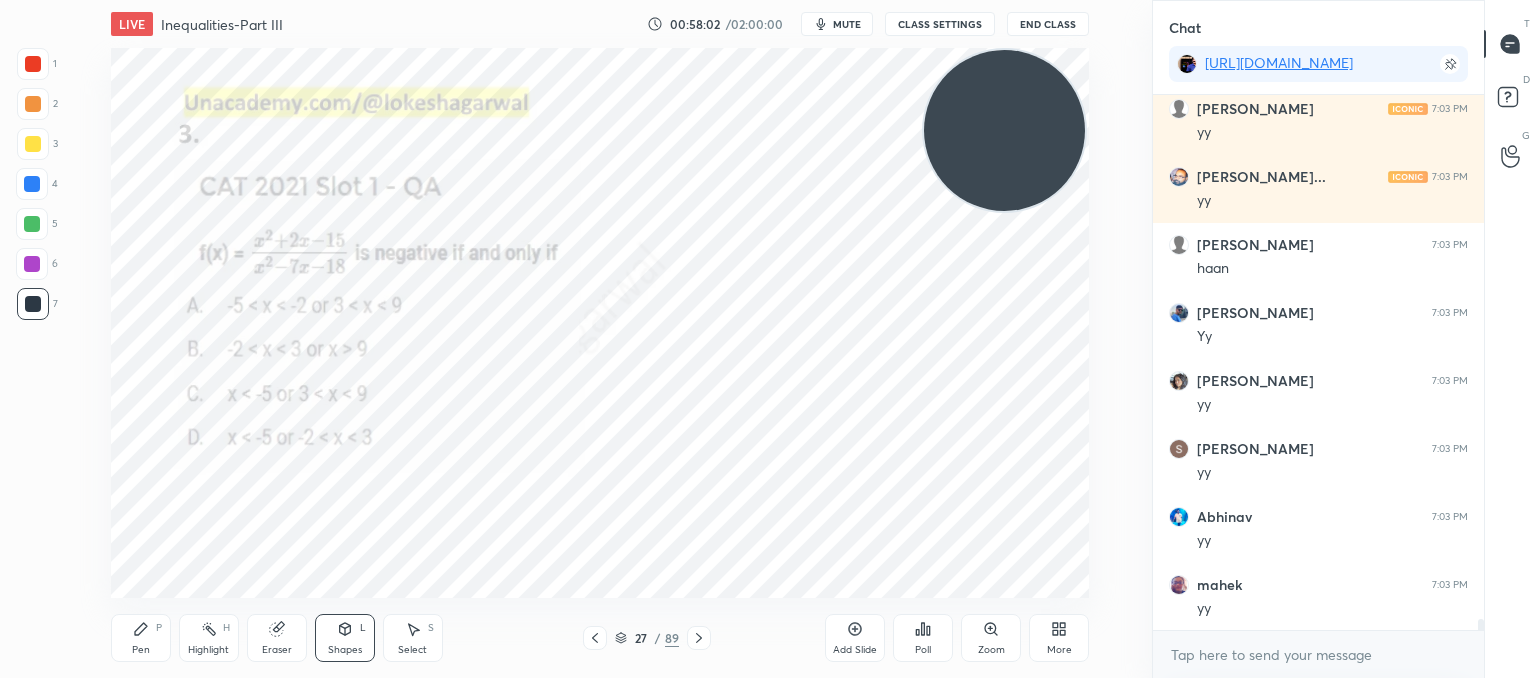 drag, startPoint x: 136, startPoint y: 644, endPoint x: 182, endPoint y: 613, distance: 55.470715 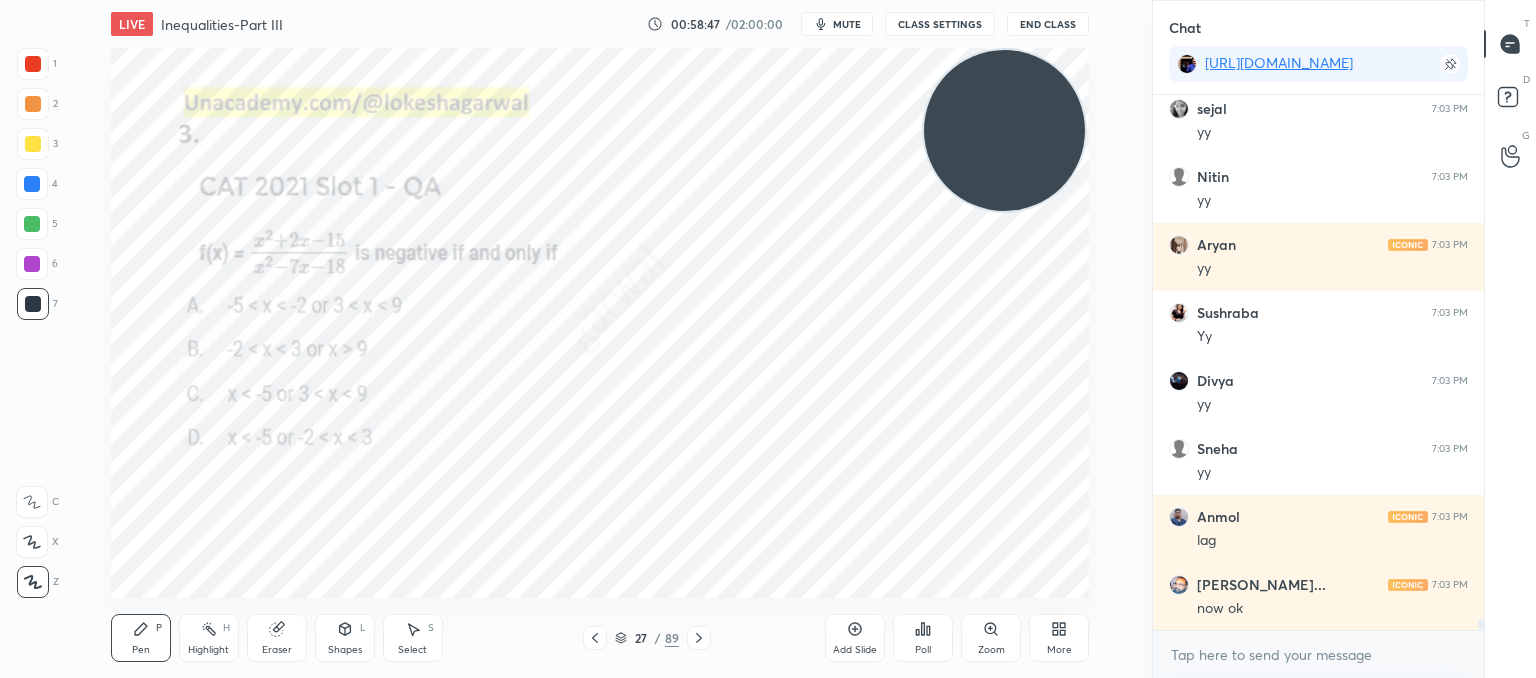 click 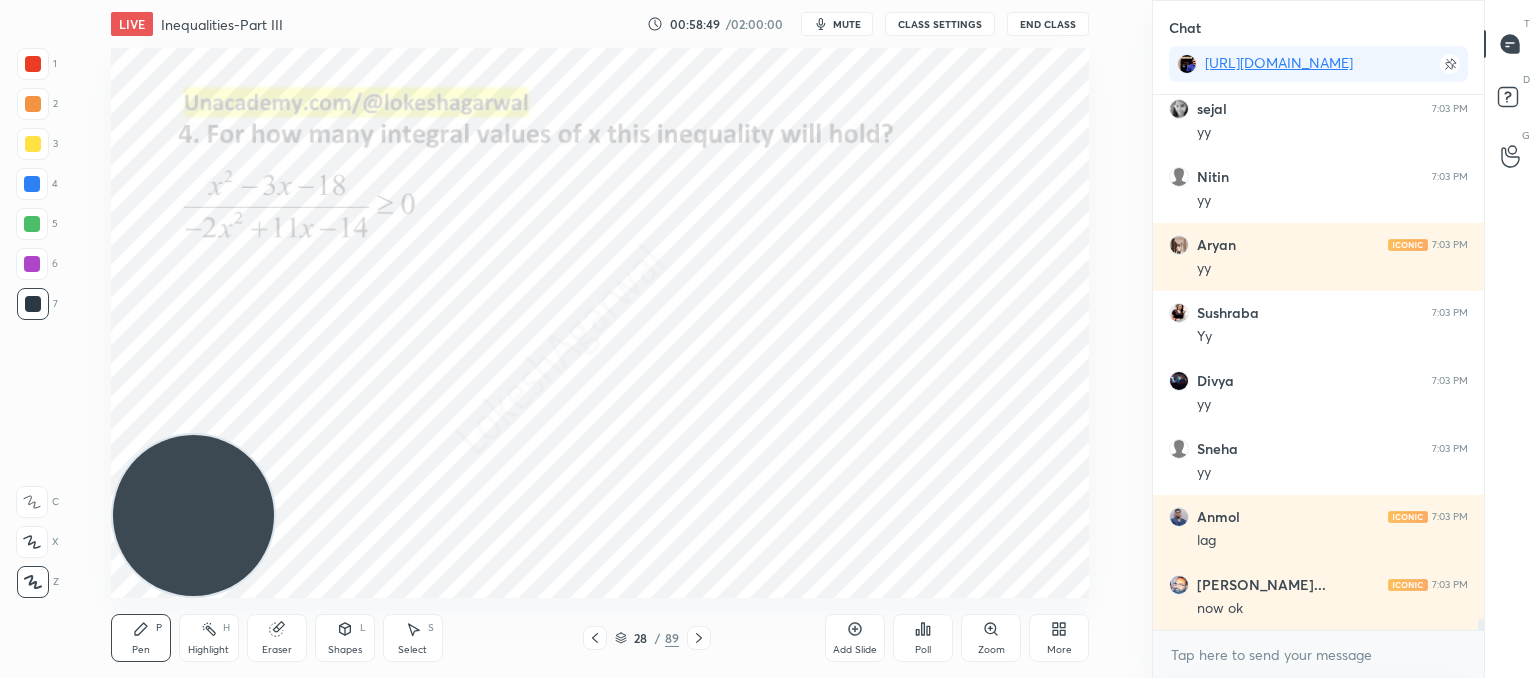 drag, startPoint x: 970, startPoint y: 125, endPoint x: 0, endPoint y: 545, distance: 1057.0242 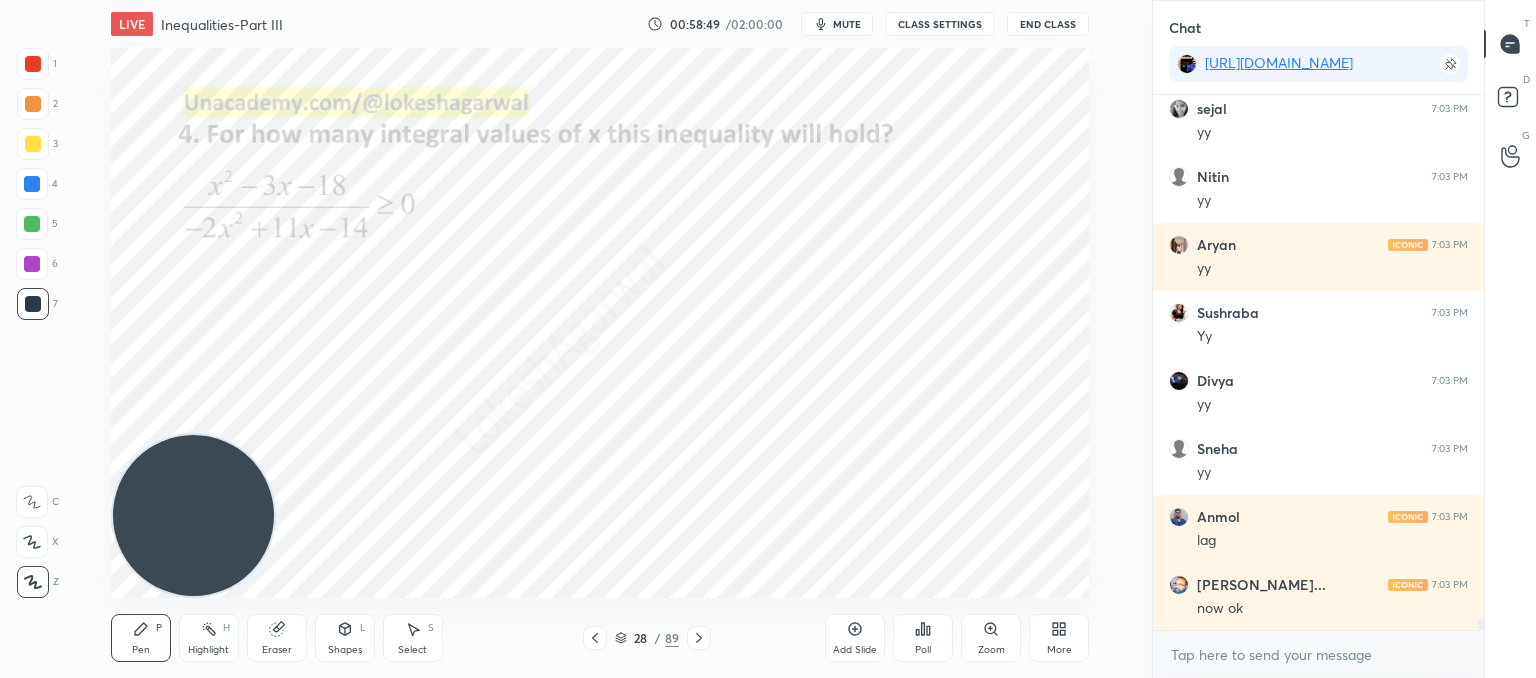 click on "1 2 3 4 5 6 7 C X Z C X Z E E Erase all   H H LIVE Inequalities-Part III 00:58:49 /  02:00:00 mute CLASS SETTINGS End Class Setting up your live class Poll for   secs No correct answer Start poll Back Inequalities-Part III • L10 of Comprehensive Course on Algebra: Basic to Advanced - Part I [PERSON_NAME] Pen P Highlight H Eraser Shapes L Select S 28 / 89 Add Slide Poll Zoom More" at bounding box center (568, 339) 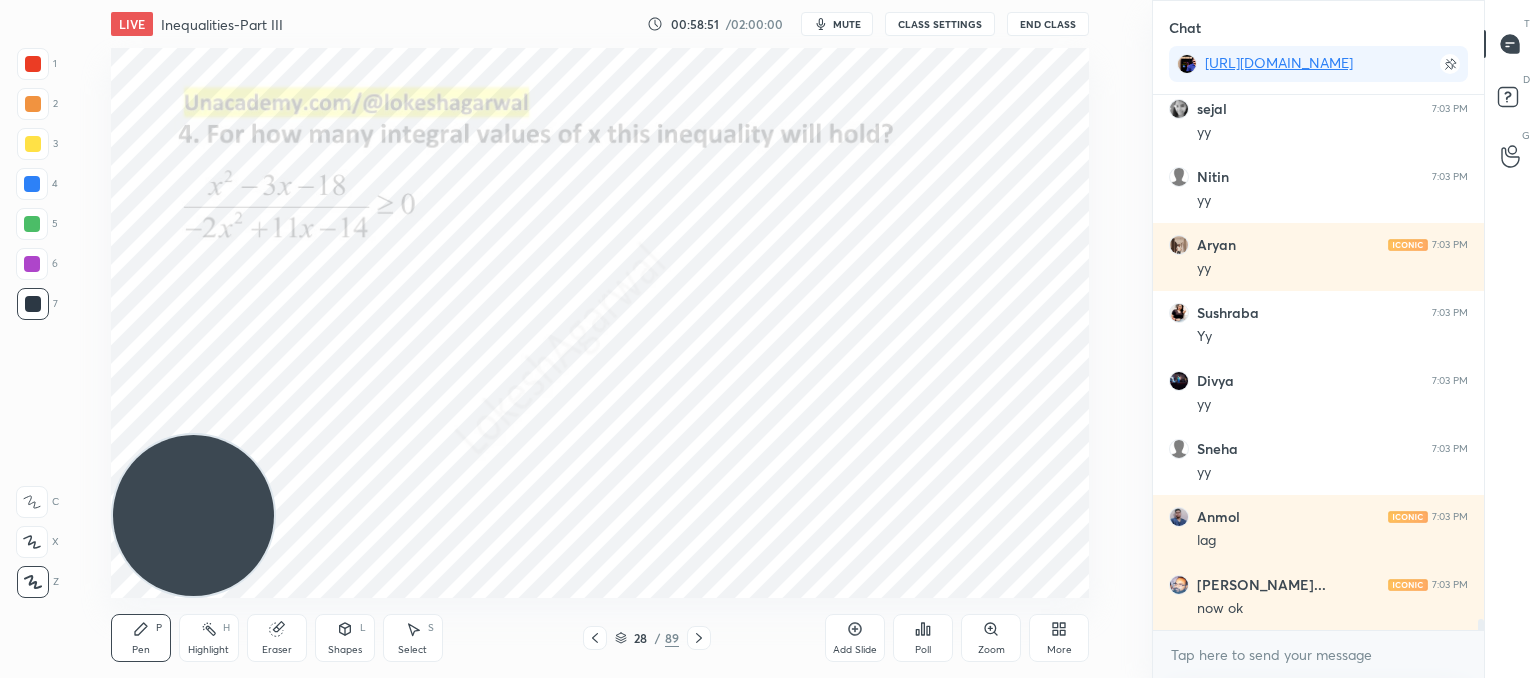 click 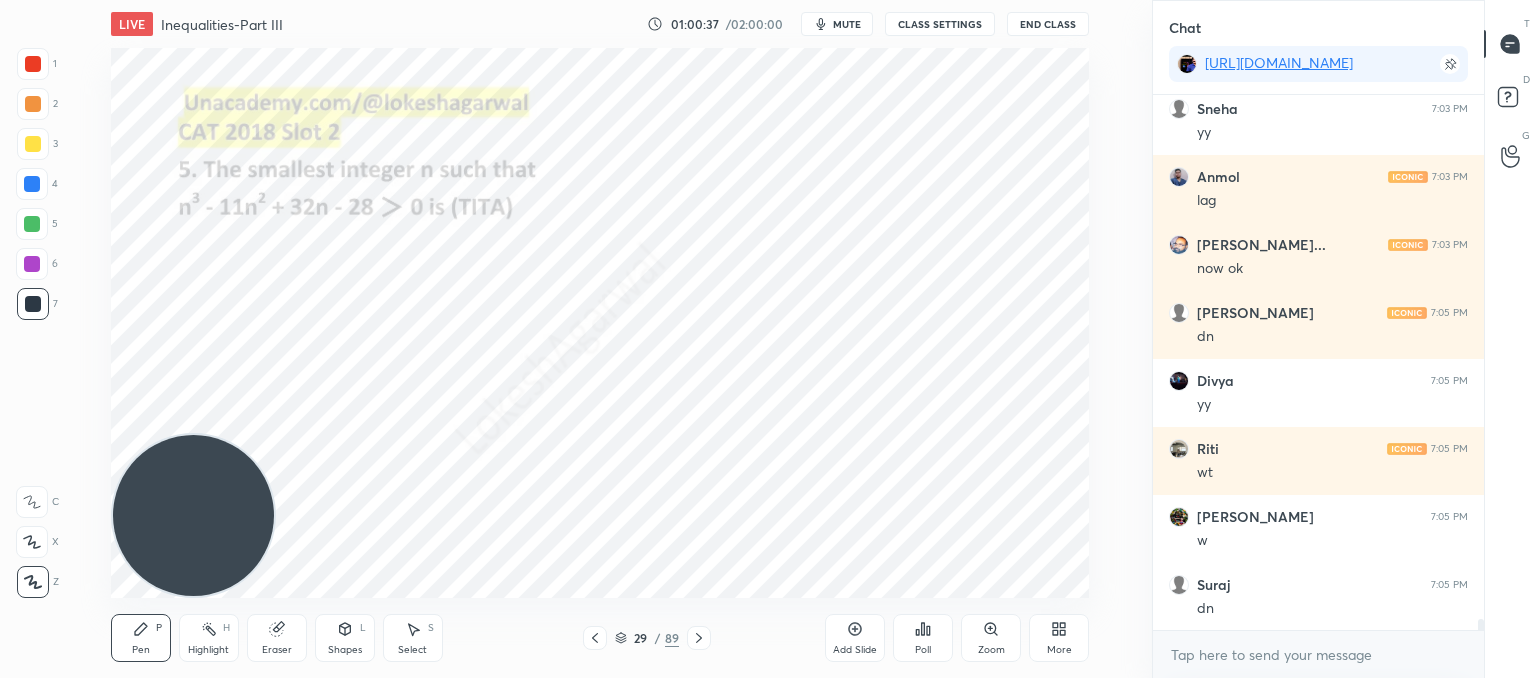 scroll, scrollTop: 25856, scrollLeft: 0, axis: vertical 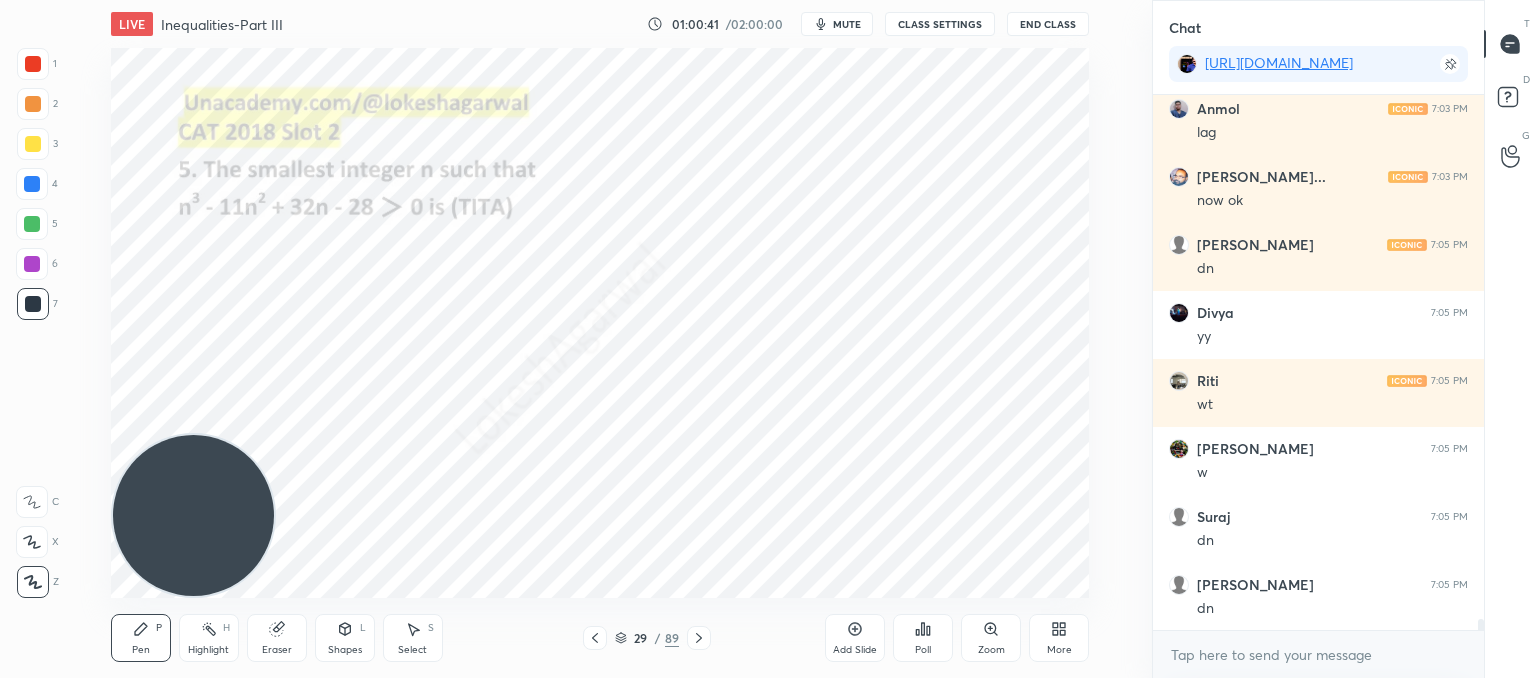 click on "Select" at bounding box center [412, 650] 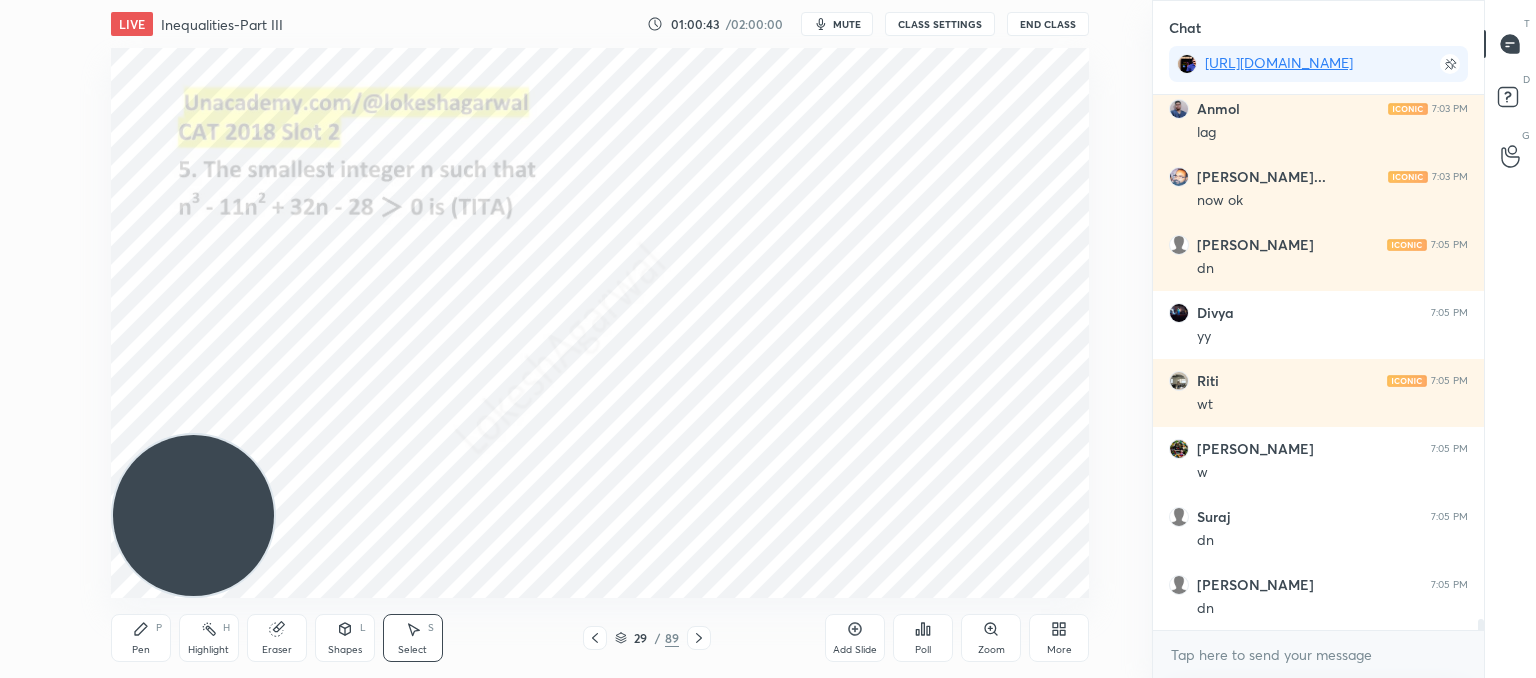 scroll, scrollTop: 25924, scrollLeft: 0, axis: vertical 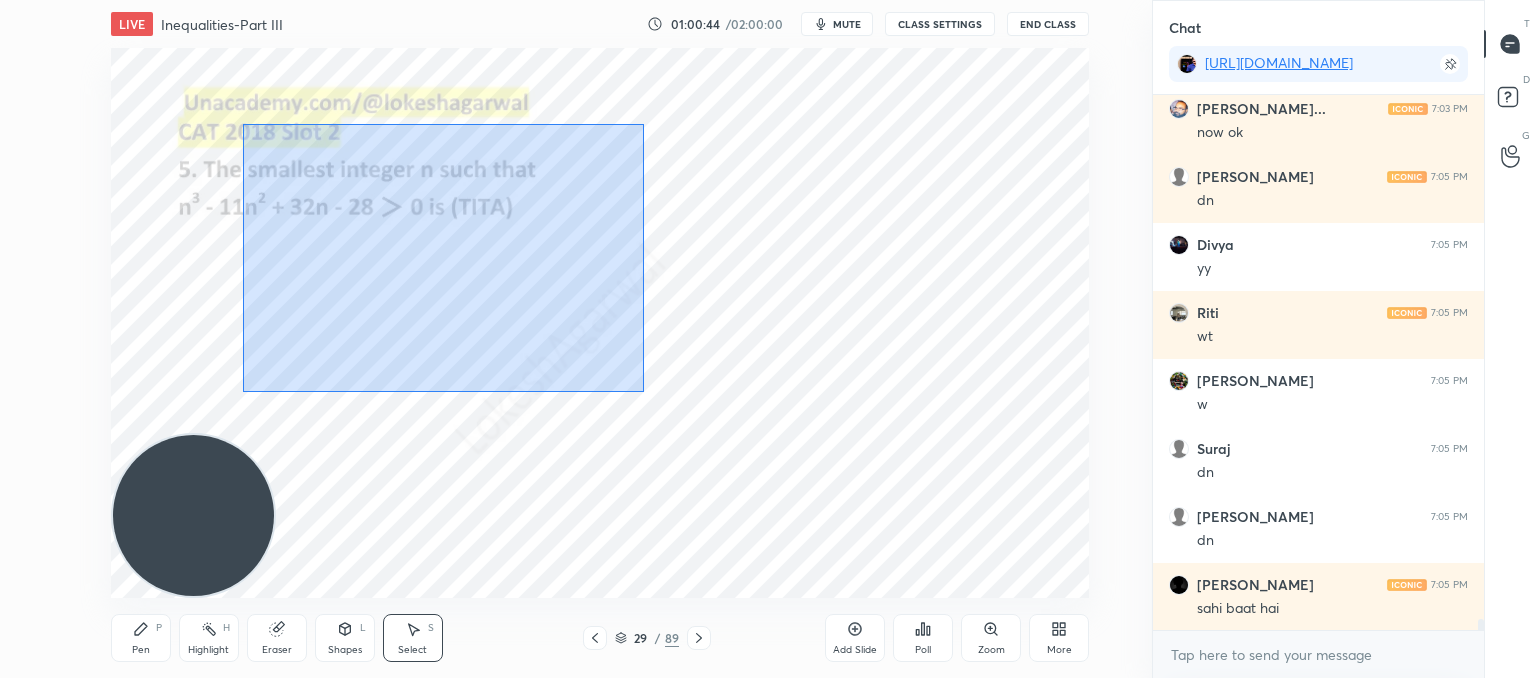 drag, startPoint x: 555, startPoint y: 353, endPoint x: 392, endPoint y: 201, distance: 222.8744 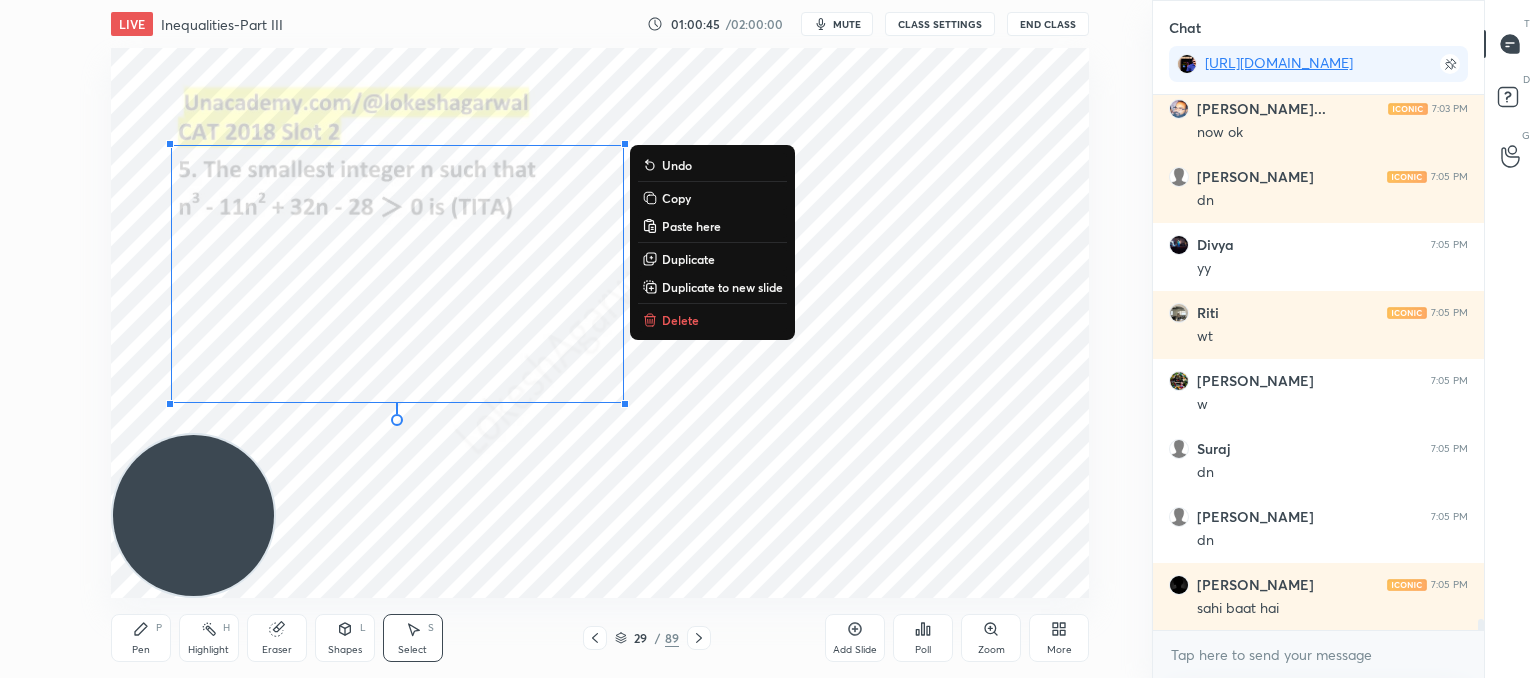 drag, startPoint x: 676, startPoint y: 327, endPoint x: 628, endPoint y: 299, distance: 55.569775 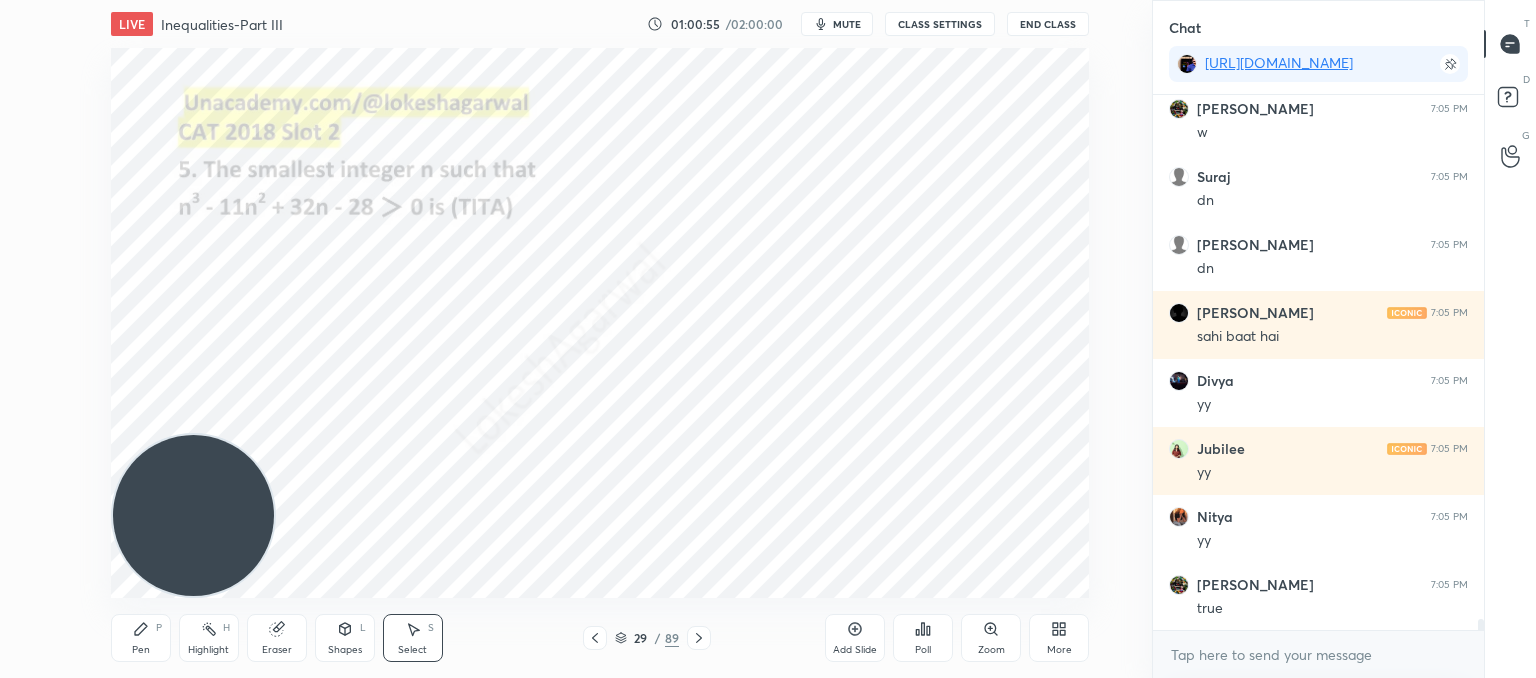 scroll, scrollTop: 26264, scrollLeft: 0, axis: vertical 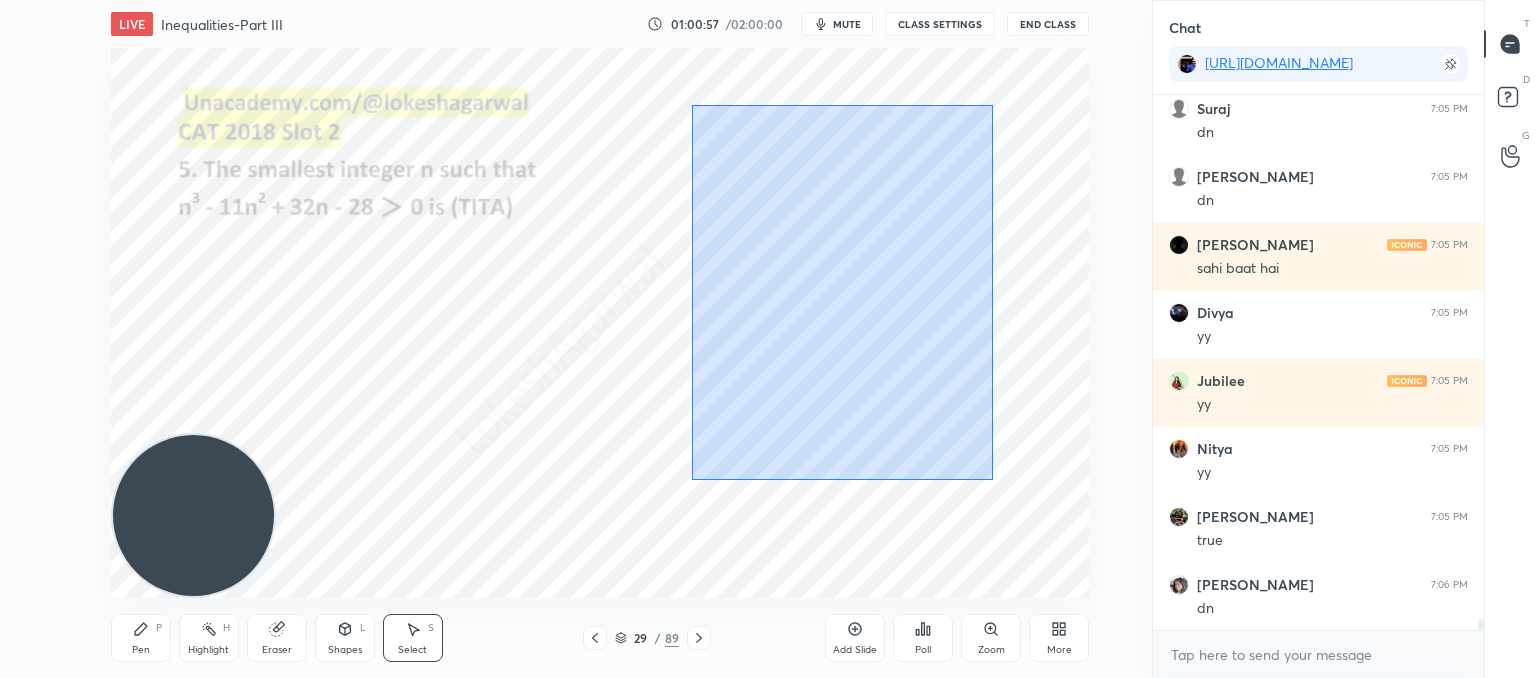 drag, startPoint x: 992, startPoint y: 480, endPoint x: 692, endPoint y: 93, distance: 489.66214 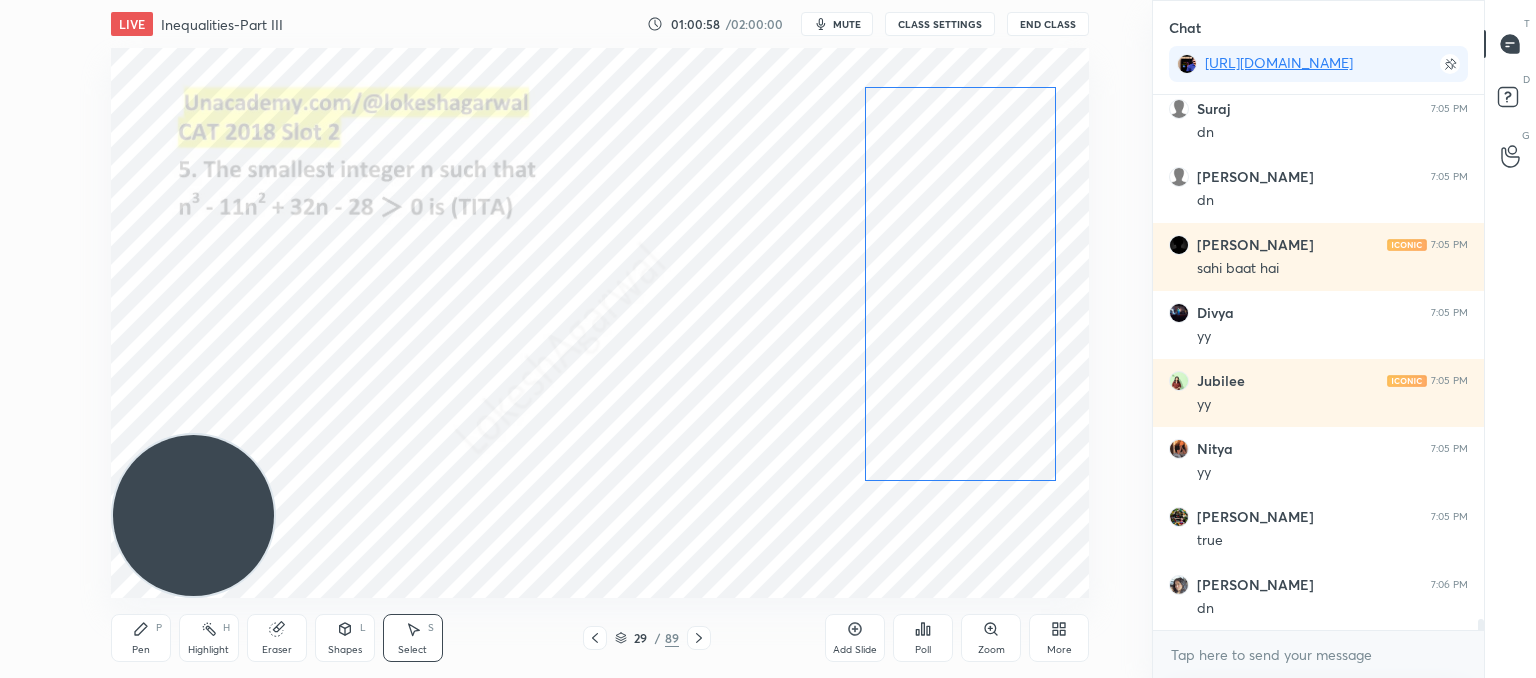 drag, startPoint x: 857, startPoint y: 179, endPoint x: 953, endPoint y: 174, distance: 96.13012 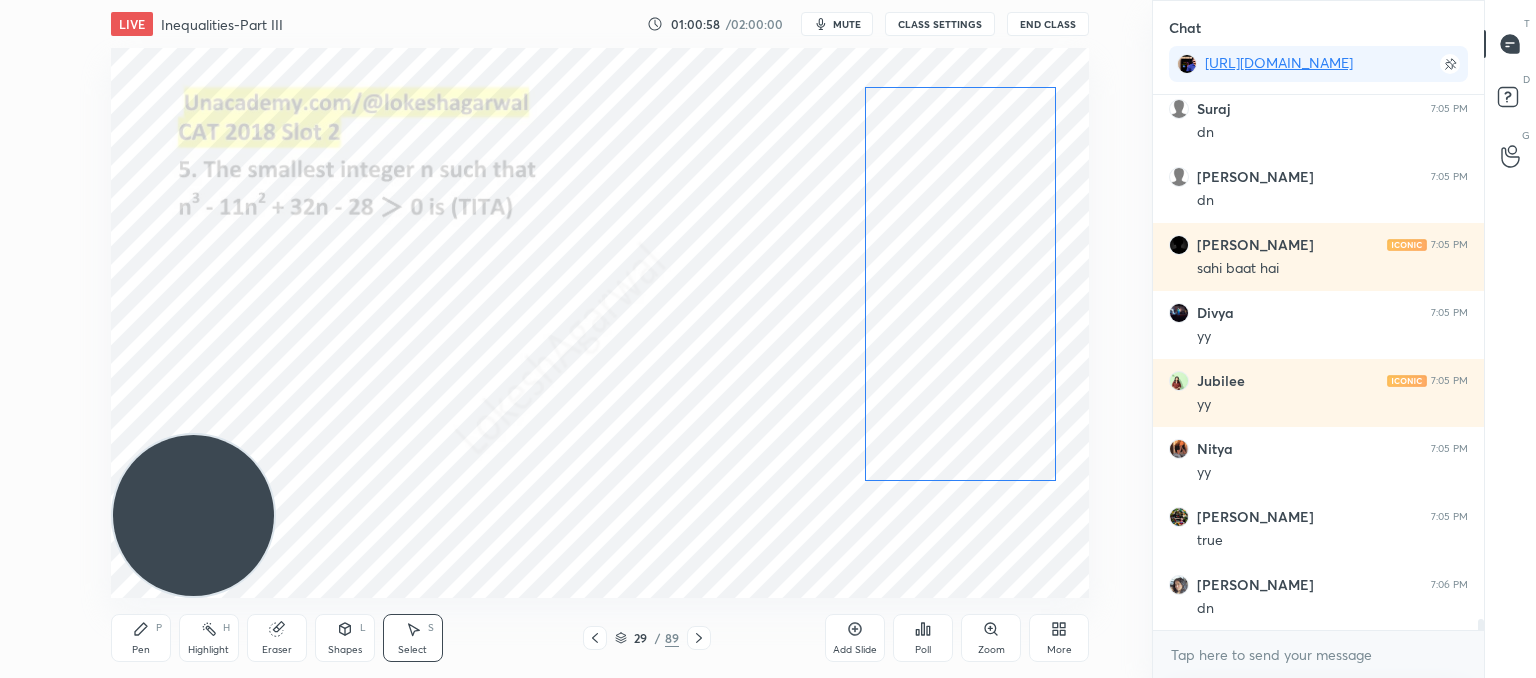 click on "0 ° Undo Copy Paste here Duplicate Duplicate to new slide Delete" at bounding box center (600, 323) 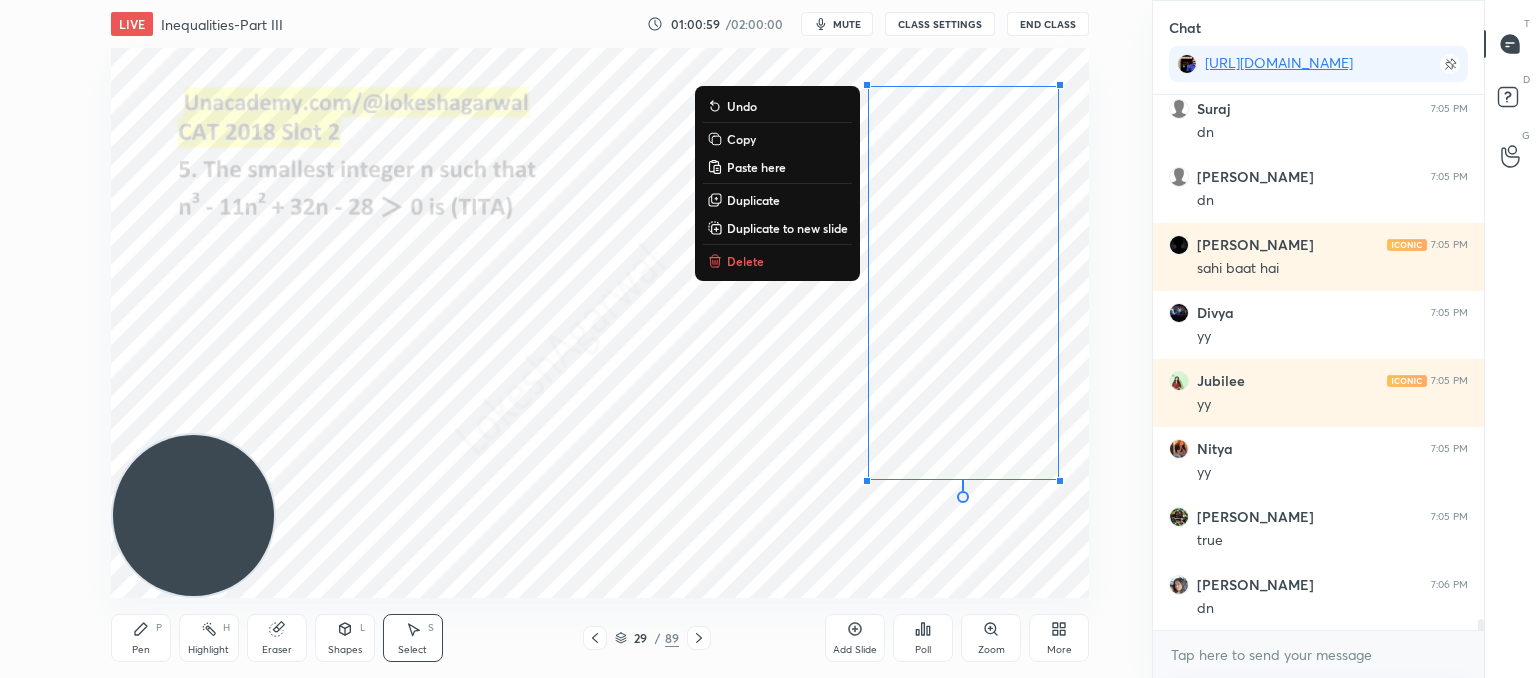 click on "0 ° Undo Copy Paste here Duplicate Duplicate to new slide Delete" at bounding box center (600, 323) 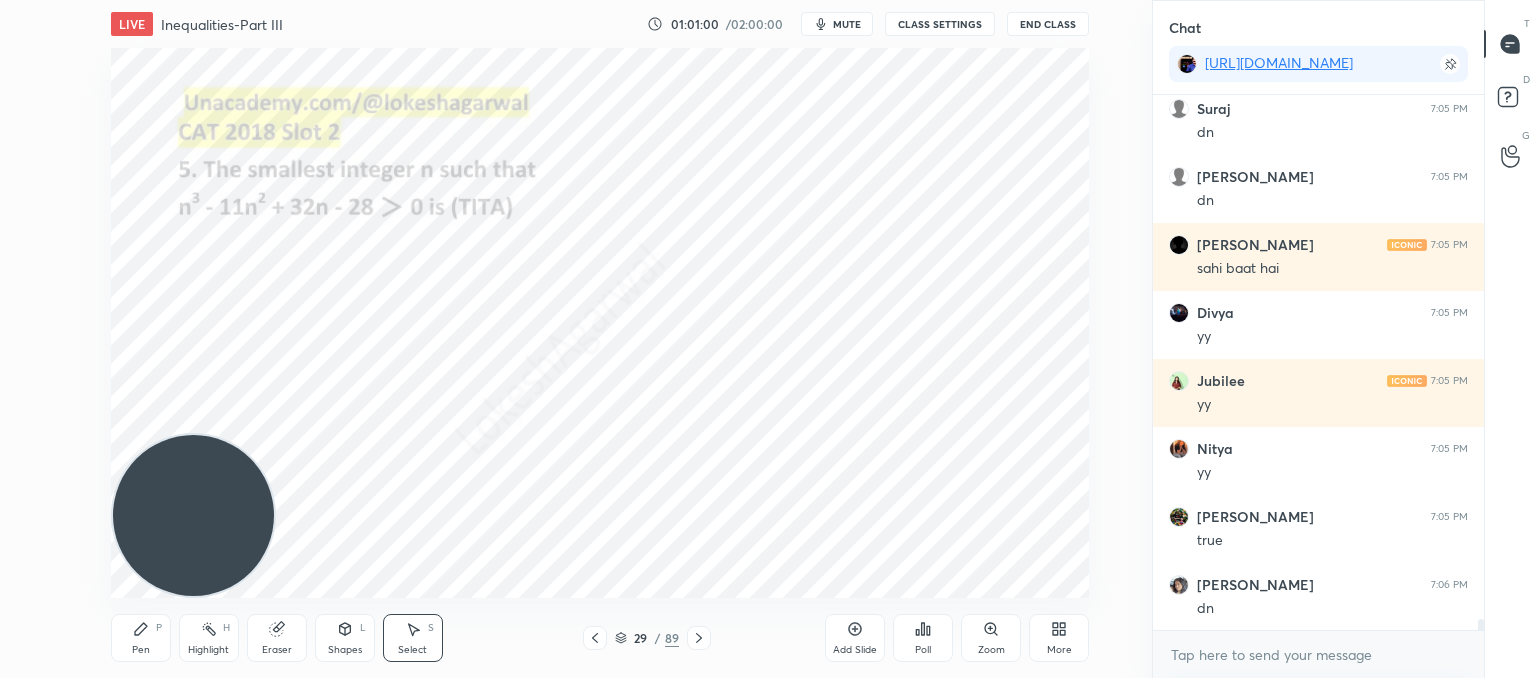 click 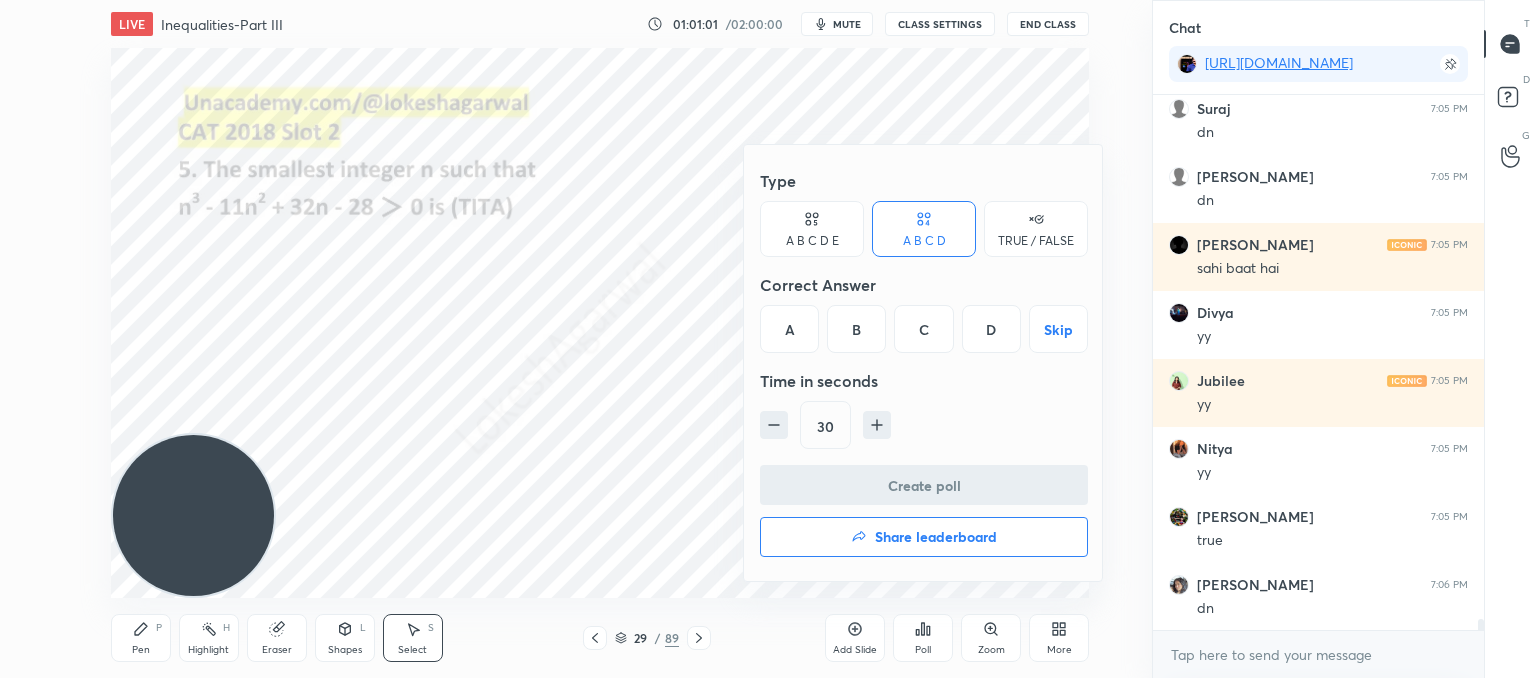 click on "A B C D E" at bounding box center [812, 241] 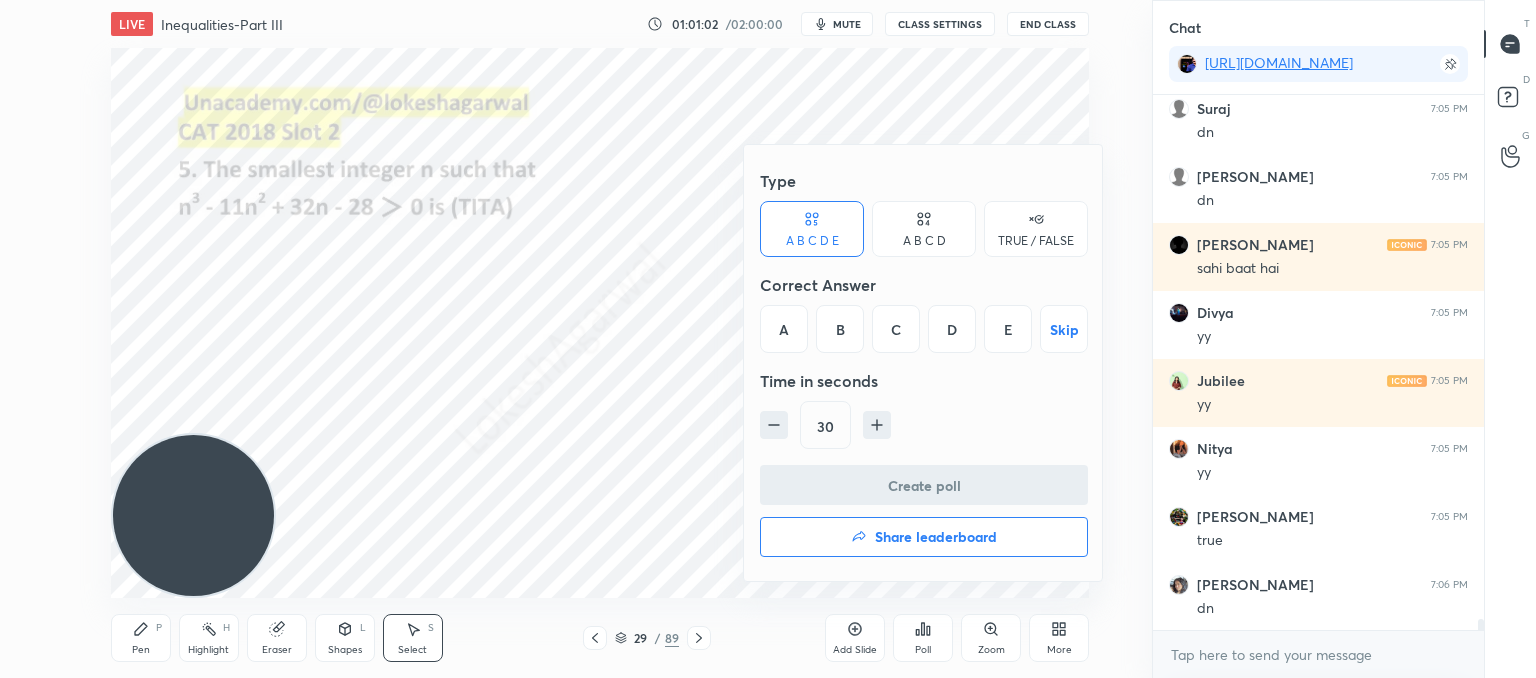 click on "Correct Answer" at bounding box center (924, 285) 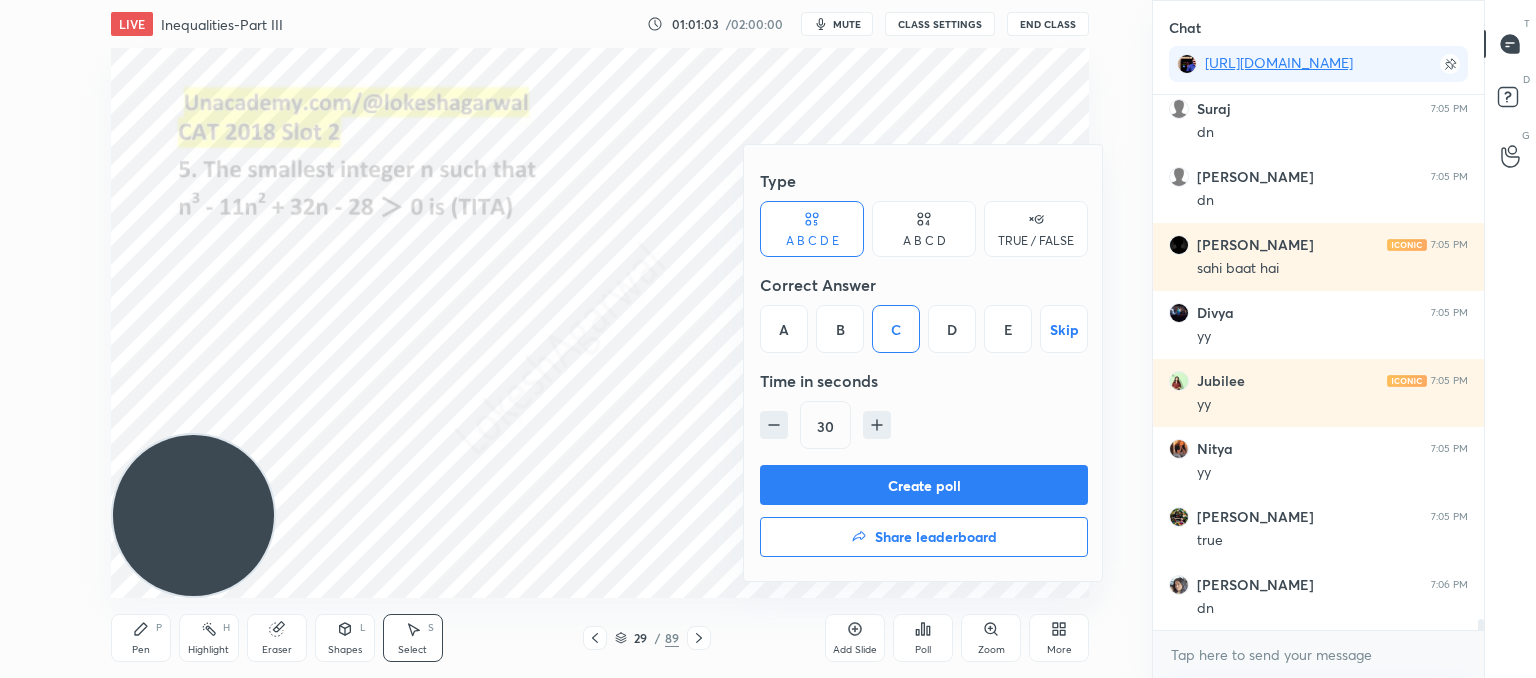 click on "Create poll" at bounding box center (924, 485) 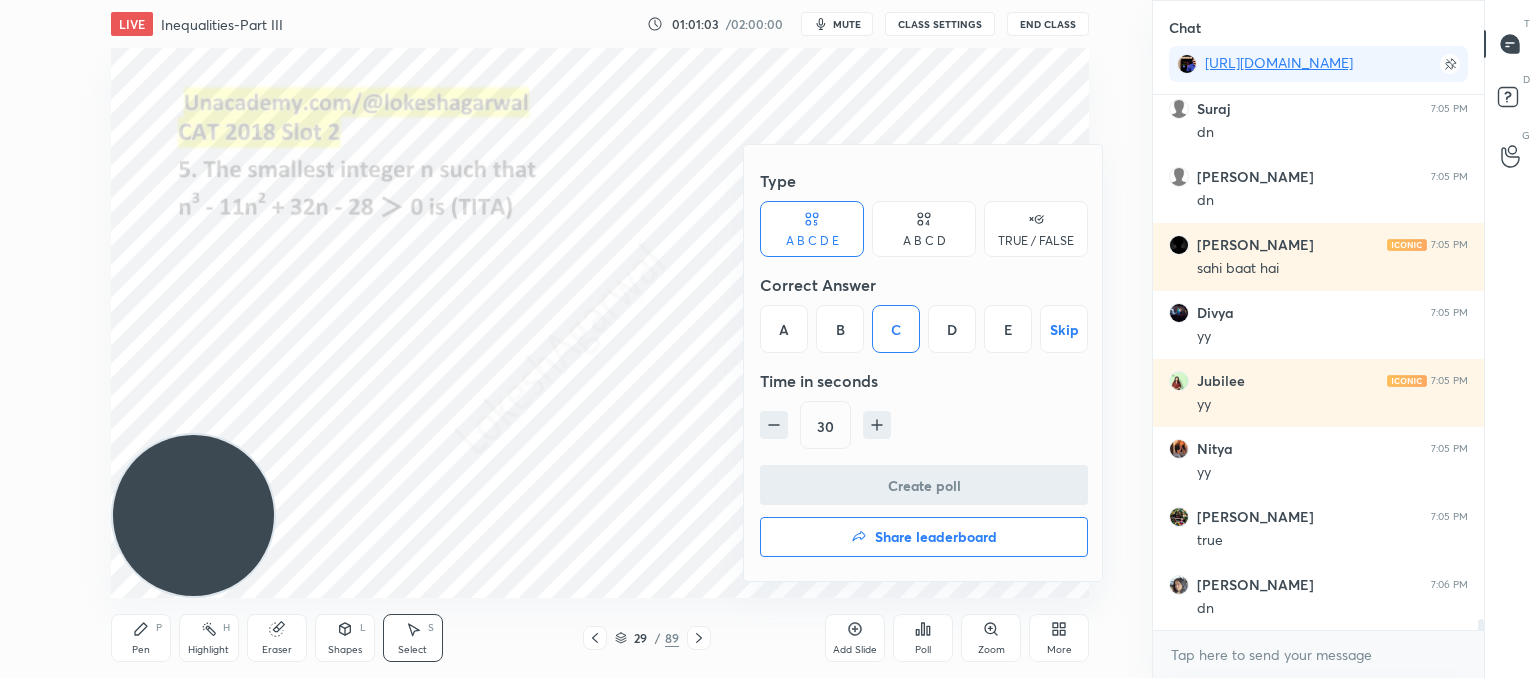 scroll, scrollTop: 496, scrollLeft: 325, axis: both 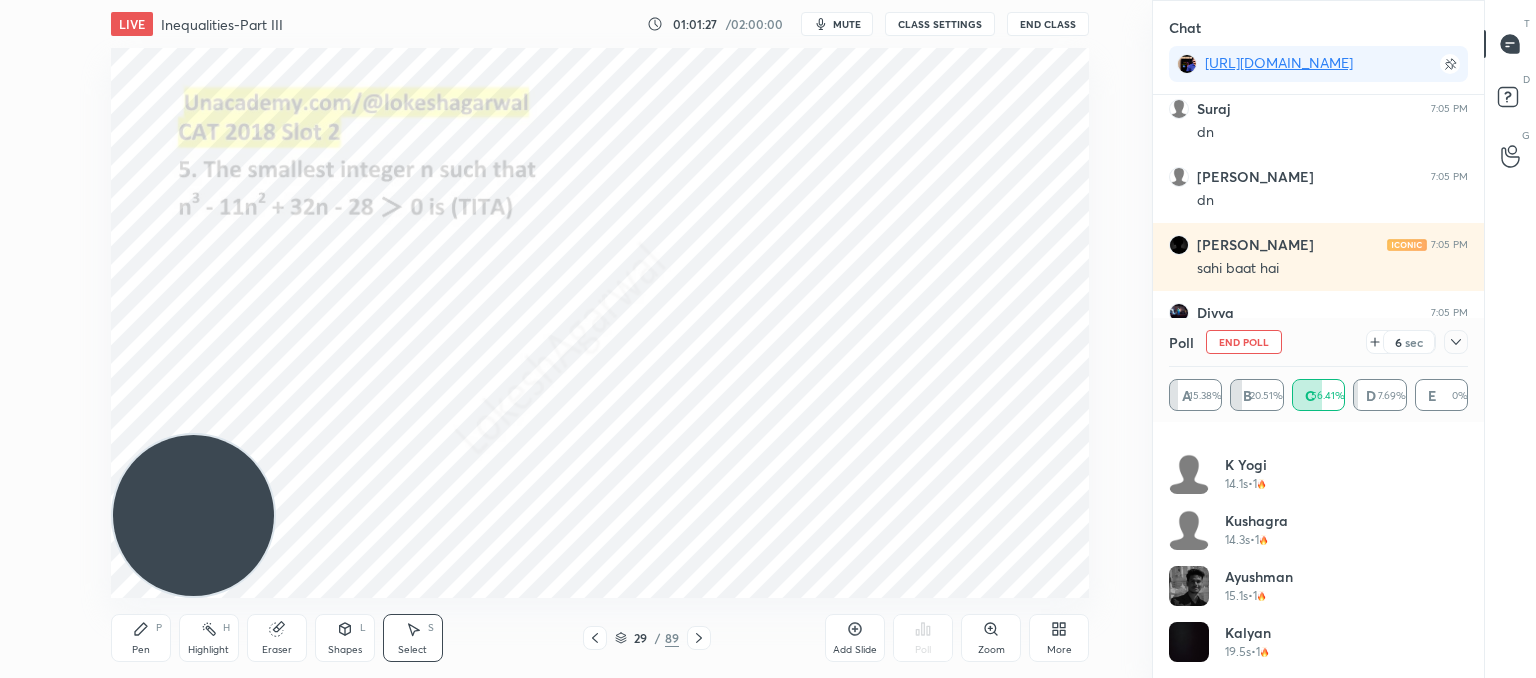 click 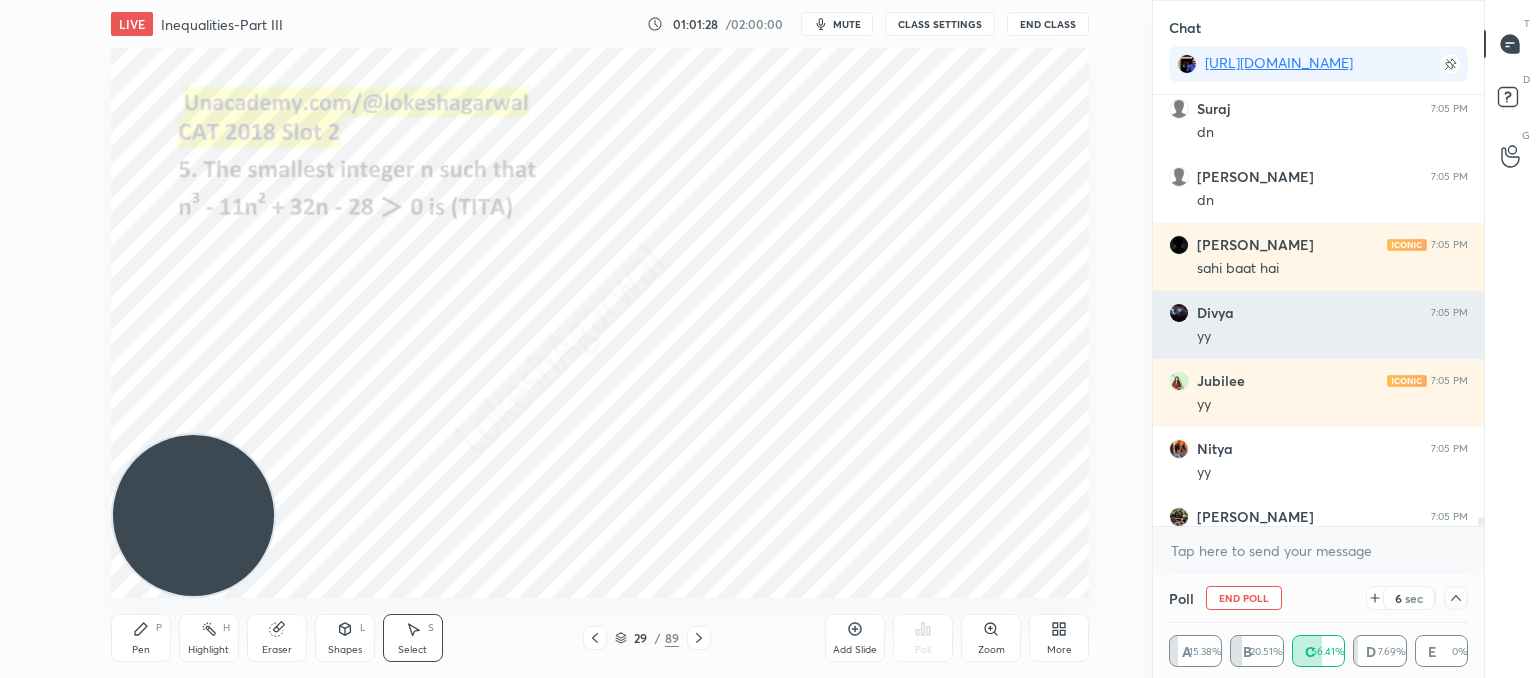 scroll, scrollTop: 0, scrollLeft: 0, axis: both 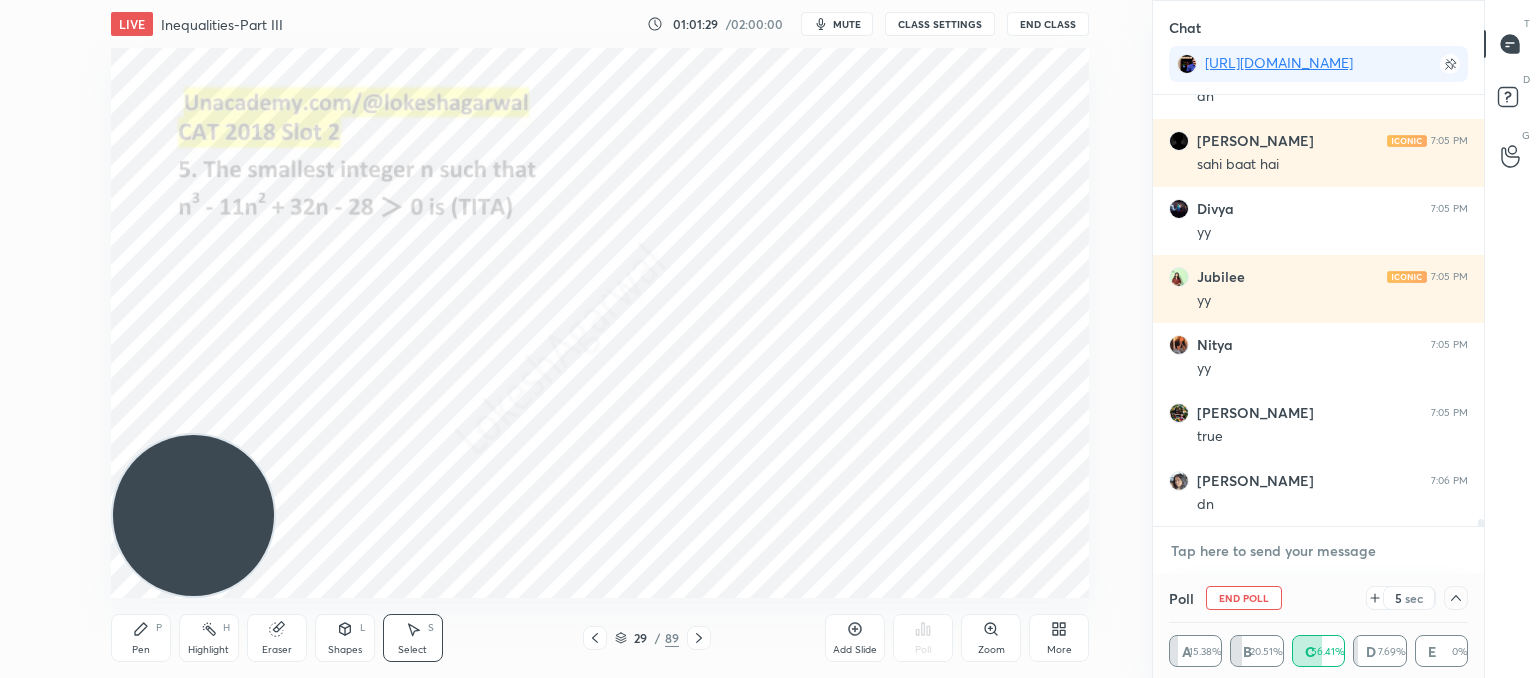 click at bounding box center (1318, 551) 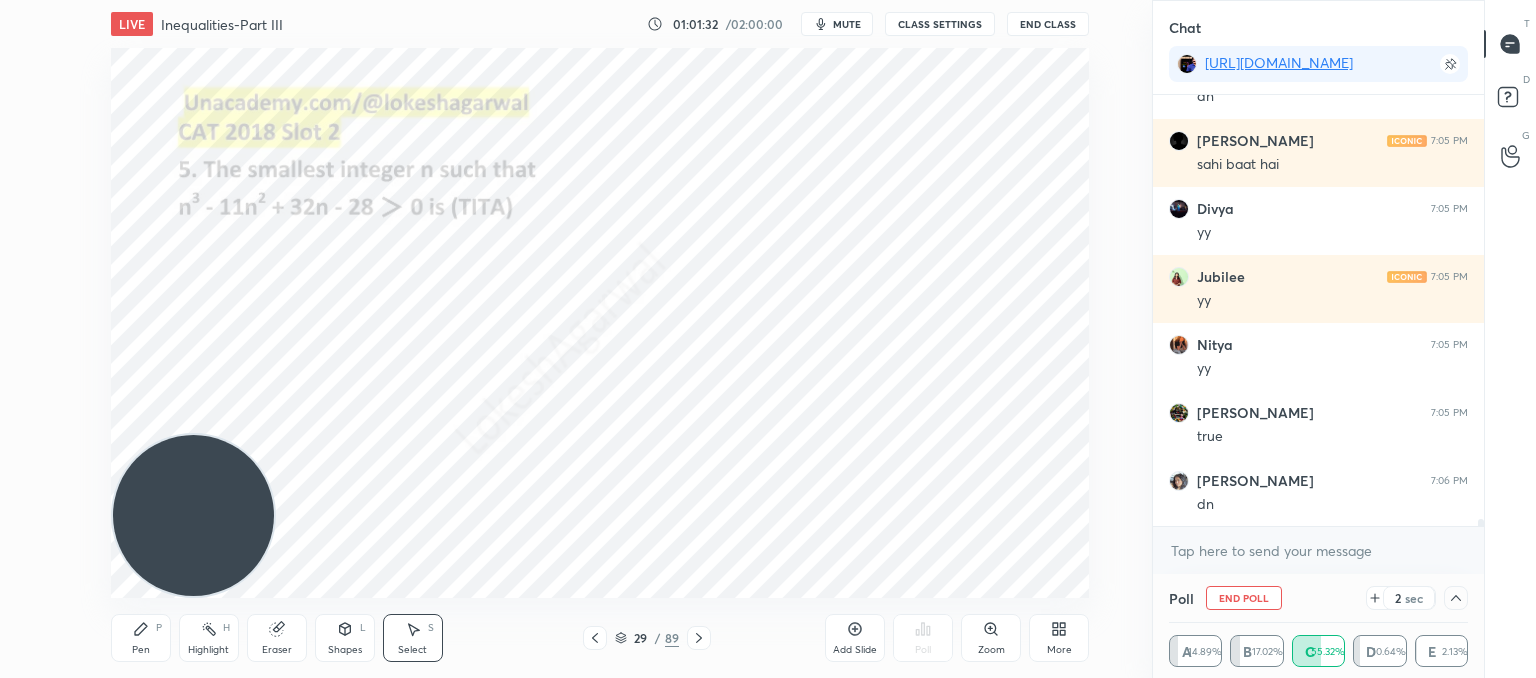 click 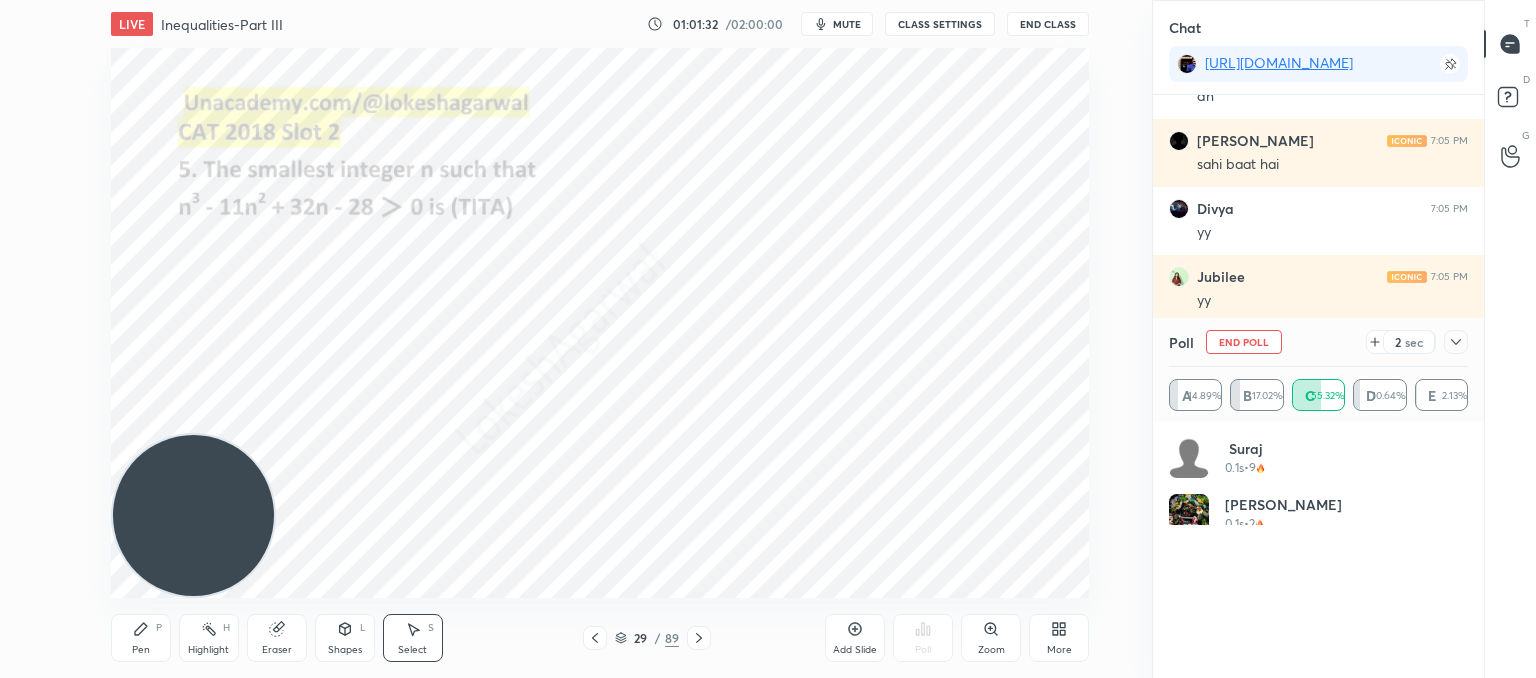 scroll, scrollTop: 4, scrollLeft: 6, axis: both 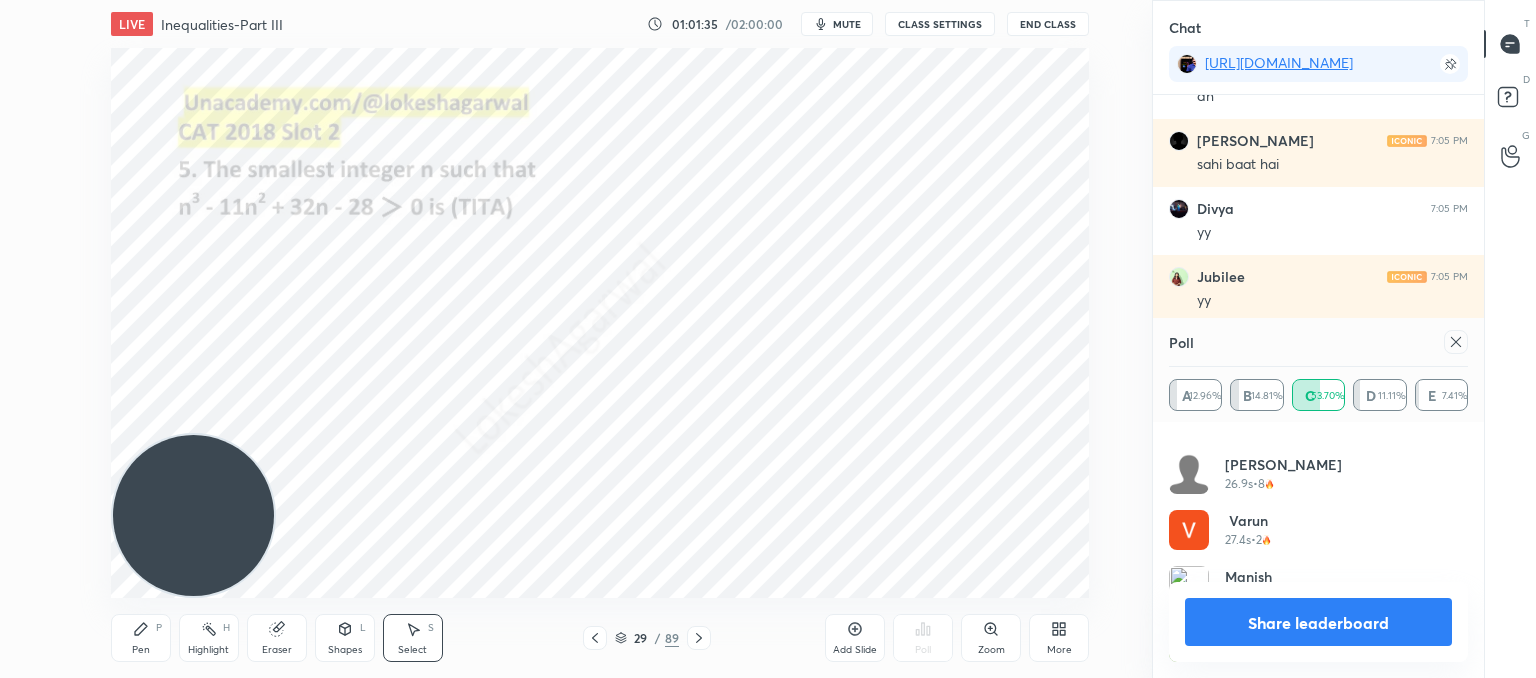 click 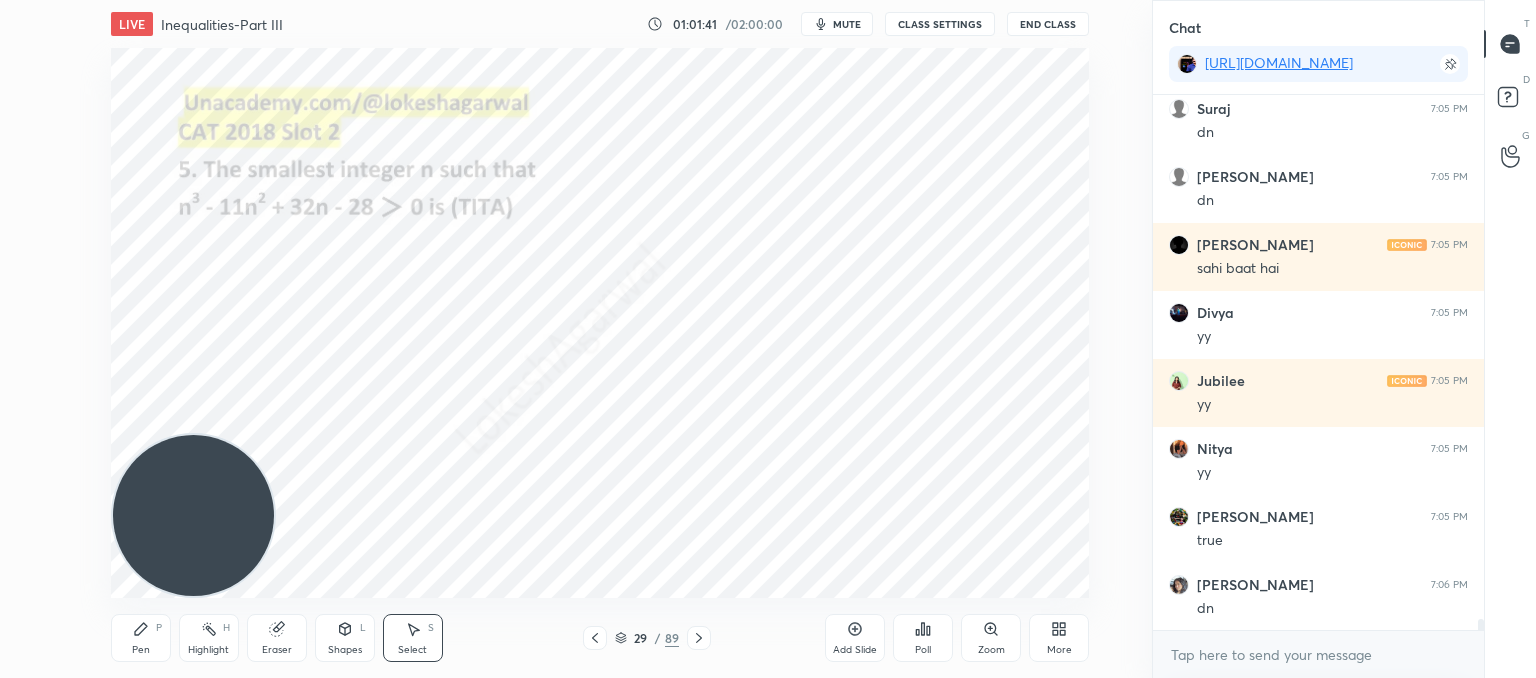 click 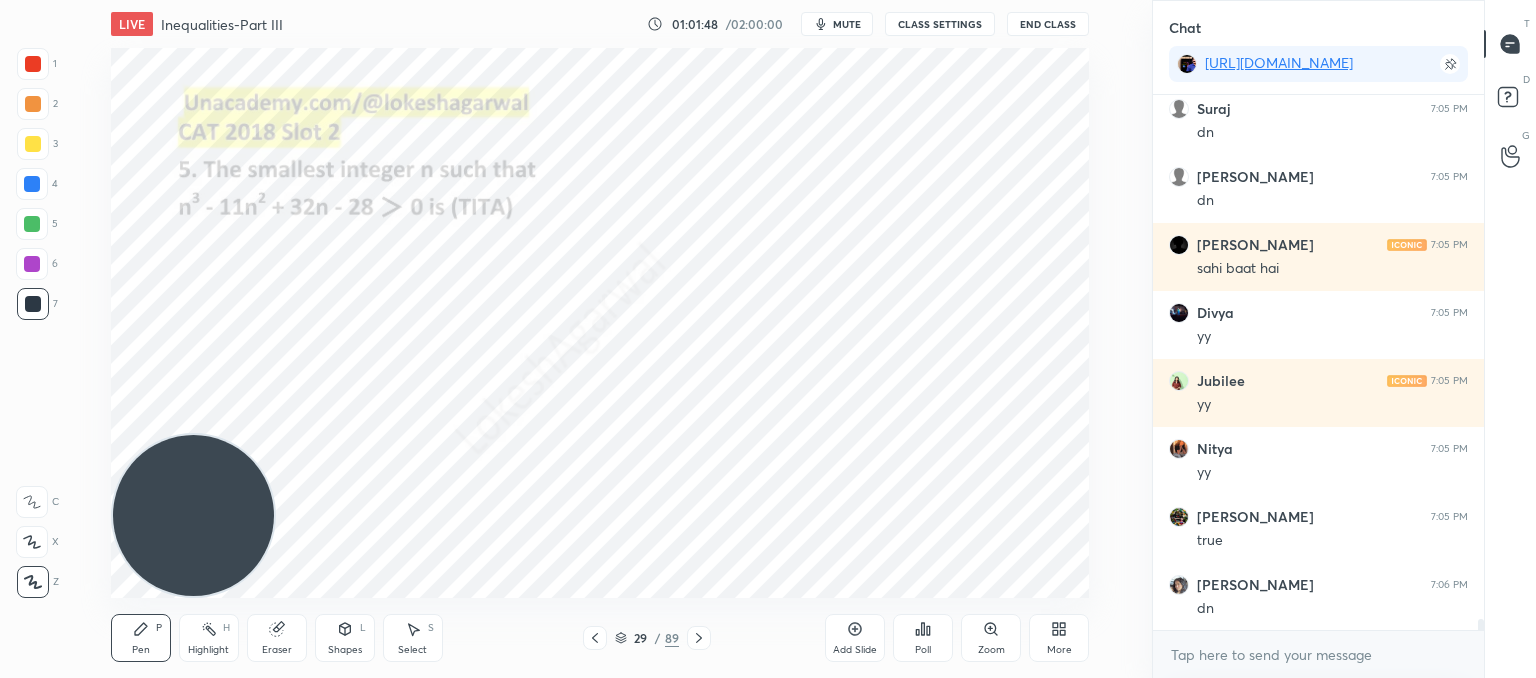 click on "Eraser" at bounding box center (277, 638) 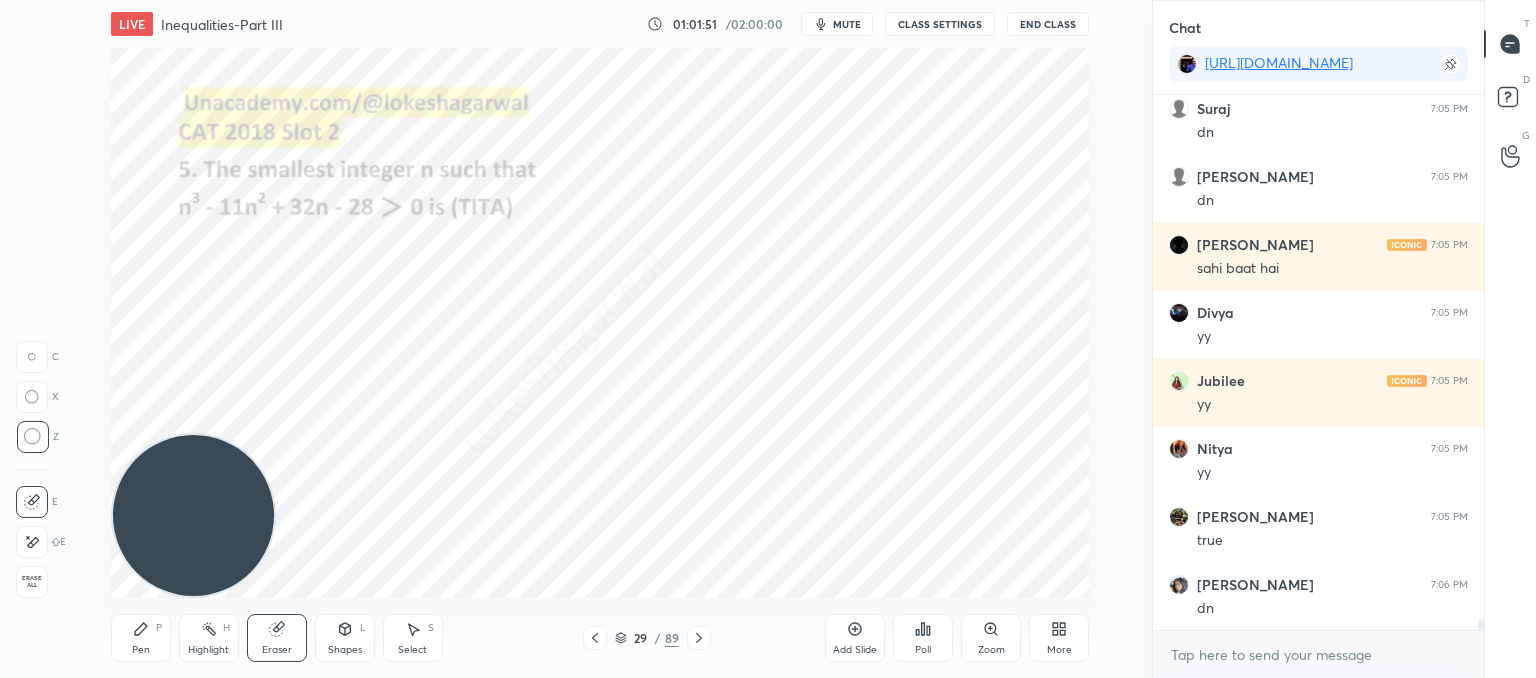 click on "Pen P" at bounding box center [141, 638] 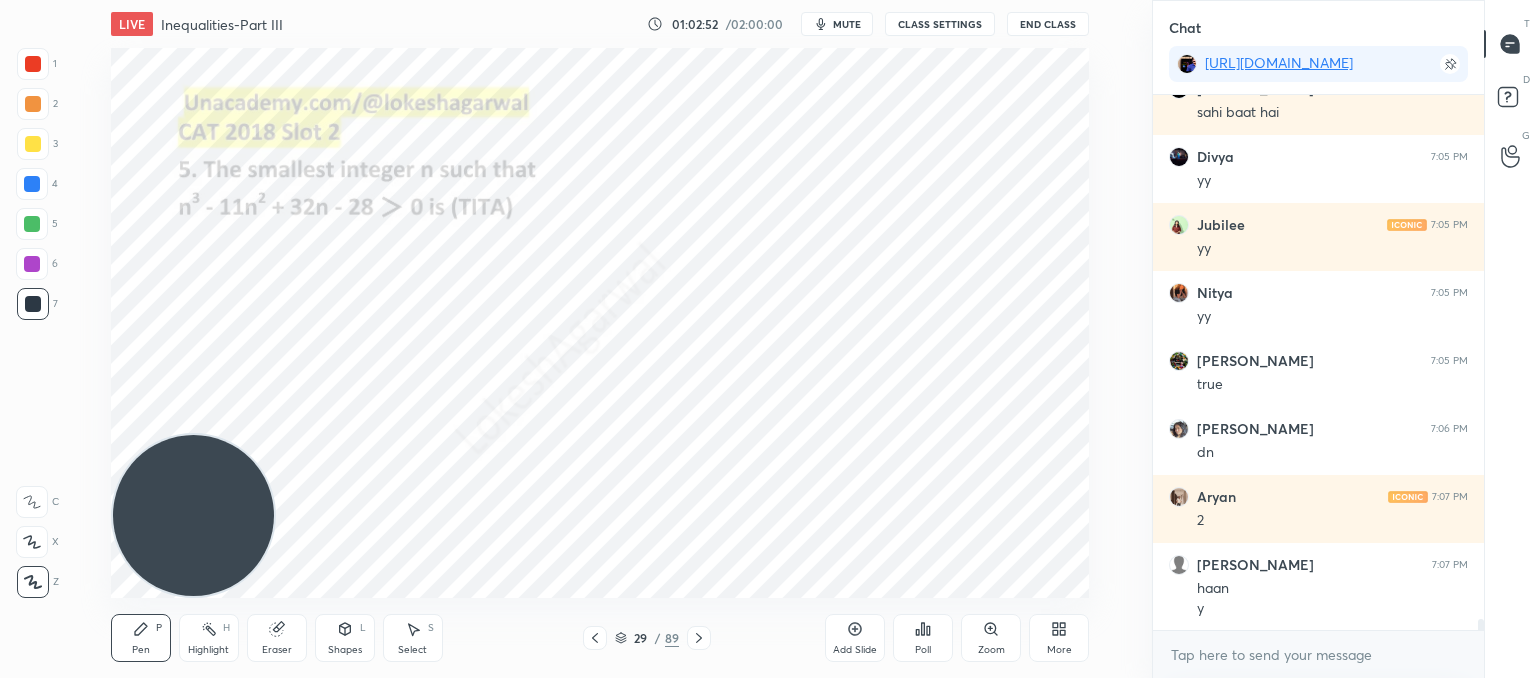 scroll, scrollTop: 26440, scrollLeft: 0, axis: vertical 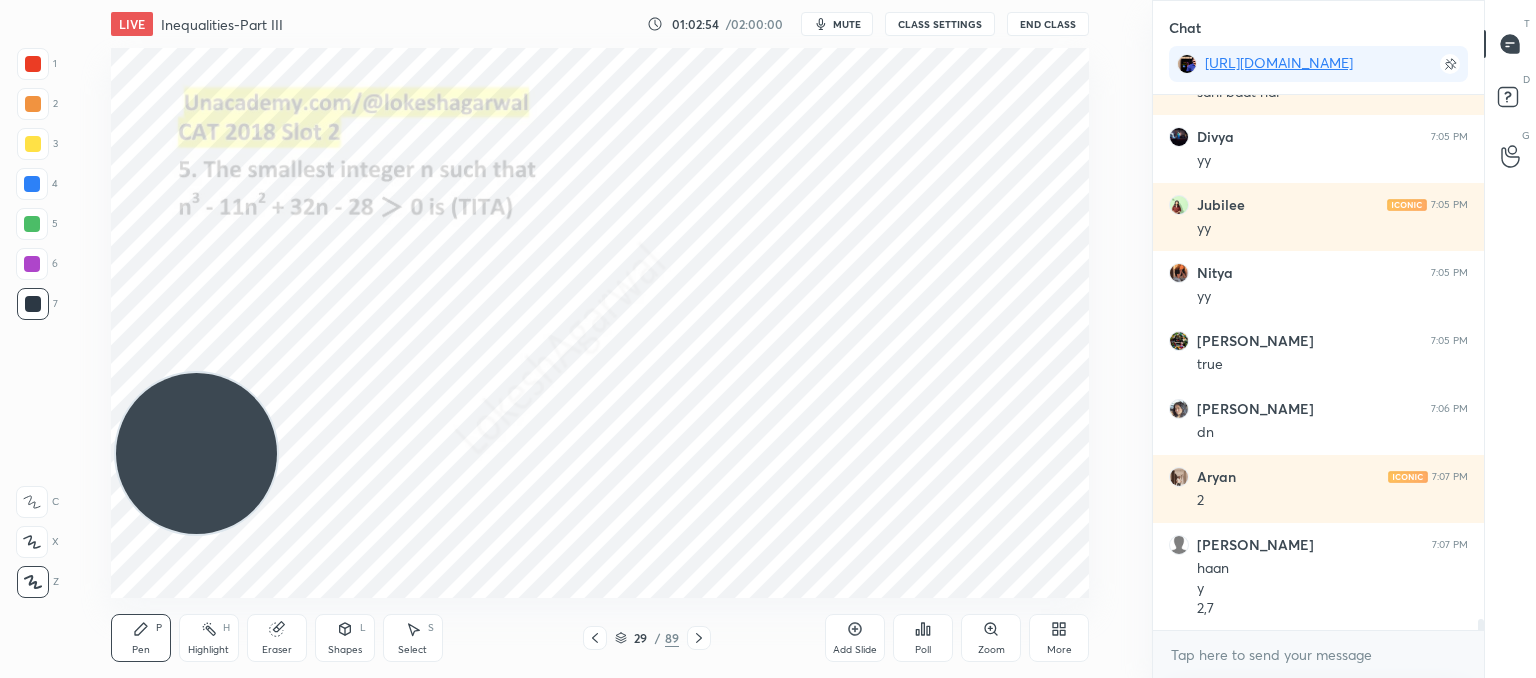 drag, startPoint x: 216, startPoint y: 500, endPoint x: 259, endPoint y: 111, distance: 391.3694 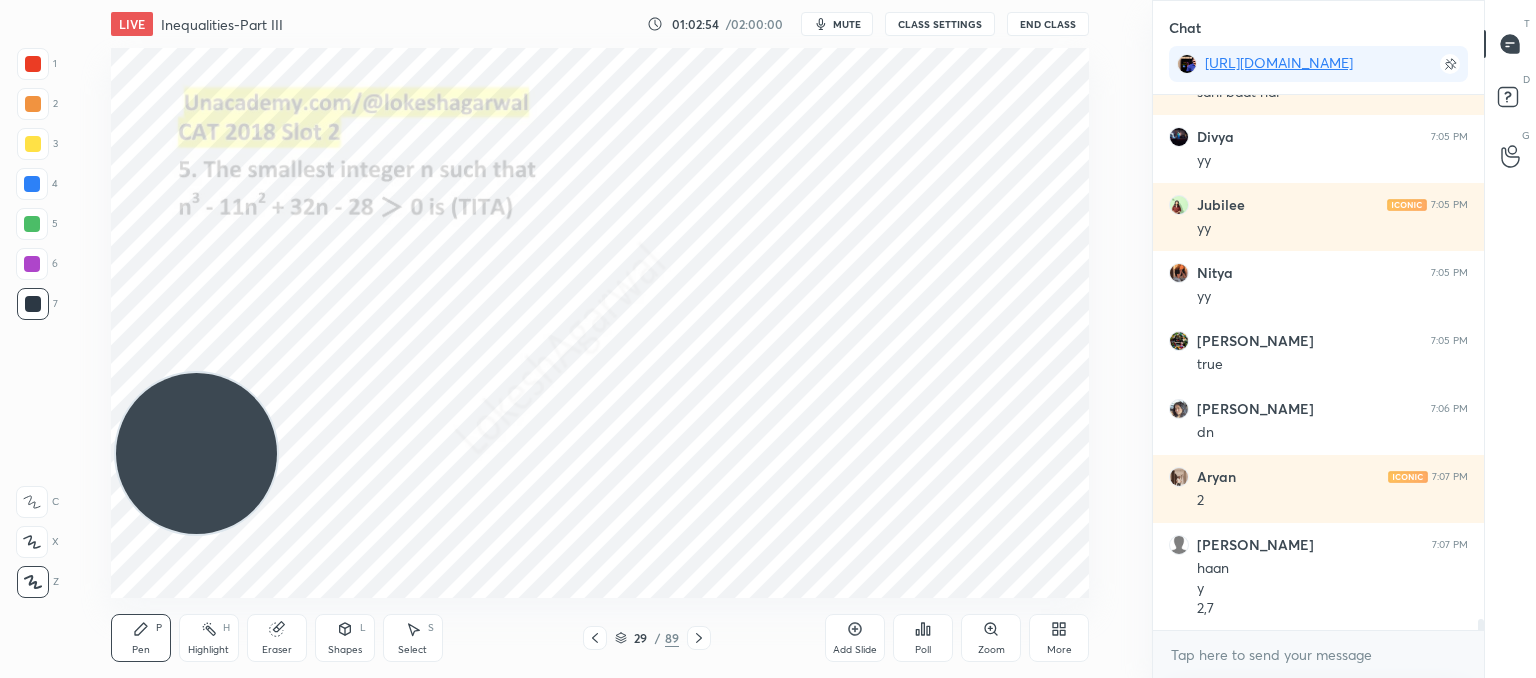 click at bounding box center (196, 453) 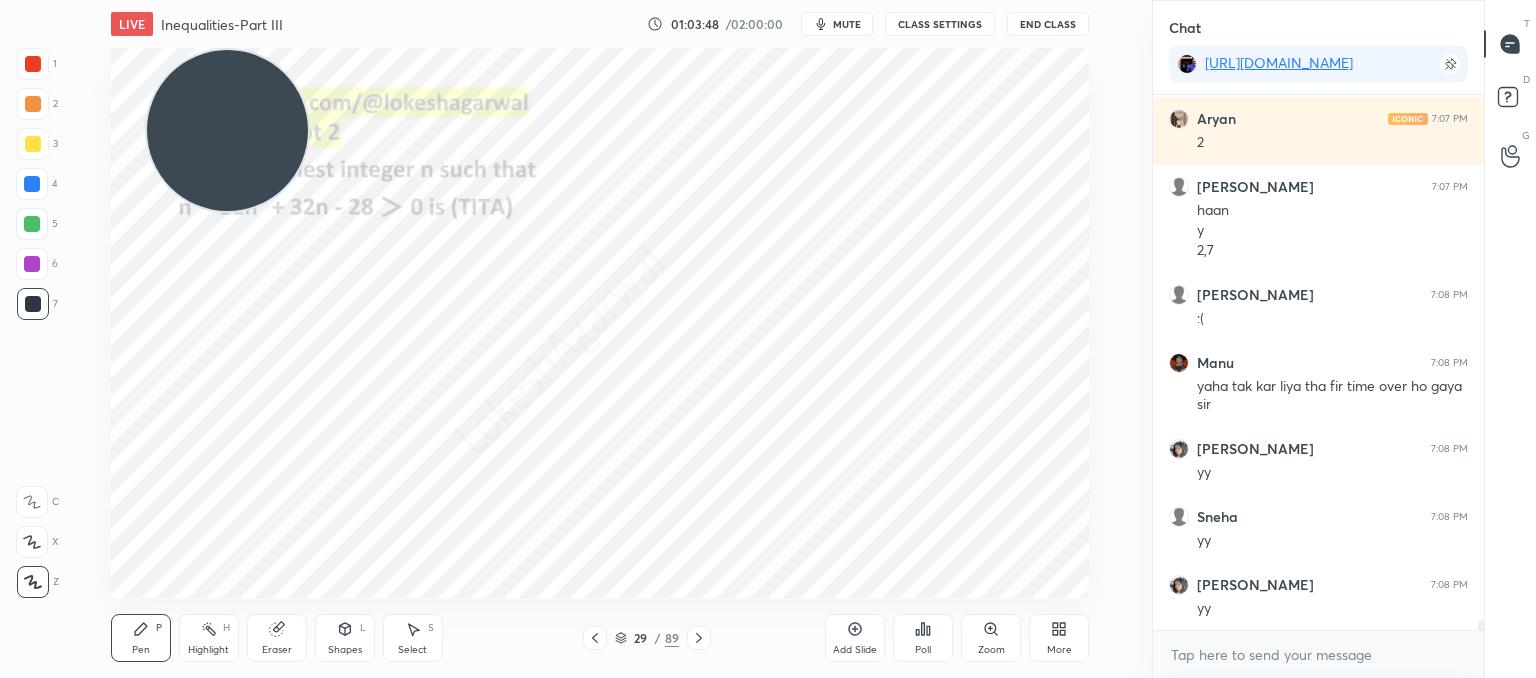 scroll, scrollTop: 26866, scrollLeft: 0, axis: vertical 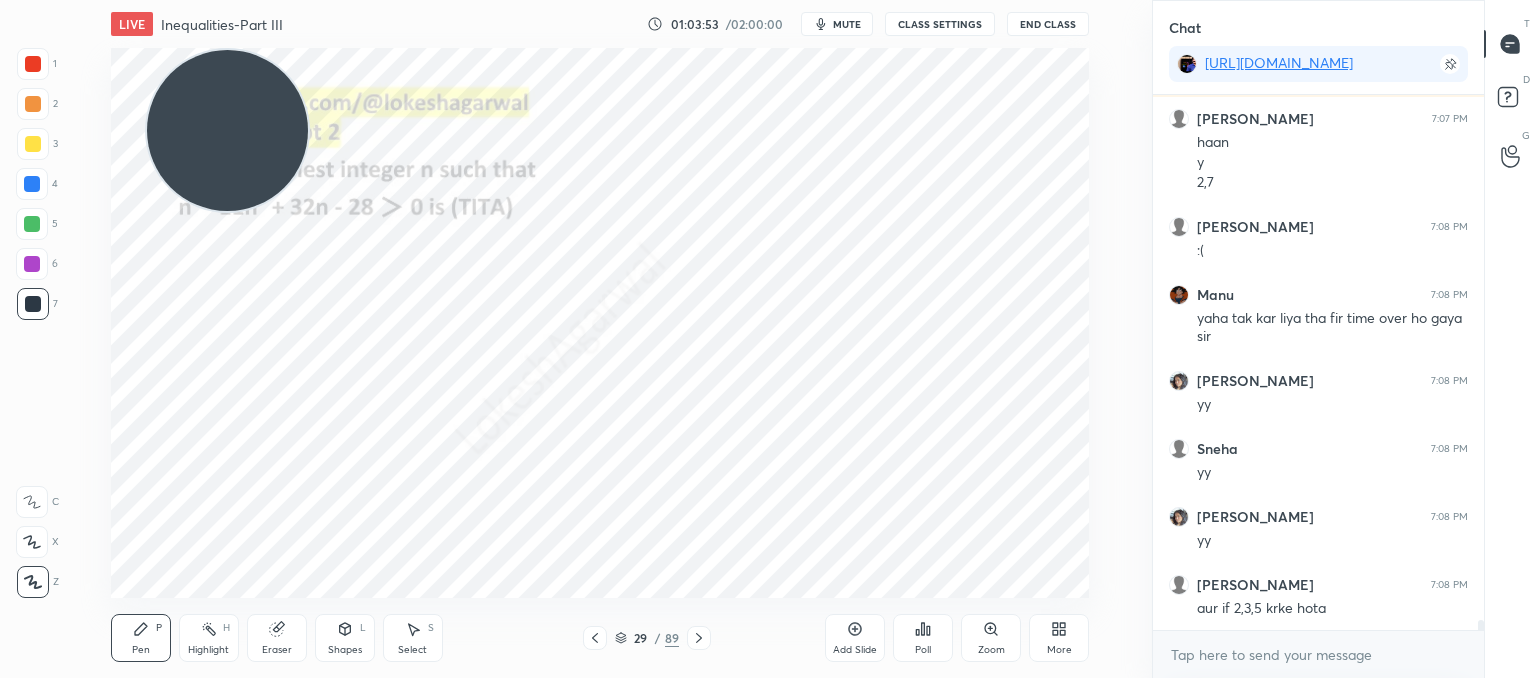 drag, startPoint x: 267, startPoint y: 638, endPoint x: 260, endPoint y: 605, distance: 33.734257 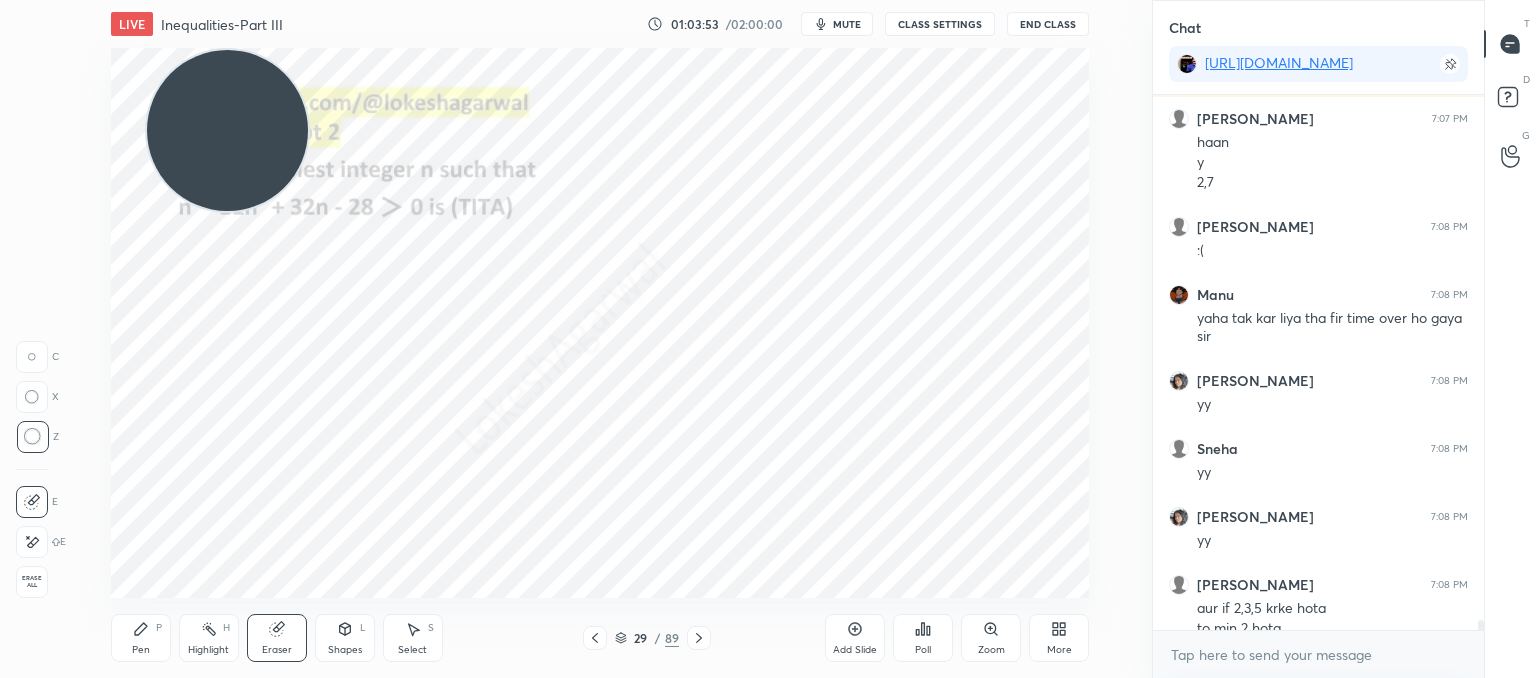 scroll, scrollTop: 26886, scrollLeft: 0, axis: vertical 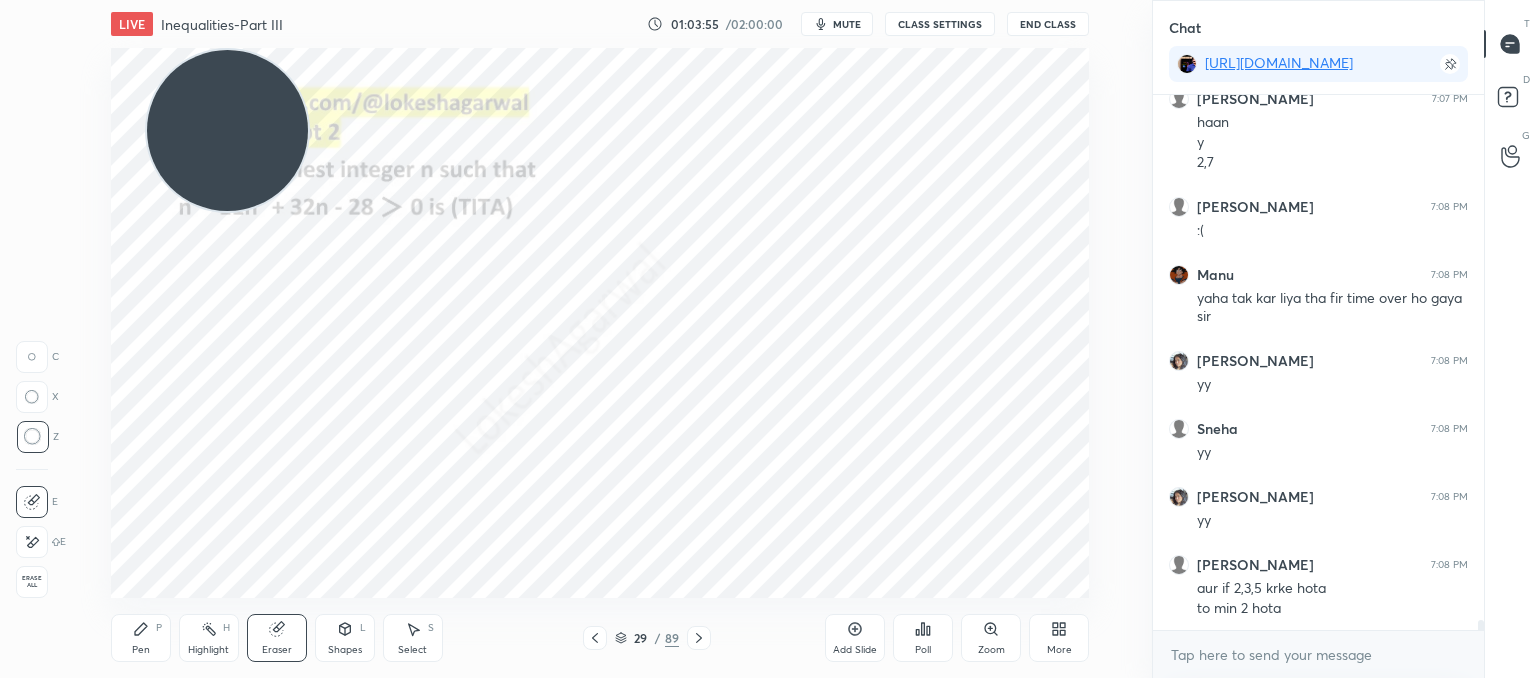drag, startPoint x: 132, startPoint y: 637, endPoint x: 152, endPoint y: 619, distance: 26.907248 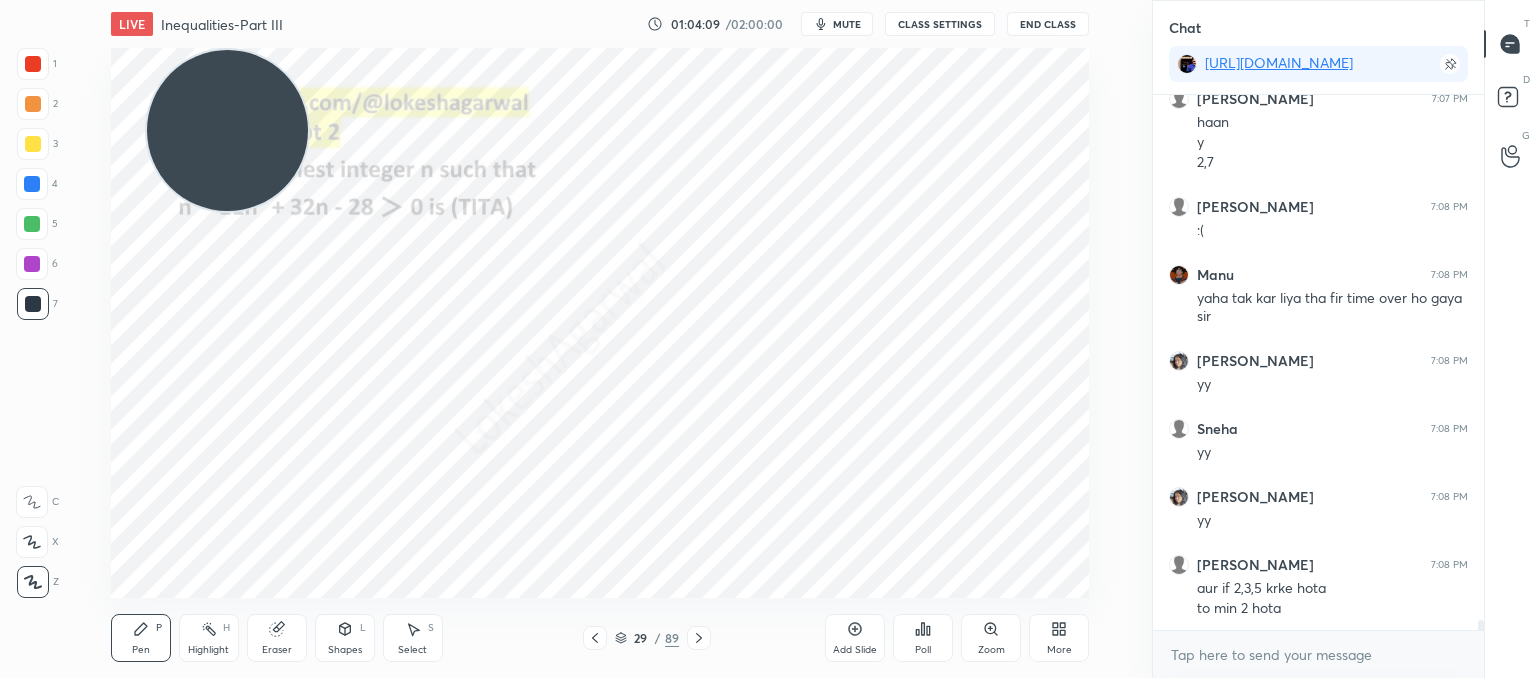 scroll, scrollTop: 26954, scrollLeft: 0, axis: vertical 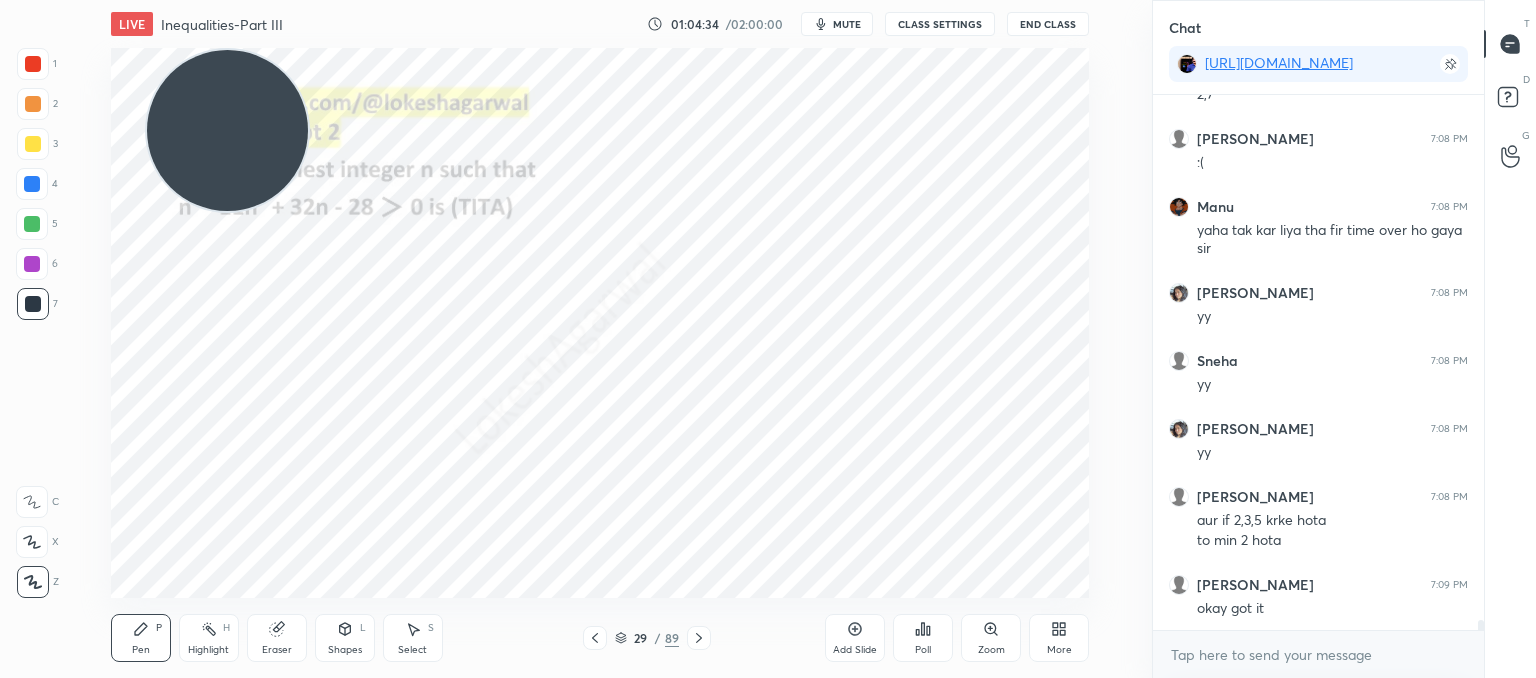 click 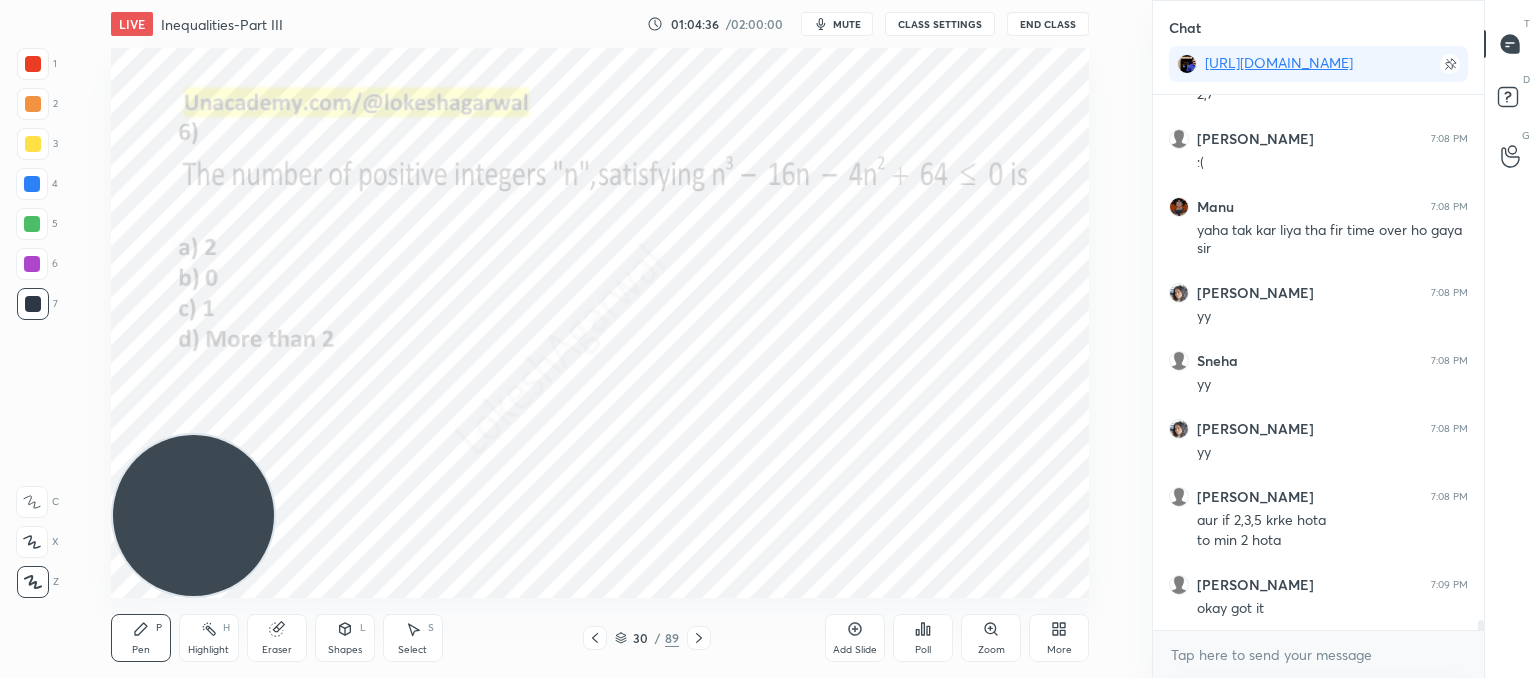 drag, startPoint x: 195, startPoint y: 206, endPoint x: 0, endPoint y: 686, distance: 518.0975 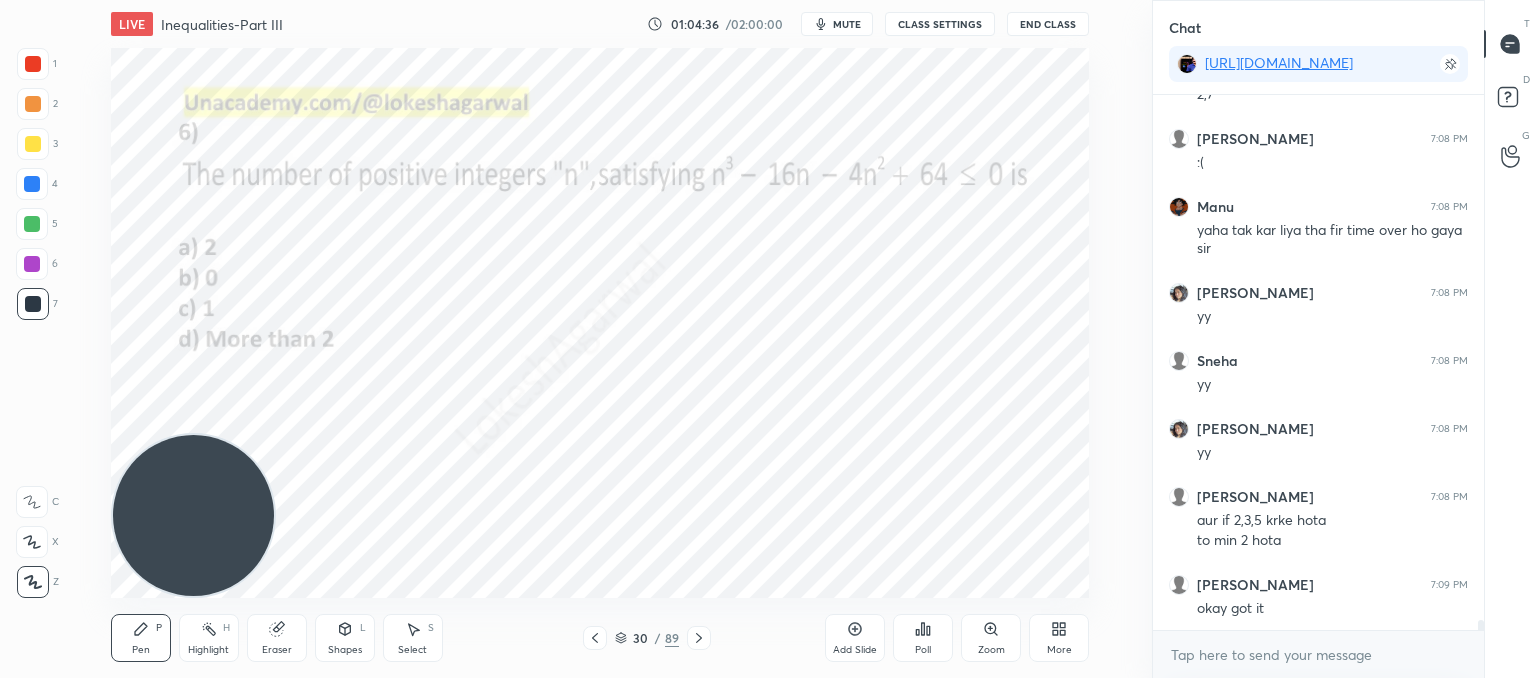 click on "1 2 3 4 5 6 7 C X Z C X Z E E Erase all   H H LIVE Inequalities-Part III 01:04:36 /  02:00:00 mute CLASS SETTINGS End Class Setting up your live class Poll for   secs No correct answer Start poll Back Inequalities-Part III • L10 of Comprehensive Course on Algebra: Basic to Advanced - Part I [PERSON_NAME] Pen P Highlight H Eraser Shapes L Select S 30 / 89 Add Slide Poll Zoom More Chat [URL][DOMAIN_NAME] Aryan 7:07 PM 2 [PERSON_NAME] 7:07 PM haan y 2,7 [PERSON_NAME] 7:08 PM :( Manu 7:08 PM yaha tak kar liya tha fir time over ho gaya [PERSON_NAME] 7:08 PM yy [PERSON_NAME] 7:08 PM yy [PERSON_NAME] 7:08 PM yy [PERSON_NAME] 7:08 PM aur if 2,3,5 krke hota to min 2 hota [PERSON_NAME] 7:09 PM okay got it JUMP TO LATEST Enable hand raising Enable raise hand to speak to learners. Once enabled, chat will be turned off temporarily. Enable x   introducing Raise a hand with a doubt Now learners can raise their hand along with a doubt  How it works? Doubts asked by learners will show up here NEW DOUBTS ASKED No one has raised a hand yet Got it T D G" at bounding box center [768, 0] 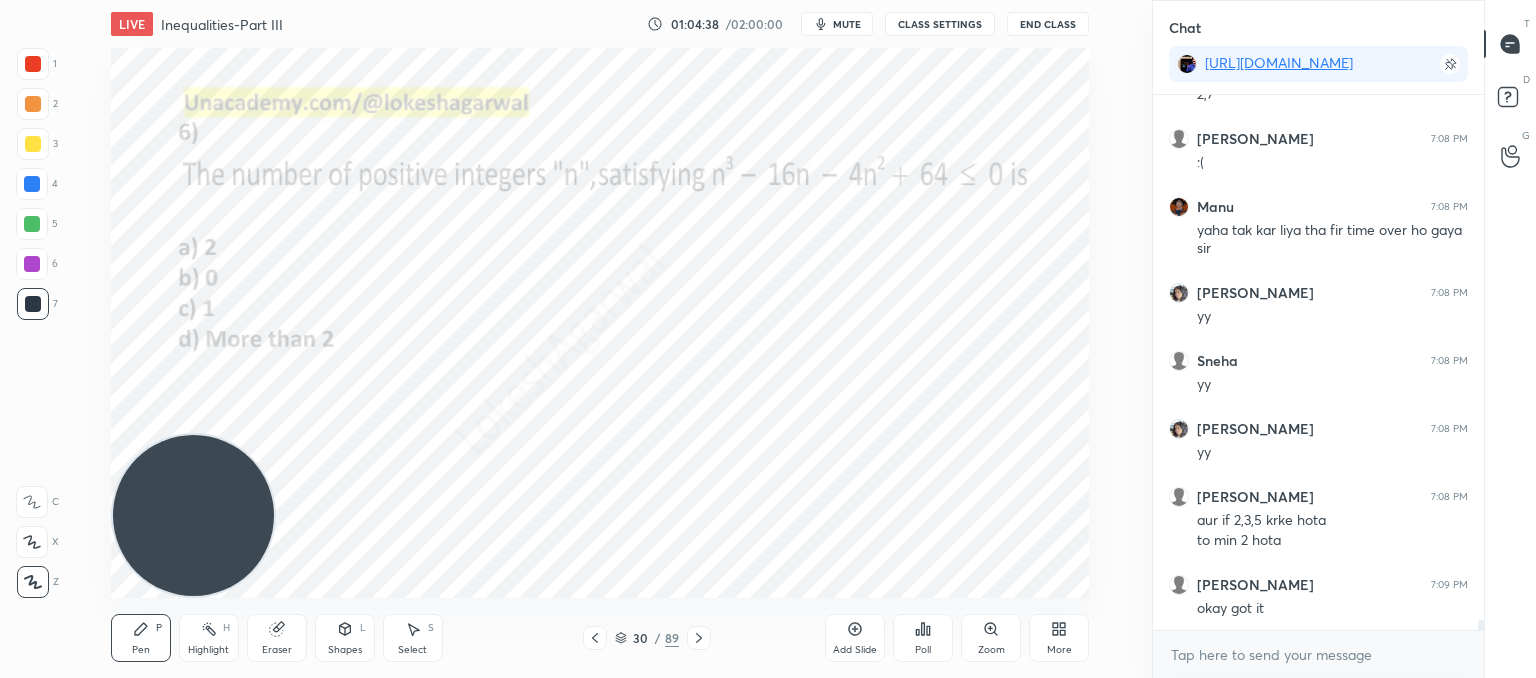 click 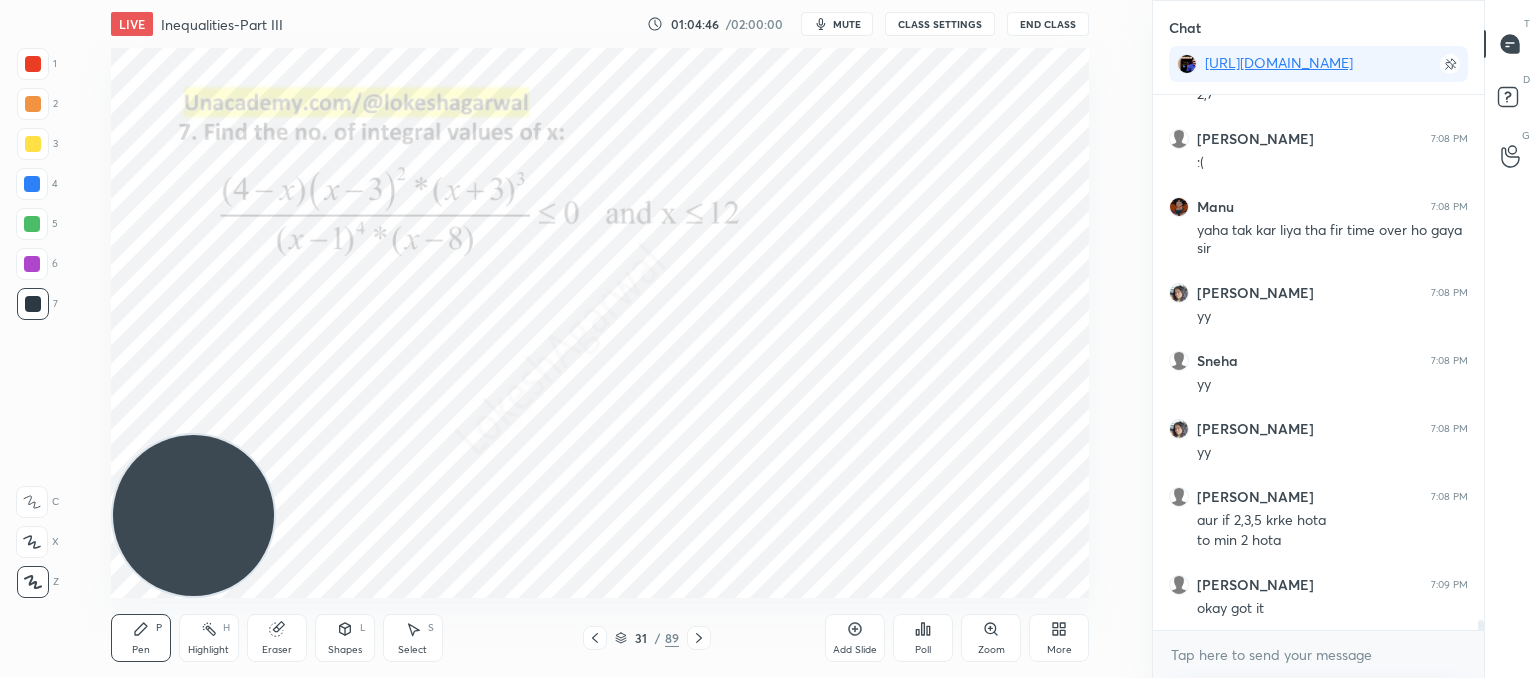 click at bounding box center [699, 638] 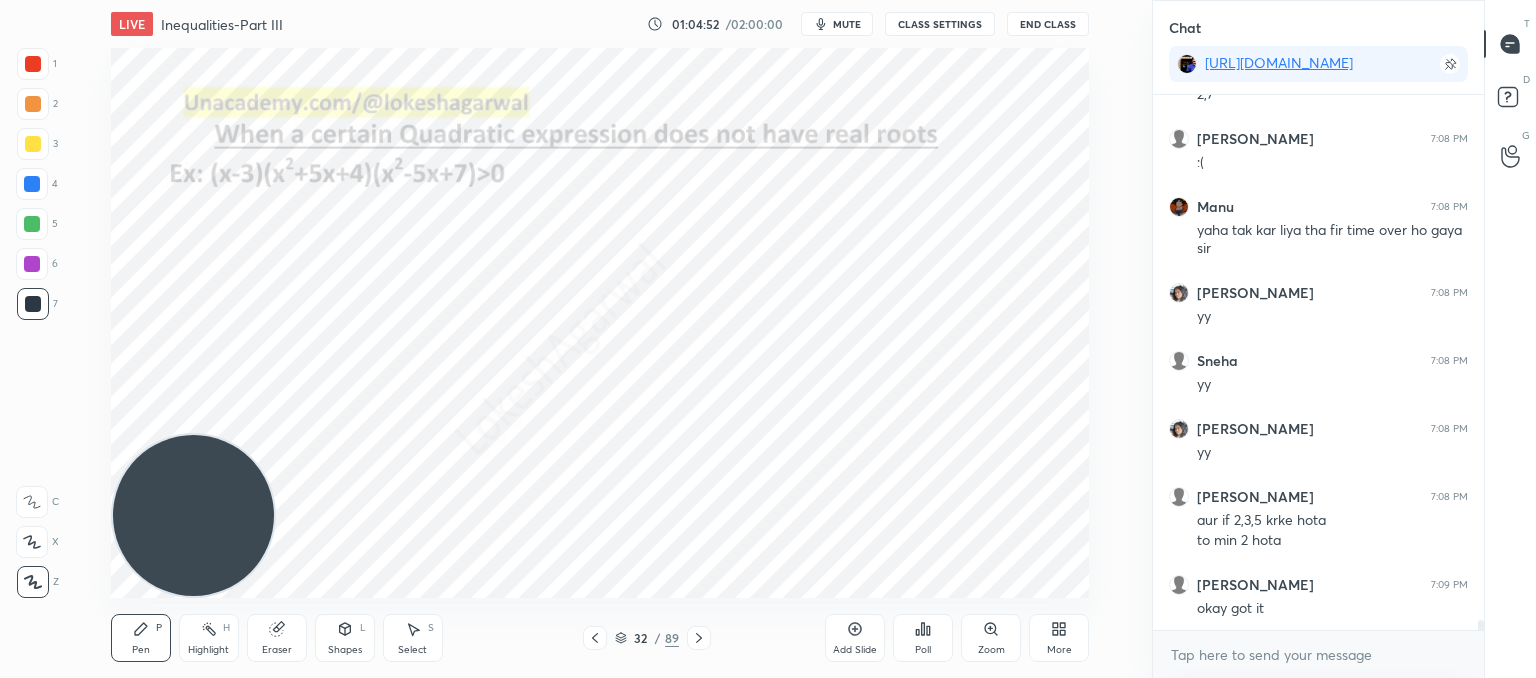click at bounding box center [595, 638] 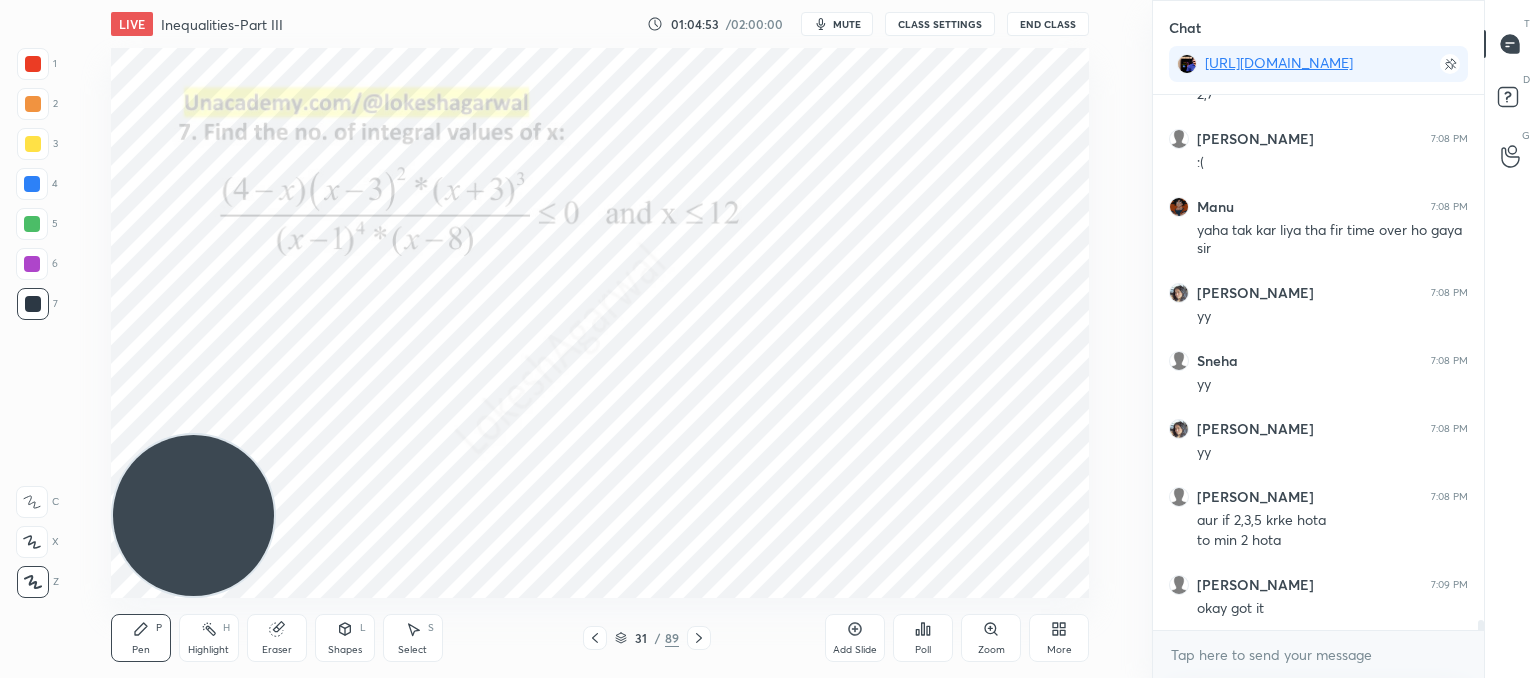 click on "Add Slide" at bounding box center [855, 650] 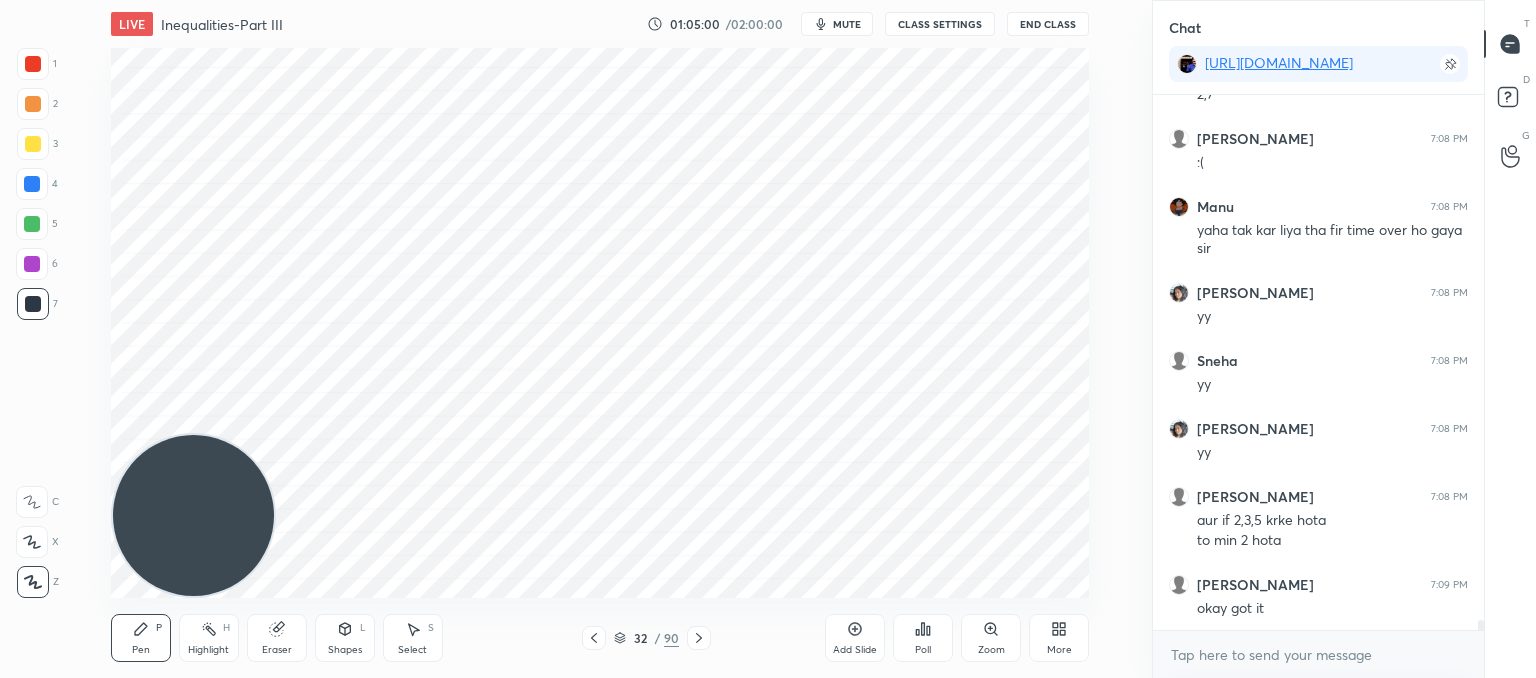 scroll, scrollTop: 27022, scrollLeft: 0, axis: vertical 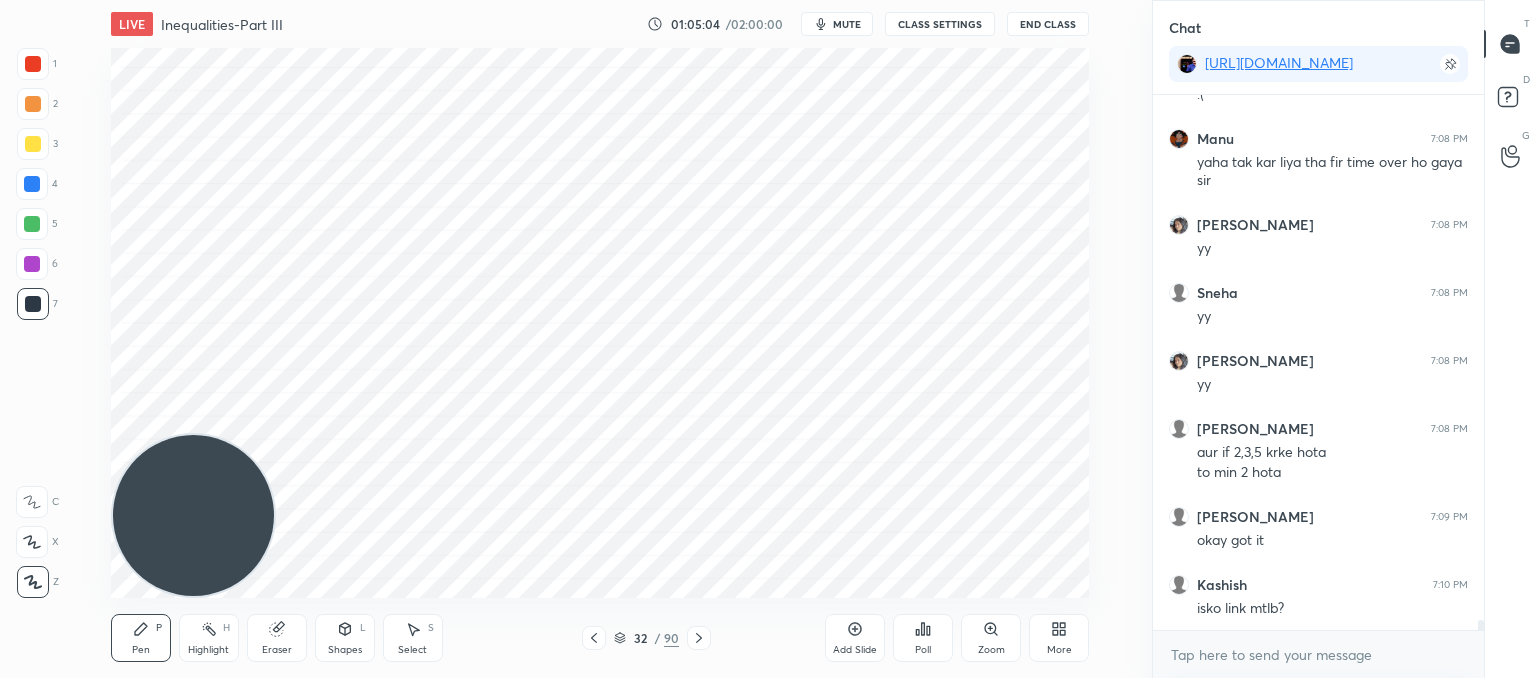 click 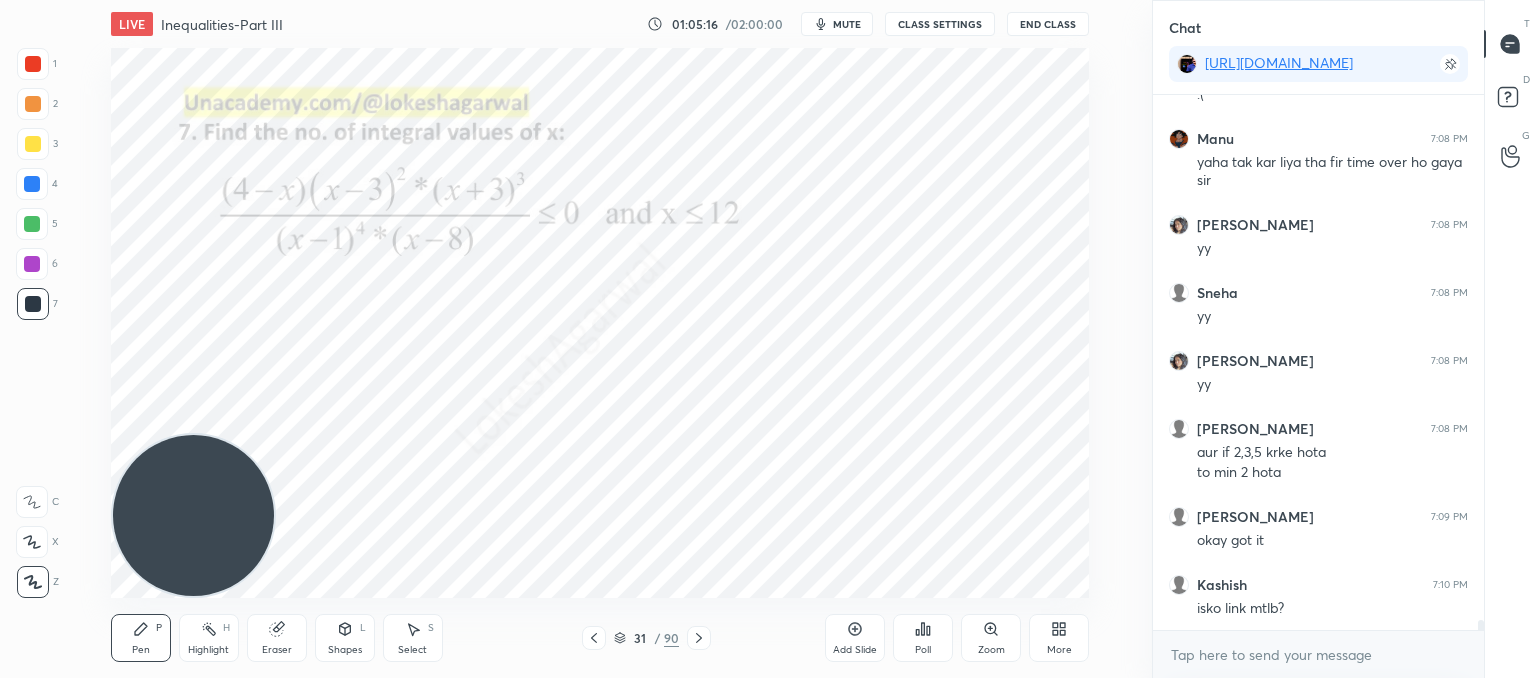 click 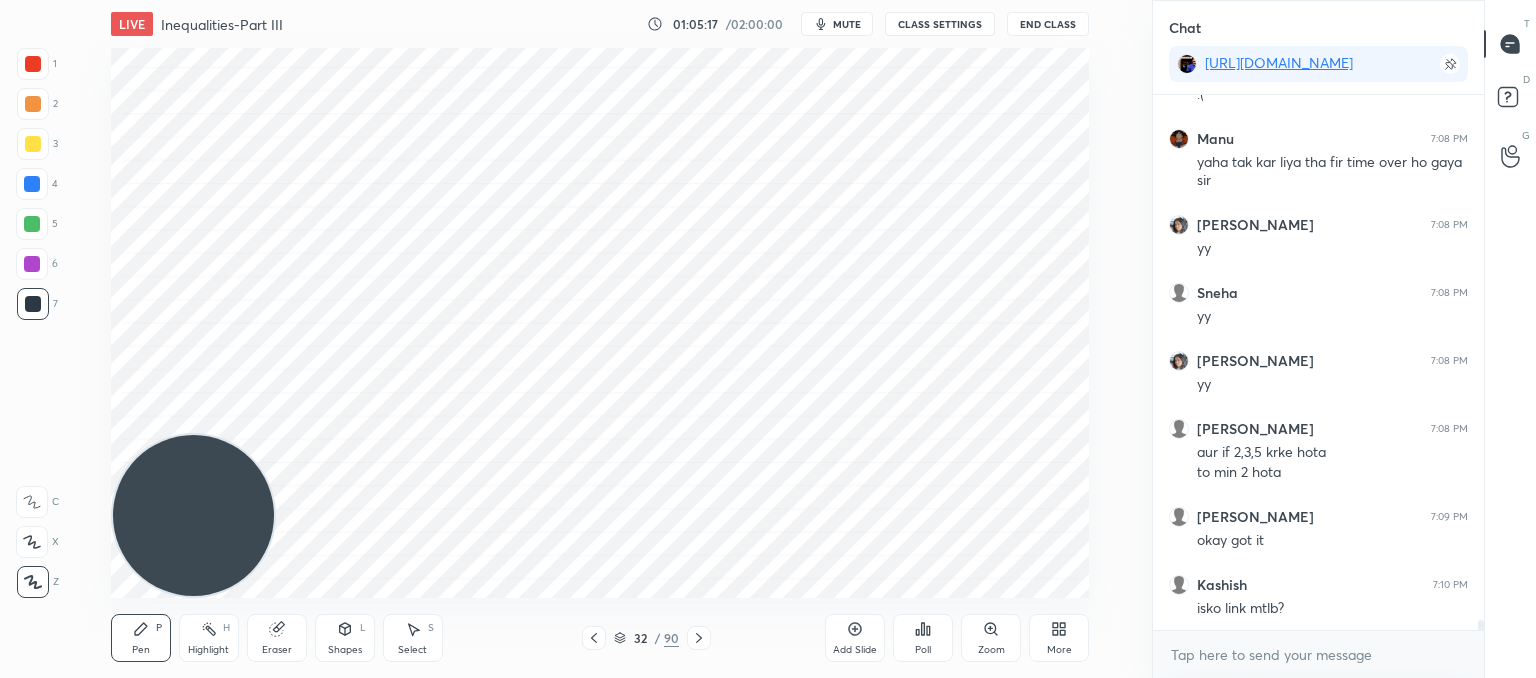 scroll, scrollTop: 27042, scrollLeft: 0, axis: vertical 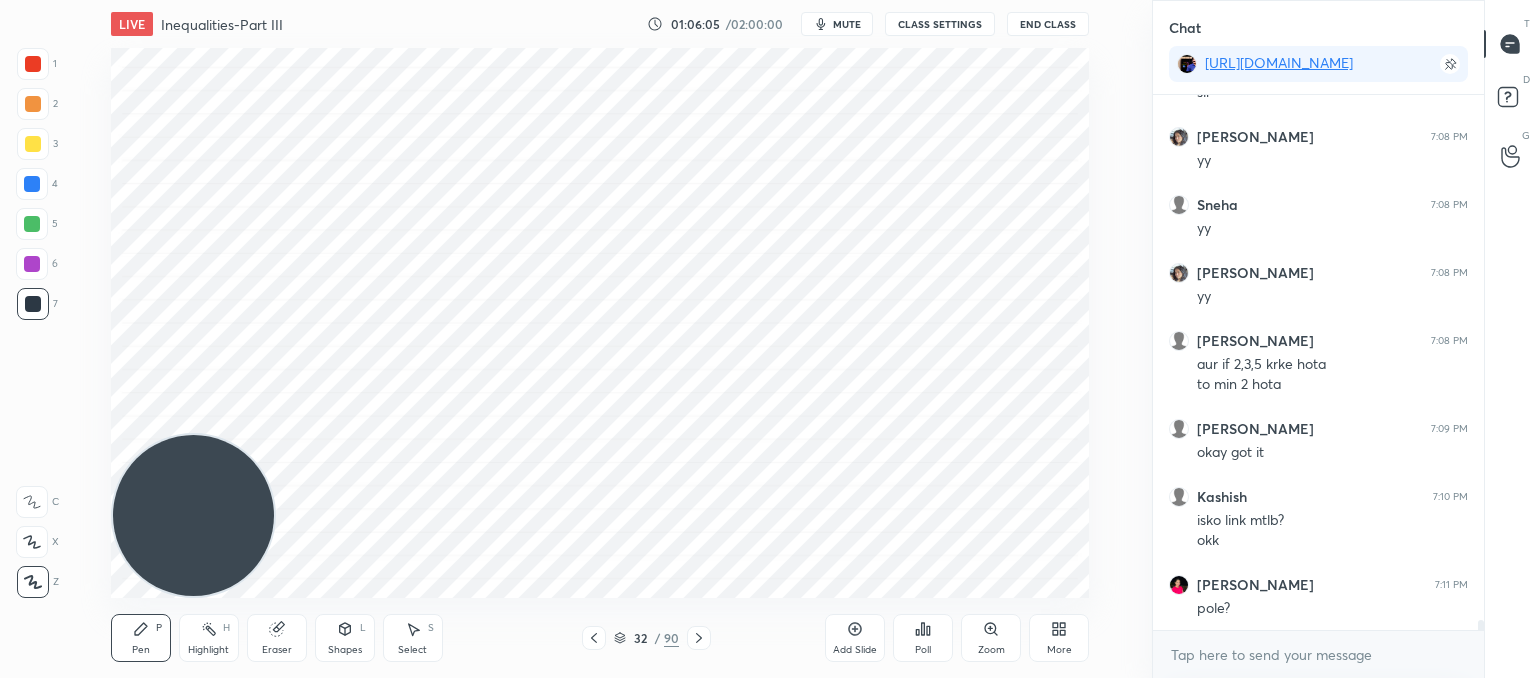 click on "Shapes L" at bounding box center [345, 638] 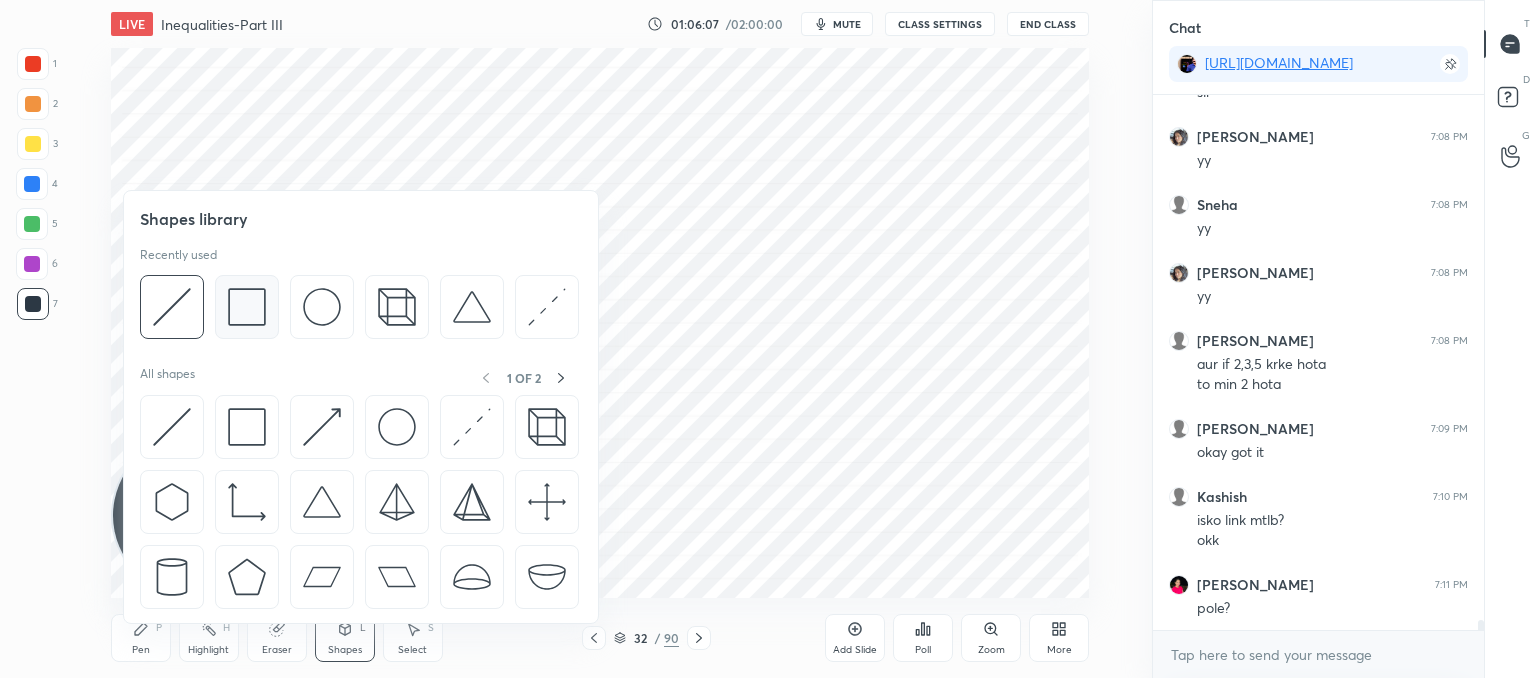 click at bounding box center (247, 307) 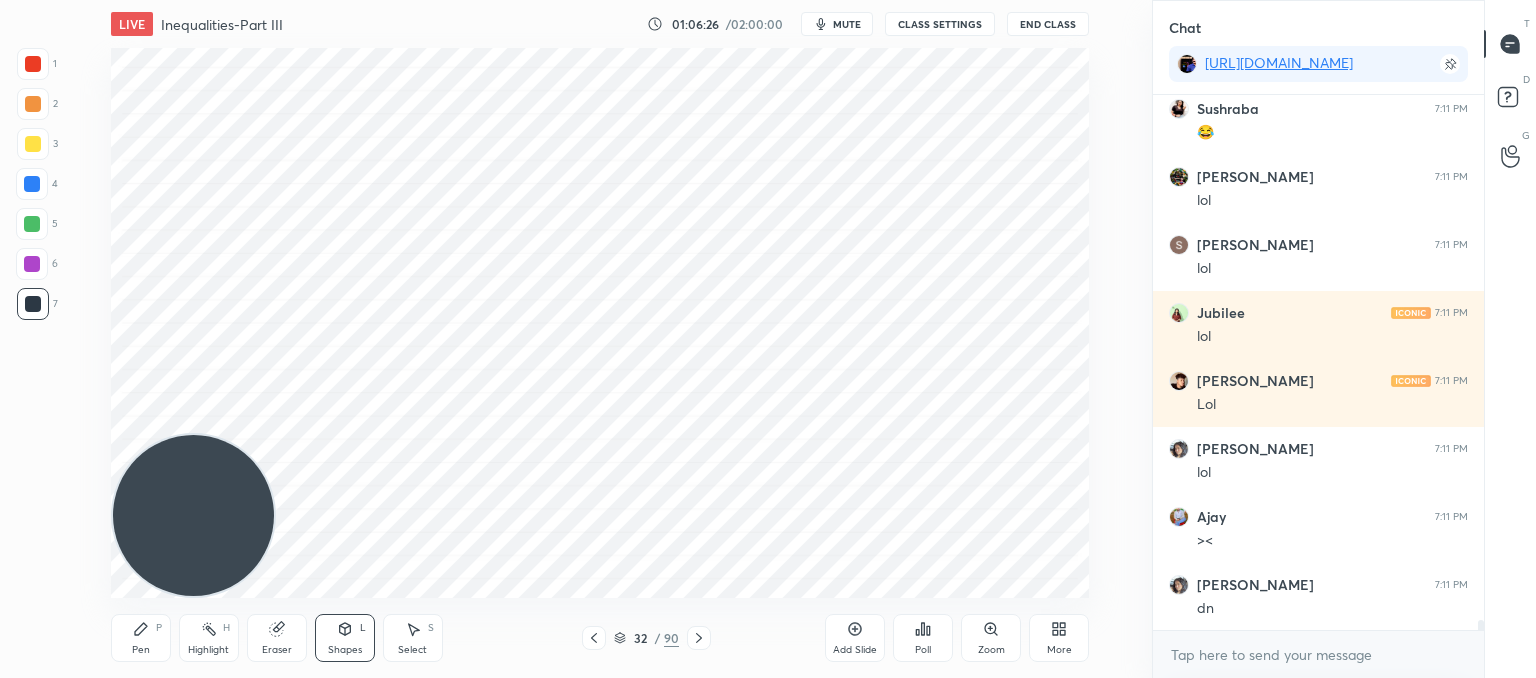 scroll, scrollTop: 28130, scrollLeft: 0, axis: vertical 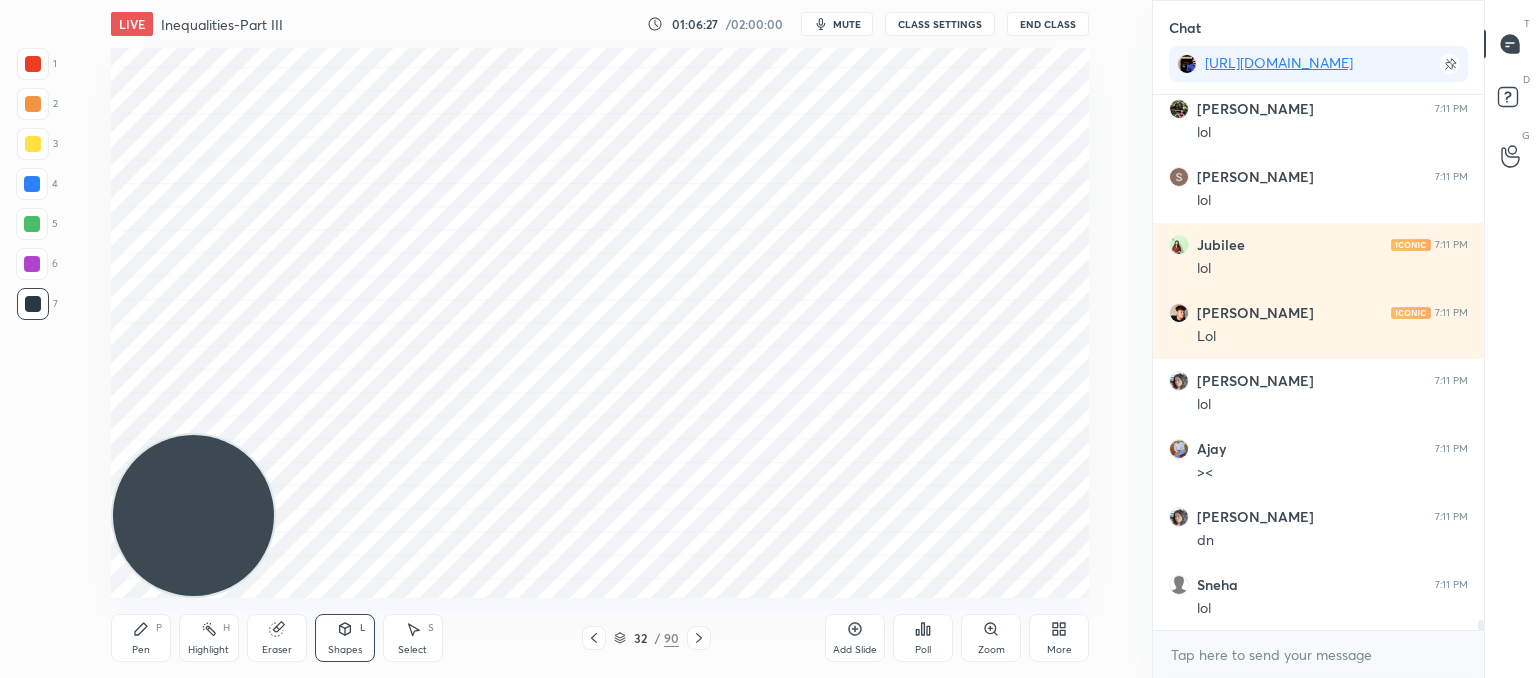 click on "Eraser" at bounding box center [277, 638] 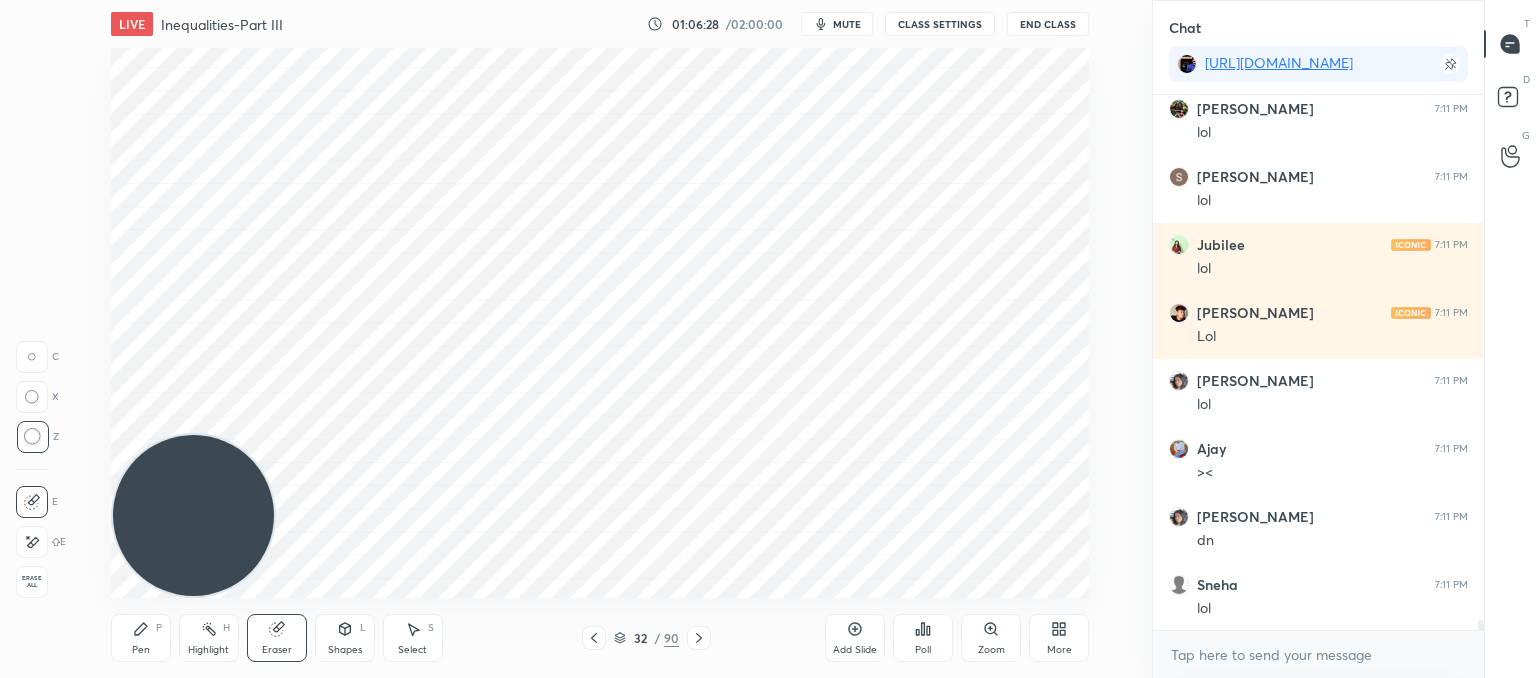 scroll, scrollTop: 28198, scrollLeft: 0, axis: vertical 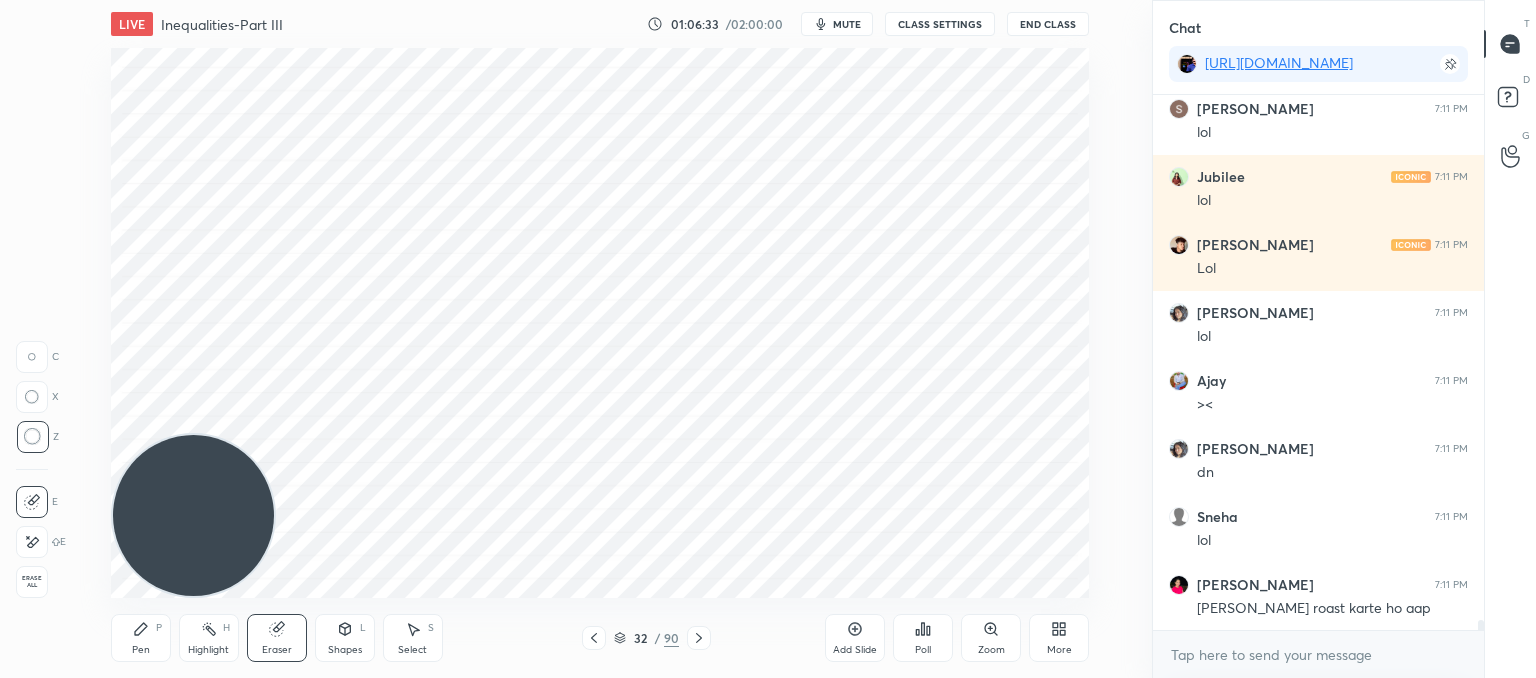 click on "Pen" at bounding box center (141, 650) 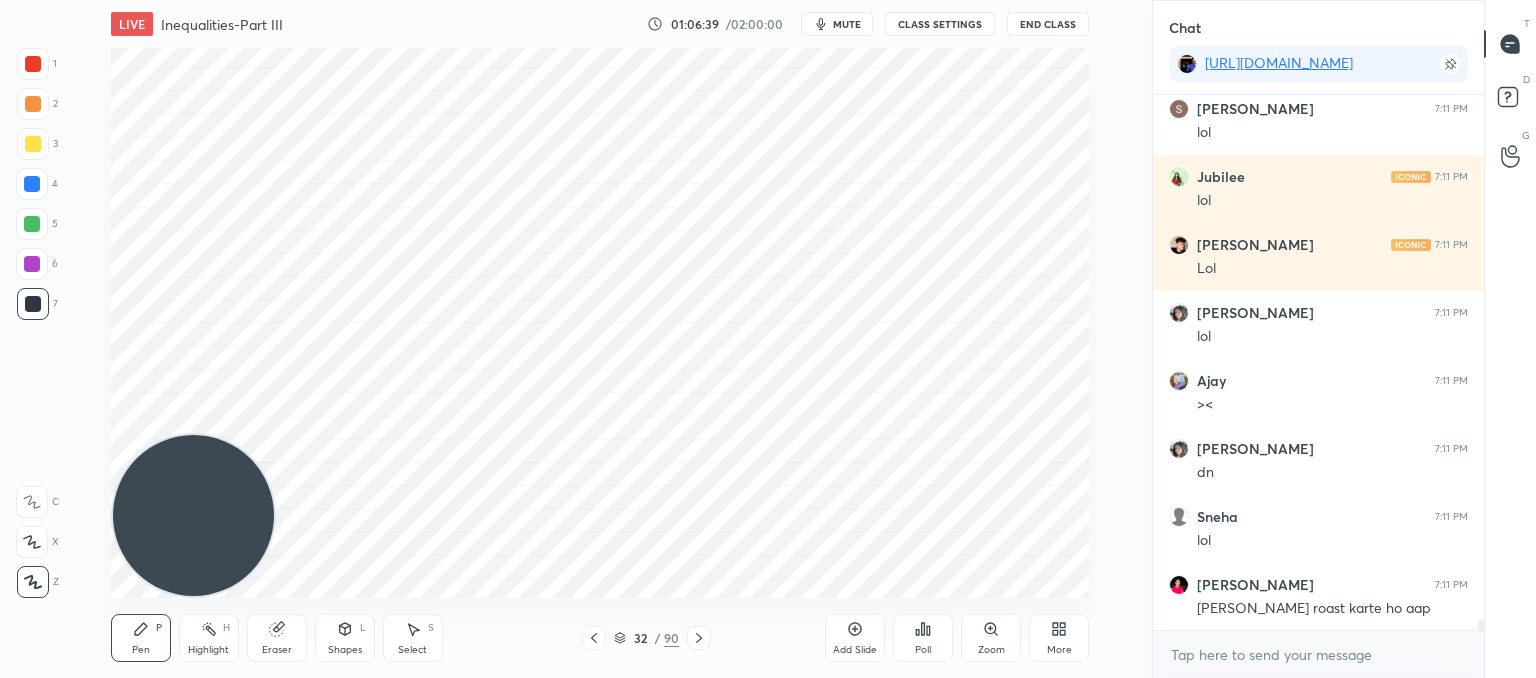 drag, startPoint x: 416, startPoint y: 633, endPoint x: 521, endPoint y: 597, distance: 111 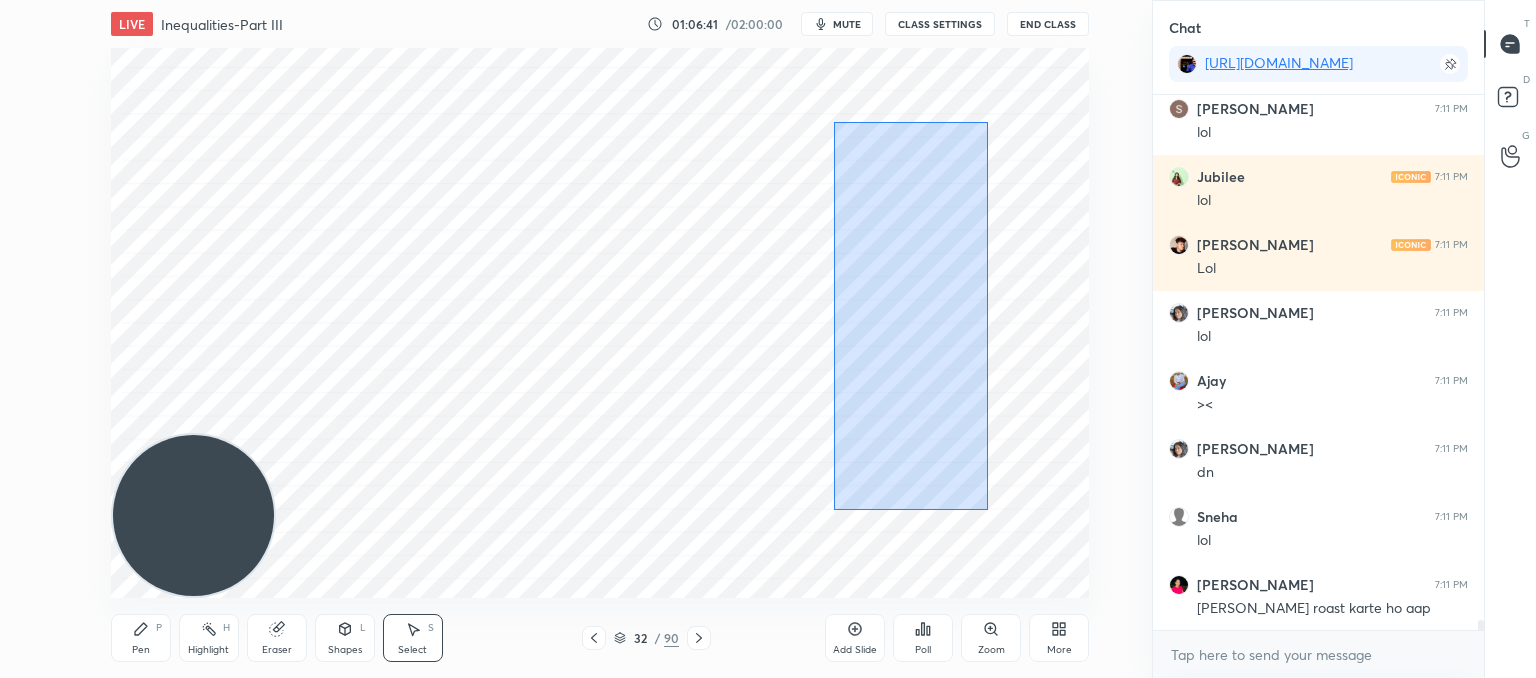drag, startPoint x: 833, startPoint y: 125, endPoint x: 990, endPoint y: 504, distance: 410.23163 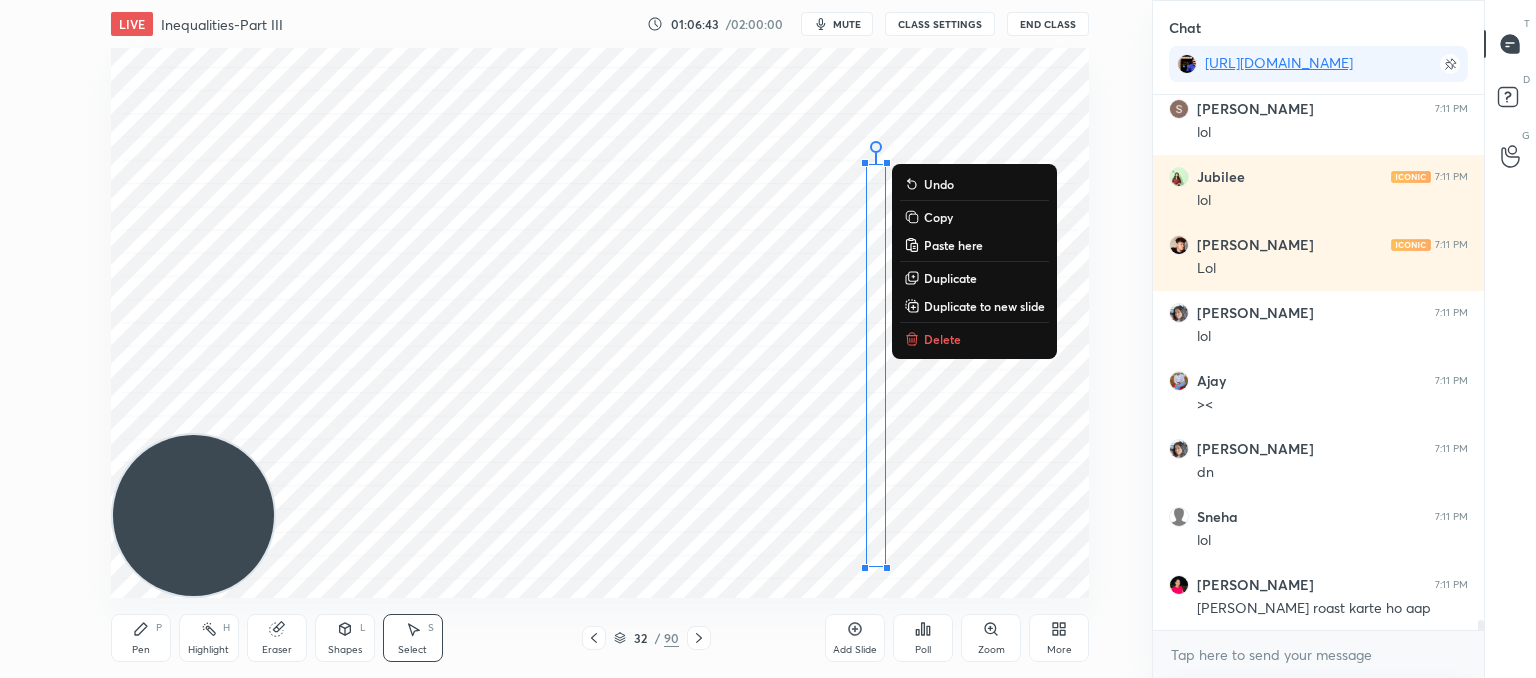 click on "Delete" at bounding box center (942, 339) 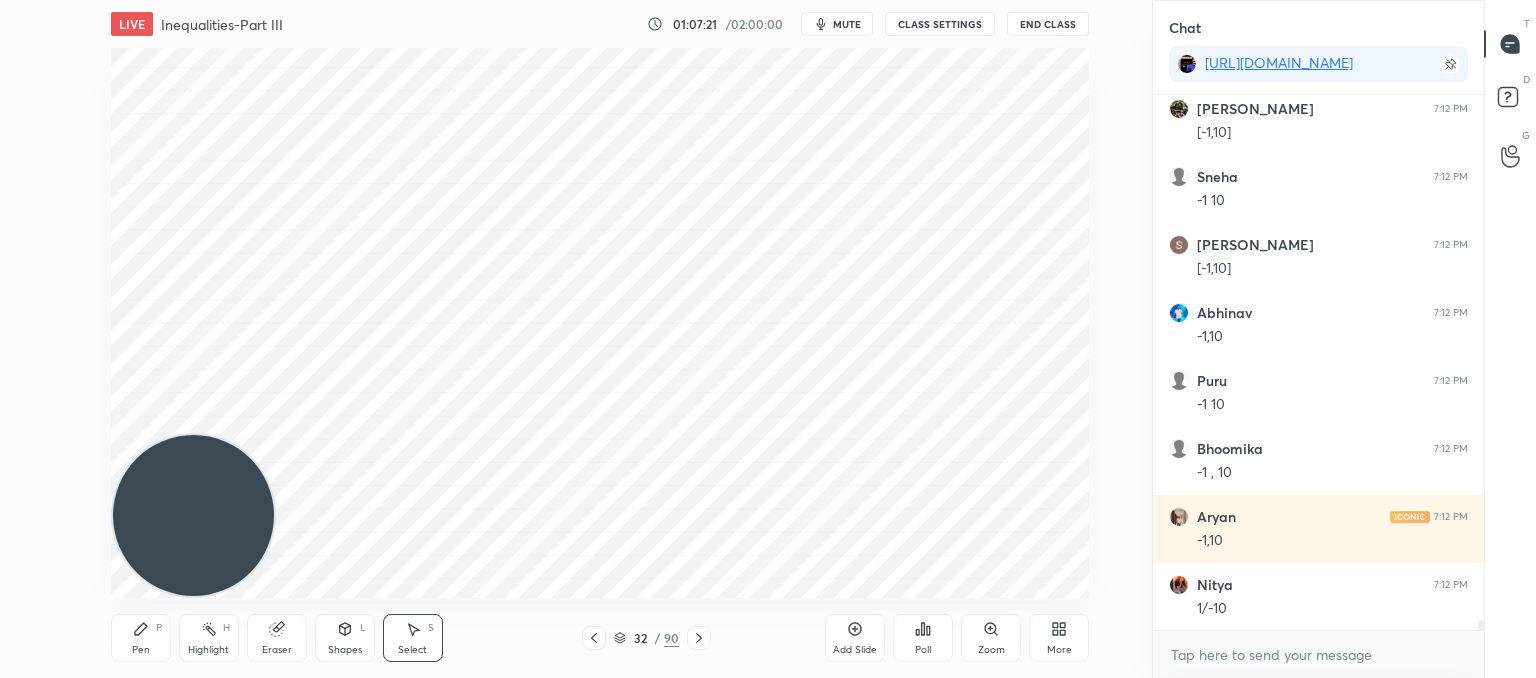 scroll, scrollTop: 29422, scrollLeft: 0, axis: vertical 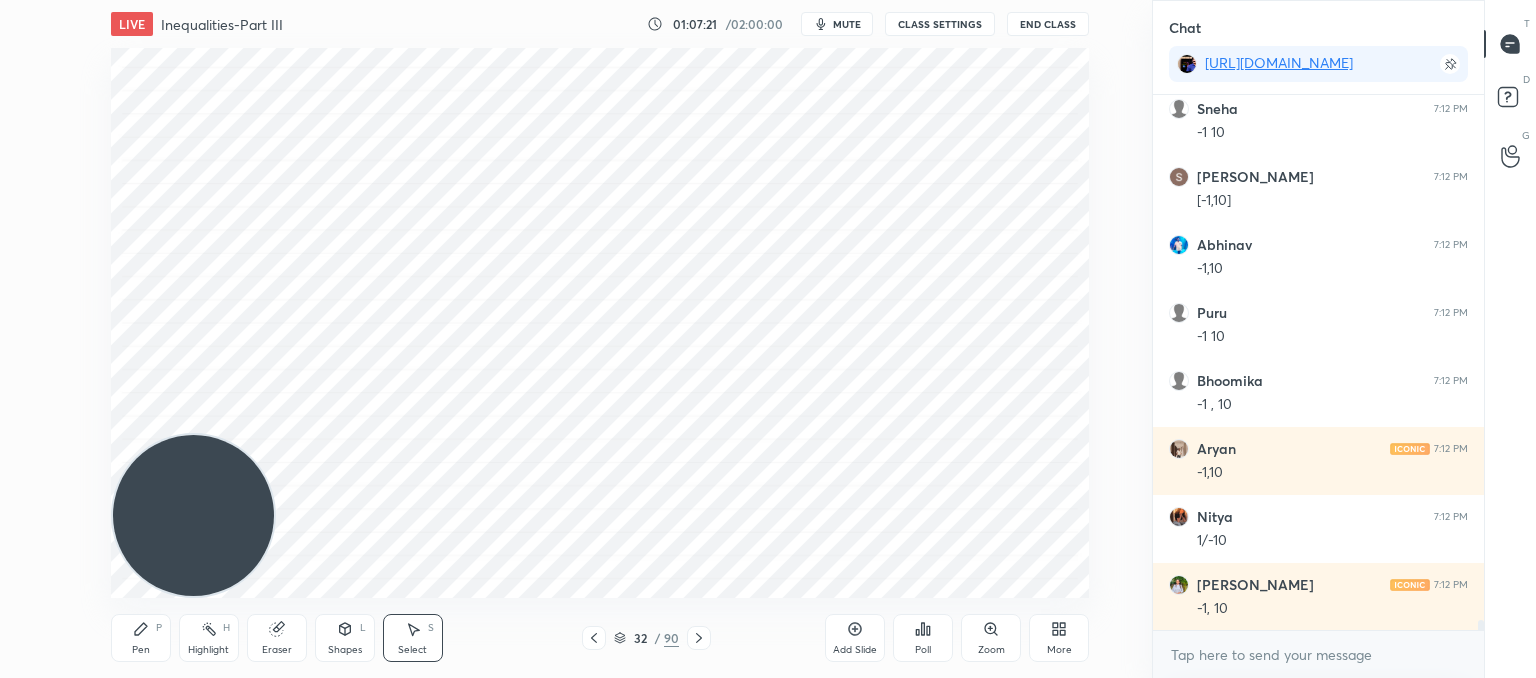 drag, startPoint x: 118, startPoint y: 634, endPoint x: 128, endPoint y: 629, distance: 11.18034 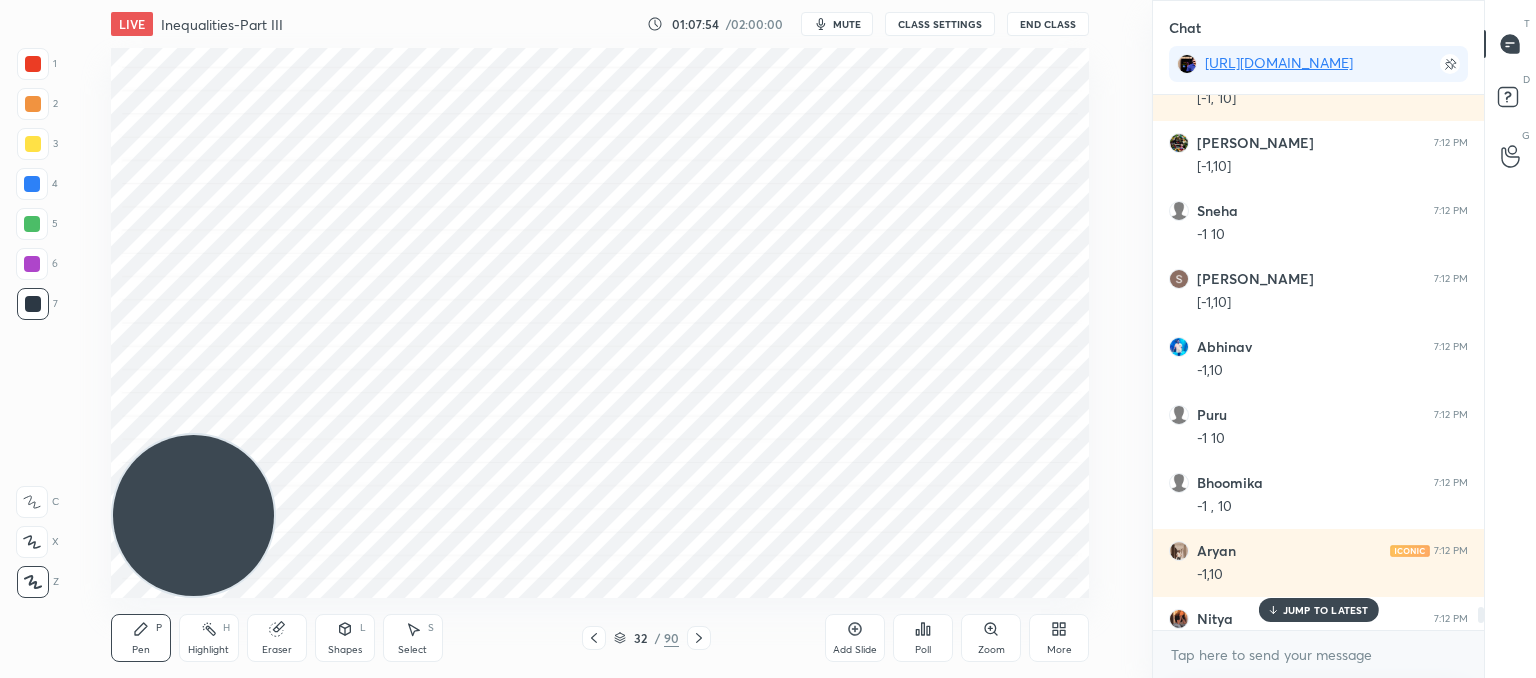 scroll, scrollTop: 29234, scrollLeft: 0, axis: vertical 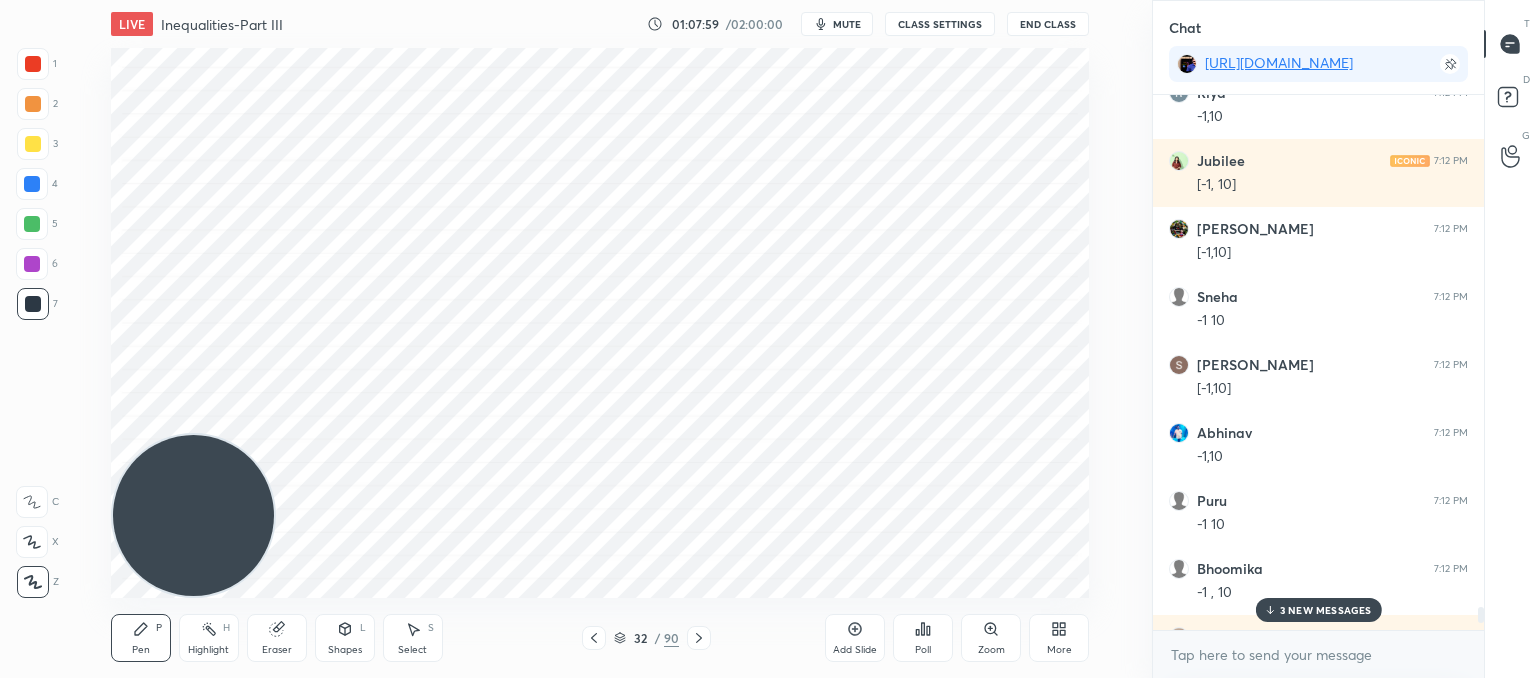 click on "3 NEW MESSAGES" at bounding box center (1318, 610) 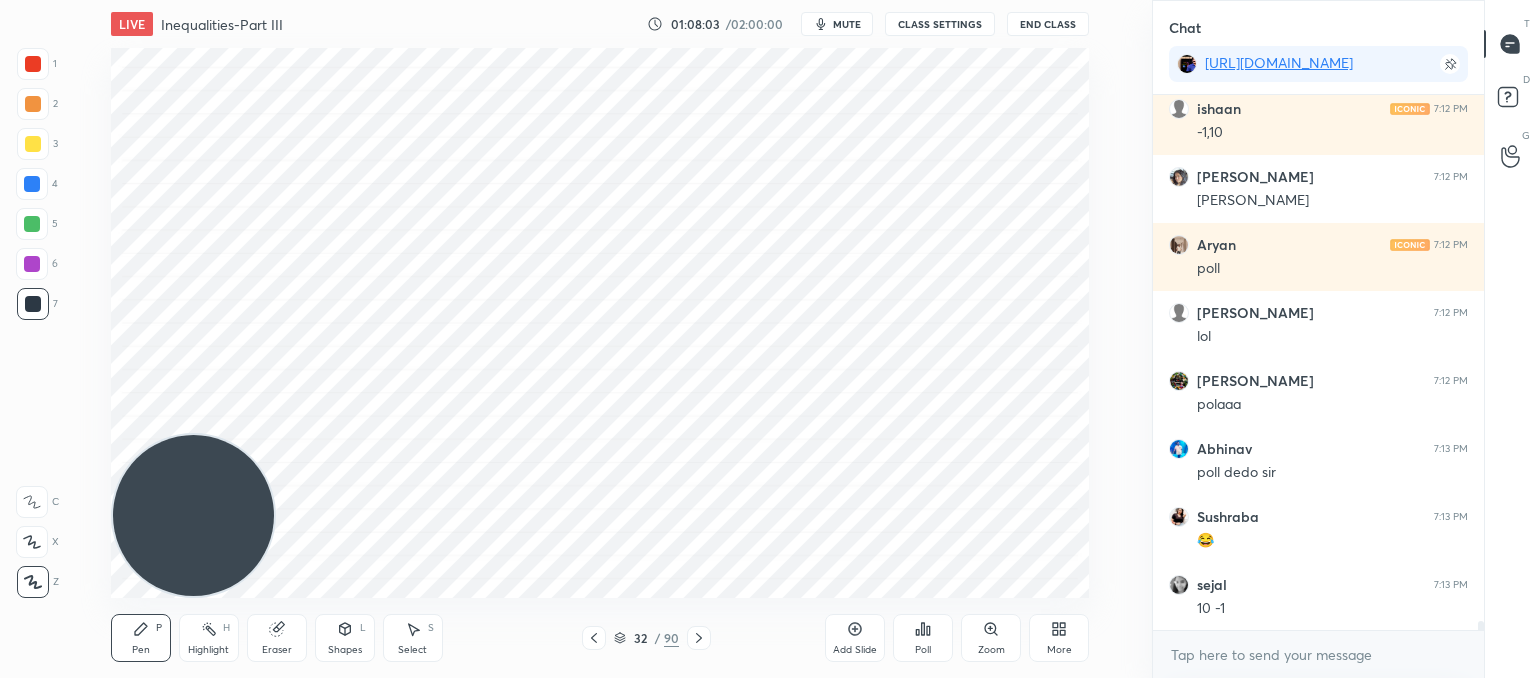 scroll, scrollTop: 30306, scrollLeft: 0, axis: vertical 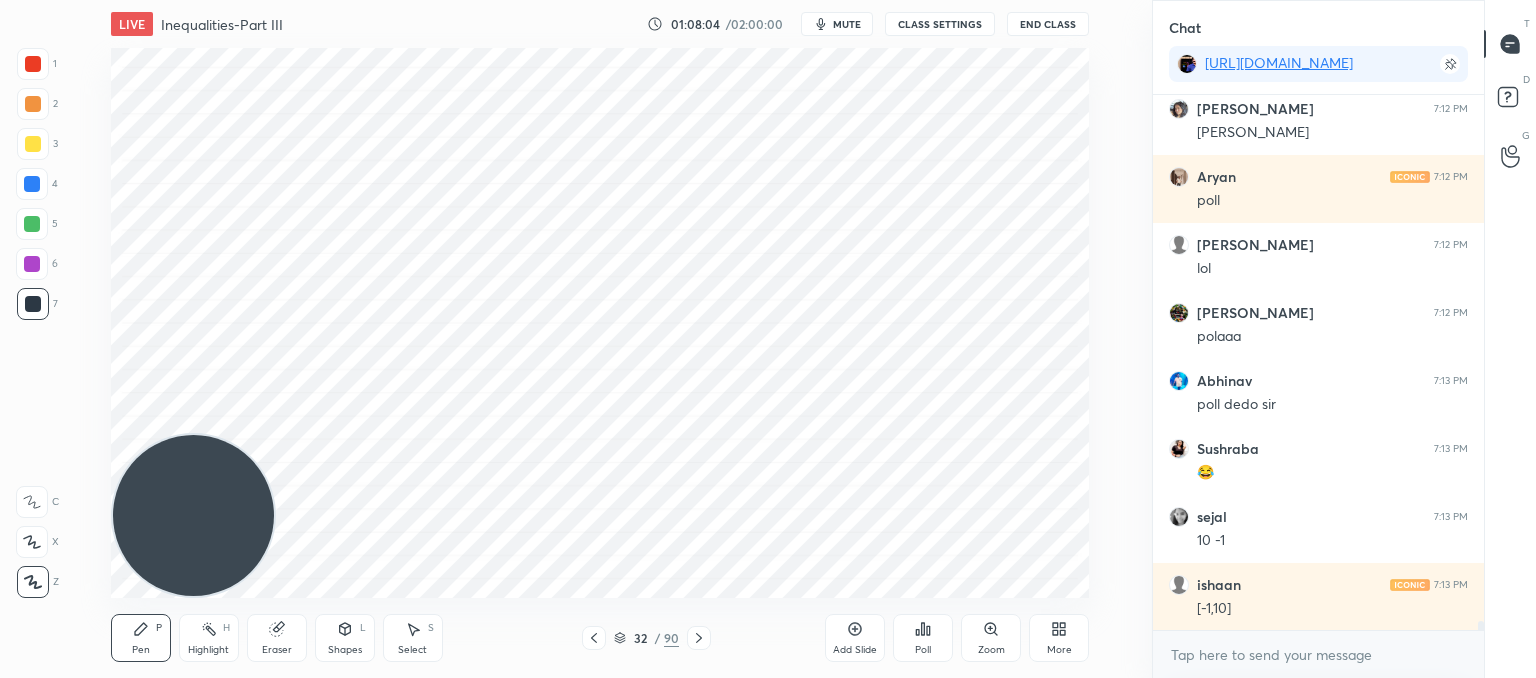 click 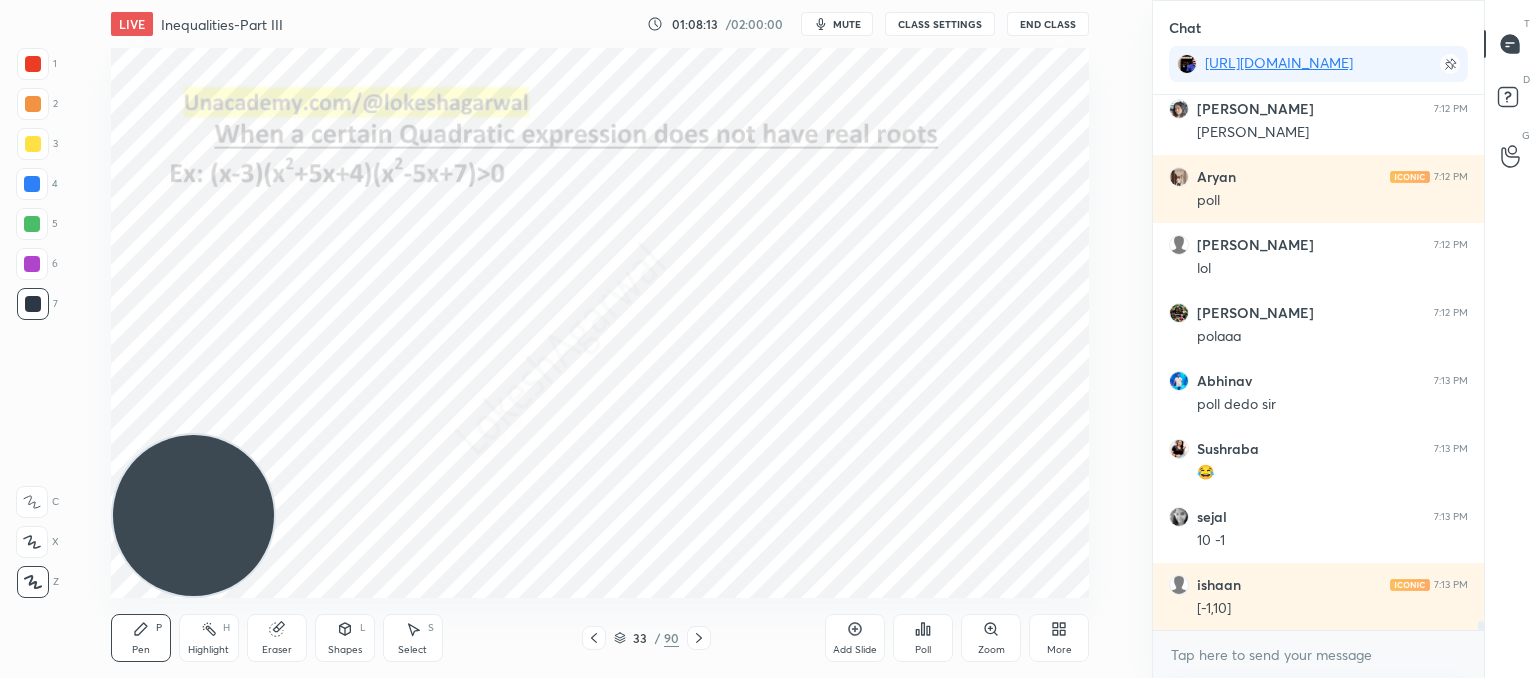scroll, scrollTop: 30374, scrollLeft: 0, axis: vertical 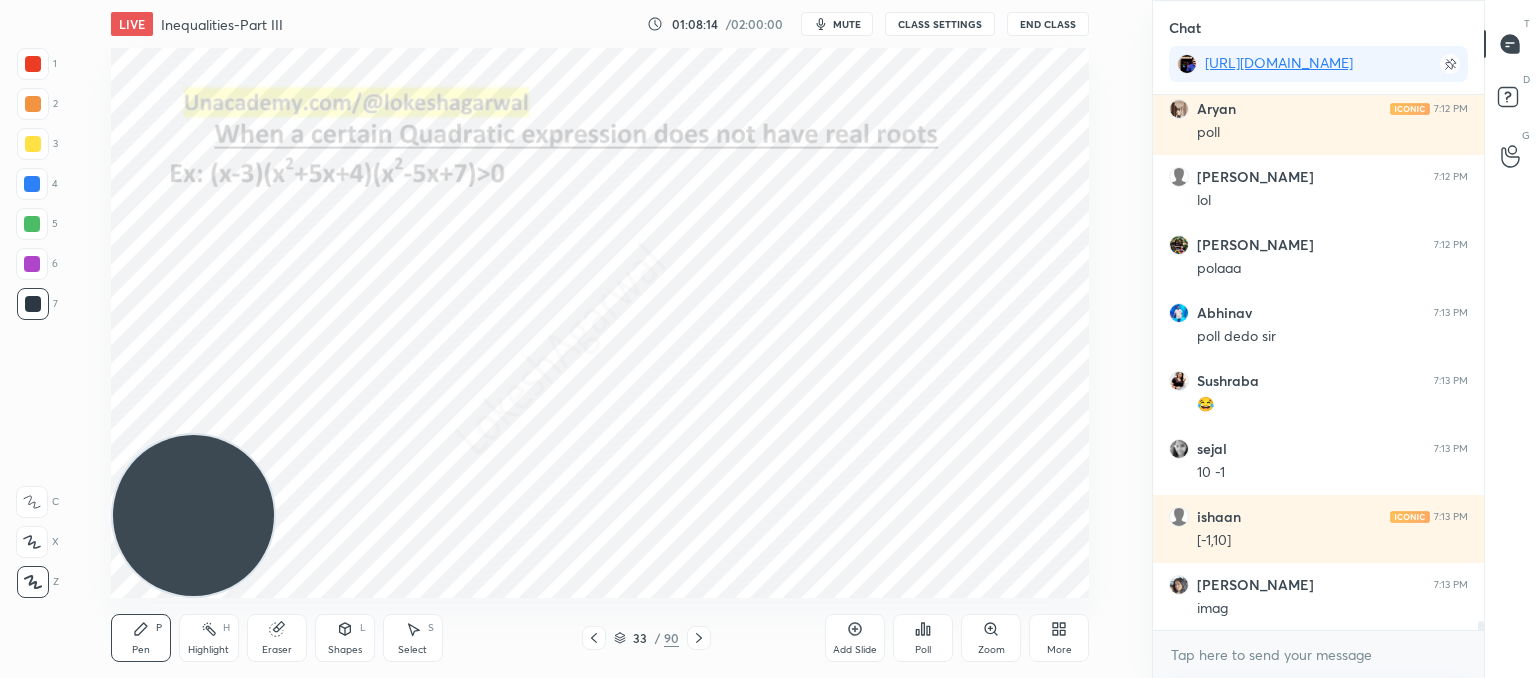 drag, startPoint x: 599, startPoint y: 633, endPoint x: 598, endPoint y: 617, distance: 16.03122 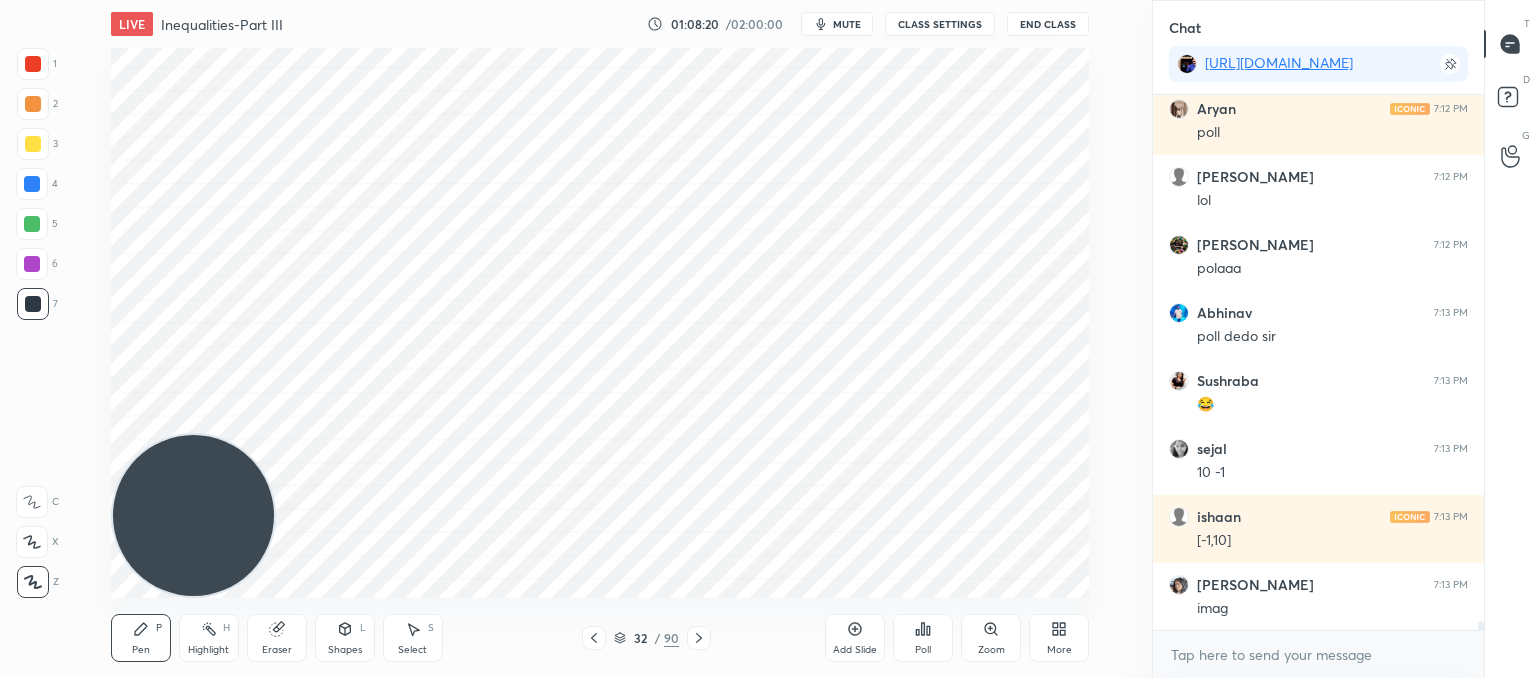 click on "CLASS SETTINGS" at bounding box center [940, 24] 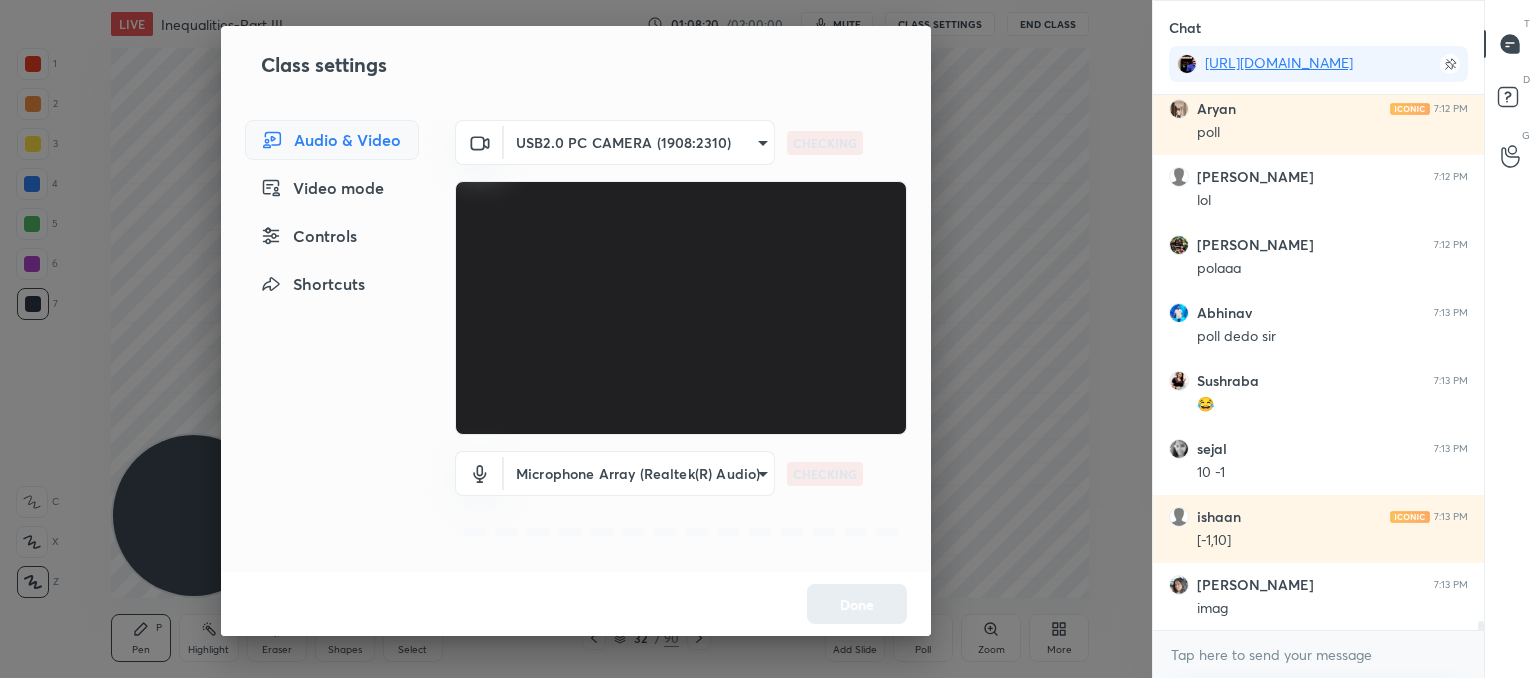 scroll, scrollTop: 30442, scrollLeft: 0, axis: vertical 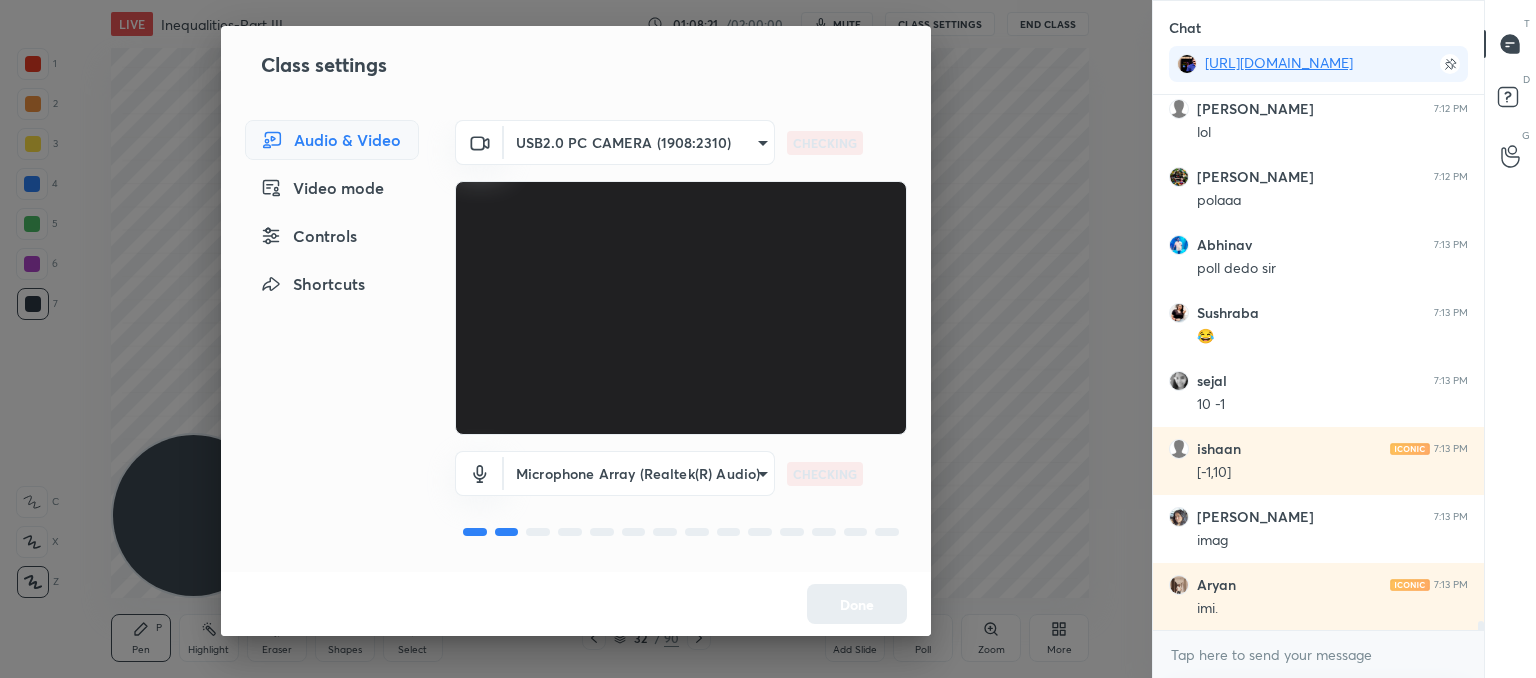 click on "1 2 3 4 5 6 7 C X Z C X Z E E Erase all   H H LIVE Inequalities-Part III 01:08:21 /  02:00:00 mute CLASS SETTINGS End Class Setting up your live class Poll for   secs No correct answer Start poll Back Inequalities-Part III • L10 of Comprehensive Course on Algebra: Basic to Advanced - Part I [PERSON_NAME] Pen P Highlight H Eraser Shapes L Select S 32 / 90 Add Slide Poll Zoom More Chat [URL][DOMAIN_NAME] Aryan 7:12 PM poll [PERSON_NAME] 7:12 PM [PERSON_NAME] 7:12 PM polaaa [PERSON_NAME] 7:13 PM poll dedo [PERSON_NAME] 7:13 PM 😂 [PERSON_NAME] 7:13 PM 10 -1 ishaan 7:13 PM [-1,10] [PERSON_NAME] 7:13 PM imag Aryan 7:13 PM imi. JUMP TO LATEST Enable hand raising Enable raise hand to speak to learners. Once enabled, chat will be turned off temporarily. Enable x   introducing Raise a hand with a doubt Now learners can raise their hand along with a doubt  How it works? Doubts asked by learners will show up here NEW DOUBTS ASKED No one has raised a hand yet Can't raise hand Got it T Messages (T) D Doubts (D) G Raise Hand (G) ​" at bounding box center (768, 339) 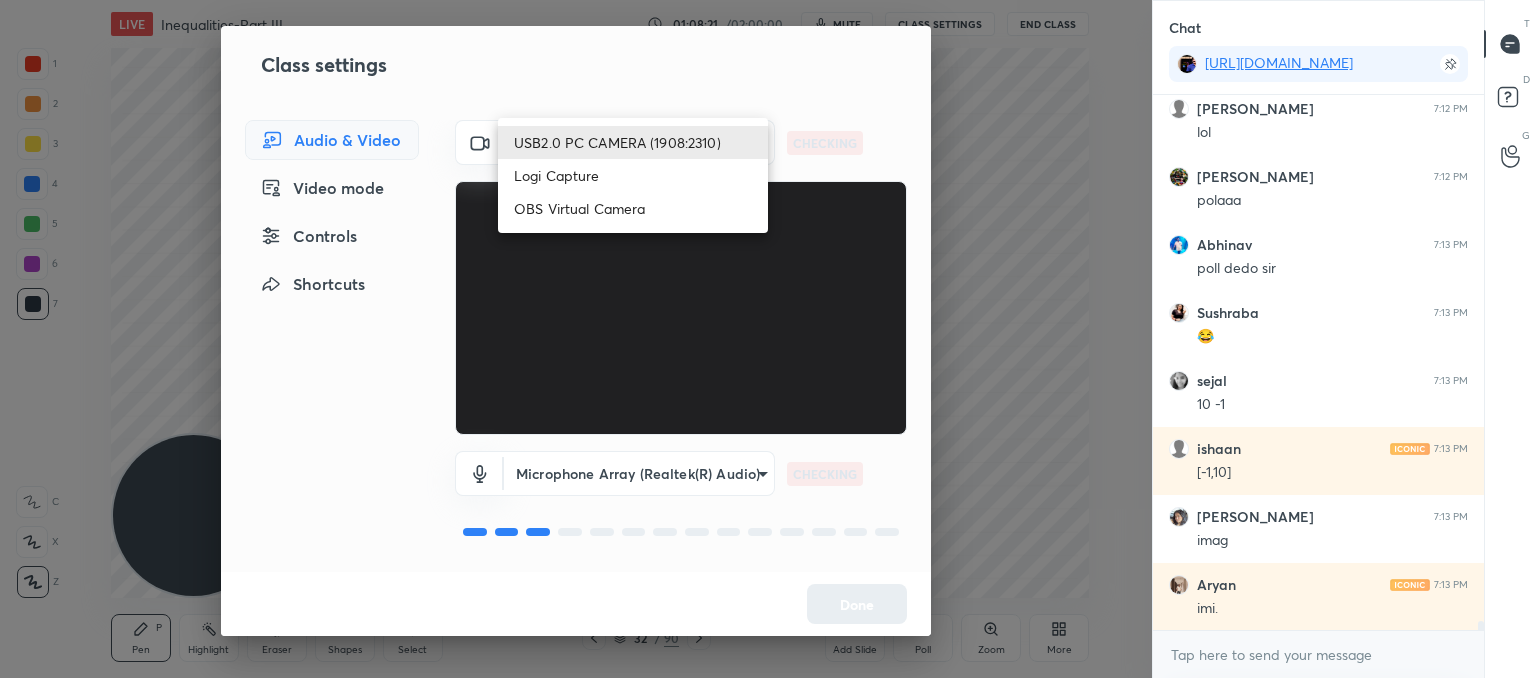 click on "Logi Capture" at bounding box center [633, 175] 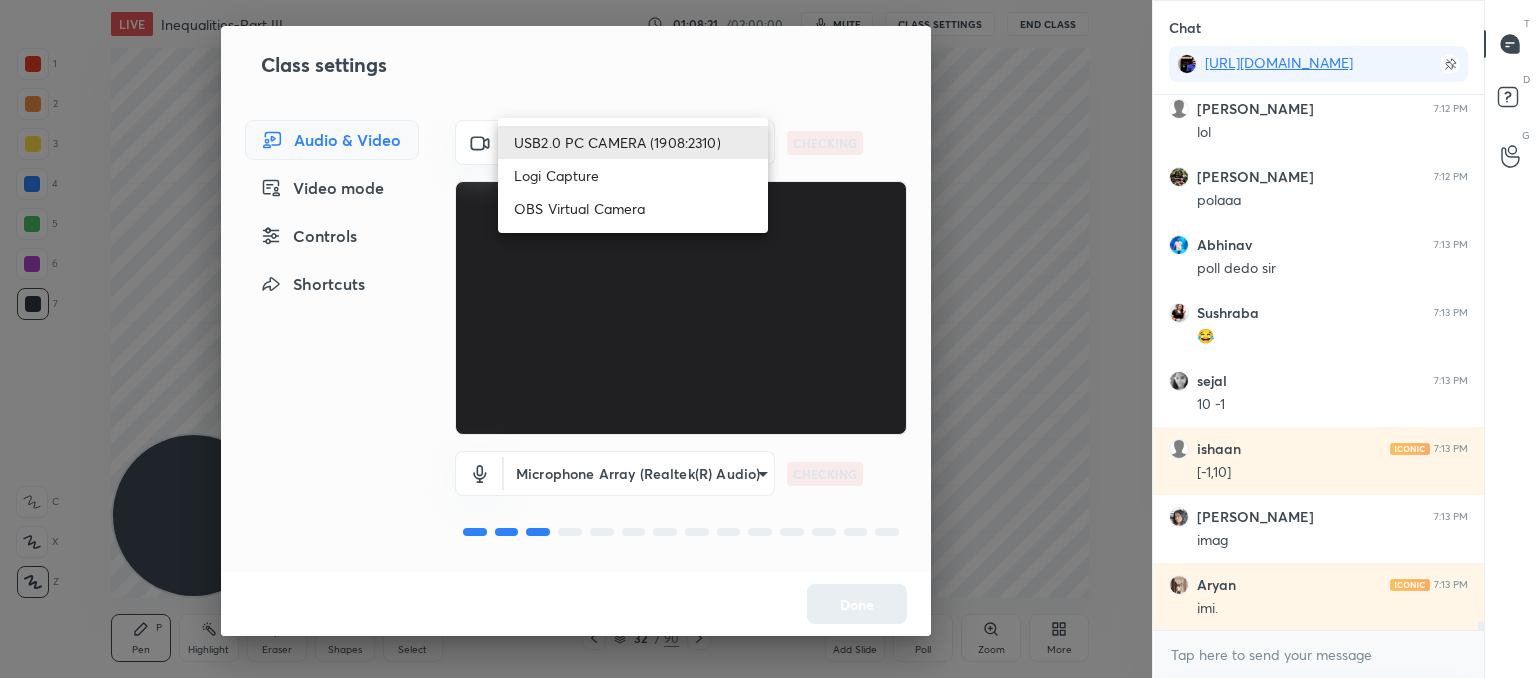 type on "0a9628aa4e5b736caf19a63ecbcafc598e106c09586b0aa59a4f183c7985d501" 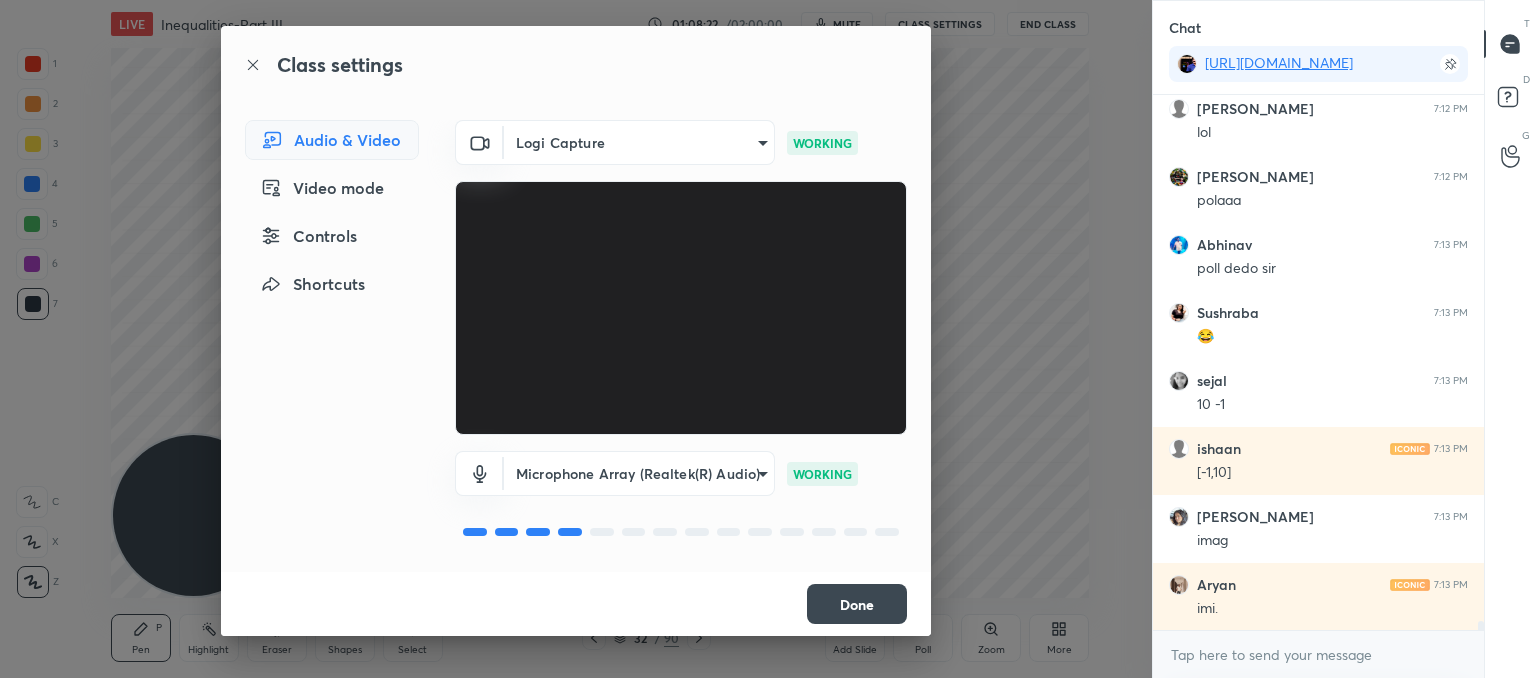 click on "Done" at bounding box center [857, 604] 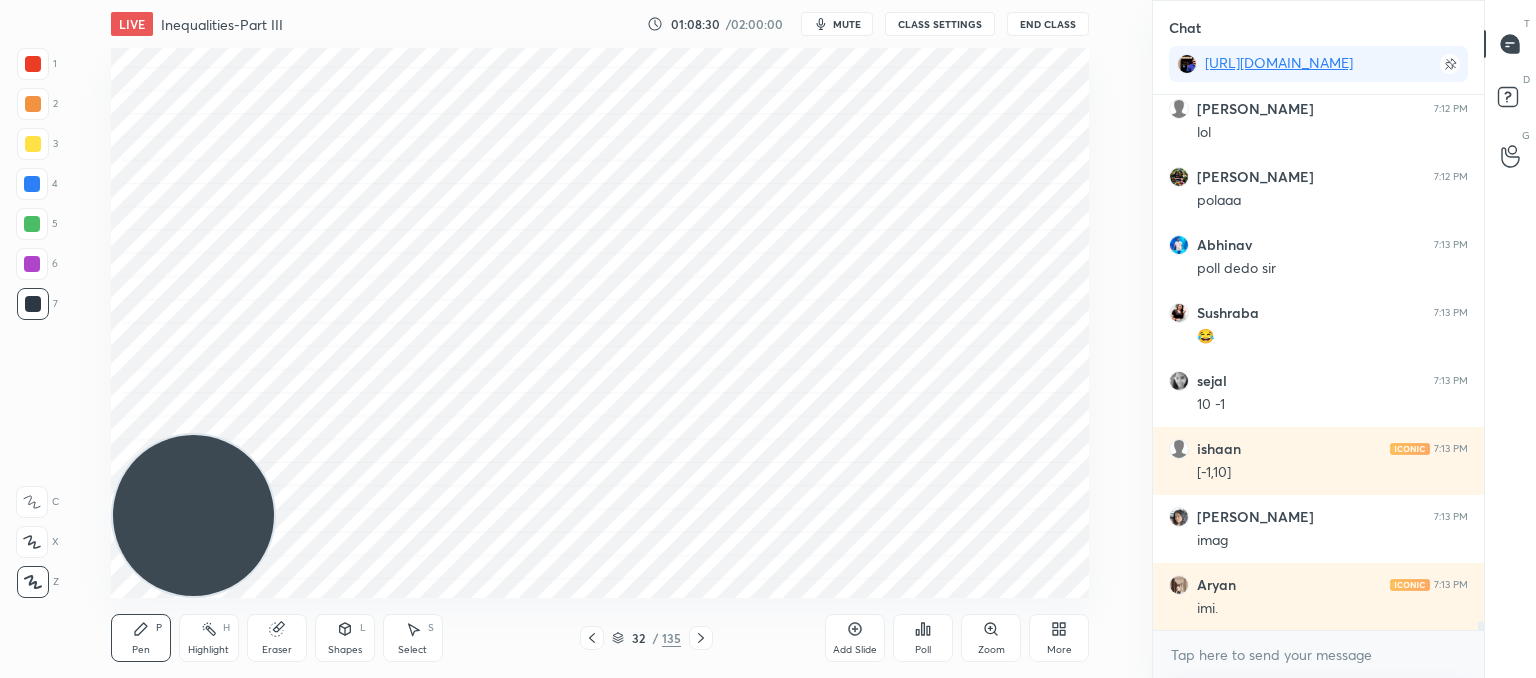 click on "mute" at bounding box center [847, 24] 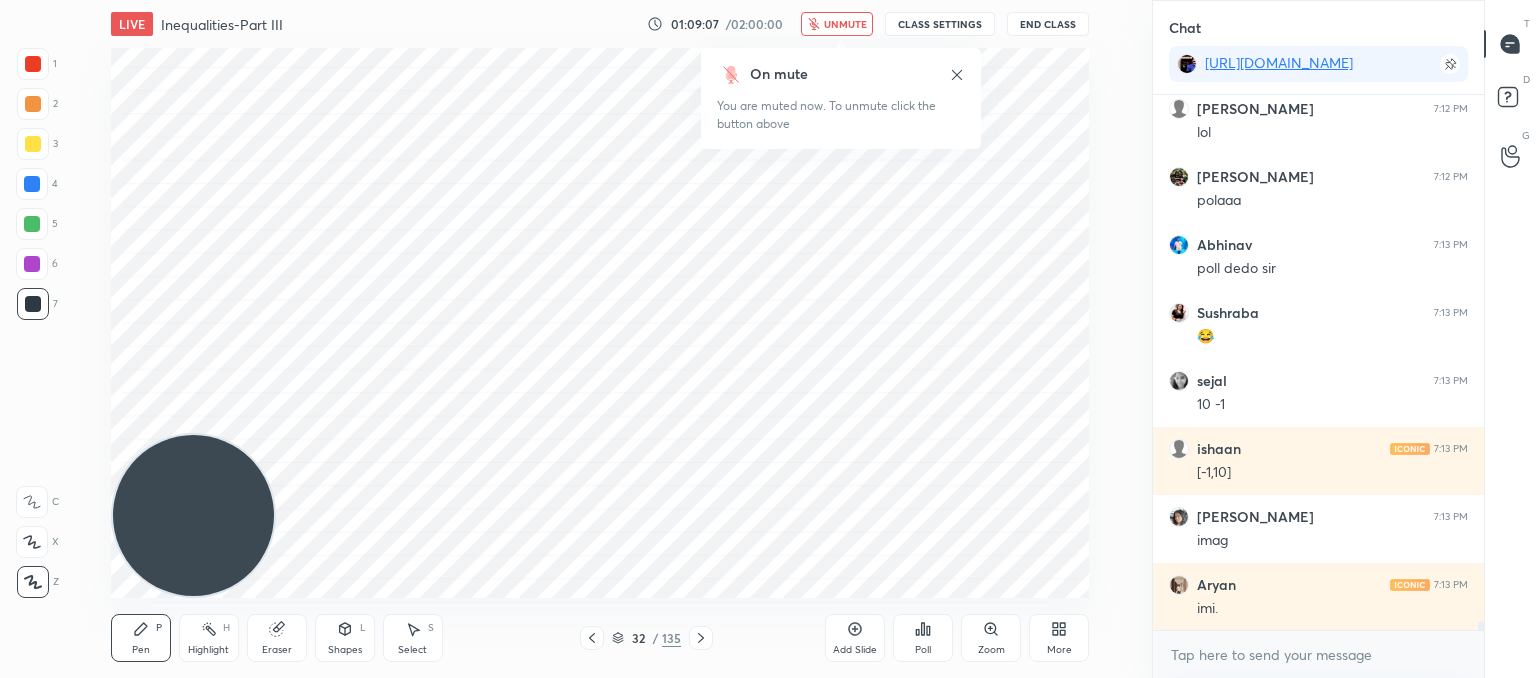 click on "unmute" at bounding box center (845, 24) 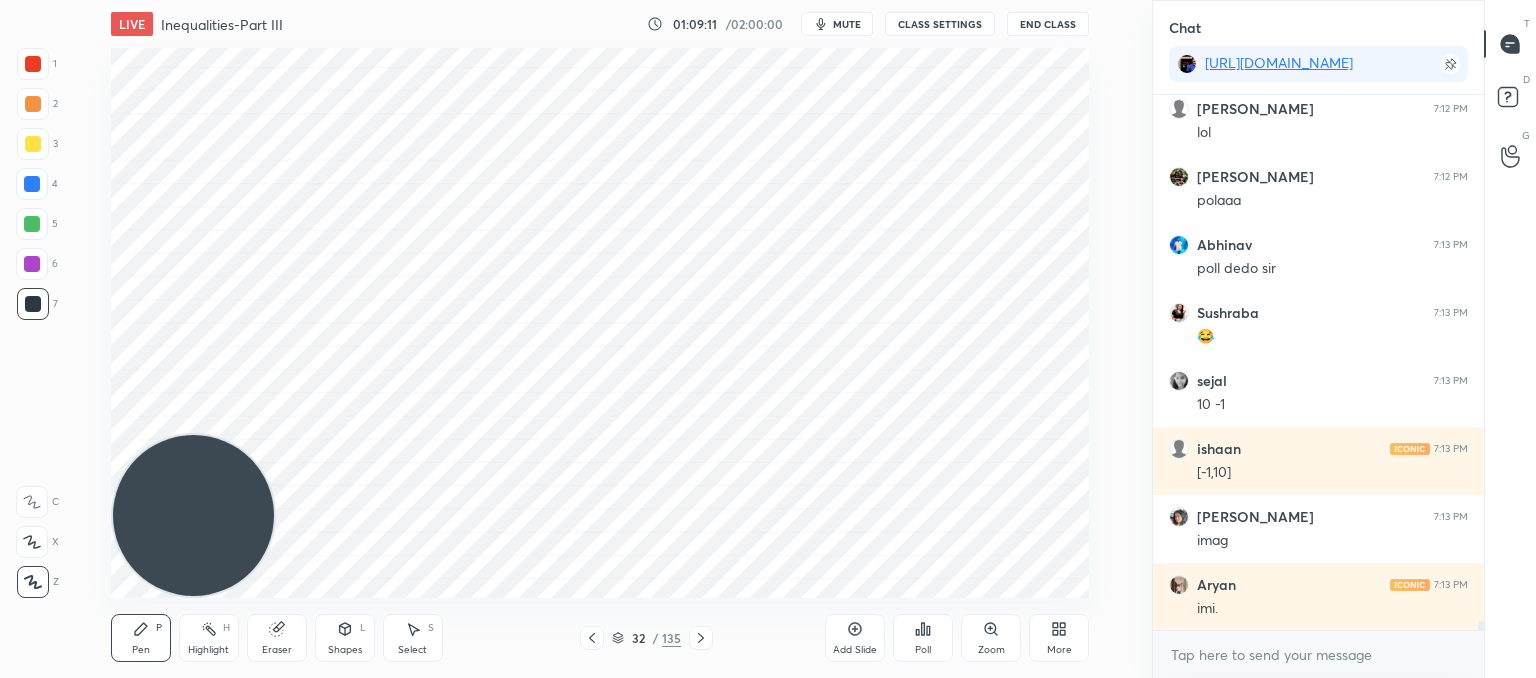 click on "CLASS SETTINGS" at bounding box center [940, 24] 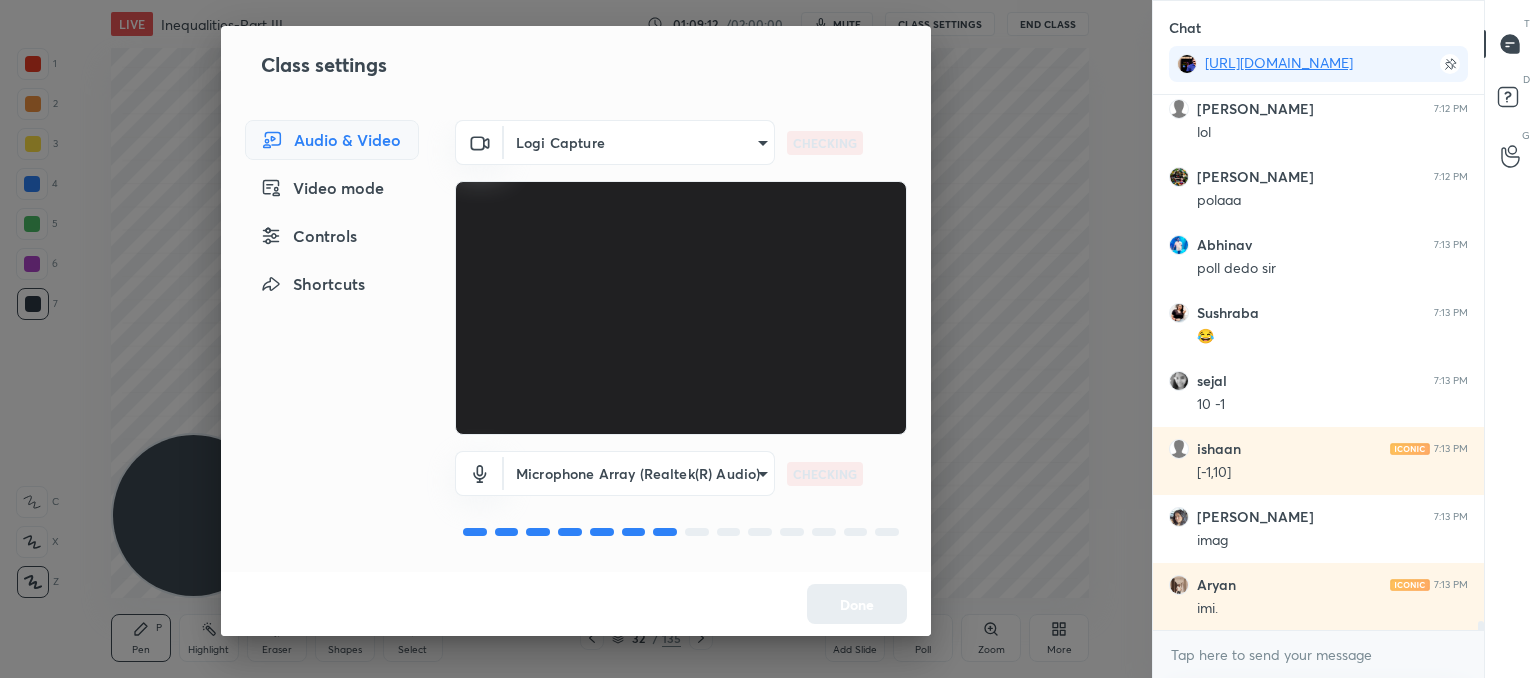 click on "1 2 3 4 5 6 7 C X Z C X Z E E Erase all   H H LIVE Inequalities-Part III 01:09:12 /  02:00:00 mute CLASS SETTINGS End Class Setting up your live class Poll for   secs No correct answer Start poll Back Inequalities-Part III • L10 of Comprehensive Course on Algebra: Basic to Advanced - Part I [PERSON_NAME] Pen P Highlight H Eraser Shapes L Select S 32 / 135 Add Slide Poll Zoom More Chat [URL][DOMAIN_NAME] Aryan 7:12 PM poll [PERSON_NAME] 7:12 PM [PERSON_NAME] 7:12 PM polaaa [PERSON_NAME] 7:13 PM poll dedo [PERSON_NAME] 7:13 PM 😂 [PERSON_NAME] 7:13 PM 10 -1 ishaan 7:13 PM [-1,10] [PERSON_NAME] 7:13 PM imag Aryan 7:13 PM imi. JUMP TO LATEST Enable hand raising Enable raise hand to speak to learners. Once enabled, chat will be turned off temporarily. Enable x   introducing Raise a hand with a doubt Now learners can raise their hand along with a doubt  How it works? Doubts asked by learners will show up here NEW DOUBTS ASKED No one has raised a hand yet Can't raise hand Got it T Messages (T) D Doubts (D) G Raise Hand (G) ​" at bounding box center [768, 339] 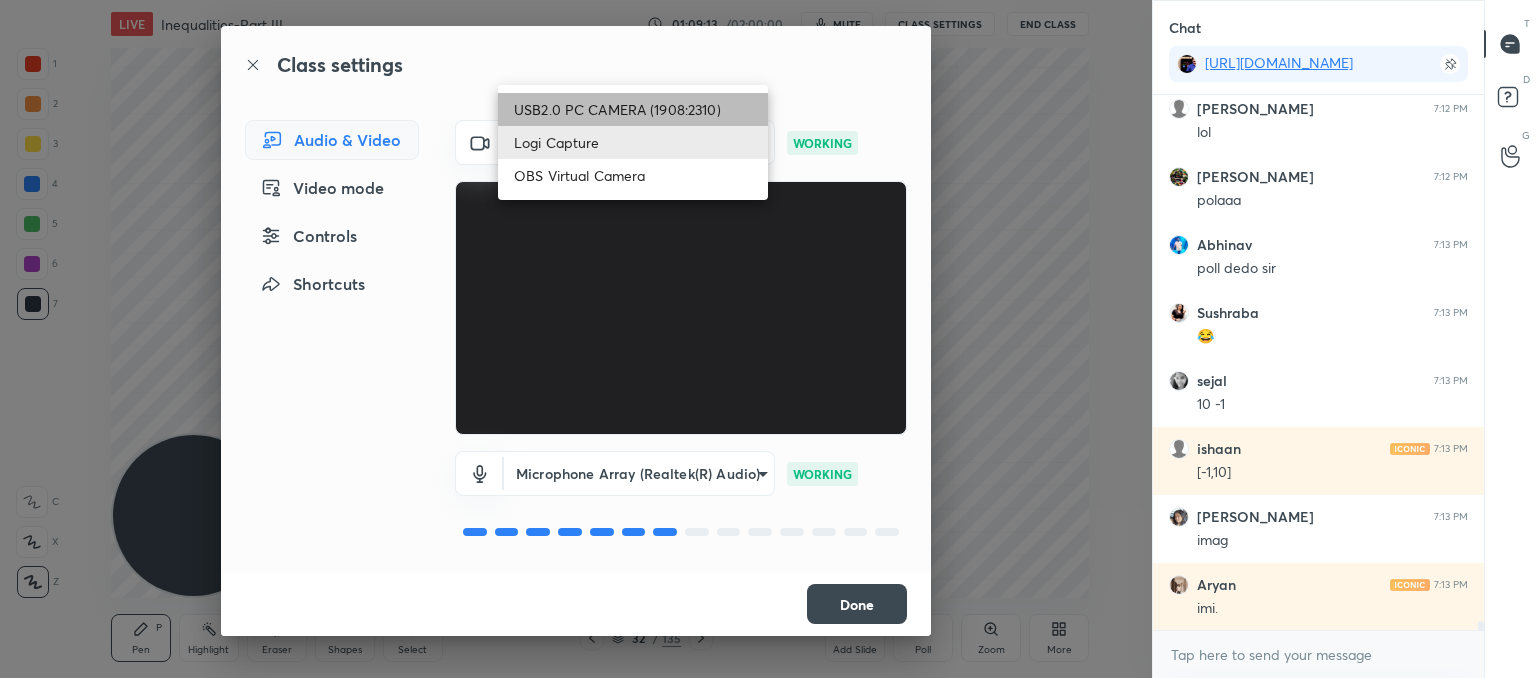 click on "USB2.0 PC CAMERA (1908:2310)" at bounding box center (633, 109) 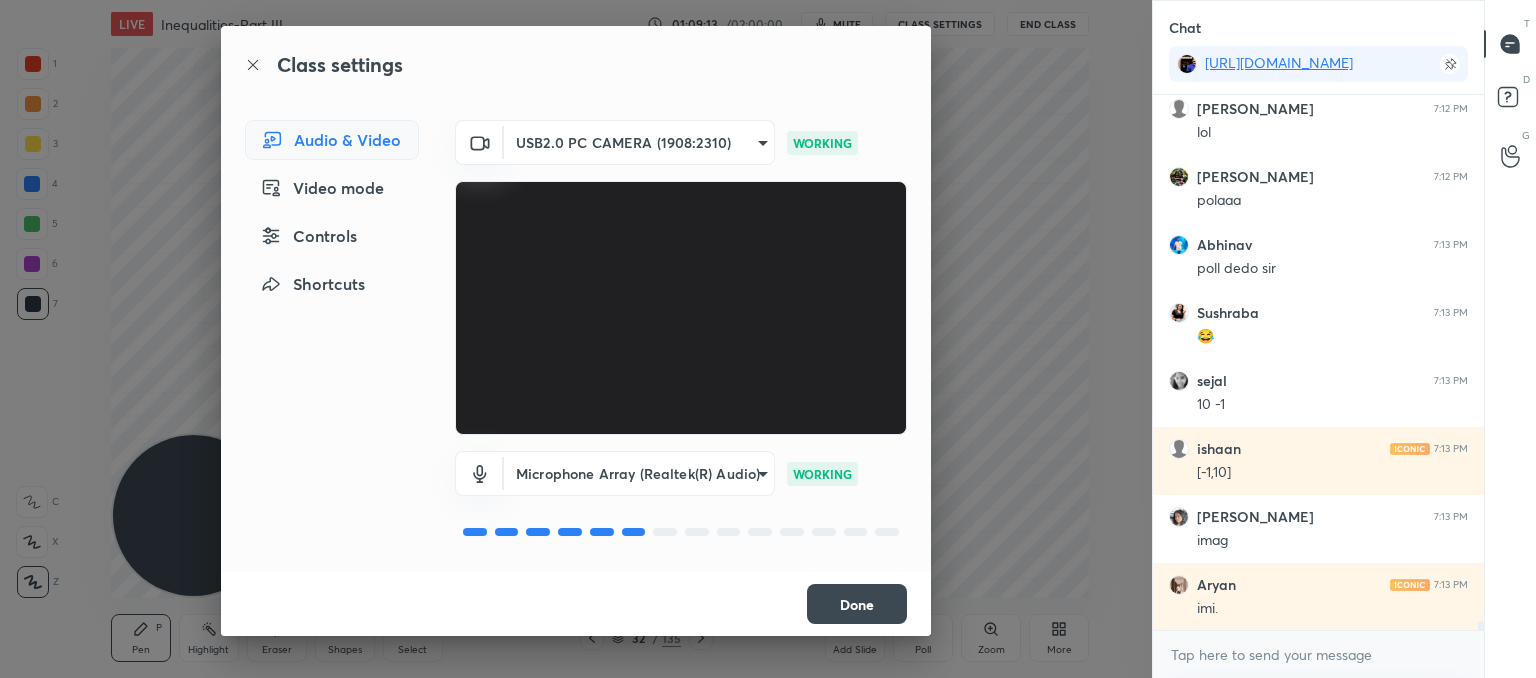 click on "Done" at bounding box center (857, 604) 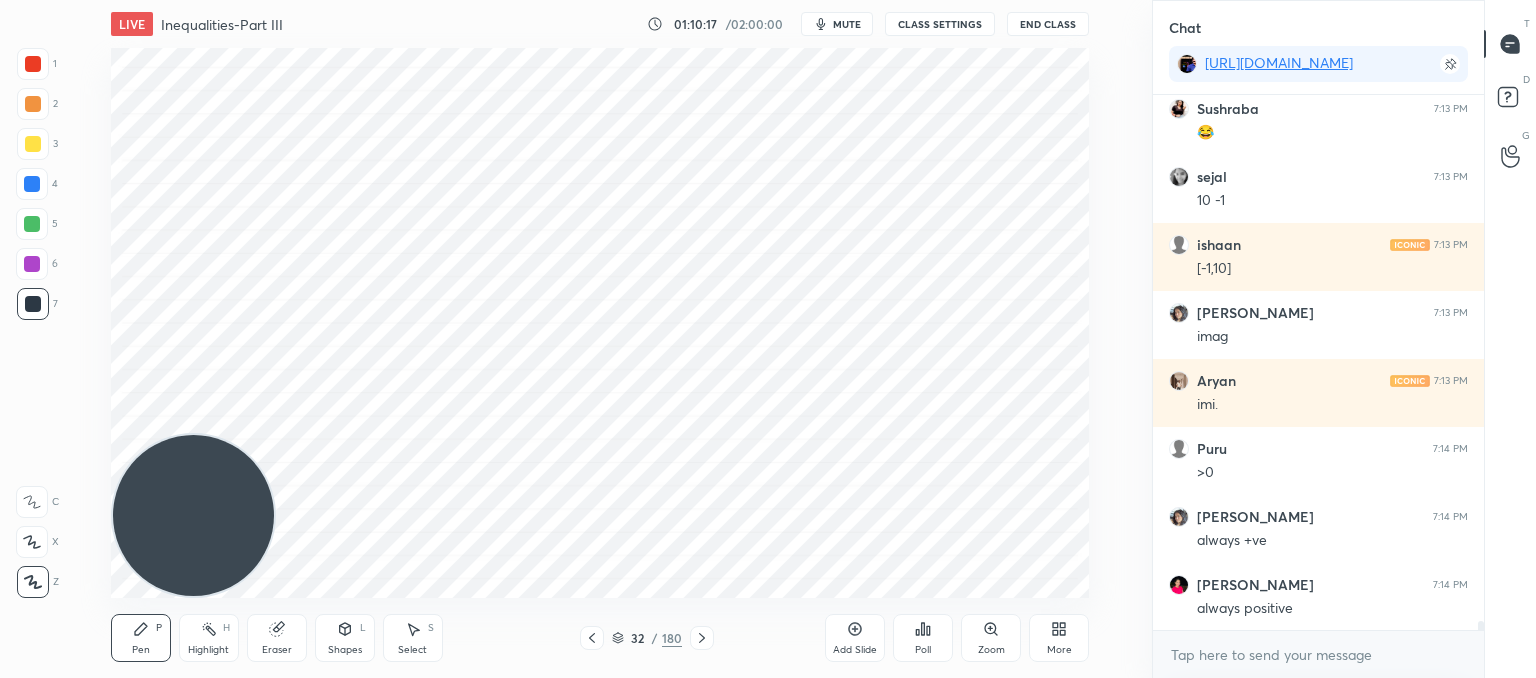 scroll, scrollTop: 30714, scrollLeft: 0, axis: vertical 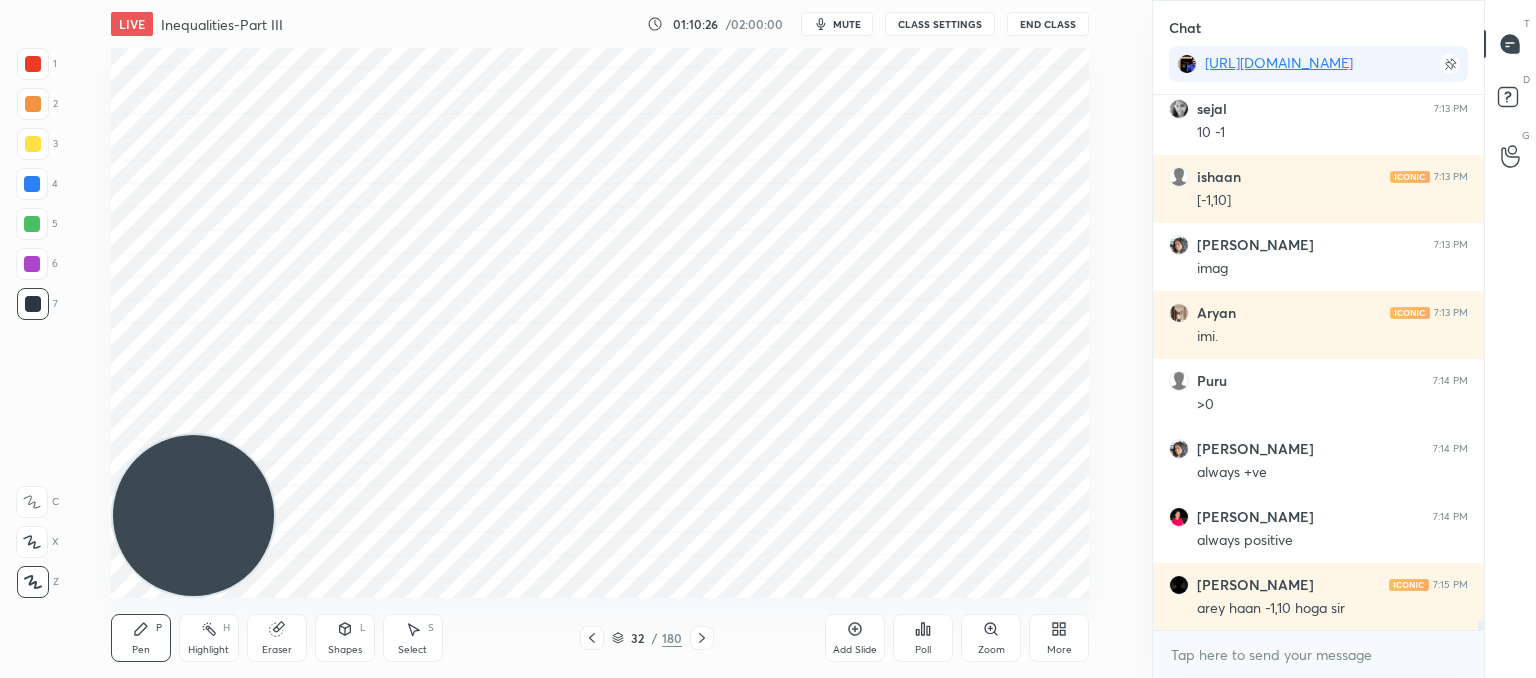 click on "Eraser" at bounding box center (277, 638) 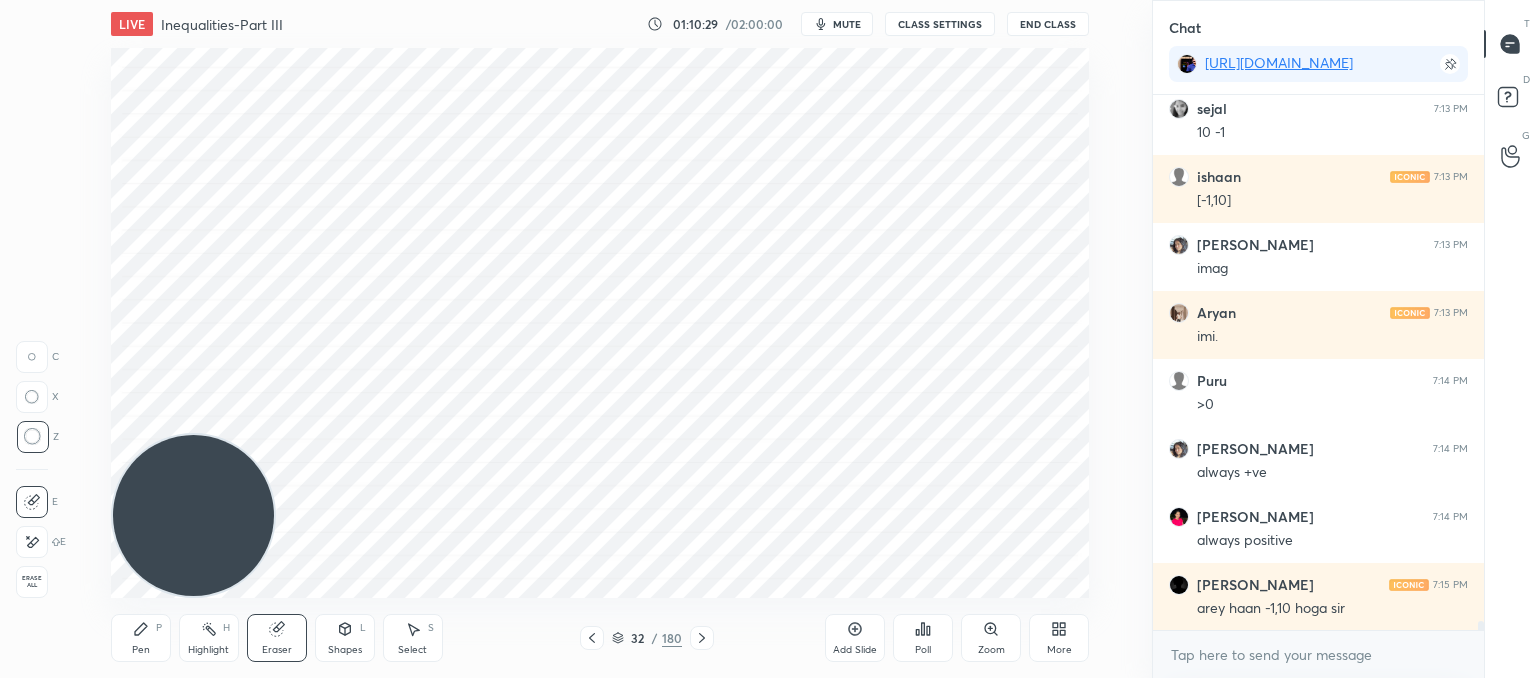 drag, startPoint x: 134, startPoint y: 645, endPoint x: 167, endPoint y: 641, distance: 33.24154 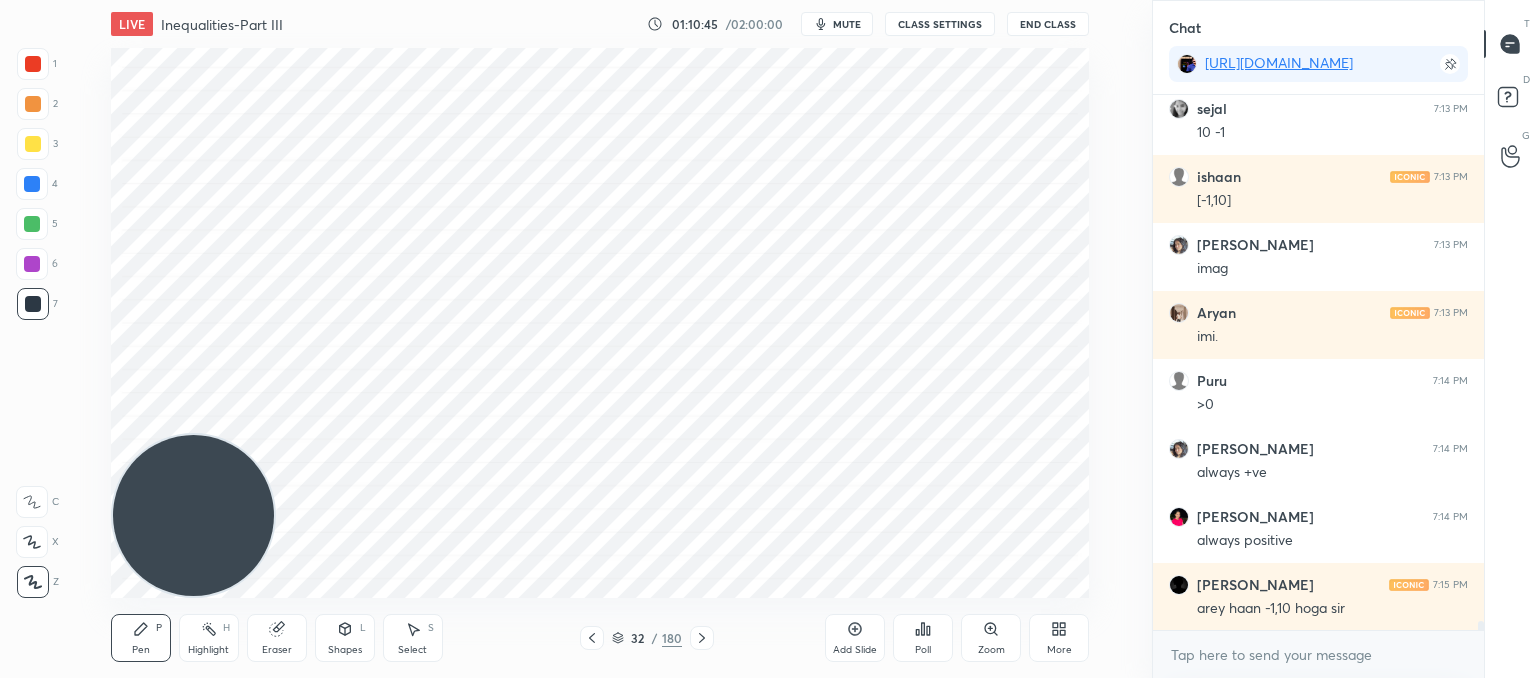 scroll, scrollTop: 30782, scrollLeft: 0, axis: vertical 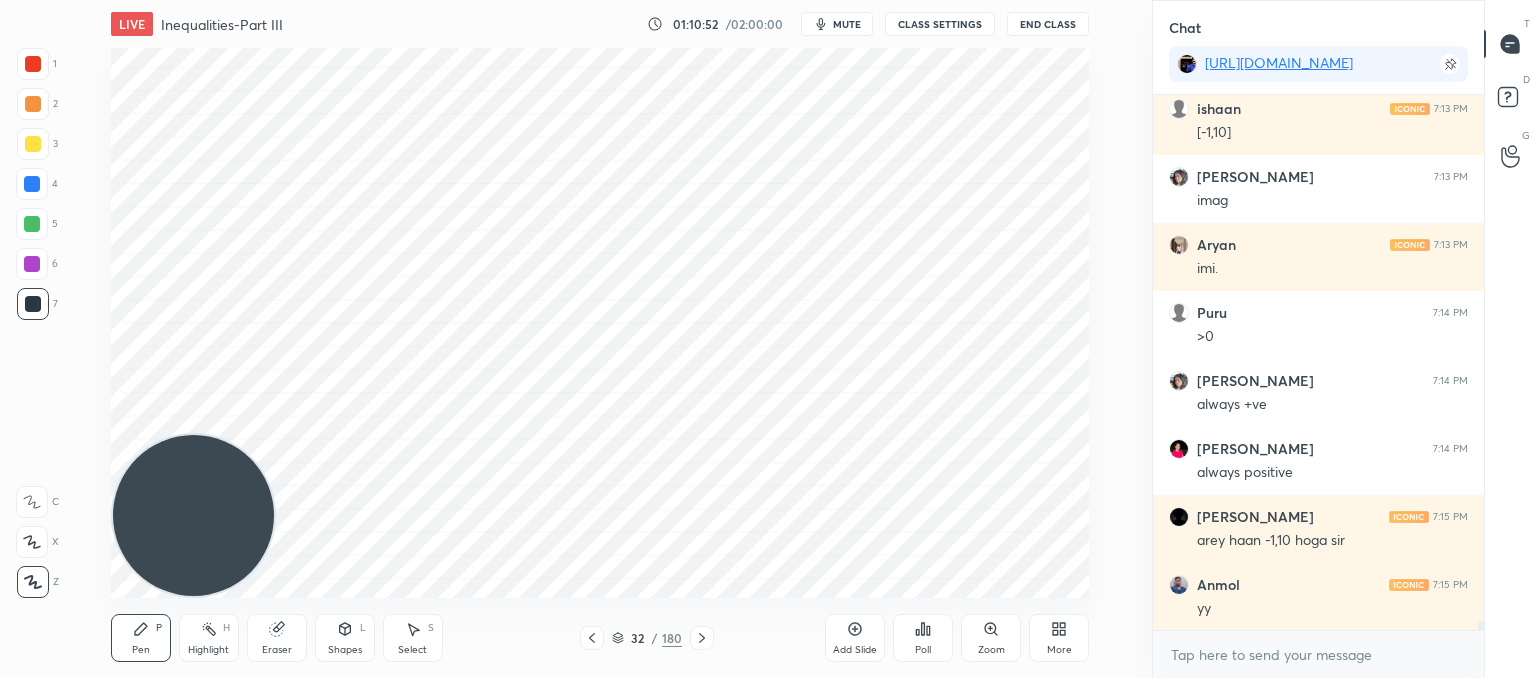 click at bounding box center [702, 638] 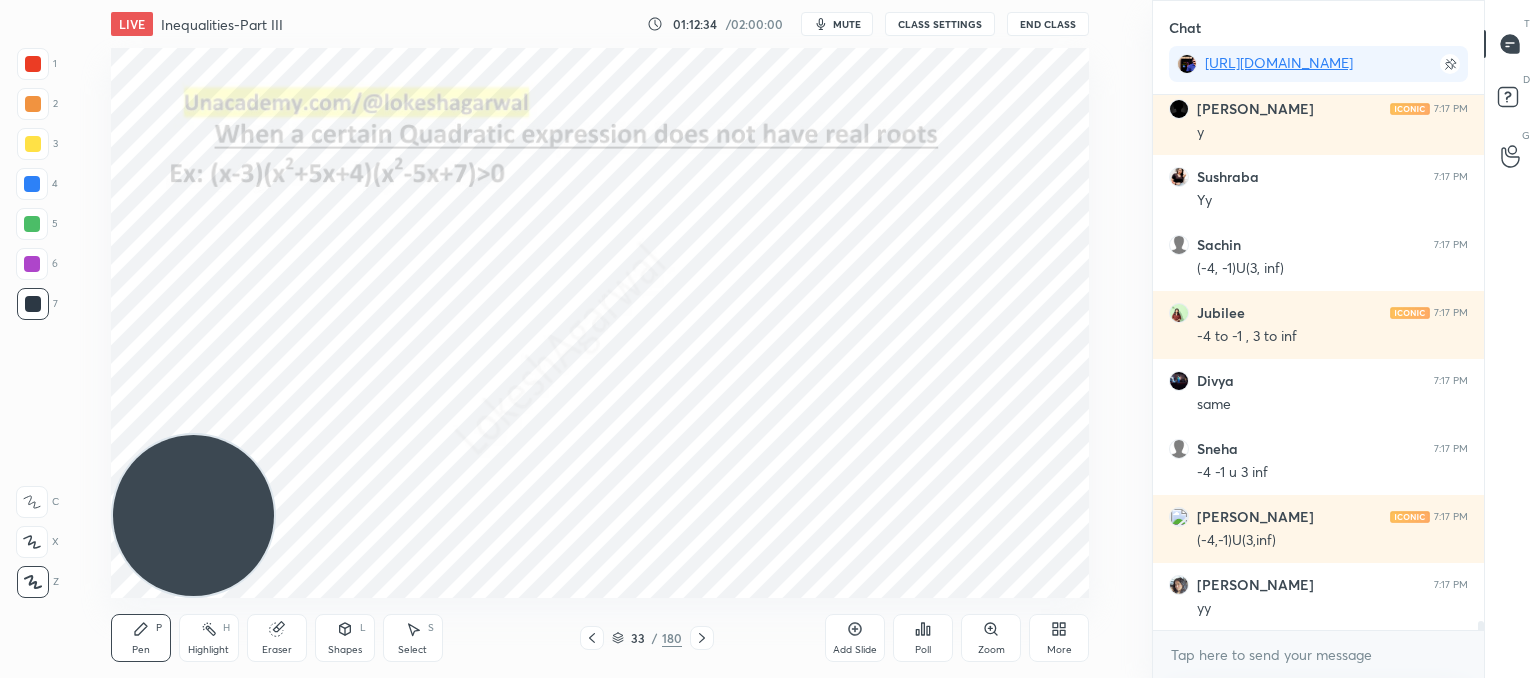 scroll, scrollTop: 31908, scrollLeft: 0, axis: vertical 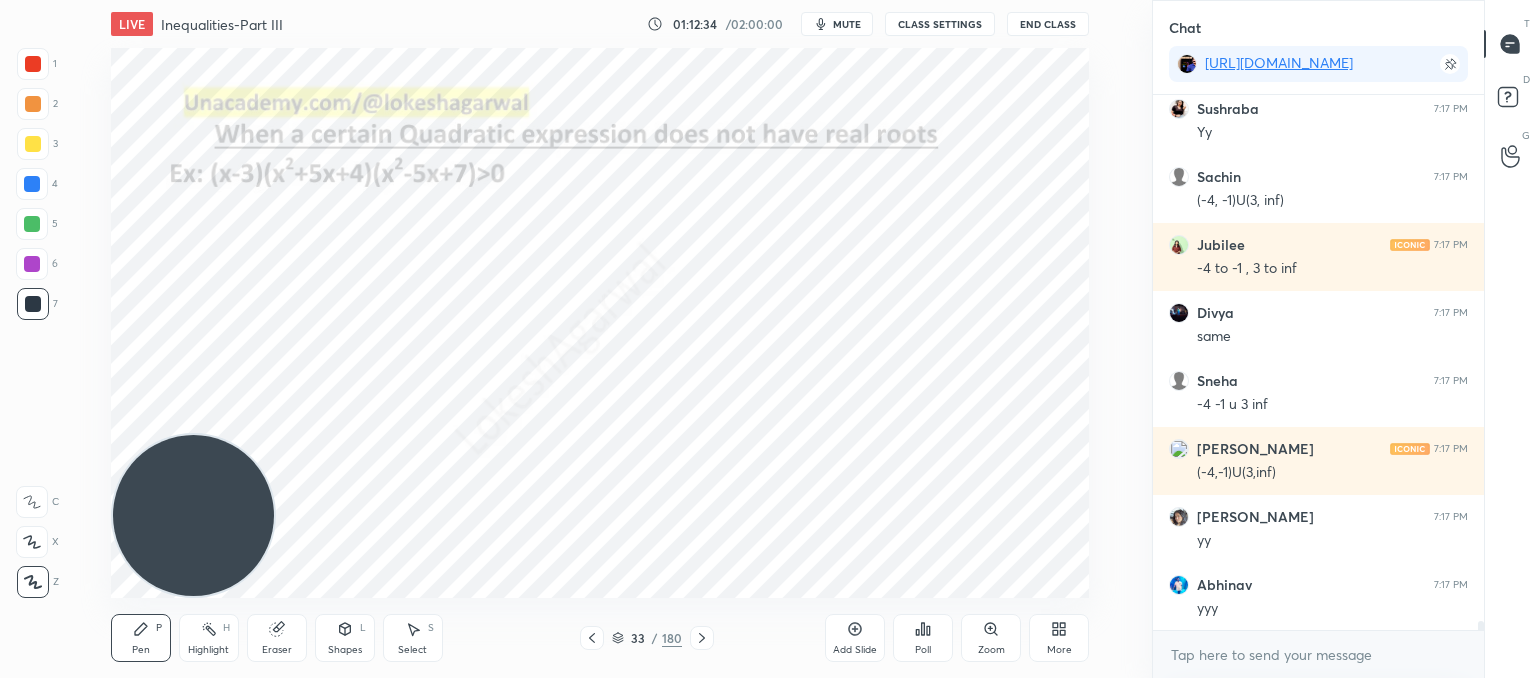 click 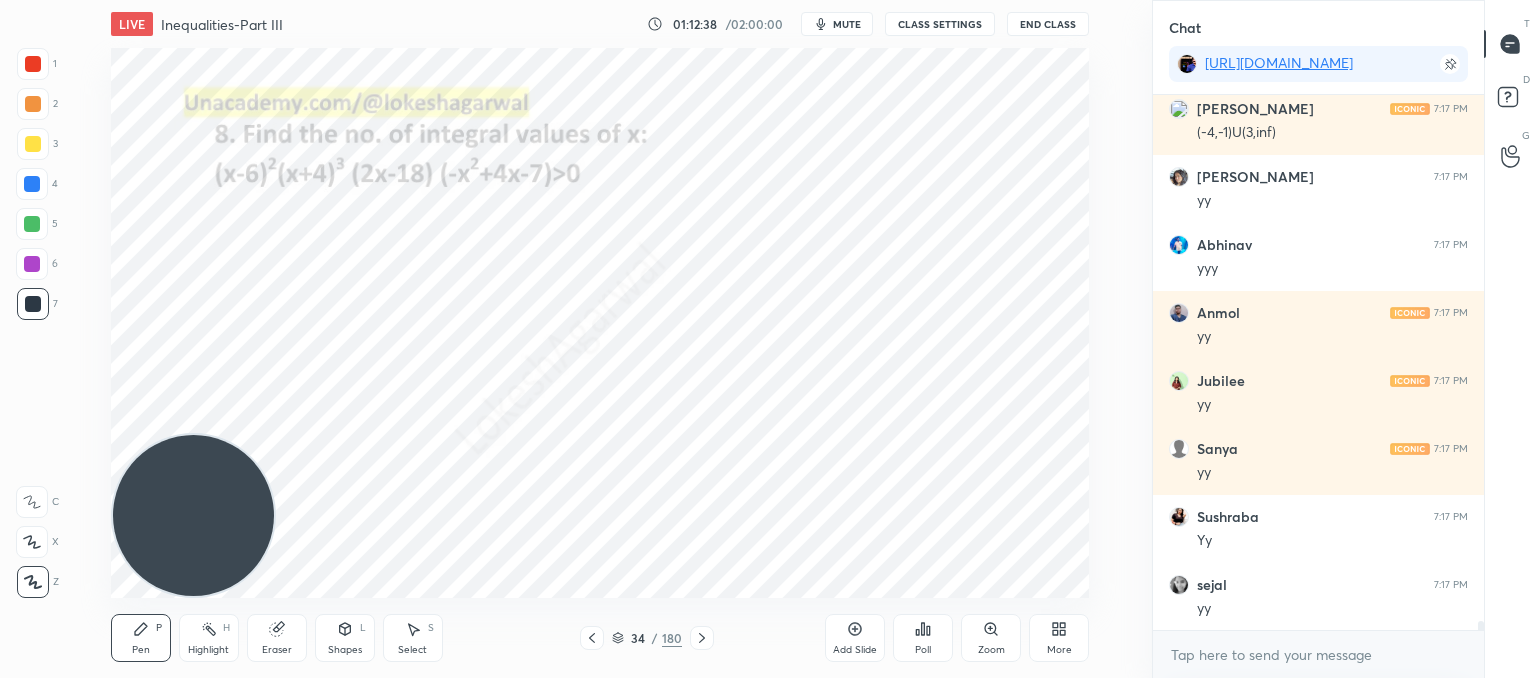 scroll, scrollTop: 32316, scrollLeft: 0, axis: vertical 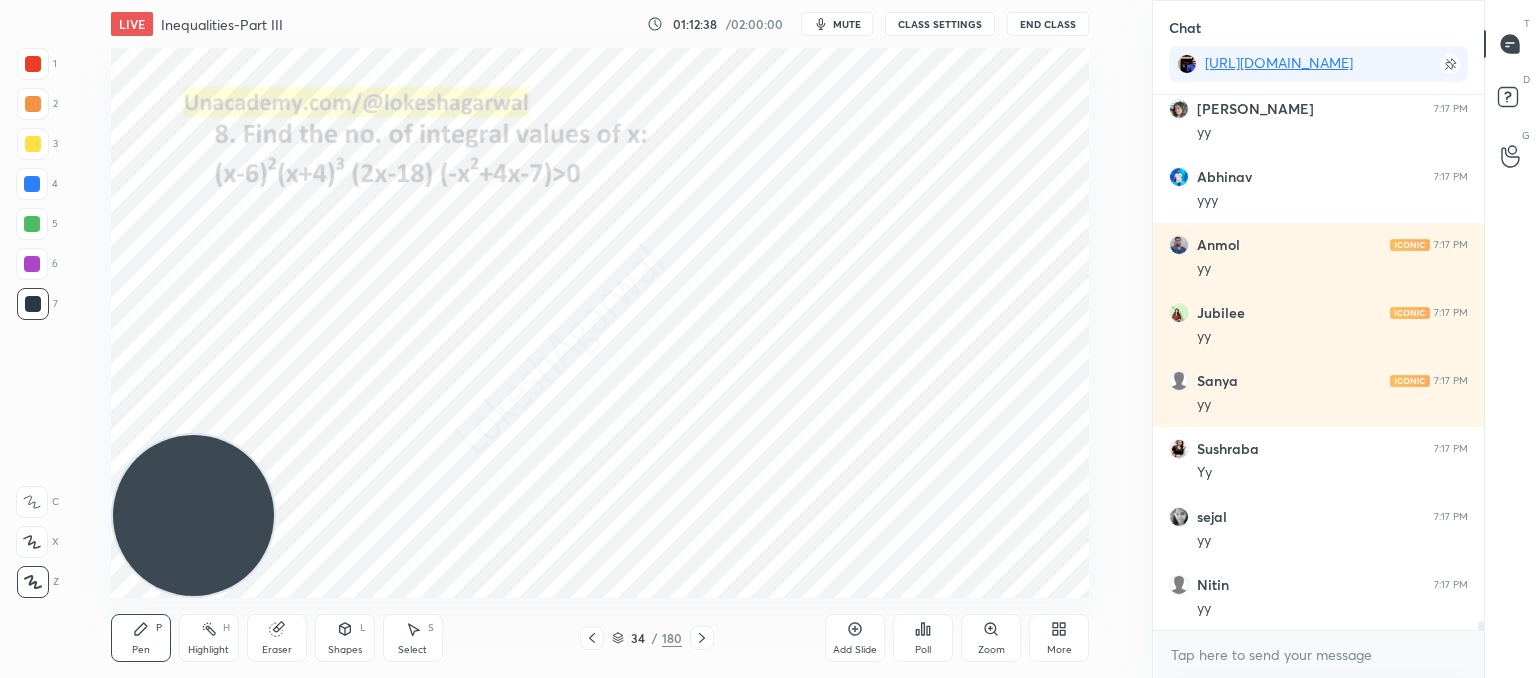 click 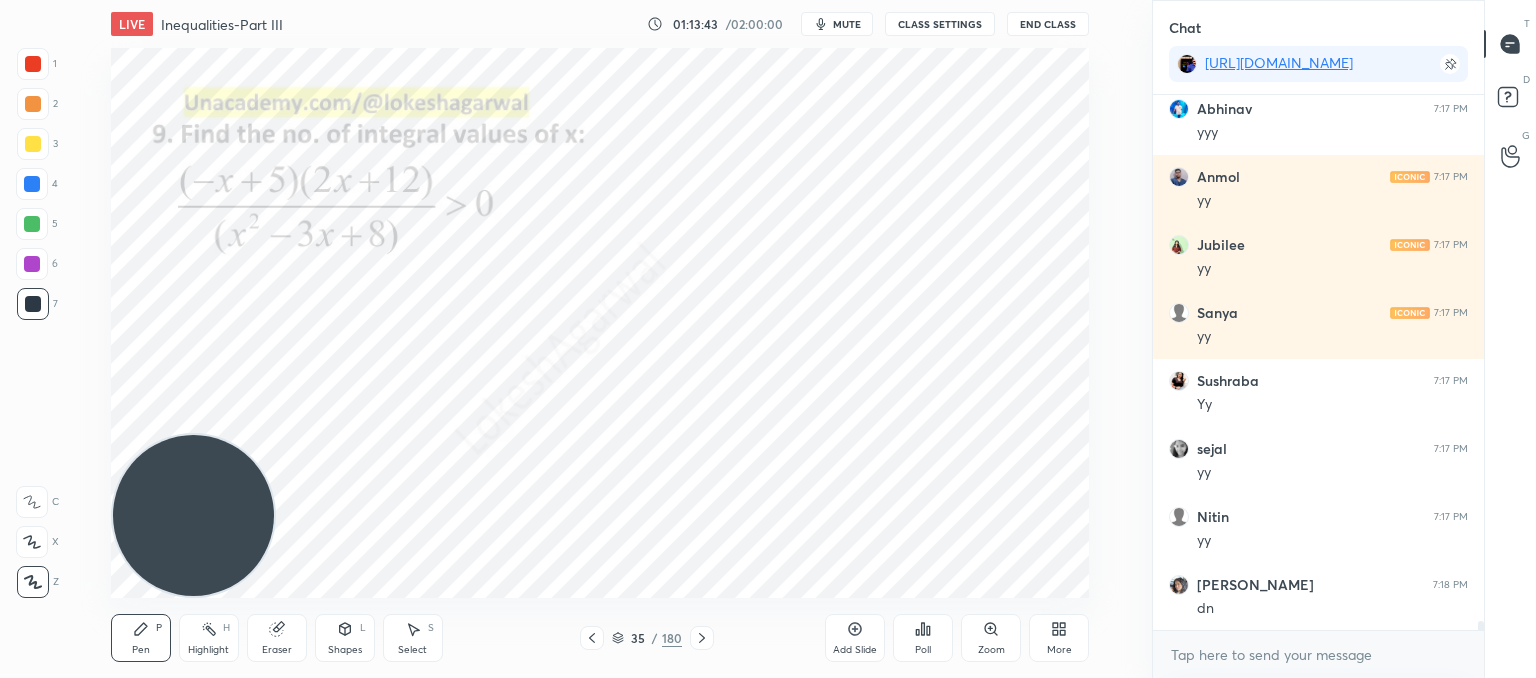scroll, scrollTop: 32452, scrollLeft: 0, axis: vertical 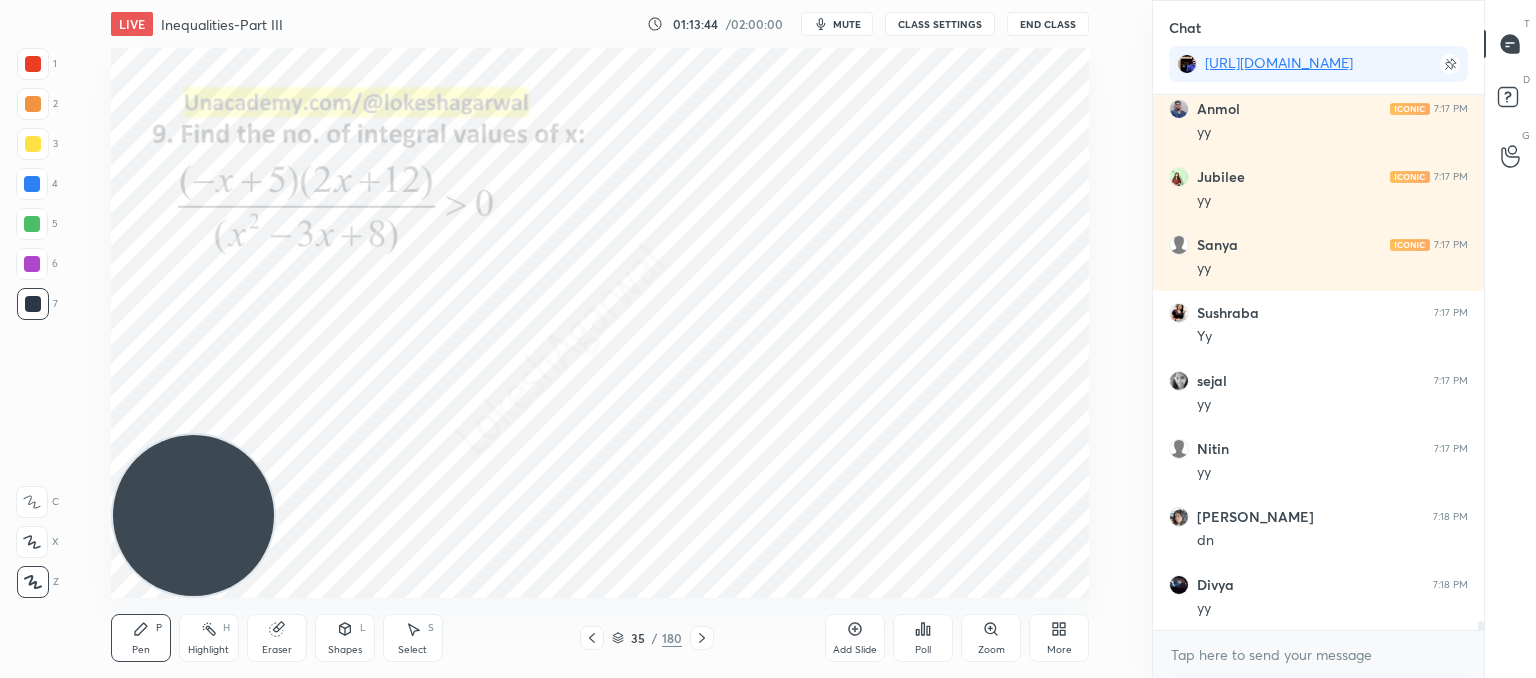click on "Poll" at bounding box center [923, 638] 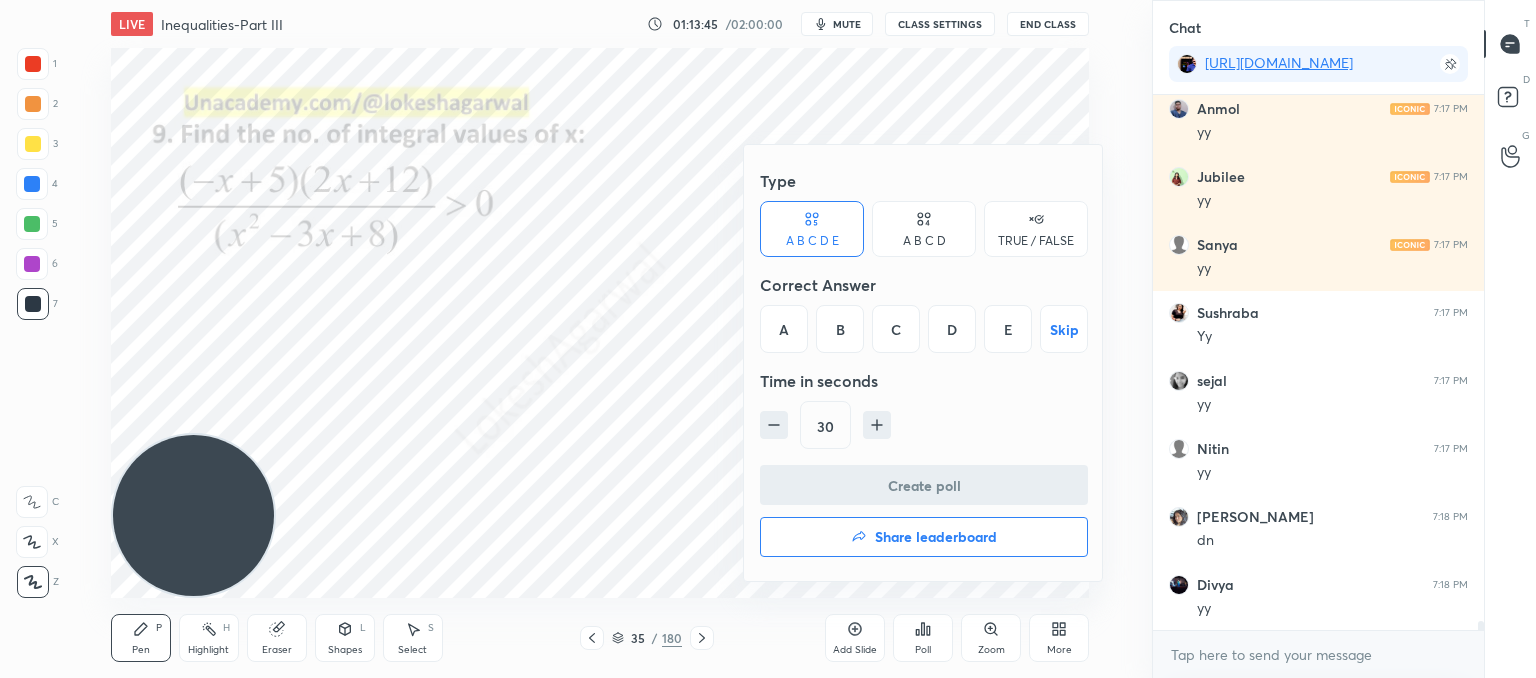 click on "A B C D" at bounding box center (924, 241) 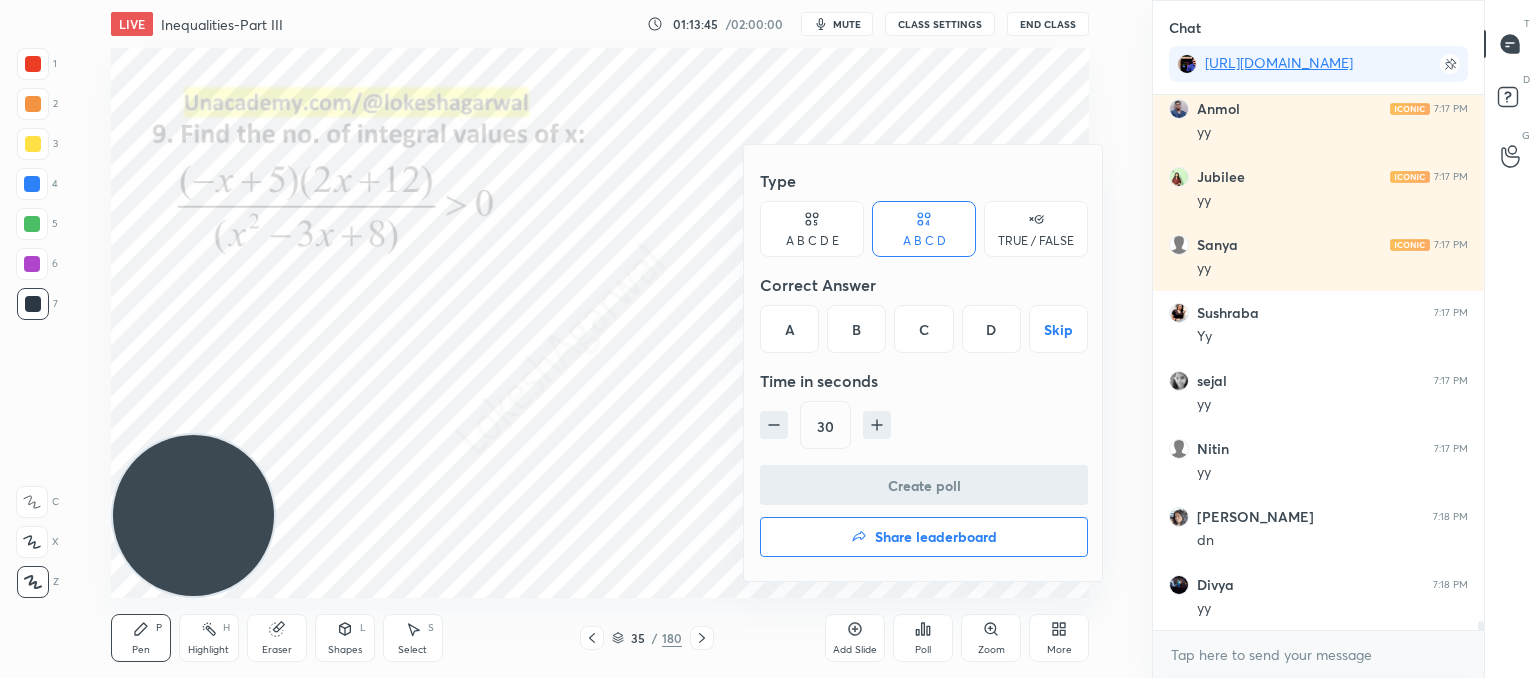 click on "B" at bounding box center (856, 329) 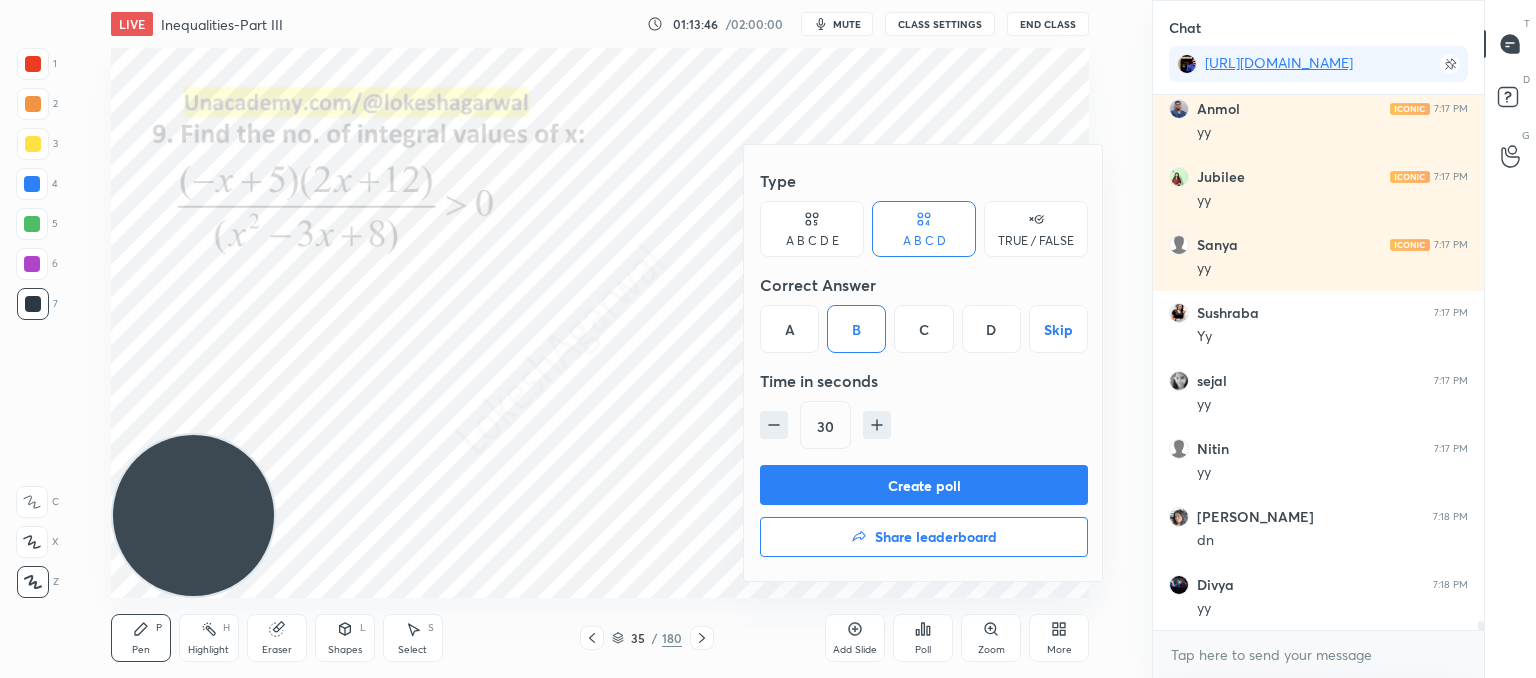 click on "Create poll" at bounding box center (924, 485) 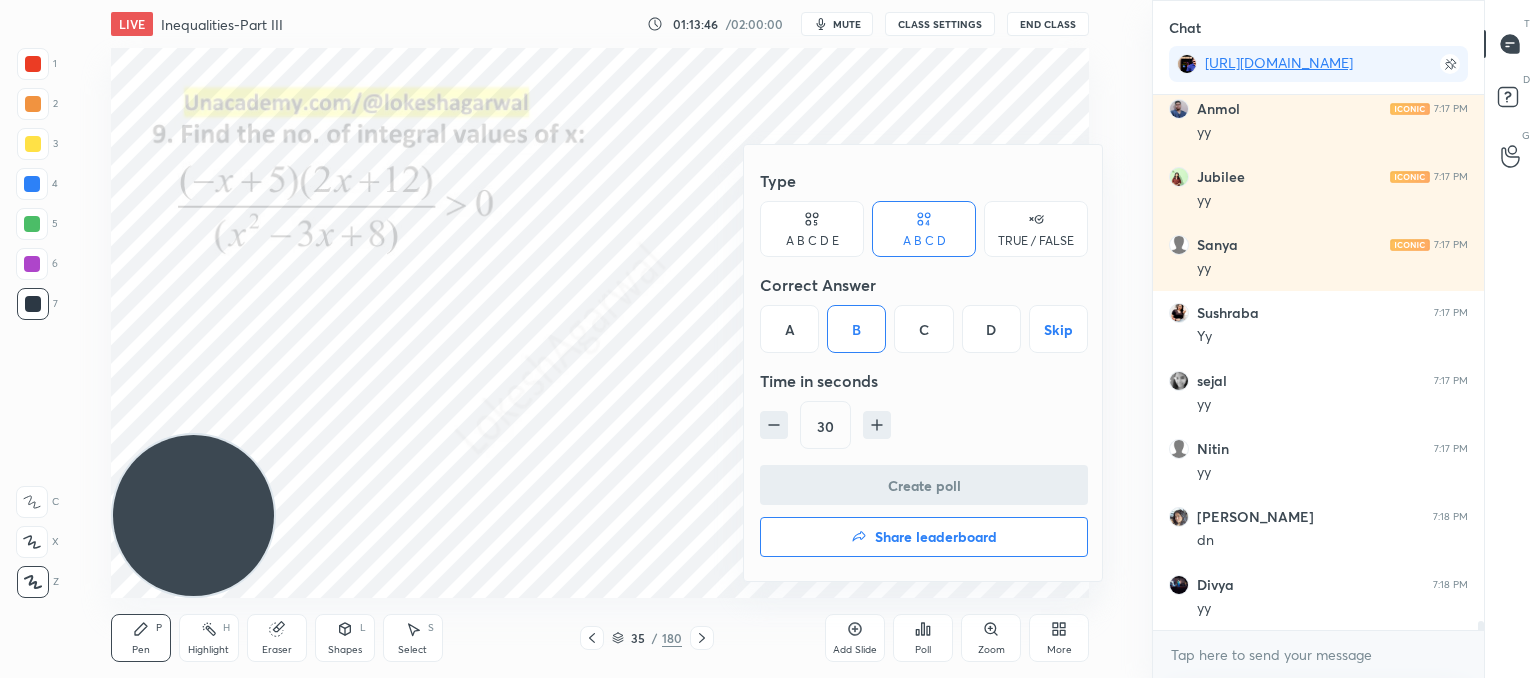scroll, scrollTop: 488, scrollLeft: 325, axis: both 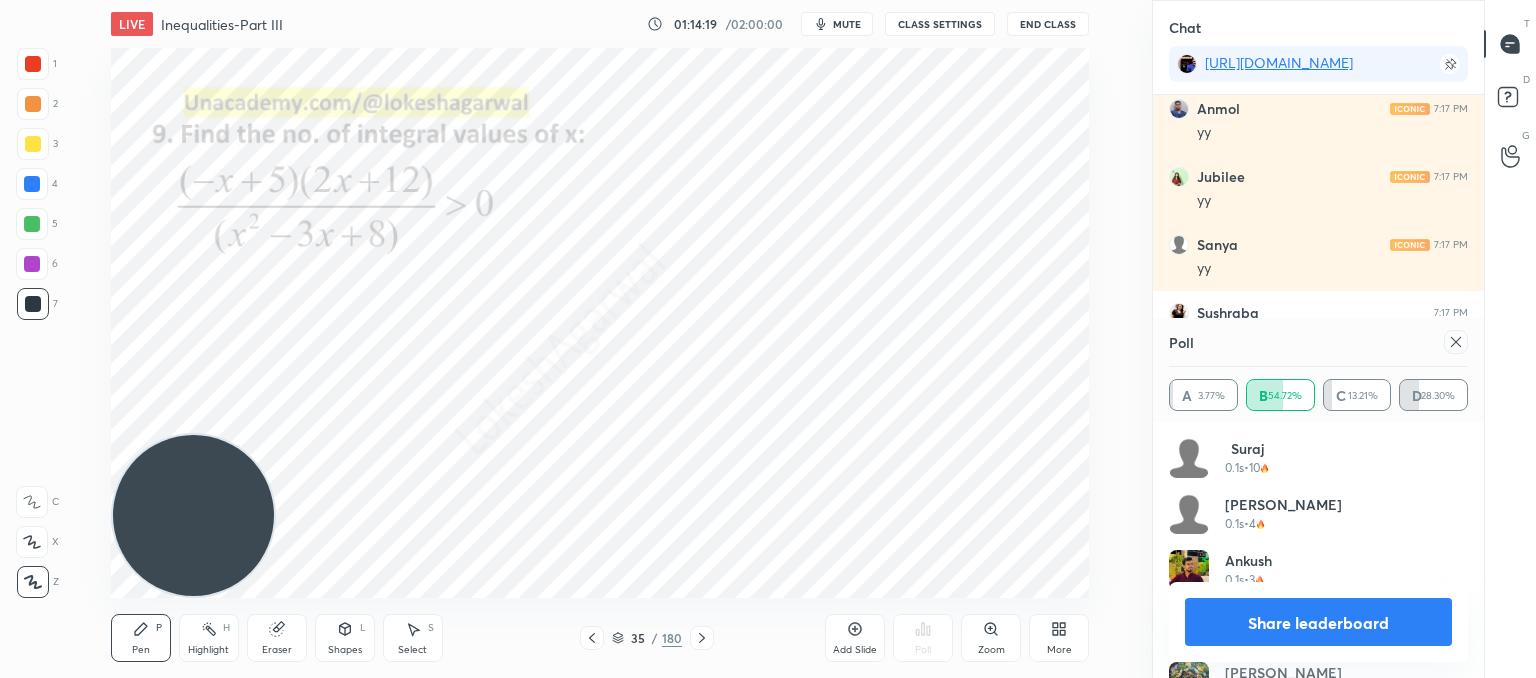 click 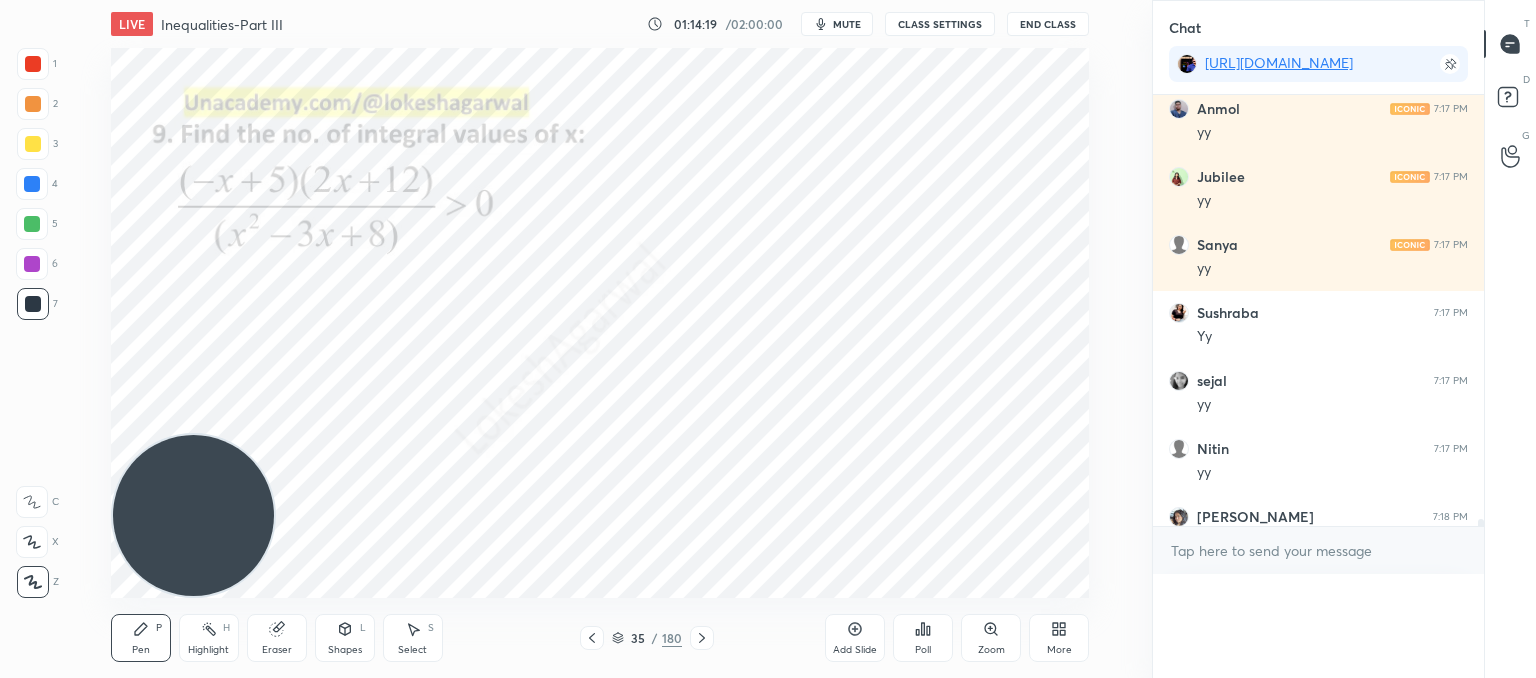 scroll, scrollTop: 0, scrollLeft: 0, axis: both 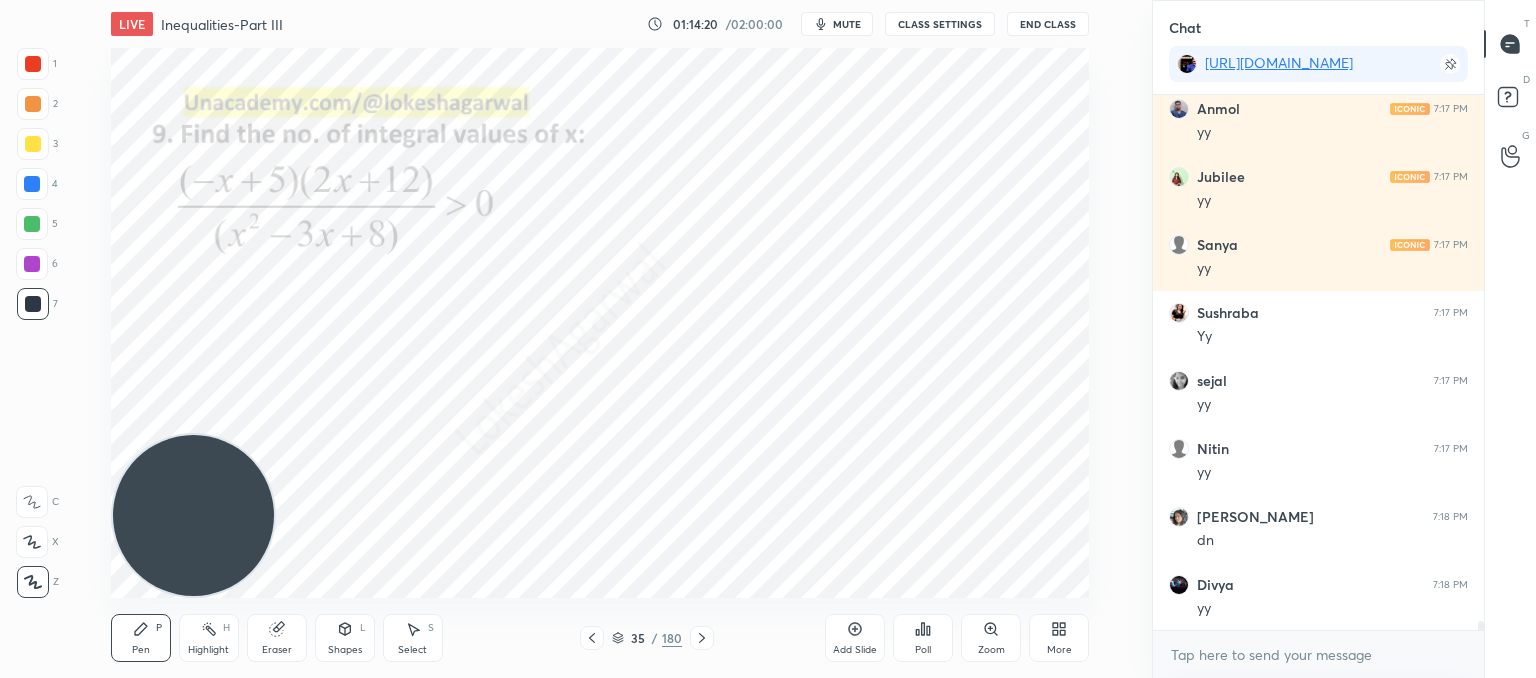 click on "Select S" at bounding box center (413, 638) 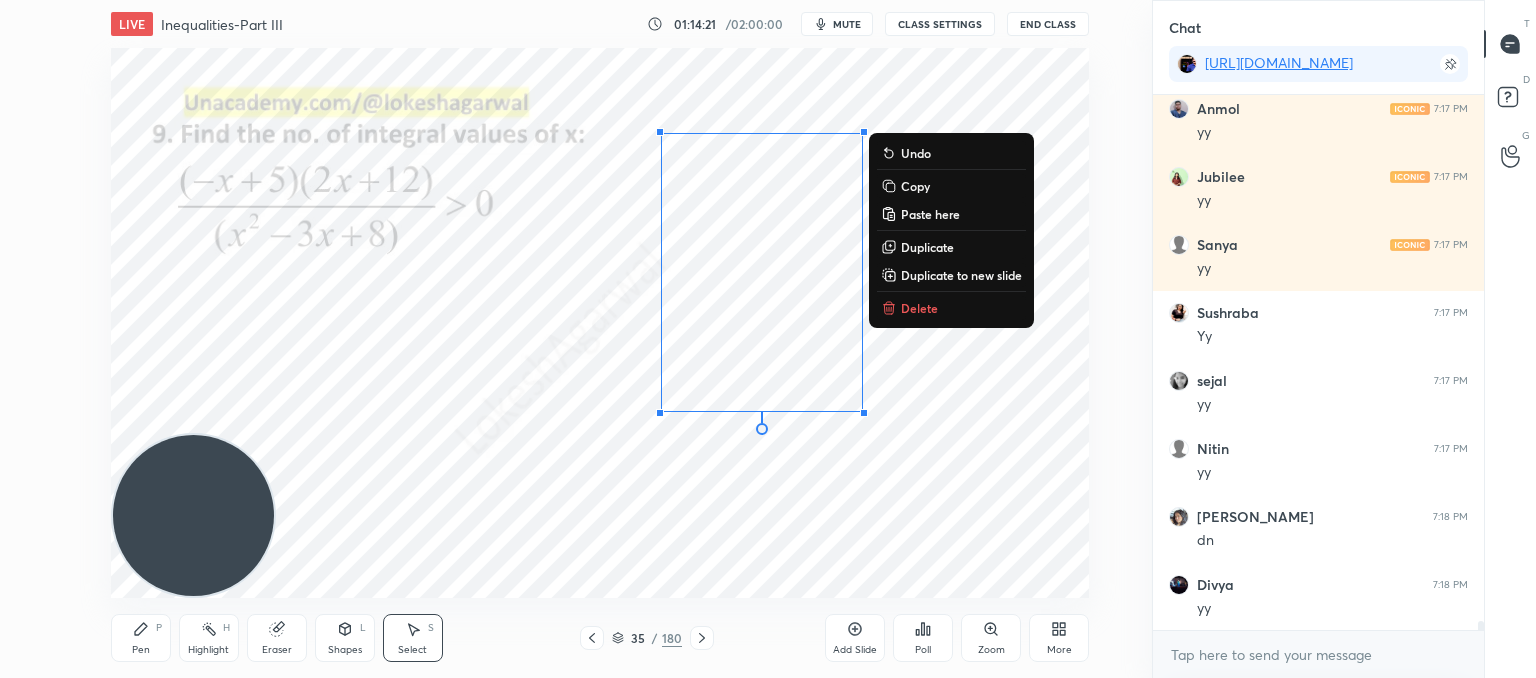 drag, startPoint x: 933, startPoint y: 455, endPoint x: 902, endPoint y: 221, distance: 236.0445 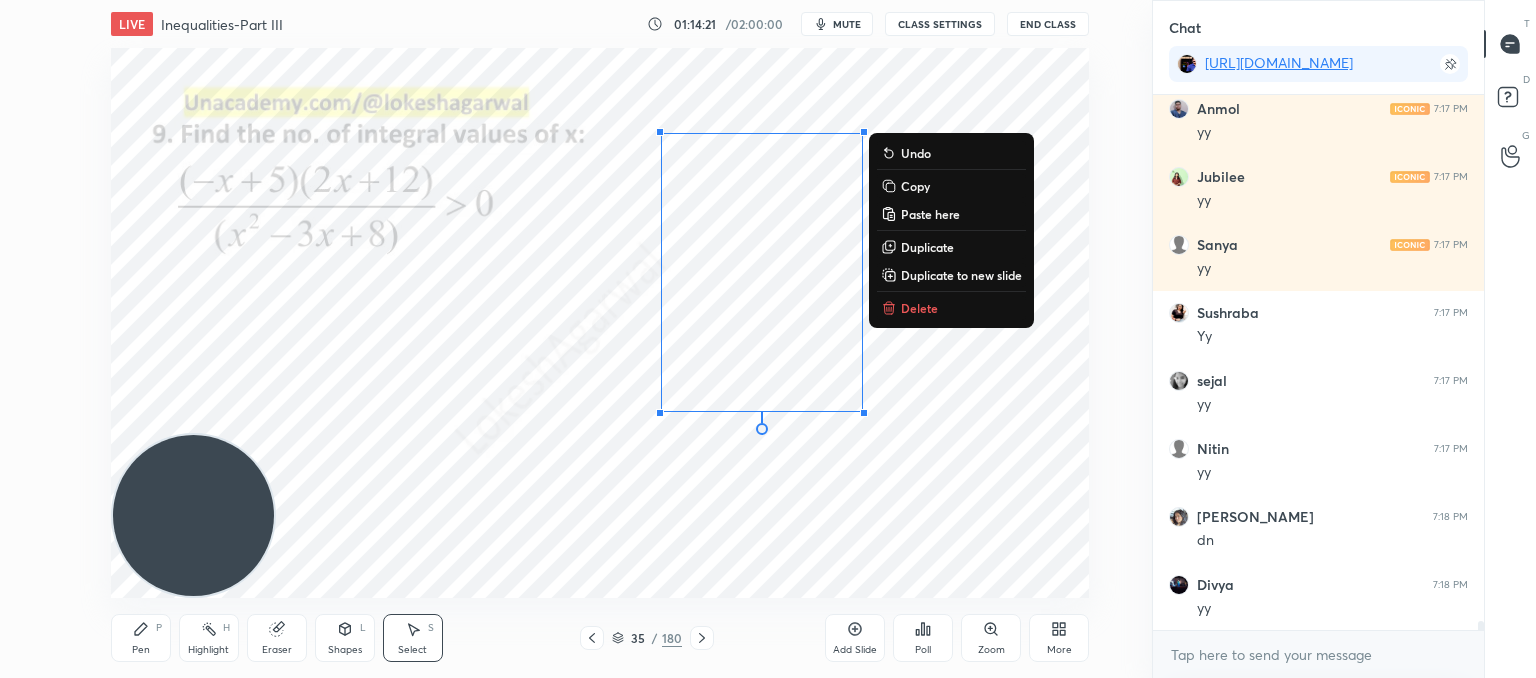 click on "LIVE Inequalities-Part III 01:14:21 /  02:00:00 mute CLASS SETTINGS End Class 0 ° Undo Copy Paste here Duplicate Duplicate to new slide Delete Setting up your live class Poll for   secs No correct answer Start poll Back Inequalities-Part III • L10 of Comprehensive Course on Algebra: Basic to Advanced - Part I [PERSON_NAME] Pen P Highlight H Eraser Shapes L Select S 35 / 180 Add Slide Poll Zoom More" at bounding box center [600, 339] 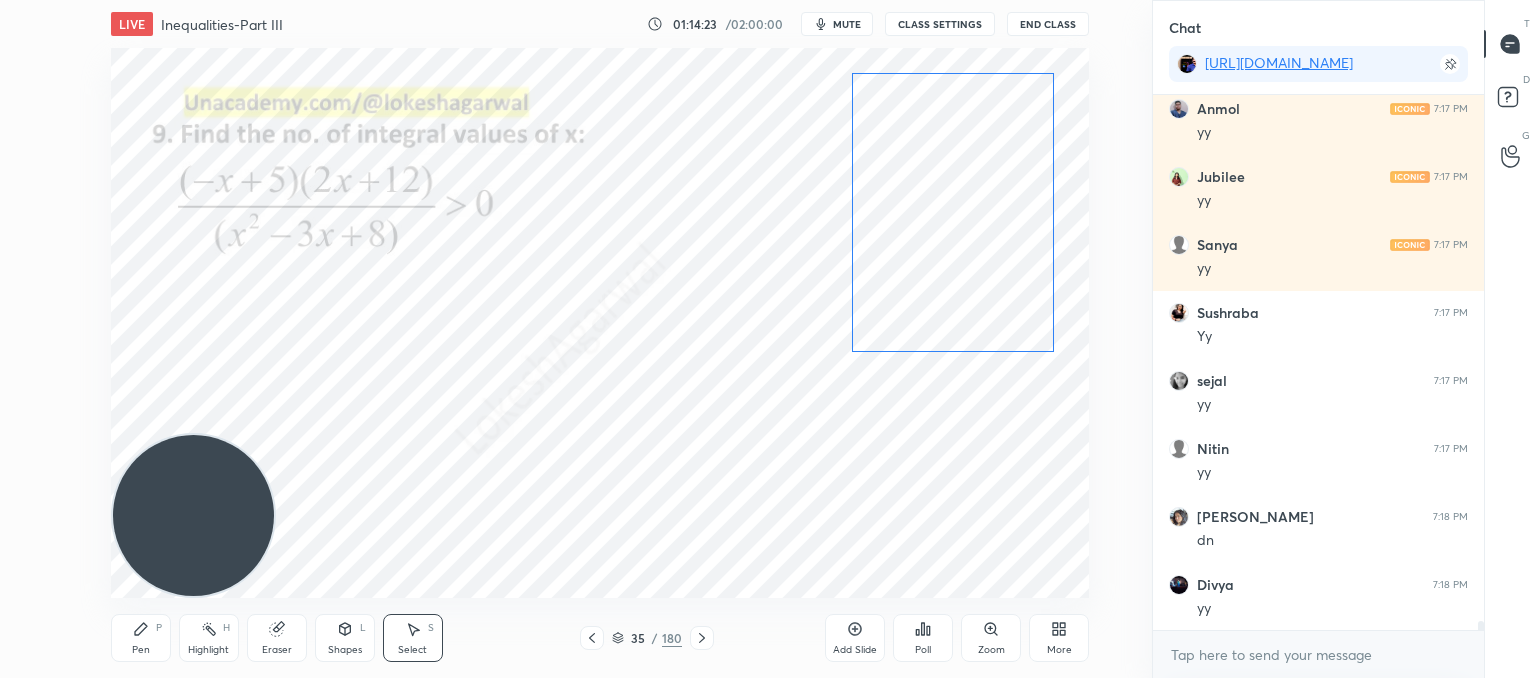drag, startPoint x: 815, startPoint y: 233, endPoint x: 960, endPoint y: 184, distance: 153.05554 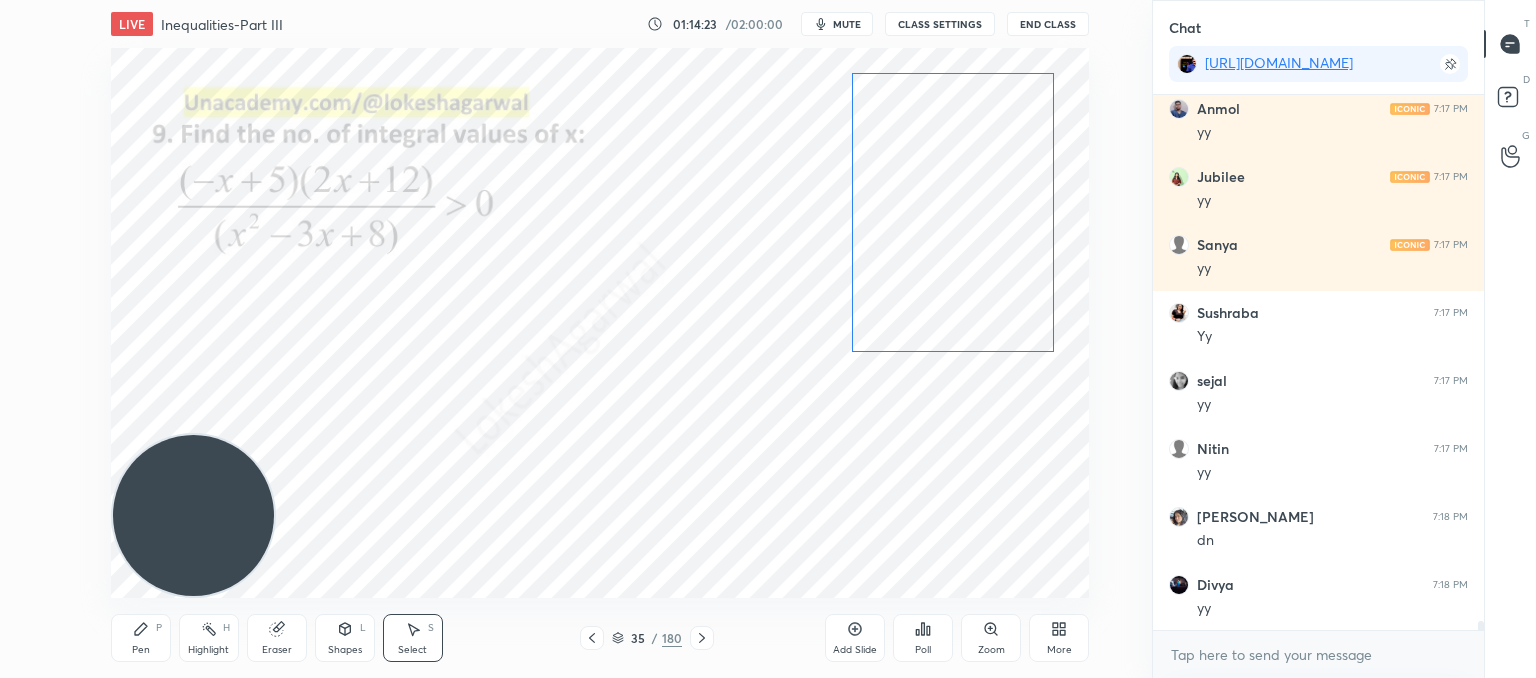 click on "0 ° Undo Copy Paste here Duplicate Duplicate to new slide Delete" at bounding box center [600, 323] 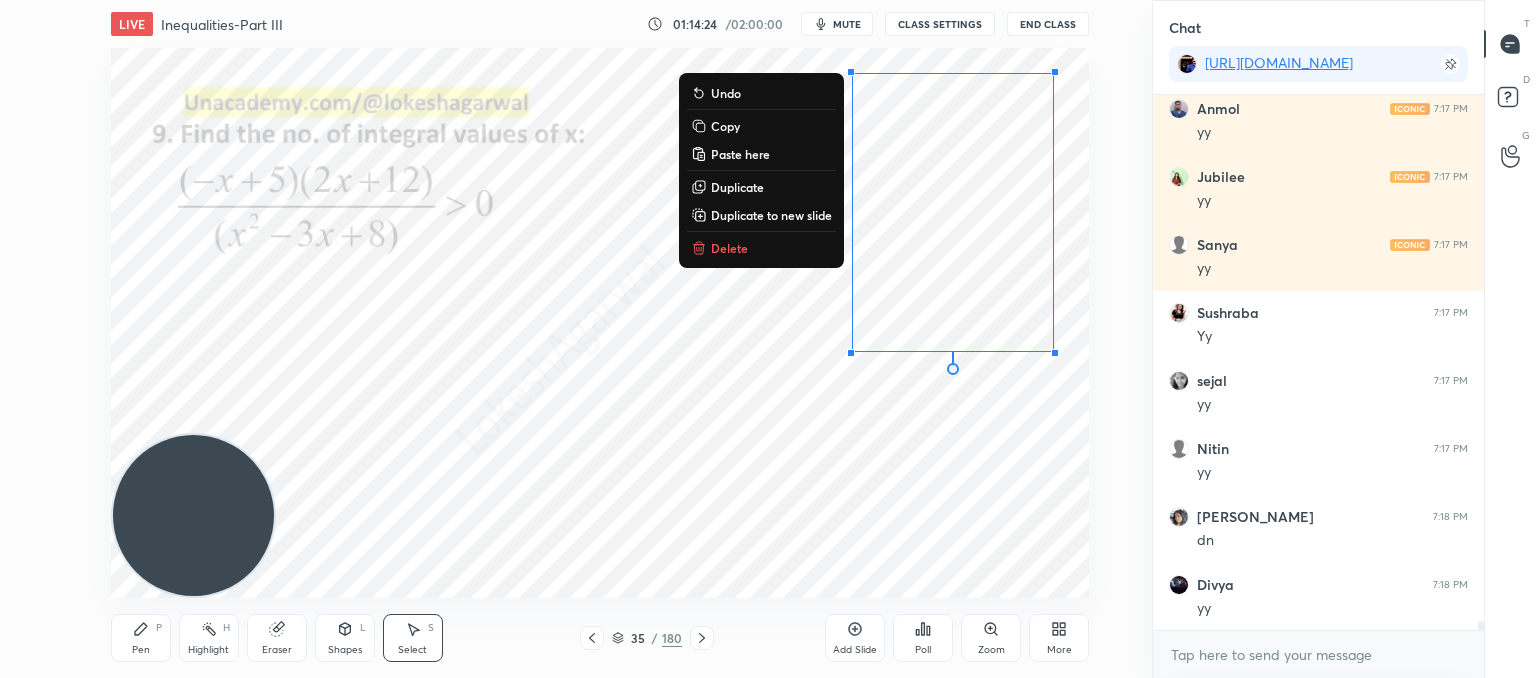 click on "0 ° Undo Copy Paste here Duplicate Duplicate to new slide Delete" at bounding box center [600, 323] 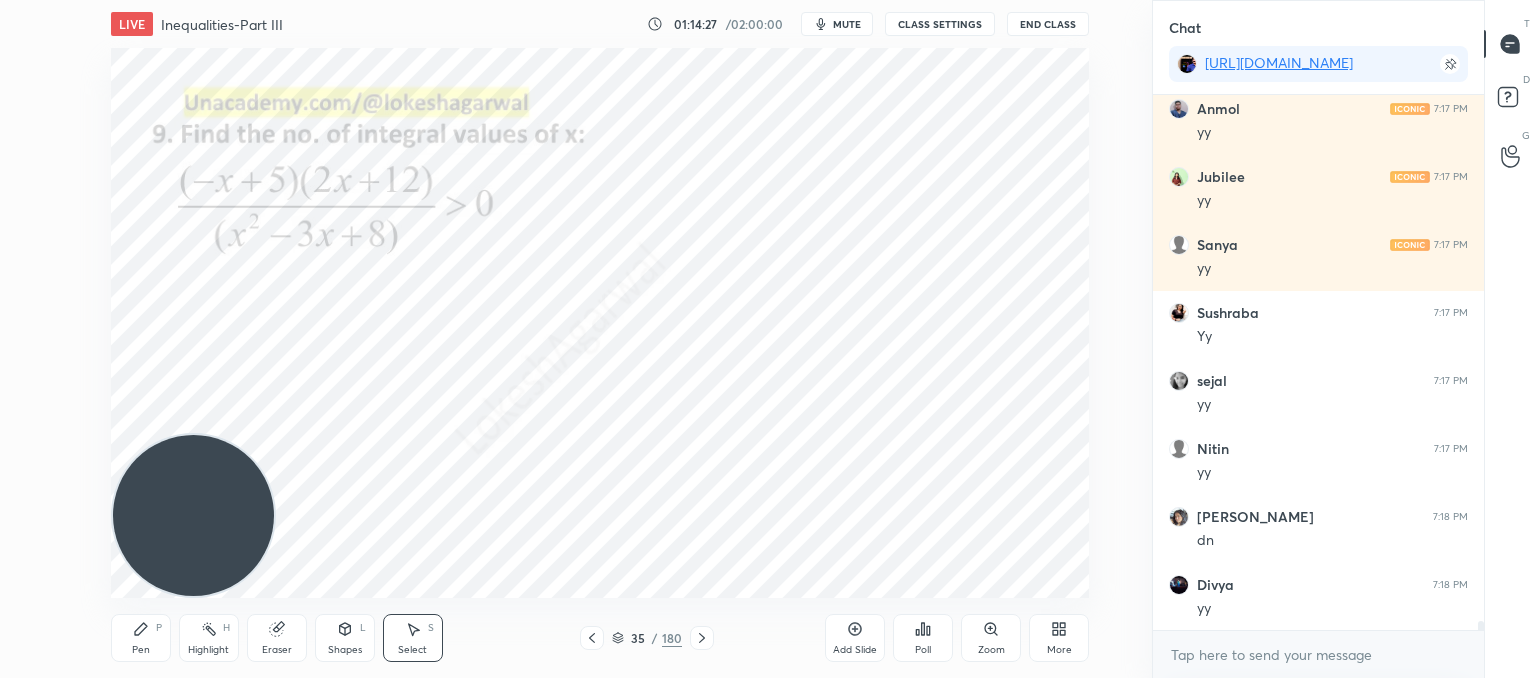 click on "Pen" at bounding box center (141, 650) 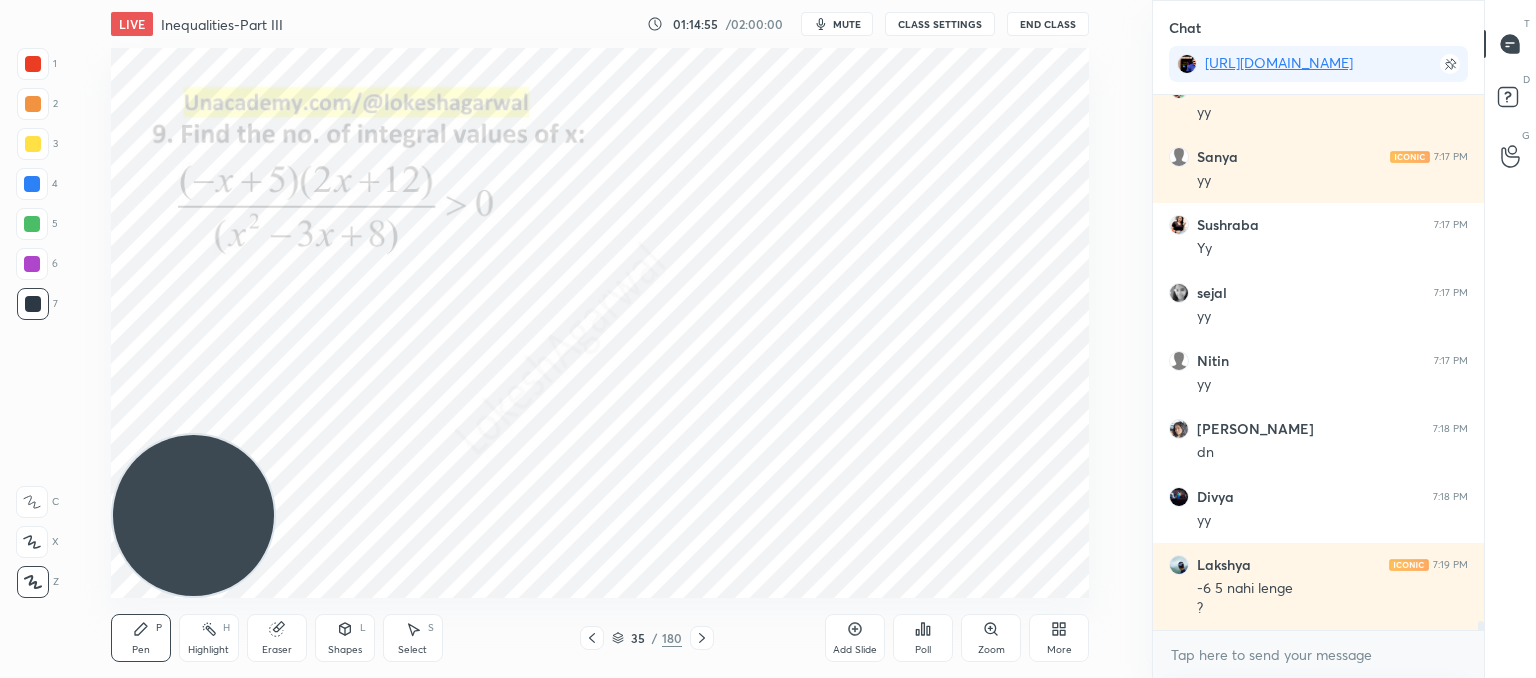 scroll, scrollTop: 32608, scrollLeft: 0, axis: vertical 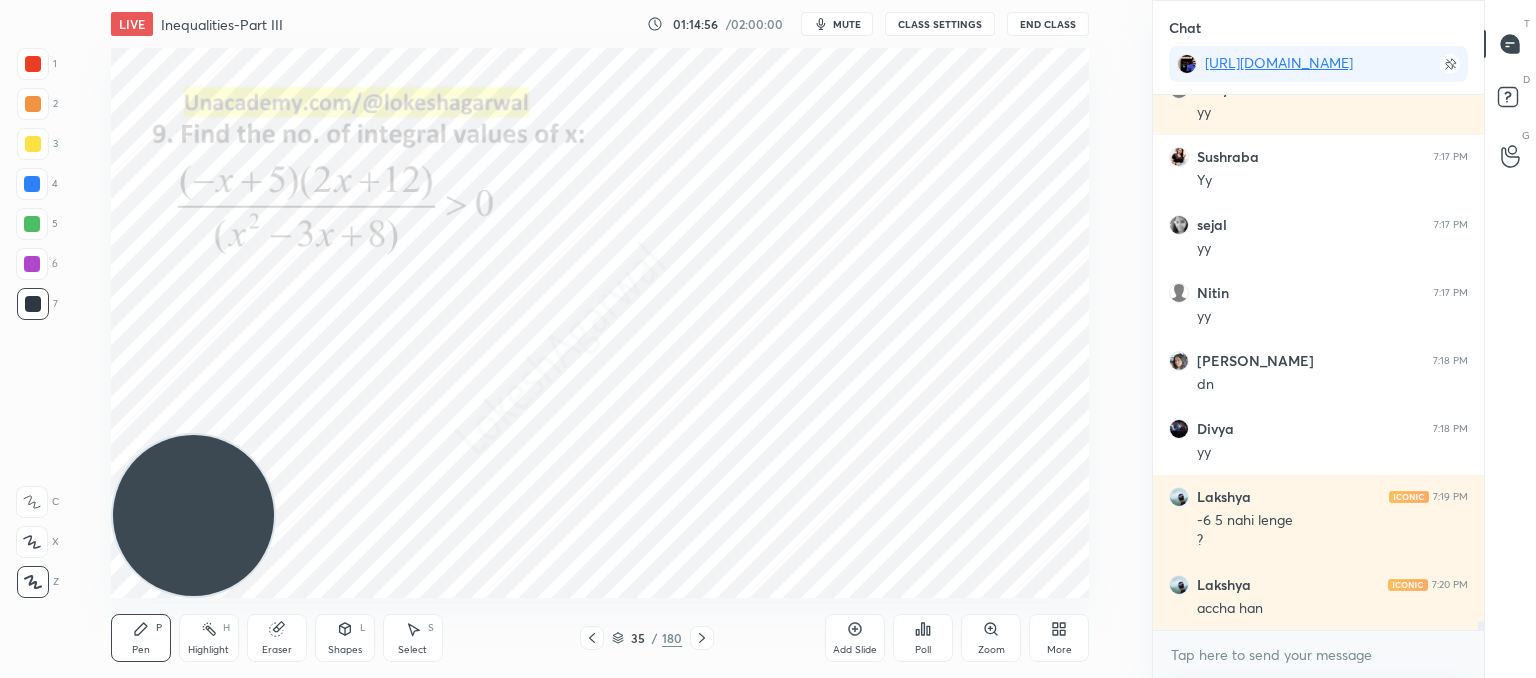 click 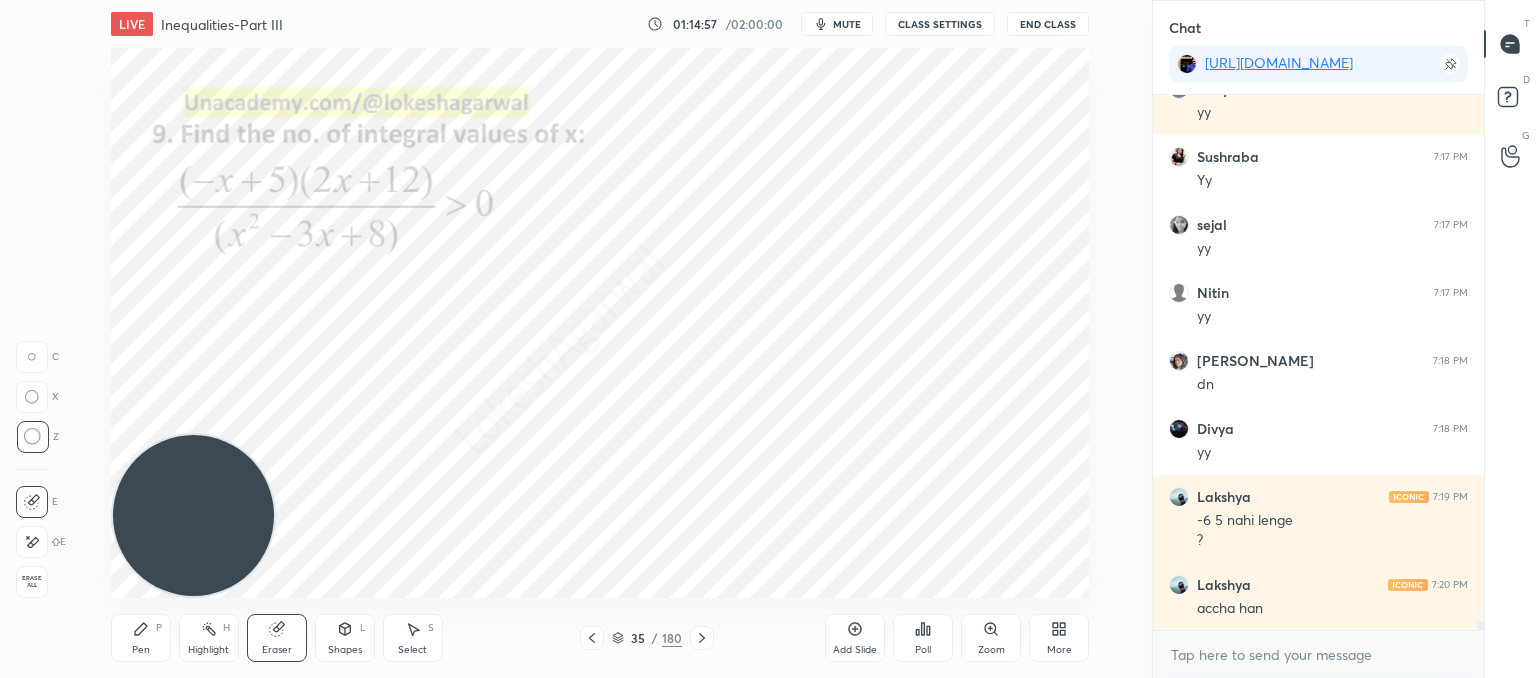 scroll, scrollTop: 32628, scrollLeft: 0, axis: vertical 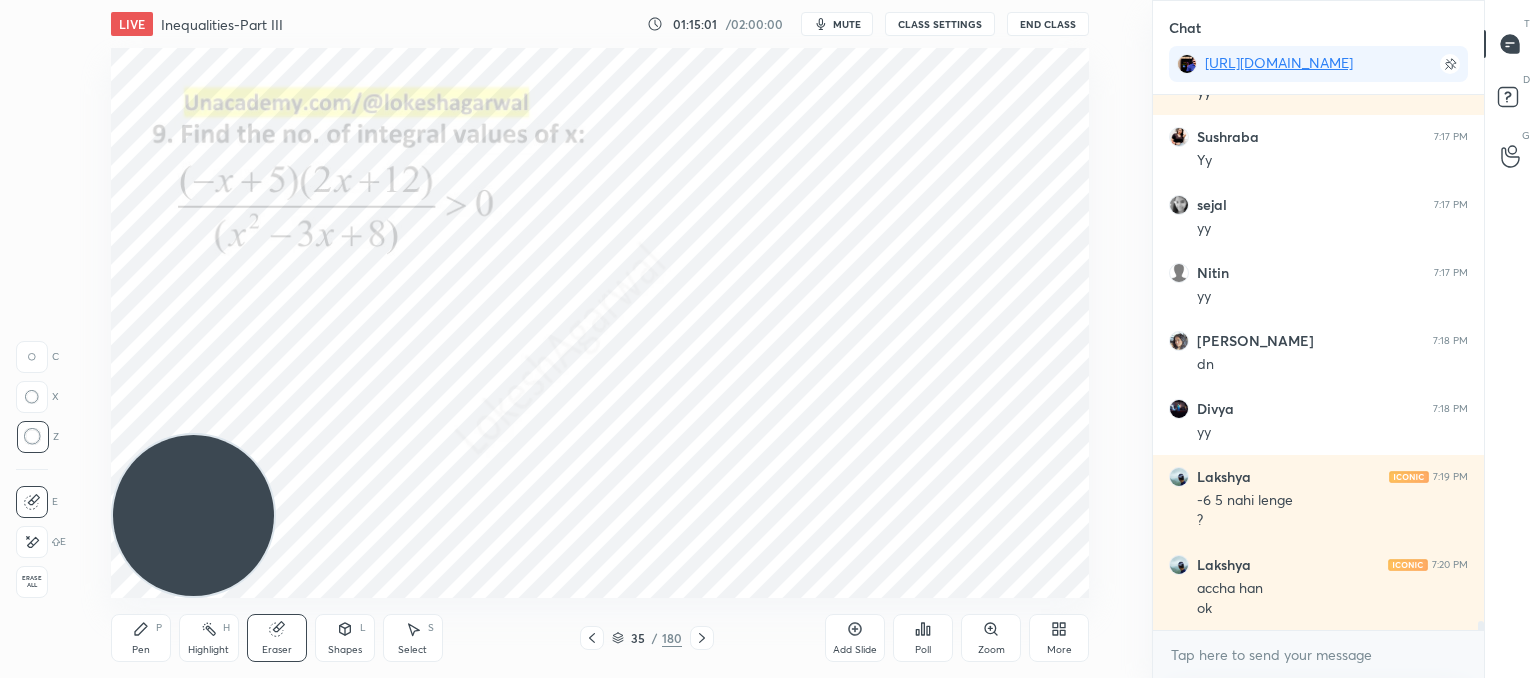 click on "Pen P" at bounding box center [141, 638] 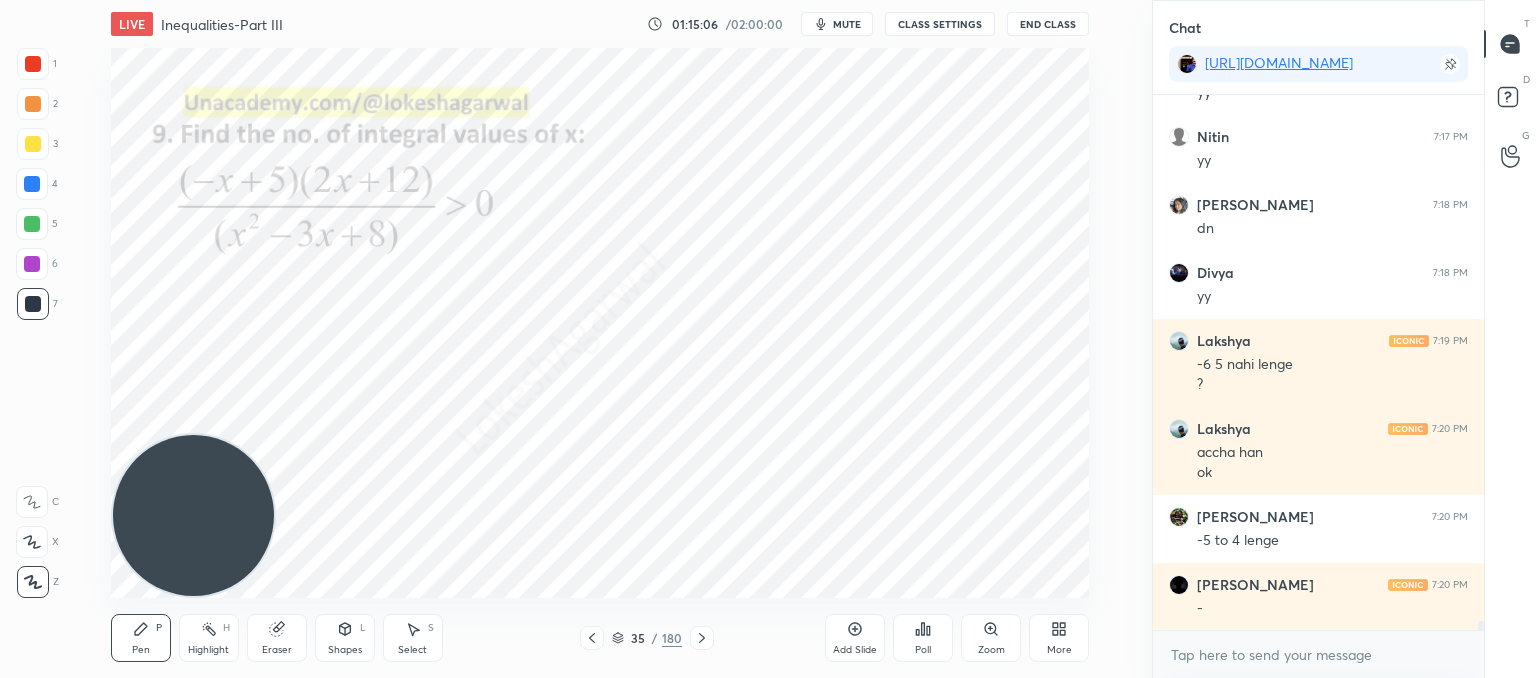 scroll, scrollTop: 32832, scrollLeft: 0, axis: vertical 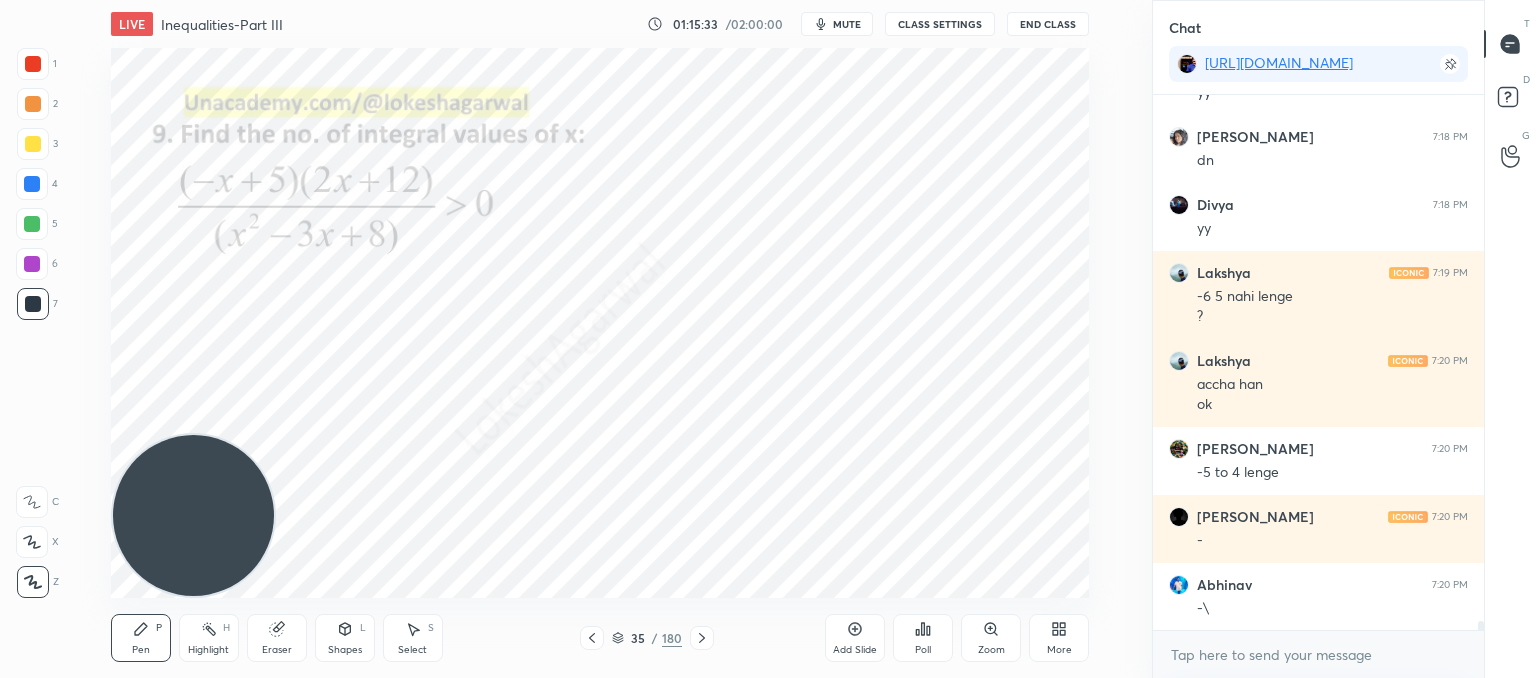 click 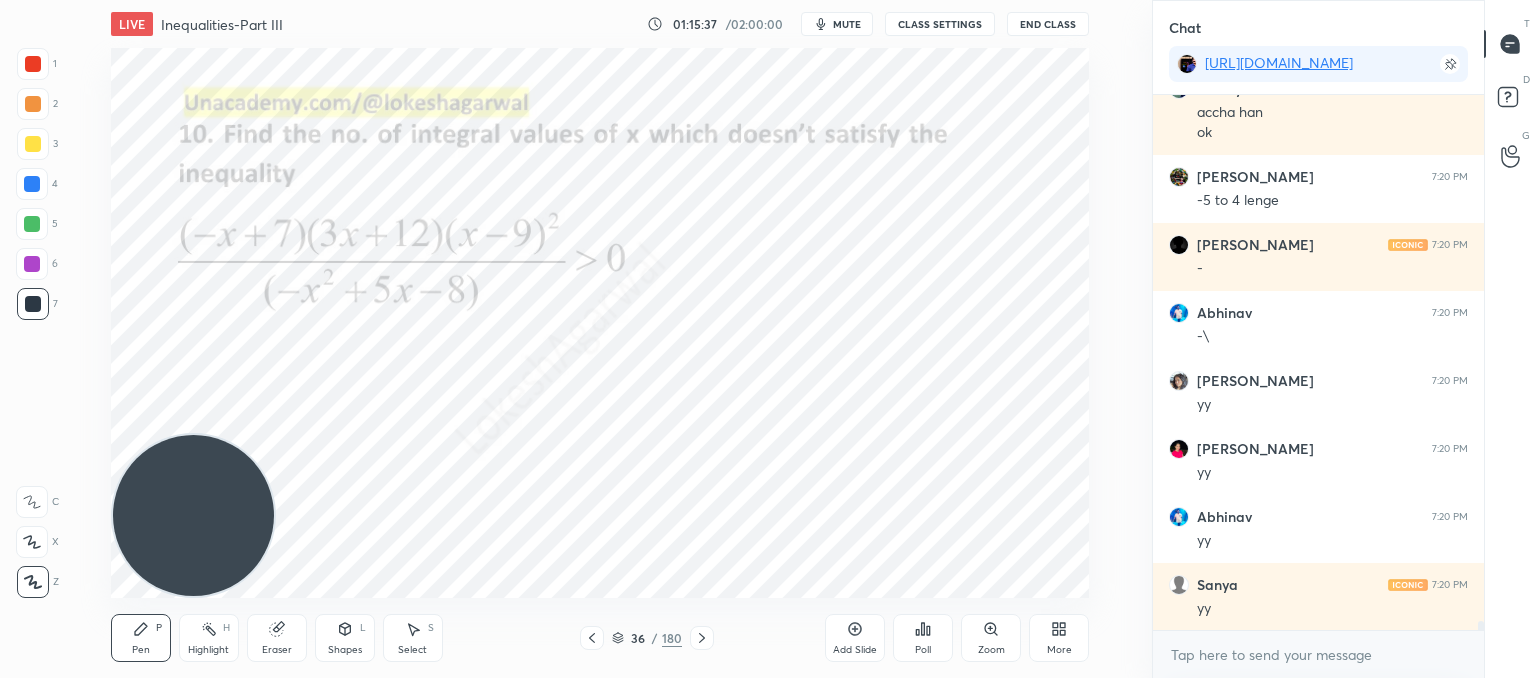 scroll, scrollTop: 33172, scrollLeft: 0, axis: vertical 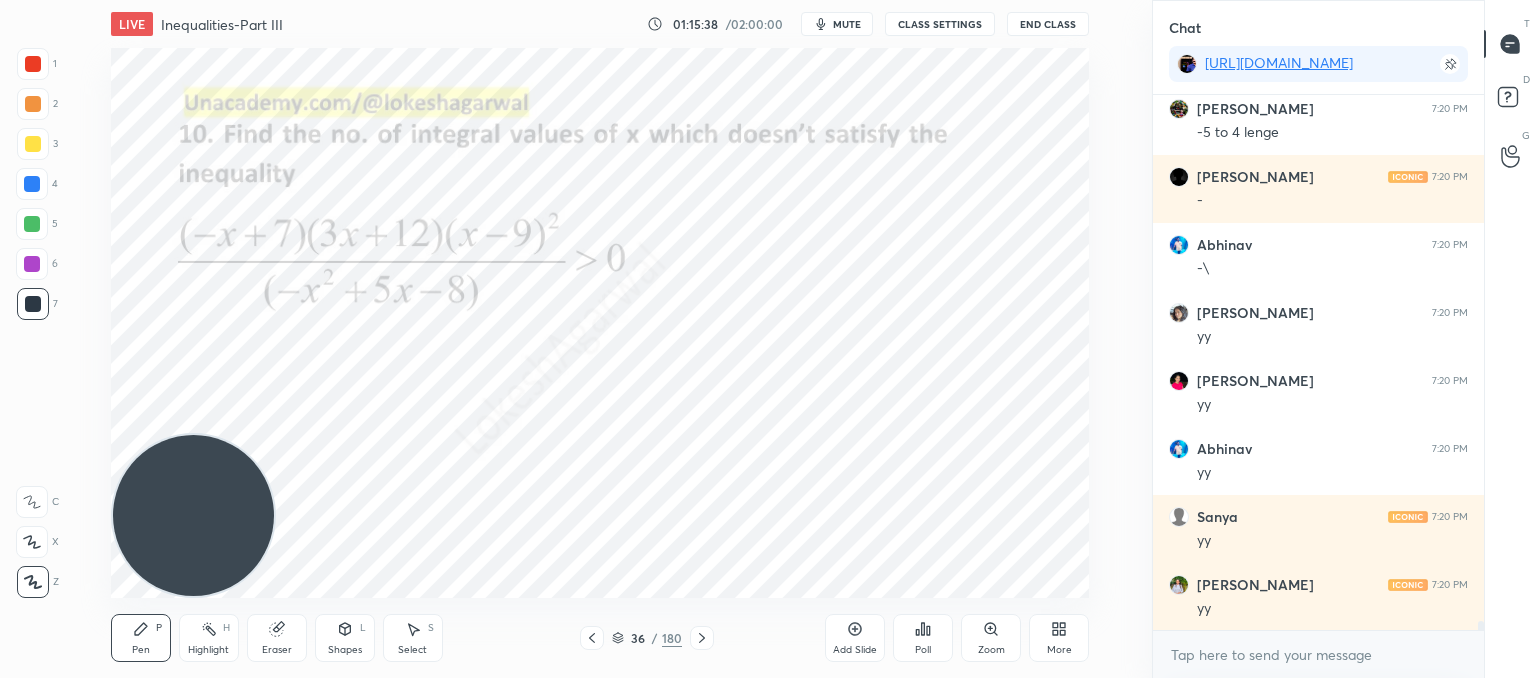 click 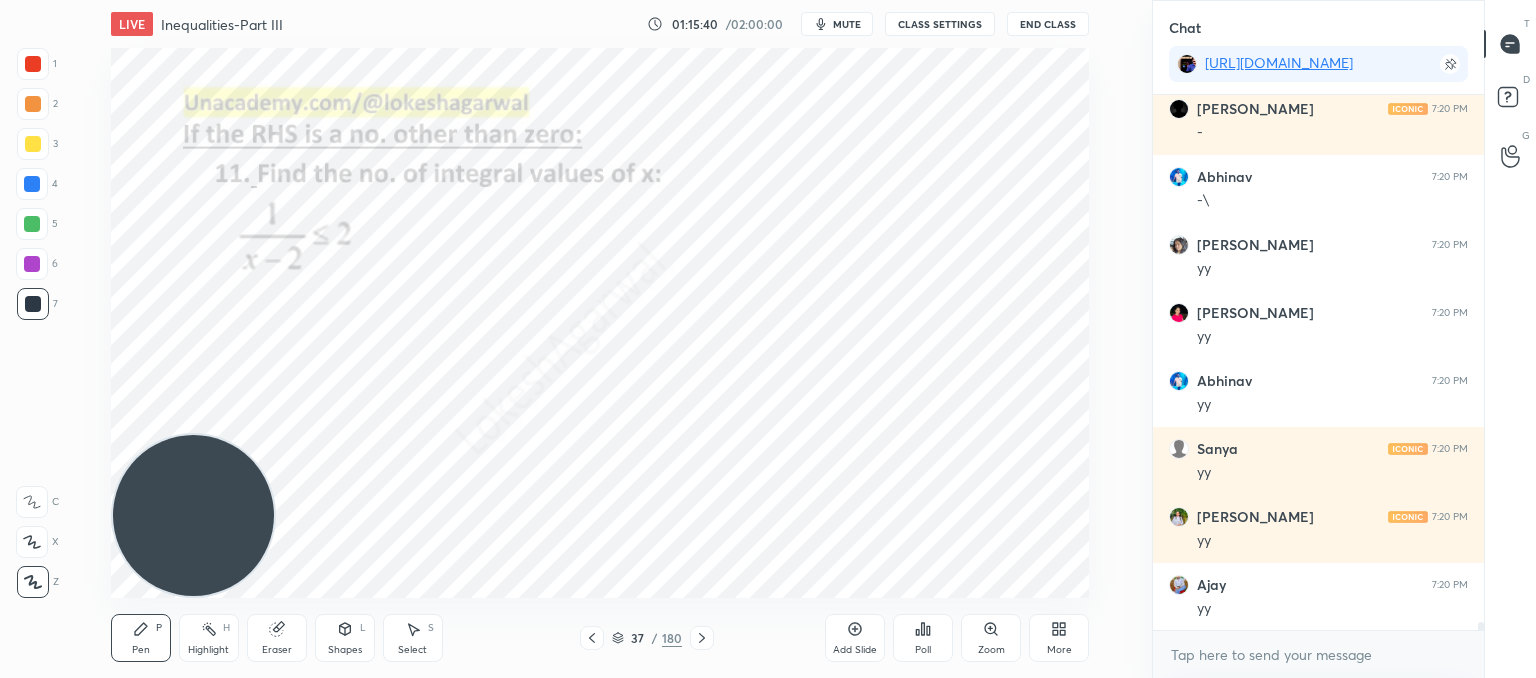 scroll, scrollTop: 33308, scrollLeft: 0, axis: vertical 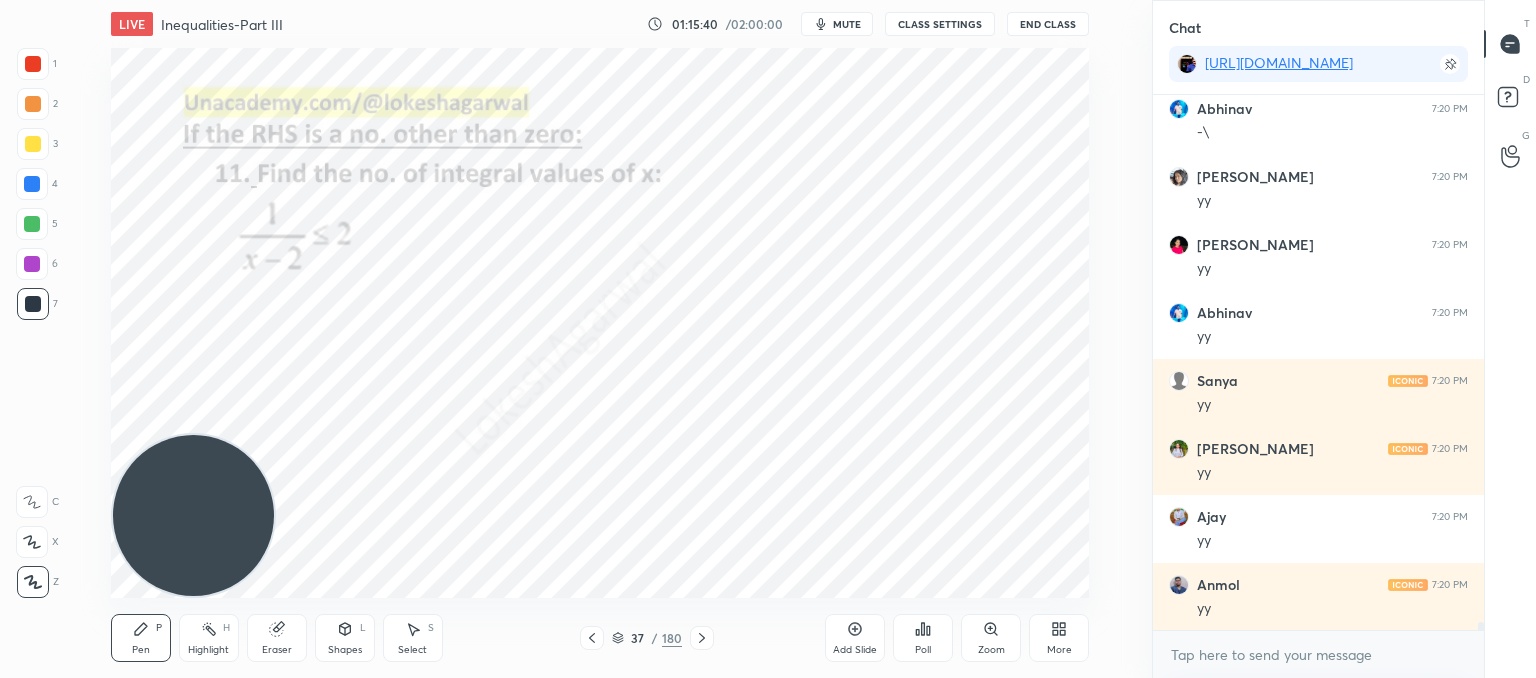 click at bounding box center (592, 638) 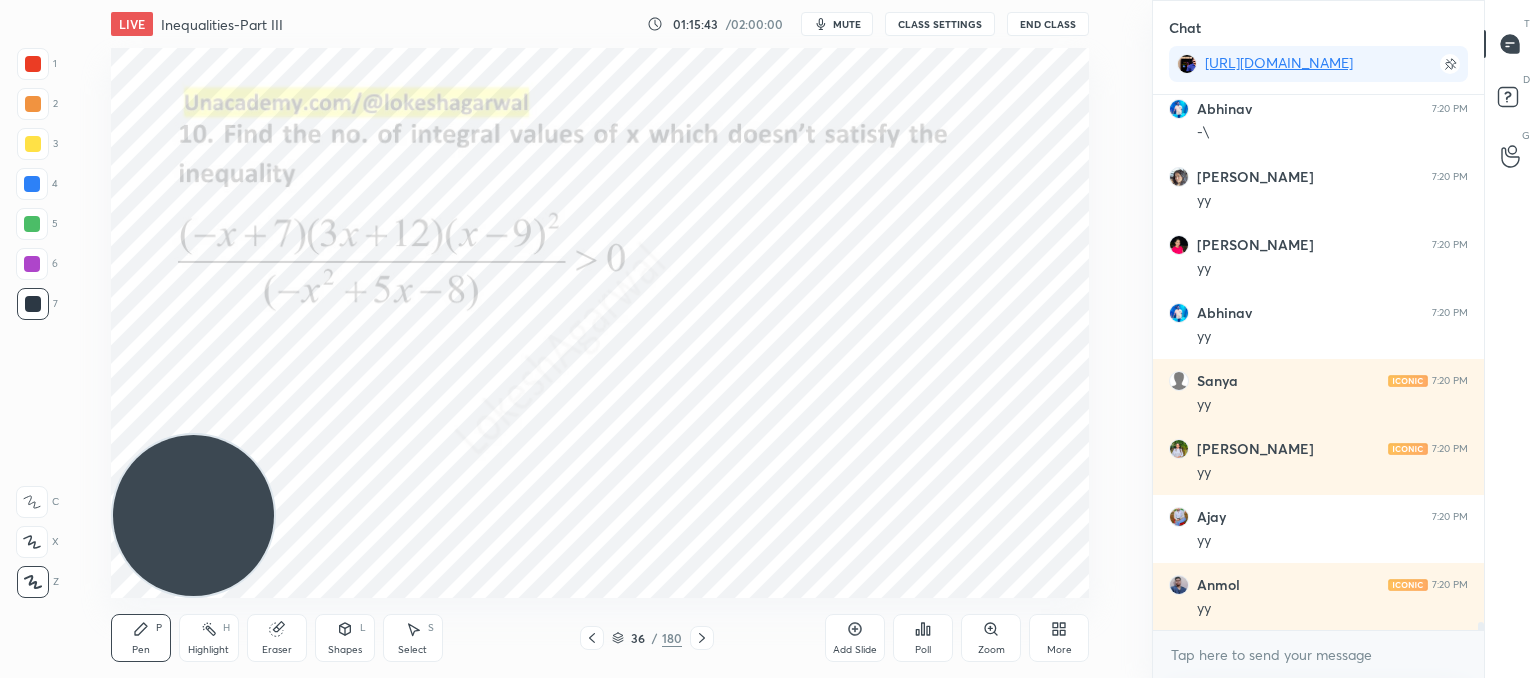 click on "Add Slide" at bounding box center (855, 650) 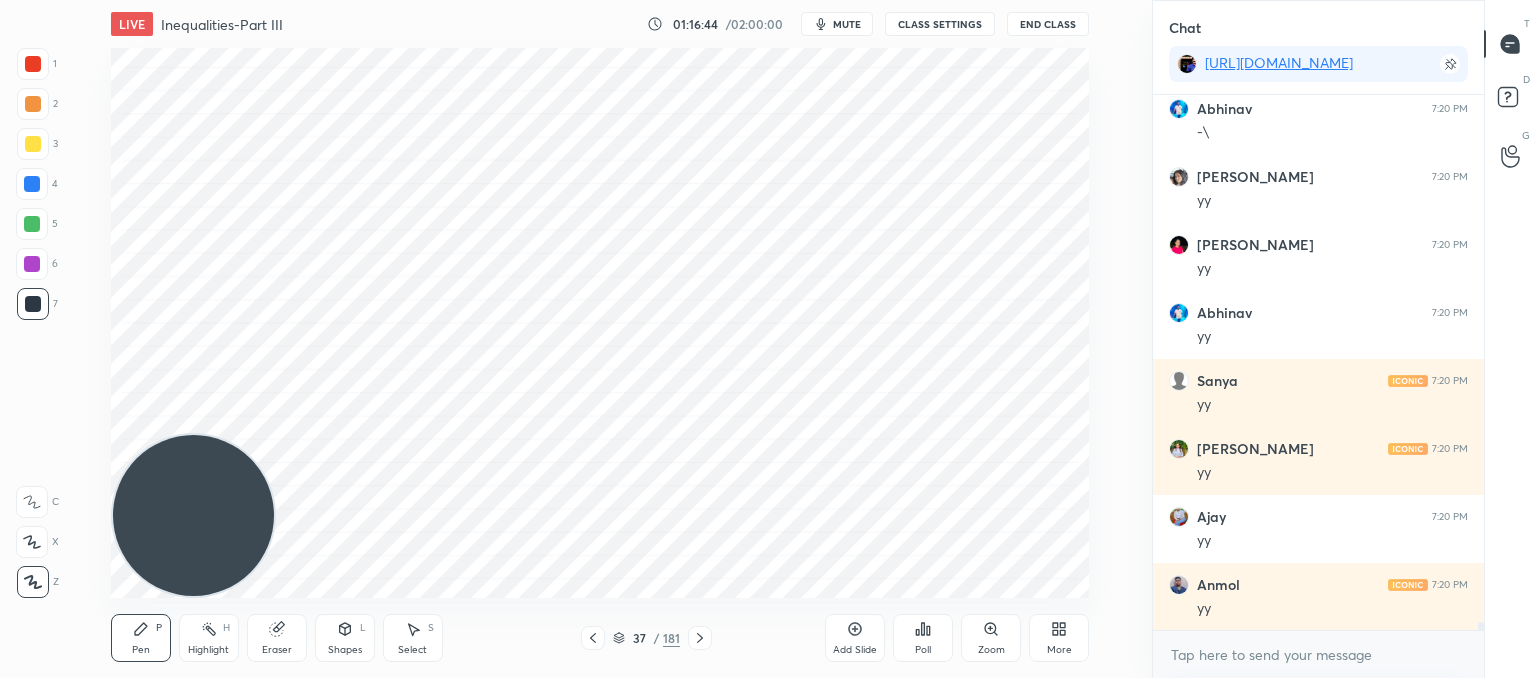 scroll, scrollTop: 33376, scrollLeft: 0, axis: vertical 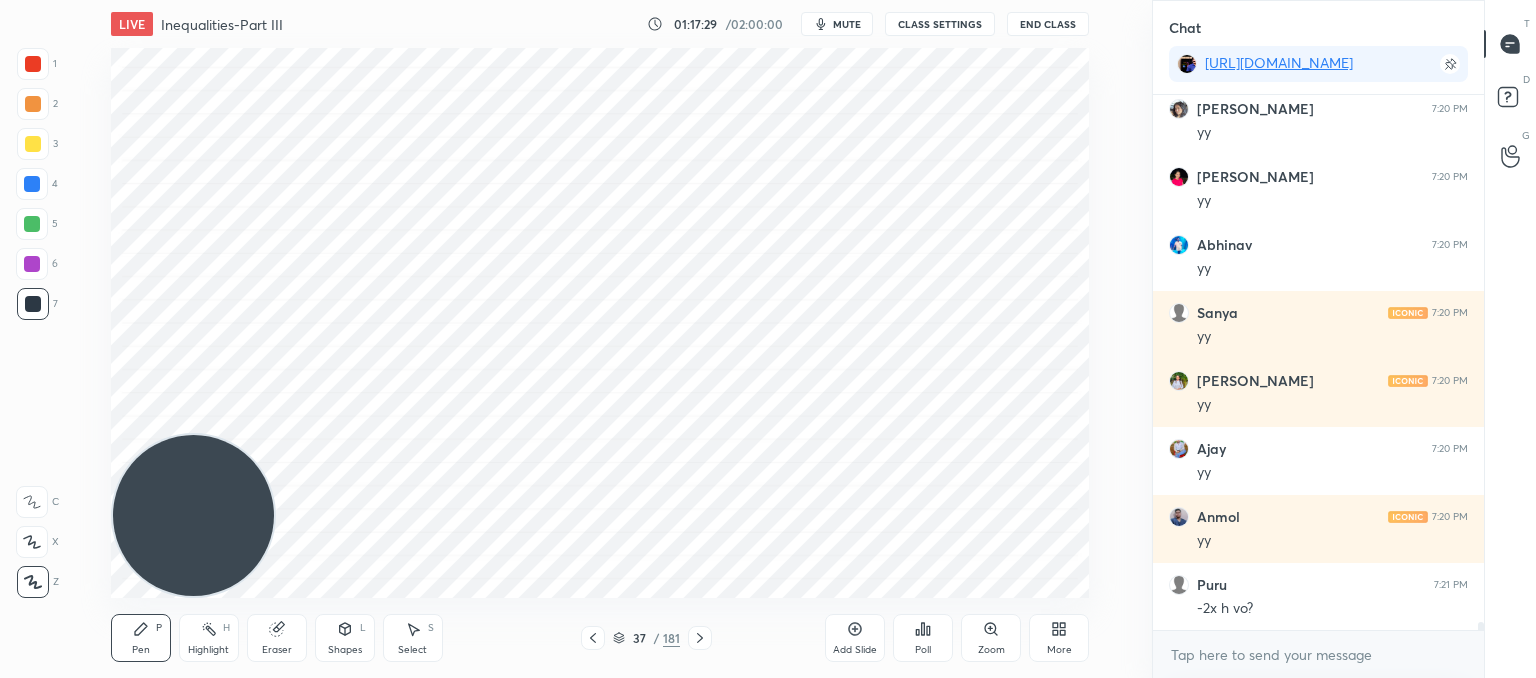 click on "Eraser" at bounding box center [277, 638] 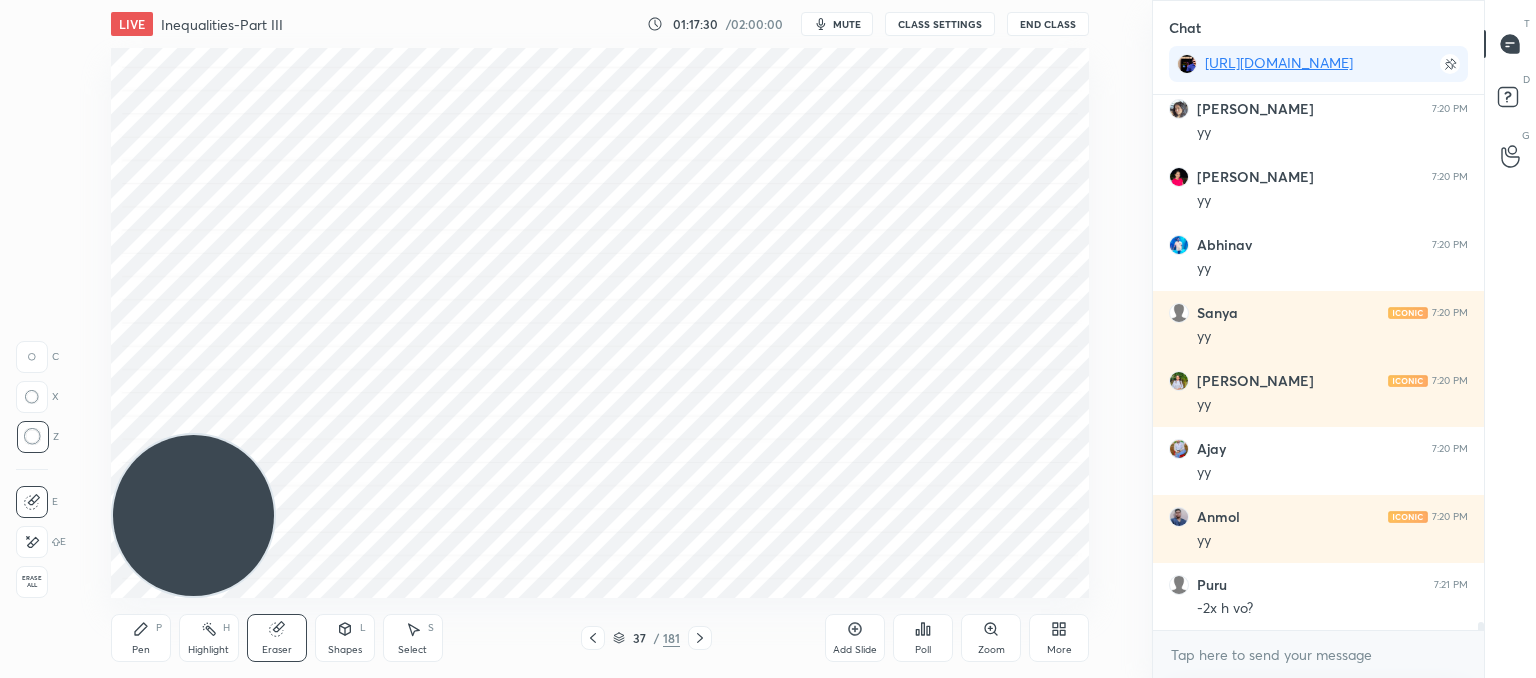 drag, startPoint x: 146, startPoint y: 635, endPoint x: 163, endPoint y: 618, distance: 24.04163 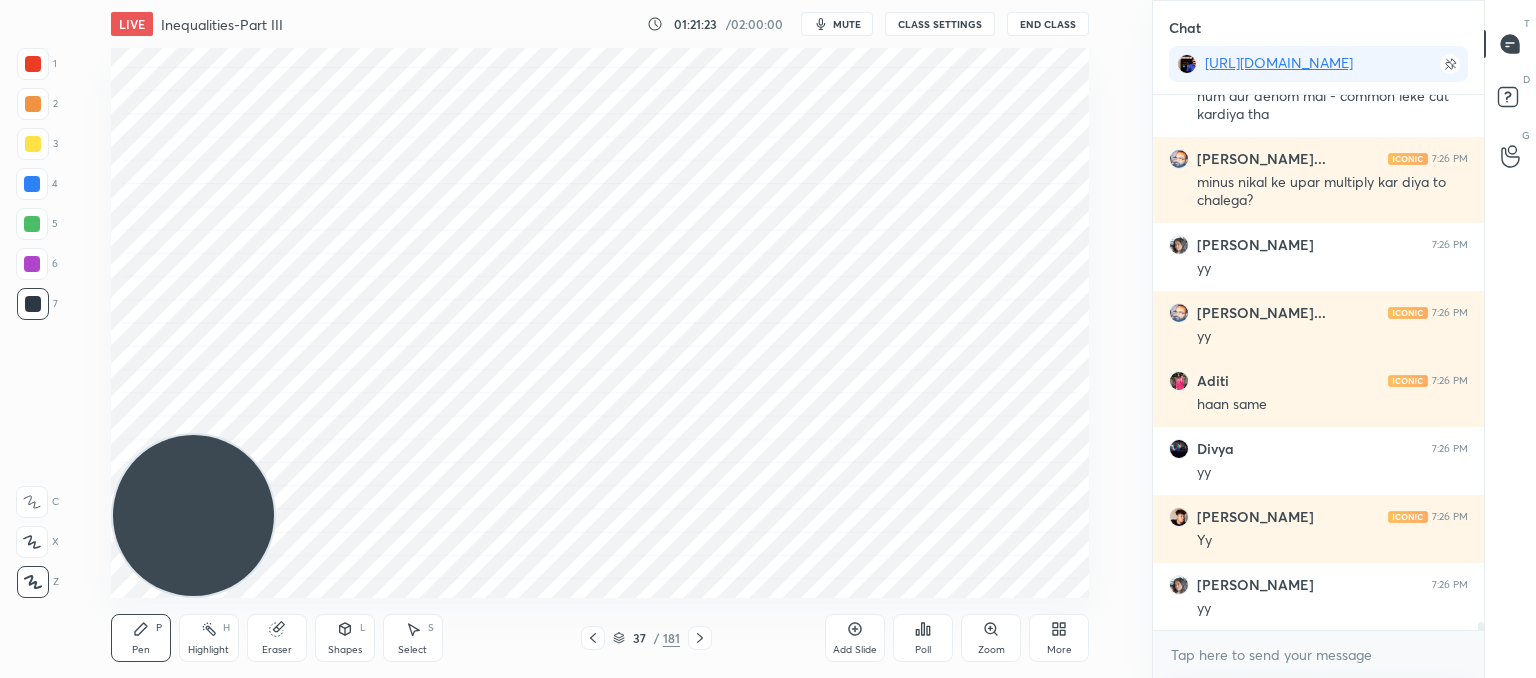 scroll, scrollTop: 36084, scrollLeft: 0, axis: vertical 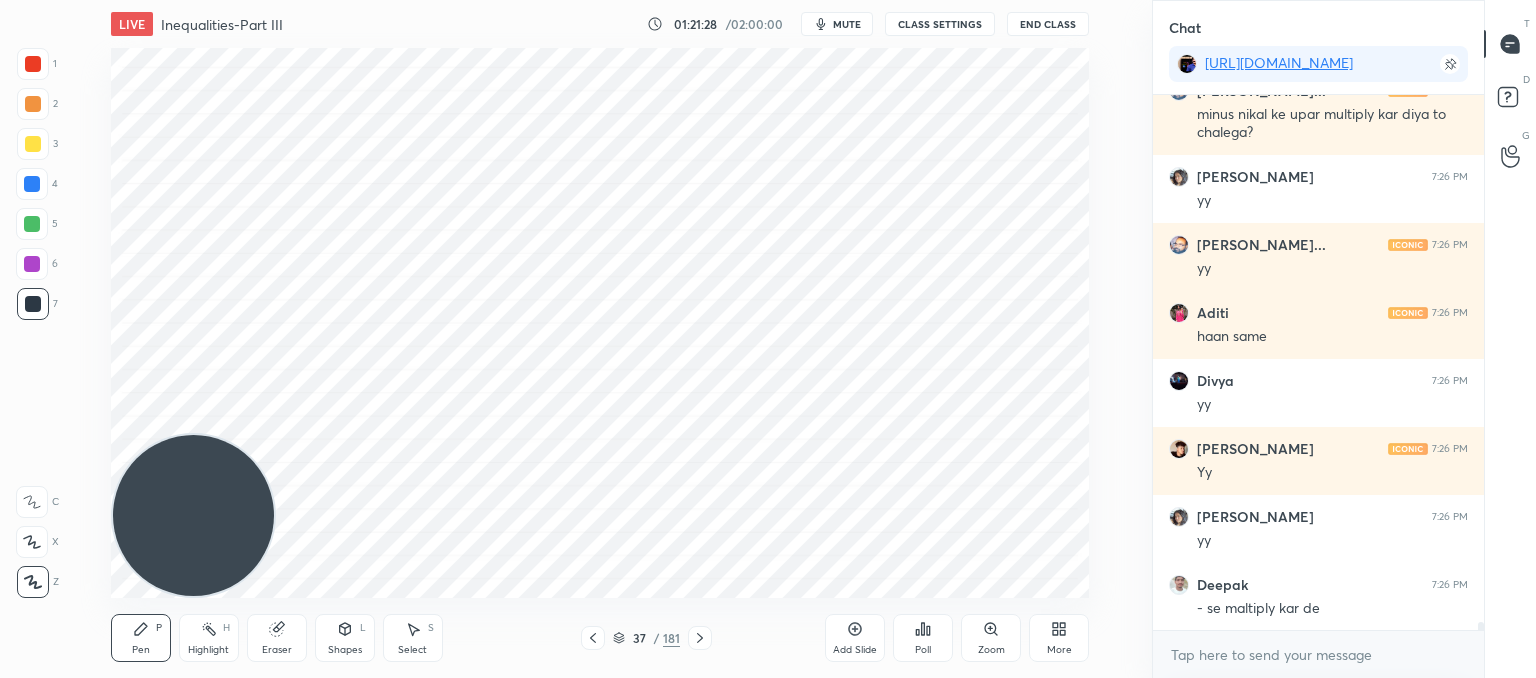 drag, startPoint x: 288, startPoint y: 643, endPoint x: 308, endPoint y: 625, distance: 26.907248 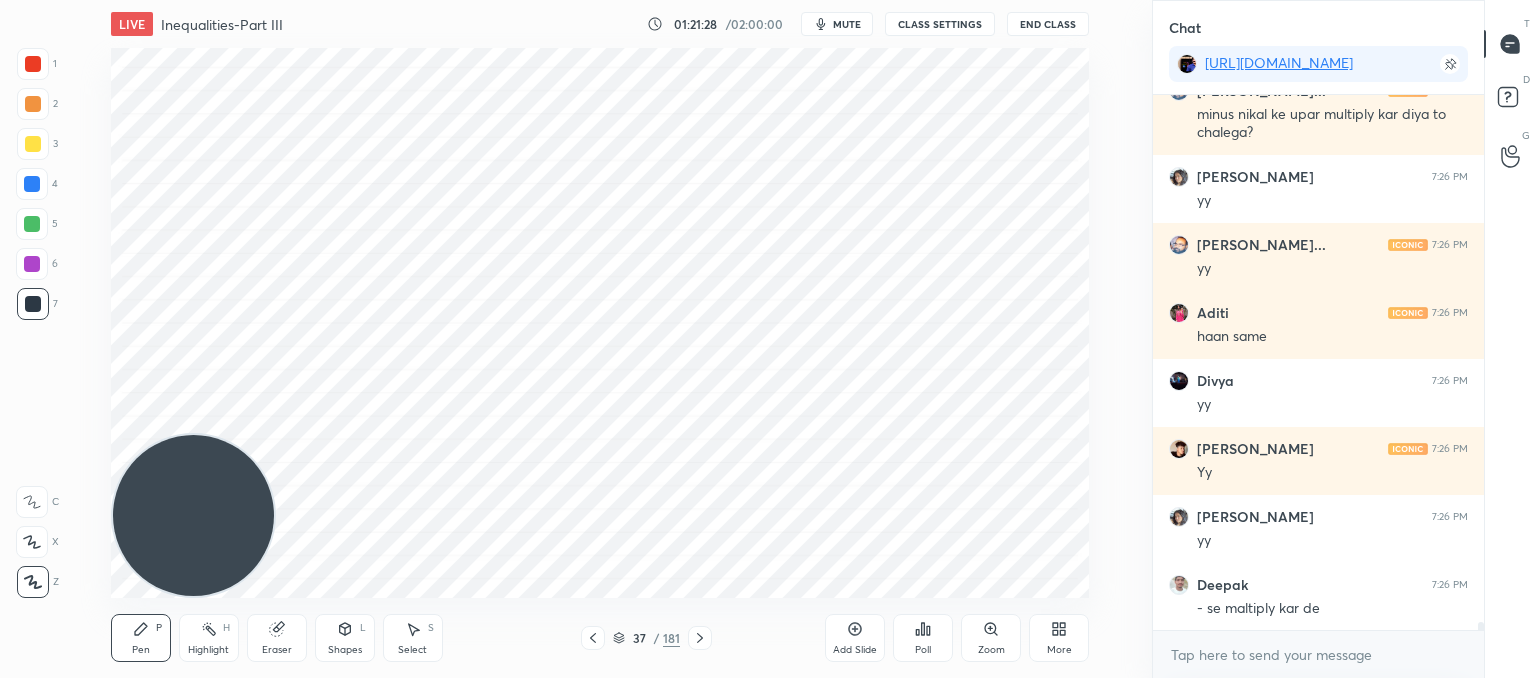 click on "Eraser" at bounding box center [277, 650] 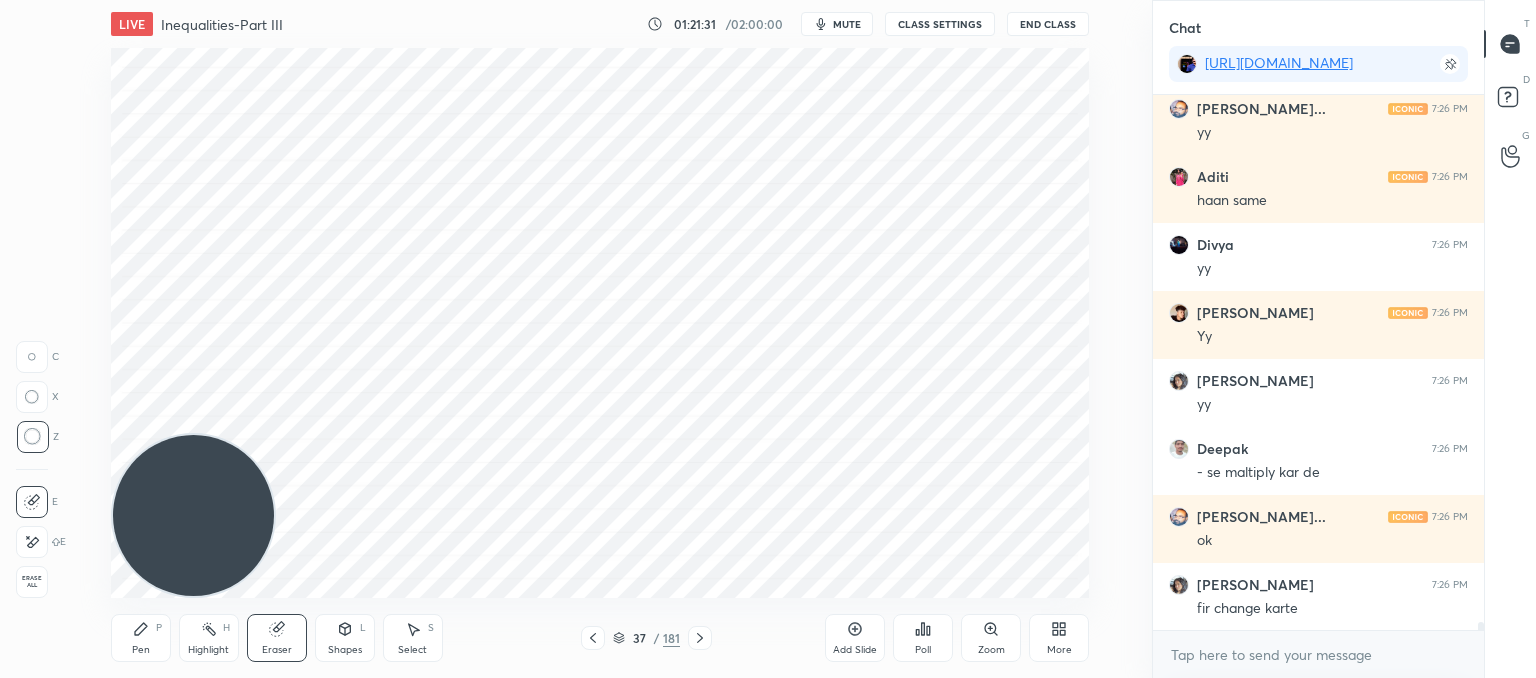 scroll, scrollTop: 36240, scrollLeft: 0, axis: vertical 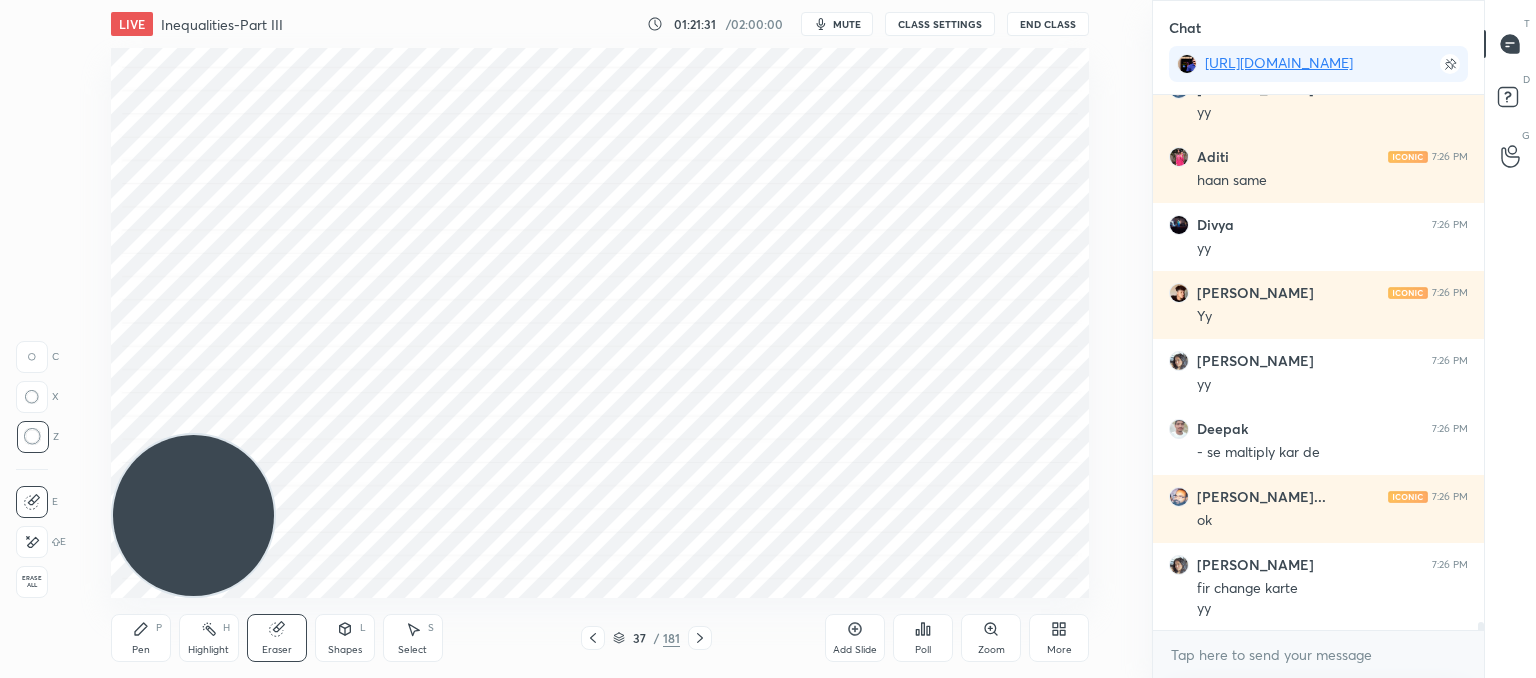 click on "Pen" at bounding box center (141, 650) 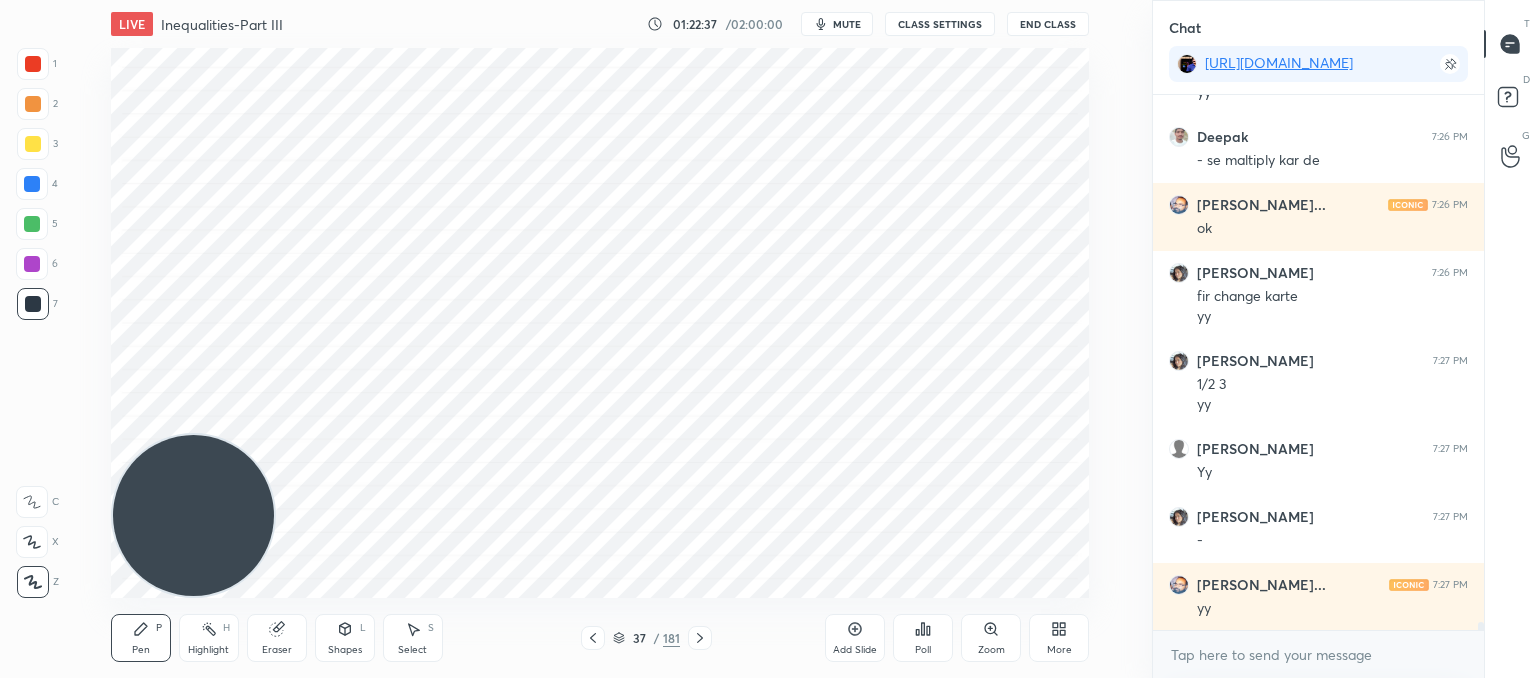 scroll, scrollTop: 36600, scrollLeft: 0, axis: vertical 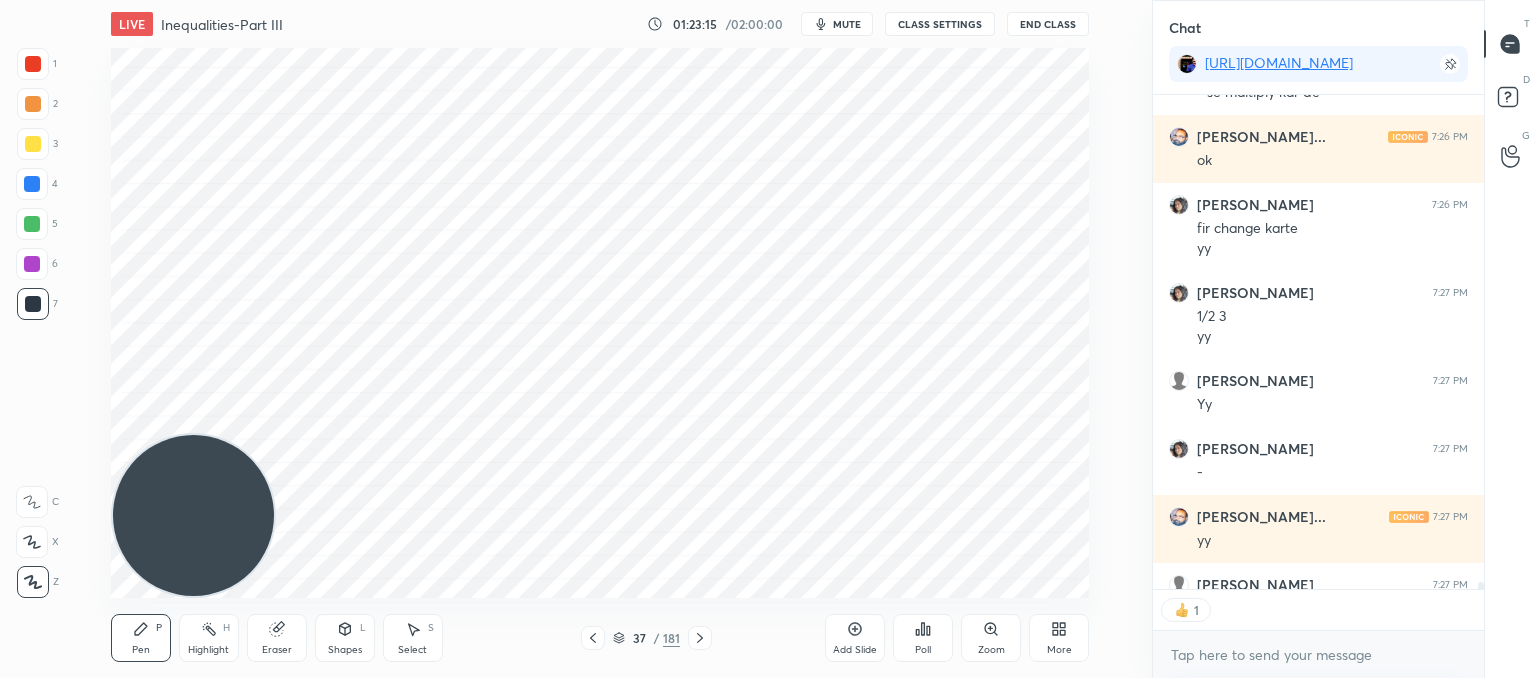 click 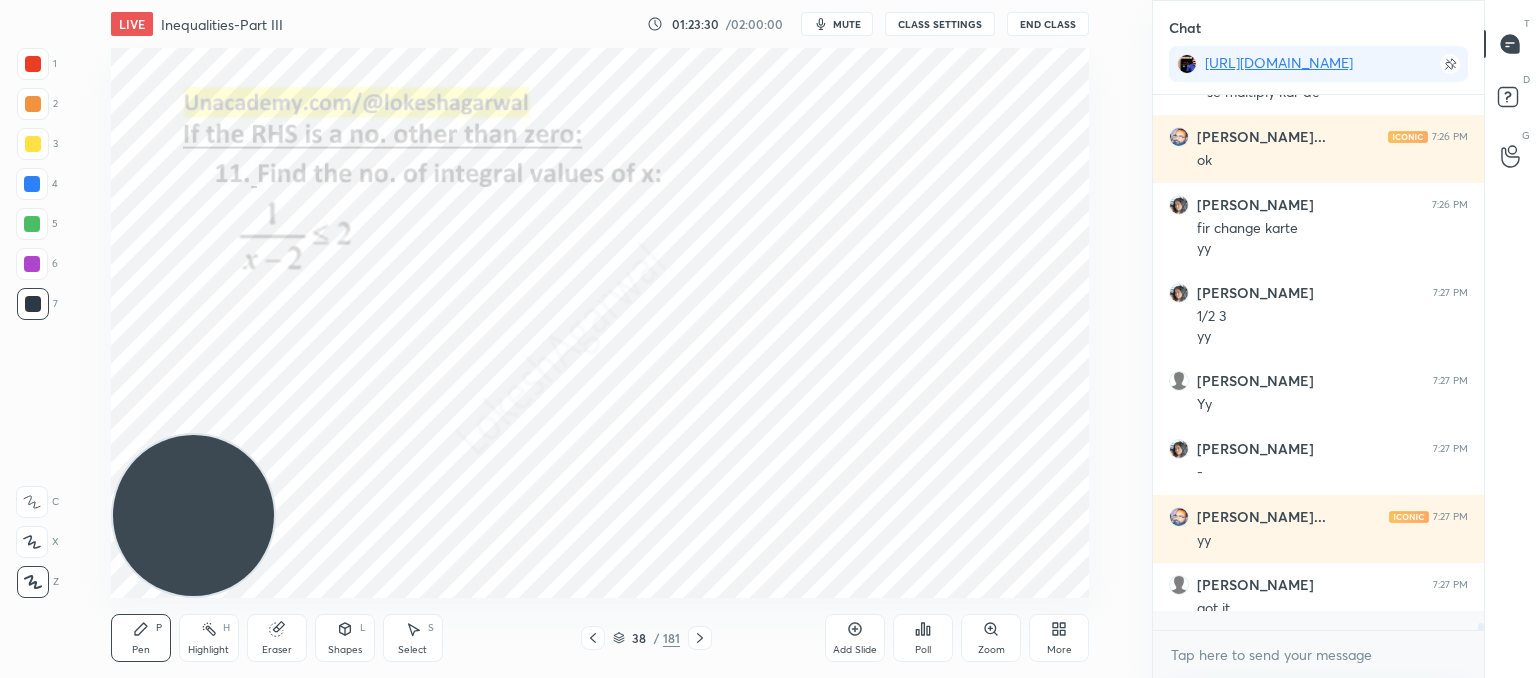 scroll, scrollTop: 6, scrollLeft: 6, axis: both 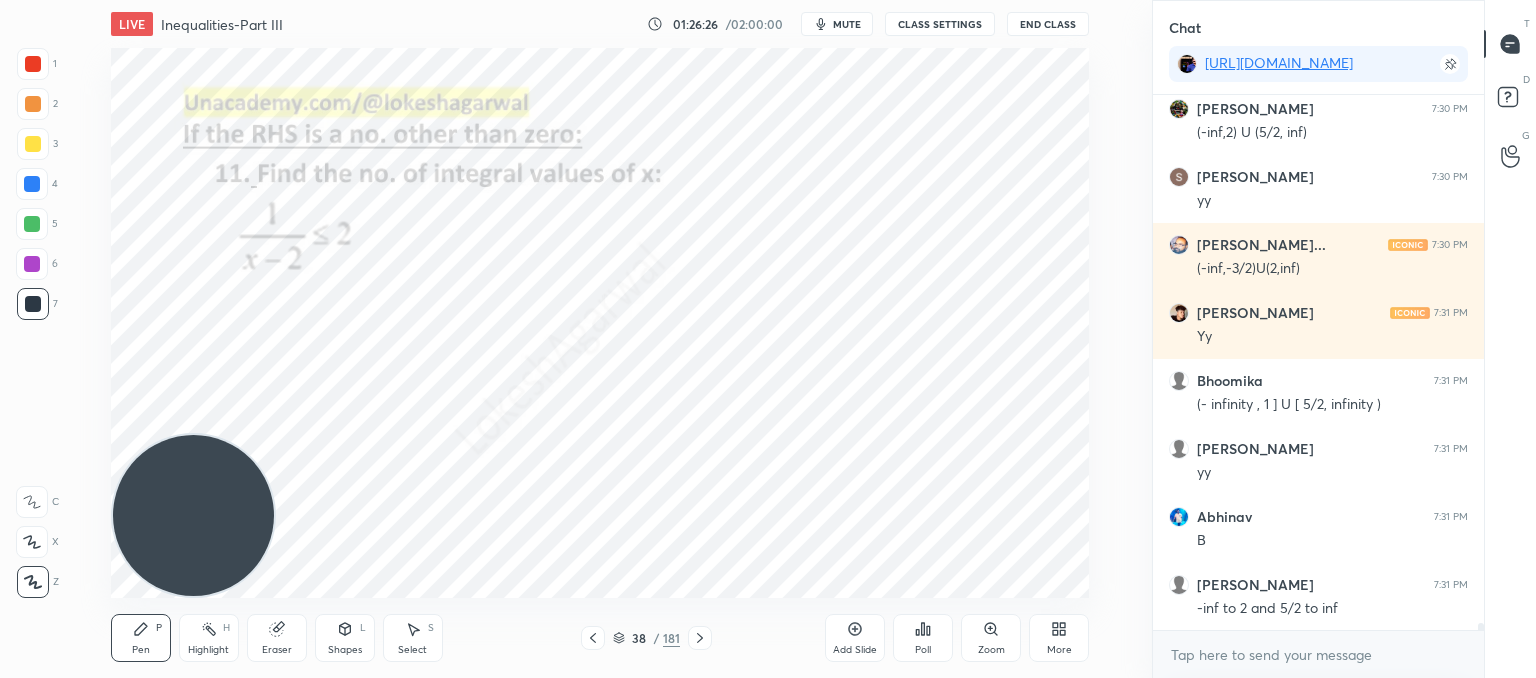 click on "Eraser" at bounding box center [277, 638] 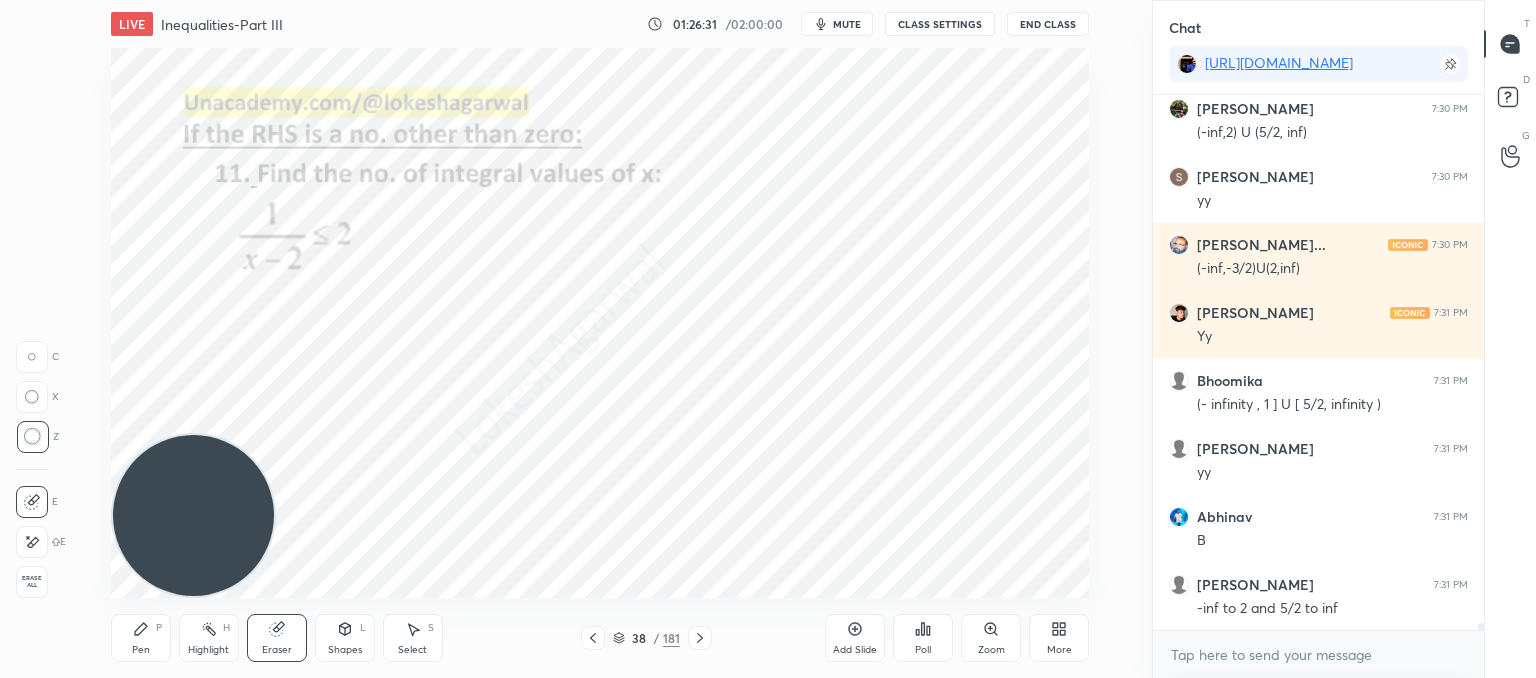 click on "Pen P" at bounding box center (141, 638) 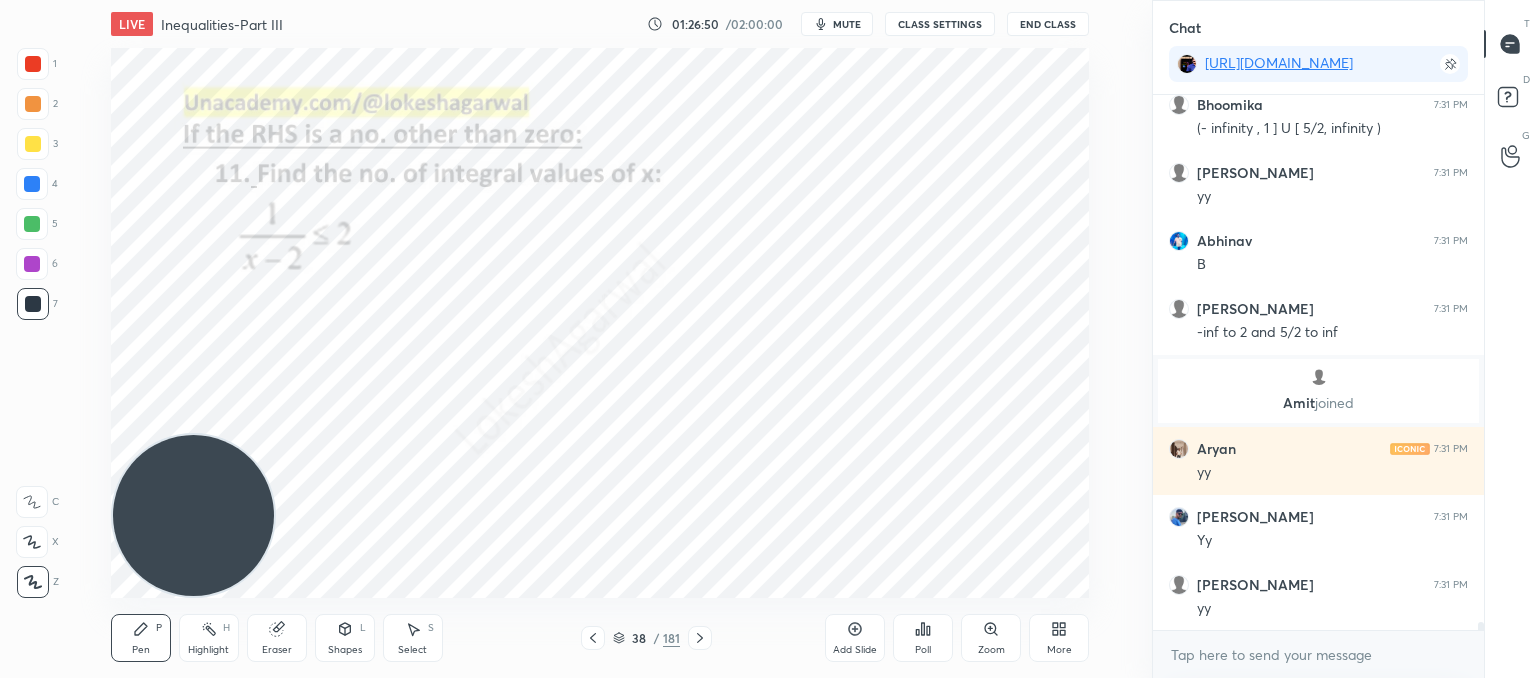 scroll, scrollTop: 34018, scrollLeft: 0, axis: vertical 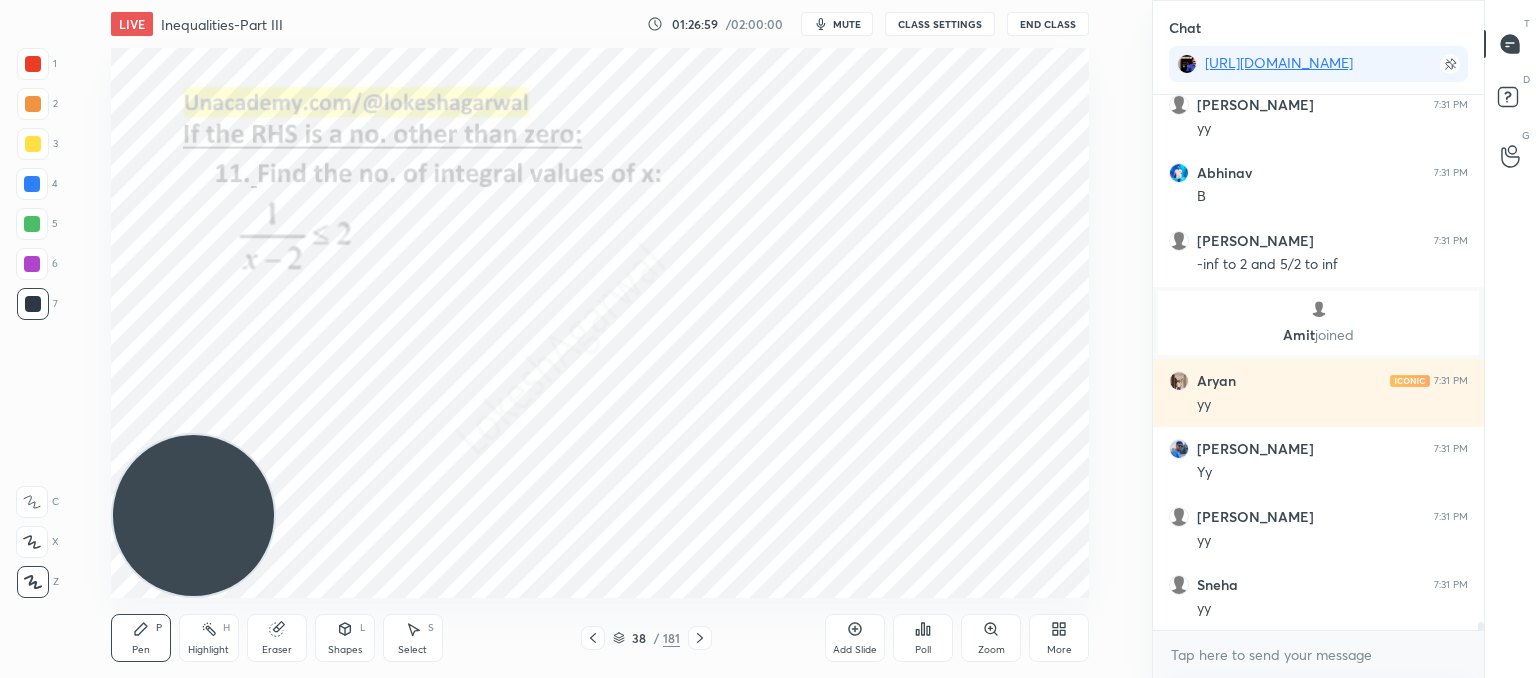click on "Select S" at bounding box center [413, 638] 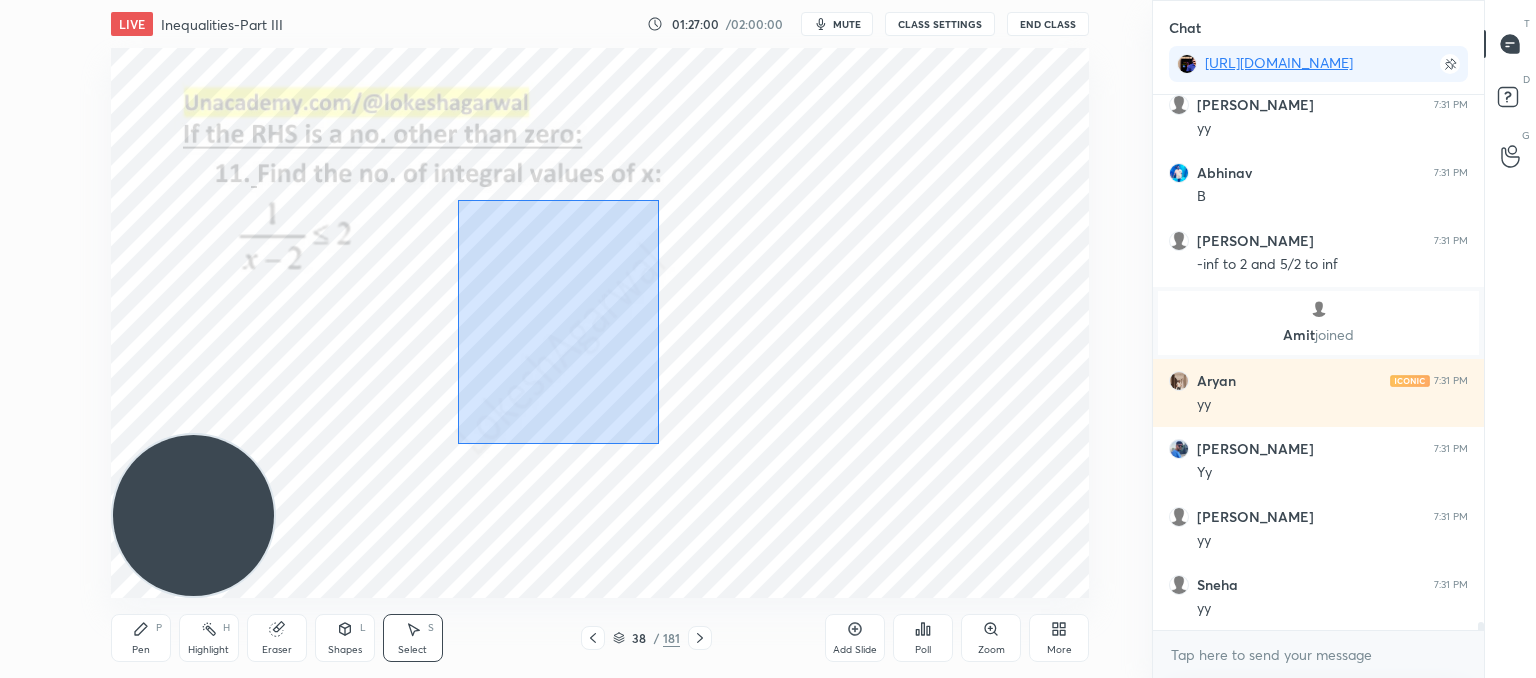 drag, startPoint x: 651, startPoint y: 417, endPoint x: 456, endPoint y: 206, distance: 287.3082 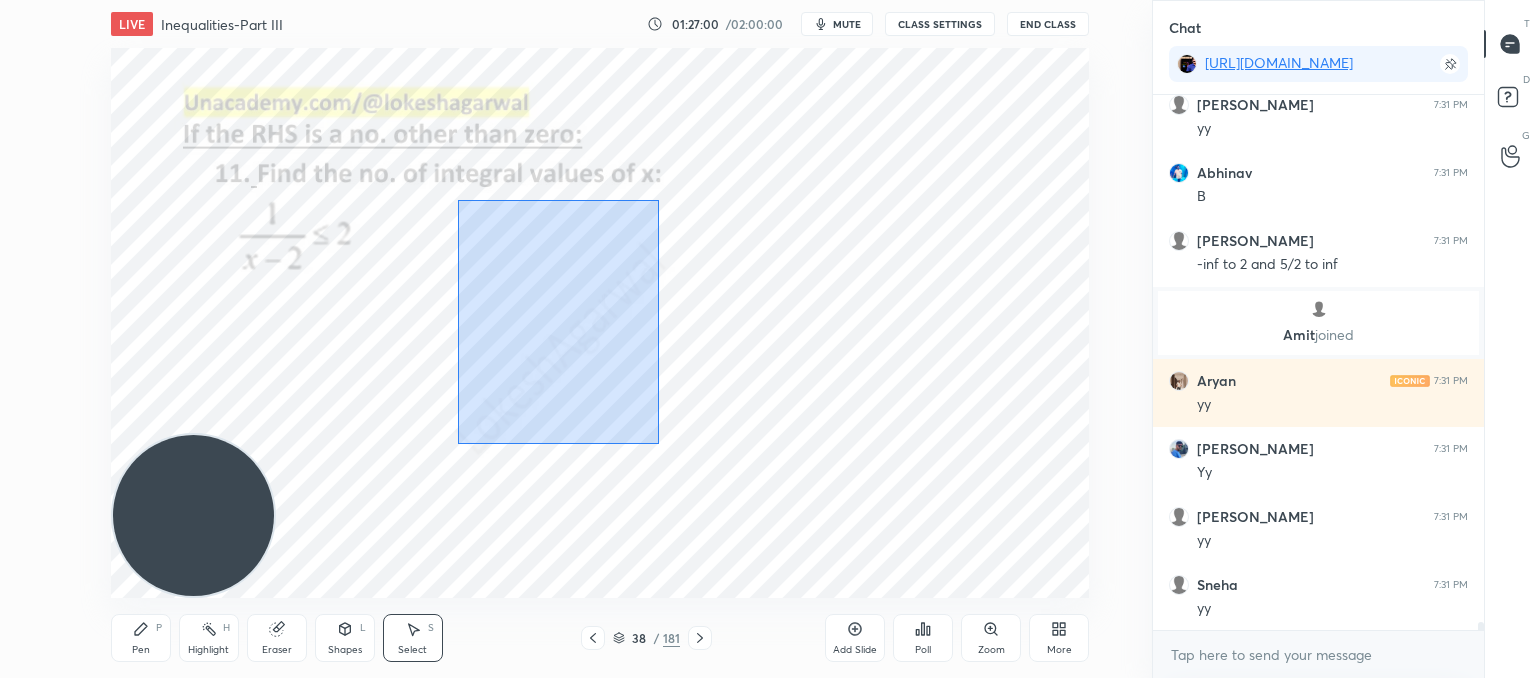 click on "0 ° Undo Copy Paste here Duplicate Duplicate to new slide Delete" at bounding box center [600, 323] 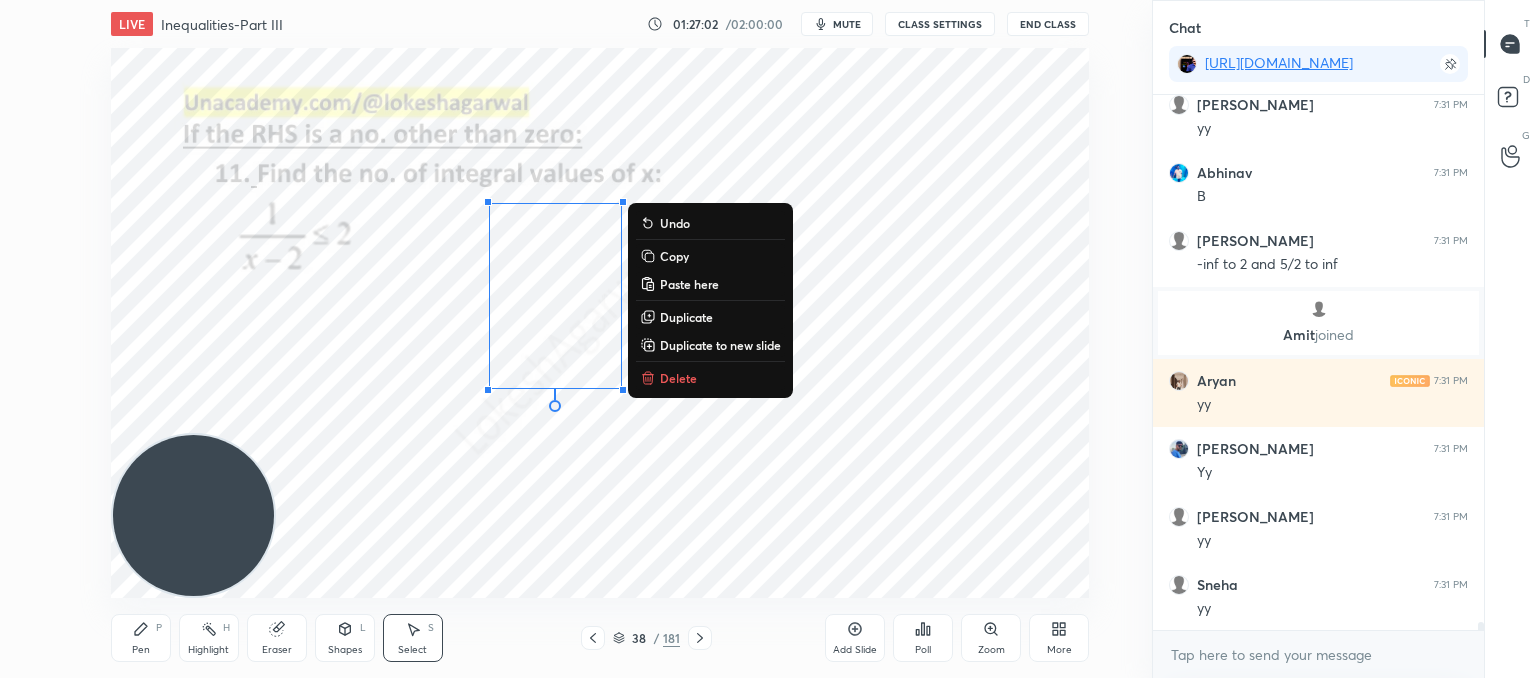 click on "Delete" at bounding box center (678, 378) 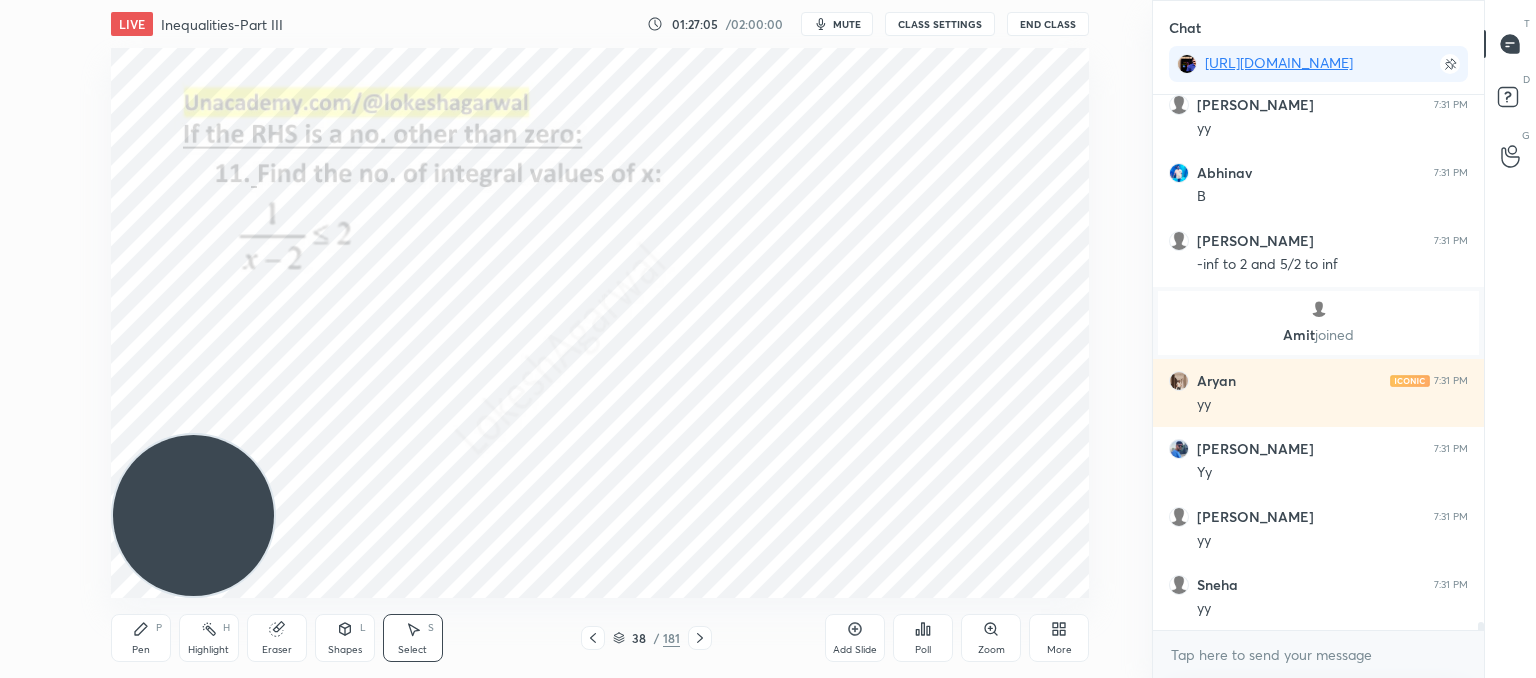 click 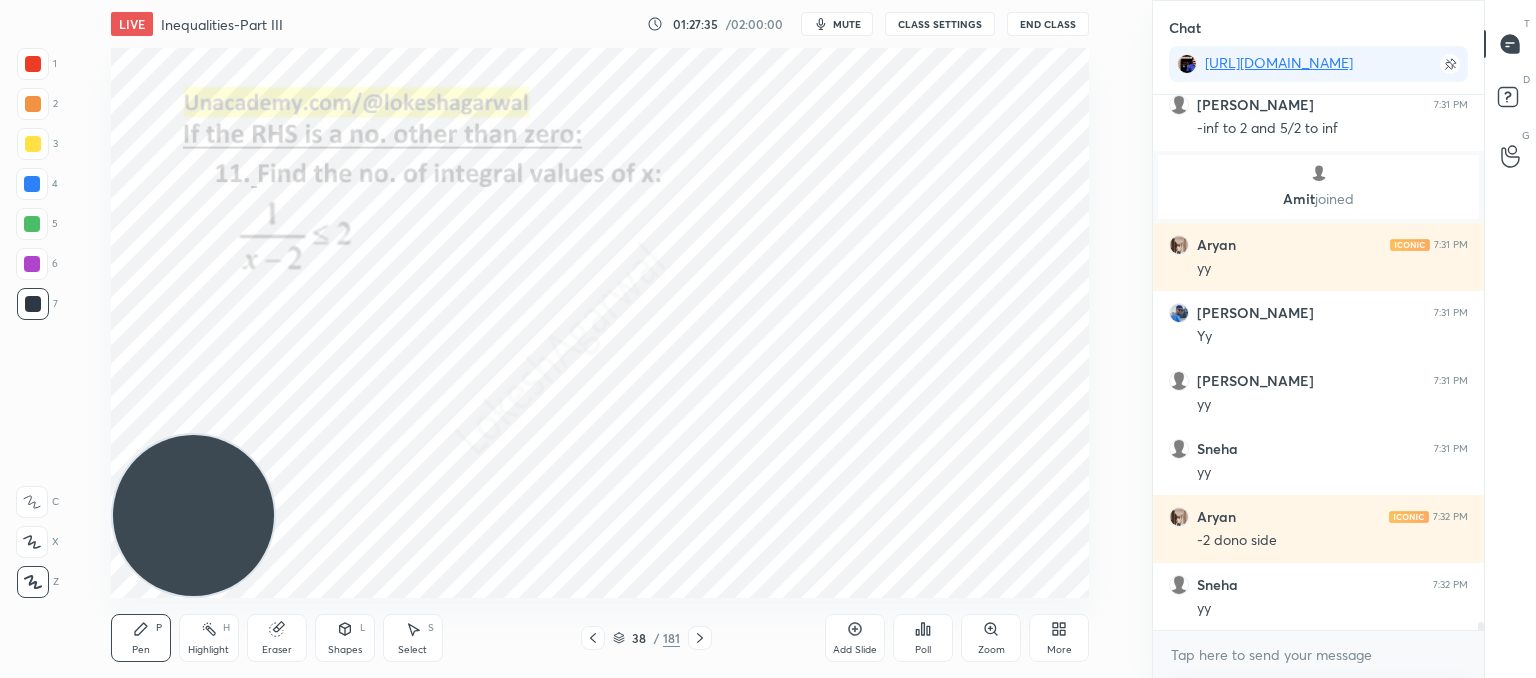 scroll, scrollTop: 34222, scrollLeft: 0, axis: vertical 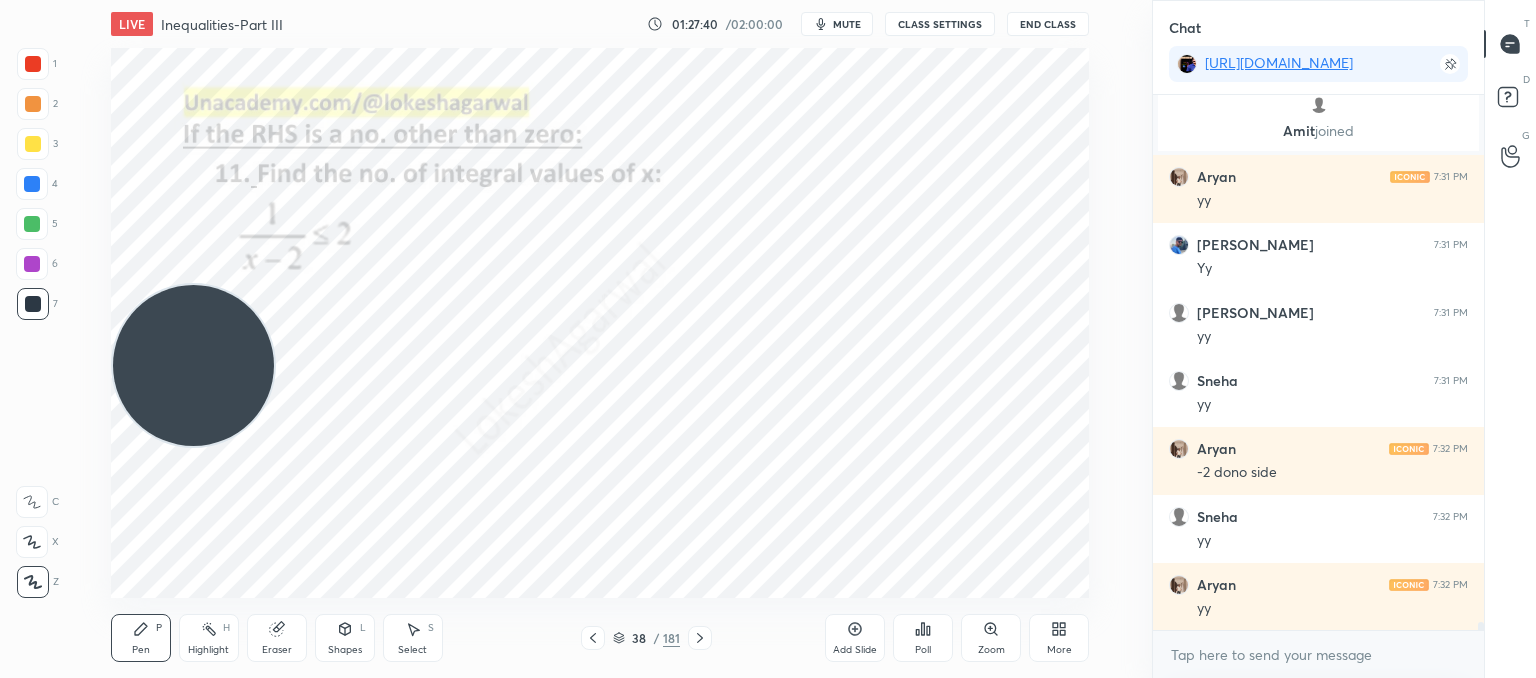 drag, startPoint x: 206, startPoint y: 470, endPoint x: 212, endPoint y: 185, distance: 285.06314 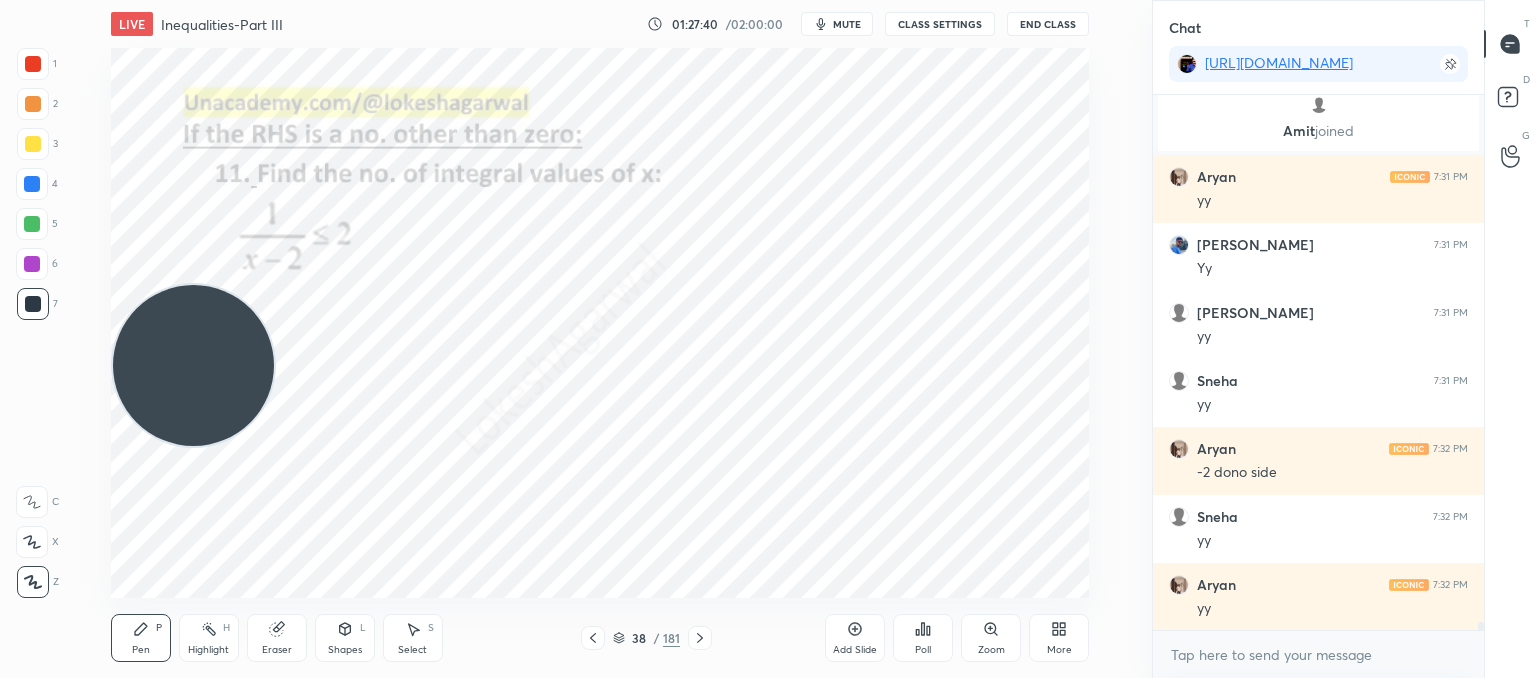 click at bounding box center (193, 365) 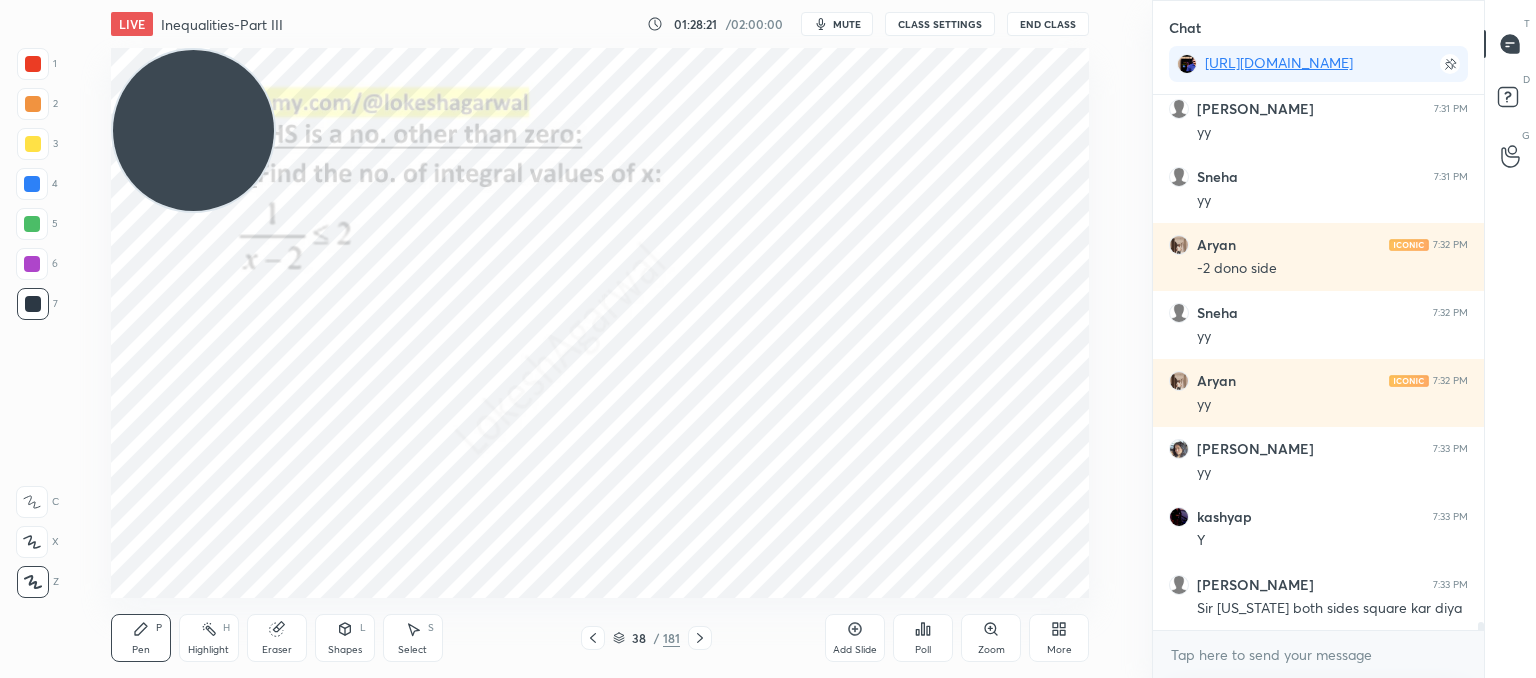 scroll, scrollTop: 34494, scrollLeft: 0, axis: vertical 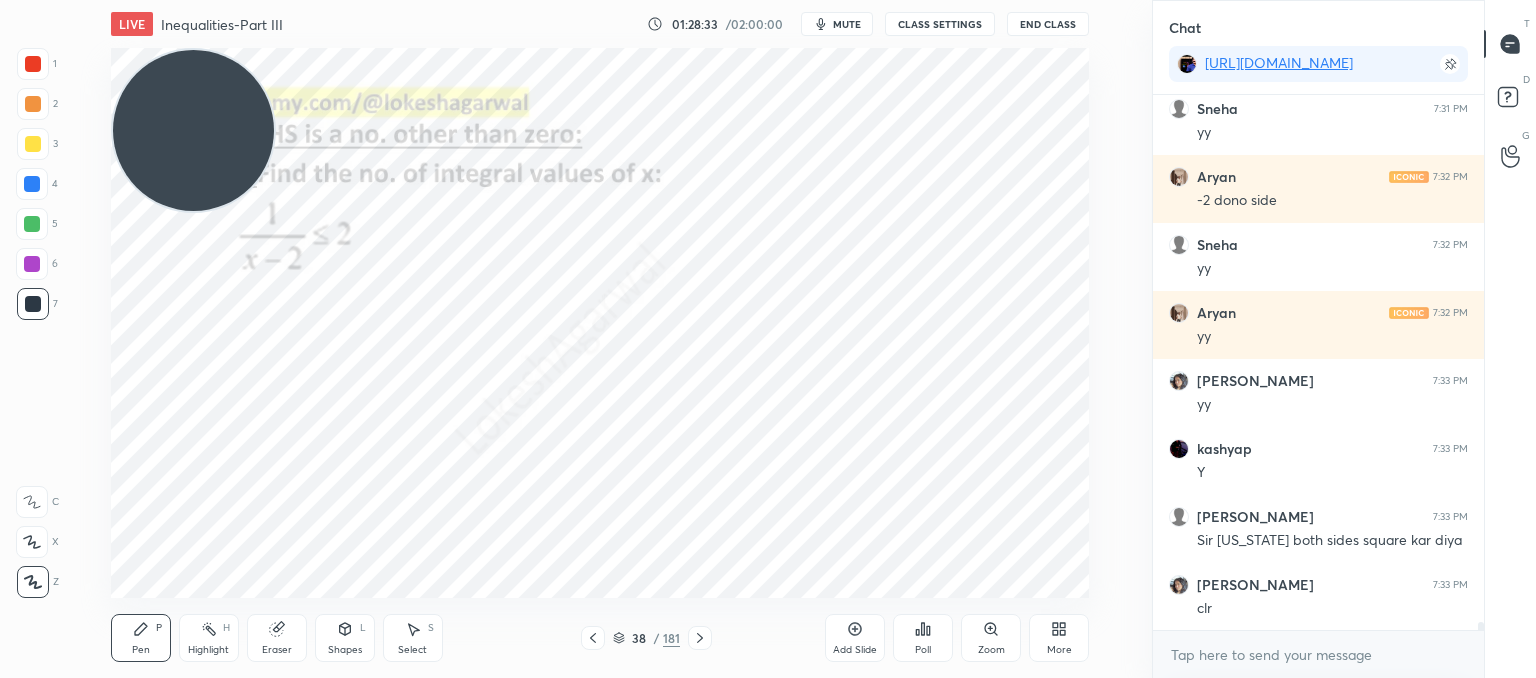 click on "Eraser" at bounding box center (277, 638) 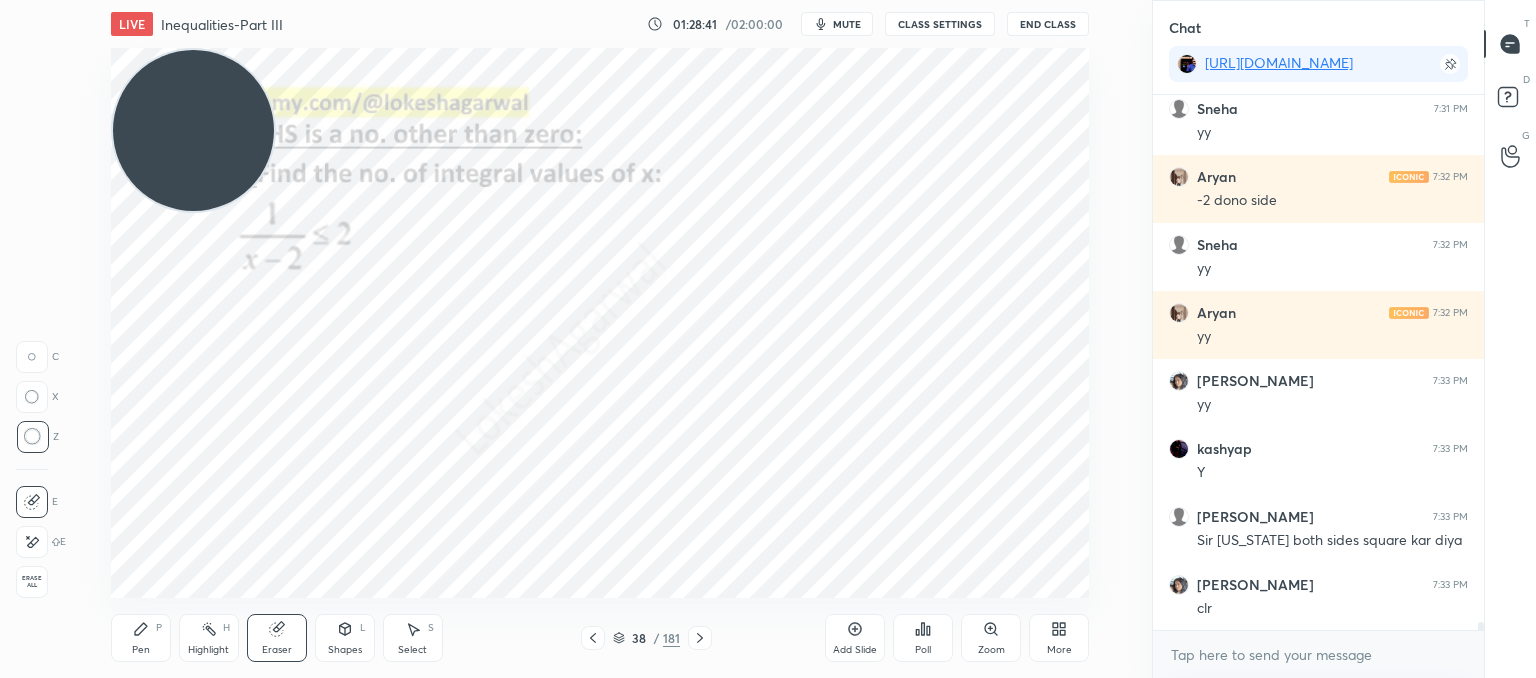 drag, startPoint x: 252, startPoint y: 209, endPoint x: 256, endPoint y: 196, distance: 13.601471 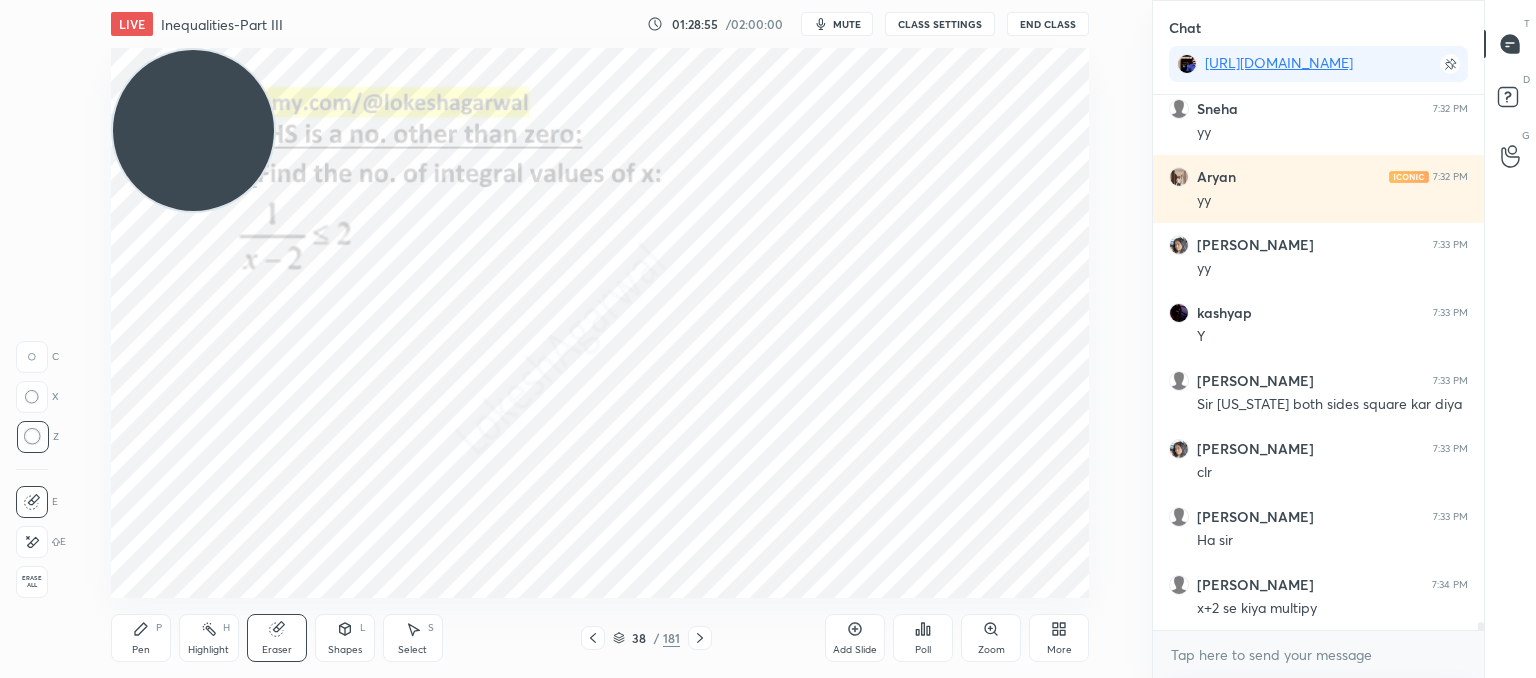 scroll, scrollTop: 34698, scrollLeft: 0, axis: vertical 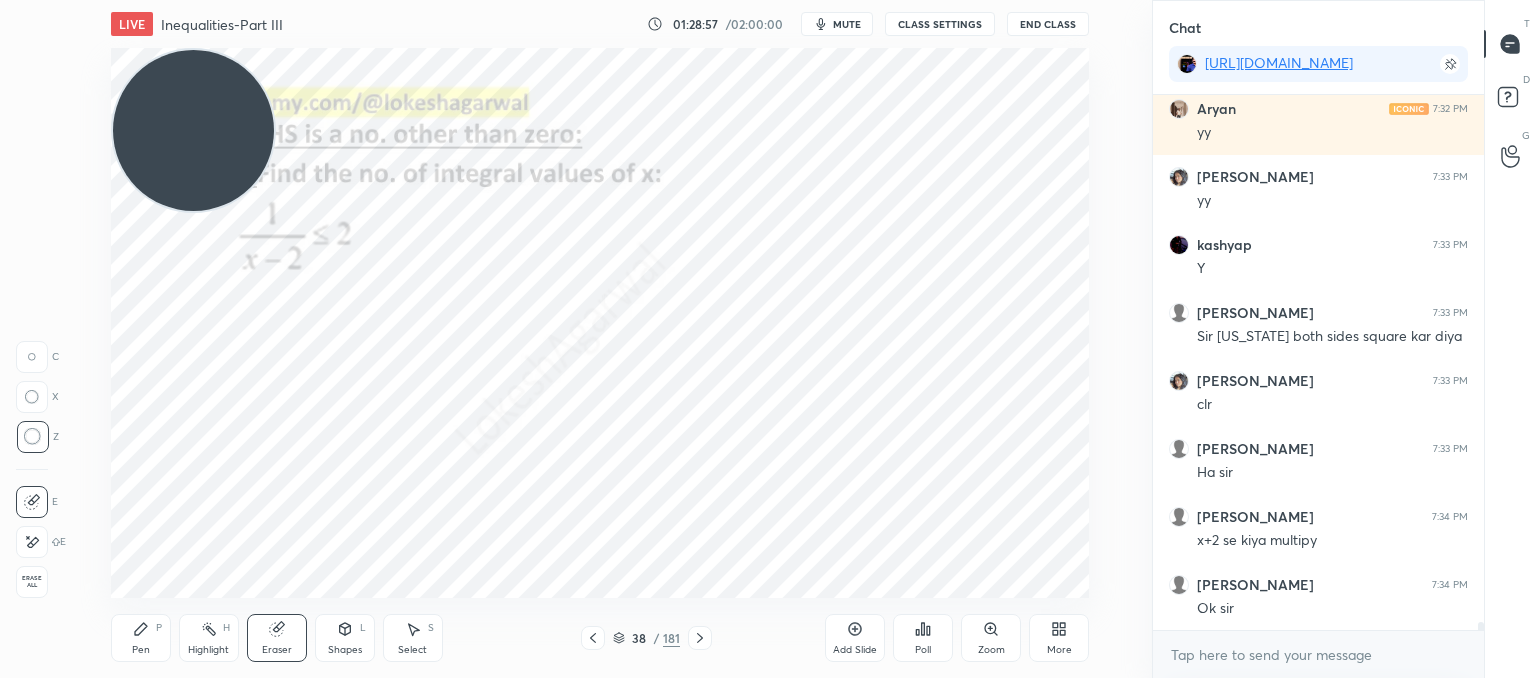click on "Shapes L" at bounding box center [345, 638] 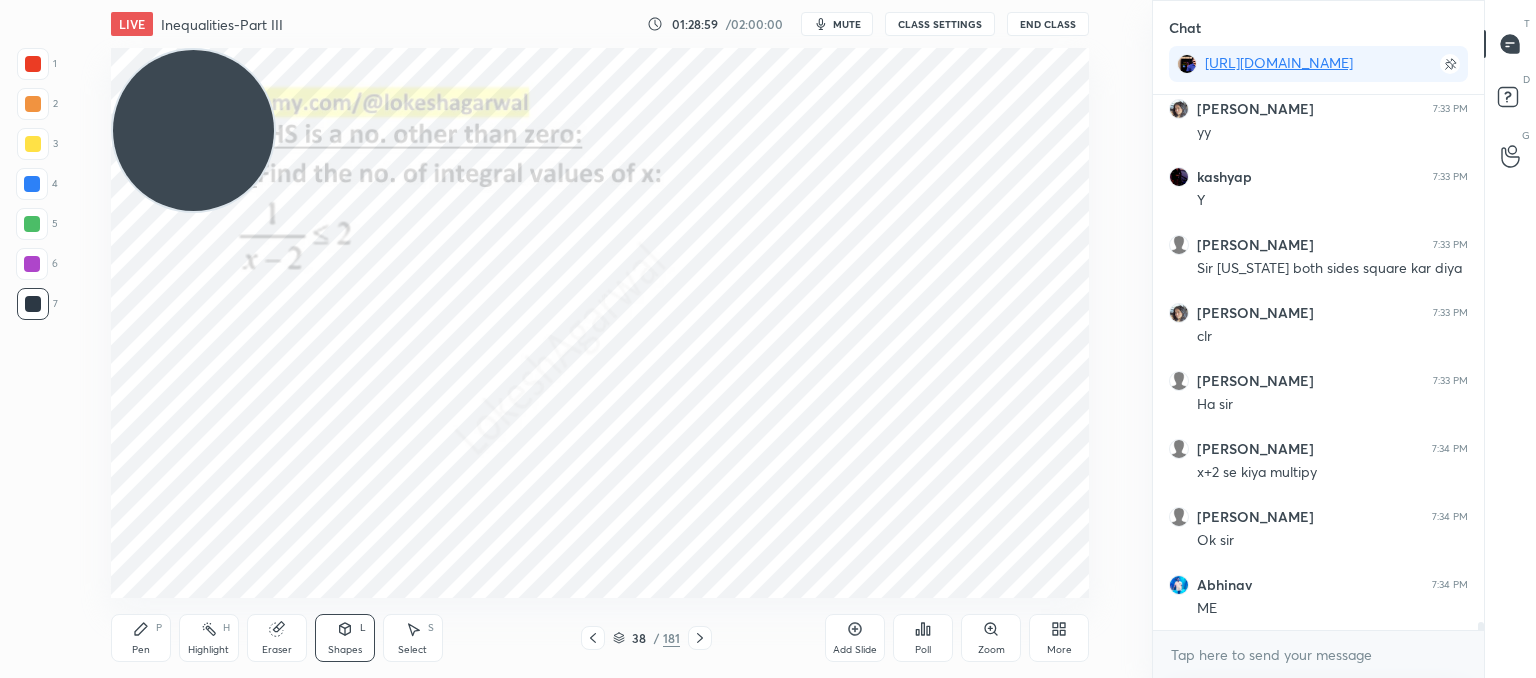 scroll, scrollTop: 34970, scrollLeft: 0, axis: vertical 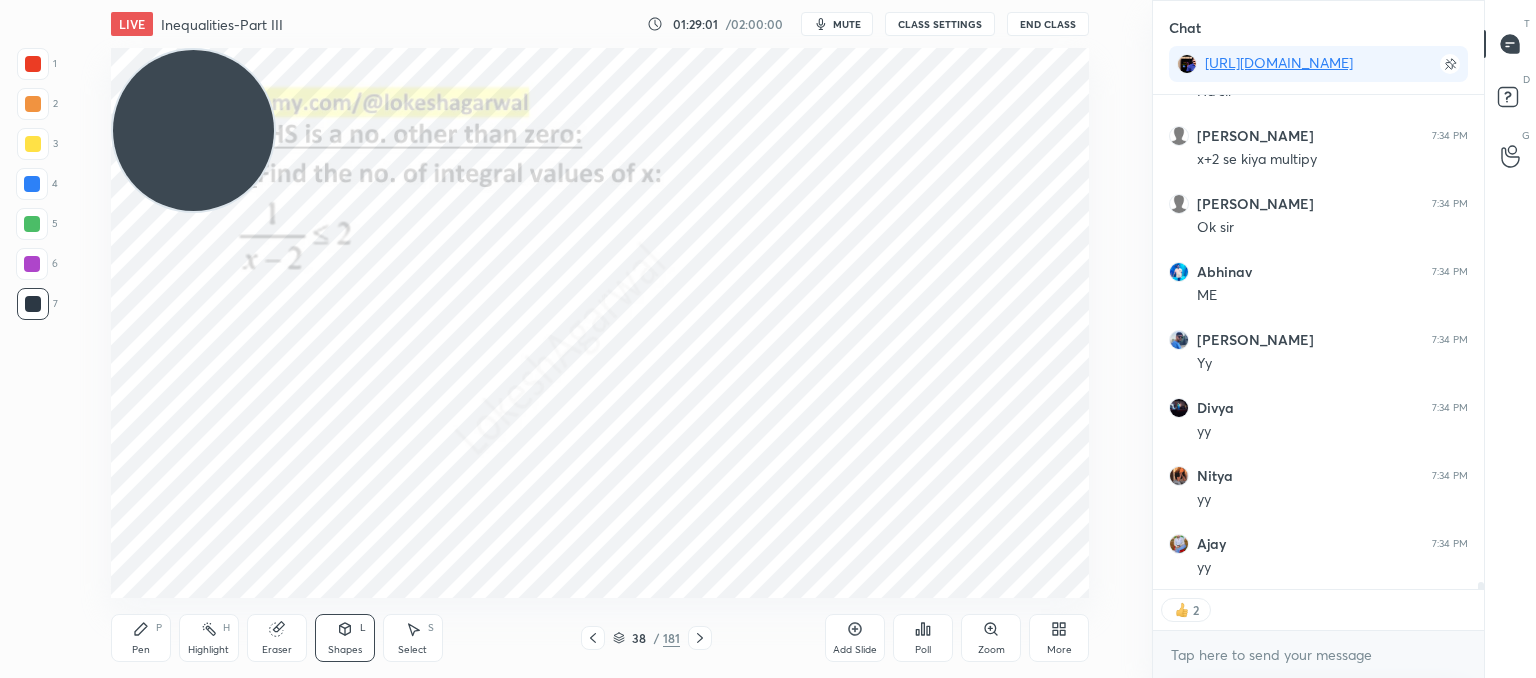 click on "Select S" at bounding box center (413, 638) 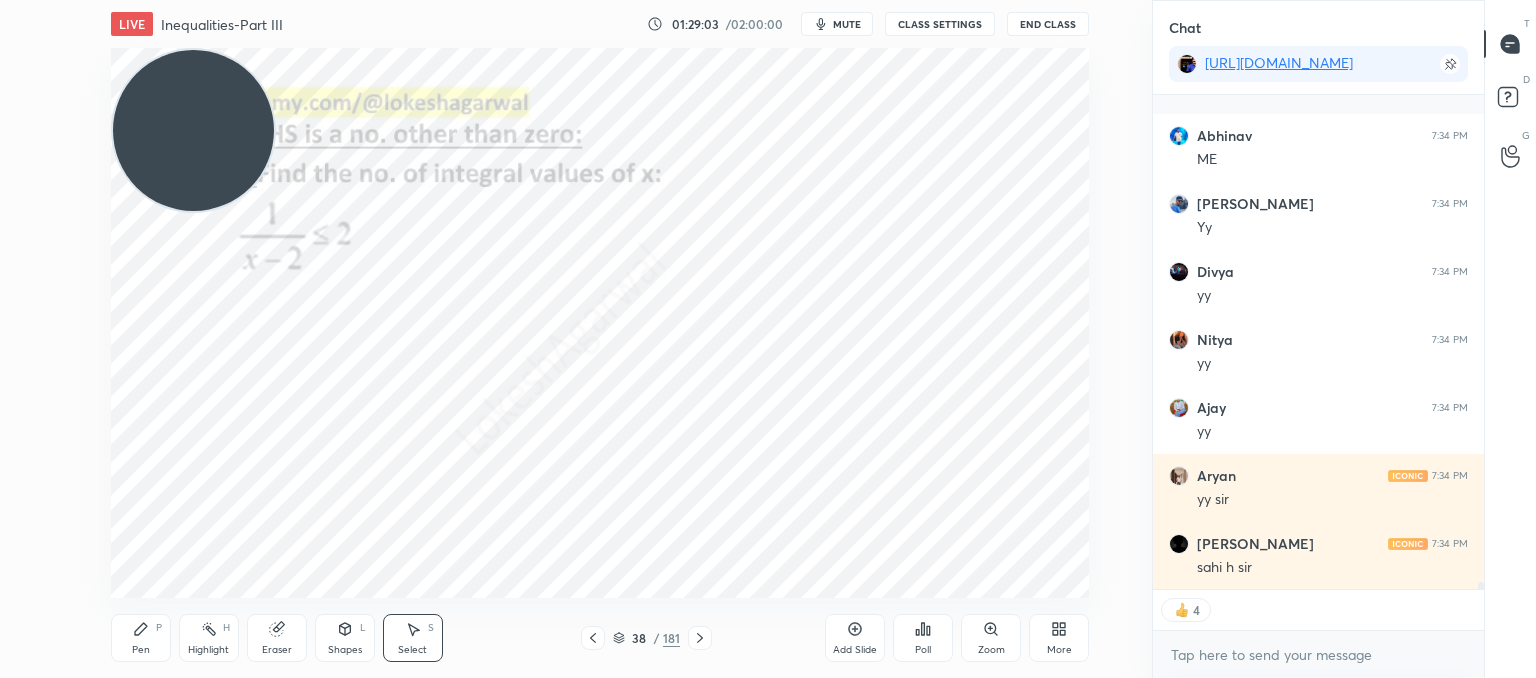 scroll, scrollTop: 35351, scrollLeft: 0, axis: vertical 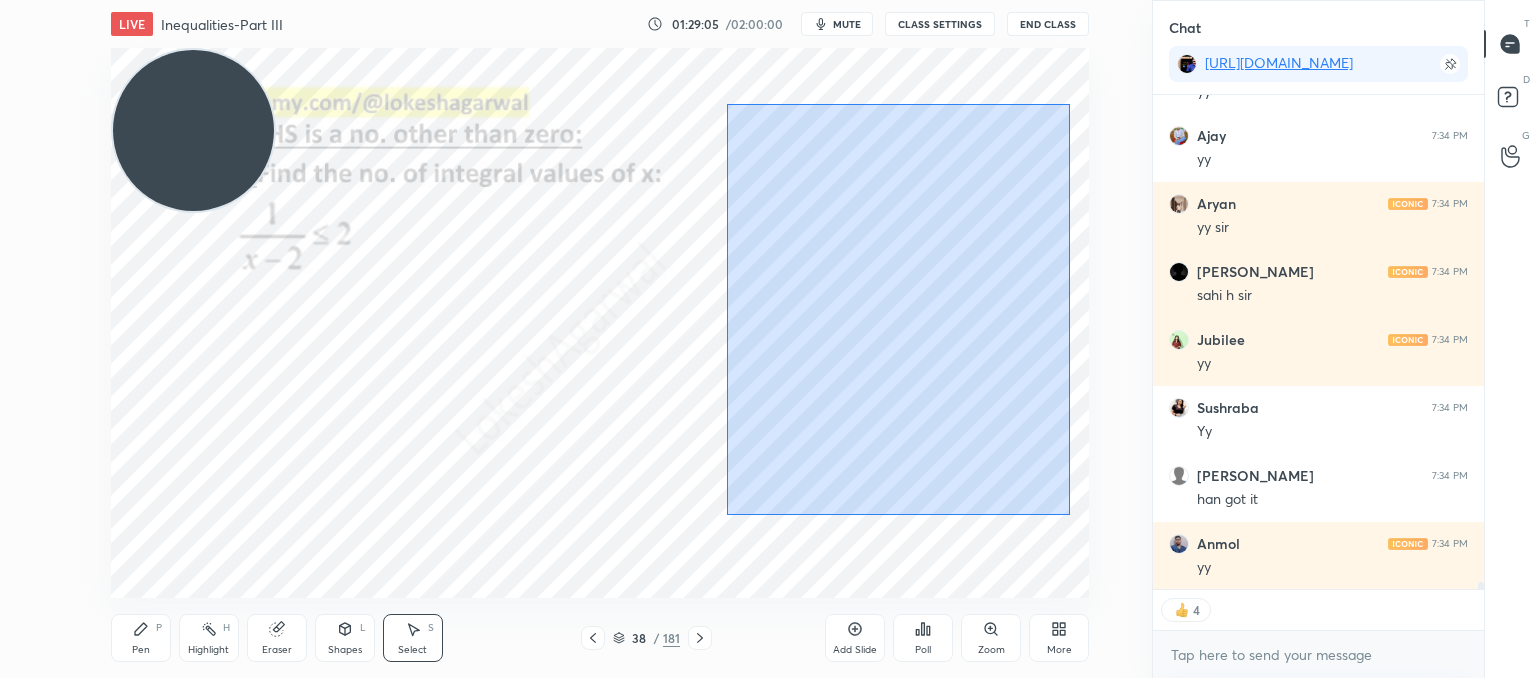 drag, startPoint x: 1069, startPoint y: 515, endPoint x: 727, endPoint y: 104, distance: 534.6821 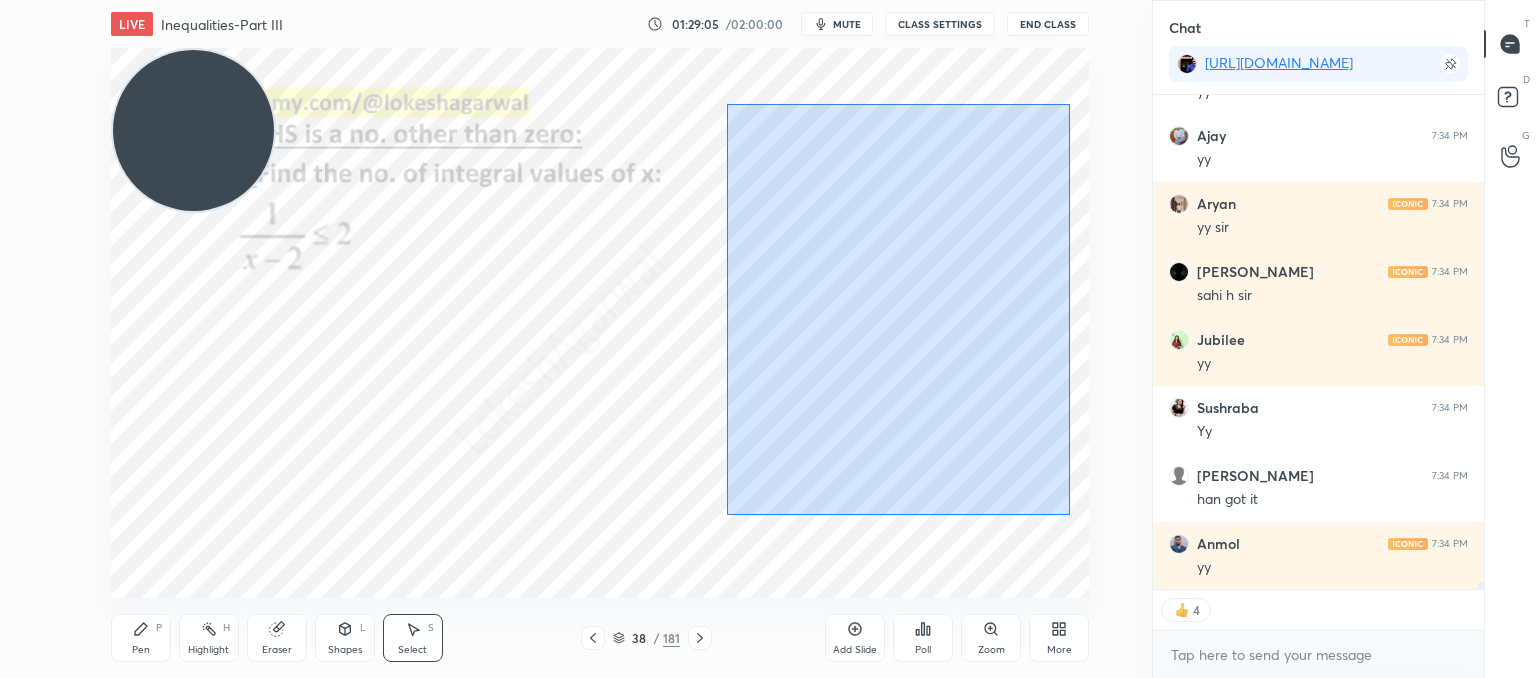 click on "0 ° Undo Copy Paste here Duplicate Duplicate to new slide Delete" at bounding box center [600, 323] 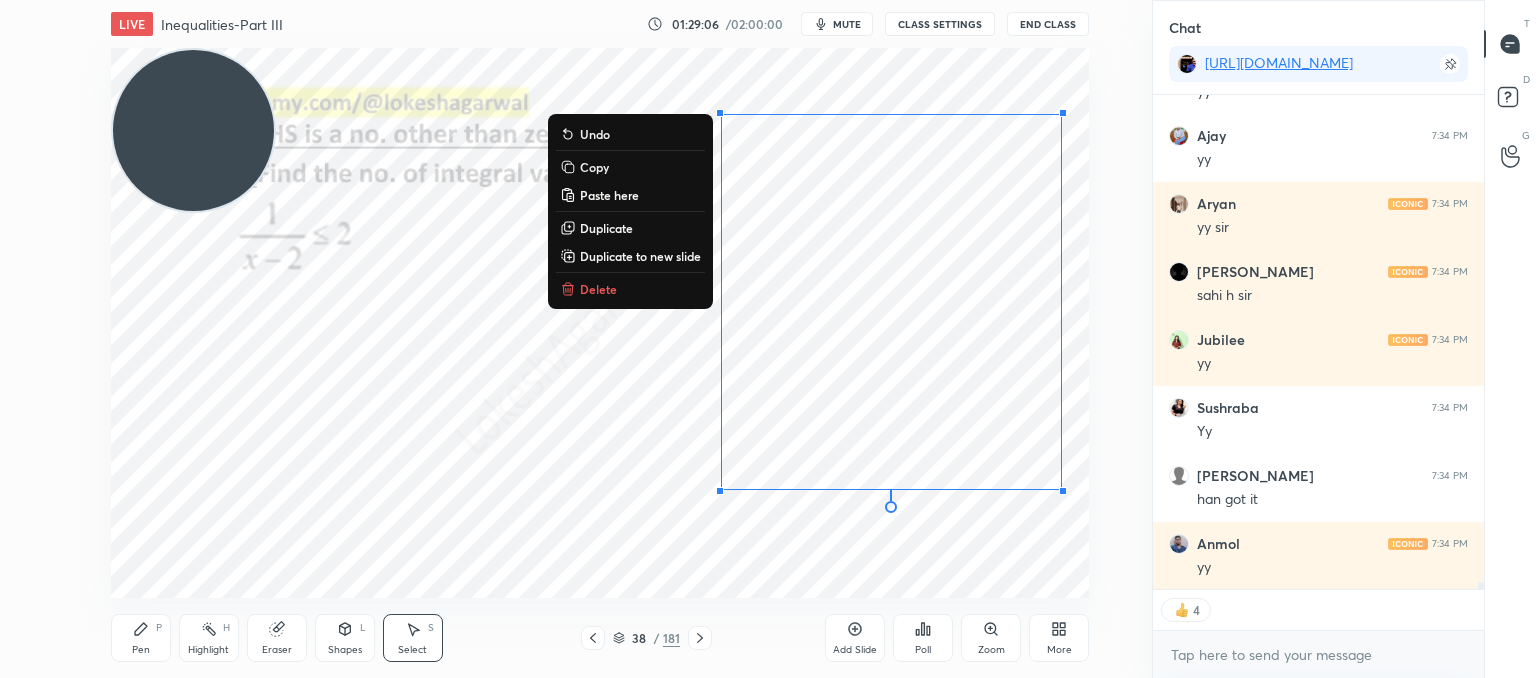 click on "Delete" at bounding box center (598, 289) 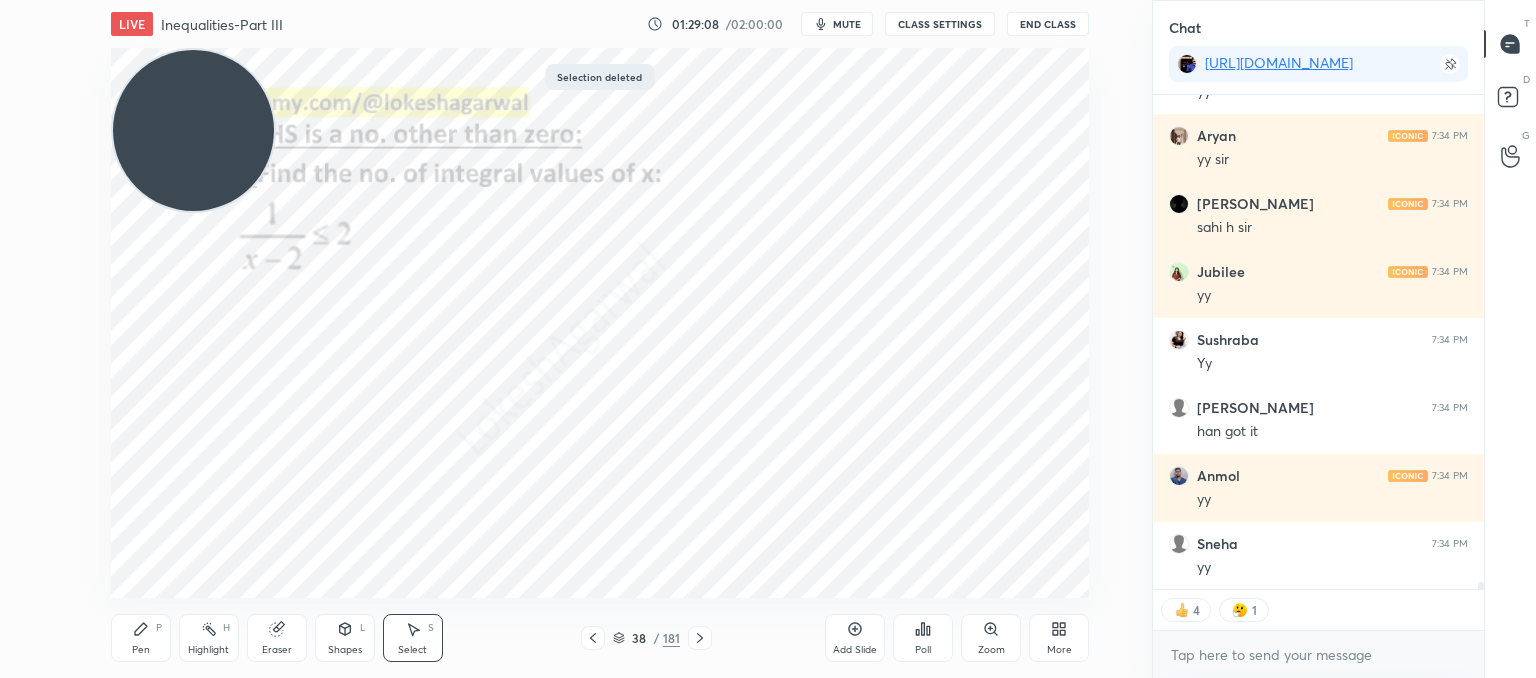 scroll, scrollTop: 35623, scrollLeft: 0, axis: vertical 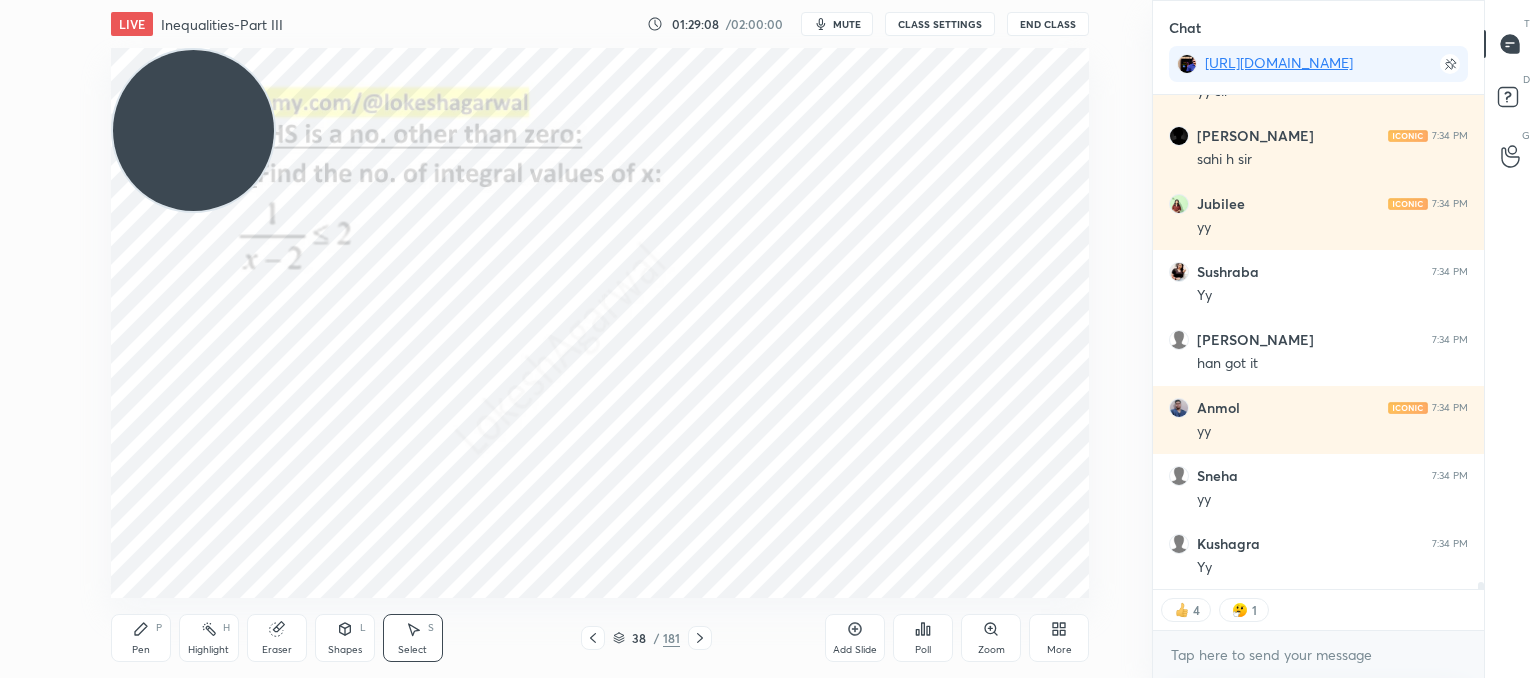 click 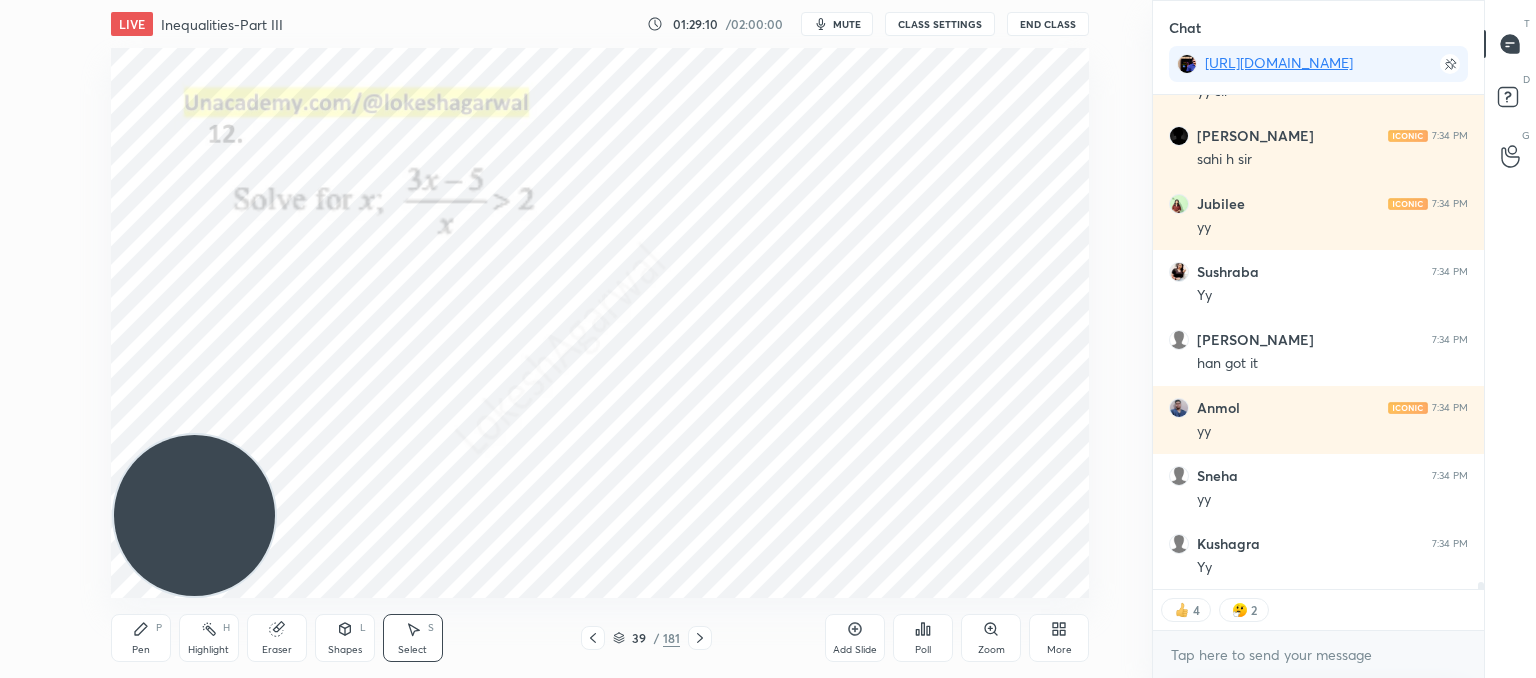 drag, startPoint x: 219, startPoint y: 111, endPoint x: 209, endPoint y: 559, distance: 448.1116 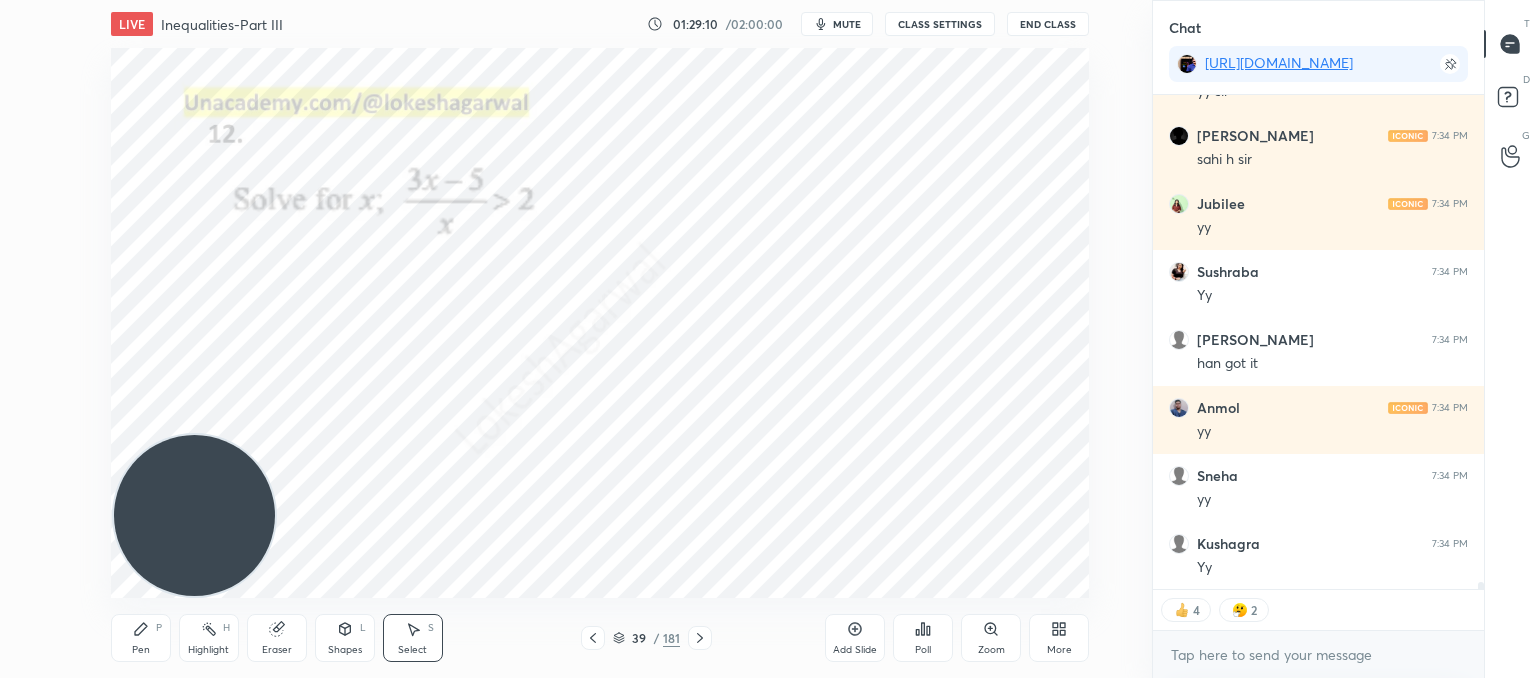 click at bounding box center (194, 515) 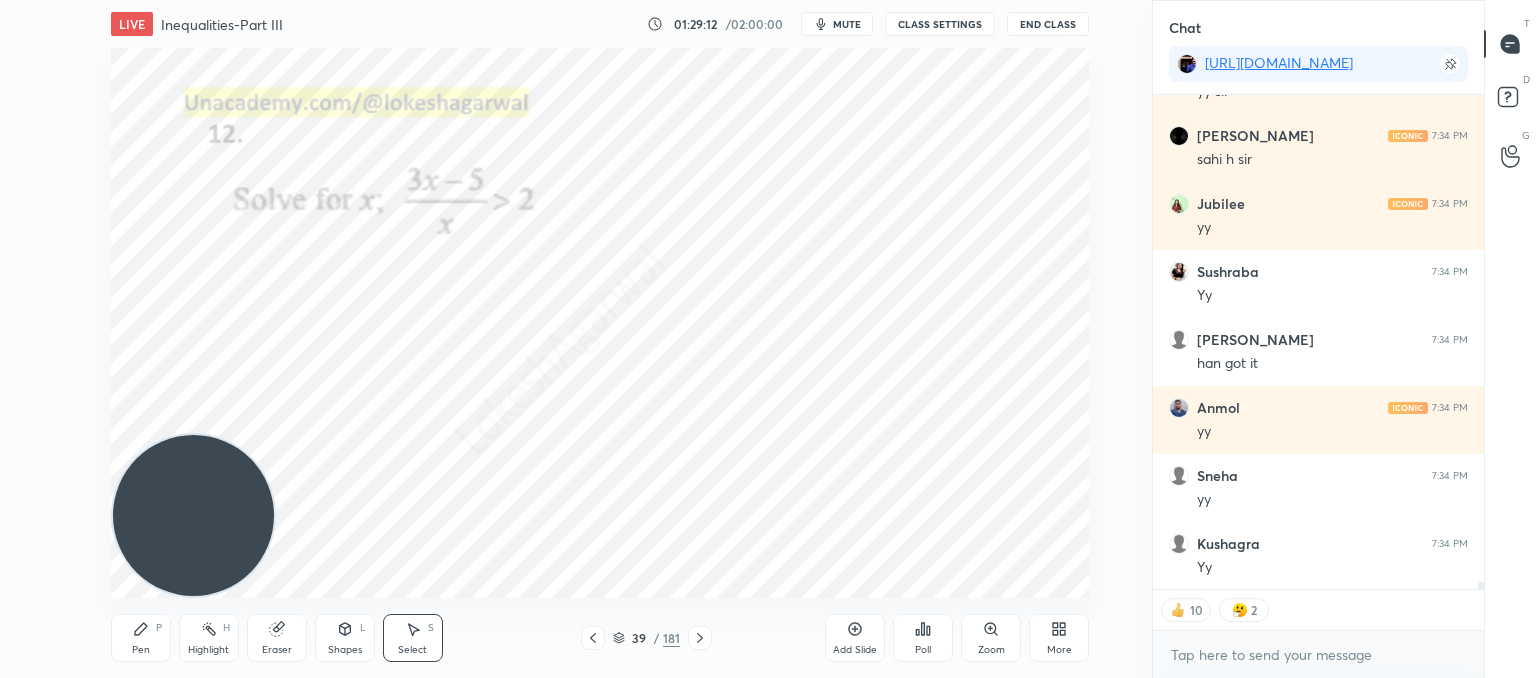 click 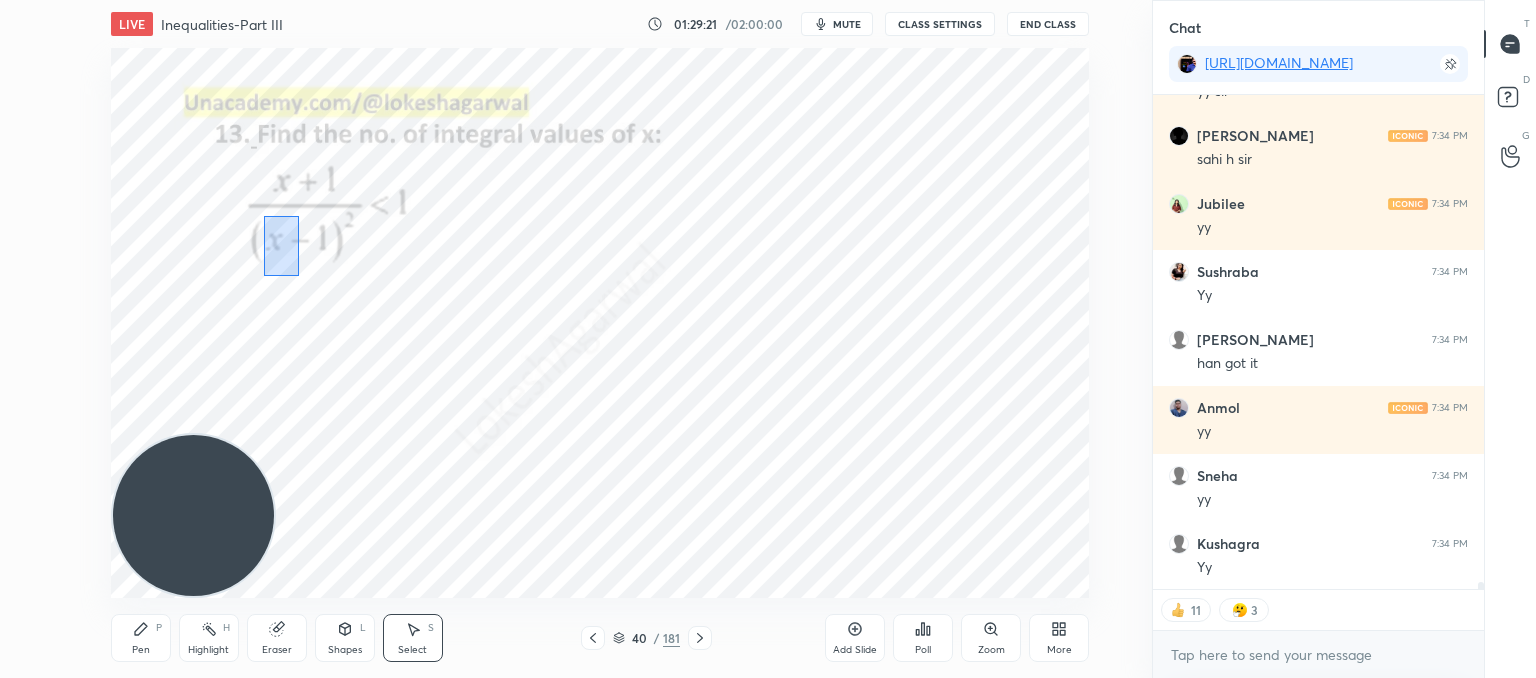drag, startPoint x: 317, startPoint y: 269, endPoint x: 247, endPoint y: 241, distance: 75.39231 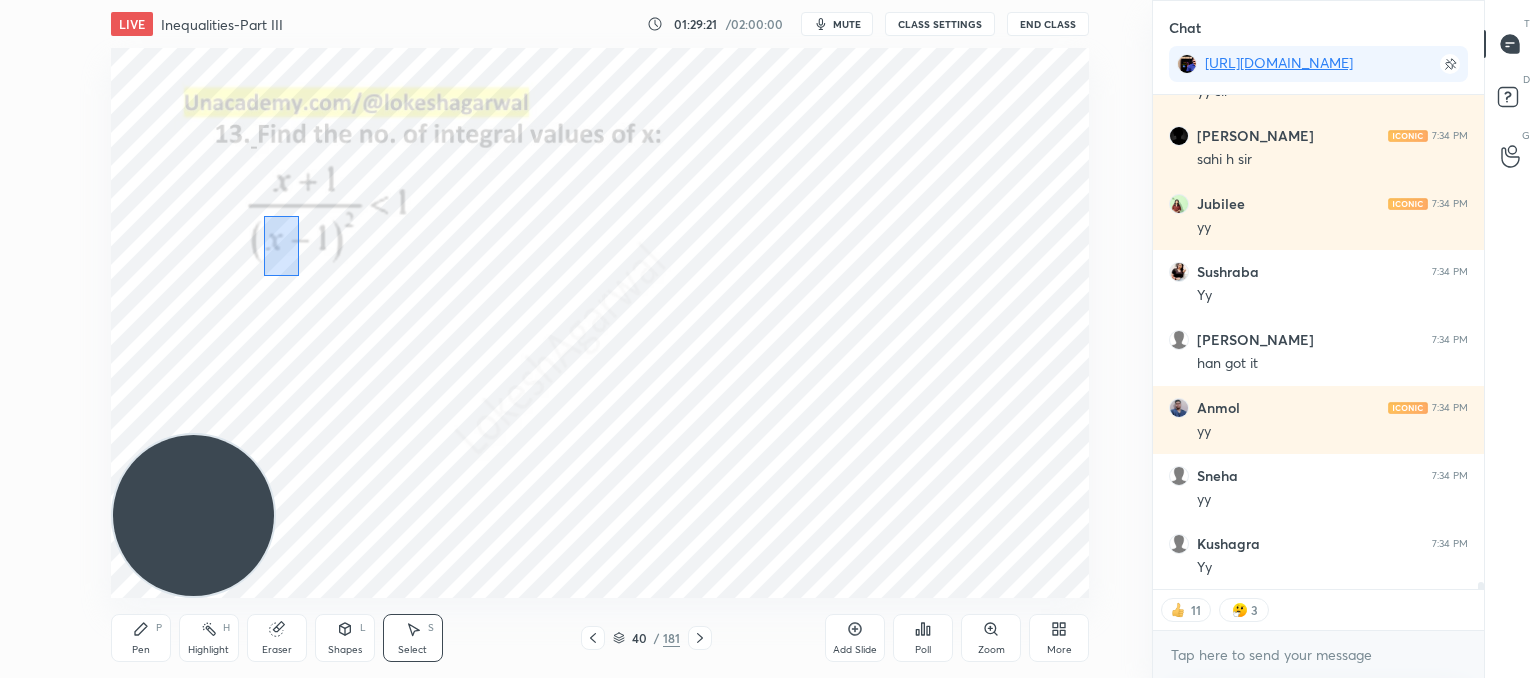 click on "0 ° Undo Copy Paste here Duplicate Duplicate to new slide Delete" at bounding box center [600, 323] 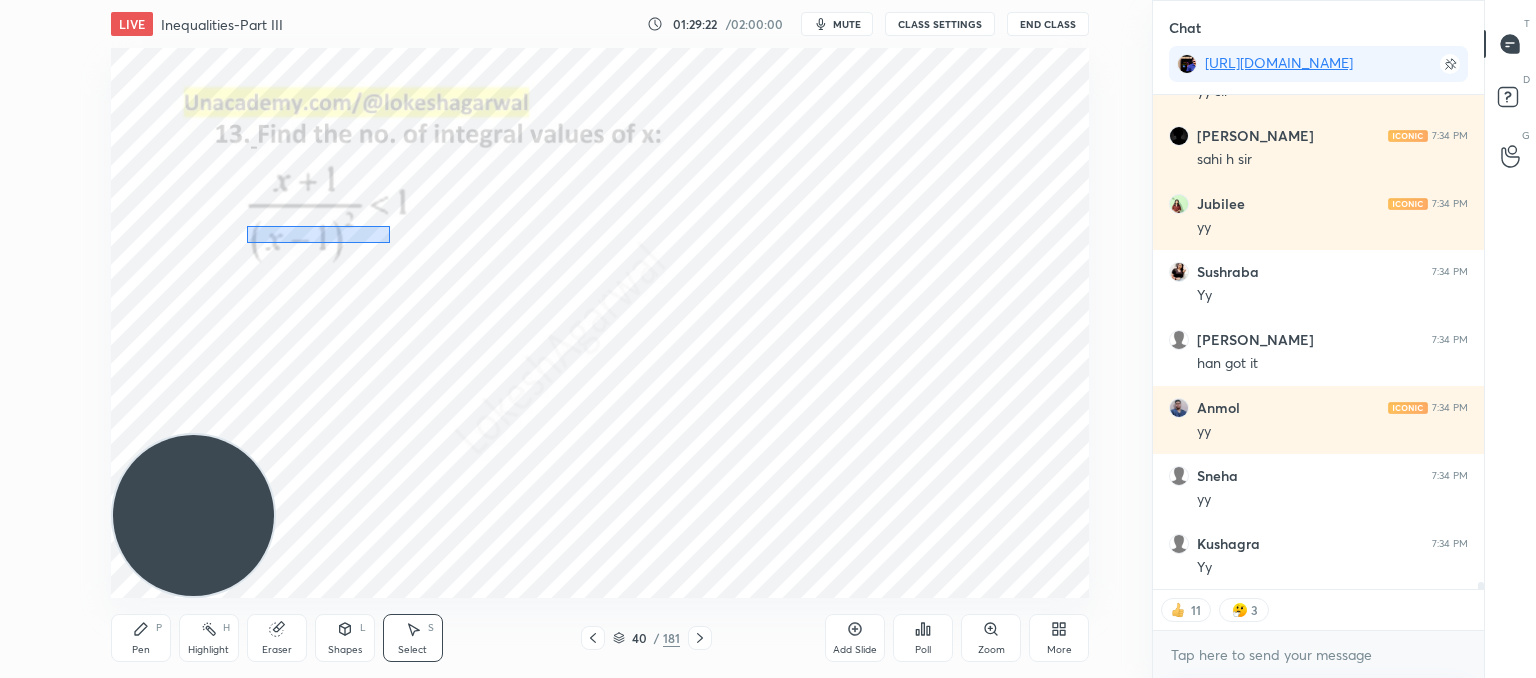 drag, startPoint x: 247, startPoint y: 243, endPoint x: 220, endPoint y: 254, distance: 29.15476 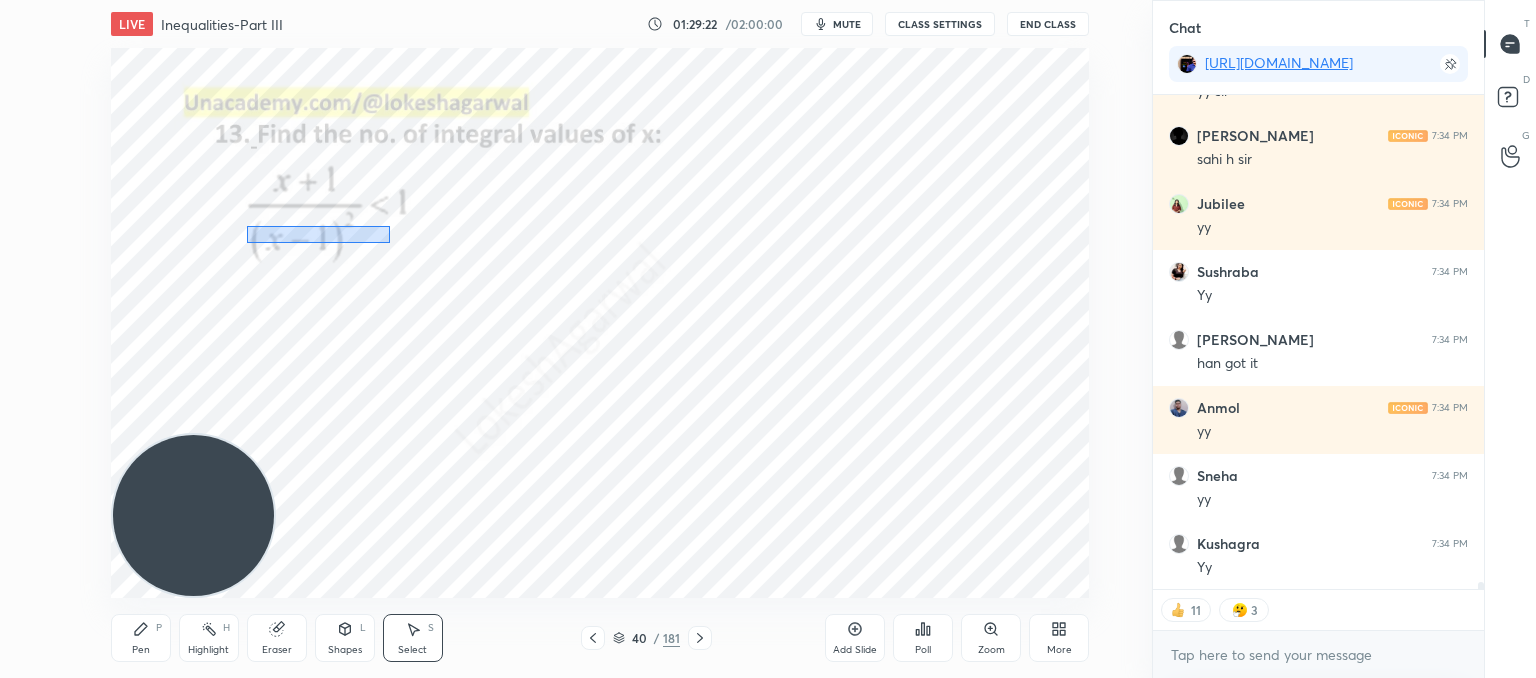click on "0 ° Undo Copy Paste here Duplicate Duplicate to new slide Delete" at bounding box center [600, 323] 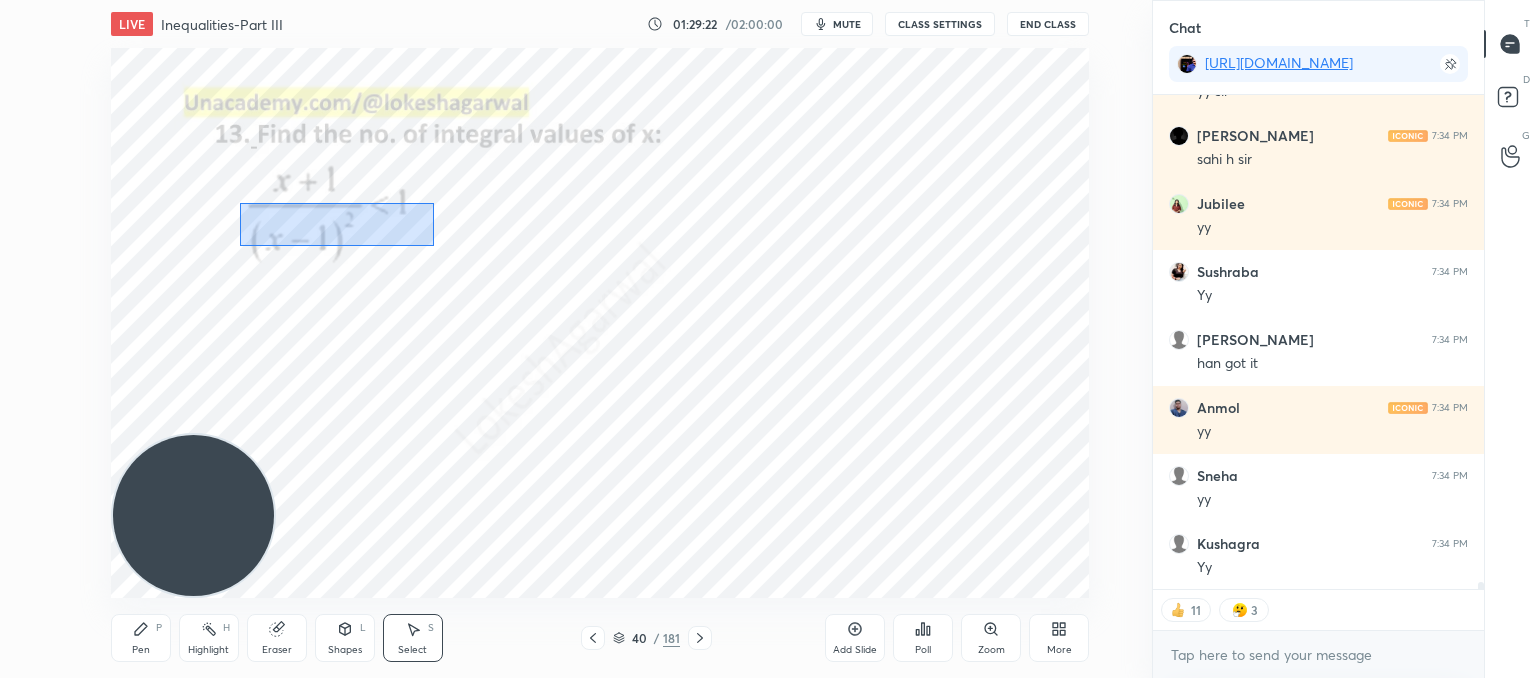 drag, startPoint x: 434, startPoint y: 203, endPoint x: 509, endPoint y: 209, distance: 75.23962 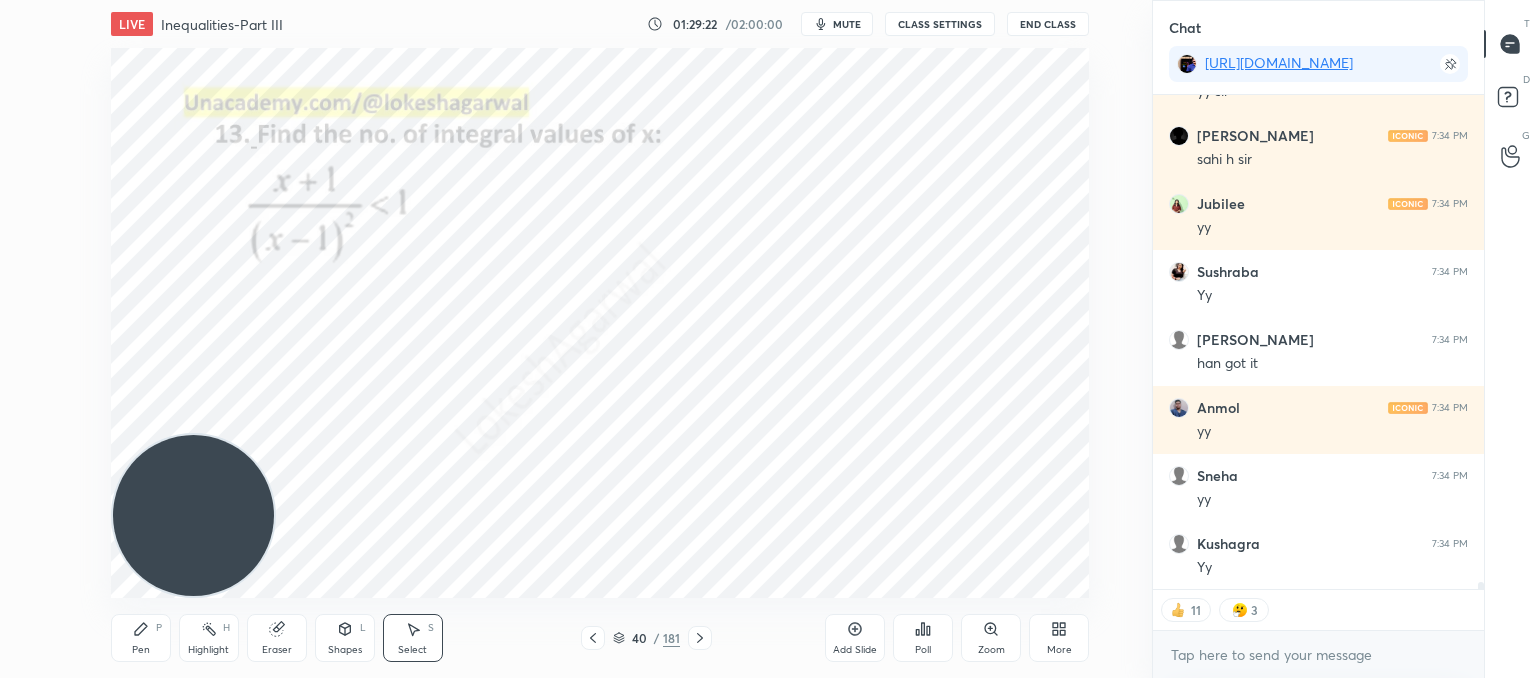 click on "0 ° Undo Copy Paste here Duplicate Duplicate to new slide Delete" at bounding box center (600, 323) 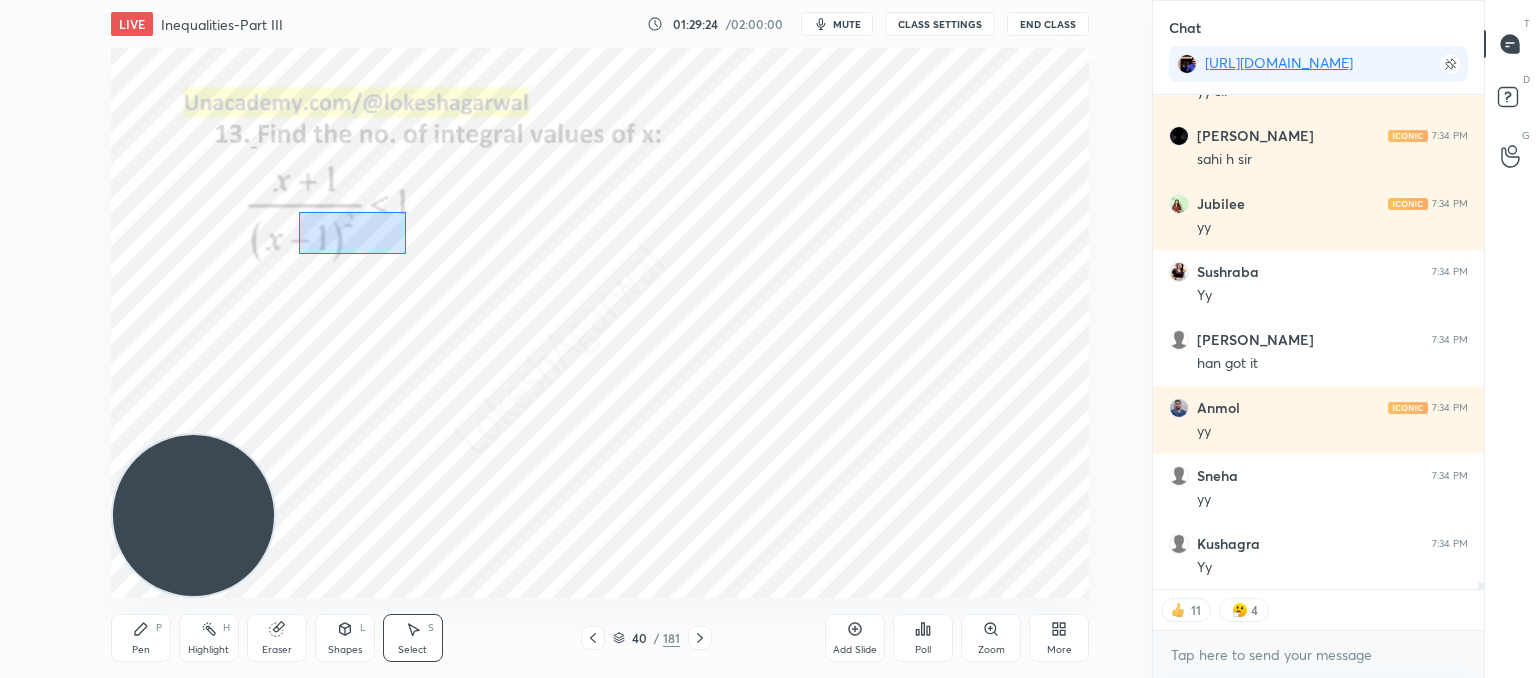 drag, startPoint x: 299, startPoint y: 254, endPoint x: 380, endPoint y: 224, distance: 86.37708 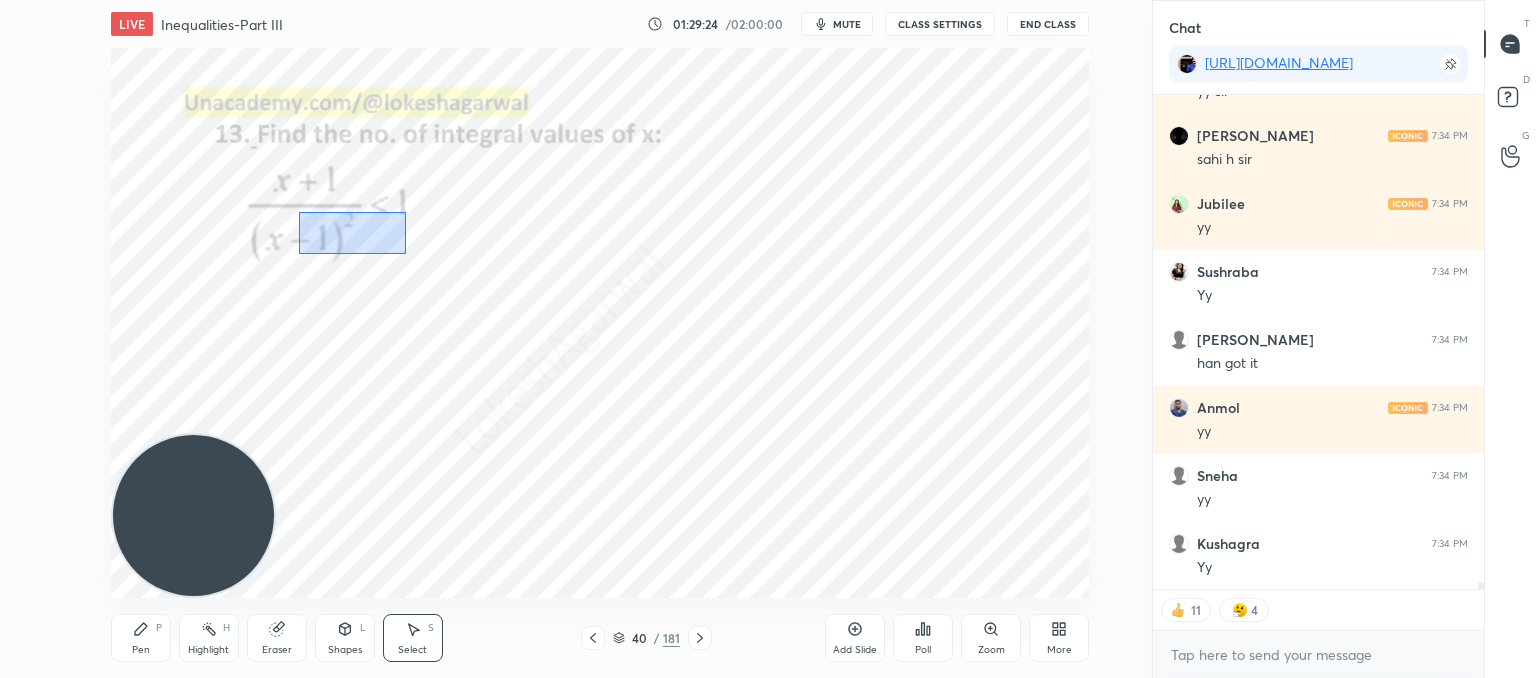click on "0 ° Undo Copy Paste here Duplicate Duplicate to new slide Delete" at bounding box center (600, 323) 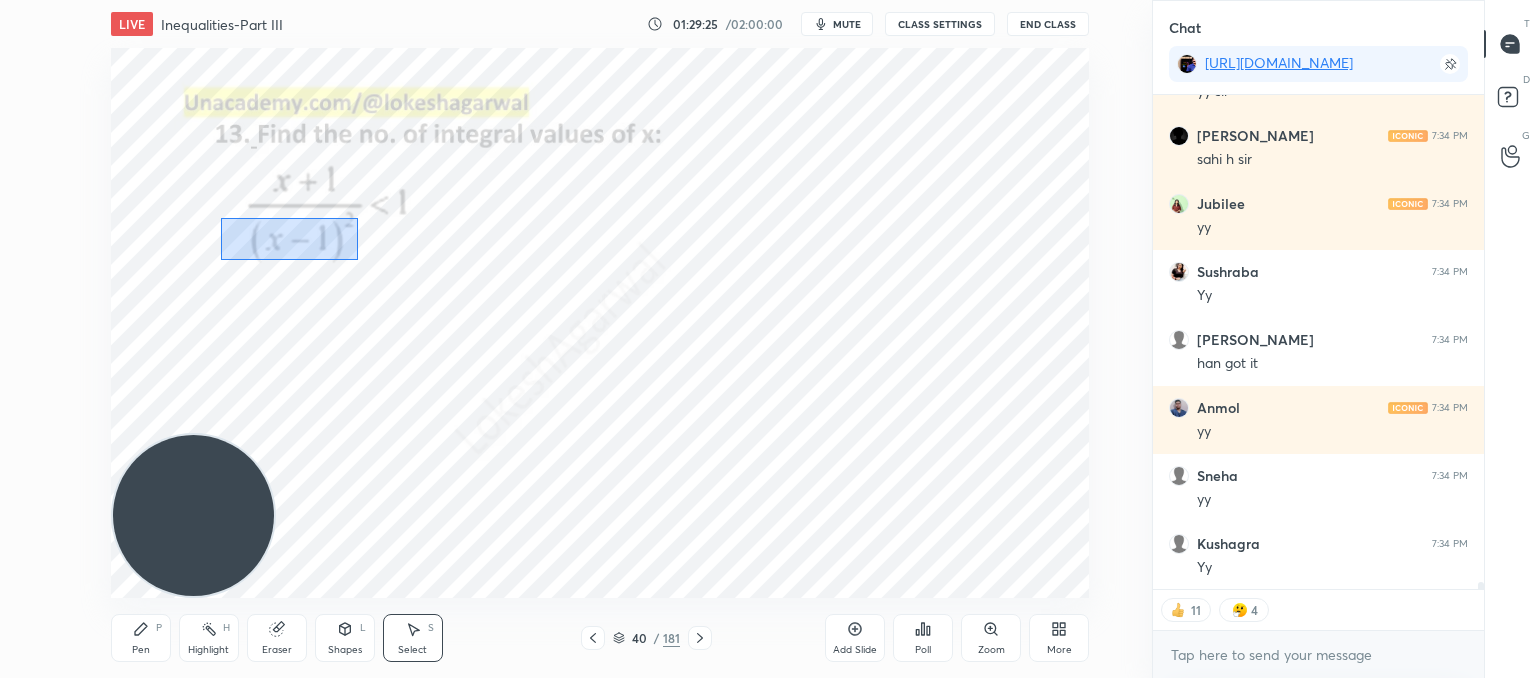 drag, startPoint x: 220, startPoint y: 260, endPoint x: 358, endPoint y: 217, distance: 144.54411 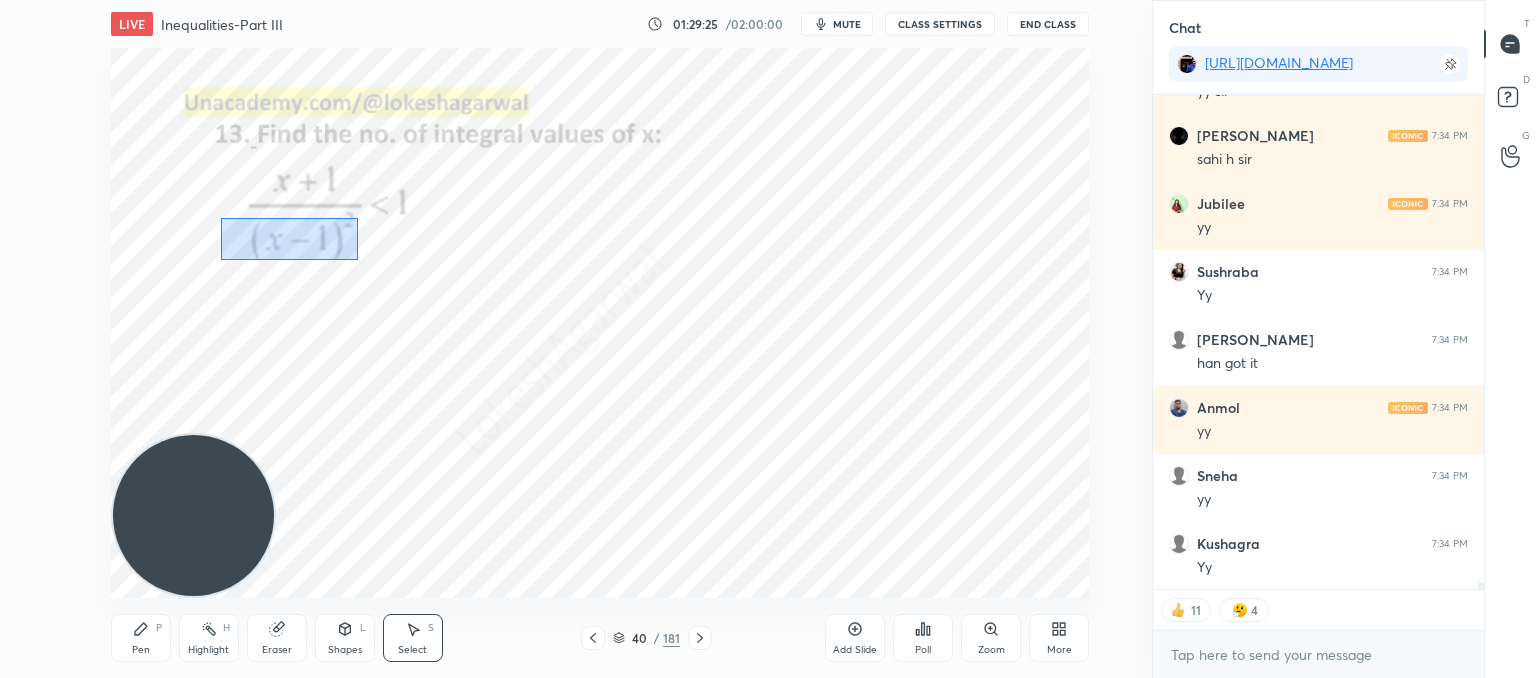 click on "0 ° Undo Copy Paste here Duplicate Duplicate to new slide Delete" at bounding box center (600, 323) 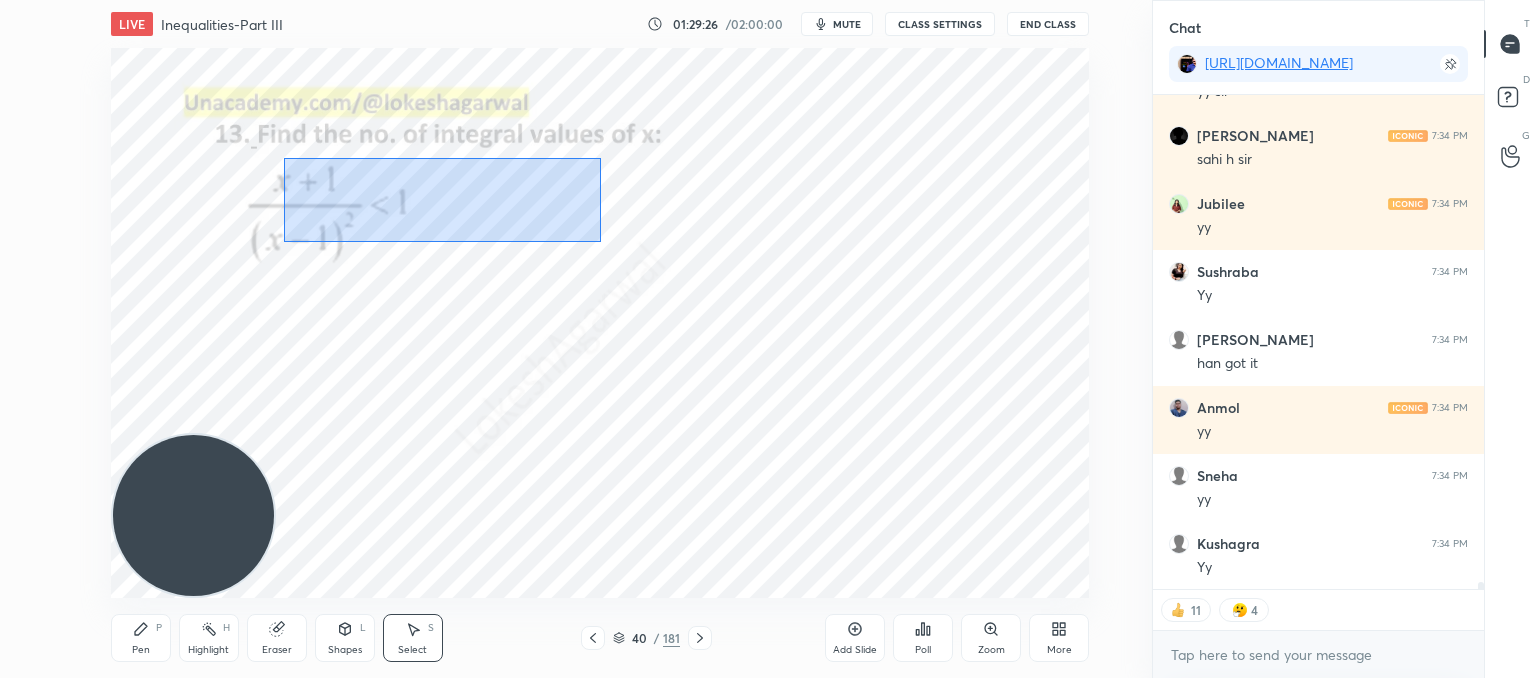 drag, startPoint x: 284, startPoint y: 241, endPoint x: 600, endPoint y: 158, distance: 326.71854 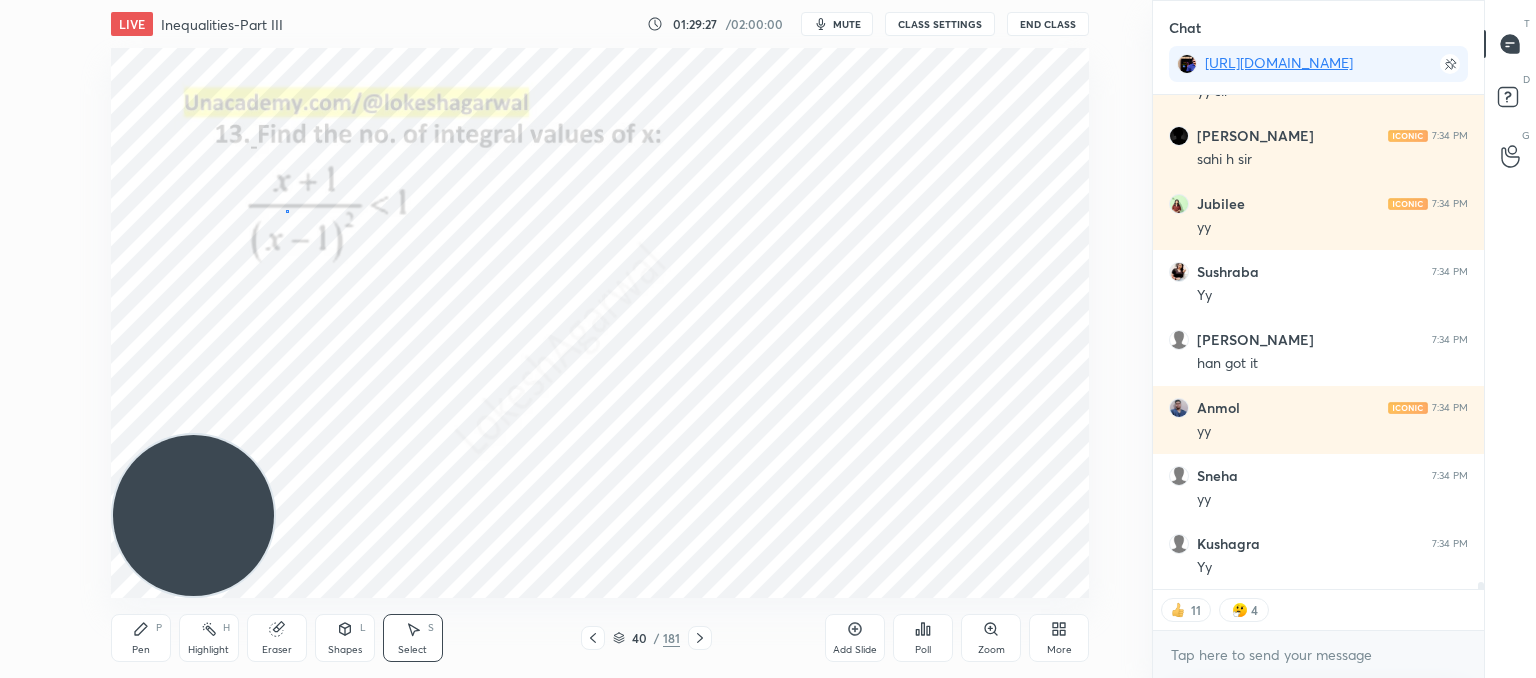 drag, startPoint x: 286, startPoint y: 210, endPoint x: 376, endPoint y: 204, distance: 90.199776 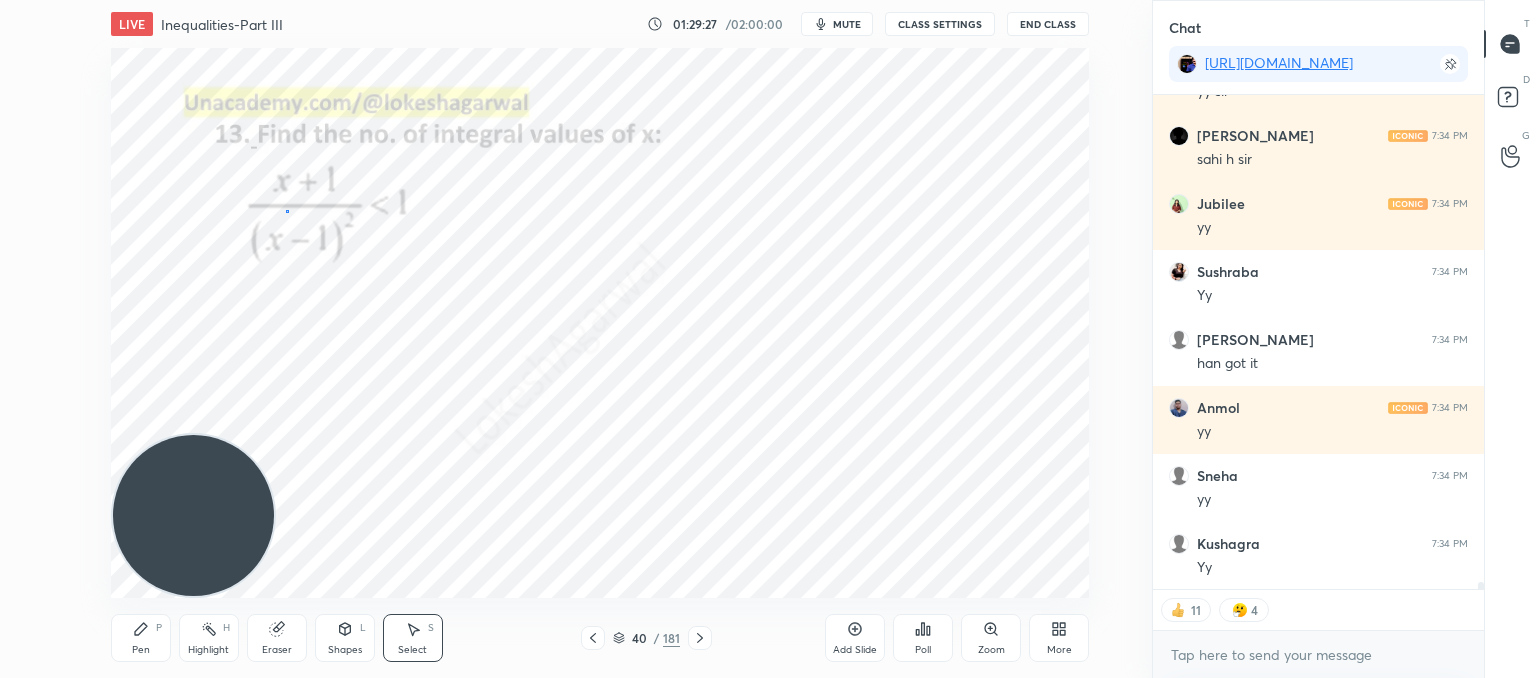 click on "0 ° Undo Copy Paste here Duplicate Duplicate to new slide Delete" at bounding box center [600, 323] 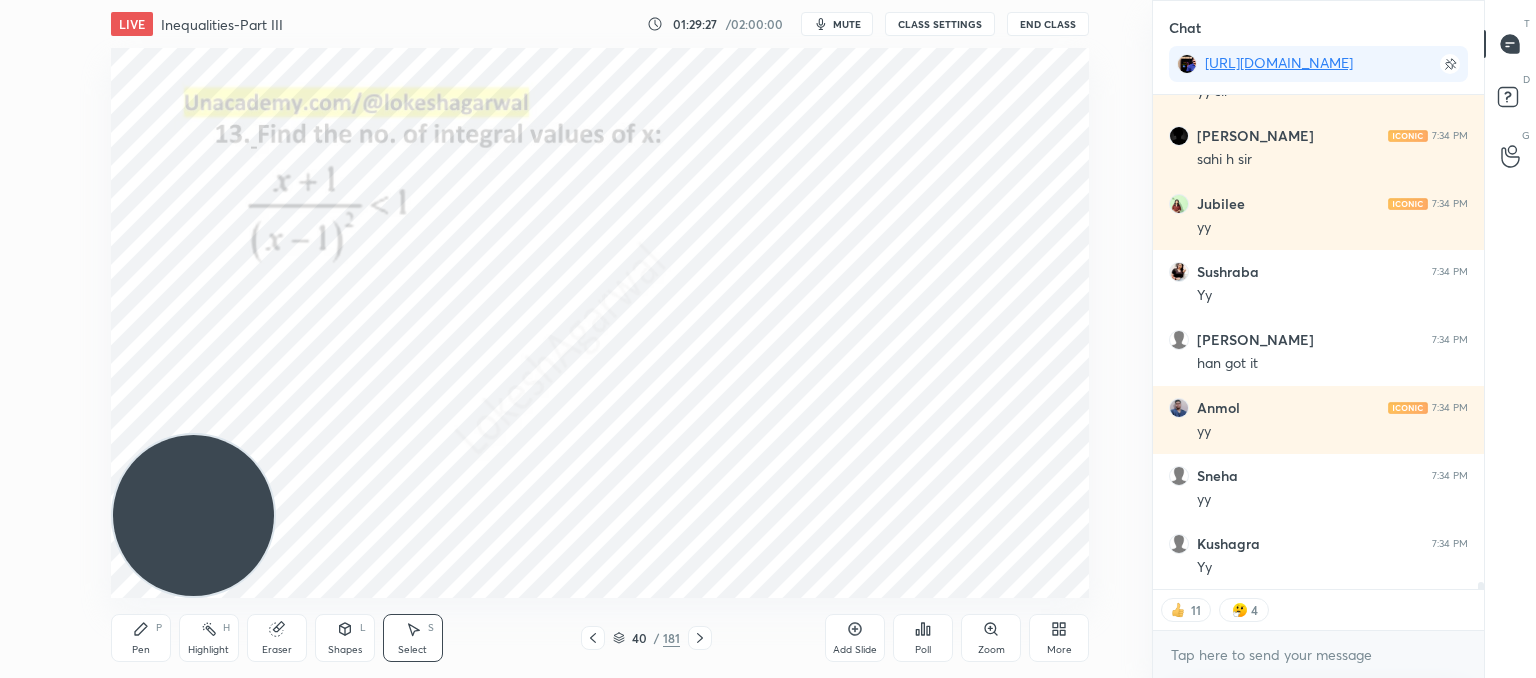 drag, startPoint x: 403, startPoint y: 182, endPoint x: 396, endPoint y: 173, distance: 11.401754 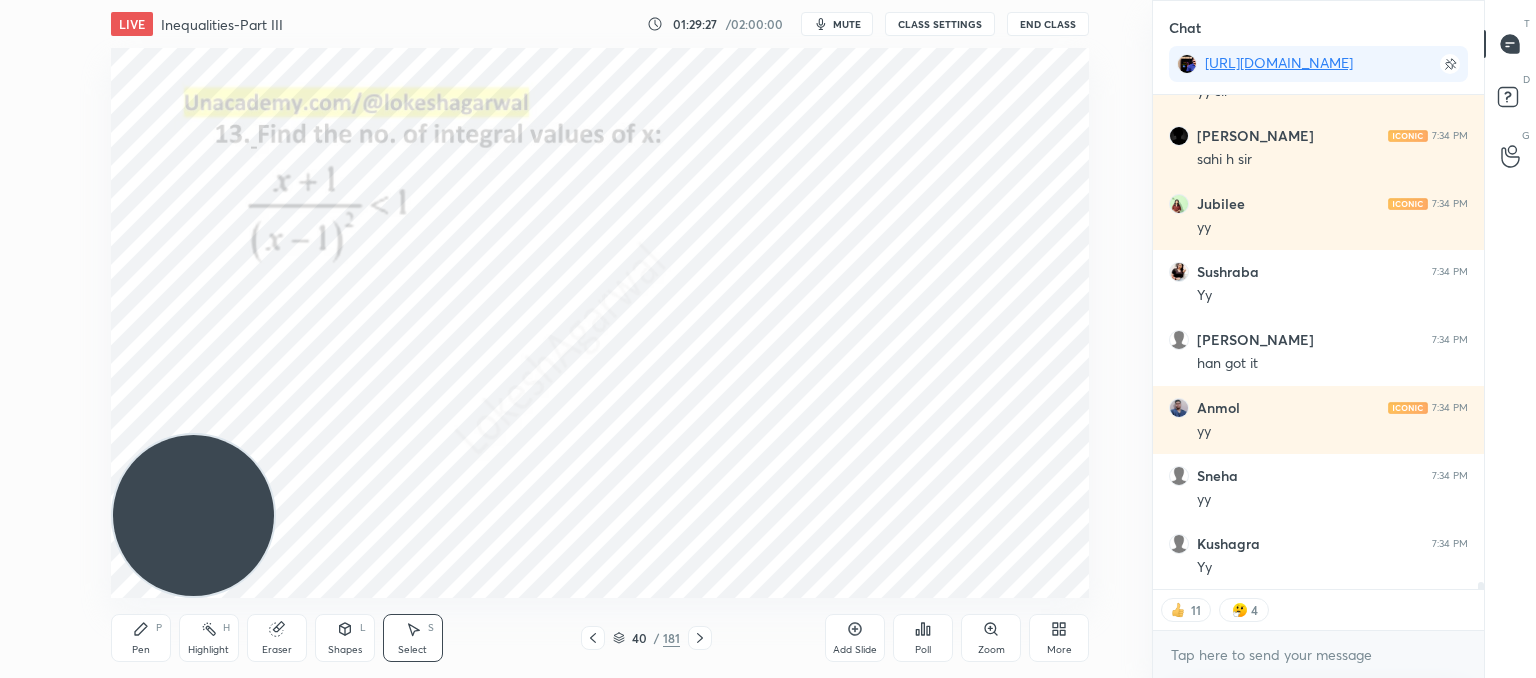 click on "0 ° Undo Copy Paste here Duplicate Duplicate to new slide Delete" at bounding box center [600, 323] 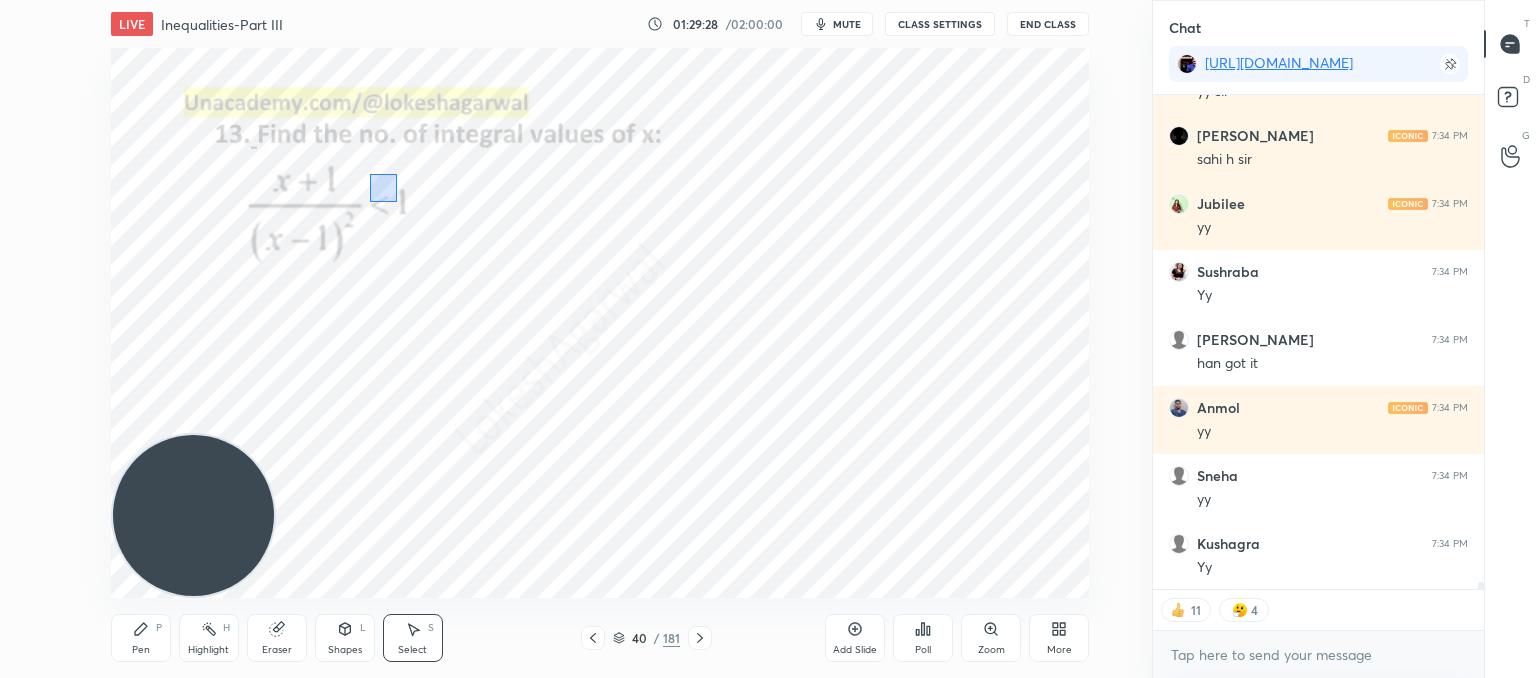 drag, startPoint x: 396, startPoint y: 173, endPoint x: 370, endPoint y: 202, distance: 38.948685 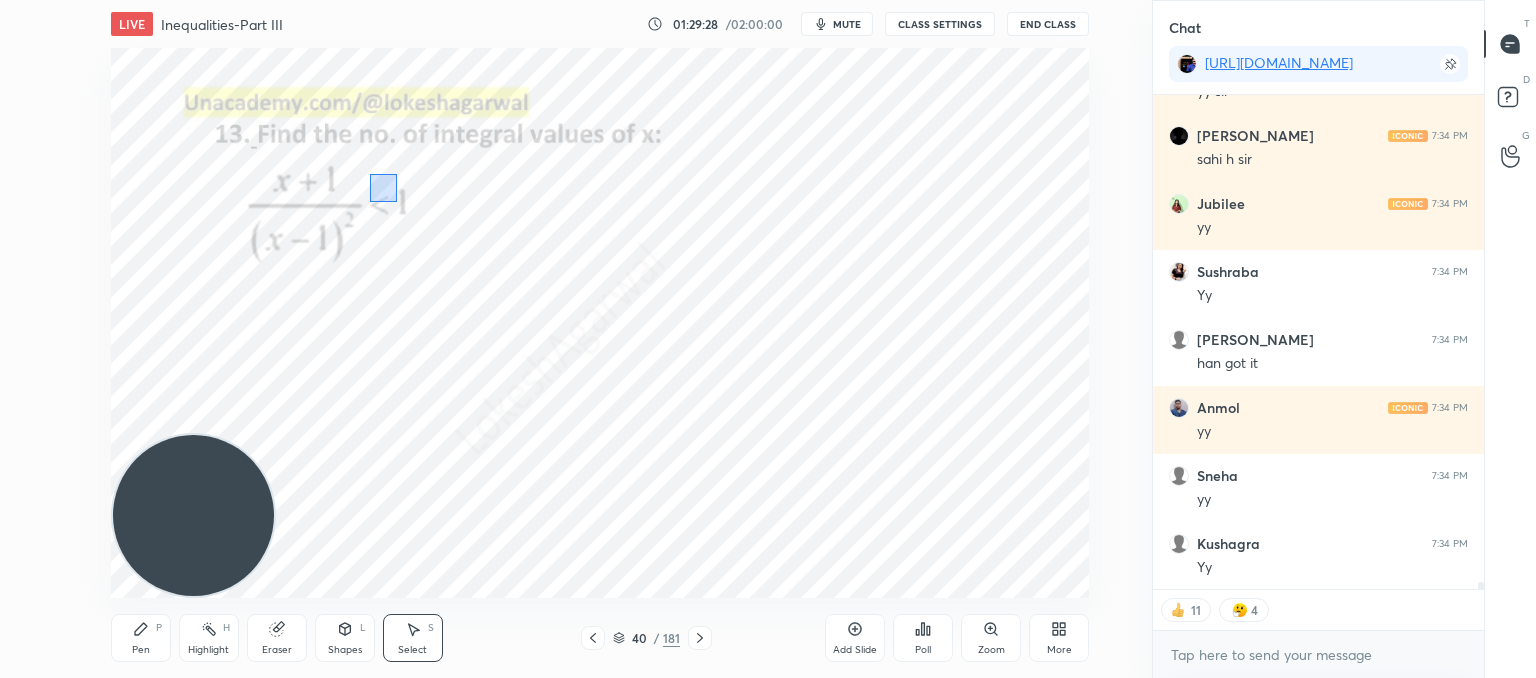 click on "0 ° Undo Copy Paste here Duplicate Duplicate to new slide Delete" at bounding box center [600, 323] 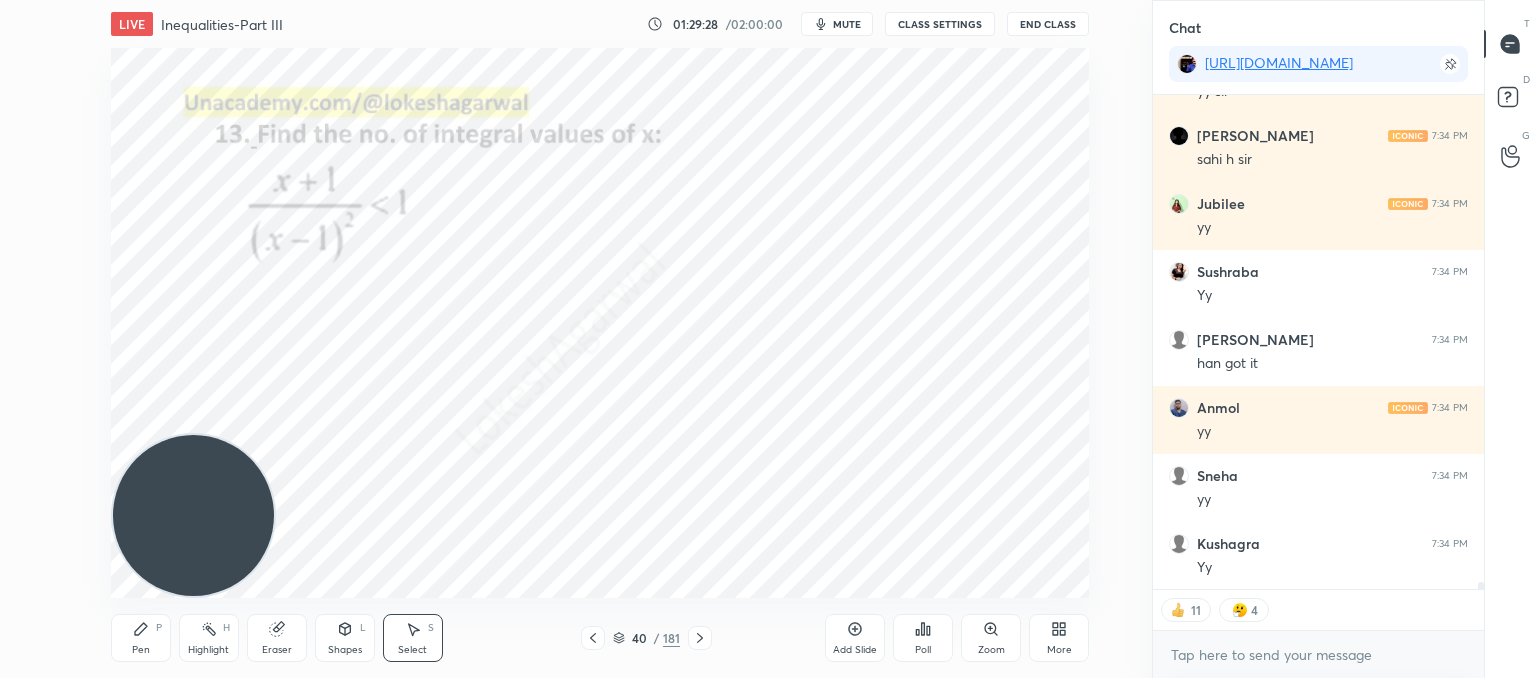 drag, startPoint x: 416, startPoint y: 197, endPoint x: 291, endPoint y: 164, distance: 129.28264 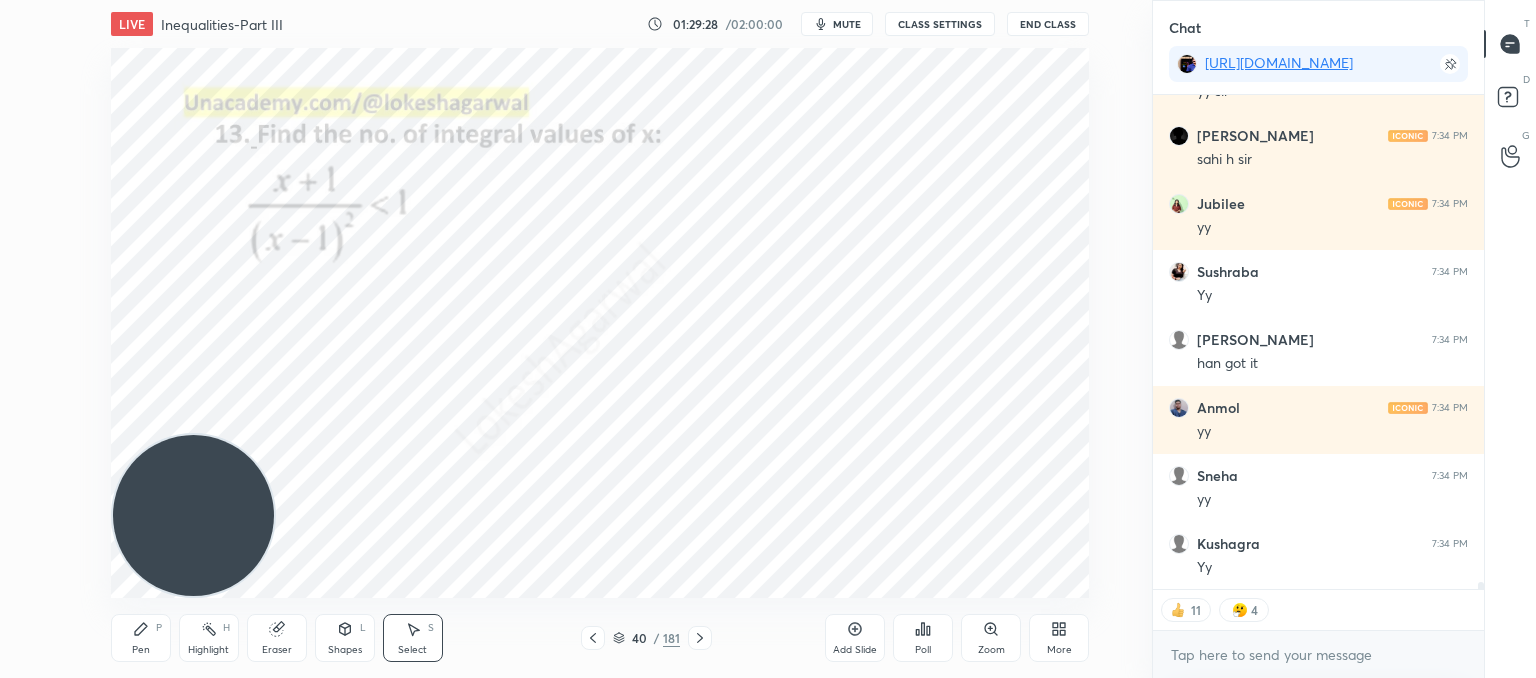 click on "0 ° Undo Copy Paste here Duplicate Duplicate to new slide Delete" at bounding box center (600, 323) 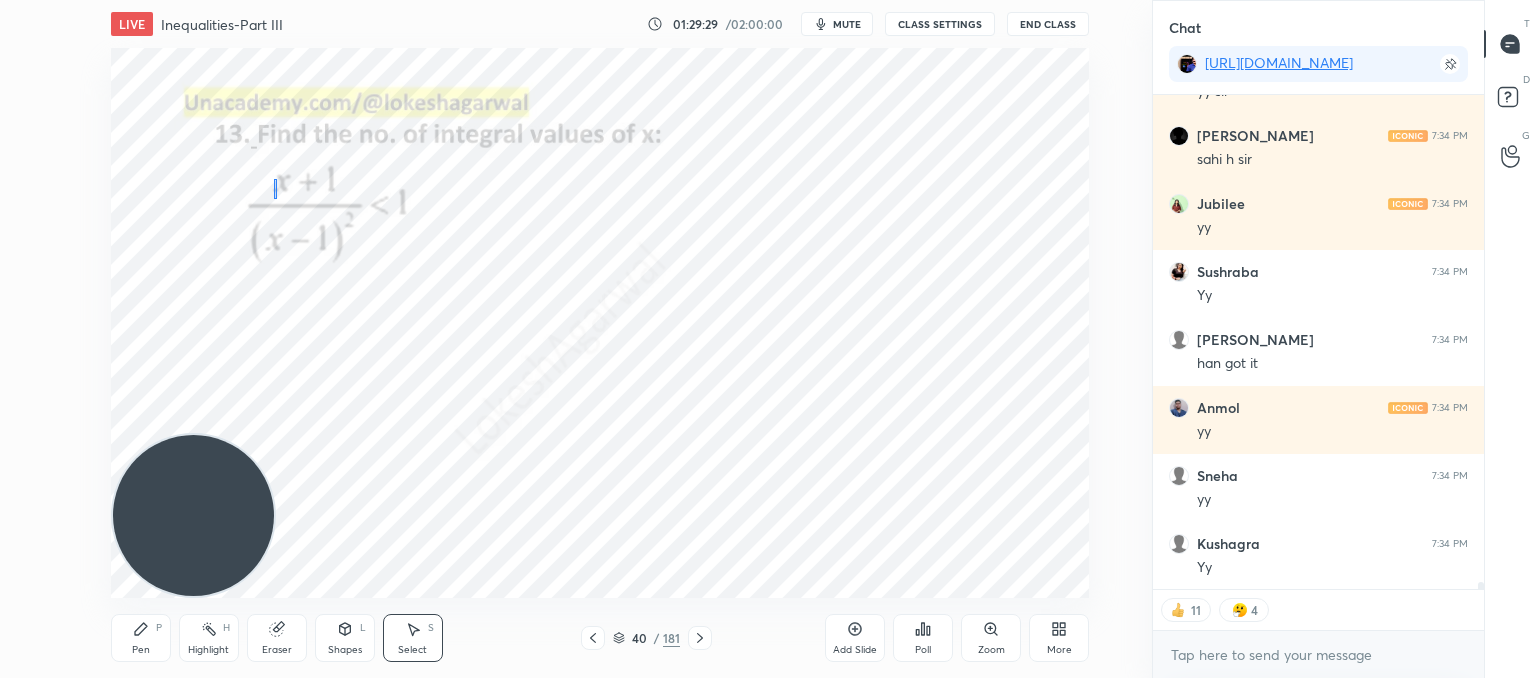 click on "0 ° Undo Copy Paste here Duplicate Duplicate to new slide Delete" at bounding box center (600, 323) 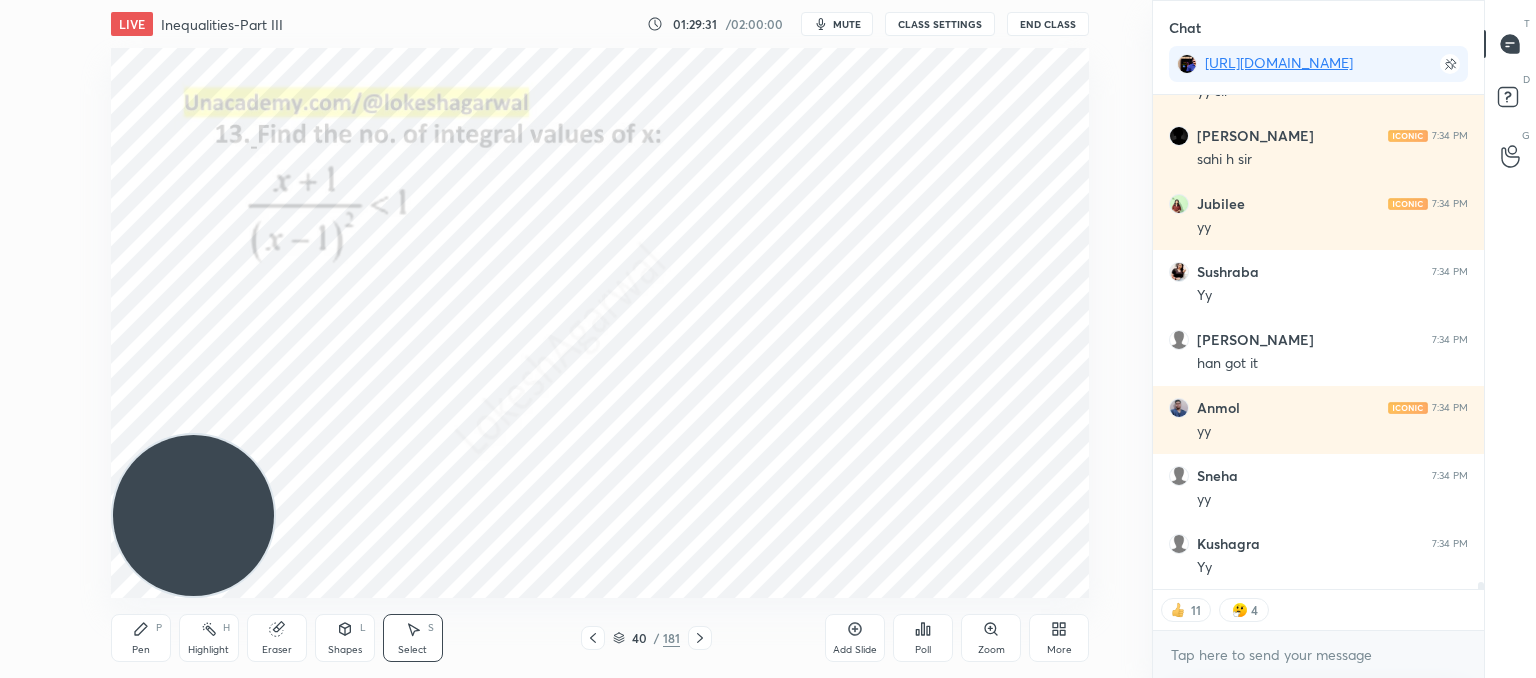 click 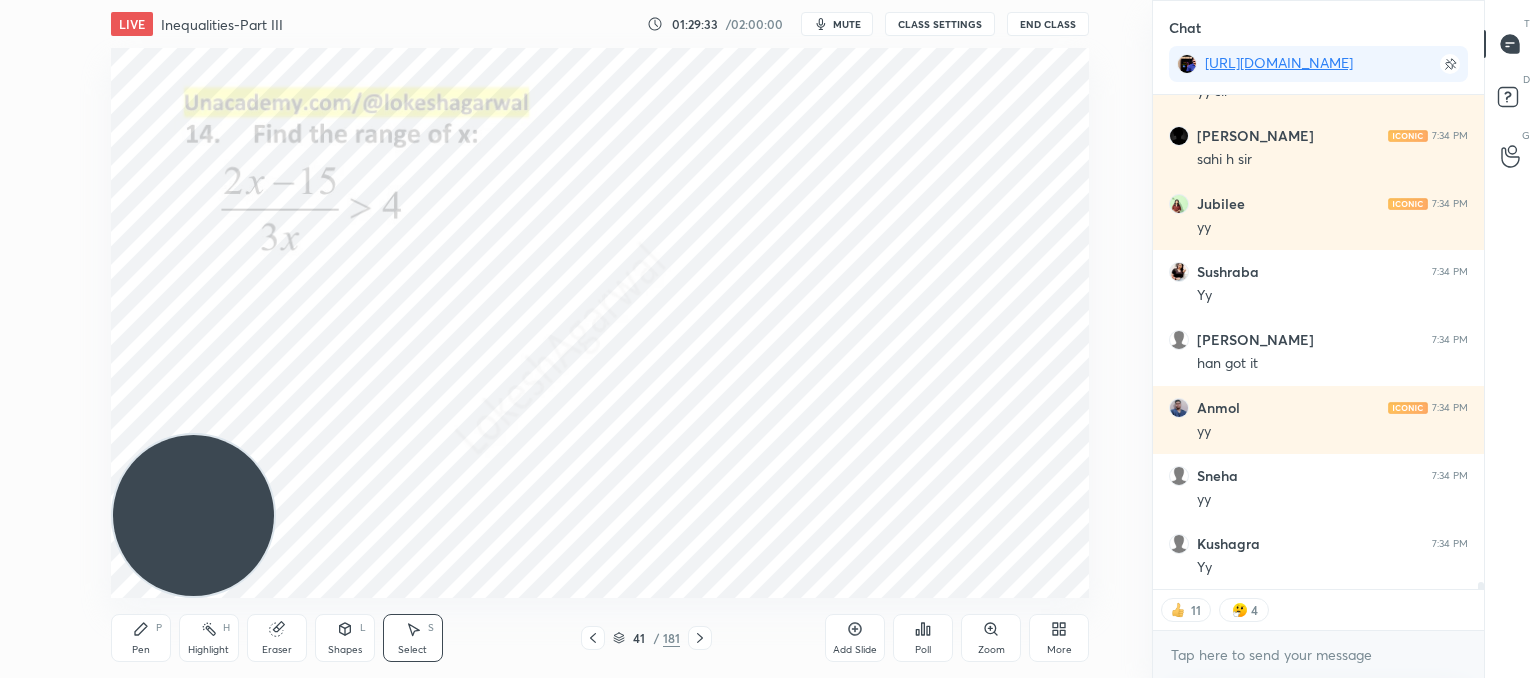 click 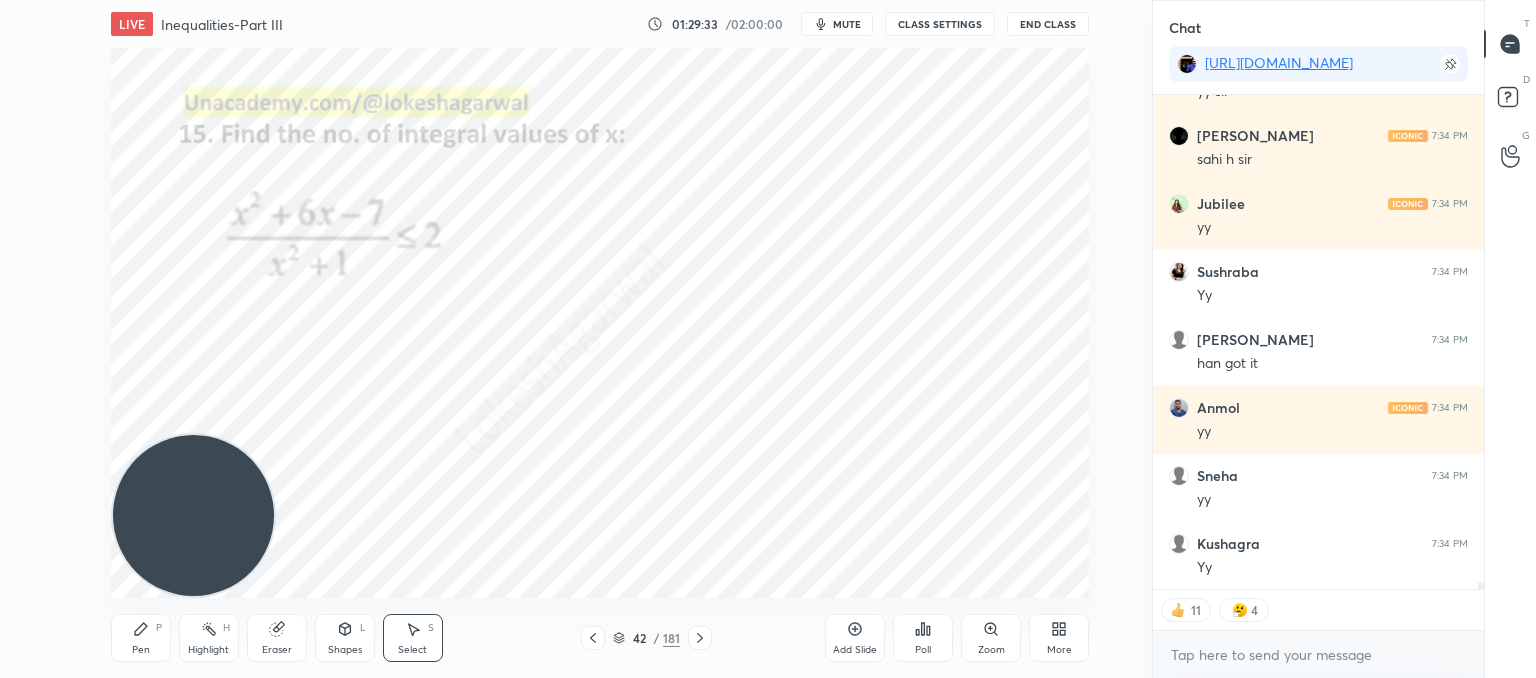 scroll, scrollTop: 7, scrollLeft: 6, axis: both 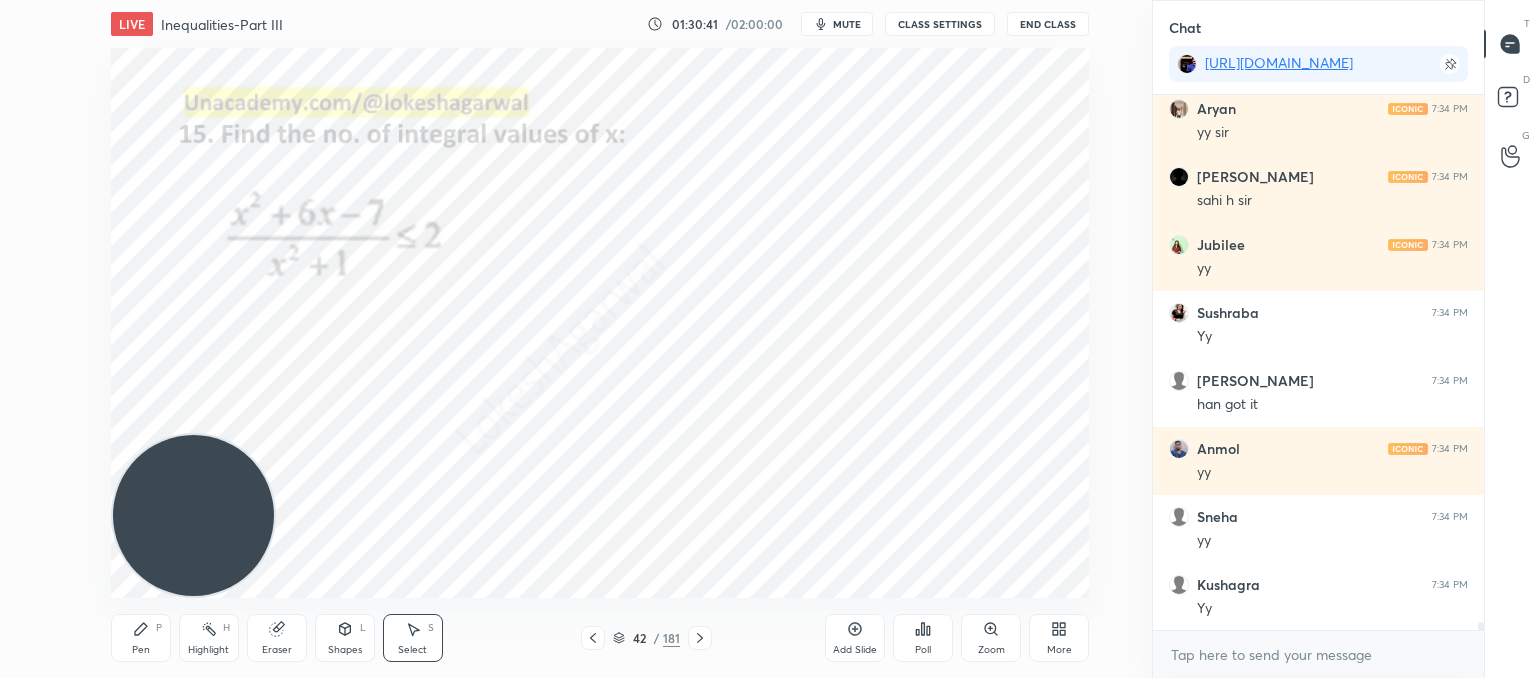 click on "0 ° Undo Copy Paste here Duplicate Duplicate to new slide Delete" at bounding box center [600, 323] 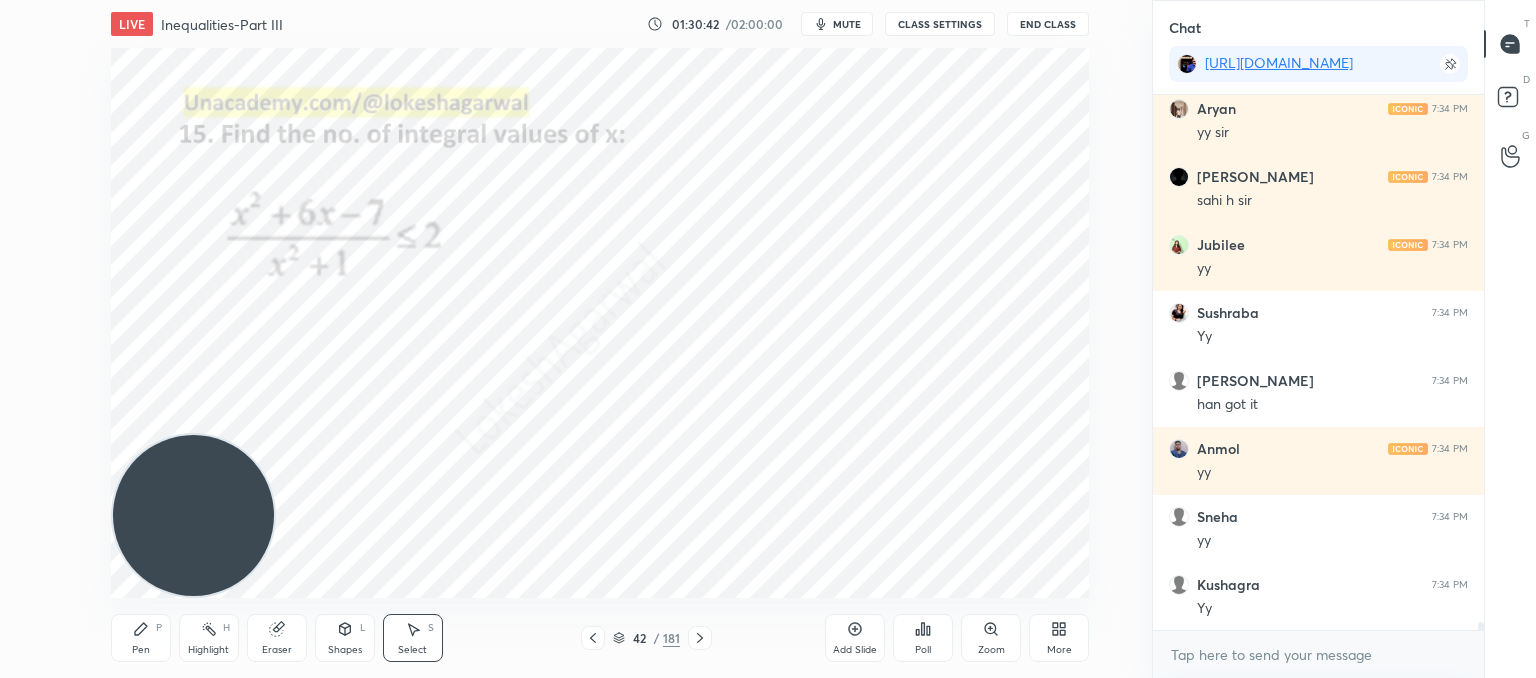 click on "Pen P" at bounding box center [141, 638] 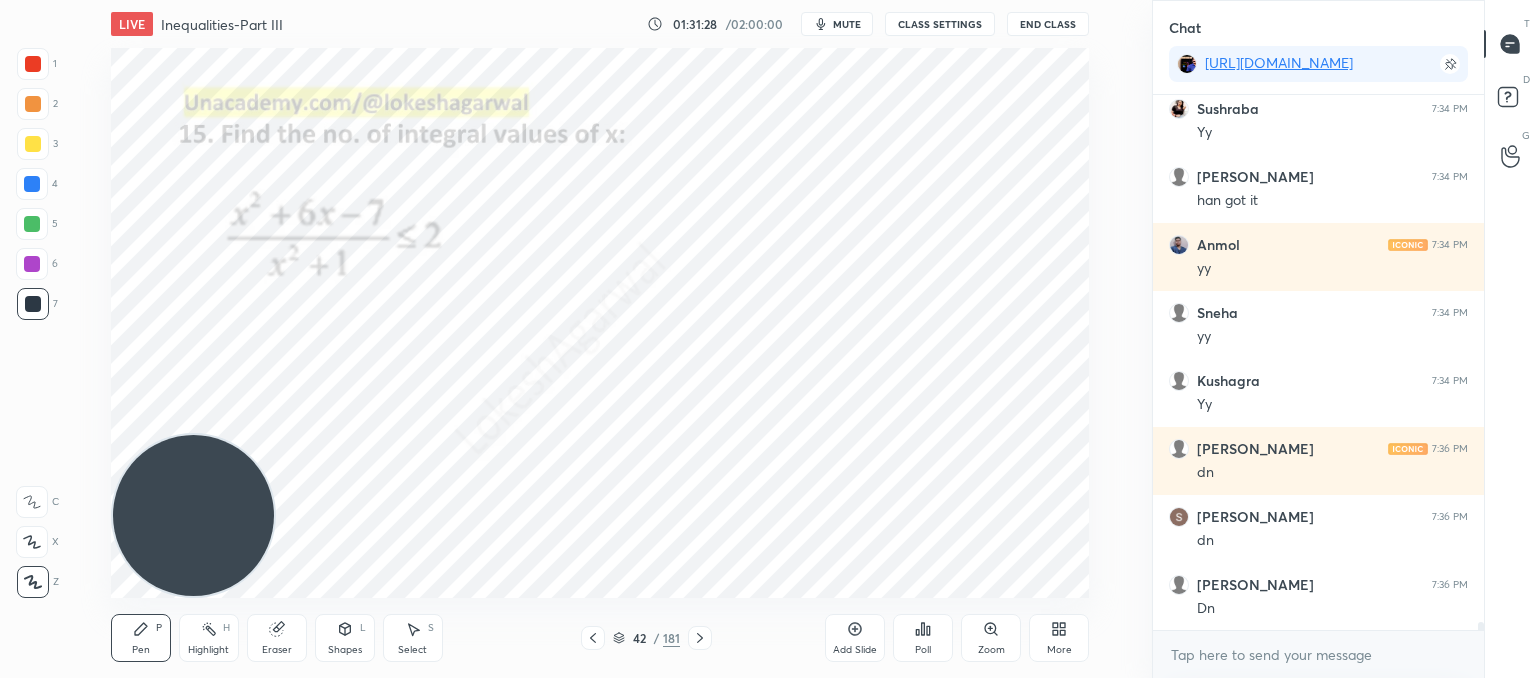 scroll, scrollTop: 35854, scrollLeft: 0, axis: vertical 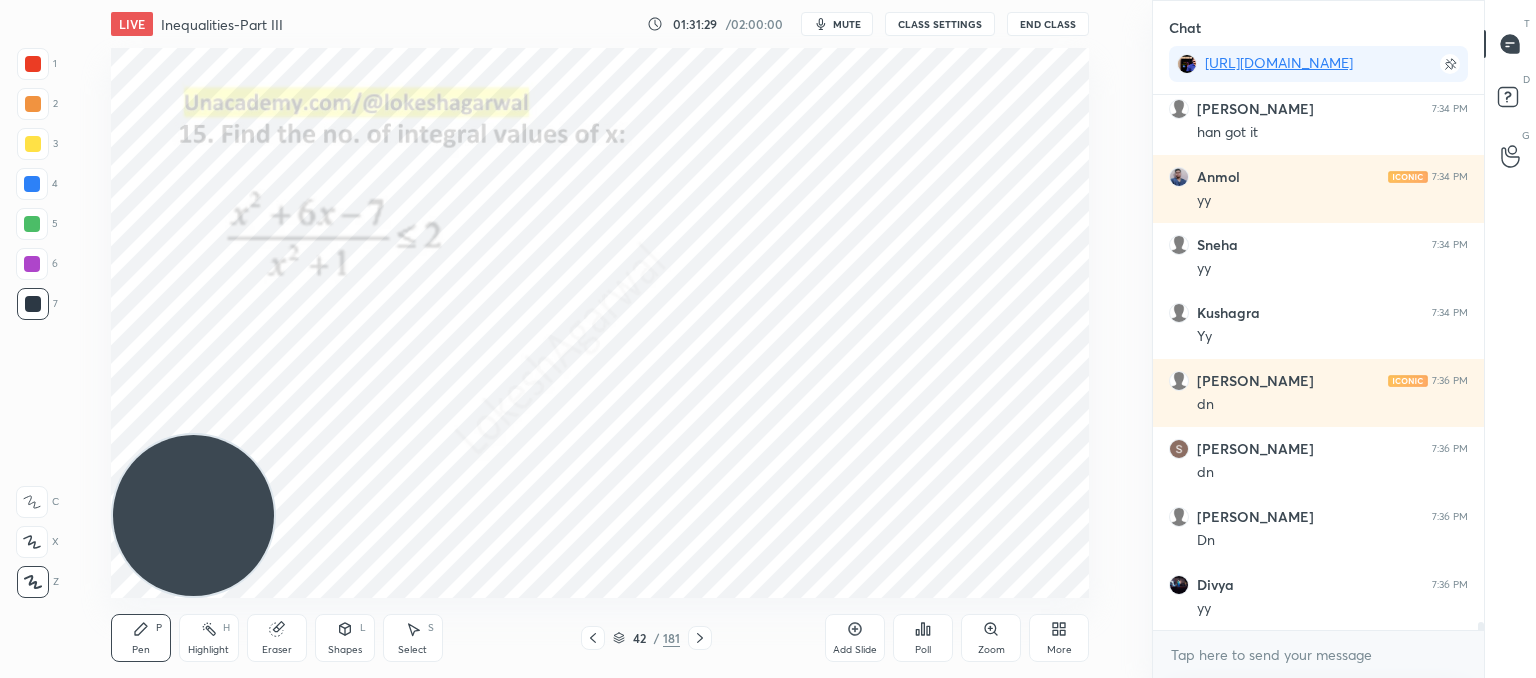 click on "Poll" at bounding box center (923, 638) 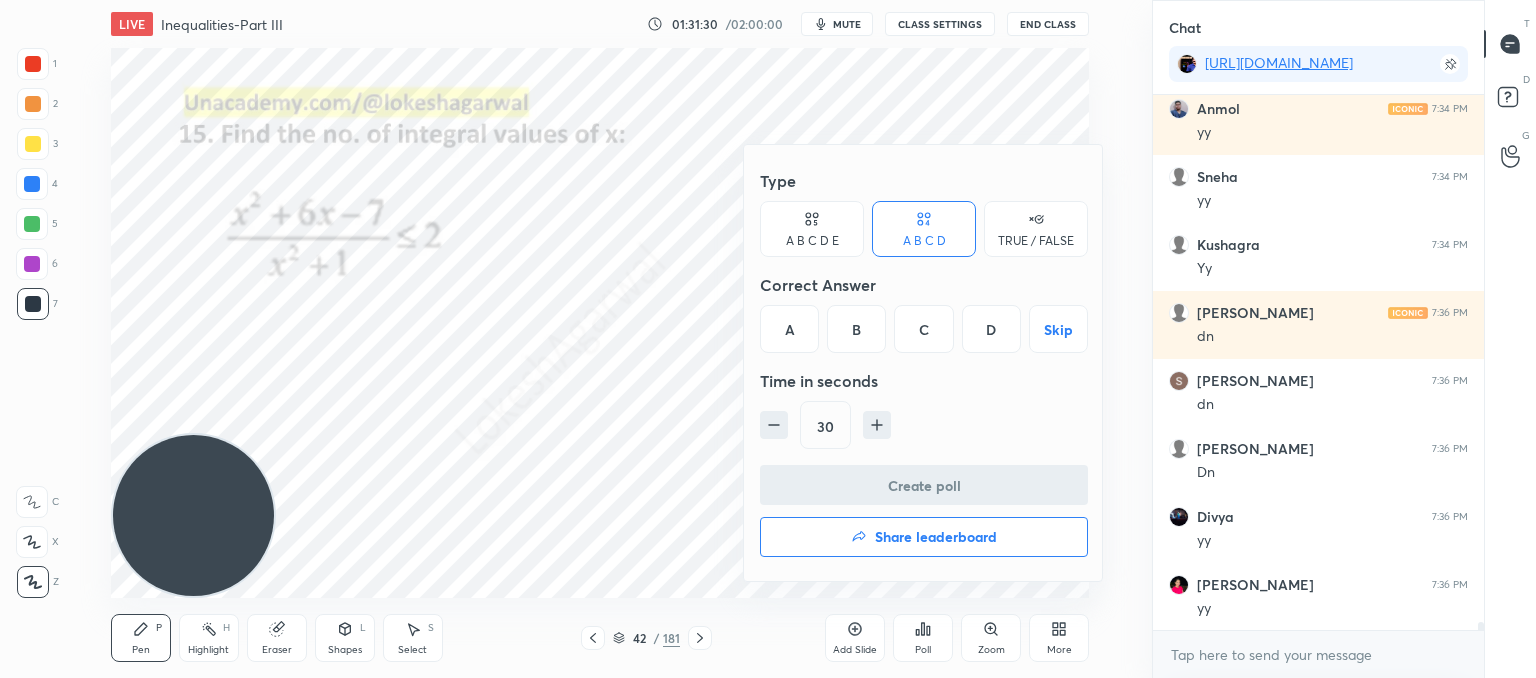 click on "D" at bounding box center [991, 329] 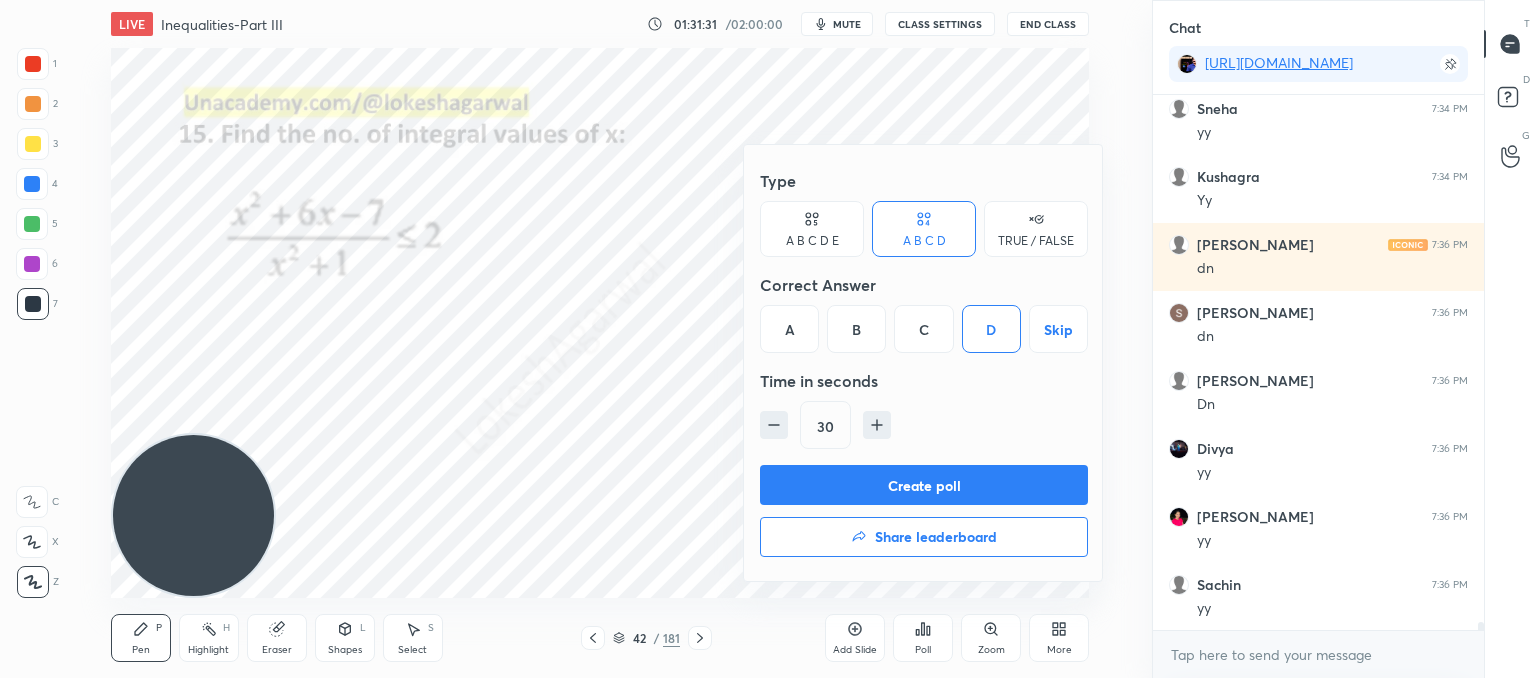 click on "Create poll" at bounding box center [924, 485] 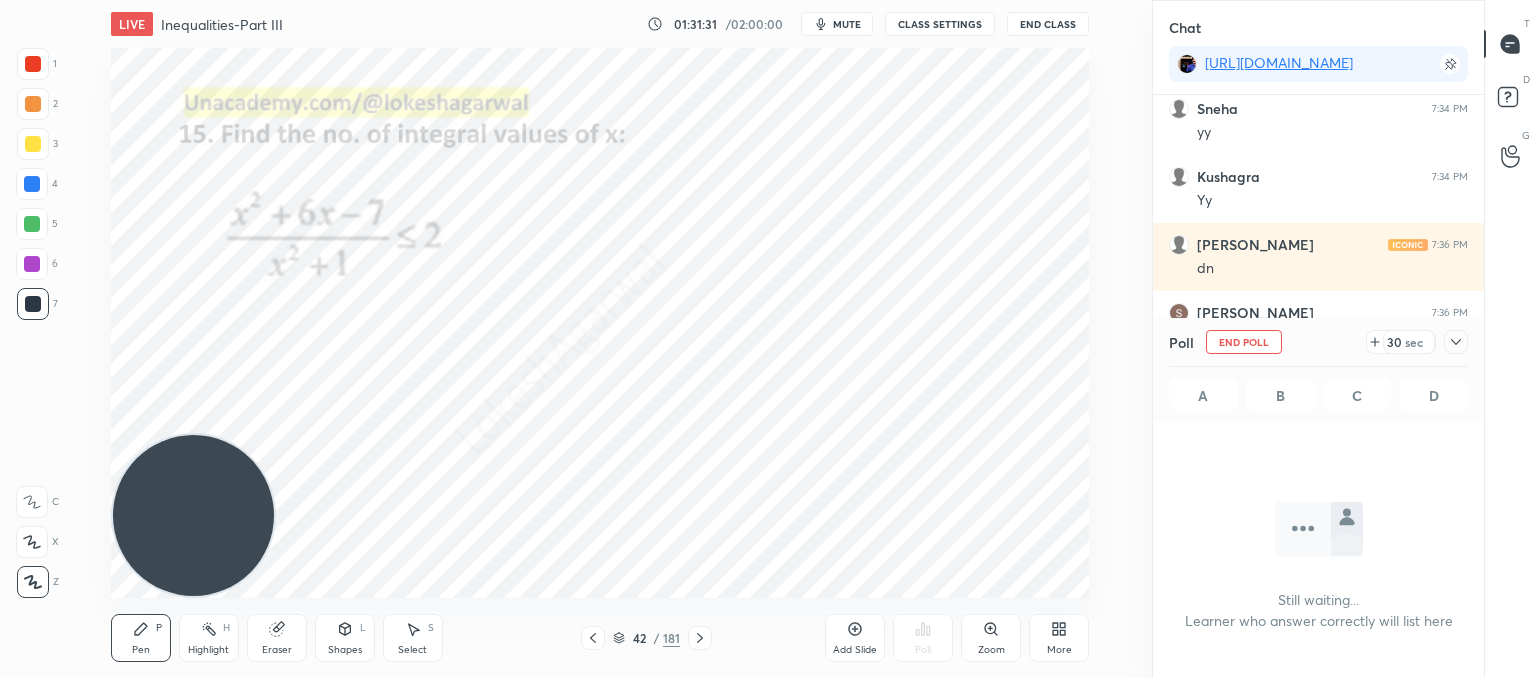 scroll, scrollTop: 320, scrollLeft: 325, axis: both 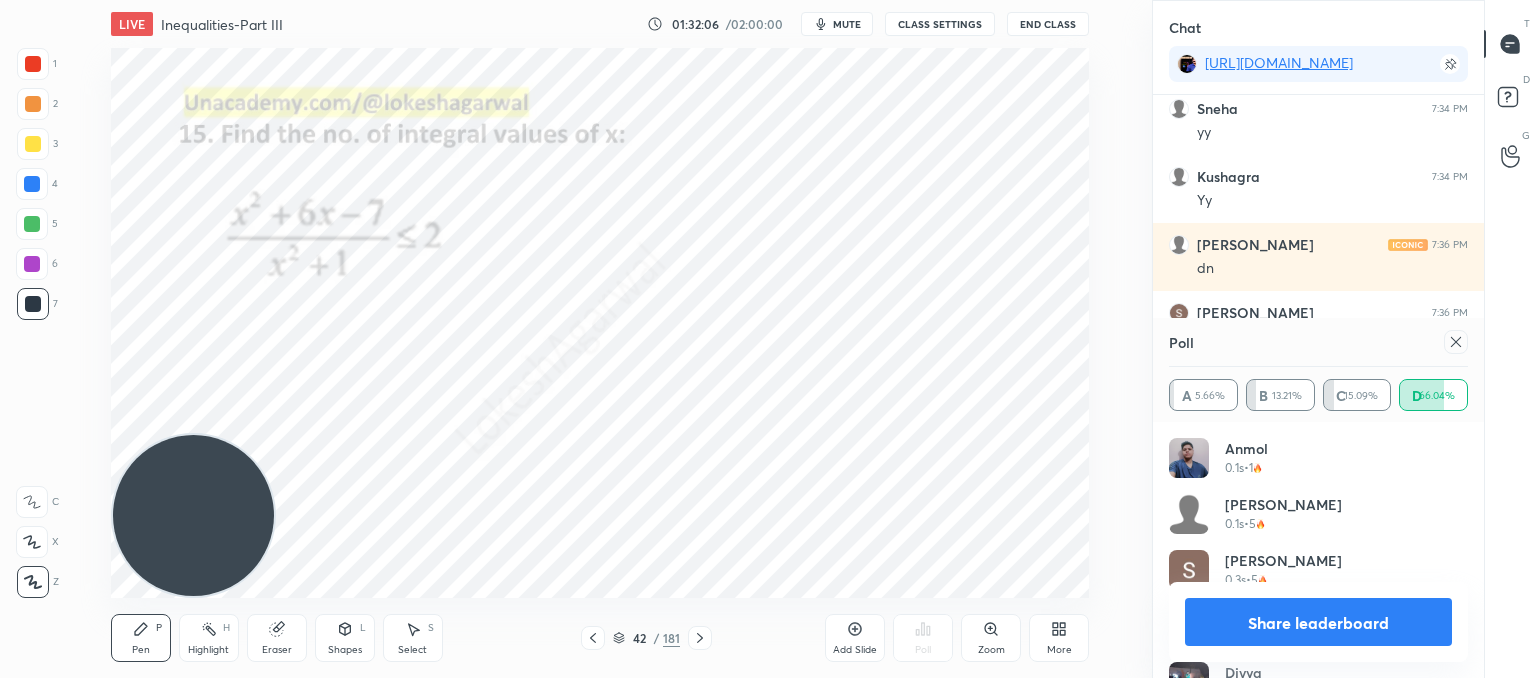 click 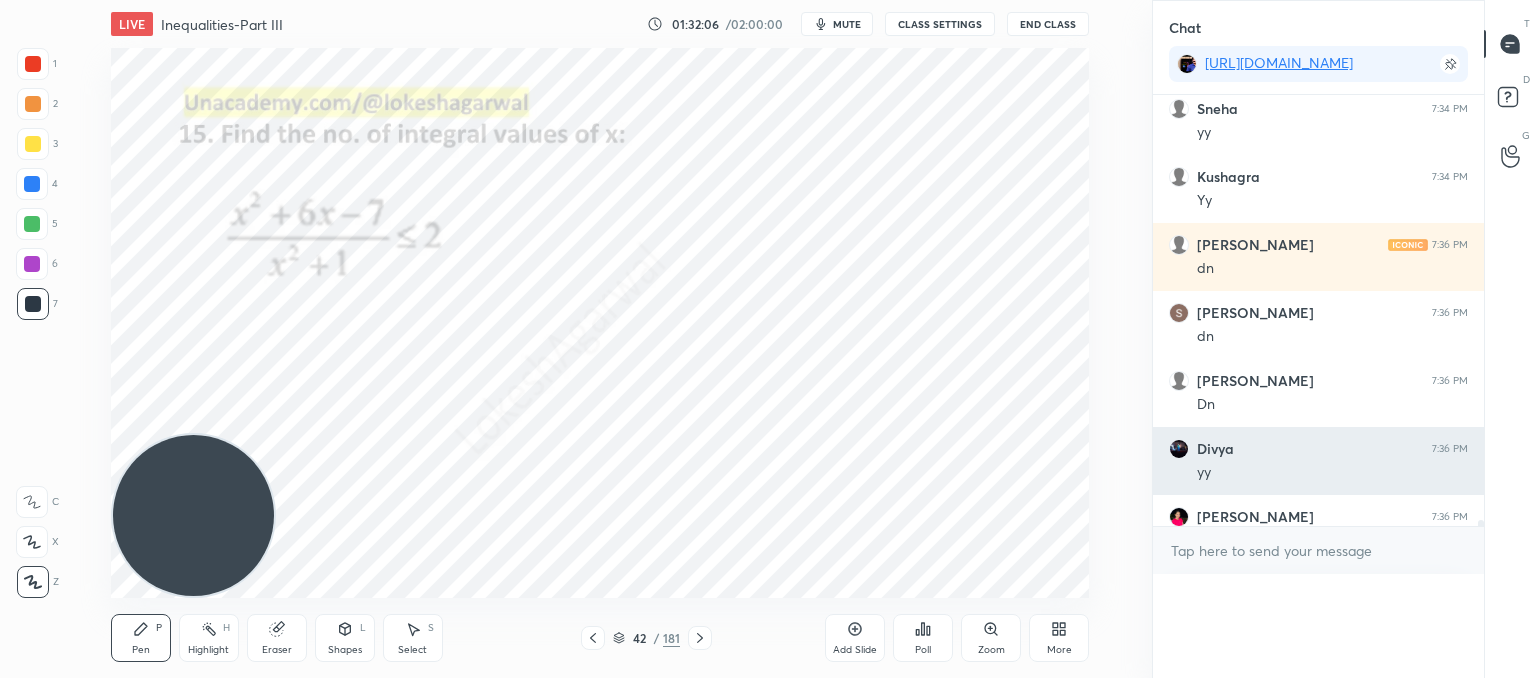 scroll, scrollTop: 88, scrollLeft: 293, axis: both 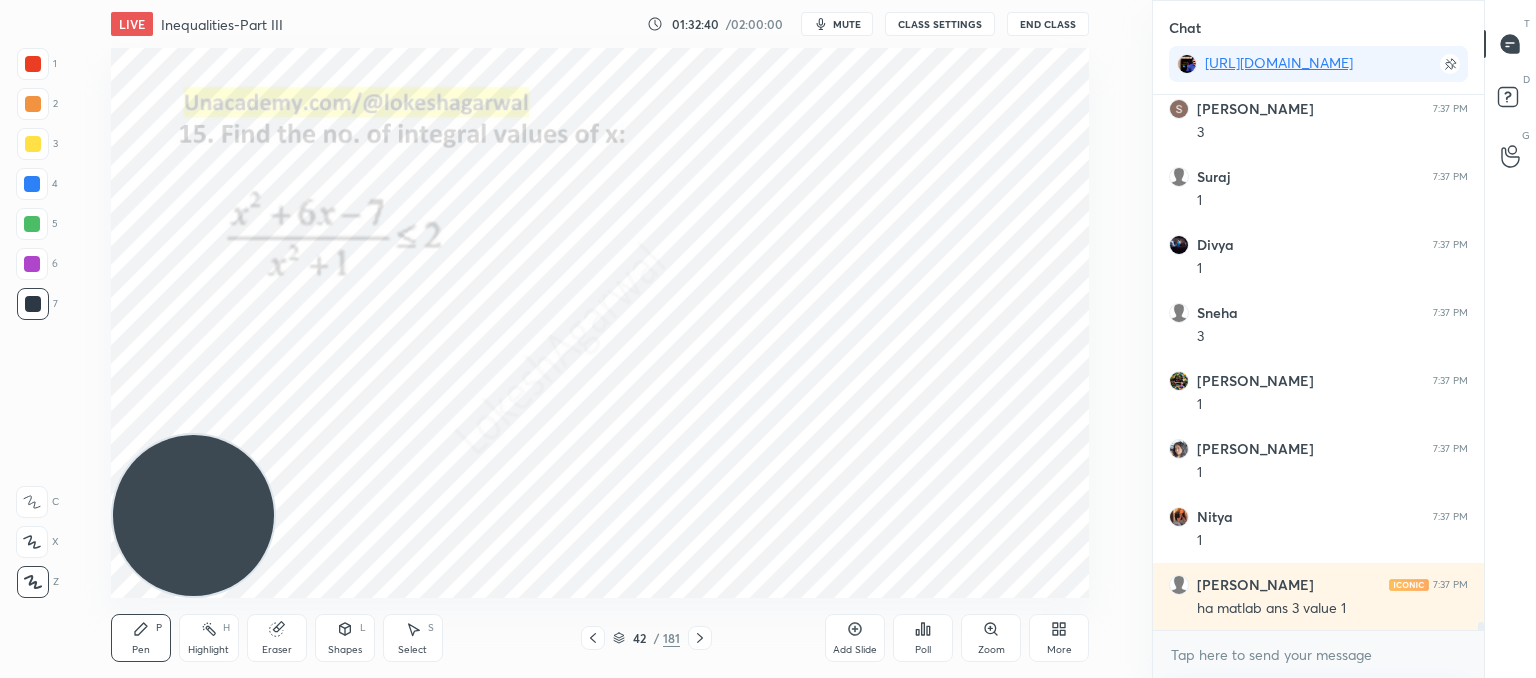 click 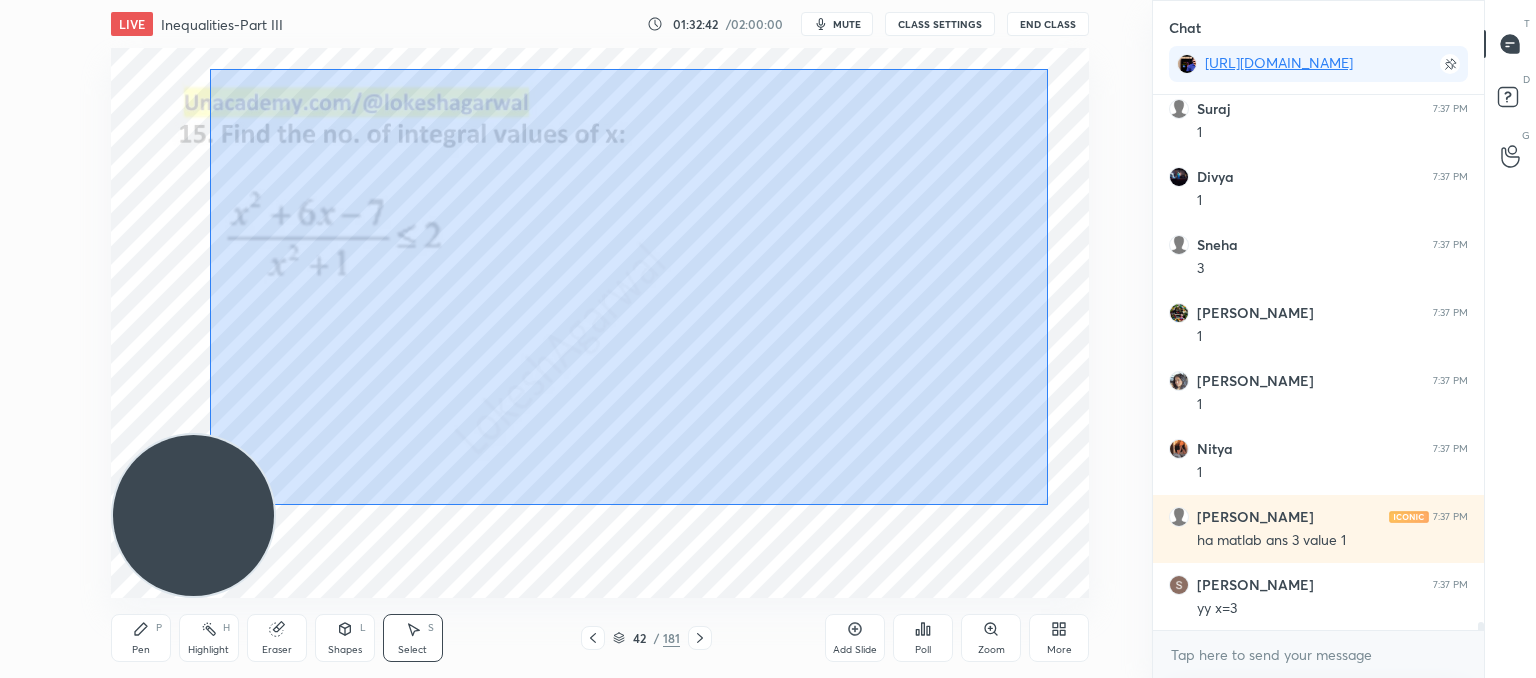 drag, startPoint x: 1048, startPoint y: 505, endPoint x: 235, endPoint y: 29, distance: 942.09607 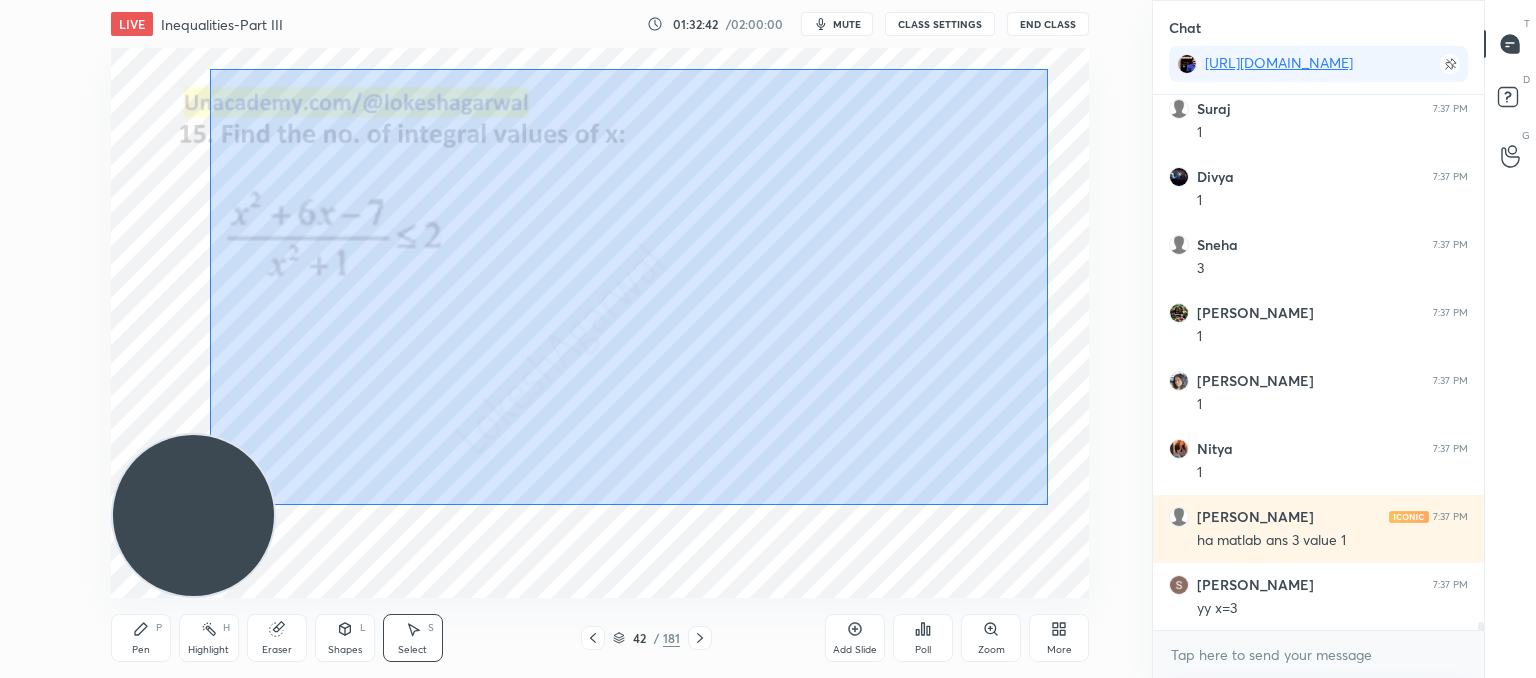 click on "LIVE Inequalities-Part III 01:32:42 /  02:00:00 mute CLASS SETTINGS End Class 0 ° Undo Copy Paste here Duplicate Duplicate to new slide Delete Setting up your live class Poll for   secs No correct answer Start poll Back Inequalities-Part III • L10 of Comprehensive Course on Algebra: Basic to Advanced - Part I [PERSON_NAME] Pen P Highlight H Eraser Shapes L Select S 42 / 181 Add Slide Poll Zoom More" at bounding box center (600, 339) 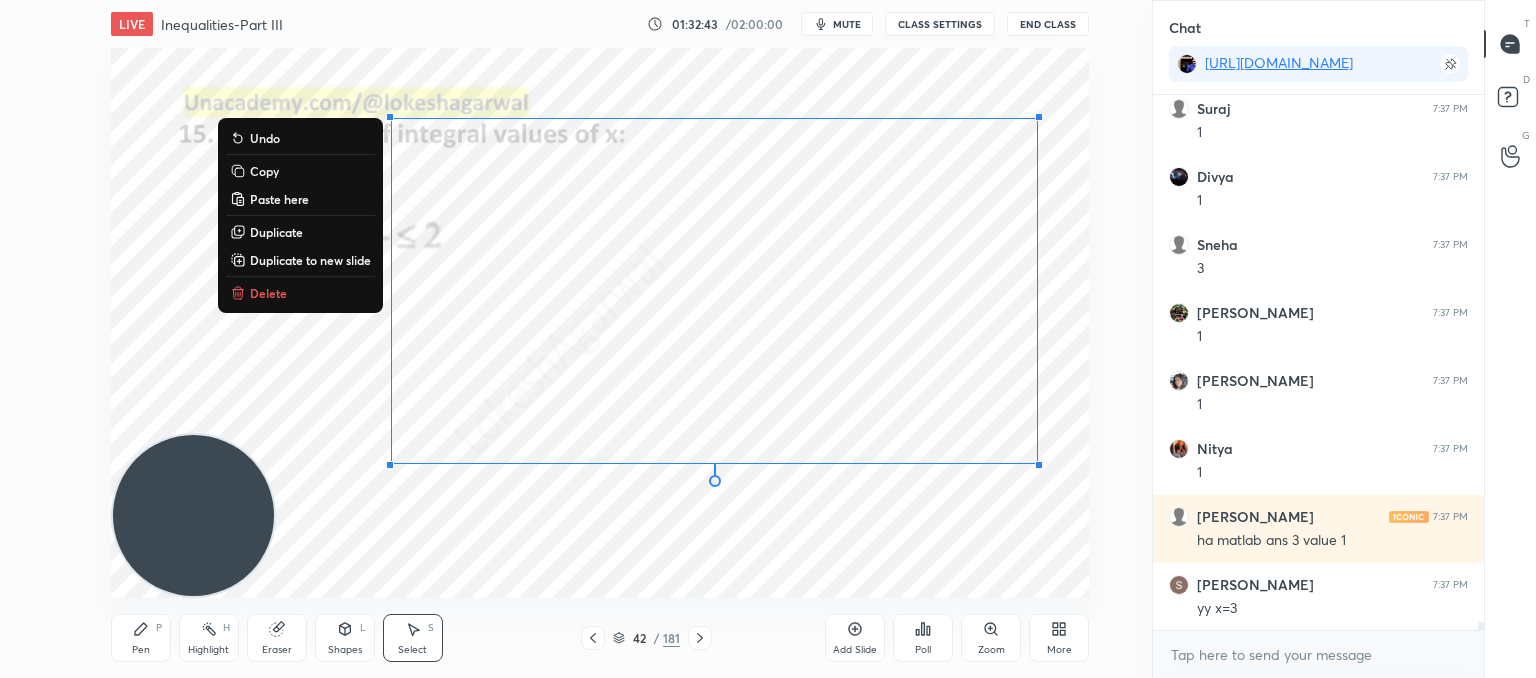 drag, startPoint x: 256, startPoint y: 290, endPoint x: 604, endPoint y: 315, distance: 348.89682 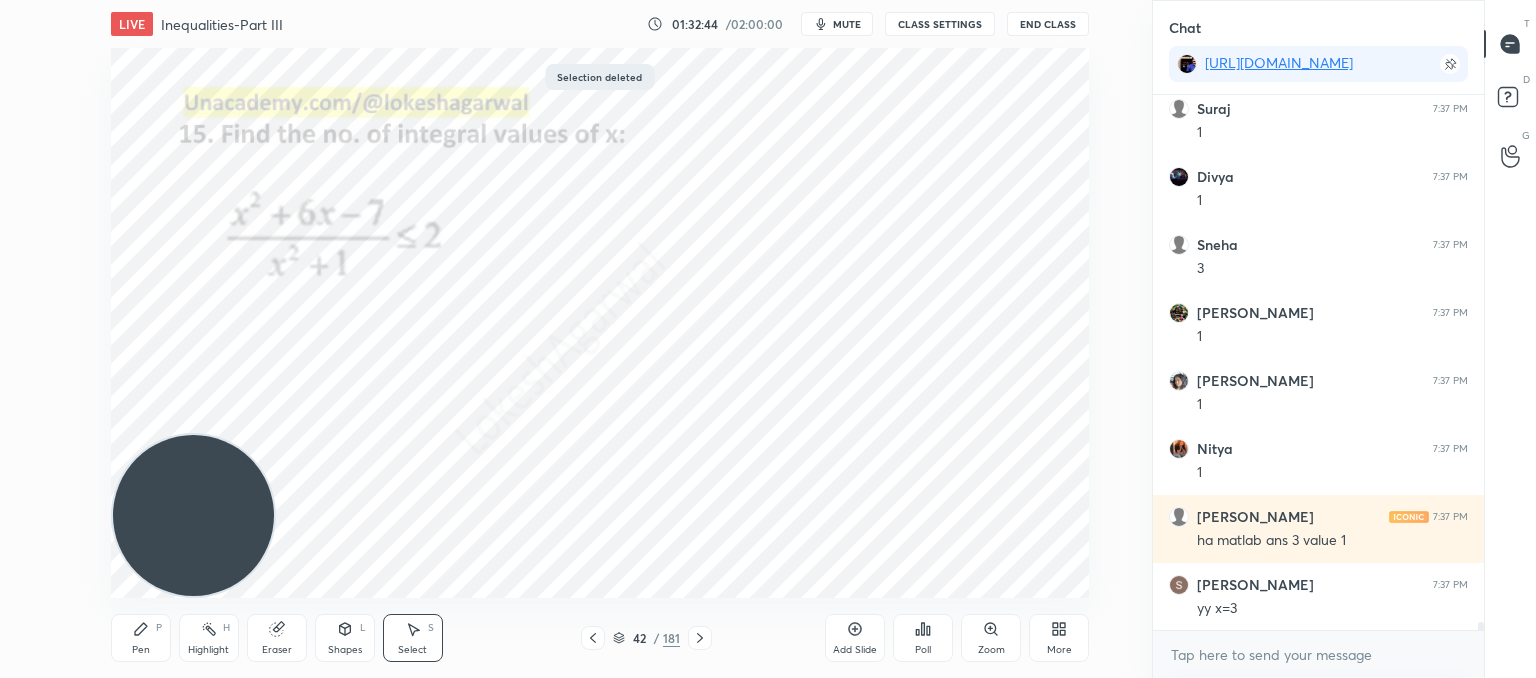 scroll, scrollTop: 36942, scrollLeft: 0, axis: vertical 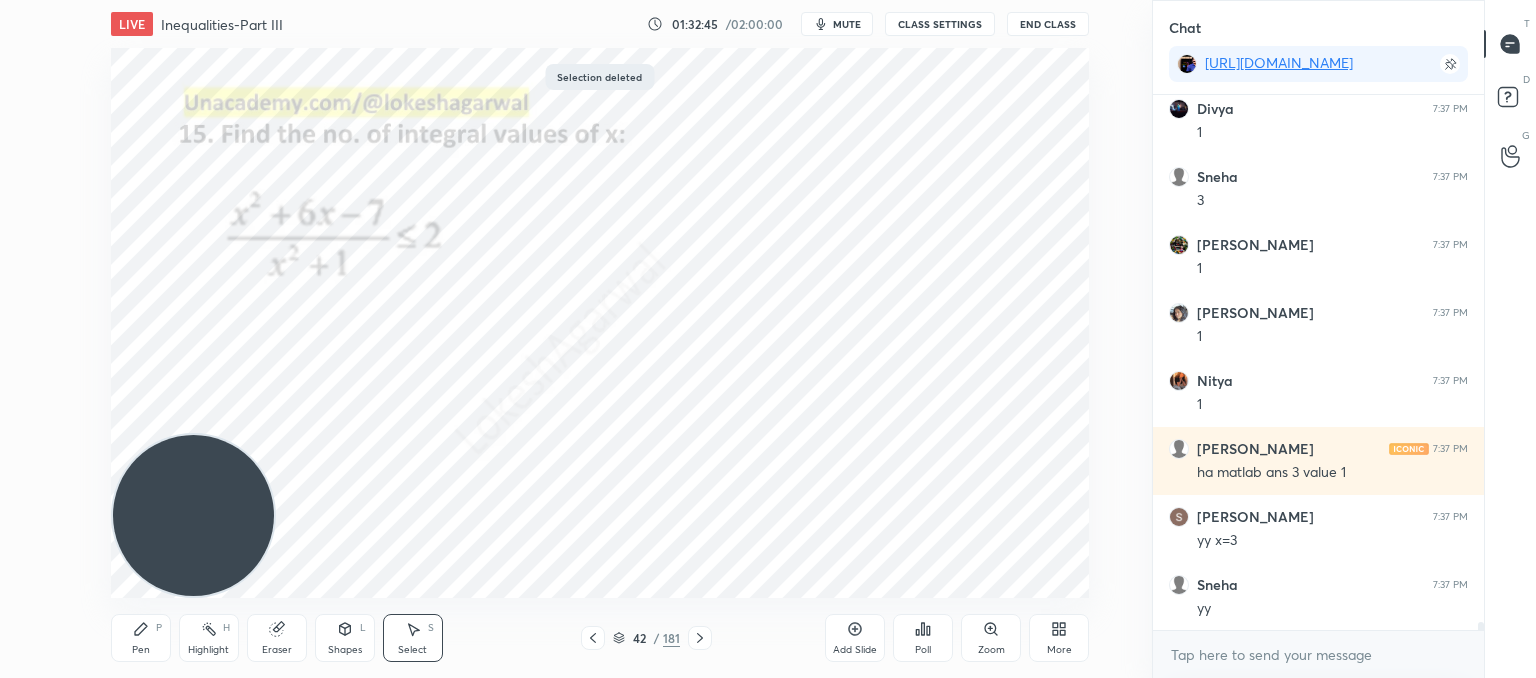 drag, startPoint x: 124, startPoint y: 634, endPoint x: 230, endPoint y: 436, distance: 224.58852 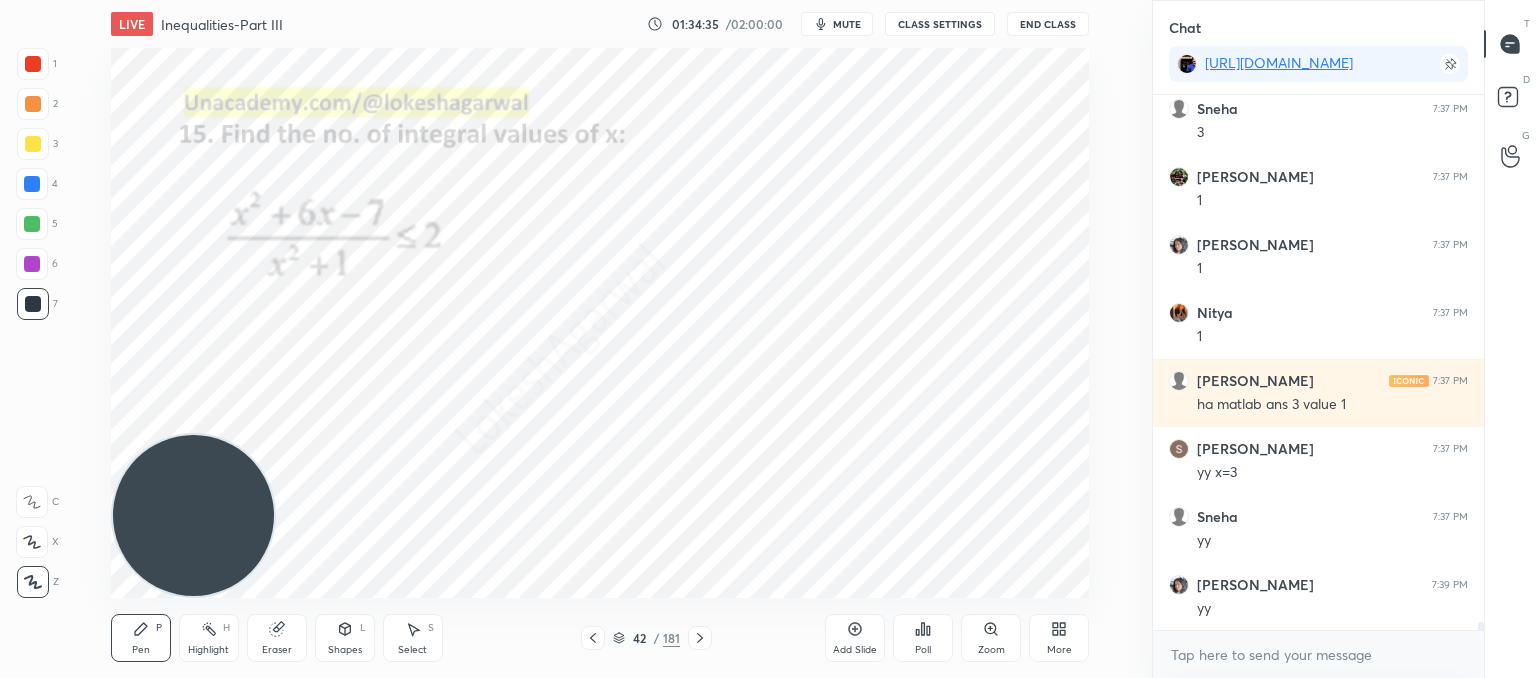 scroll, scrollTop: 37078, scrollLeft: 0, axis: vertical 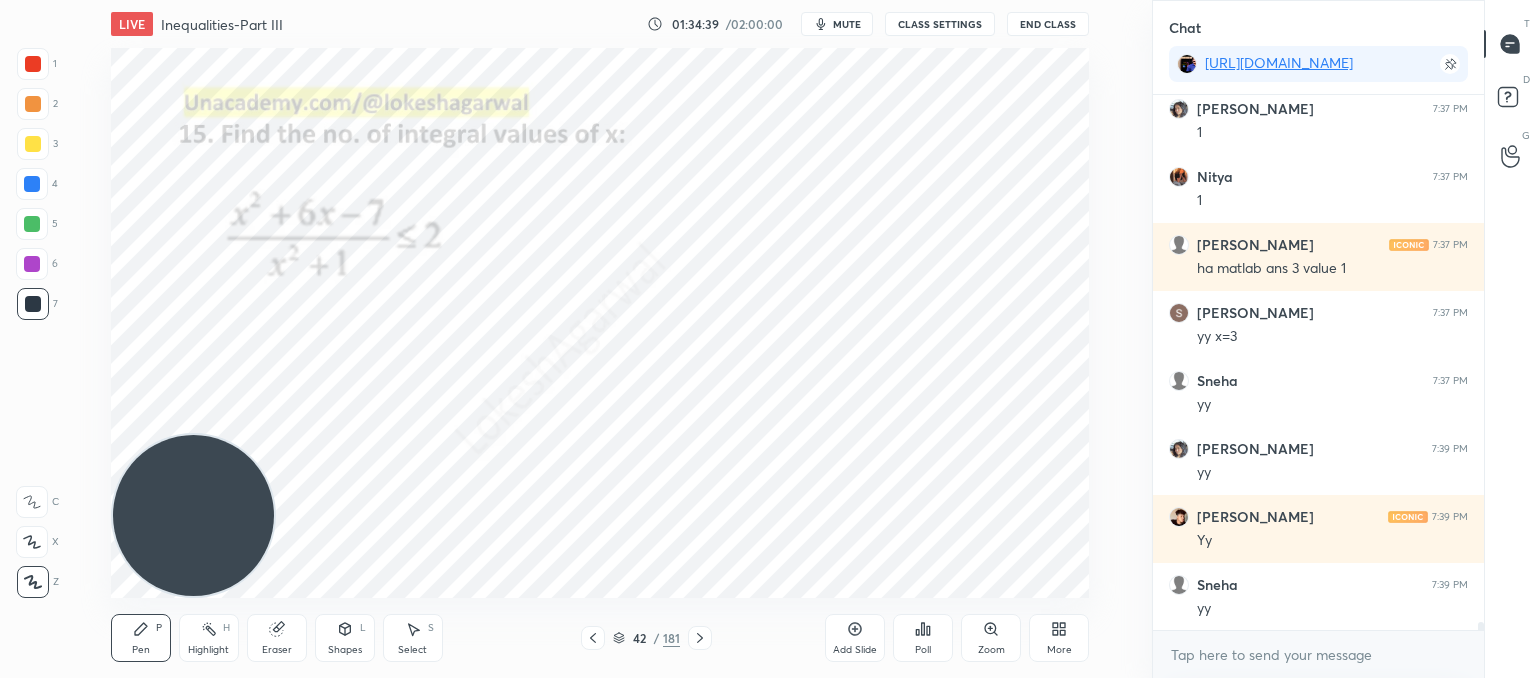 click 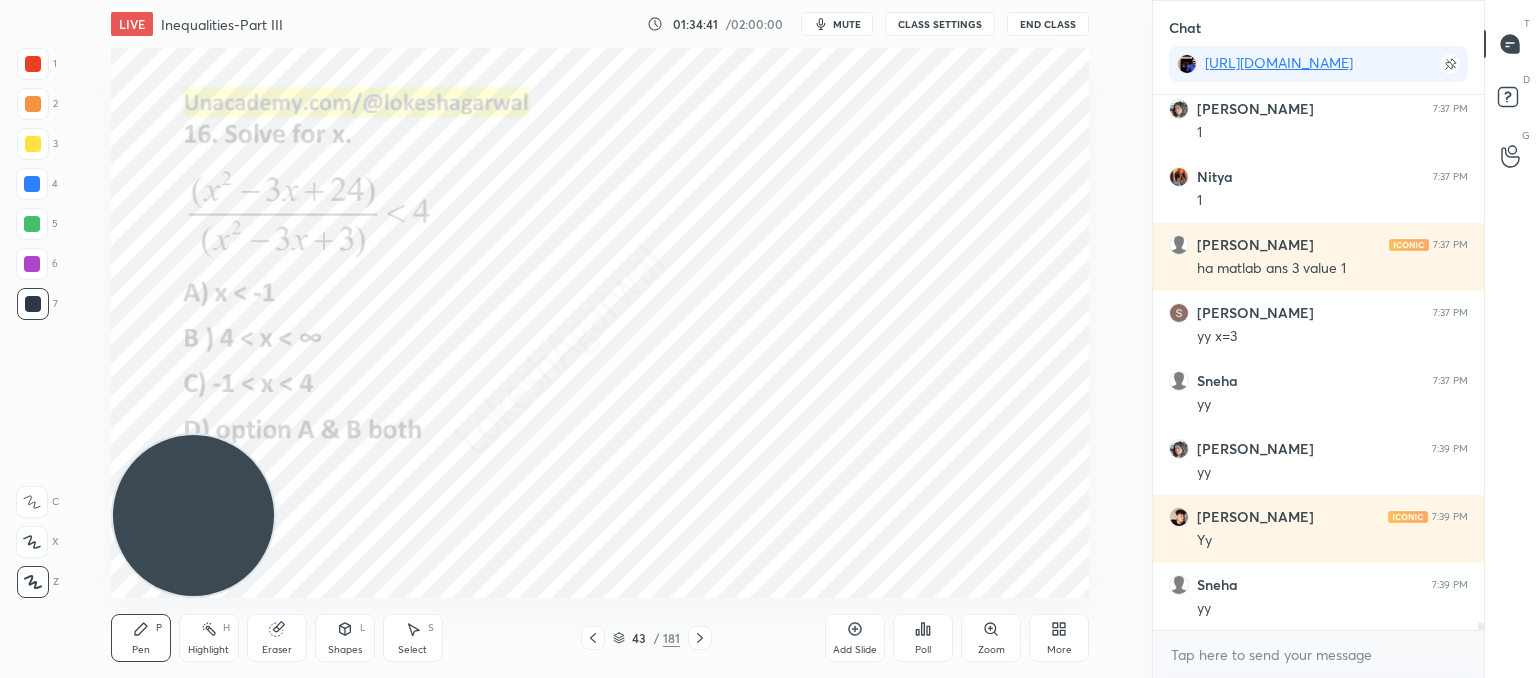 scroll, scrollTop: 37214, scrollLeft: 0, axis: vertical 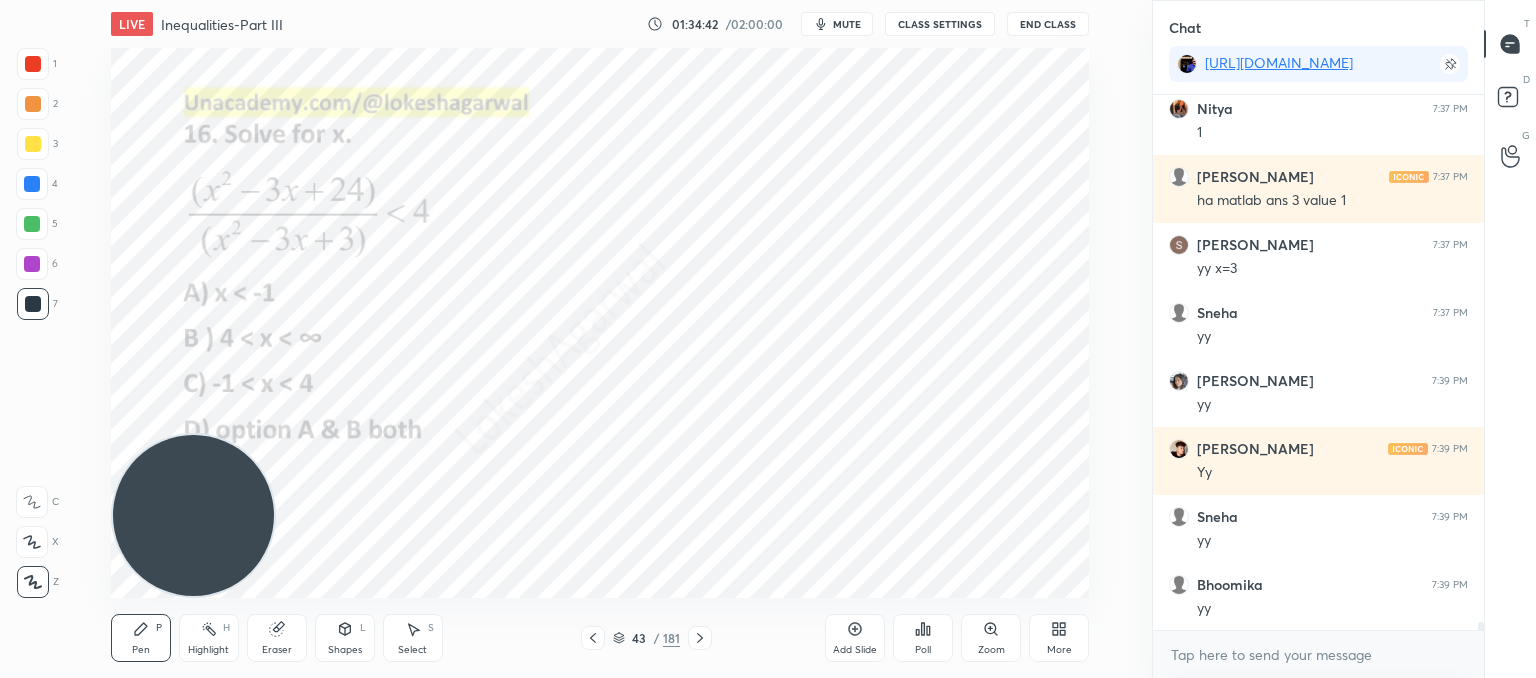 click 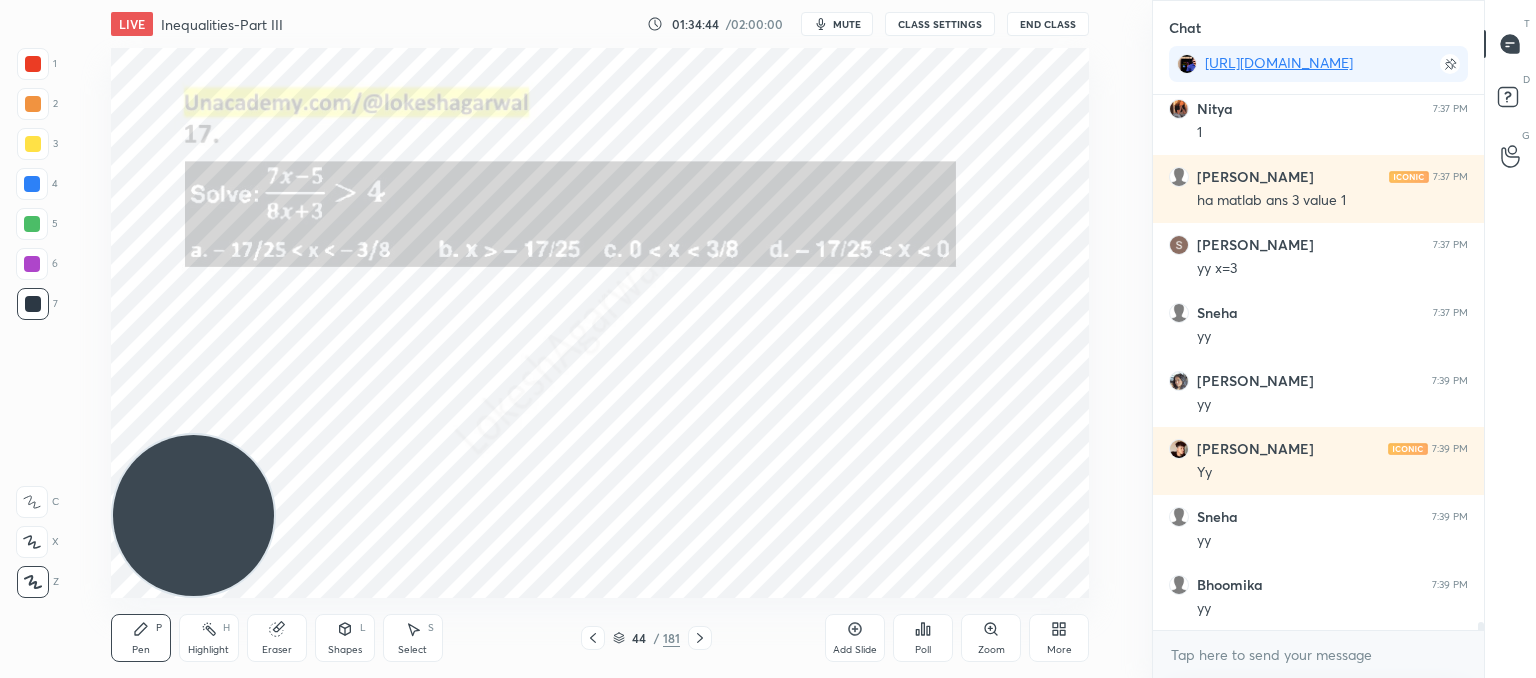 click 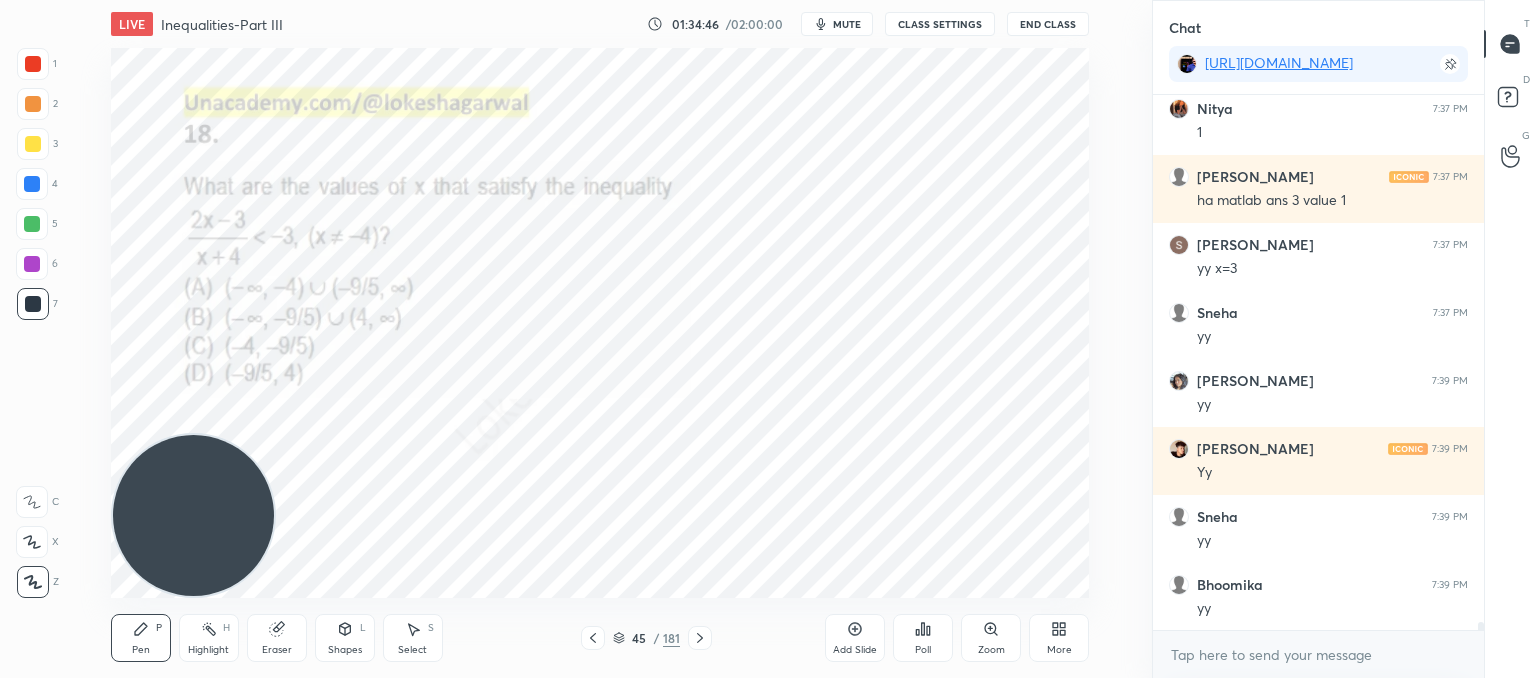 click 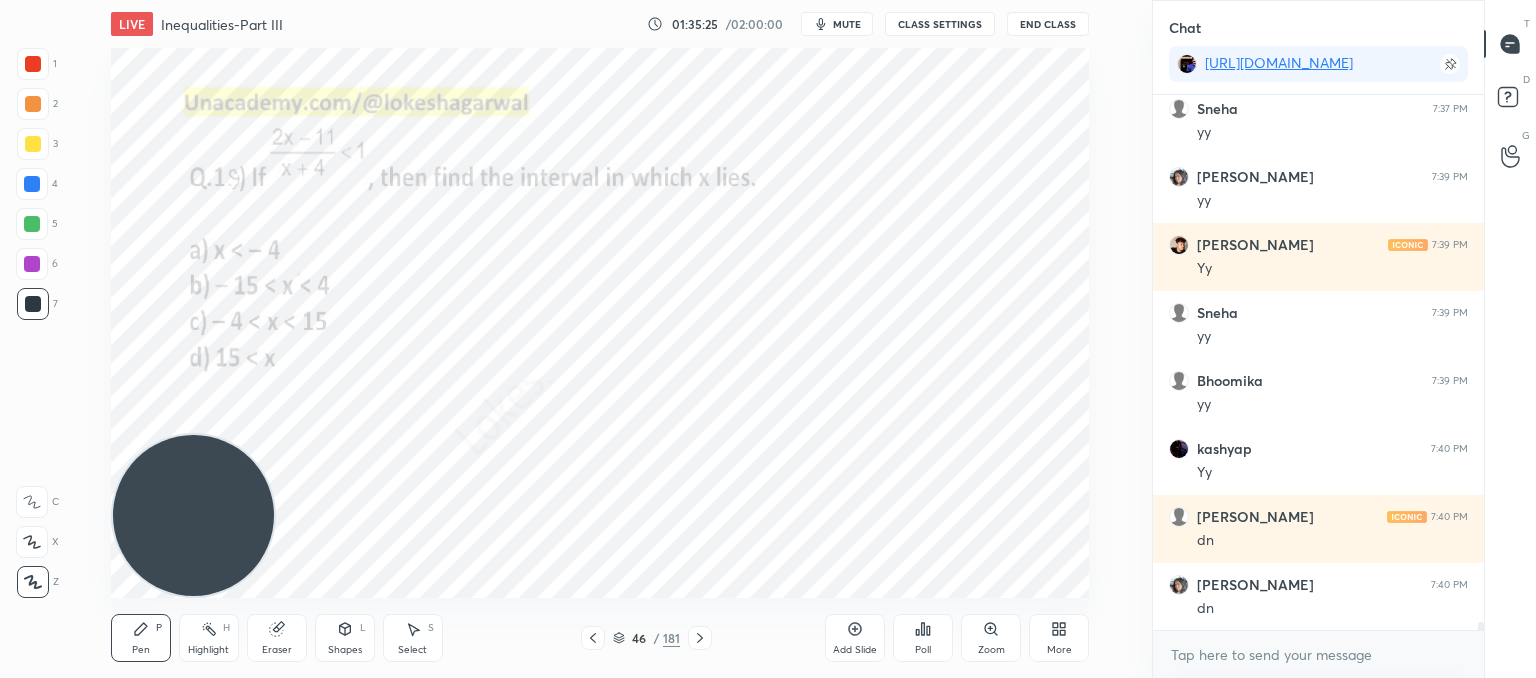 scroll, scrollTop: 37486, scrollLeft: 0, axis: vertical 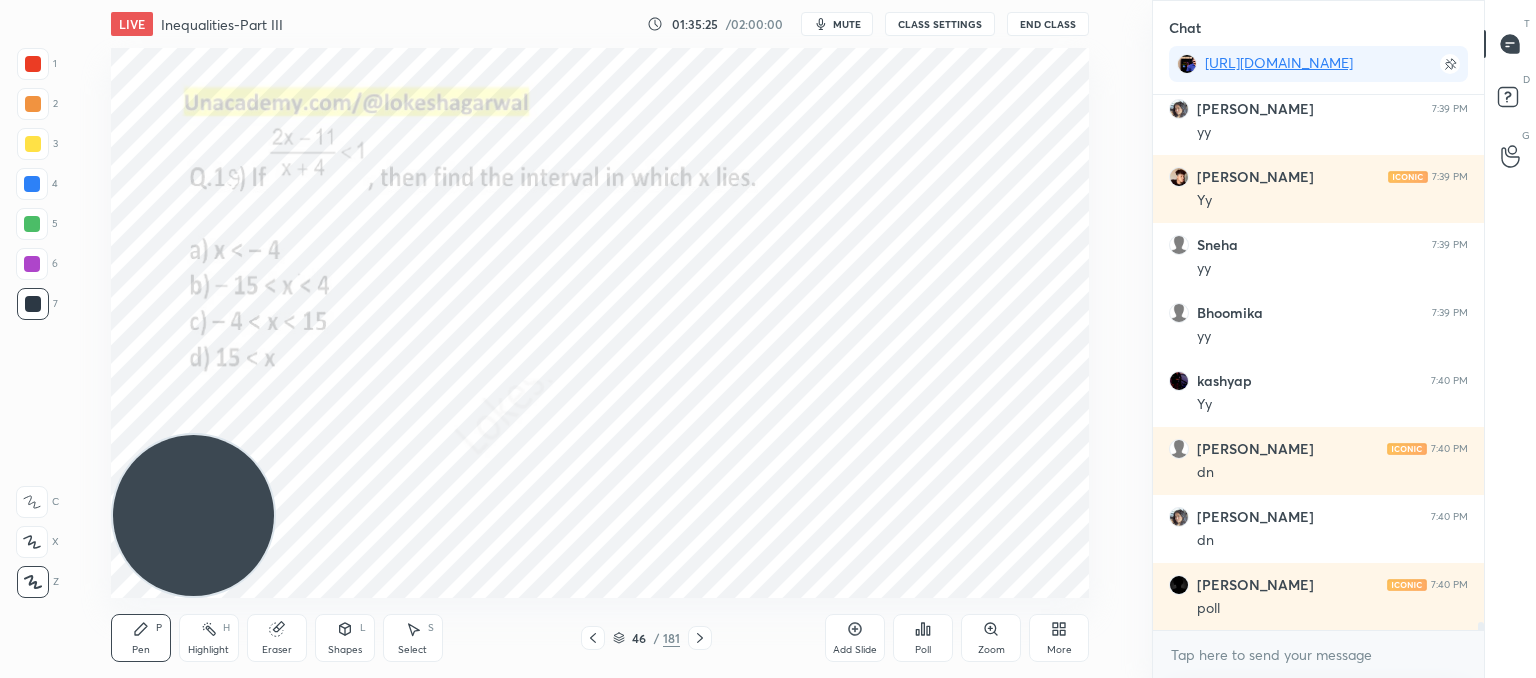 click on "Poll" at bounding box center (923, 638) 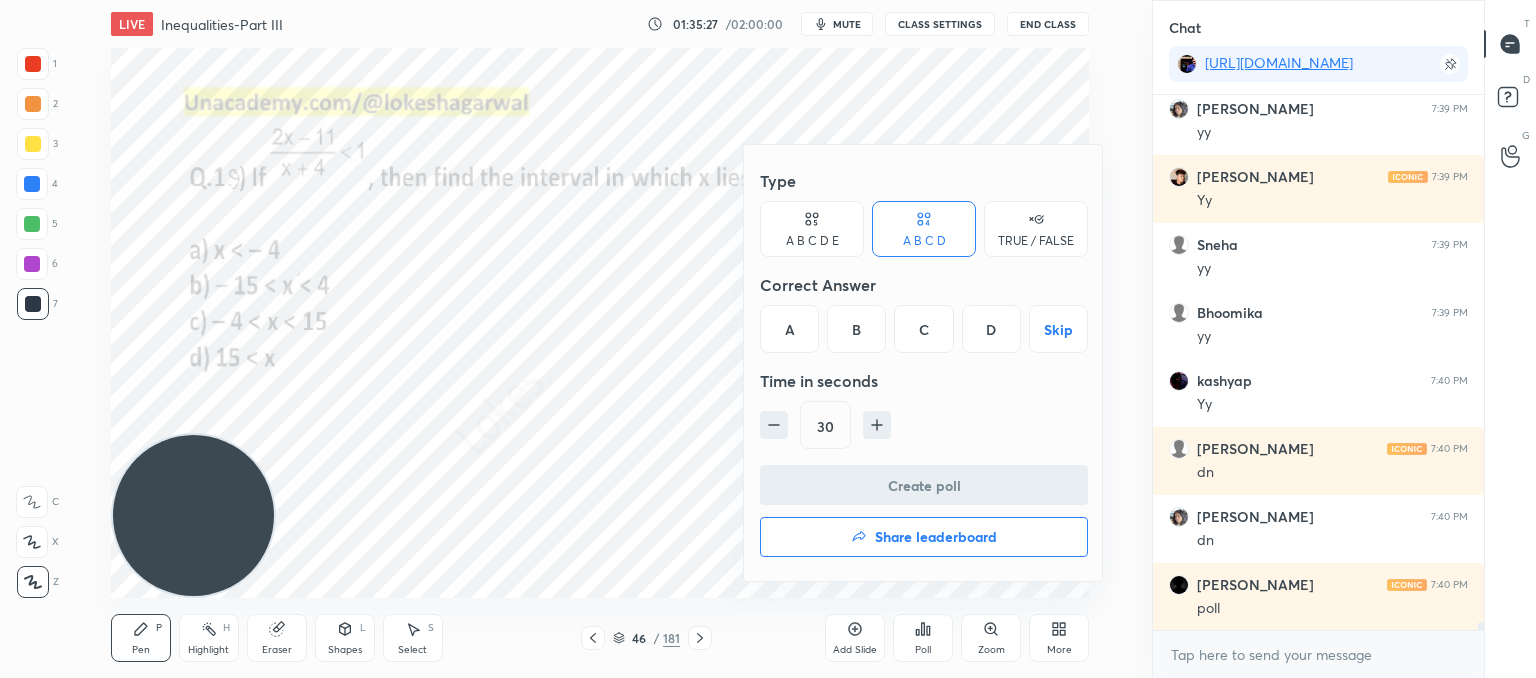 click on "C" at bounding box center [923, 329] 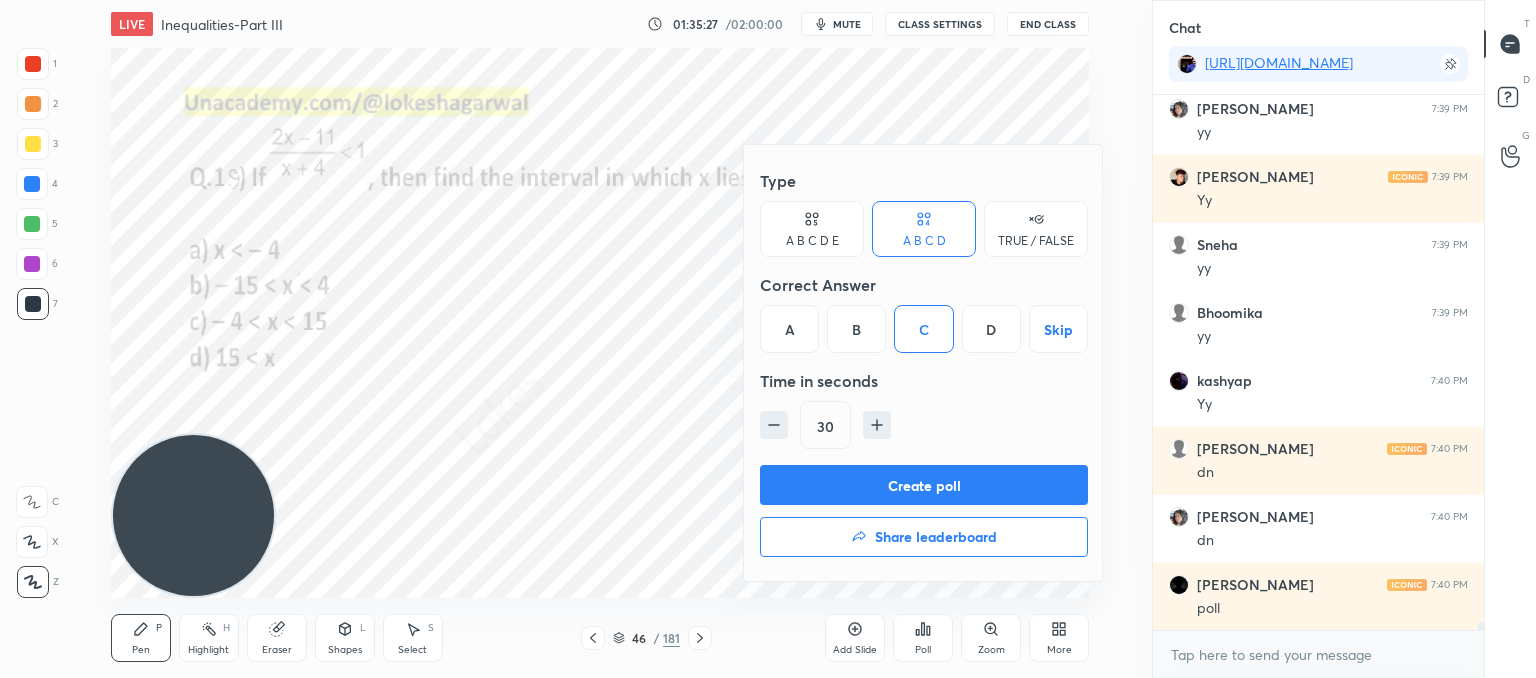 click on "Create poll" at bounding box center [924, 485] 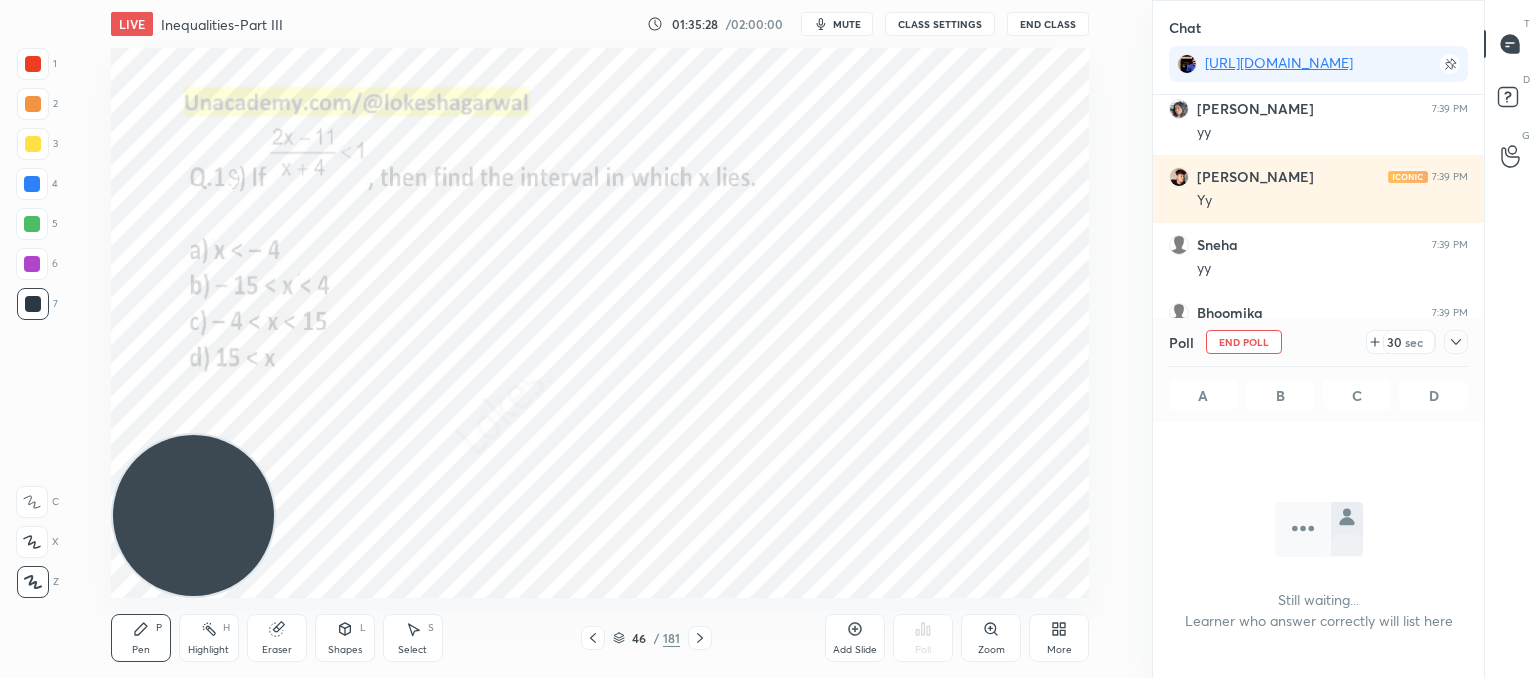 scroll, scrollTop: 436, scrollLeft: 325, axis: both 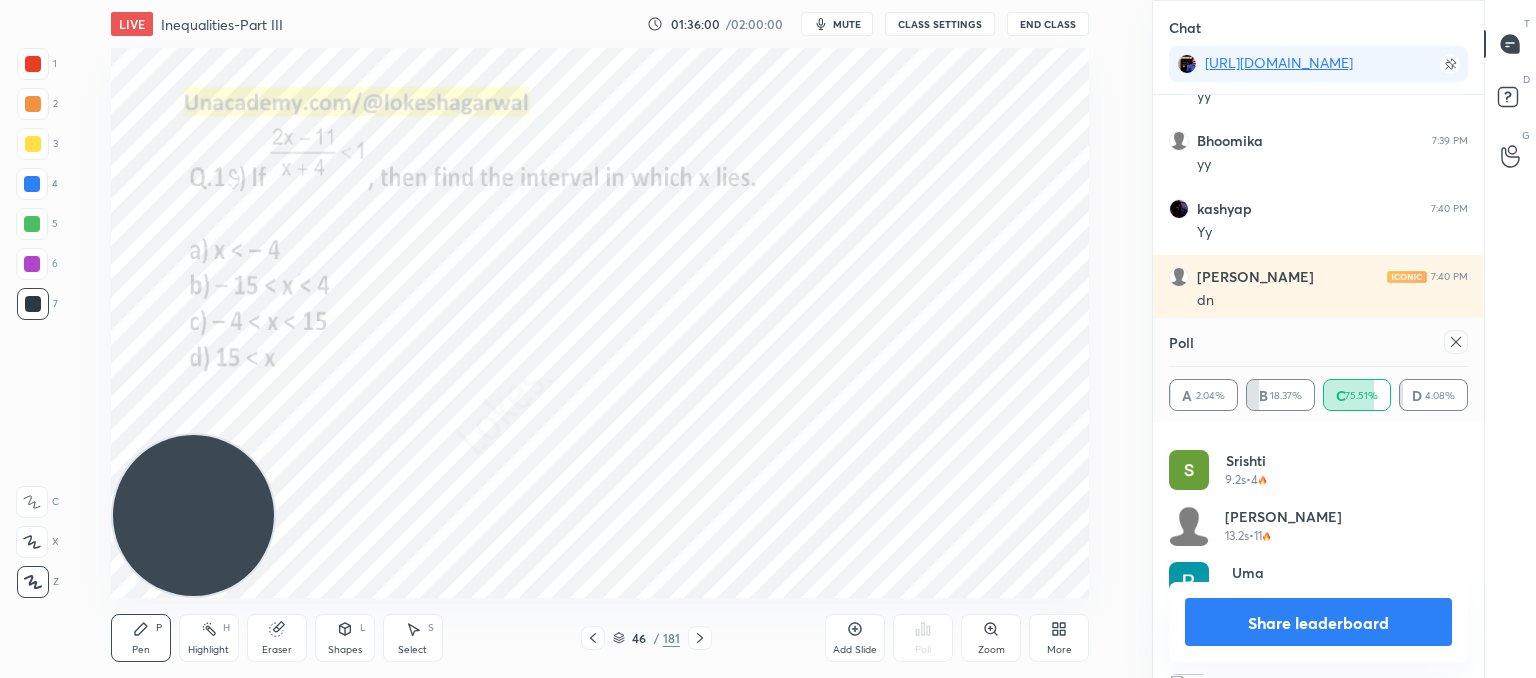 click 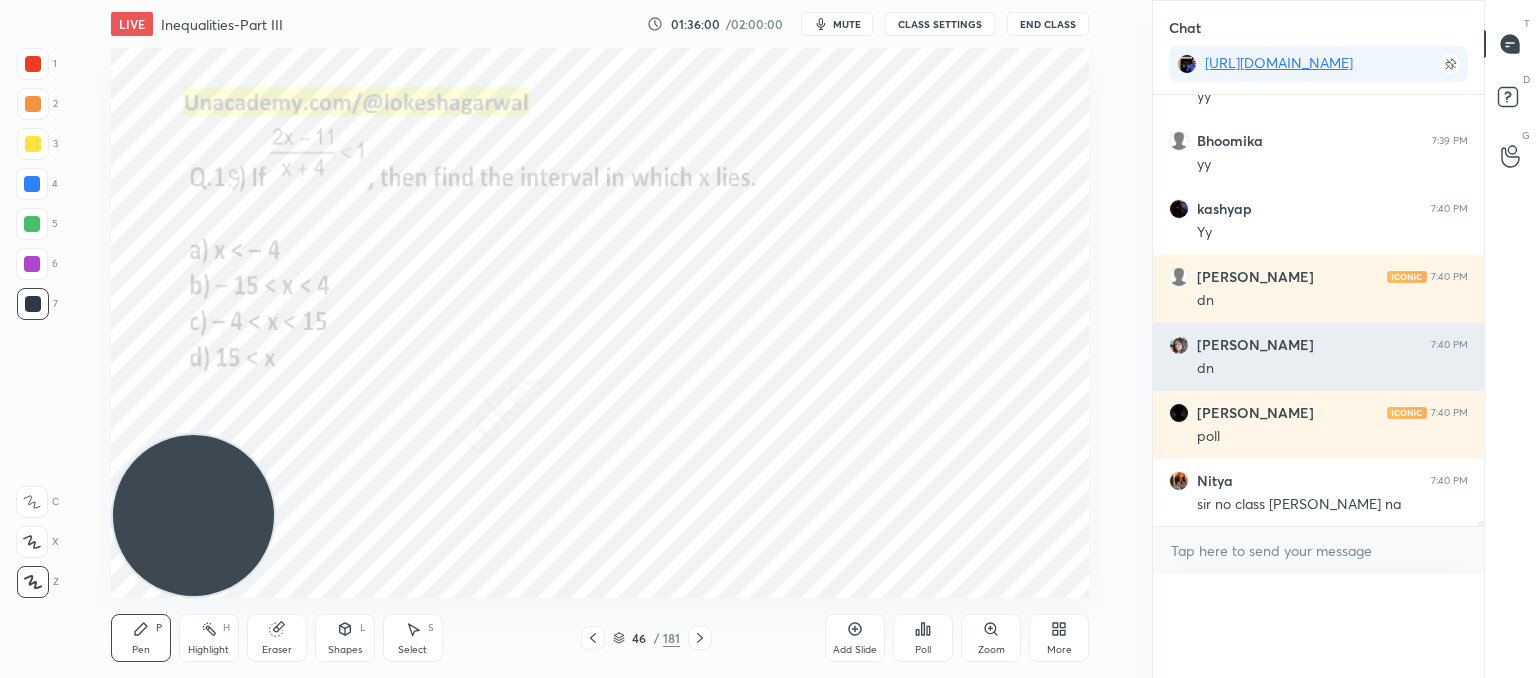 scroll, scrollTop: 89, scrollLeft: 293, axis: both 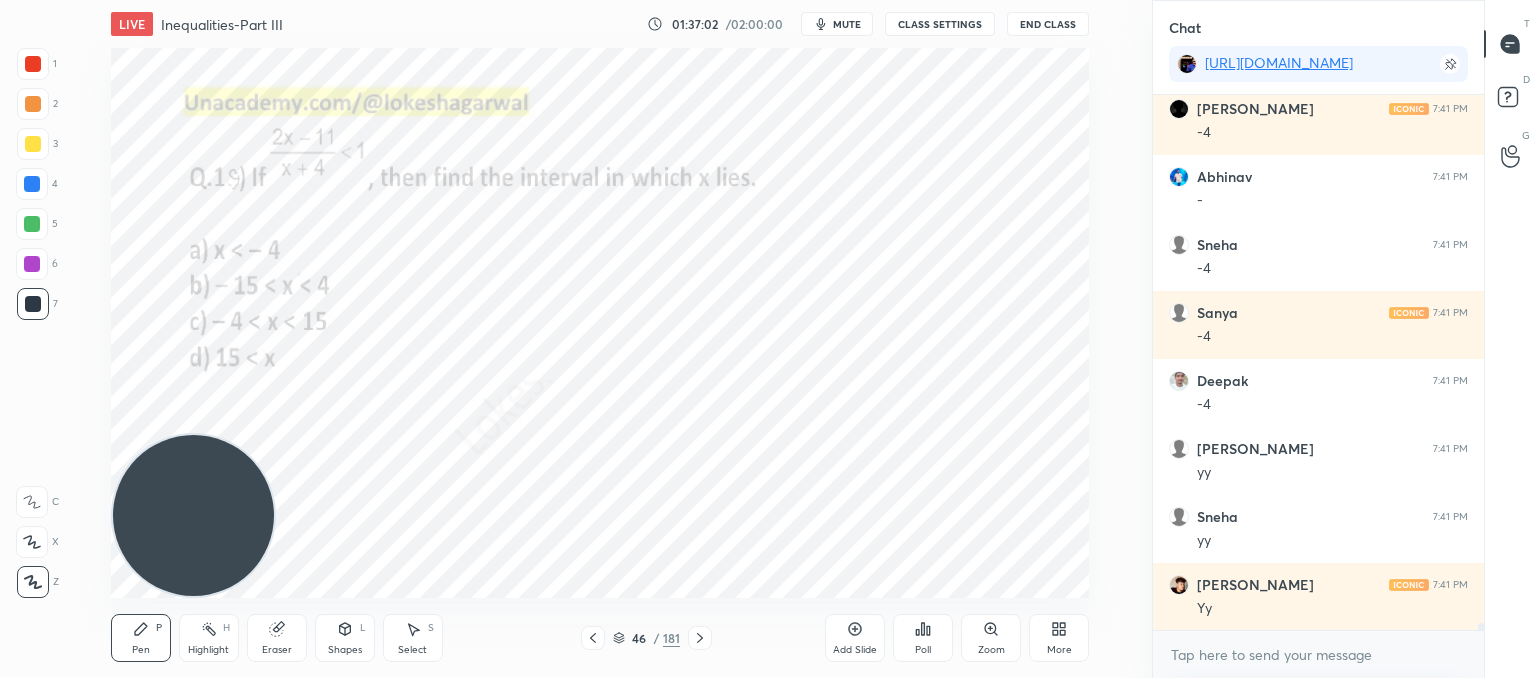 click at bounding box center (593, 638) 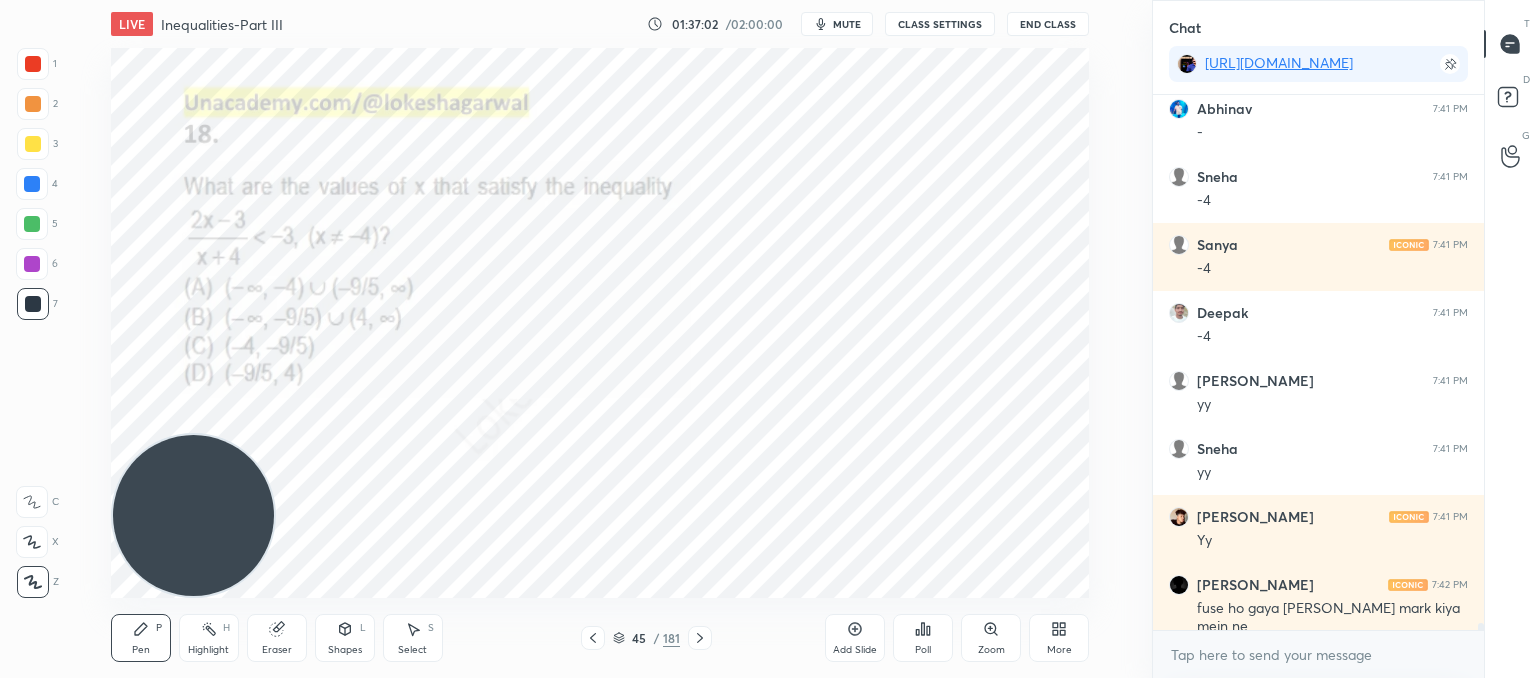 click at bounding box center (593, 638) 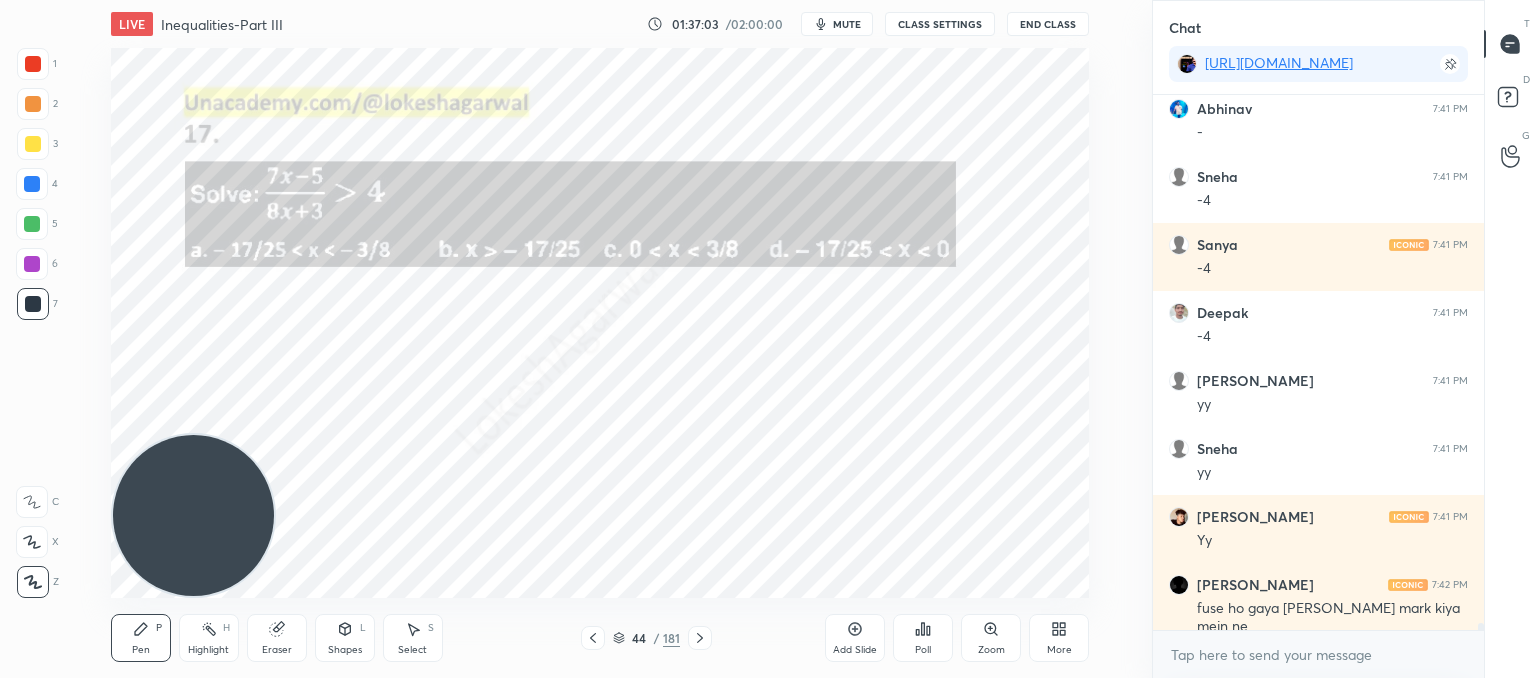 click at bounding box center (593, 638) 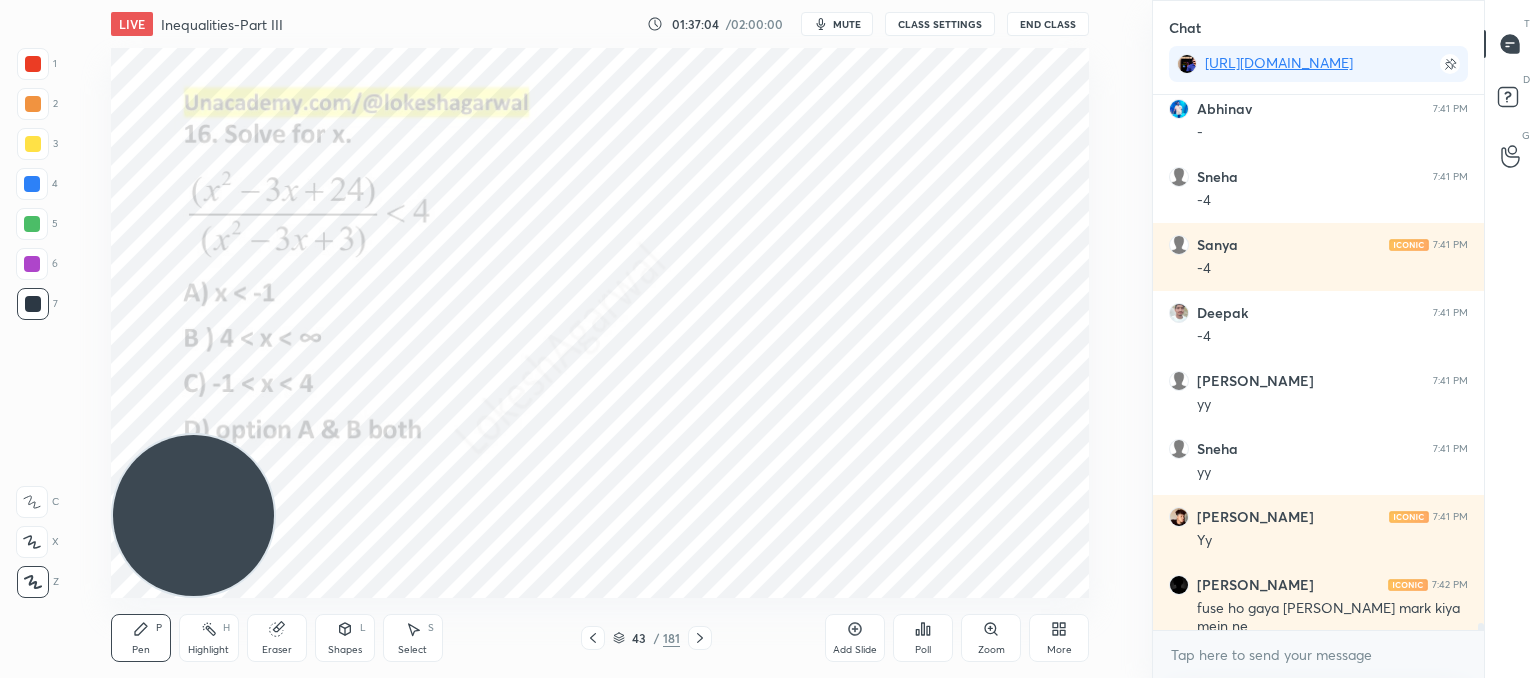 click at bounding box center (593, 638) 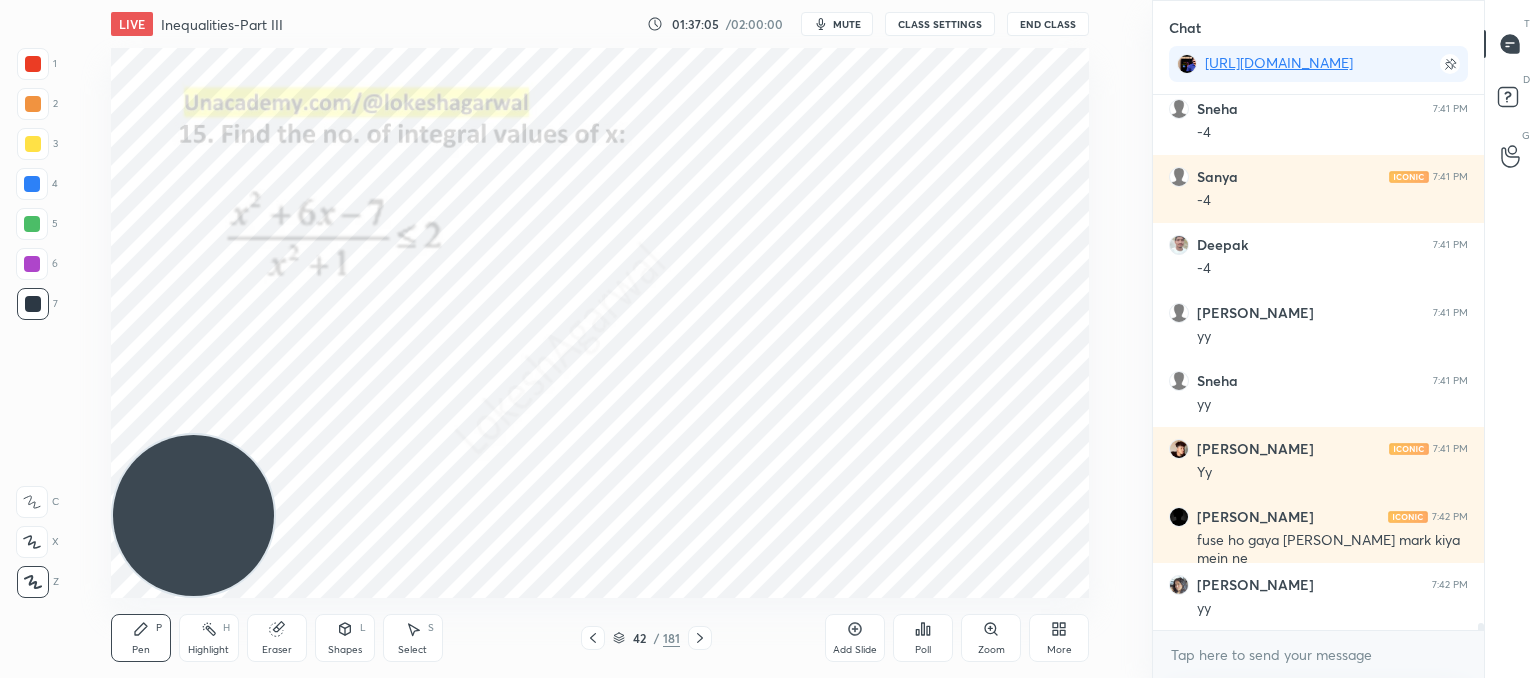 click at bounding box center (593, 638) 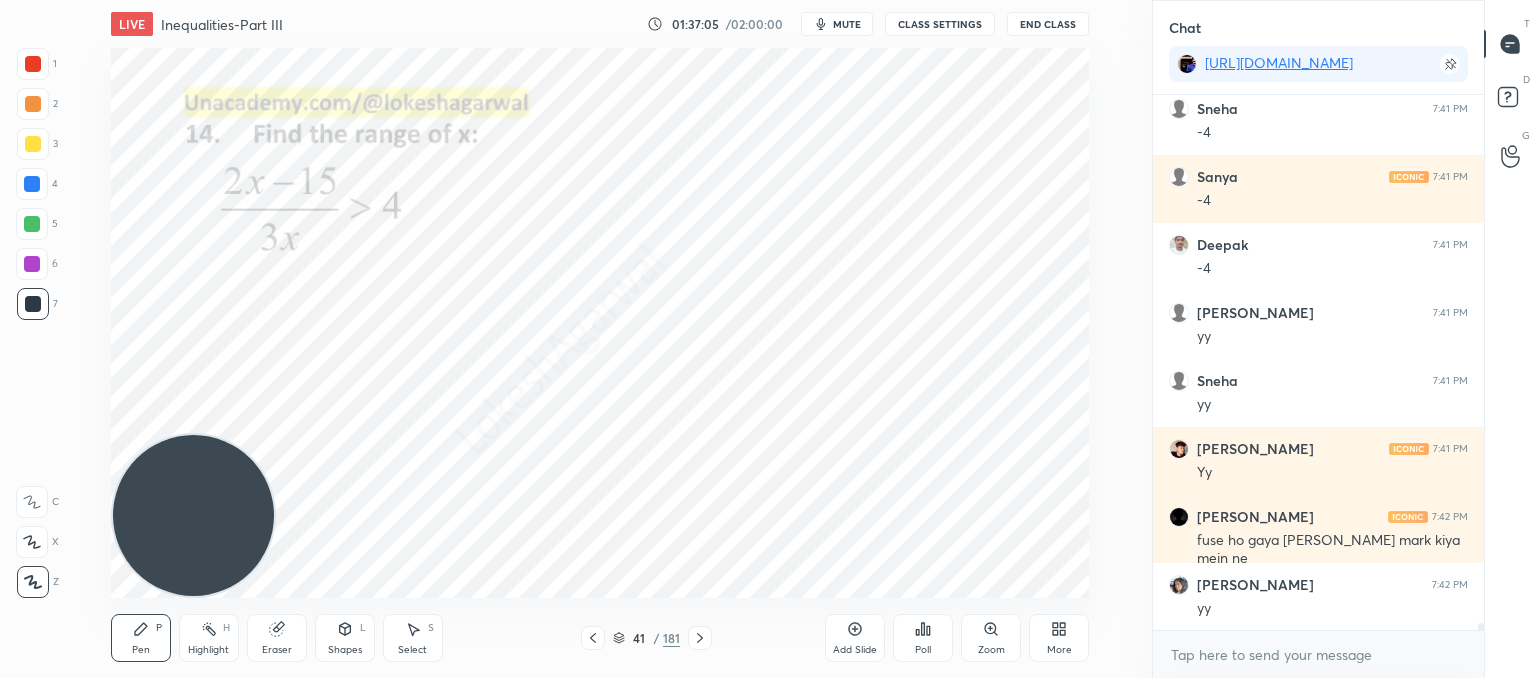 click at bounding box center (593, 638) 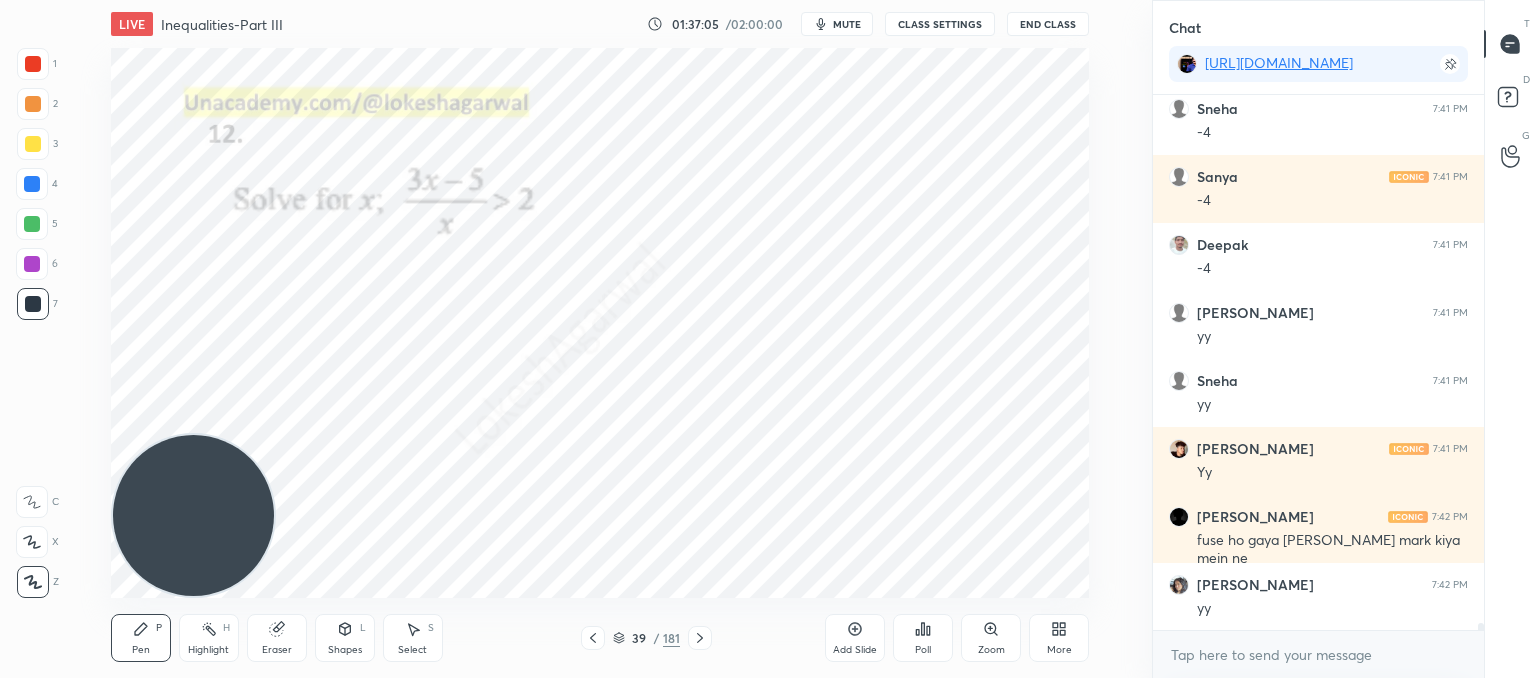 scroll, scrollTop: 38438, scrollLeft: 0, axis: vertical 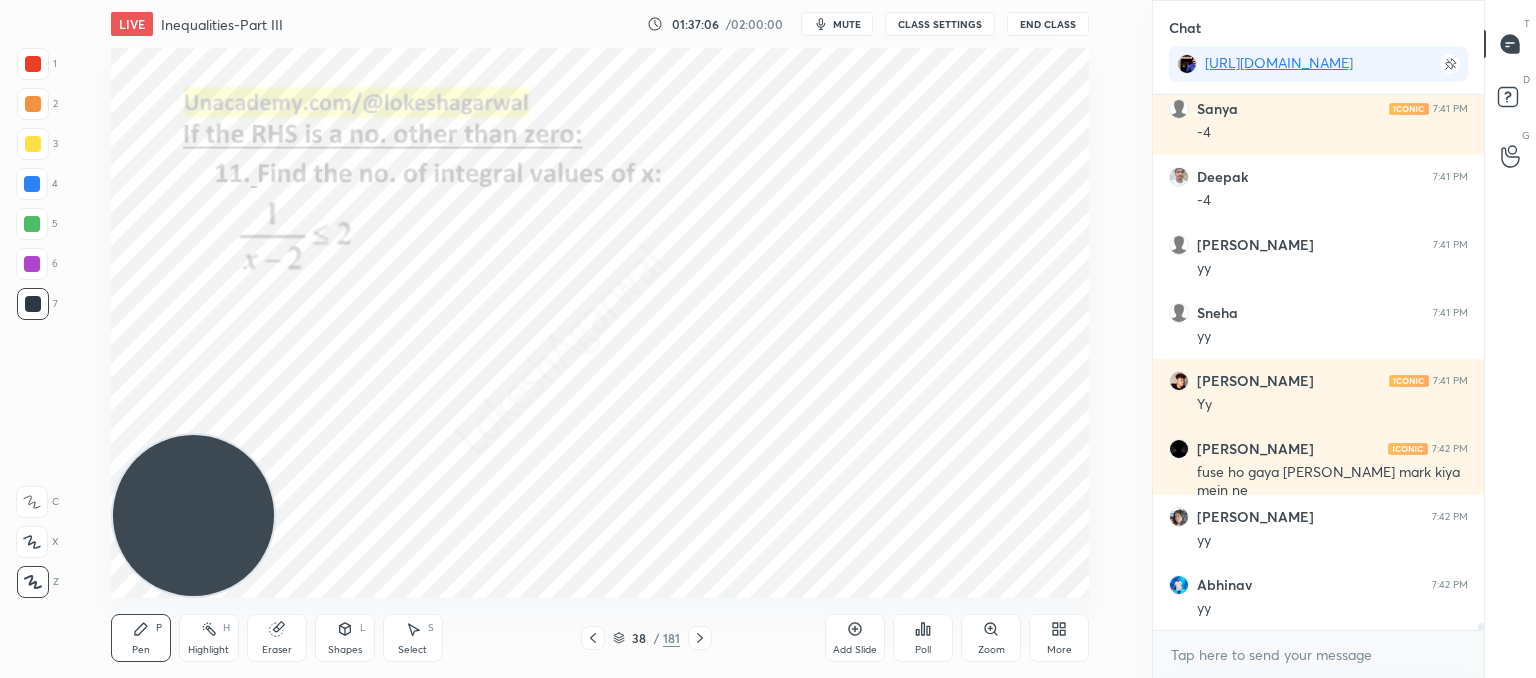 click at bounding box center (593, 638) 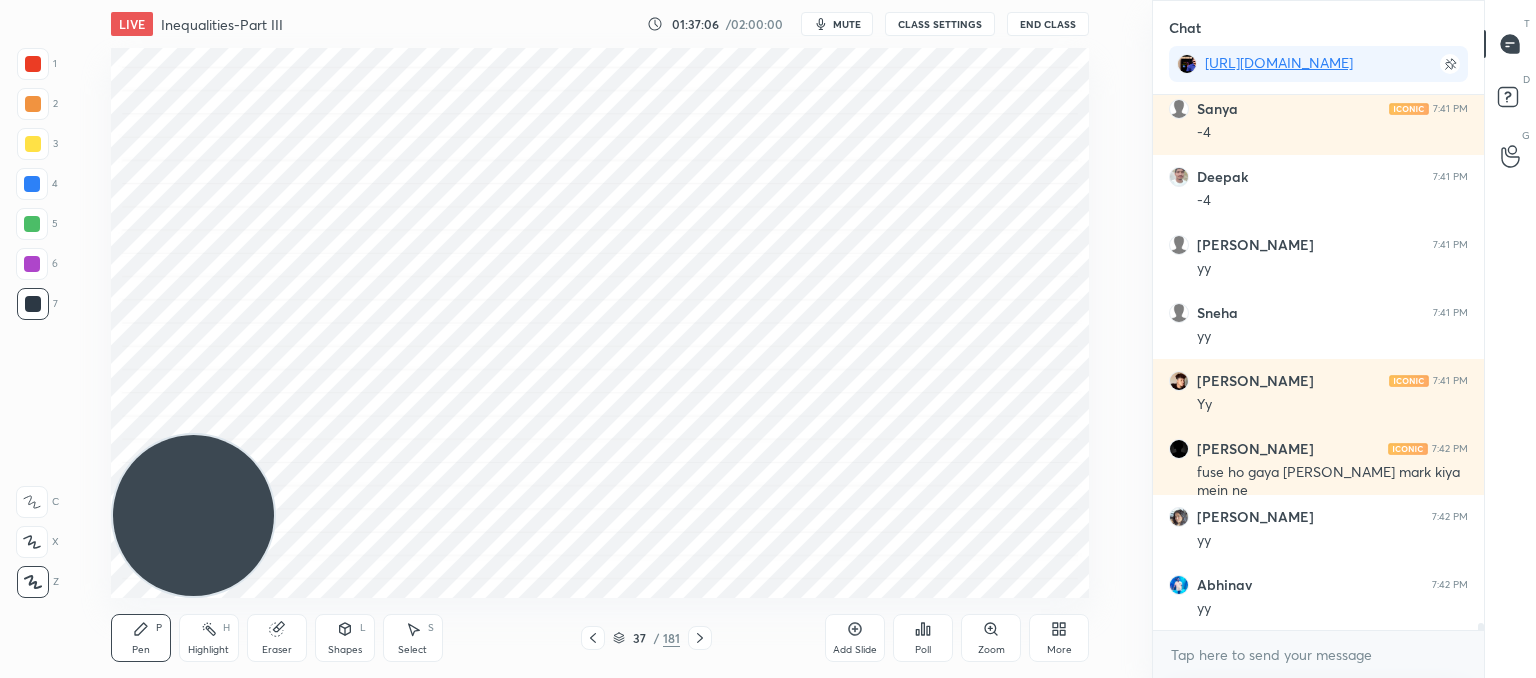 click at bounding box center (593, 638) 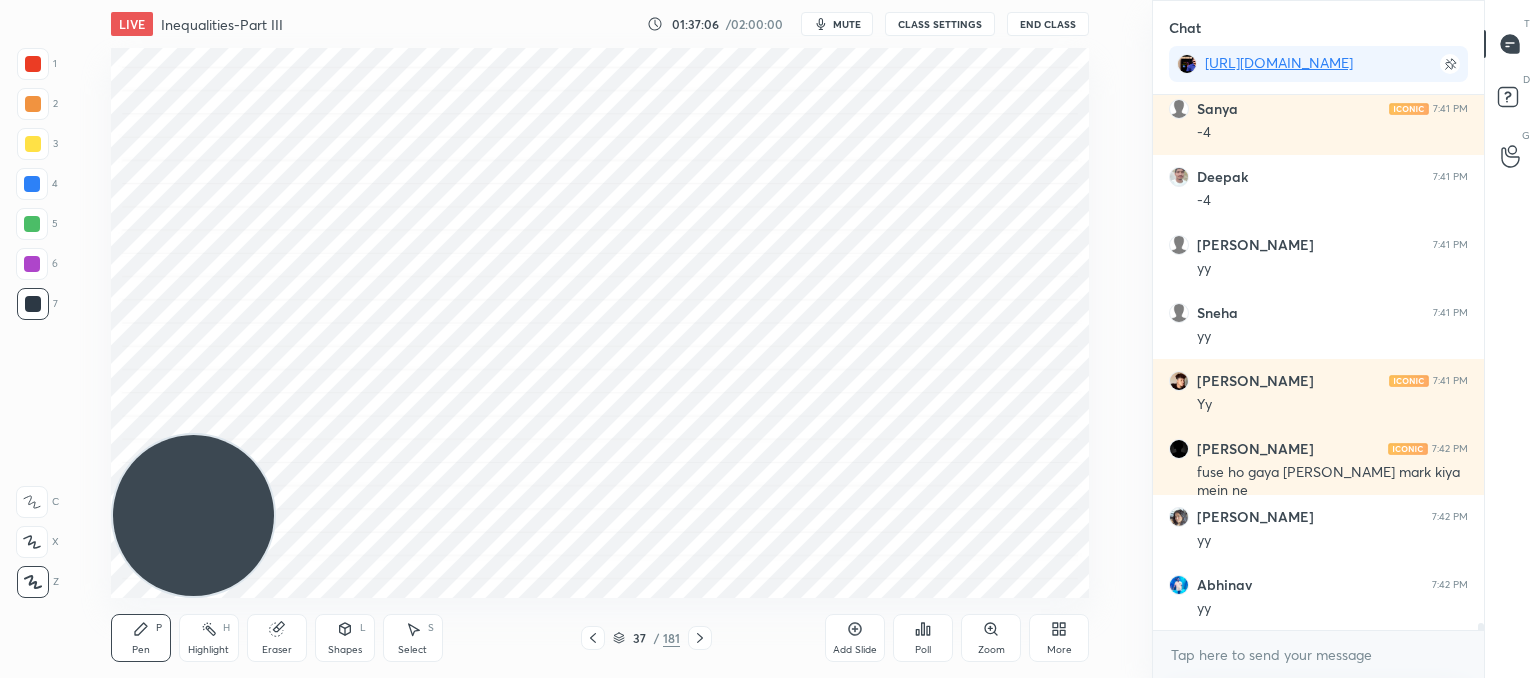click at bounding box center [593, 638] 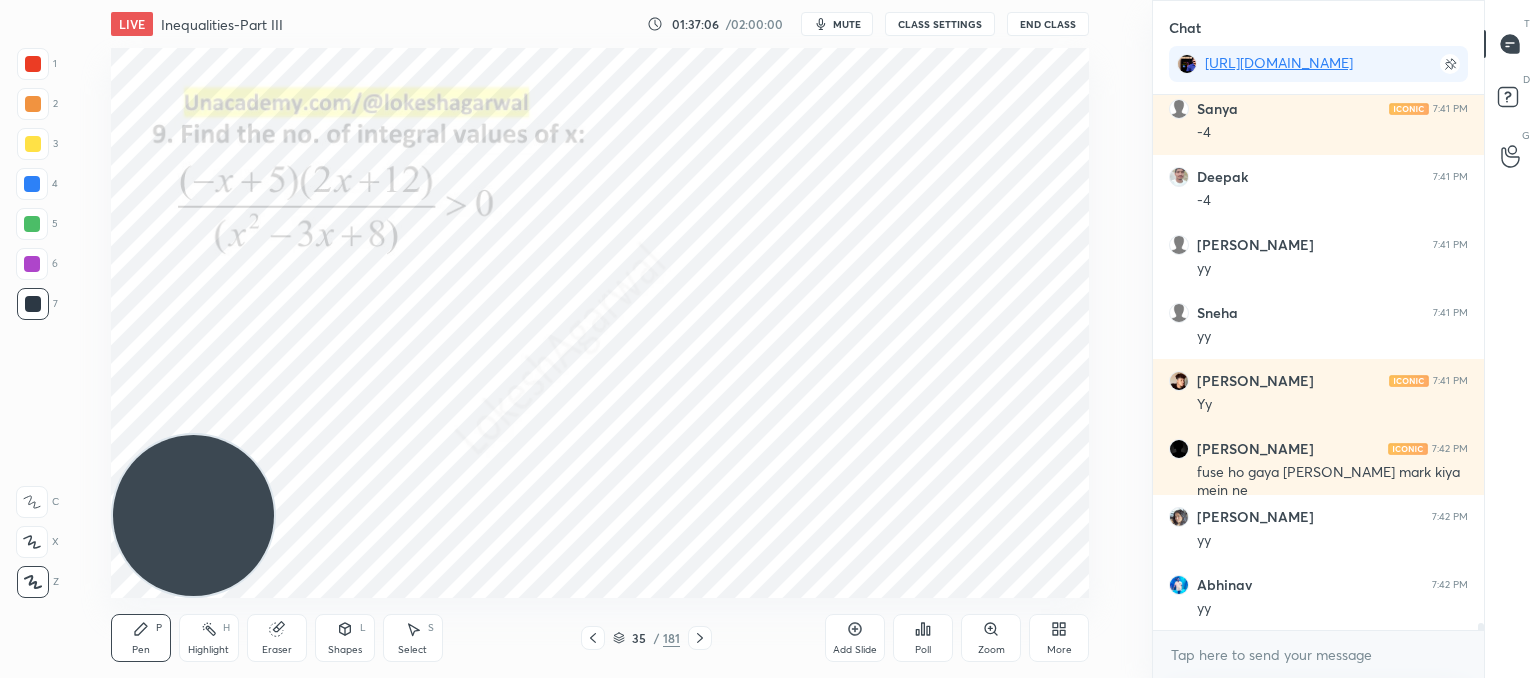 click at bounding box center (593, 638) 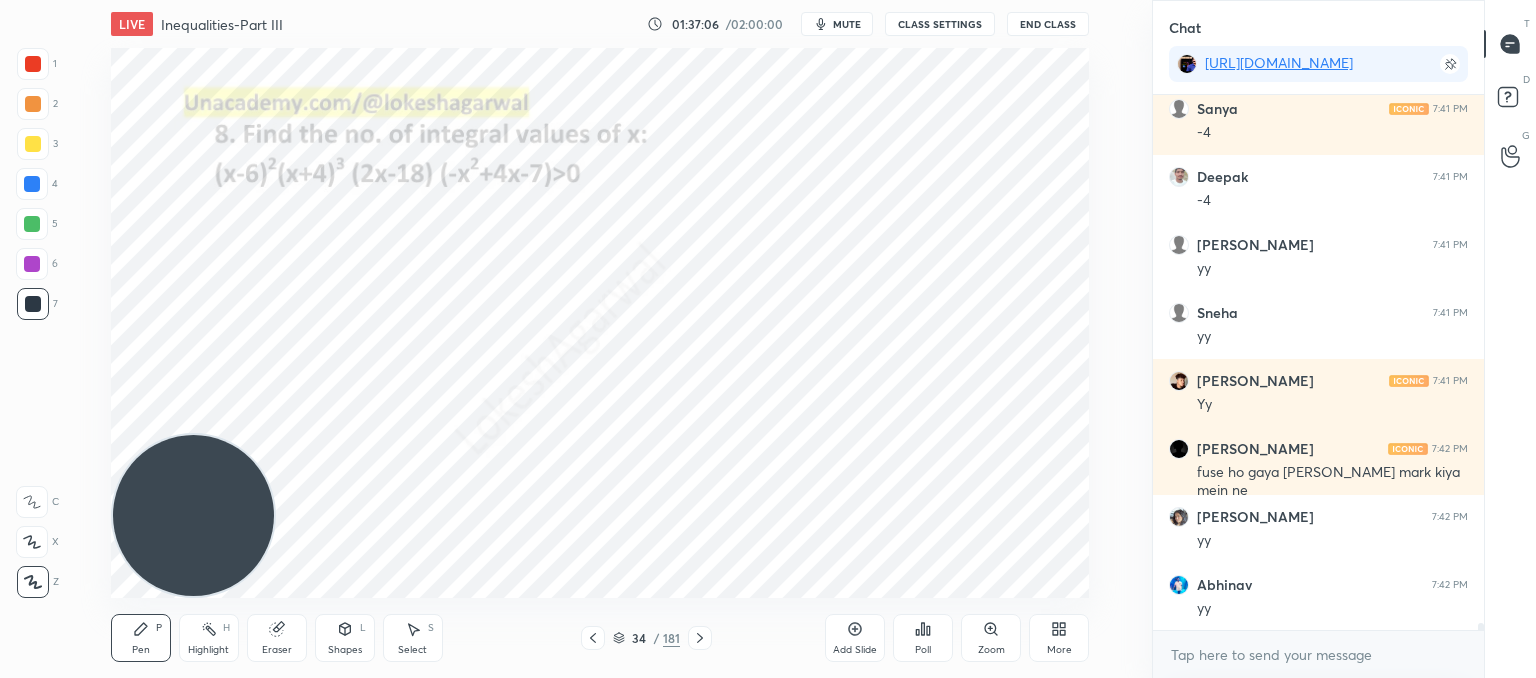 click at bounding box center (593, 638) 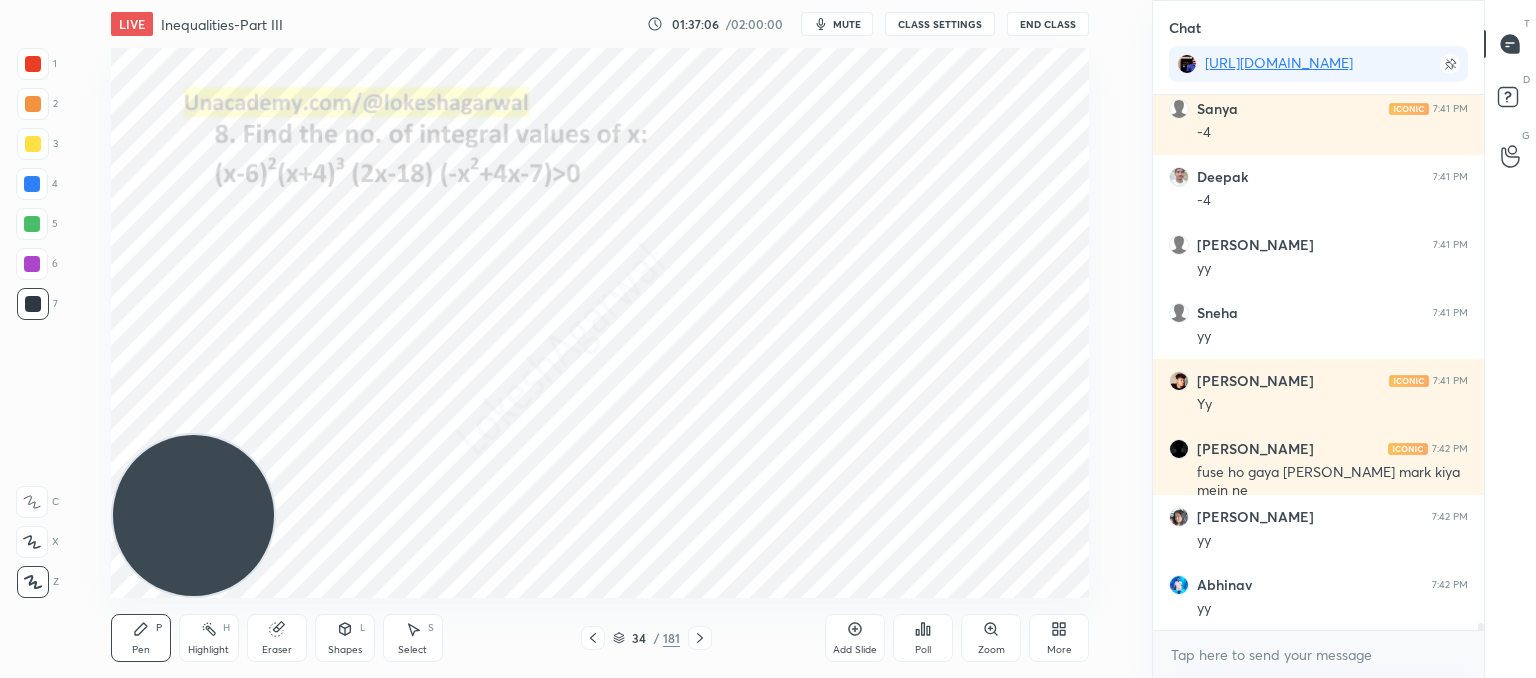 click at bounding box center [593, 638] 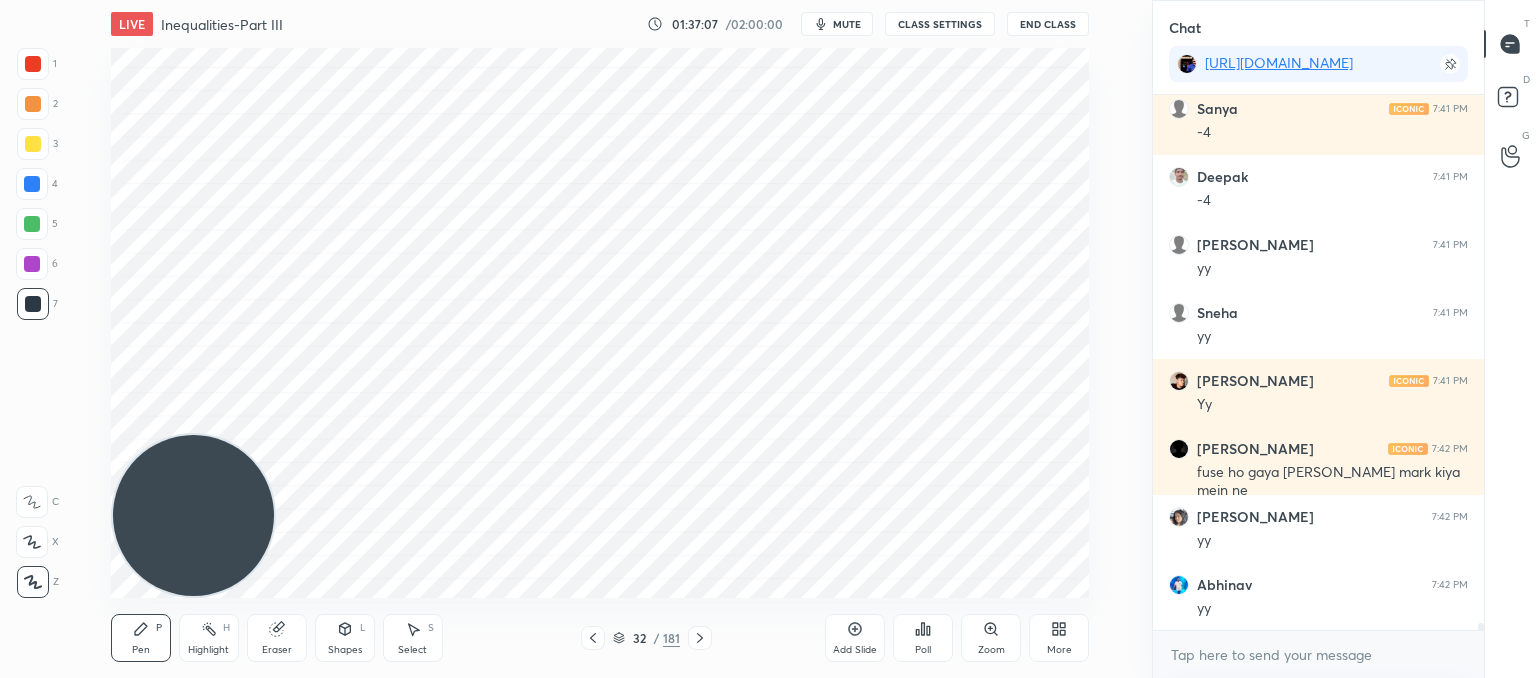 click at bounding box center (593, 638) 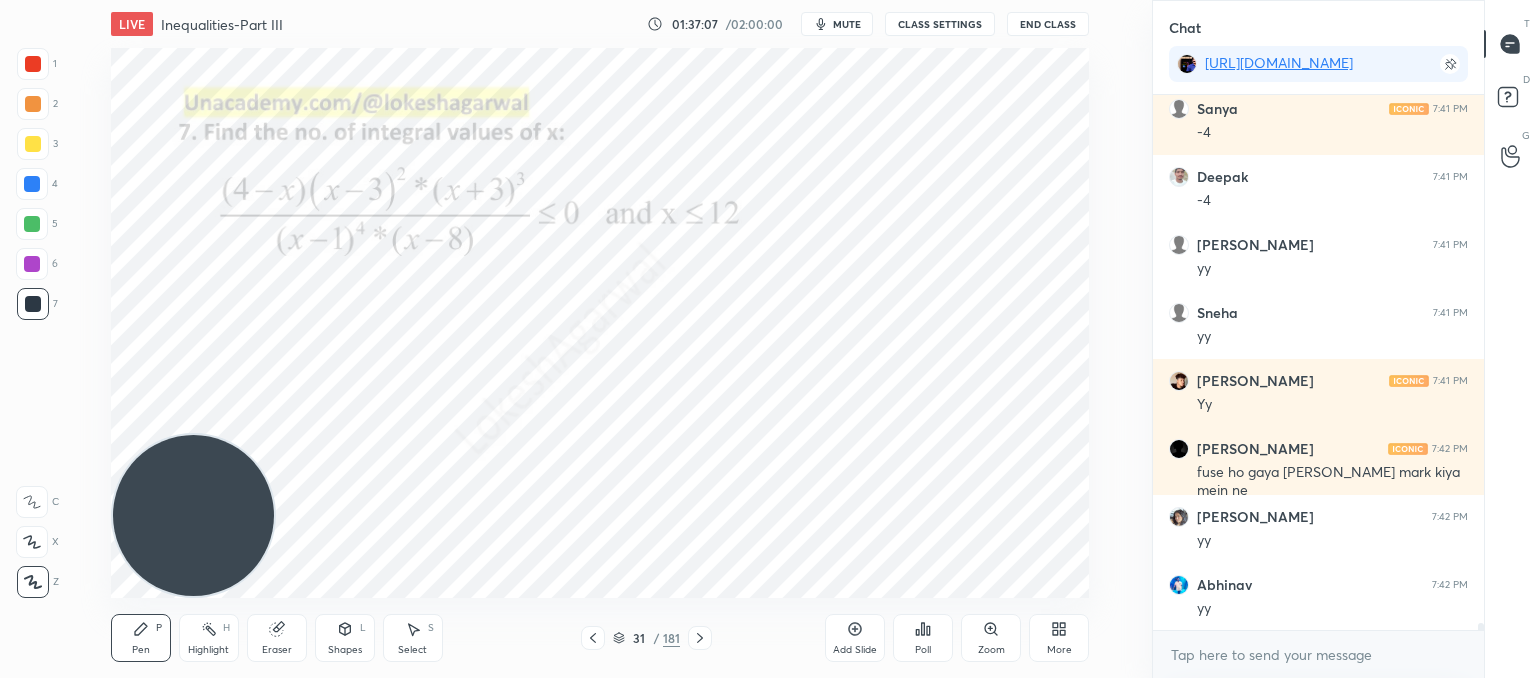 click at bounding box center (593, 638) 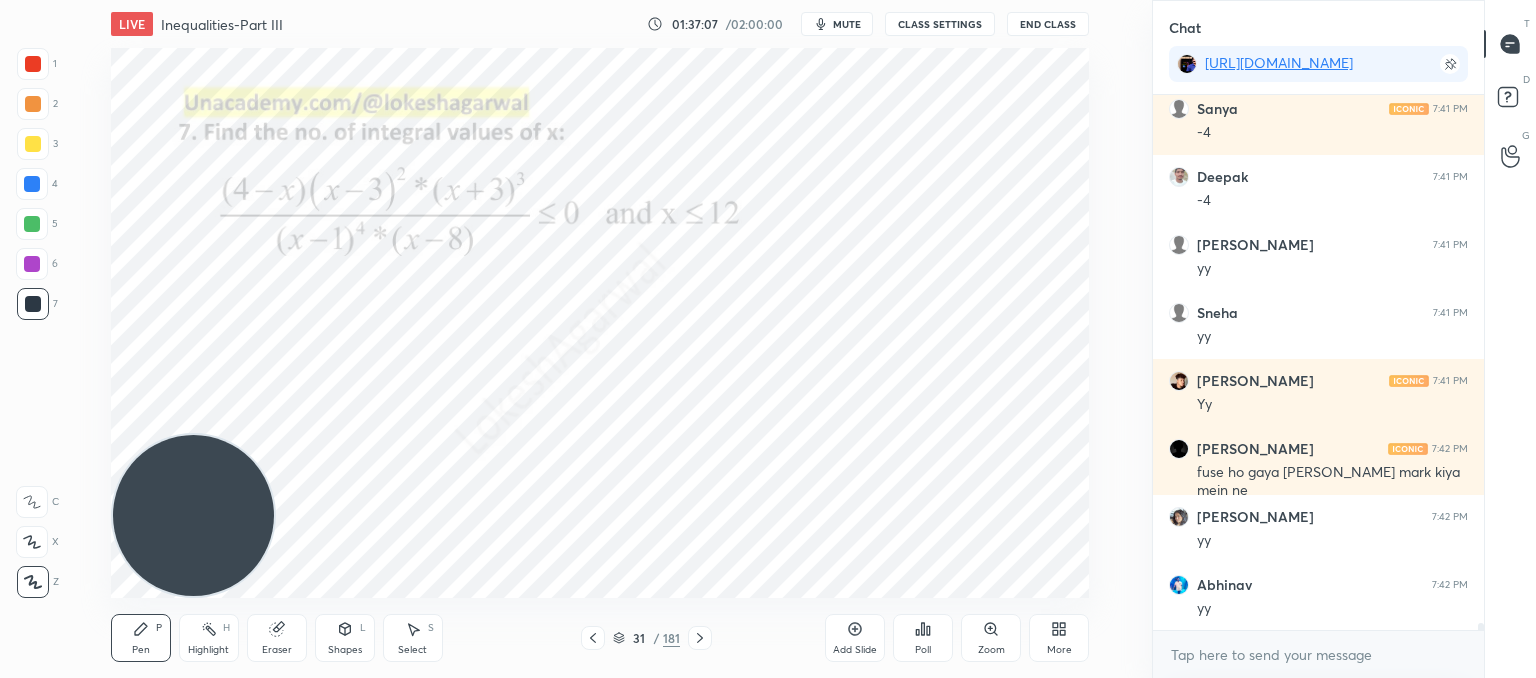 click at bounding box center (593, 638) 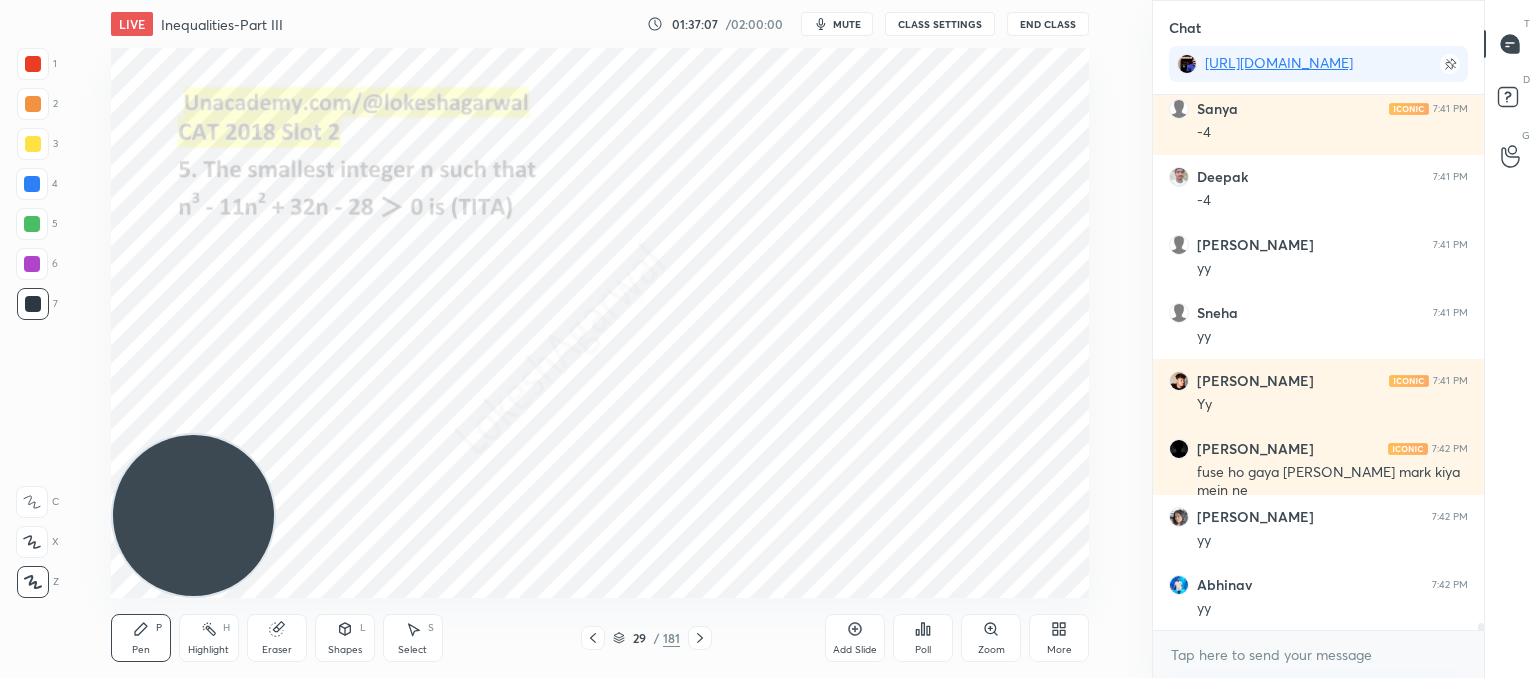 click at bounding box center (593, 638) 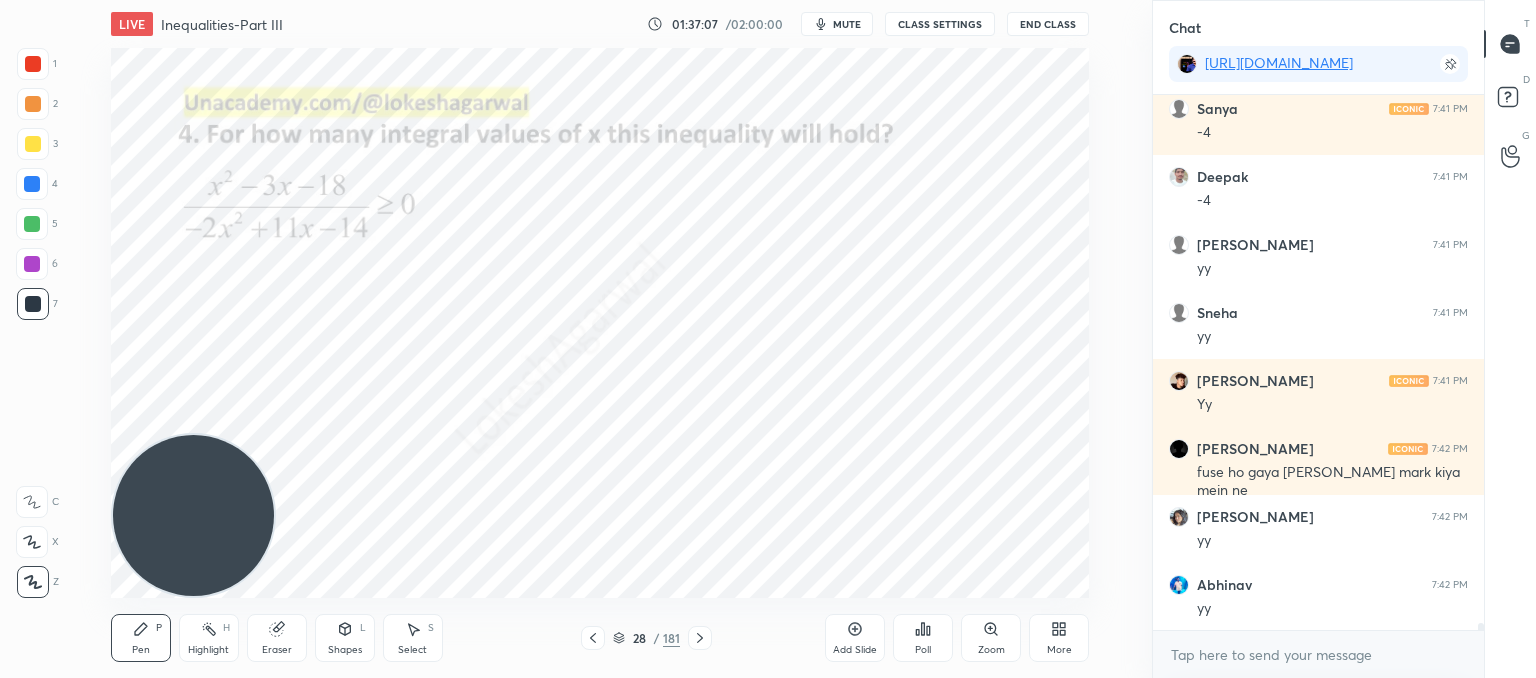 click at bounding box center (593, 638) 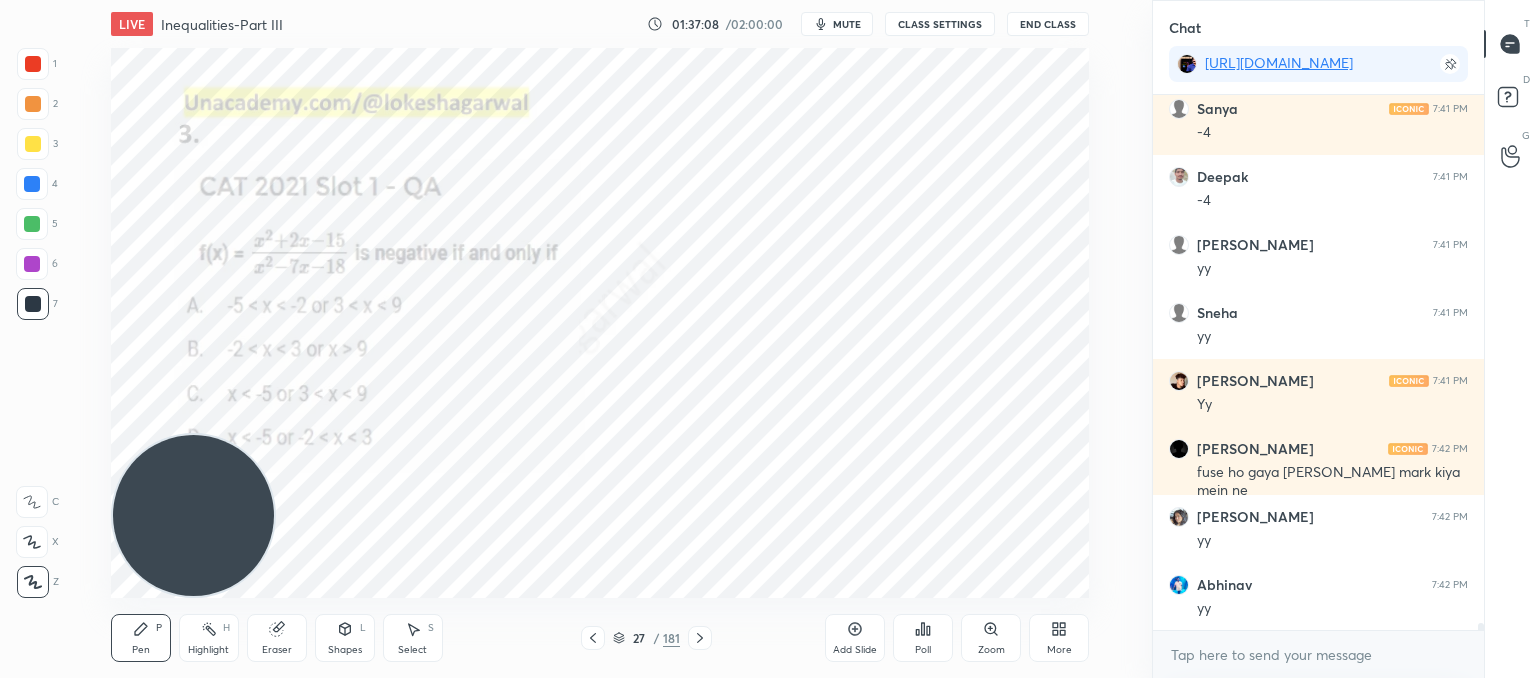 click at bounding box center (593, 638) 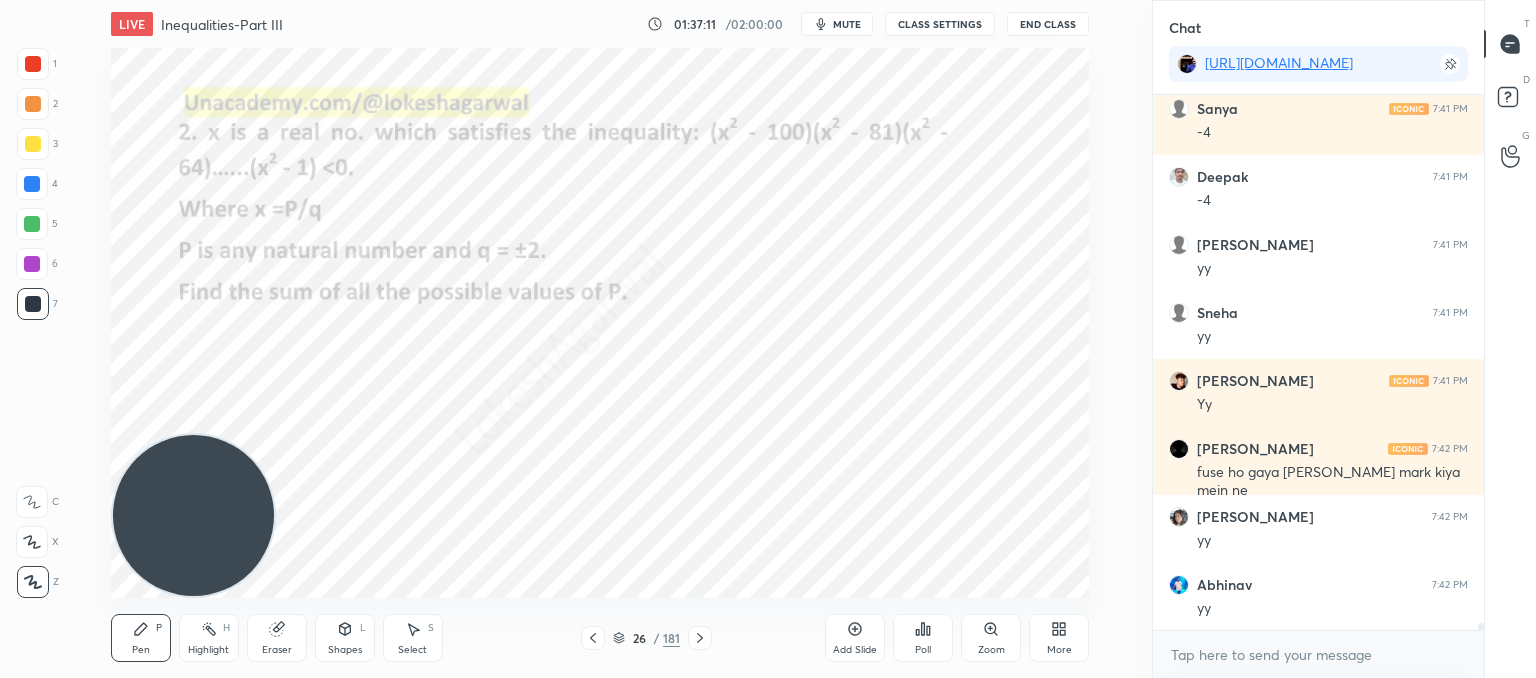 click 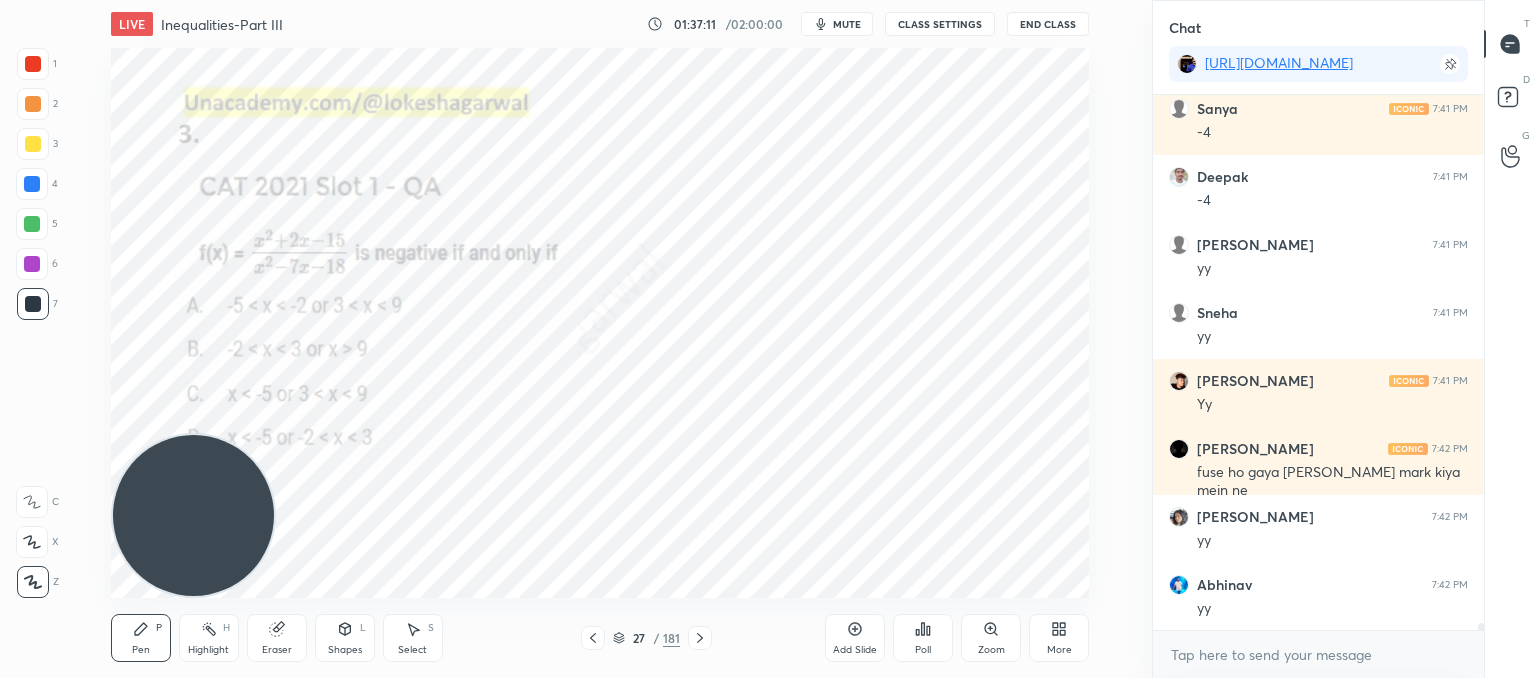 click 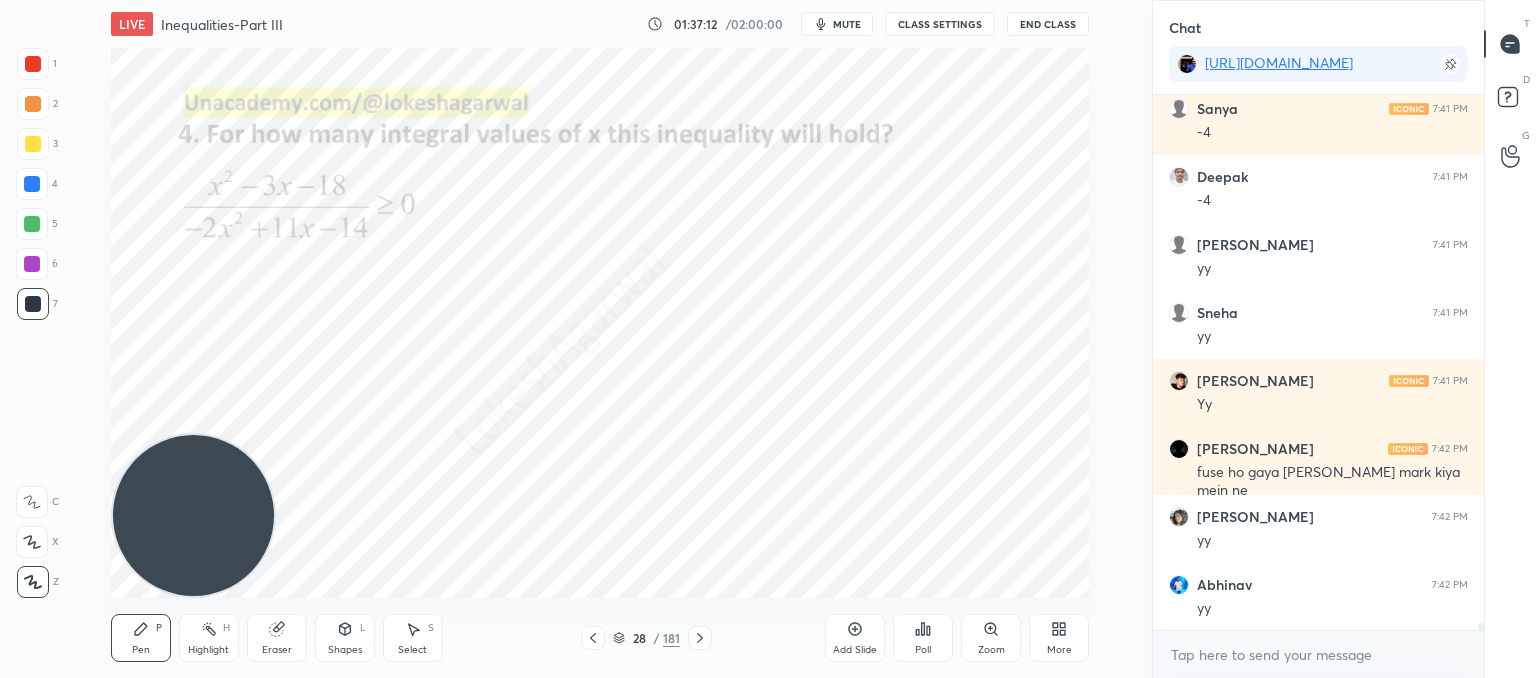 click 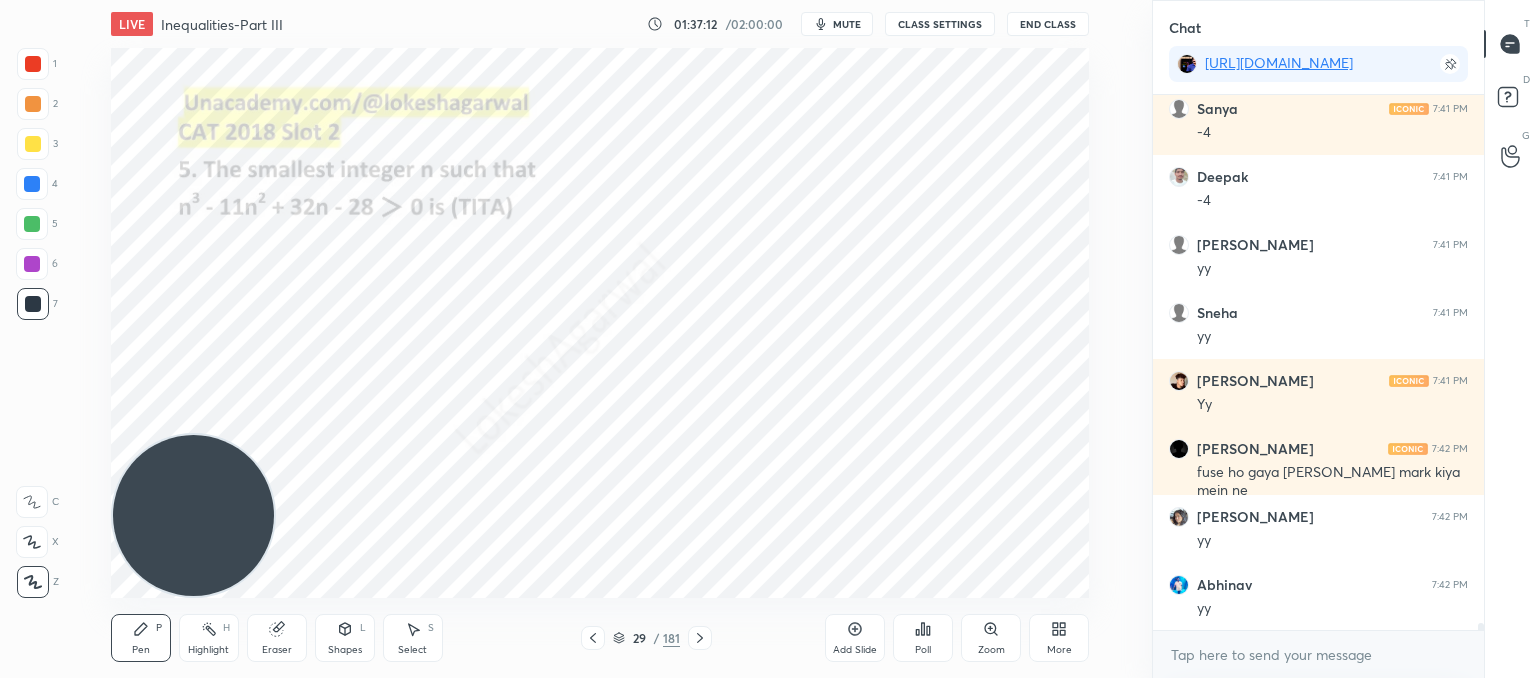 click 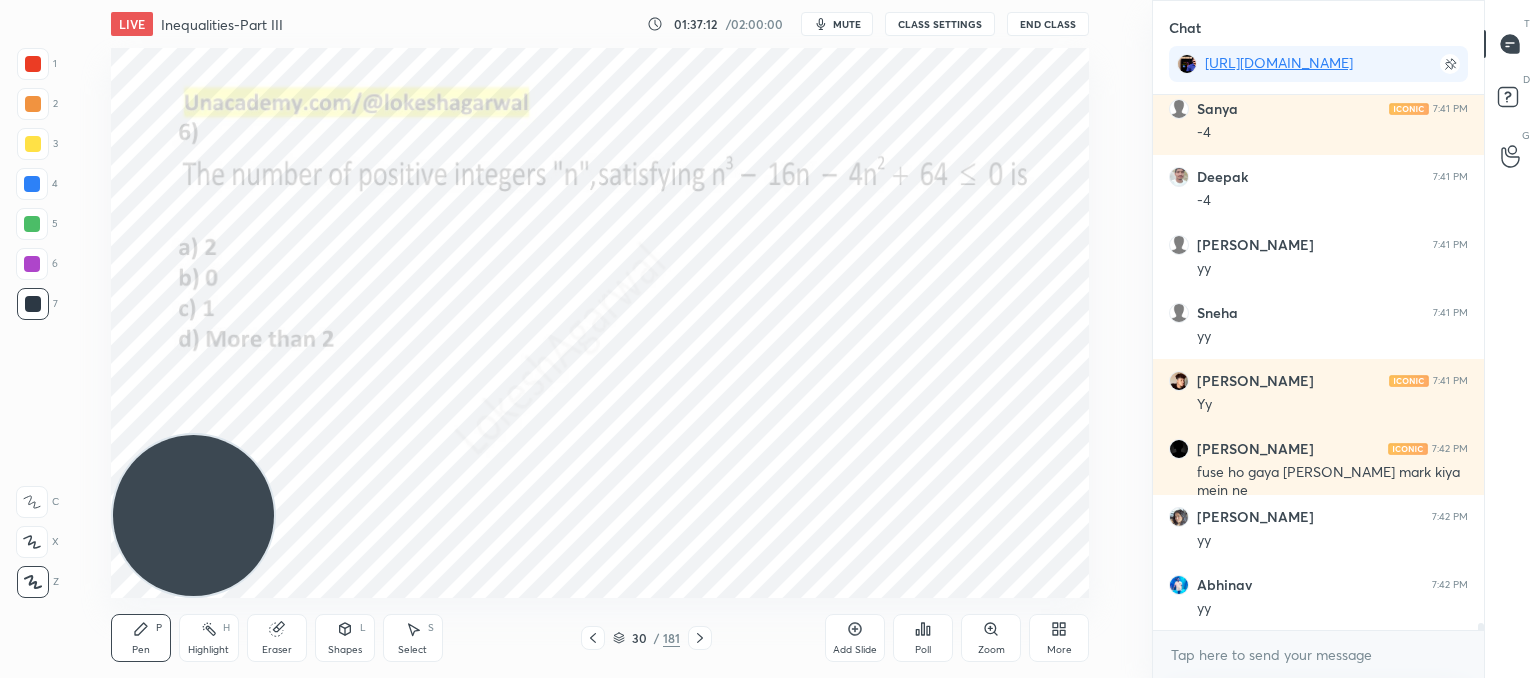 click 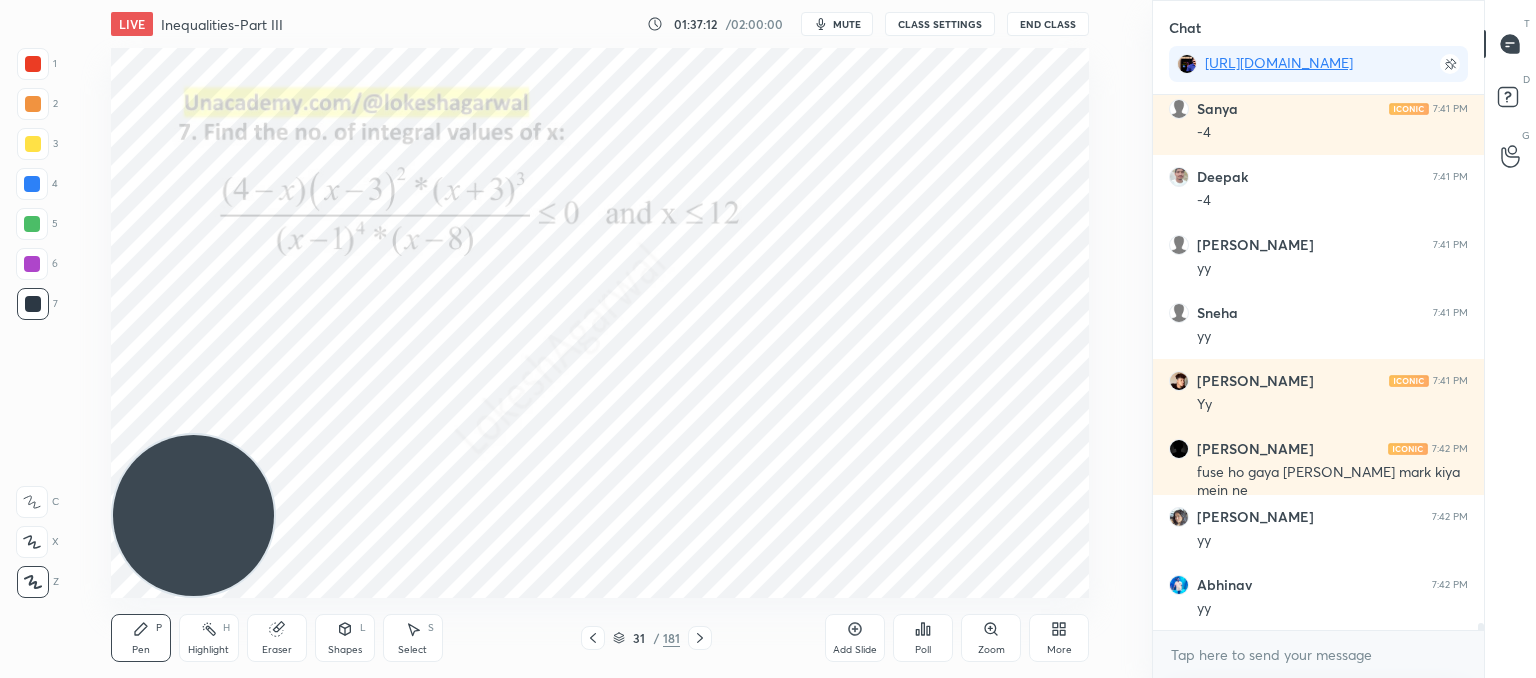 click 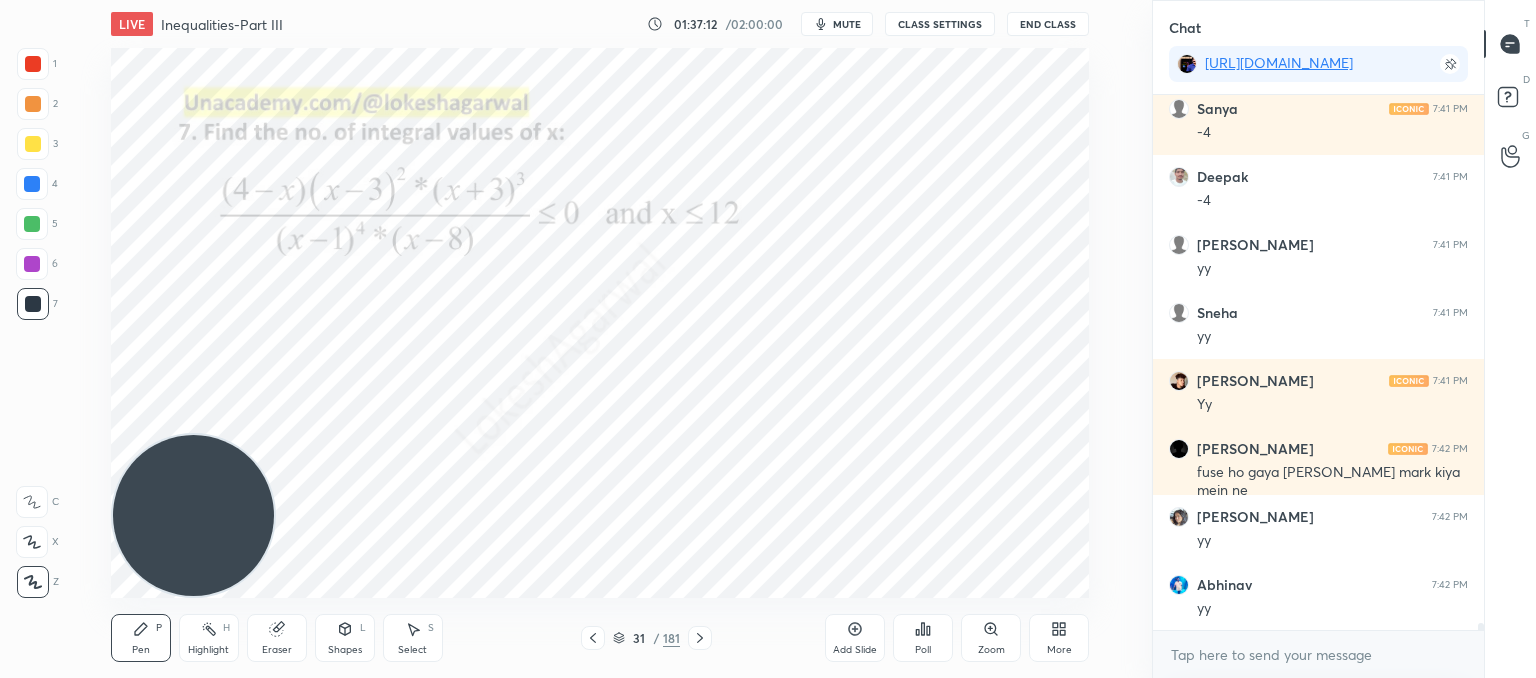 scroll, scrollTop: 38506, scrollLeft: 0, axis: vertical 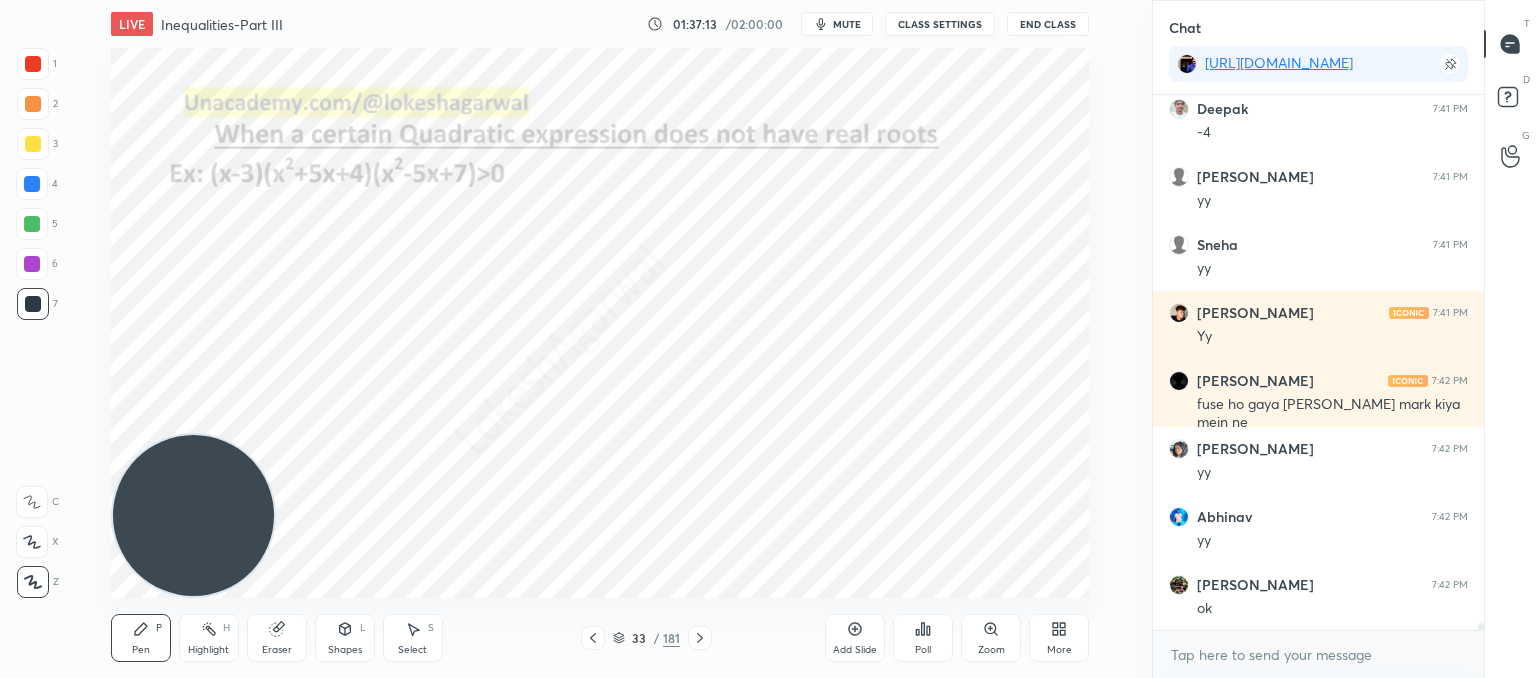 click 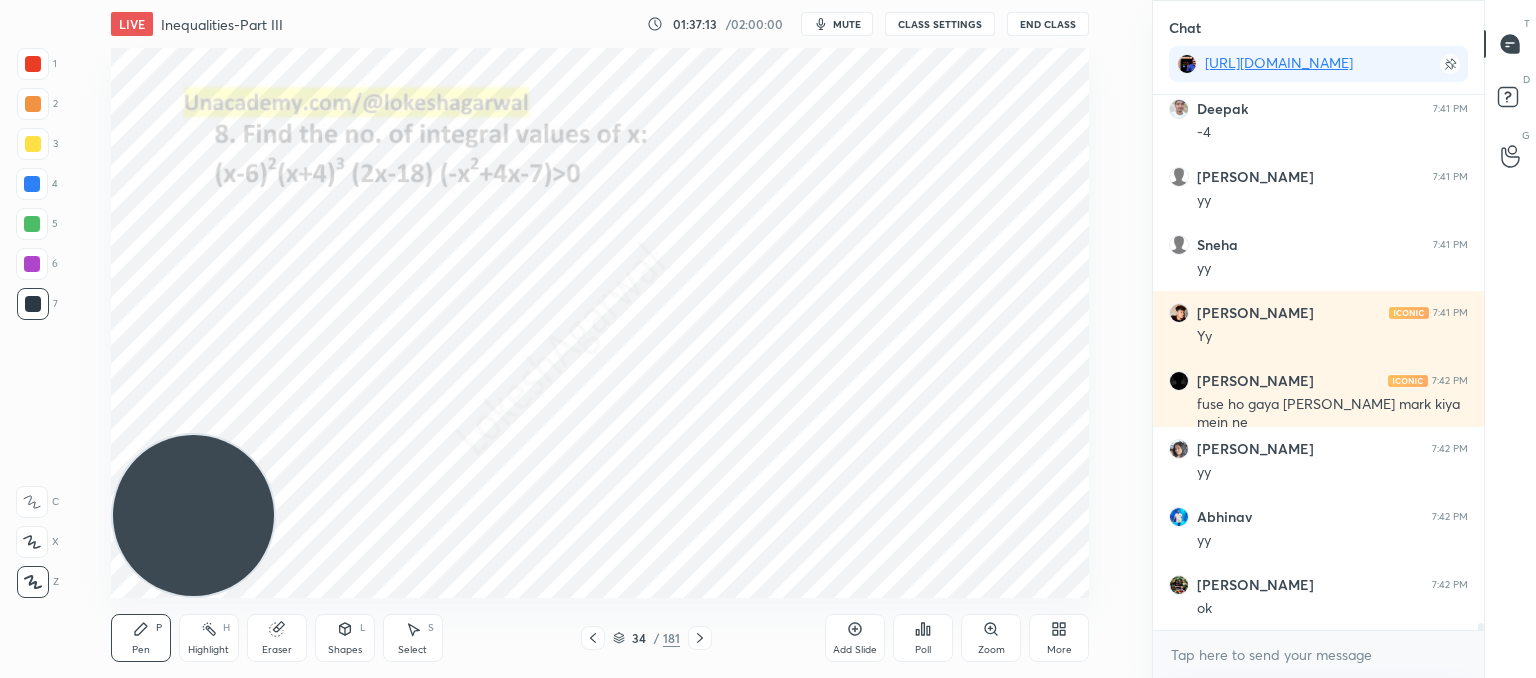 click 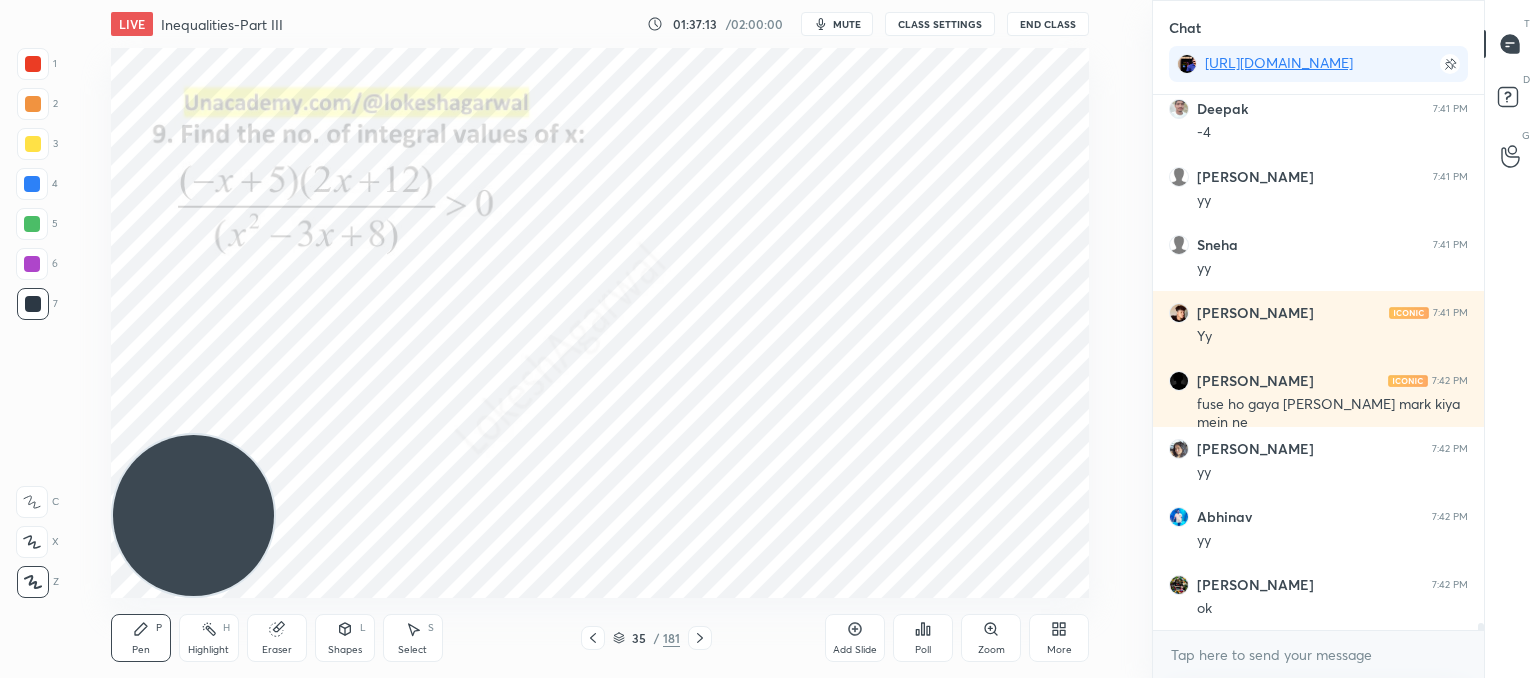 click 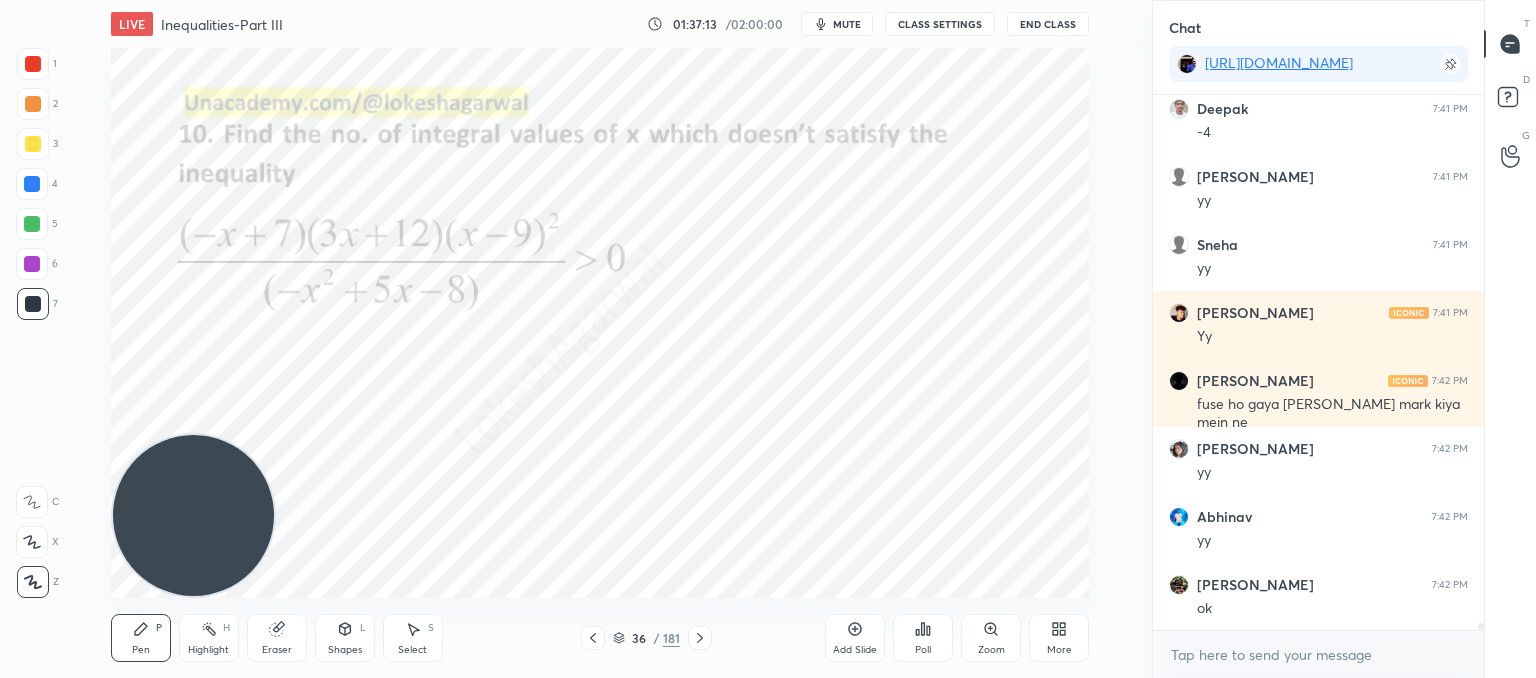 click 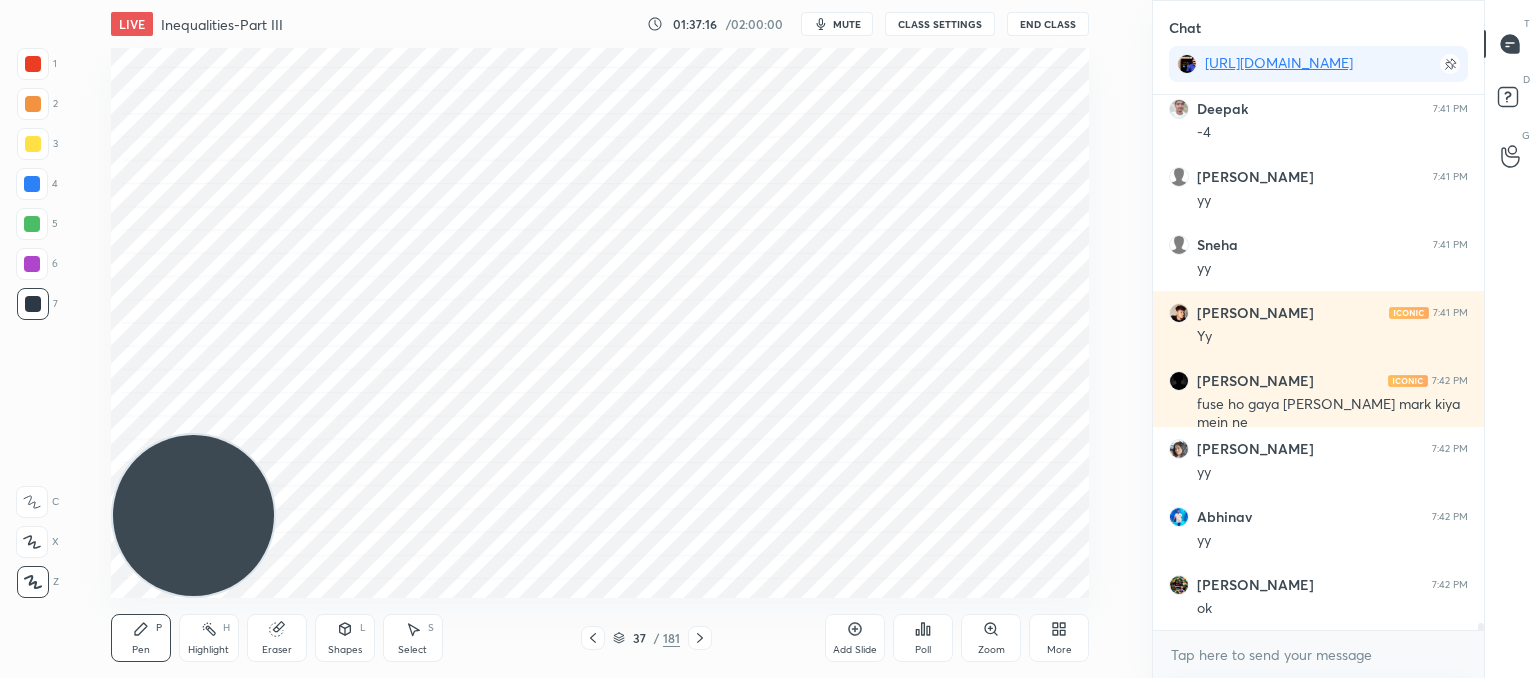 click 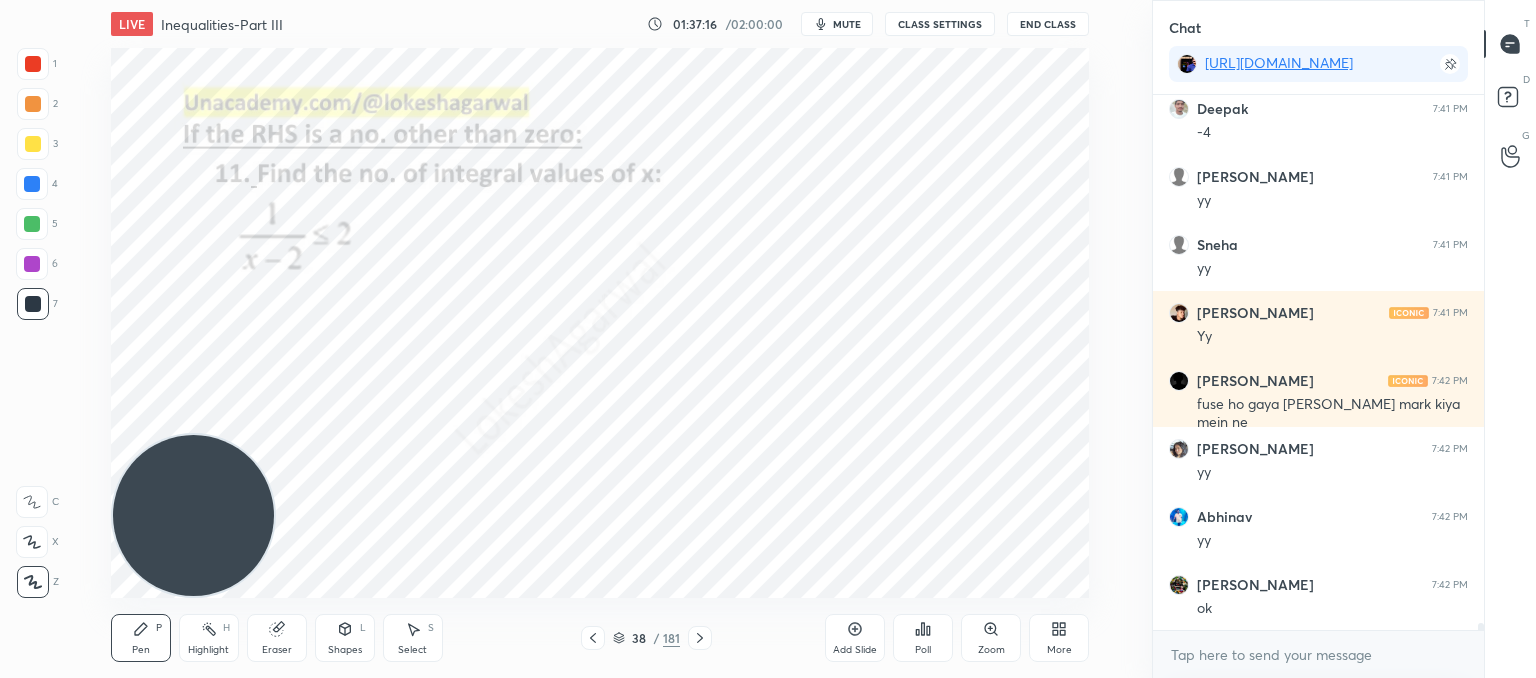 click 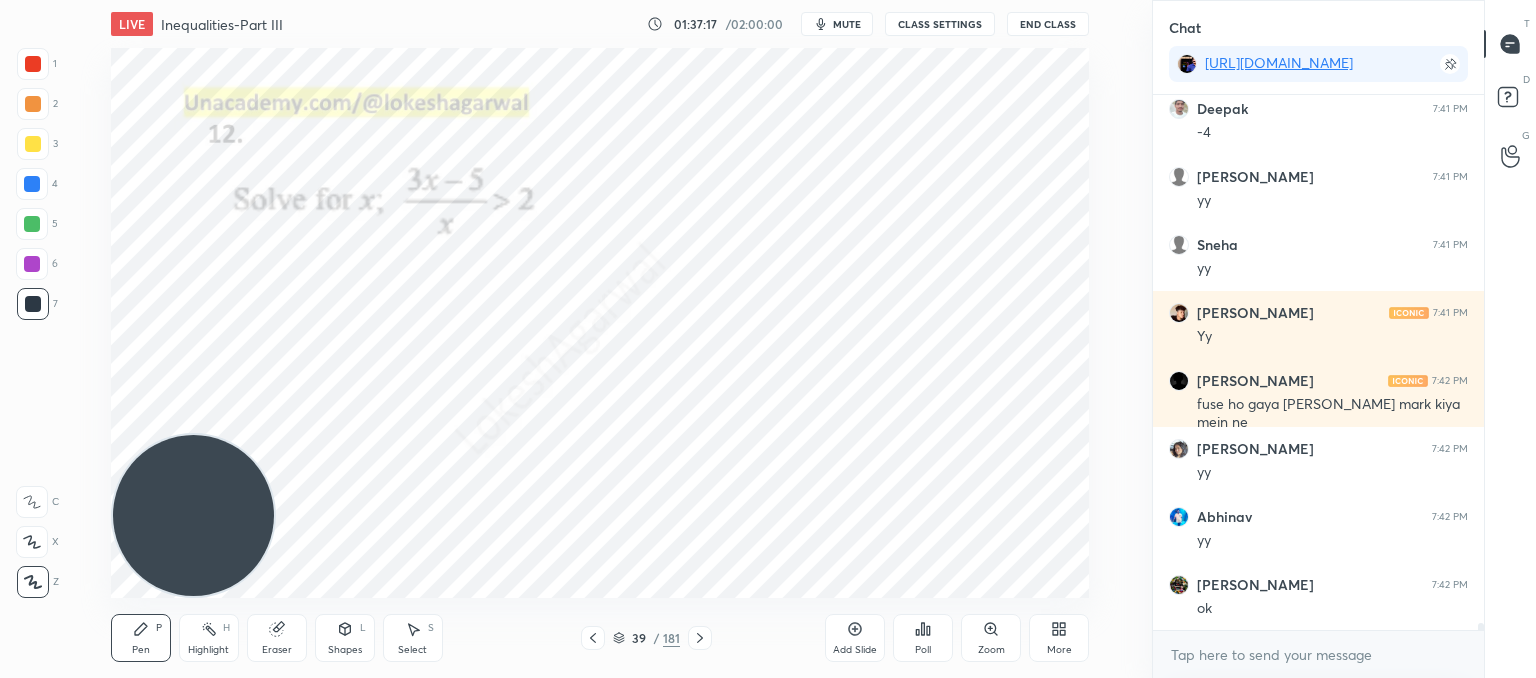 scroll, scrollTop: 38574, scrollLeft: 0, axis: vertical 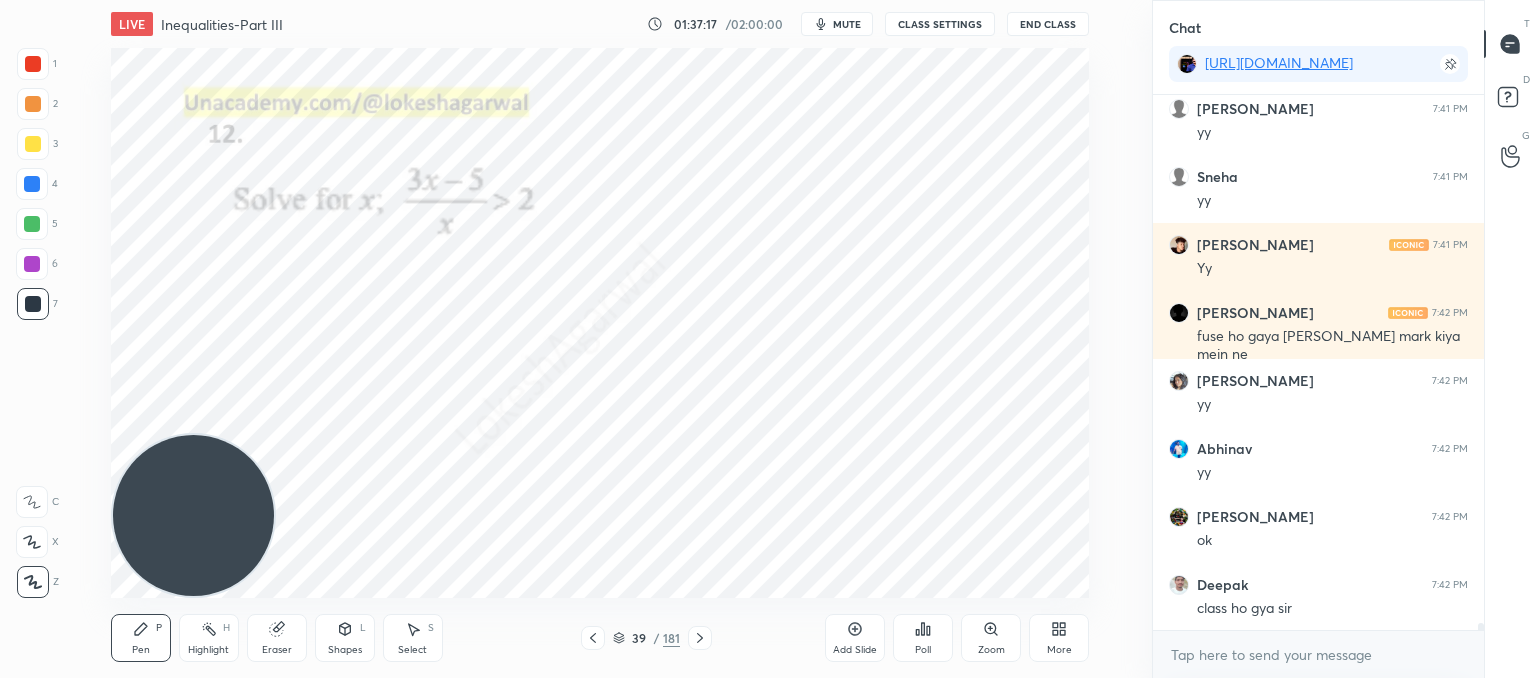 click 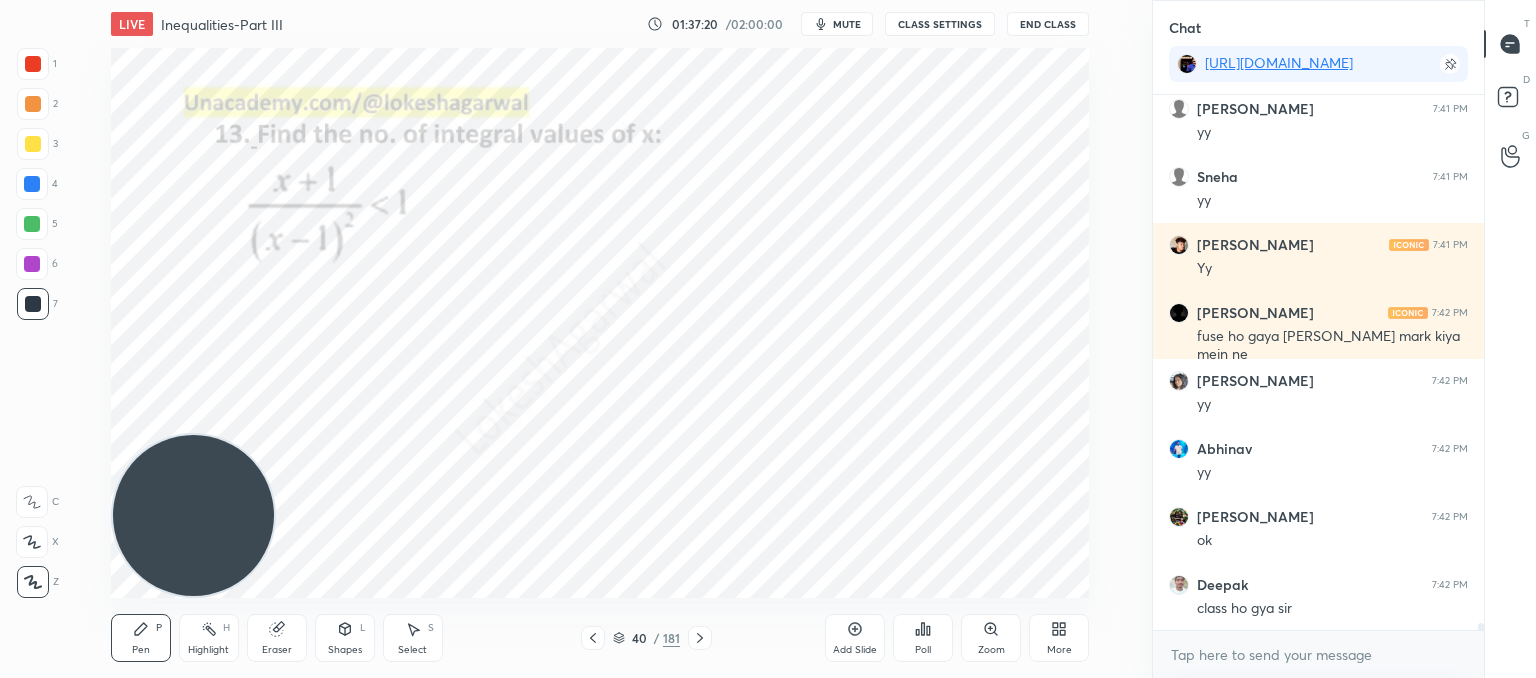 click 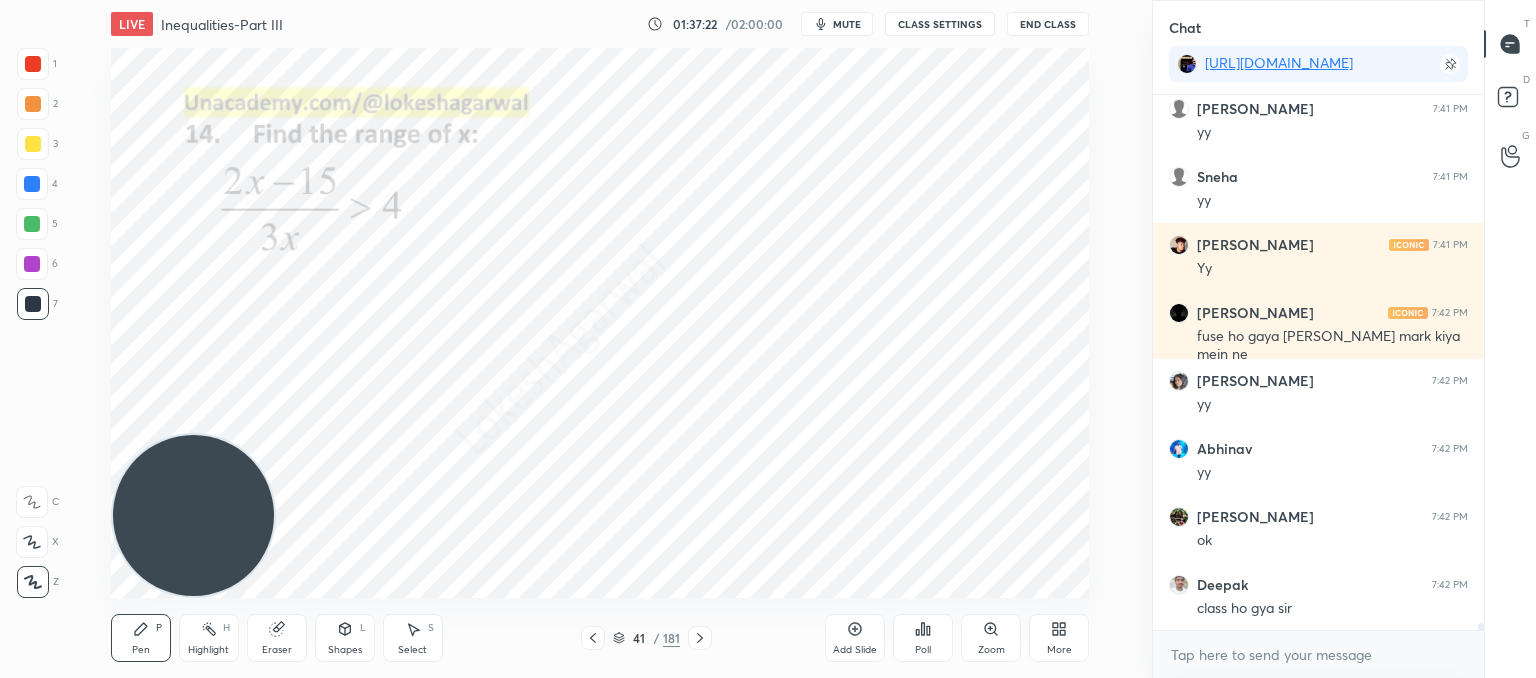 click 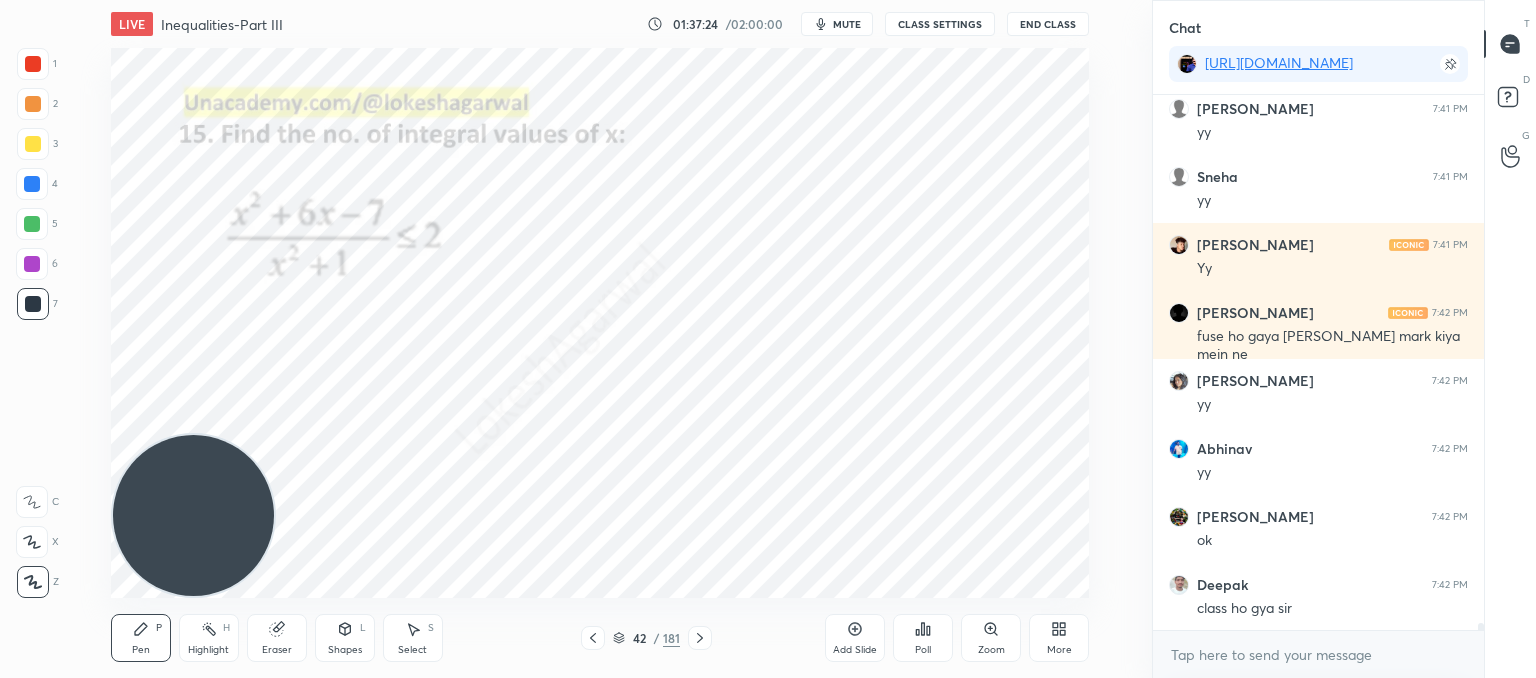 click 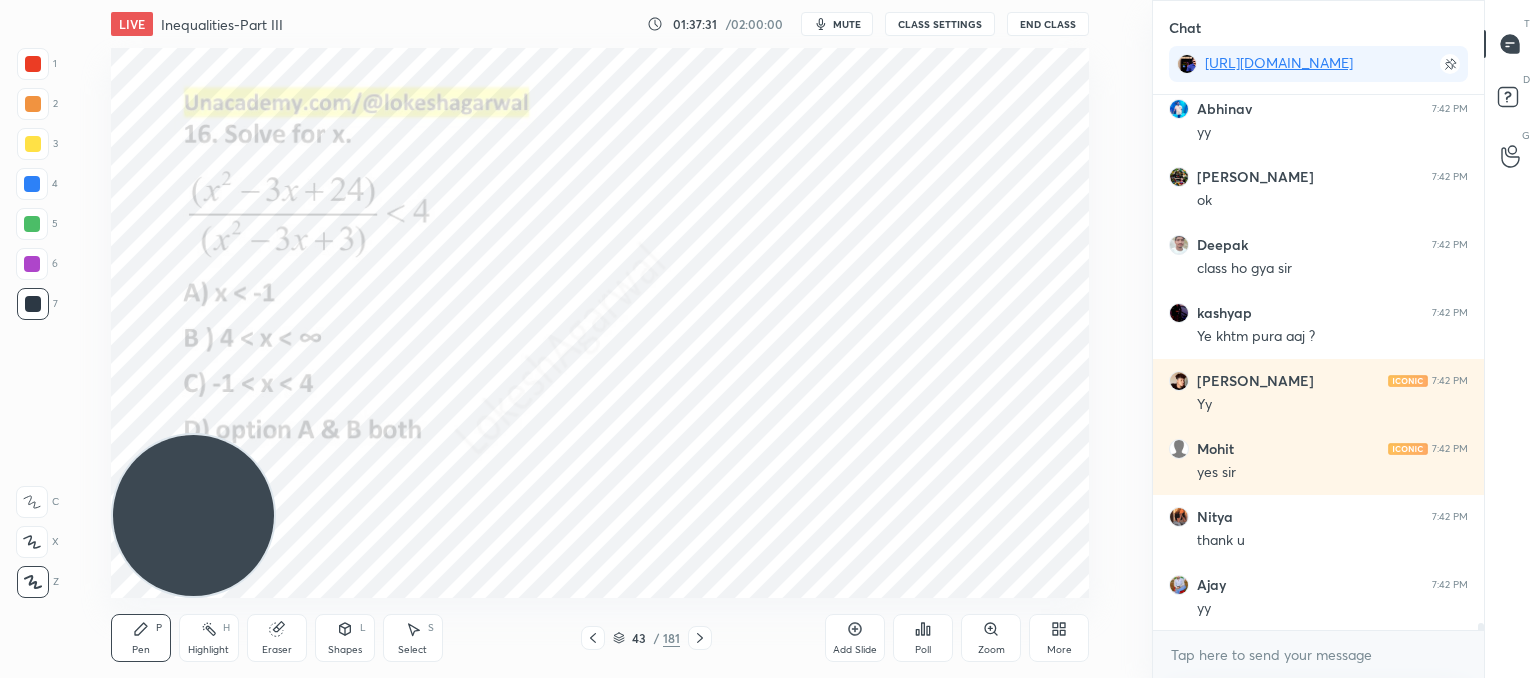 scroll, scrollTop: 38982, scrollLeft: 0, axis: vertical 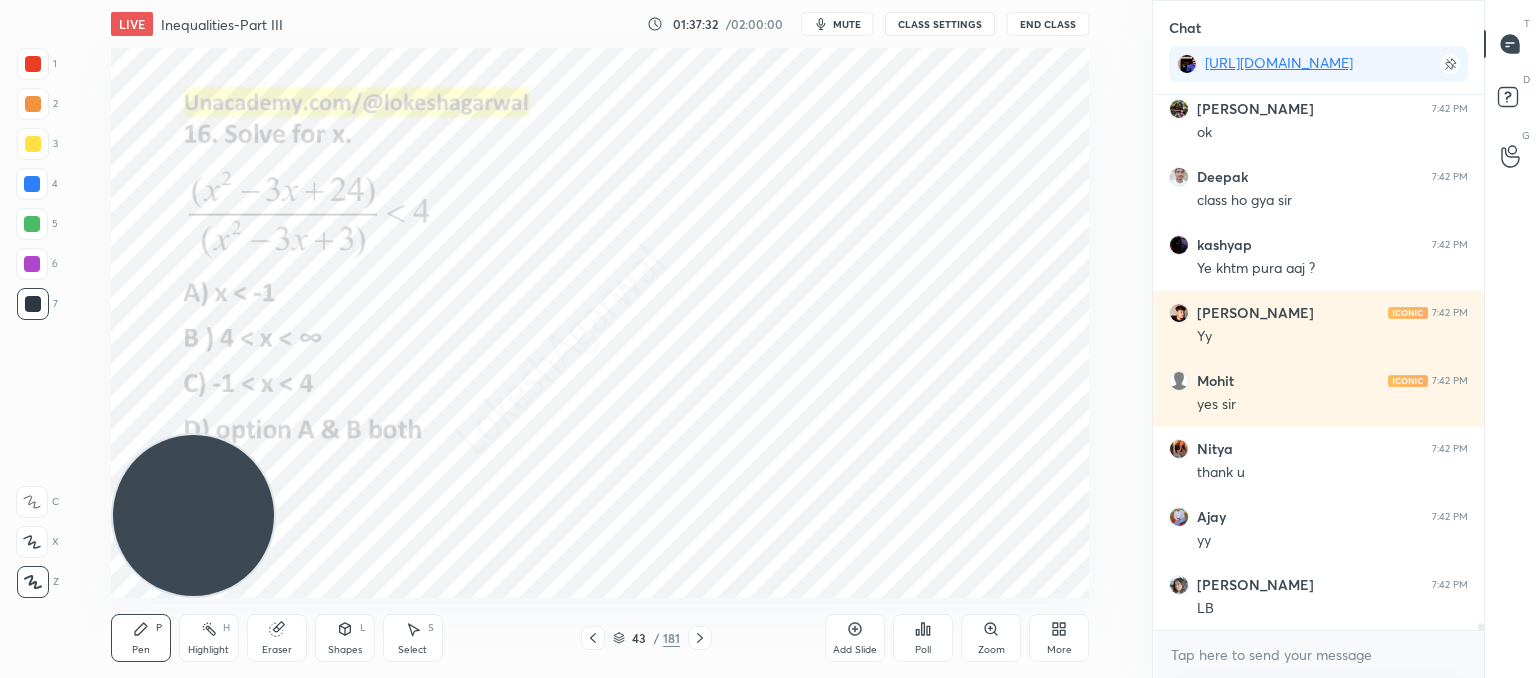 click on "Poll" at bounding box center (923, 638) 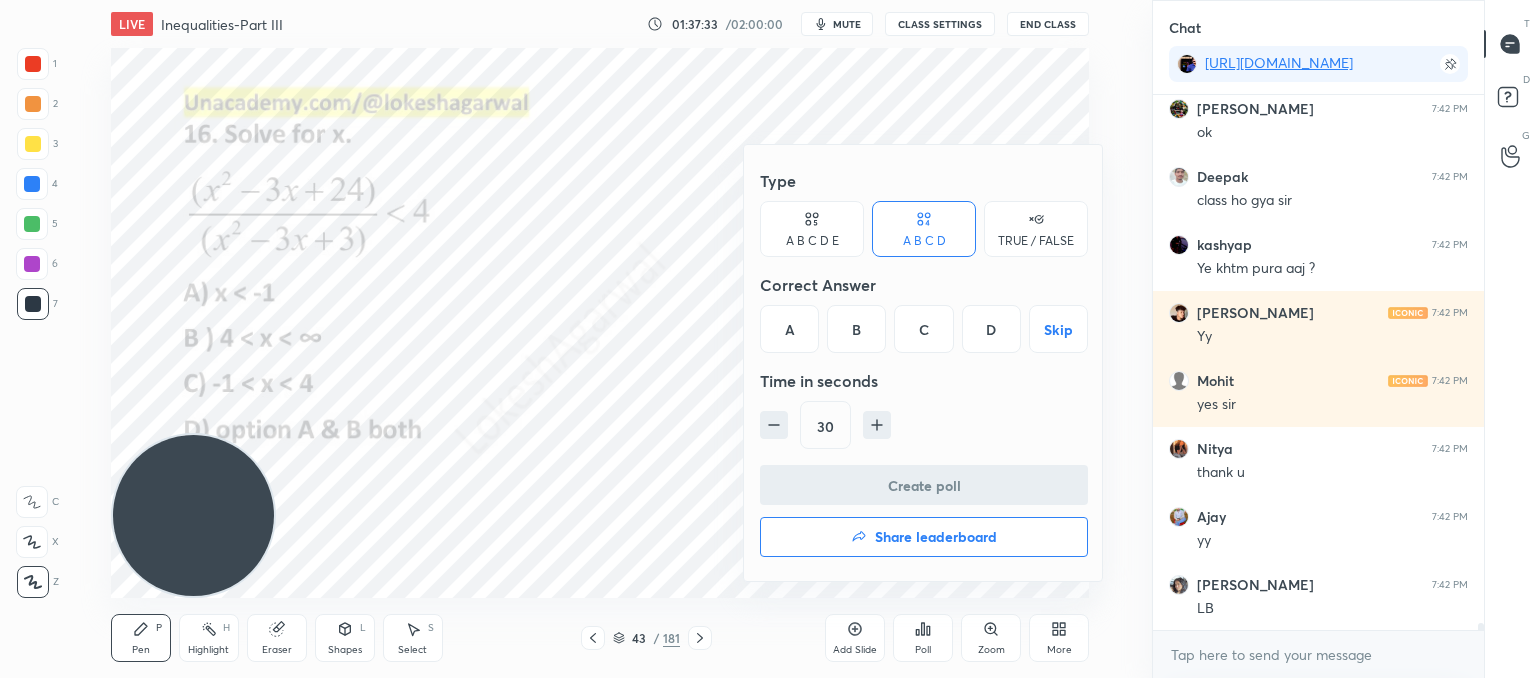 click on "Share leaderboard" at bounding box center (924, 537) 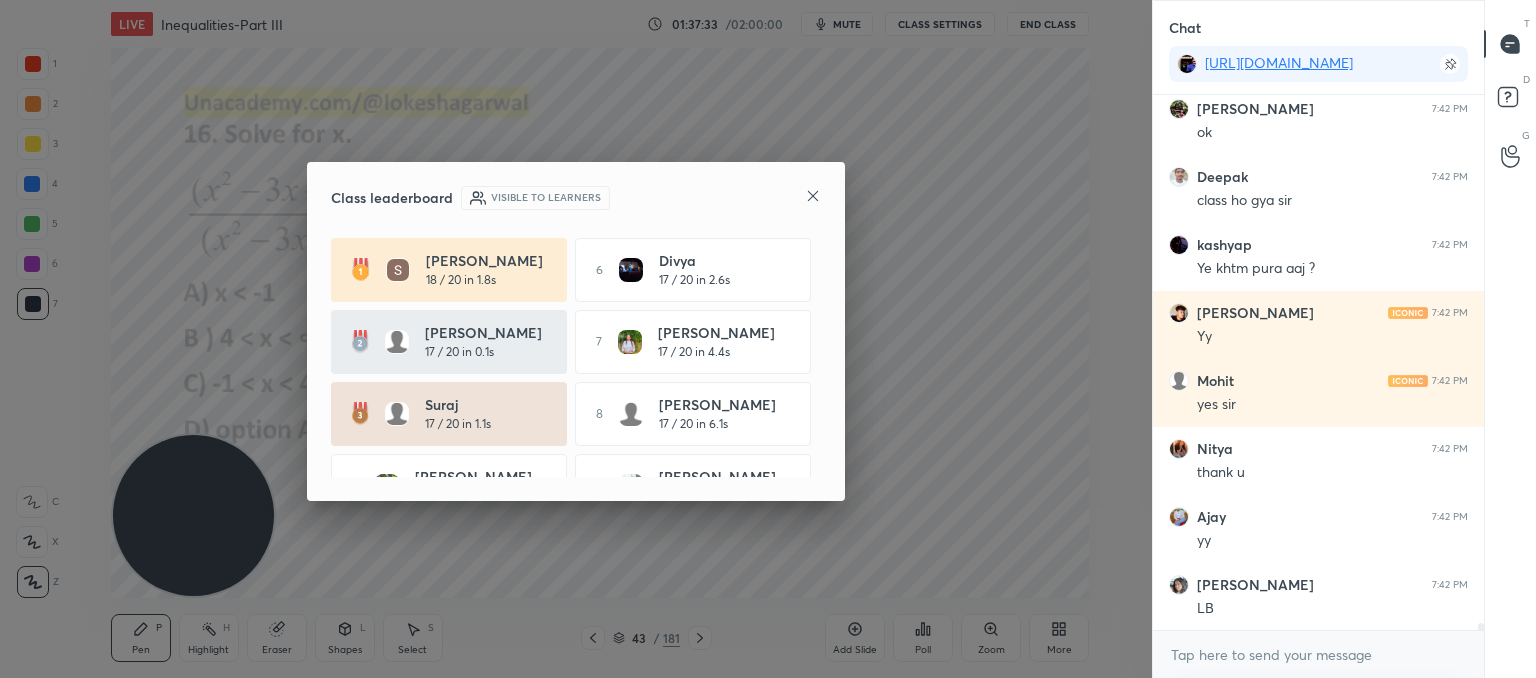 scroll, scrollTop: 489, scrollLeft: 325, axis: both 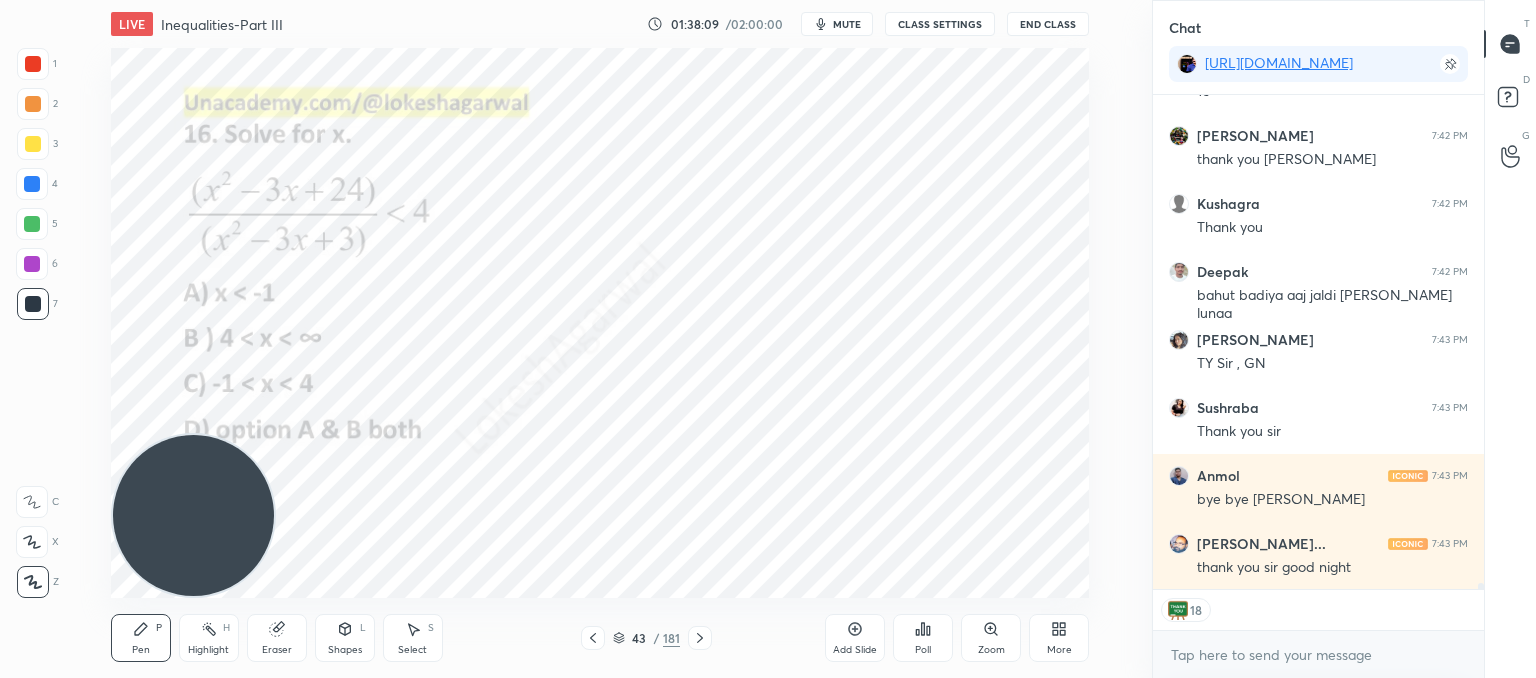 click on "Poll" at bounding box center [923, 638] 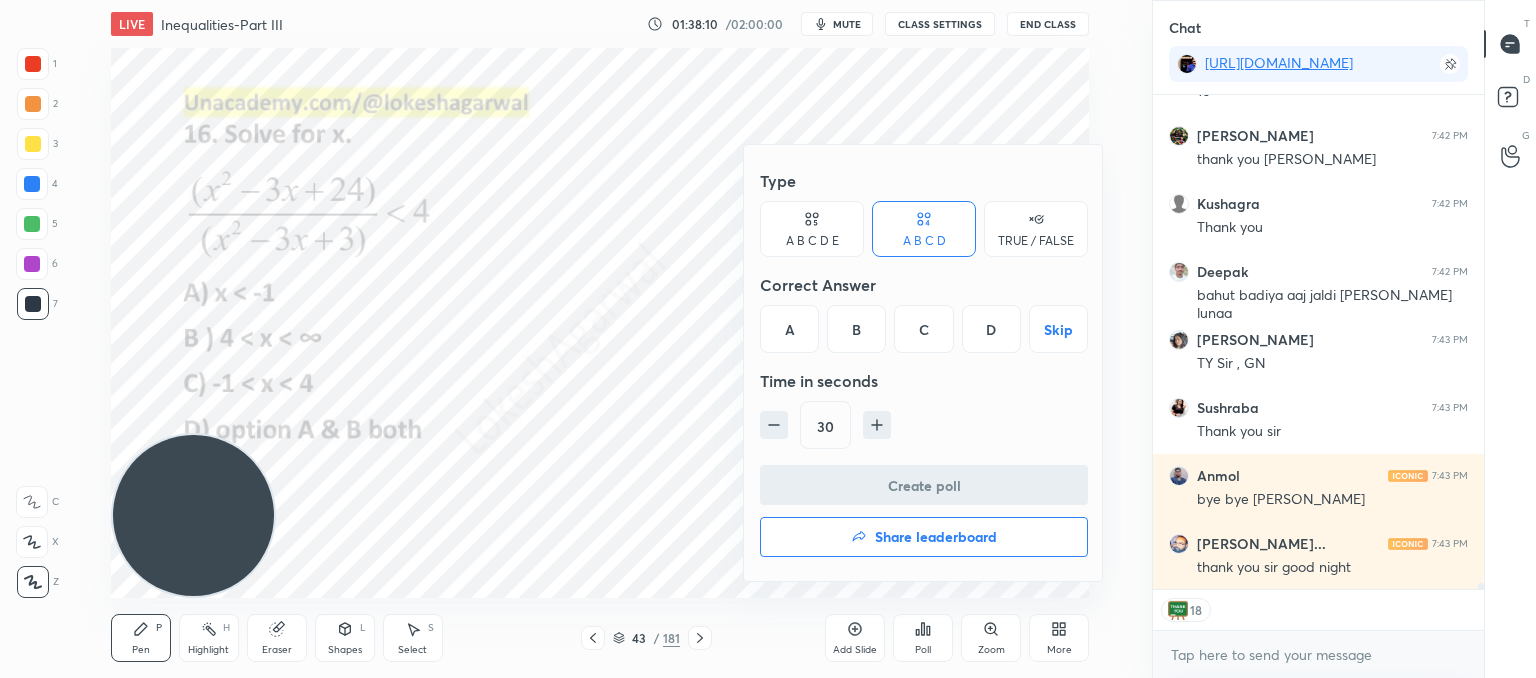 click on "Share leaderboard" at bounding box center [924, 537] 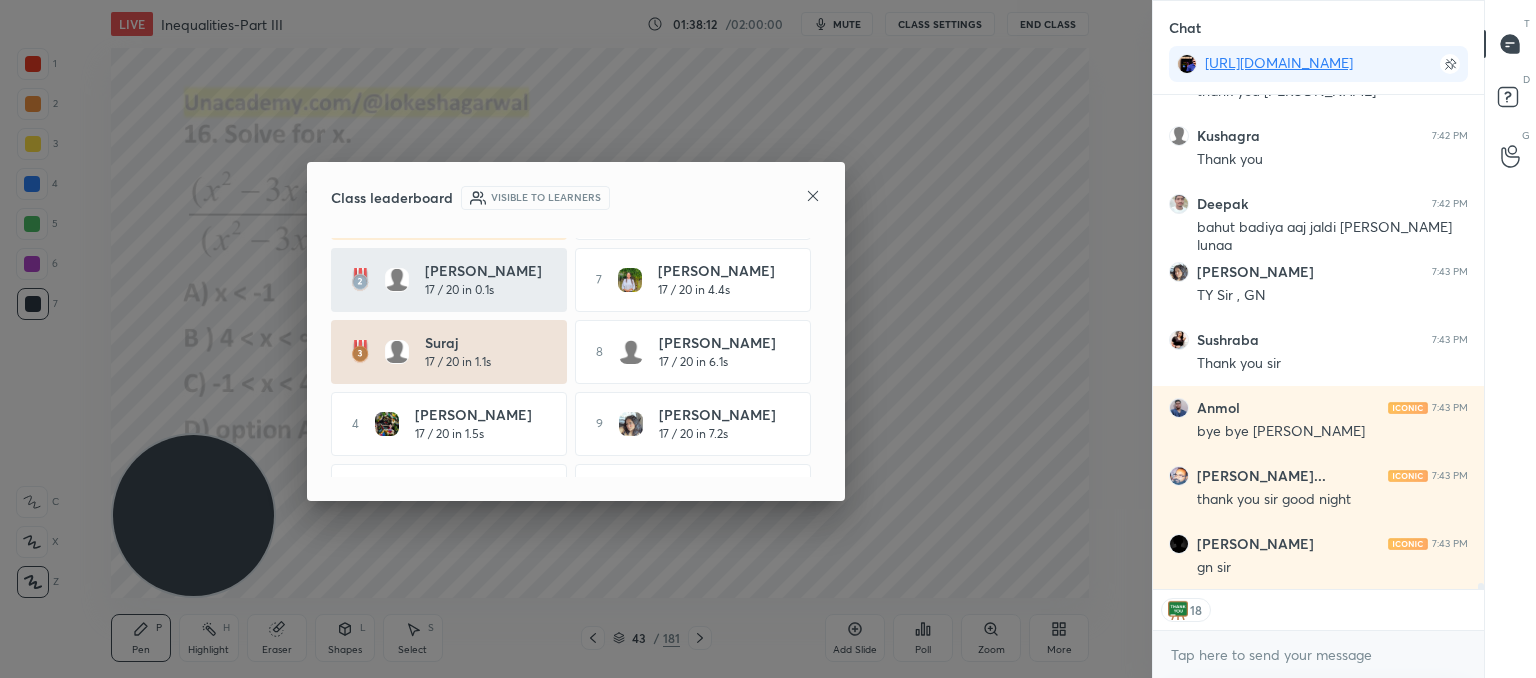 scroll, scrollTop: 118, scrollLeft: 0, axis: vertical 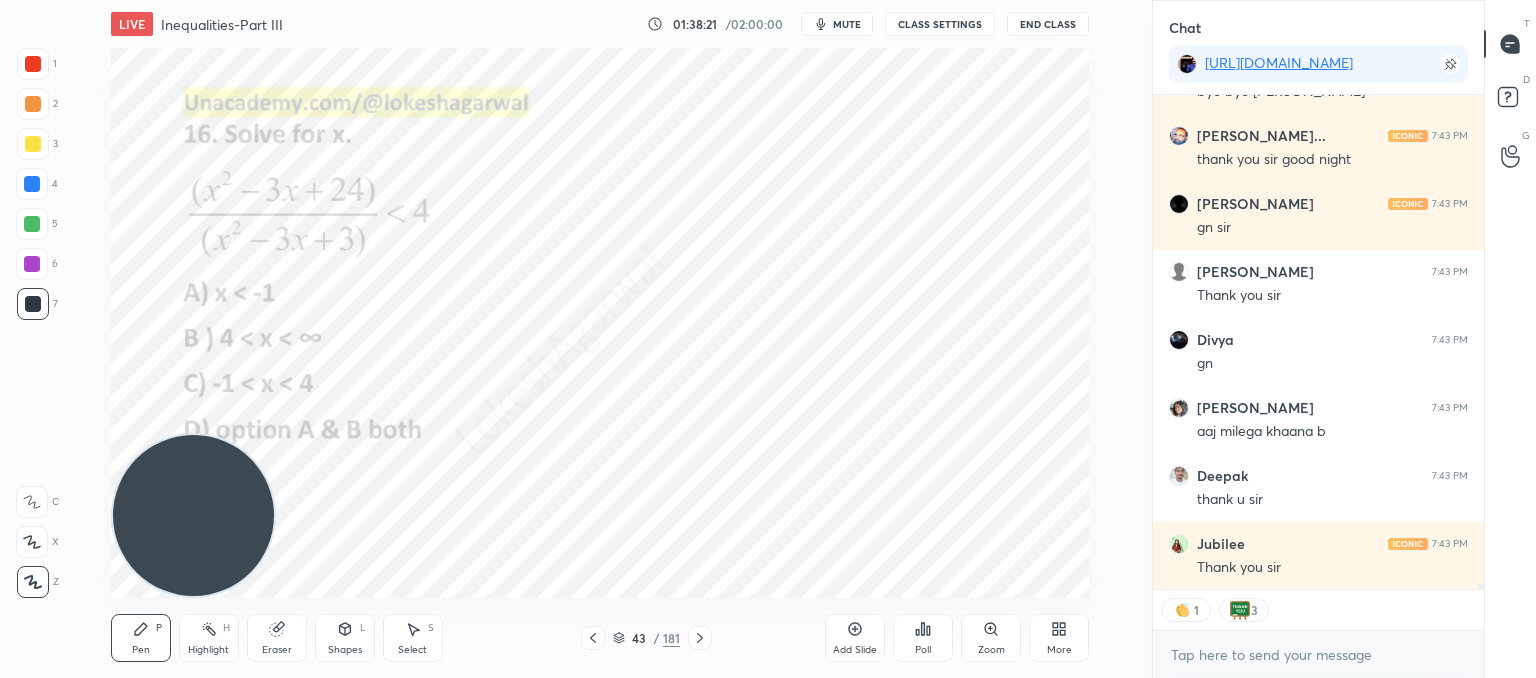 click on "End Class" at bounding box center (1048, 24) 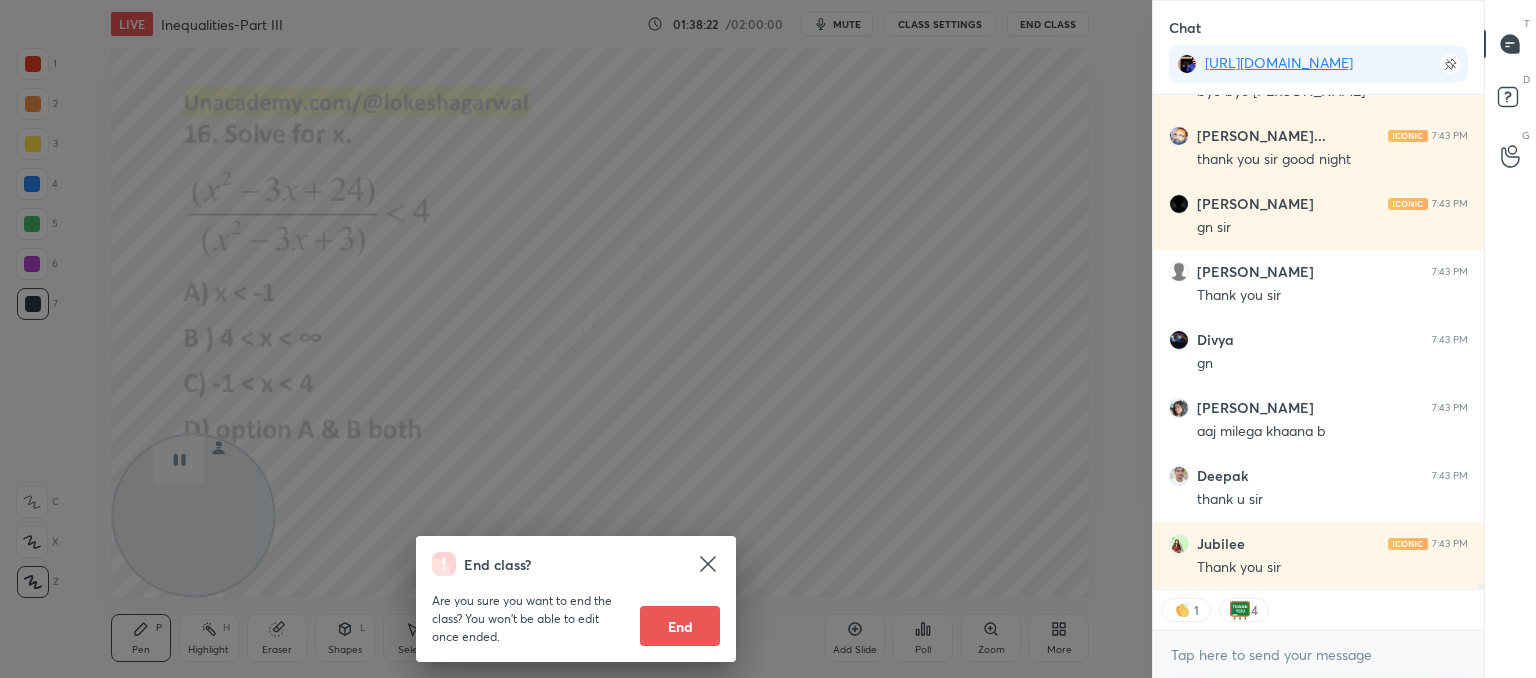 scroll, scrollTop: 40111, scrollLeft: 0, axis: vertical 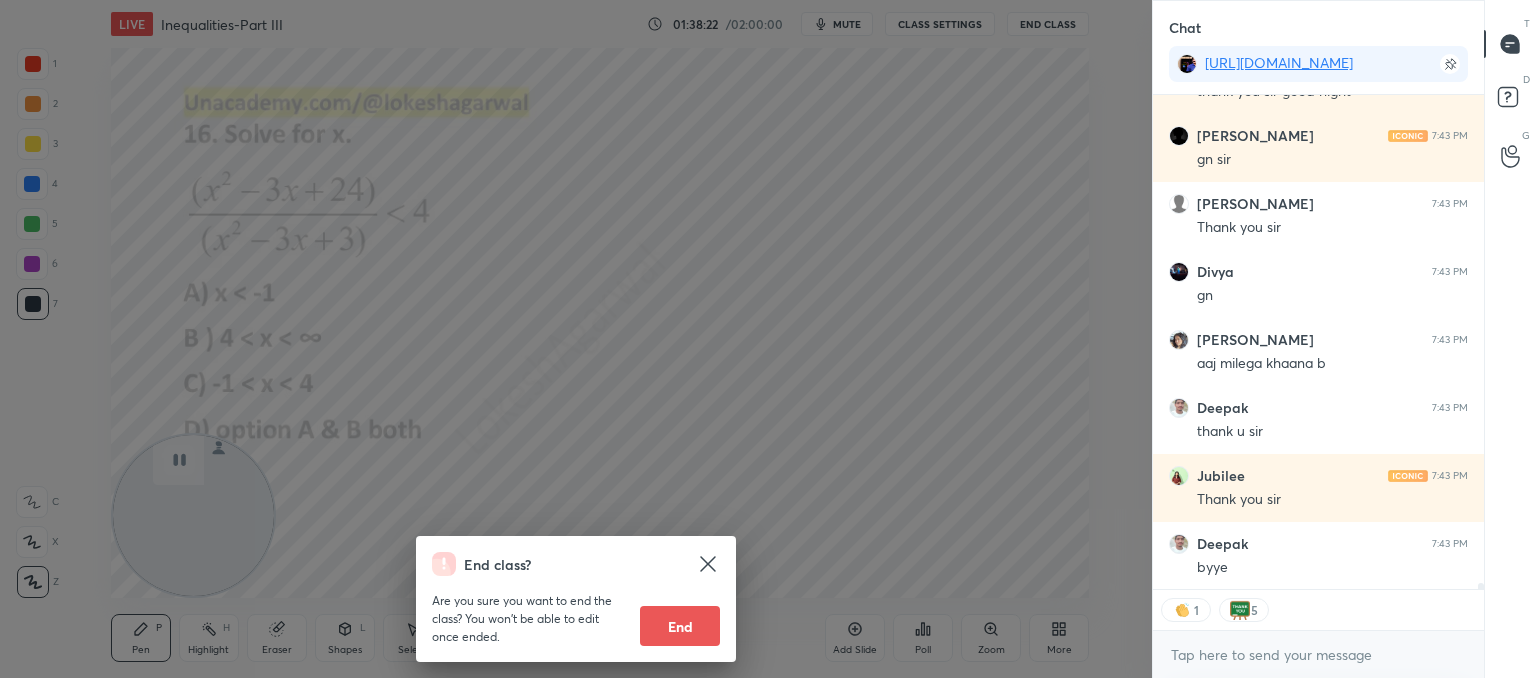 click on "End" at bounding box center [680, 626] 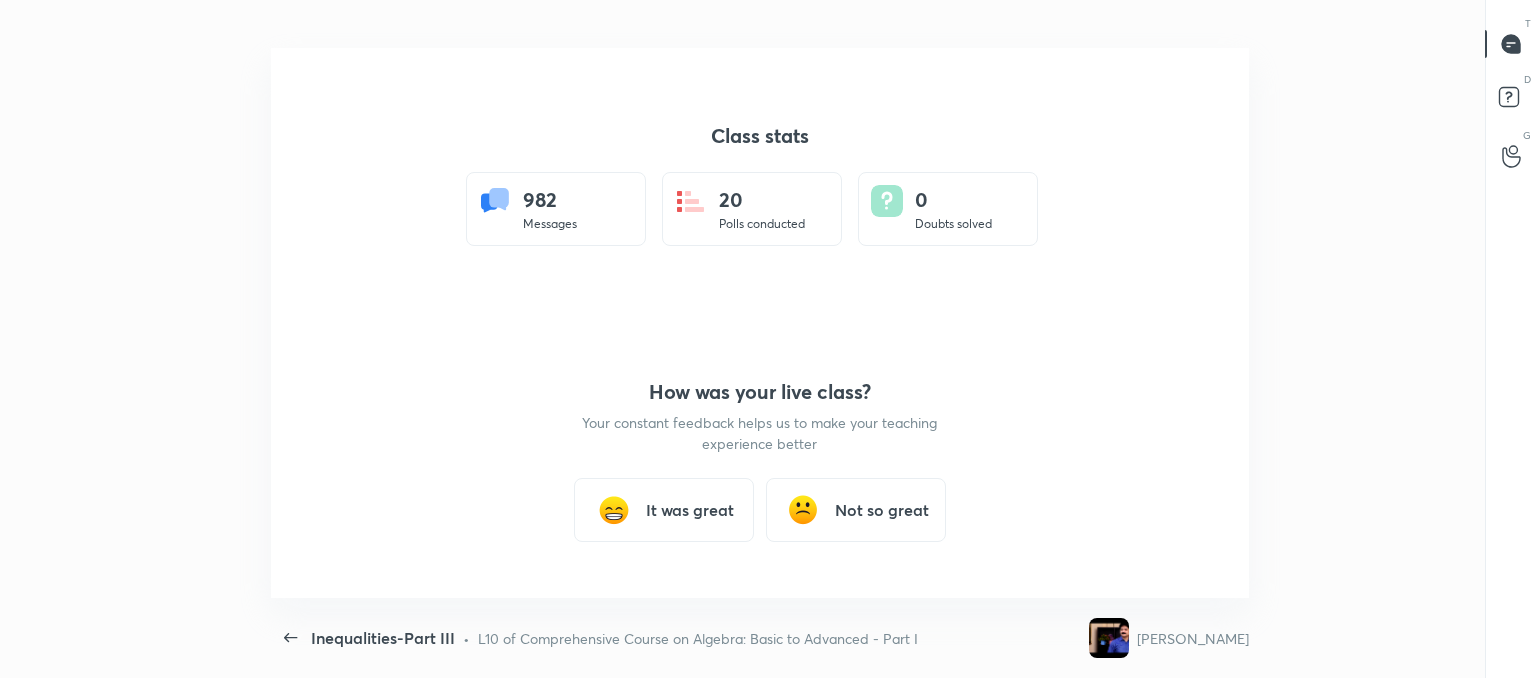 click on "It was great" at bounding box center [690, 510] 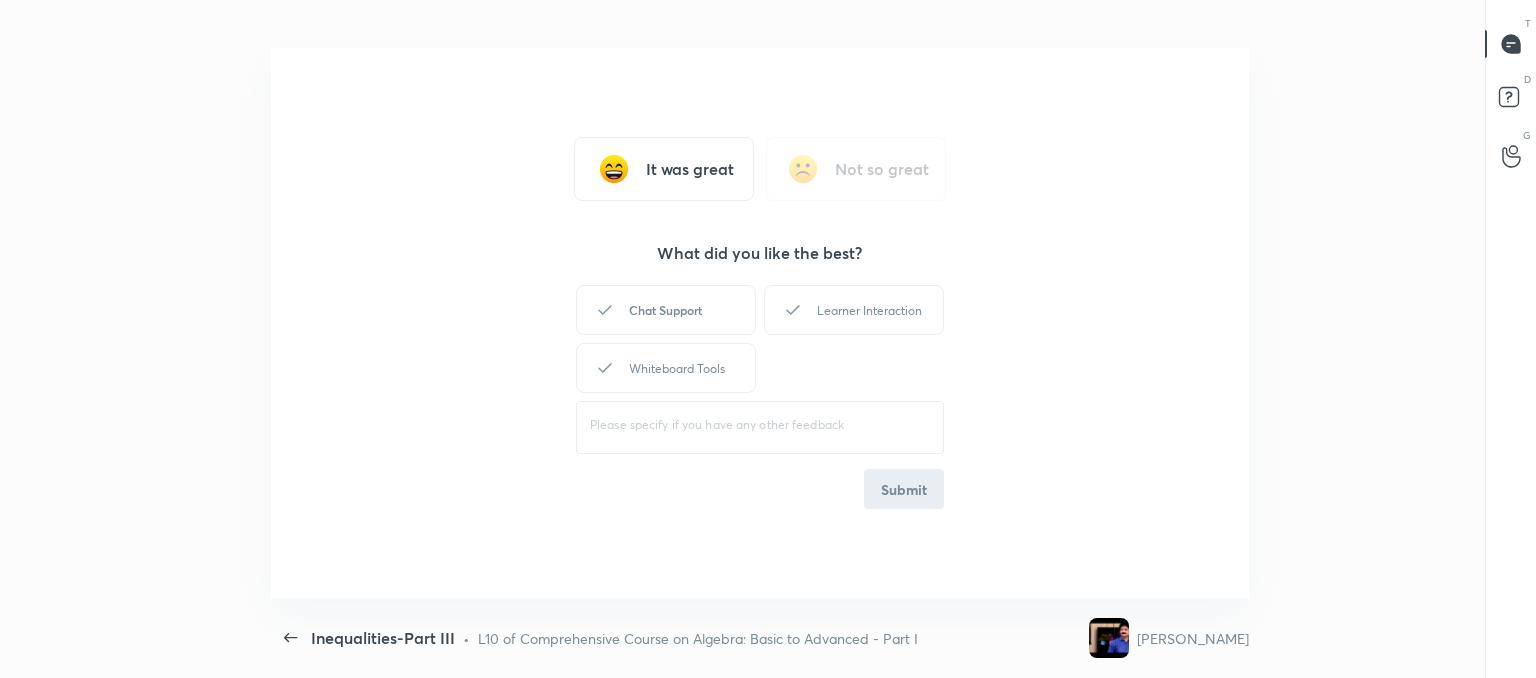 click on "Chat Support" at bounding box center [666, 310] 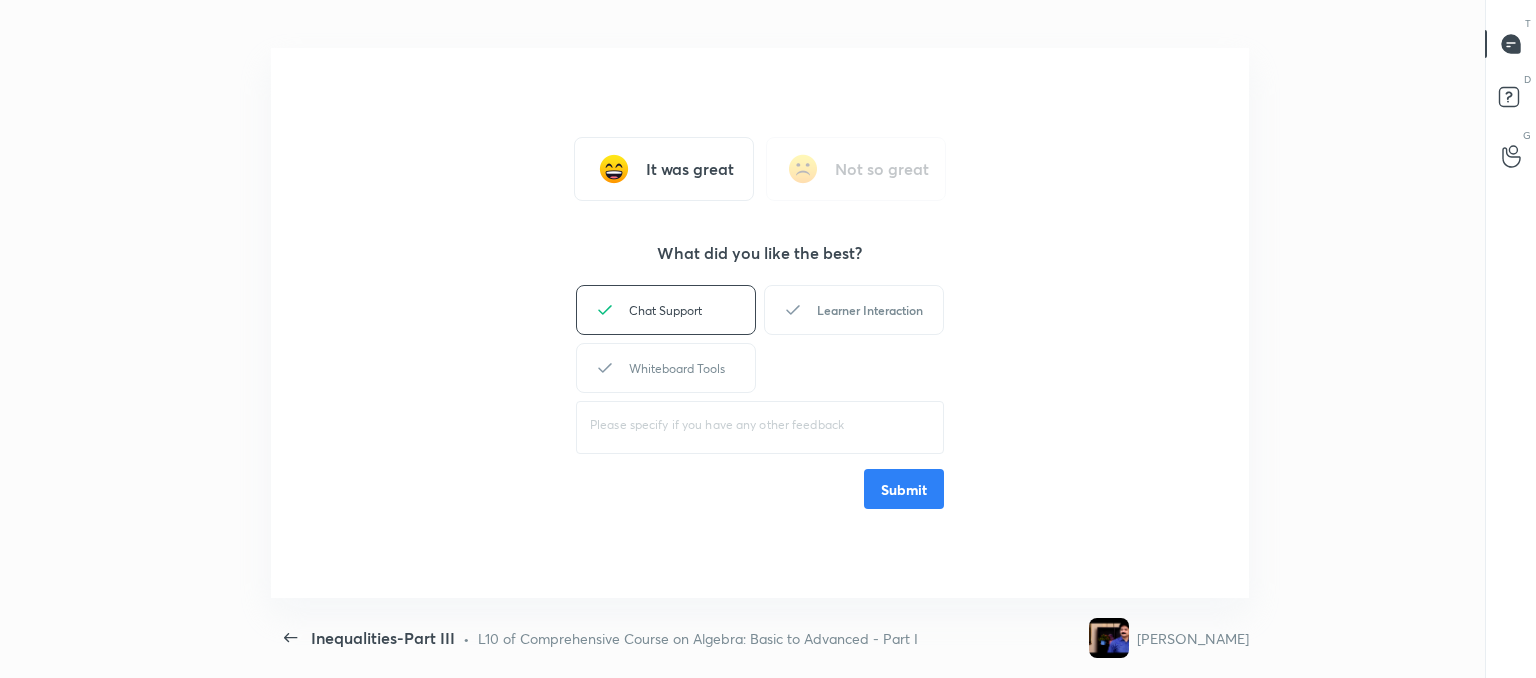 click on "Learner Interaction" at bounding box center [854, 310] 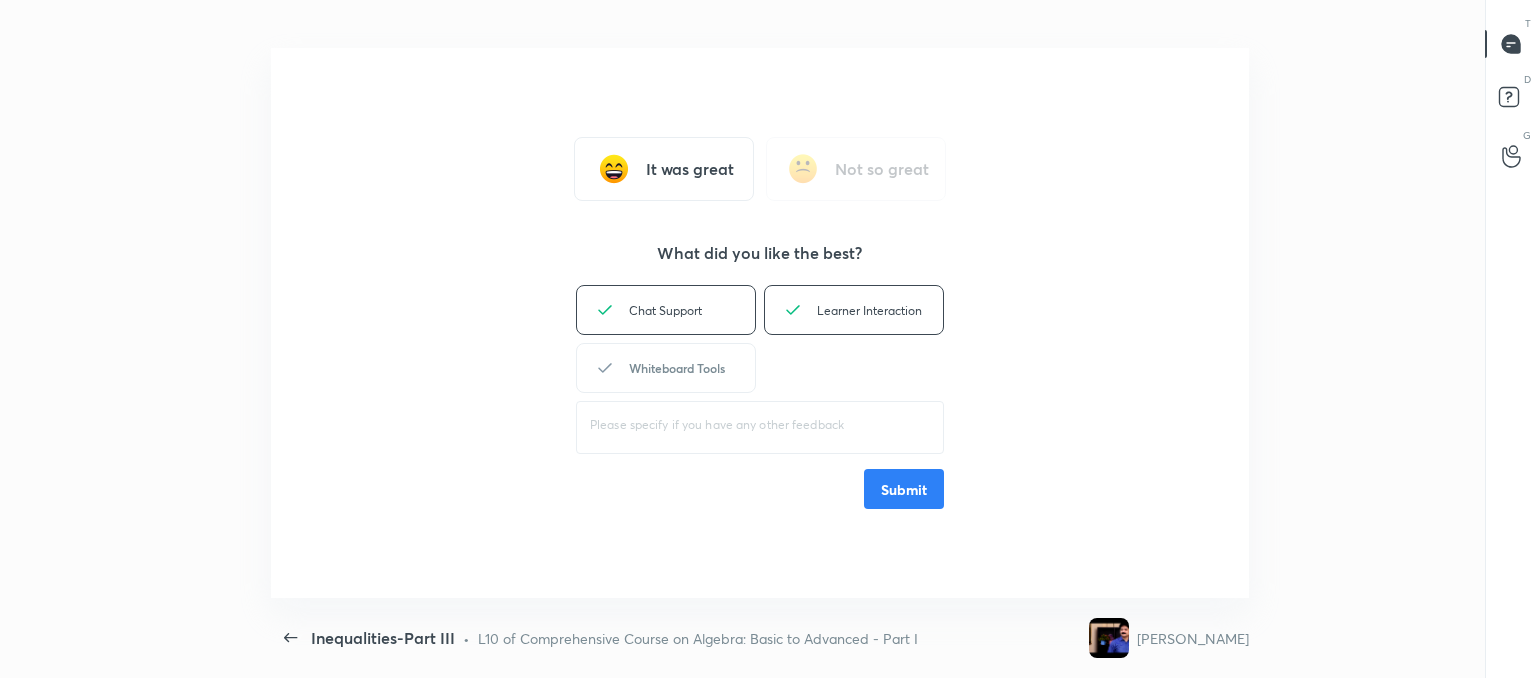 click on "Whiteboard Tools" at bounding box center [666, 368] 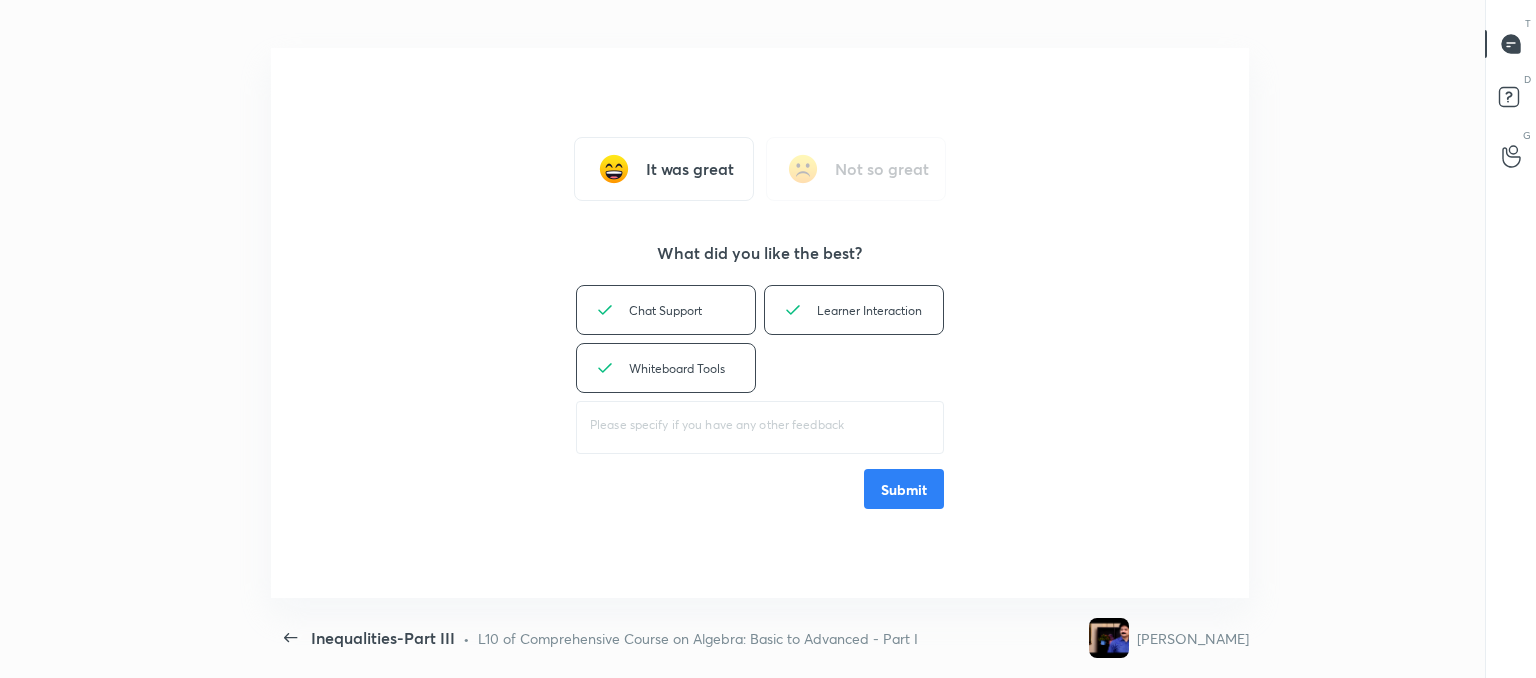 click on "Submit" at bounding box center [904, 489] 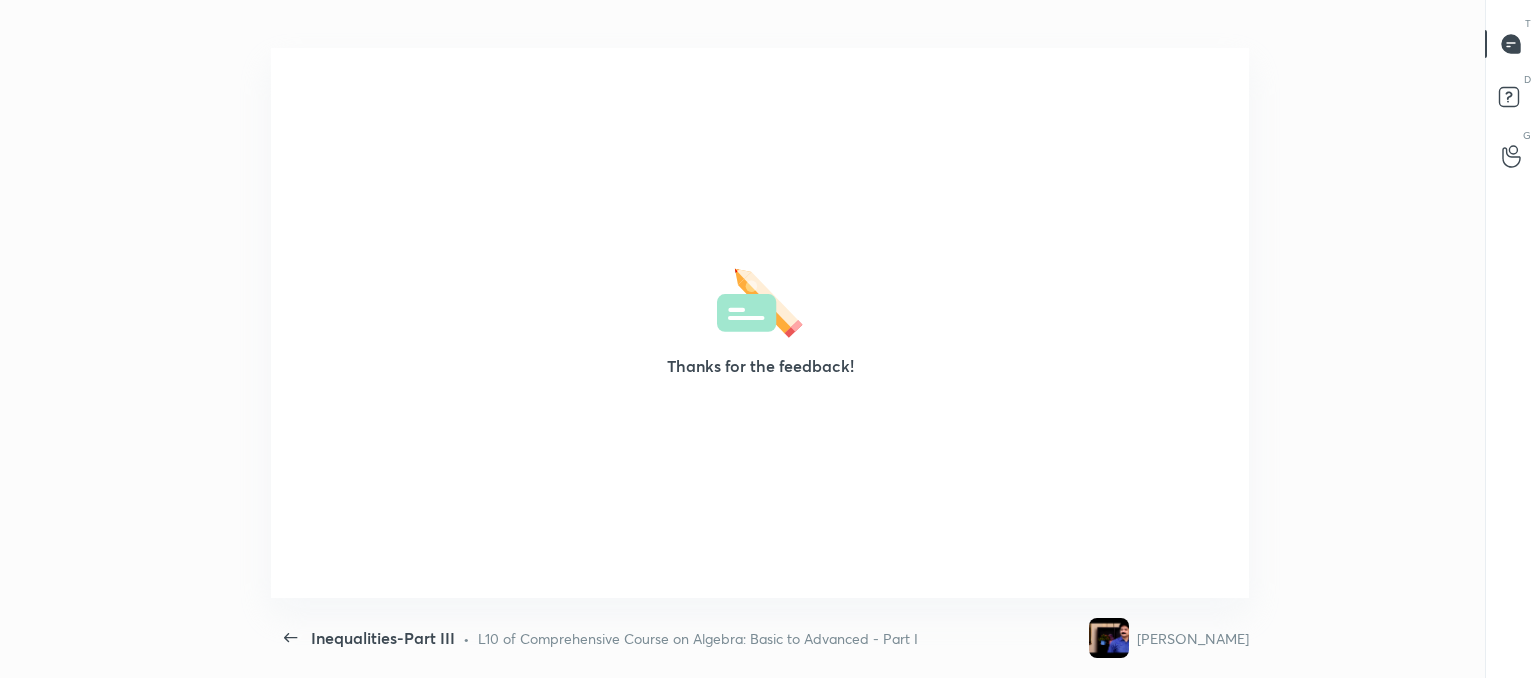 type on "x" 